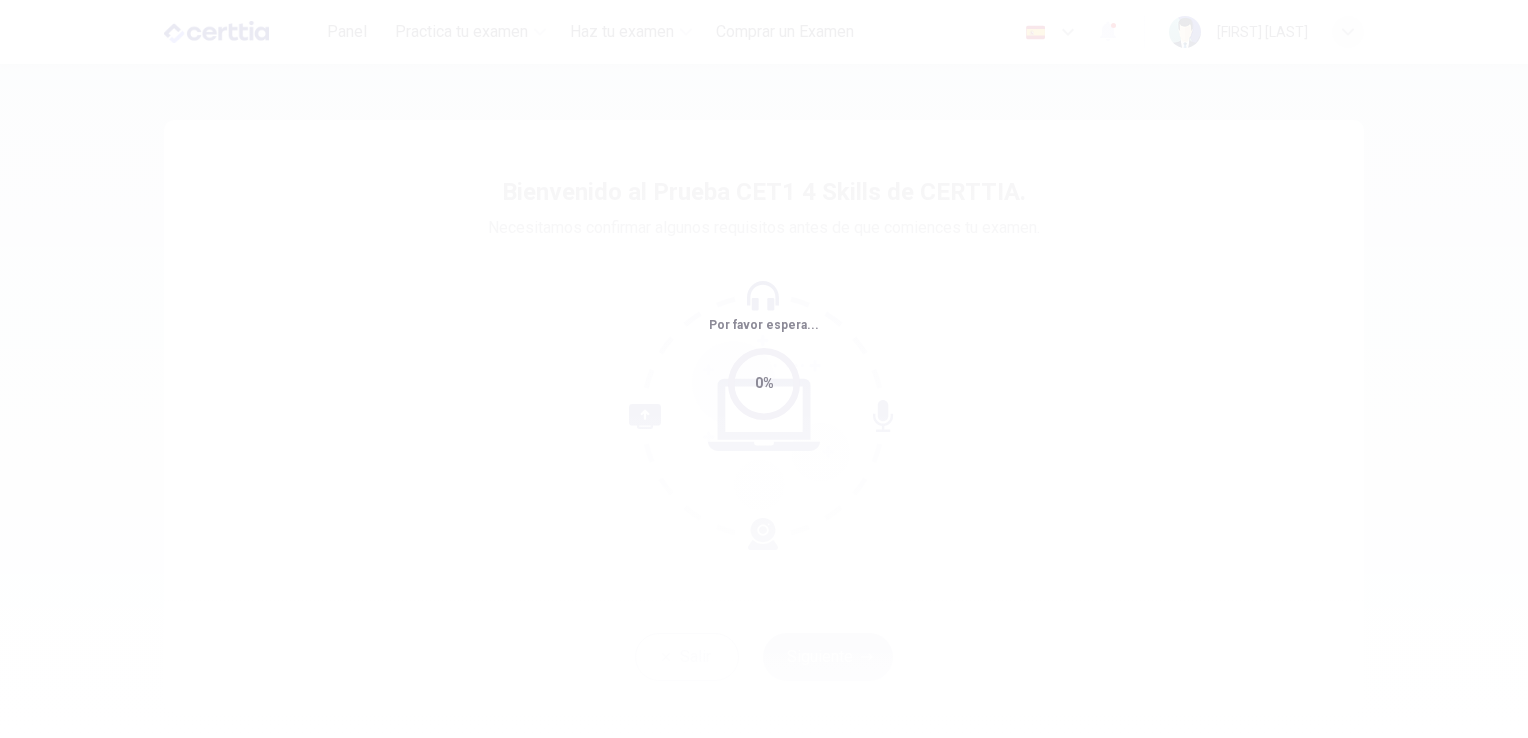 scroll, scrollTop: 0, scrollLeft: 0, axis: both 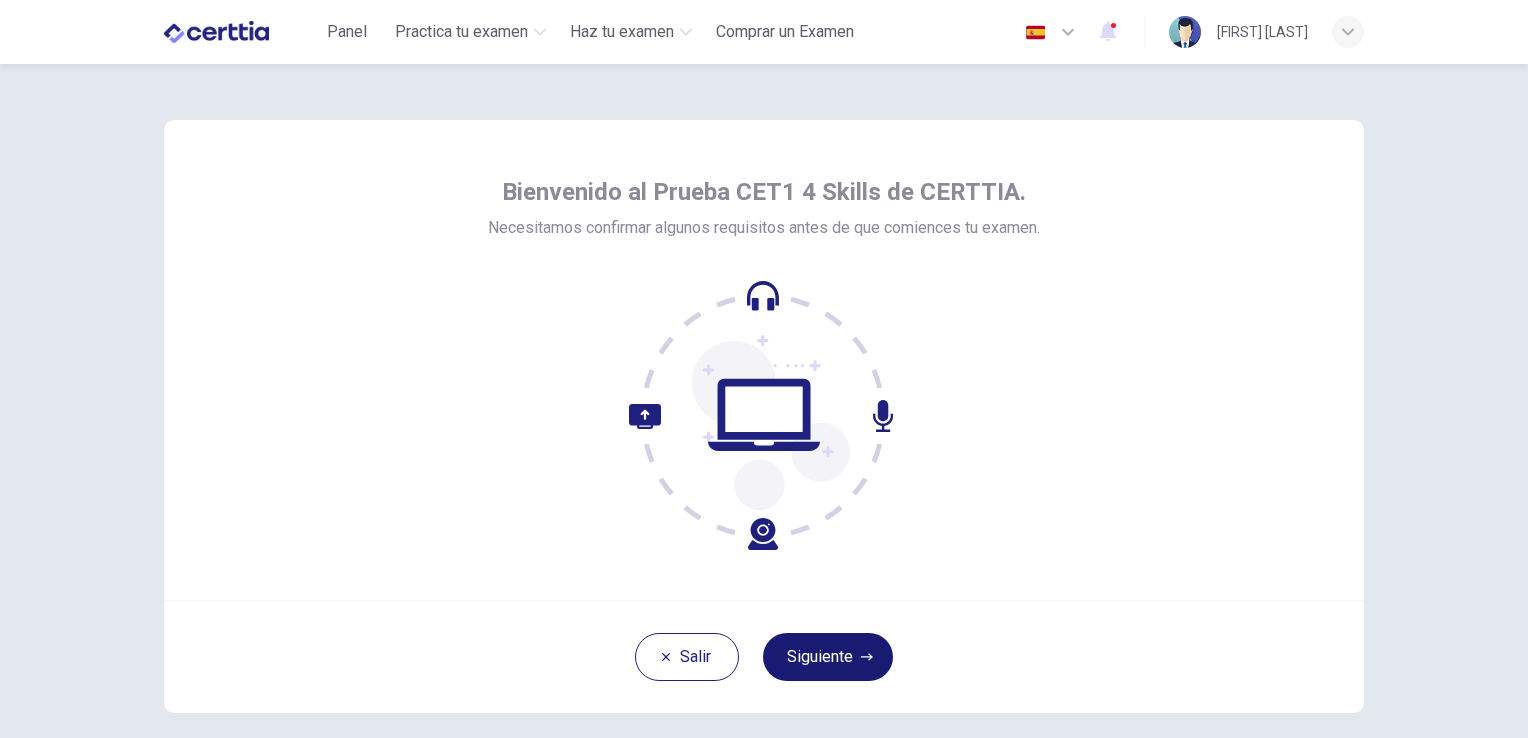 click on "Siguiente" at bounding box center (828, 657) 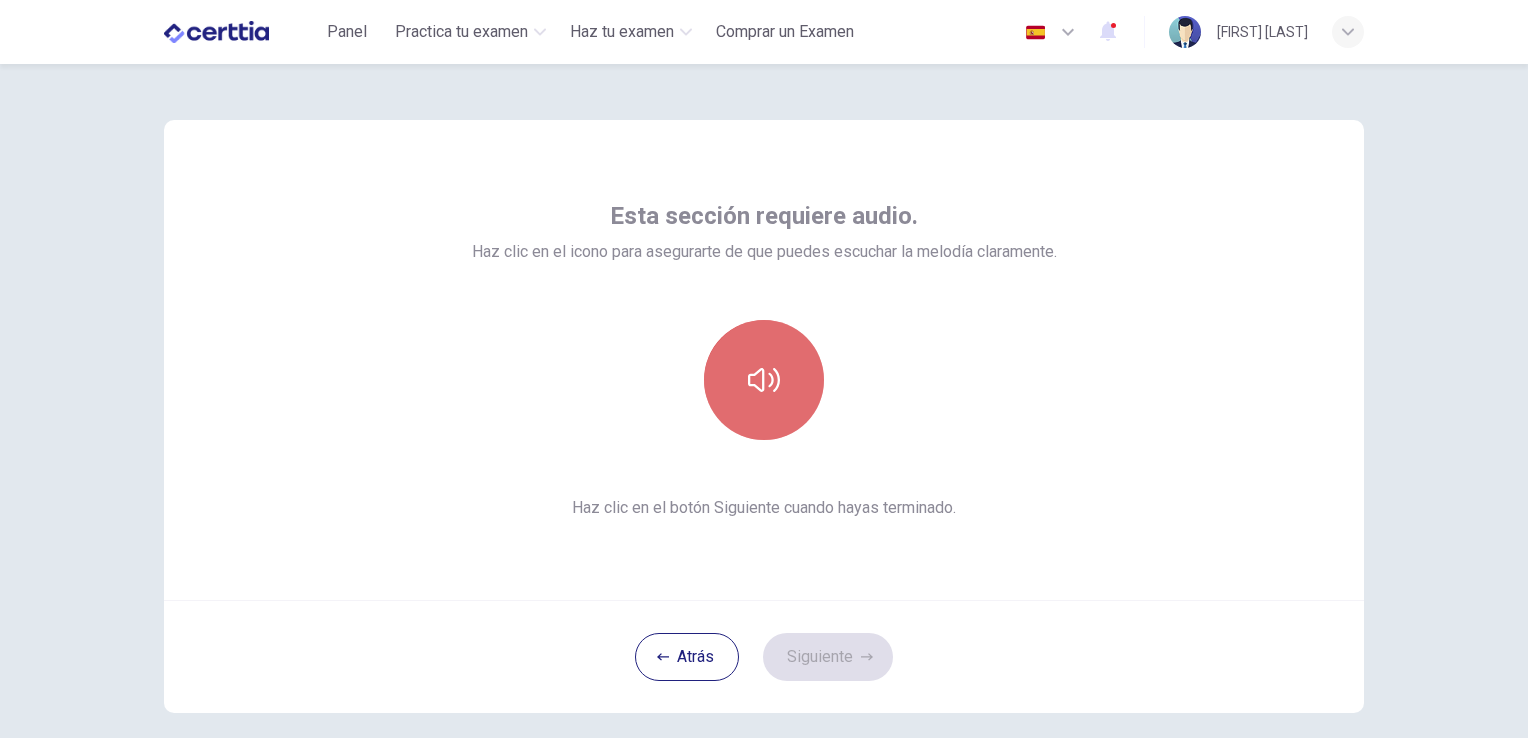 click at bounding box center [764, 380] 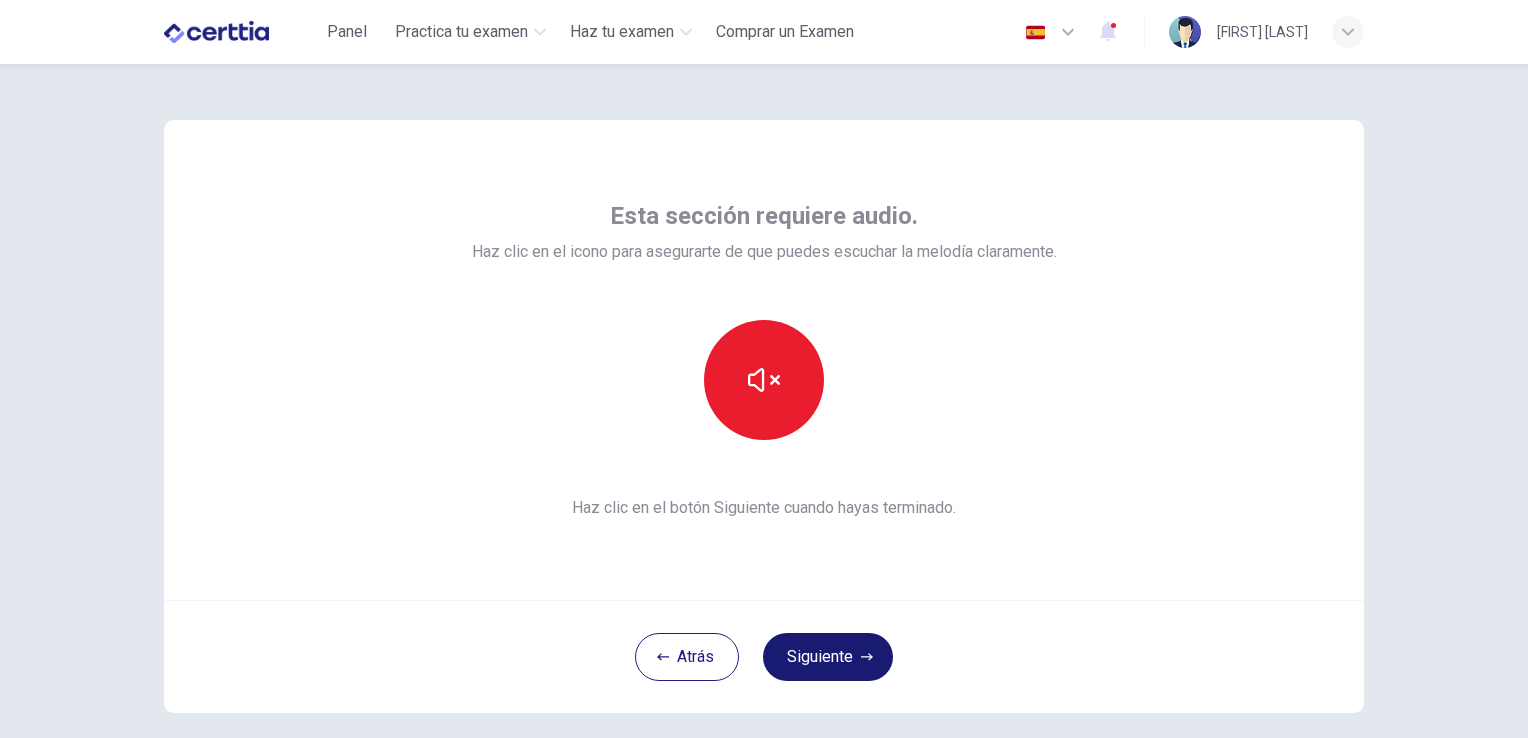 click on "Siguiente" at bounding box center [828, 657] 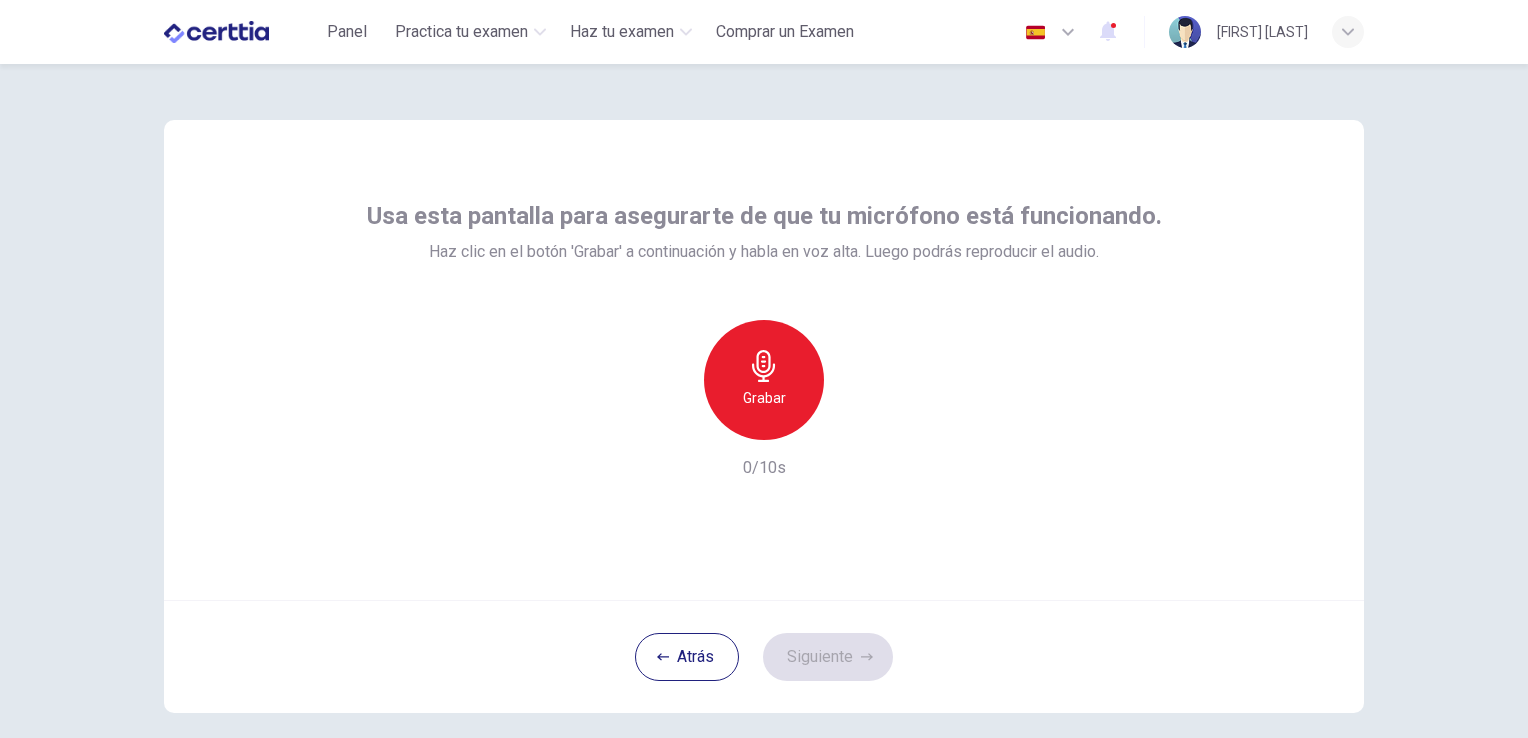 click on "Grabar" at bounding box center [764, 380] 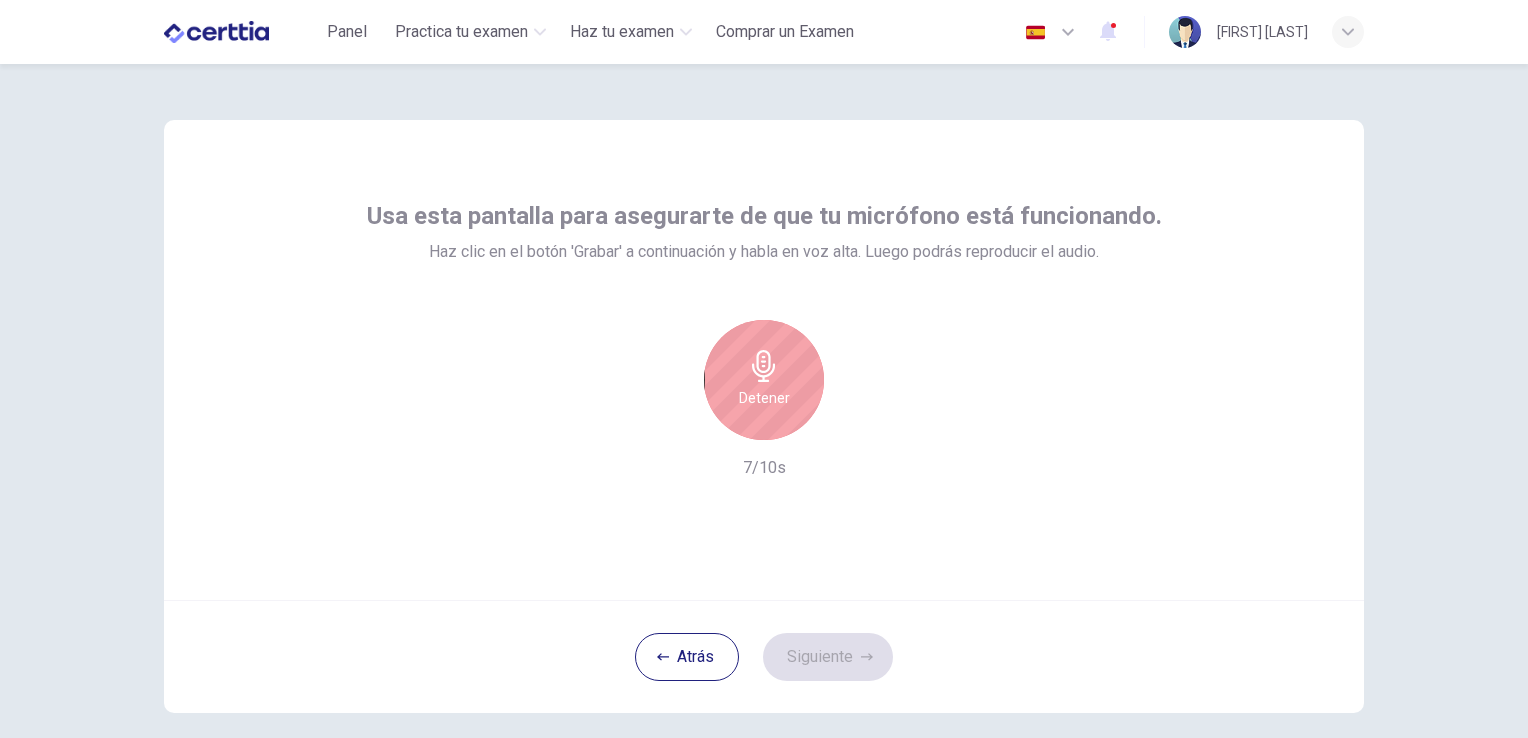 click on "Detener" at bounding box center [764, 398] 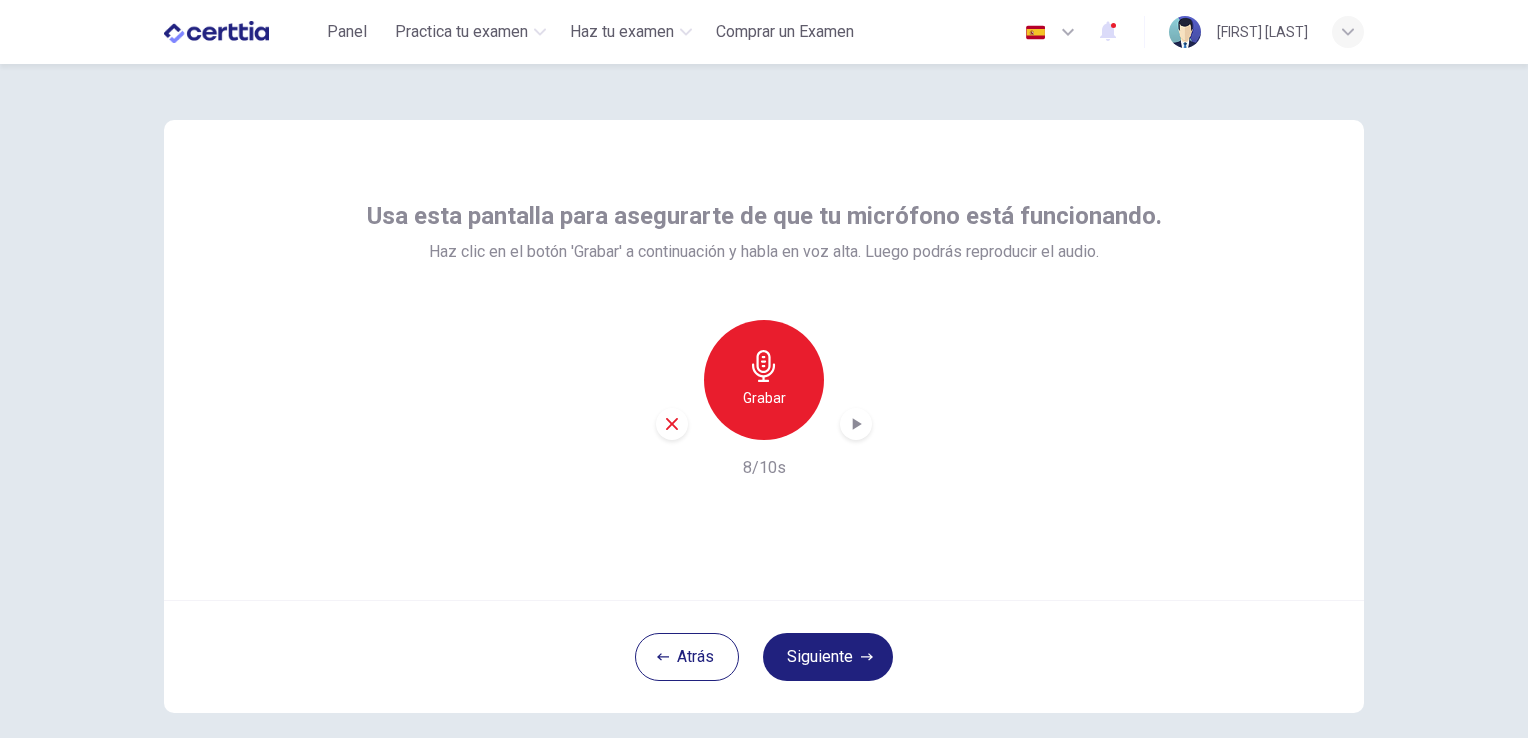 click at bounding box center [856, 424] 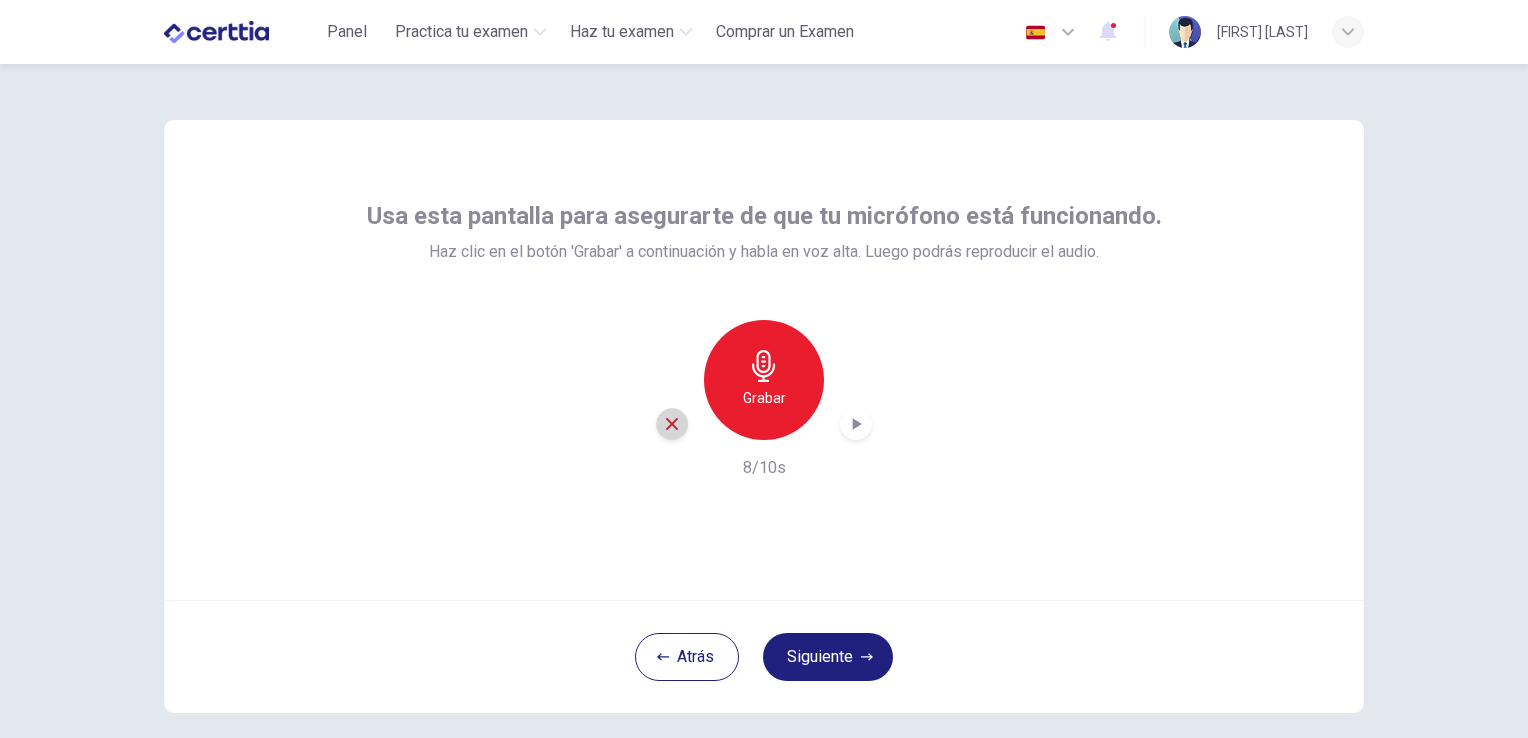 click at bounding box center (672, 424) 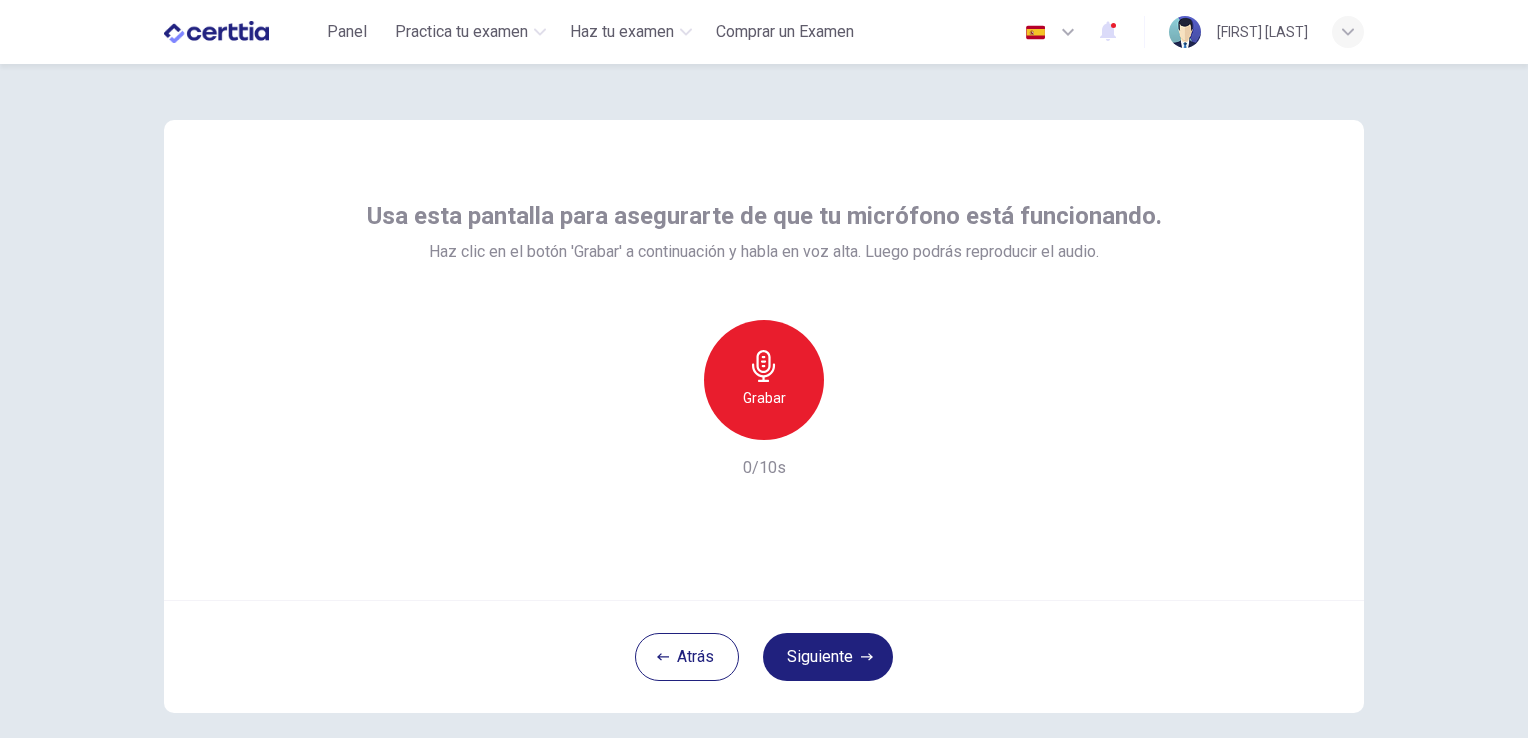 click on "Grabar" at bounding box center (764, 398) 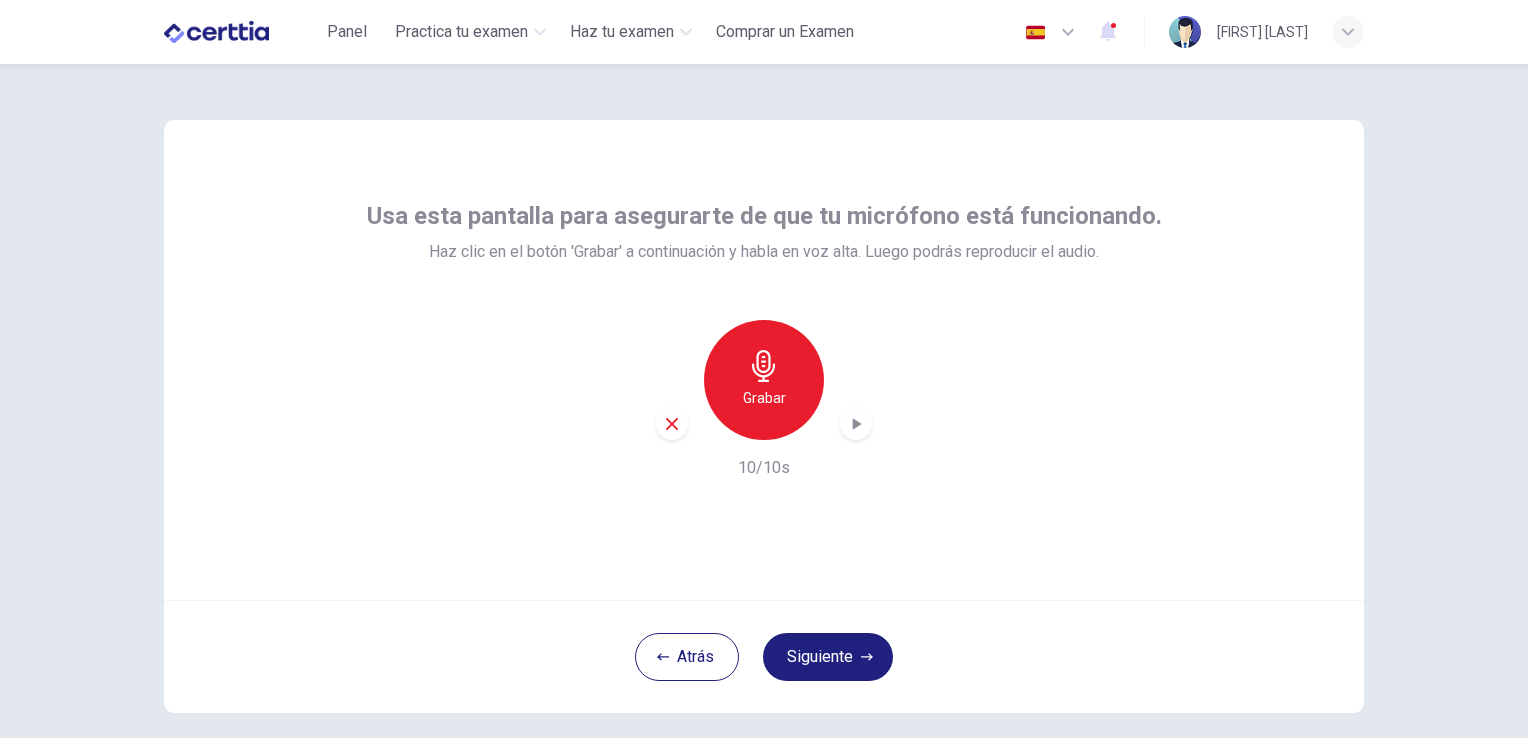 click at bounding box center (856, 424) 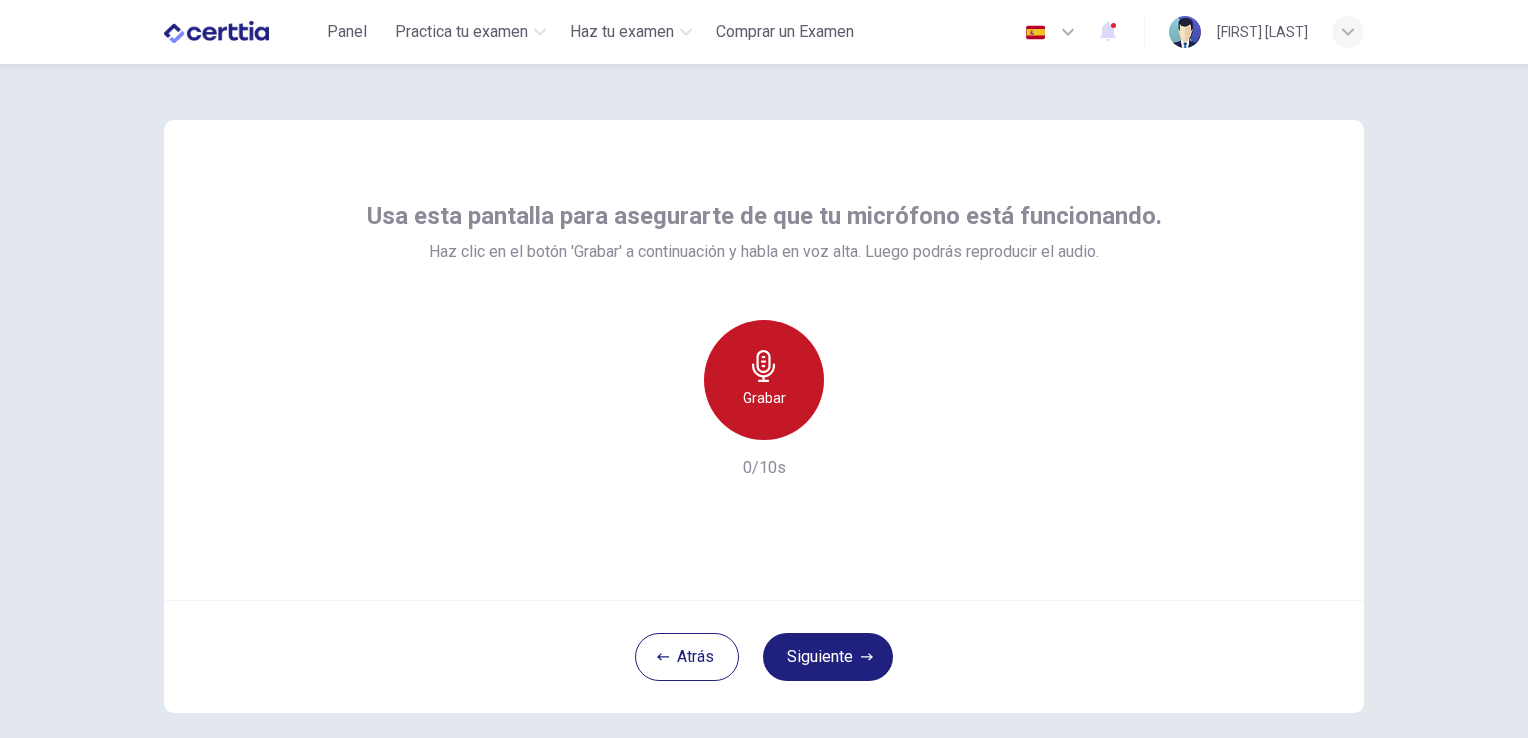 click on "Grabar" at bounding box center [764, 380] 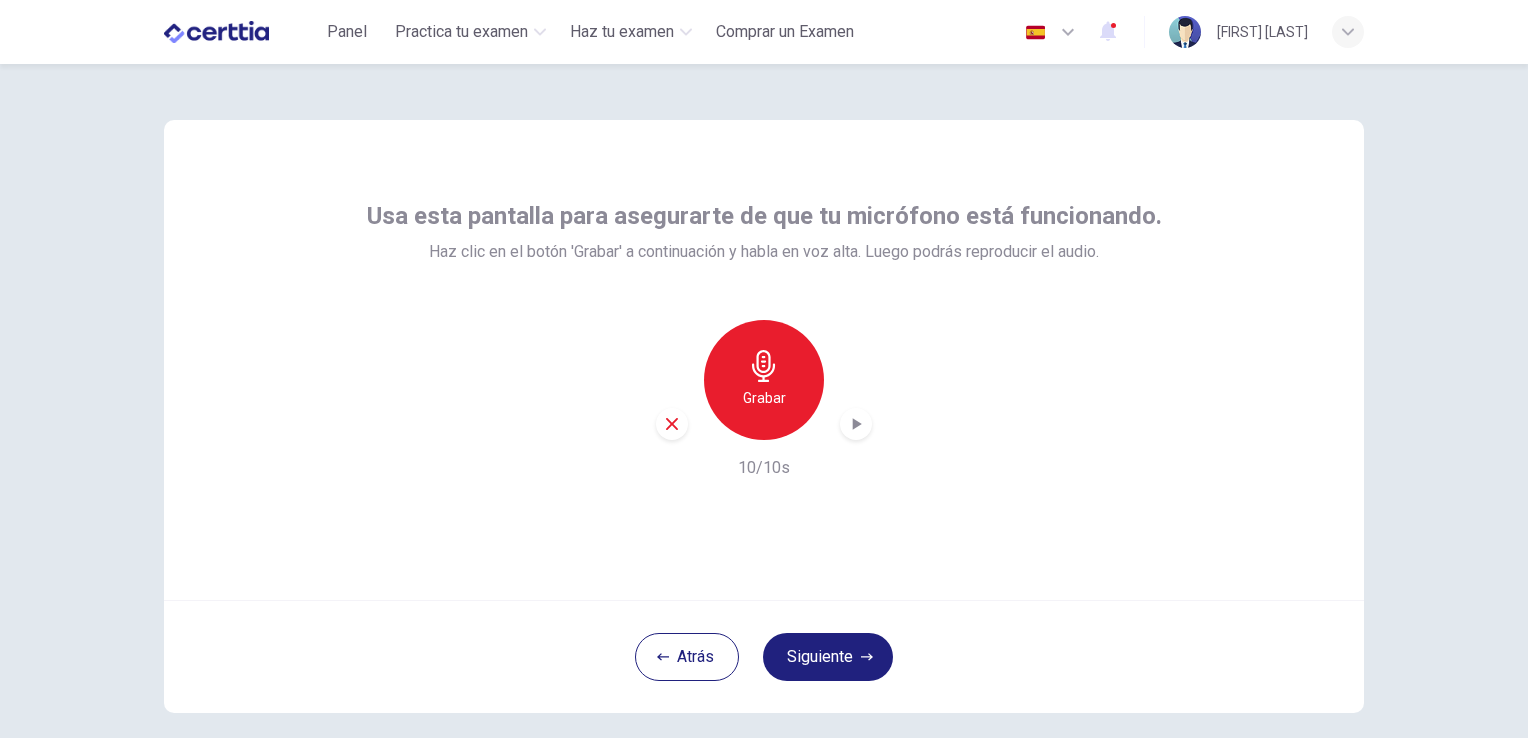 click at bounding box center (856, 424) 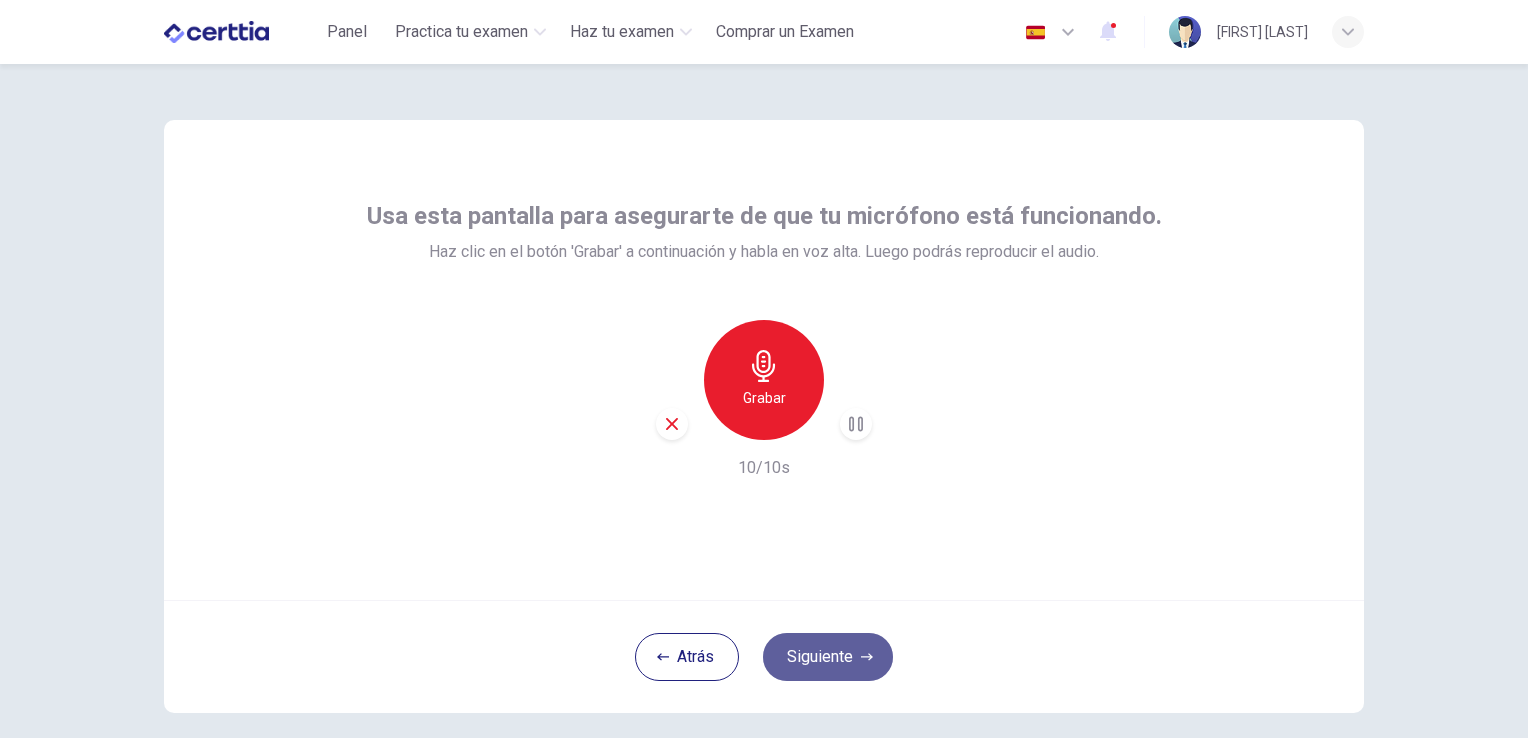 click on "Siguiente" at bounding box center (828, 657) 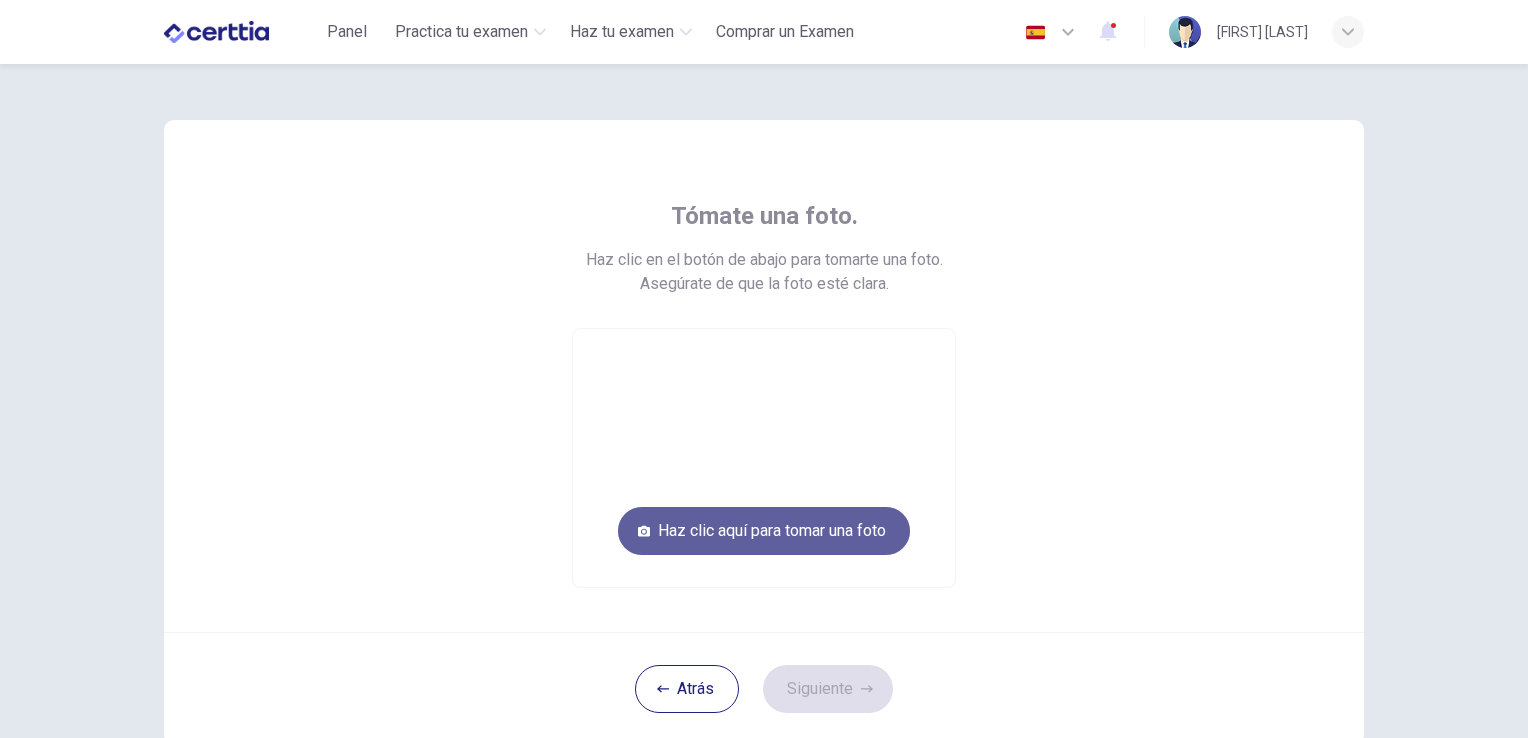 click on "Haz clic aquí para tomar una foto" at bounding box center [764, 531] 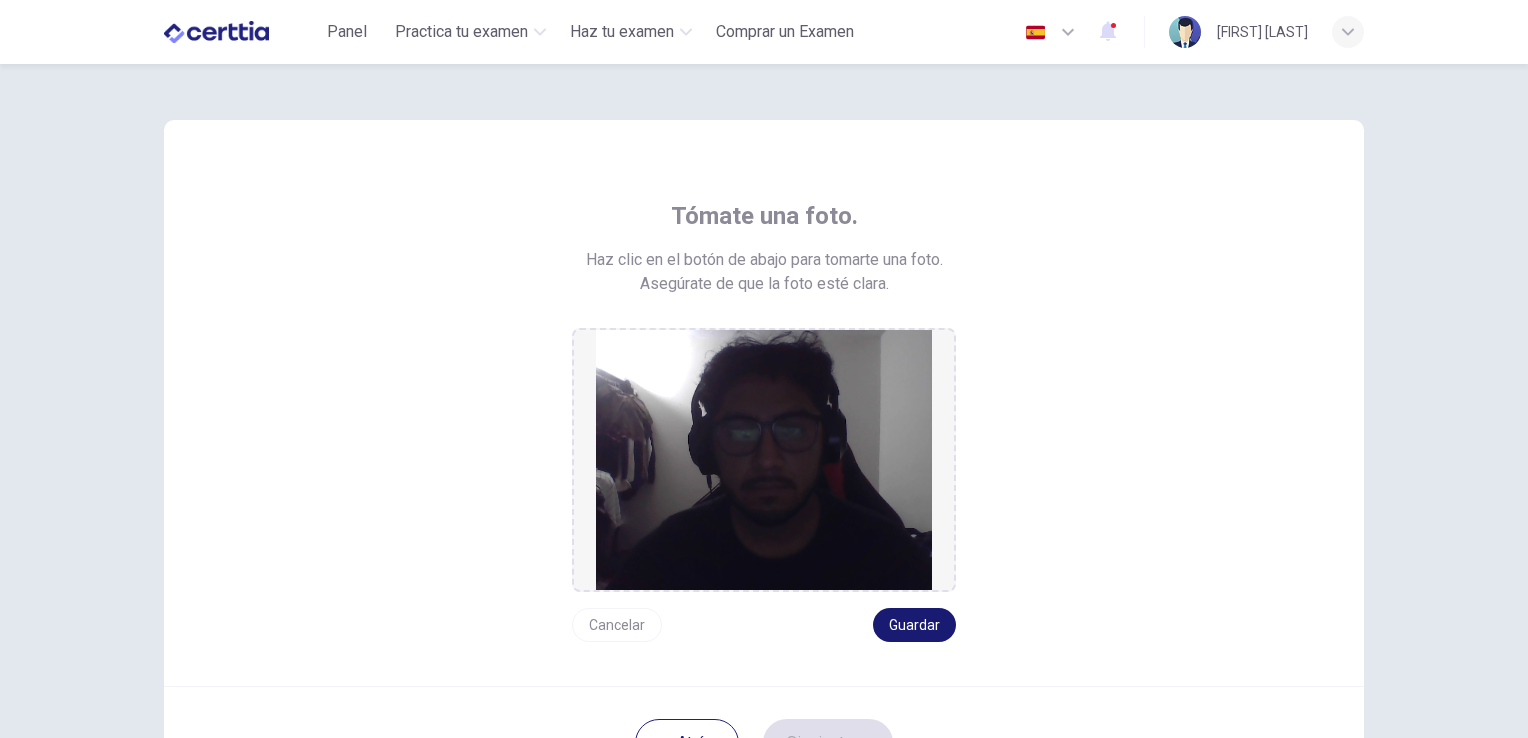 click on "Guardar" at bounding box center (914, 625) 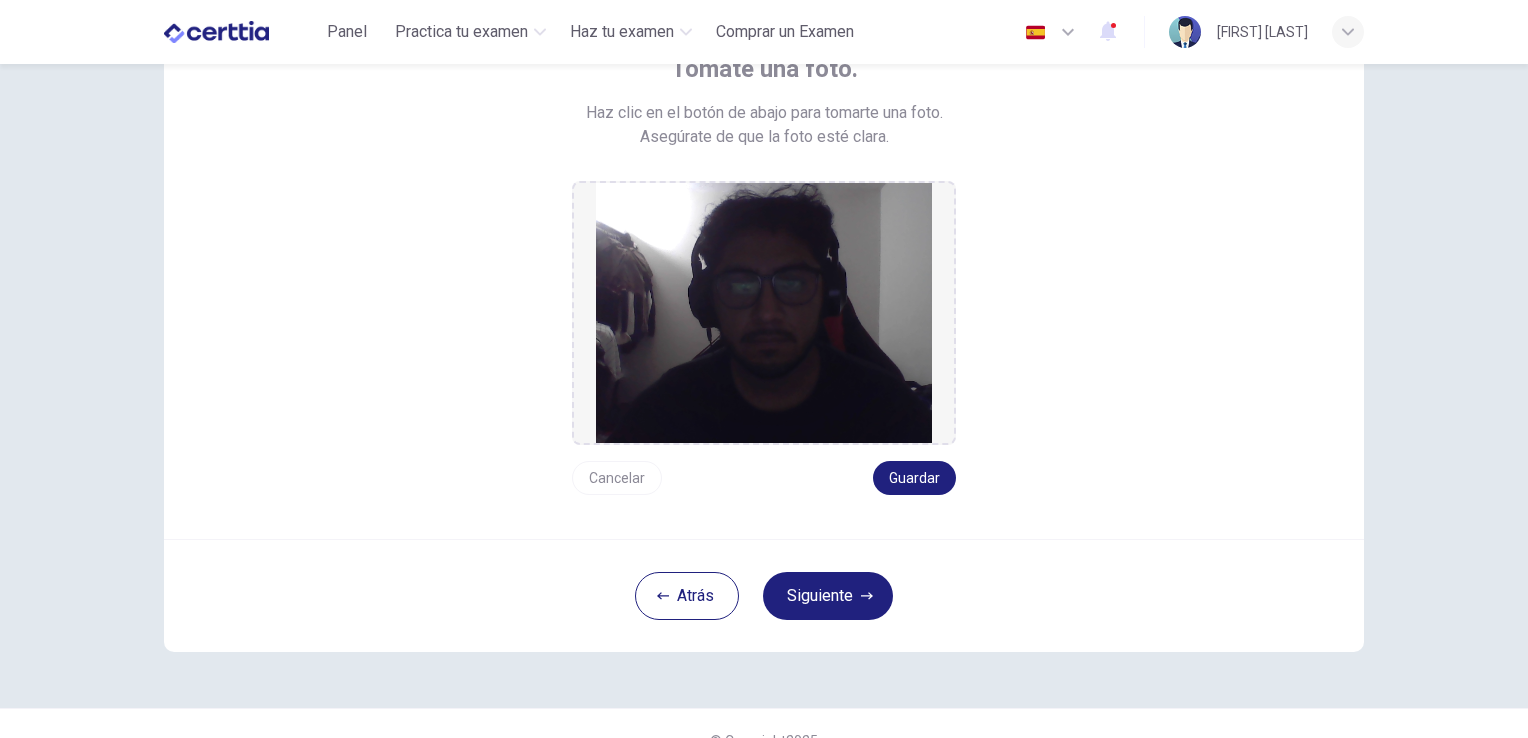scroll, scrollTop: 179, scrollLeft: 0, axis: vertical 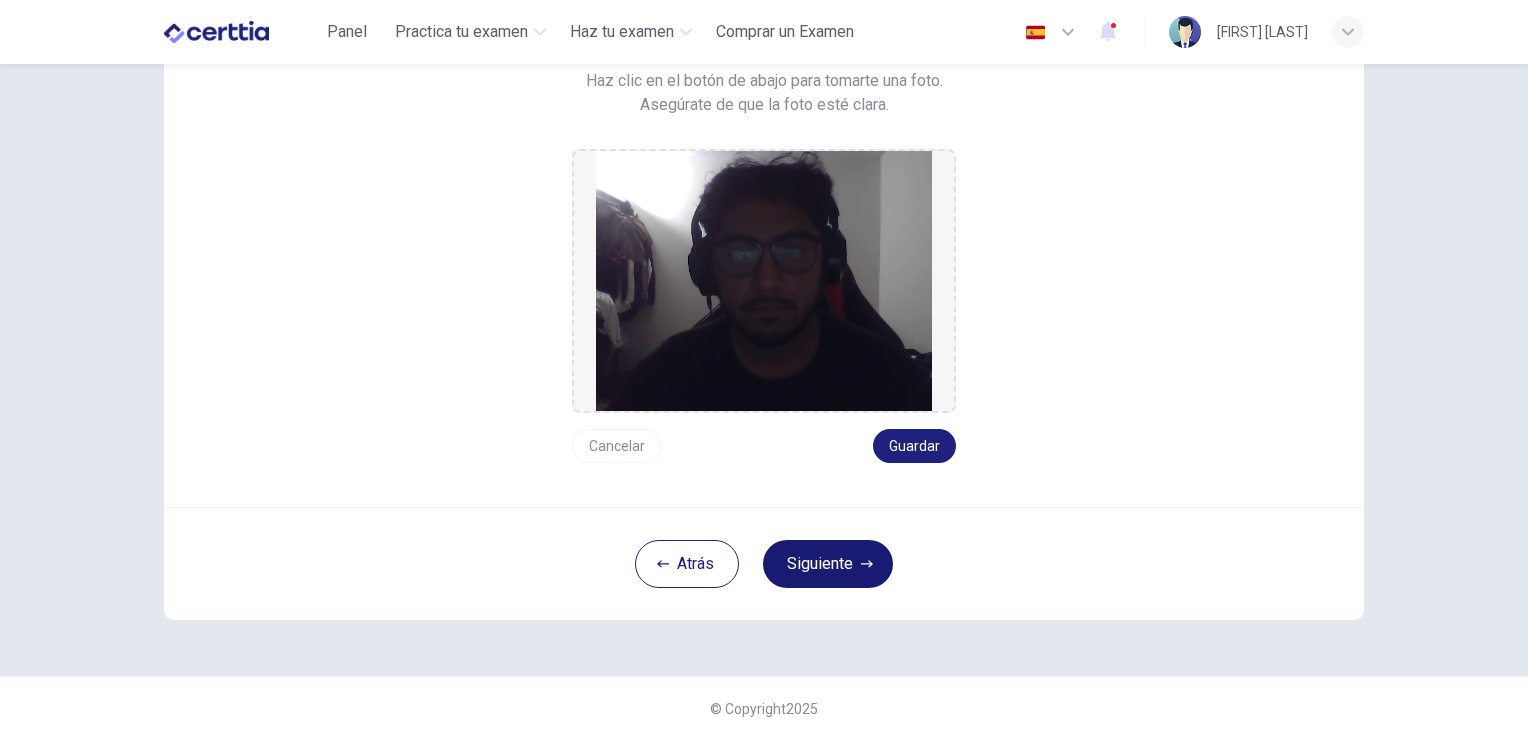 click on "Siguiente" at bounding box center [828, 564] 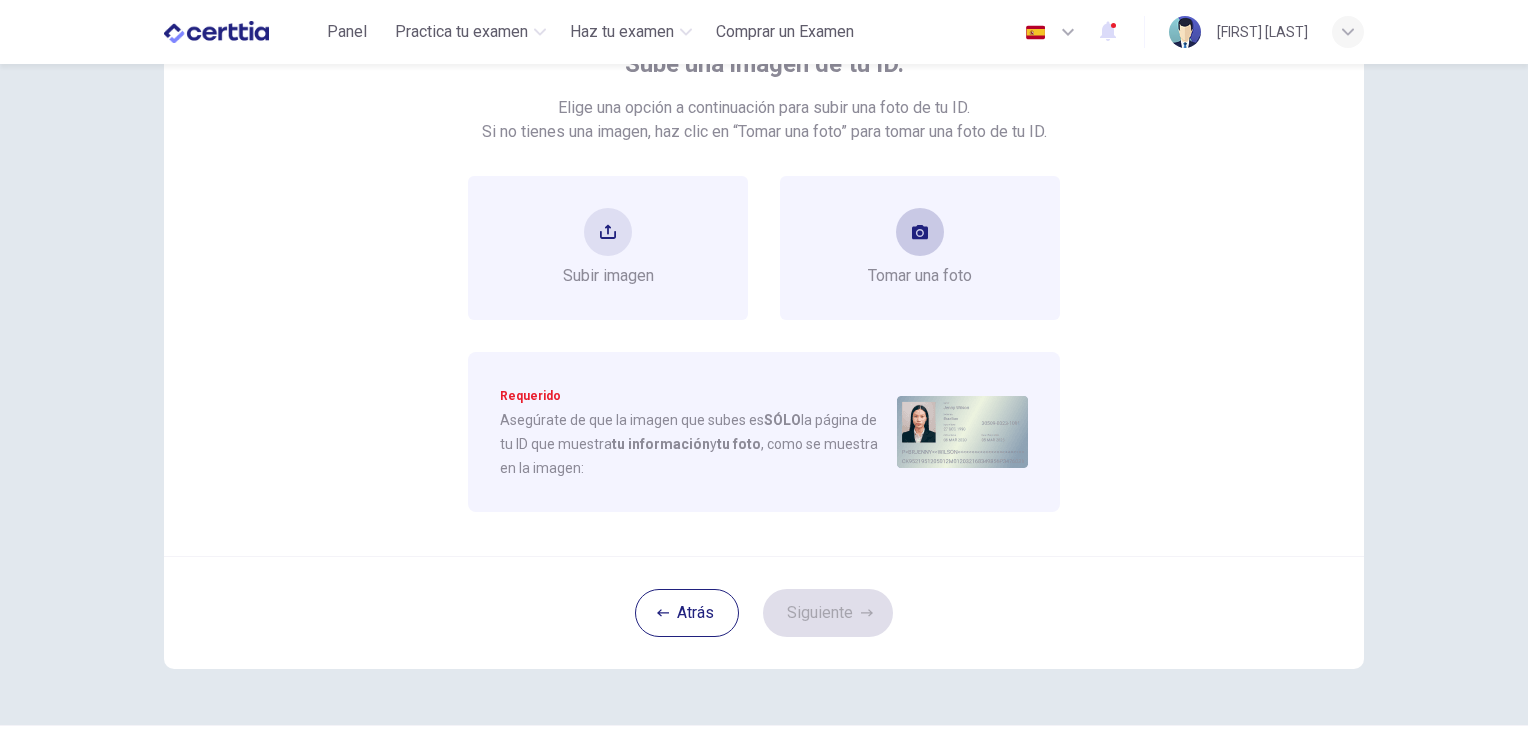 scroll, scrollTop: 79, scrollLeft: 0, axis: vertical 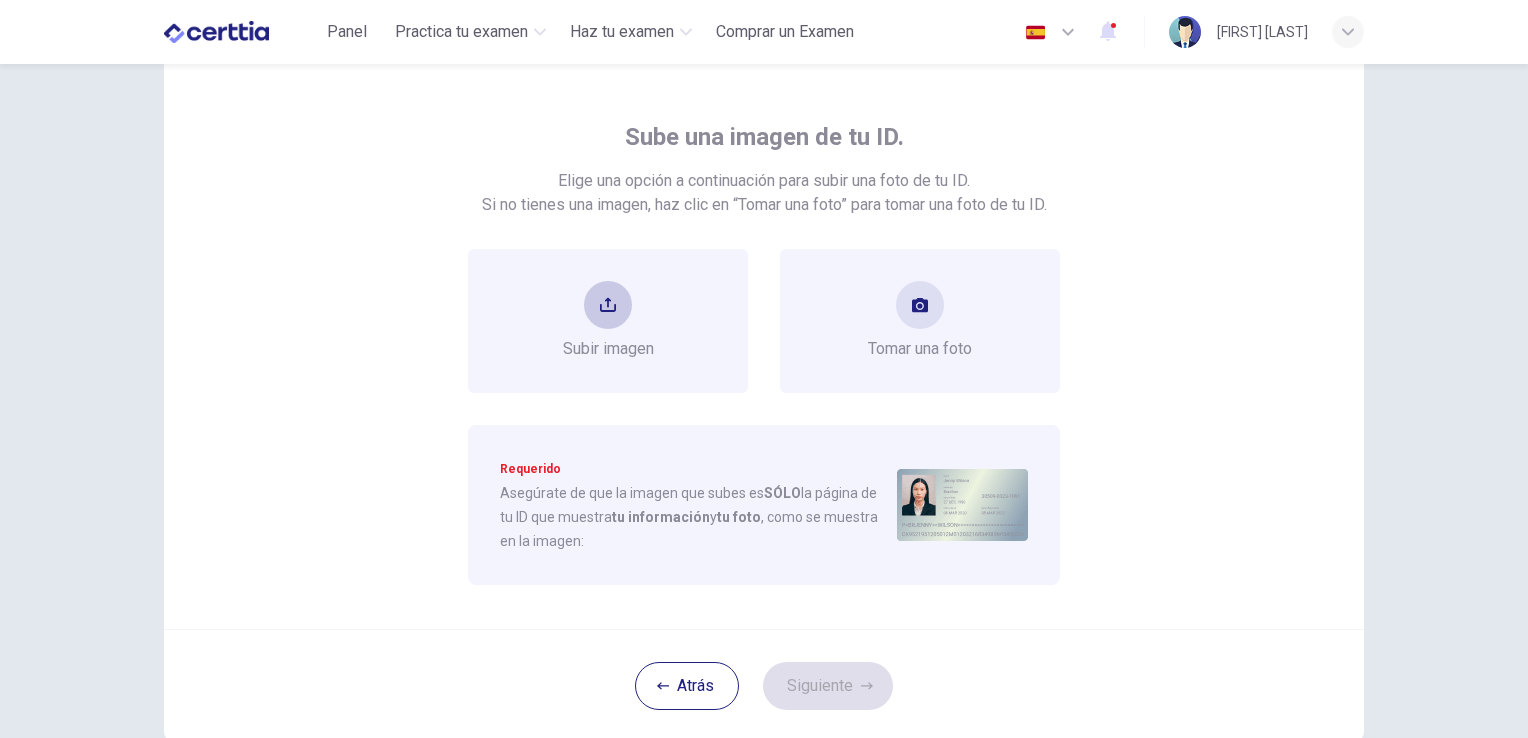 click on "Subir imagen" at bounding box center [608, 349] 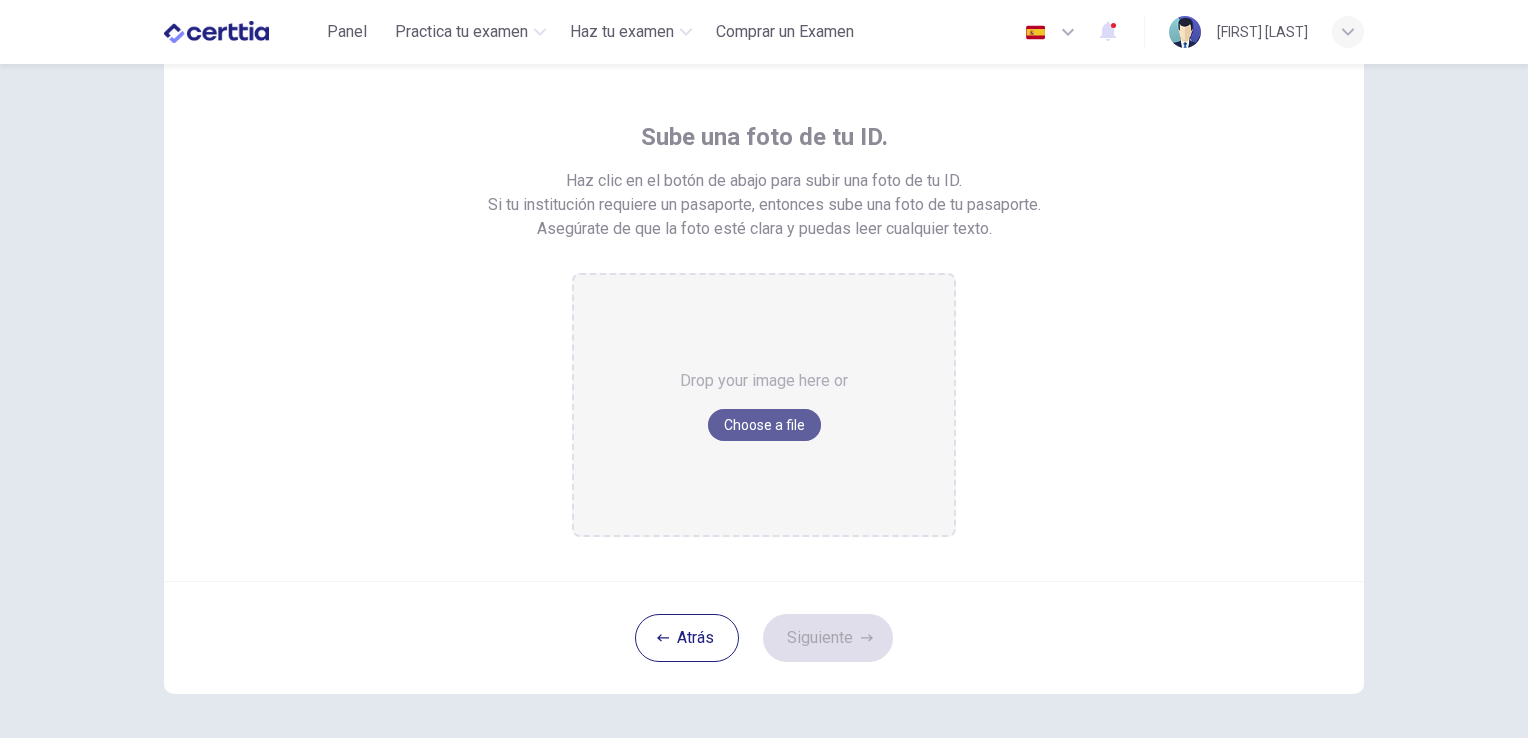 click on "Choose a file" at bounding box center (764, 425) 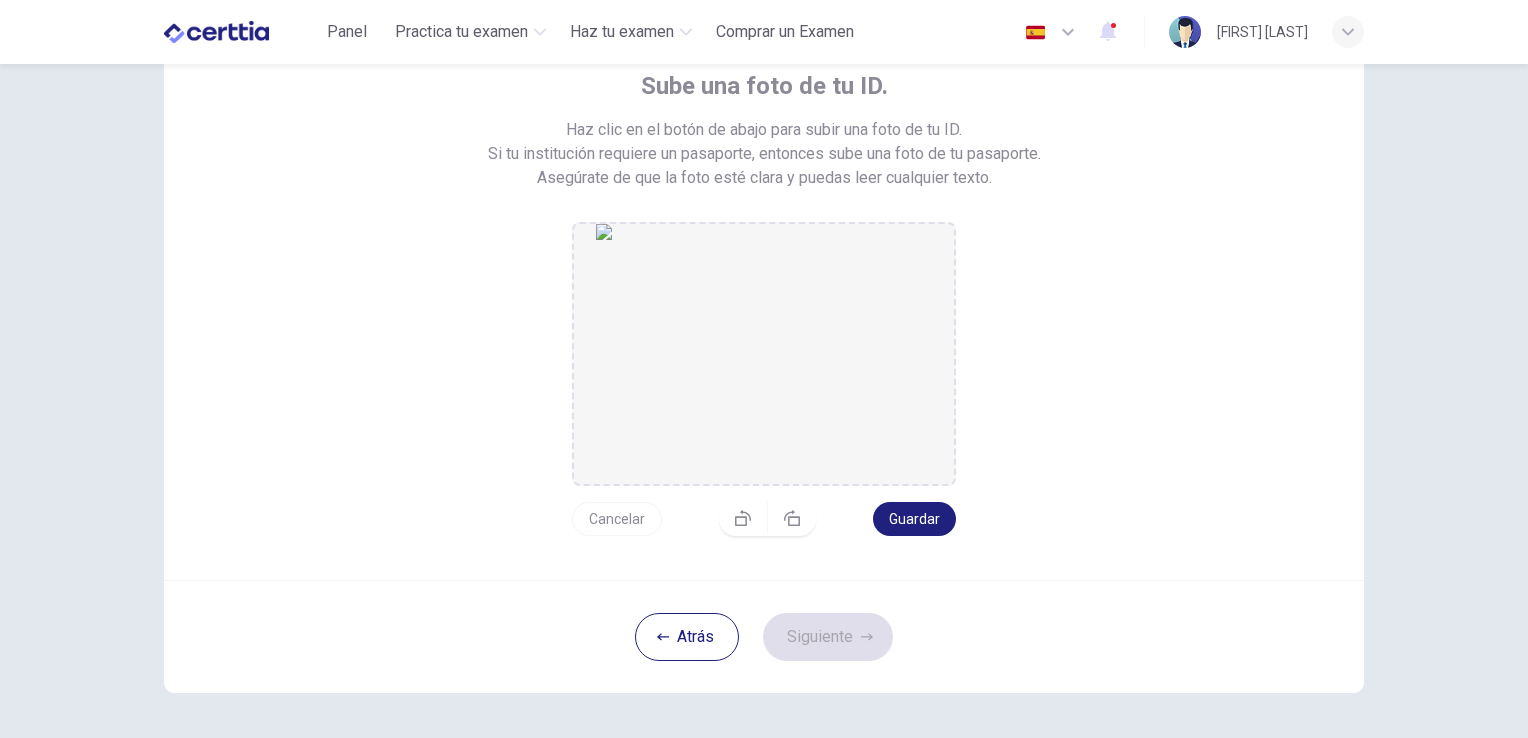 scroll, scrollTop: 203, scrollLeft: 0, axis: vertical 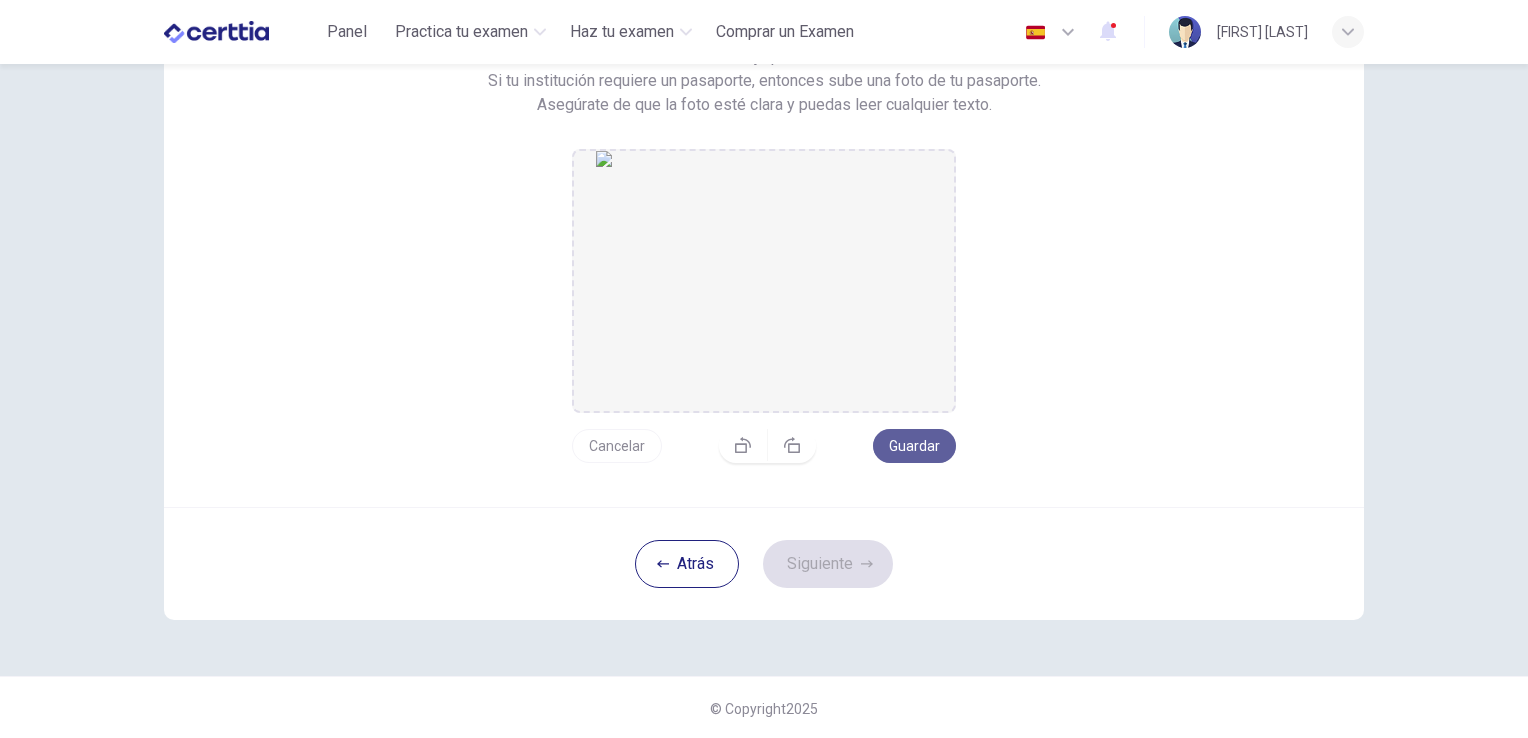 click on "Guardar" at bounding box center (914, 446) 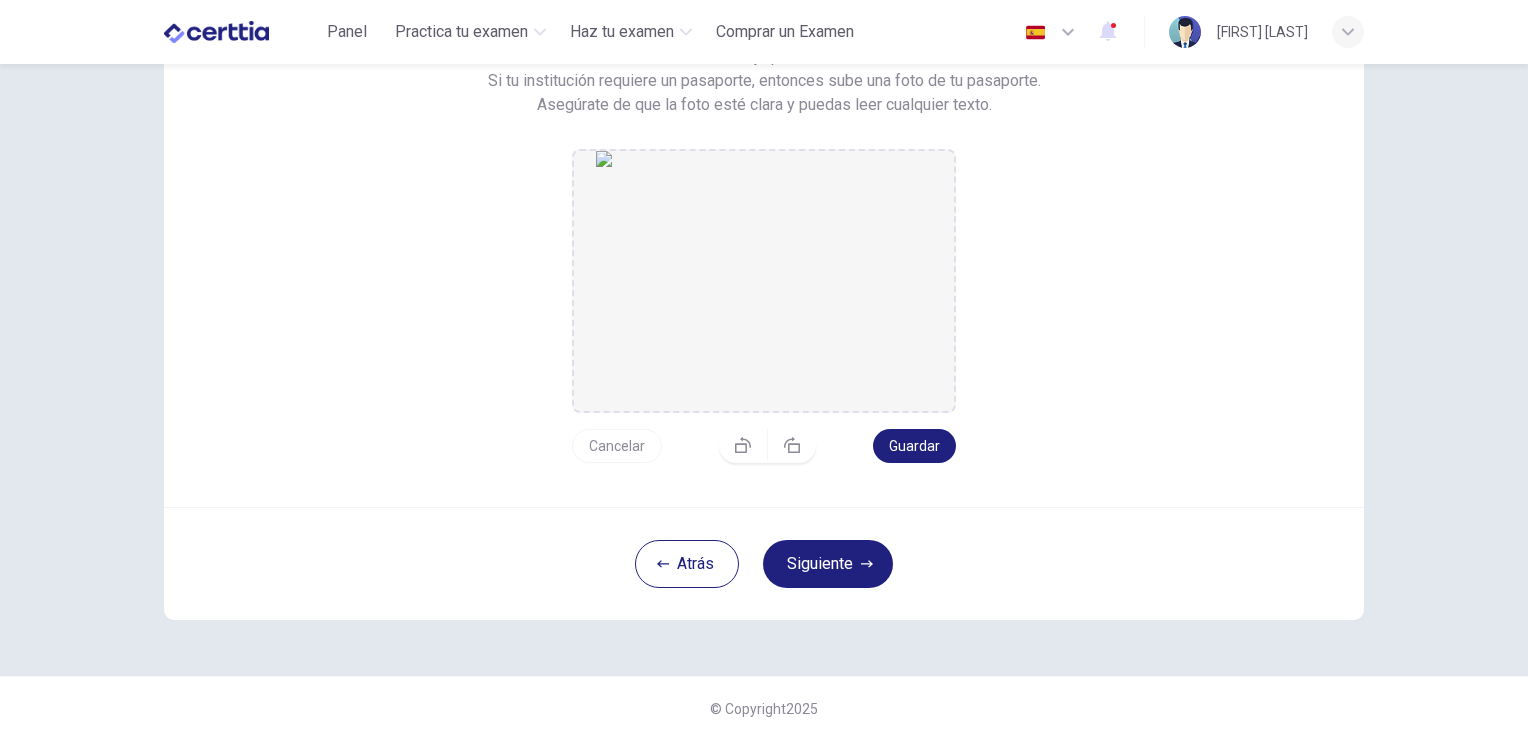 click on "Siguiente" at bounding box center [828, 564] 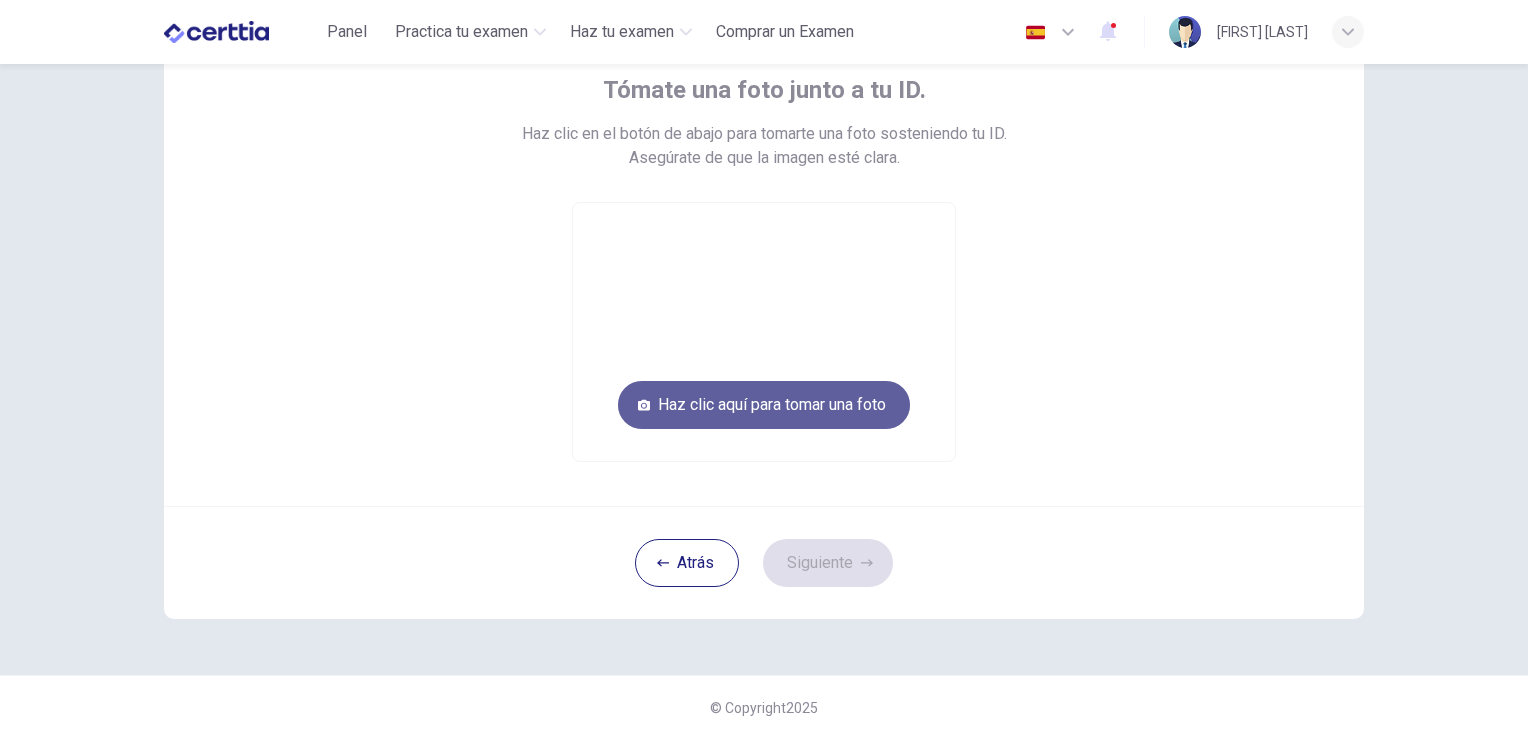 click on "Haz clic aquí para tomar una foto" at bounding box center [764, 405] 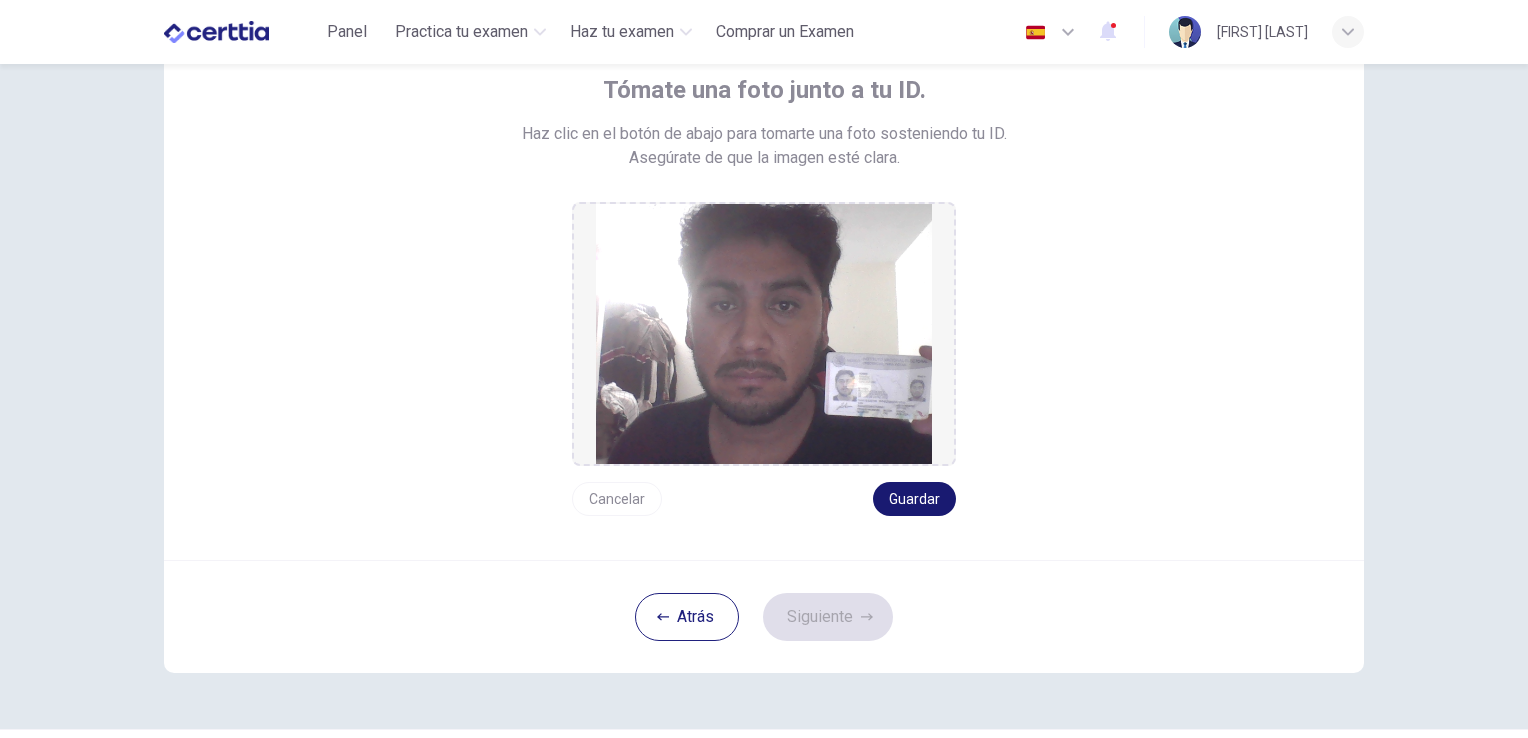 click on "Guardar" at bounding box center [914, 499] 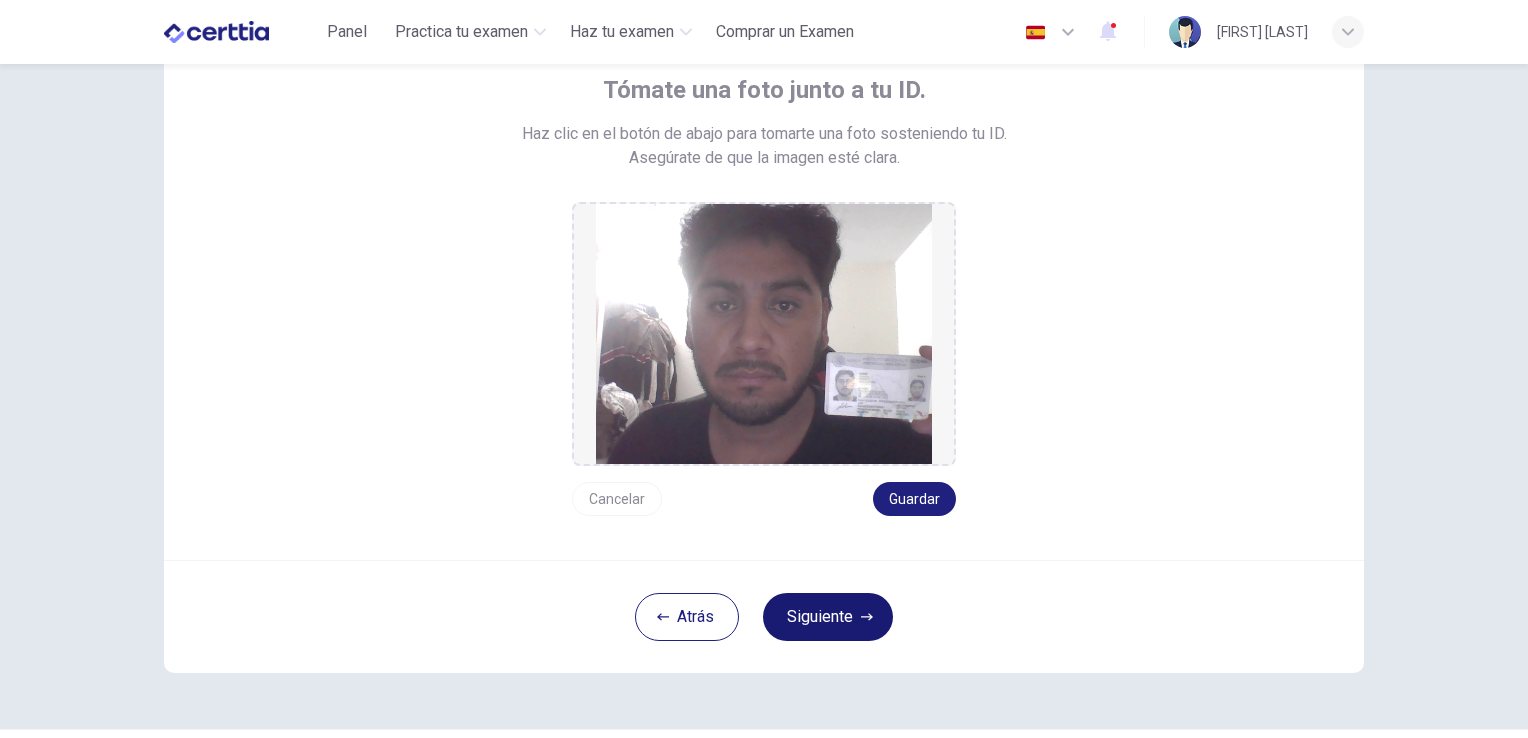 click on "Siguiente" at bounding box center [828, 617] 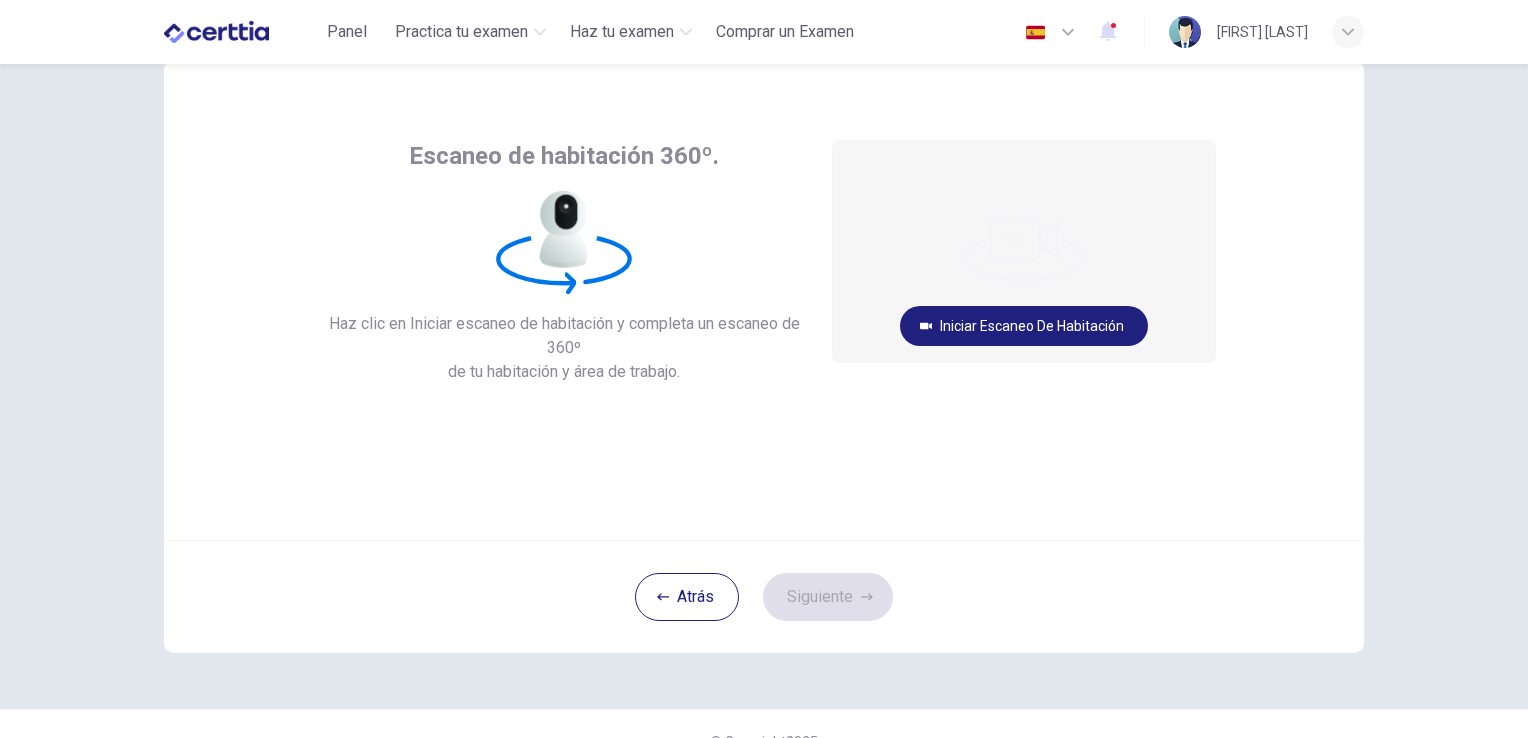 scroll, scrollTop: 0, scrollLeft: 0, axis: both 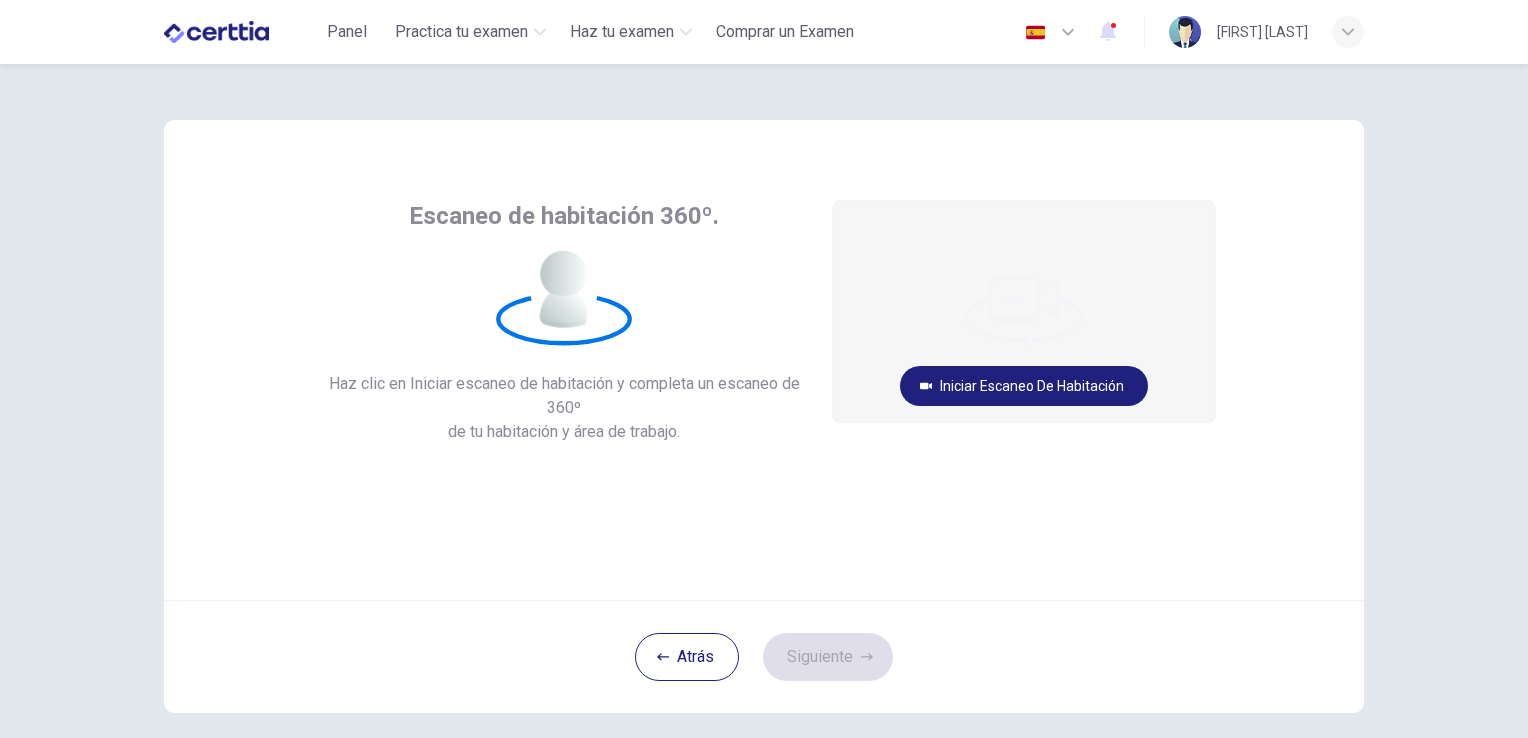 click at bounding box center [1185, 32] 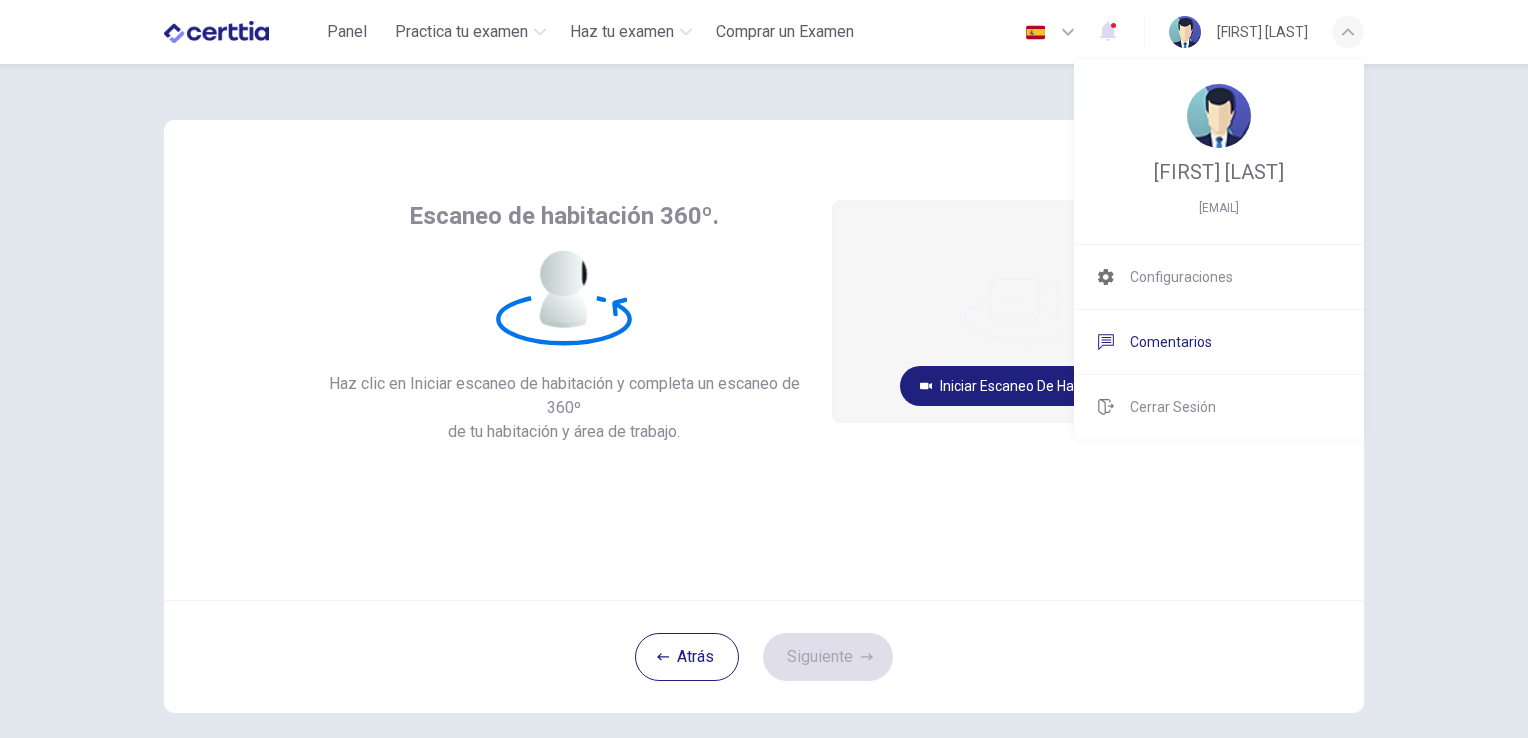 click on "Comentarios" at bounding box center [1219, 277] 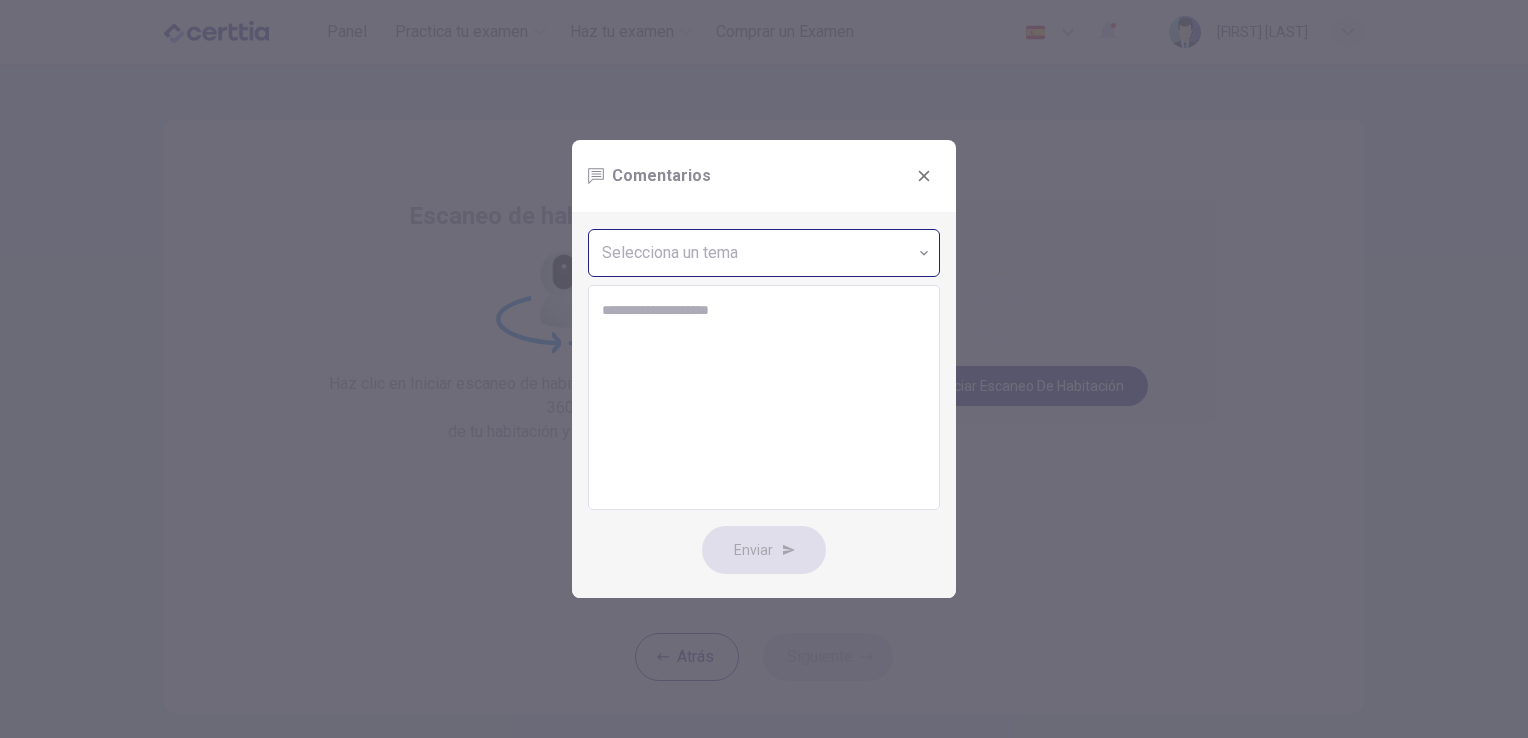click on "Este sitio utiliza cookies, como se explica en nuestra  Política de Privacidad . Si acepta el uso de cookies, haga clic en el botón Aceptar y continúe navegando por nuestro sitio.   Política de Privacidad Aceptar Panel Practica tu examen Haz tu examen Comprar un Examen Español ** ​ Antonio Ramirez Escaneo de habitación 360º. Haz clic en Iniciar escaneo de habitación y completa un escaneo de 360º de tu habitación y área de trabajo. Iniciar escaneo de habitación Cancelar Atrás Siguiente © Copyright  2025 Certtia | Plataforma de certificación de Inglés por Internet SEP Panel Practica tu examen Haz tu examen Paga Tu Examen   Notificaciones 1 © Copyright  2025 Comentarios Selecciona un tema ​ * ​ Enviar" at bounding box center (764, 369) 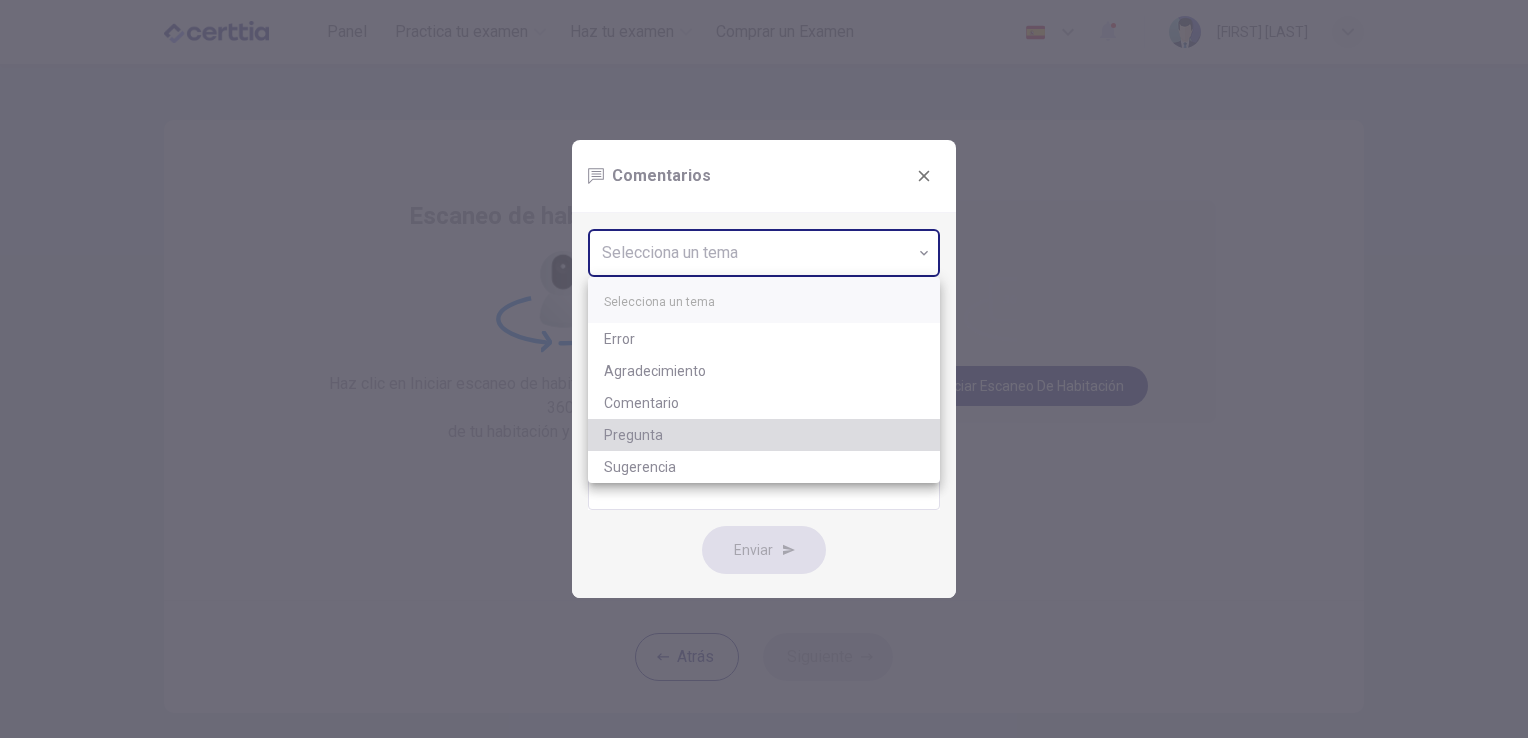 click on "Pregunta" at bounding box center (764, 435) 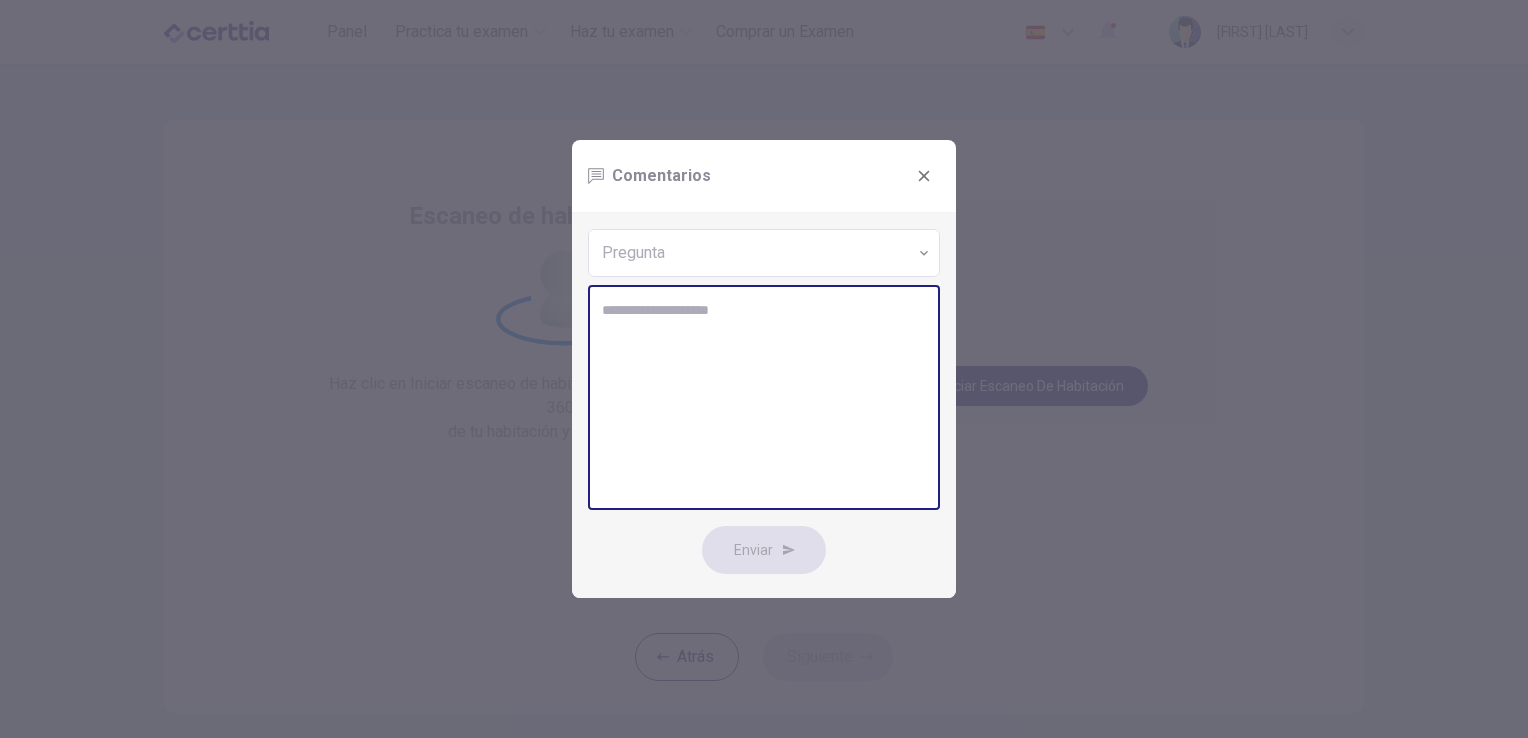click at bounding box center (764, 398) 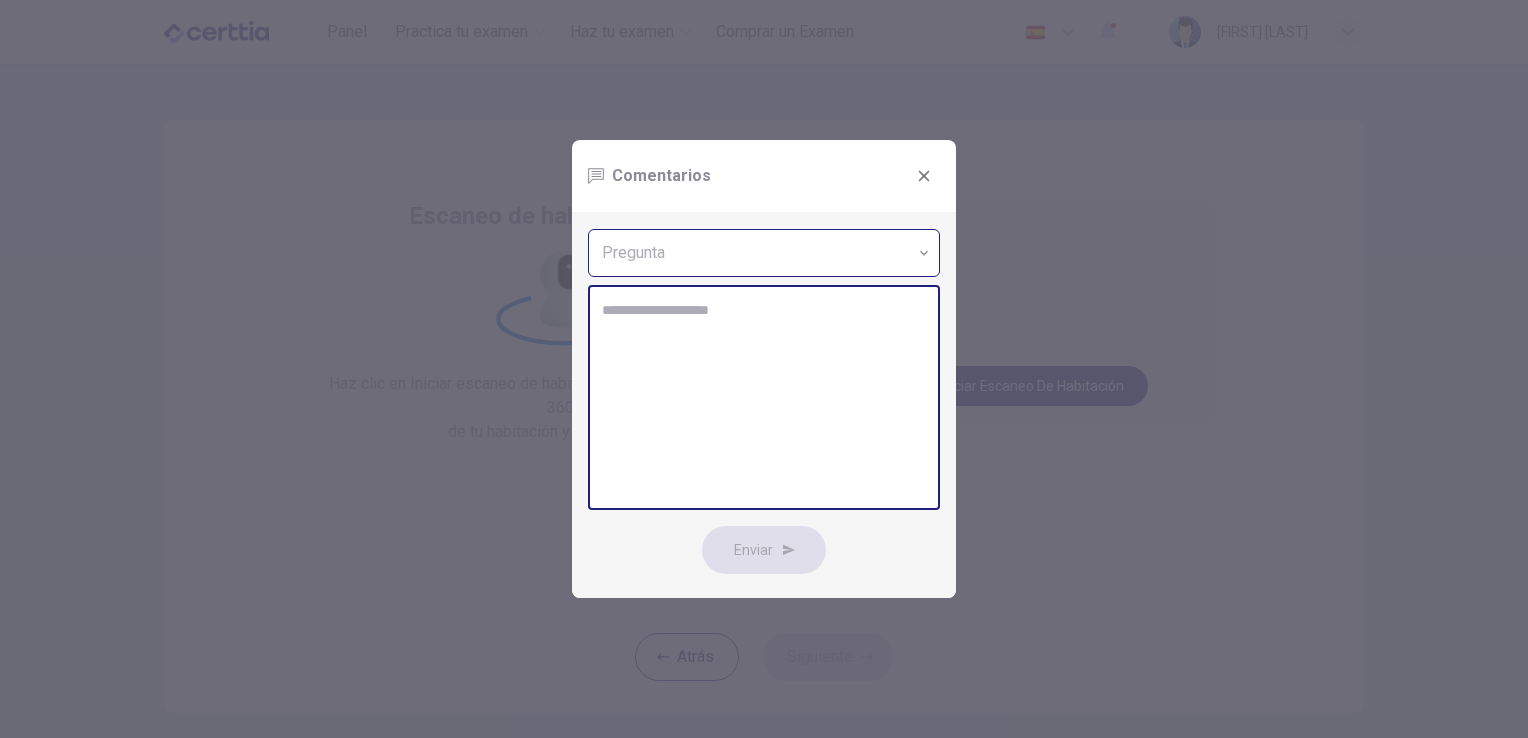 click on "Este sitio utiliza cookies, como se explica en nuestra  Política de Privacidad . Si acepta el uso de cookies, haga clic en el botón Aceptar y continúe navegando por nuestro sitio.   Política de Privacidad Aceptar Panel Practica tu examen Haz tu examen Comprar un Examen Español ** ​ Antonio Ramirez Escaneo de habitación 360º. Haz clic en Iniciar escaneo de habitación y completa un escaneo de 360º de tu habitación y área de trabajo. Iniciar escaneo de habitación Cancelar Atrás Siguiente © Copyright  2025 Certtia | Plataforma de certificación de Inglés por Internet SEP Panel Practica tu examen Haz tu examen Paga Tu Examen   Notificaciones 1 © Copyright  2025 Comentarios Pregunta ******** ​ * ​ Enviar" at bounding box center [764, 369] 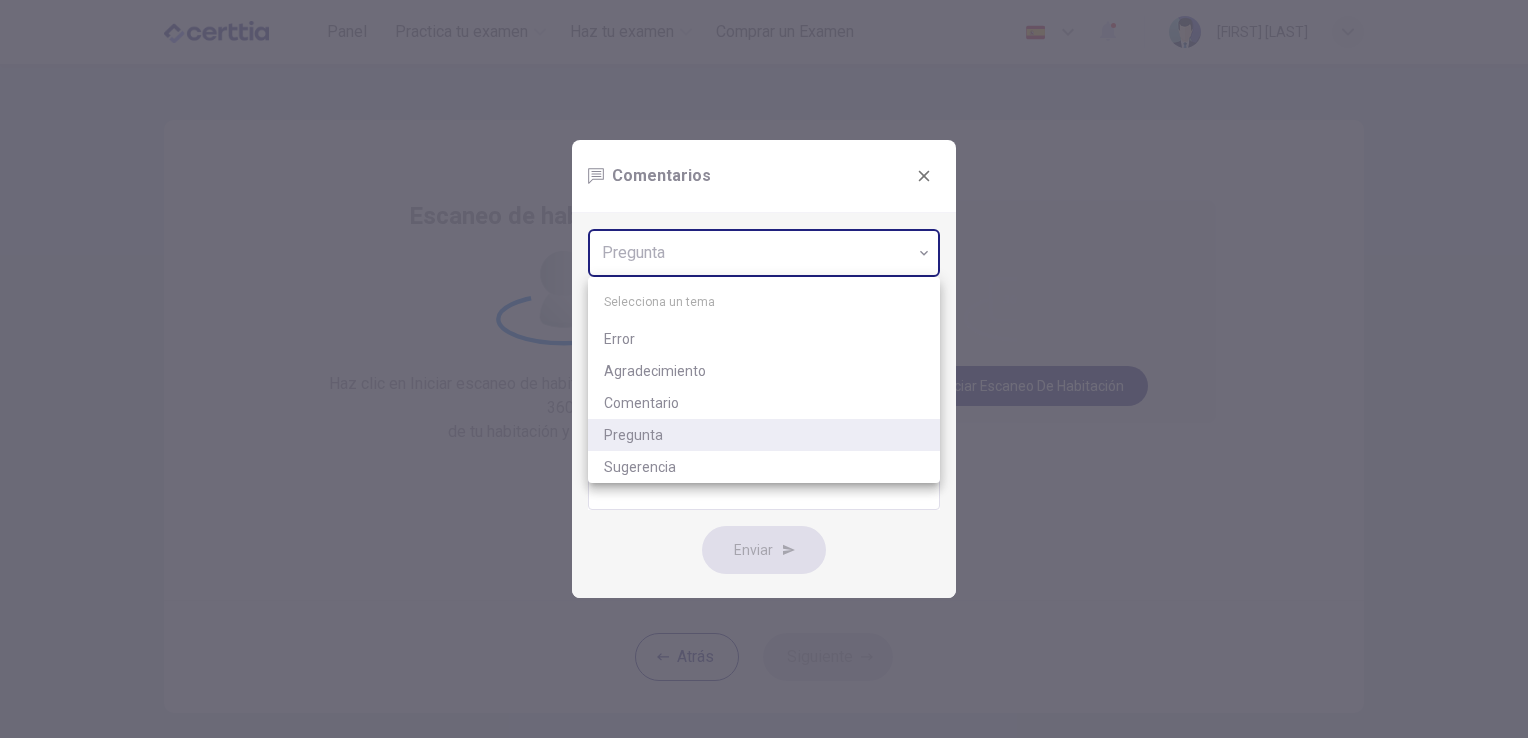 click at bounding box center [764, 369] 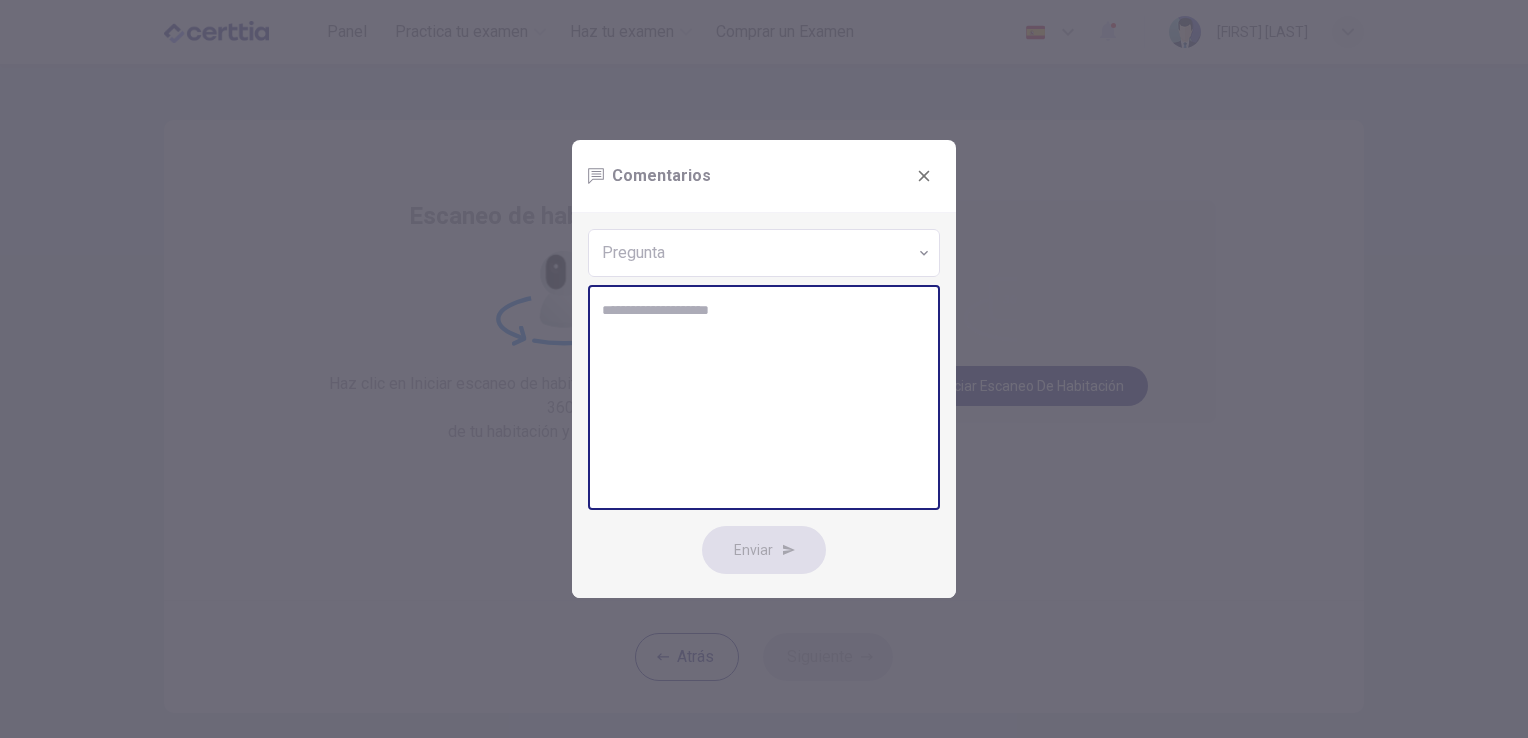 click at bounding box center [764, 398] 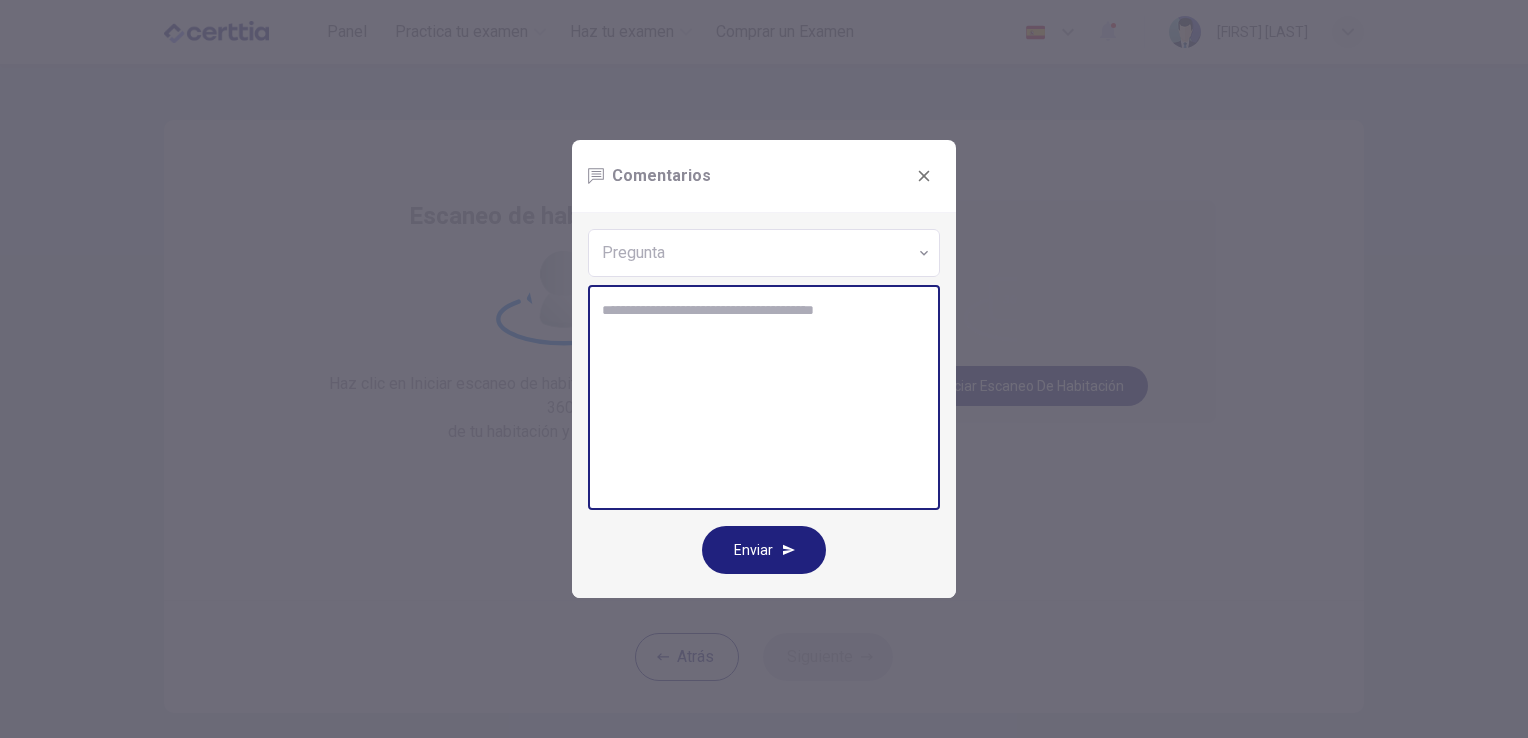 click on "**********" at bounding box center (764, 398) 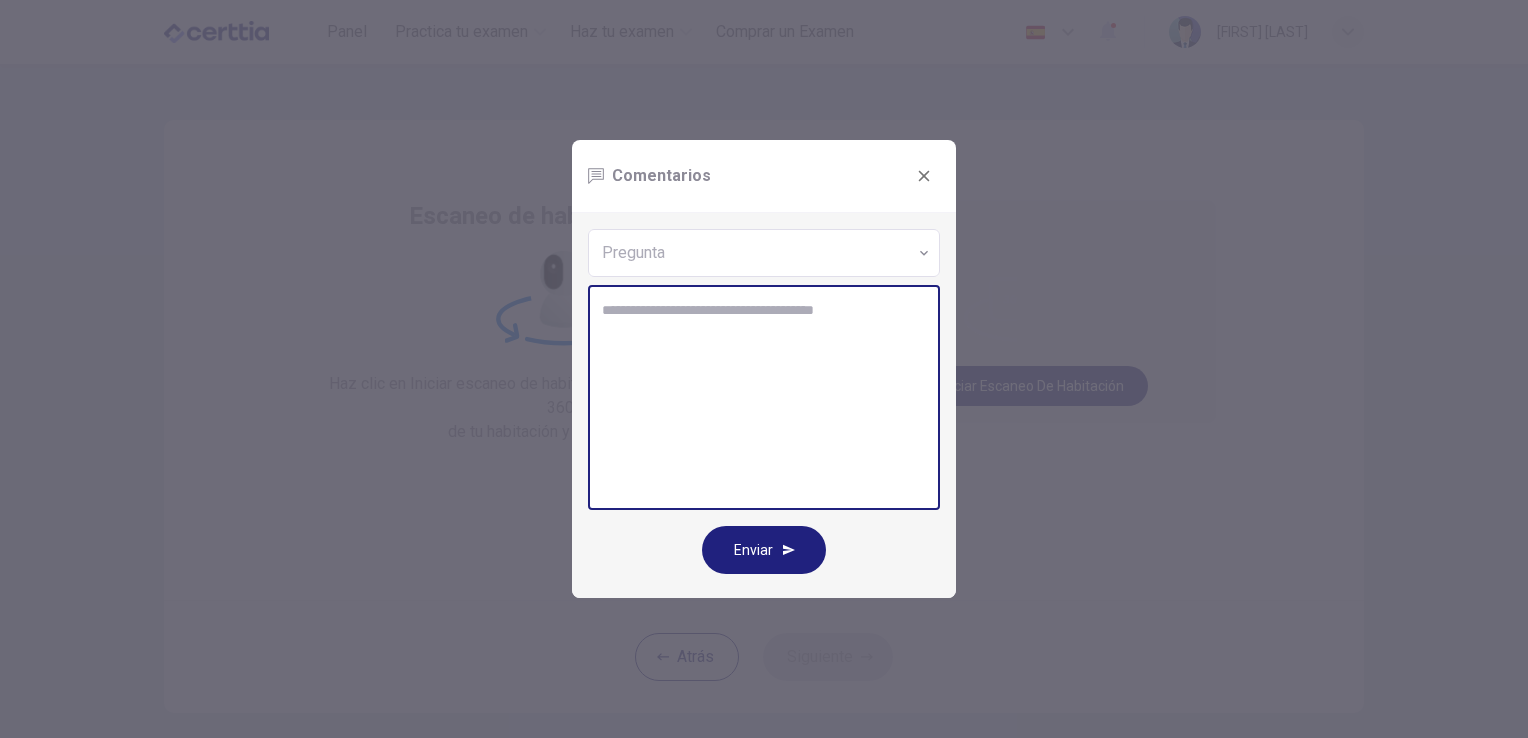 click on "**********" at bounding box center [764, 398] 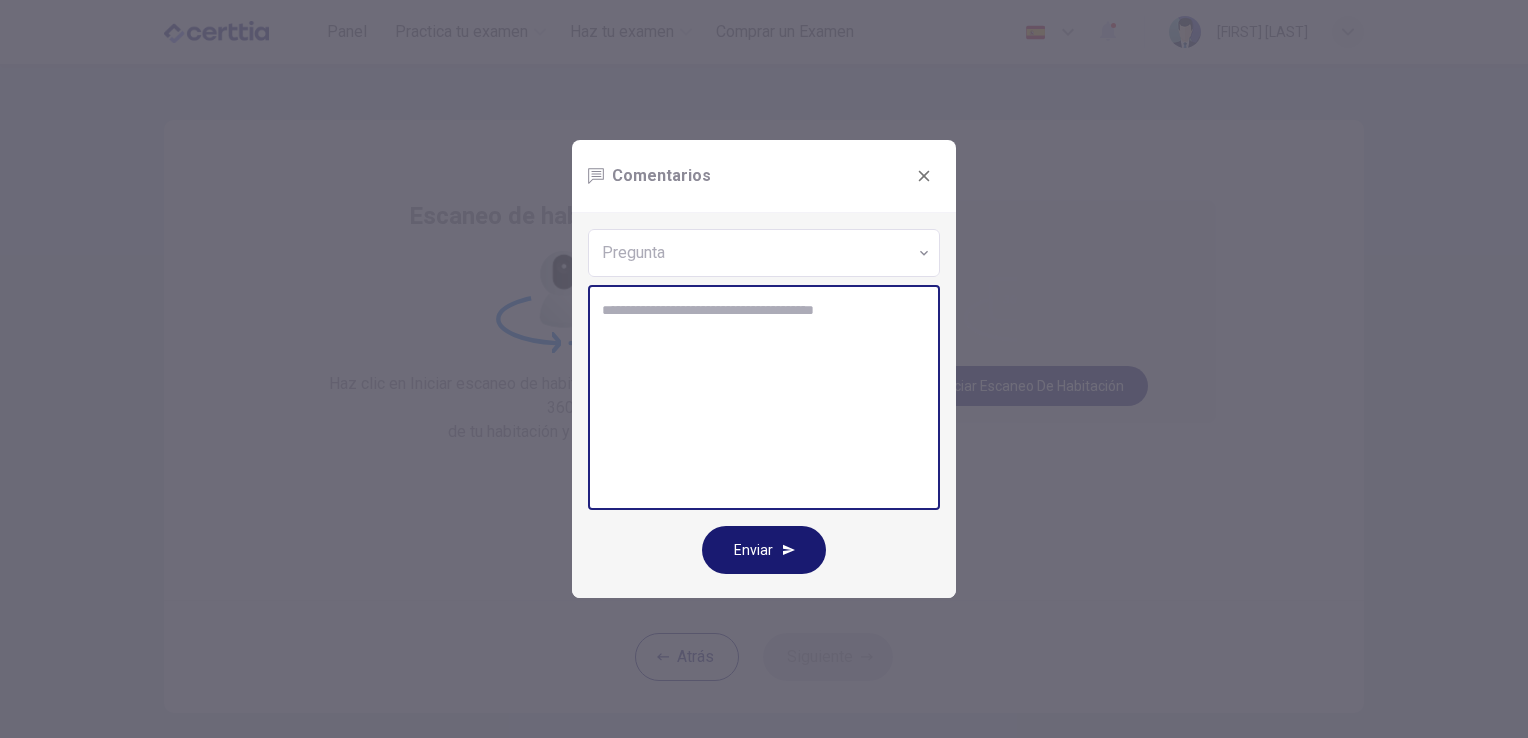 type on "**********" 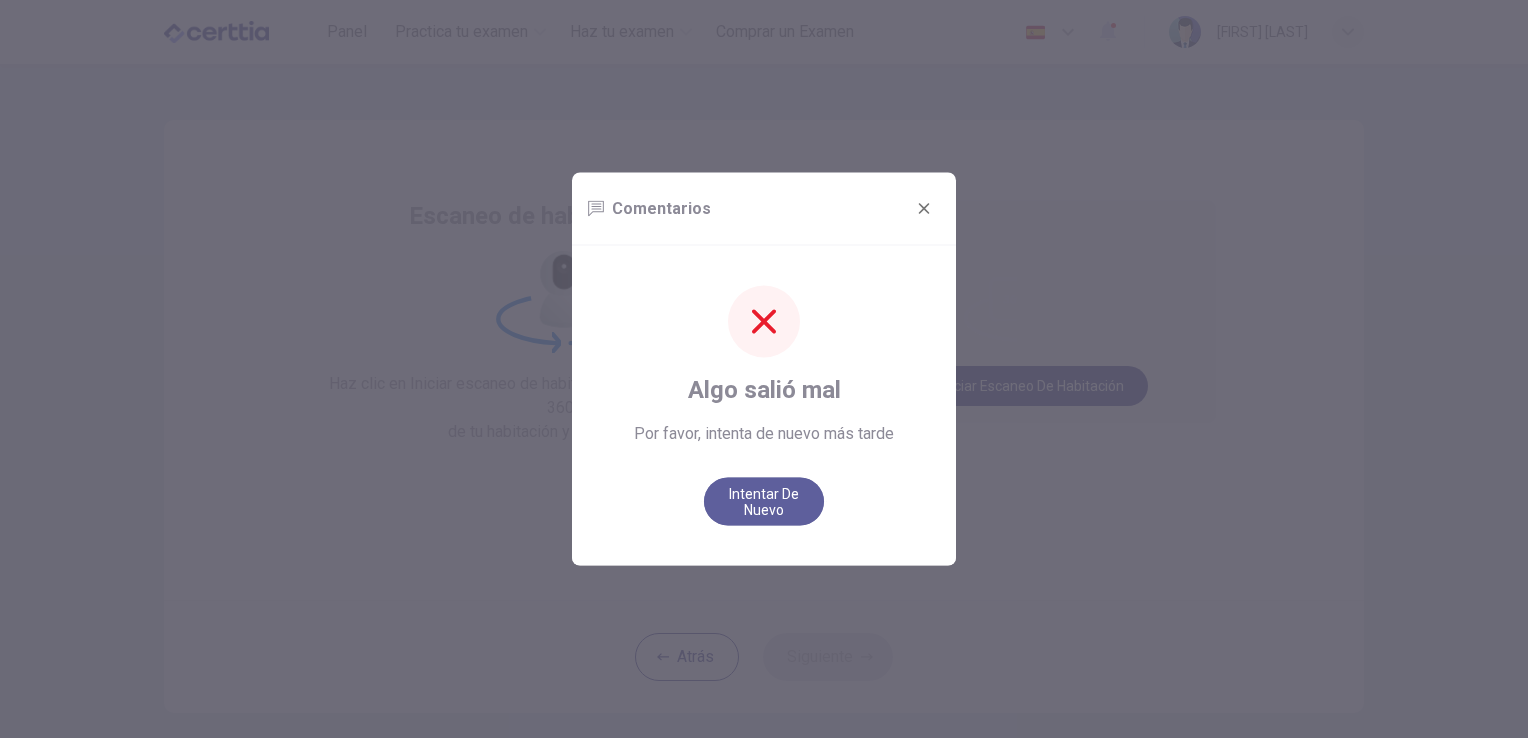 click on "Intentar de nuevo" at bounding box center (764, 502) 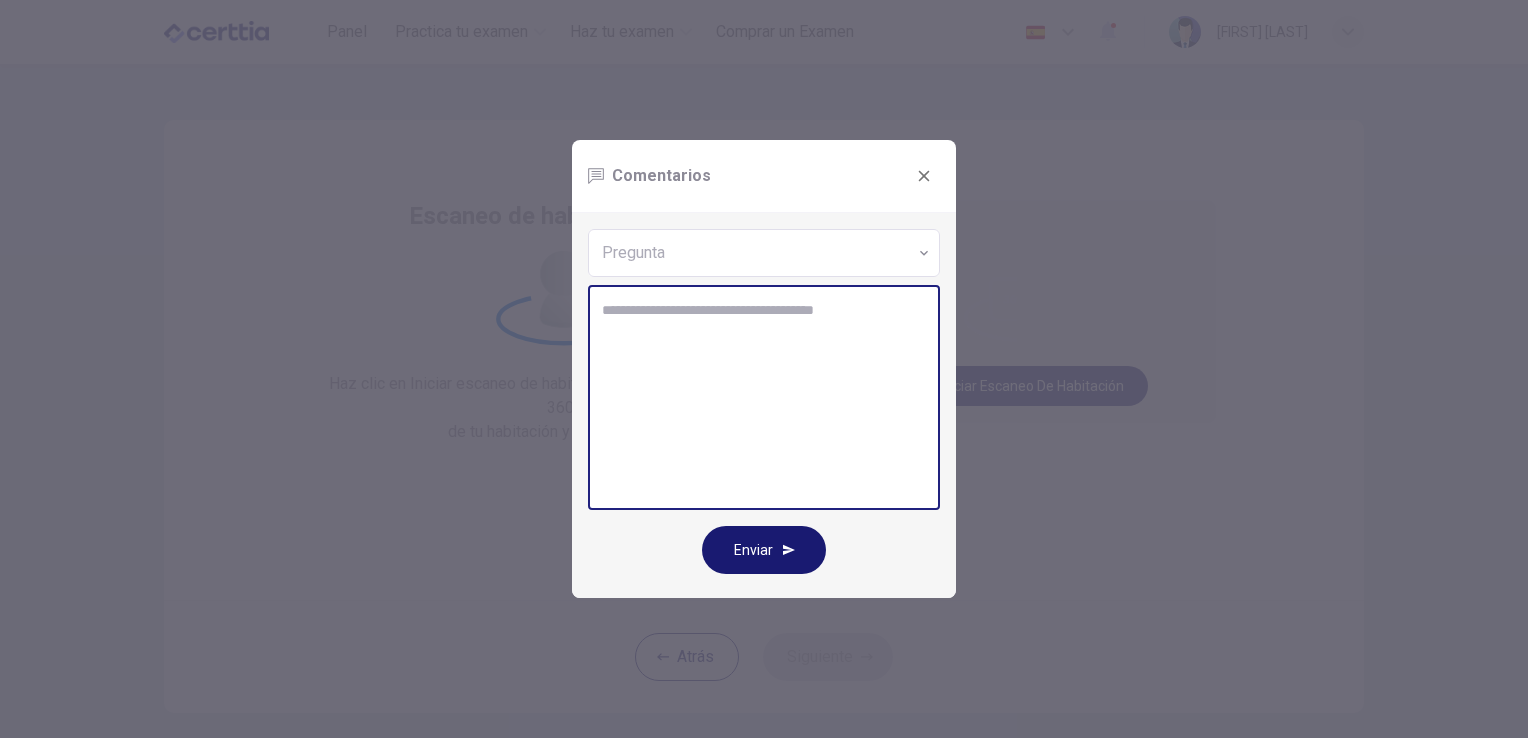 click on "**********" at bounding box center [764, 398] 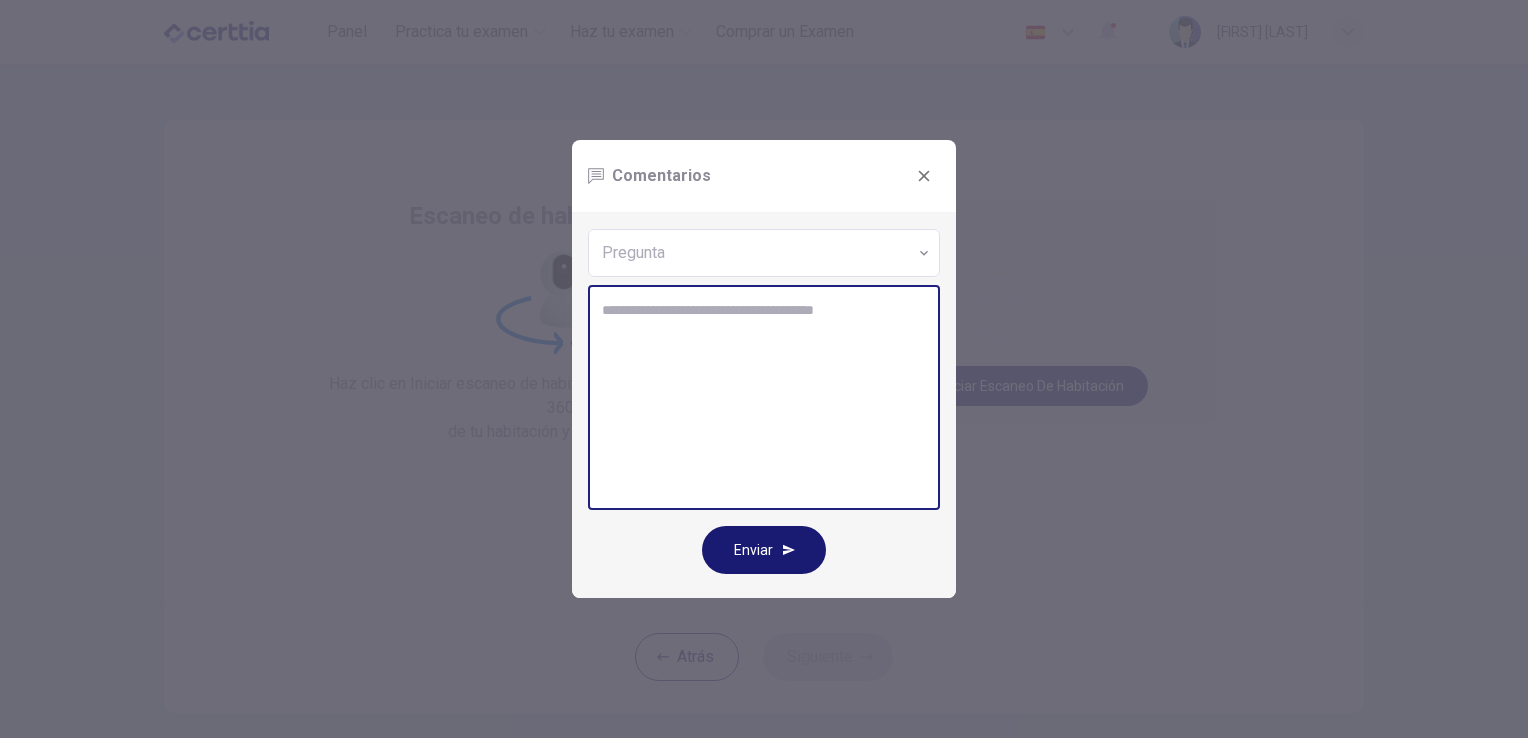 click on "Enviar" at bounding box center (764, 550) 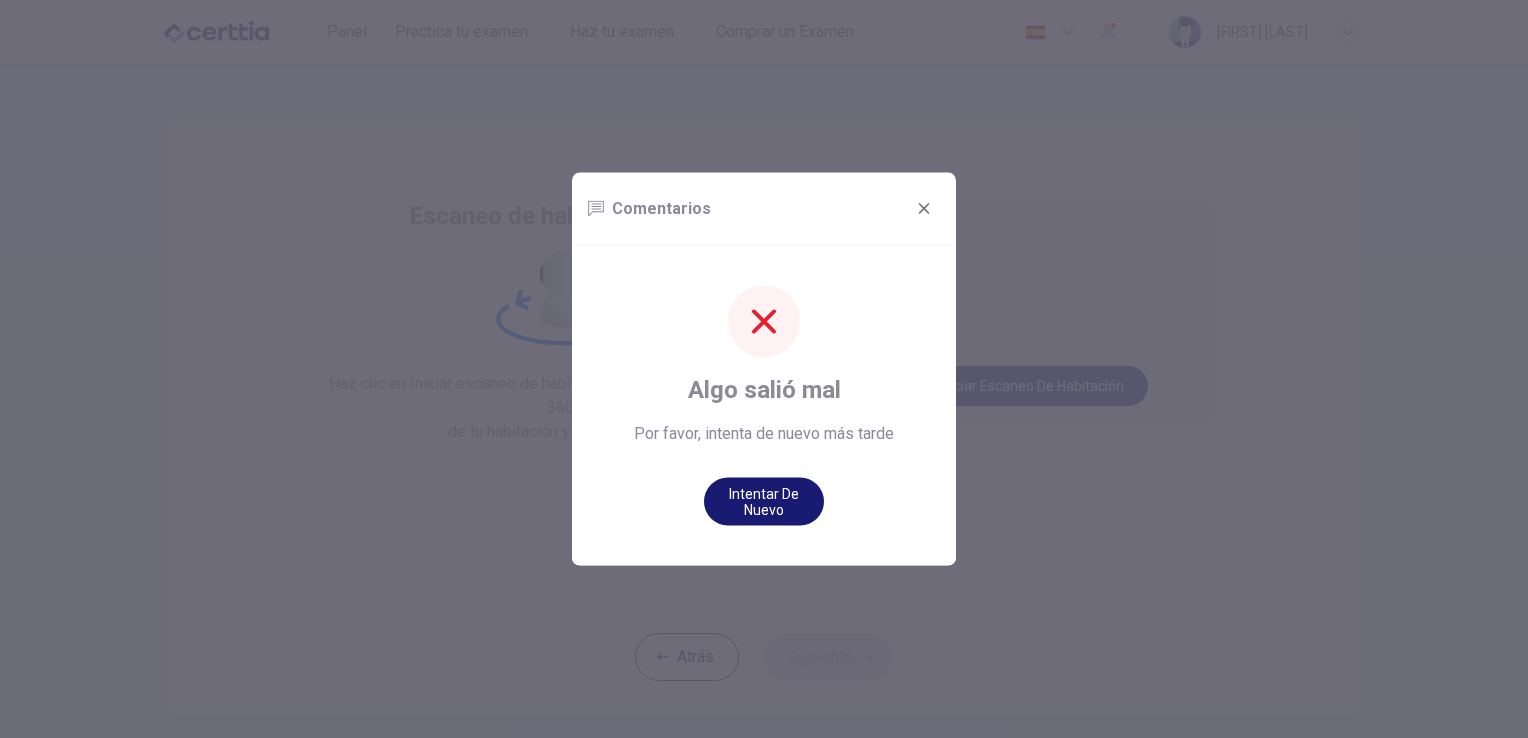 click on "Intentar de nuevo" at bounding box center (764, 502) 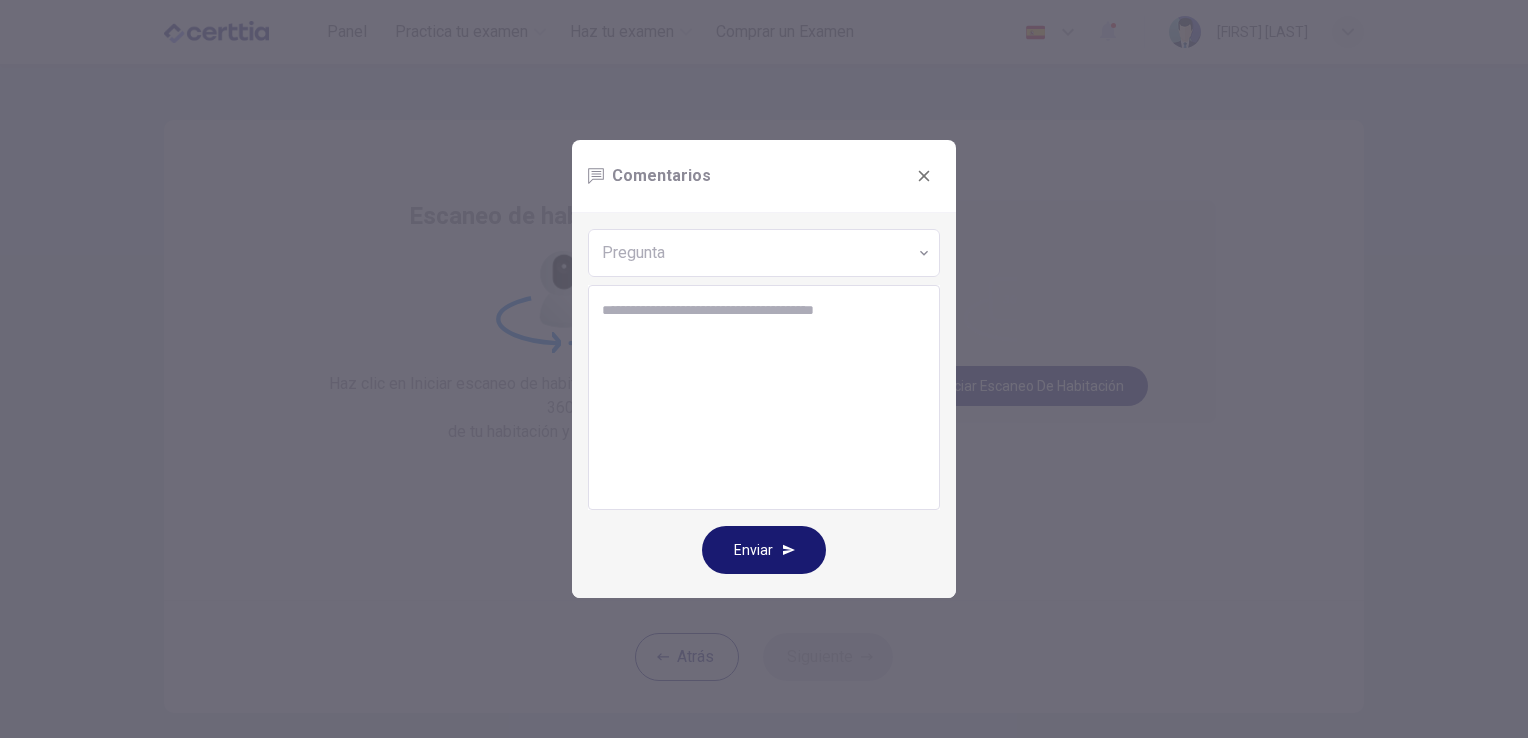 click at bounding box center (924, 176) 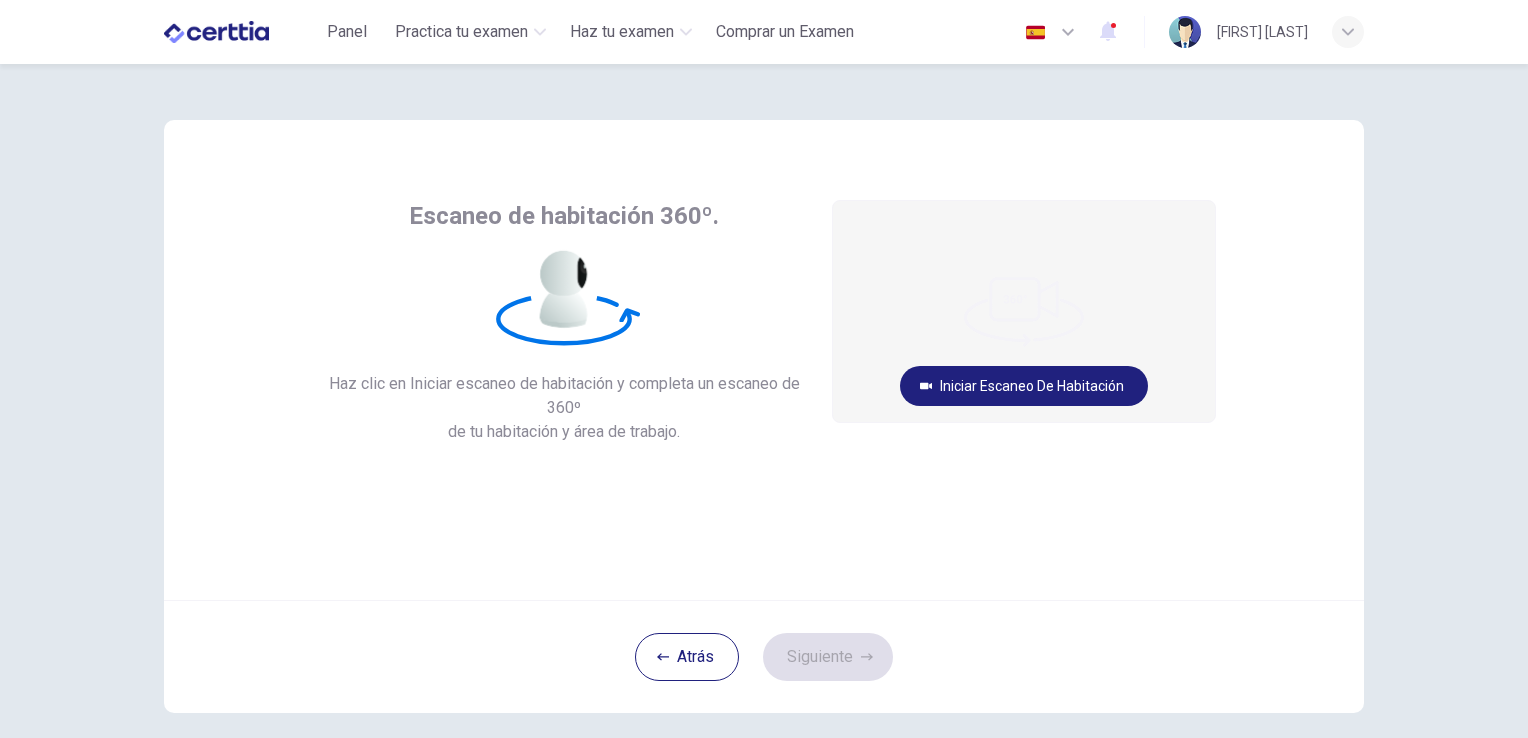 click on "[FIRST] [LAST]" at bounding box center (1262, 32) 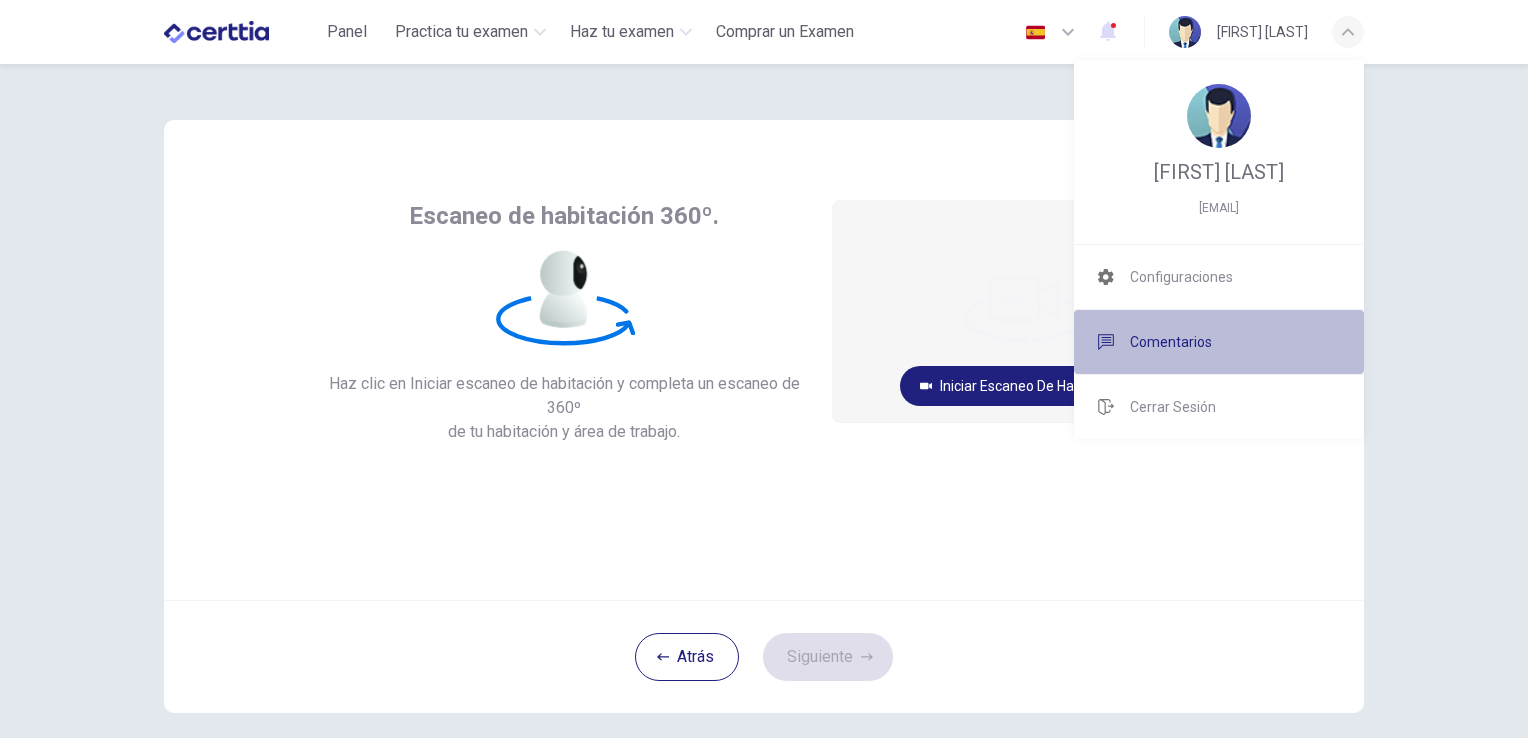click on "Comentarios" at bounding box center (1181, 277) 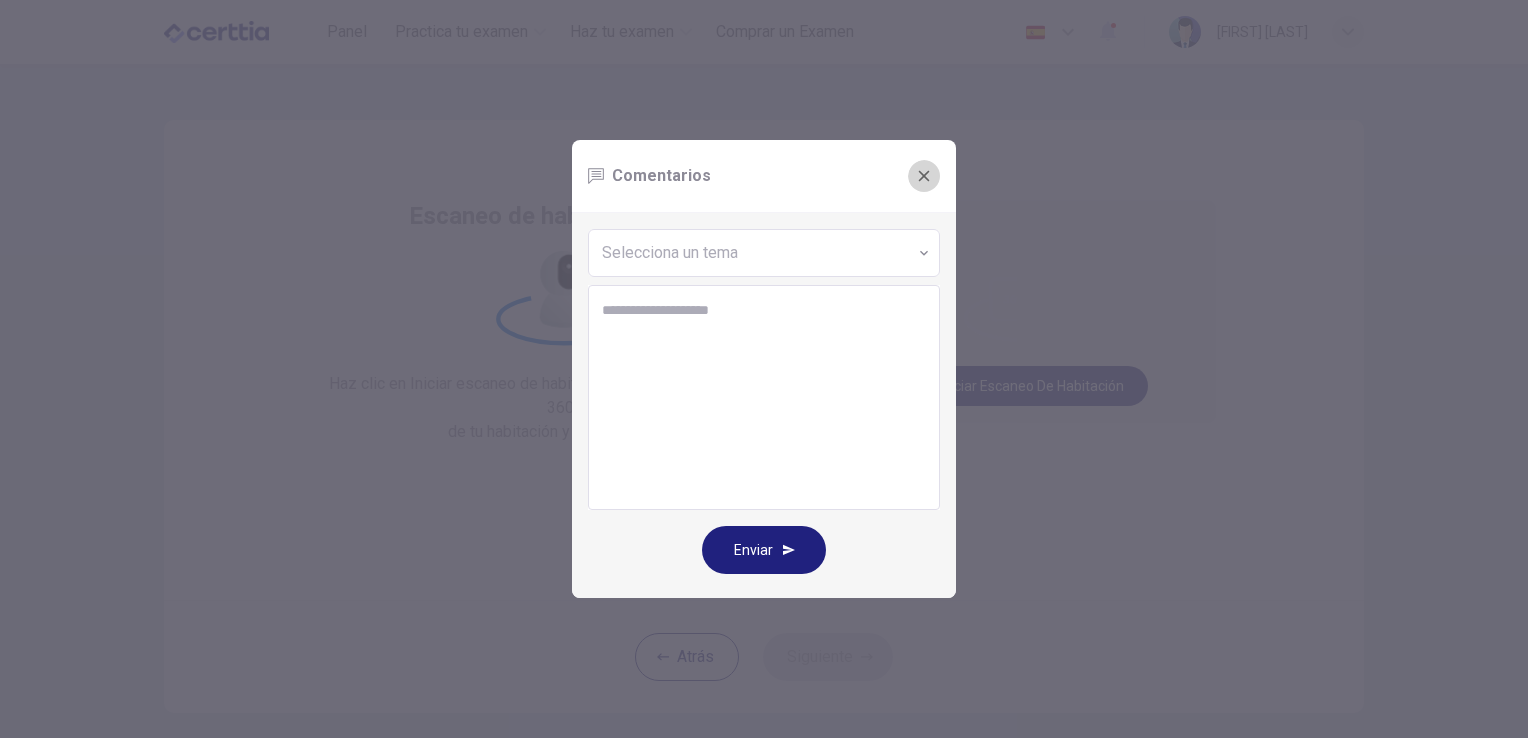 click at bounding box center (924, 176) 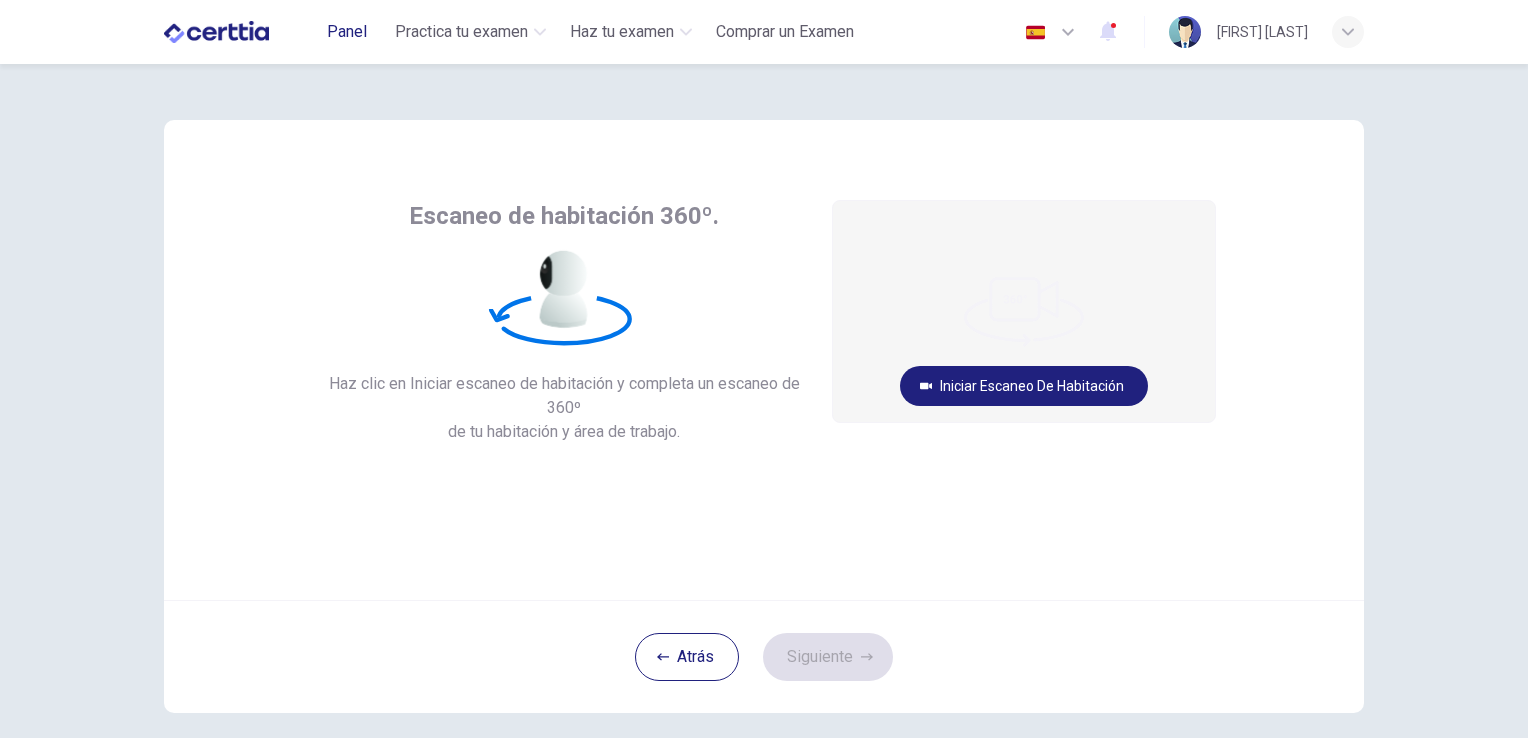 click on "Panel" at bounding box center [347, 32] 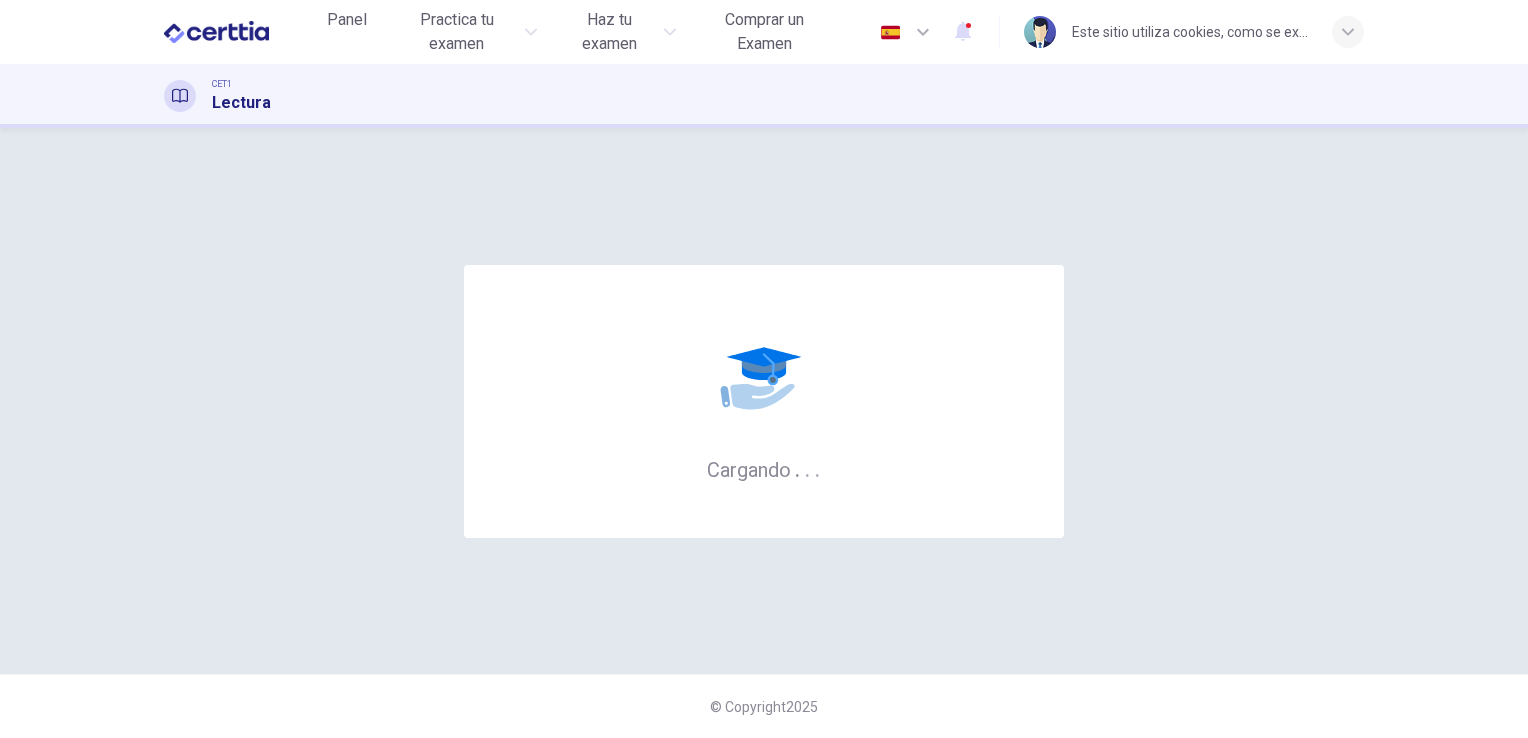 scroll, scrollTop: 0, scrollLeft: 0, axis: both 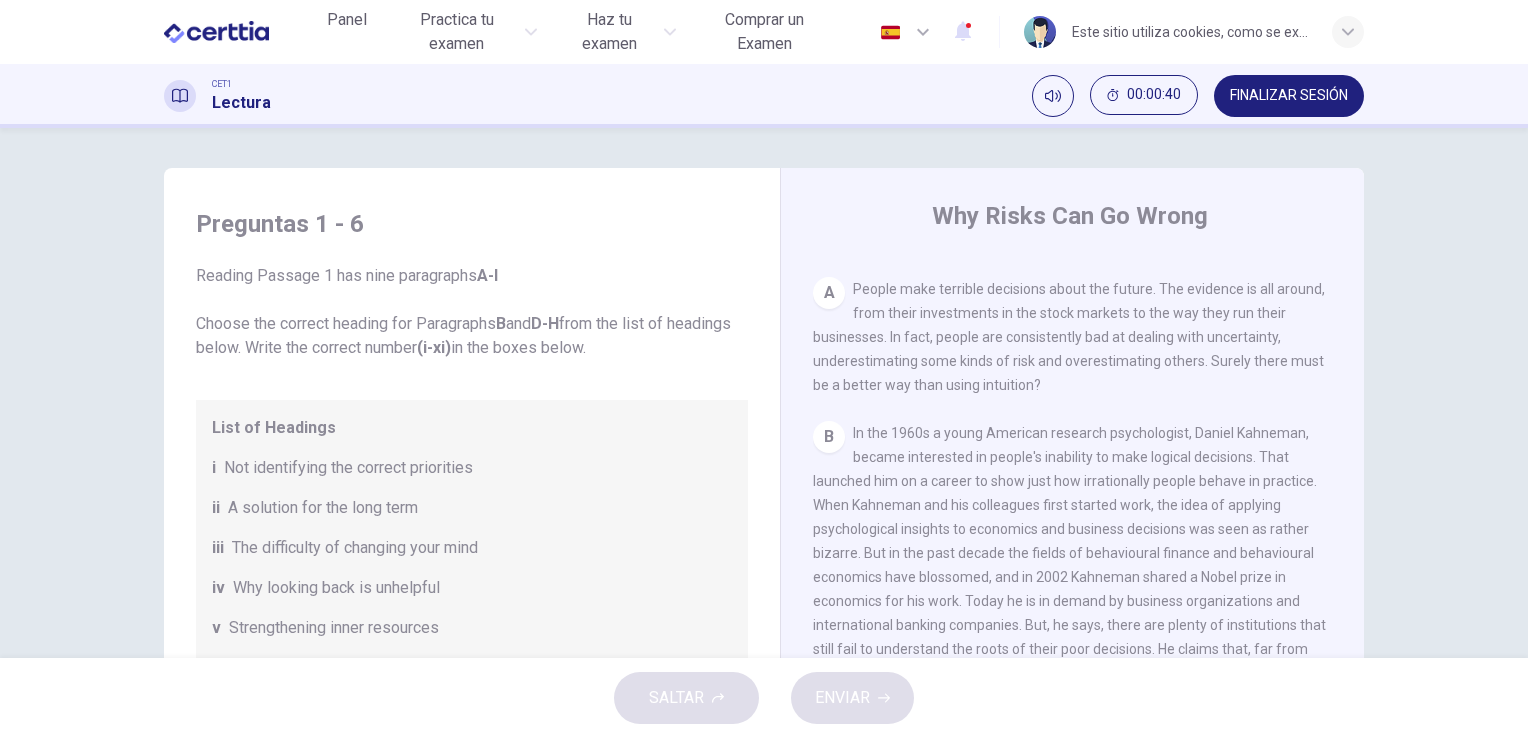 click on "CLIC PARA ZOOM Clic para zoom A People make terrible decisions about the future. The evidence is all around, from their investments in the stock markets to the way they run their businesses. In fact, people are consistently bad at dealing with uncertainty, underestimating some kinds of risk and overestimating others. Surely there must be a better way than using intuition? B C D Another source of wrong decisions is related to the decisive effect of the initial meeting, particularly in negotiations over money. This is referred to as the 'anchor effect'. Once a figure has been mentioned, it takes a strange hold over the human mind. The asking price quoted in a house sale, for example, tends to become accepted by all parties as the 'anchor' around which negotiations take place. Much the same goes for salary negotiations or mergers and acquisitions. If nobody has much information to go on, a figure can provide comfort - even though it may lead to a terrible mistake. E F G H I" at bounding box center [1086, 559] 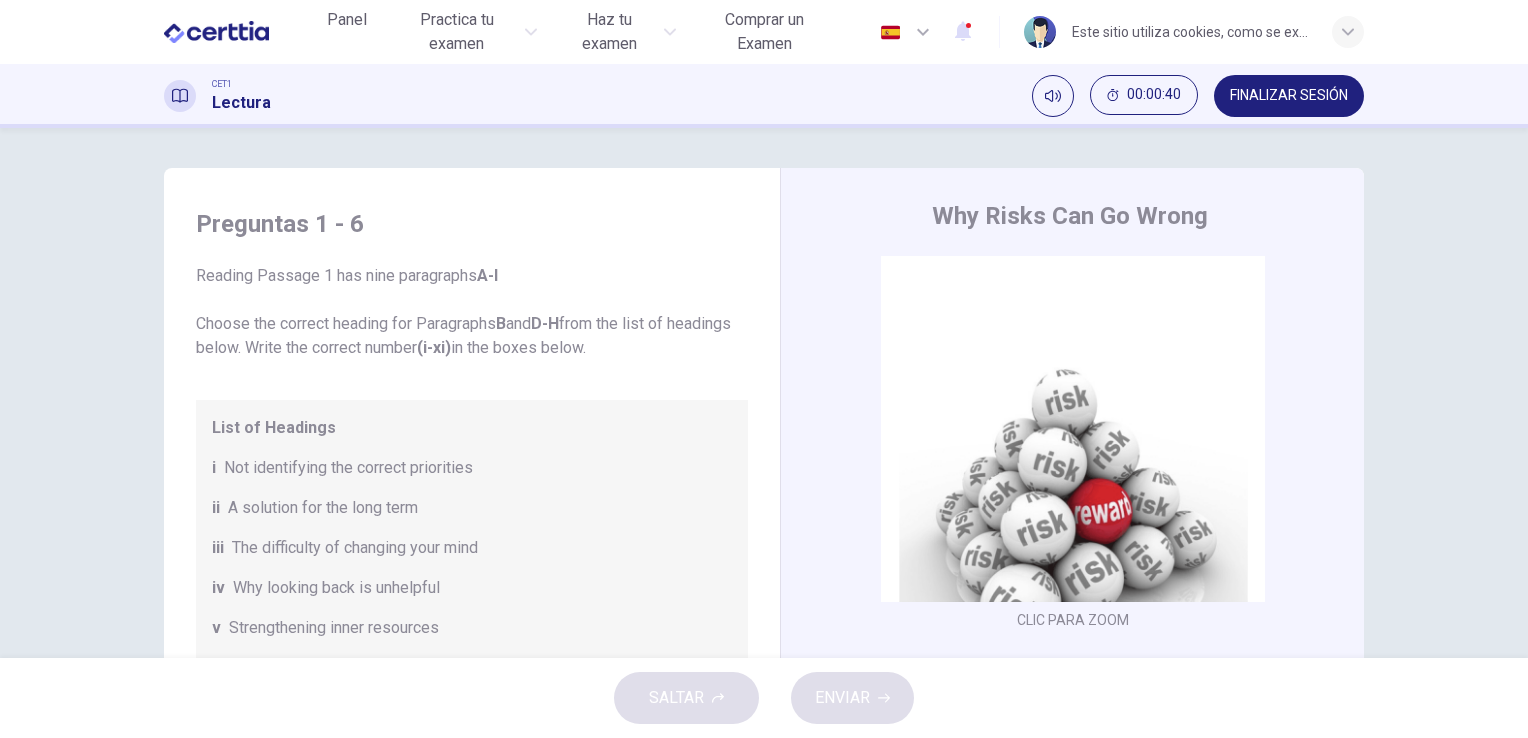 scroll, scrollTop: 0, scrollLeft: 0, axis: both 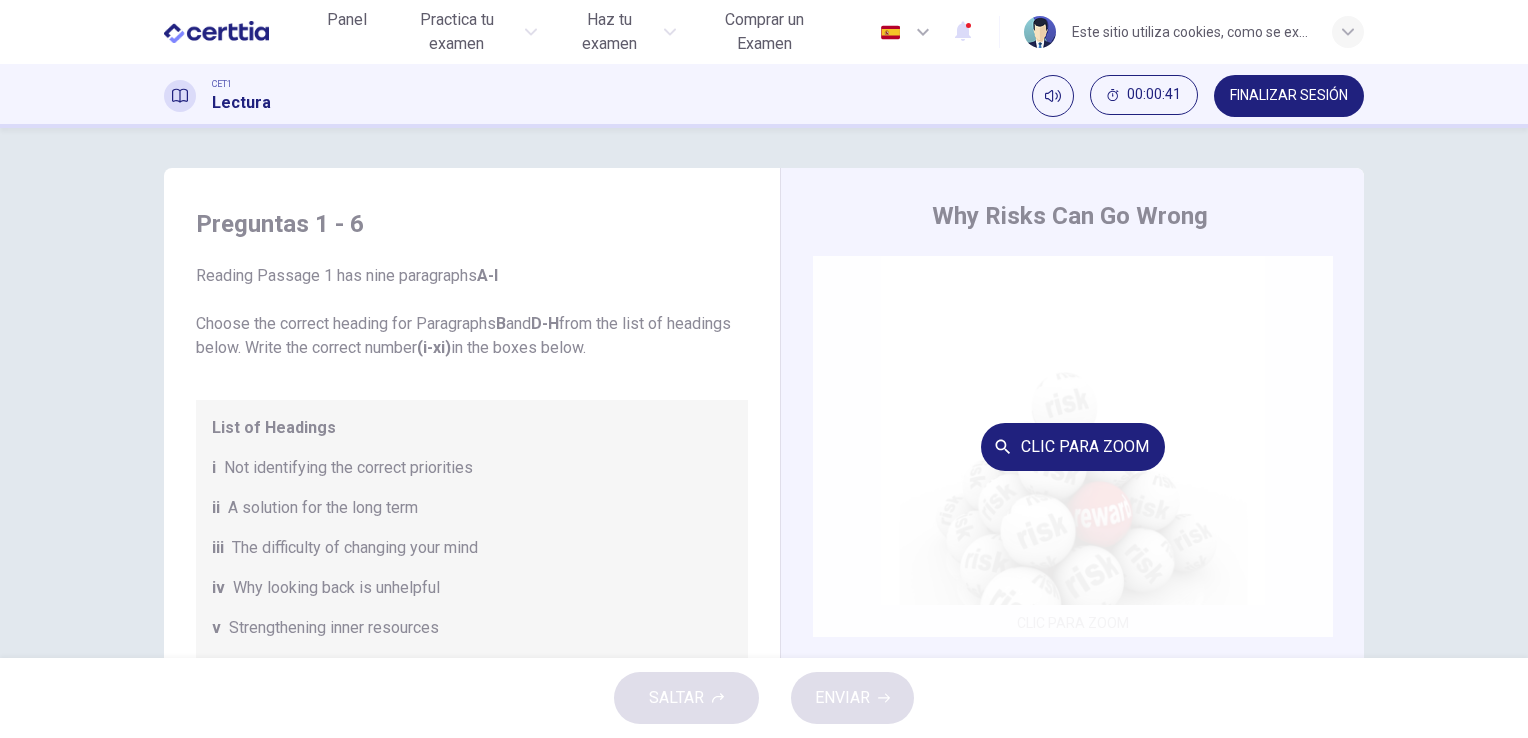 click on "Clic para zoom" at bounding box center (1073, 447) 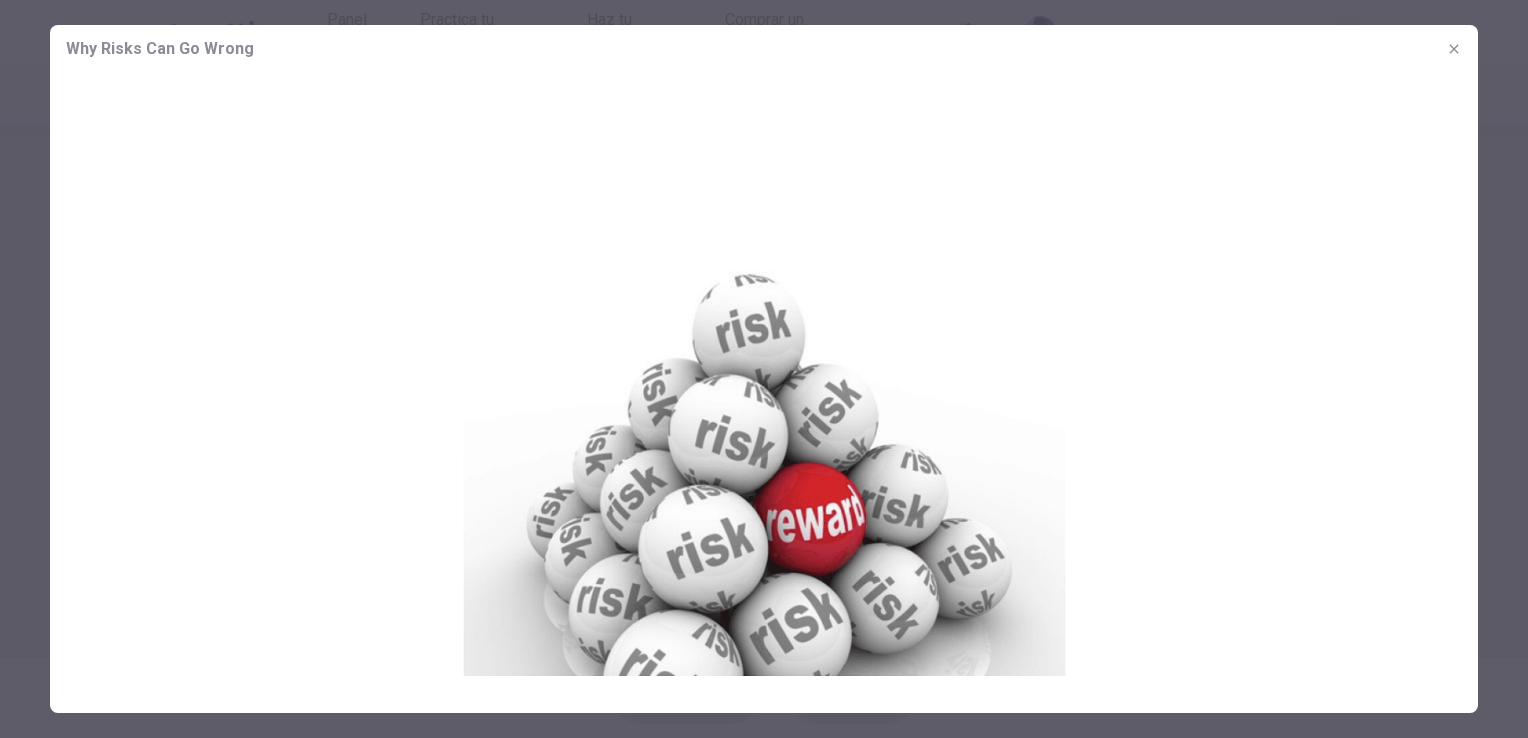 click at bounding box center (764, 369) 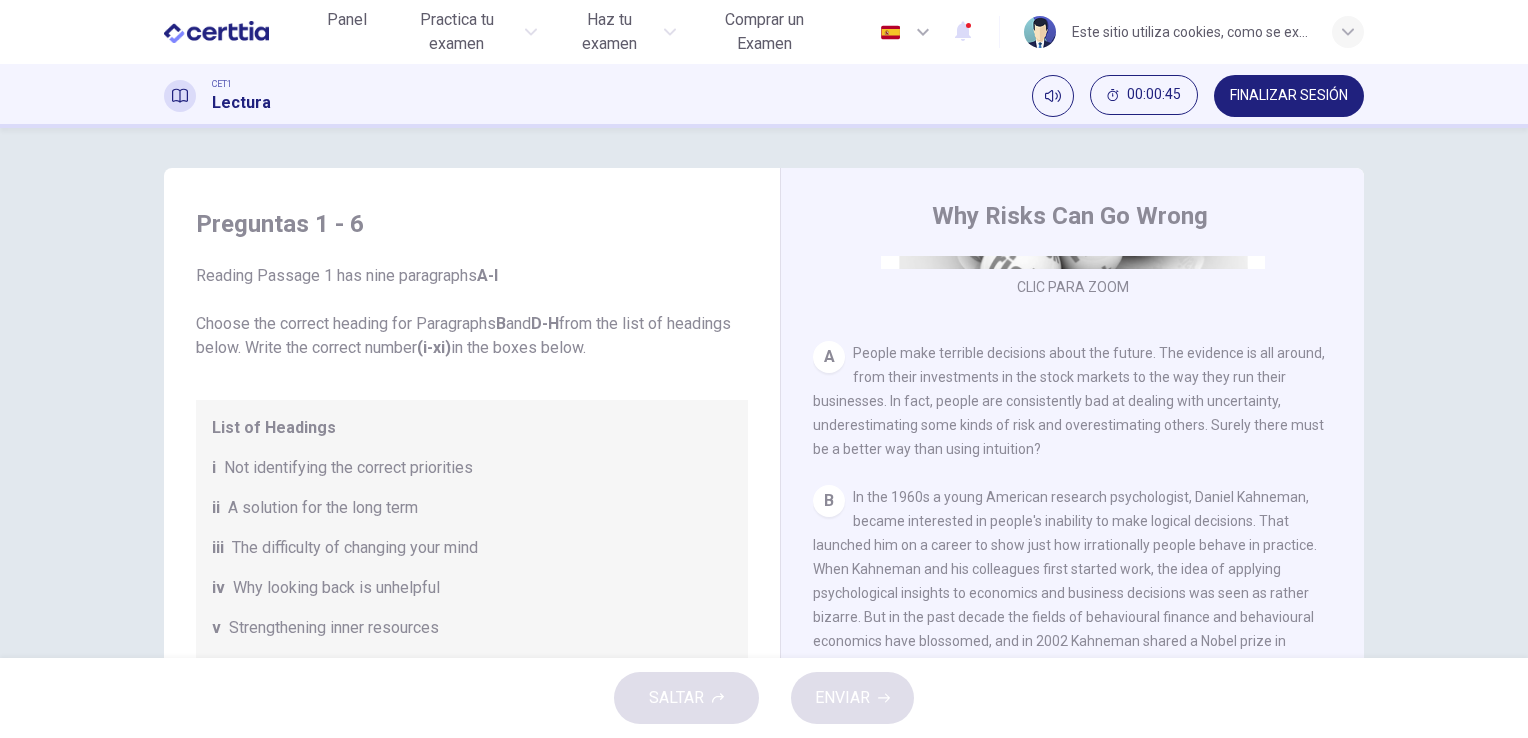 scroll, scrollTop: 400, scrollLeft: 0, axis: vertical 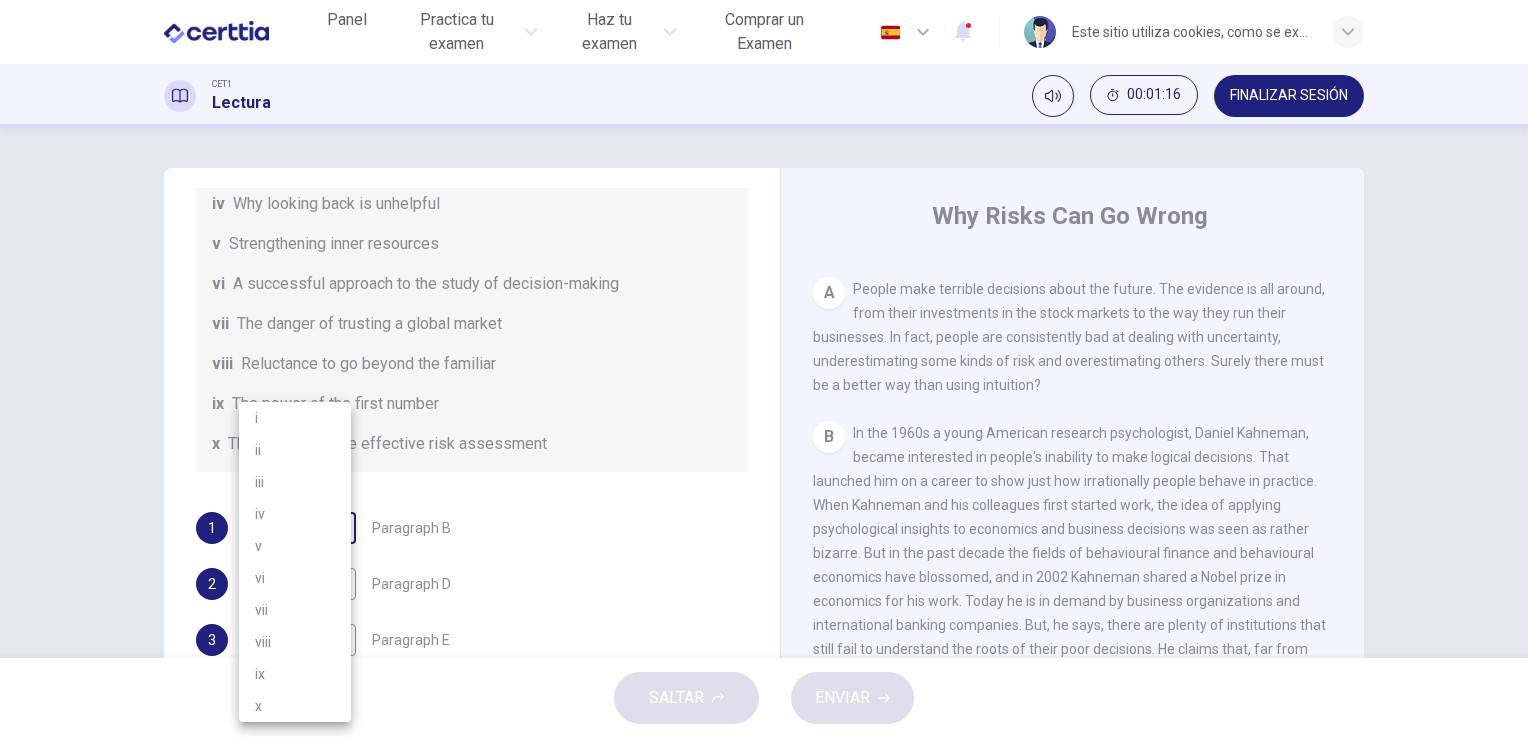 click on "Este sitio utiliza cookies, como se explica en nuestra  Política de Privacidad . Si acepta el uso de cookies, haga clic en el botón Aceptar y continúe navegando por nuestro sitio.   Política de Privacidad Aceptar Panel Practica tu examen Haz tu examen Comprar un Examen Español ** ​ [FIRST] [LAST] CET1 Lectura 00:01:16 FINALIZAR SESIÓN Preguntas 1 - 6 Reading Passage 1 has nine paragraphs  A-I
Choose the correct heading for Paragraphs  B  and  D-H  from the list of headings below.
Write the correct number  (i-xi)  in the boxes below. List of Headings i Not identifying the correct priorities ii A solution for the long term iii The difficulty of changing your mind iv Why looking back is unhelpful v Strengthening inner resources vi A successful approach to the study of decision-making vii The danger of trusting a global market viii Reluctance to go beyond the familiar ix The power of the first number x The need for more effective risk assessment 1 ​ ​ Paragraph B 2 ​ ​ Paragraph D 3 ​ ​ 4" at bounding box center (764, 369) 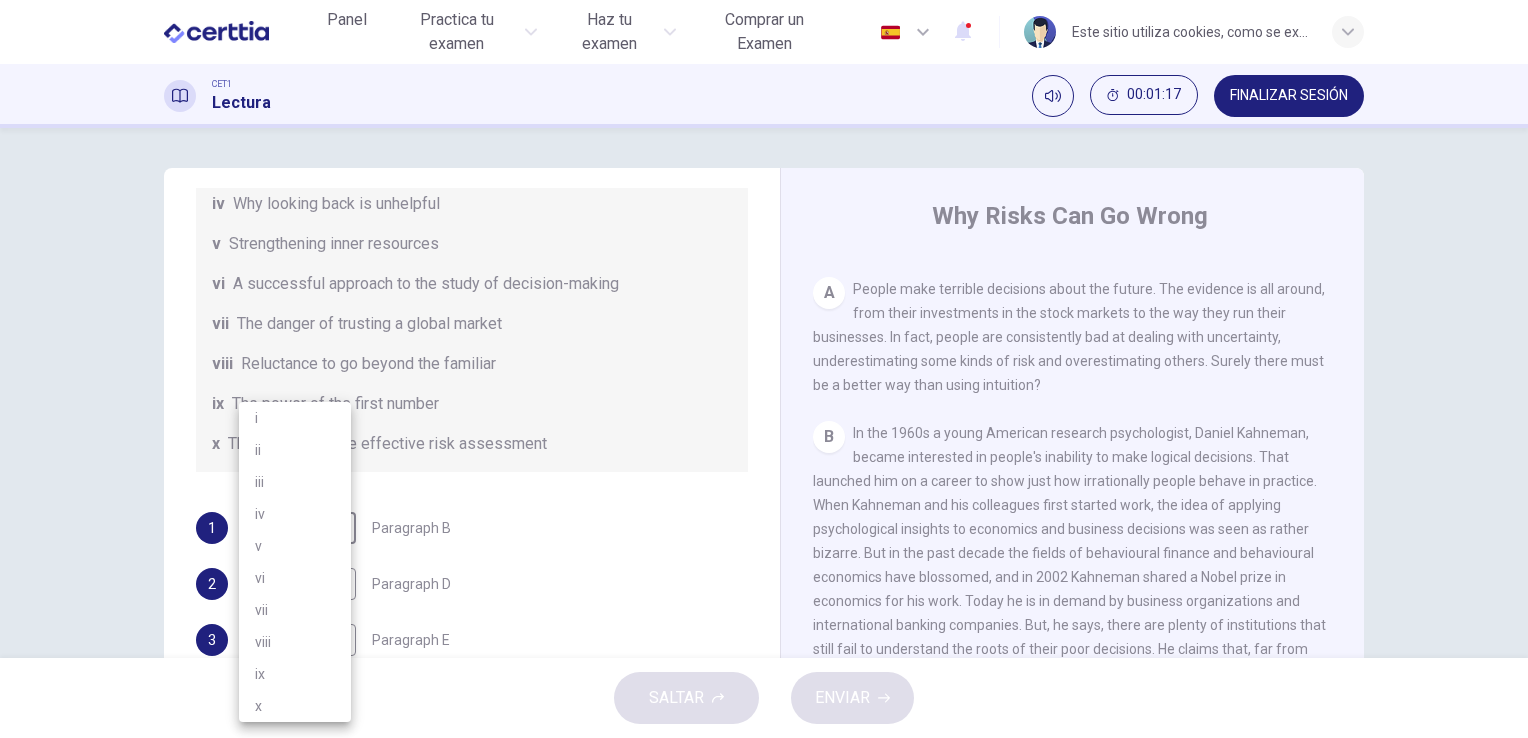click at bounding box center (764, 369) 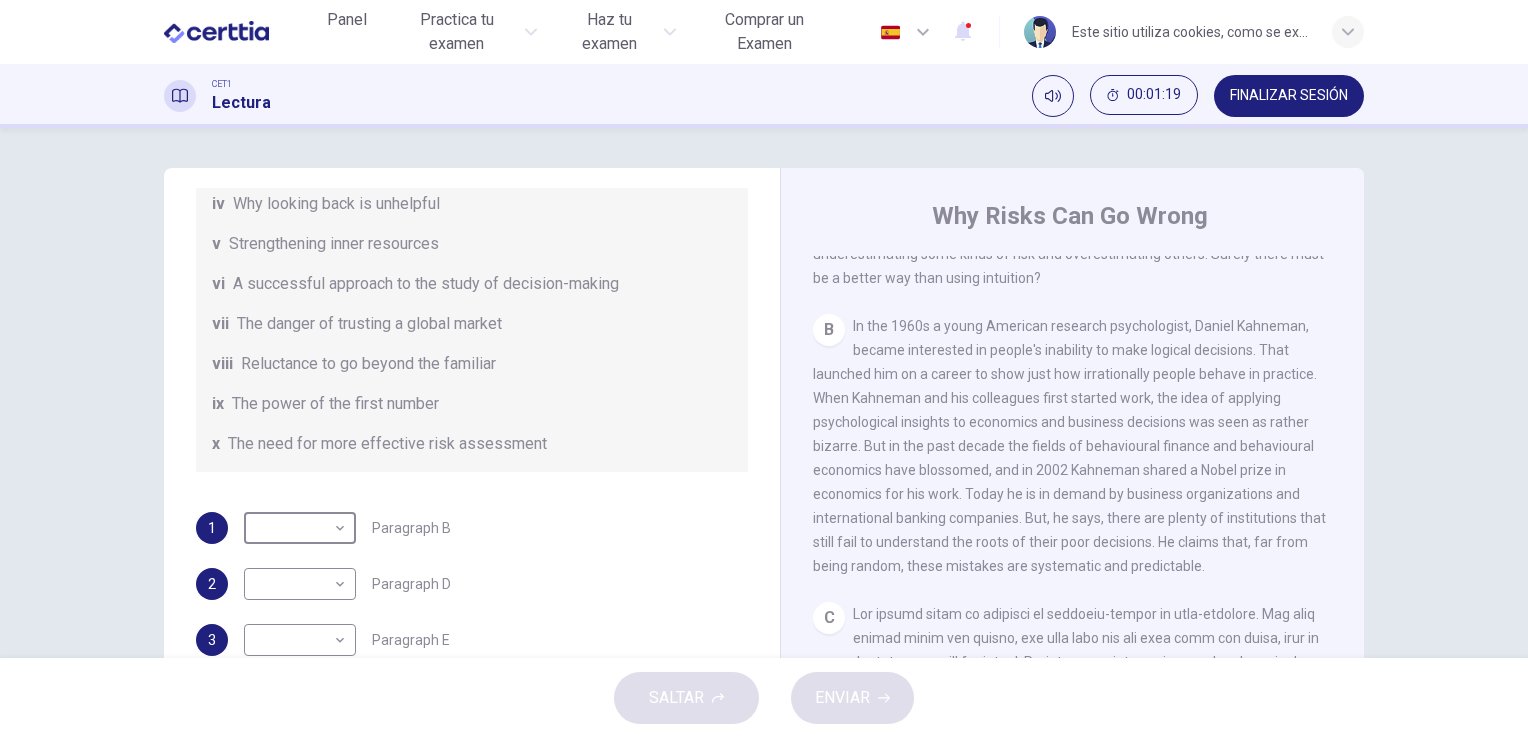 scroll, scrollTop: 500, scrollLeft: 0, axis: vertical 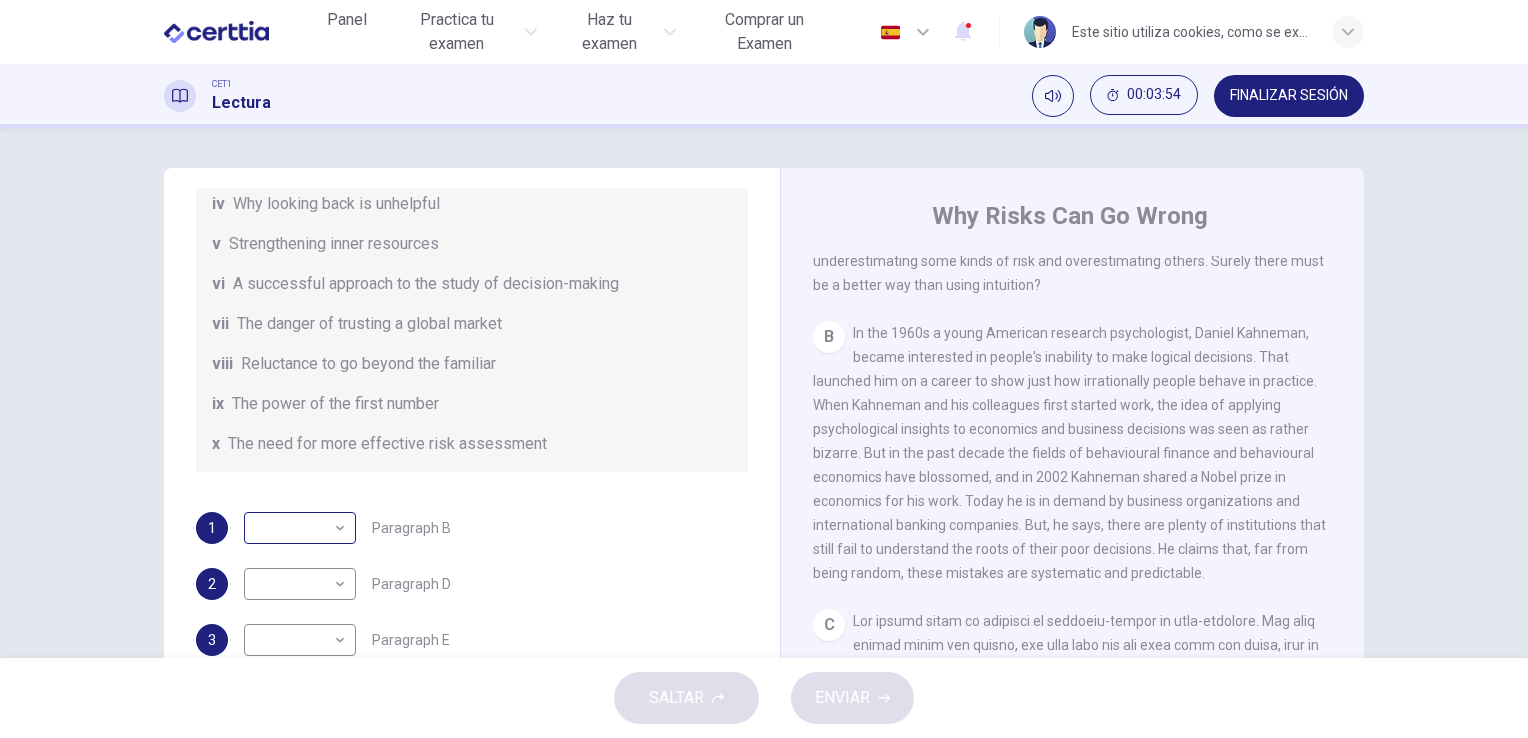 click on "​ ​" at bounding box center (300, 528) 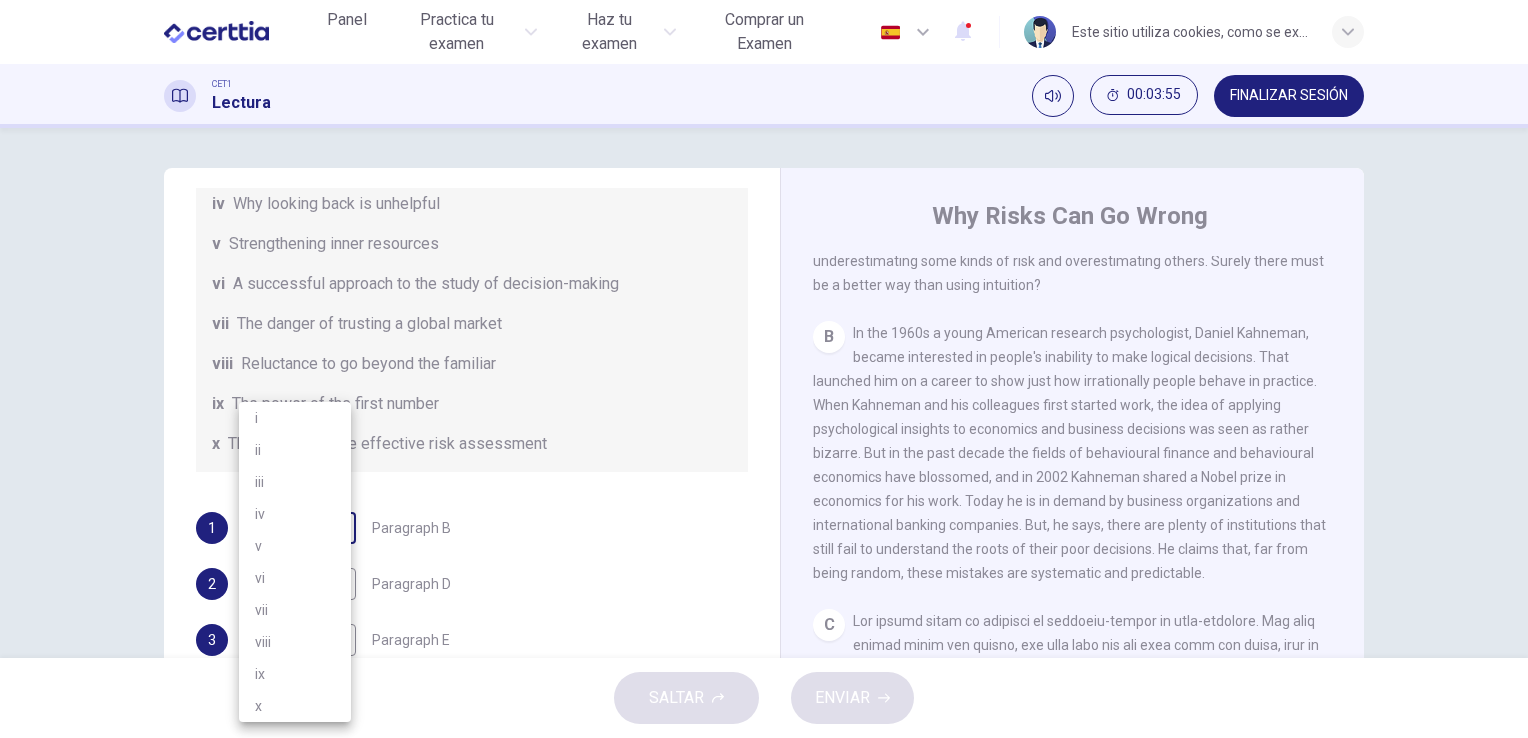 click on "Este sitio utiliza cookies, como se explica en nuestra  Política de Privacidad . Si acepta el uso de cookies, haga clic en el botón Aceptar y continúe navegando por nuestro sitio.   Política de Privacidad Aceptar Panel Practica tu examen Haz tu examen Comprar un Examen Español ** ​ Antonio Ramirez CET1 Lectura 00:03:55 FINALIZAR SESIÓN Preguntas 1 - 6 Reading Passage 1 has nine paragraphs  A-I
Choose the correct heading for Paragraphs  B  and  D-H  from the list of headings below.
Write the correct number  (i-xi)  in the boxes below. List of Headings i Not identifying the correct priorities ii A solution for the long term iii The difficulty of changing your mind iv Why looking back is unhelpful v Strengthening inner resources vi A successful approach to the study of decision-making vii The danger of trusting a global market viii Reluctance to go beyond the familiar ix The power of the first number x The need for more effective risk assessment 1 ​ ​ Paragraph B 2 ​ ​ Paragraph D 3 ​ ​ 4" at bounding box center [764, 369] 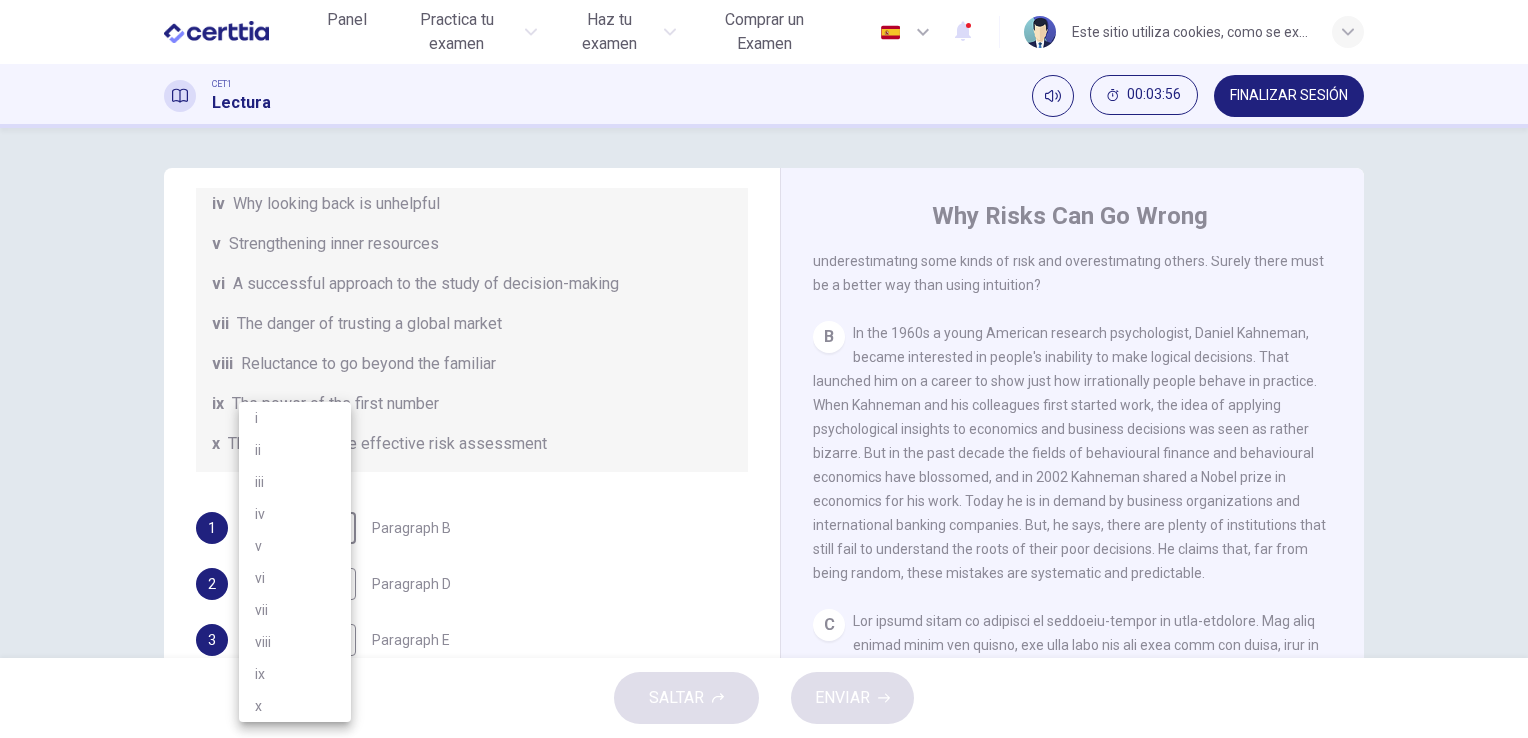 click at bounding box center (764, 369) 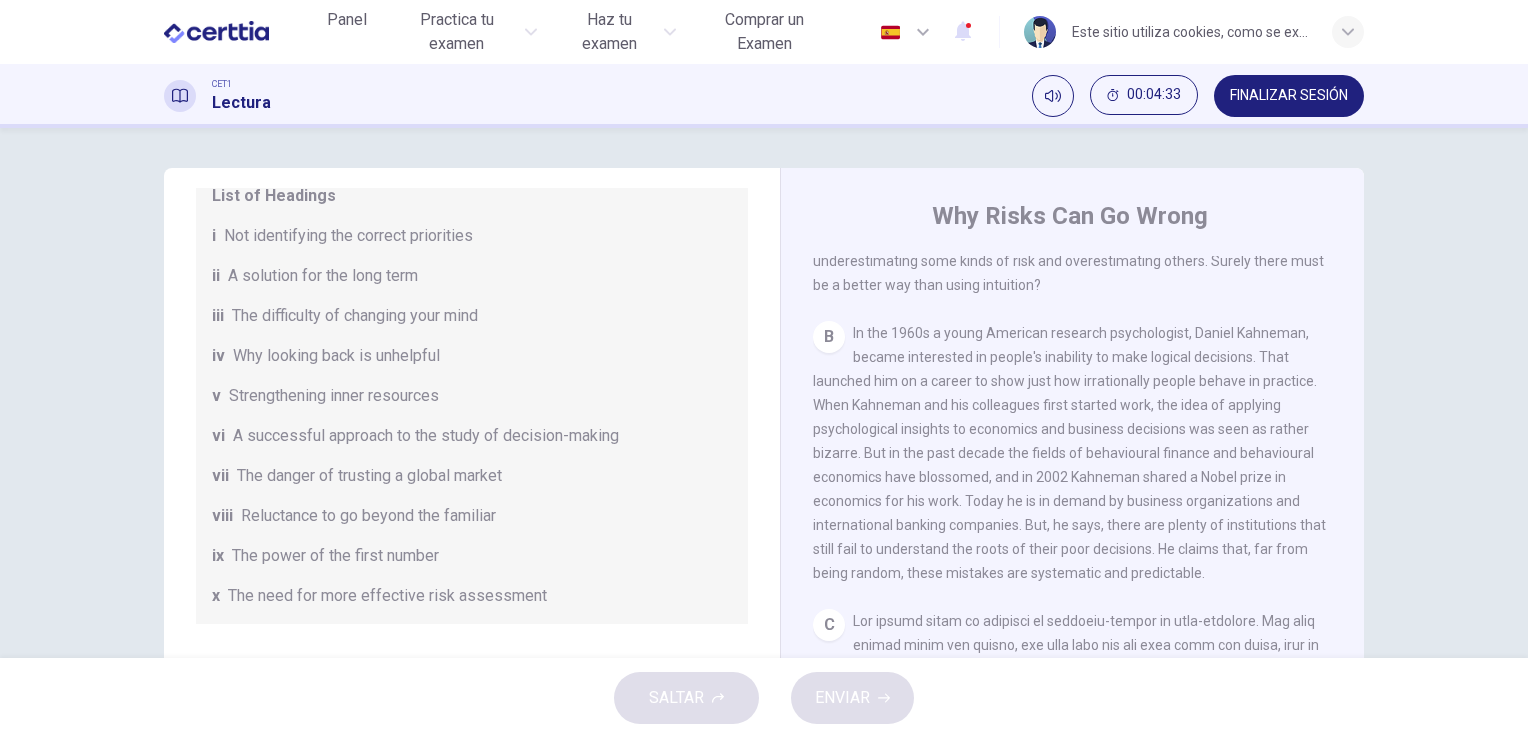 scroll, scrollTop: 384, scrollLeft: 0, axis: vertical 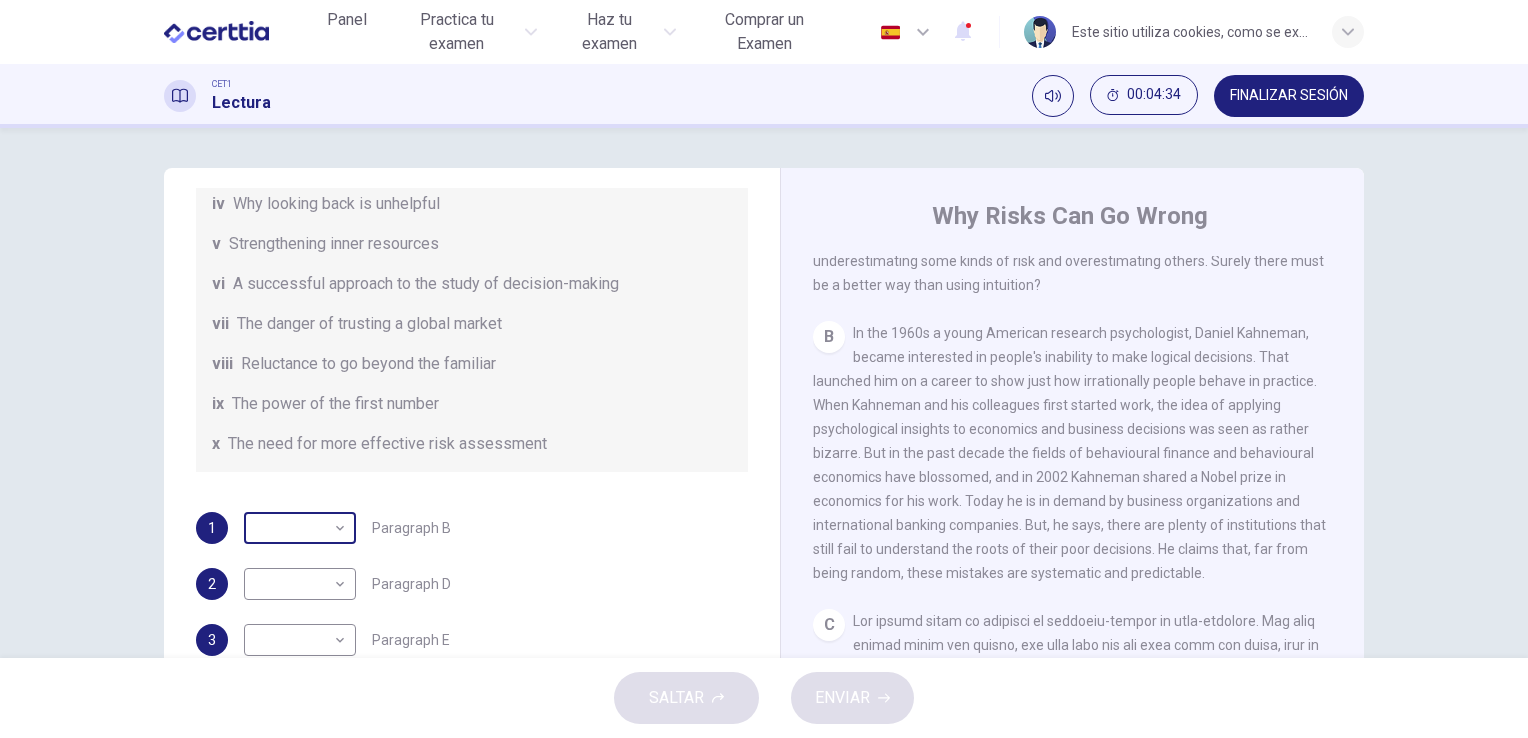 click on "​ ​" at bounding box center (300, 528) 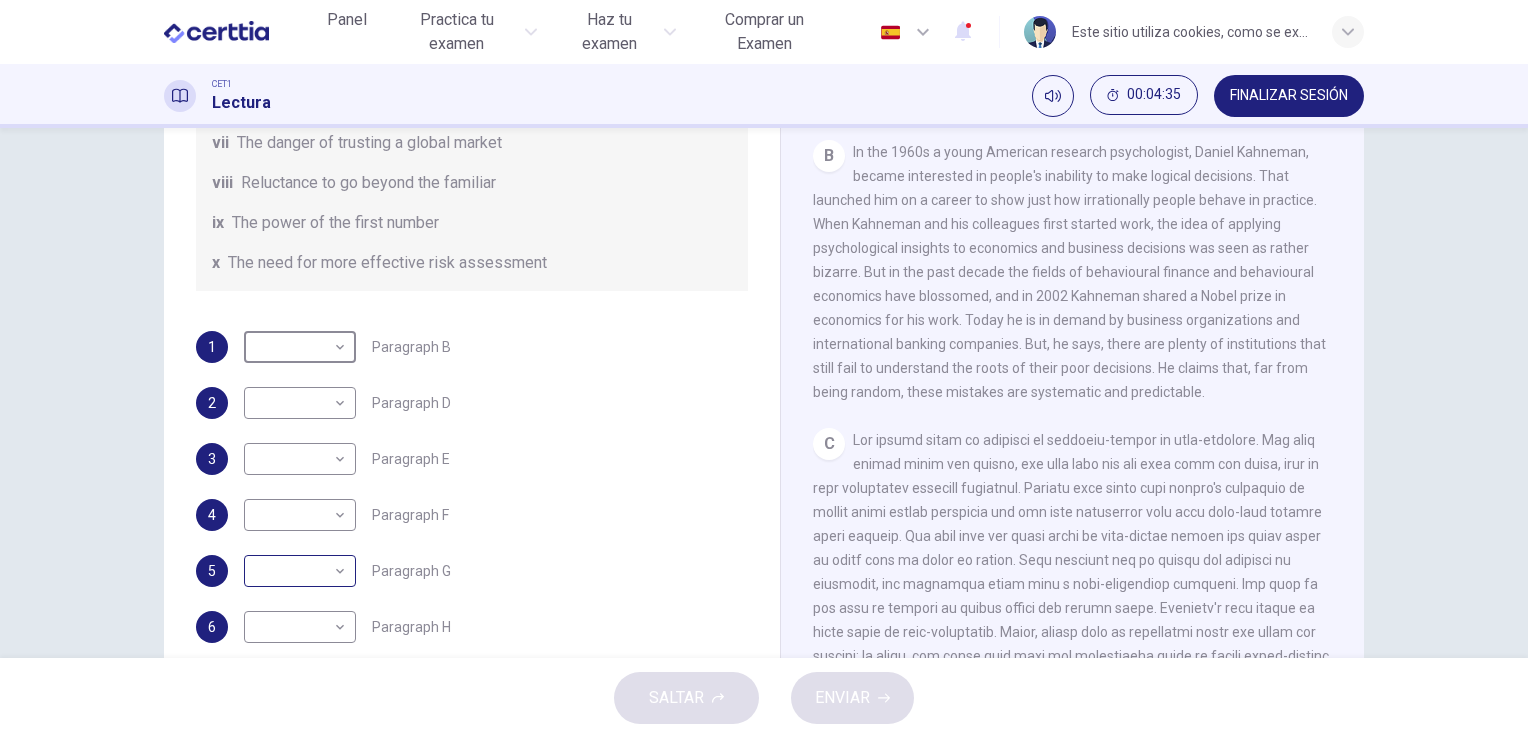 scroll, scrollTop: 244, scrollLeft: 0, axis: vertical 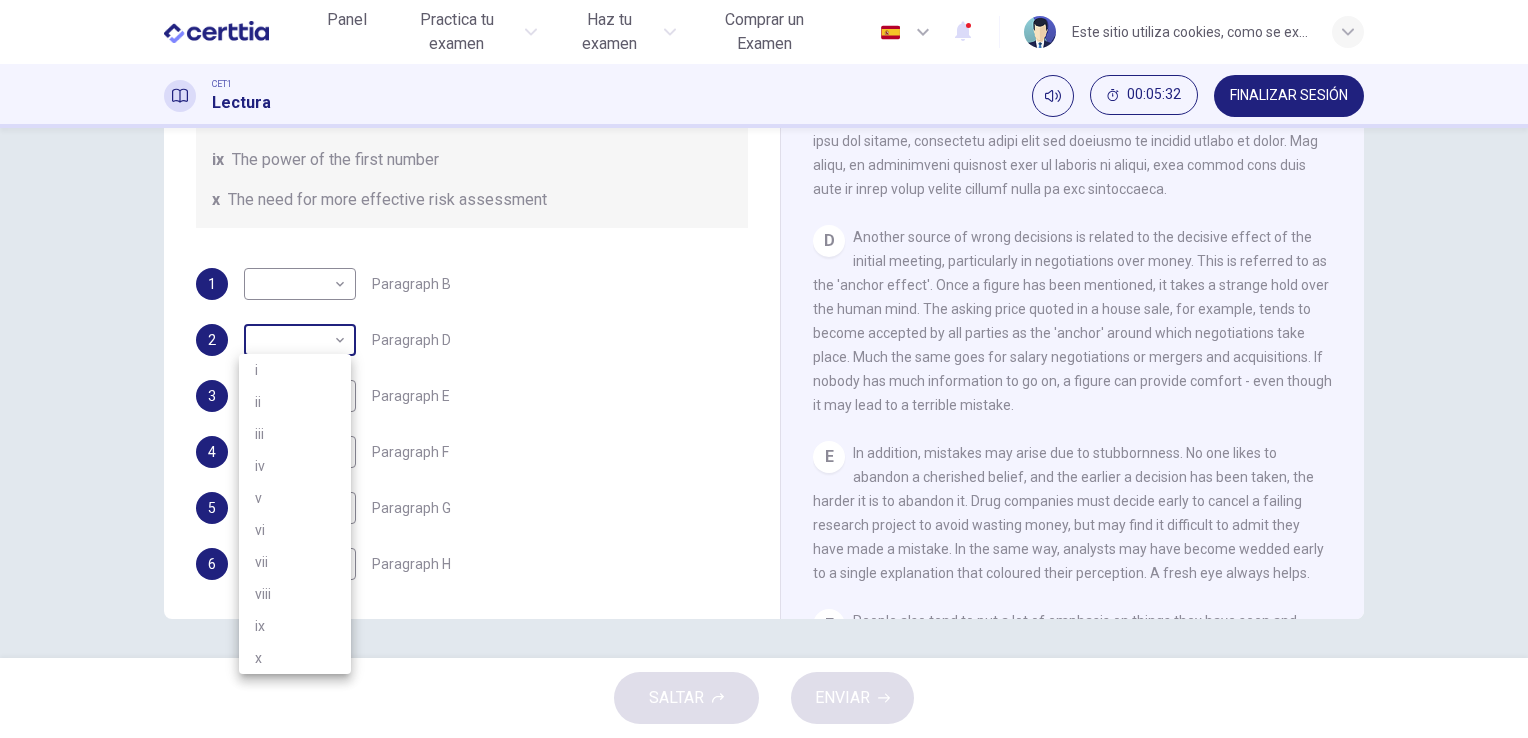 click on "Este sitio utiliza cookies, como se explica en nuestra  Política de Privacidad . Si acepta el uso de cookies, haga clic en el botón Aceptar y continúe navegando por nuestro sitio.   Política de Privacidad Aceptar Panel Practica tu examen Haz tu examen Comprar un Examen Español ** ​ Antonio Ramirez CET1 Lectura 00:05:32 FINALIZAR SESIÓN Preguntas 1 - 6 Reading Passage 1 has nine paragraphs  A-I
Choose the correct heading for Paragraphs  B  and  D-H  from the list of headings below.
Write the correct number  (i-xi)  in the boxes below. List of Headings i Not identifying the correct priorities ii A solution for the long term iii The difficulty of changing your mind iv Why looking back is unhelpful v Strengthening inner resources vi A successful approach to the study of decision-making vii The danger of trusting a global market viii Reluctance to go beyond the familiar ix The power of the first number x The need for more effective risk assessment 1 ​ ​ Paragraph B 2 ​ ​ Paragraph D 3 ​ ​ 4" at bounding box center (764, 369) 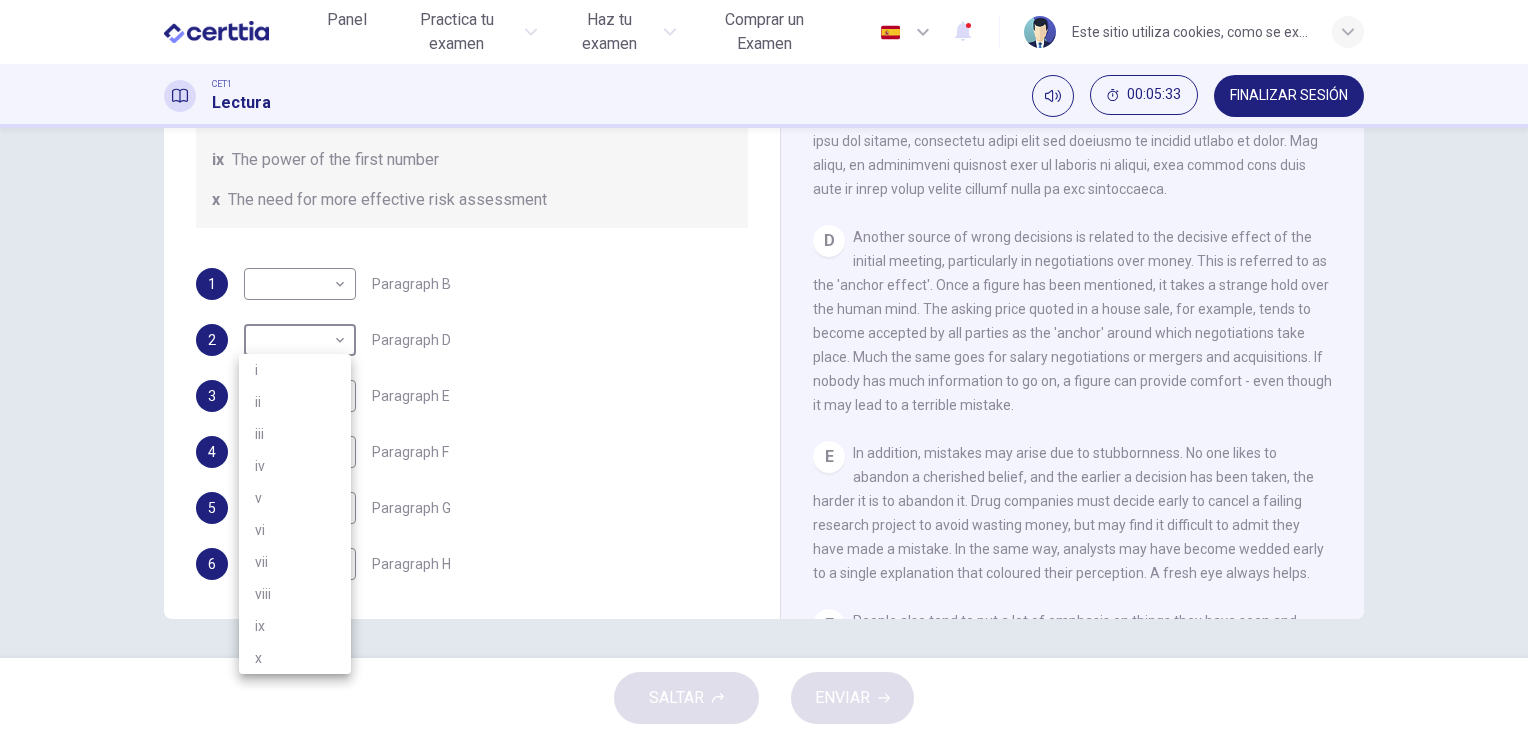 click at bounding box center (764, 369) 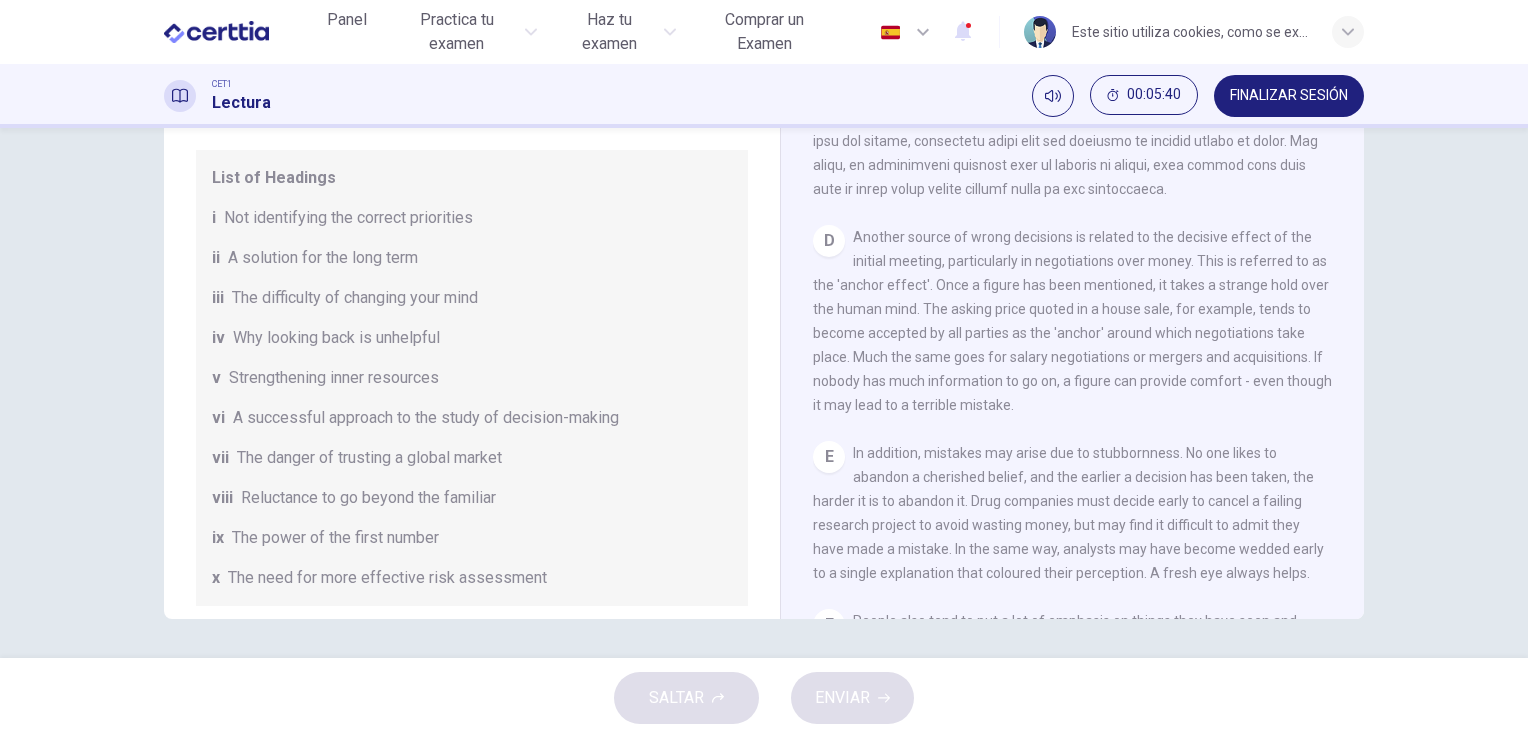 scroll, scrollTop: 0, scrollLeft: 0, axis: both 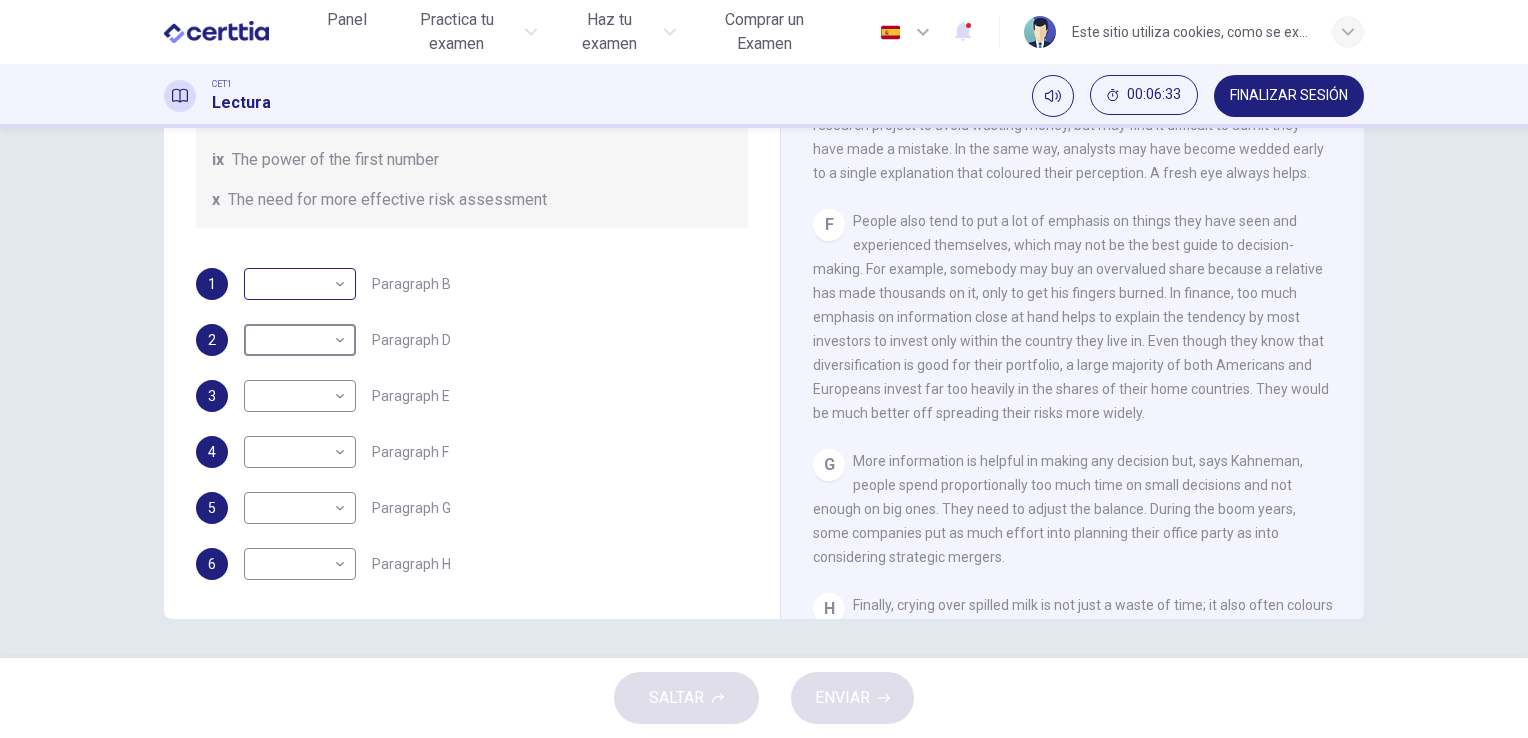 click on "Este sitio utiliza cookies, como se explica en nuestra  Política de Privacidad . Si acepta el uso de cookies, haga clic en el botón Aceptar y continúe navegando por nuestro sitio.   Política de Privacidad Aceptar Panel Practica tu examen Haz tu examen Comprar un Examen Español ** ​ Antonio Ramirez CET1 Lectura 00:06:33 FINALIZAR SESIÓN Preguntas 1 - 6 Reading Passage 1 has nine paragraphs  A-I
Choose the correct heading for Paragraphs  B  and  D-H  from the list of headings below.
Write the correct number  (i-xi)  in the boxes below. List of Headings i Not identifying the correct priorities ii A solution for the long term iii The difficulty of changing your mind iv Why looking back is unhelpful v Strengthening inner resources vi A successful approach to the study of decision-making vii The danger of trusting a global market viii Reluctance to go beyond the familiar ix The power of the first number x The need for more effective risk assessment 1 ​ ​ Paragraph B 2 ​ ​ Paragraph D 3 ​ ​ 4" at bounding box center [764, 369] 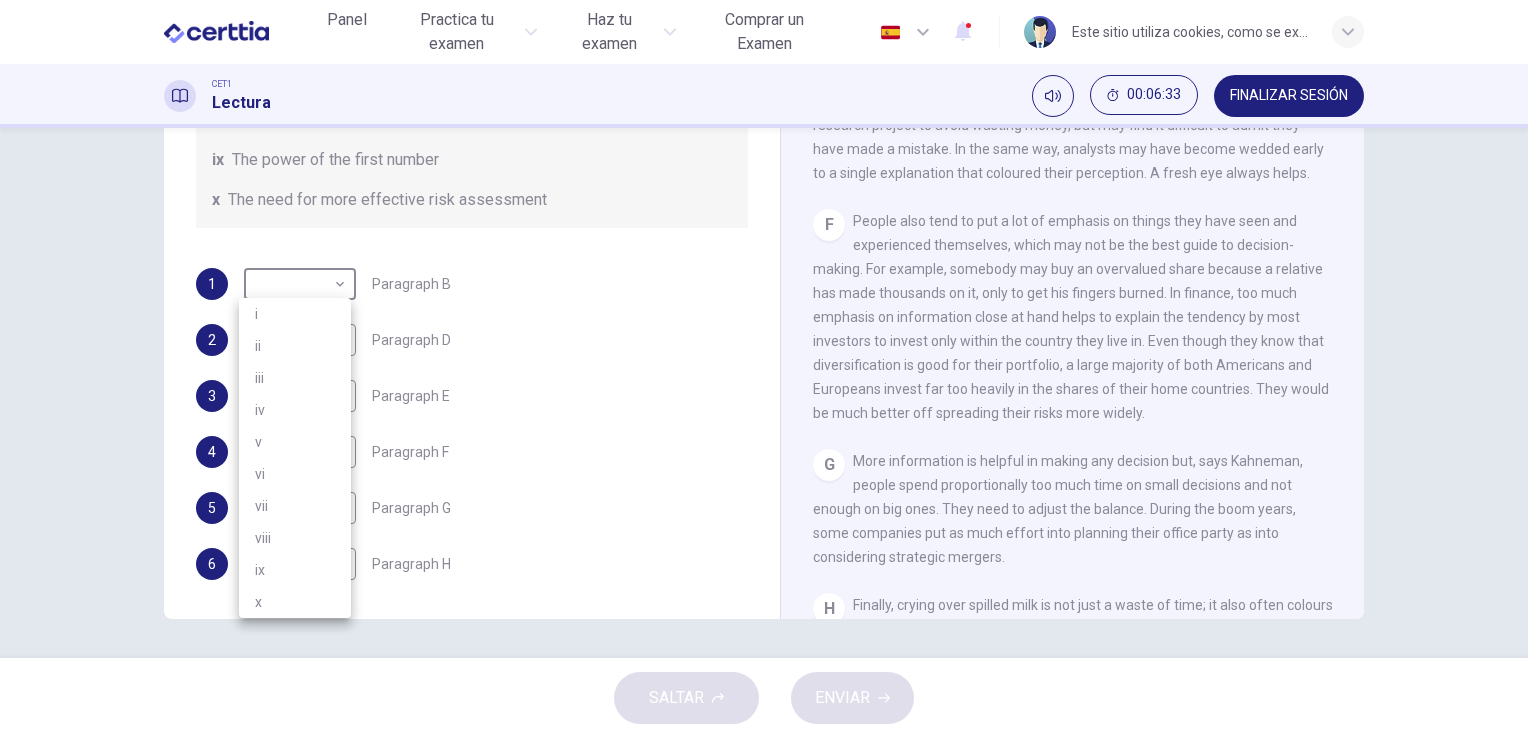 click on "ii" at bounding box center (295, 346) 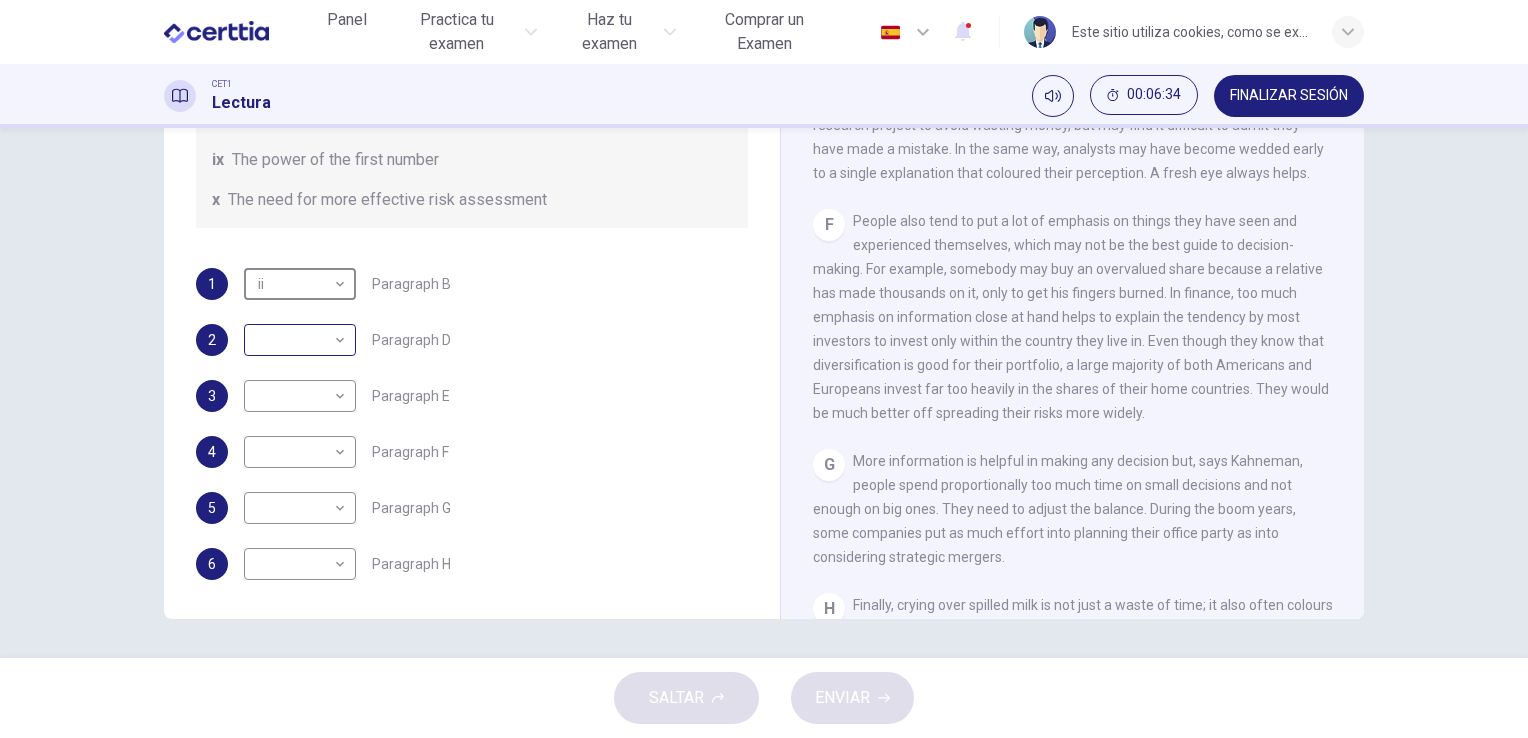click on "Este sitio utiliza cookies, como se explica en nuestra  Política de Privacidad . Si acepta el uso de cookies, haga clic en el botón Aceptar y continúe navegando por nuestro sitio.   Política de Privacidad Aceptar Panel Practica tu examen Haz tu examen Comprar un Examen Español ** ​ Antonio Ramirez CET1 Lectura 00:06:34 FINALIZAR SESIÓN Preguntas 1 - 6 Reading Passage 1 has nine paragraphs  A-I
Choose the correct heading for Paragraphs  B  and  D-H  from the list of headings below.
Write the correct number  (i-xi)  in the boxes below. List of Headings i Not identifying the correct priorities ii A solution for the long term iii The difficulty of changing your mind iv Why looking back is unhelpful v Strengthening inner resources vi A successful approach to the study of decision-making vii The danger of trusting a global market viii Reluctance to go beyond the familiar ix The power of the first number x The need for more effective risk assessment 1 ii ** ​ Paragraph B 2 ​ ​ Paragraph D 3 ​ ​" at bounding box center [764, 369] 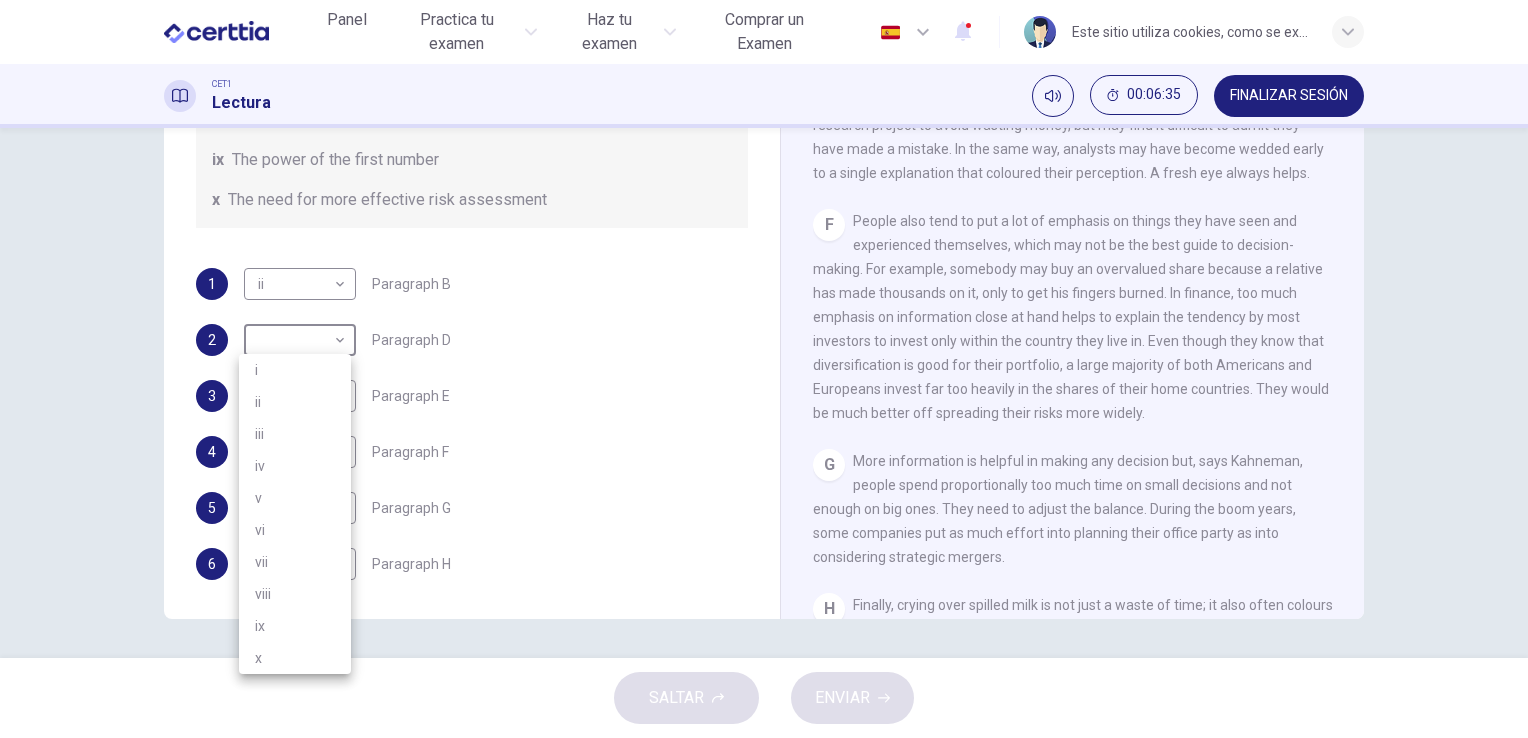 click on "iv" at bounding box center (295, 466) 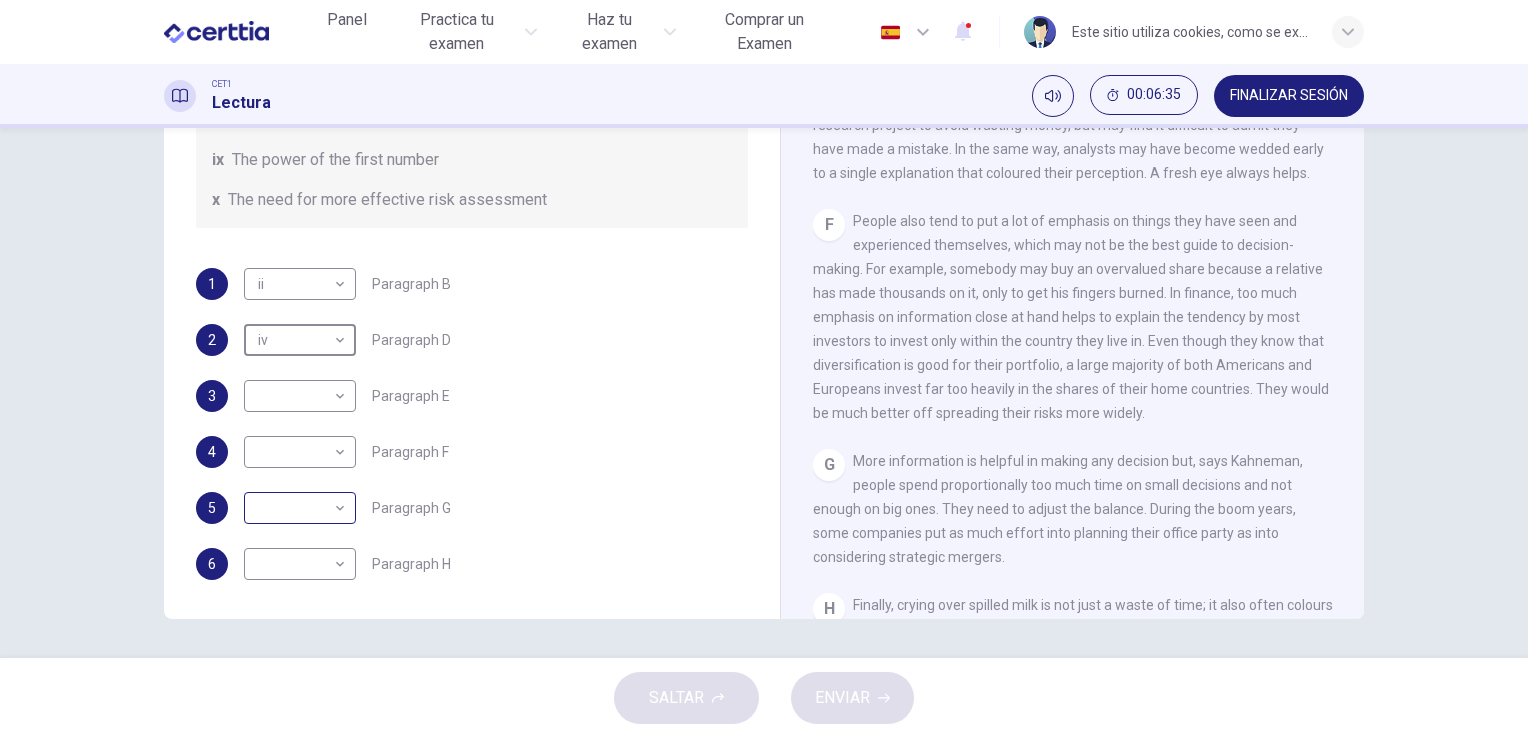 click on "Este sitio utiliza cookies, como se explica en nuestra  Política de Privacidad . Si acepta el uso de cookies, haga clic en el botón Aceptar y continúe navegando por nuestro sitio.   Política de Privacidad Aceptar Panel Practica tu examen Haz tu examen Comprar un Examen Español ** ​ Antonio Ramirez CET1 Lectura 00:06:35 FINALIZAR SESIÓN Preguntas 1 - 6 Reading Passage 1 has nine paragraphs  A-I
Choose the correct heading for Paragraphs  B  and  D-H  from the list of headings below.
Write the correct number  (i-xi)  in the boxes below. List of Headings i Not identifying the correct priorities ii A solution for the long term iii The difficulty of changing your mind iv Why looking back is unhelpful v Strengthening inner resources vi A successful approach to the study of decision-making vii The danger of trusting a global market viii Reluctance to go beyond the familiar ix The power of the first number x The need for more effective risk assessment 1 ii ** ​ Paragraph B 2 iv ** ​ Paragraph D 3 ​ 4" at bounding box center [764, 369] 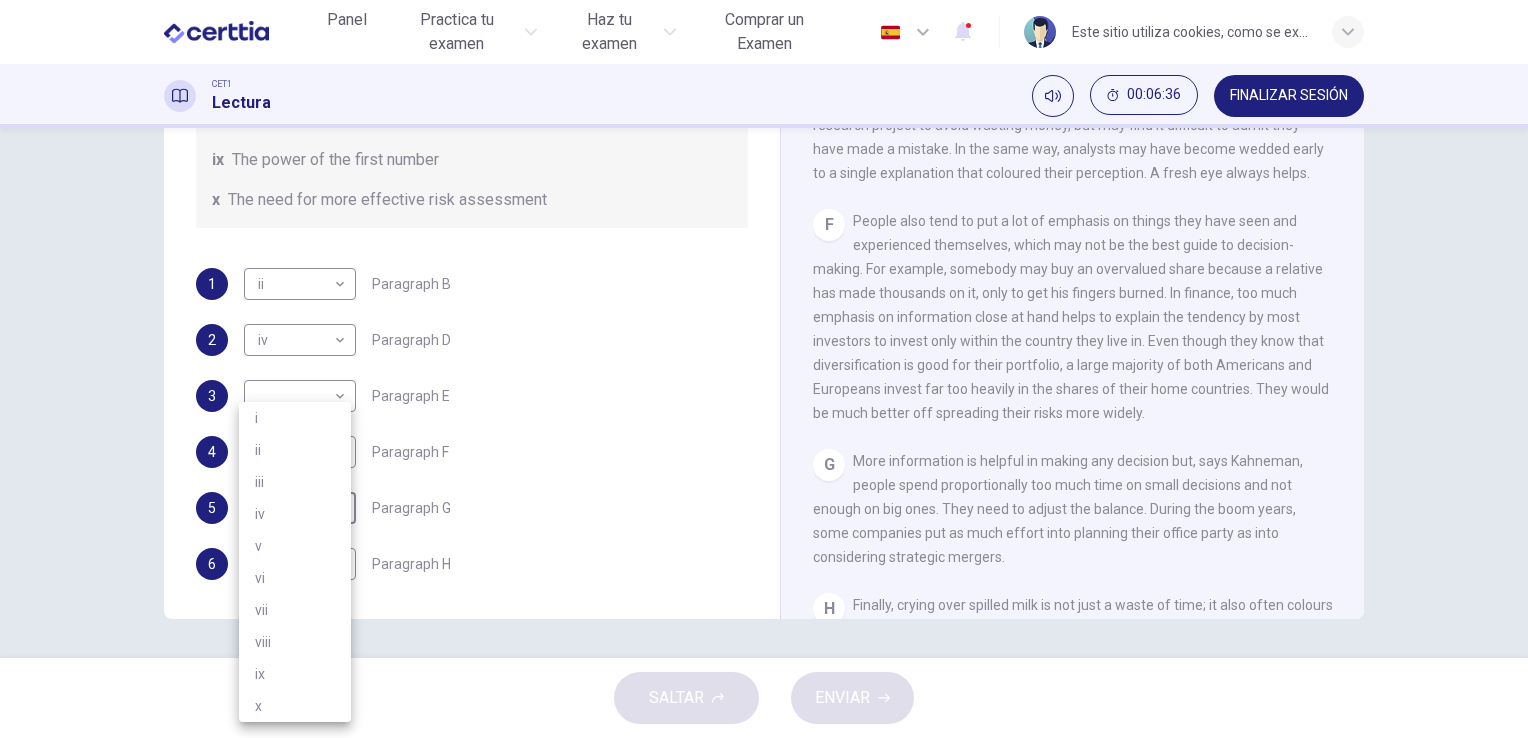 drag, startPoint x: 308, startPoint y: 504, endPoint x: 309, endPoint y: 514, distance: 10.049875 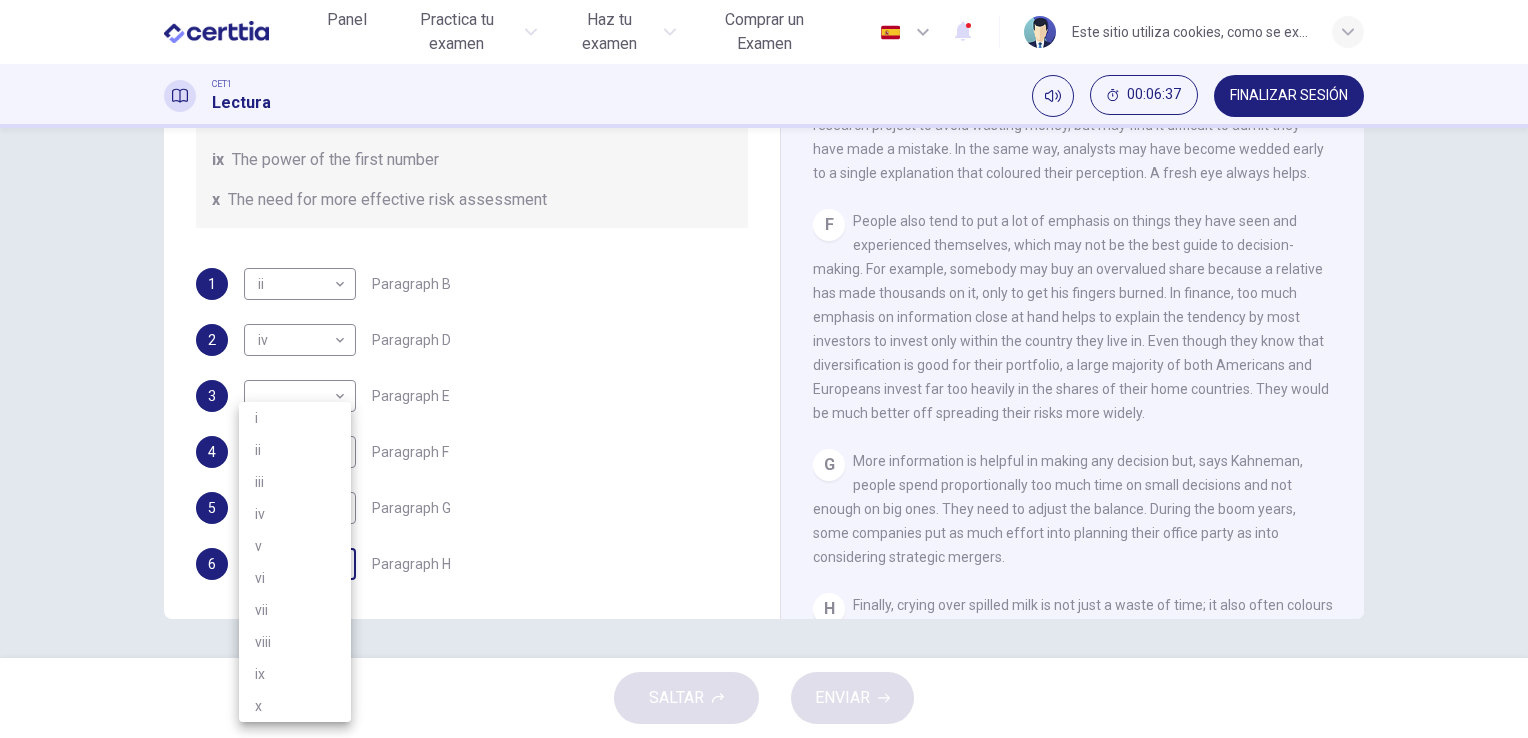 click on "Este sitio utiliza cookies, como se explica en nuestra  Política de Privacidad . Si acepta el uso de cookies, haga clic en el botón Aceptar y continúe navegando por nuestro sitio.   Política de Privacidad Aceptar Panel Practica tu examen Haz tu examen Comprar un Examen Español ** ​ Antonio Ramirez CET1 Lectura 00:06:37 FINALIZAR SESIÓN Preguntas 1 - 6 Reading Passage 1 has nine paragraphs  A-I
Choose the correct heading for Paragraphs  B  and  D-H  from the list of headings below.
Write the correct number  (i-xi)  in the boxes below. List of Headings i Not identifying the correct priorities ii A solution for the long term iii The difficulty of changing your mind iv Why looking back is unhelpful v Strengthening inner resources vi A successful approach to the study of decision-making vii The danger of trusting a global market viii Reluctance to go beyond the familiar ix The power of the first number x The need for more effective risk assessment 1 ii ** ​ Paragraph B 2 iv ** ​ Paragraph D 3 ​ 4" at bounding box center (764, 369) 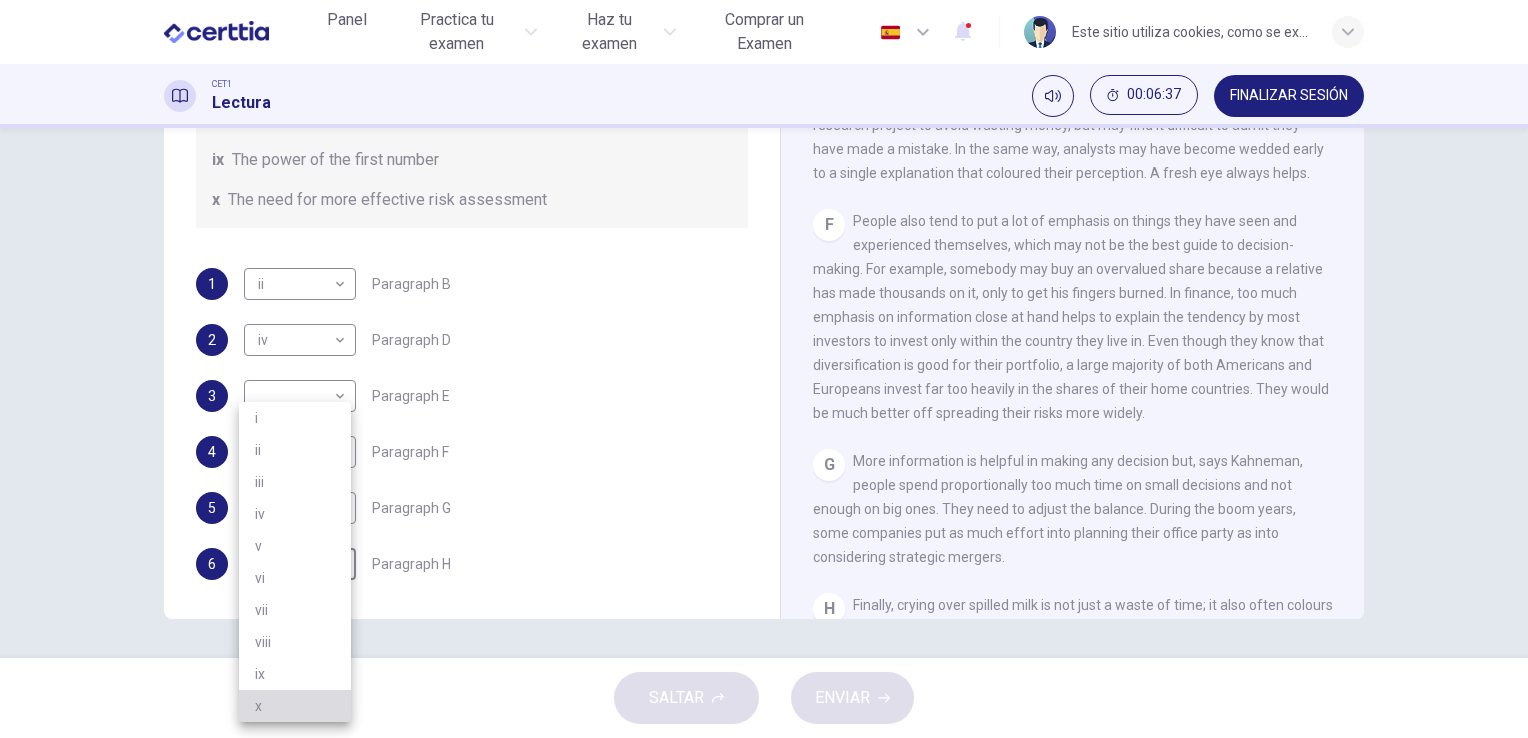 drag, startPoint x: 268, startPoint y: 709, endPoint x: 268, endPoint y: 687, distance: 22 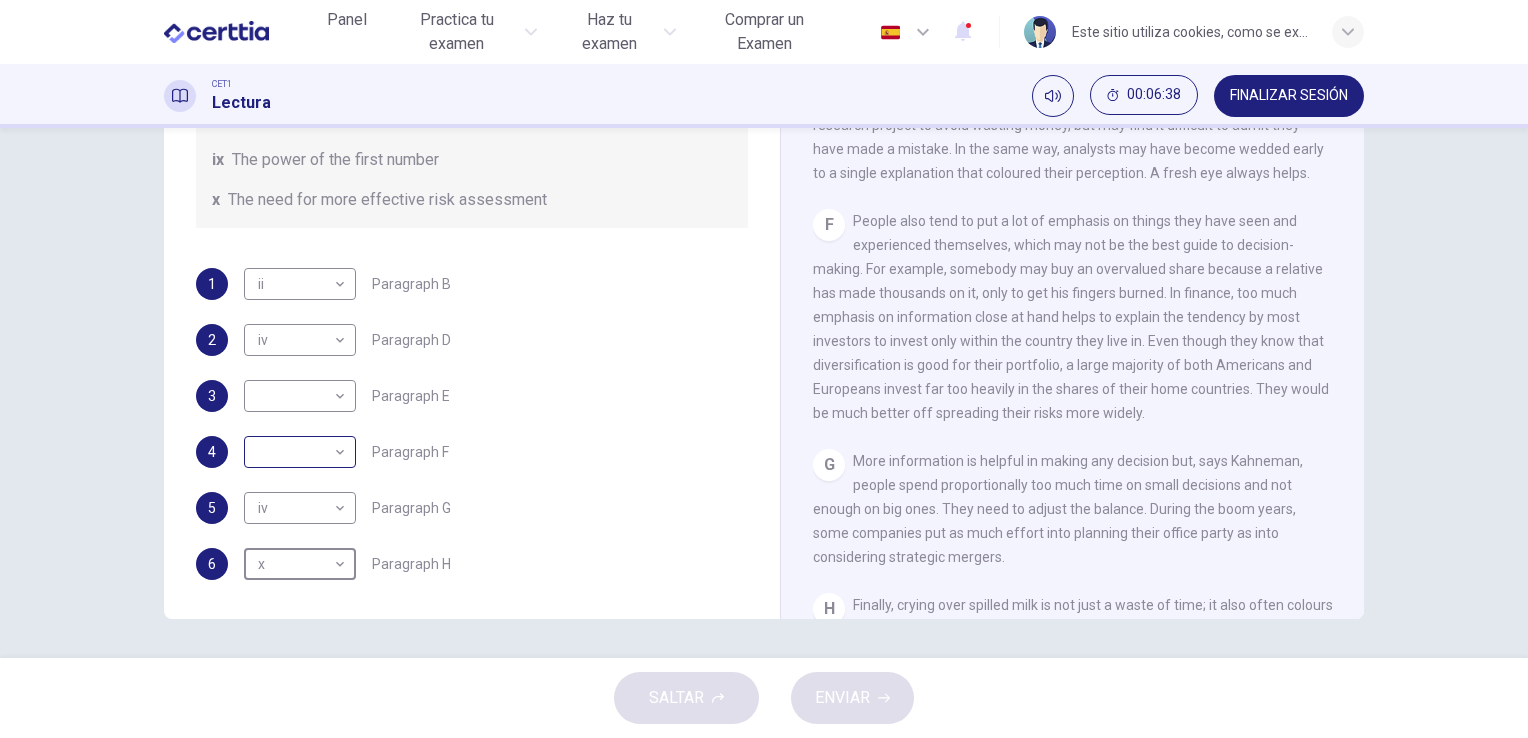 click on "Este sitio utiliza cookies, como se explica en nuestra  Política de Privacidad . Si acepta el uso de cookies, haga clic en el botón Aceptar y continúe navegando por nuestro sitio.   Política de Privacidad Aceptar Panel Practica tu examen Haz tu examen Comprar un Examen Español ** ​ Antonio Ramirez CET1 Lectura 00:06:38 FINALIZAR SESIÓN Preguntas 1 - 6 Reading Passage 1 has nine paragraphs  A-I
Choose the correct heading for Paragraphs  B  and  D-H  from the list of headings below.
Write the correct number  (i-xi)  in the boxes below. List of Headings i Not identifying the correct priorities ii A solution for the long term iii The difficulty of changing your mind iv Why looking back is unhelpful v Strengthening inner resources vi A successful approach to the study of decision-making vii The danger of trusting a global market viii Reluctance to go beyond the familiar ix The power of the first number x The need for more effective risk assessment 1 ii ** ​ Paragraph B 2 iv ** ​ Paragraph D 3 ​ 4" at bounding box center (764, 369) 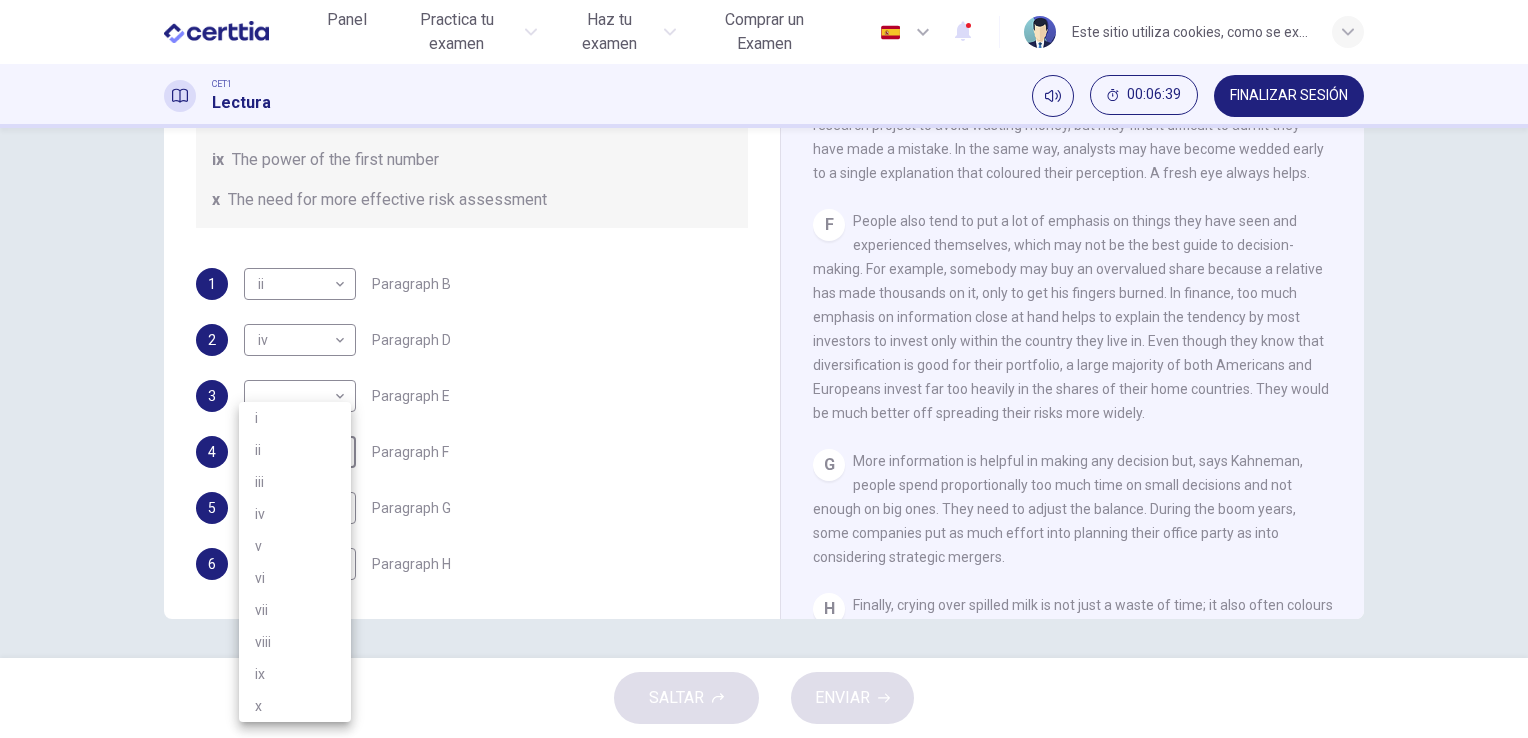 drag, startPoint x: 264, startPoint y: 552, endPoint x: 273, endPoint y: 542, distance: 13.453624 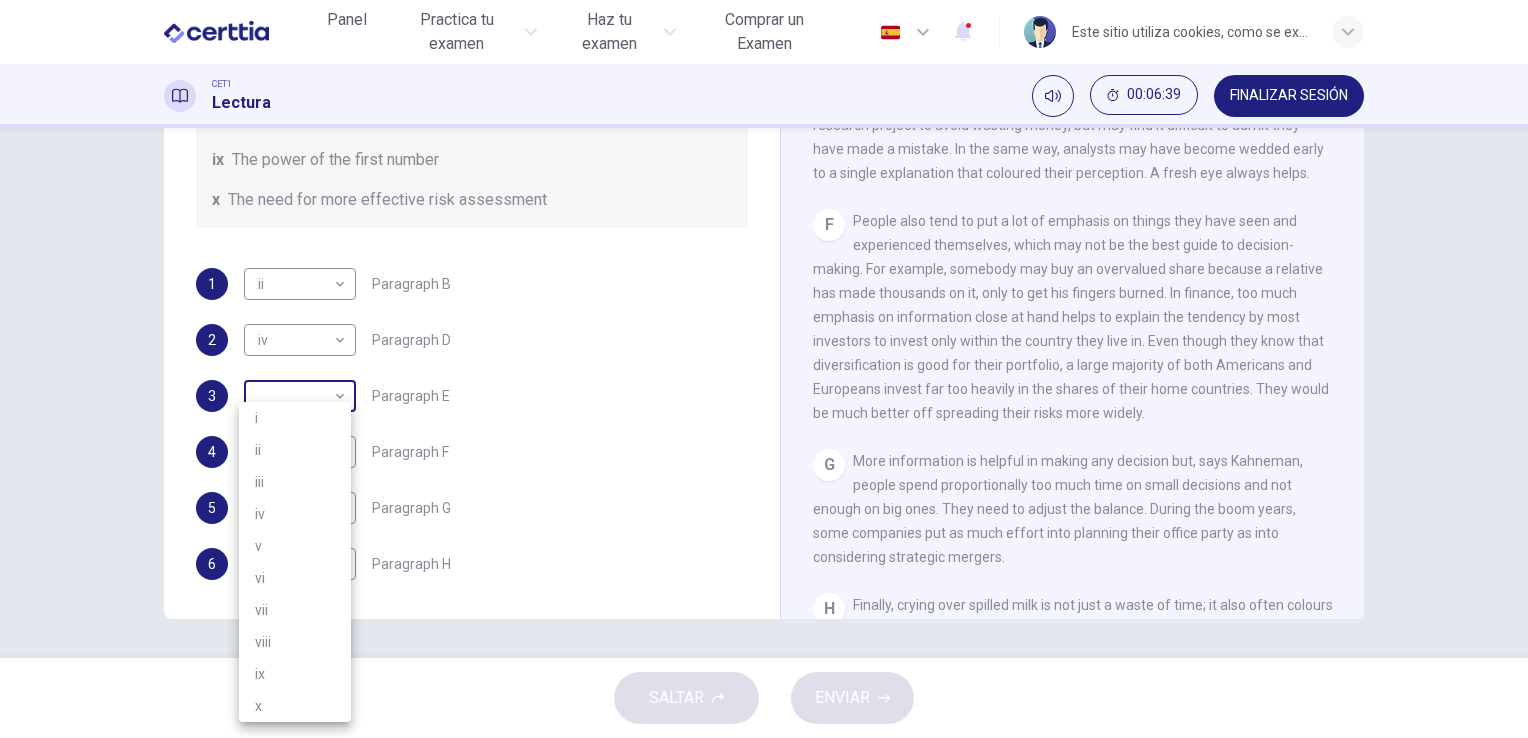 click on "Este sitio utiliza cookies, como se explica en nuestra  Política de Privacidad . Si acepta el uso de cookies, haga clic en el botón Aceptar y continúe navegando por nuestro sitio.   Política de Privacidad Aceptar Panel Practica tu examen Haz tu examen Comprar un Examen Español ** ​ Antonio Ramirez CET1 Lectura 00:06:39 FINALIZAR SESIÓN Preguntas 1 - 6 Reading Passage 1 has nine paragraphs  A-I
Choose the correct heading for Paragraphs  B  and  D-H  from the list of headings below.
Write the correct number  (i-xi)  in the boxes below. List of Headings i Not identifying the correct priorities ii A solution for the long term iii The difficulty of changing your mind iv Why looking back is unhelpful v Strengthening inner resources vi A successful approach to the study of decision-making vii The danger of trusting a global market viii Reluctance to go beyond the familiar ix The power of the first number x The need for more effective risk assessment 1 ii ** ​ Paragraph B 2 iv ** ​ Paragraph D 3 ​ 4" at bounding box center [764, 369] 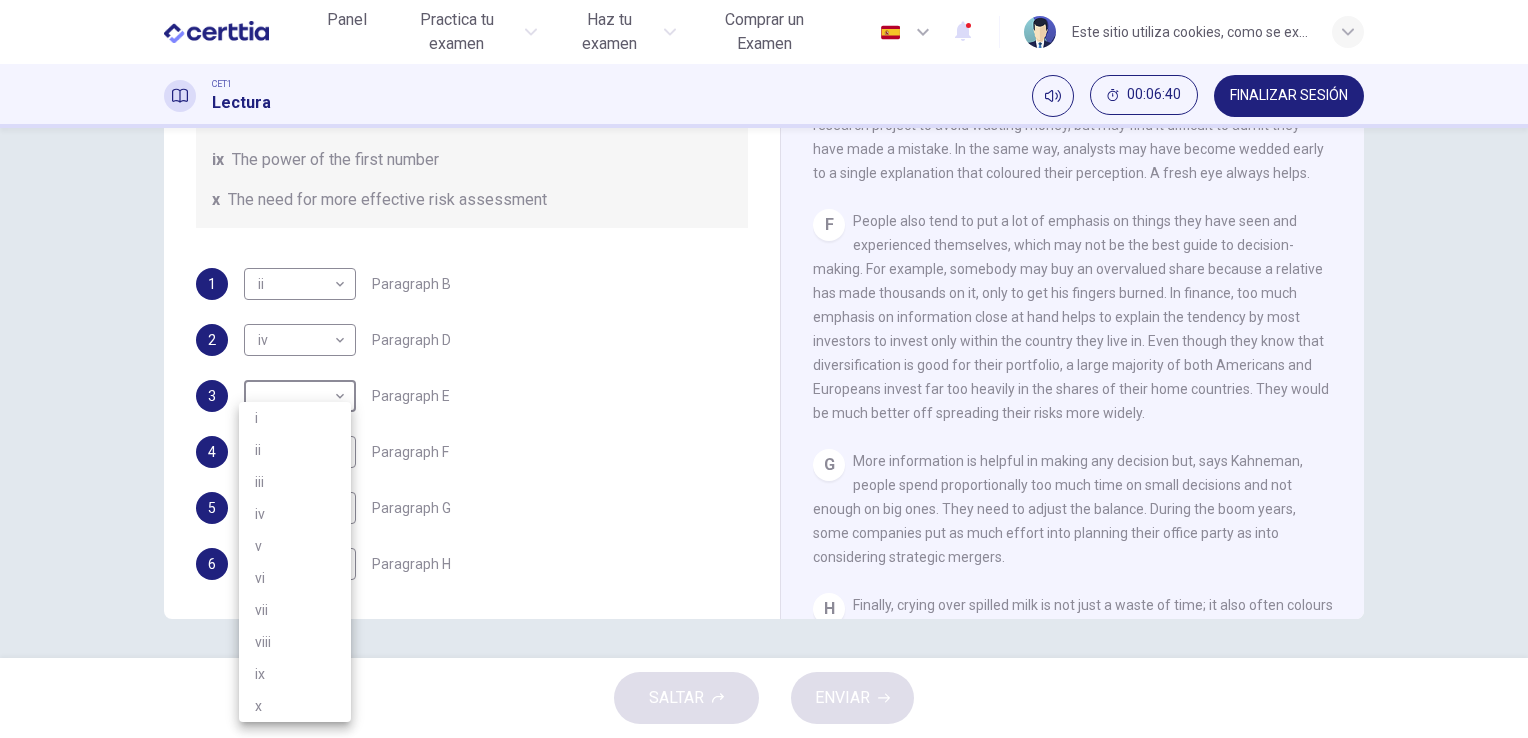 click on "iv" at bounding box center [295, 514] 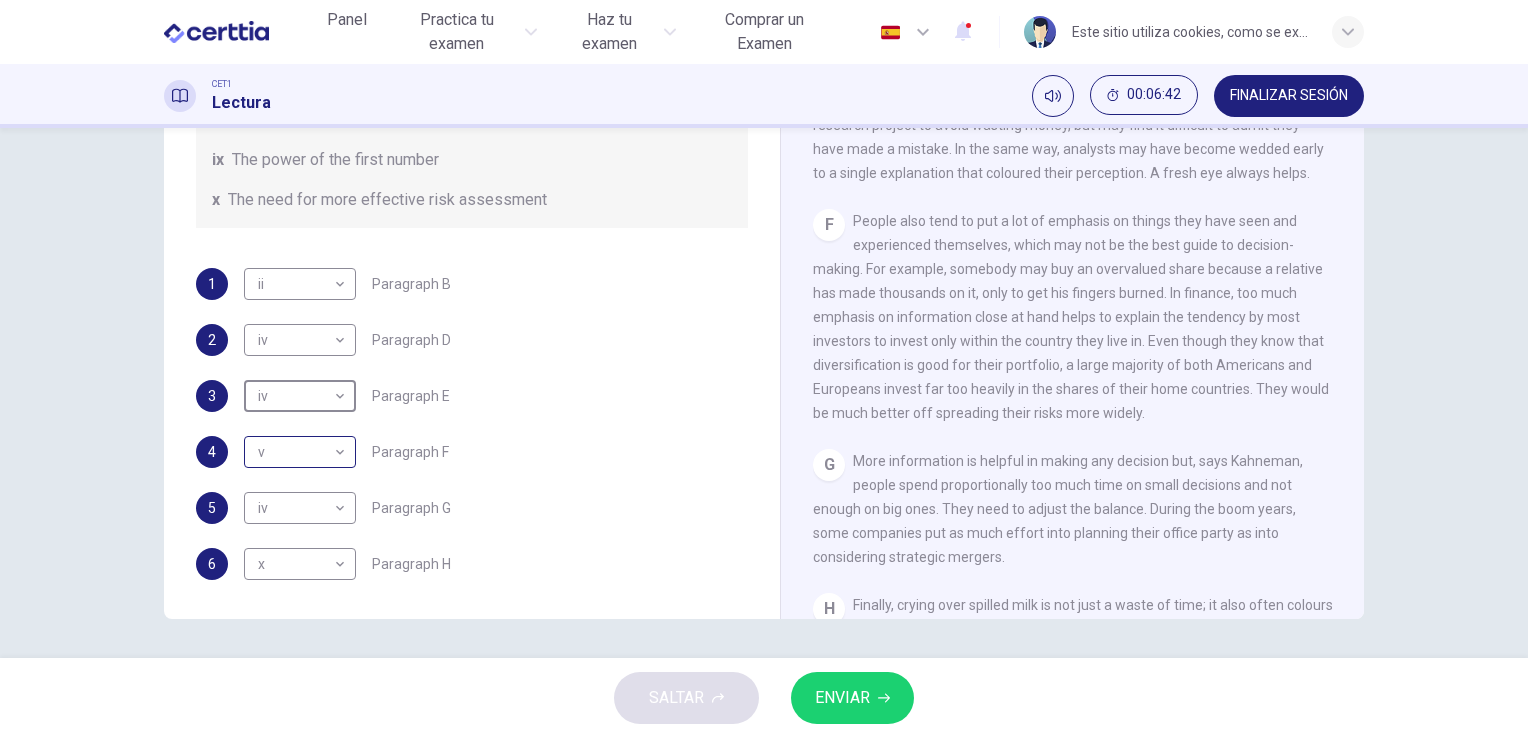 click on "Este sitio utiliza cookies, como se explica en nuestra  Política de Privacidad . Si acepta el uso de cookies, haga clic en el botón Aceptar y continúe navegando por nuestro sitio.   Política de Privacidad Aceptar Panel Practica tu examen Haz tu examen Comprar un Examen Español ** ​ Antonio Ramirez CET1 Lectura 00:06:42 FINALIZAR SESIÓN Preguntas 1 - 6 Reading Passage 1 has nine paragraphs  A-I
Choose the correct heading for Paragraphs  B  and  D-H  from the list of headings below.
Write the correct number  (i-xi)  in the boxes below. List of Headings i Not identifying the correct priorities ii A solution for the long term iii The difficulty of changing your mind iv Why looking back is unhelpful v Strengthening inner resources vi A successful approach to the study of decision-making vii The danger of trusting a global market viii Reluctance to go beyond the familiar ix The power of the first number x The need for more effective risk assessment 1 ii ** ​ Paragraph B 2 iv ** ​ Paragraph D 3 iv **" at bounding box center [764, 369] 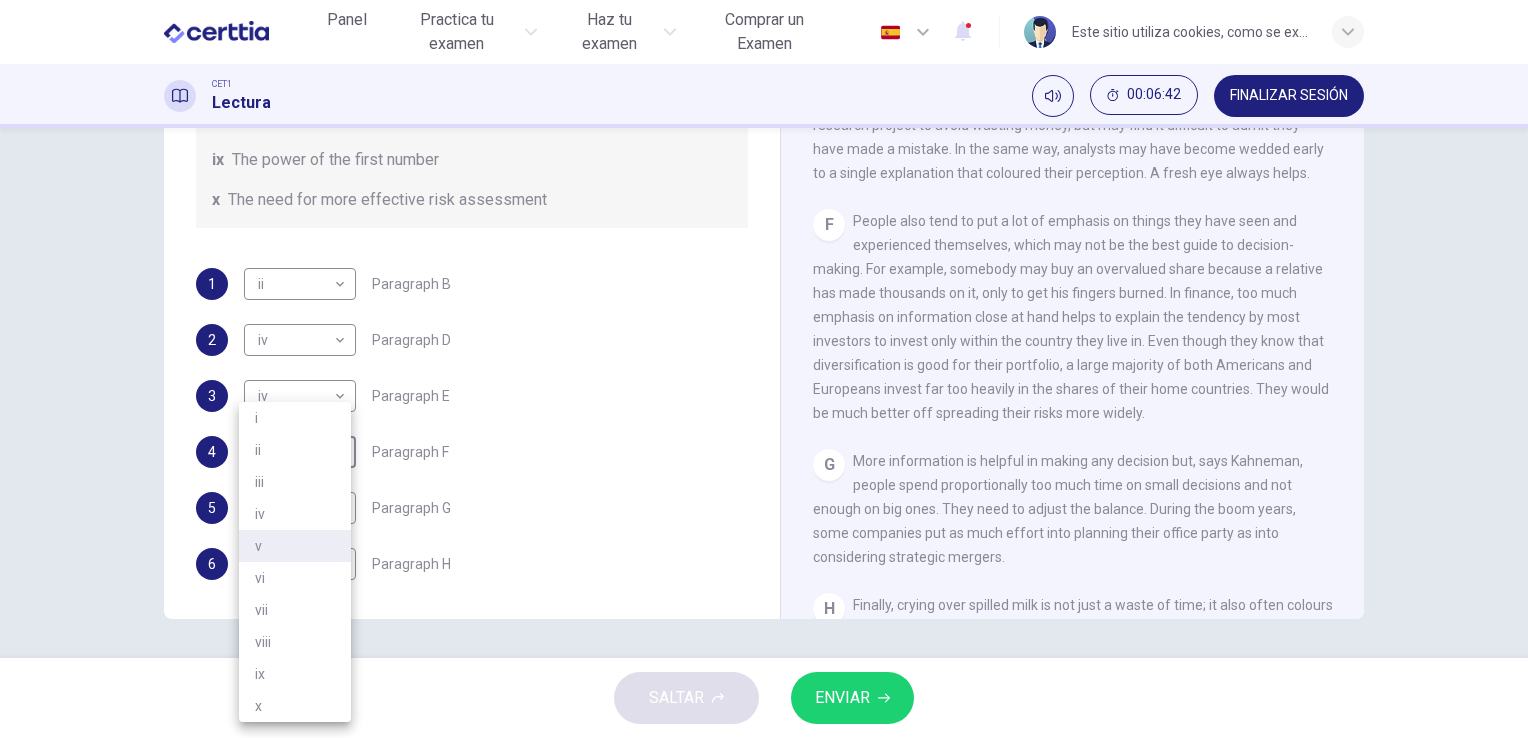 click at bounding box center [764, 369] 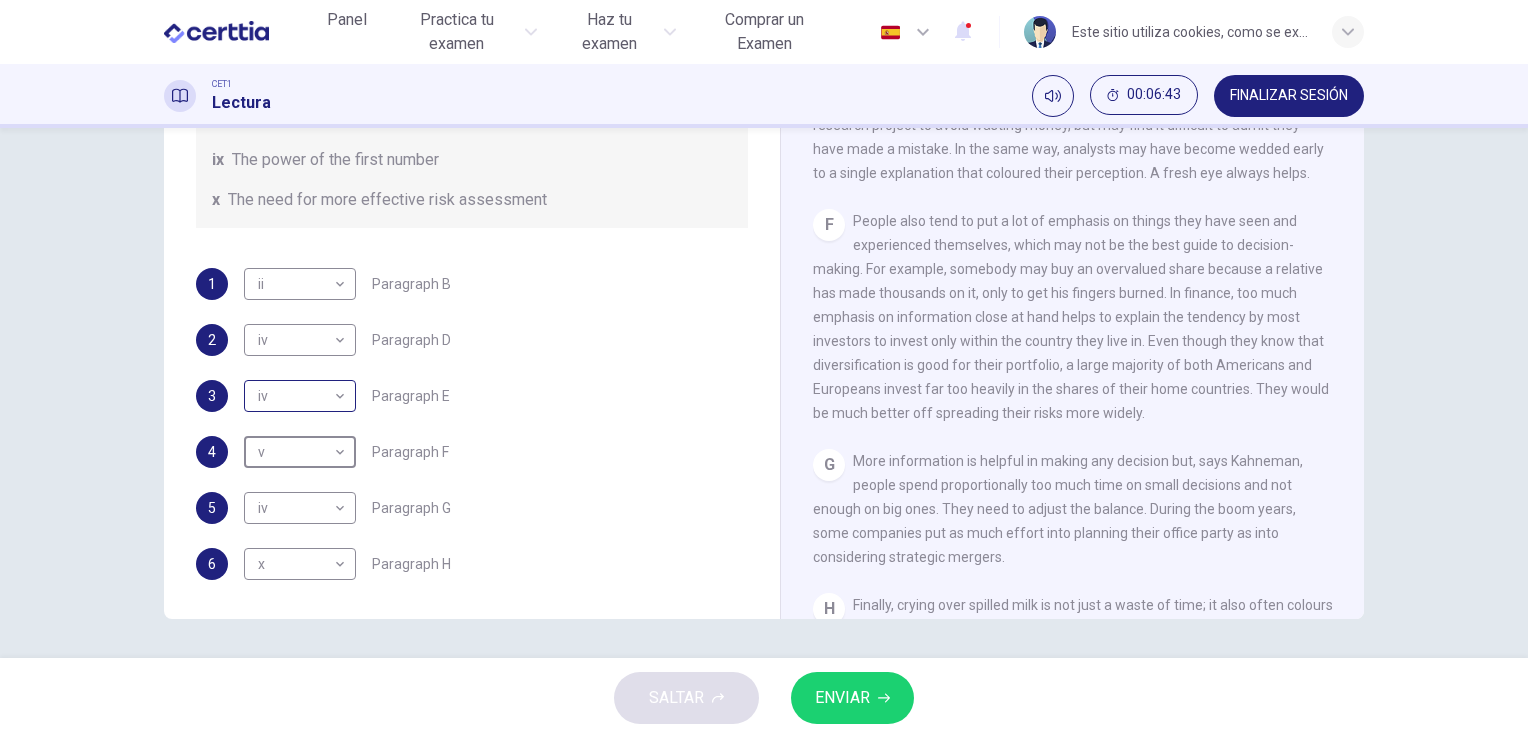 click on "Este sitio utiliza cookies, como se explica en nuestra  Política de Privacidad . Si acepta el uso de cookies, haga clic en el botón Aceptar y continúe navegando por nuestro sitio.   Política de Privacidad Aceptar Panel Practica tu examen Haz tu examen Comprar un Examen Español ** ​ Antonio Ramirez CET1 Lectura 00:06:43 FINALIZAR SESIÓN Preguntas 1 - 6 Reading Passage 1 has nine paragraphs  A-I
Choose the correct heading for Paragraphs  B  and  D-H  from the list of headings below.
Write the correct number  (i-xi)  in the boxes below. List of Headings i Not identifying the correct priorities ii A solution for the long term iii The difficulty of changing your mind iv Why looking back is unhelpful v Strengthening inner resources vi A successful approach to the study of decision-making vii The danger of trusting a global market viii Reluctance to go beyond the familiar ix The power of the first number x The need for more effective risk assessment 1 ii ** ​ Paragraph B 2 iv ** ​ Paragraph D 3 iv **" at bounding box center [764, 369] 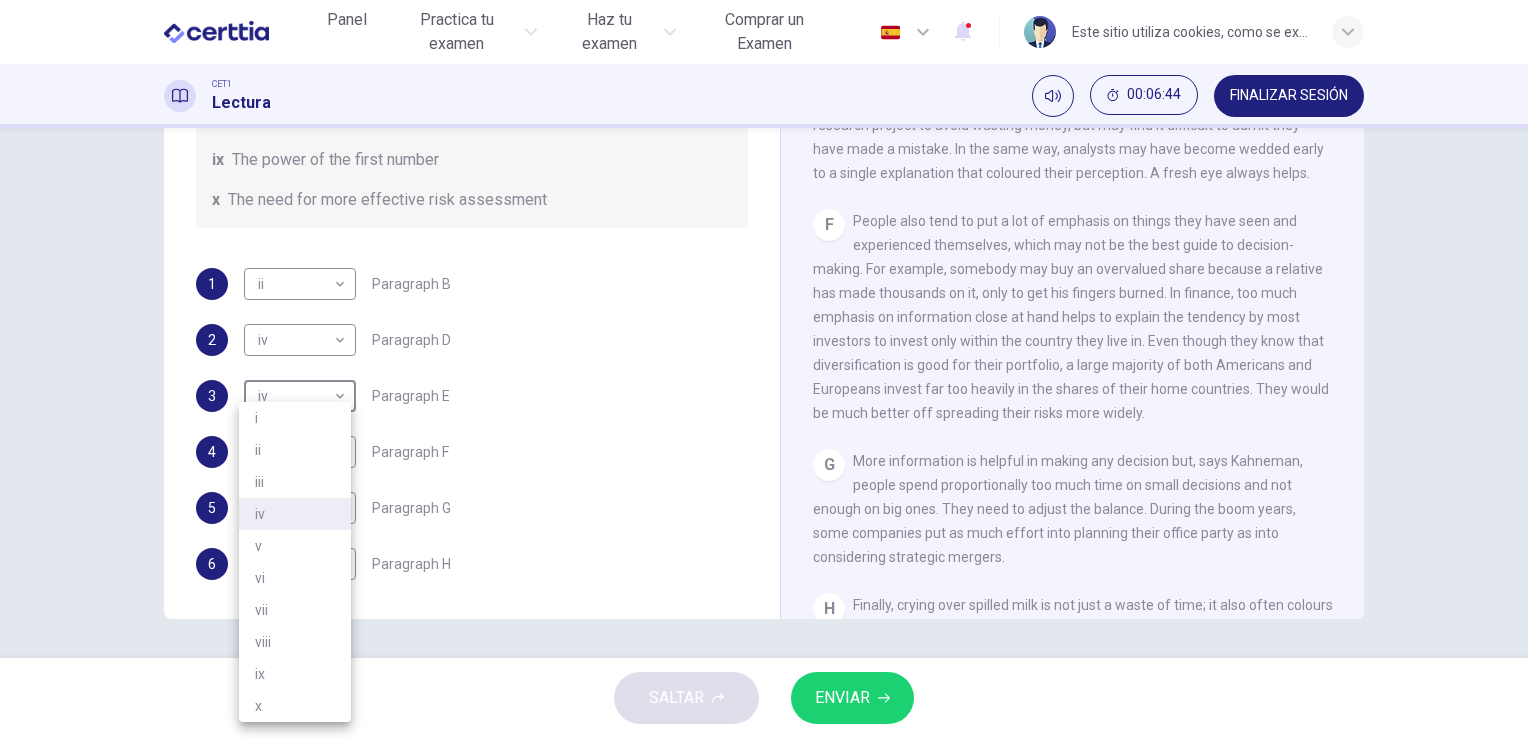 click on "vii" at bounding box center [295, 610] 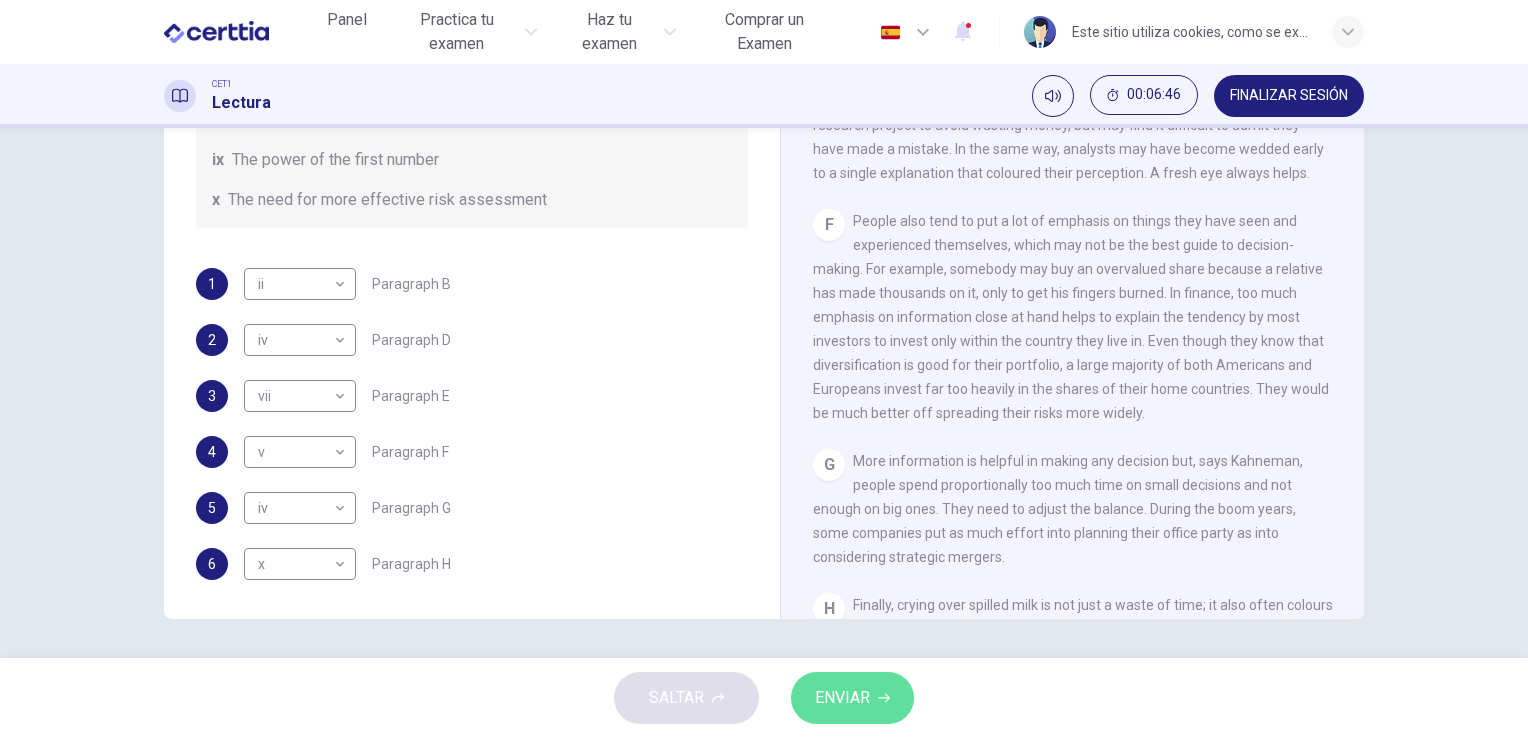 click on "ENVIAR" at bounding box center (842, 698) 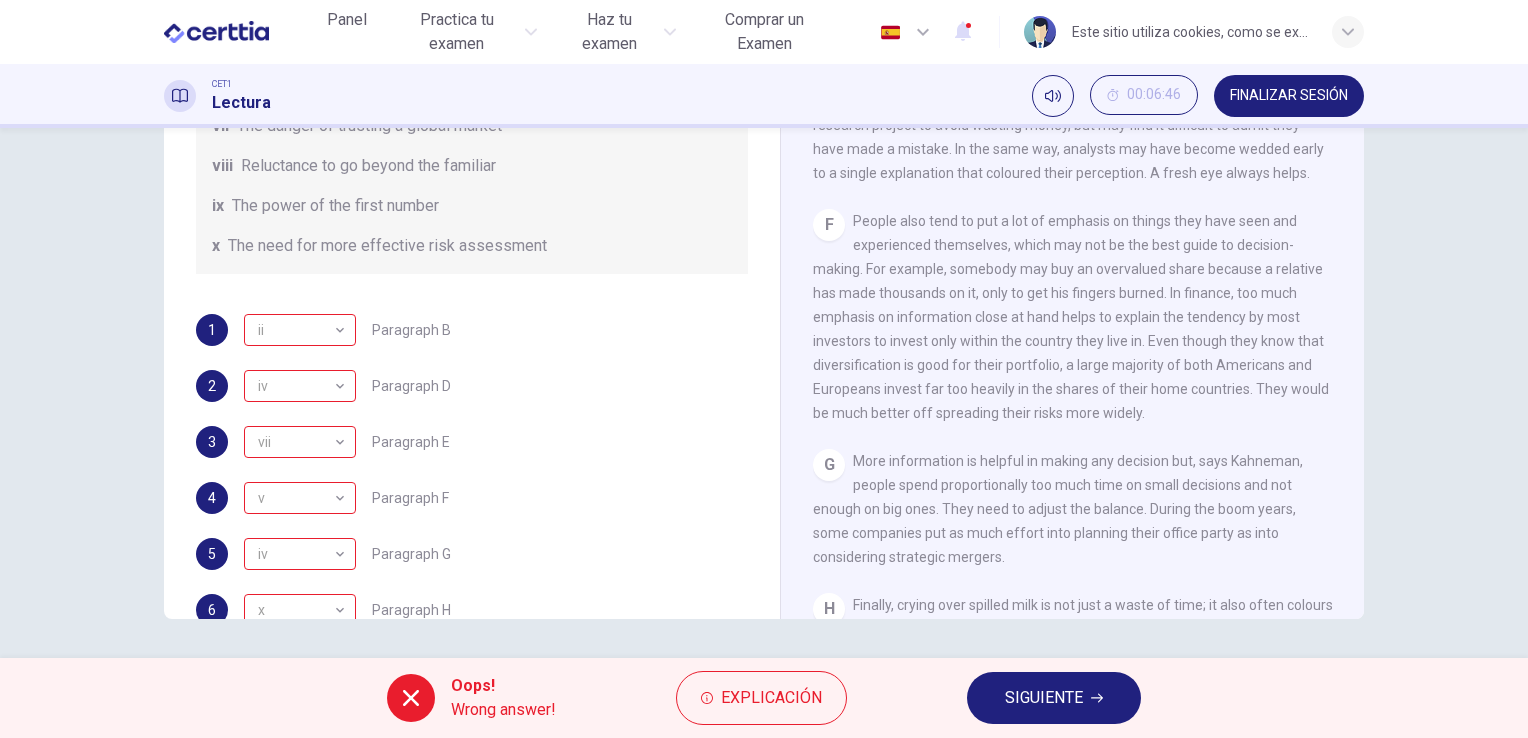 scroll, scrollTop: 384, scrollLeft: 0, axis: vertical 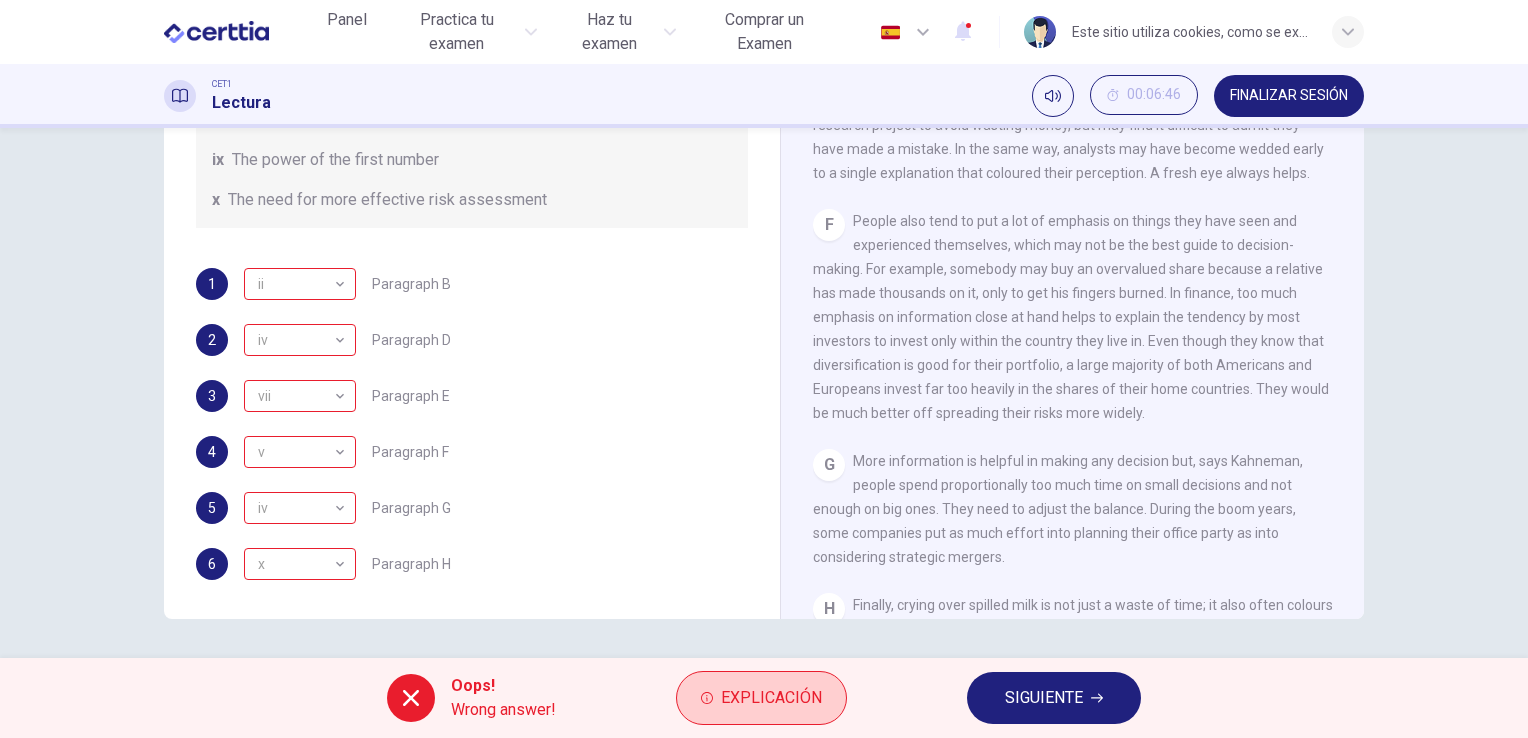 click on "Explicación" at bounding box center [771, 698] 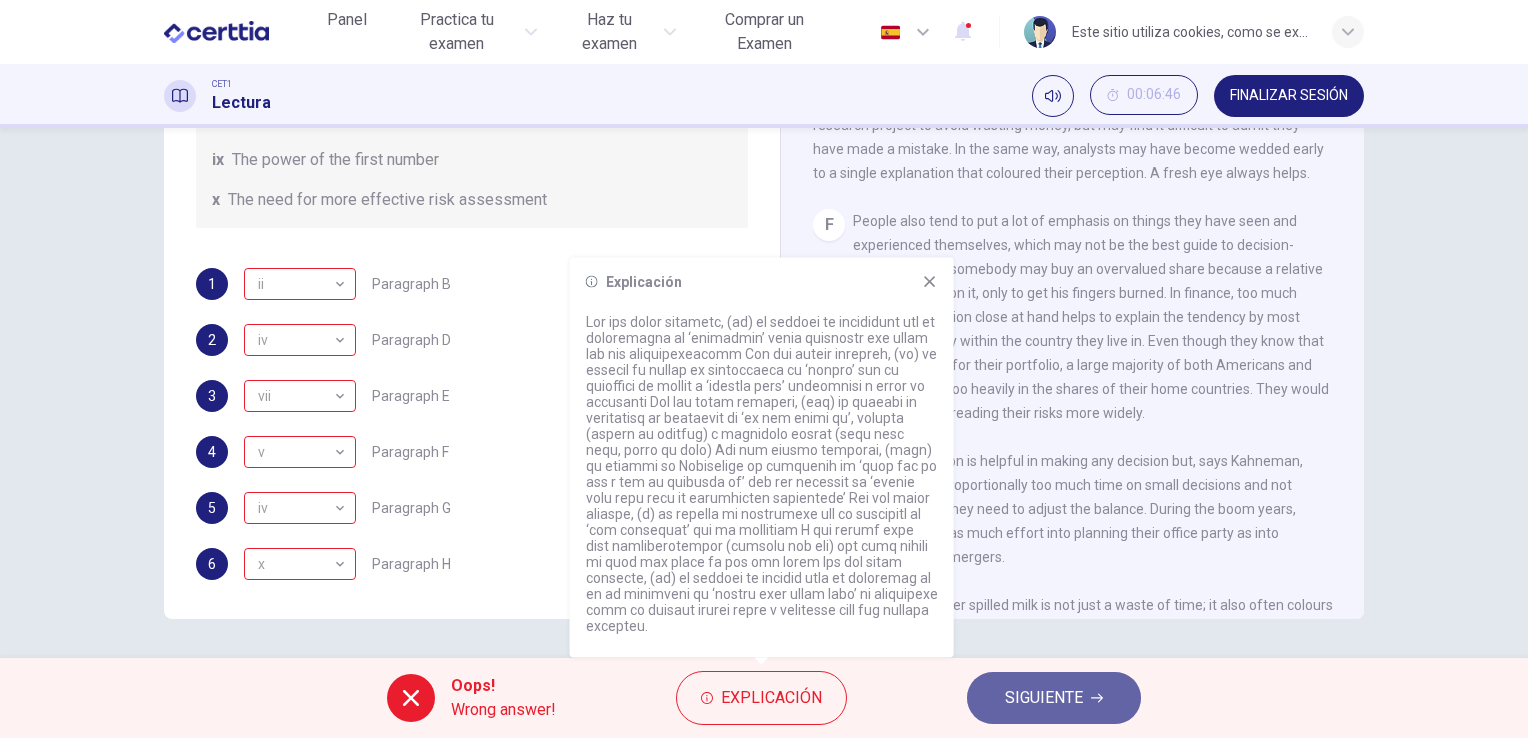 click on "SIGUIENTE" at bounding box center [1044, 698] 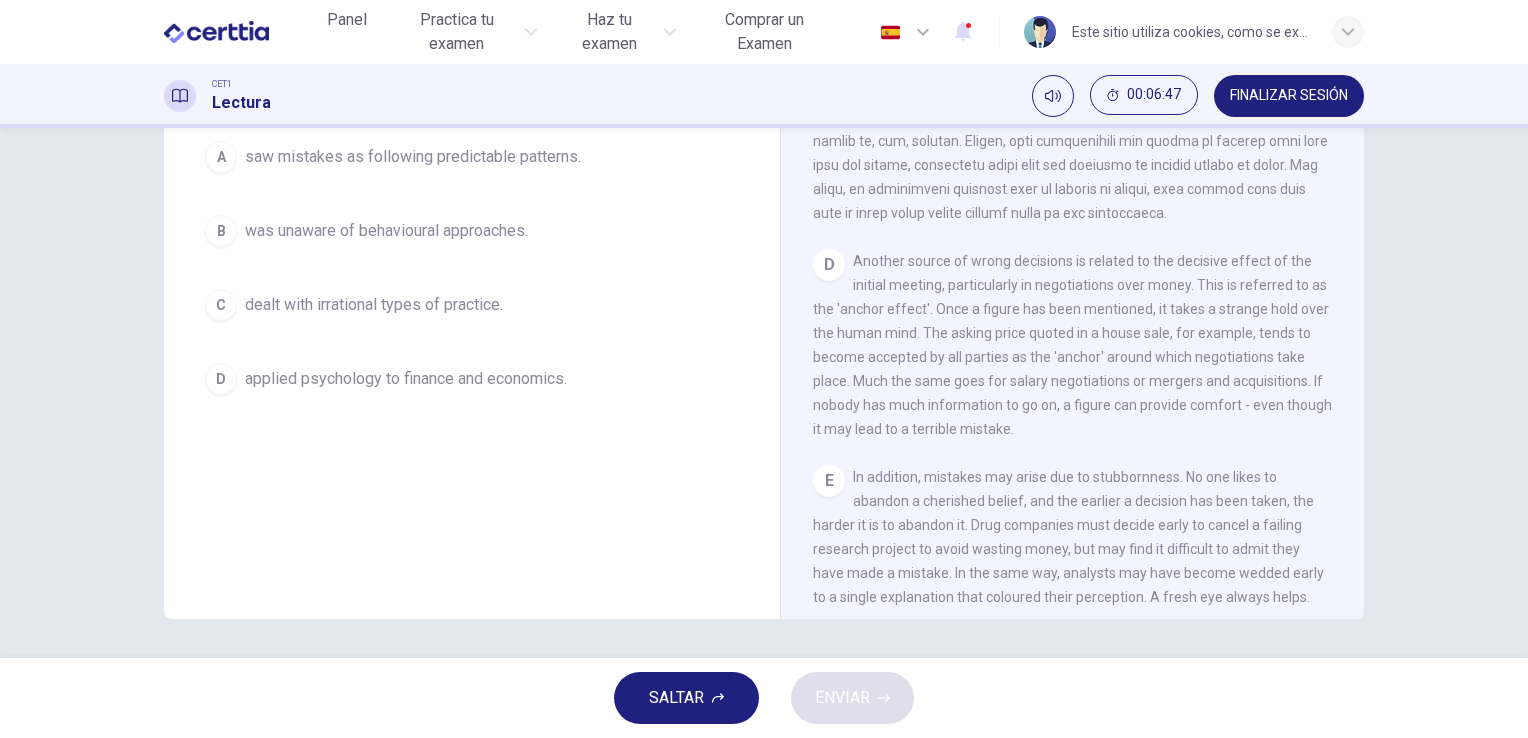 scroll, scrollTop: 1000, scrollLeft: 0, axis: vertical 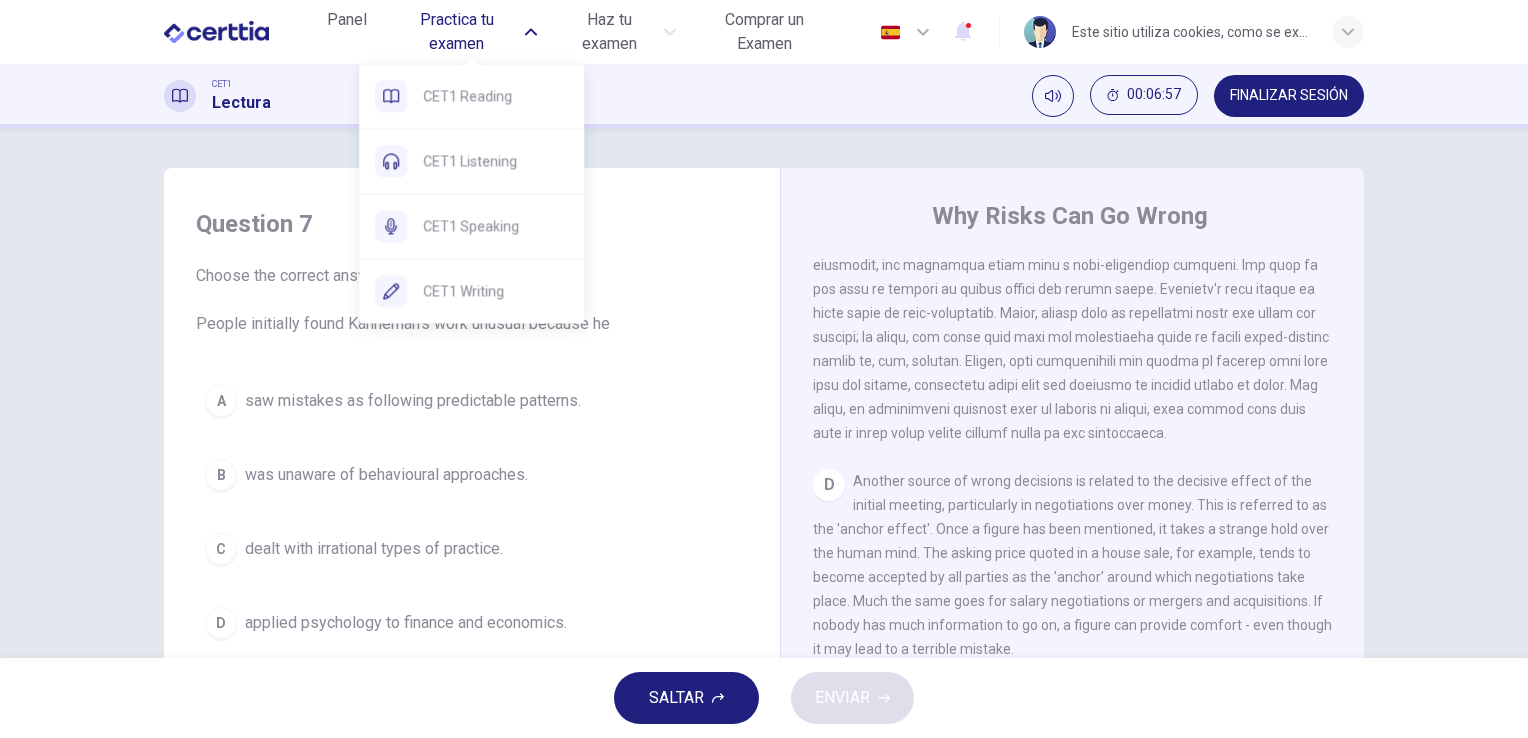click on "CET1 Reading CET1 Listening CET1 Speaking CET1 Writing" at bounding box center (471, 186) 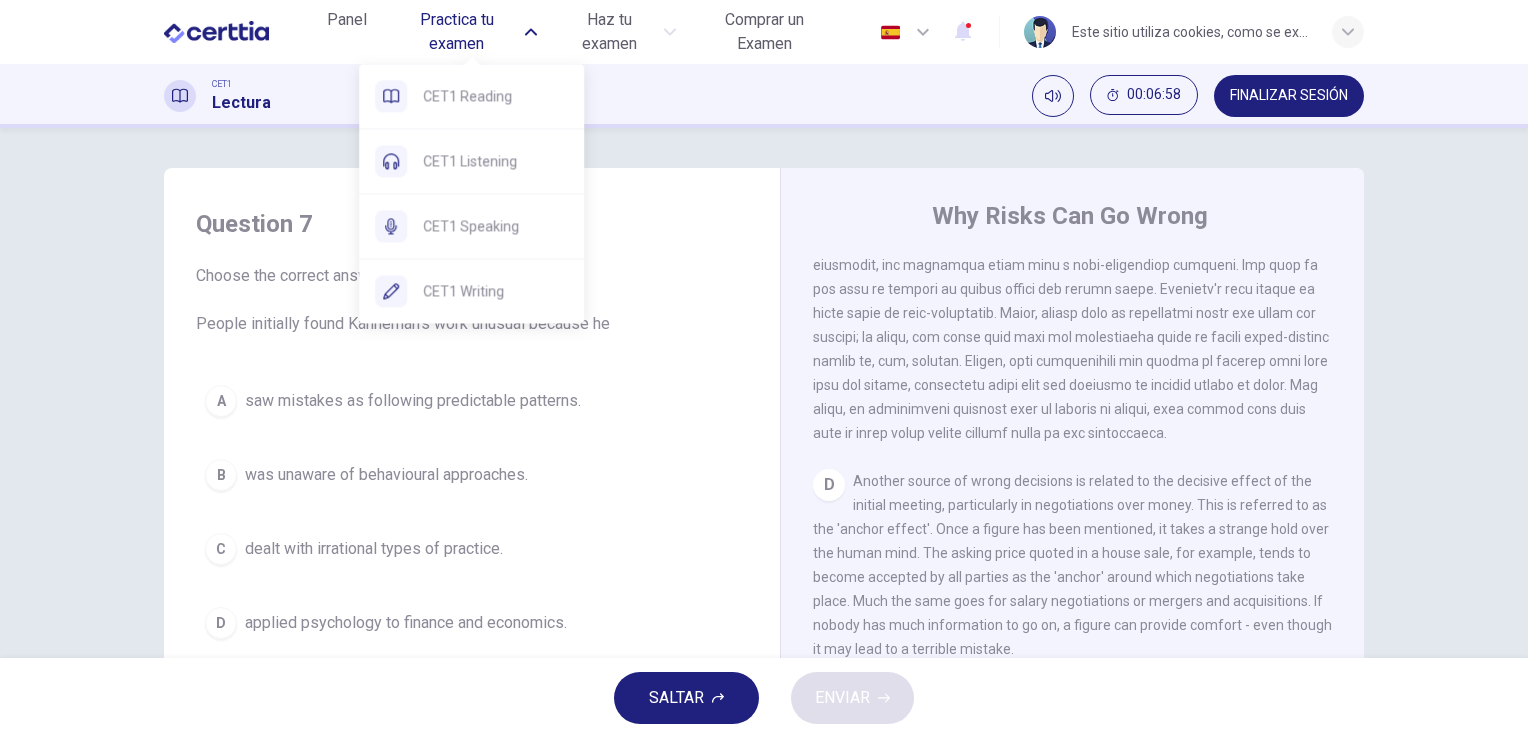 click on "CET1 Speaking" at bounding box center [471, 96] 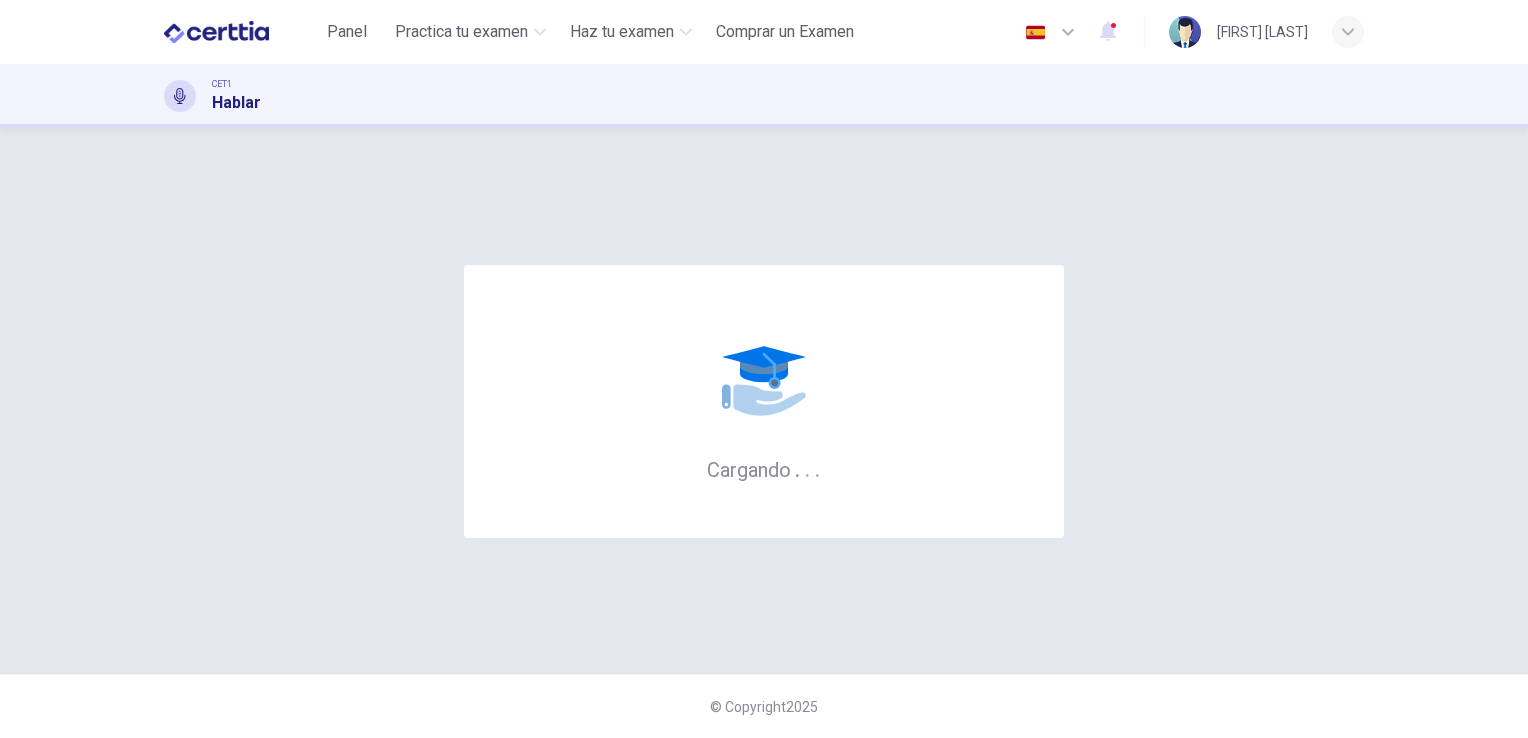 scroll, scrollTop: 0, scrollLeft: 0, axis: both 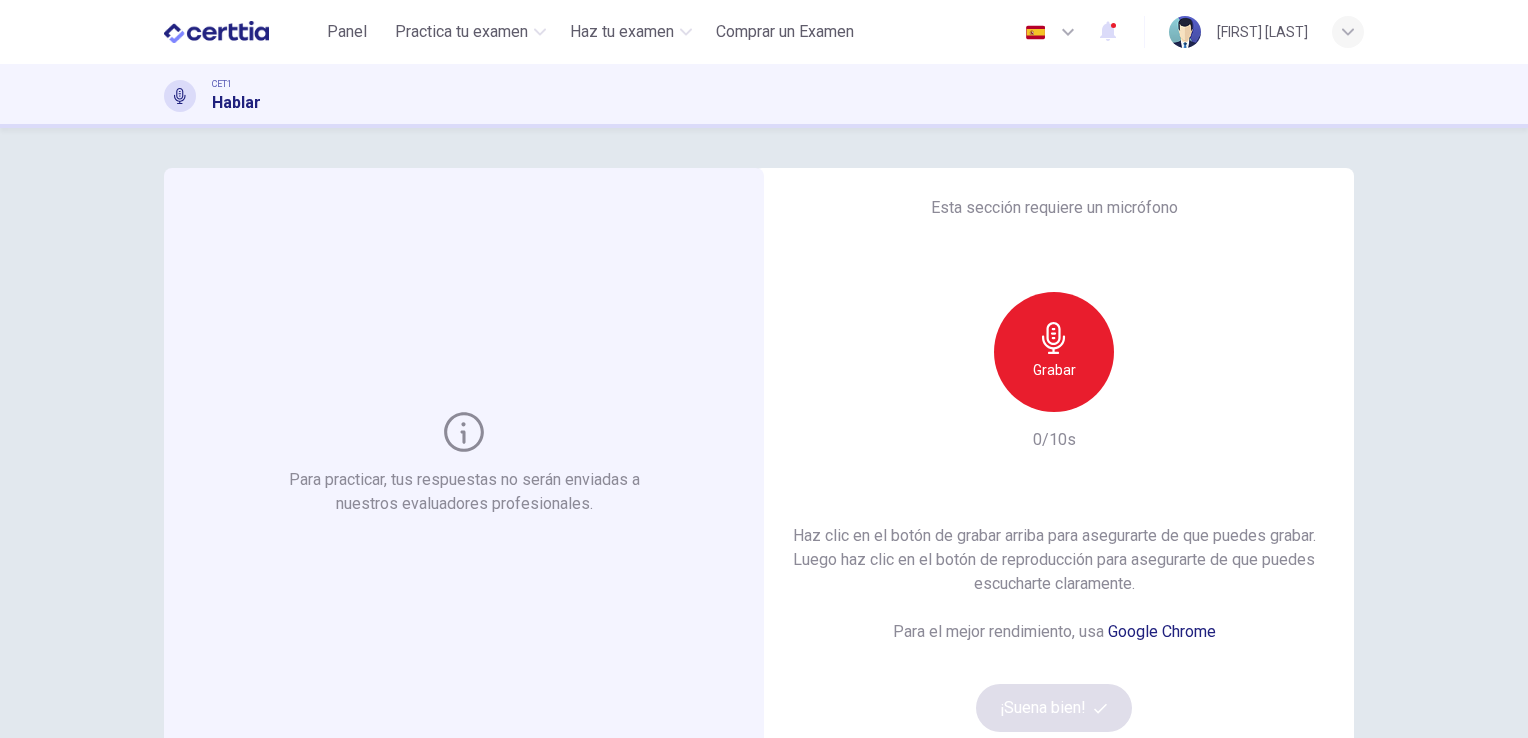 click on "Grabar" at bounding box center [1054, 352] 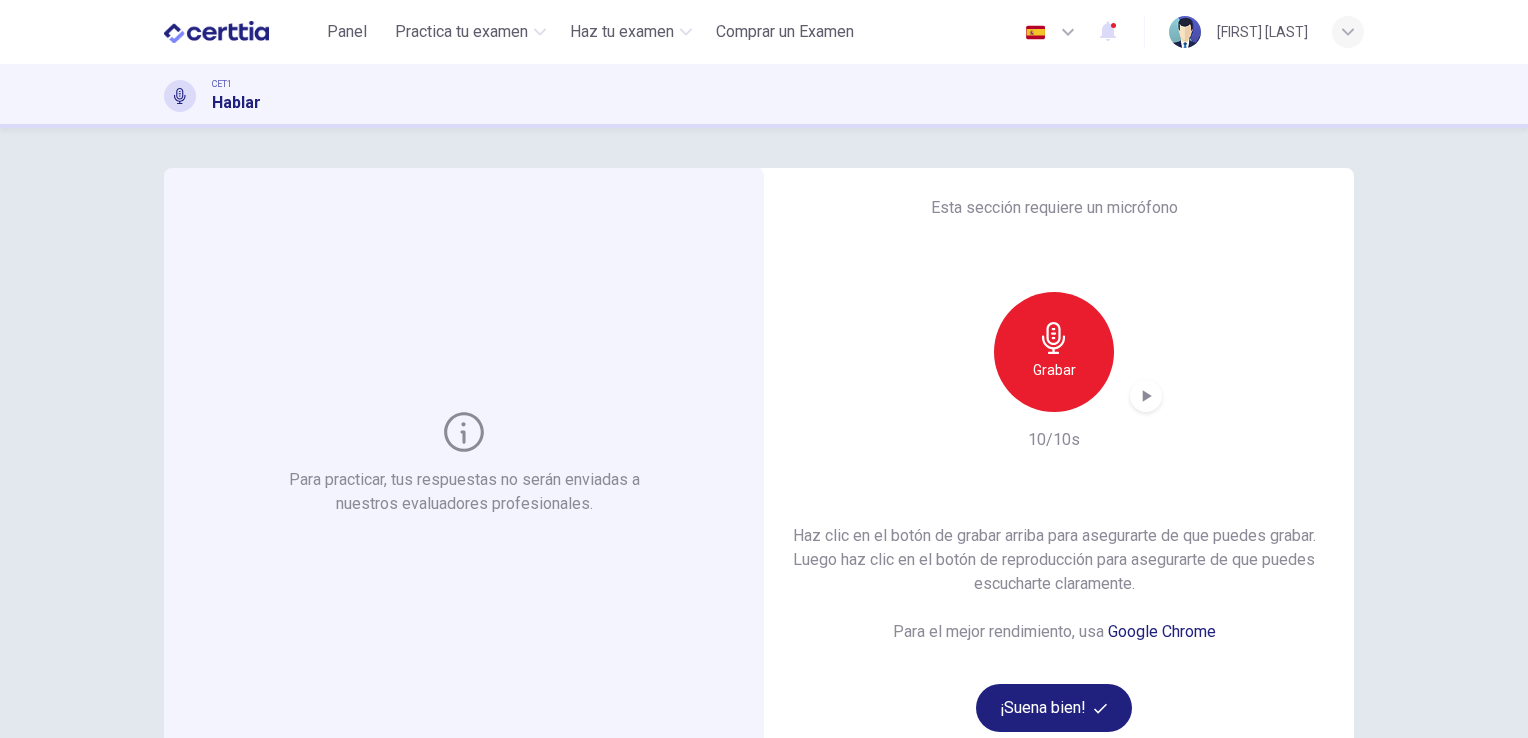 click at bounding box center (1146, 396) 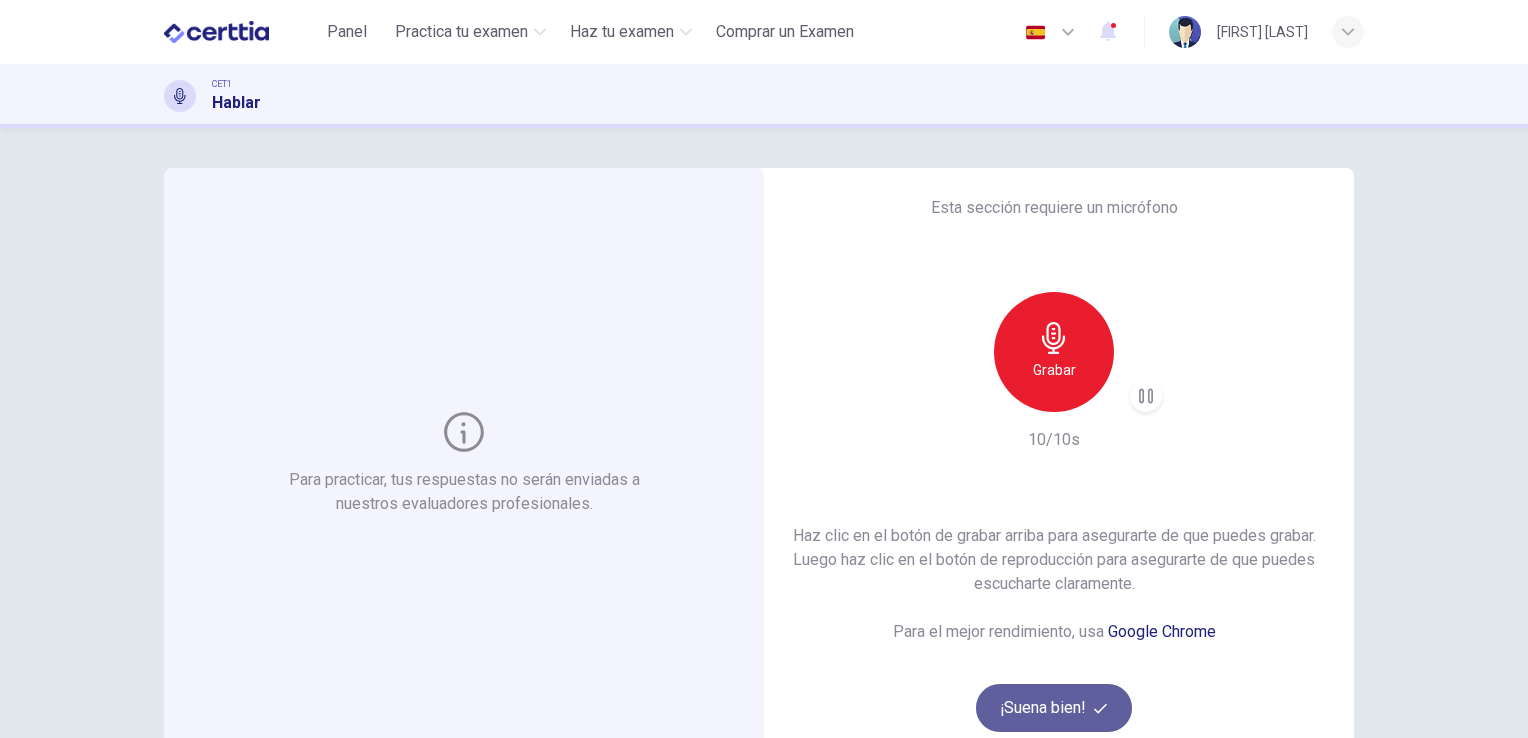 click at bounding box center (1100, 708) 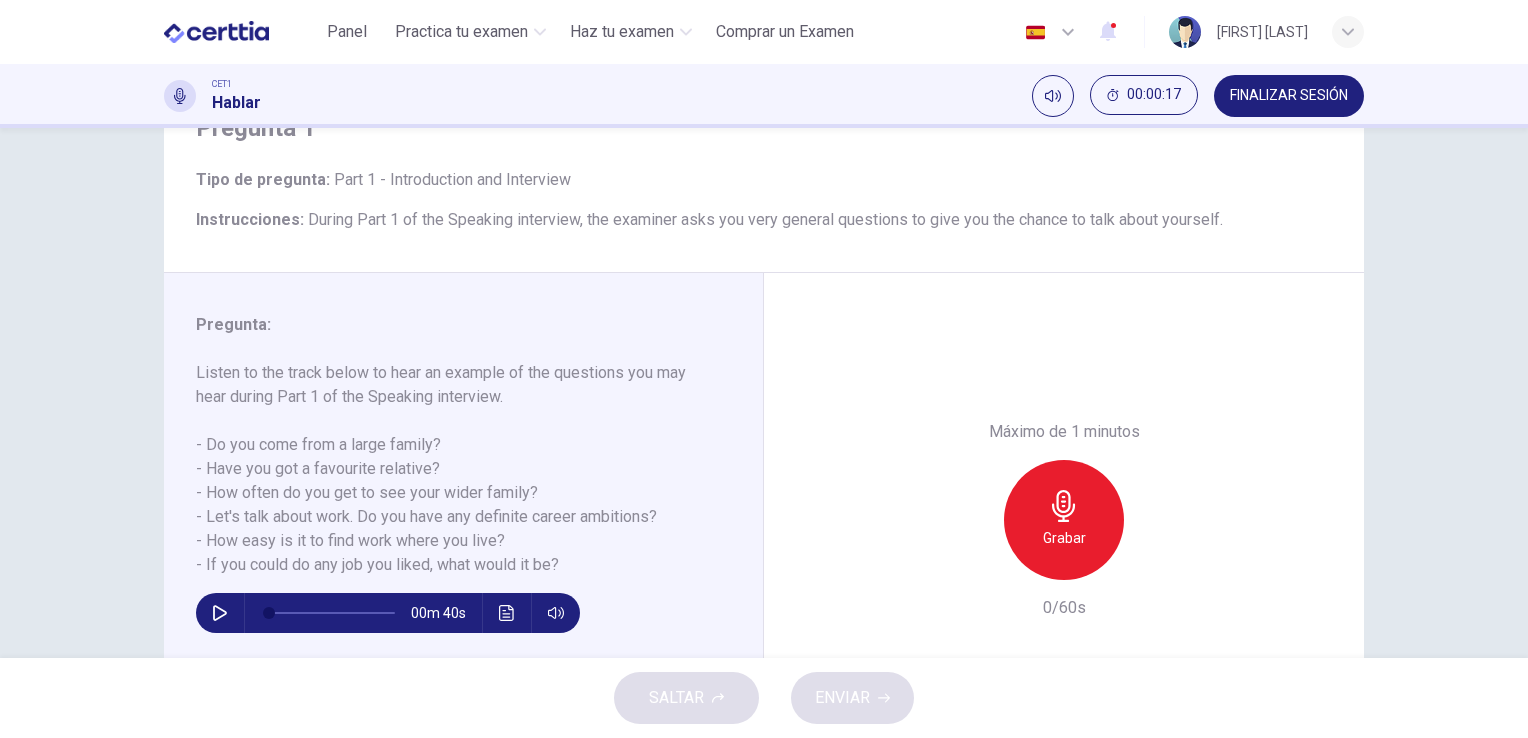 scroll, scrollTop: 100, scrollLeft: 0, axis: vertical 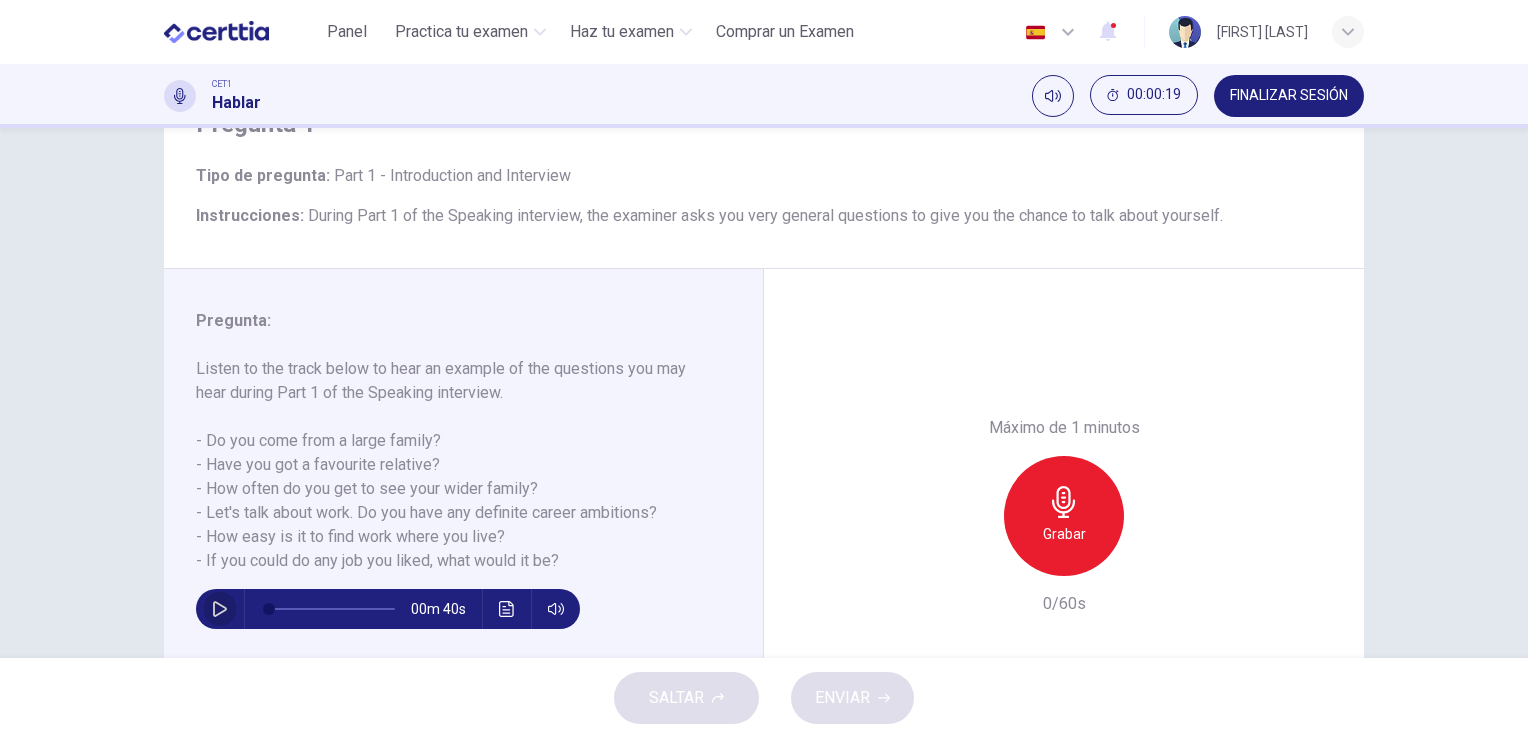 click at bounding box center (220, 609) 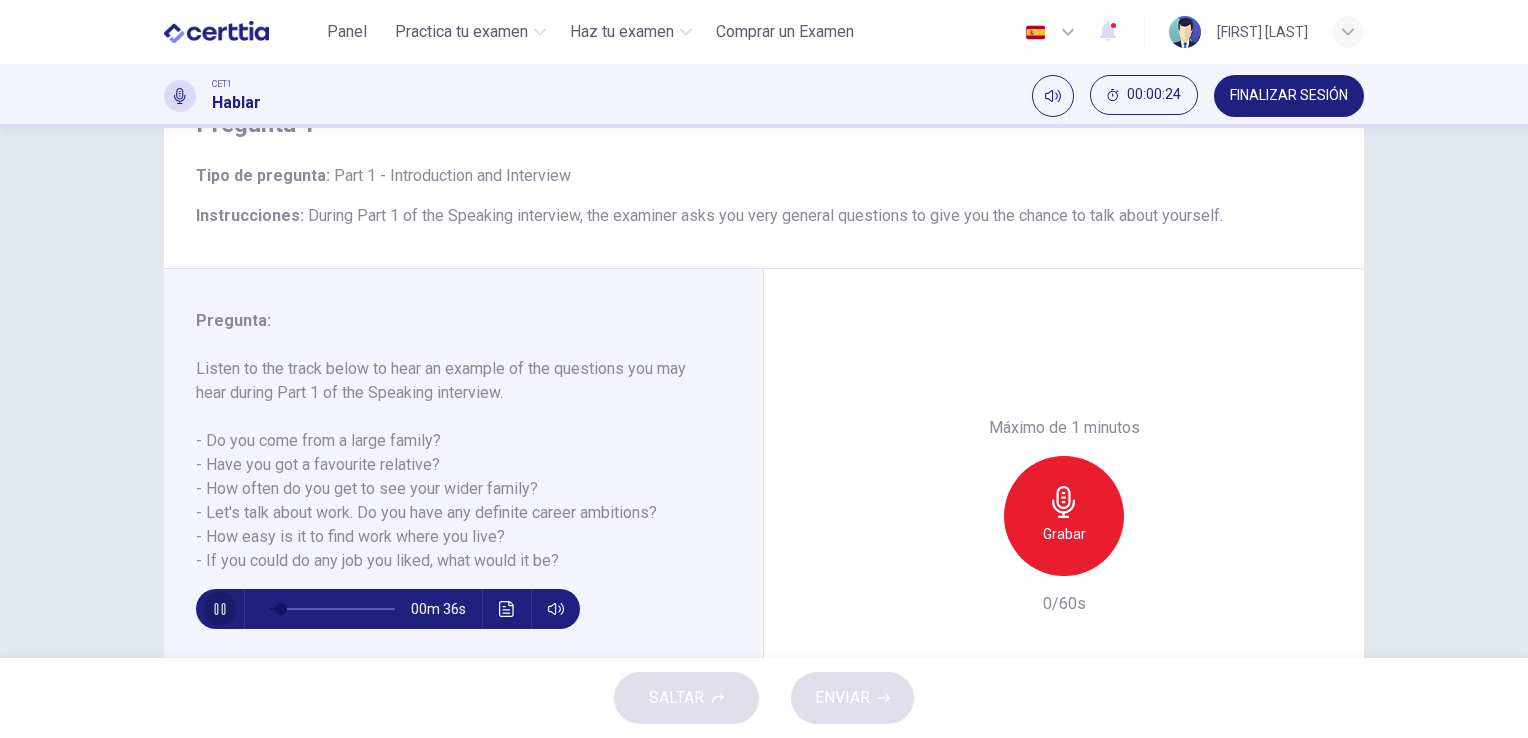 click at bounding box center [220, 609] 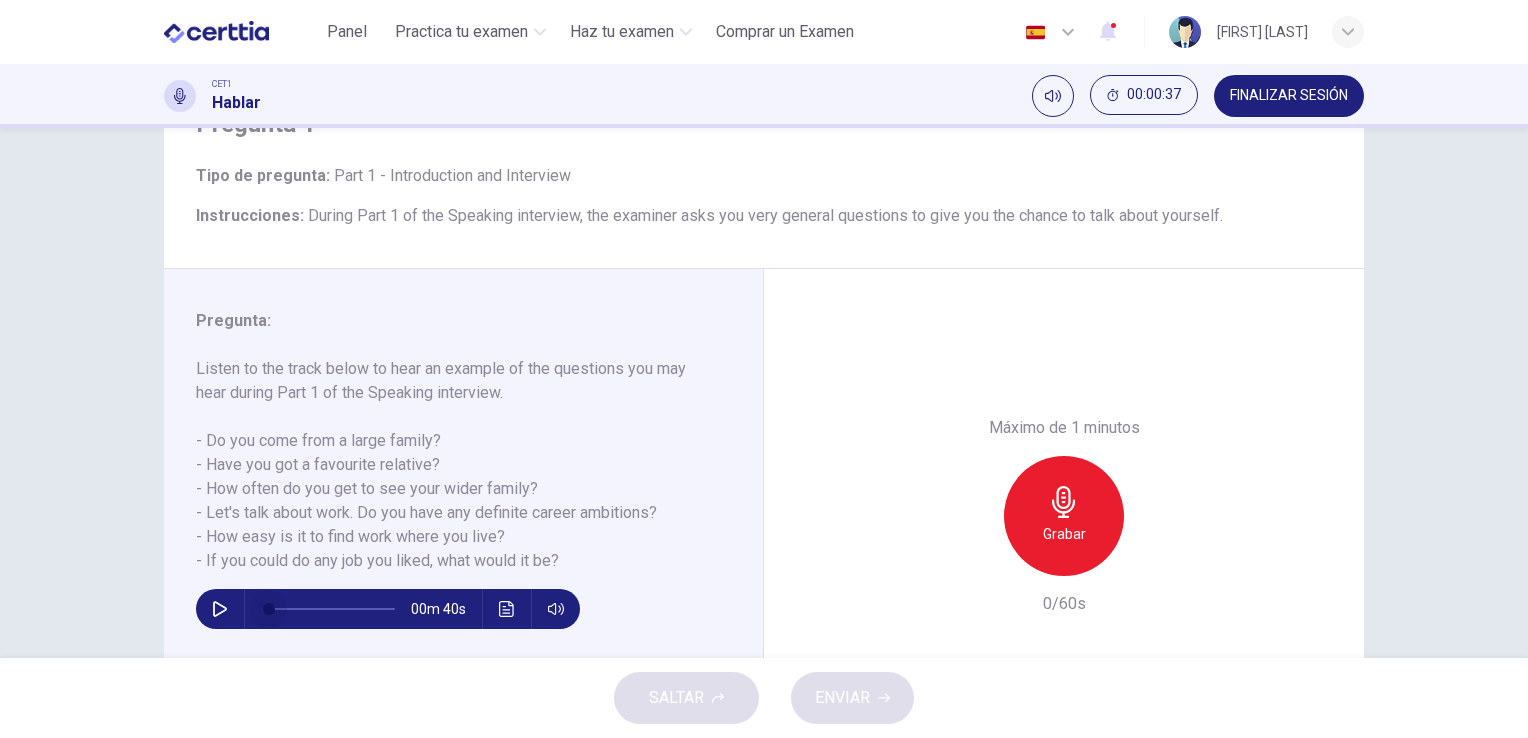 drag, startPoint x: 252, startPoint y: 610, endPoint x: 456, endPoint y: 734, distance: 238.72998 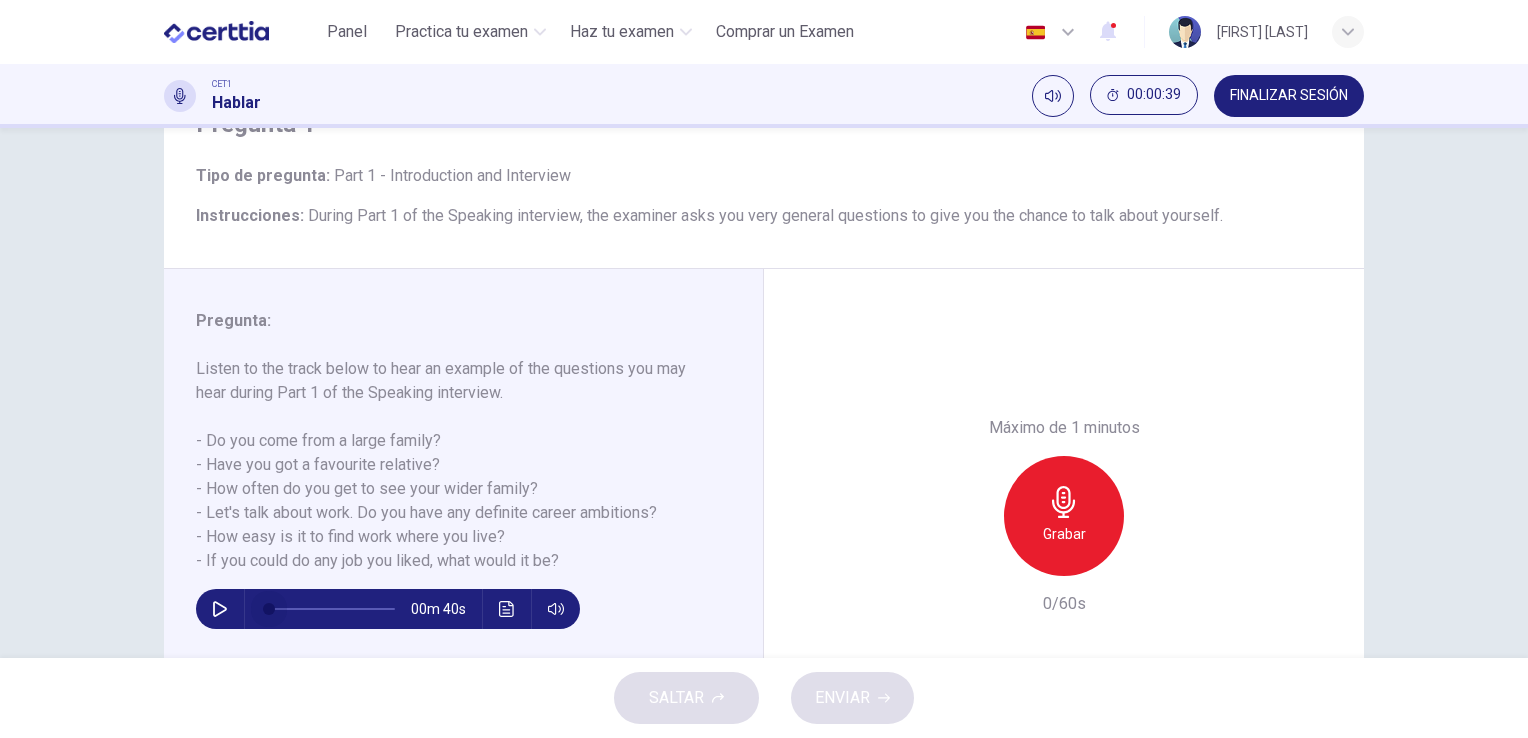 drag, startPoint x: 376, startPoint y: 606, endPoint x: 209, endPoint y: 611, distance: 167.07483 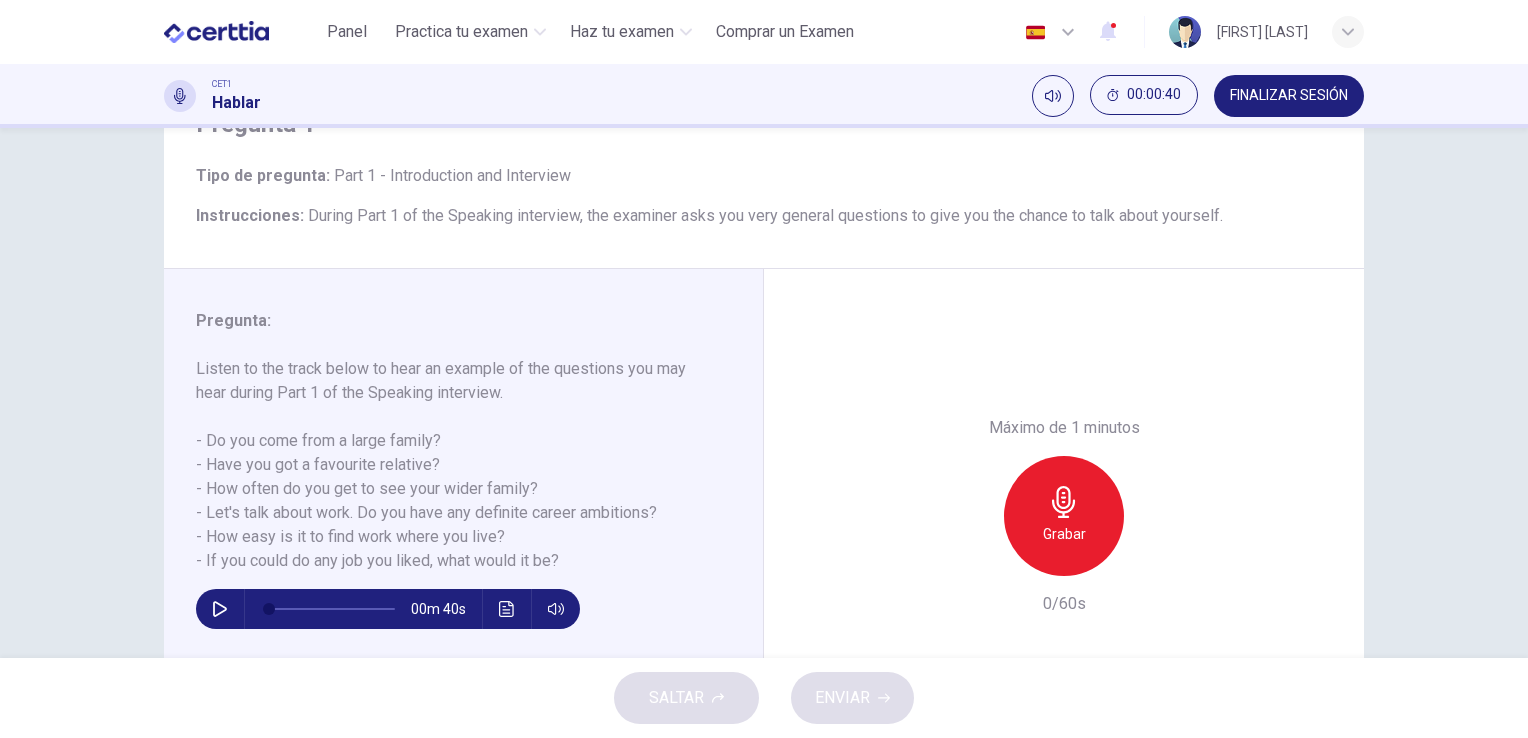 click at bounding box center (220, 609) 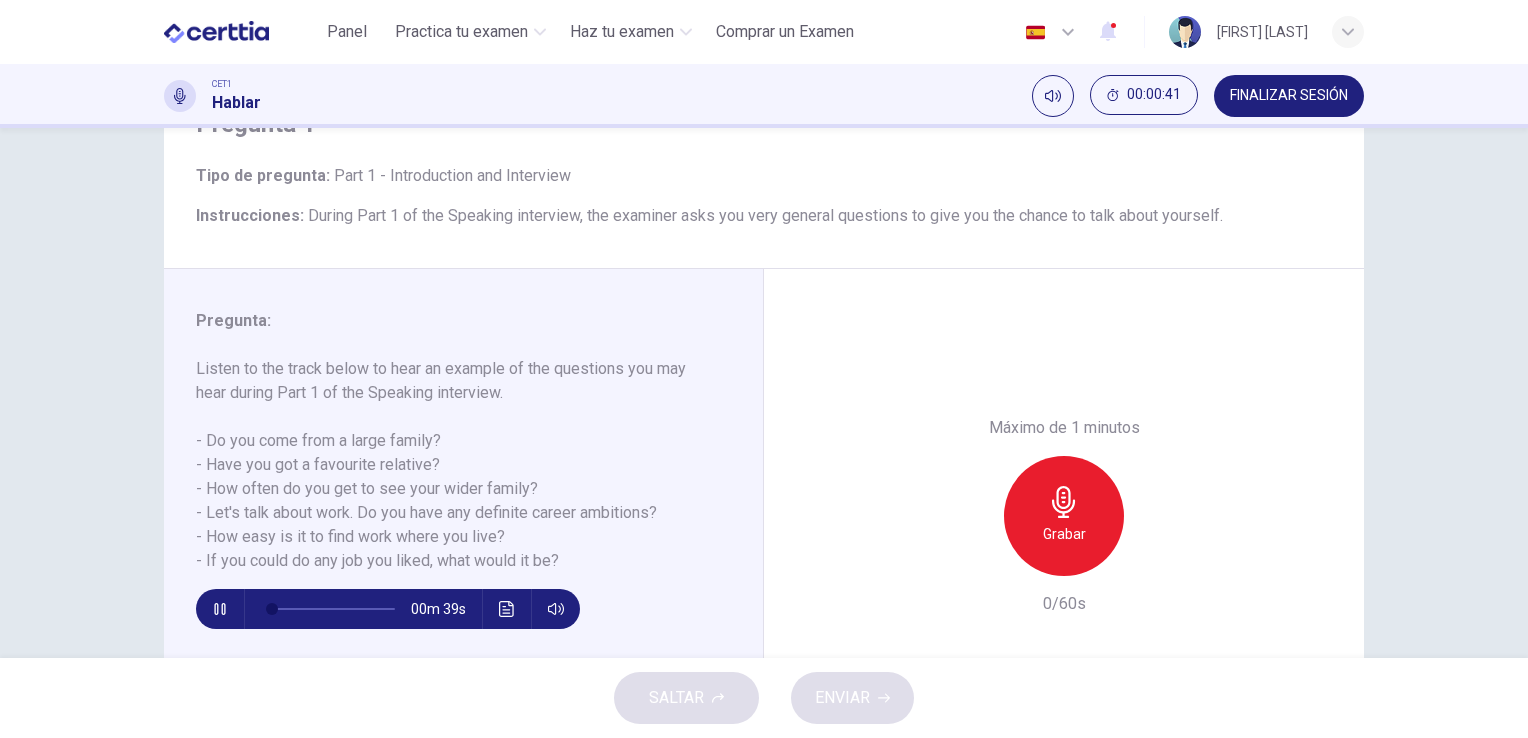 click at bounding box center (220, 609) 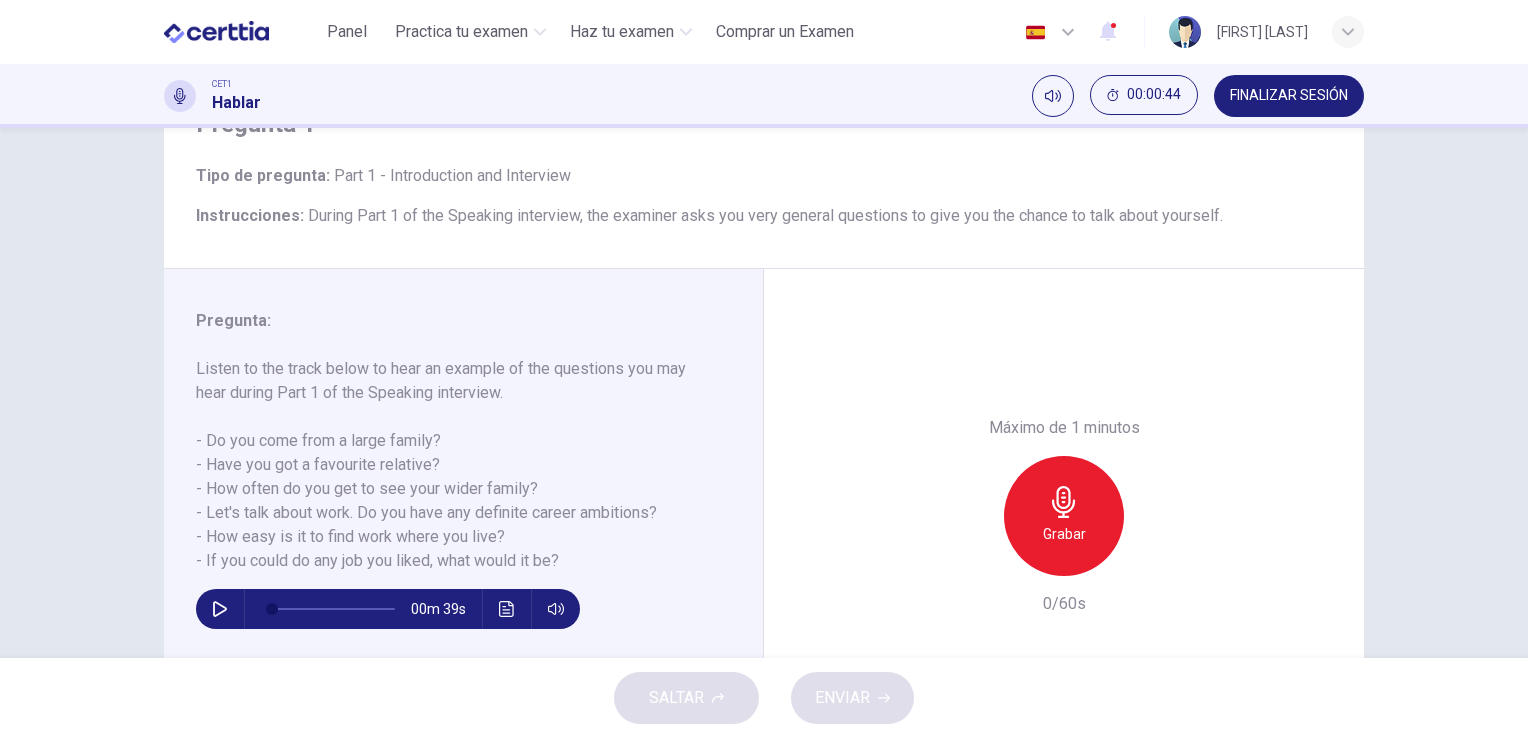 click at bounding box center (220, 609) 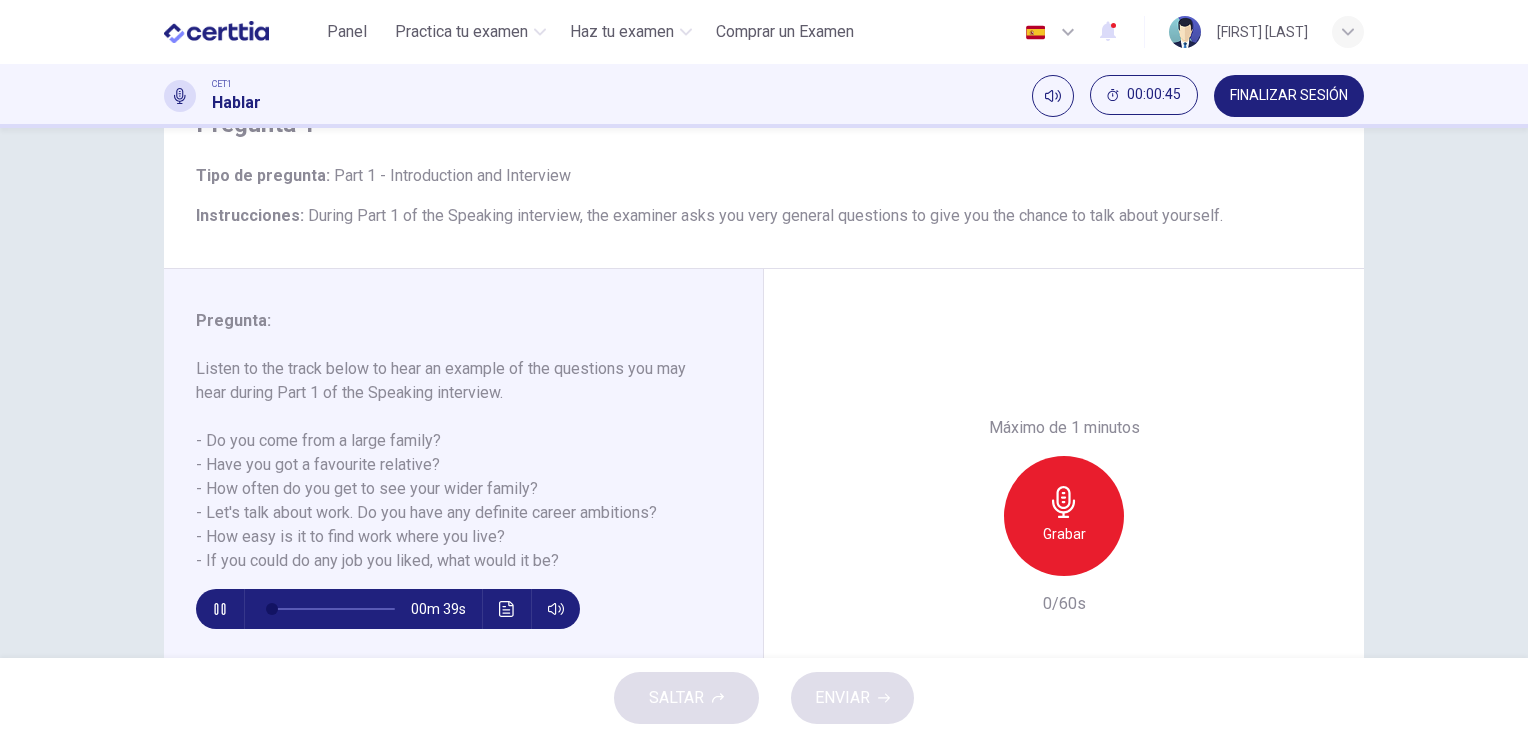 click at bounding box center (220, 609) 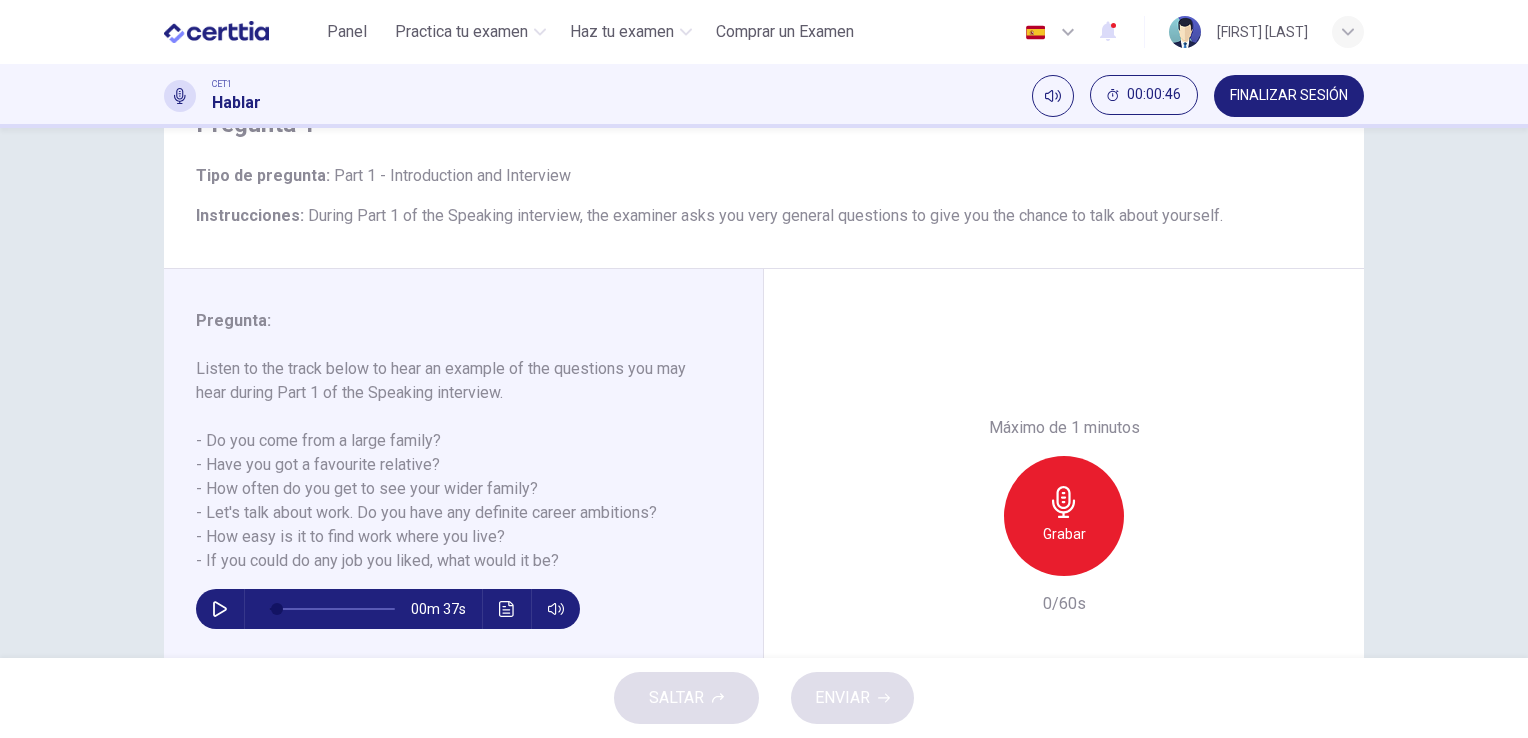 click at bounding box center [220, 609] 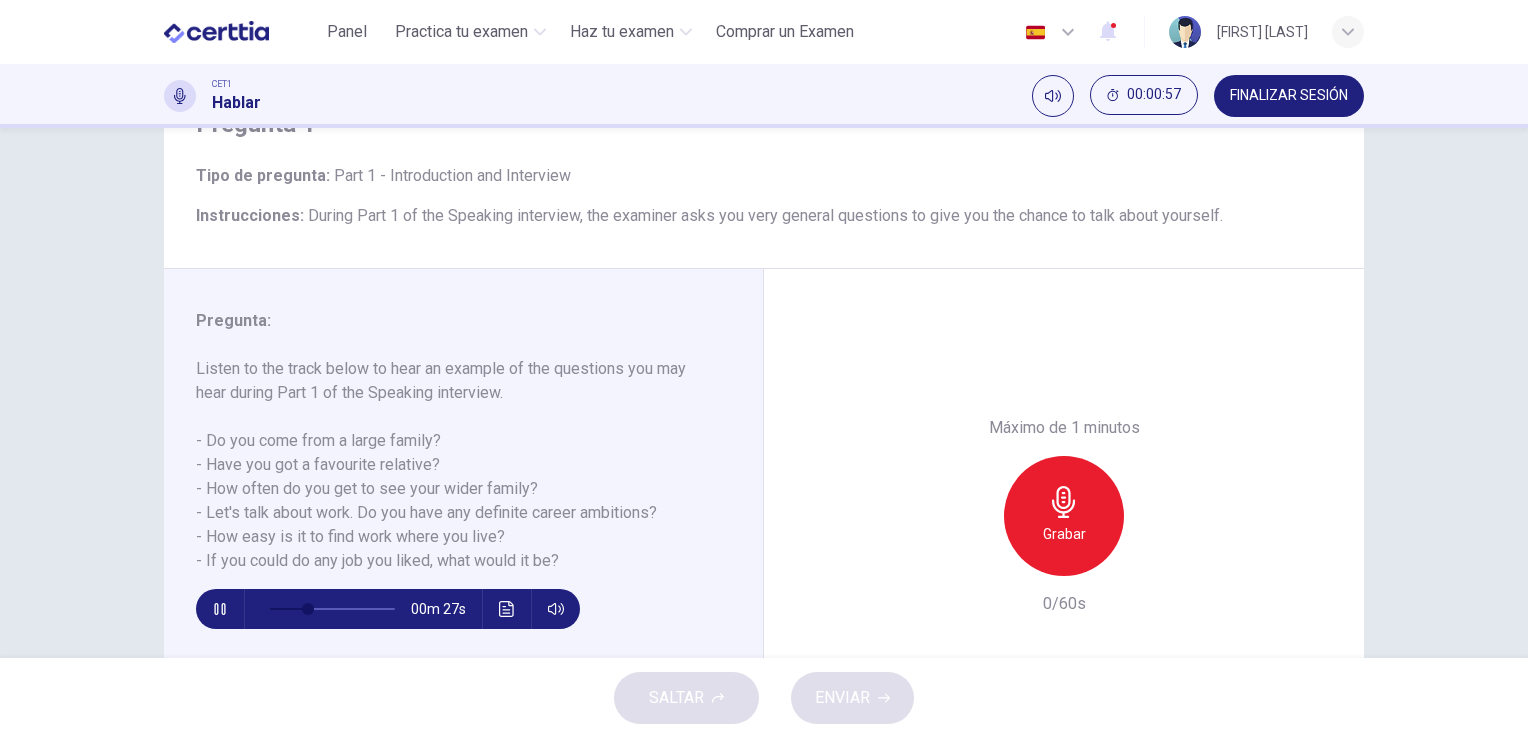 click at bounding box center [220, 609] 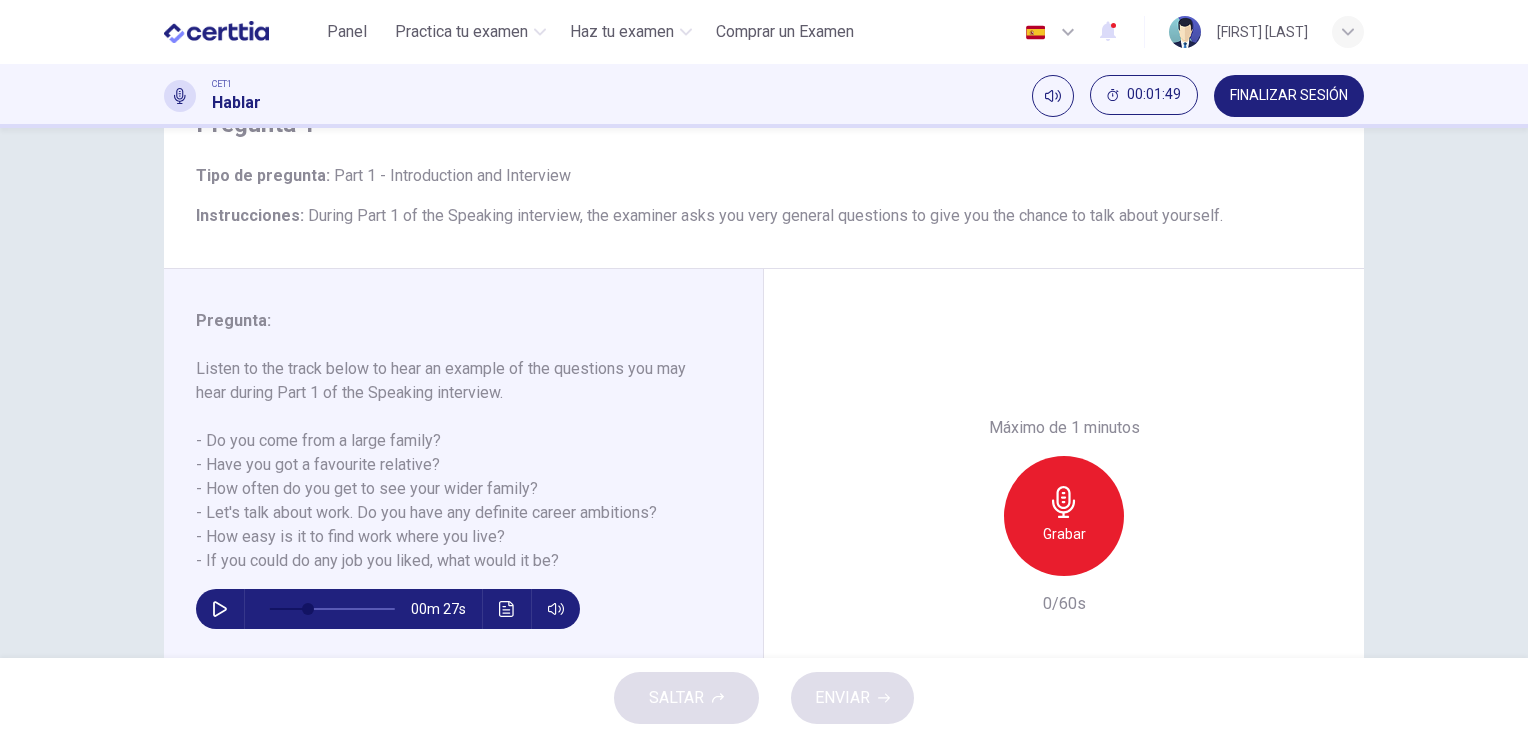 click at bounding box center (220, 609) 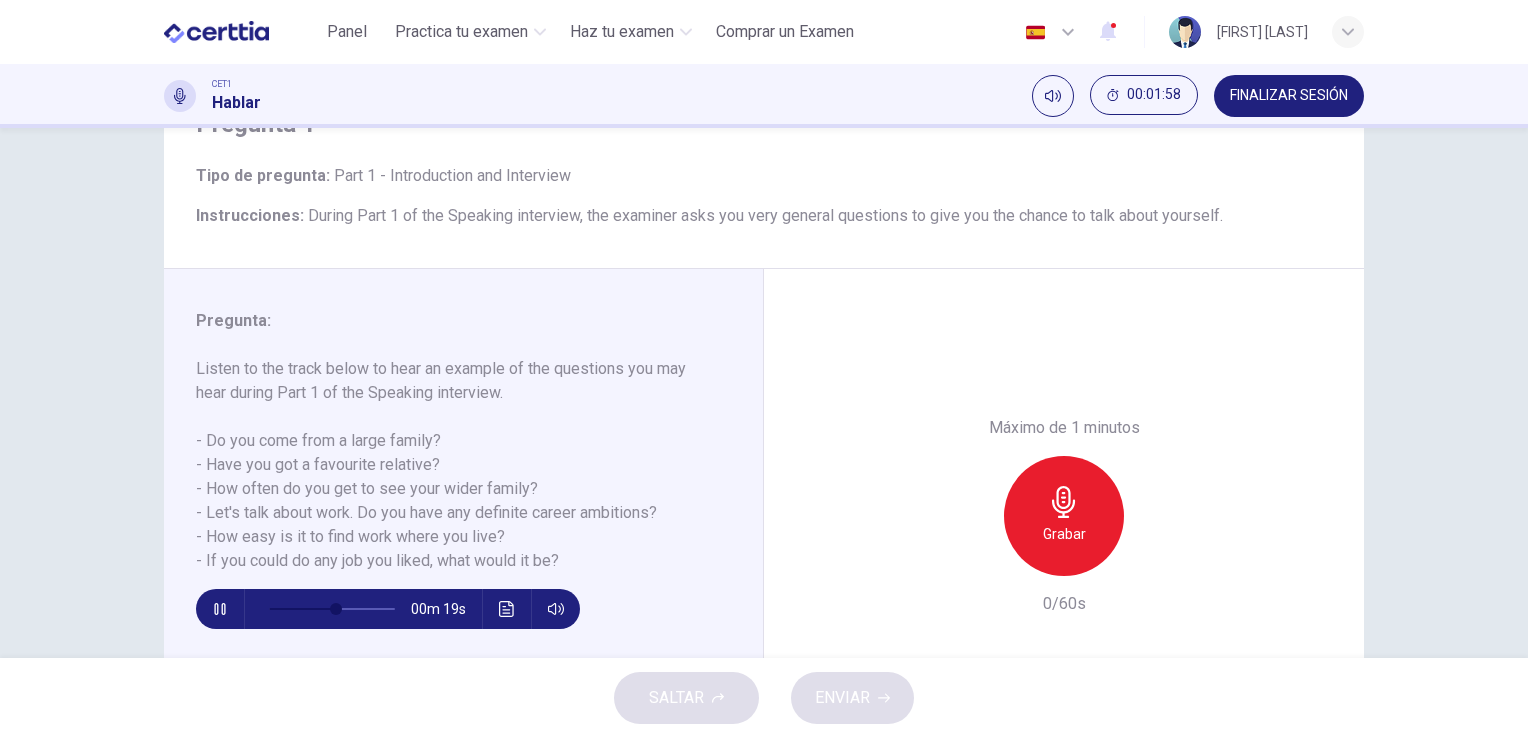 click at bounding box center [220, 609] 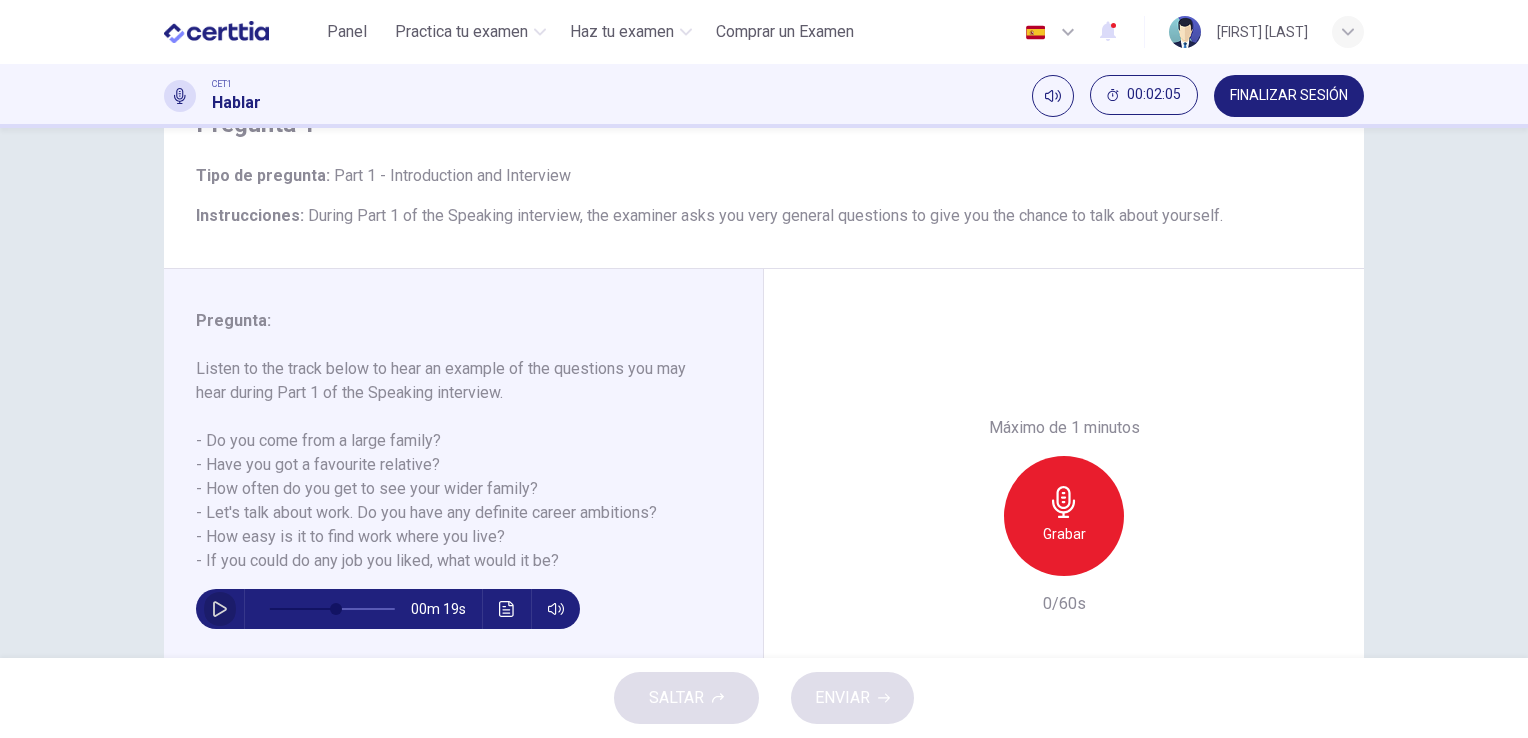 click at bounding box center [220, 609] 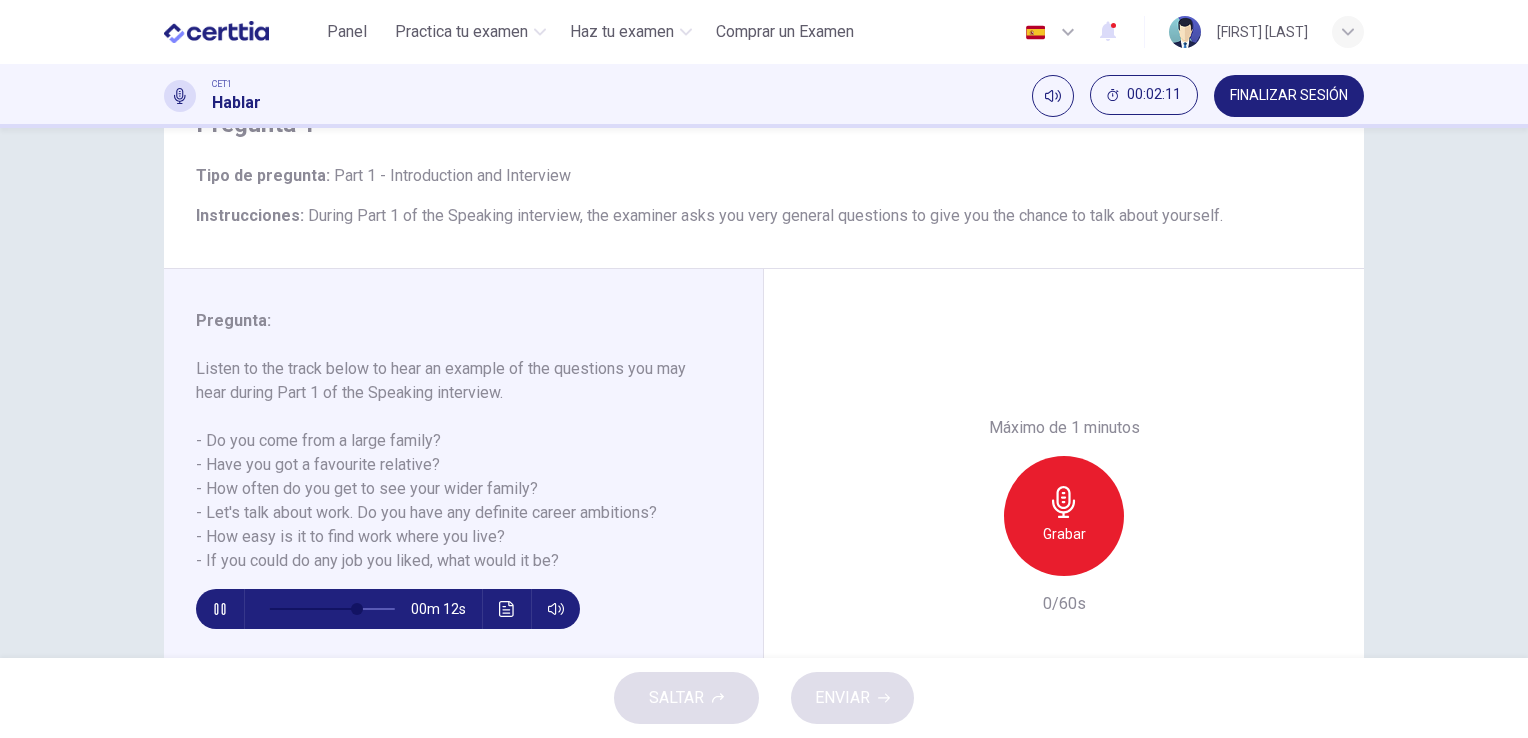 click at bounding box center [220, 609] 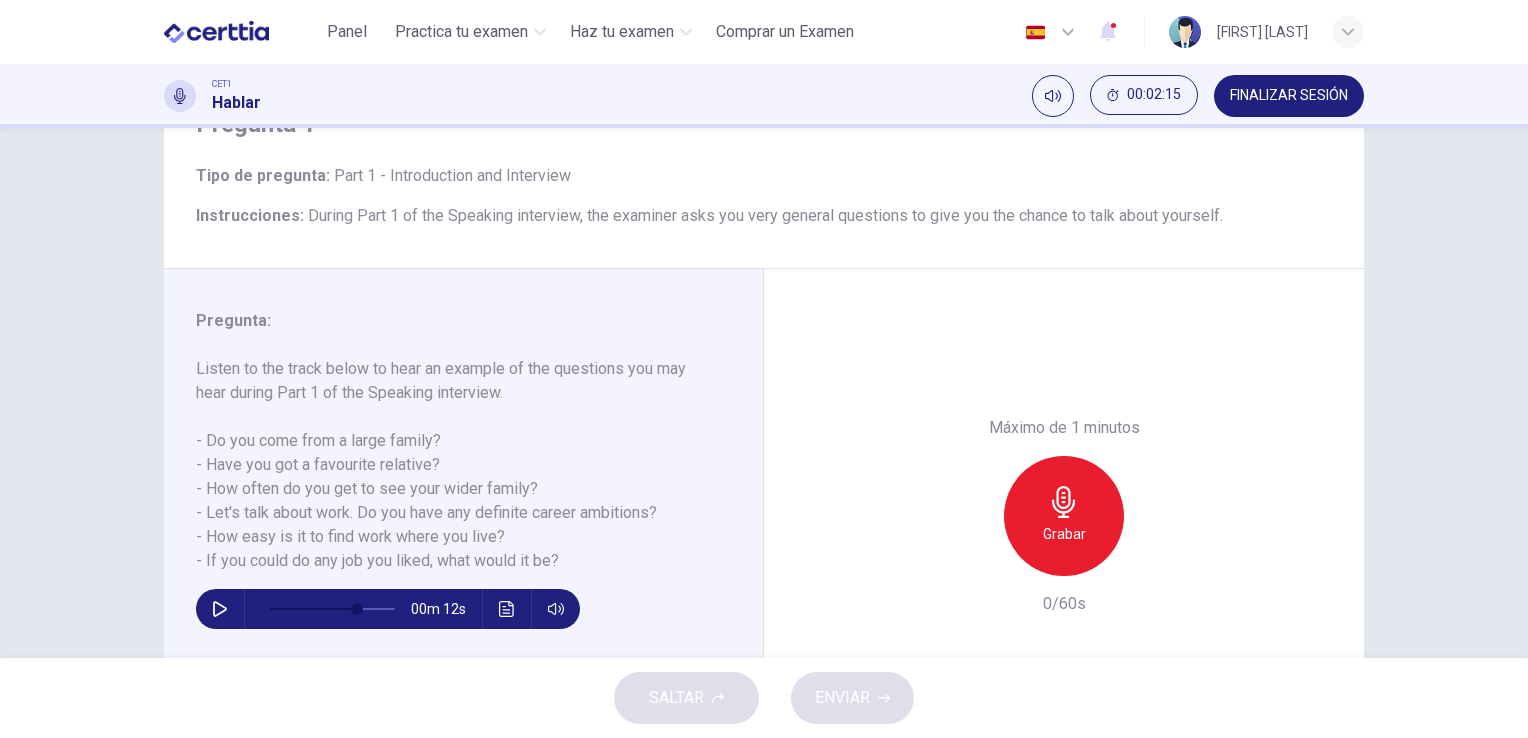 click at bounding box center (220, 609) 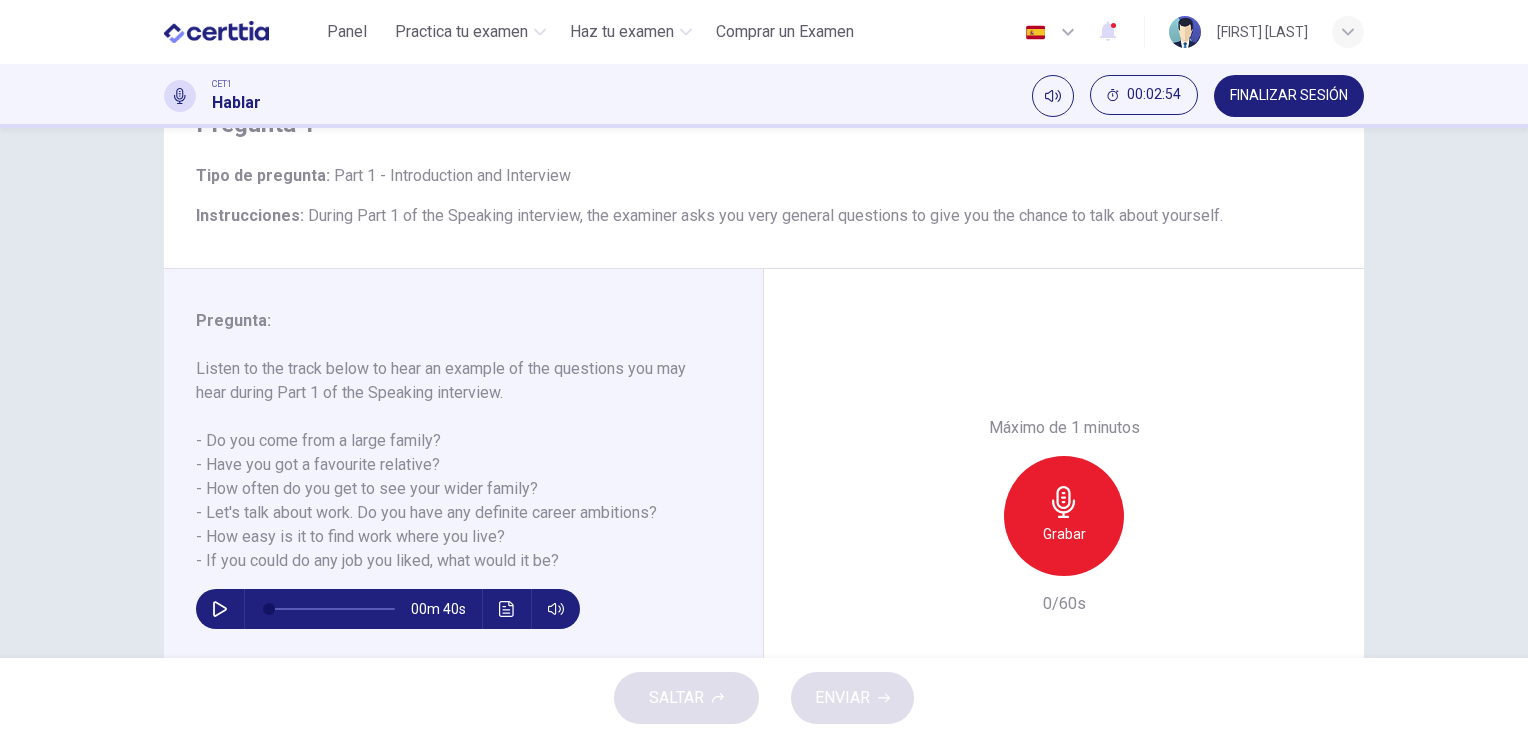 drag, startPoint x: 426, startPoint y: 464, endPoint x: 378, endPoint y: 467, distance: 48.09366 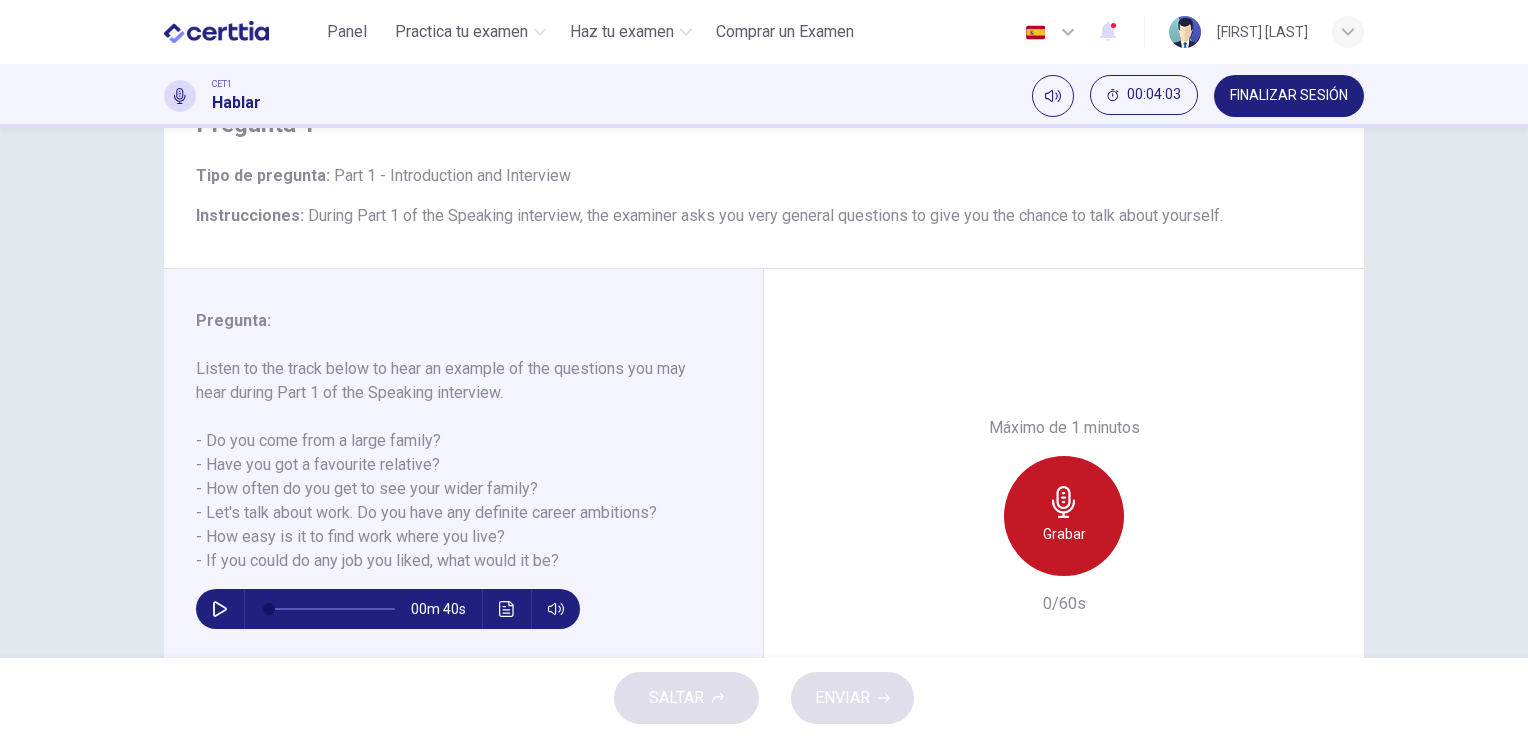 click on "Grabar" at bounding box center (1064, 534) 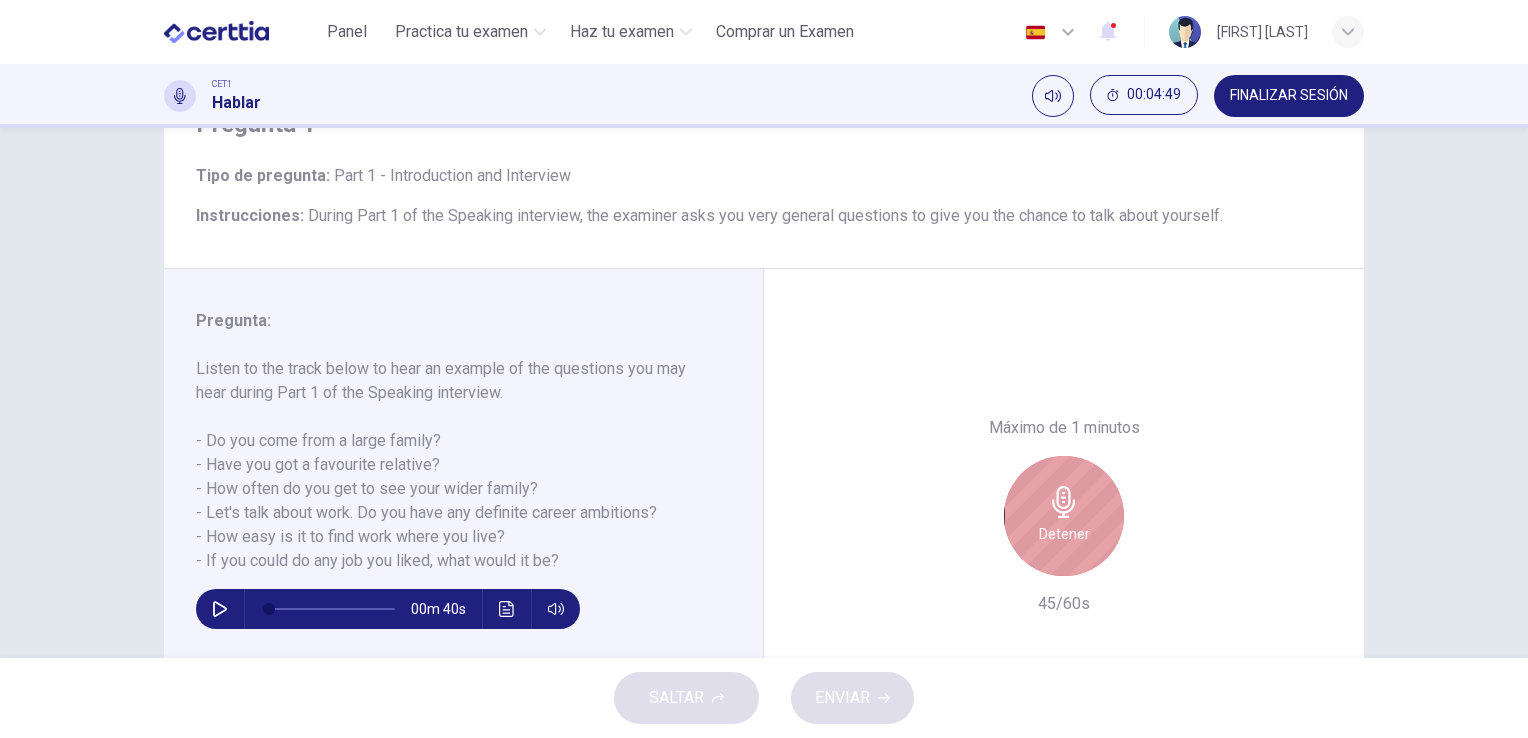 click on "Detener" at bounding box center (1064, 516) 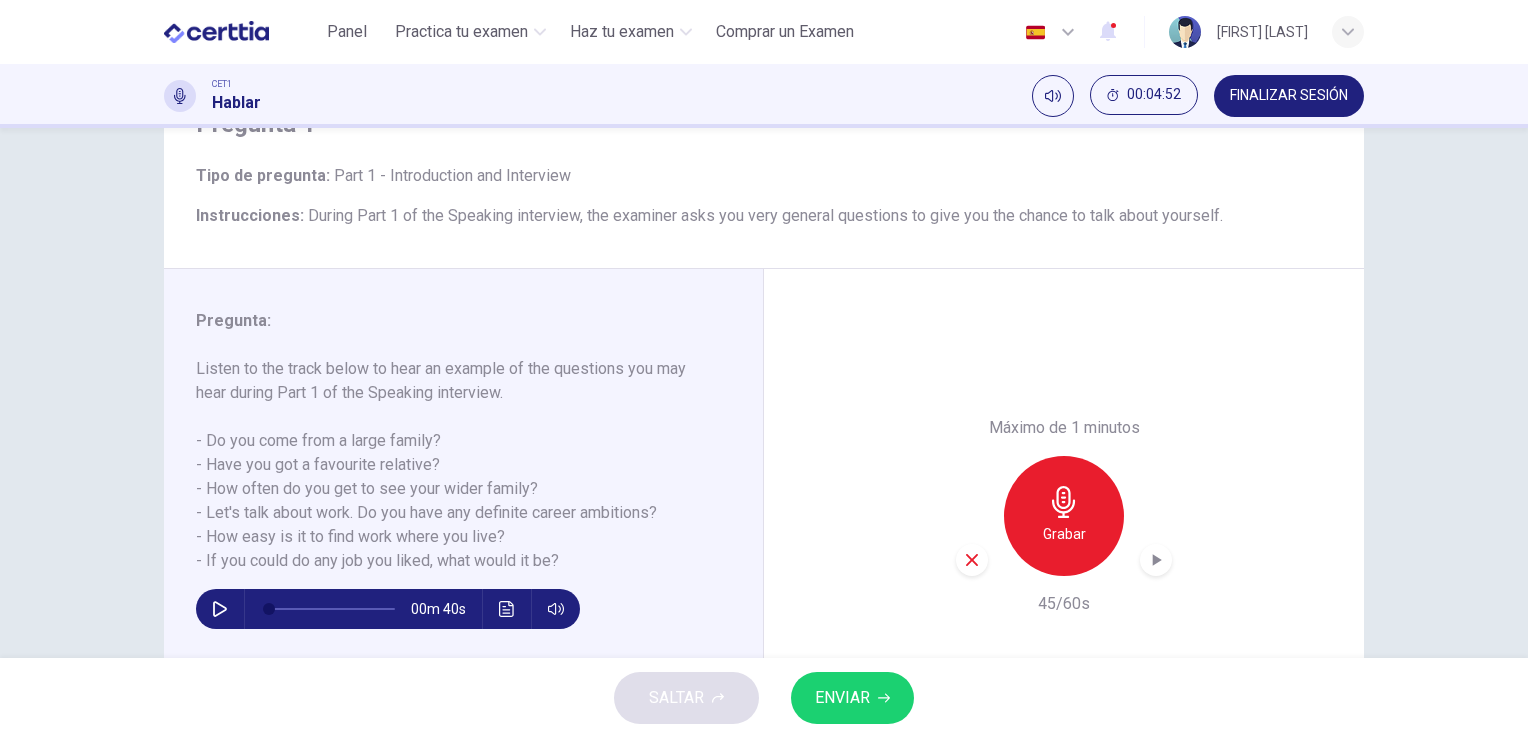 click at bounding box center (972, 560) 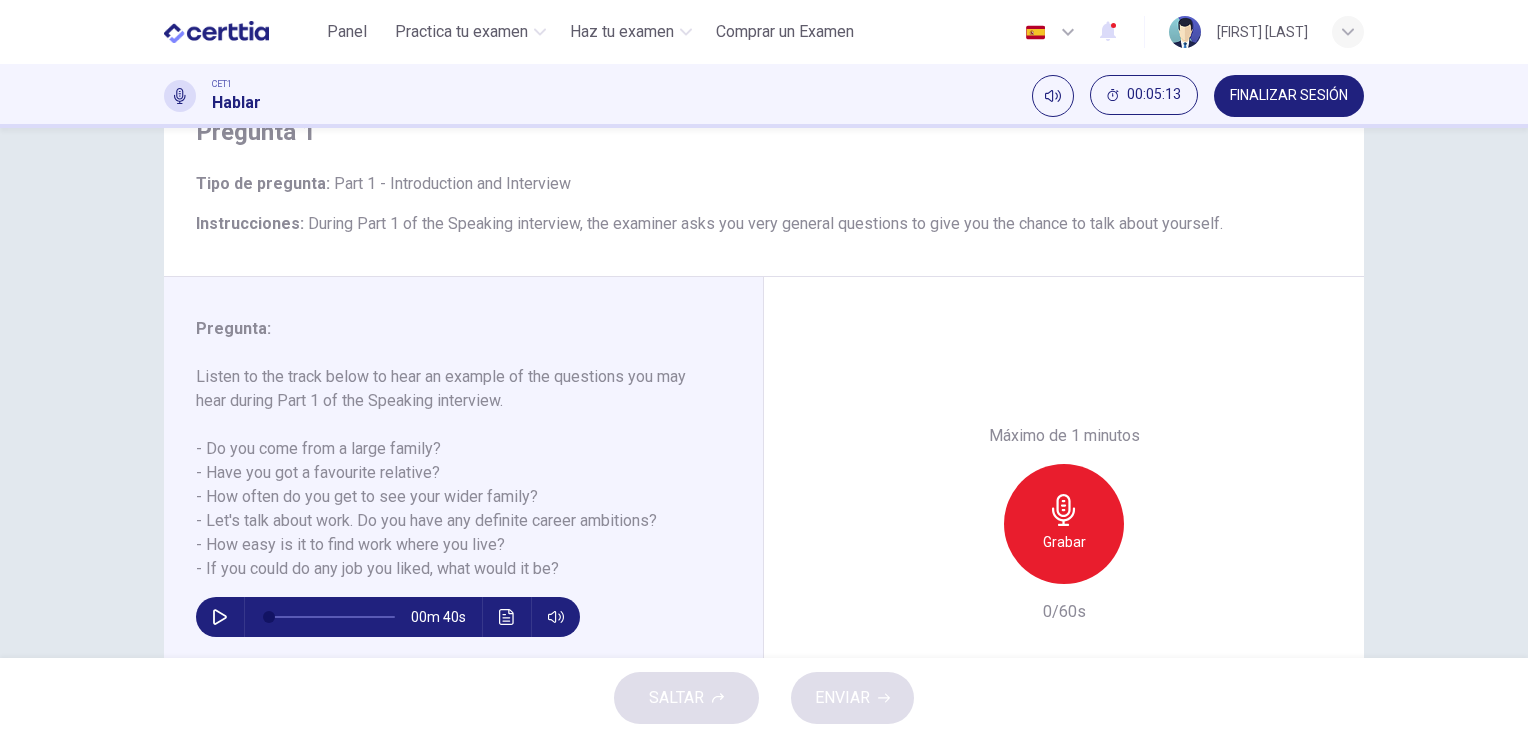 scroll, scrollTop: 100, scrollLeft: 0, axis: vertical 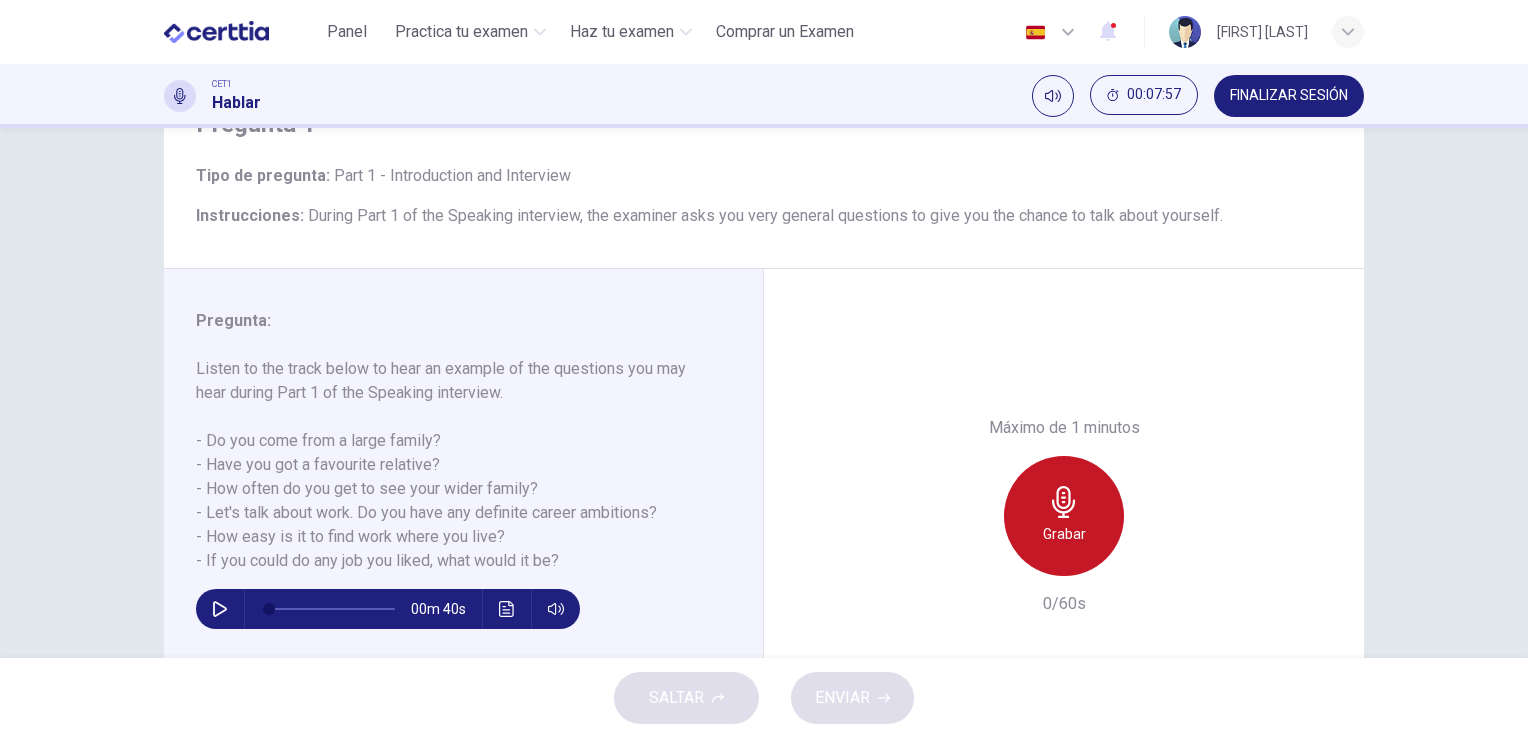 click on "Grabar" at bounding box center [1064, 516] 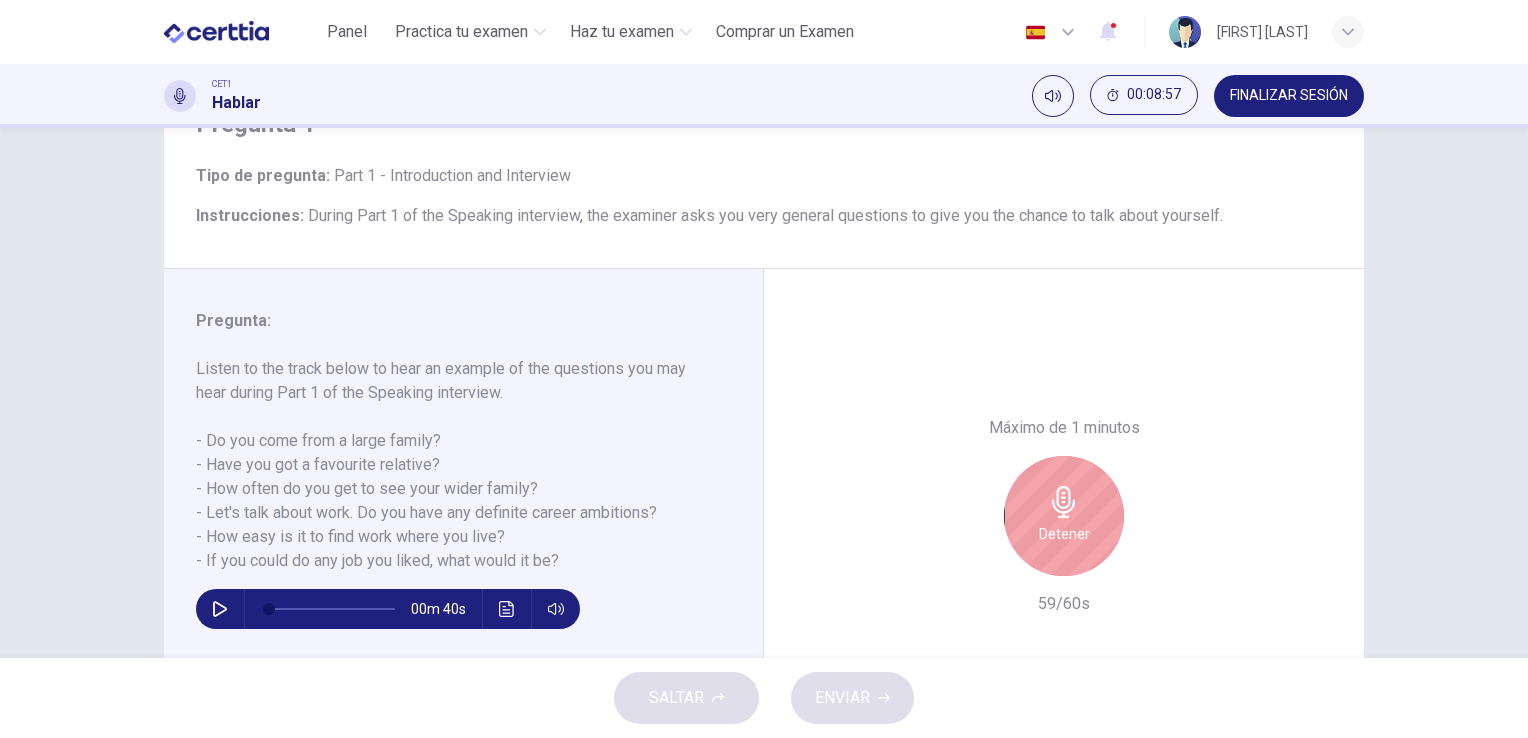 click on "Detener" at bounding box center [1064, 516] 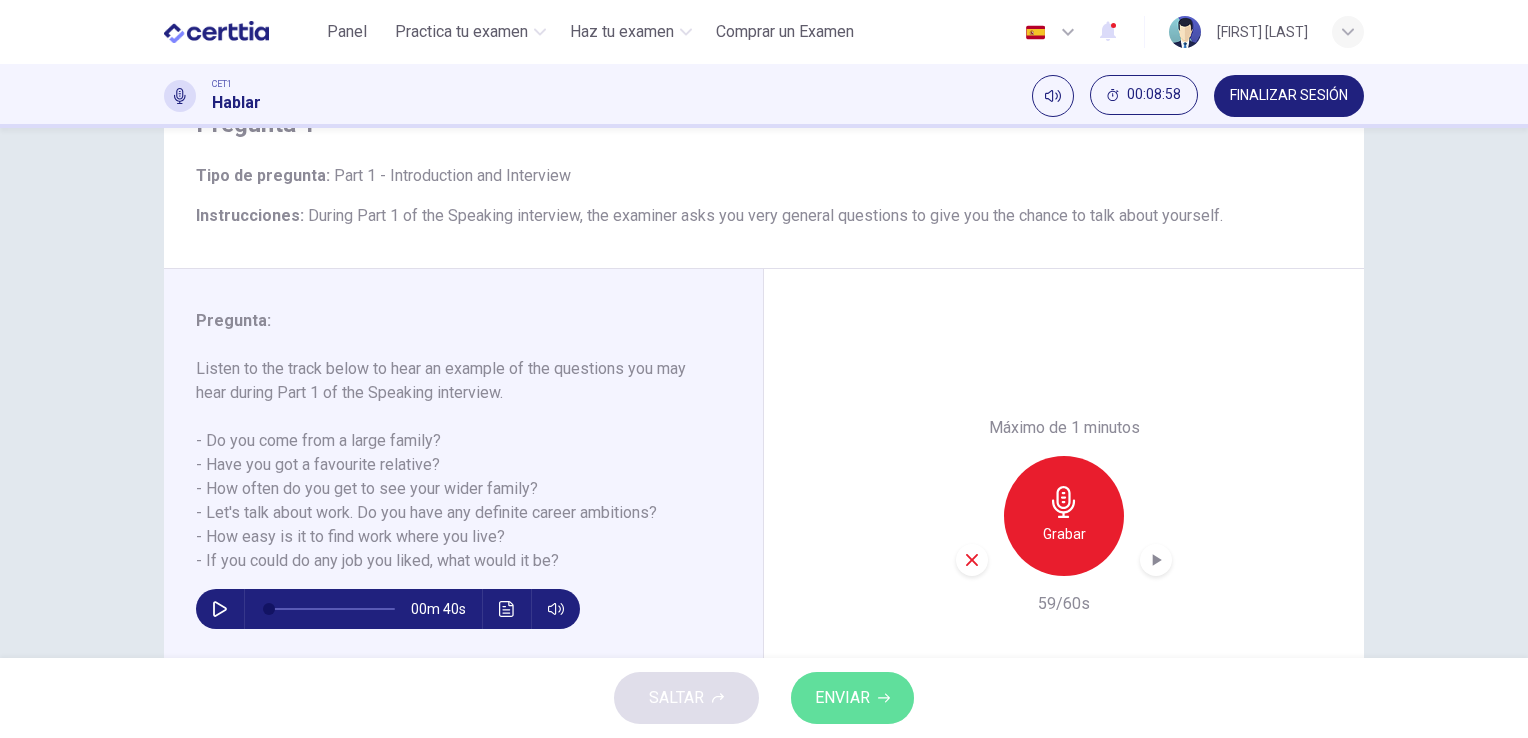 click on "ENVIAR" at bounding box center (852, 698) 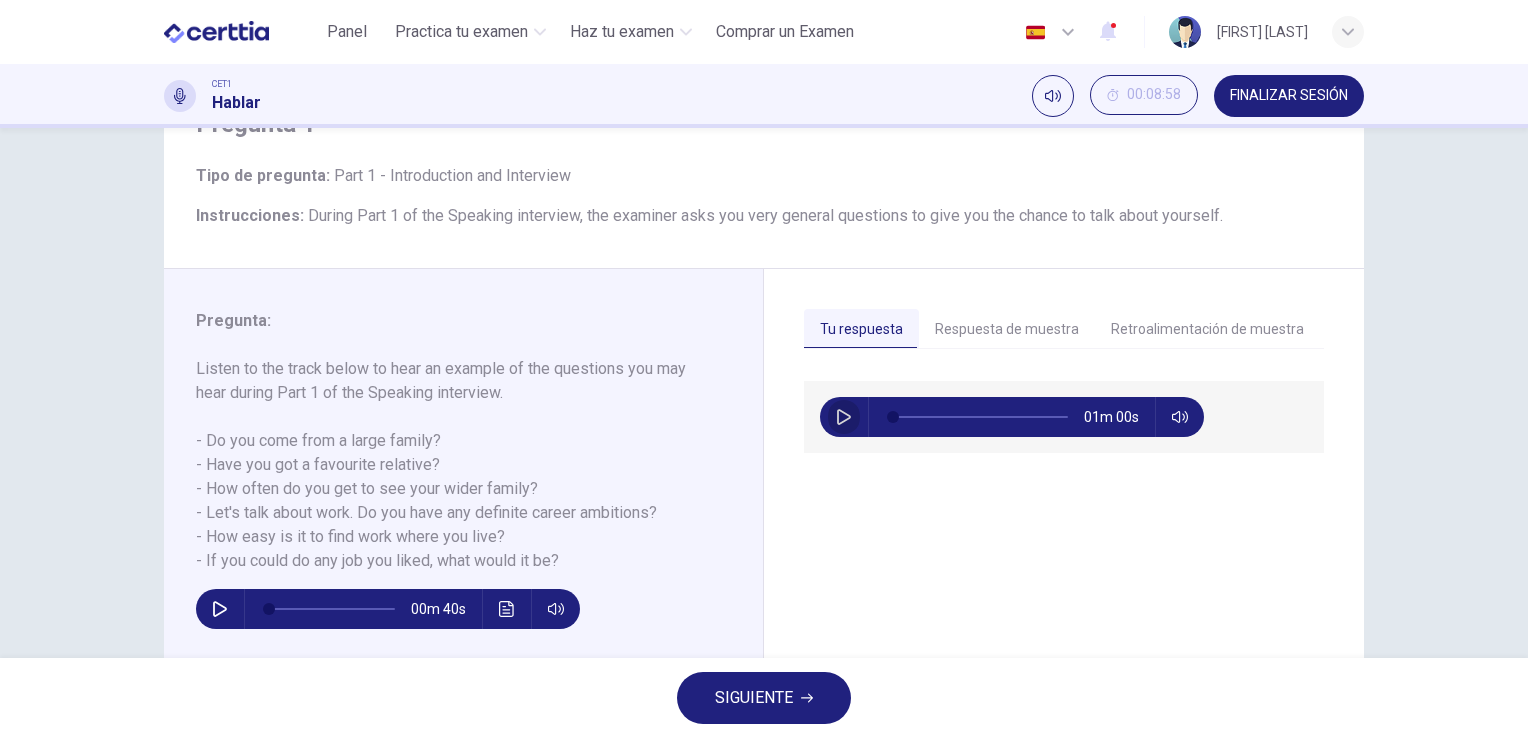 click at bounding box center [844, 417] 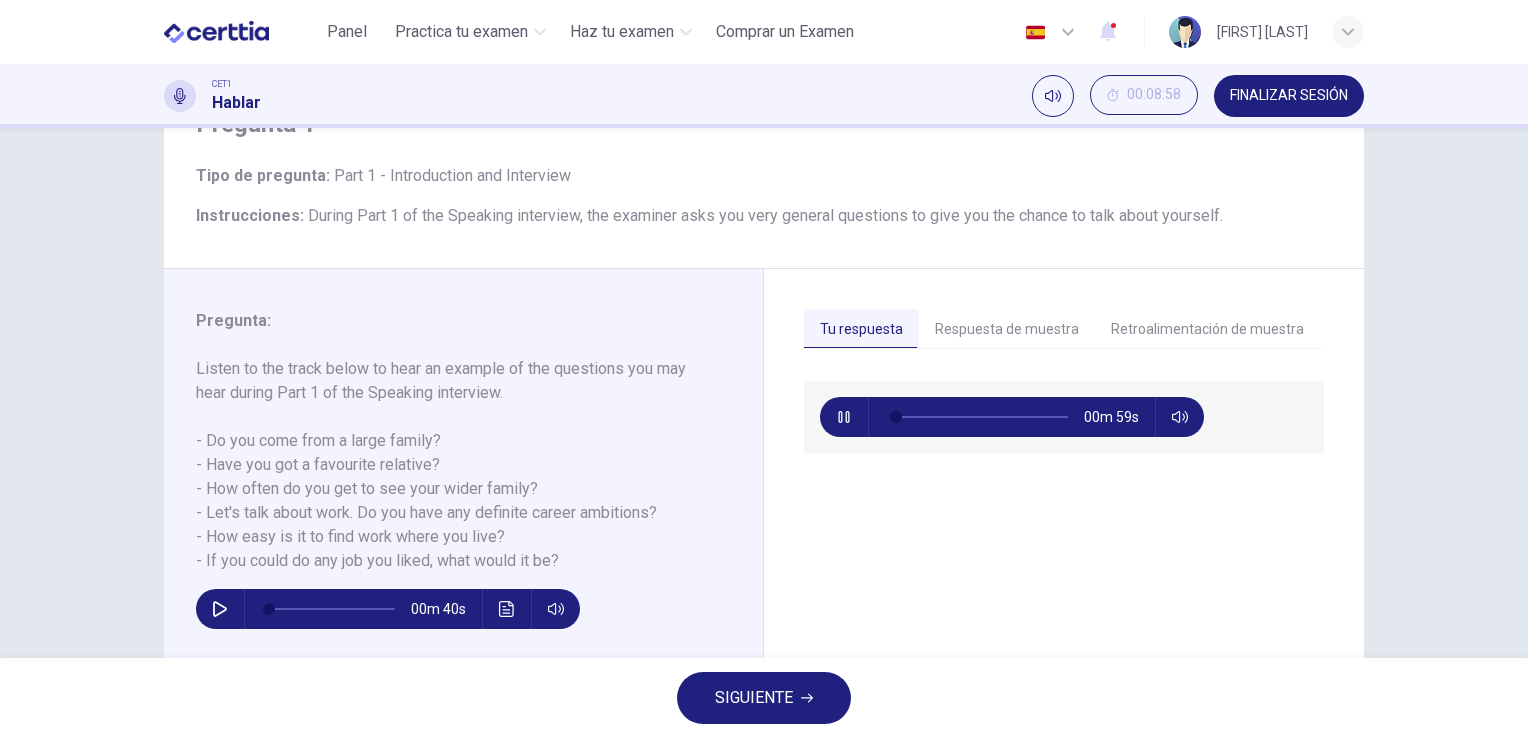 click on "Respuesta de muestra" at bounding box center [1007, 330] 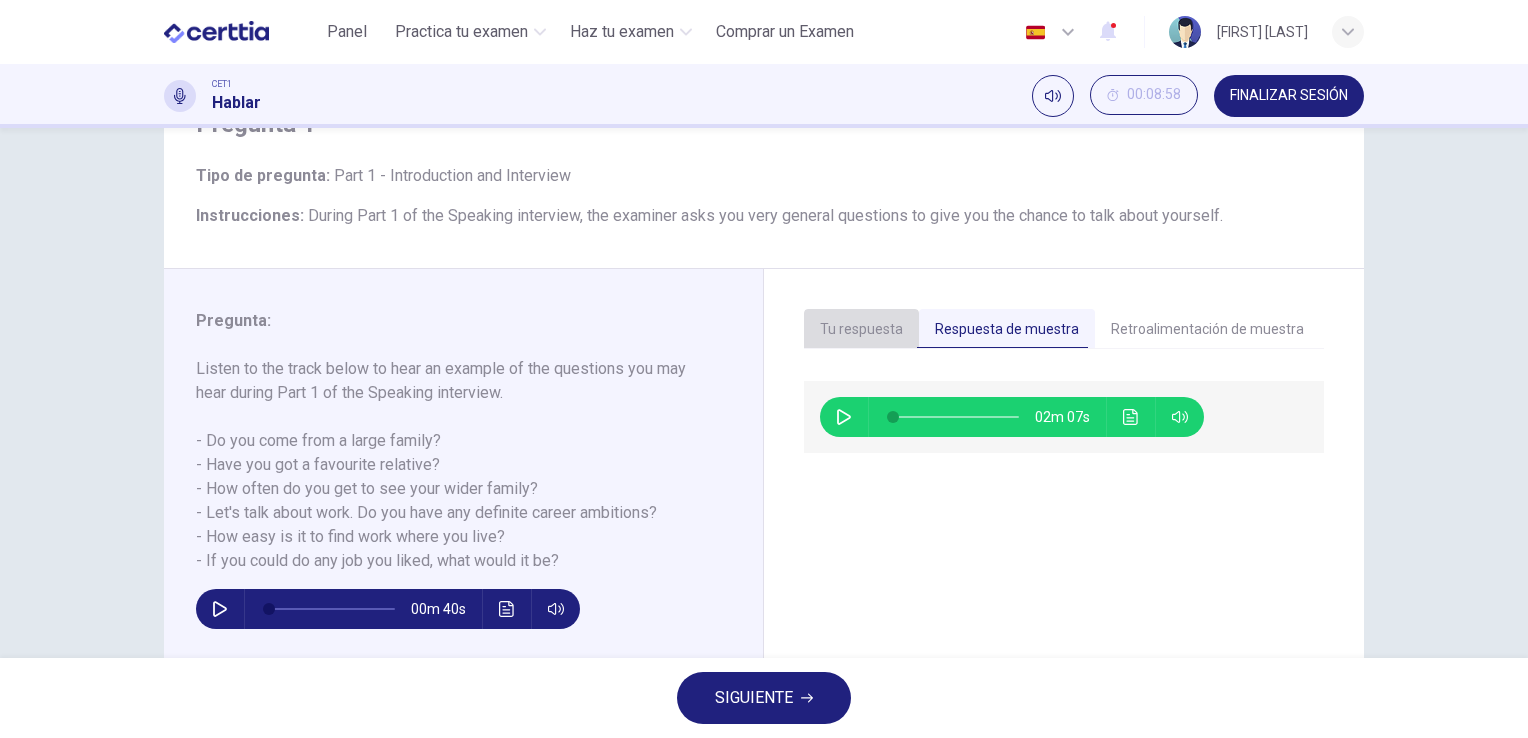 click on "Tu respuesta" at bounding box center (861, 330) 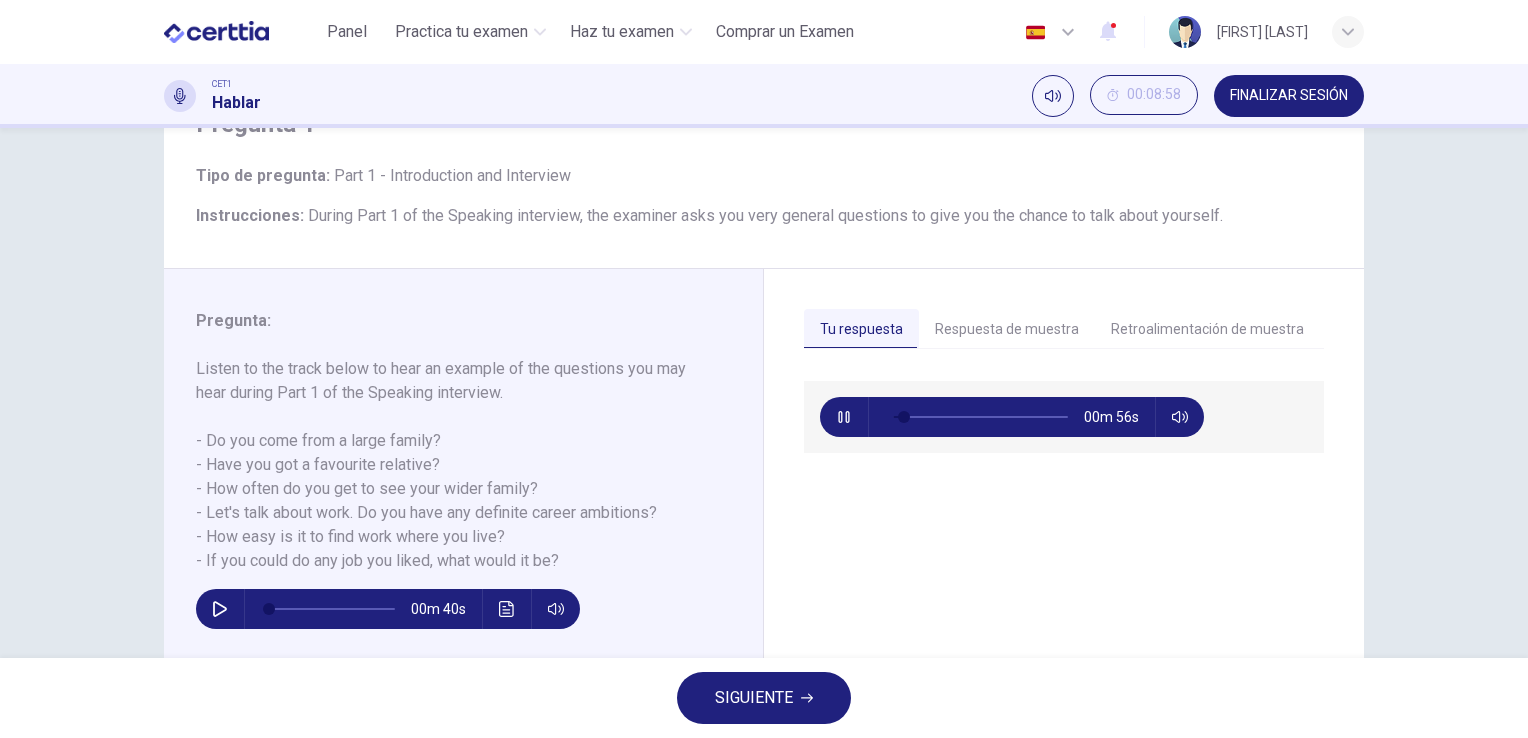 click on "Respuesta de muestra" at bounding box center [1007, 330] 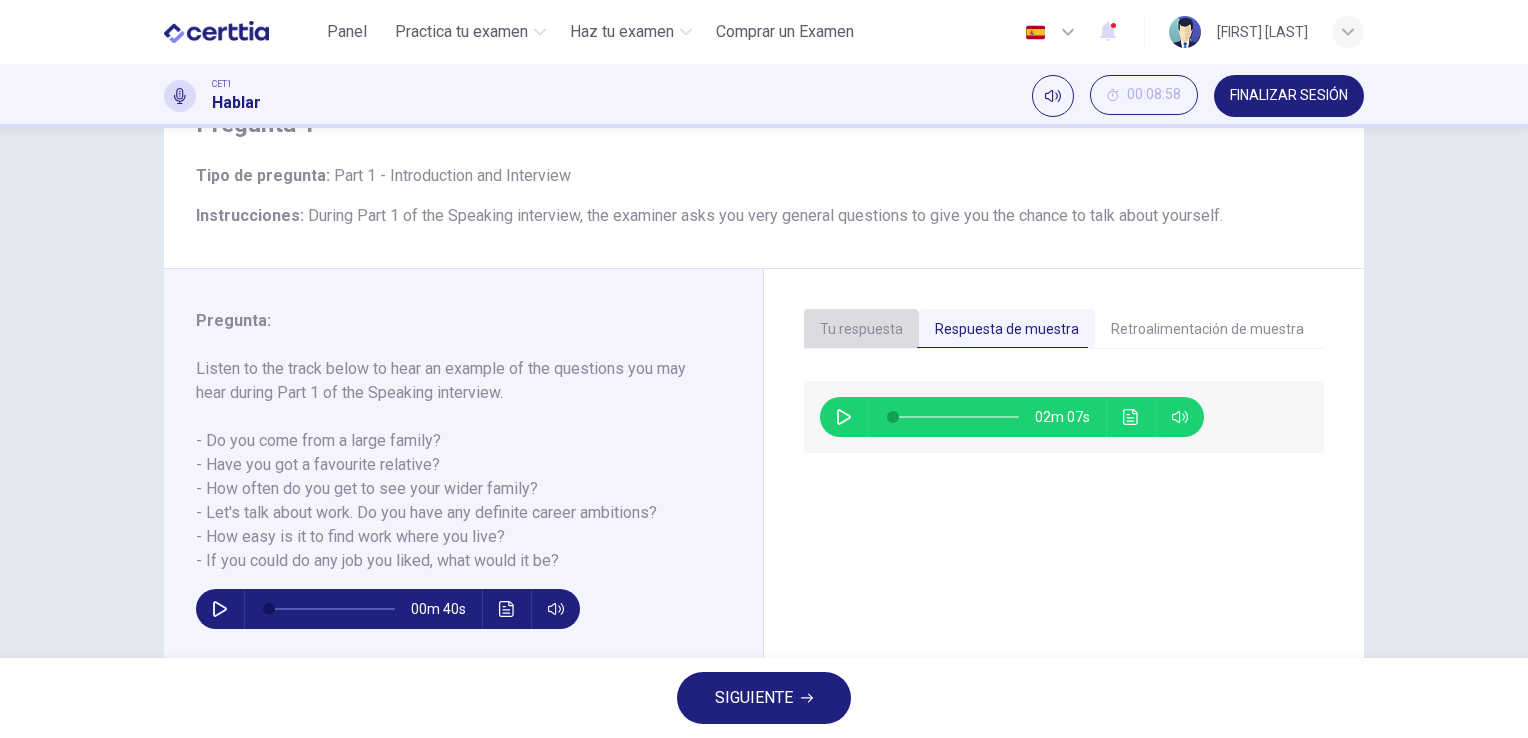 click on "Tu respuesta" at bounding box center (861, 330) 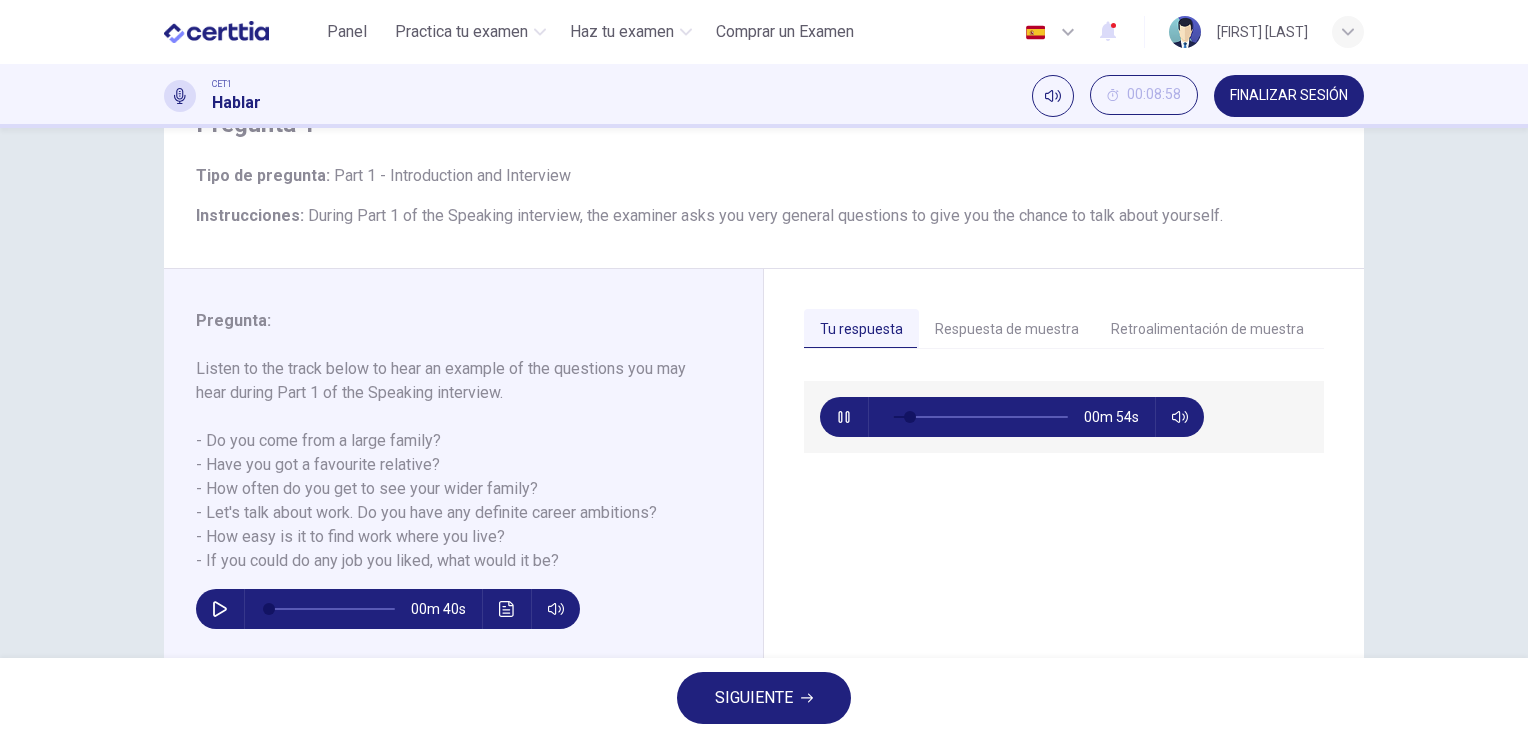 click at bounding box center (844, 417) 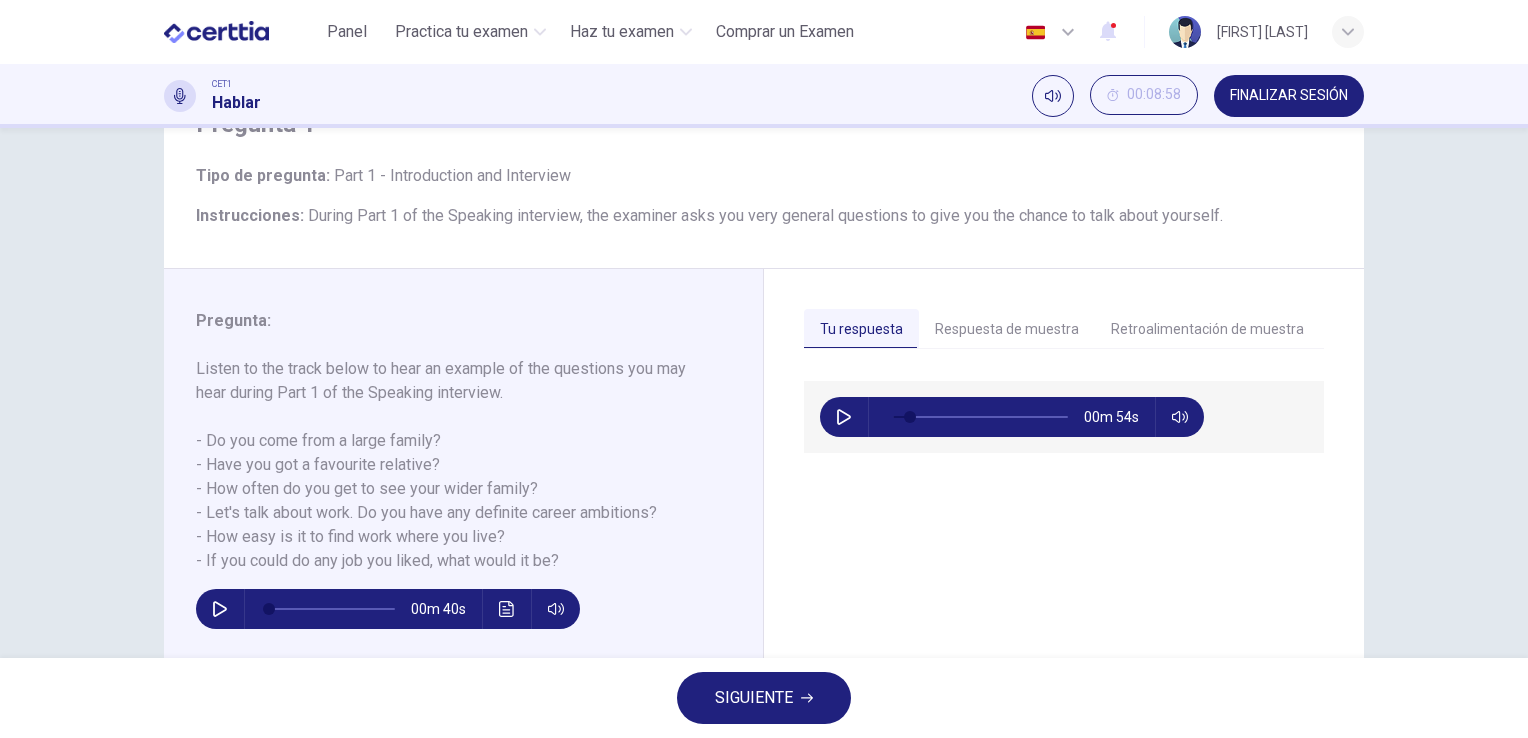click on "Respuesta de muestra" at bounding box center [1007, 330] 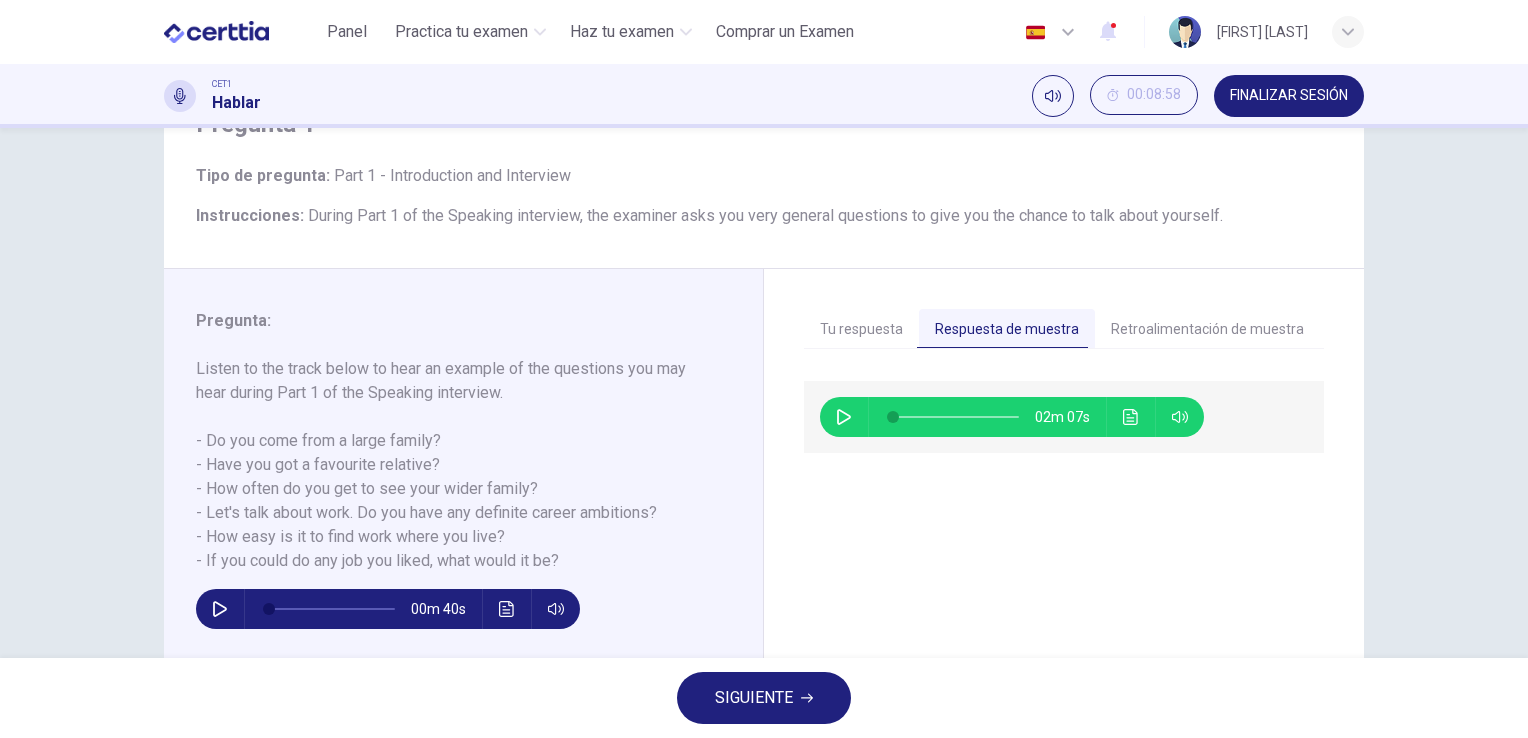 click at bounding box center [844, 417] 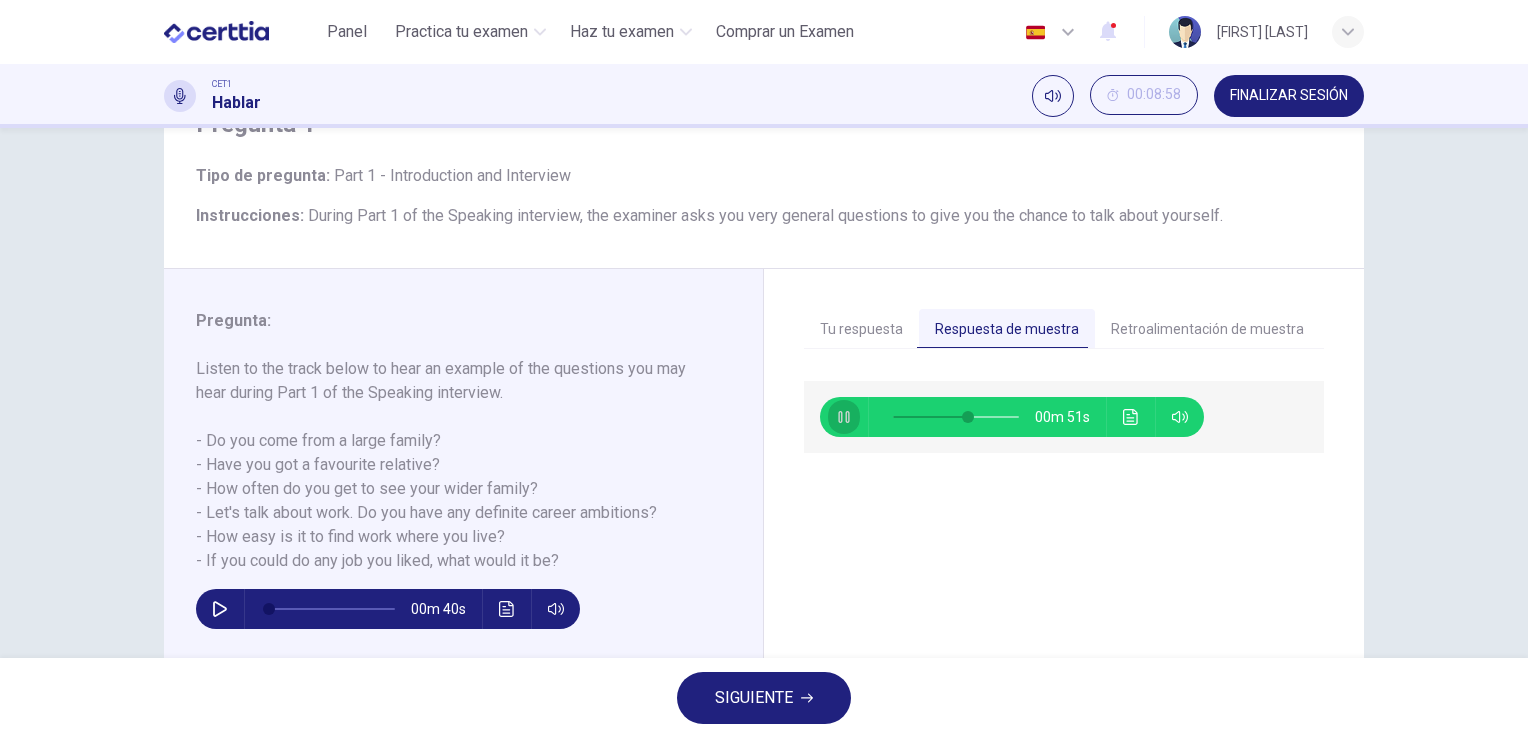 click at bounding box center (844, 417) 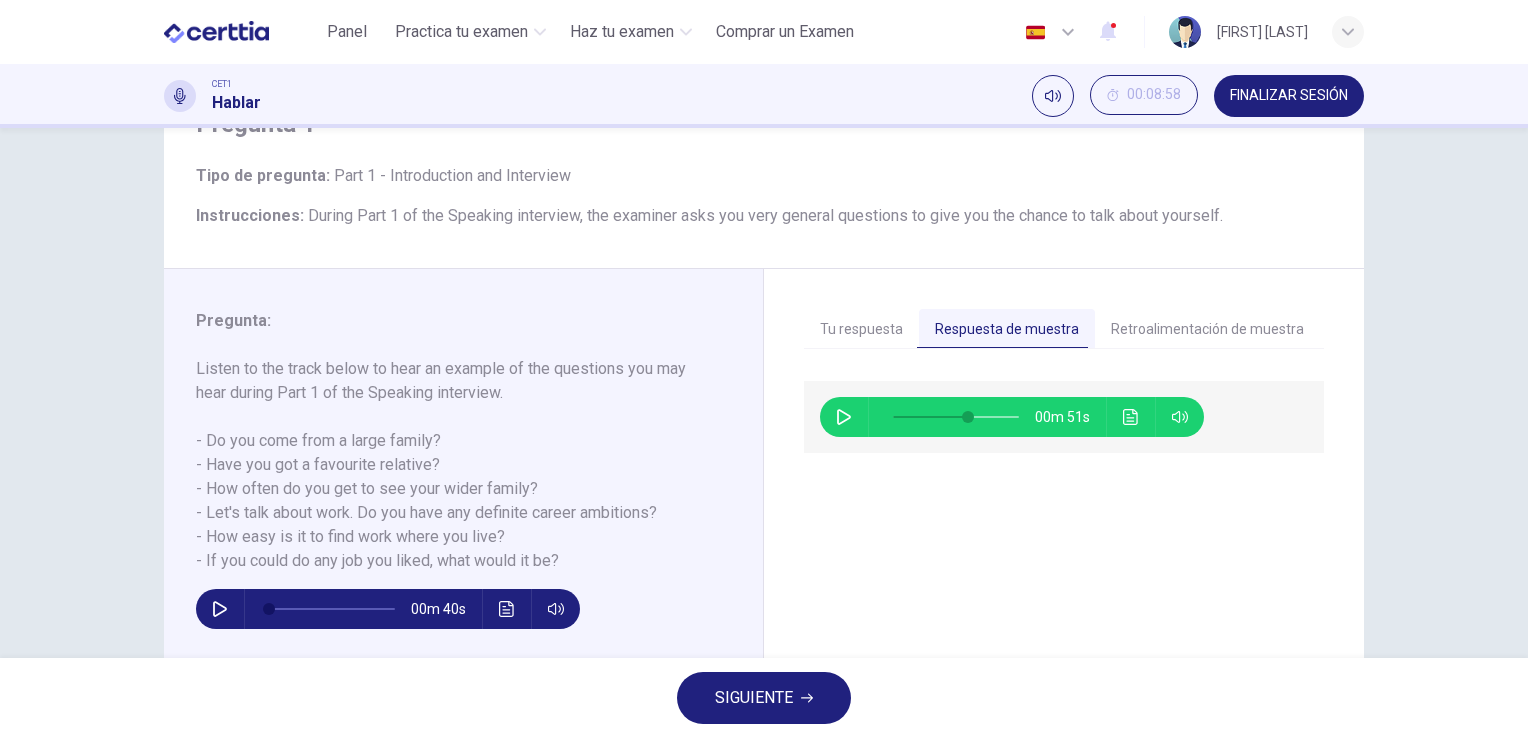 click on "Retroalimentación de muestra" at bounding box center [1207, 330] 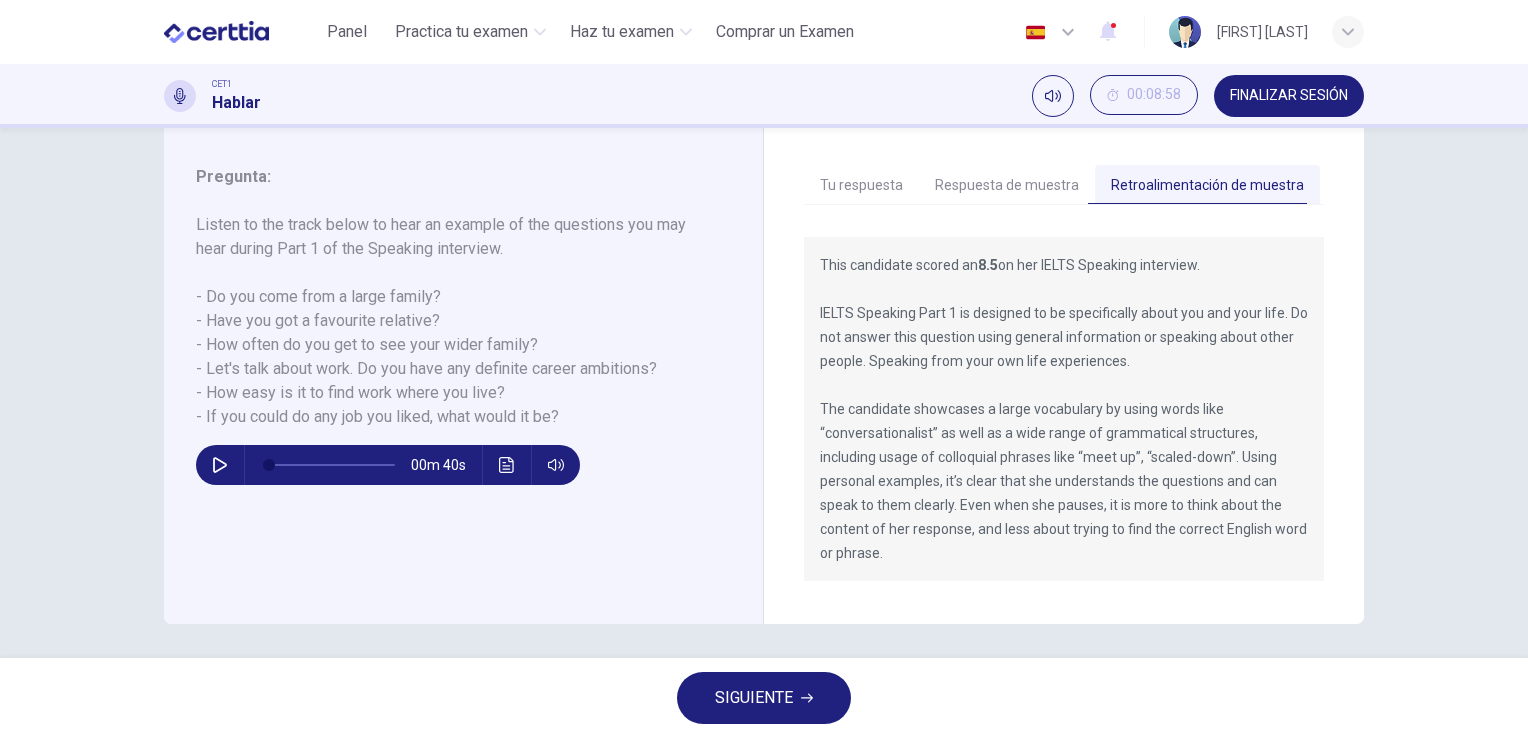 scroll, scrollTop: 248, scrollLeft: 0, axis: vertical 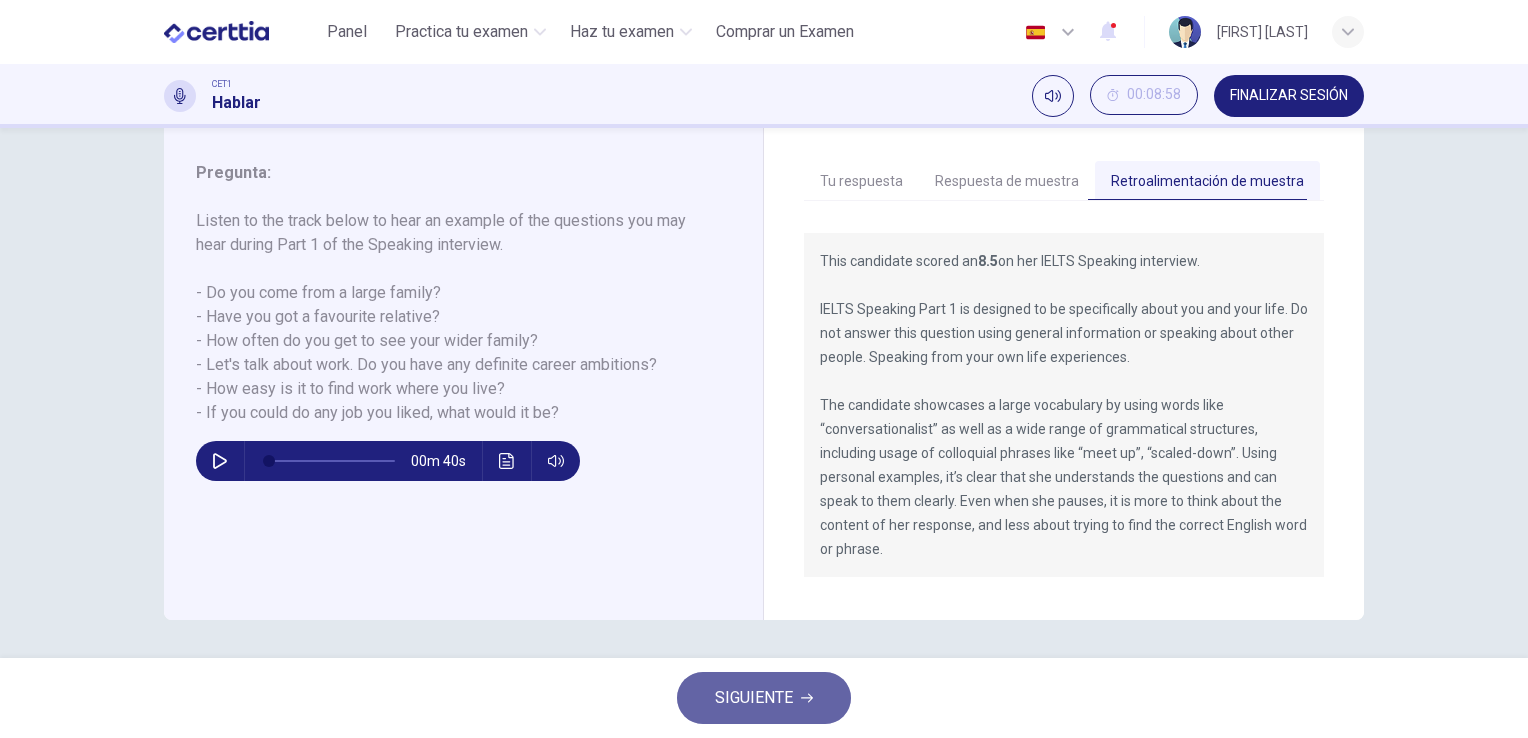 click on "SIGUIENTE" at bounding box center (754, 698) 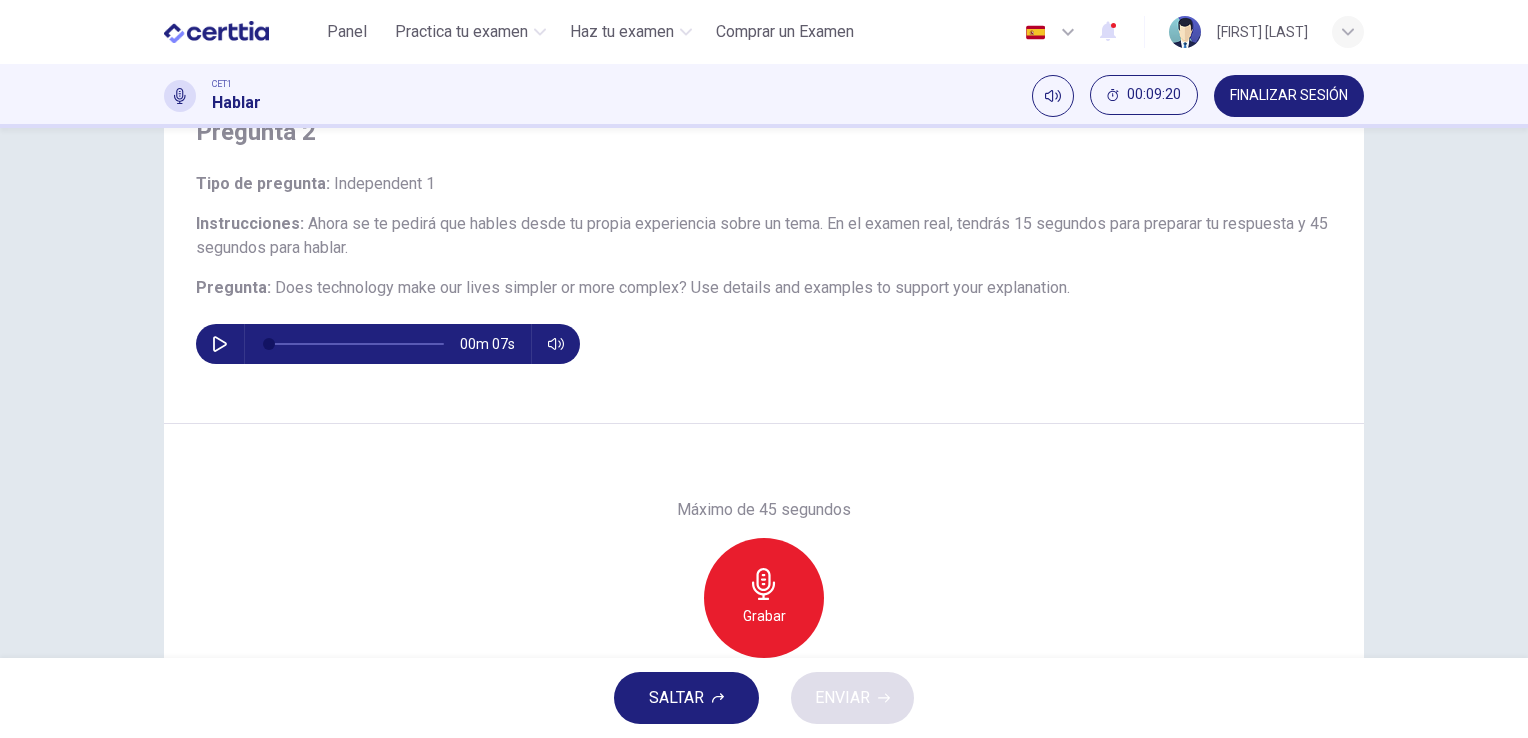 scroll, scrollTop: 100, scrollLeft: 0, axis: vertical 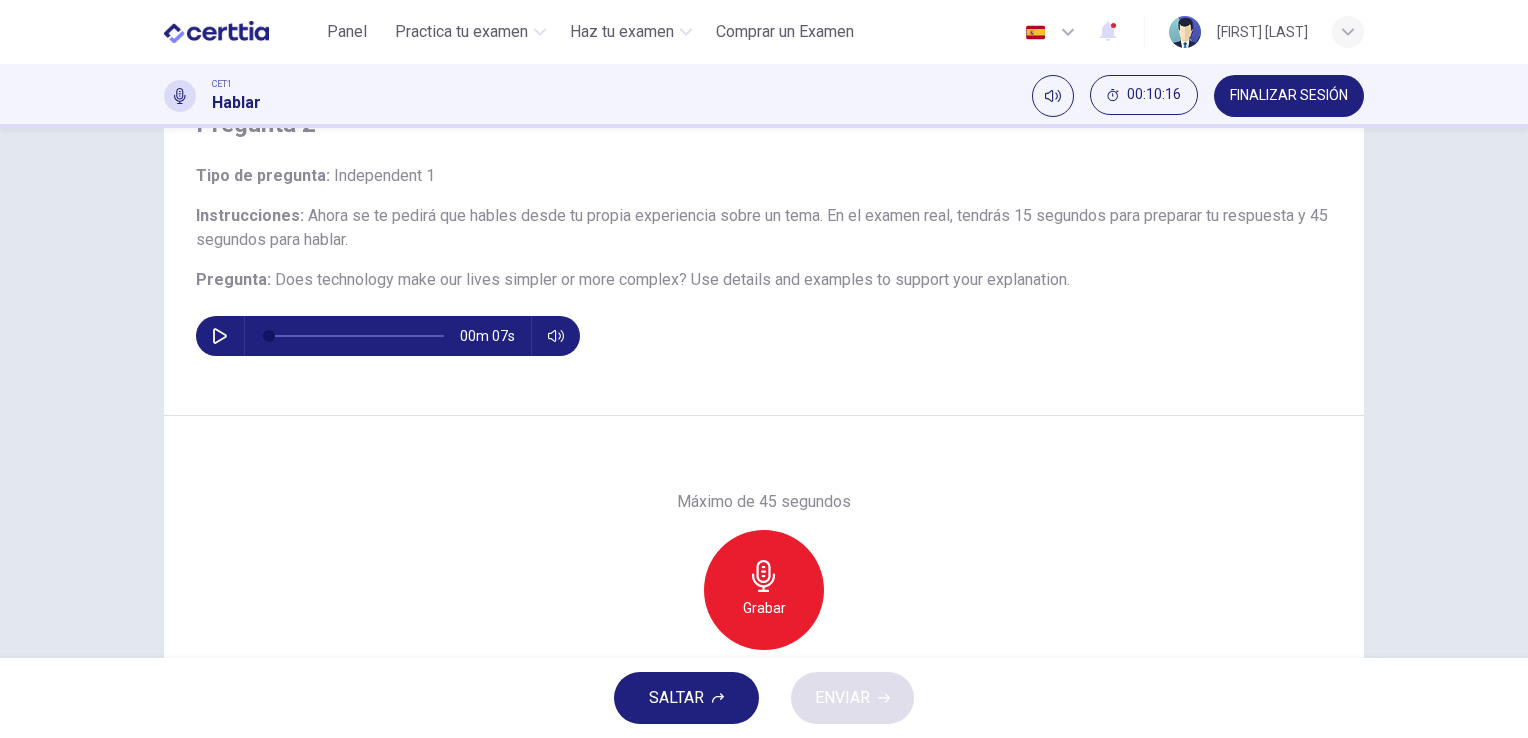 drag, startPoint x: 173, startPoint y: 448, endPoint x: 572, endPoint y: 610, distance: 430.63324 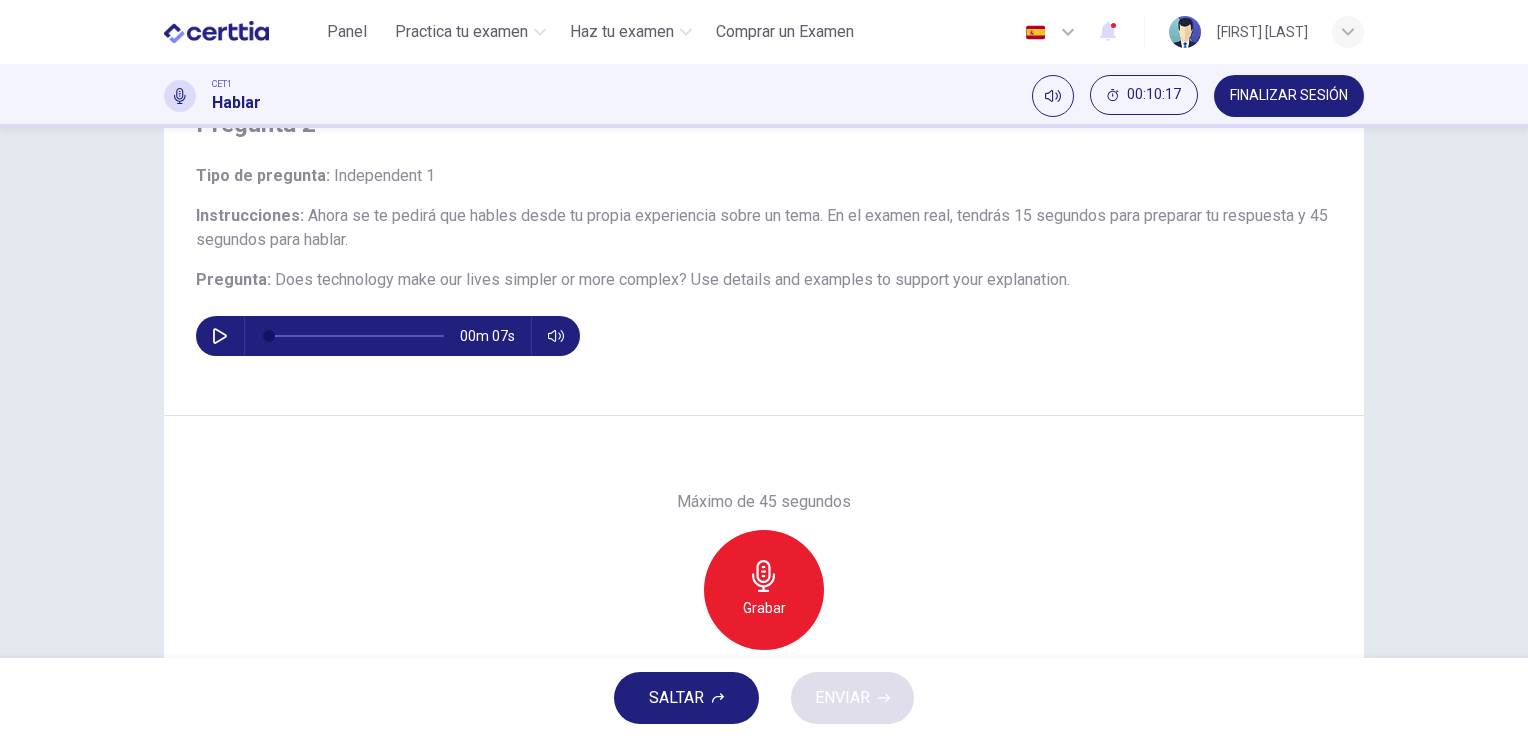 click at bounding box center [220, 336] 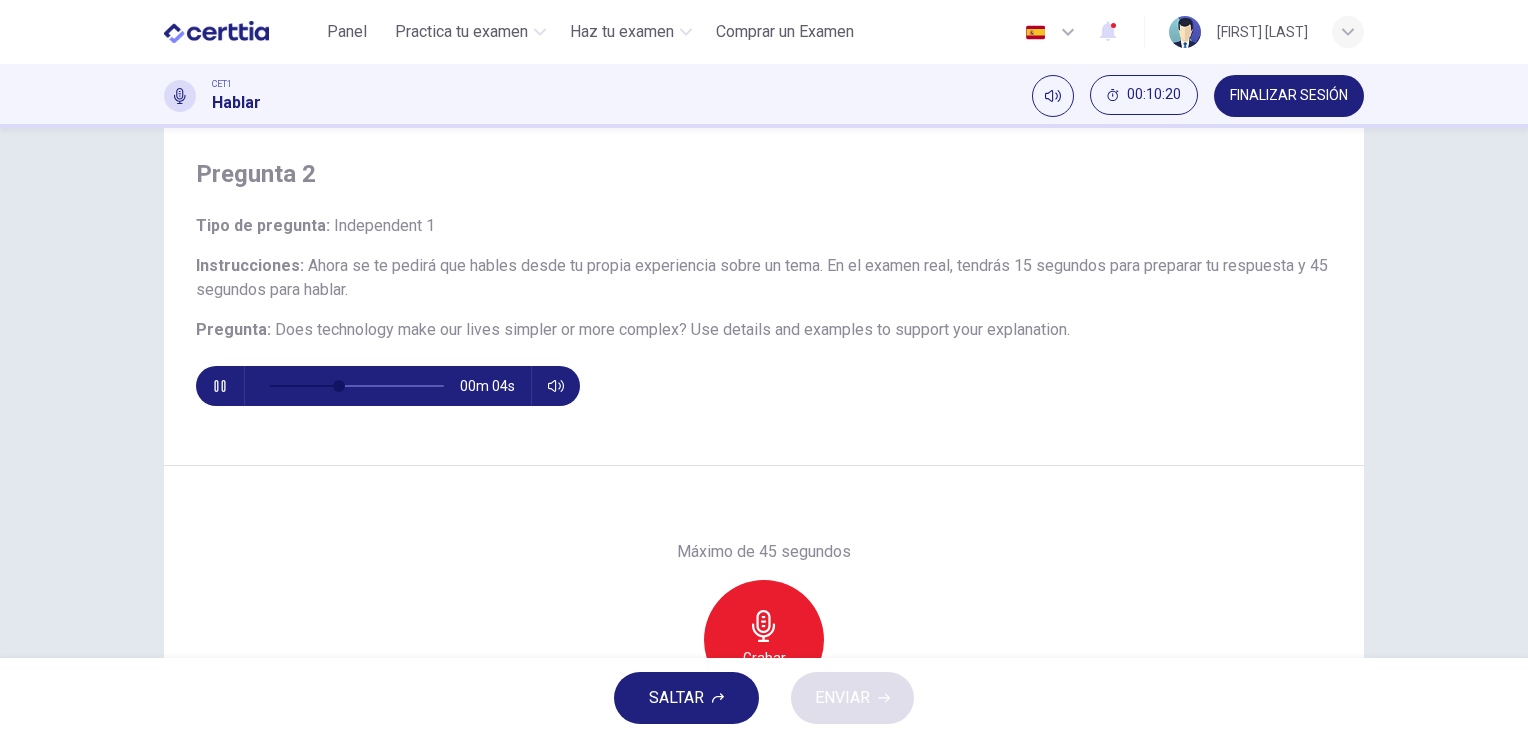 scroll, scrollTop: 100, scrollLeft: 0, axis: vertical 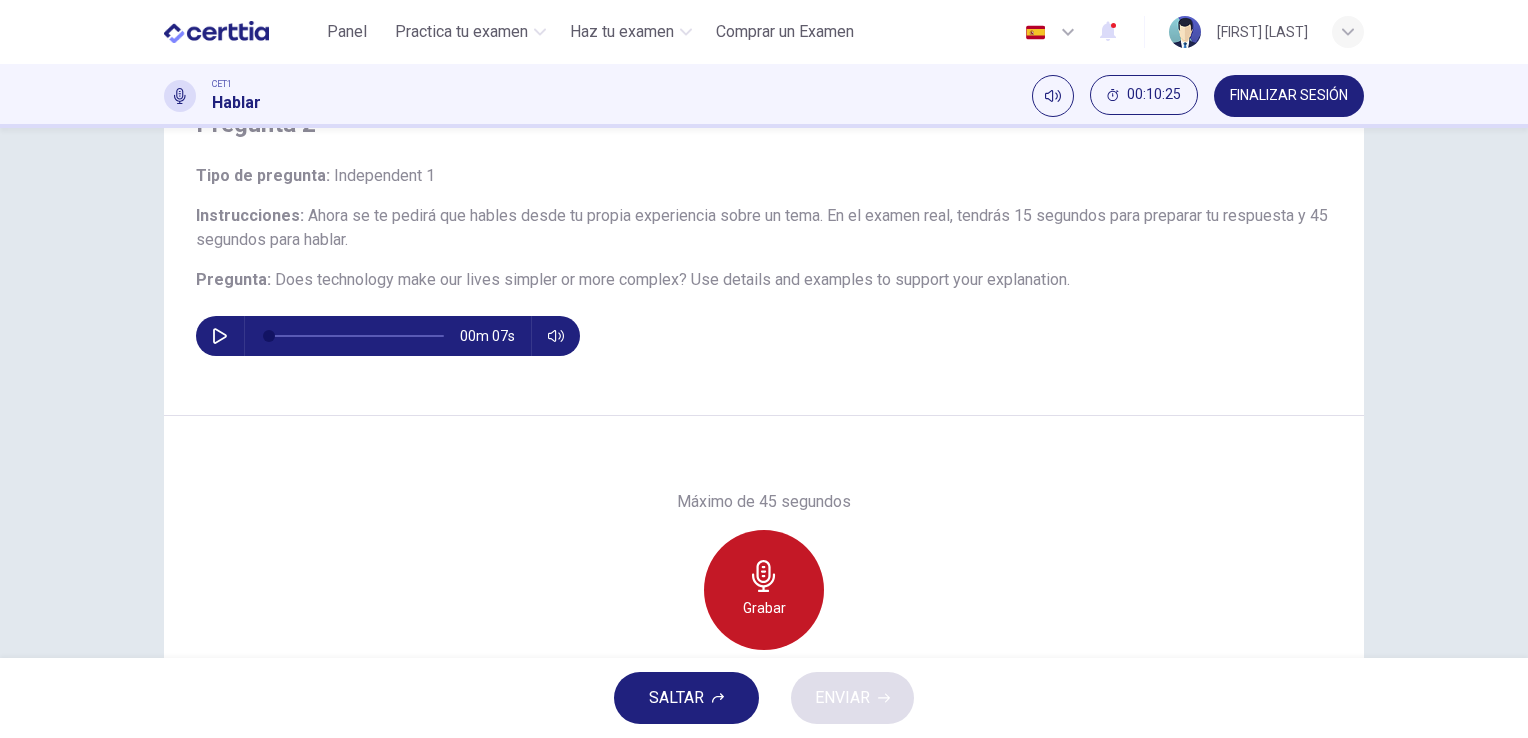 click on "Grabar" at bounding box center (764, 590) 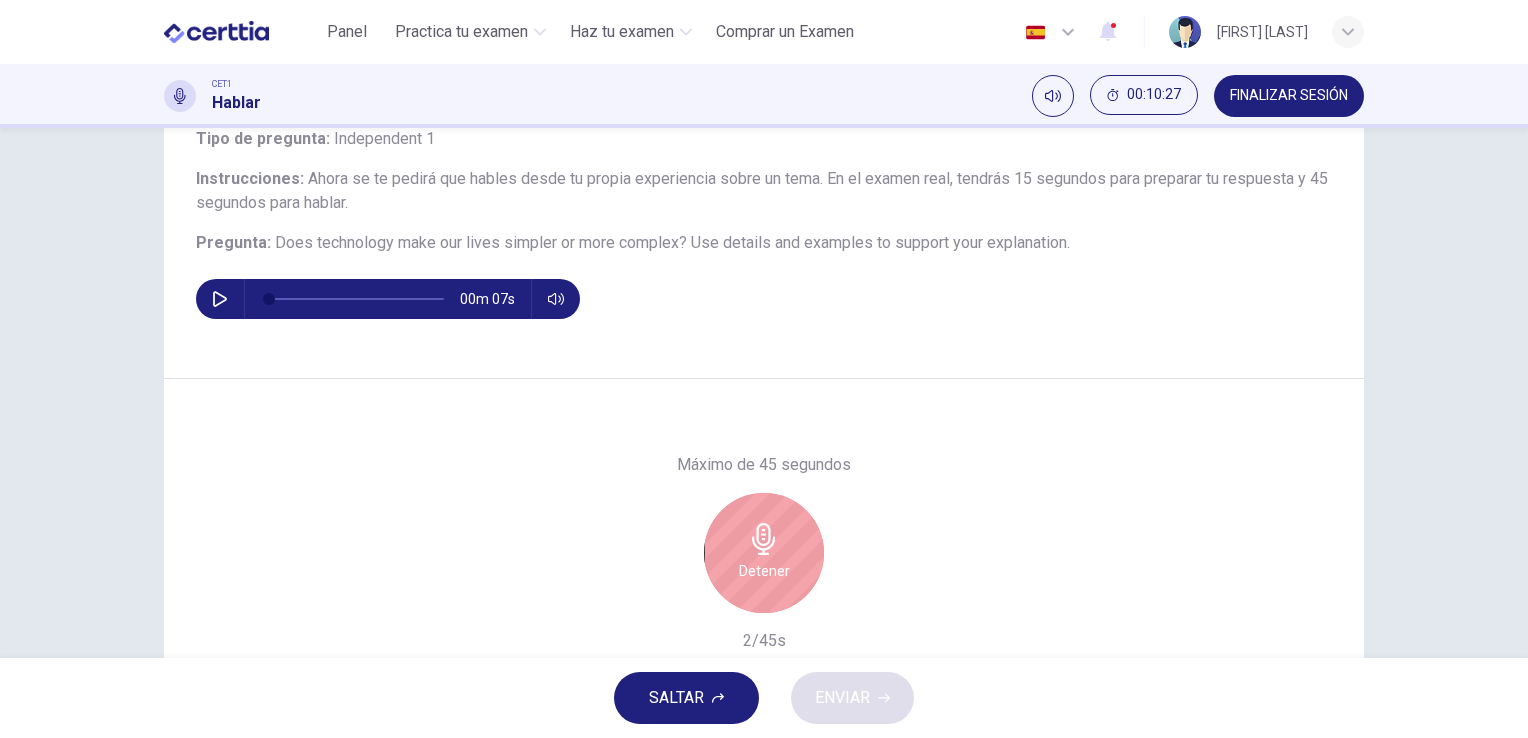 scroll, scrollTop: 200, scrollLeft: 0, axis: vertical 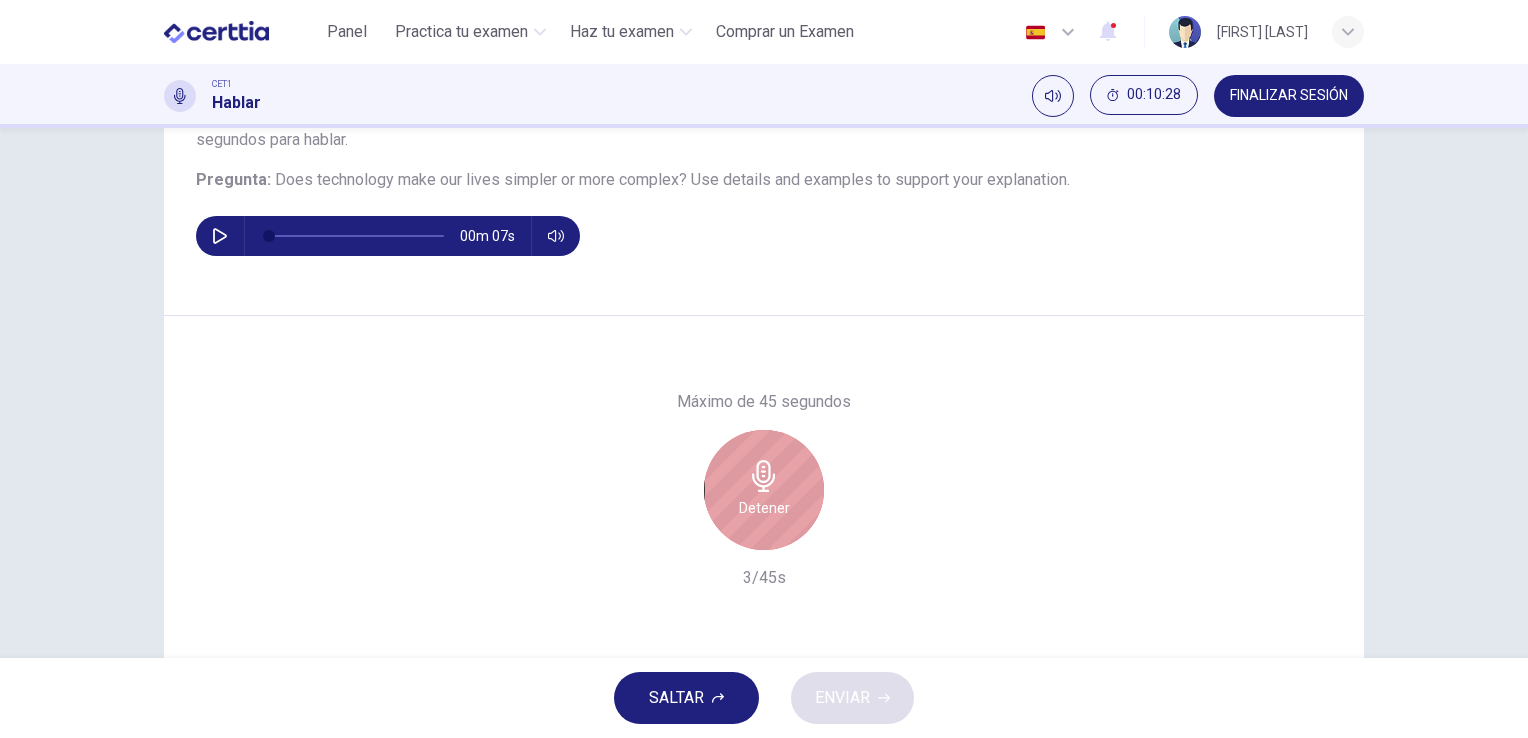 click on "Detener" at bounding box center (764, 490) 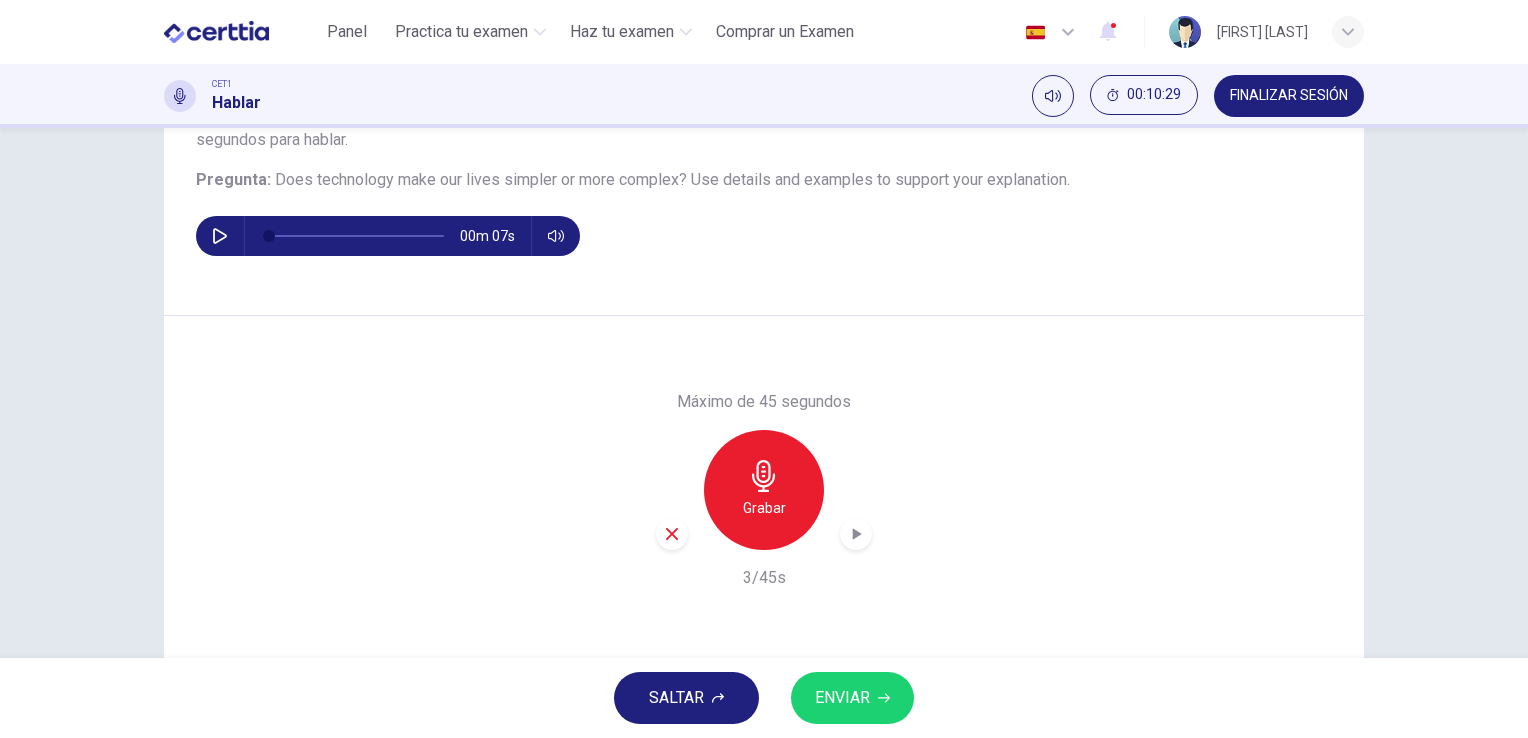 click at bounding box center (672, 534) 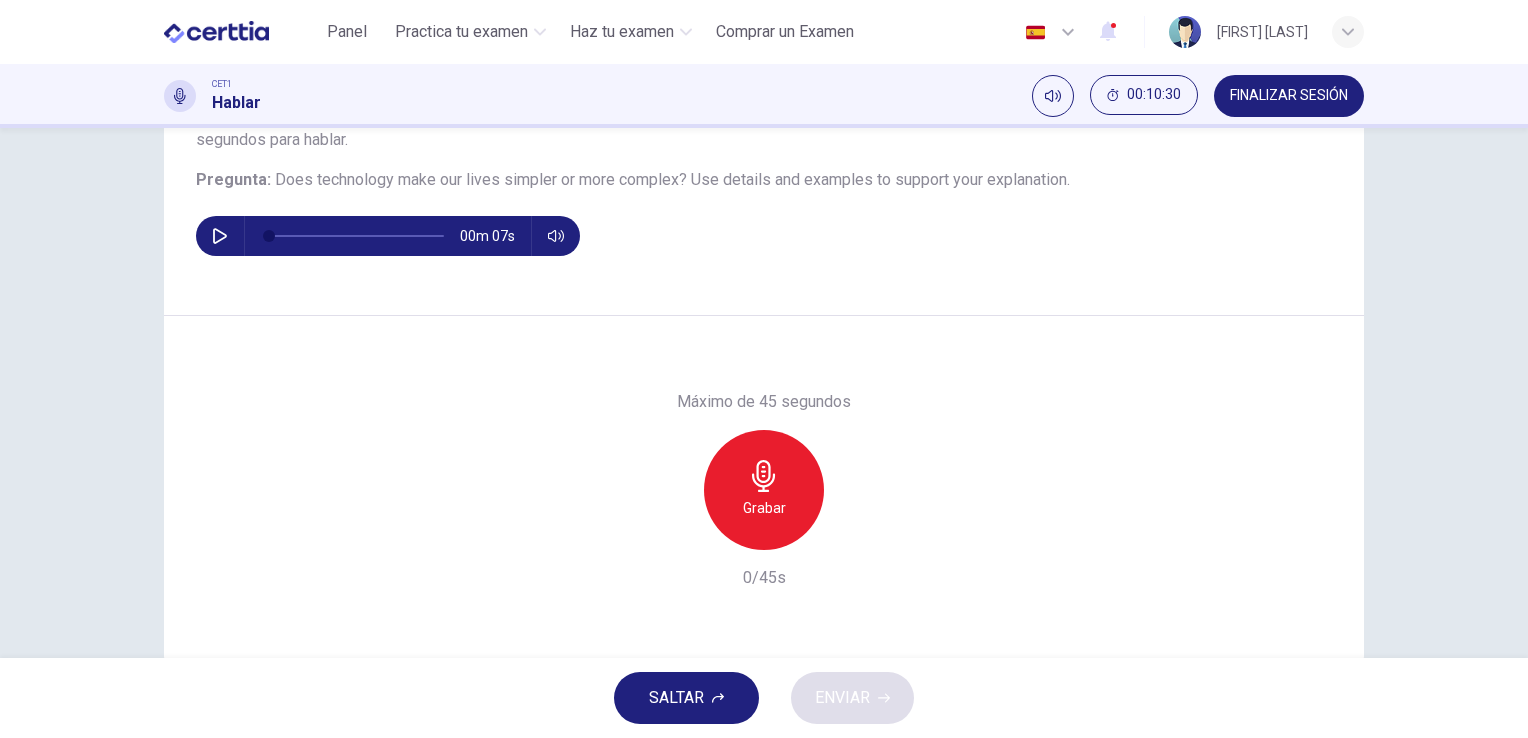 click on "Grabar" at bounding box center (764, 490) 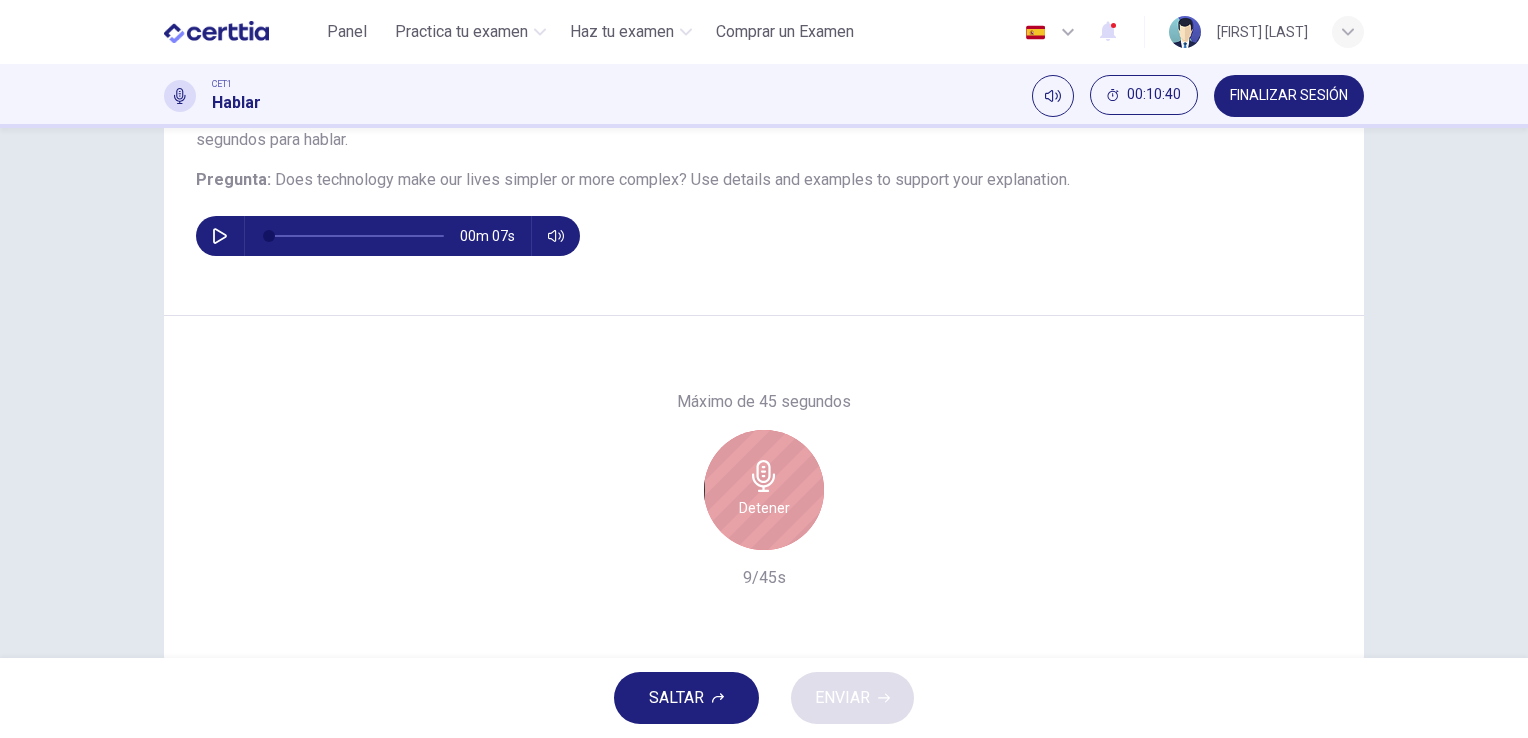 click on "Detener" at bounding box center (764, 508) 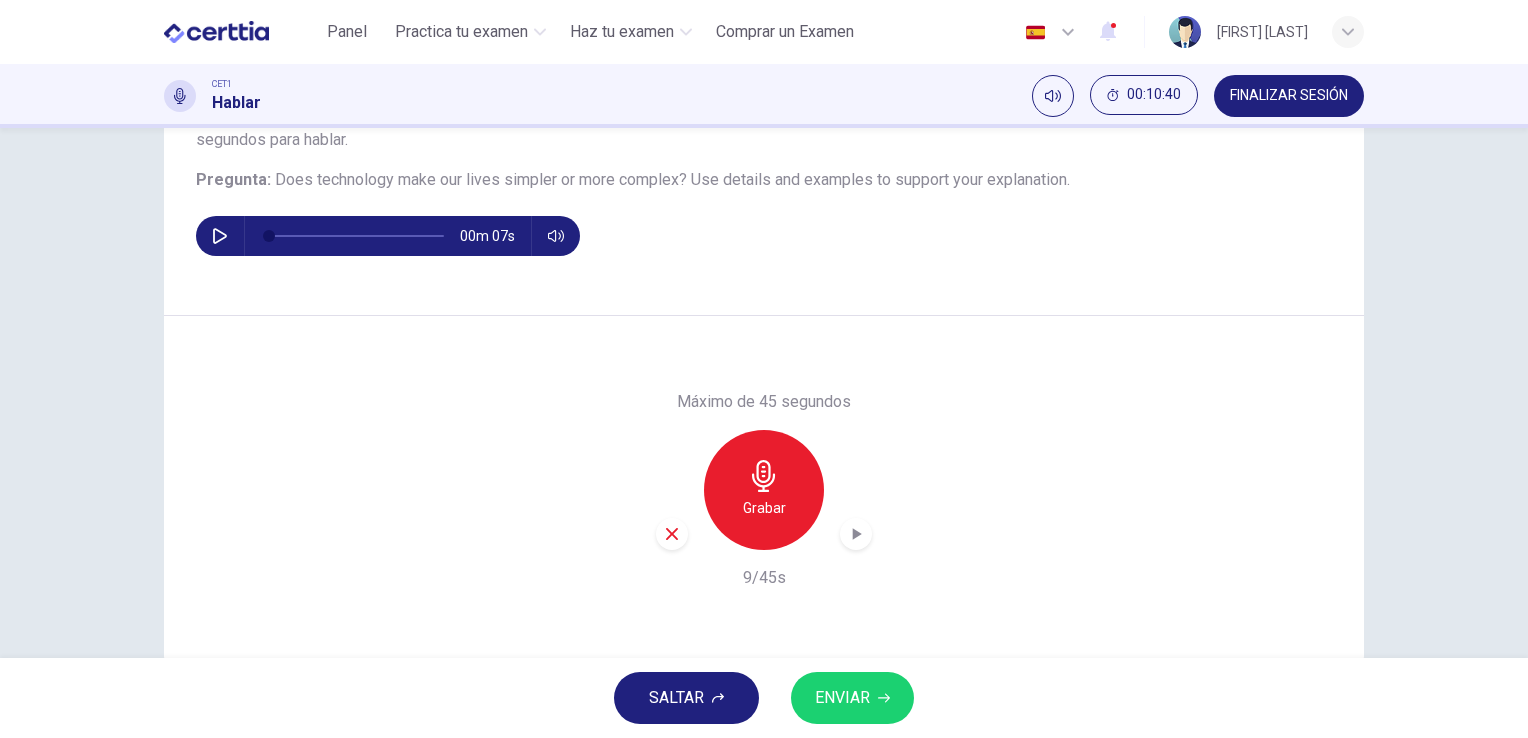 click at bounding box center (672, 534) 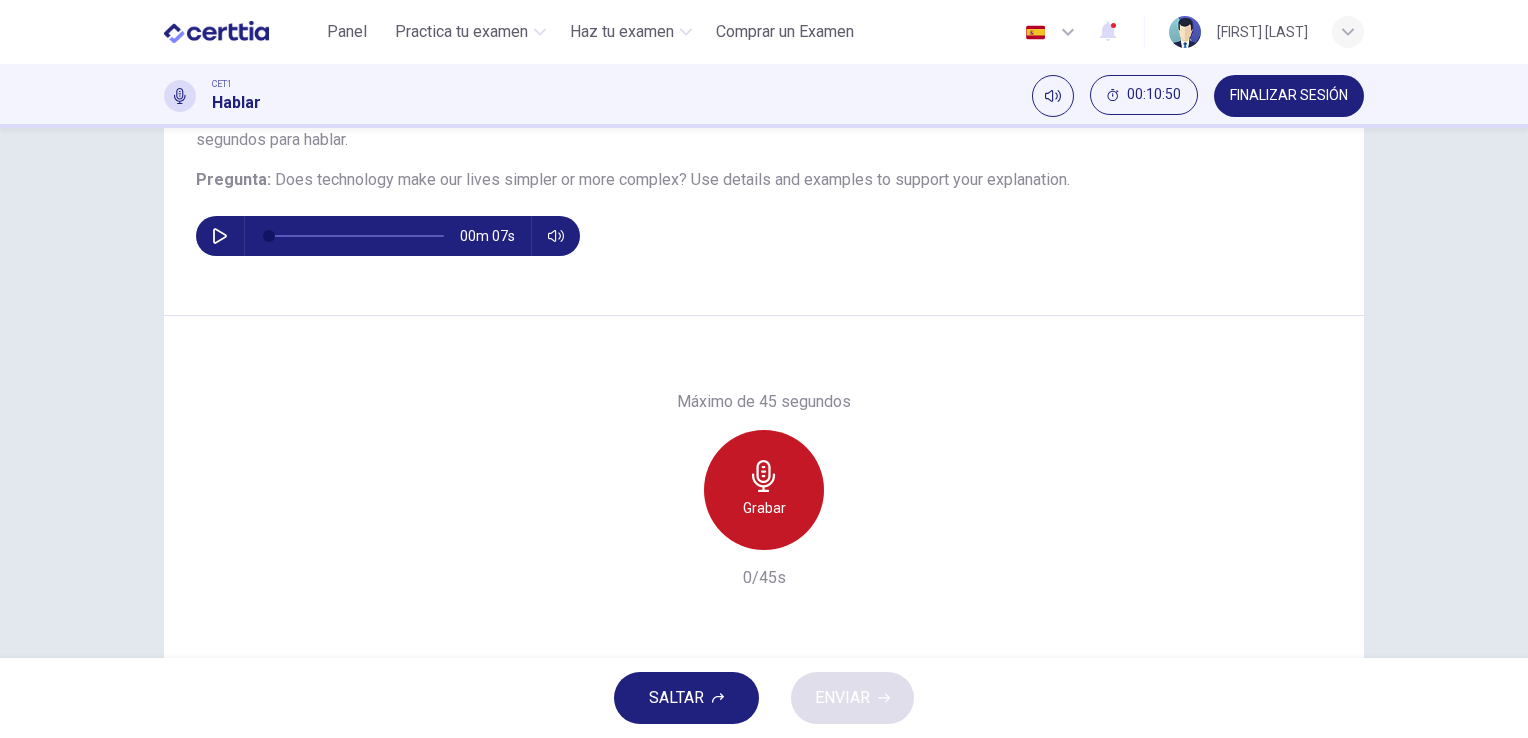 click on "Grabar" at bounding box center (764, 490) 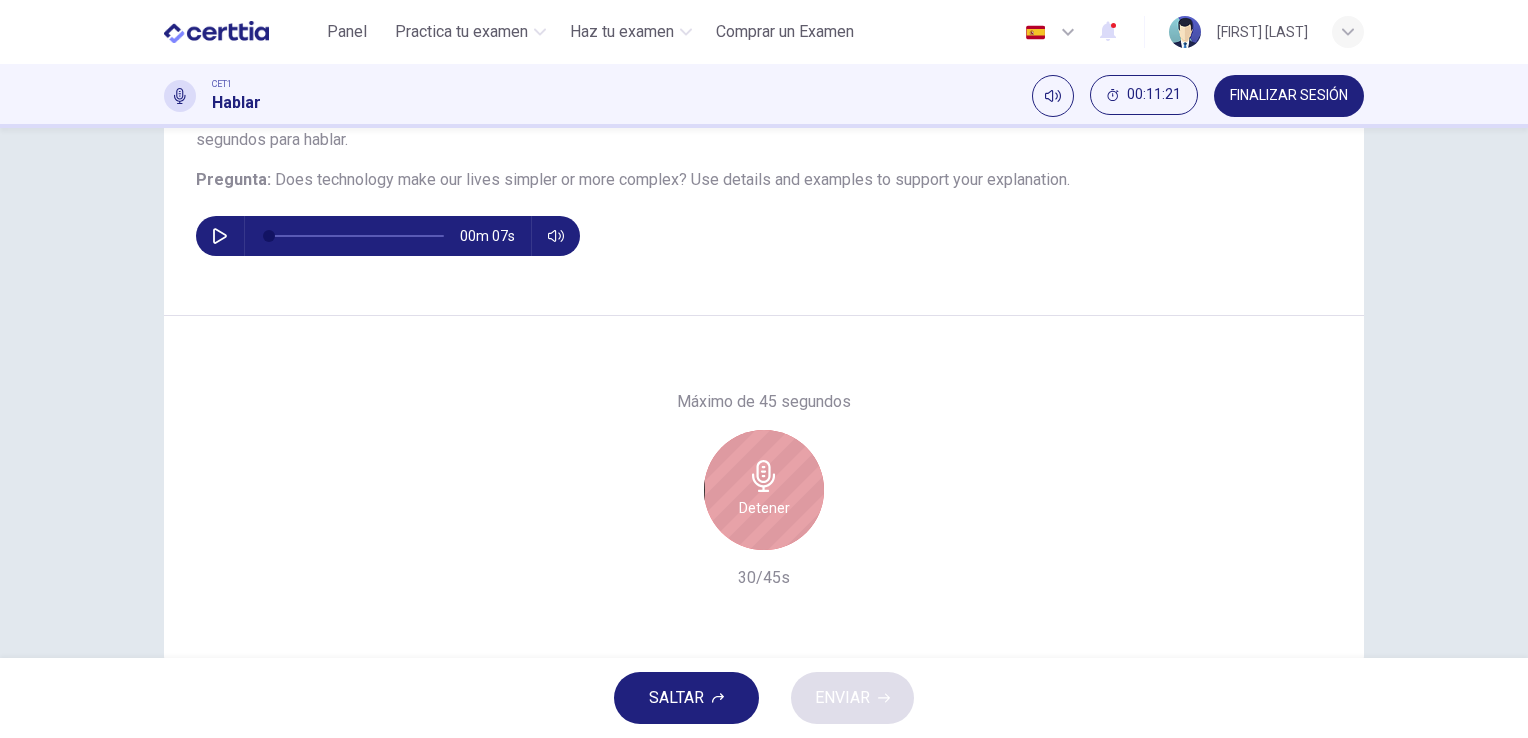 click at bounding box center [764, 476] 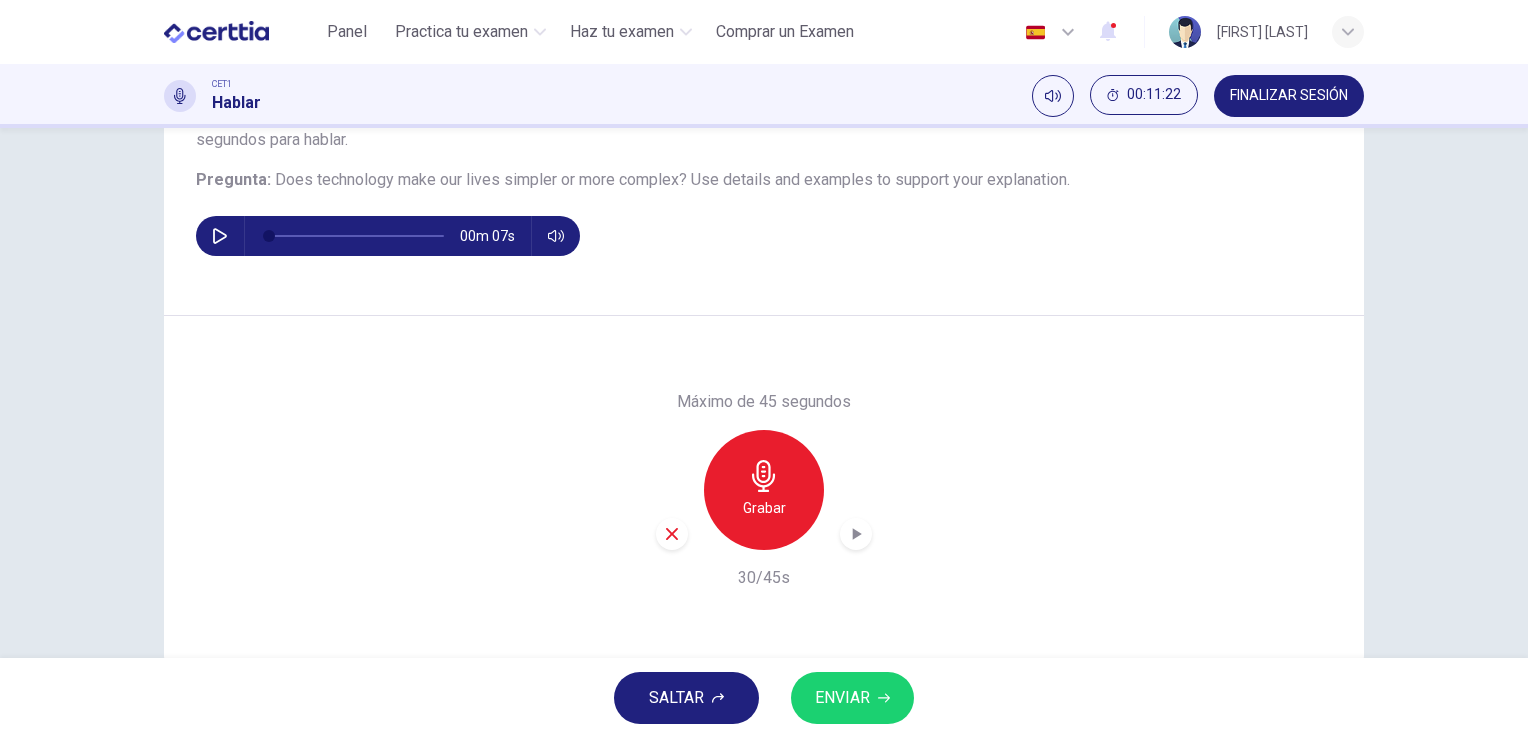 click at bounding box center [672, 534] 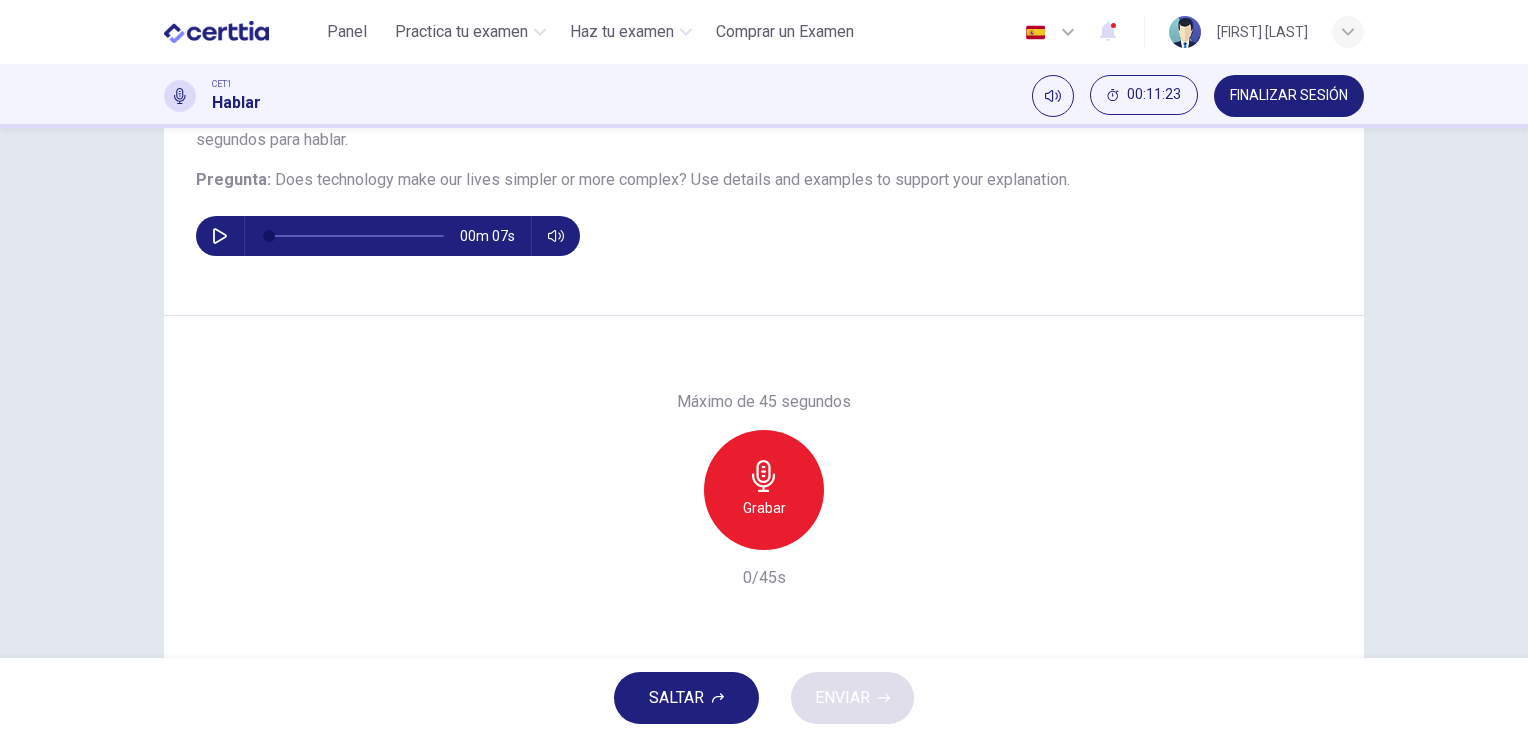 click on "Grabar" at bounding box center [764, 490] 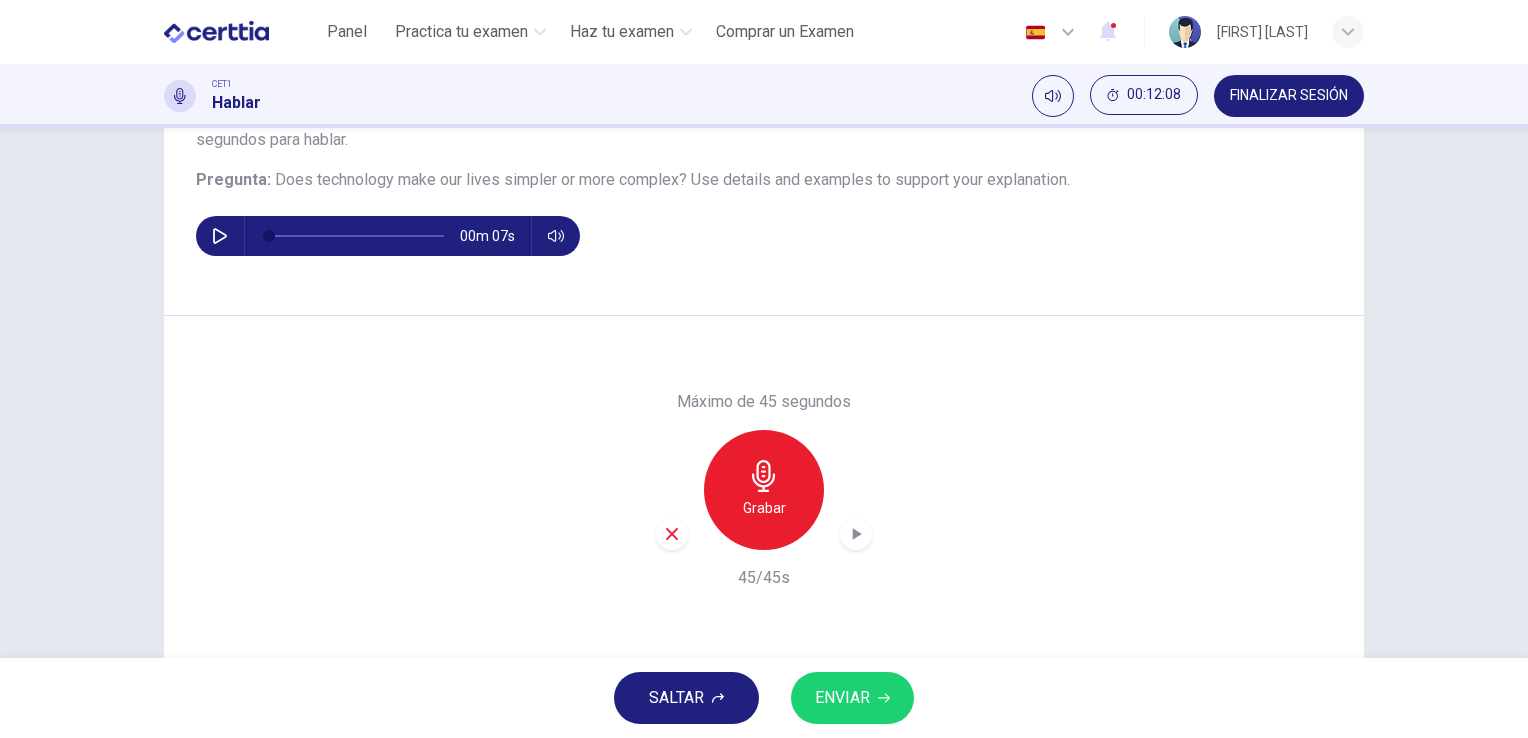 click on "Grabar" at bounding box center [764, 490] 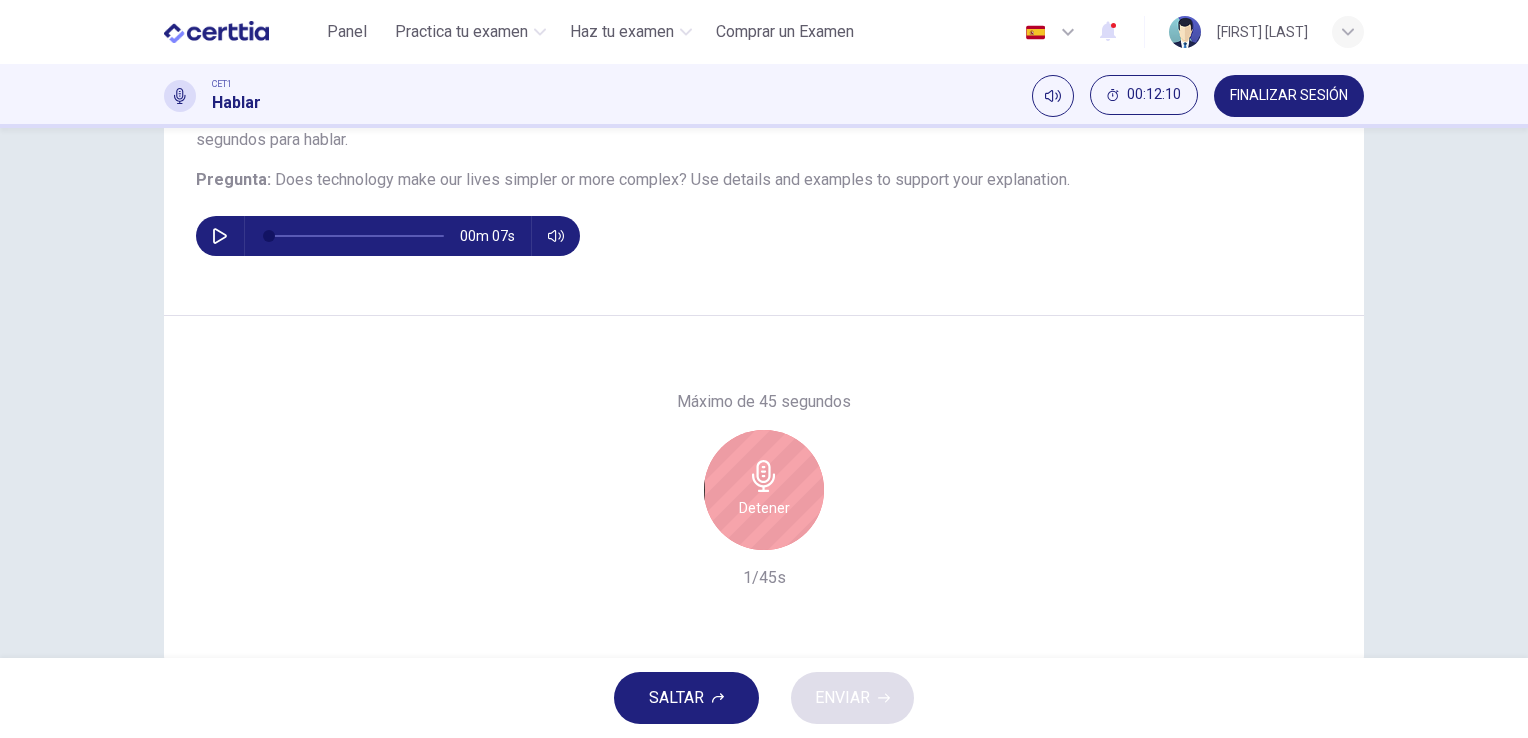 click on "Detener" at bounding box center [764, 490] 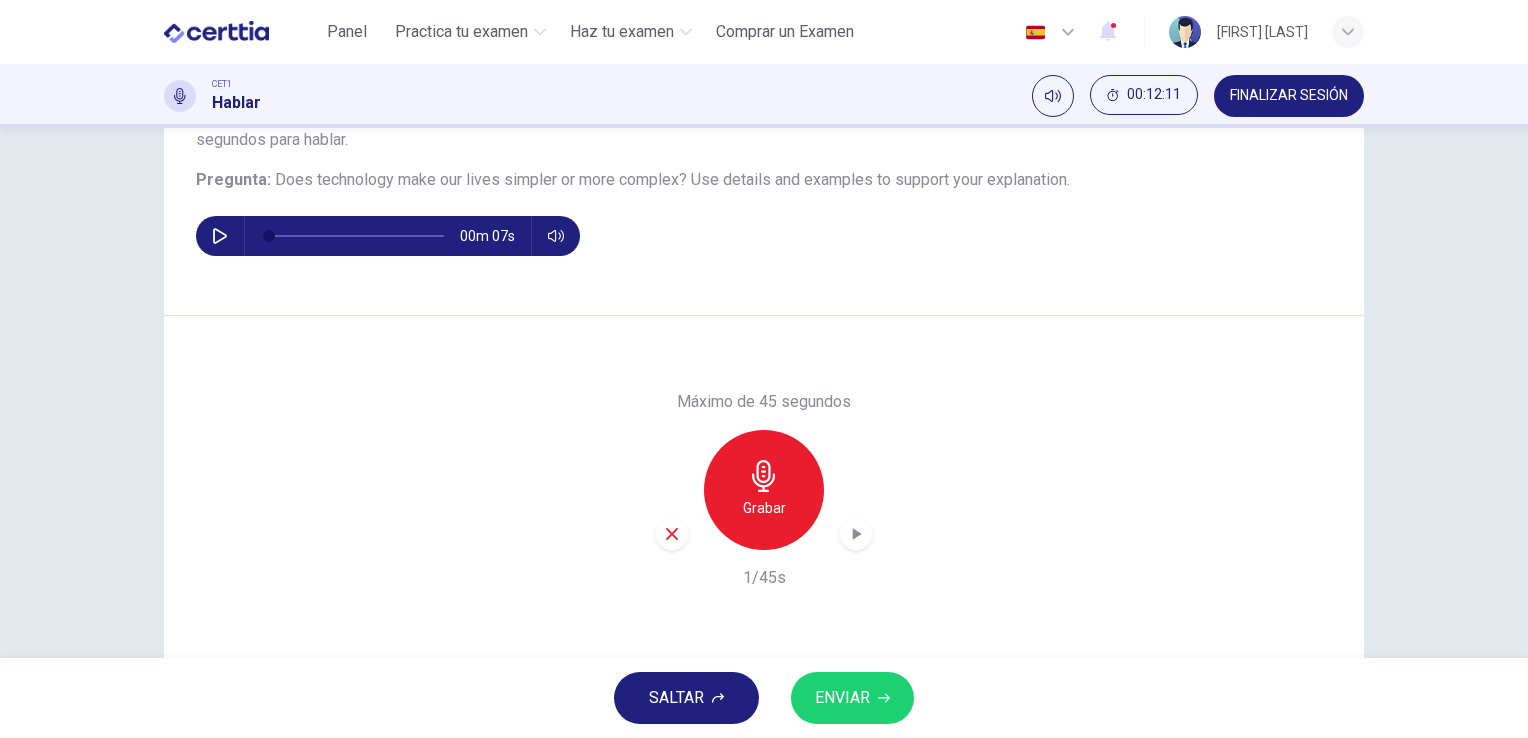 click on "SALTAR" at bounding box center [686, 698] 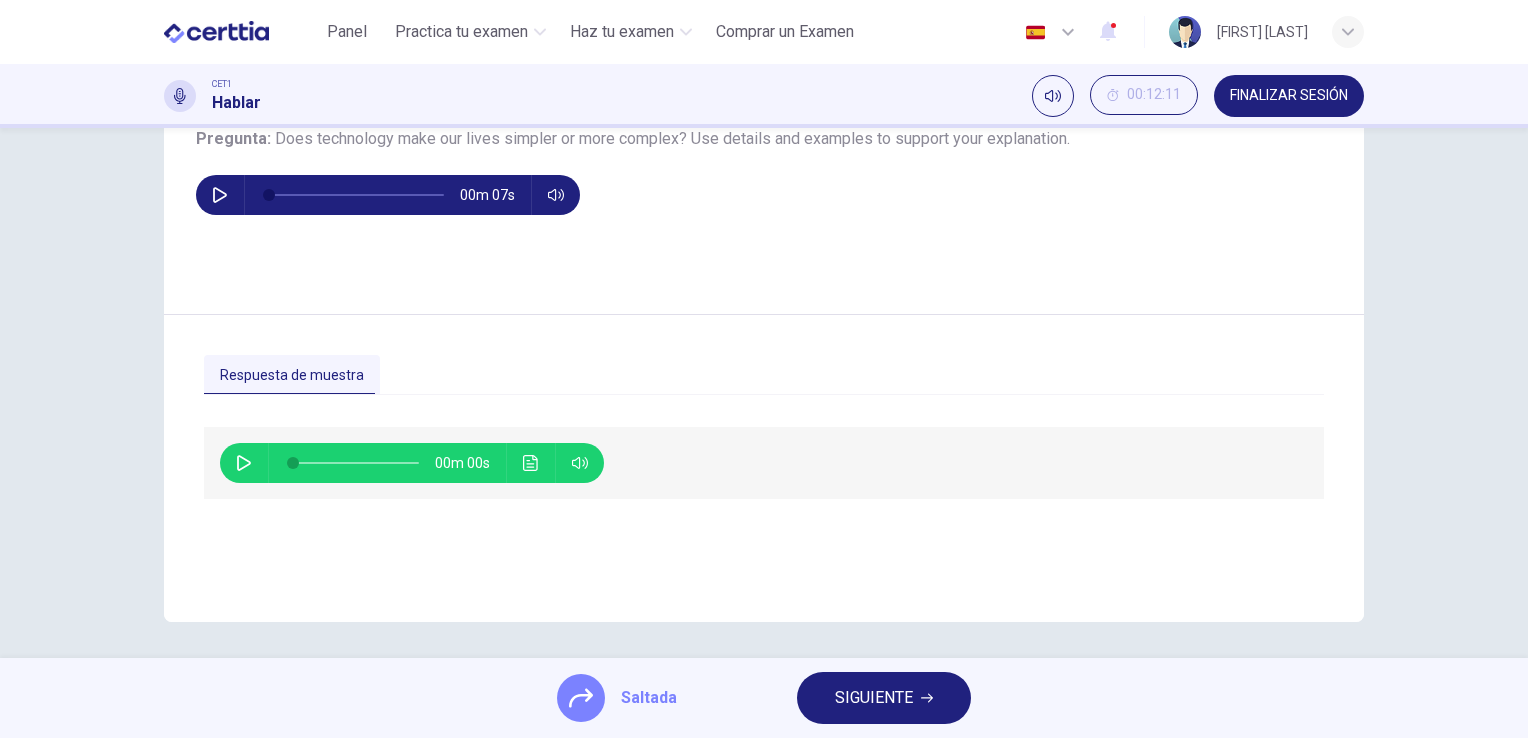 scroll, scrollTop: 244, scrollLeft: 0, axis: vertical 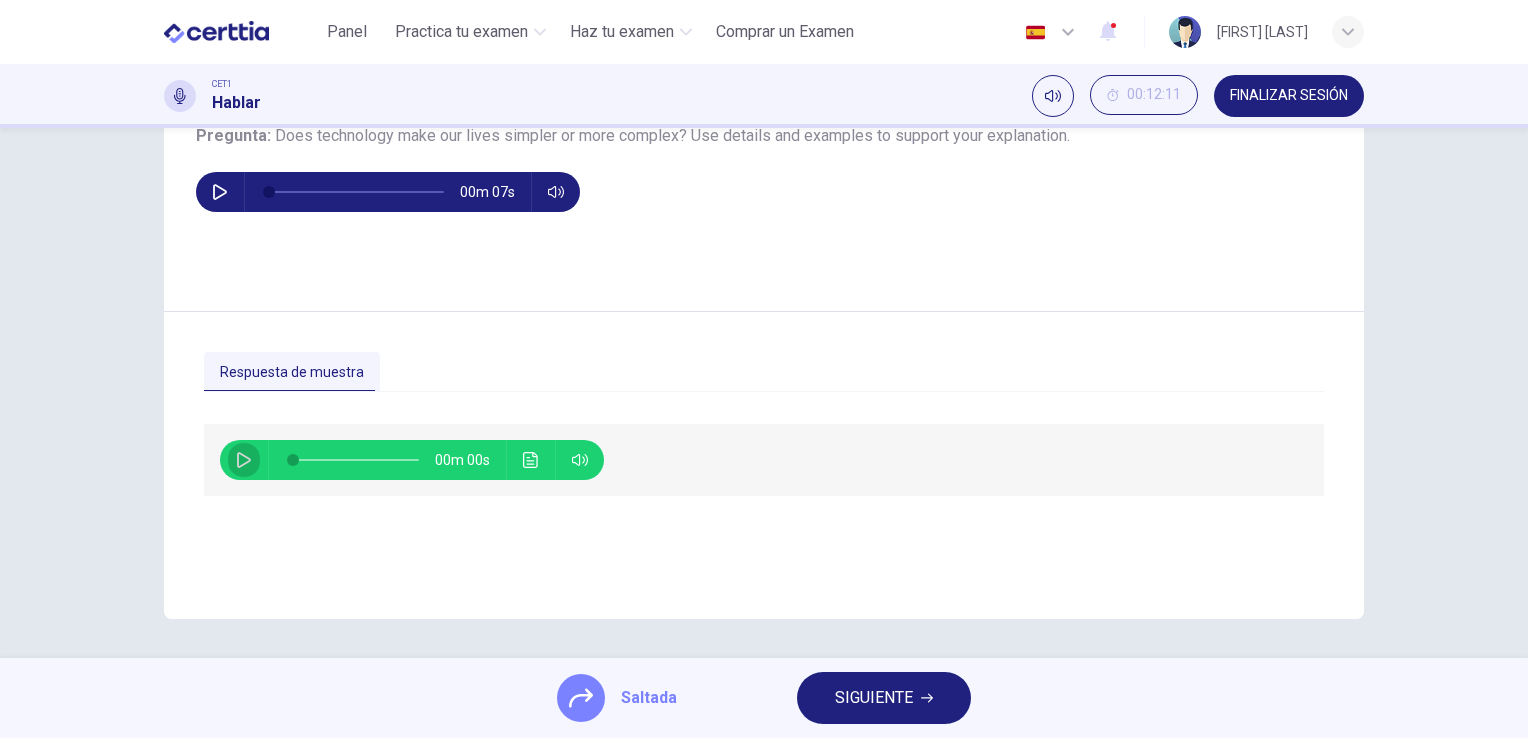 click at bounding box center [244, 460] 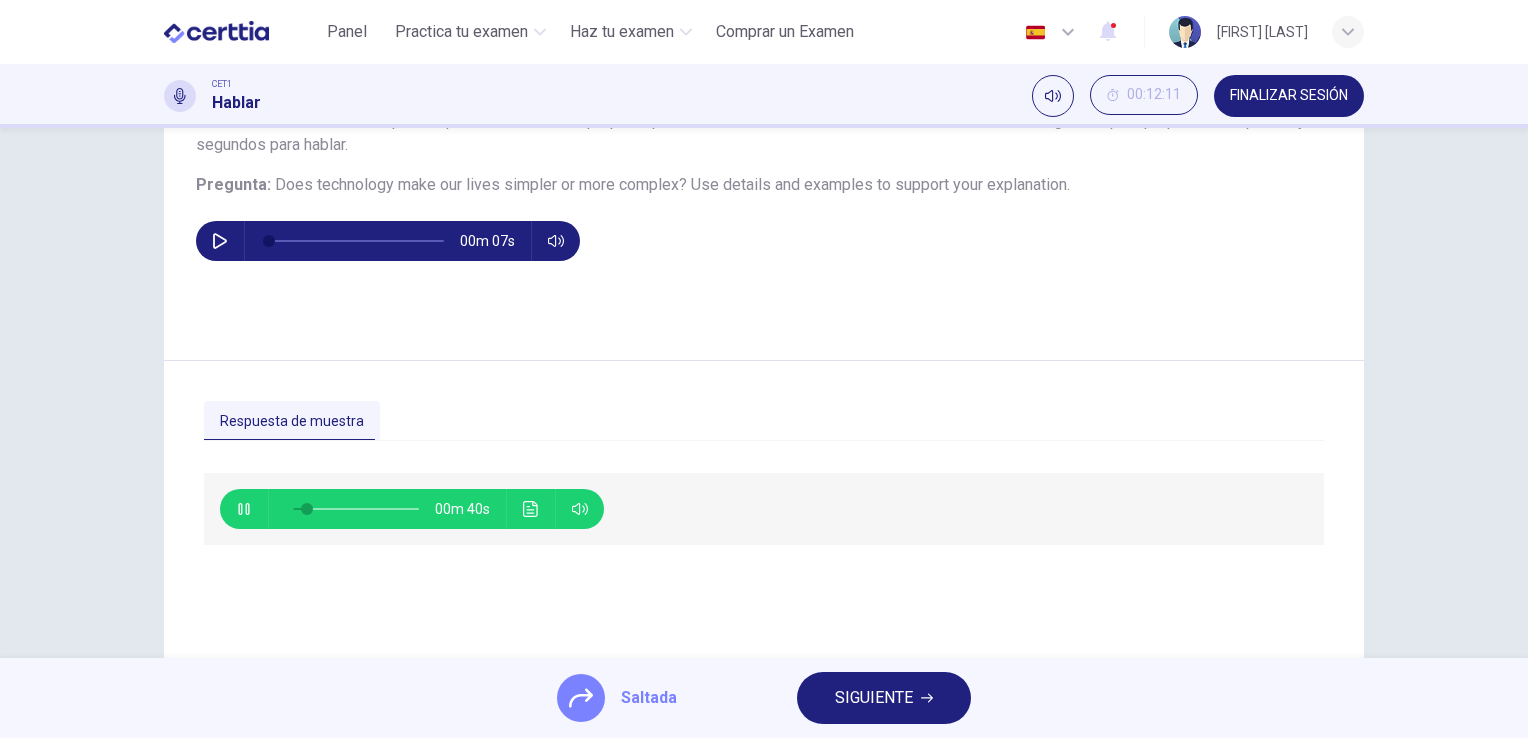 scroll, scrollTop: 244, scrollLeft: 0, axis: vertical 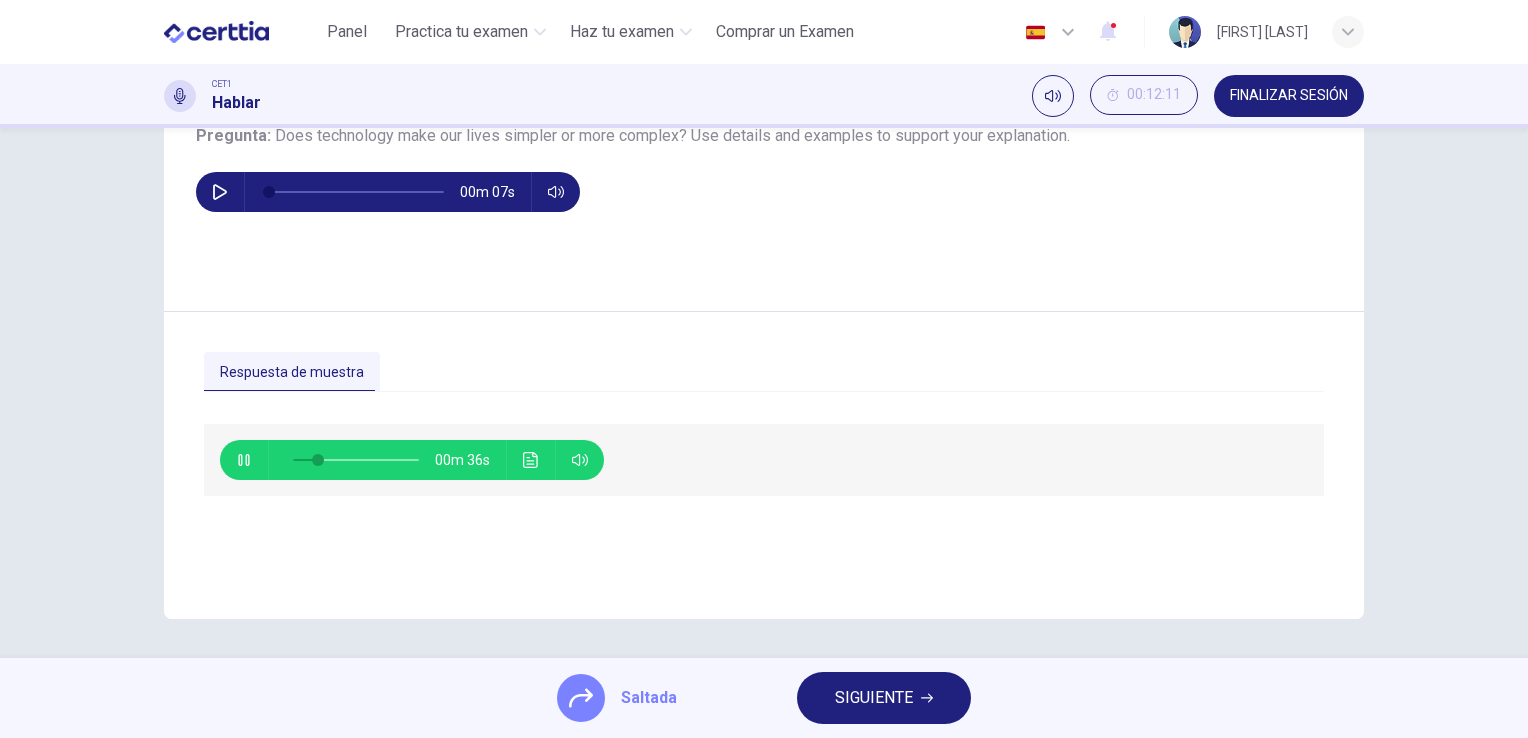 click on "SIGUIENTE" at bounding box center [884, 698] 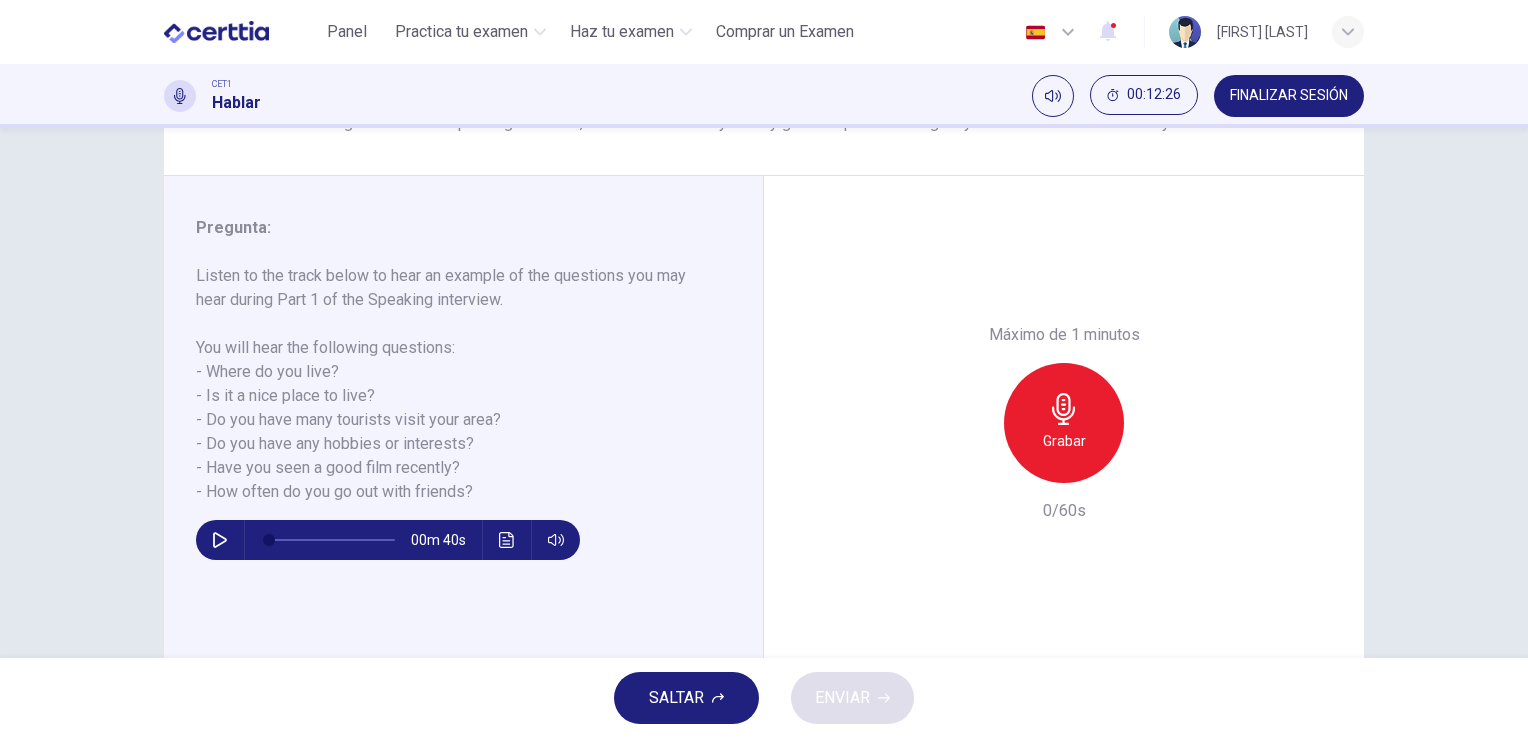 scroll, scrollTop: 200, scrollLeft: 0, axis: vertical 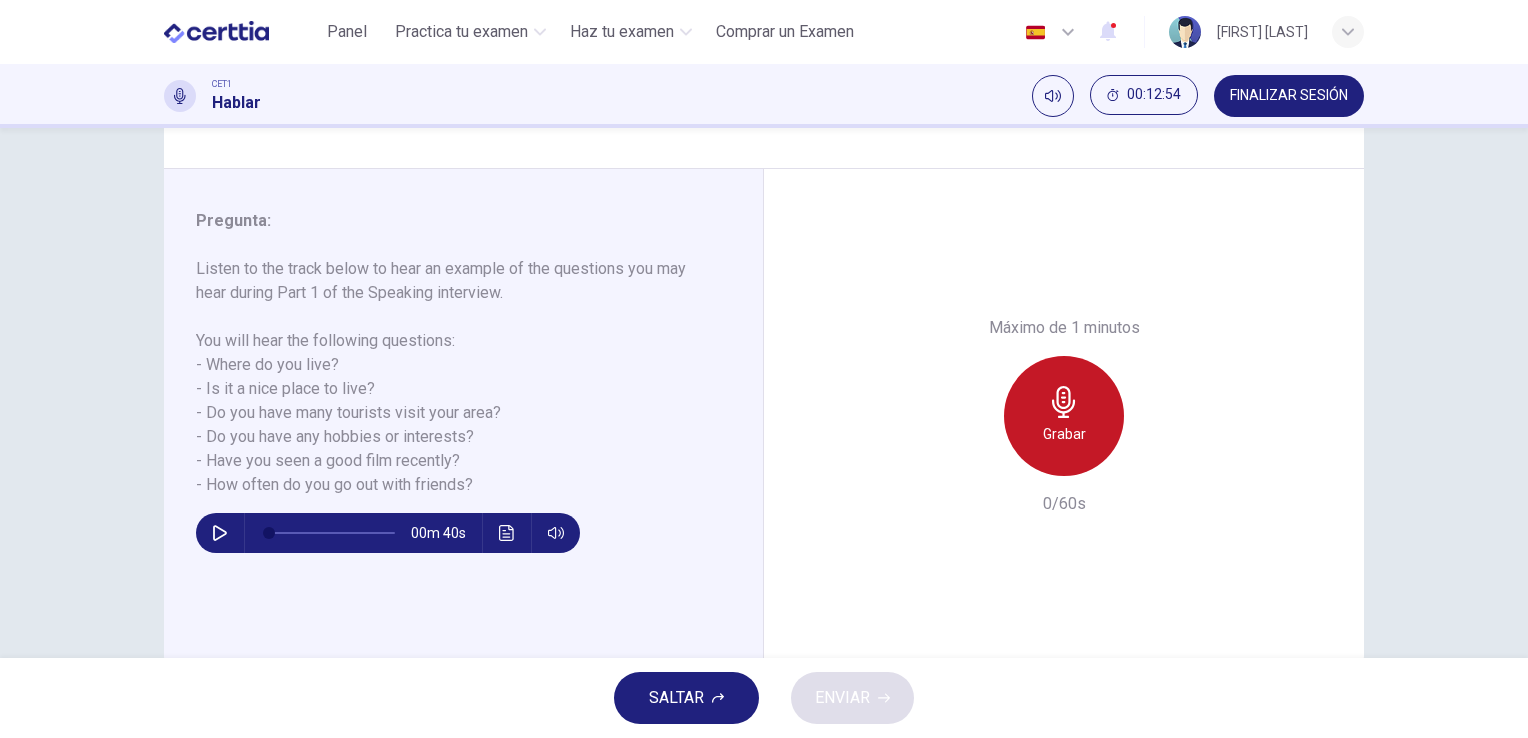click on "Grabar" at bounding box center (1064, 416) 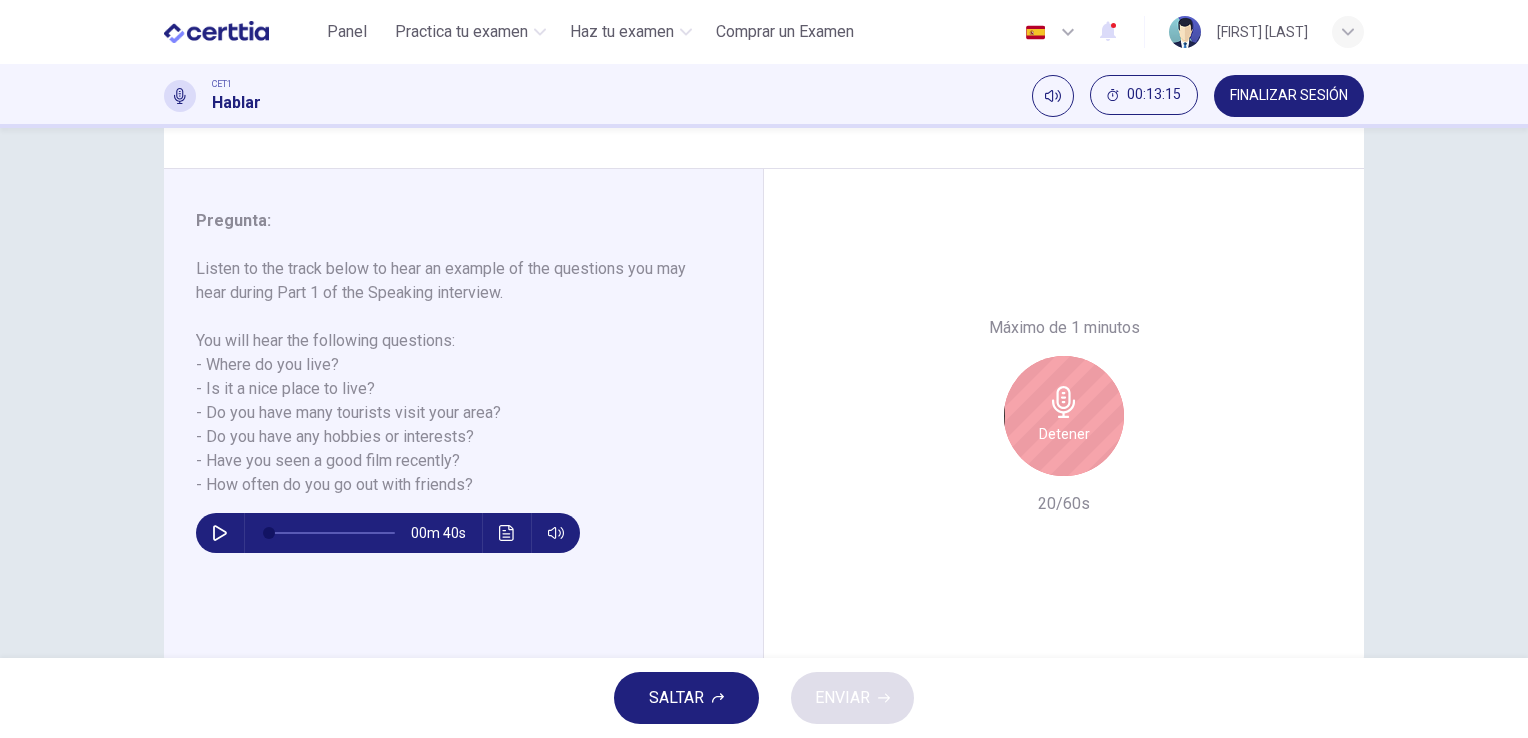 click on "Detener" at bounding box center (1064, 416) 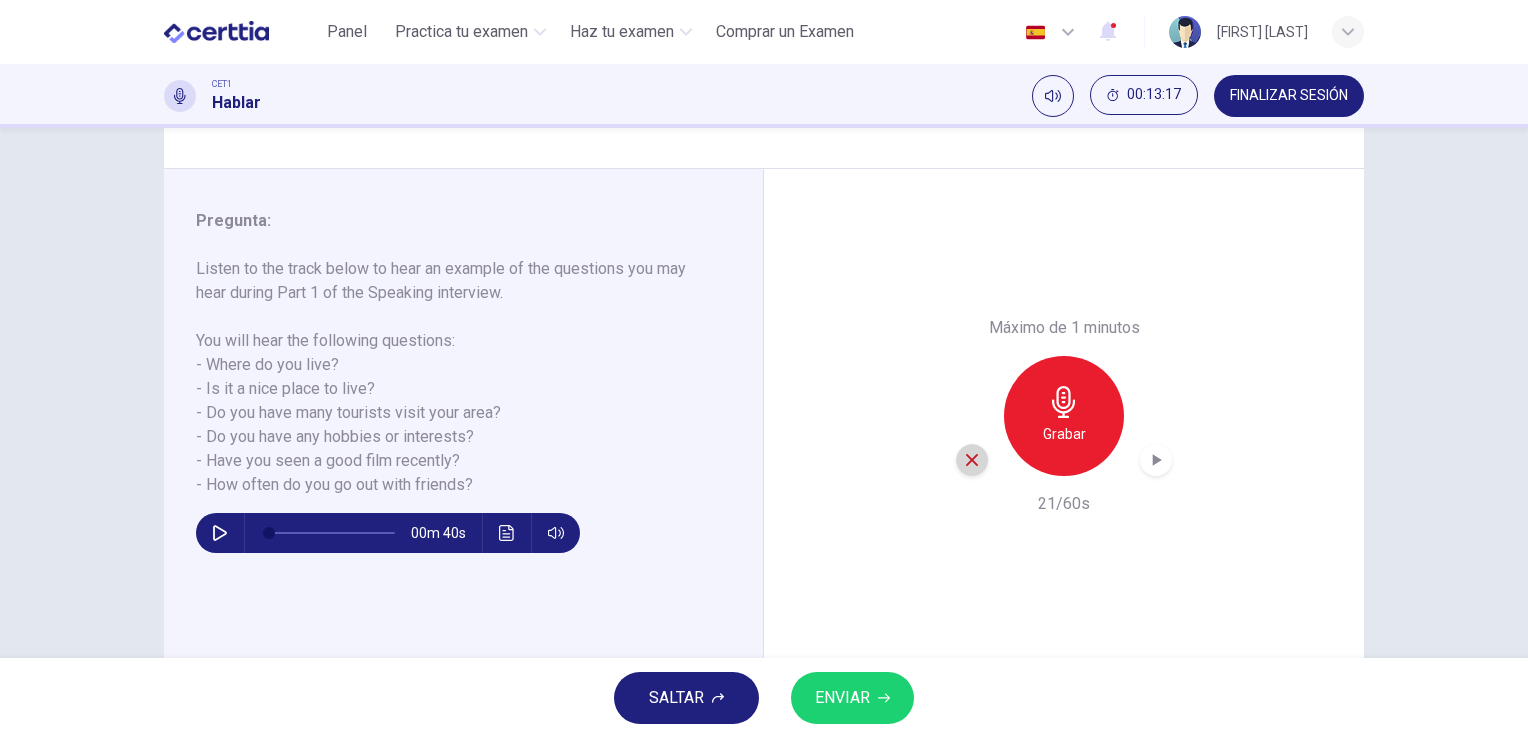 click at bounding box center (972, 460) 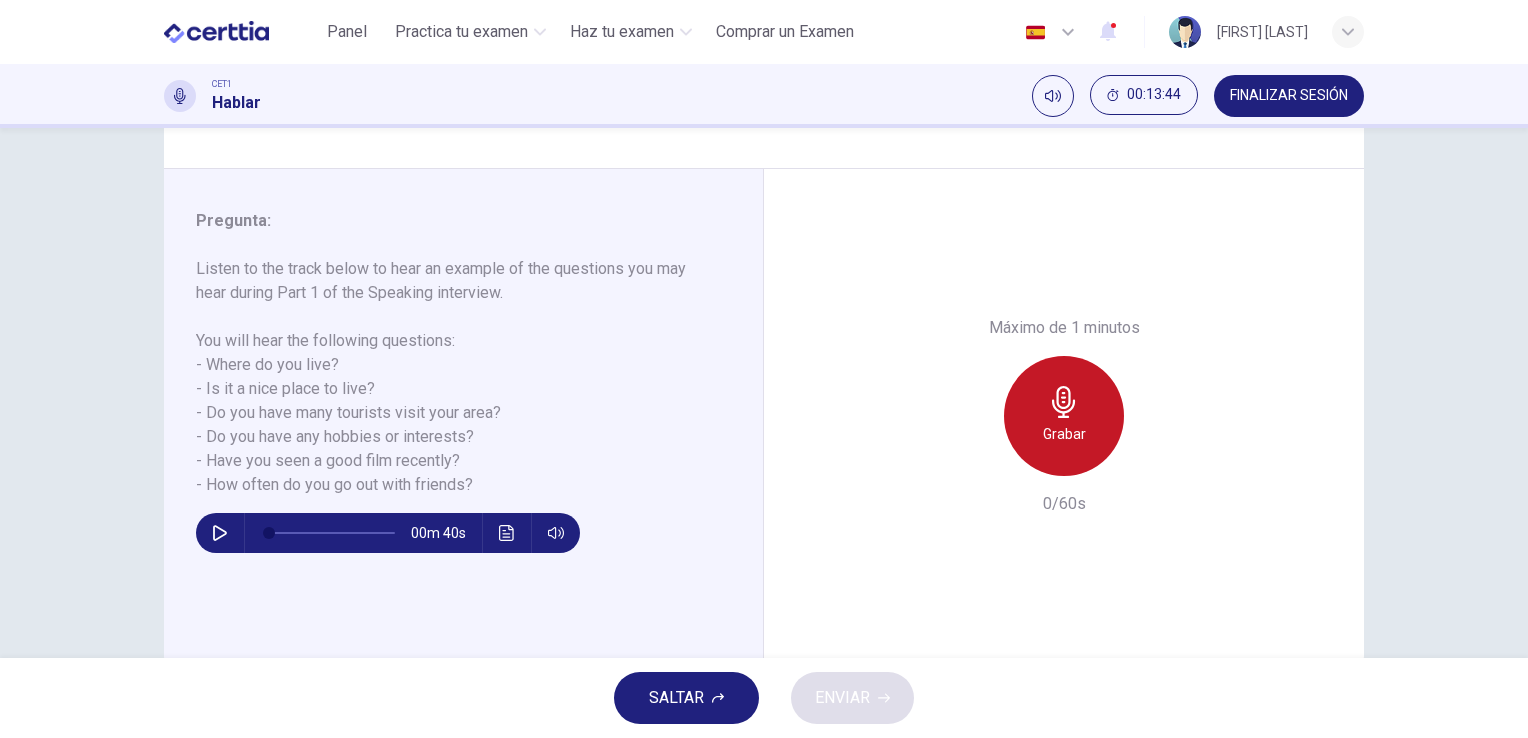 click on "Grabar" at bounding box center (1064, 416) 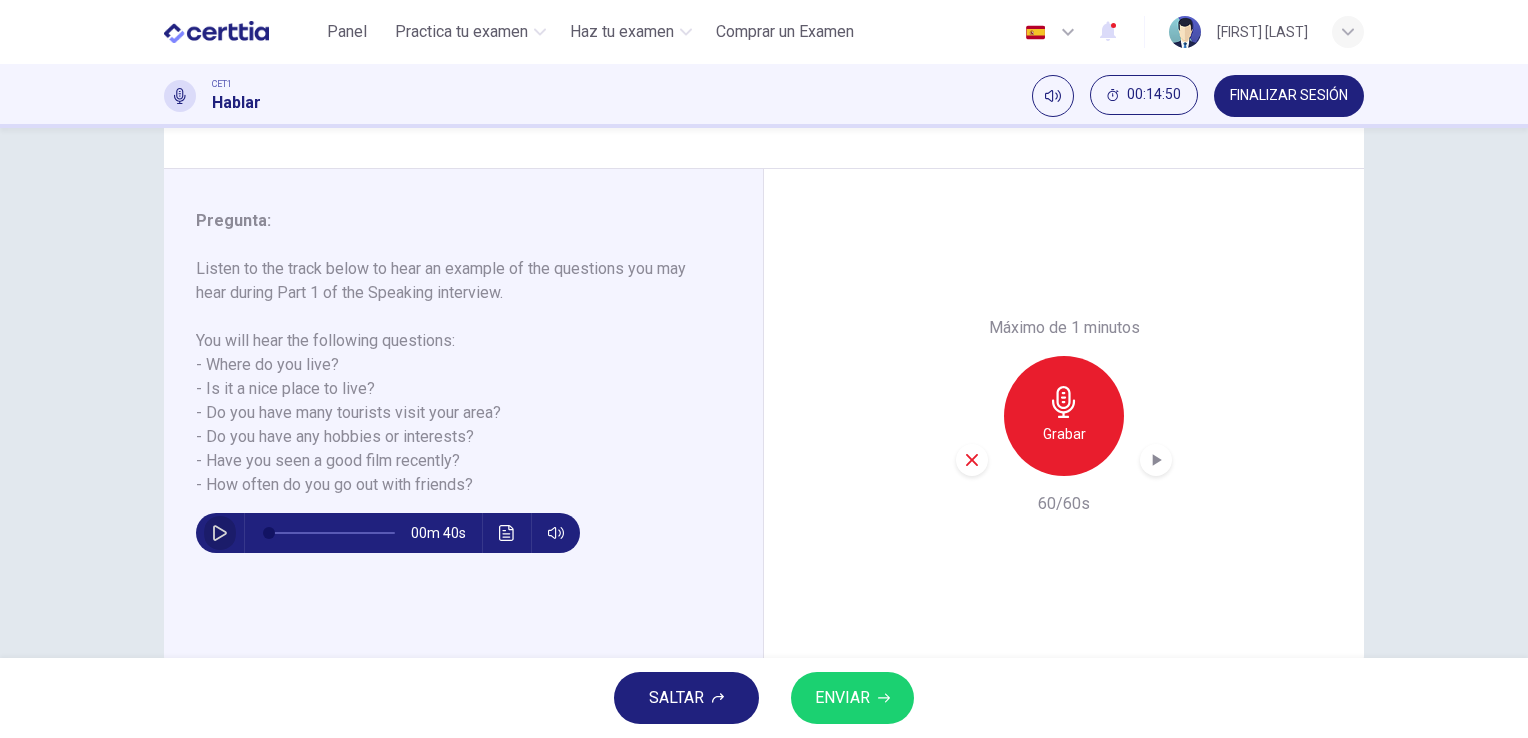 click at bounding box center (220, 533) 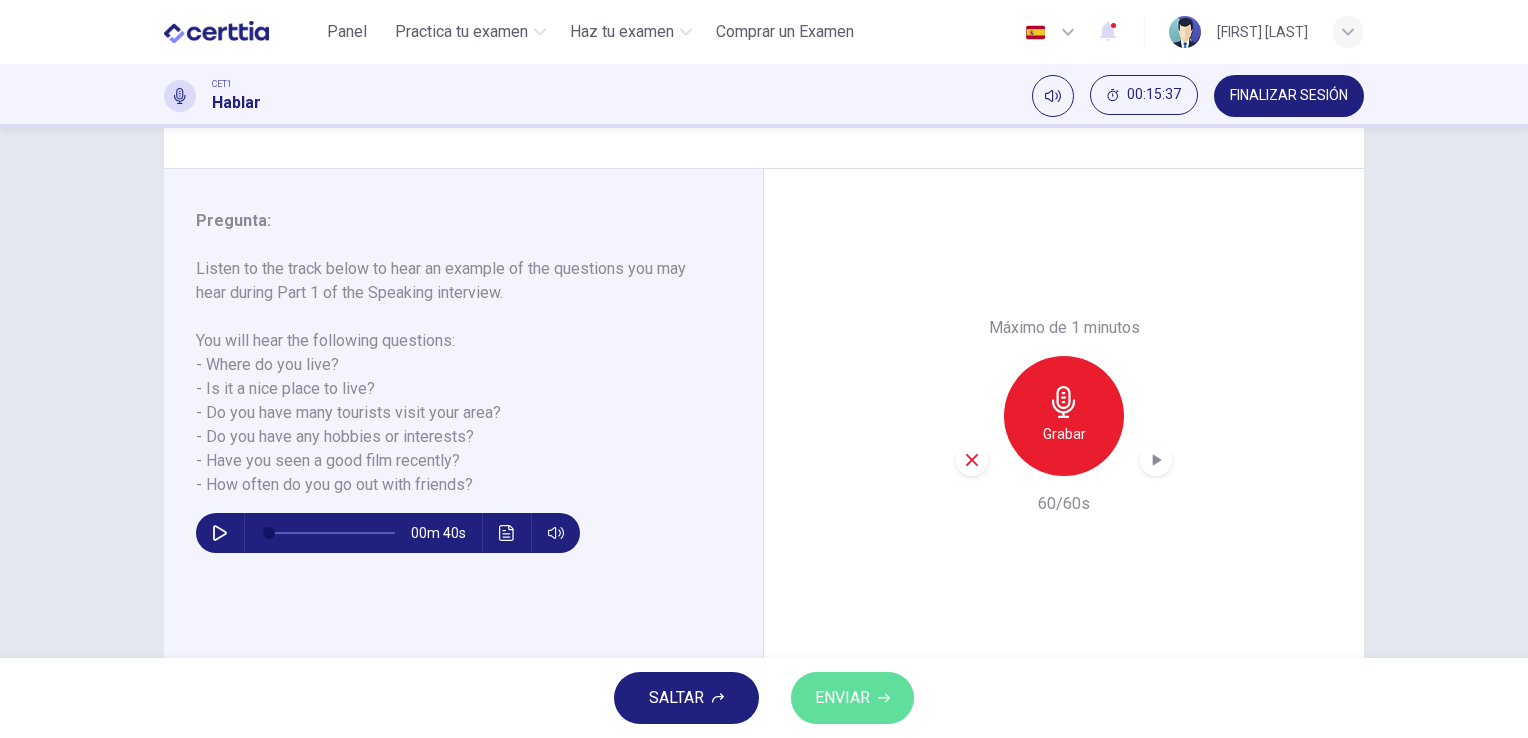 click on "ENVIAR" at bounding box center (842, 698) 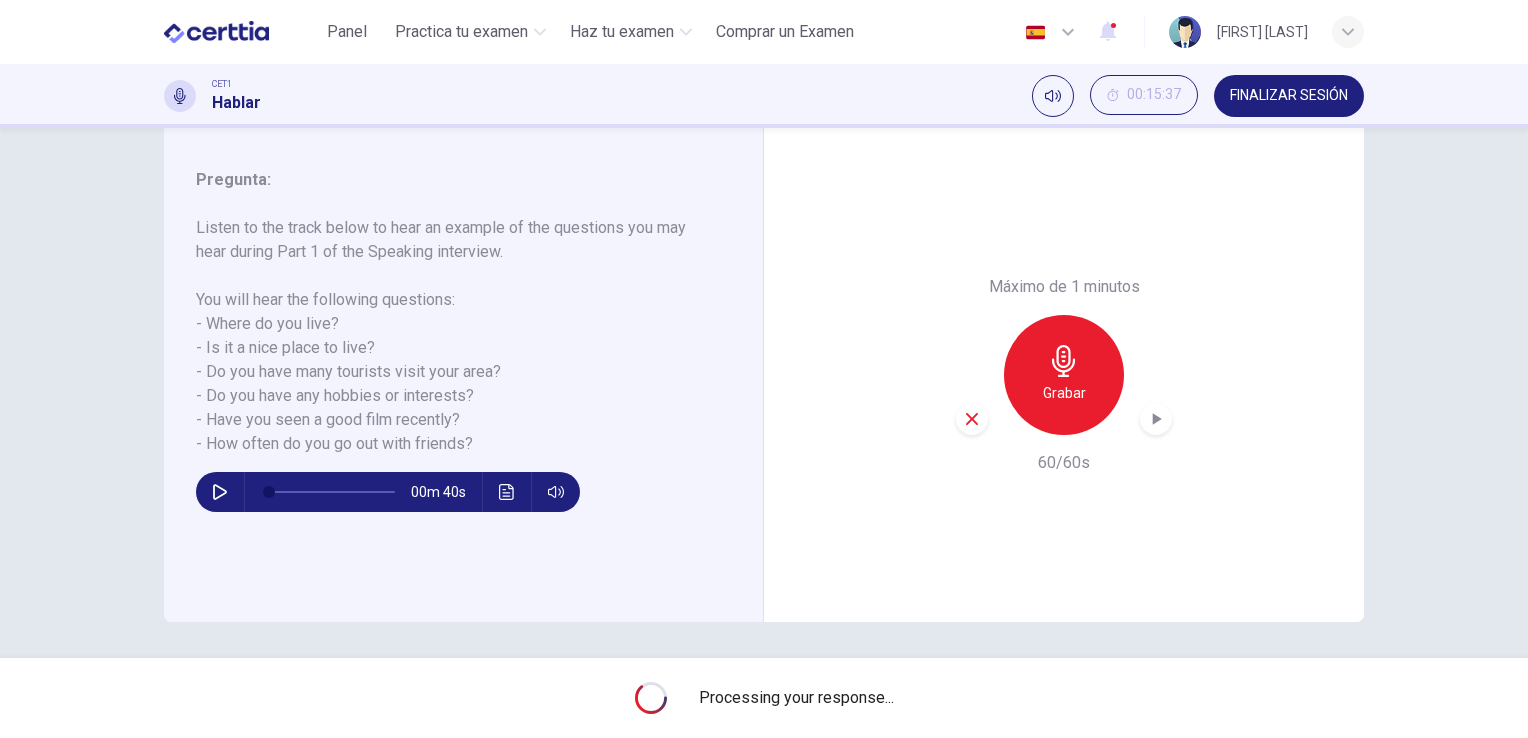 scroll, scrollTop: 244, scrollLeft: 0, axis: vertical 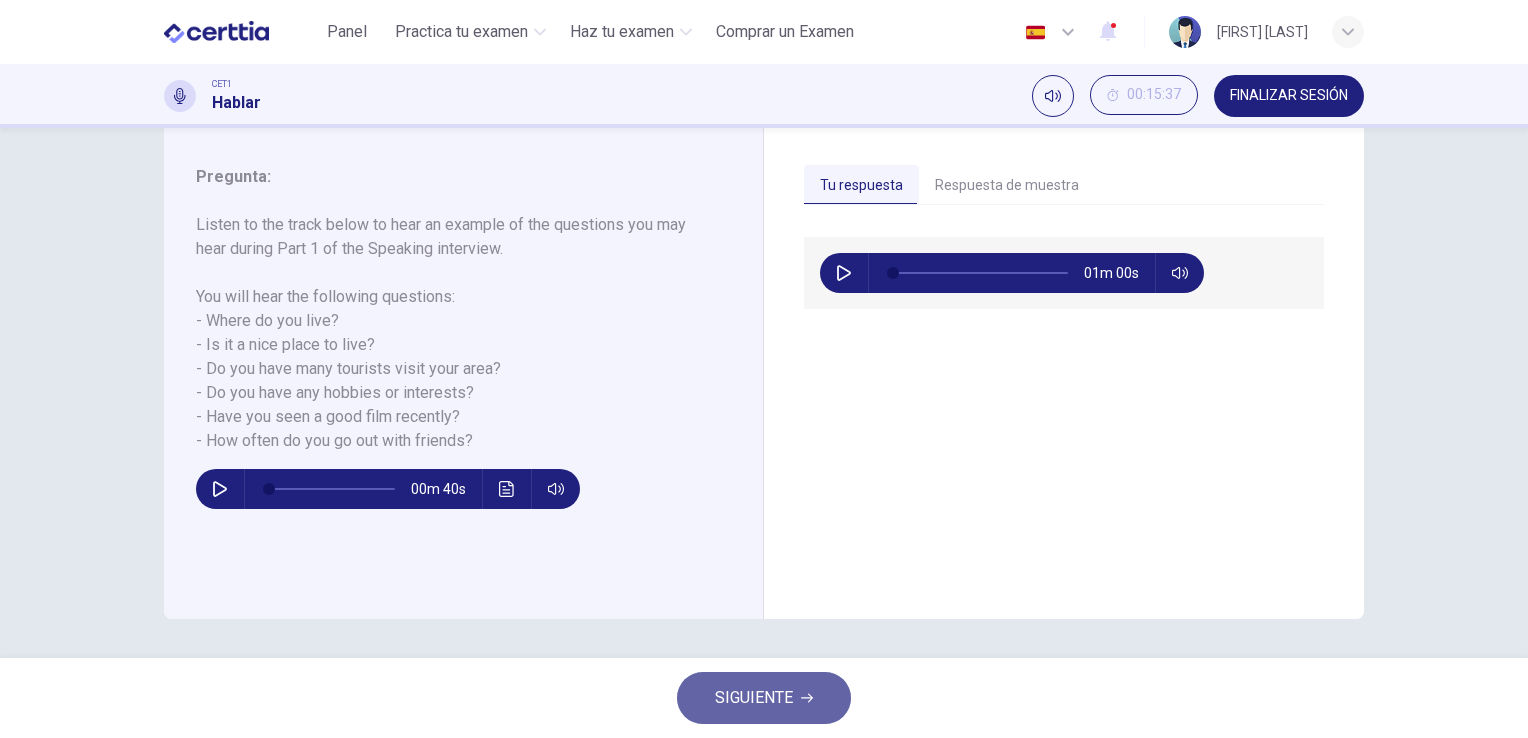 click on "SIGUIENTE" at bounding box center [754, 698] 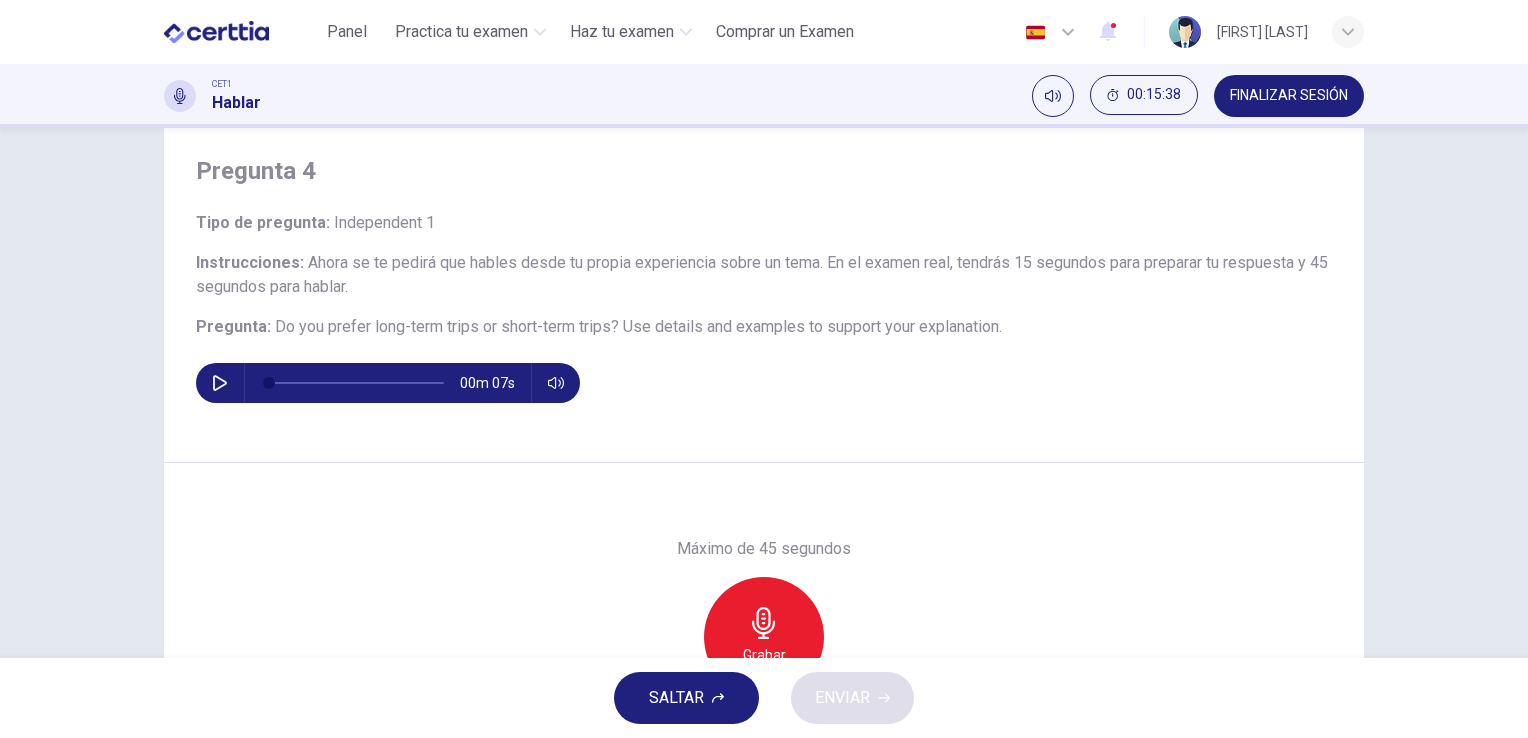 scroll, scrollTop: 0, scrollLeft: 0, axis: both 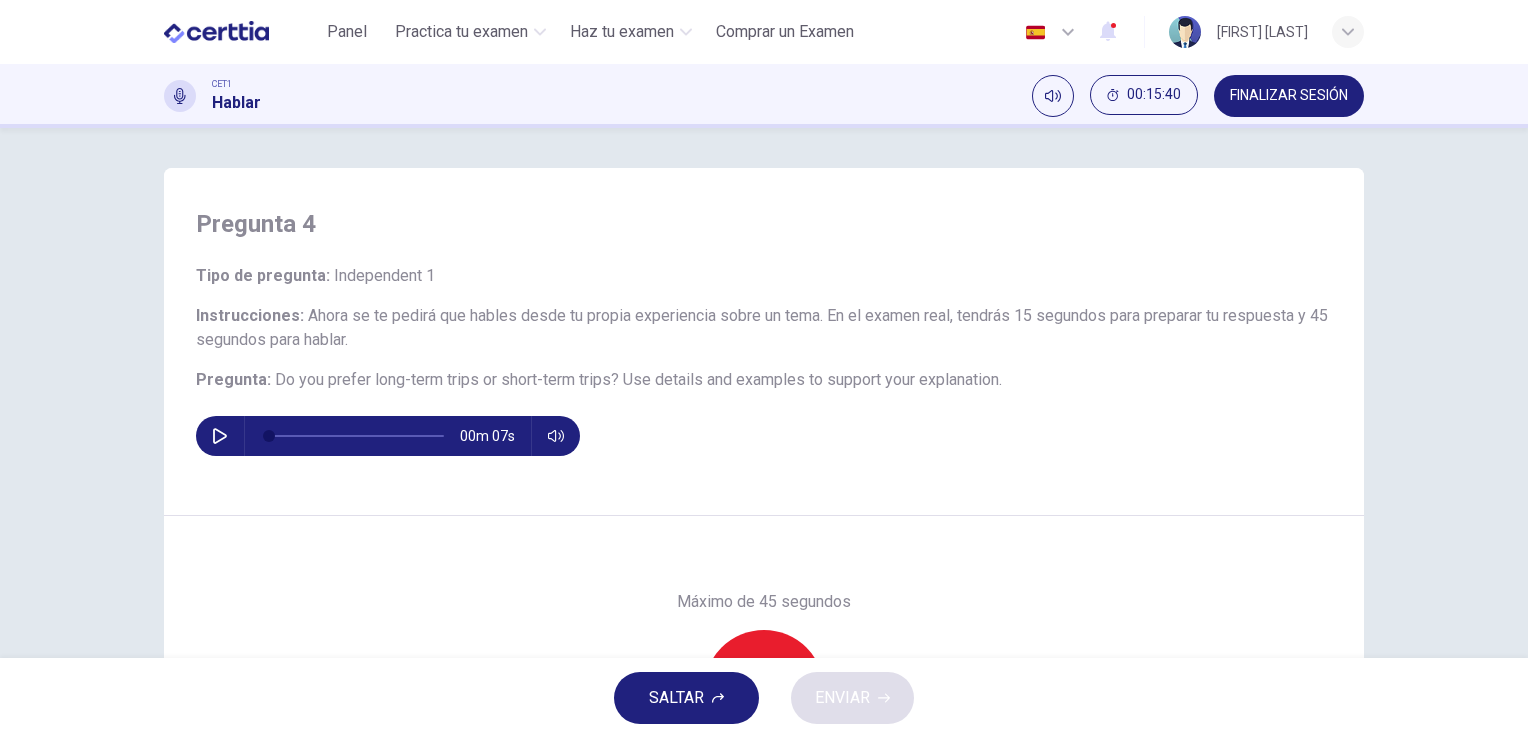 click at bounding box center (220, 436) 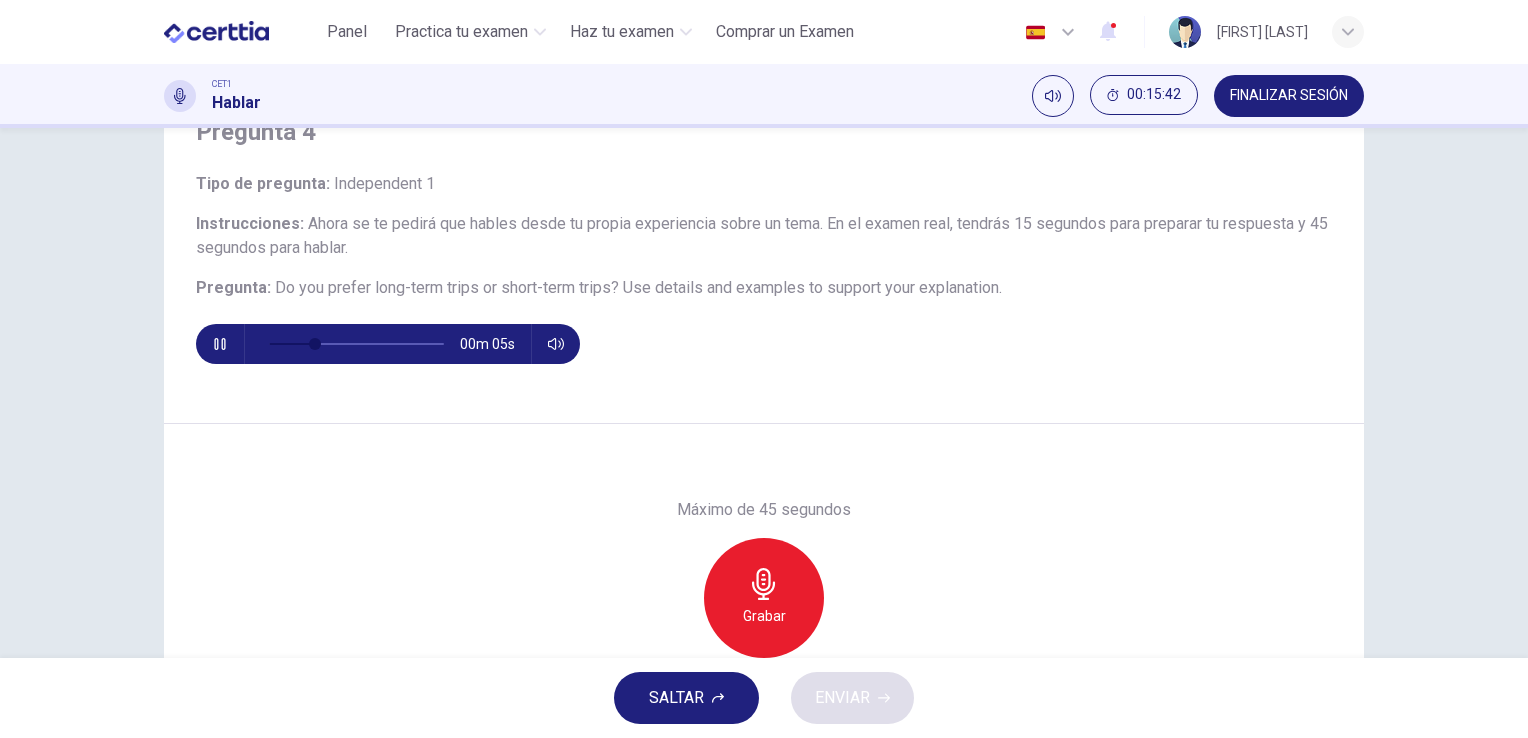 scroll, scrollTop: 100, scrollLeft: 0, axis: vertical 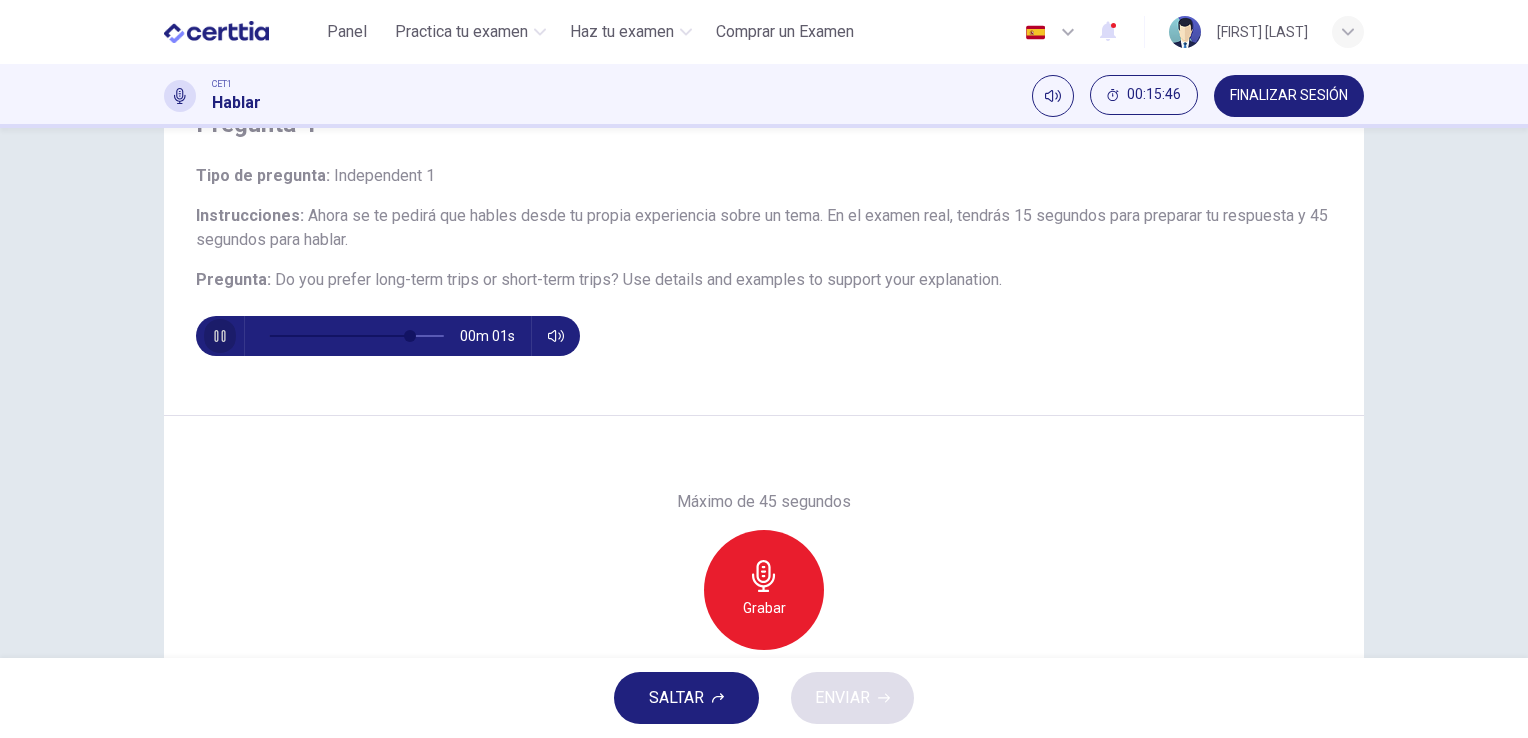 click at bounding box center (220, 336) 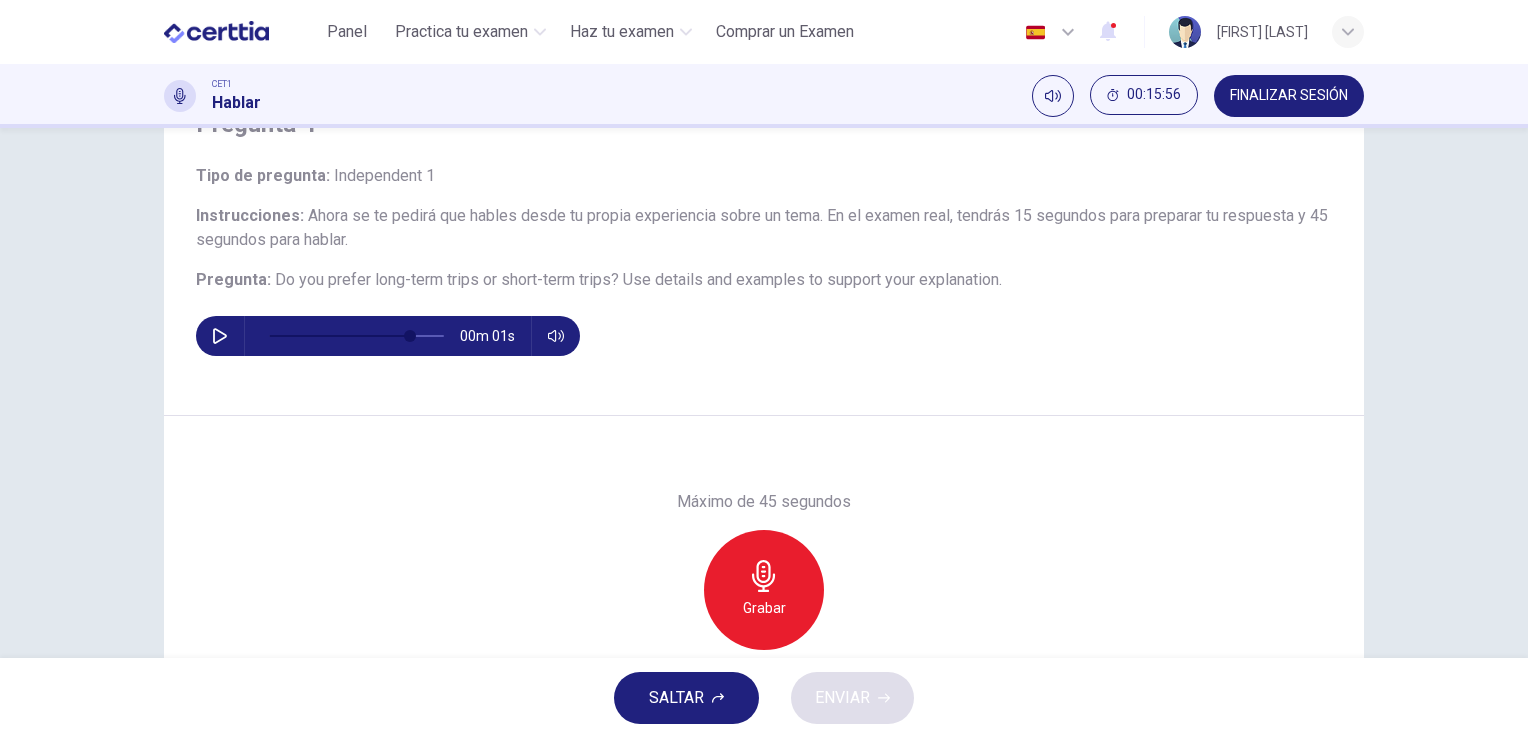 type 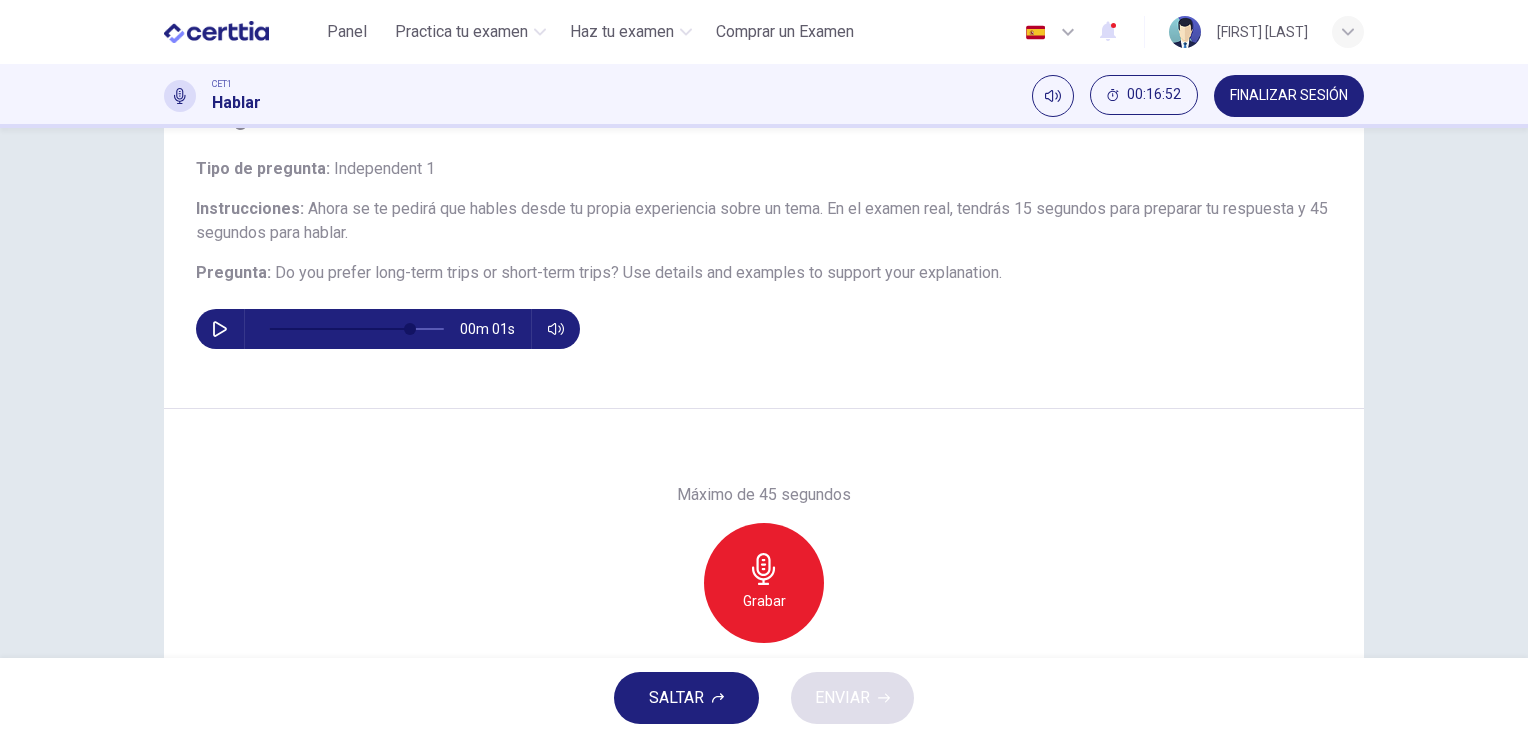scroll, scrollTop: 100, scrollLeft: 0, axis: vertical 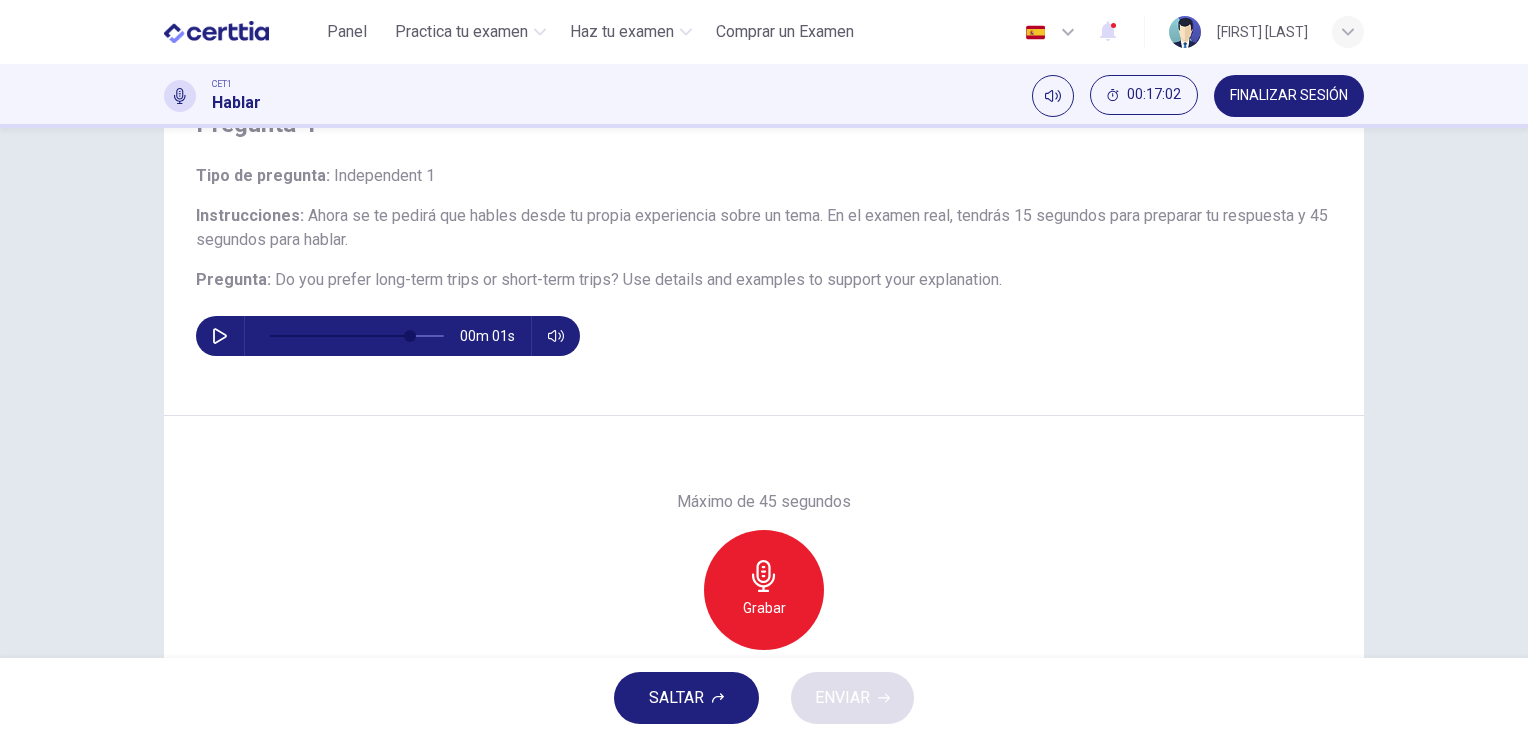 click on "Grabar" at bounding box center [764, 608] 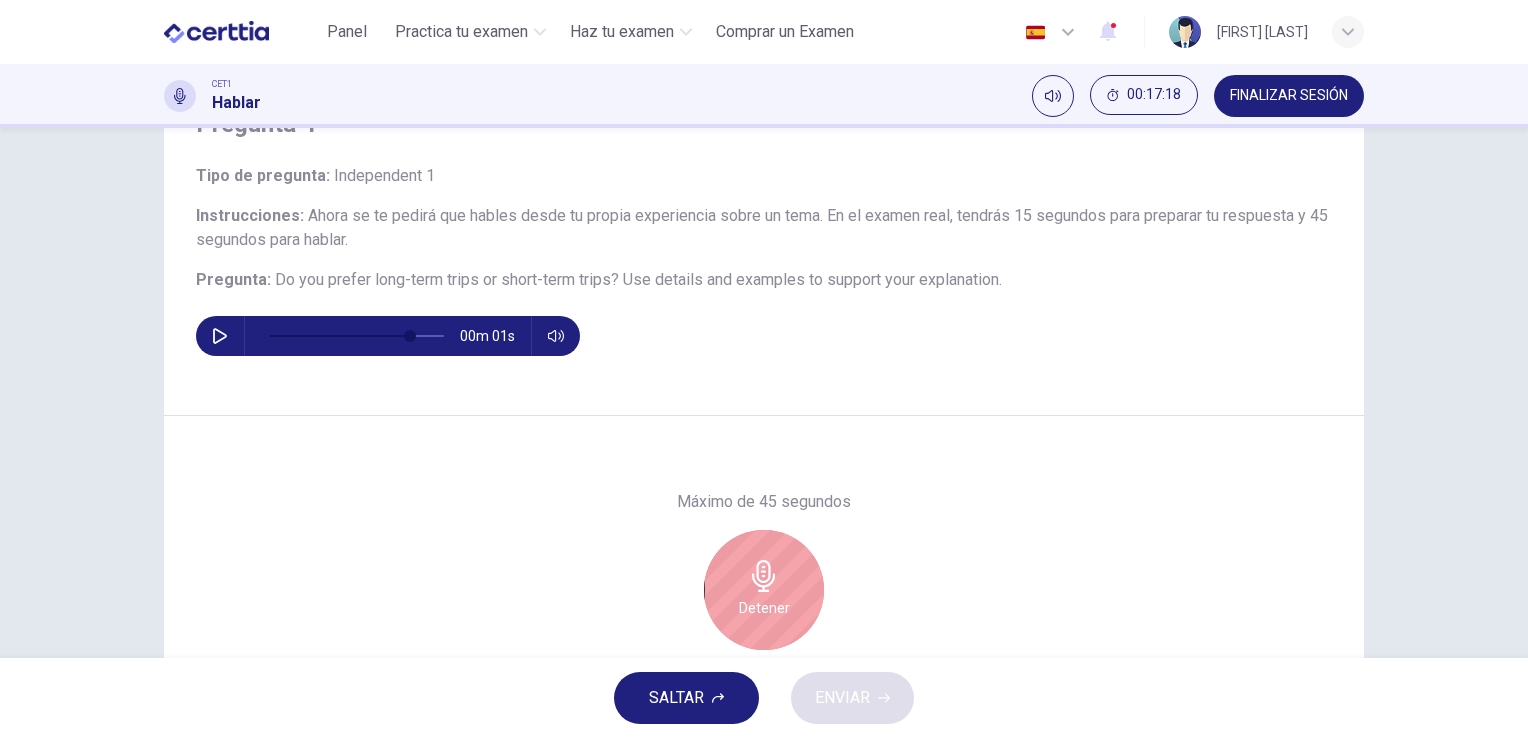 click on "Detener" at bounding box center [764, 608] 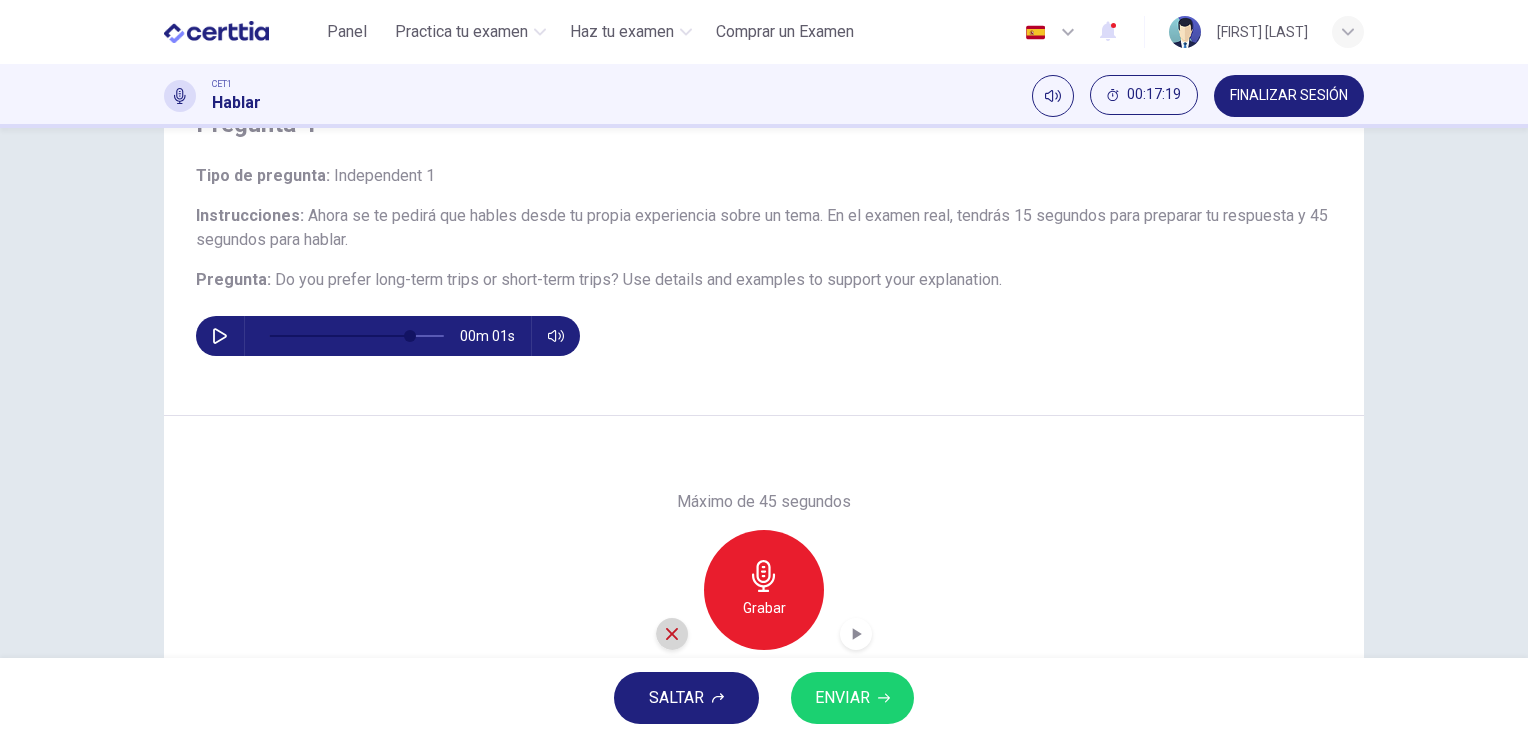 click at bounding box center [672, 634] 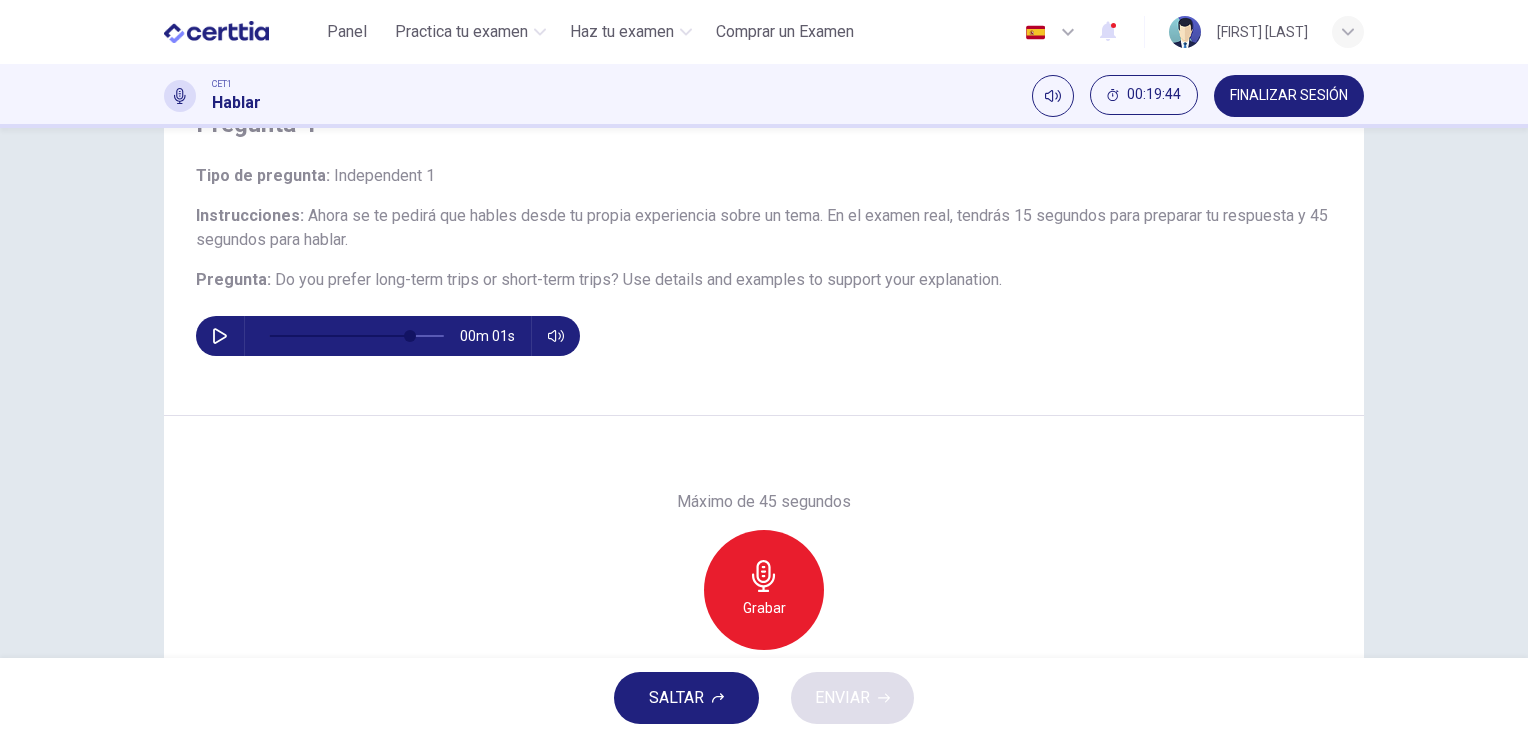 click at bounding box center (763, 576) 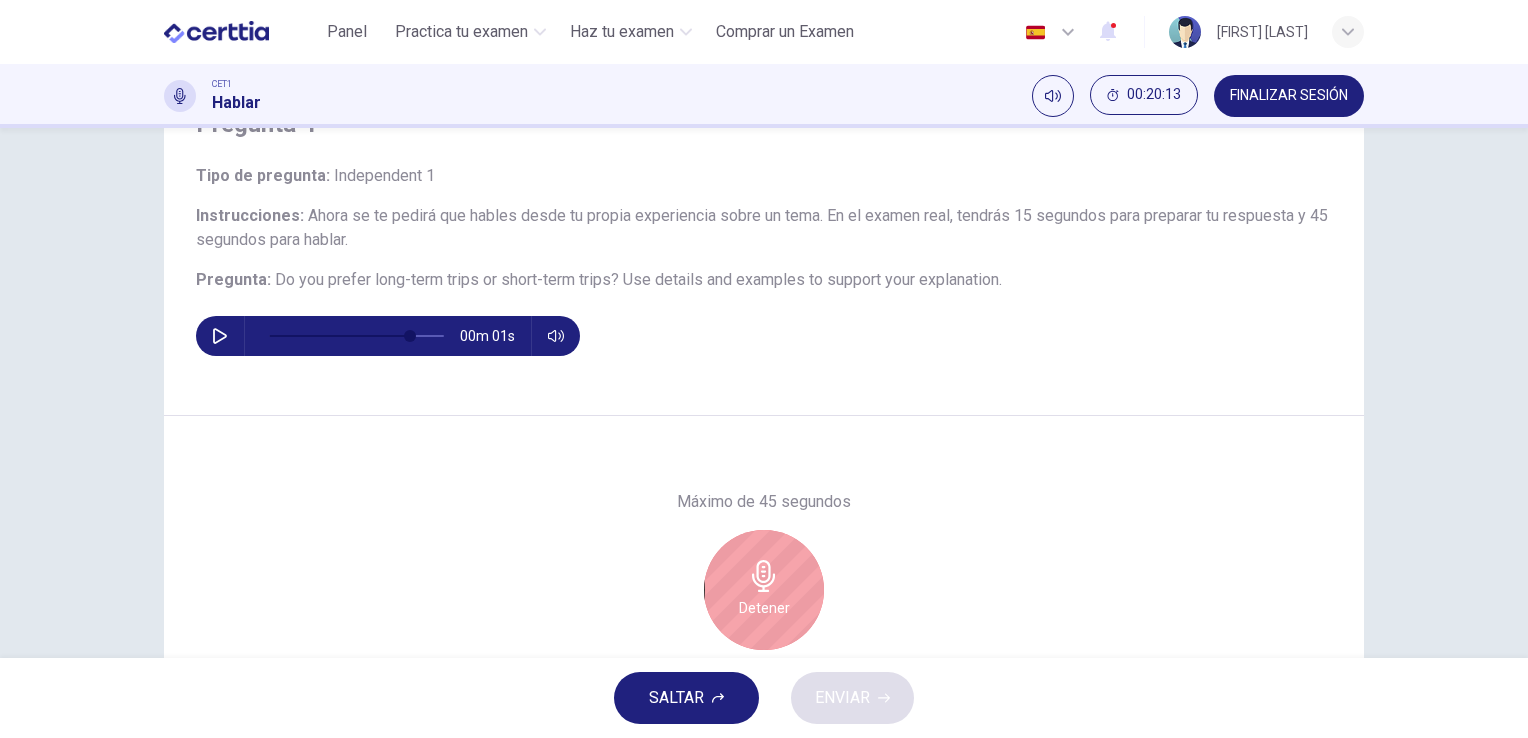 click at bounding box center [763, 576] 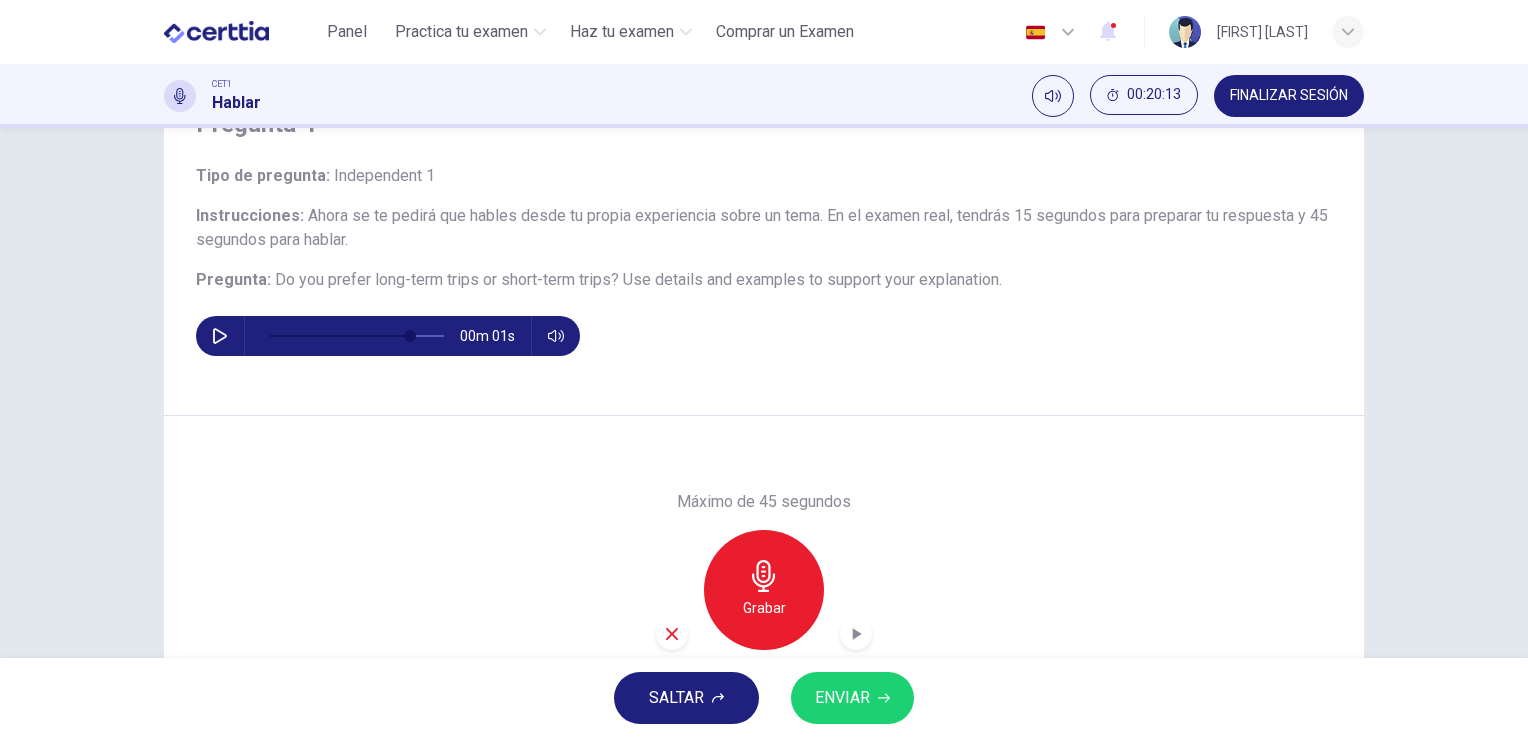click on "ENVIAR" at bounding box center (842, 698) 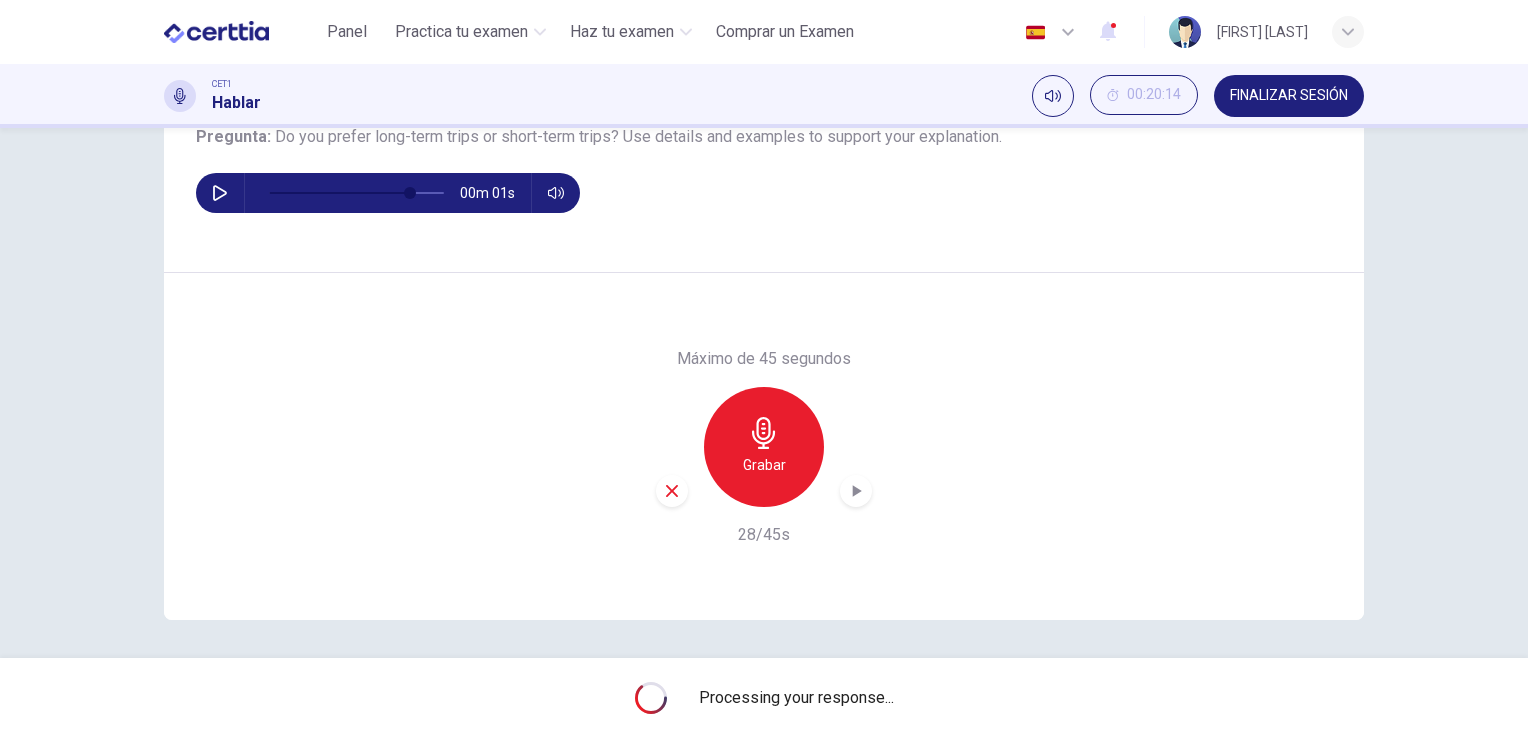 scroll, scrollTop: 244, scrollLeft: 0, axis: vertical 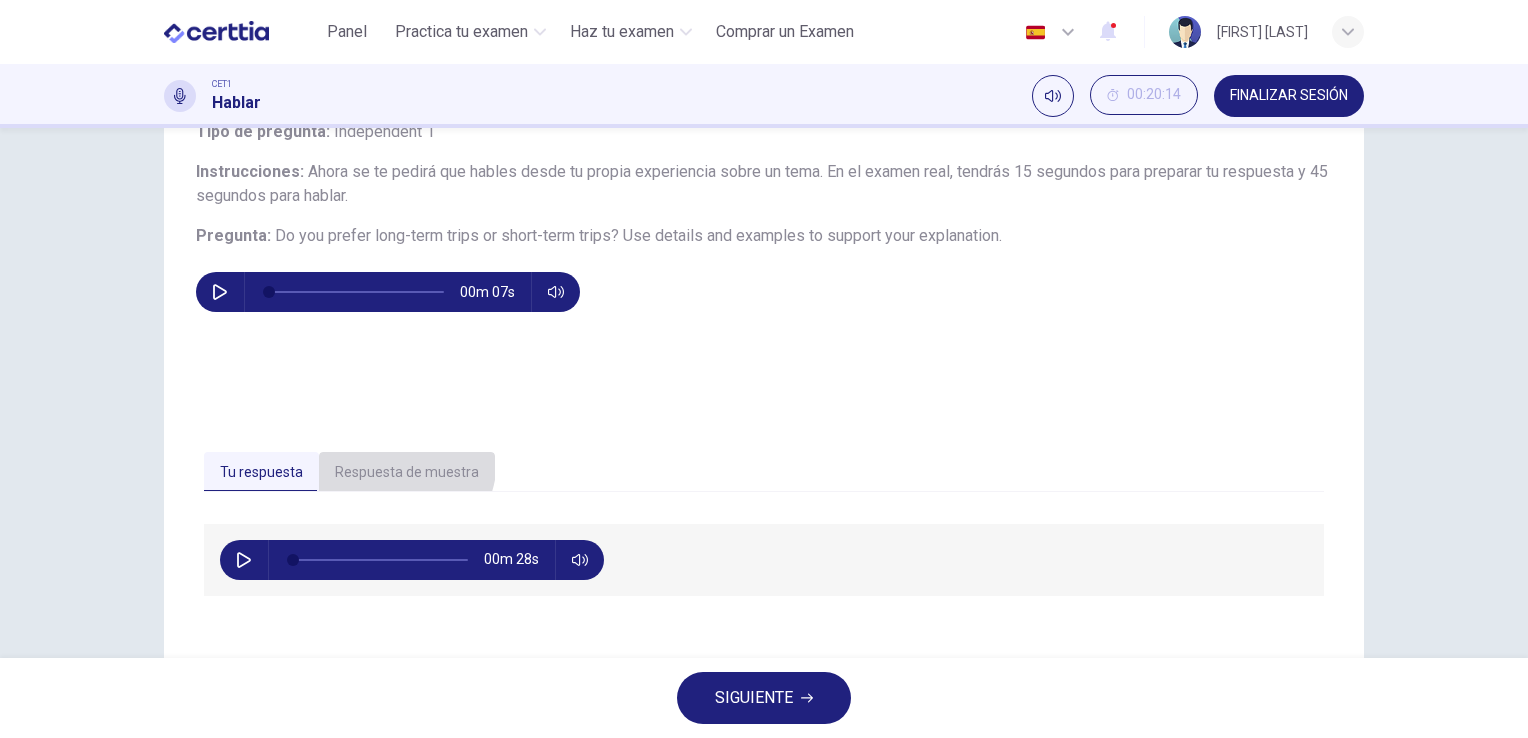 click on "Respuesta de muestra" at bounding box center [407, 473] 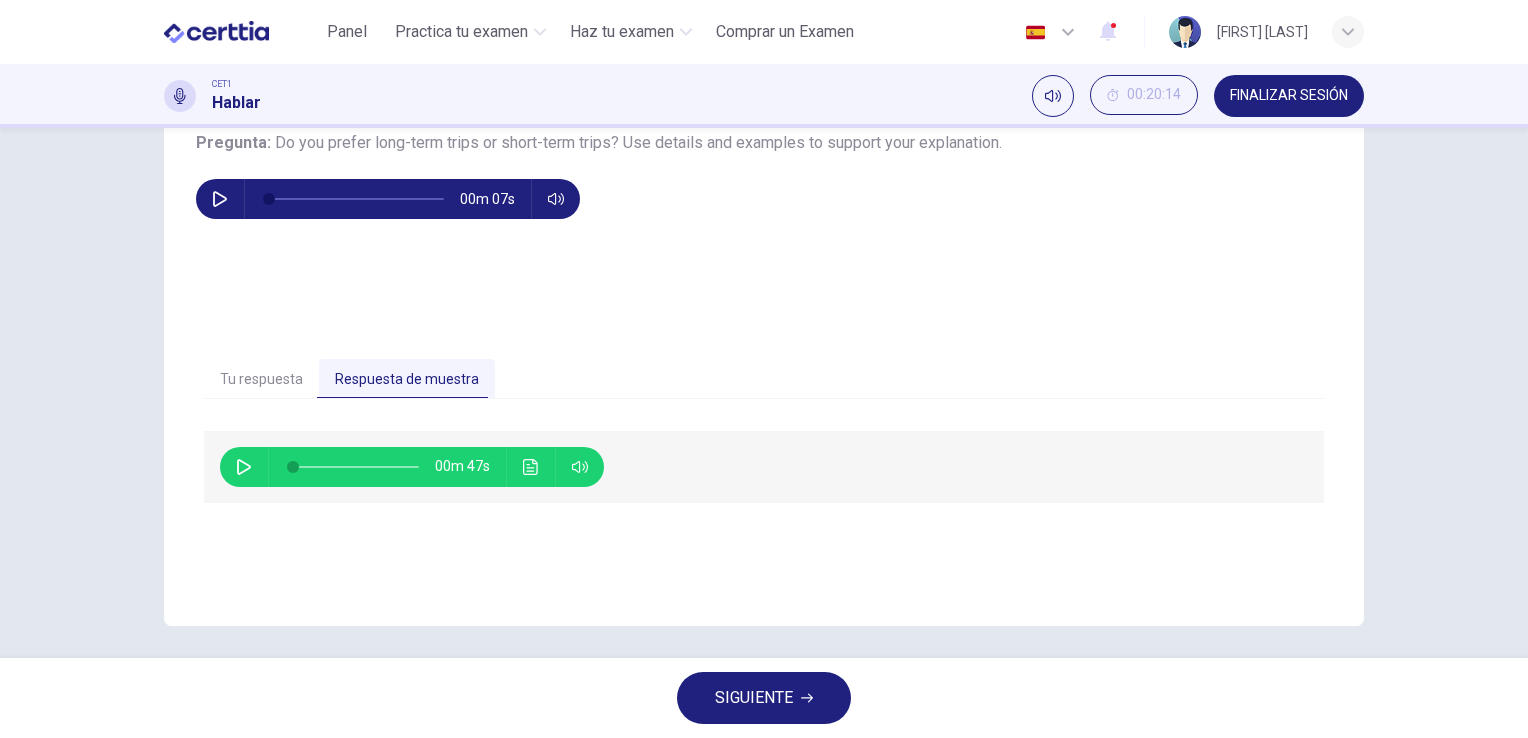 scroll, scrollTop: 244, scrollLeft: 0, axis: vertical 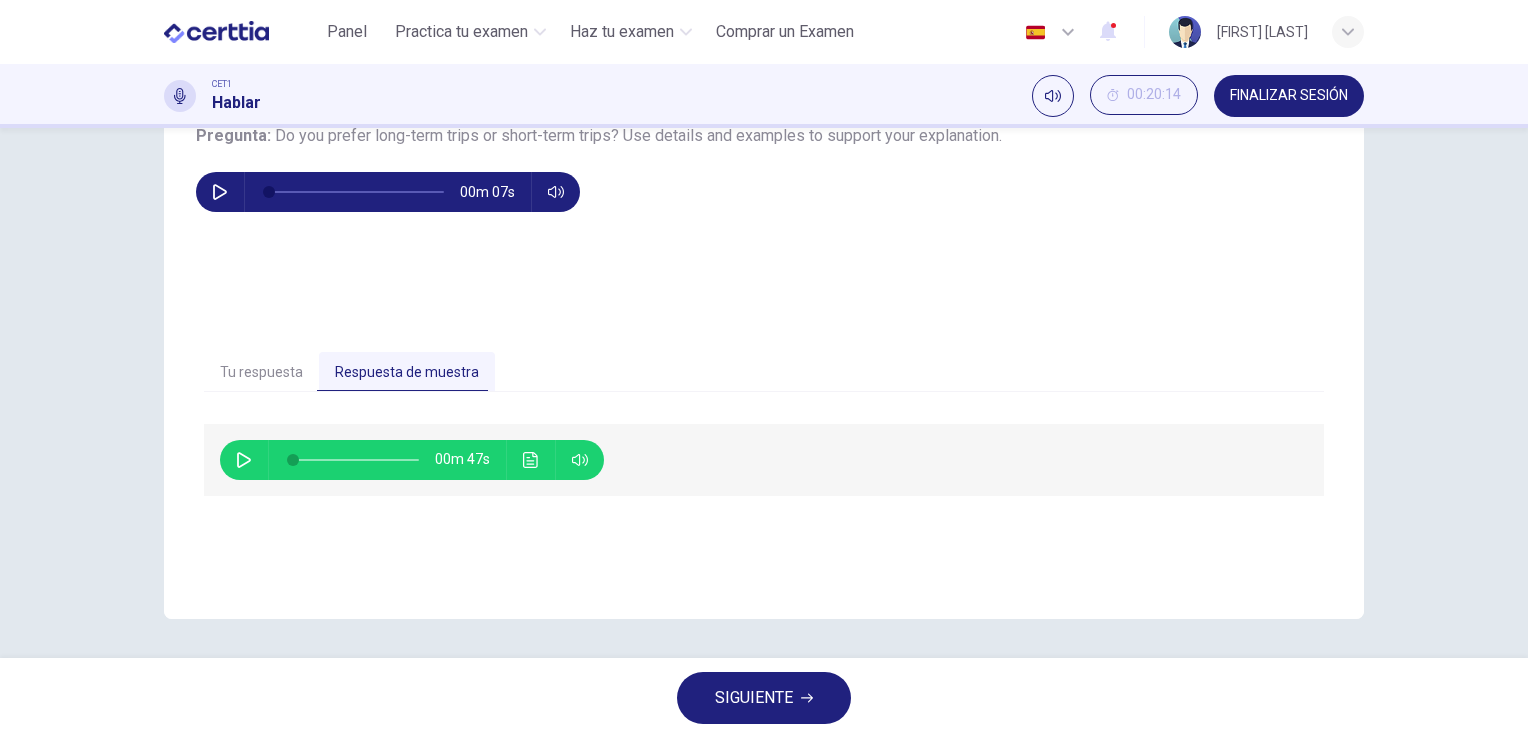 click at bounding box center [244, 460] 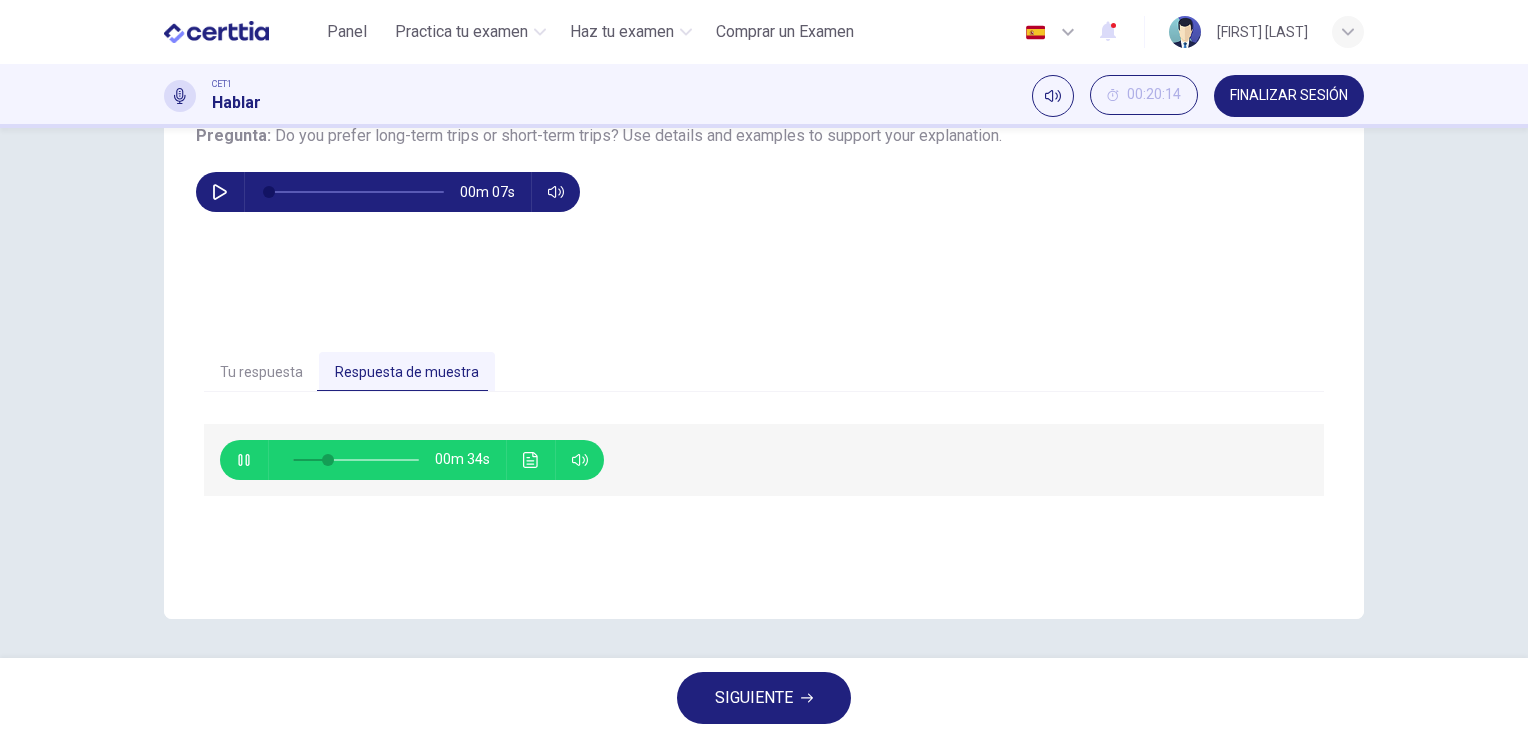 click at bounding box center (531, 460) 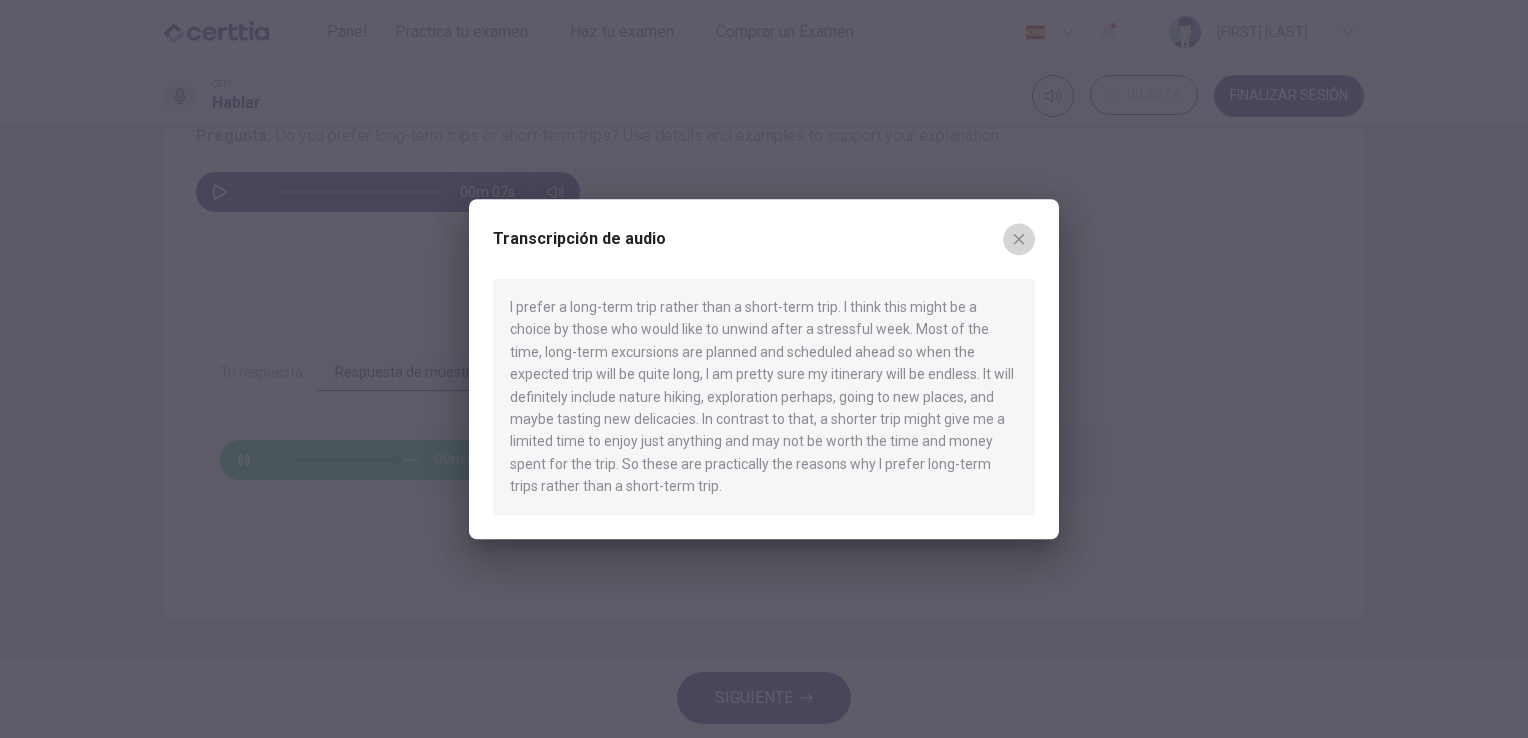 click at bounding box center [1019, 239] 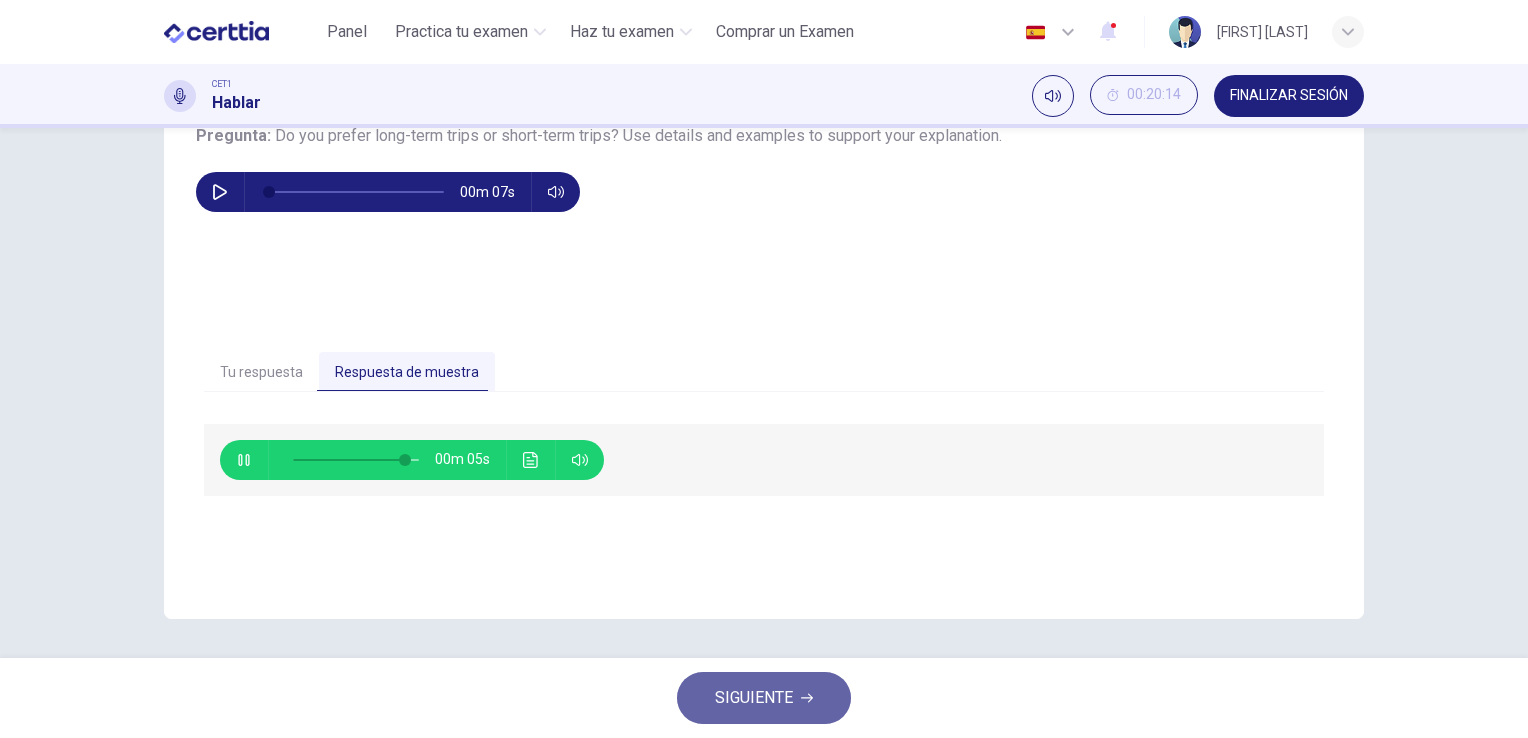 click at bounding box center [807, 698] 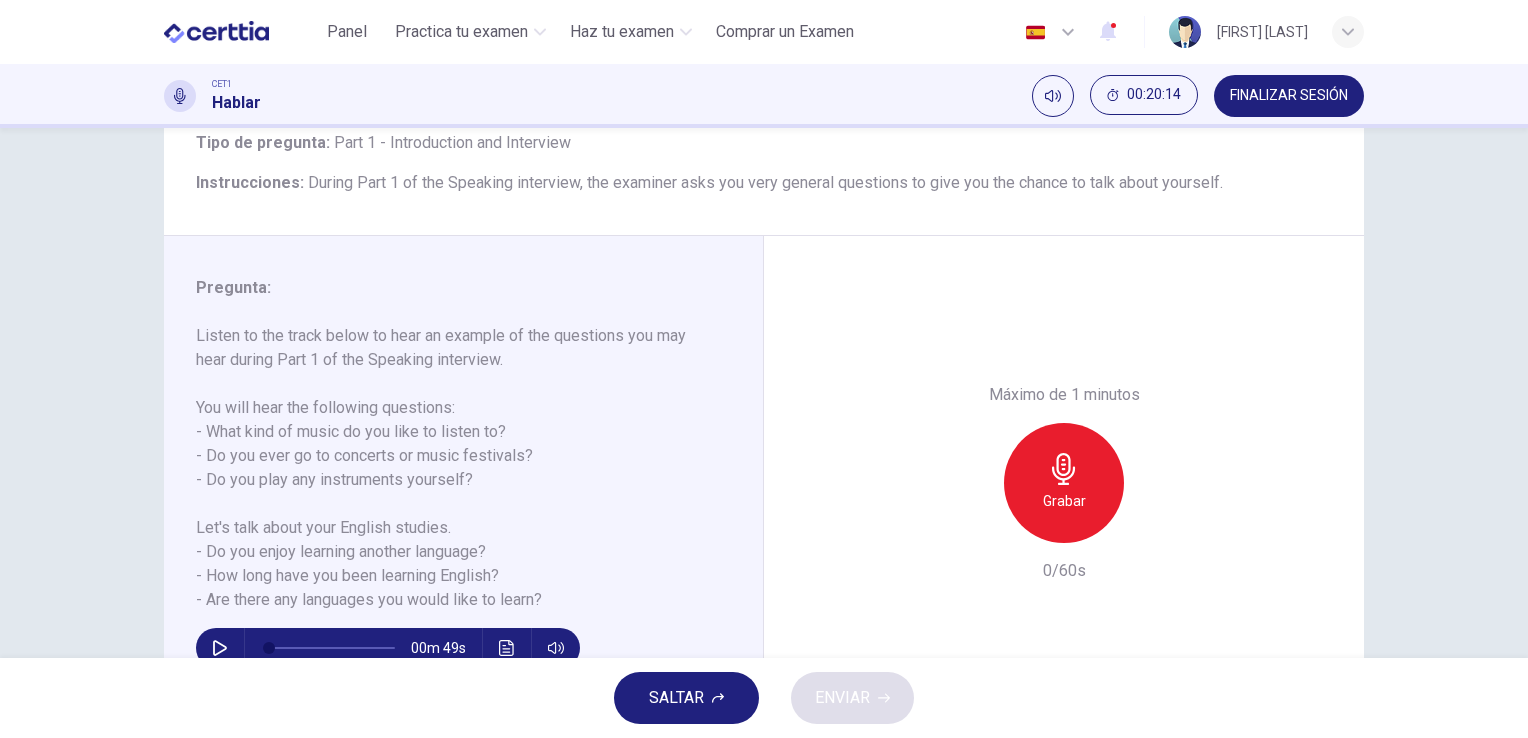 scroll, scrollTop: 244, scrollLeft: 0, axis: vertical 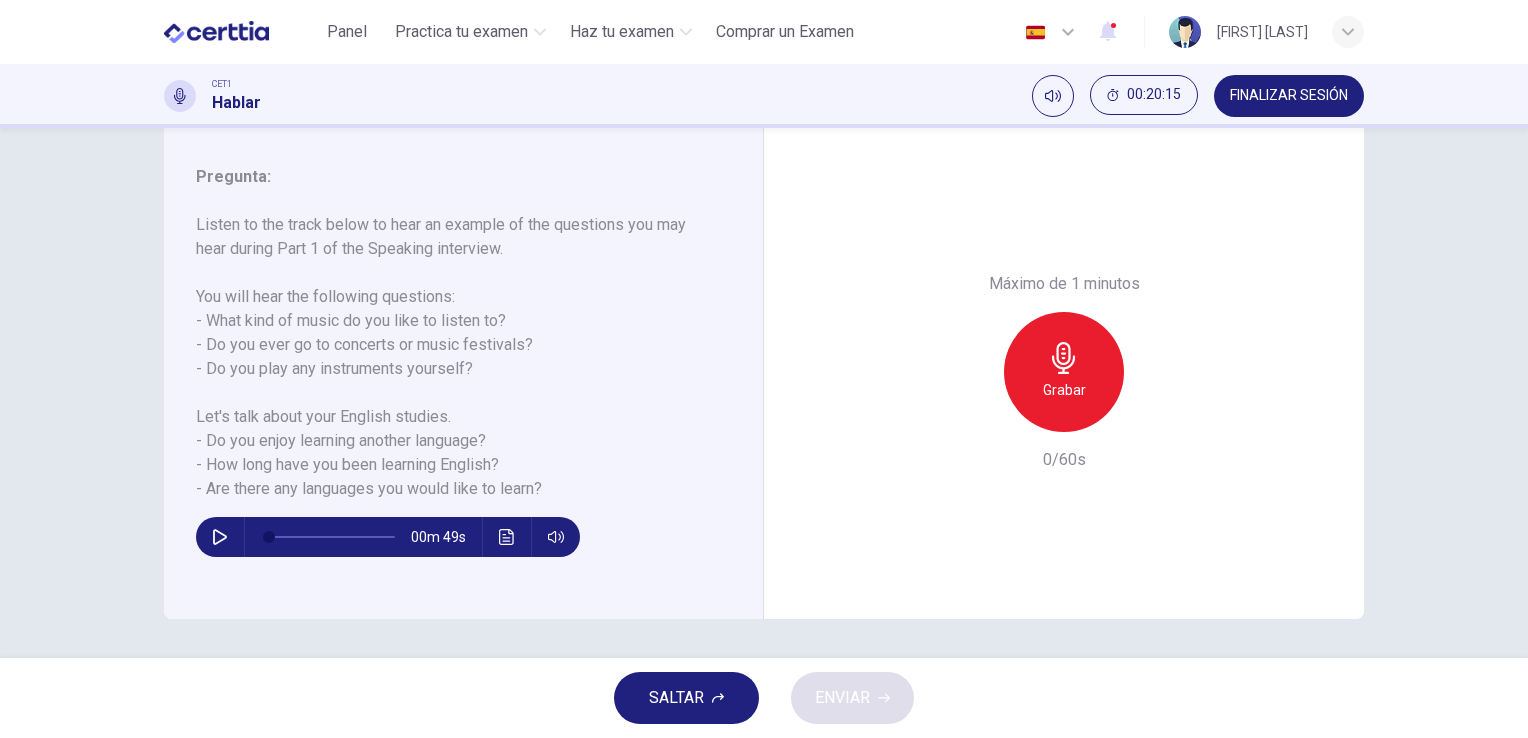 click at bounding box center [718, 698] 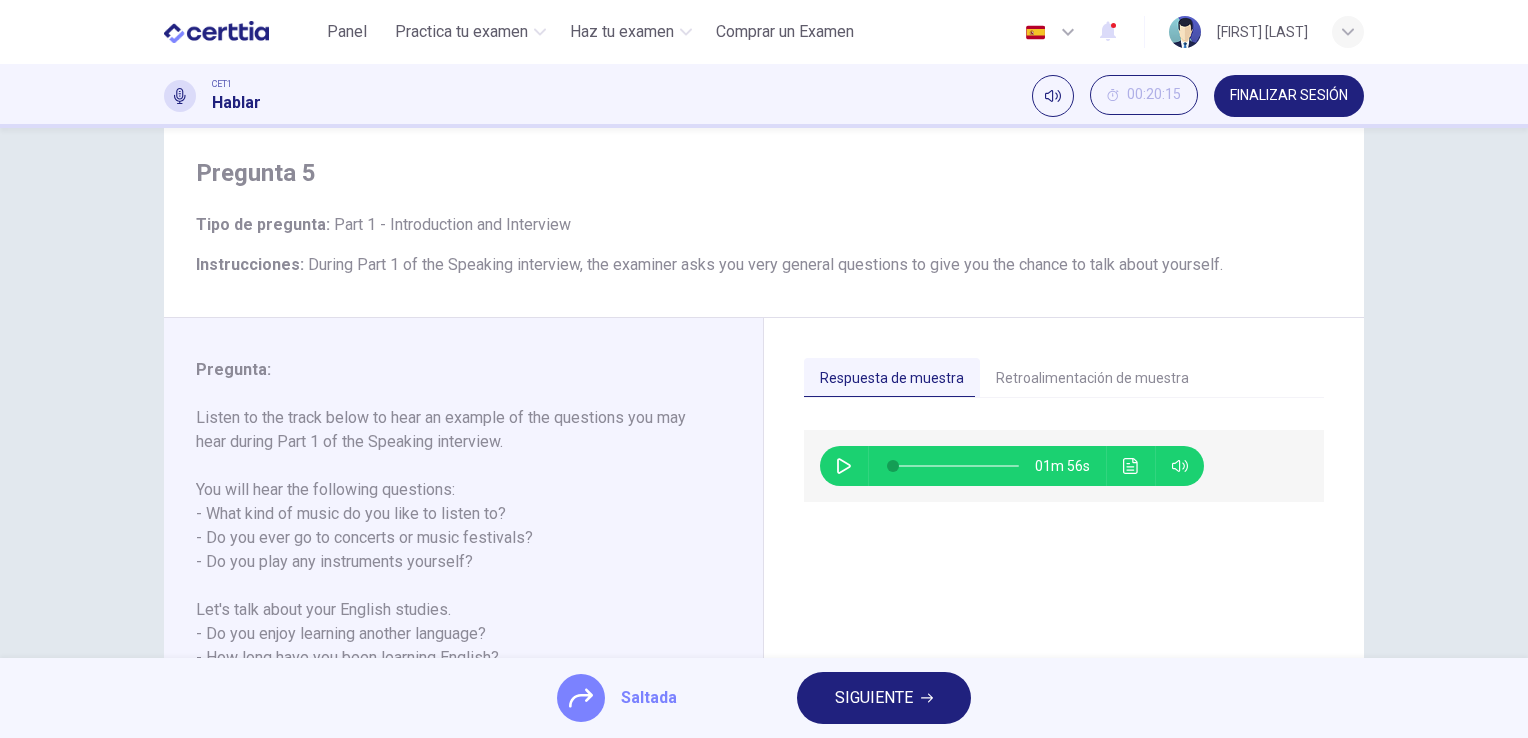 scroll, scrollTop: 44, scrollLeft: 0, axis: vertical 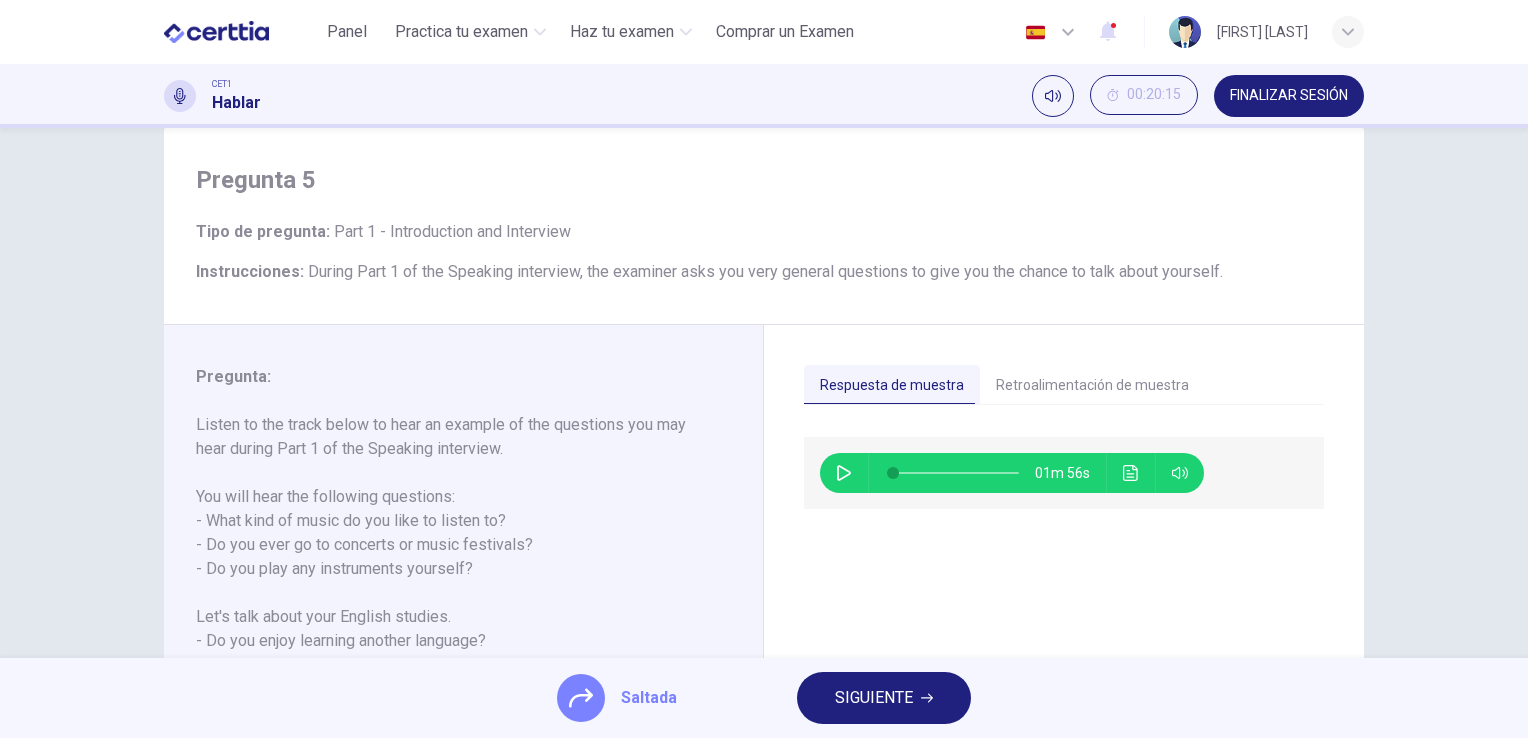 click on "01m 56s" at bounding box center [1012, 473] 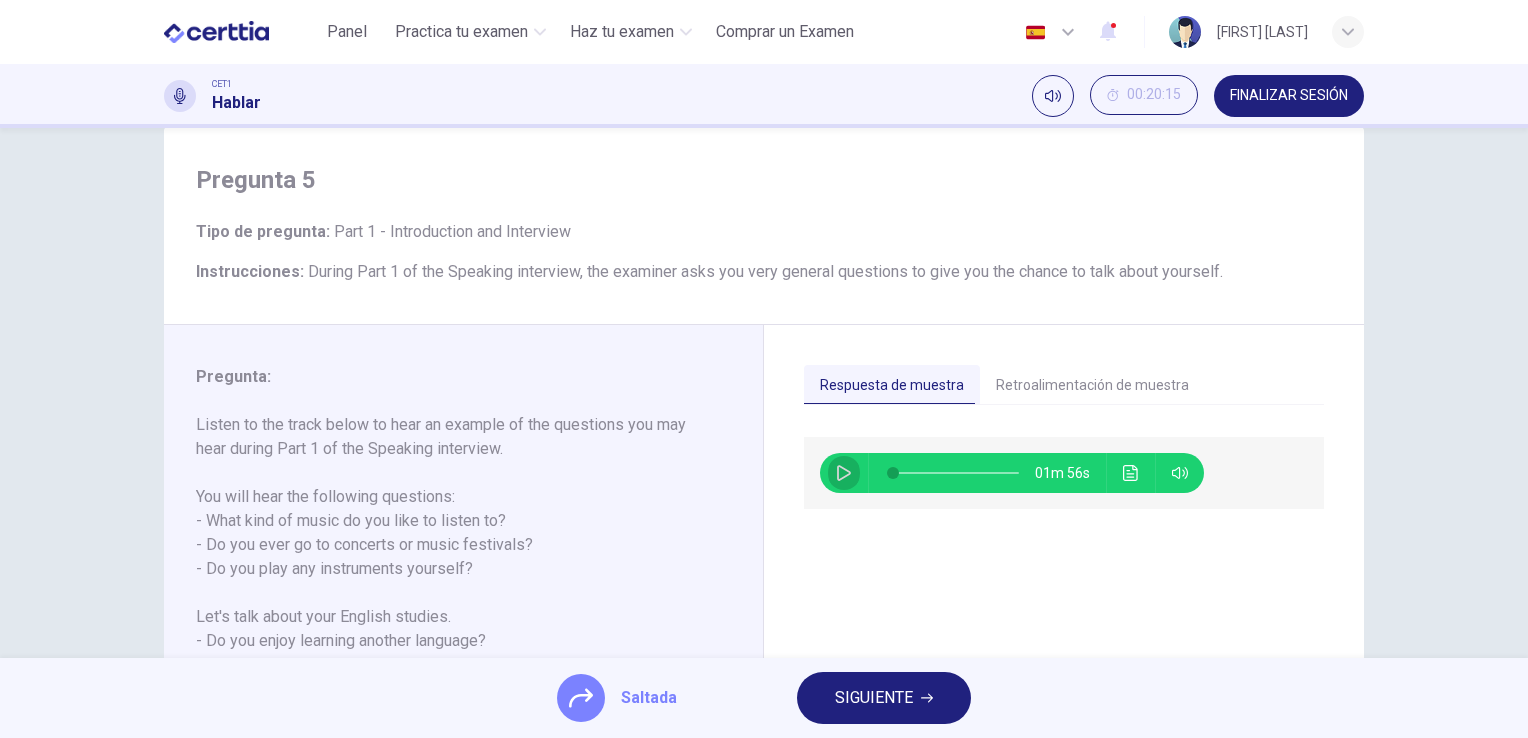 click at bounding box center (844, 473) 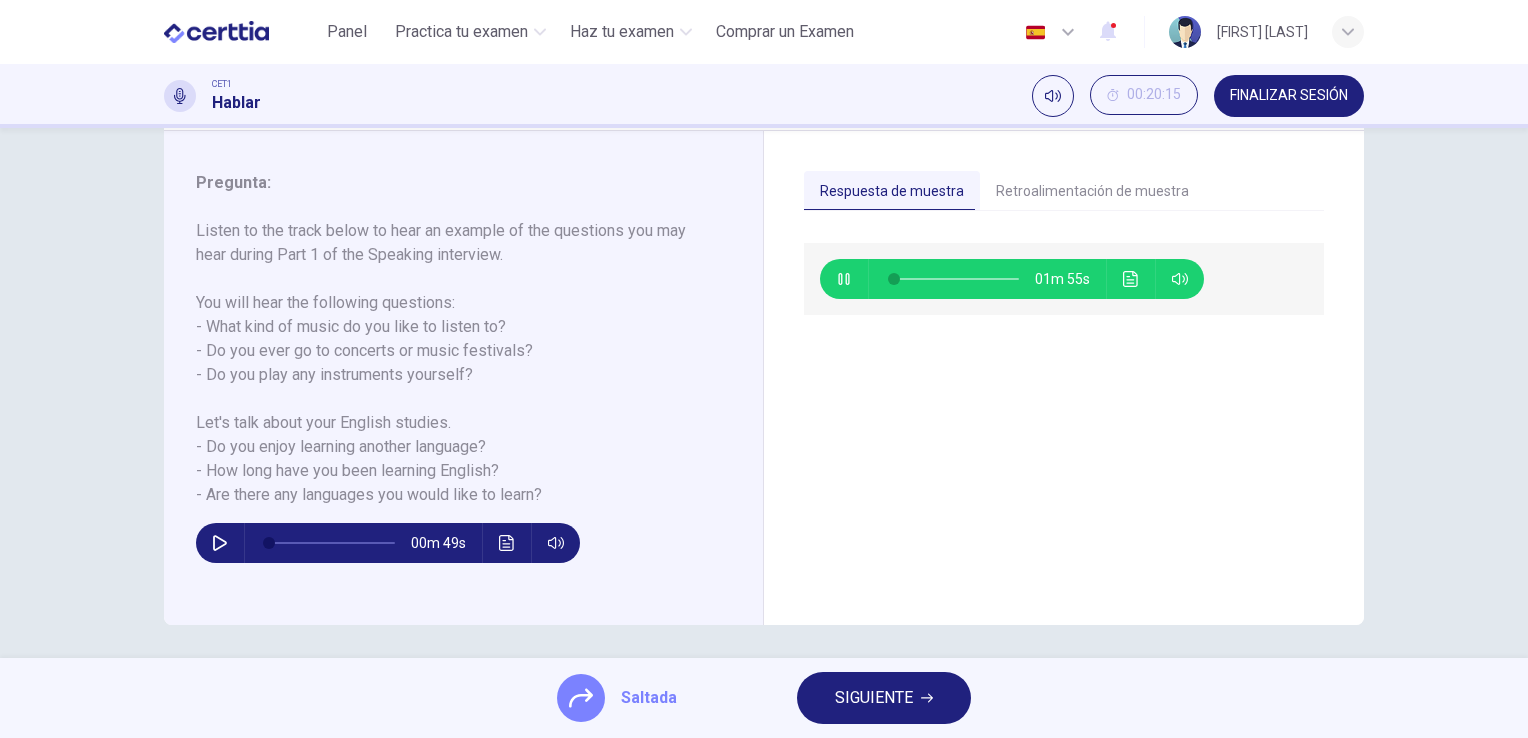 scroll, scrollTop: 244, scrollLeft: 0, axis: vertical 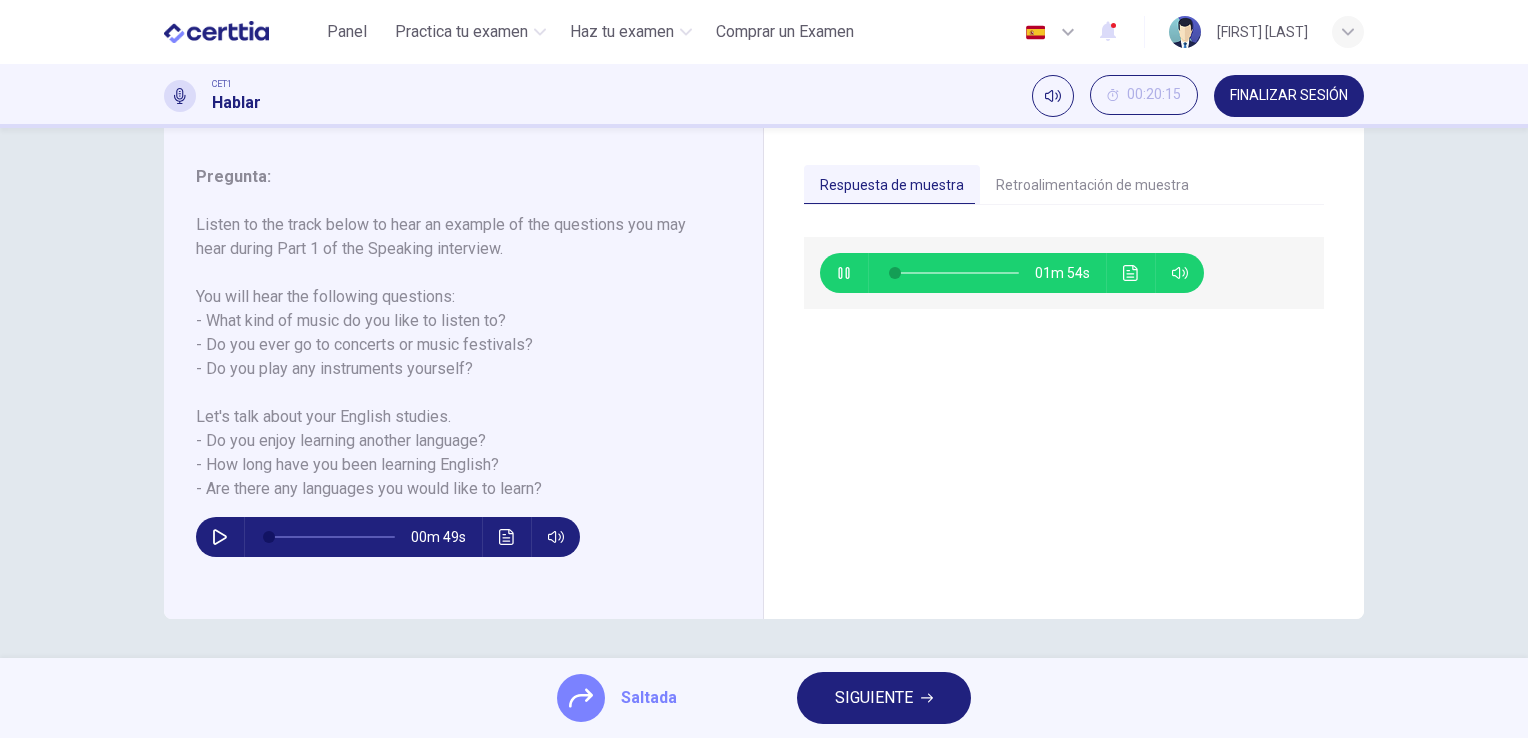 click at bounding box center (843, 273) 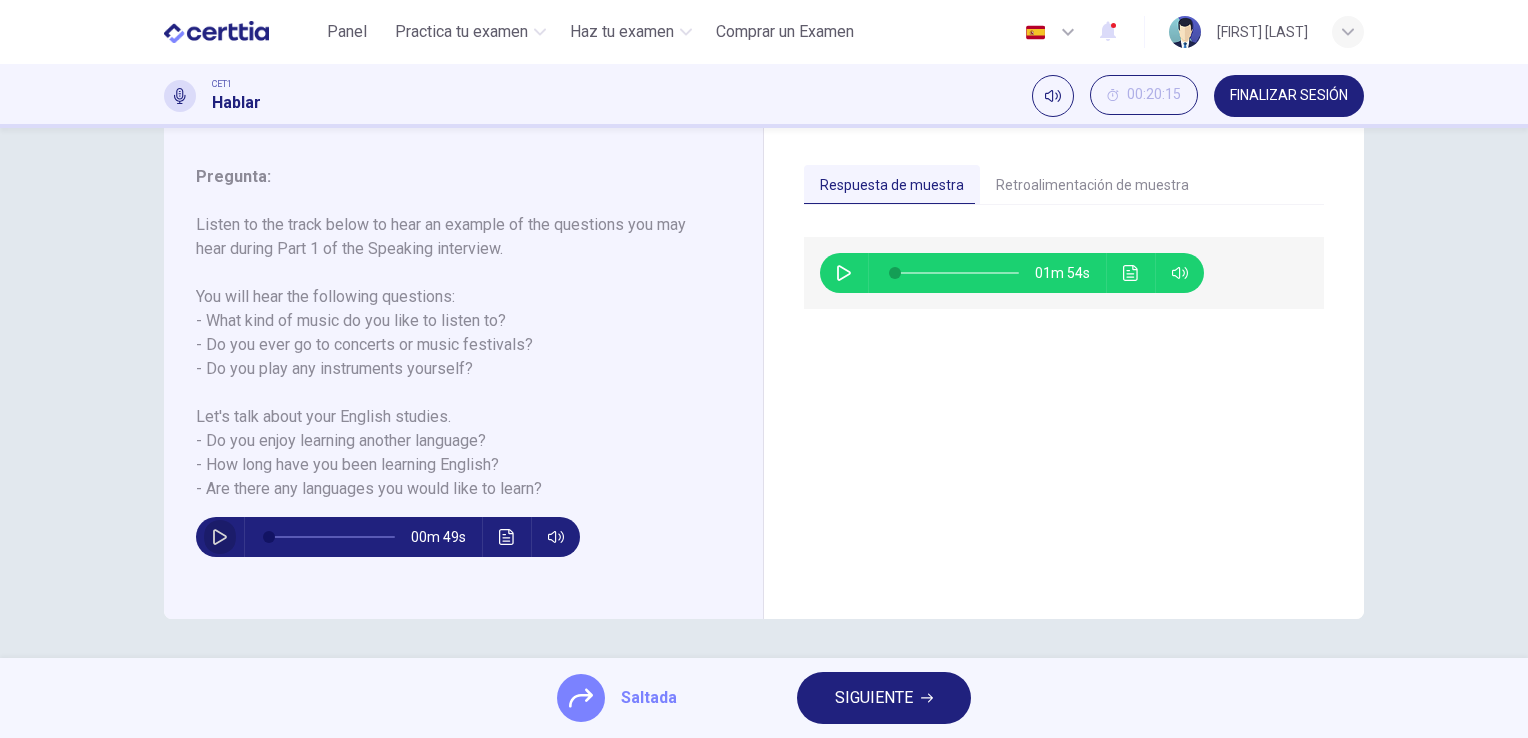 click at bounding box center [220, 537] 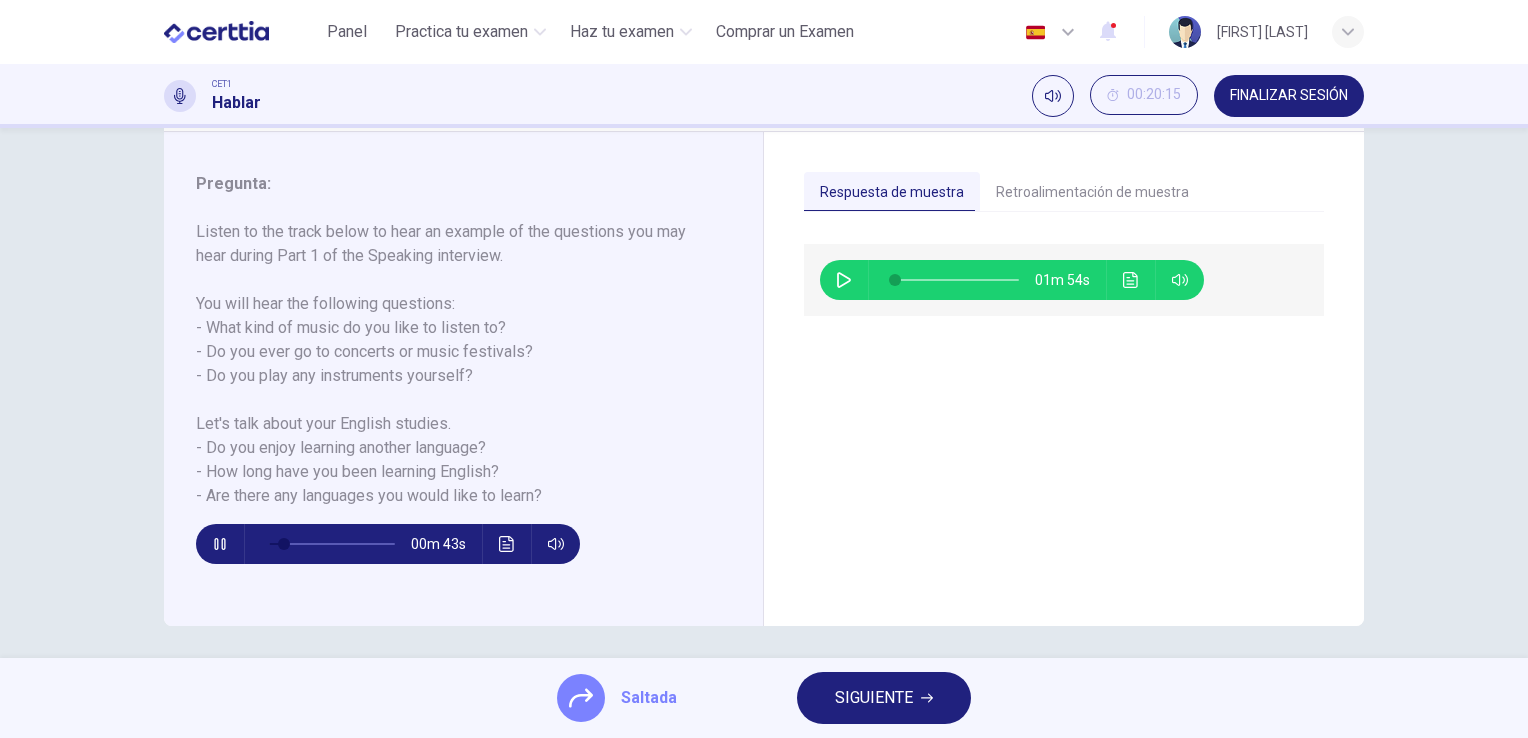 scroll, scrollTop: 244, scrollLeft: 0, axis: vertical 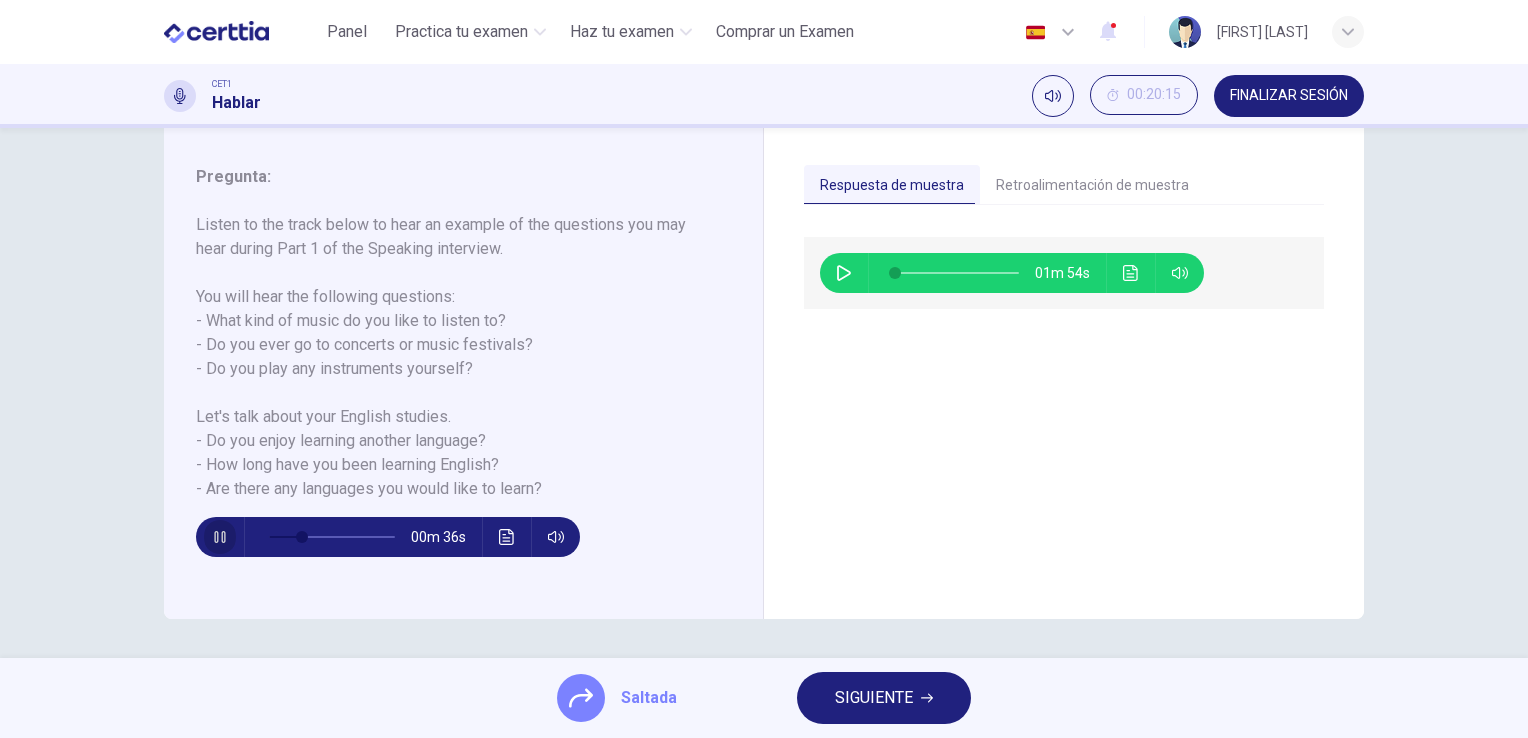 click at bounding box center [220, 537] 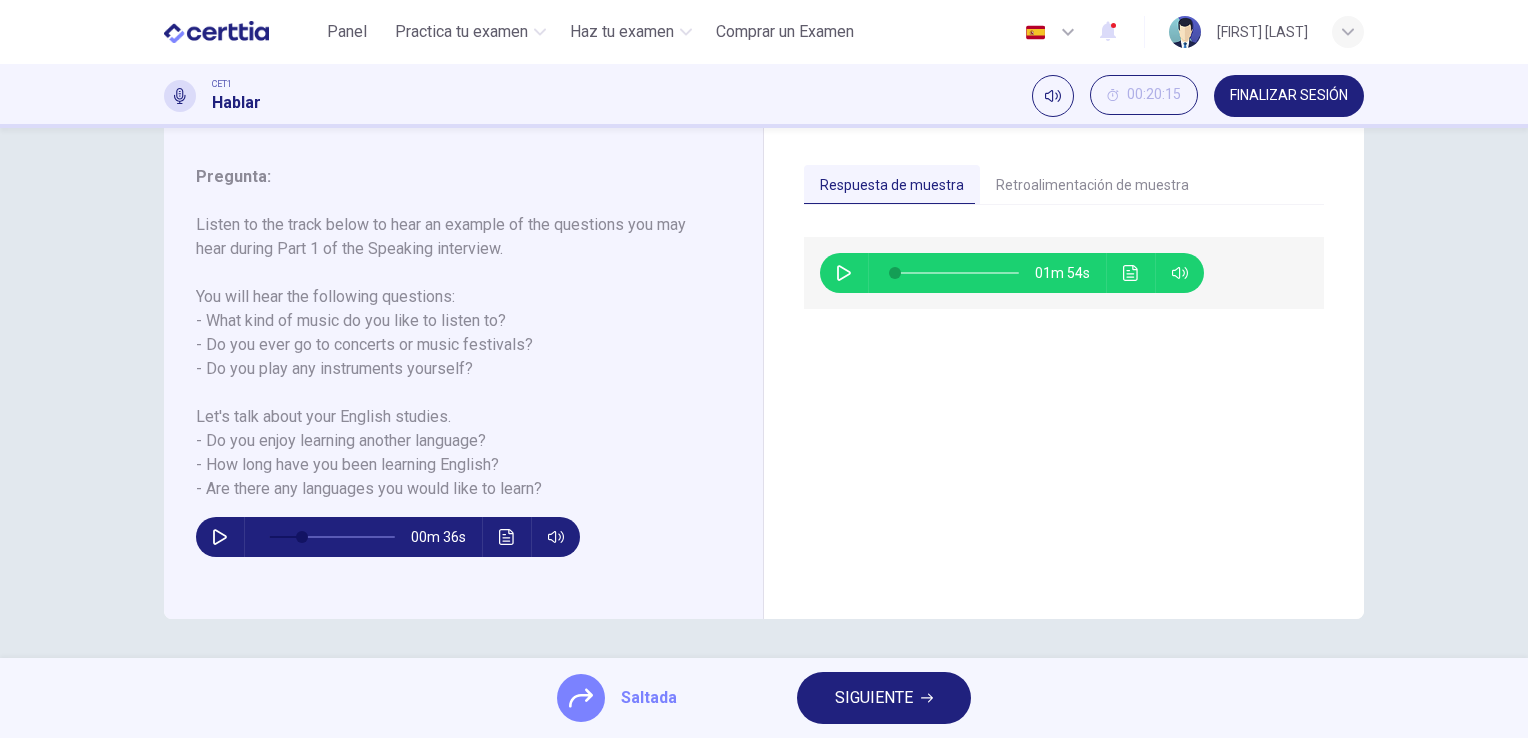 click at bounding box center [220, 537] 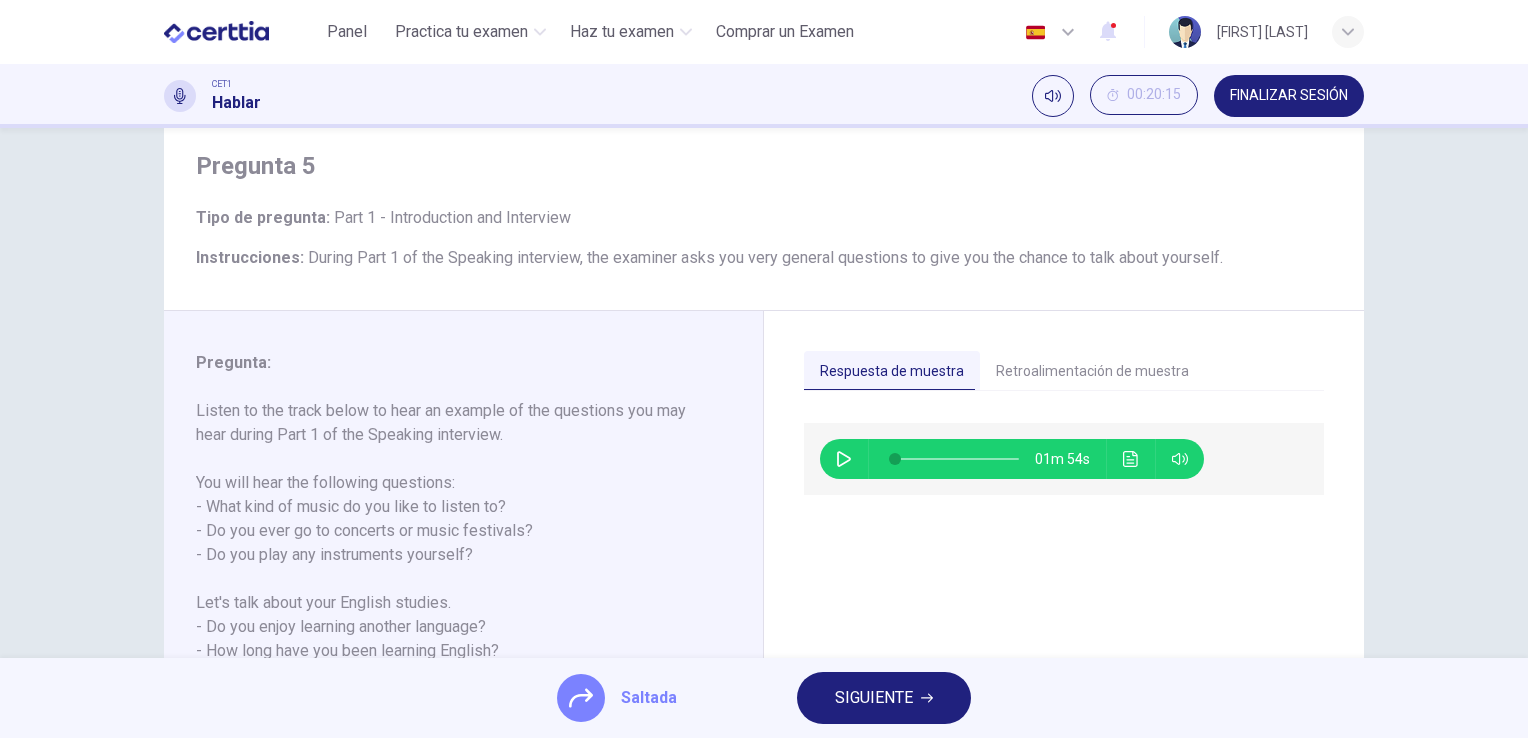 scroll, scrollTop: 244, scrollLeft: 0, axis: vertical 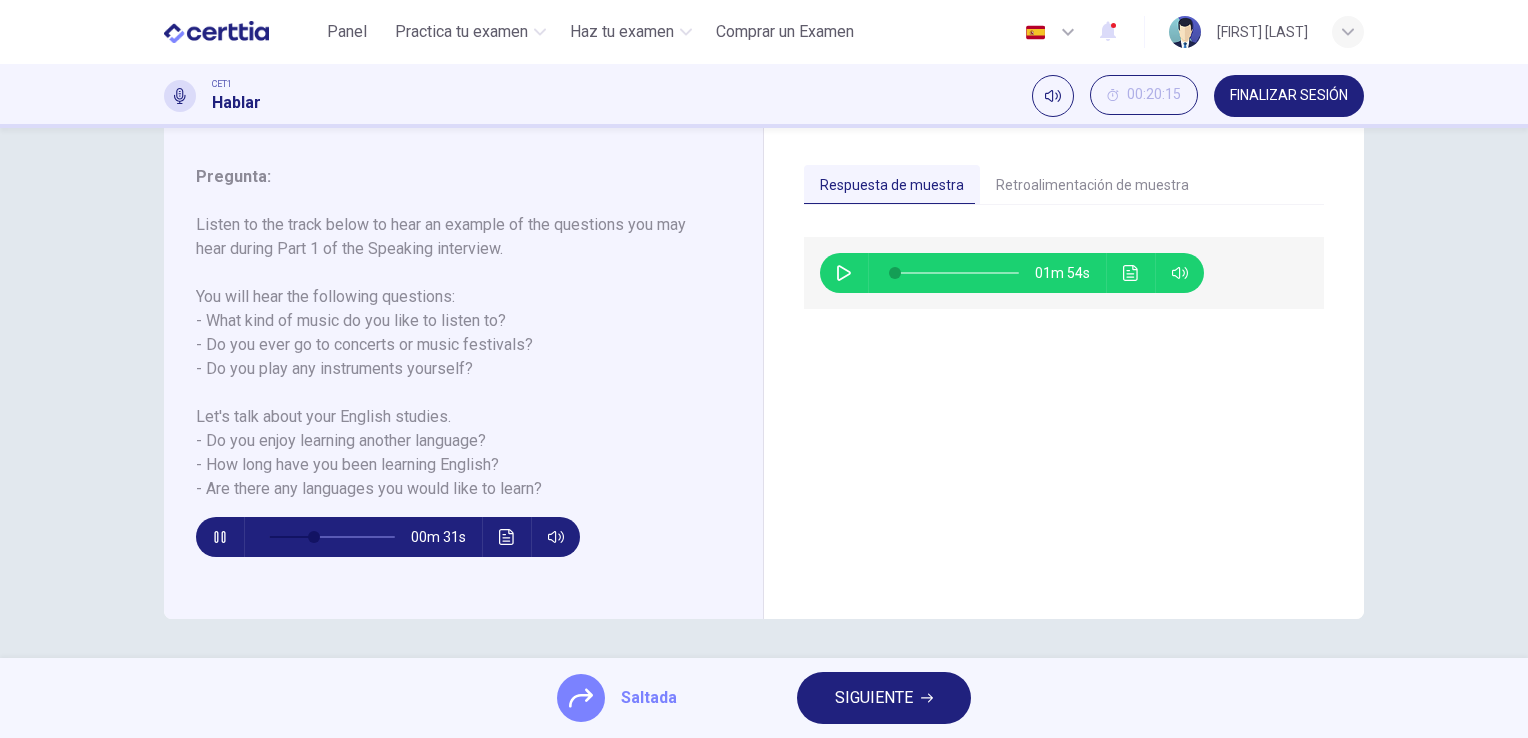 click on "Retroalimentación de muestra" at bounding box center [1092, 186] 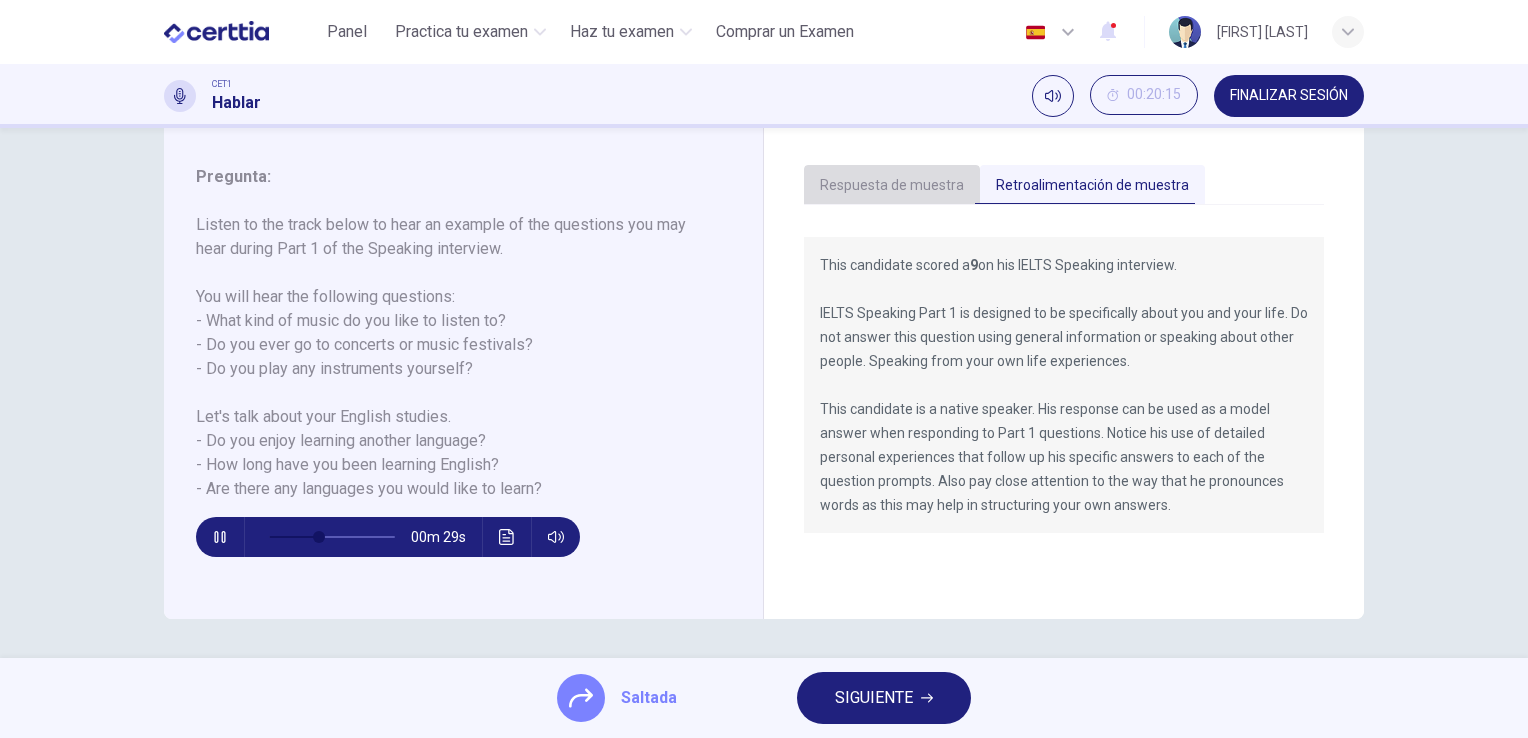 click on "Respuesta de muestra" at bounding box center (892, 186) 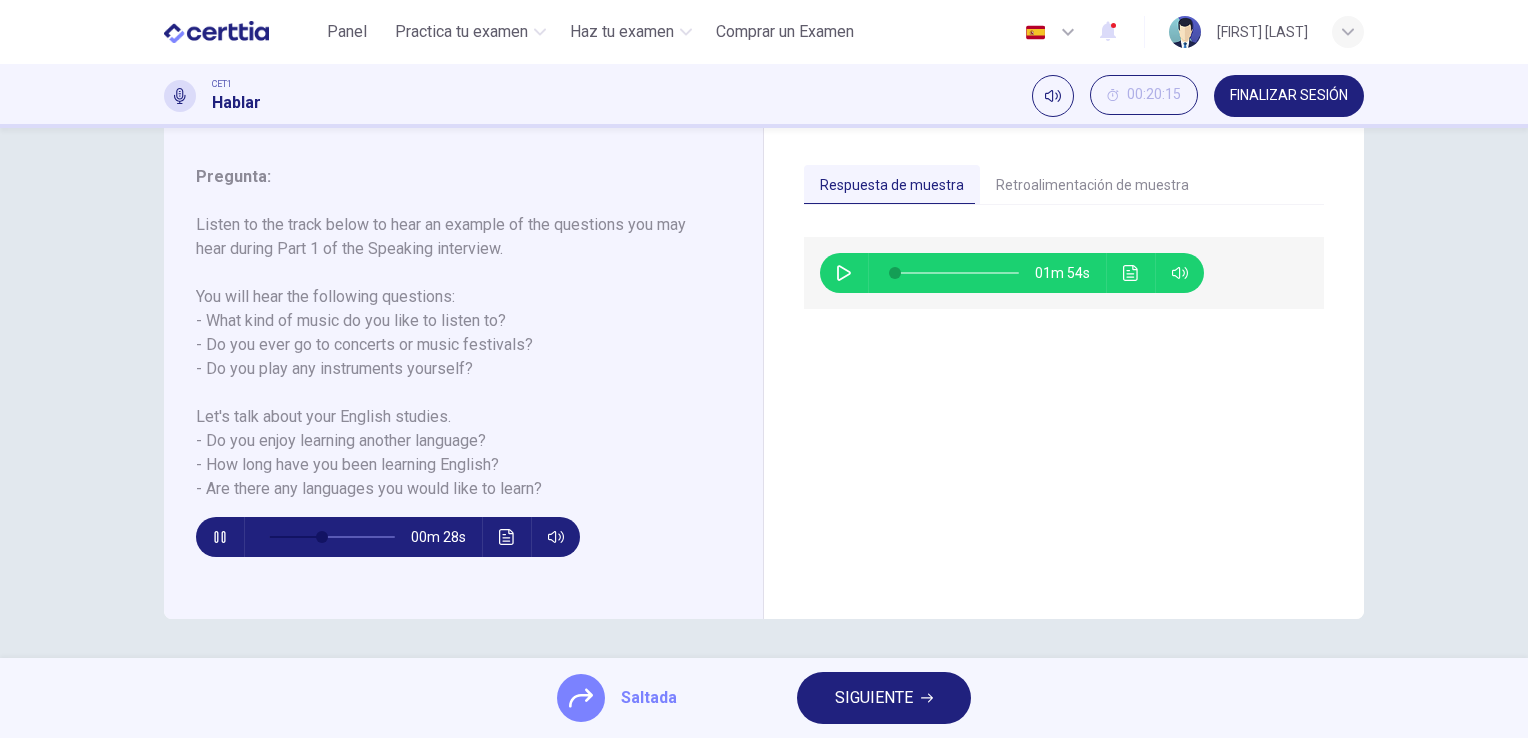 click at bounding box center [220, 537] 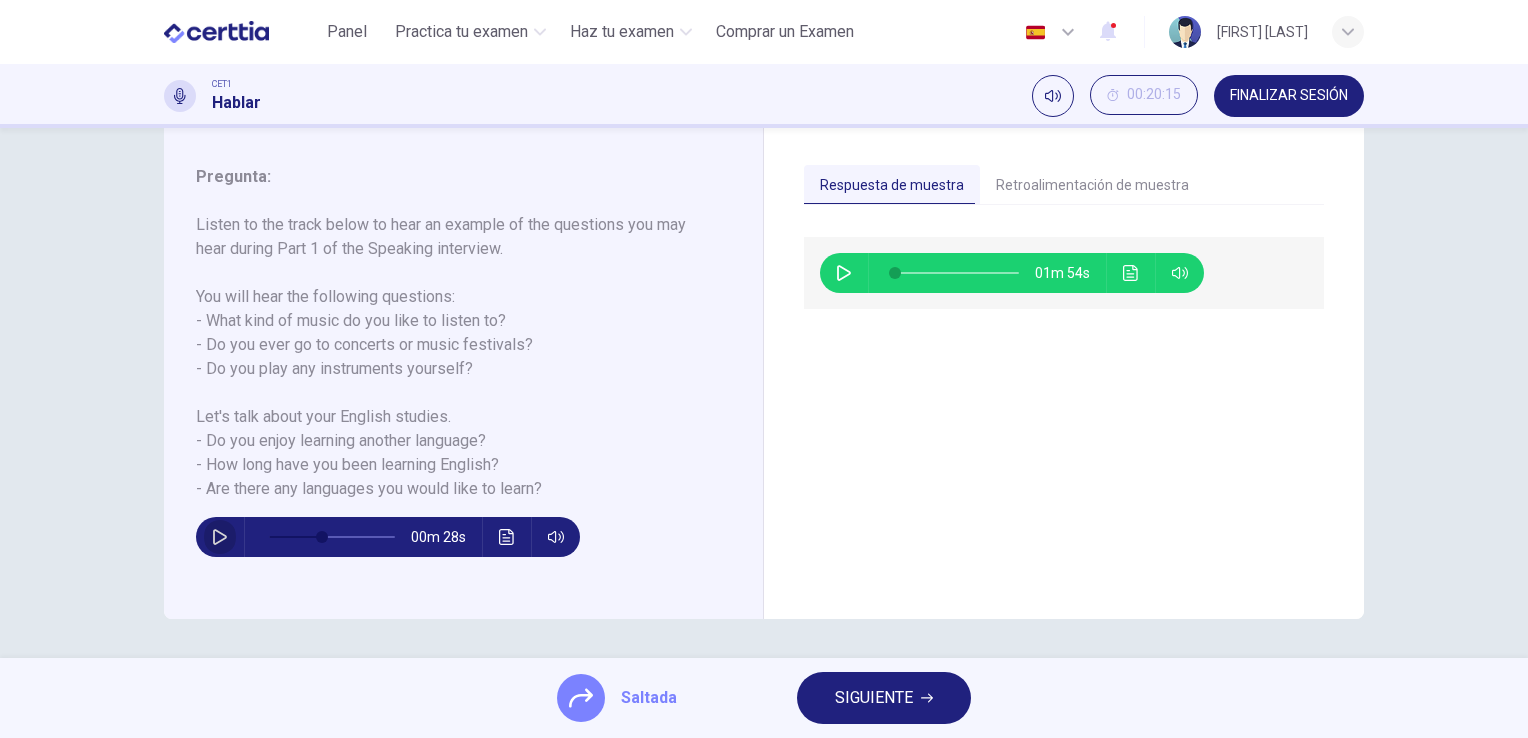 click at bounding box center (220, 537) 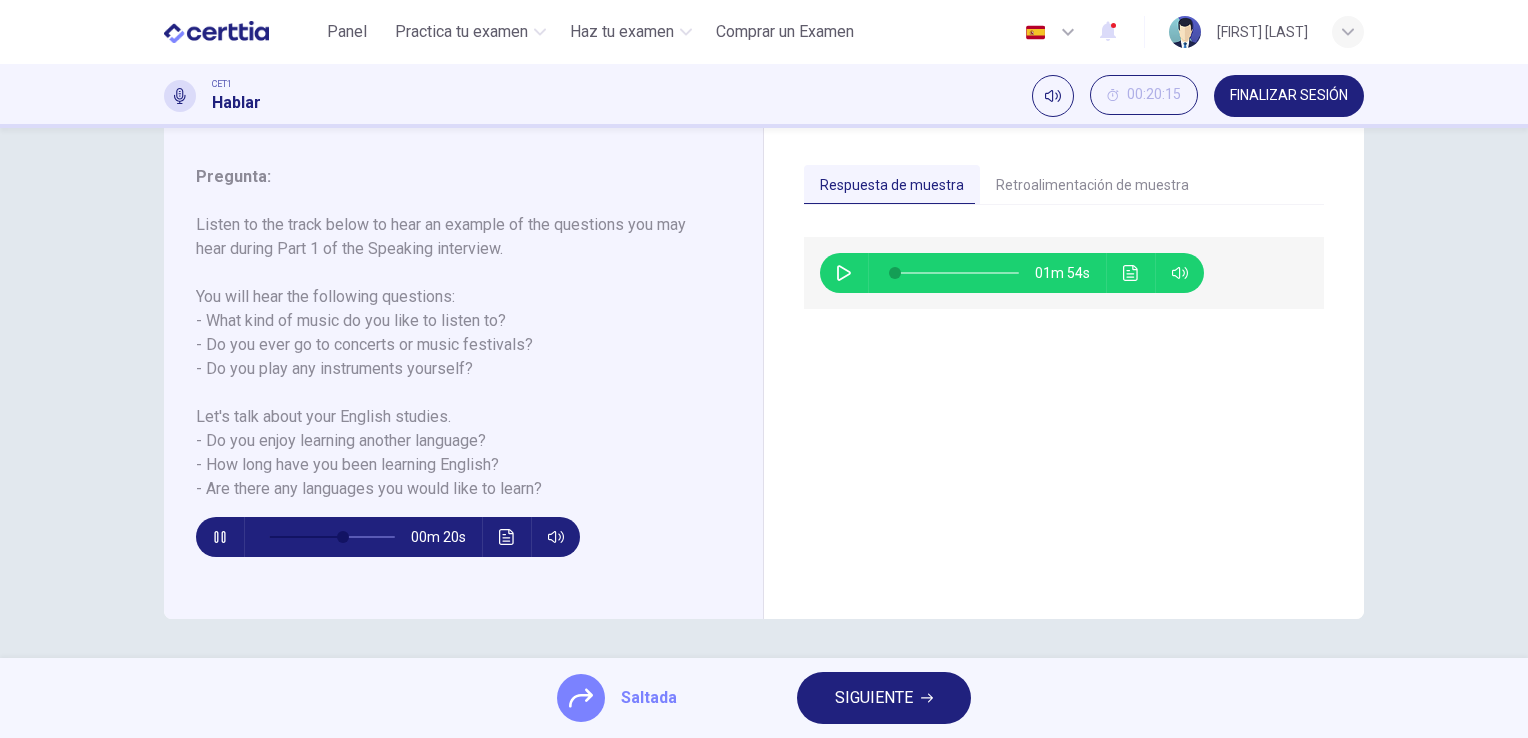 click at bounding box center (219, 537) 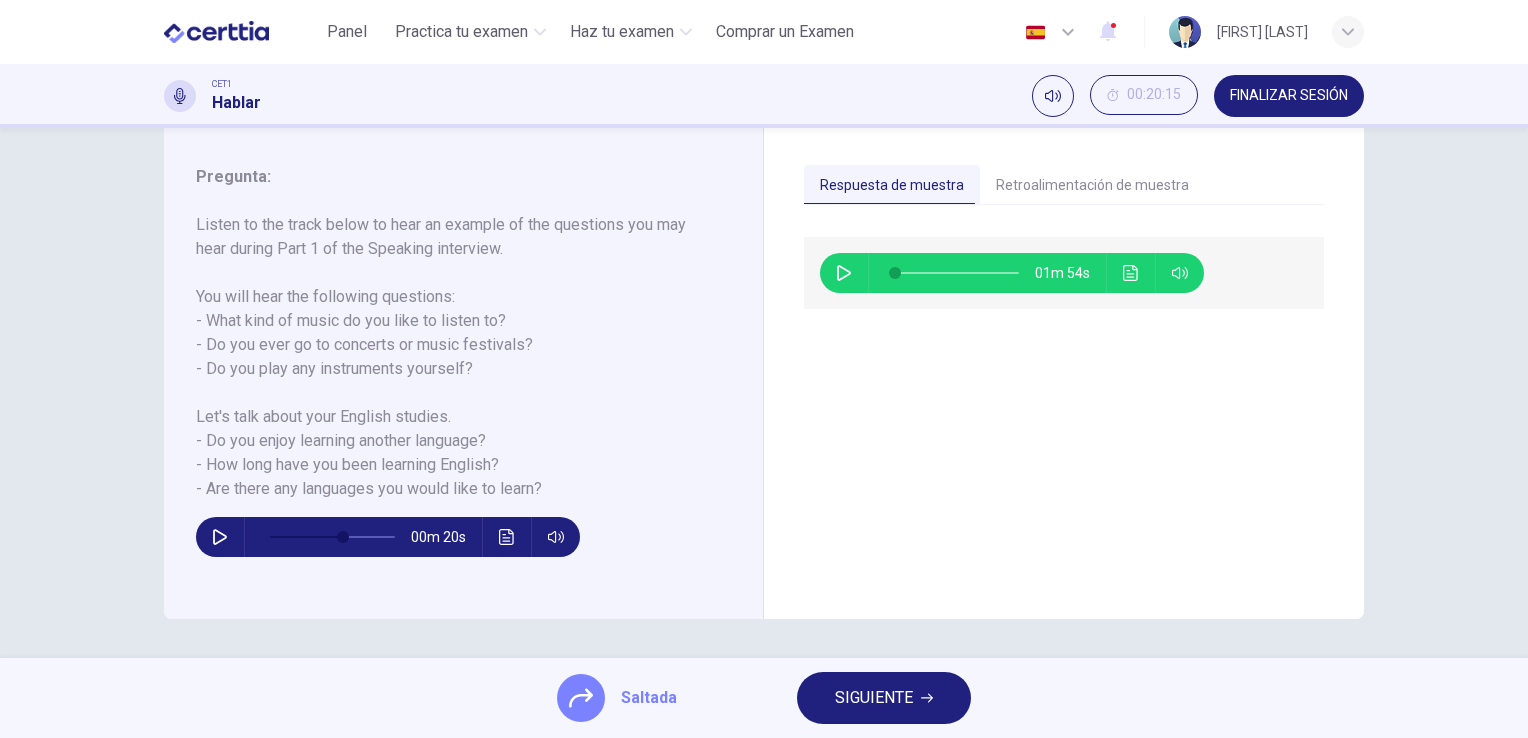click at bounding box center (220, 537) 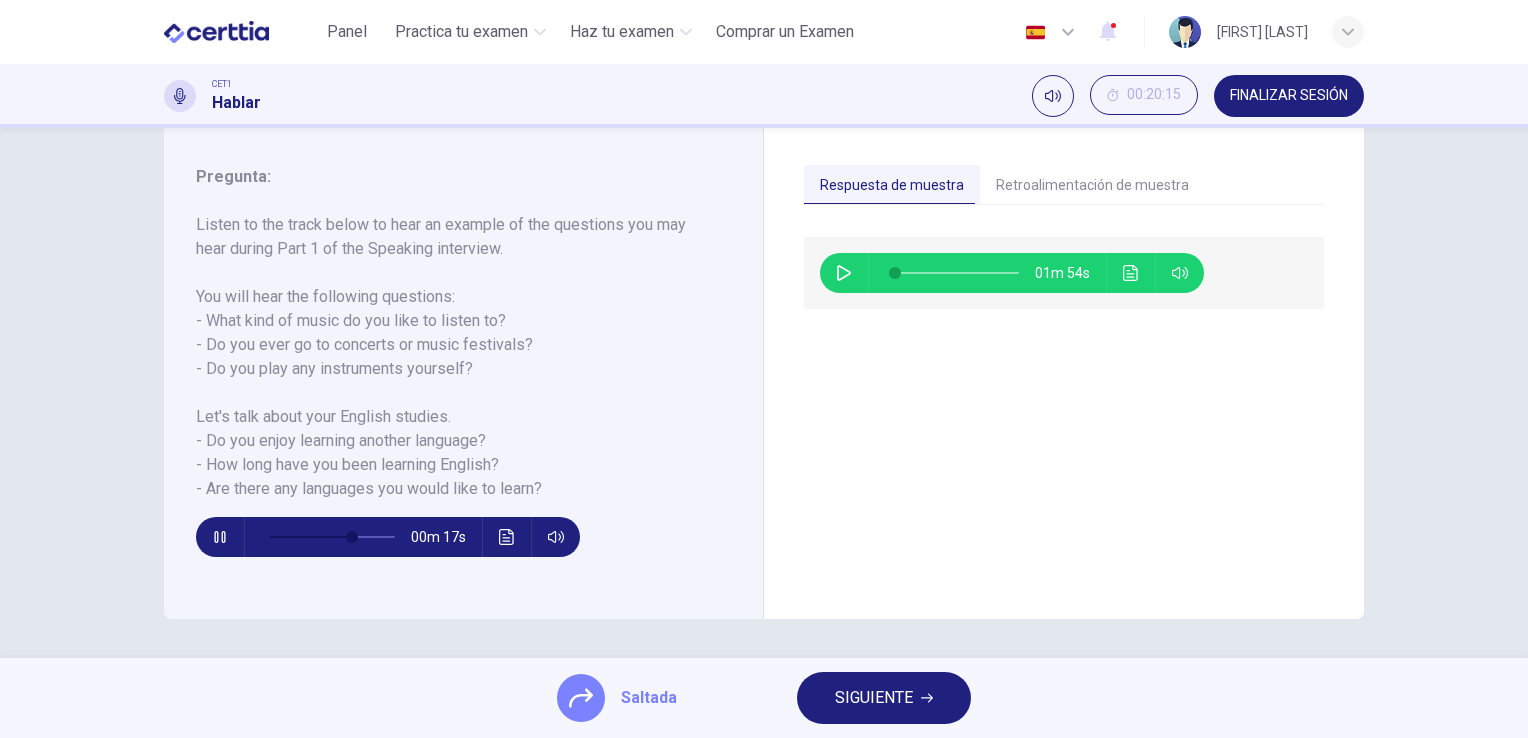 click at bounding box center (219, 537) 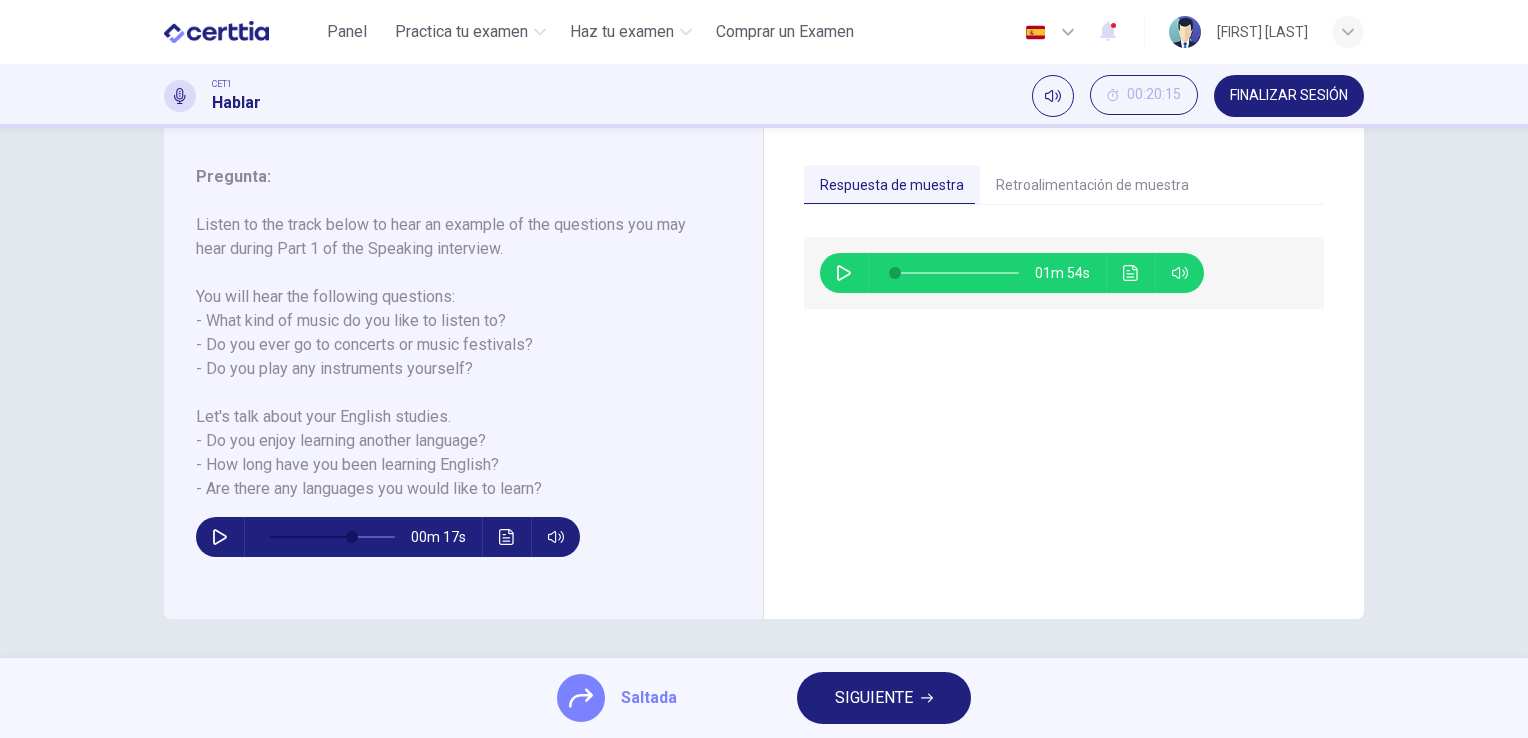 click at bounding box center (220, 537) 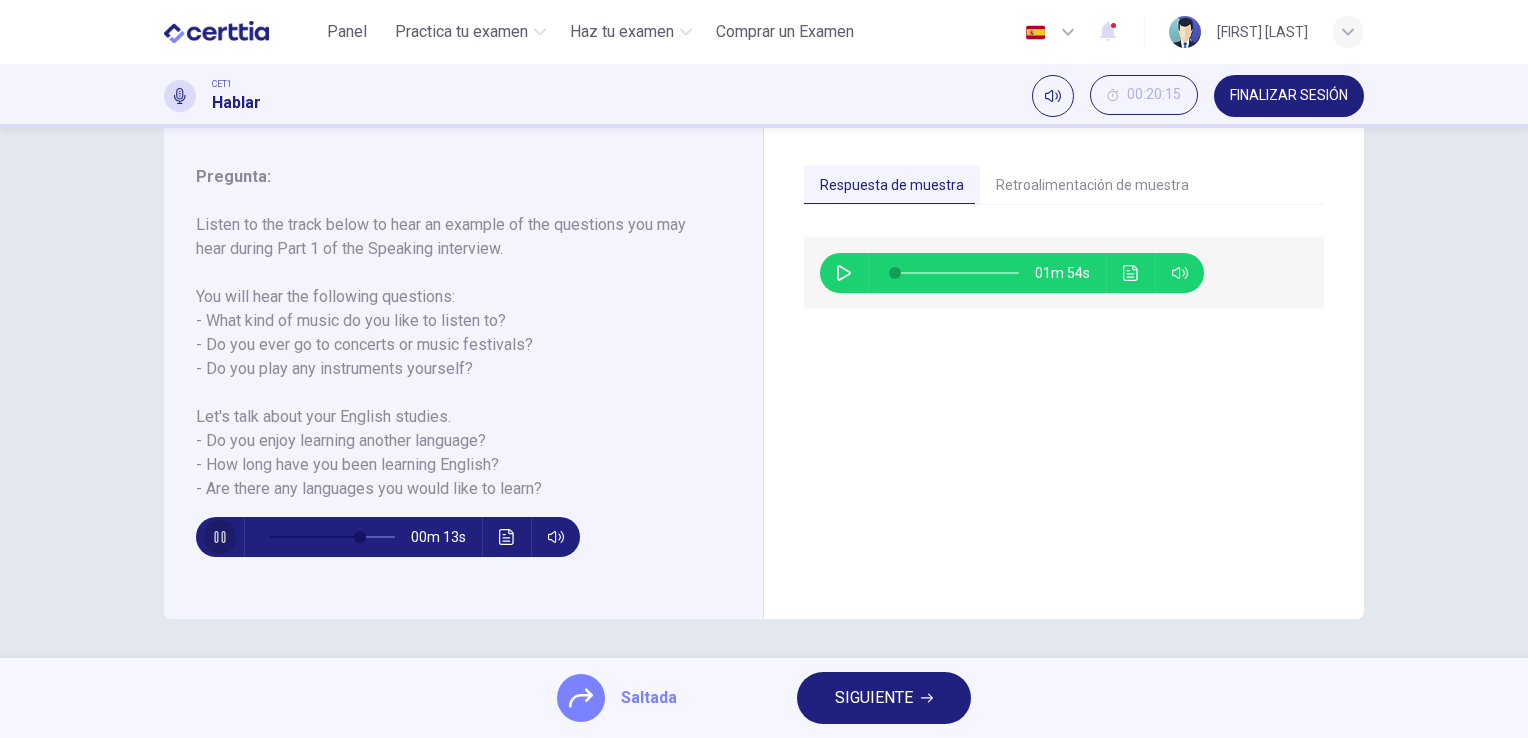 click at bounding box center [219, 537] 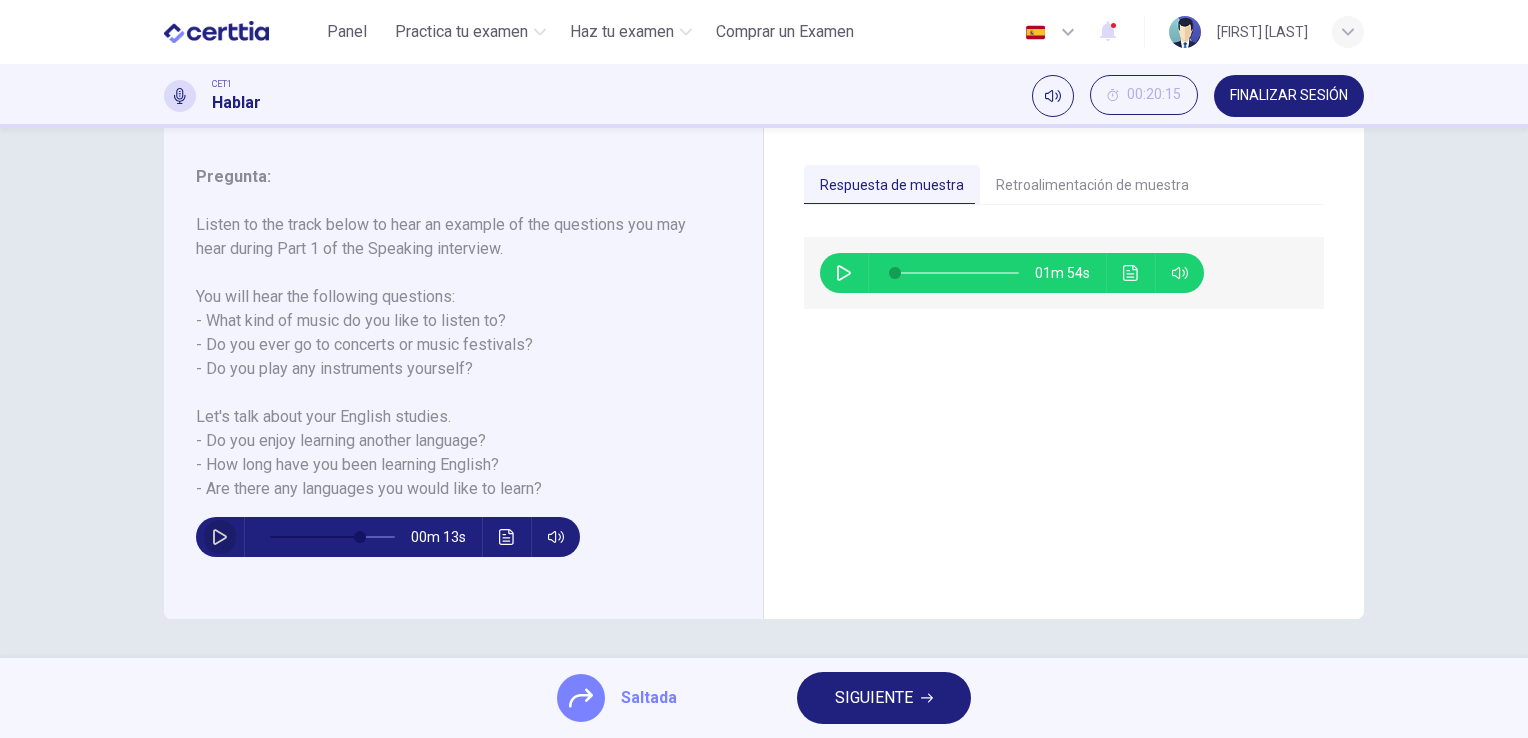 click at bounding box center [220, 537] 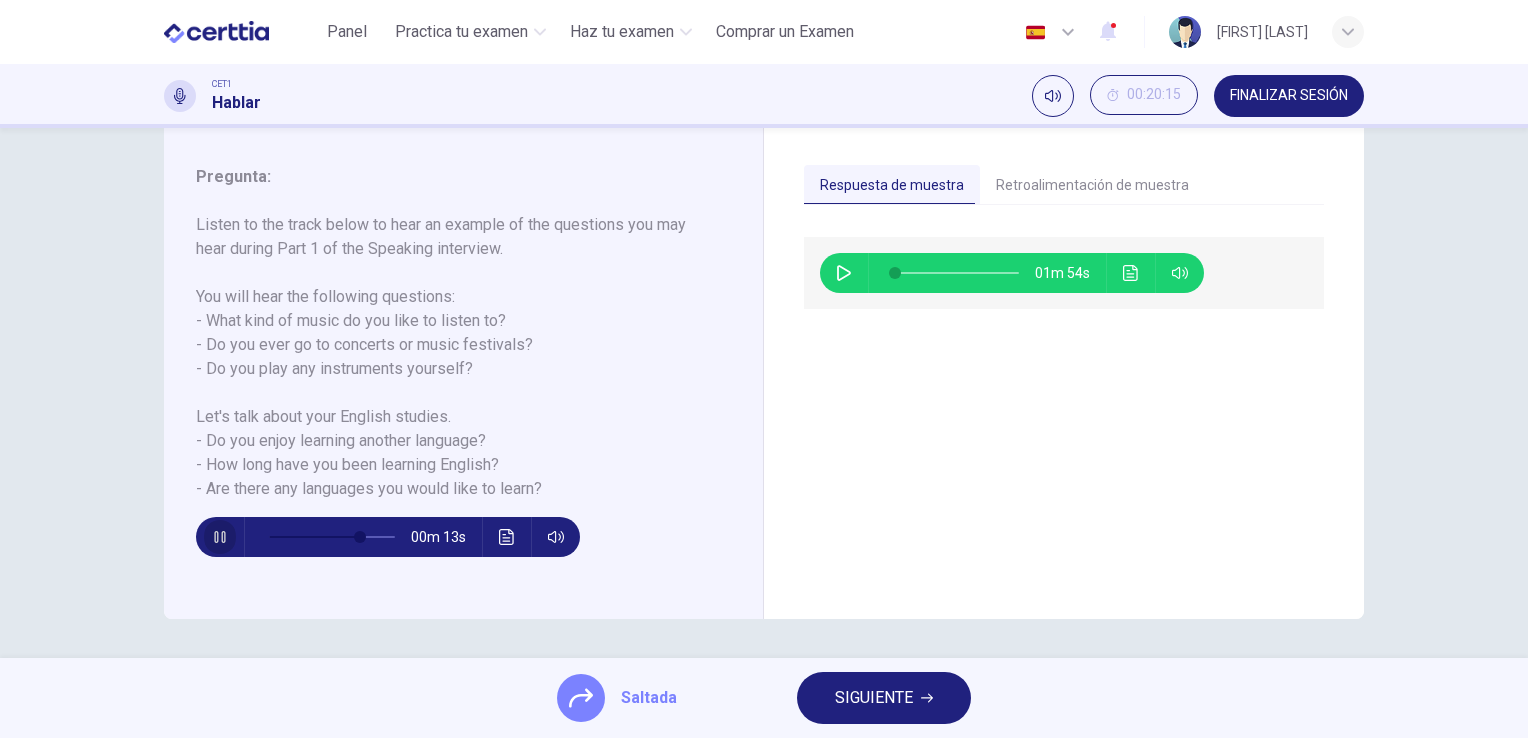 click at bounding box center (219, 537) 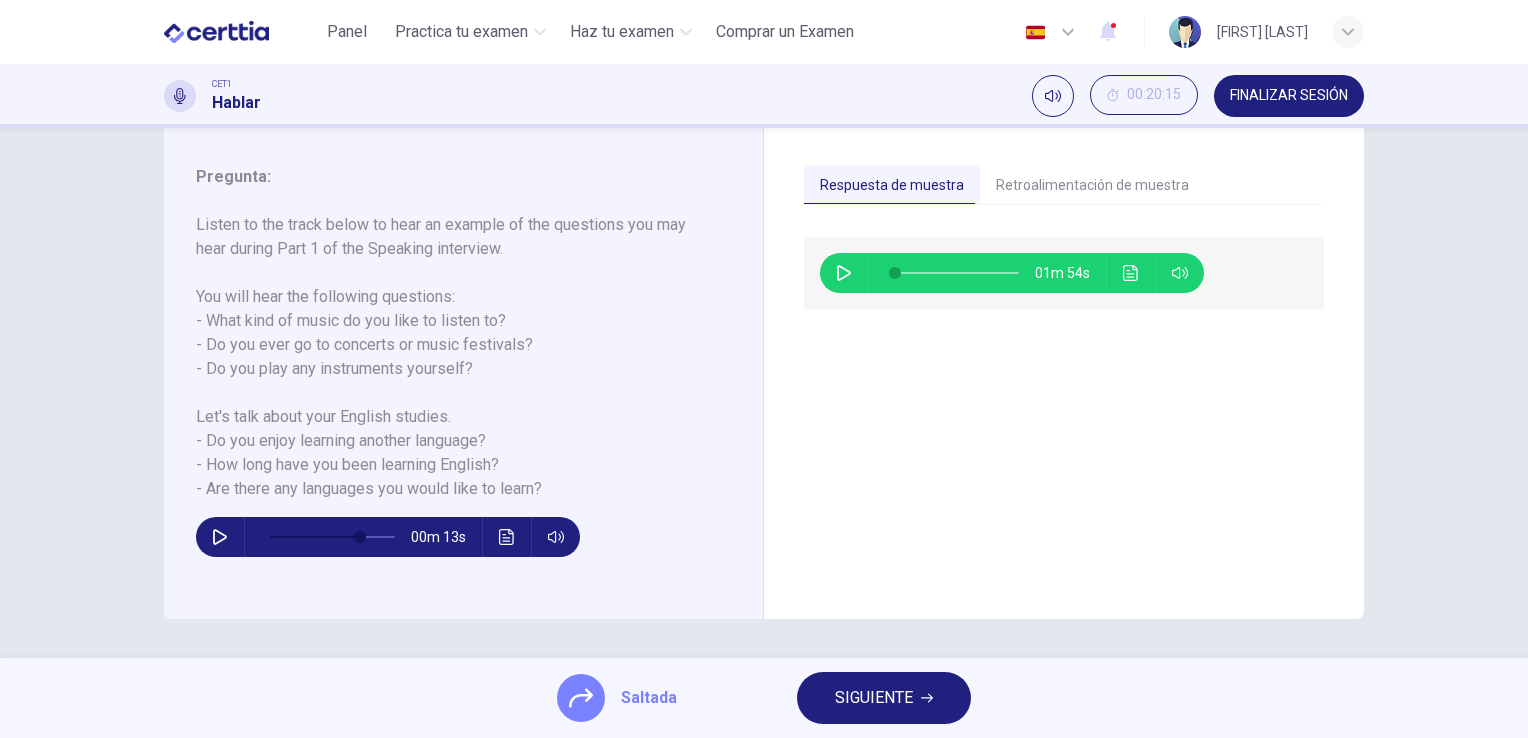 click at bounding box center [220, 537] 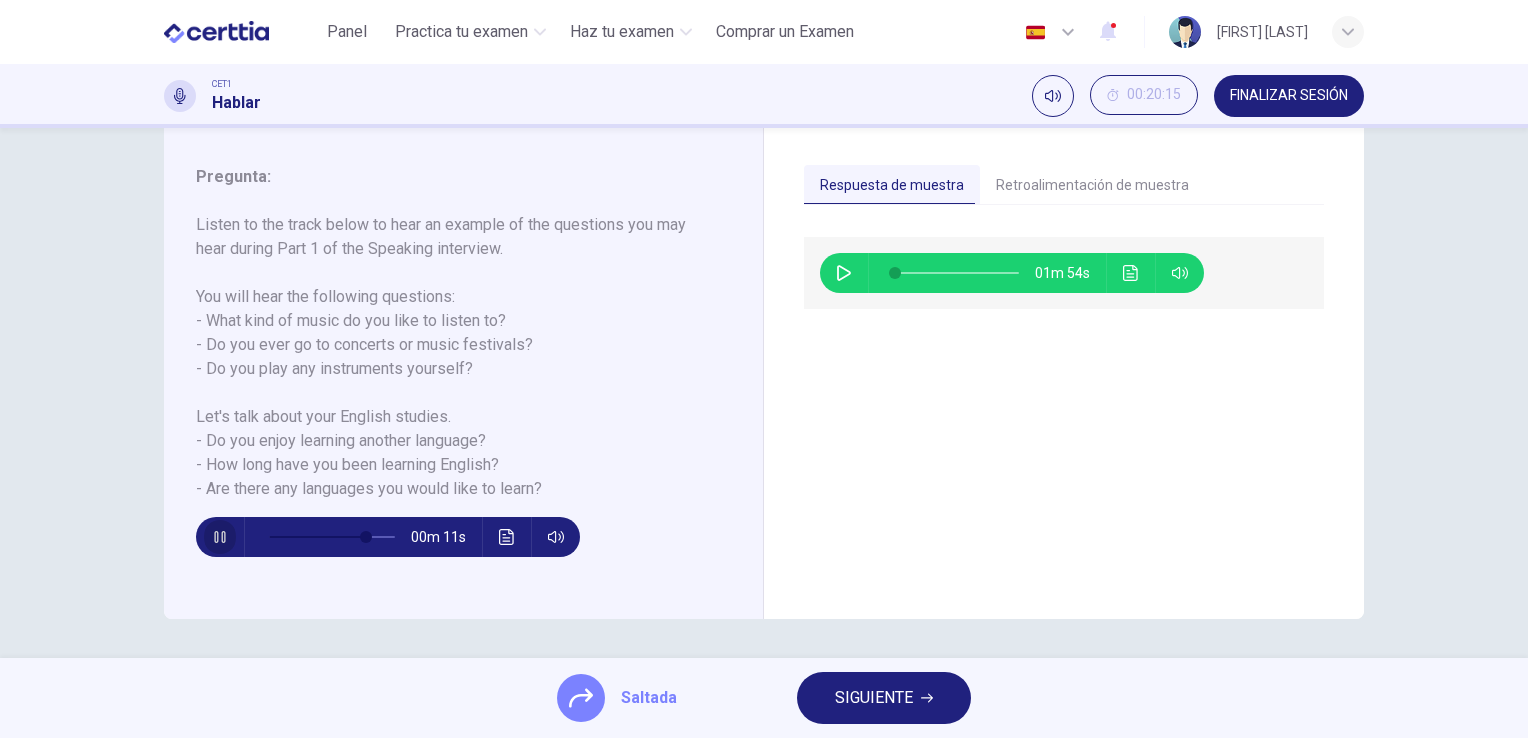 click at bounding box center (219, 537) 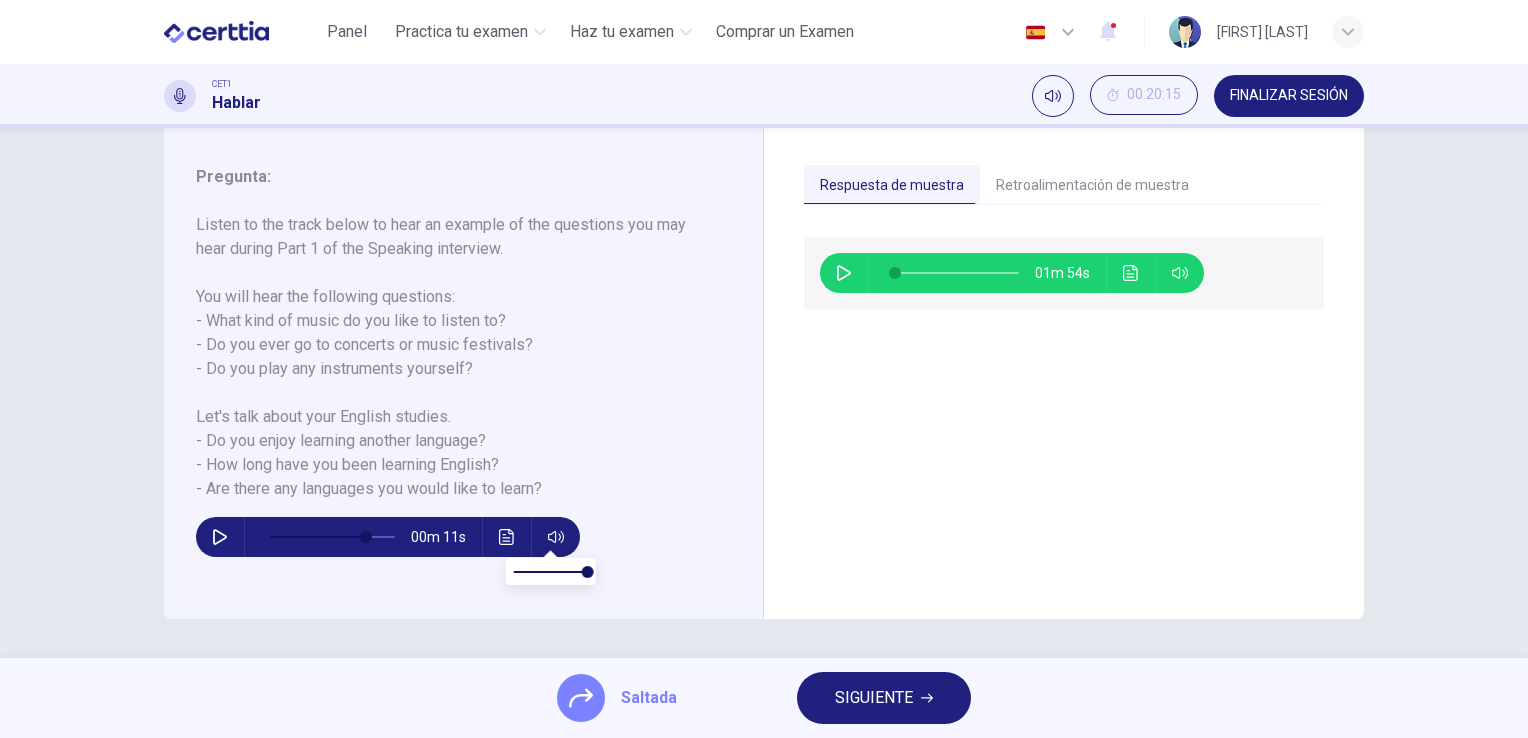 click on "00m 11s" at bounding box center (451, 529) 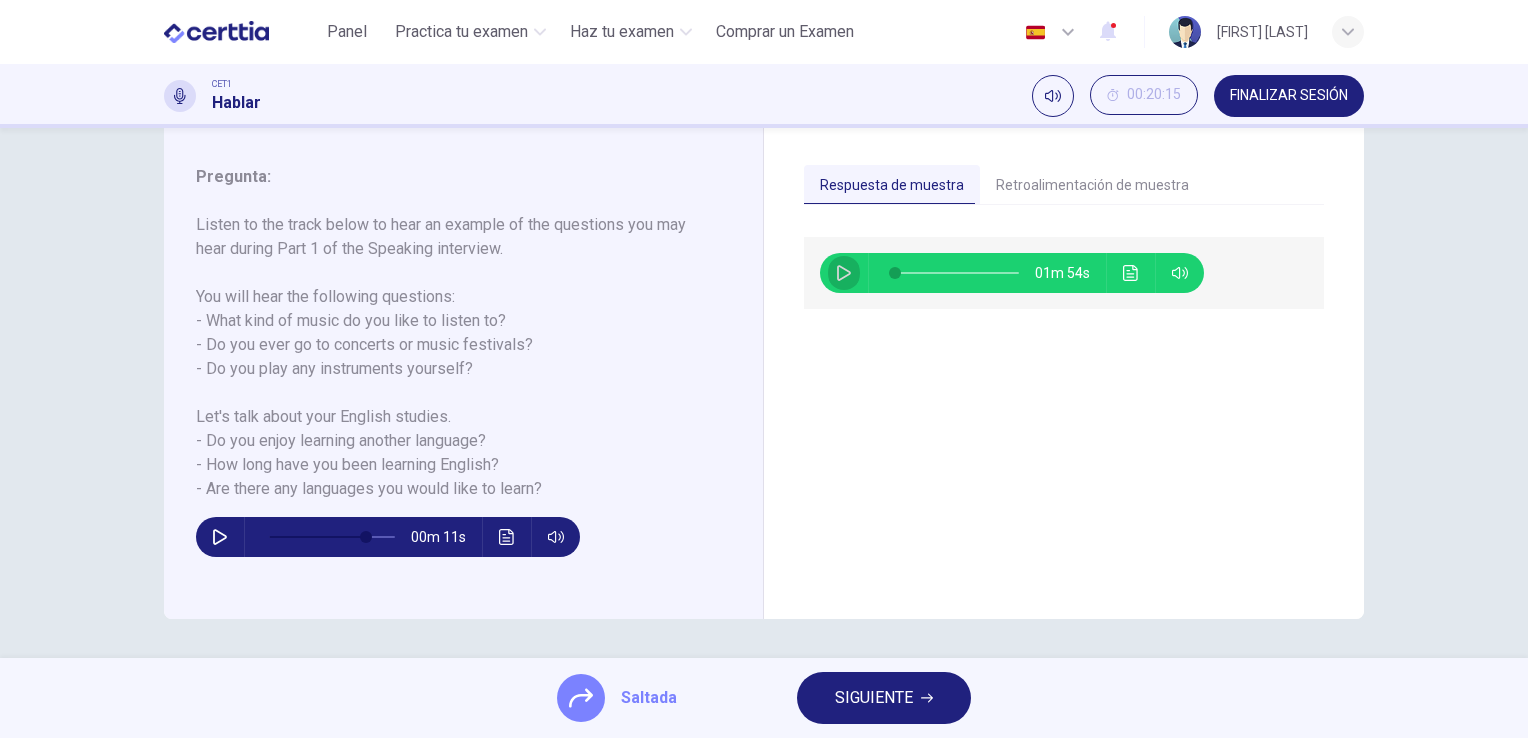 click at bounding box center (844, 273) 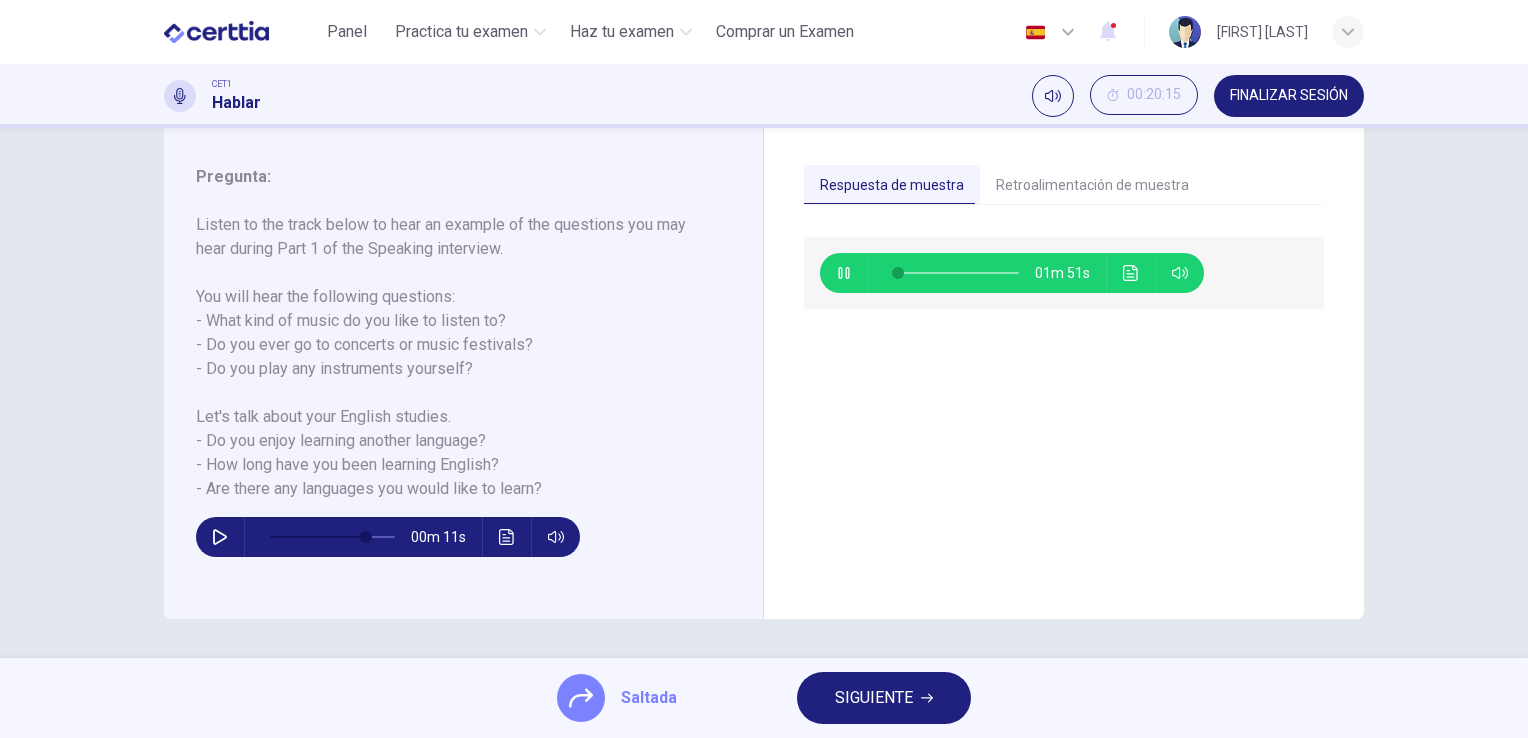 click at bounding box center [844, 273] 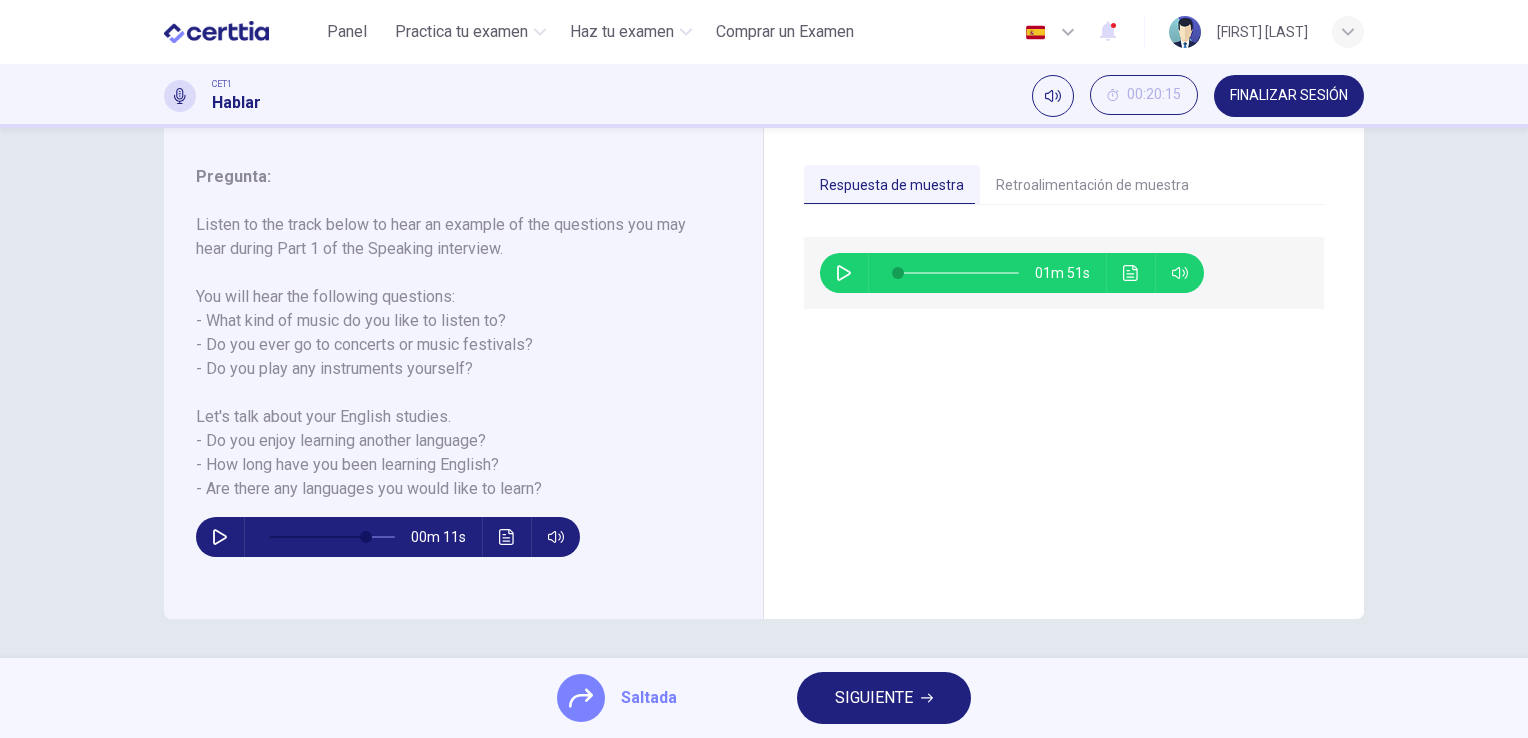 click at bounding box center [844, 273] 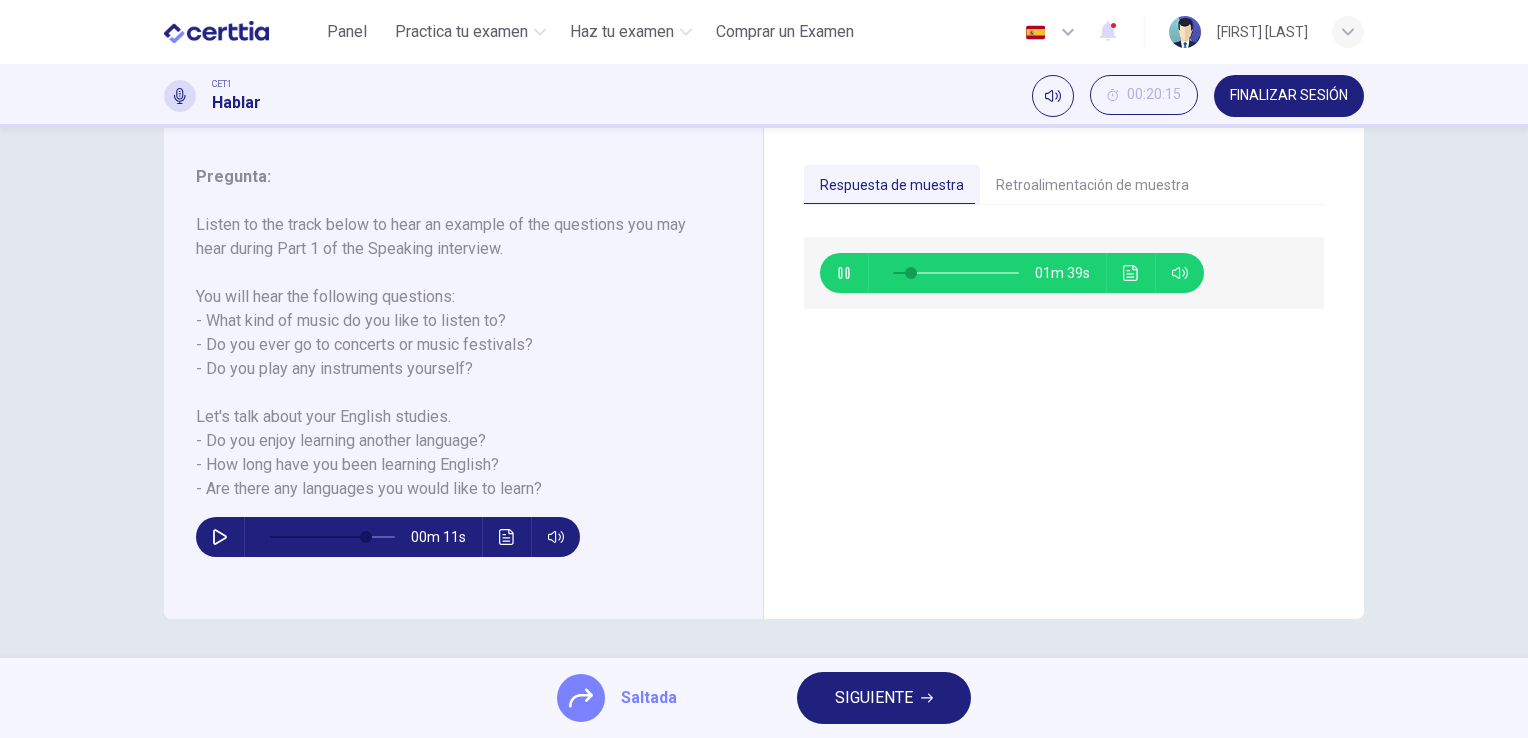 click at bounding box center [844, 273] 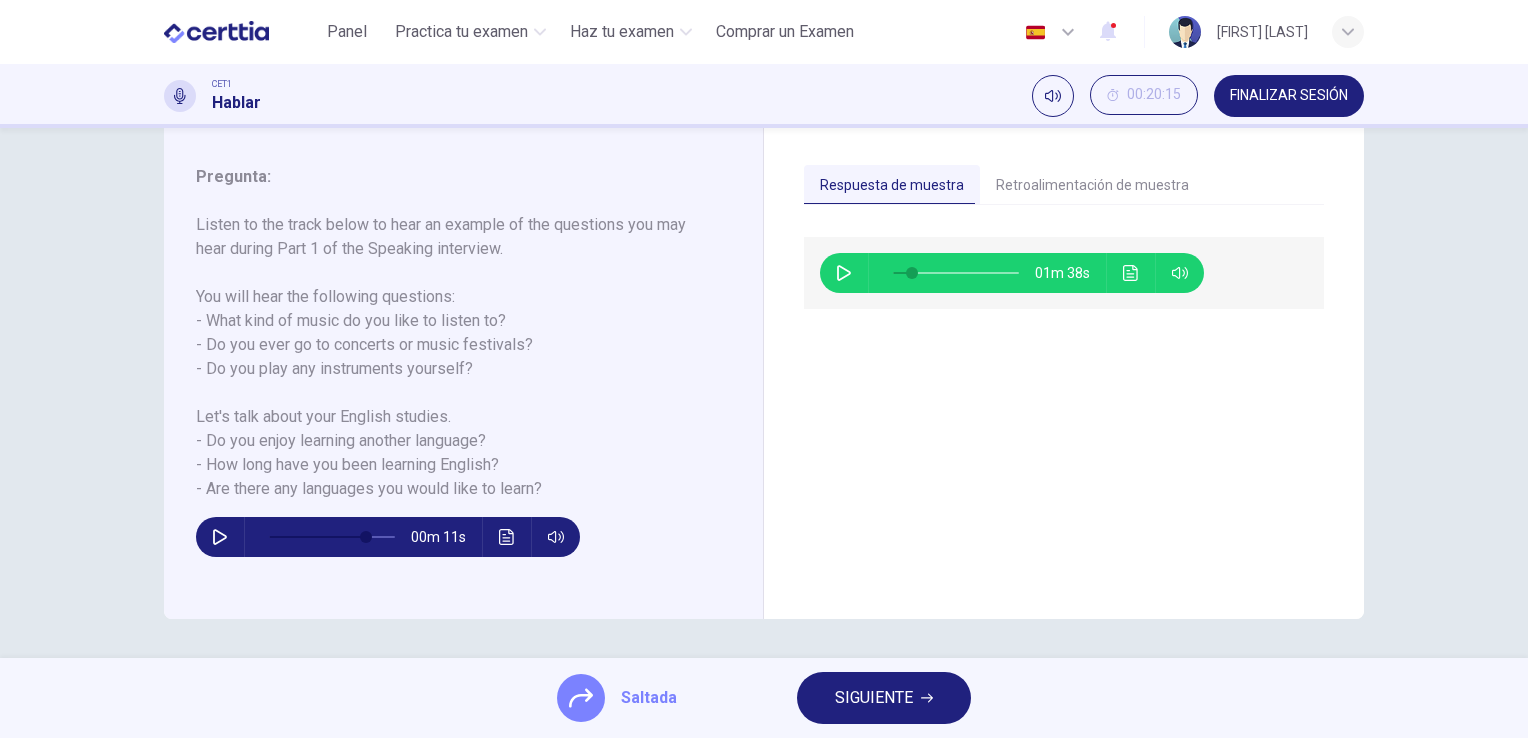 click at bounding box center (844, 273) 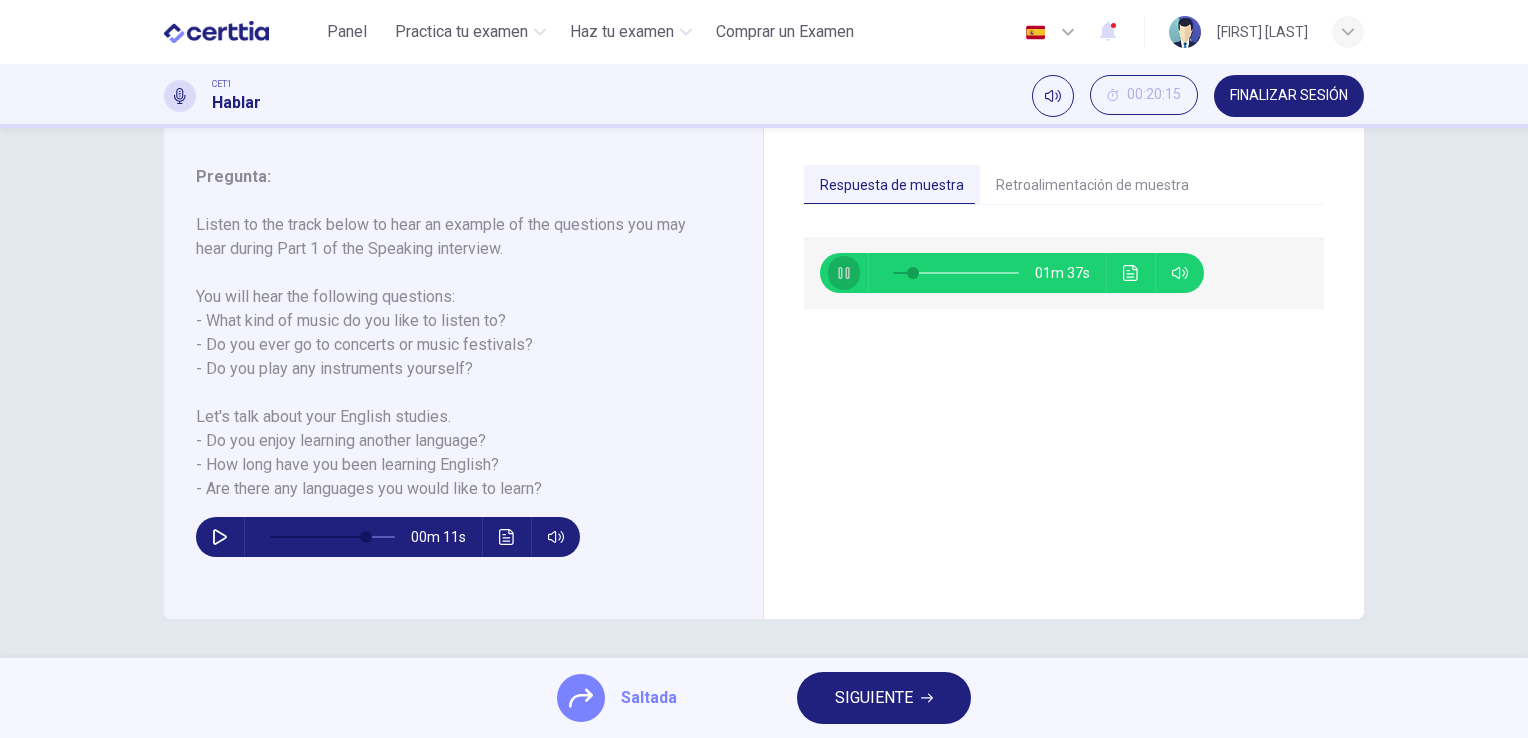 click at bounding box center [844, 273] 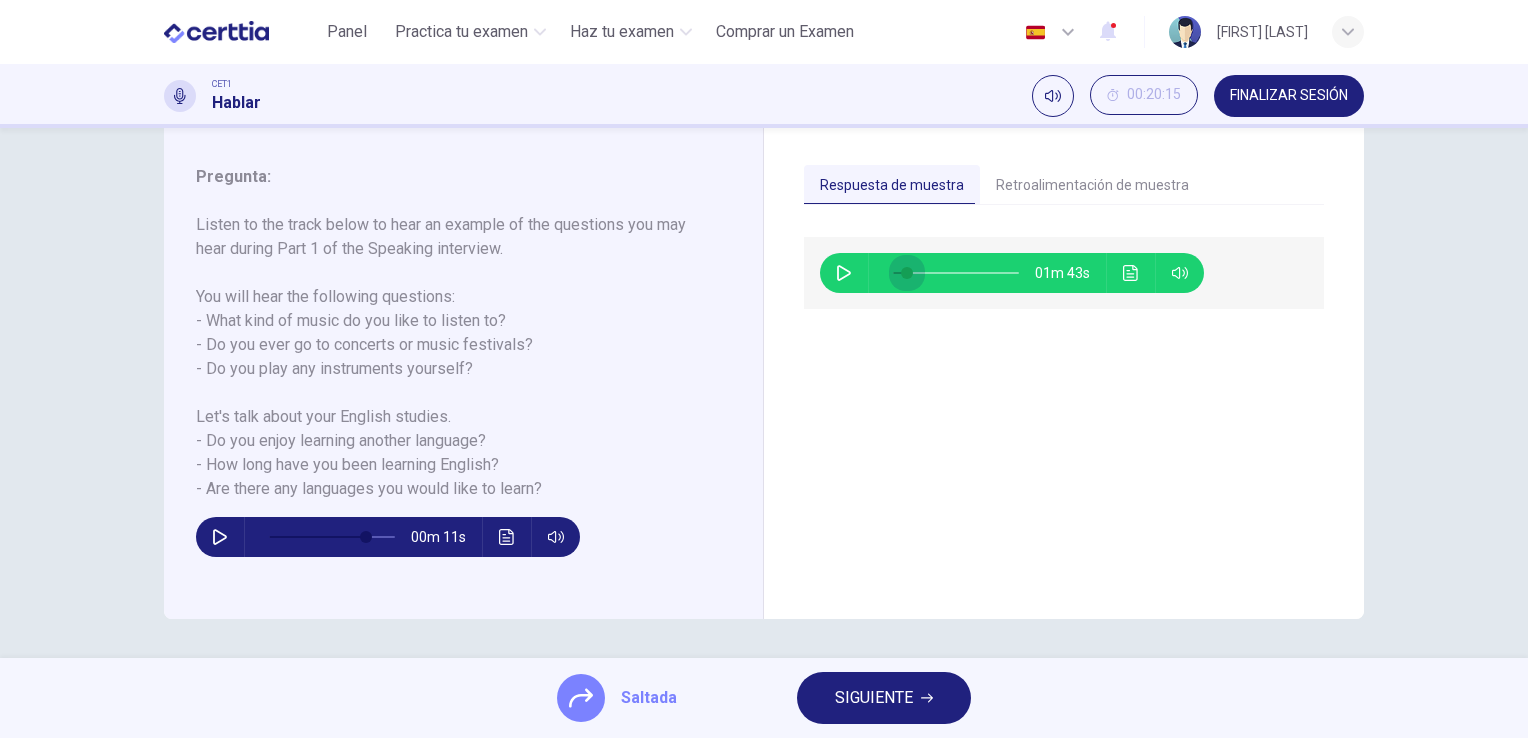 drag, startPoint x: 908, startPoint y: 272, endPoint x: 868, endPoint y: 270, distance: 40.04997 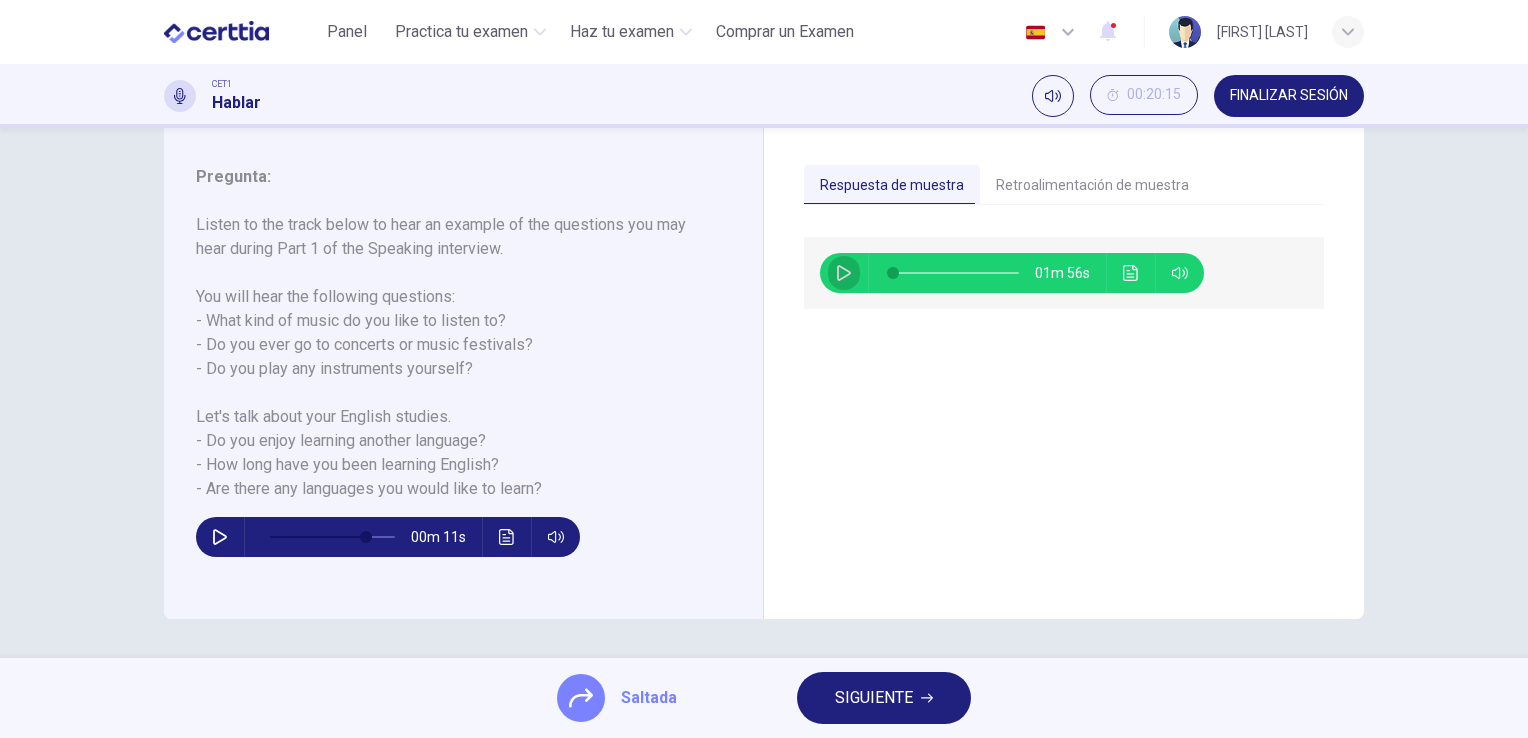 click at bounding box center (844, 273) 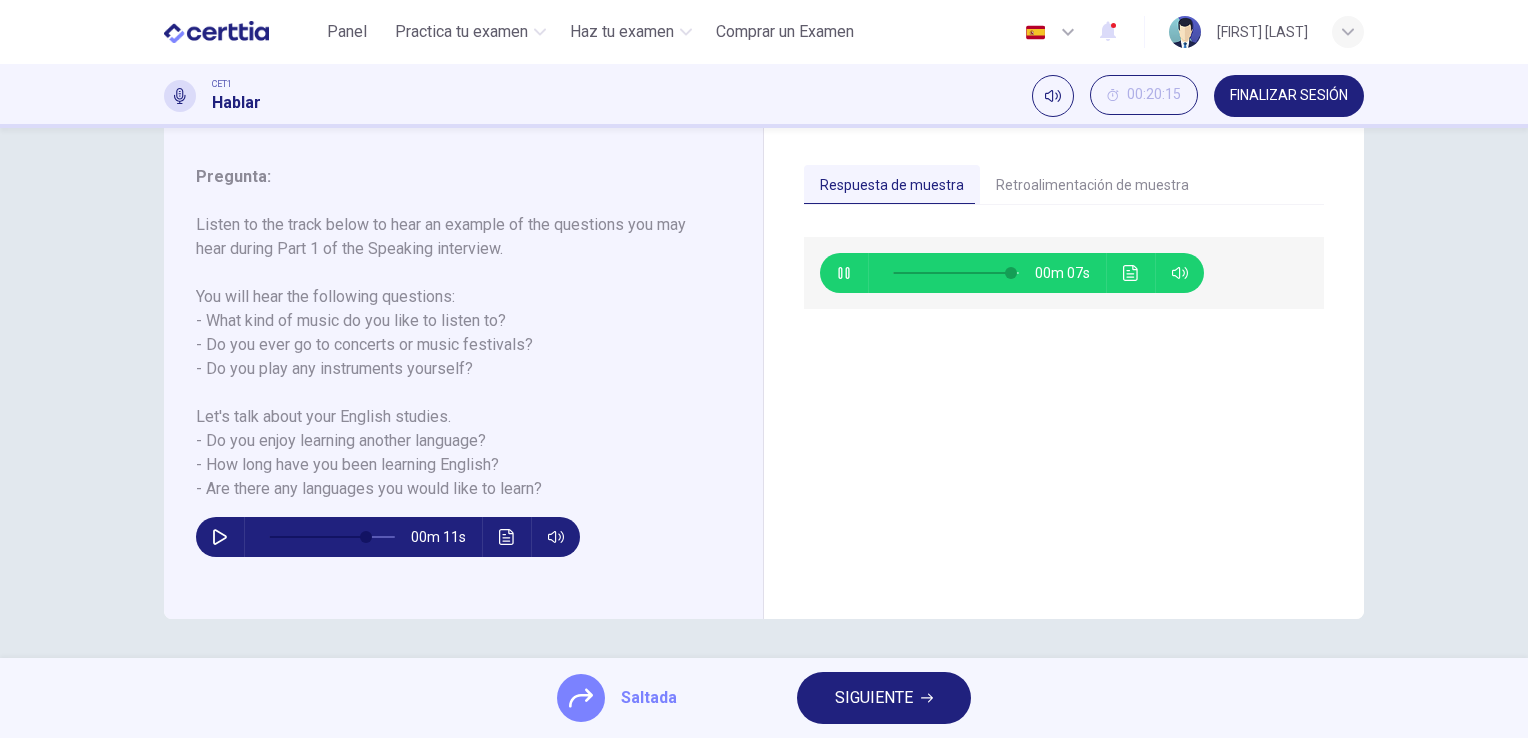 click on "SIGUIENTE" at bounding box center [884, 698] 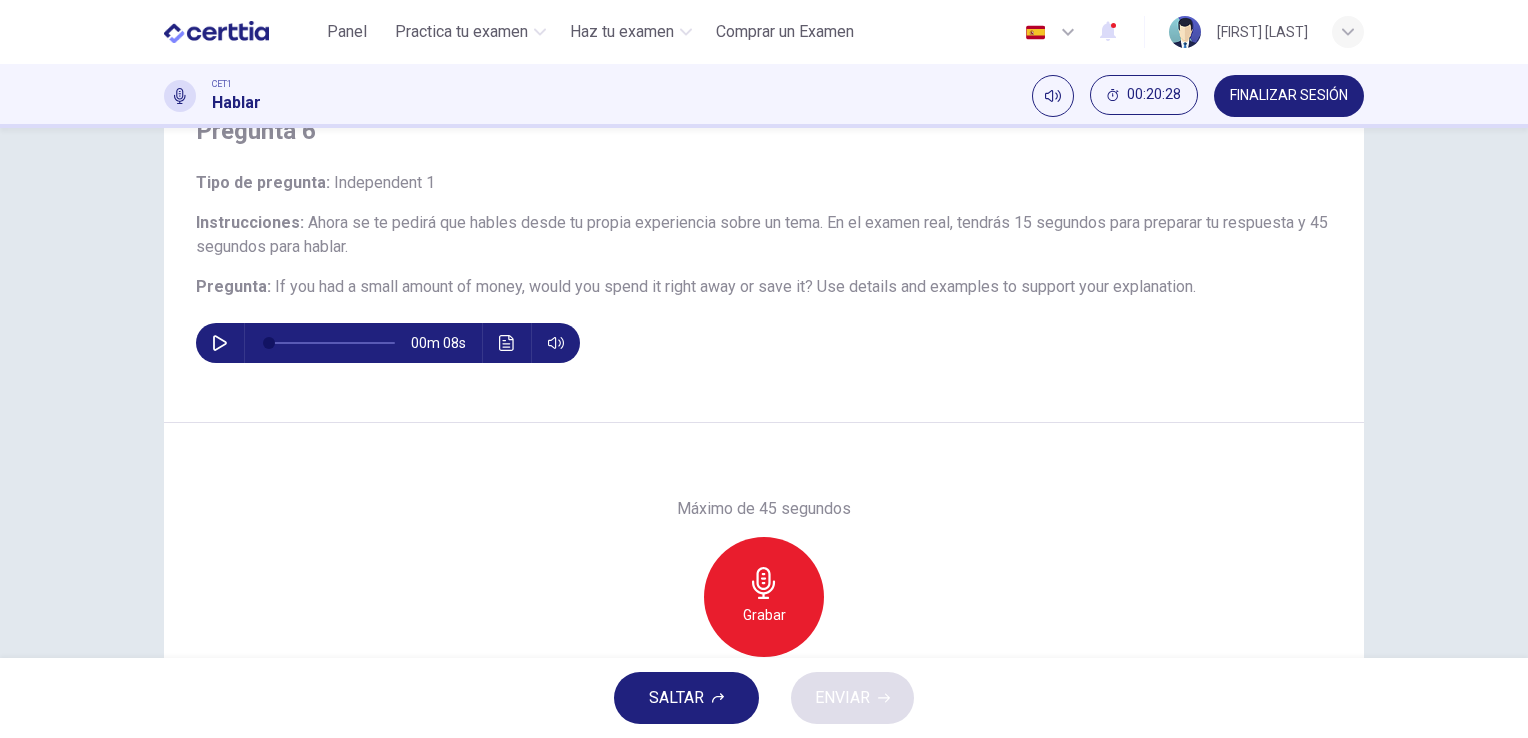 scroll, scrollTop: 100, scrollLeft: 0, axis: vertical 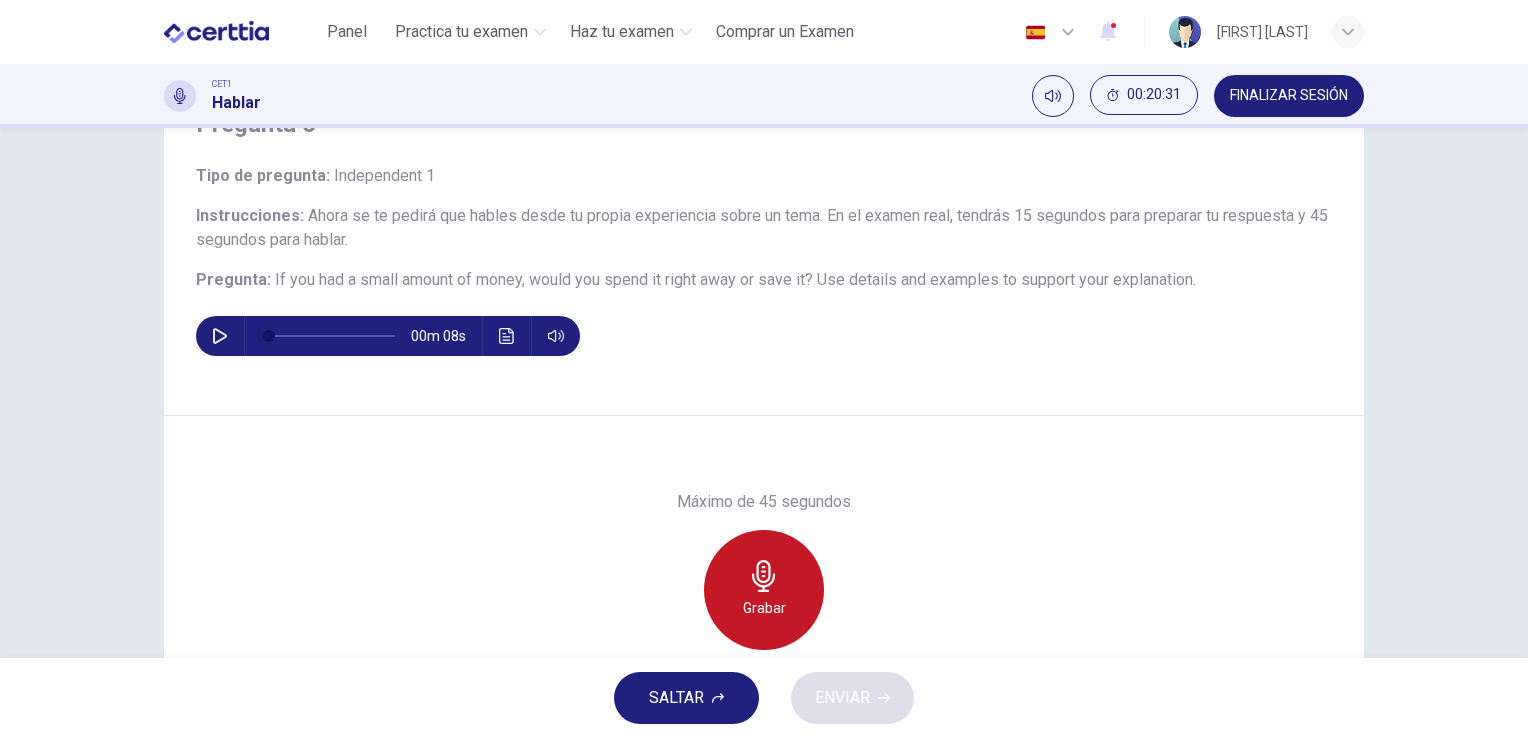click at bounding box center (763, 576) 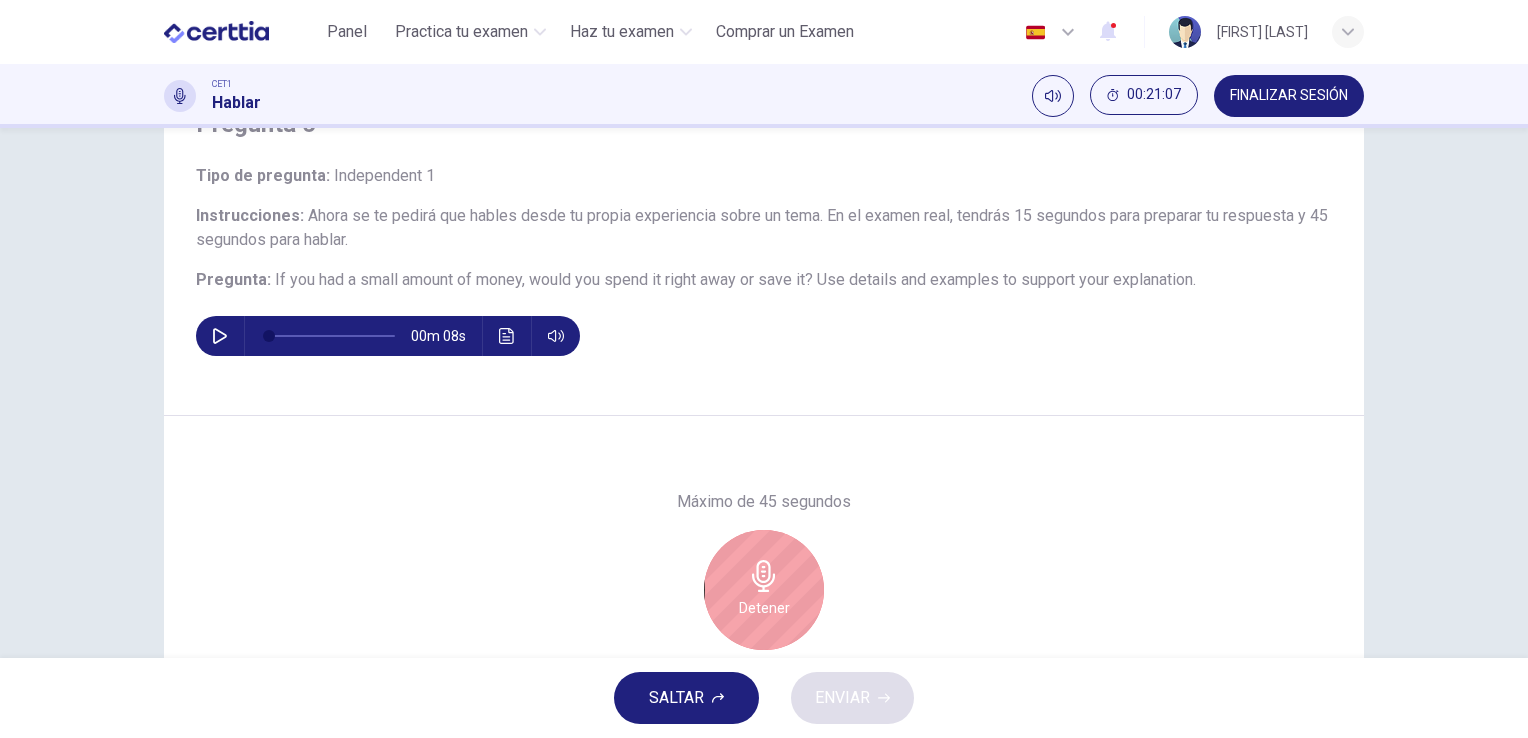 click on "Detener" at bounding box center (764, 590) 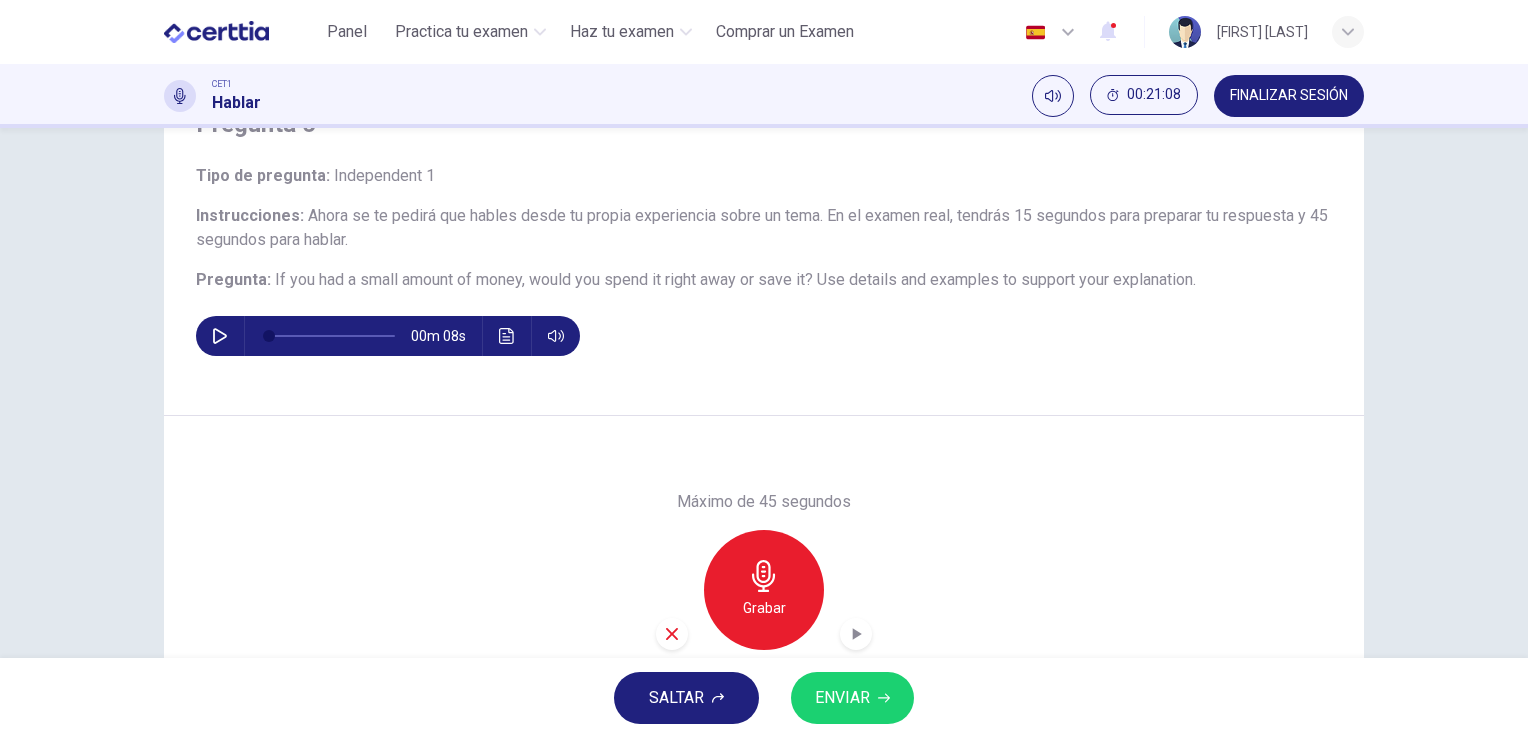 click at bounding box center [672, 634] 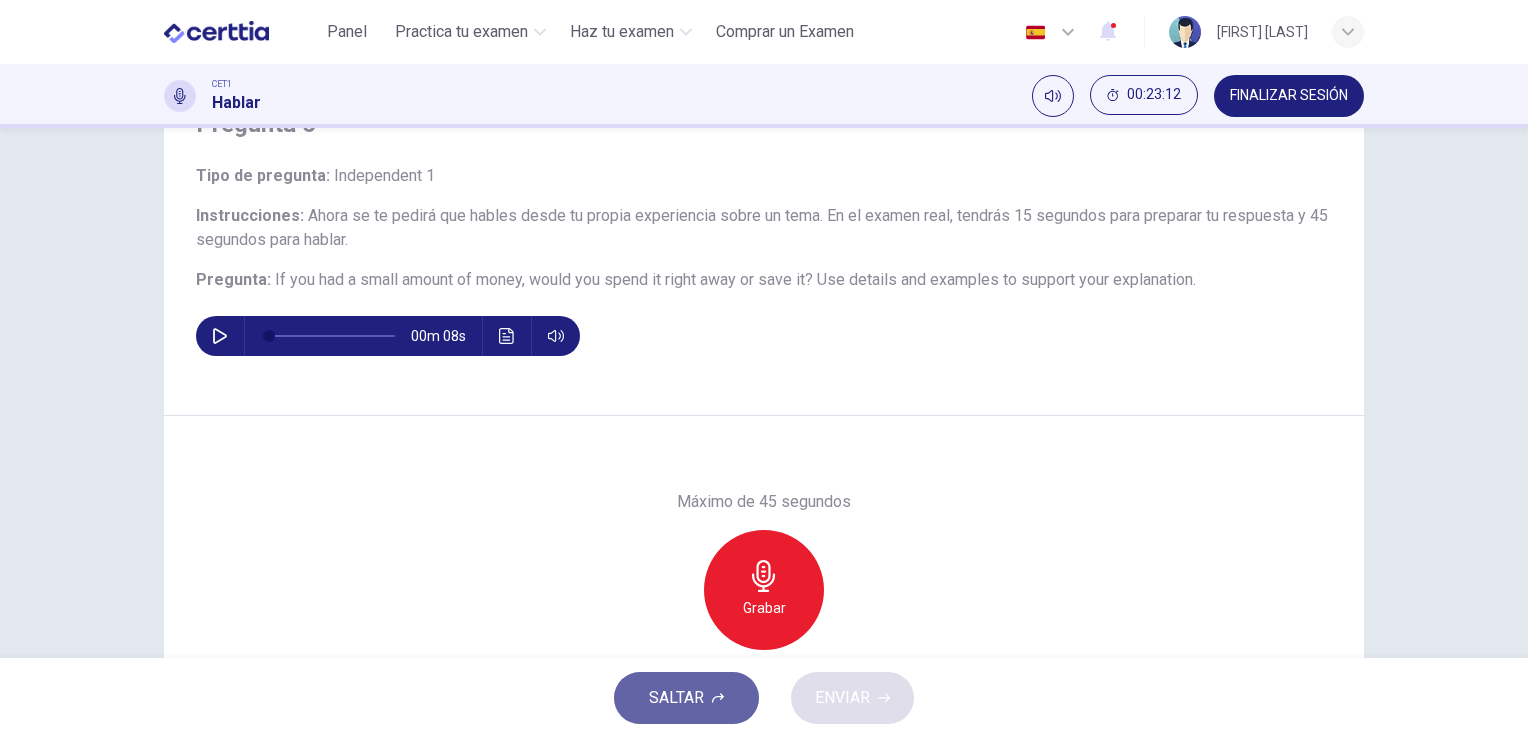 click on "SALTAR" at bounding box center (686, 698) 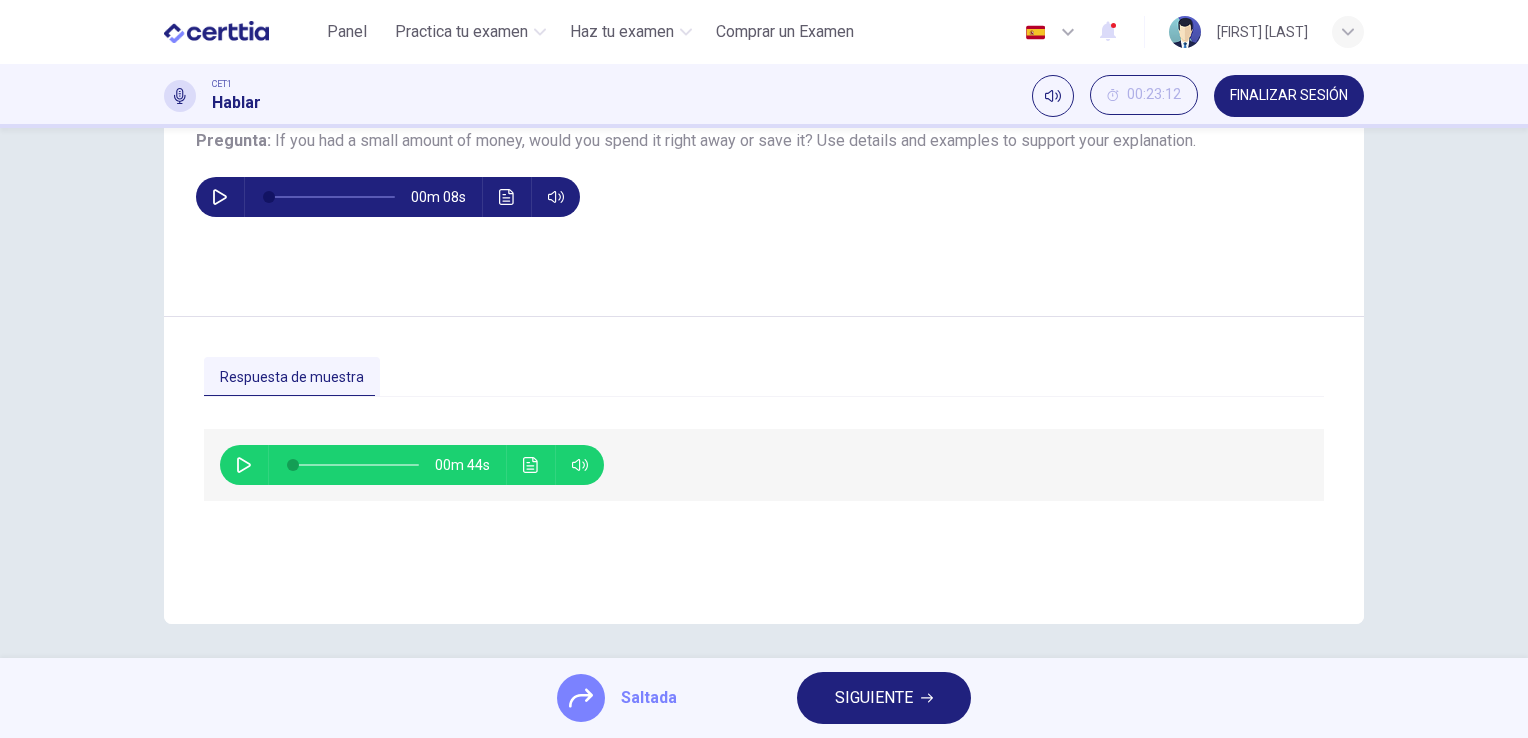 scroll, scrollTop: 244, scrollLeft: 0, axis: vertical 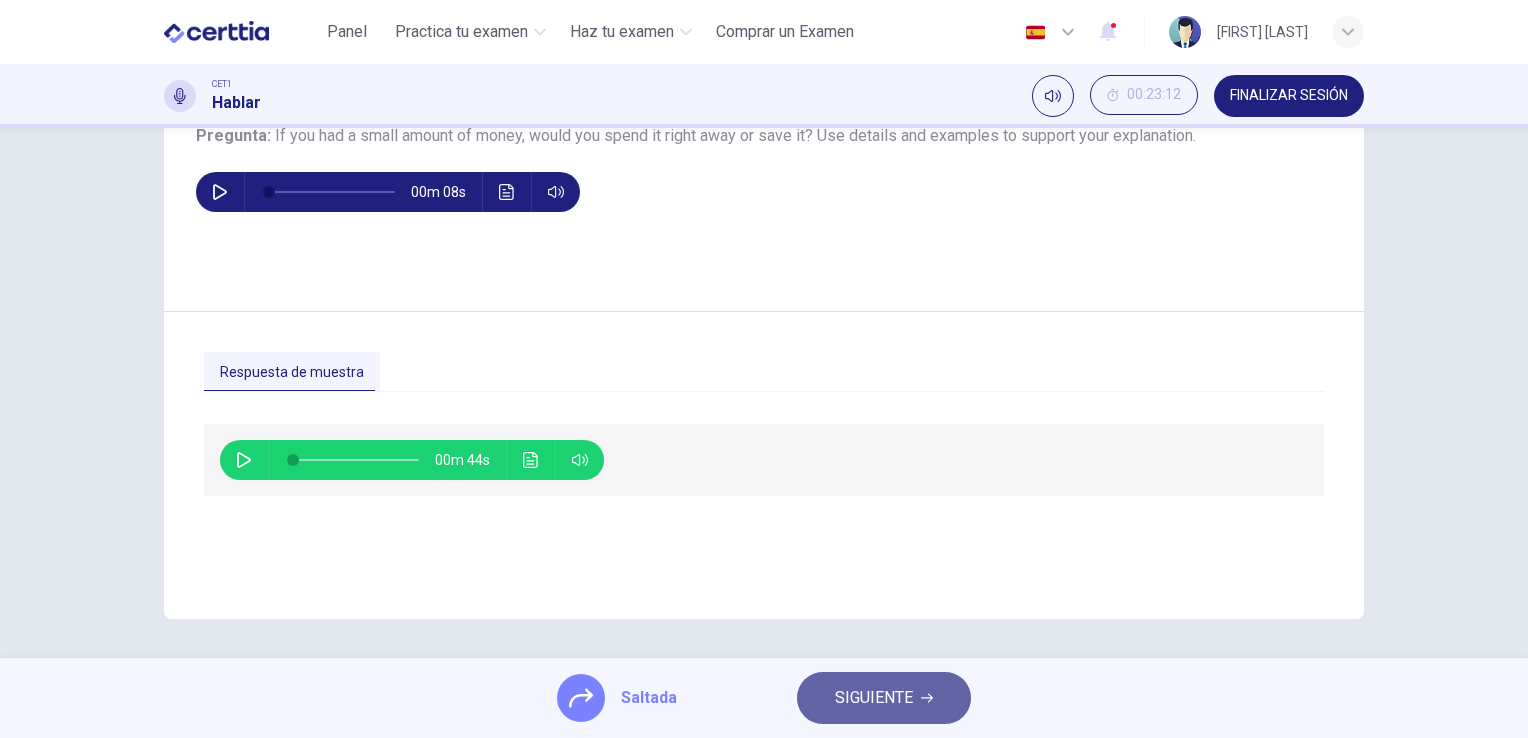 click on "SIGUIENTE" at bounding box center [884, 698] 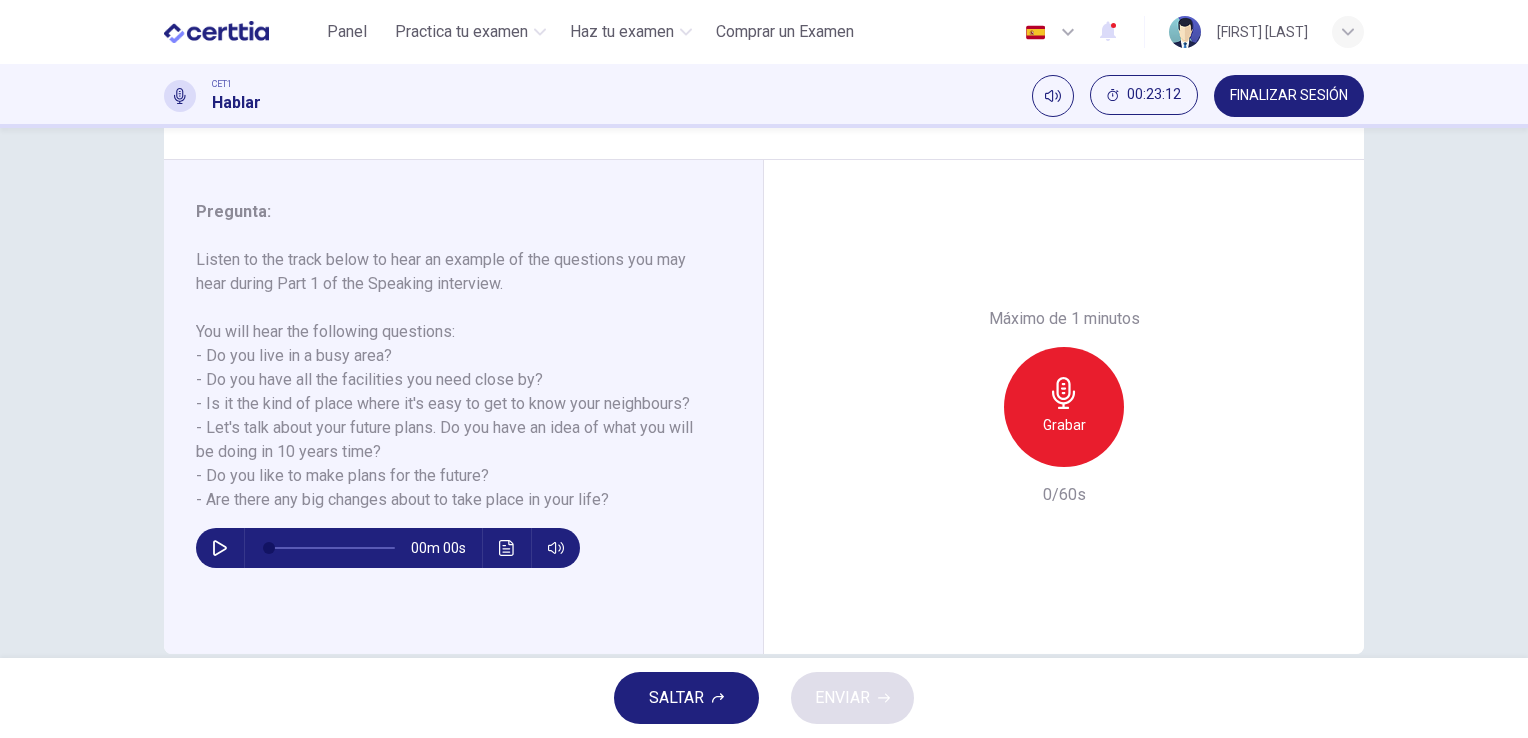 scroll, scrollTop: 244, scrollLeft: 0, axis: vertical 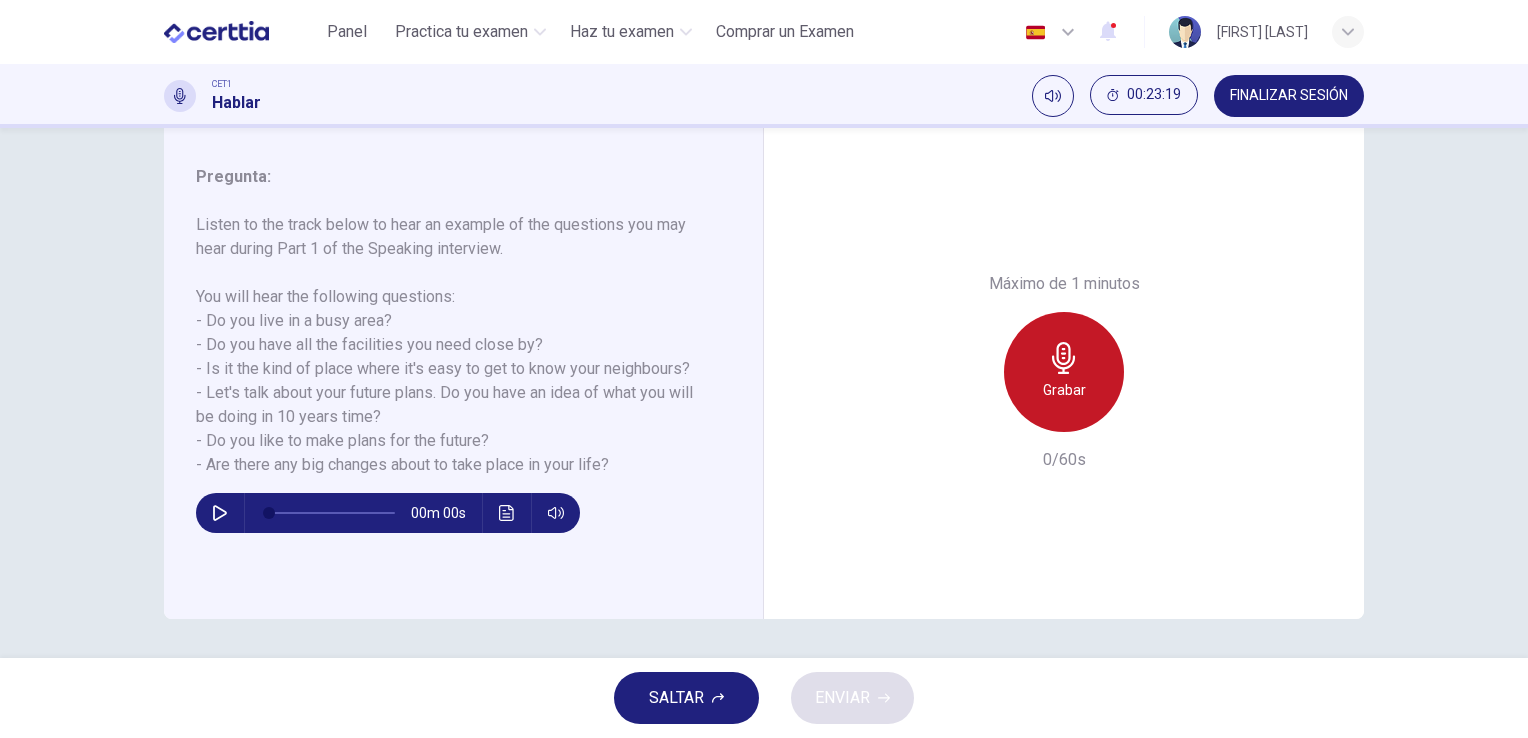 click on "Grabar" at bounding box center [1064, 372] 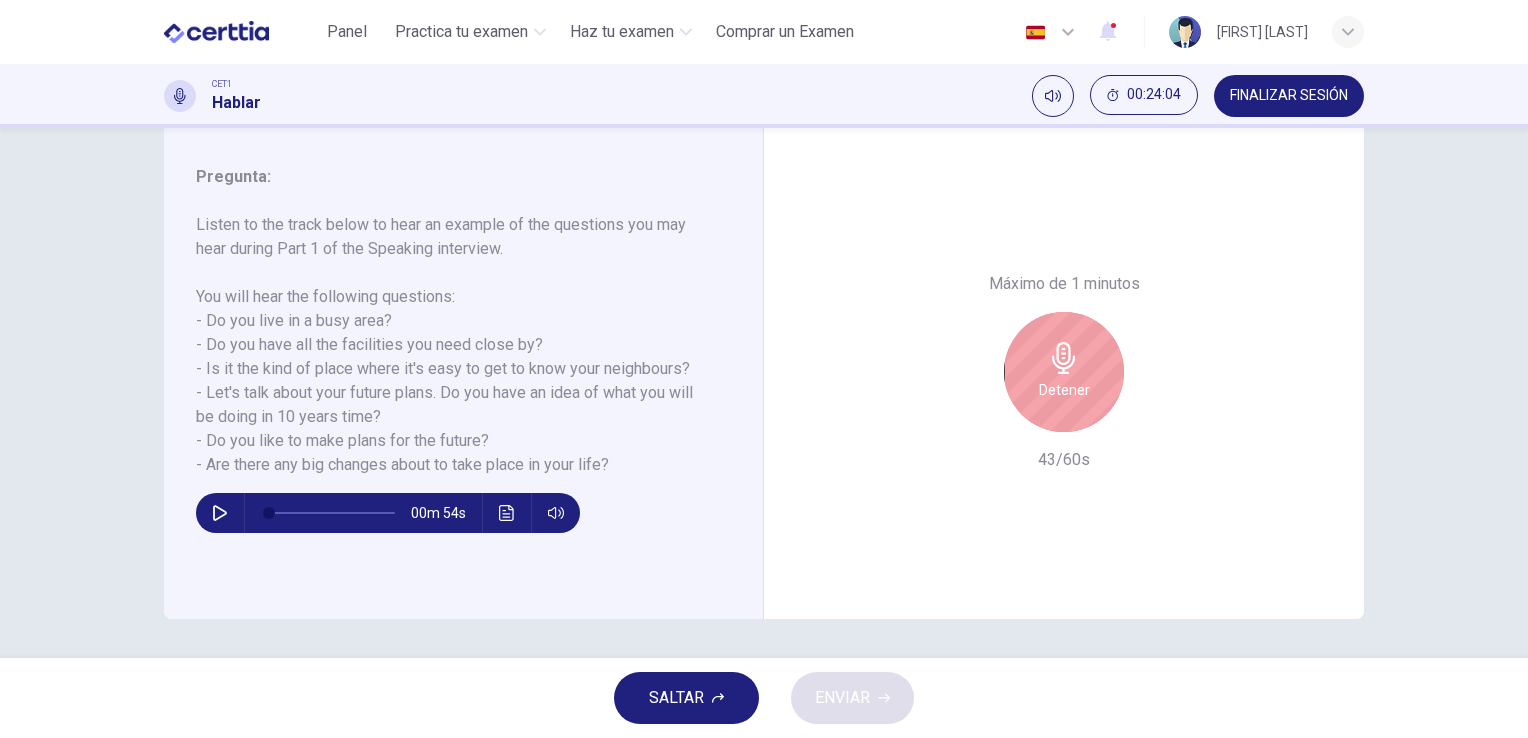 drag, startPoint x: 1084, startPoint y: 387, endPoint x: 1123, endPoint y: 411, distance: 45.79301 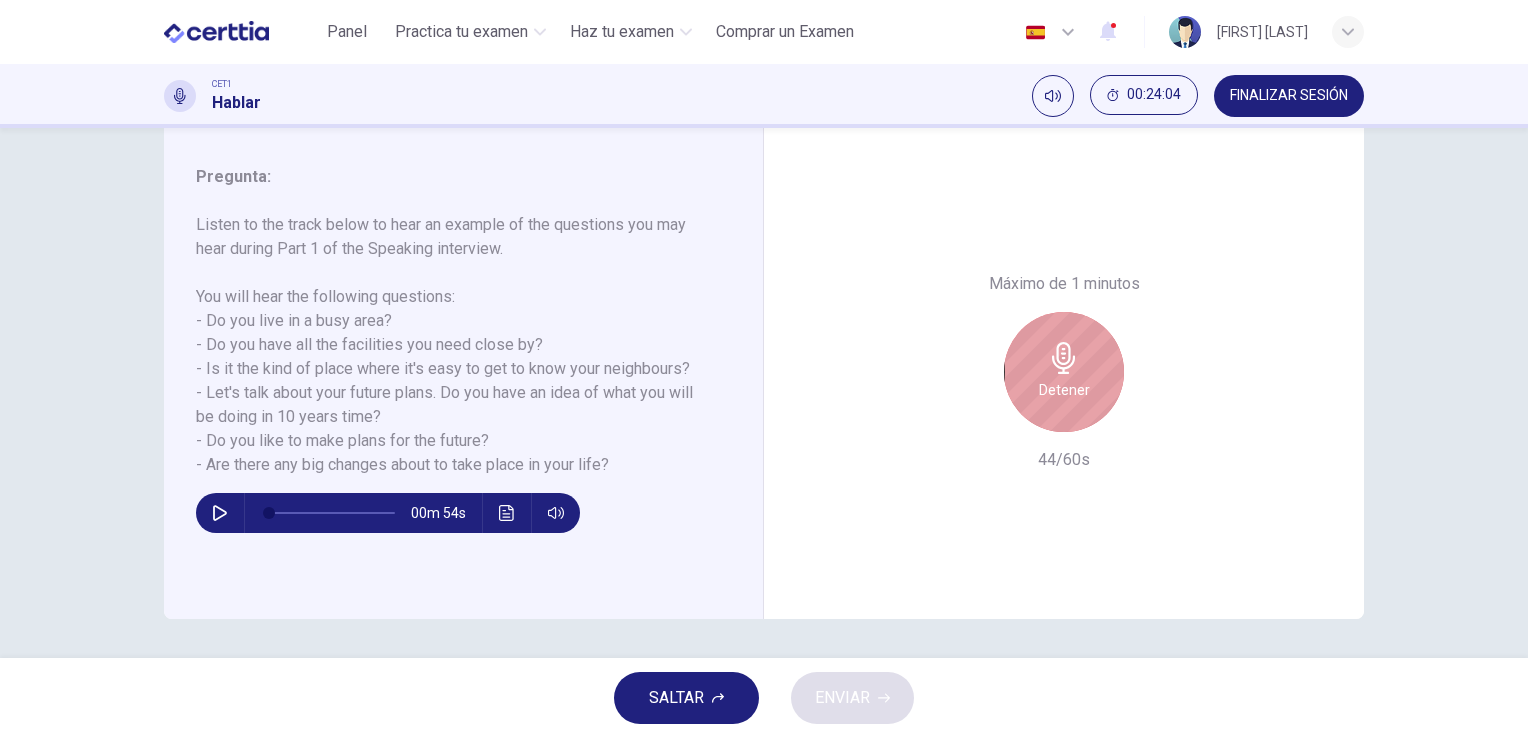 click on "Detener" at bounding box center [1064, 372] 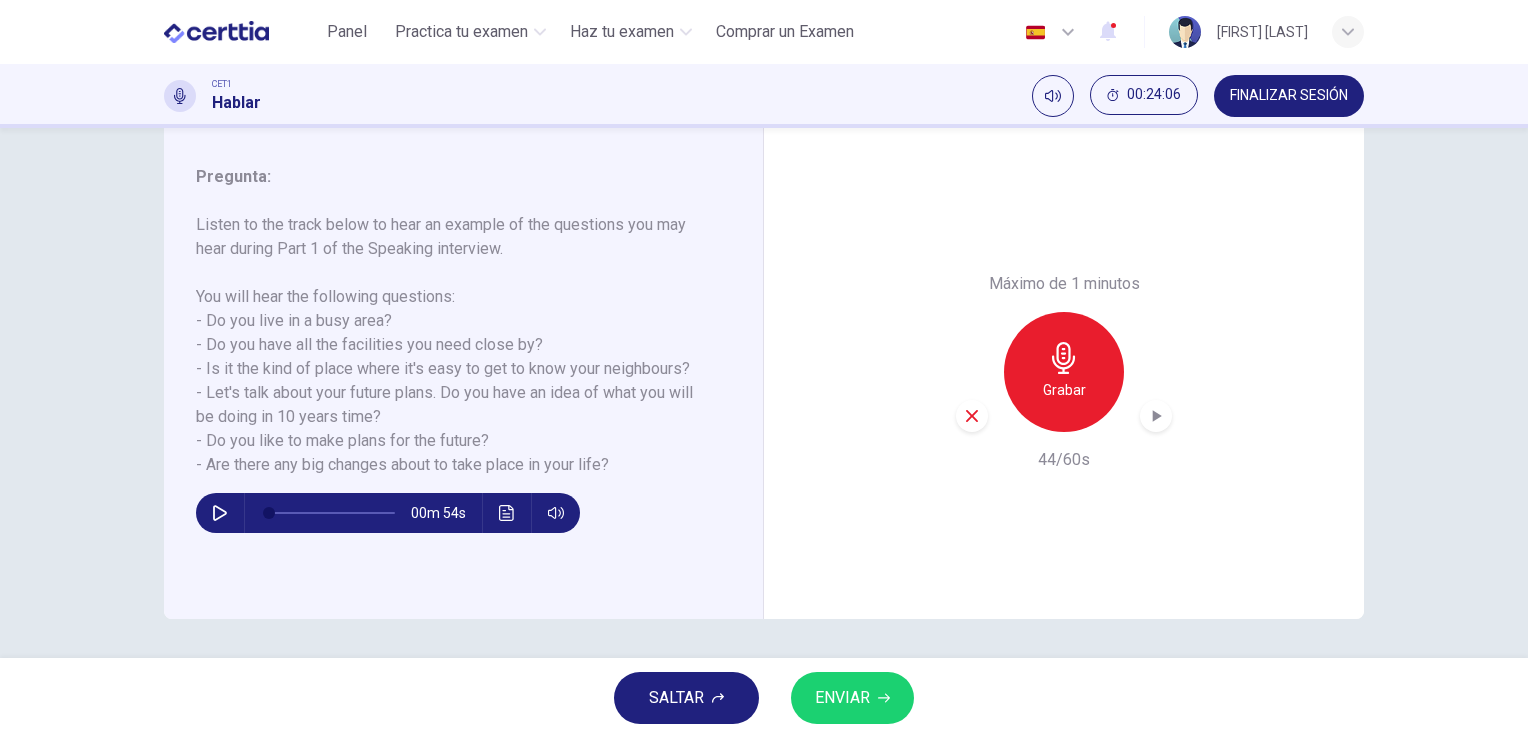 click at bounding box center [220, 513] 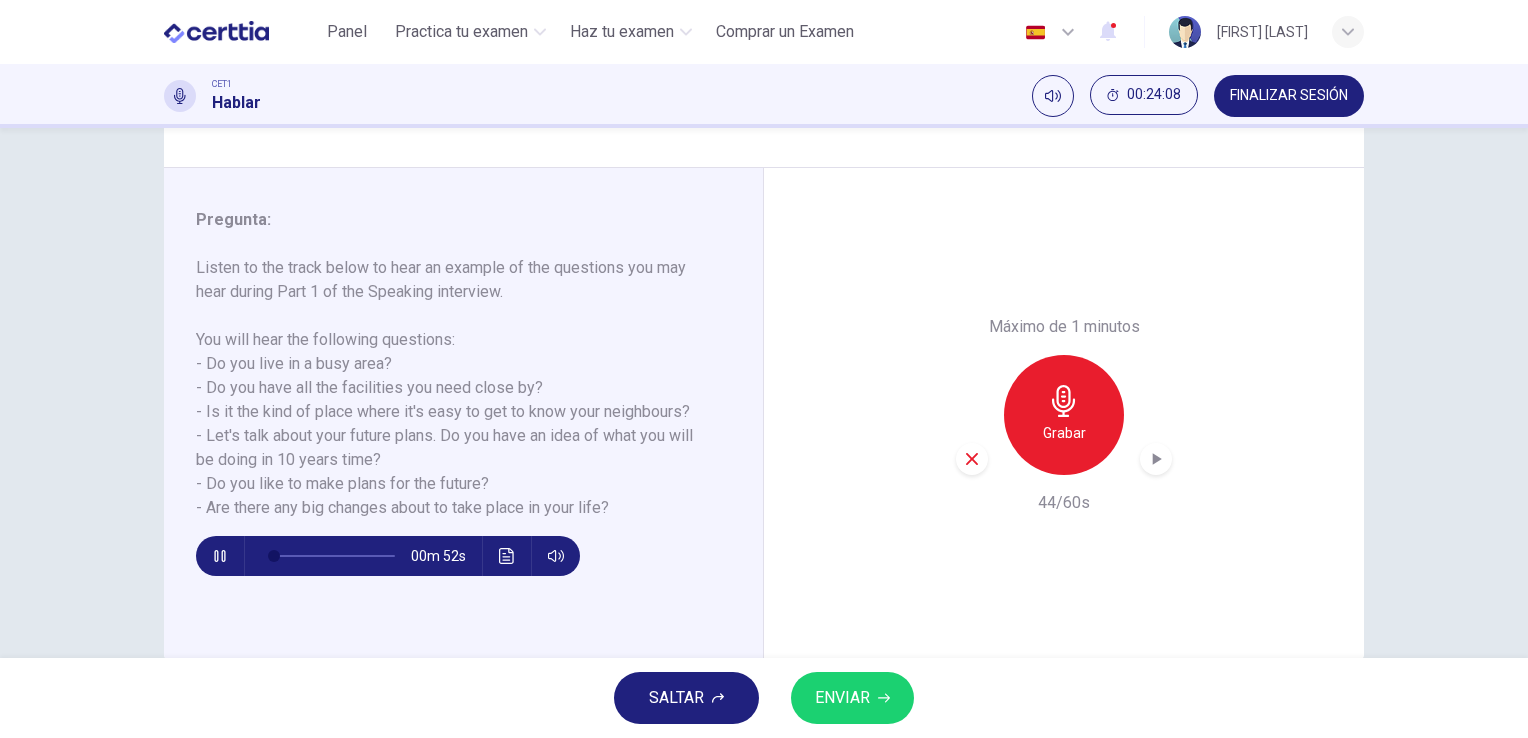 scroll, scrollTop: 244, scrollLeft: 0, axis: vertical 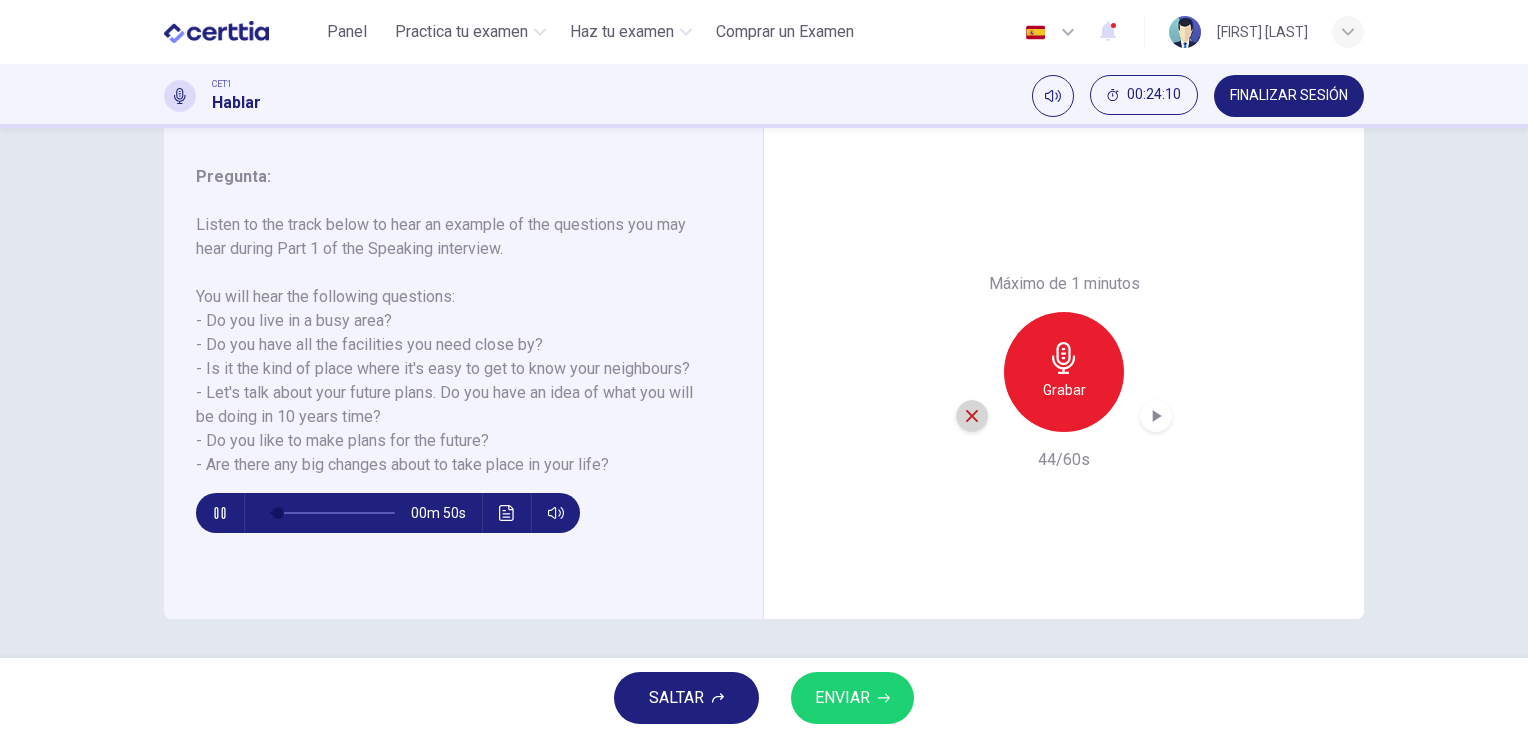 click at bounding box center (972, 416) 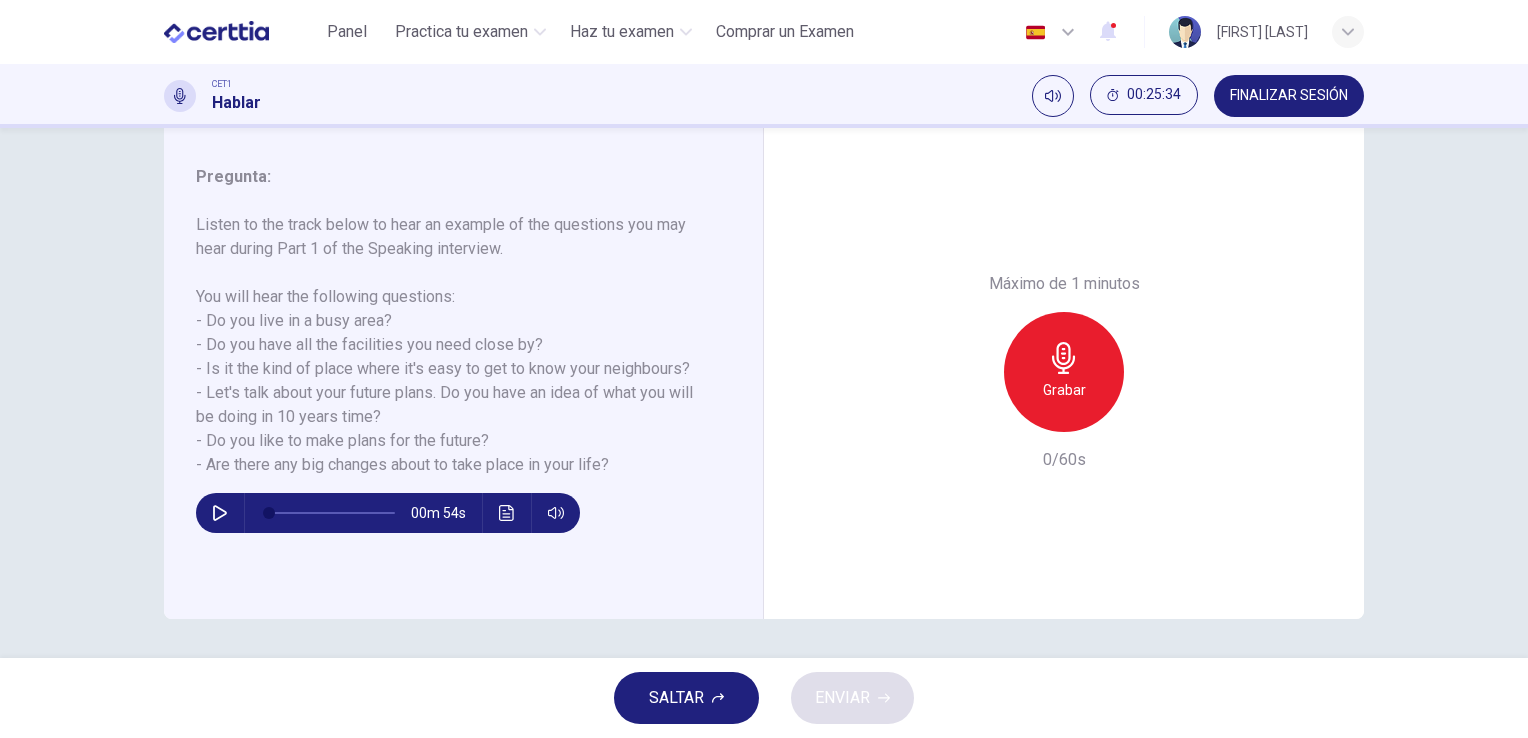 drag, startPoint x: 1307, startPoint y: 85, endPoint x: 860, endPoint y: 116, distance: 448.07367 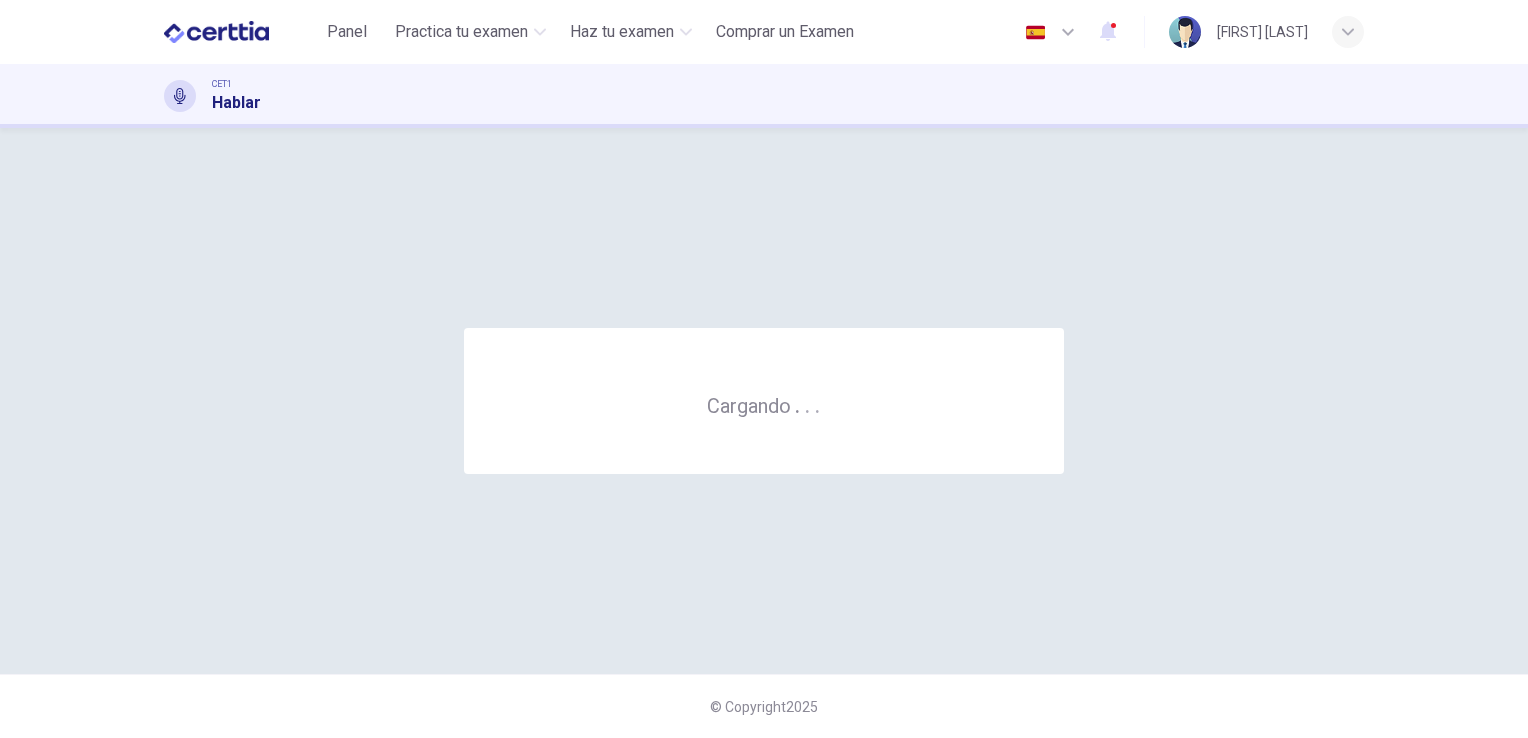 scroll, scrollTop: 0, scrollLeft: 0, axis: both 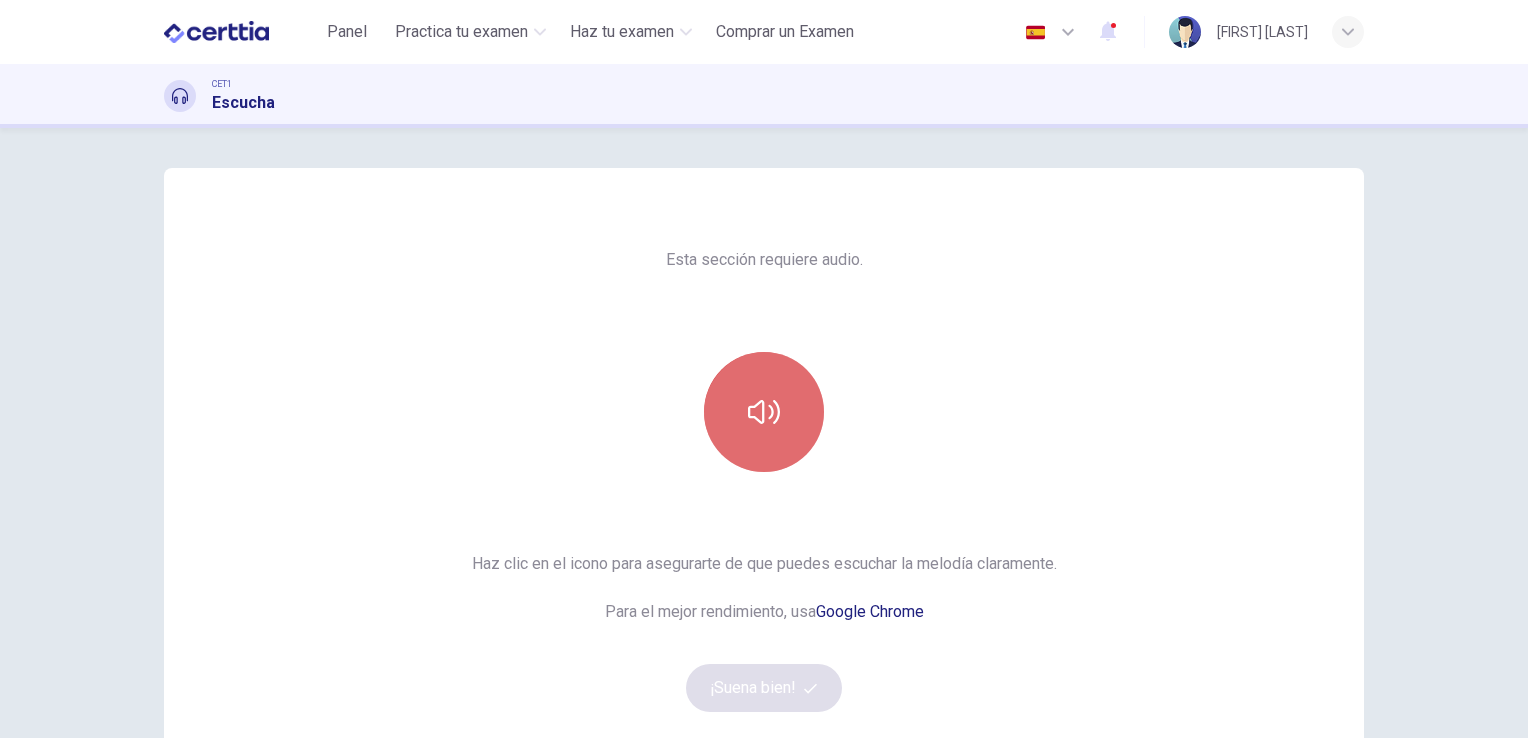 click at bounding box center [764, 412] 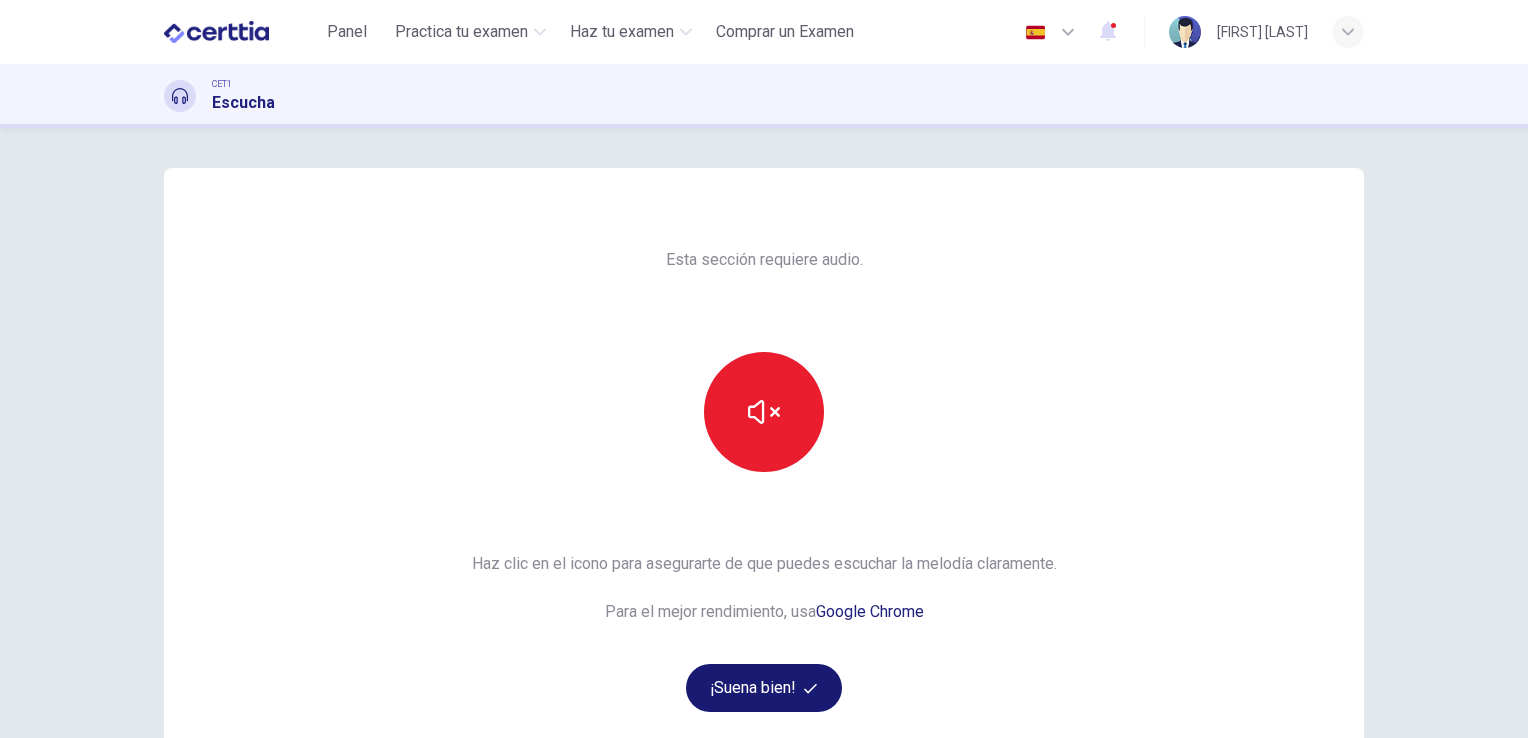 click on "¡Suena bien!" at bounding box center (764, 688) 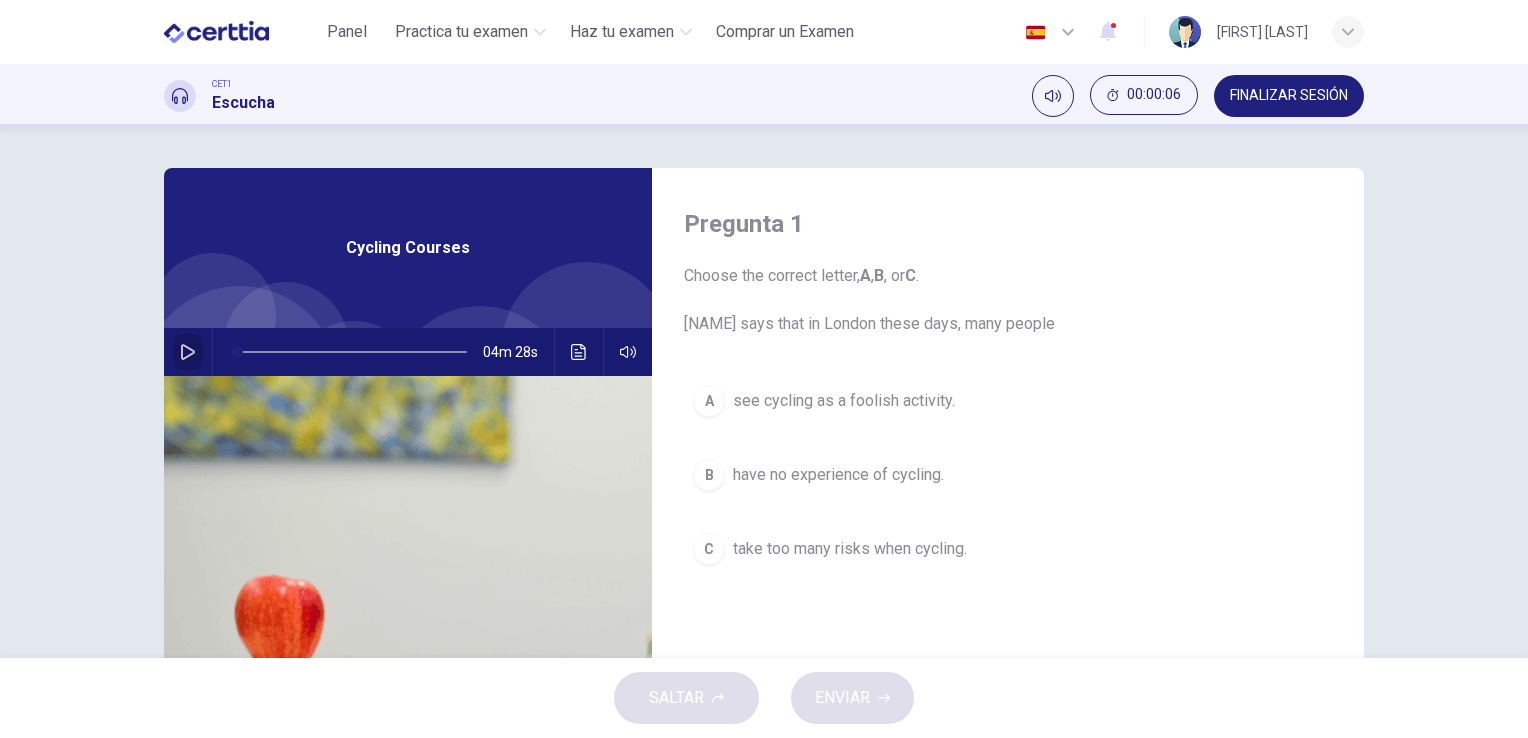 click at bounding box center [188, 352] 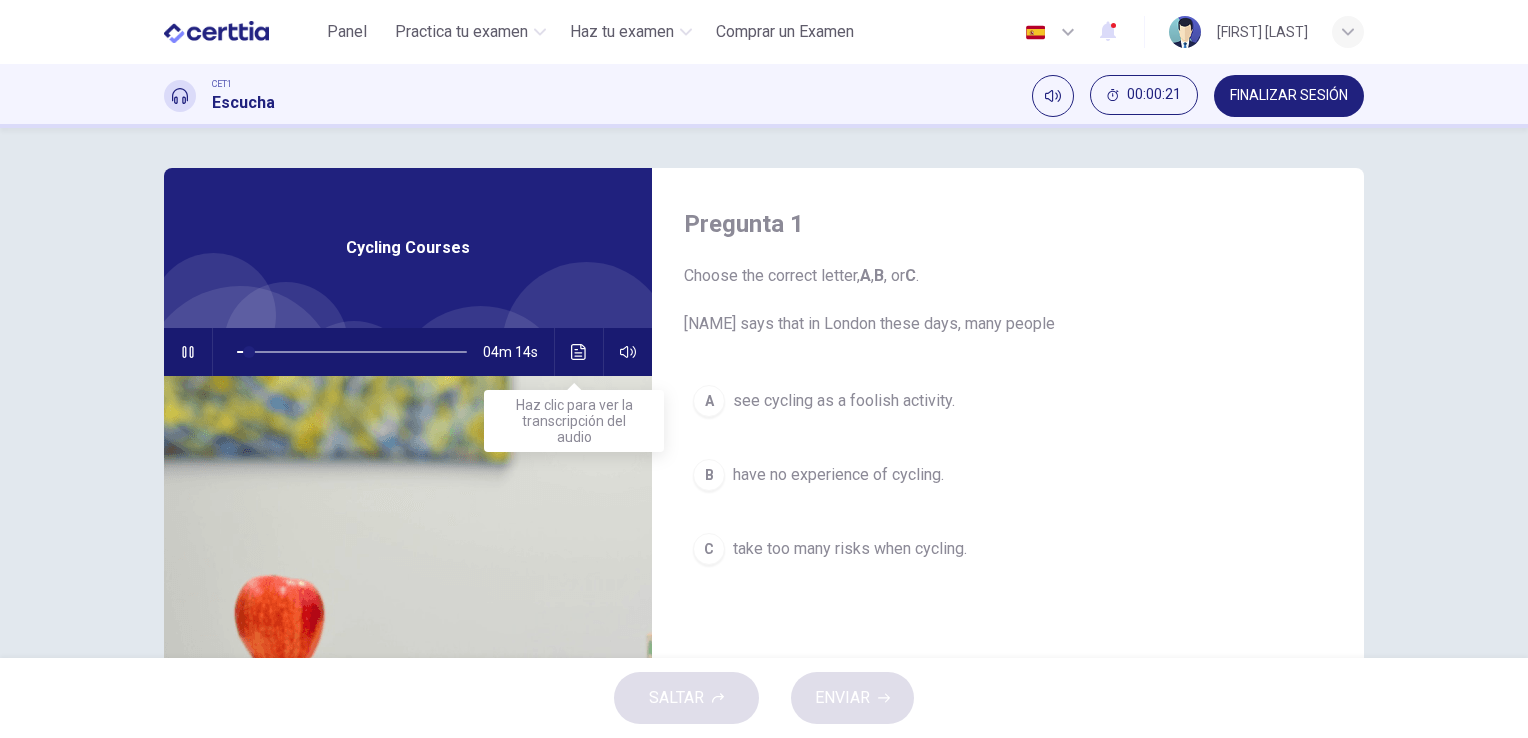 click at bounding box center [579, 352] 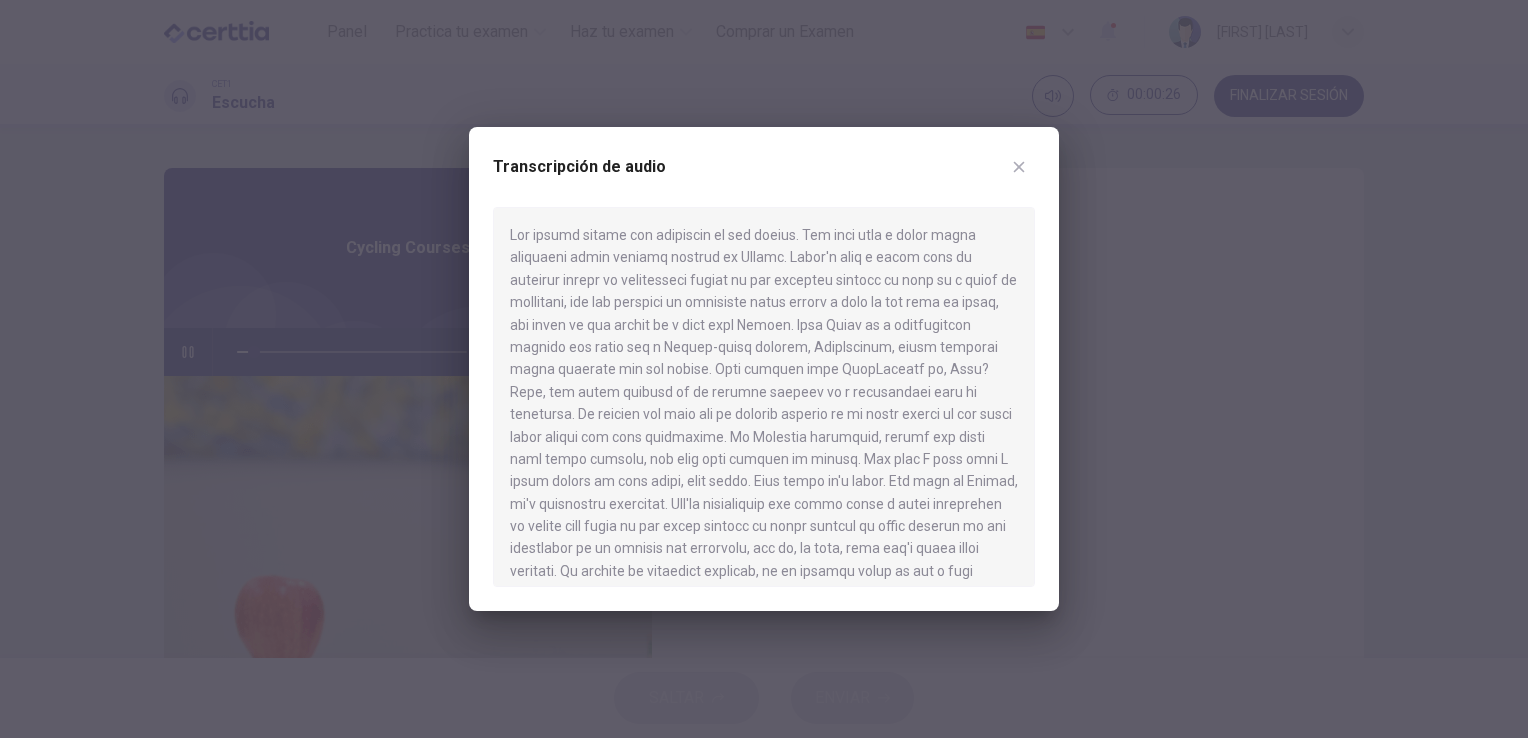 click at bounding box center (764, 369) 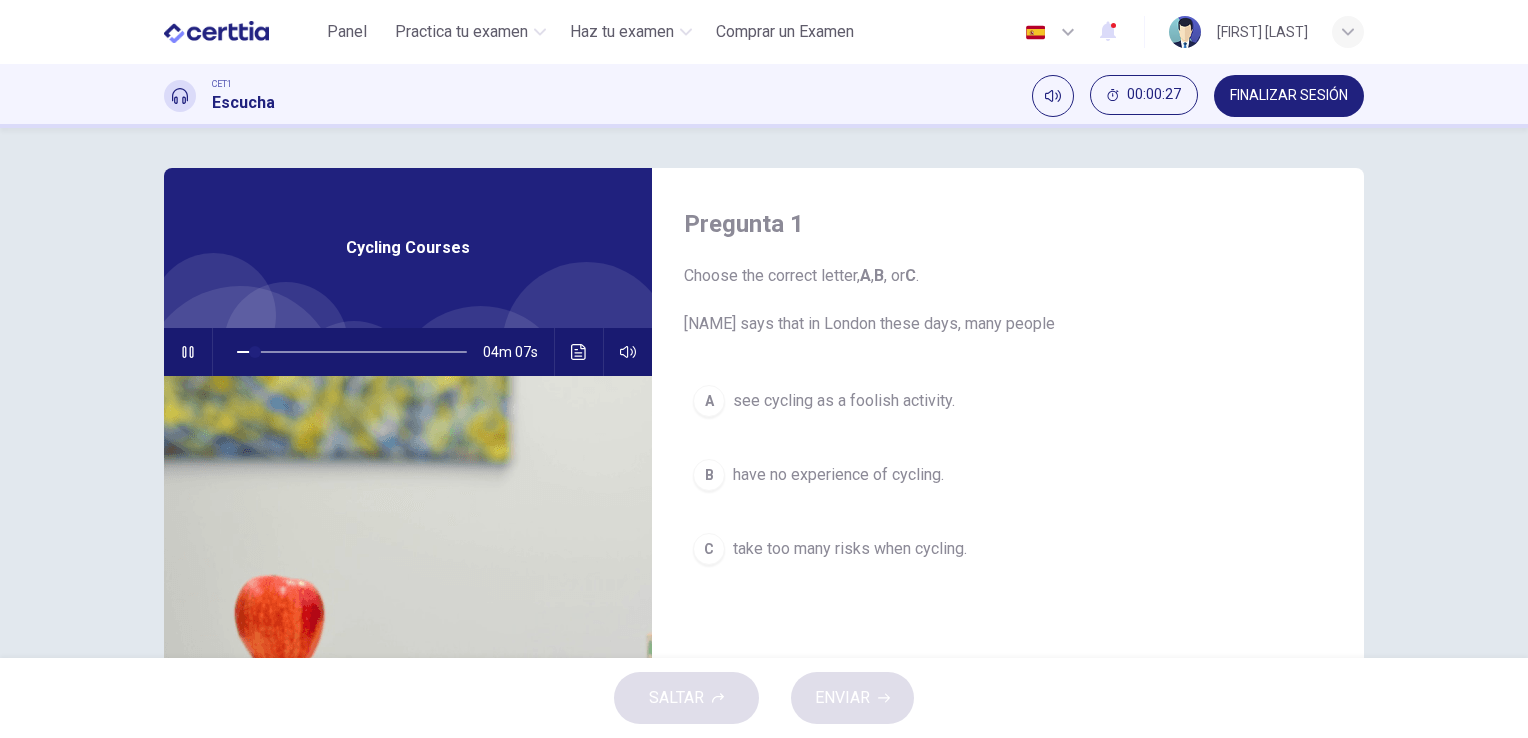 click at bounding box center (188, 352) 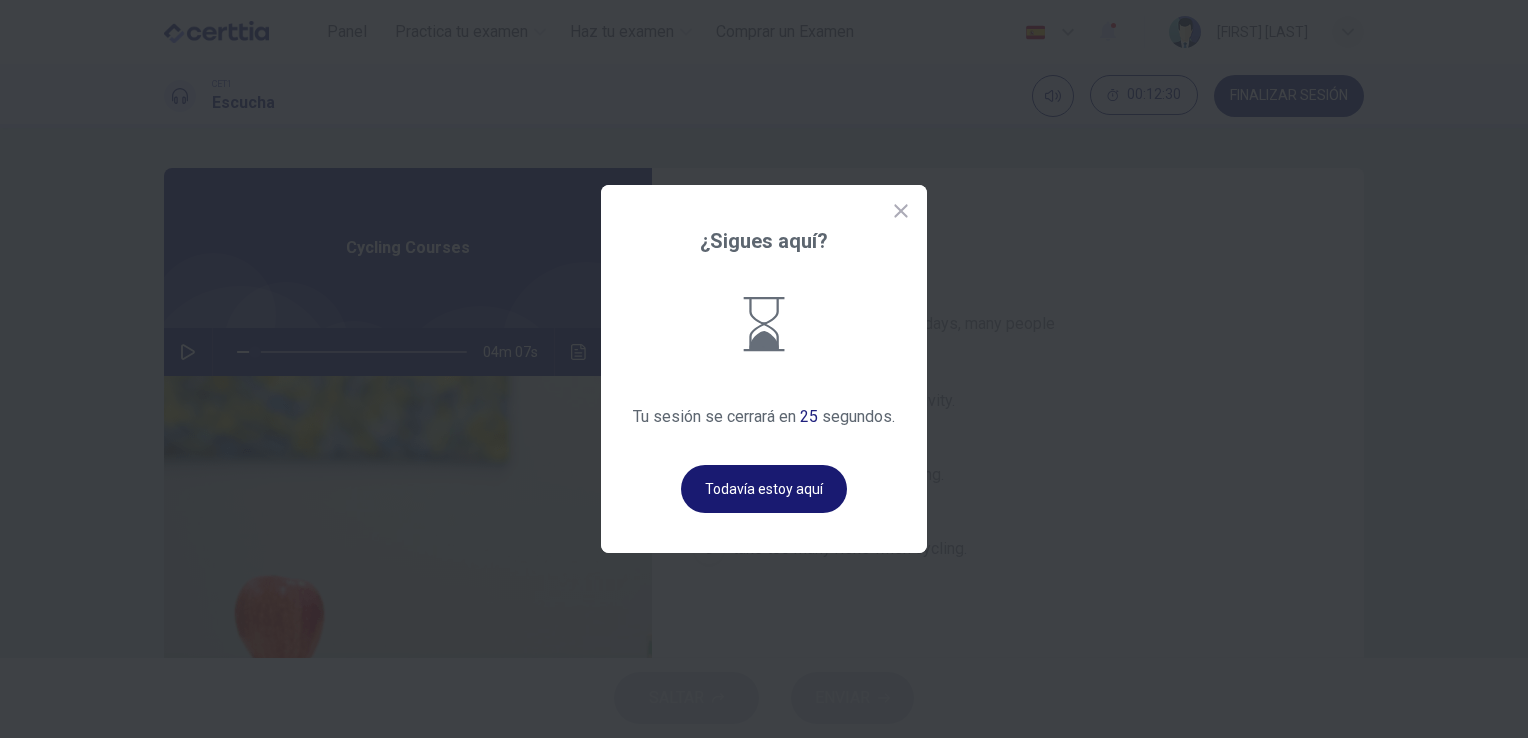 click on "Todavía estoy aquí" at bounding box center (764, 489) 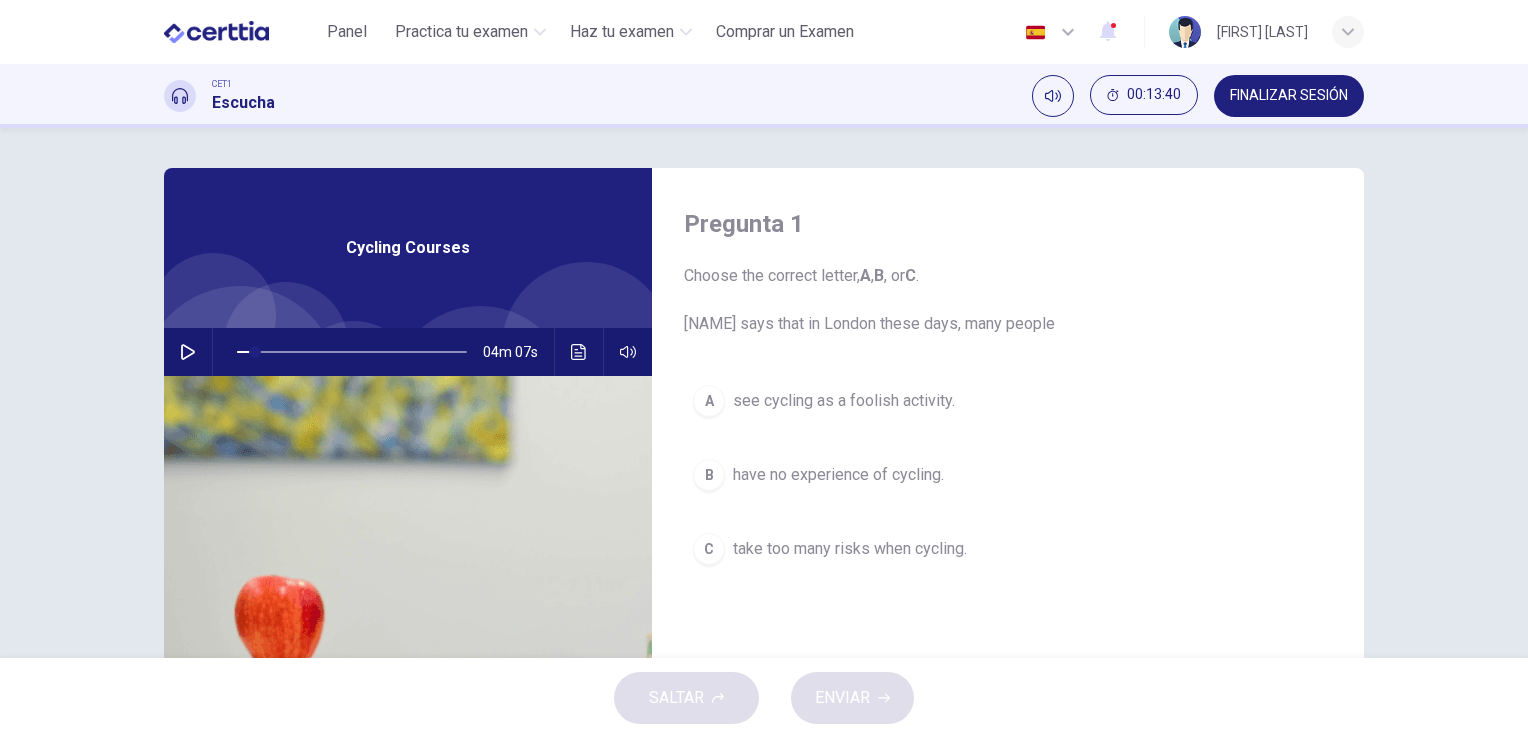 click on "Pregunta 1 Choose the correct letter,  A ,  B , or  C . [PERSON] says that in London these days, many people A see cycling as a foolish activity. B have no experience of cycling. C take too many risks when cycling. Cycling Courses 04m 07s" at bounding box center (764, 393) 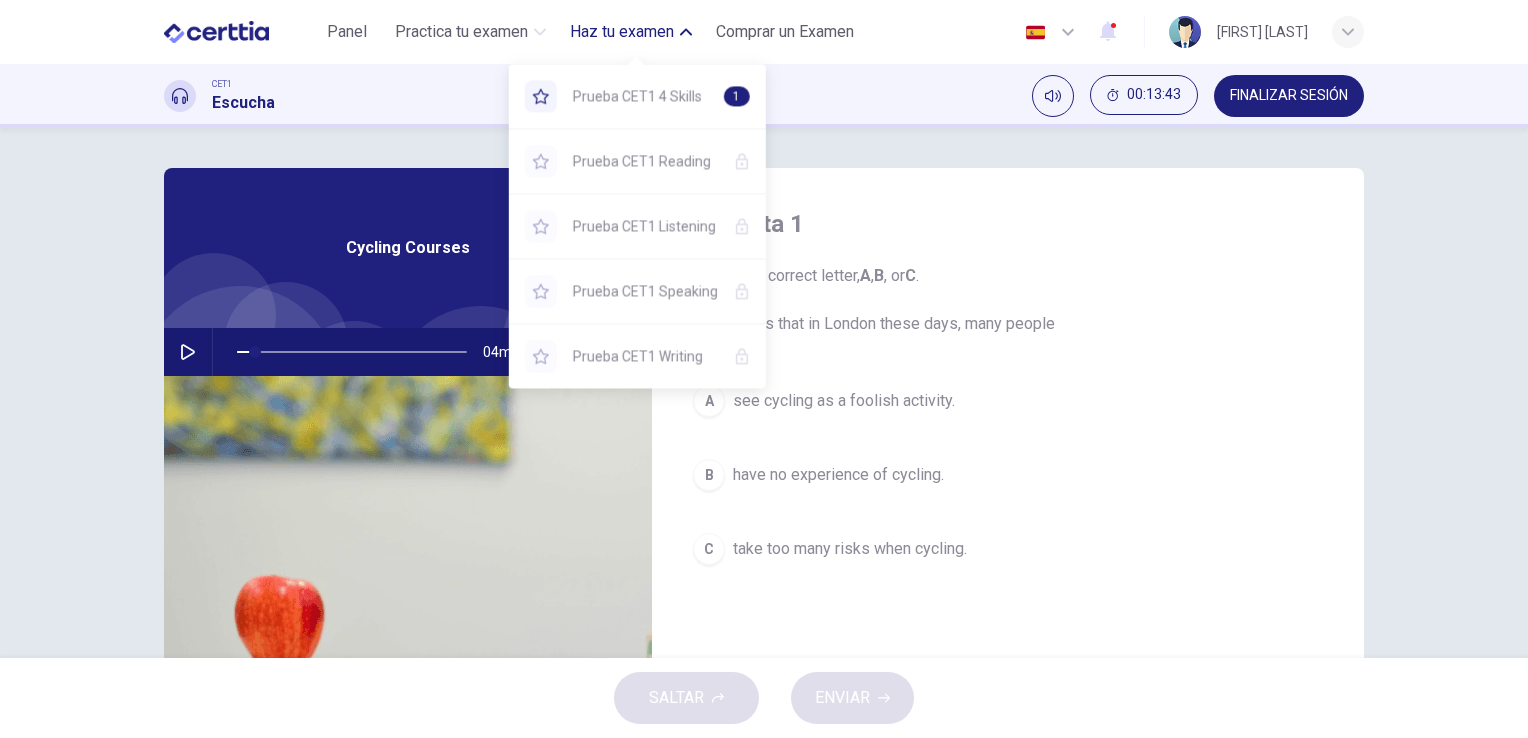 click on "Haz tu examen" at bounding box center [622, 32] 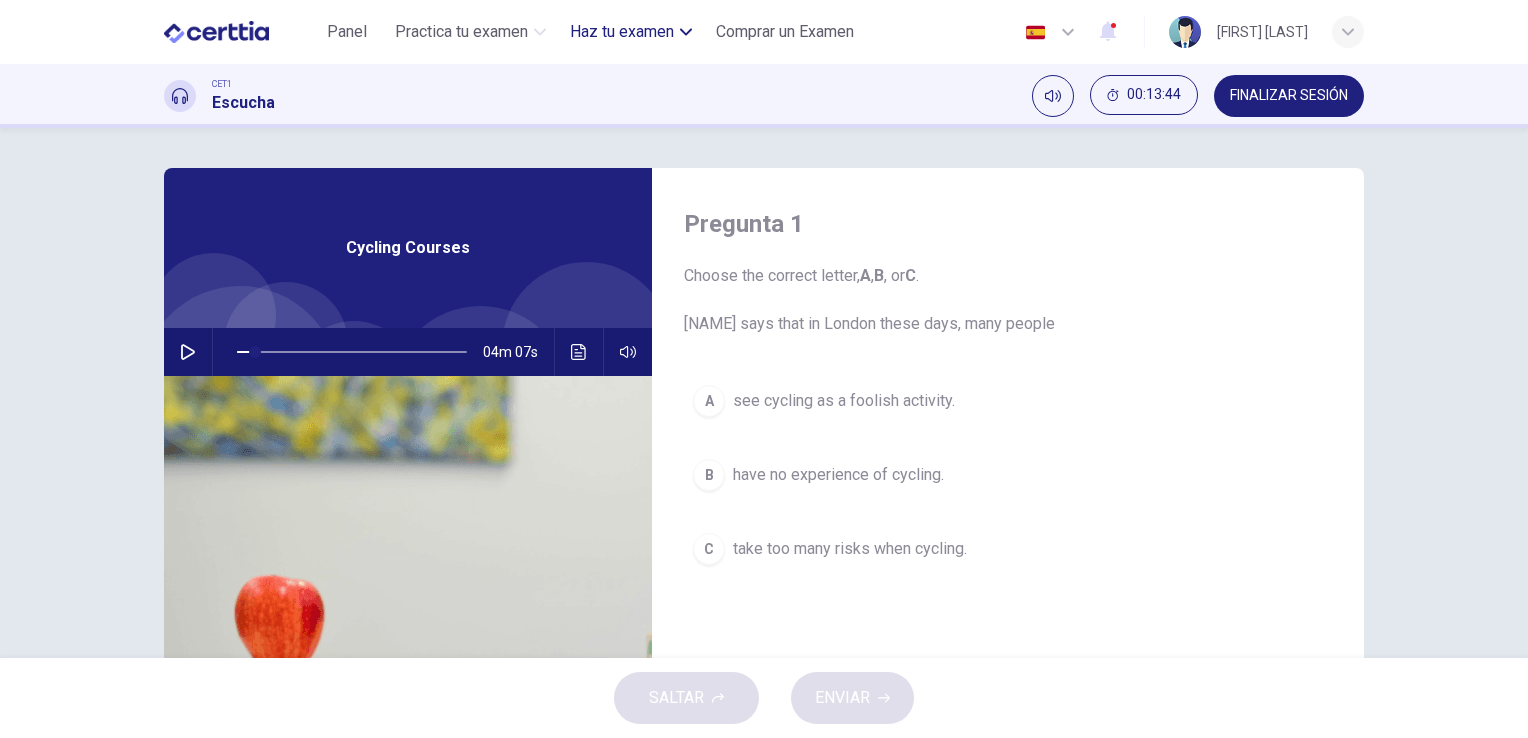 click on "Haz tu examen" at bounding box center (461, 32) 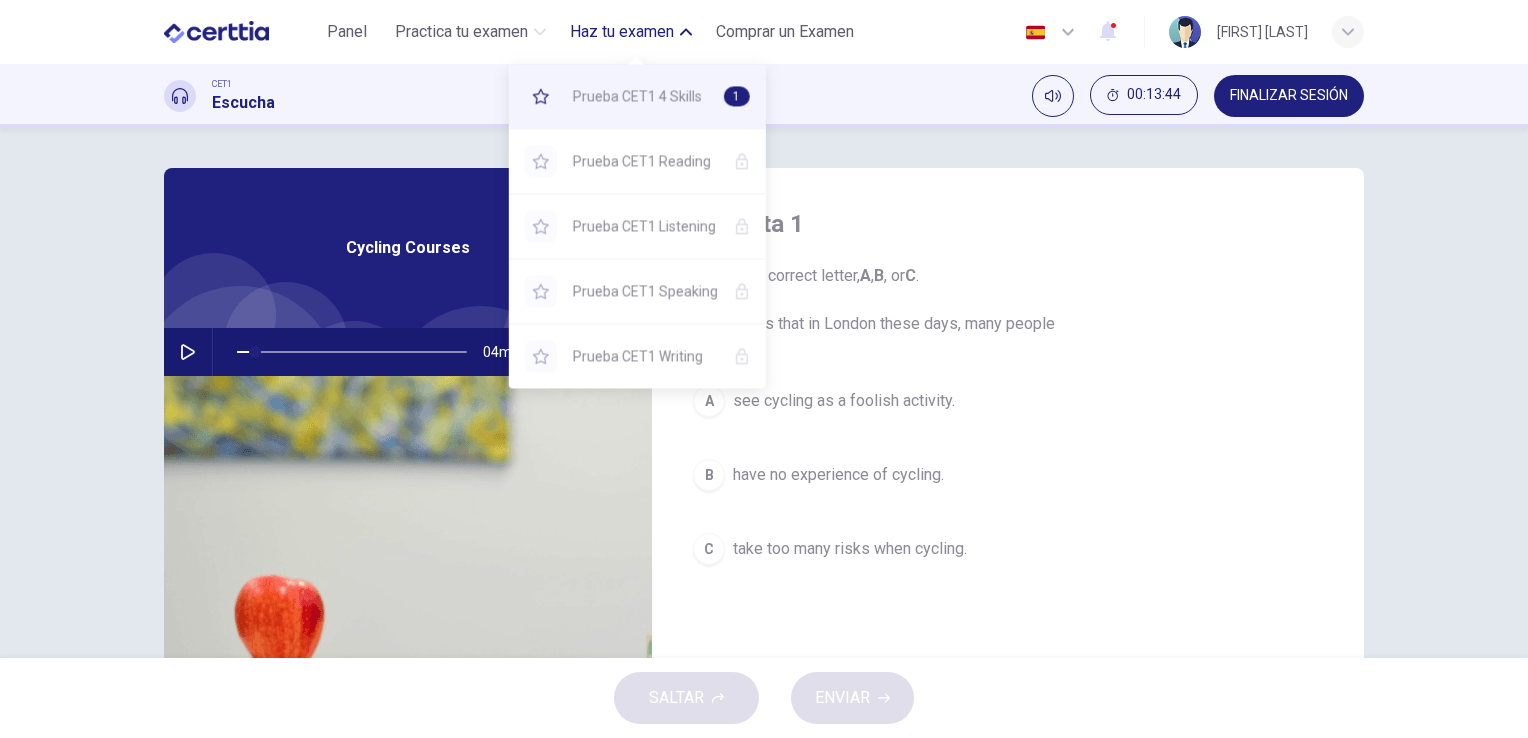 click on "Prueba CET1 4 Skills 1" at bounding box center [637, 96] 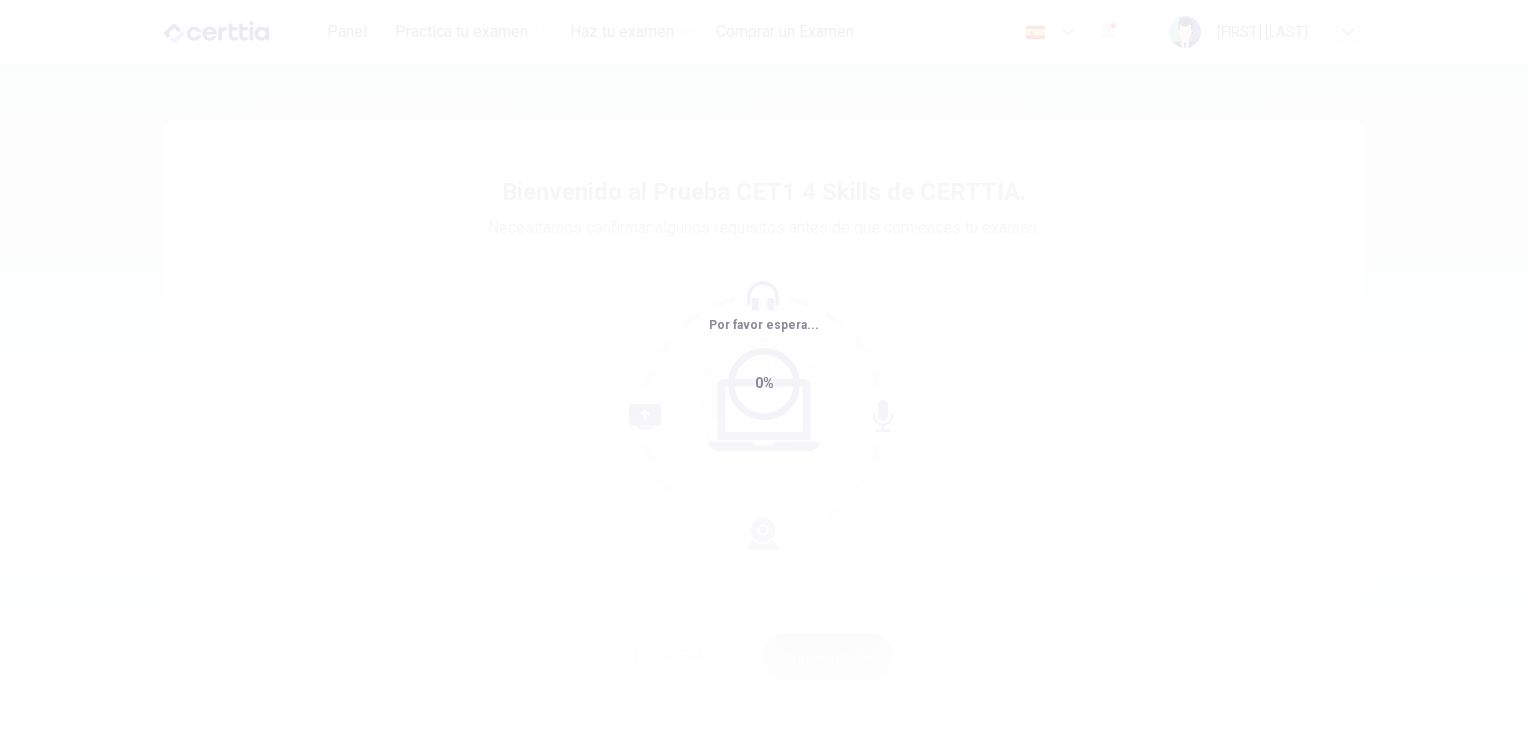 scroll, scrollTop: 0, scrollLeft: 0, axis: both 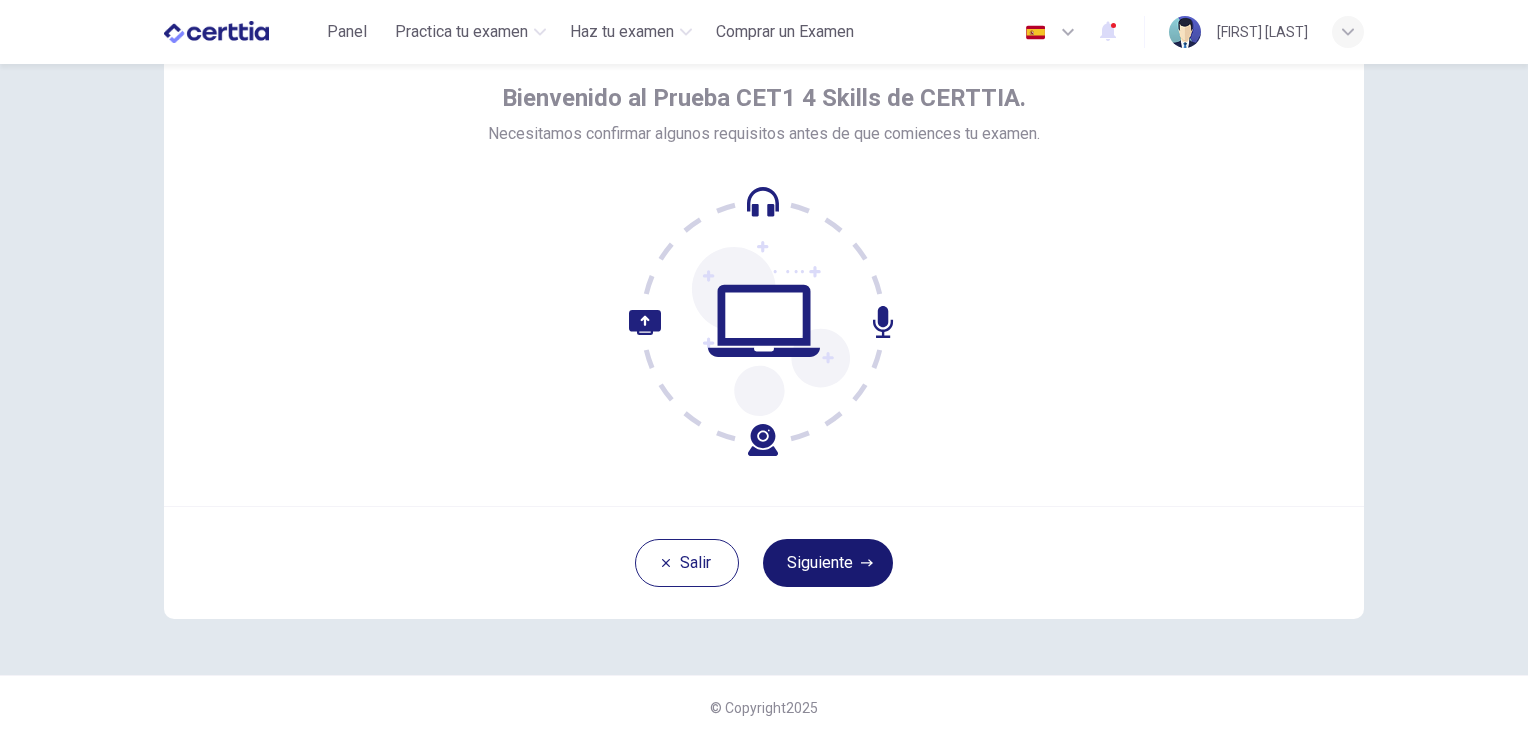 click on "Siguiente" at bounding box center [828, 563] 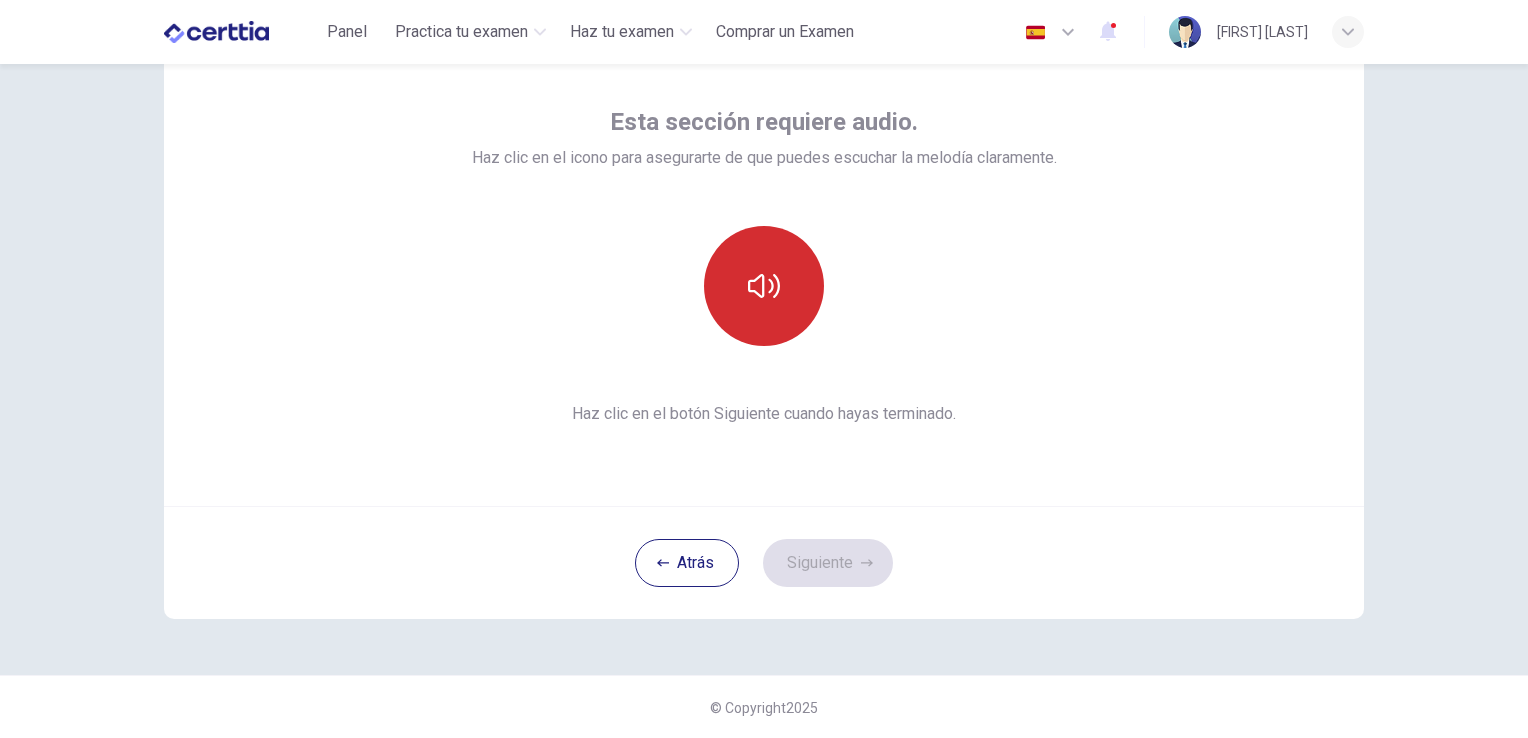 click at bounding box center (764, 286) 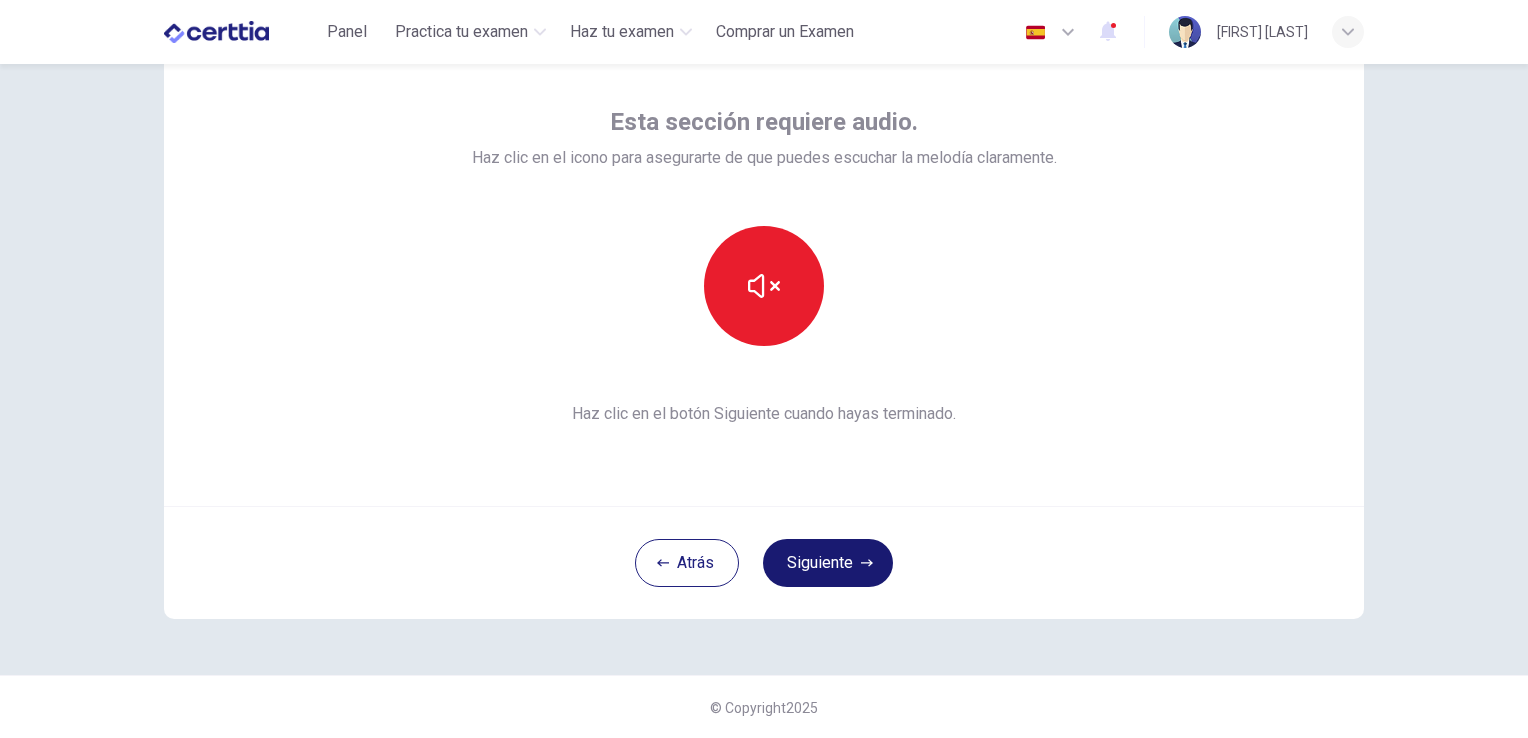 click on "Siguiente" at bounding box center (828, 563) 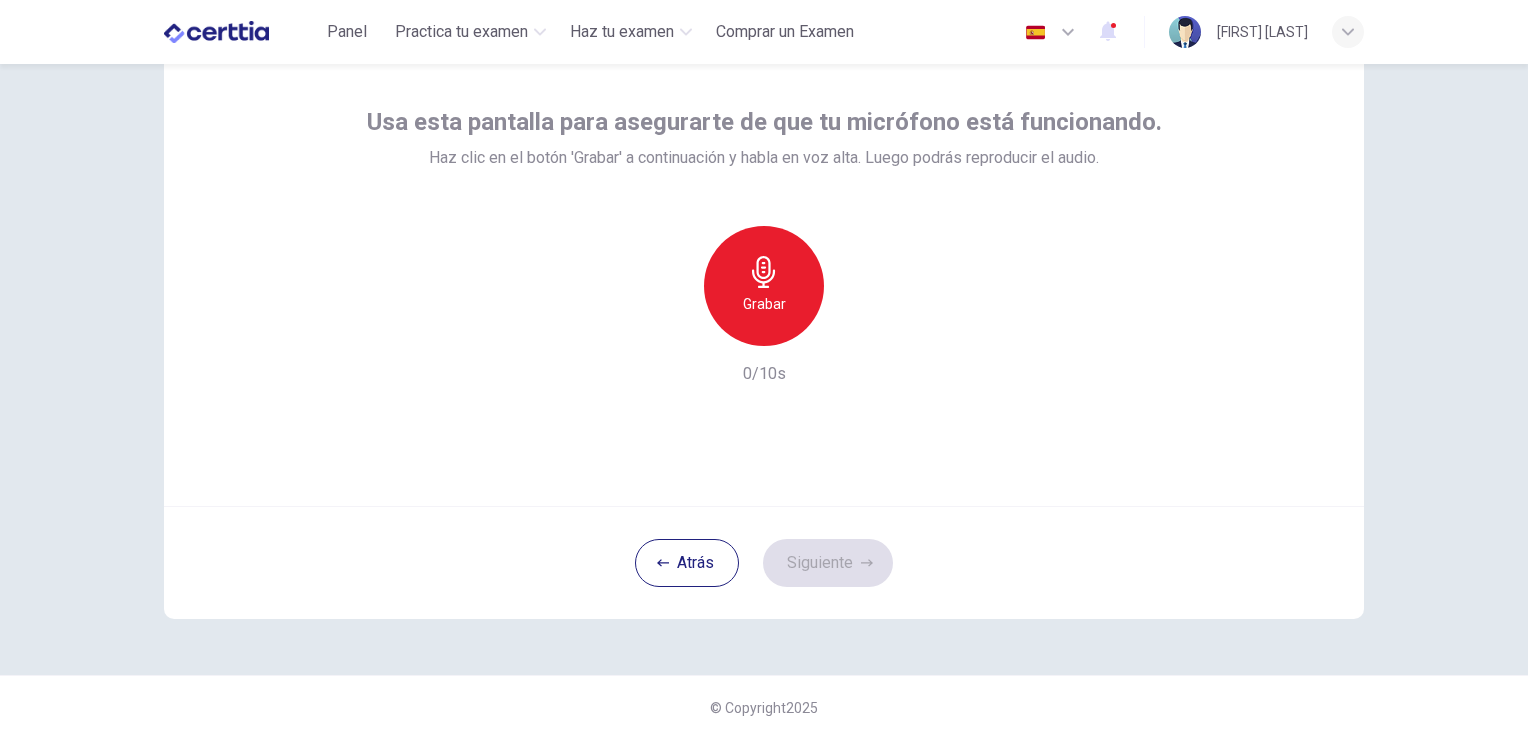 click on "Grabar" at bounding box center [764, 304] 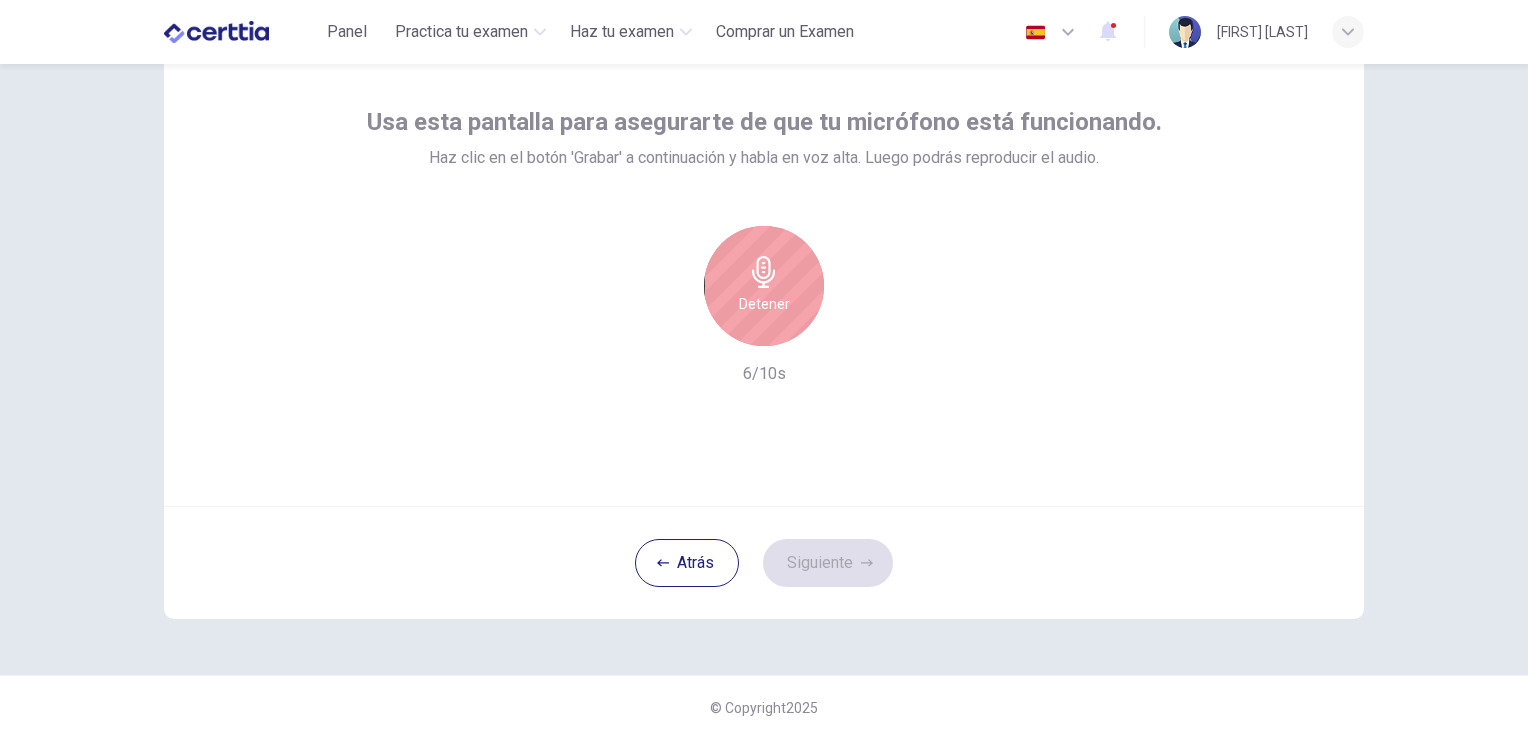 click on "Detener" at bounding box center [764, 286] 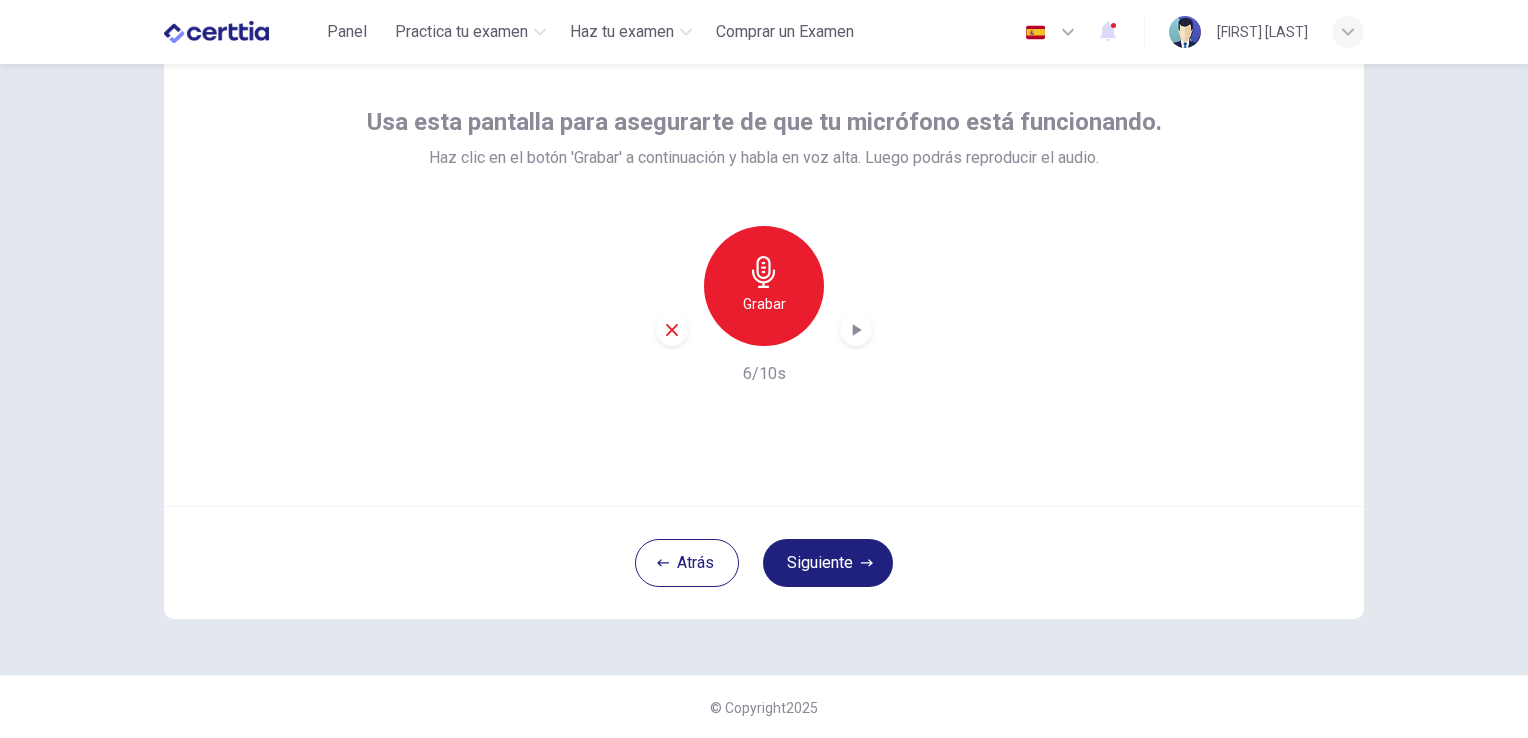 click at bounding box center [856, 330] 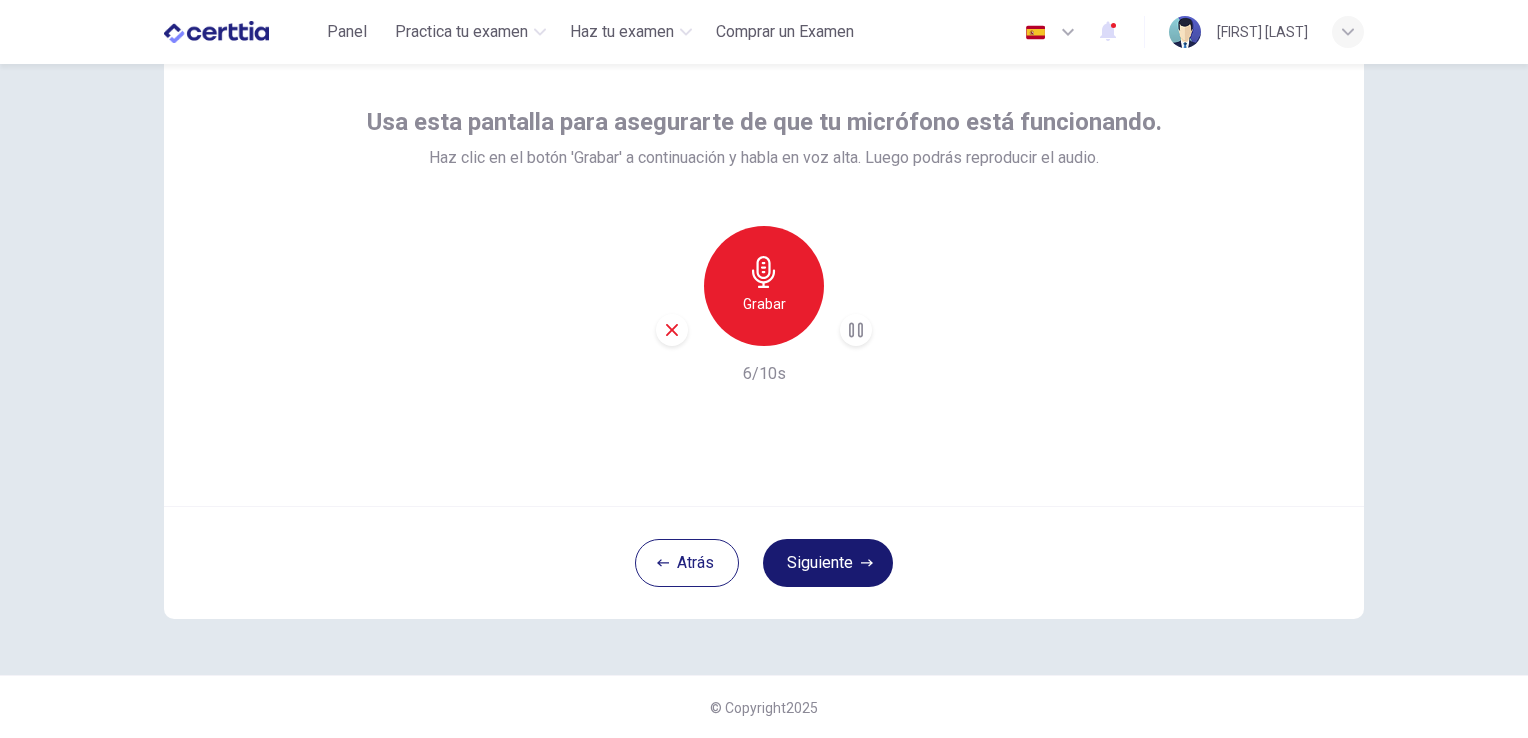 click at bounding box center (867, 563) 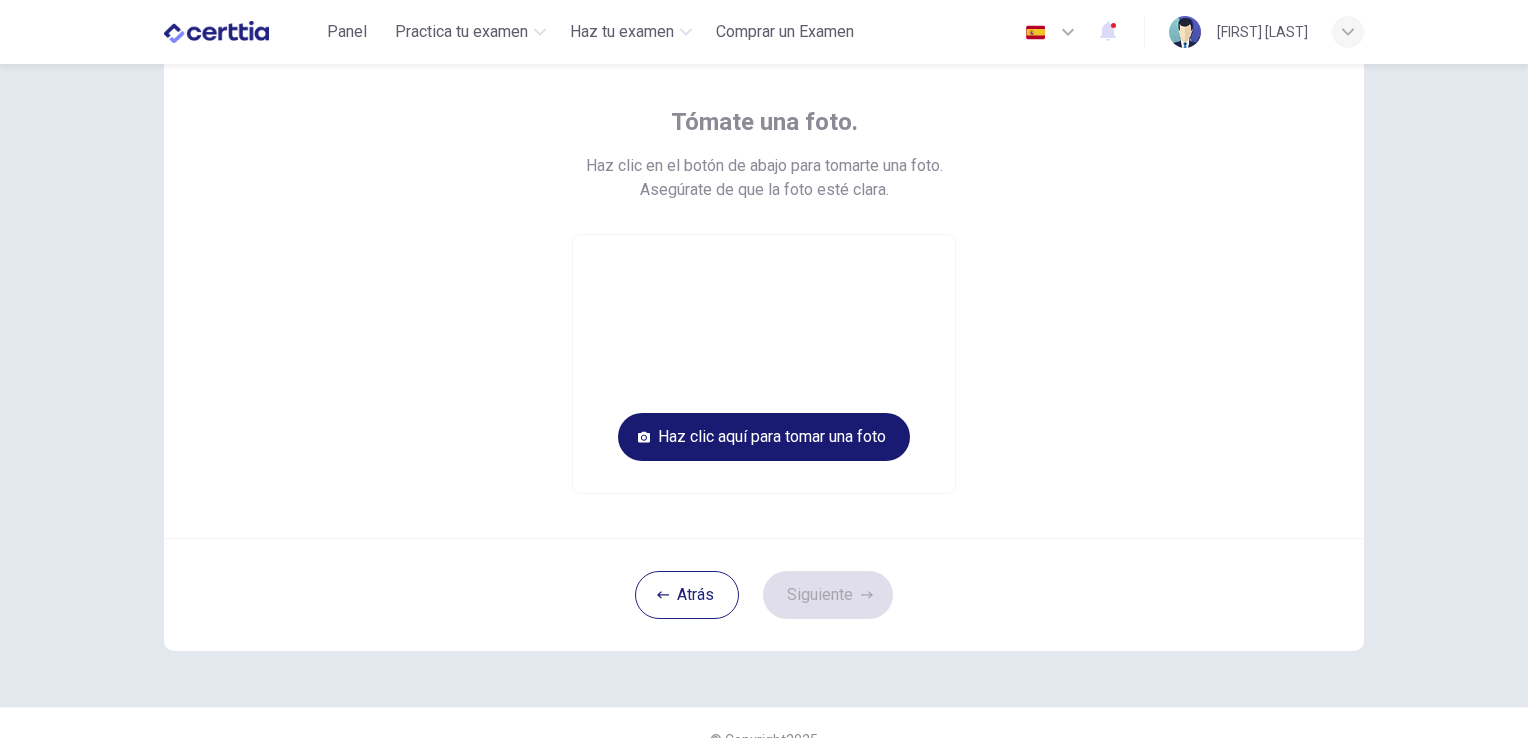 click on "Haz clic aquí para tomar una foto" at bounding box center (764, 437) 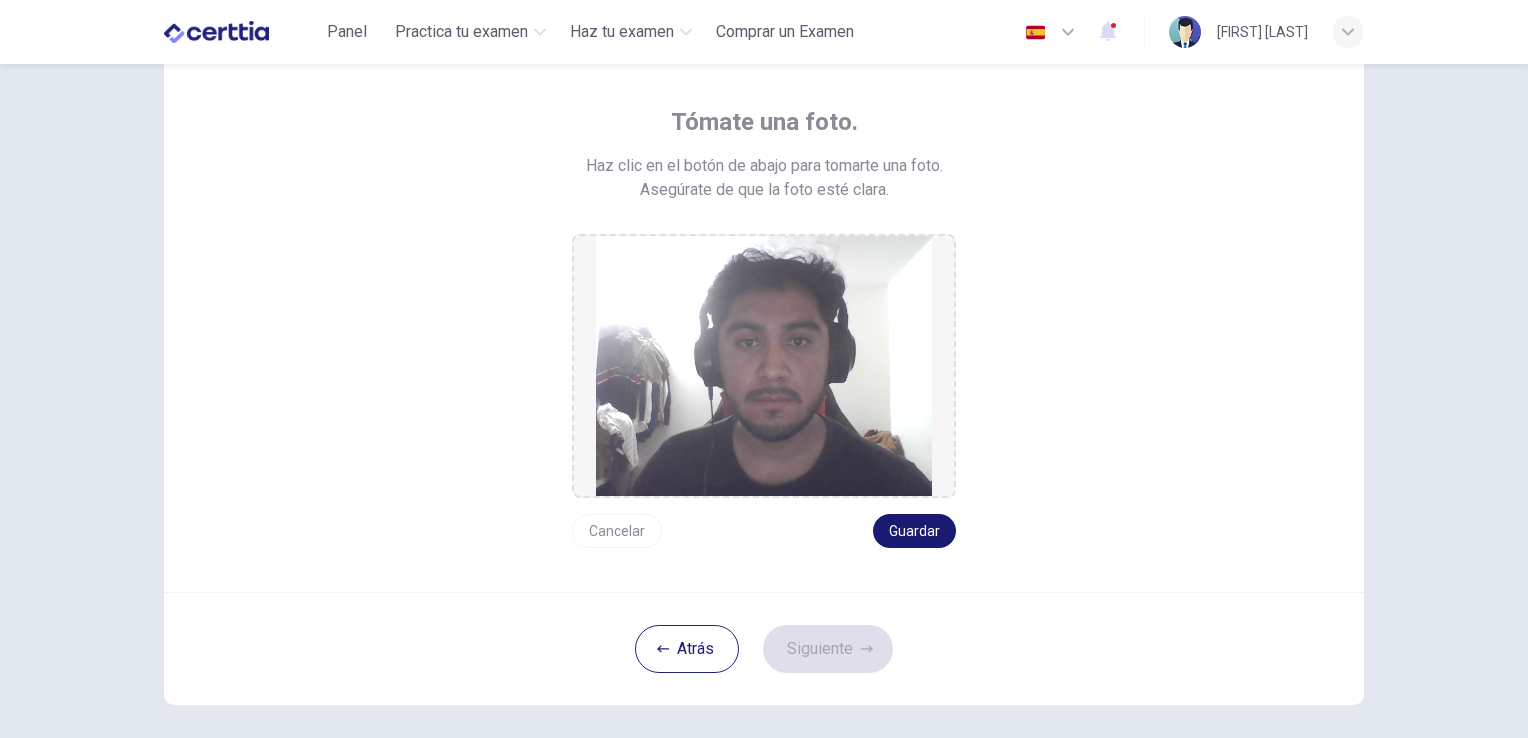 click on "Guardar" at bounding box center (914, 531) 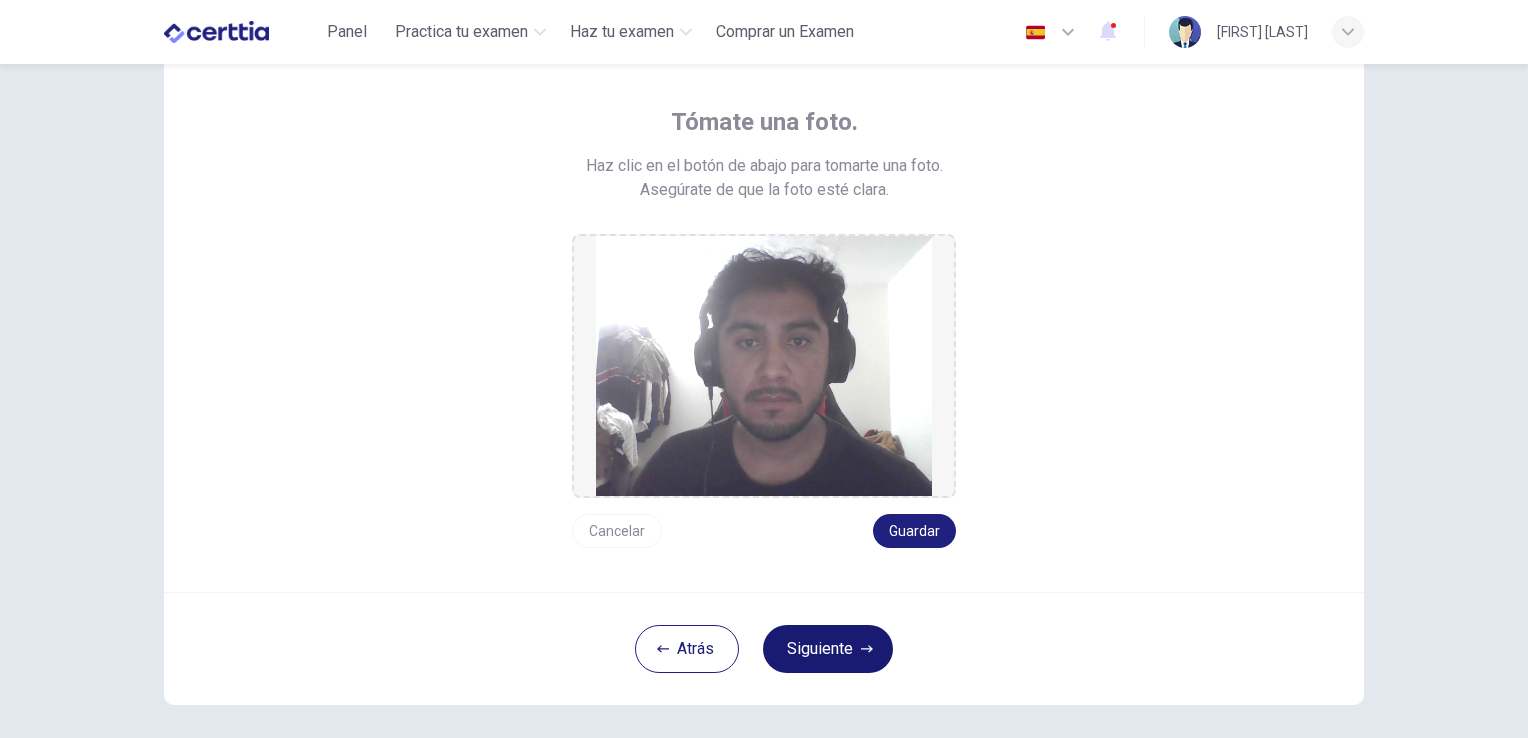 click at bounding box center [867, 649] 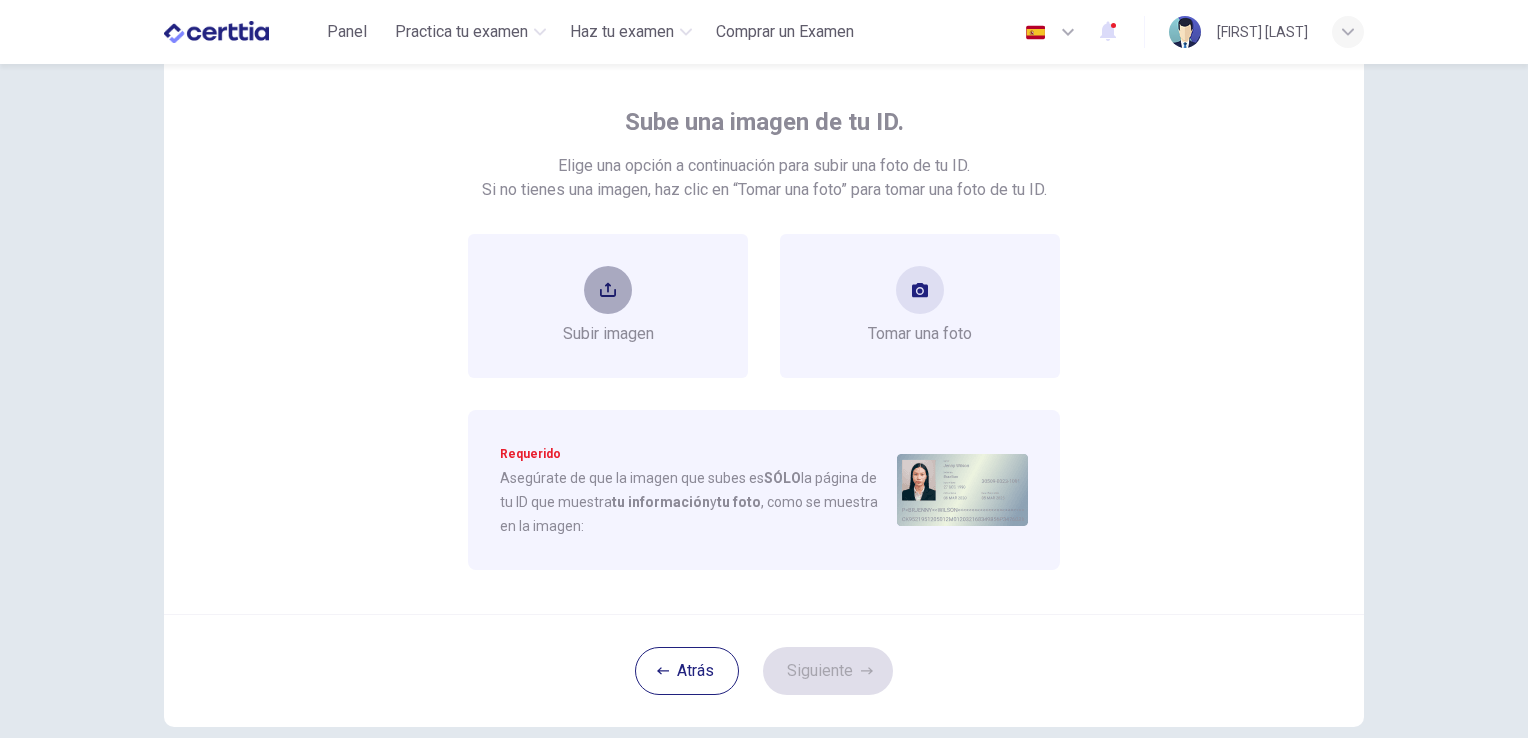 click at bounding box center [608, 290] 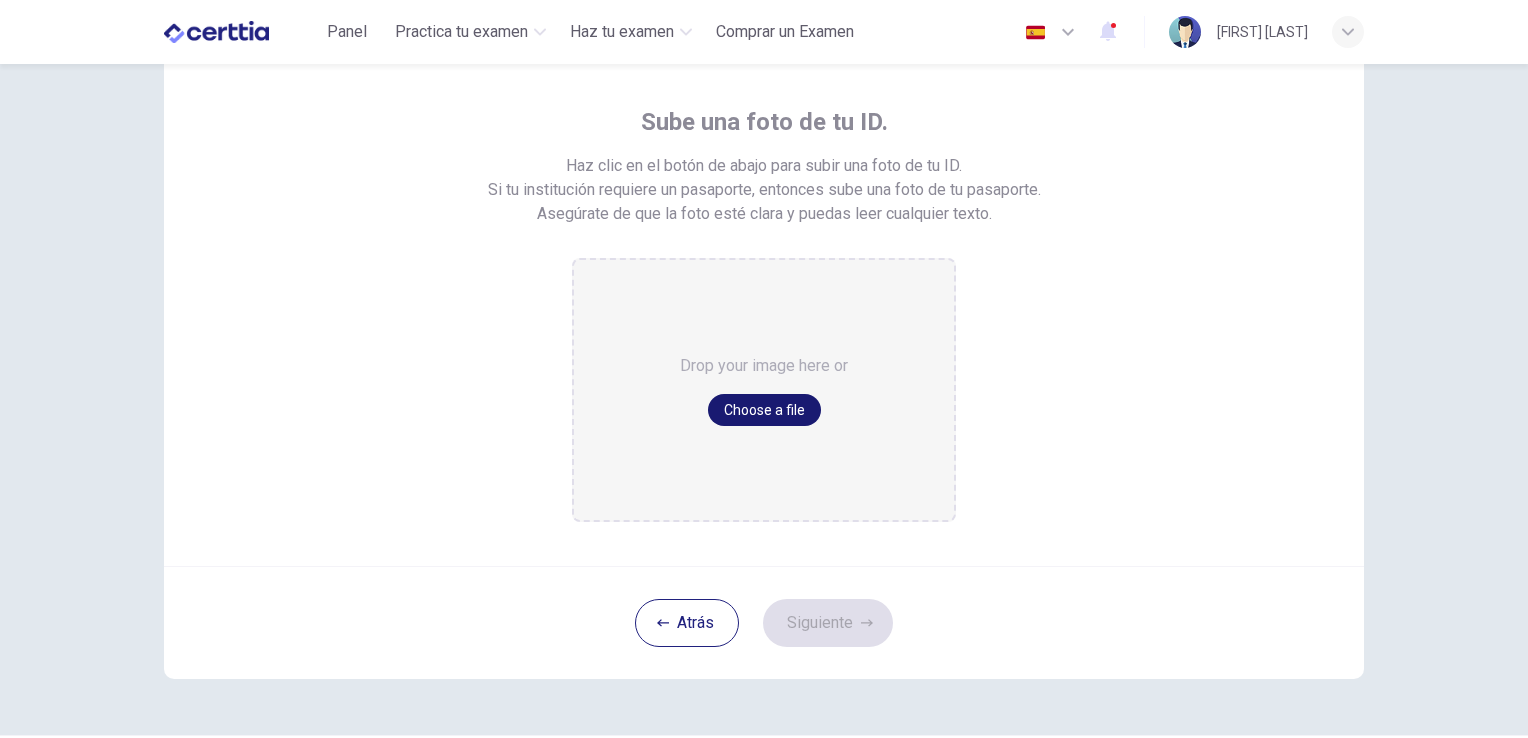 click on "Choose a file" at bounding box center [764, 410] 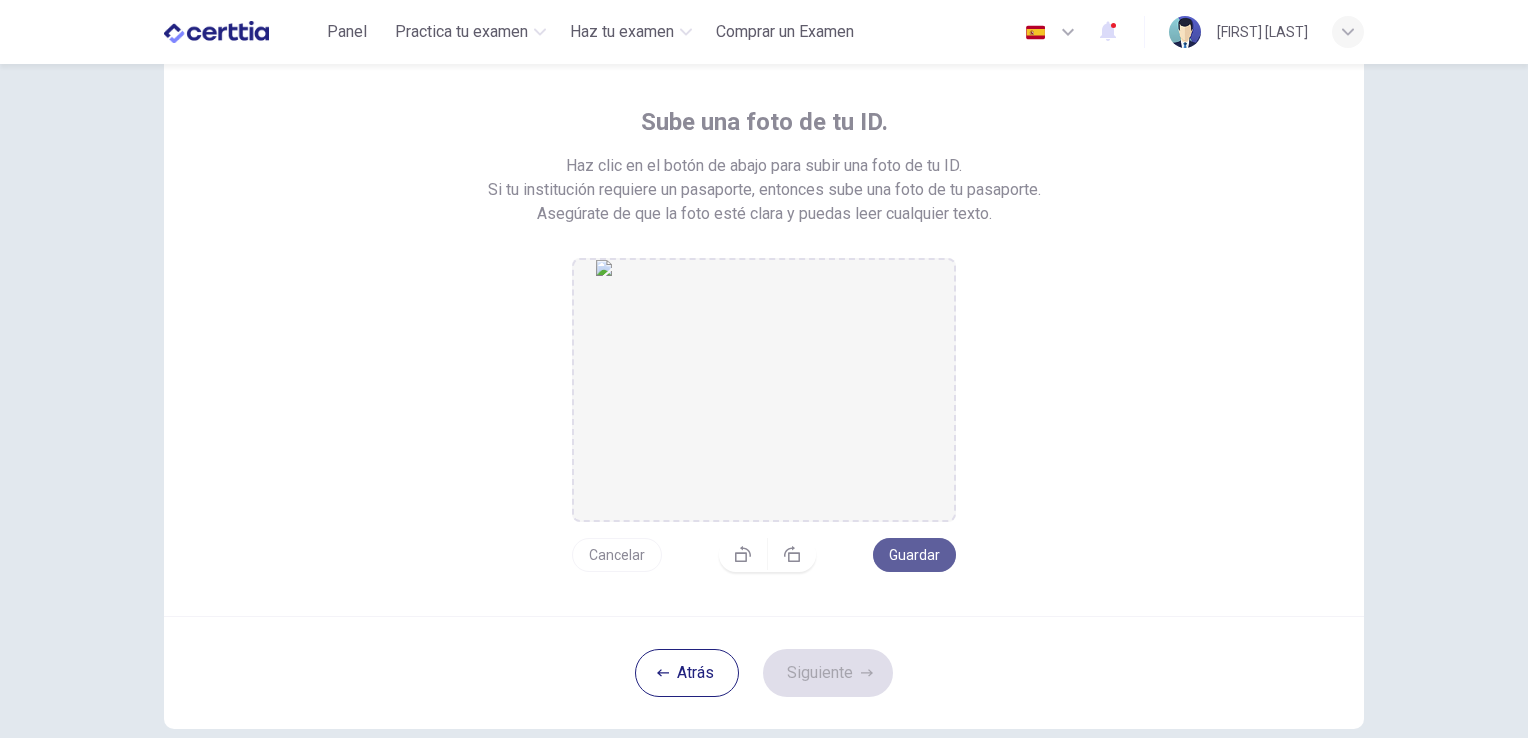 click on "Guardar" at bounding box center (914, 555) 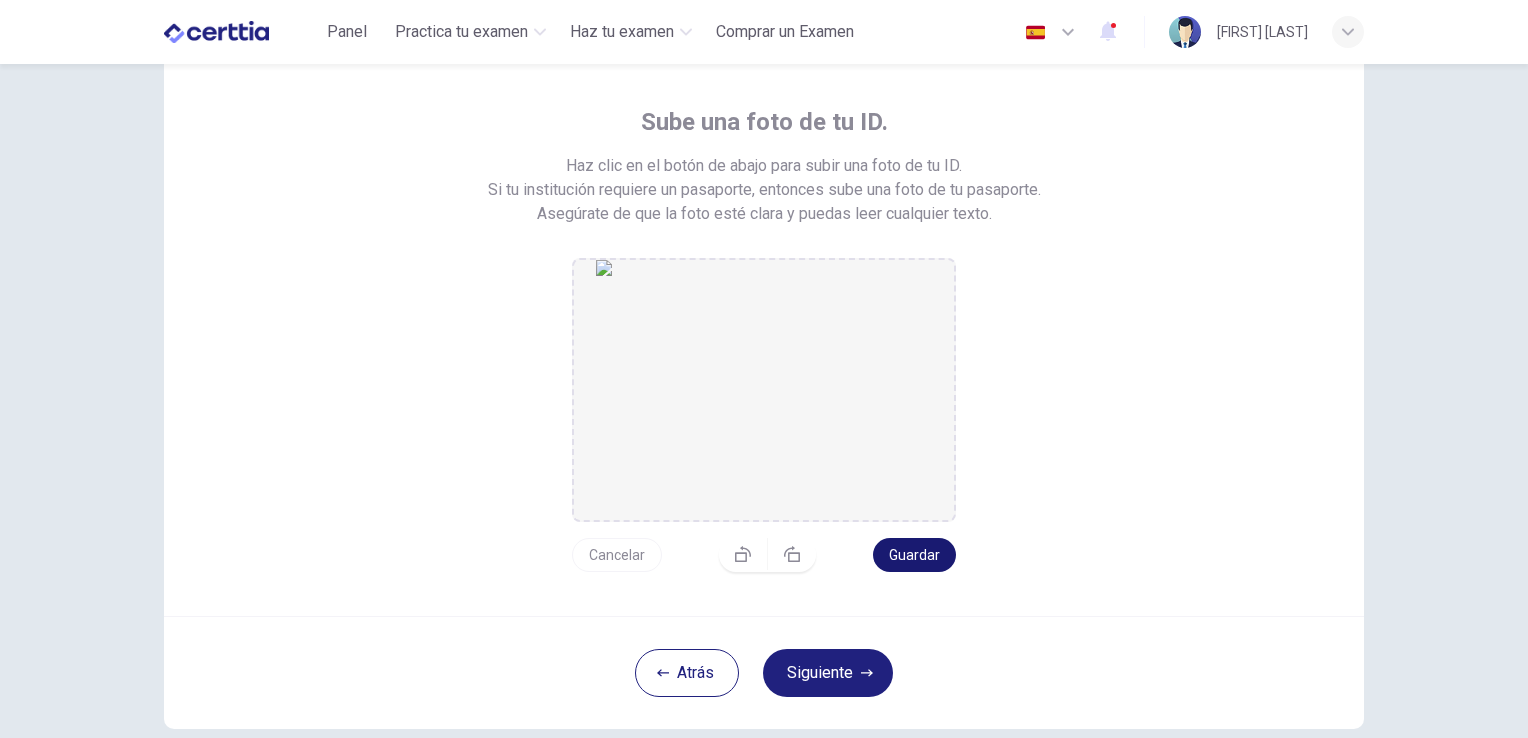 click on "Guardar" at bounding box center (914, 555) 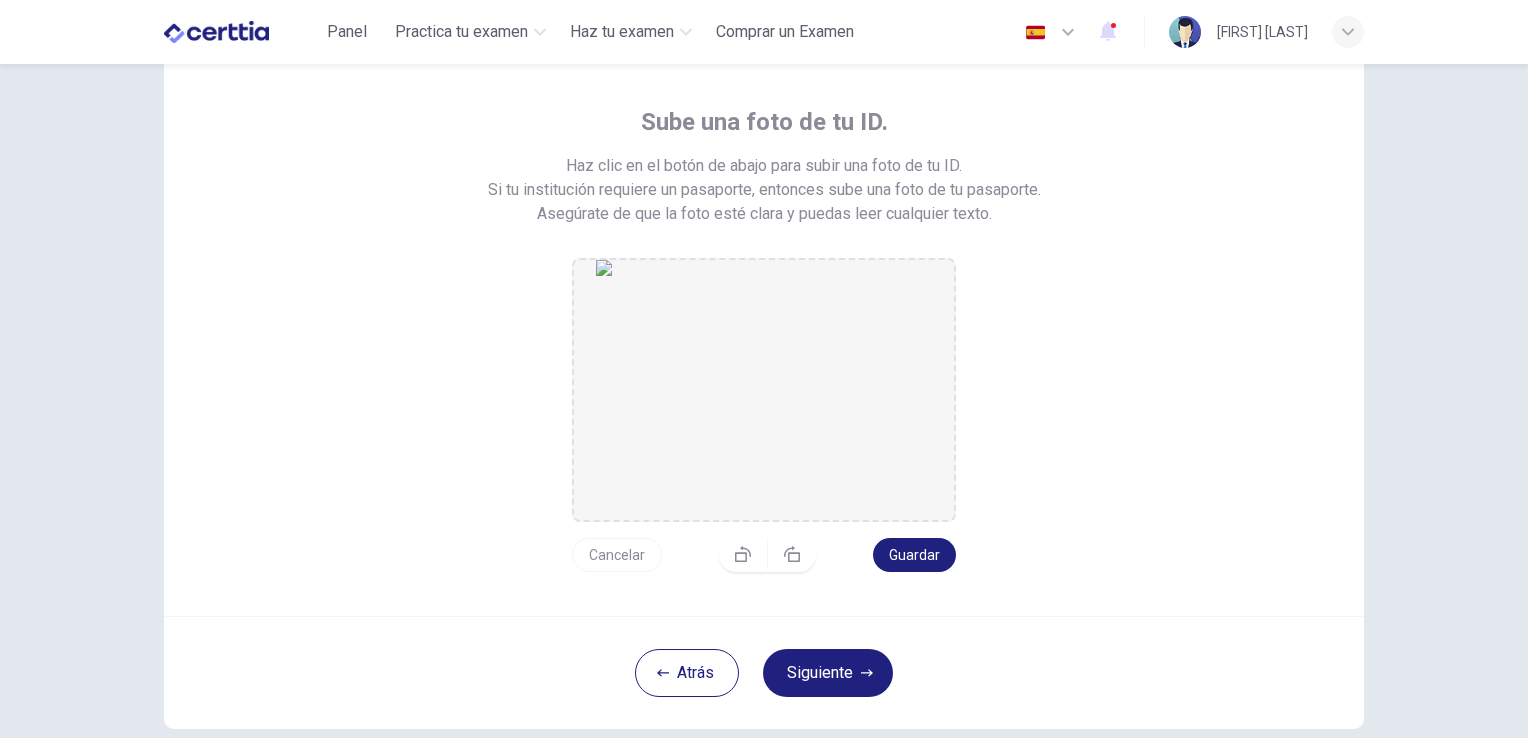 click at bounding box center (867, 673) 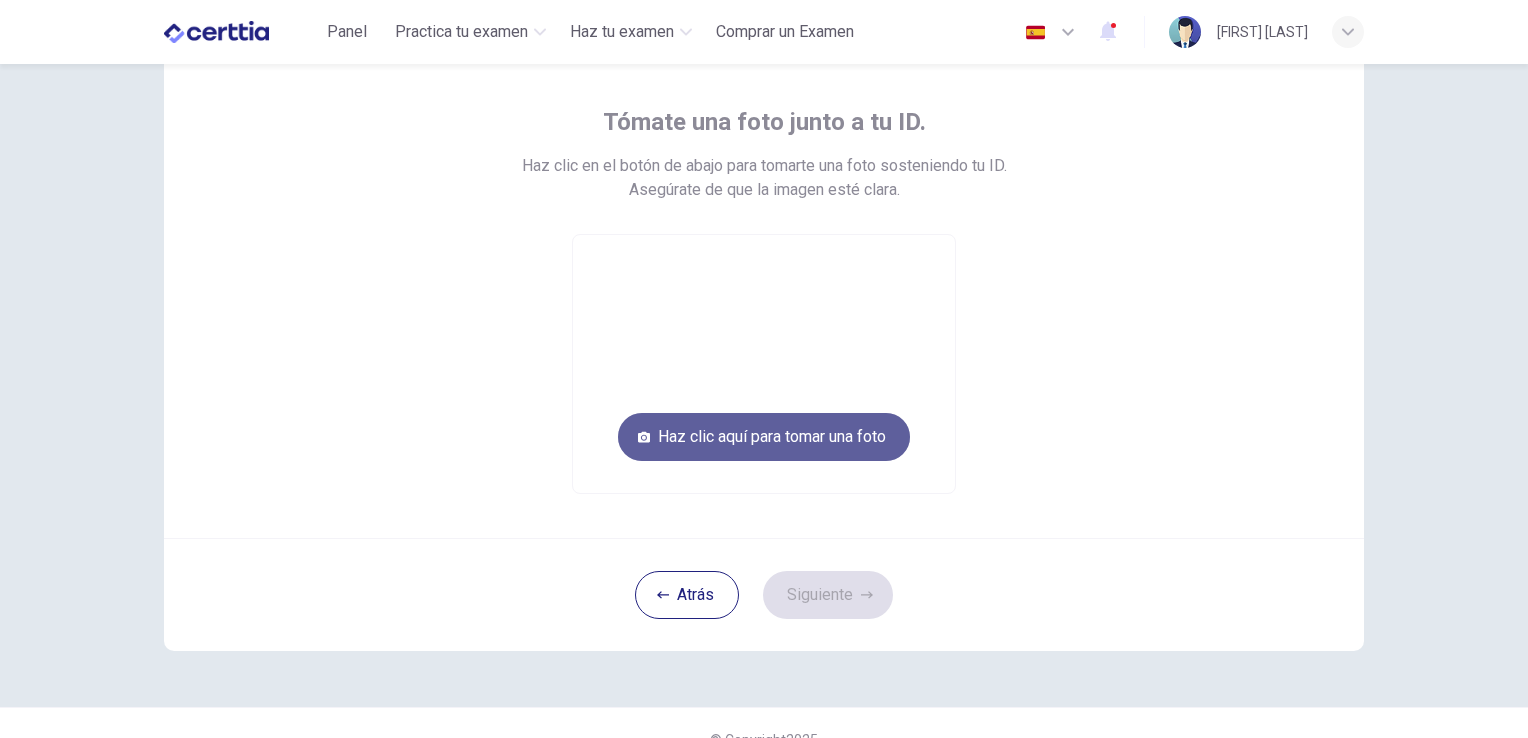 click on "Haz clic aquí para tomar una foto" at bounding box center (764, 437) 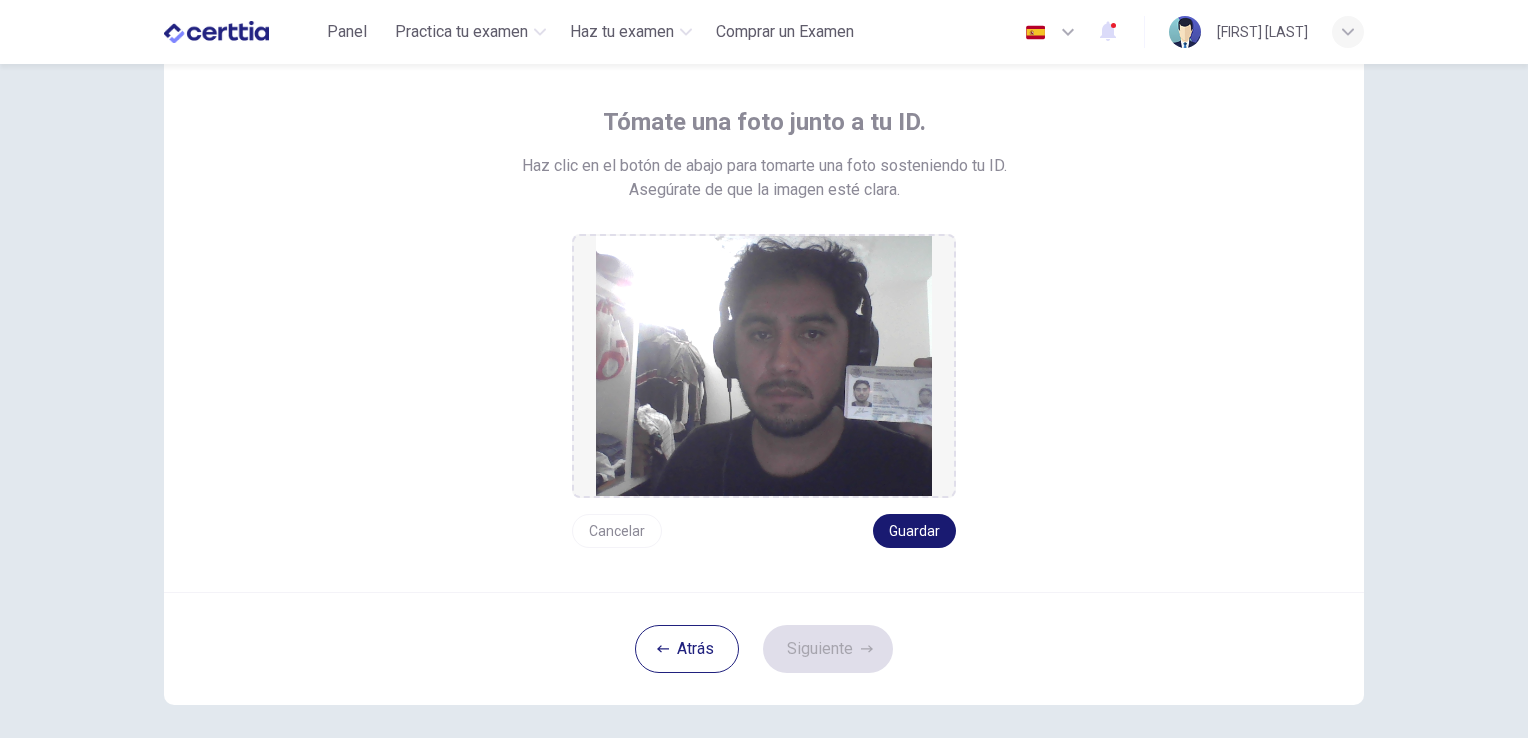 click on "Guardar" at bounding box center [914, 531] 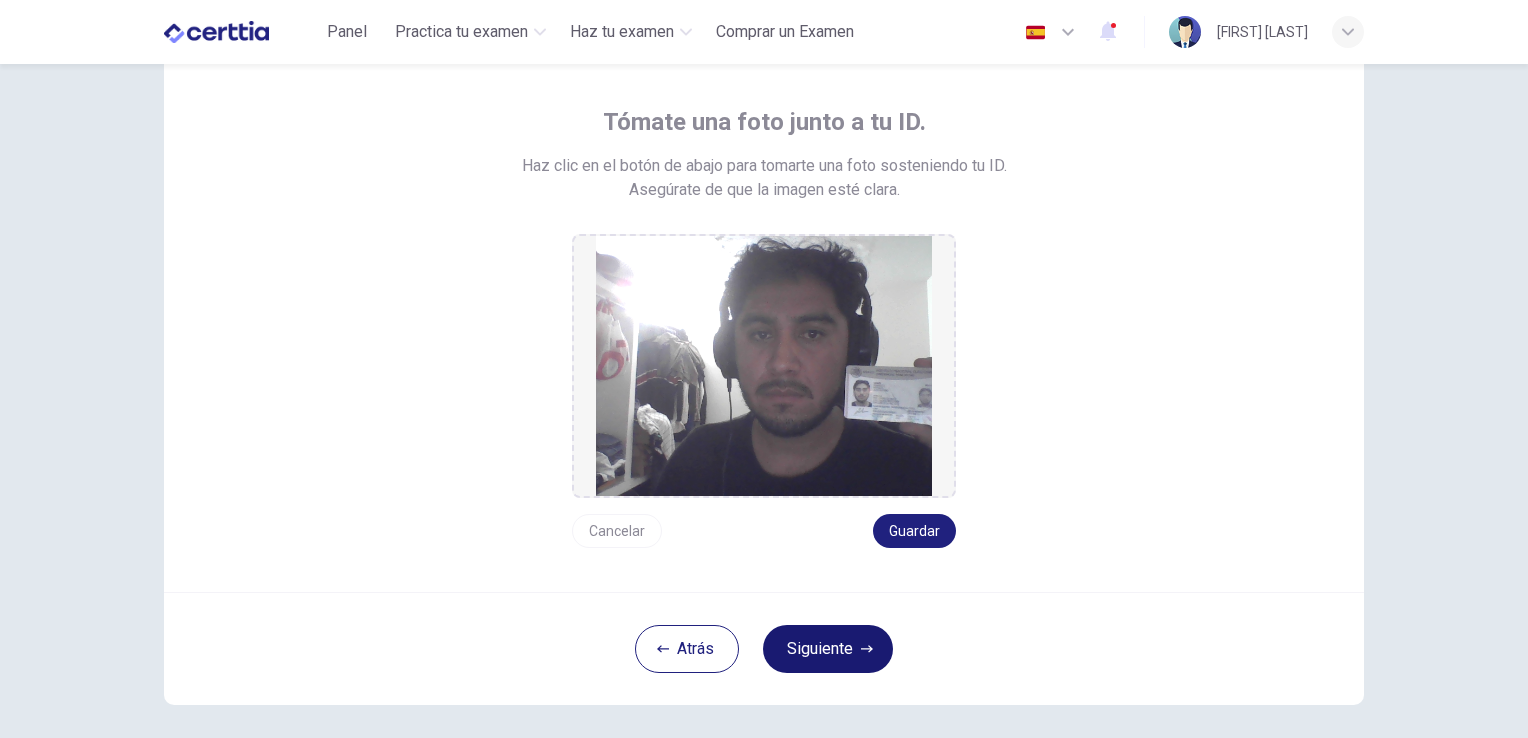 click on "Siguiente" at bounding box center (828, 649) 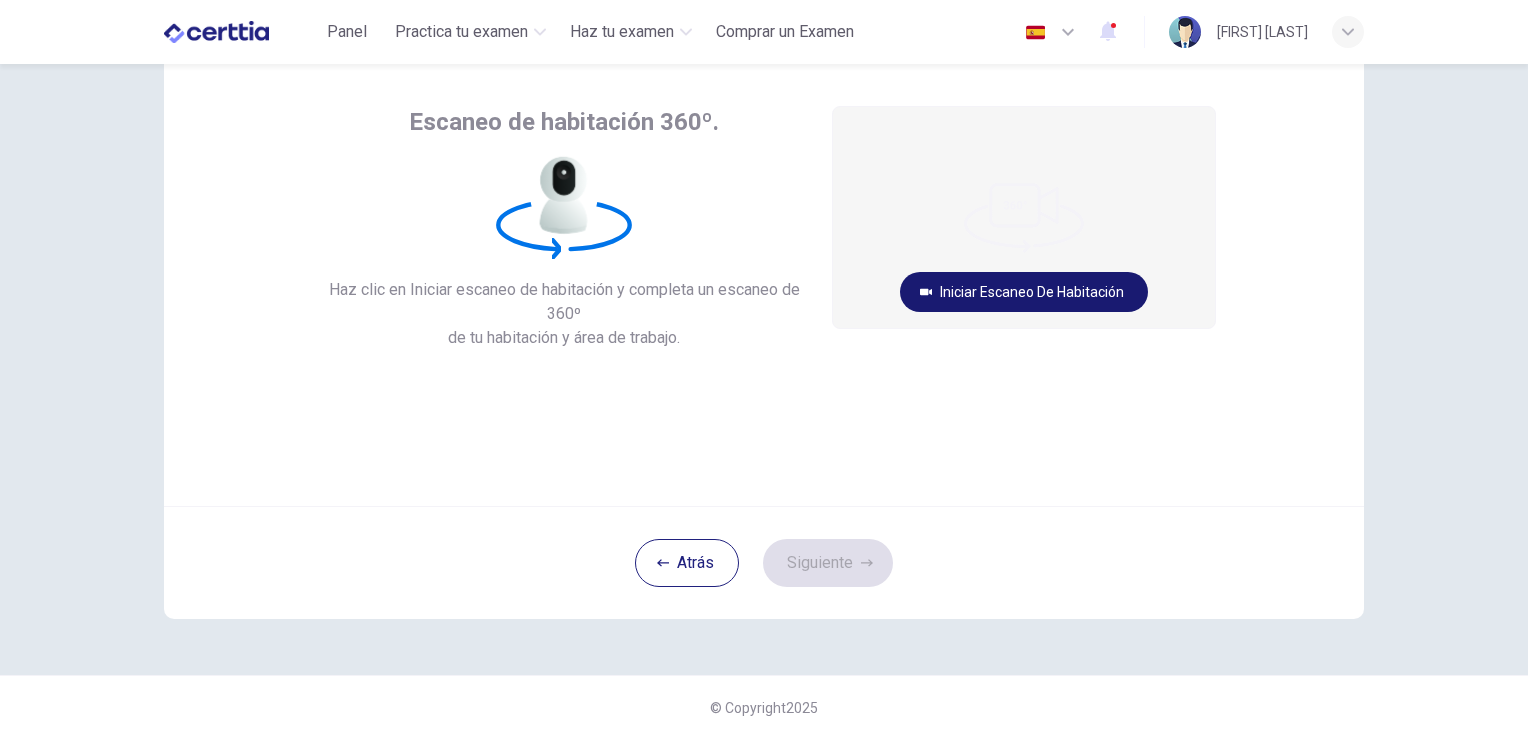 click on "Iniciar escaneo de habitación" at bounding box center [1024, 292] 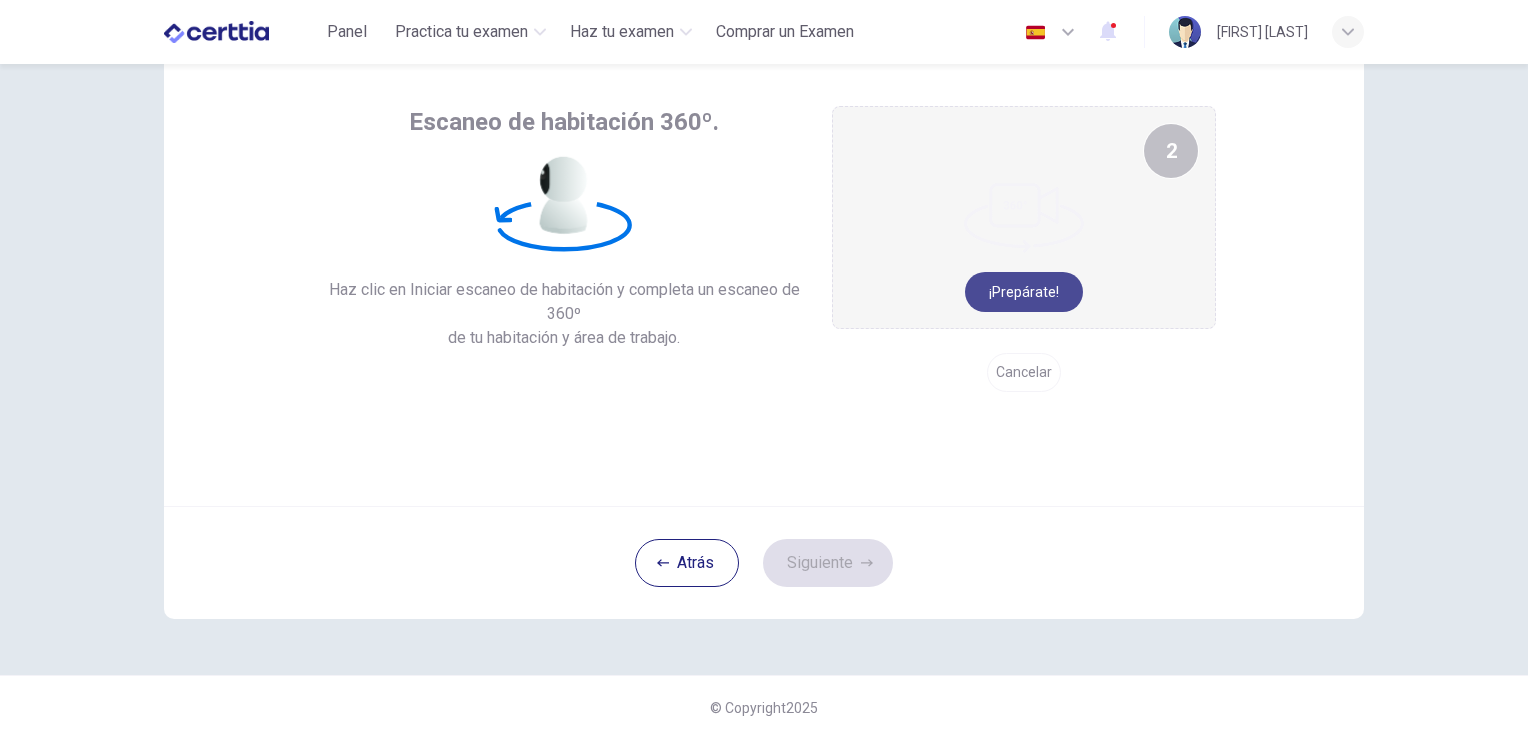 drag, startPoint x: 1165, startPoint y: 502, endPoint x: 1287, endPoint y: 704, distance: 235.98305 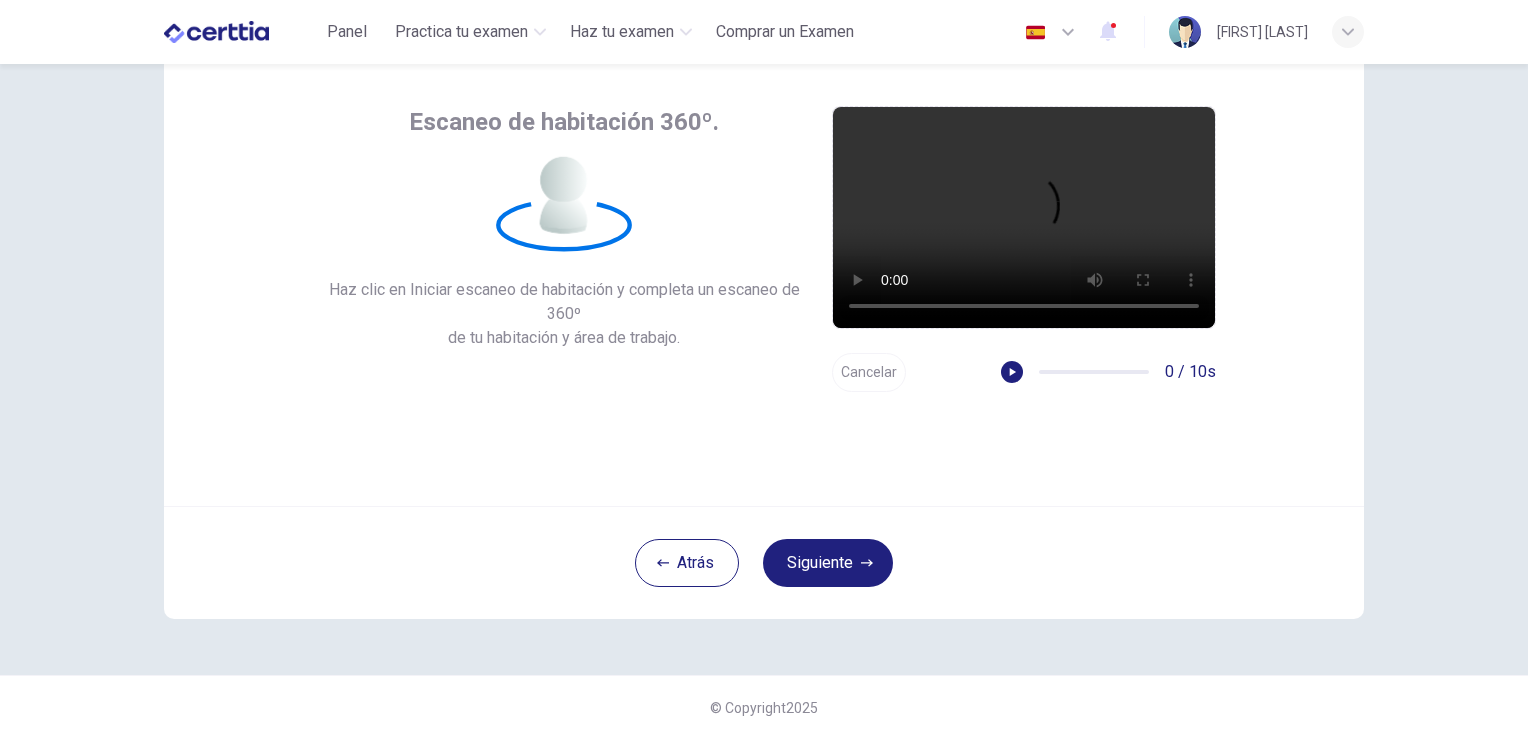 drag, startPoint x: 17, startPoint y: 129, endPoint x: 170, endPoint y: 128, distance: 153.00327 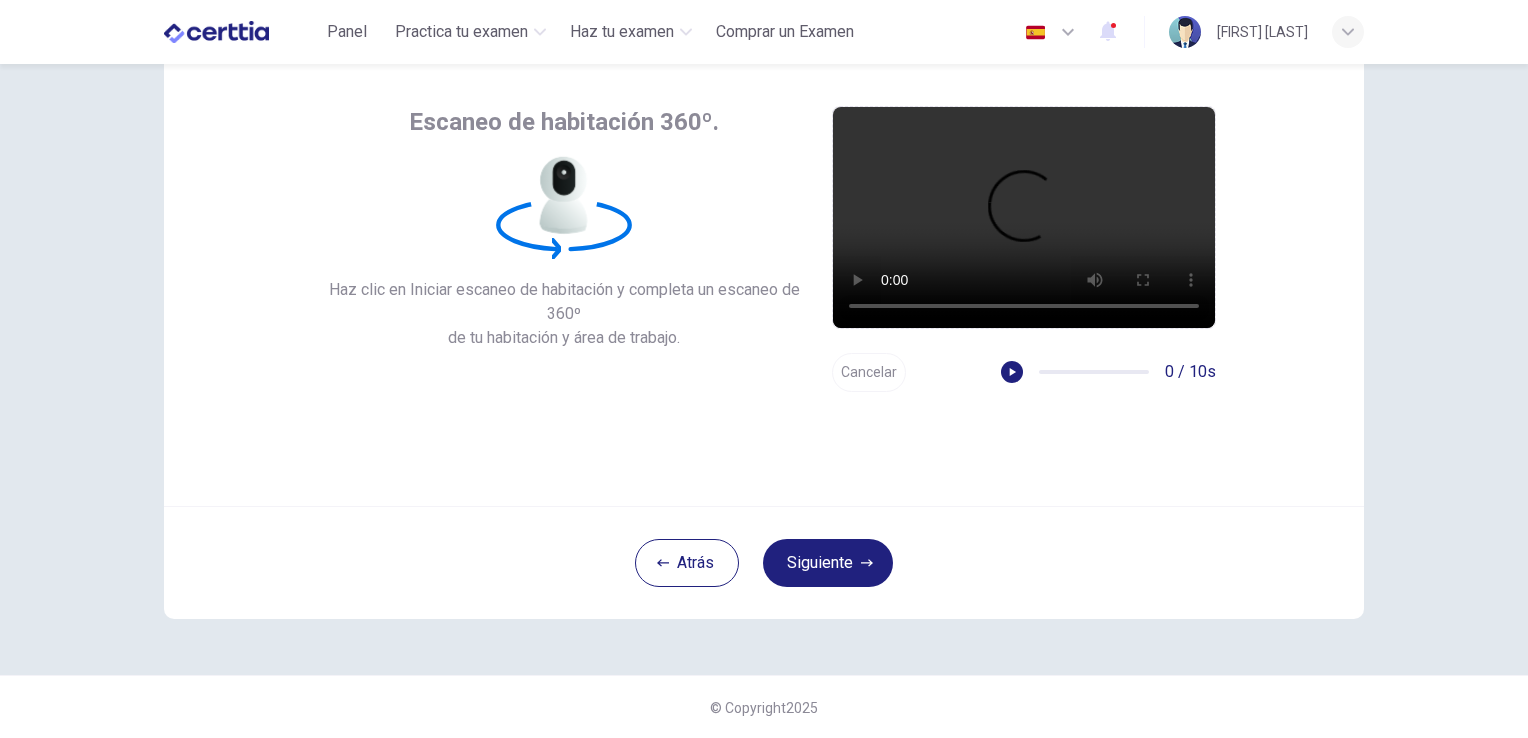 drag, startPoint x: 170, startPoint y: 128, endPoint x: 752, endPoint y: 327, distance: 615.0813 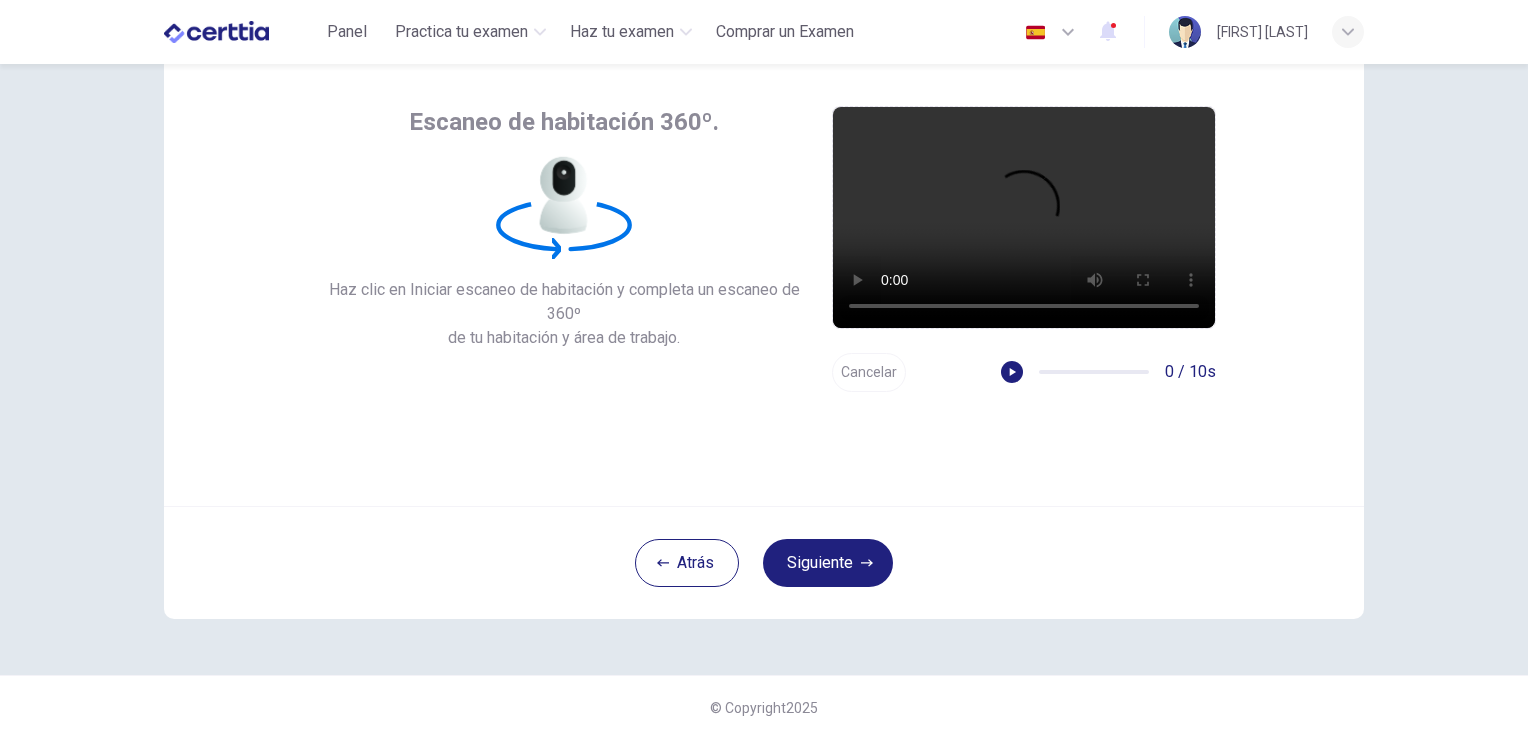 click on "de tu habitación y área de trabajo." at bounding box center [564, 338] 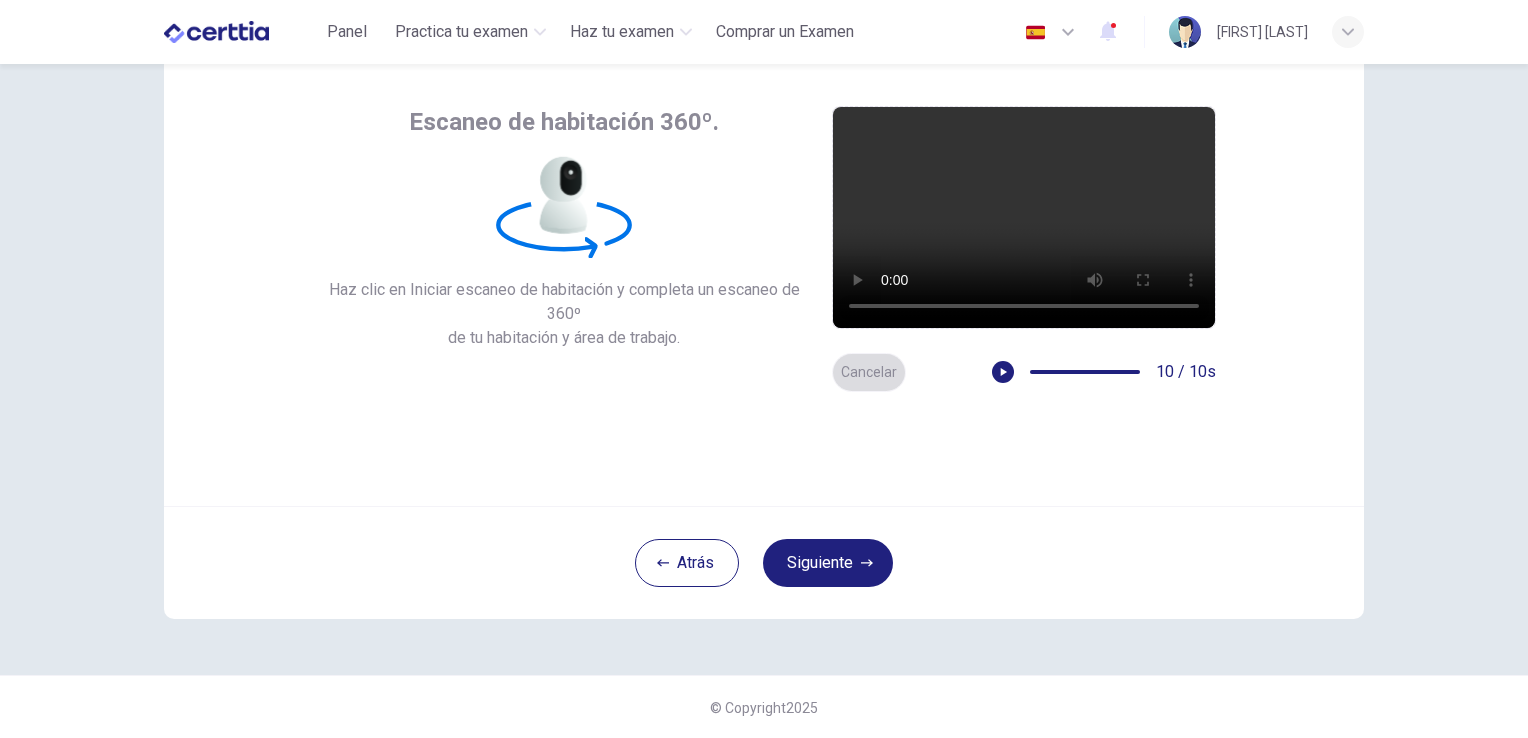 click on "Cancelar" at bounding box center [869, 372] 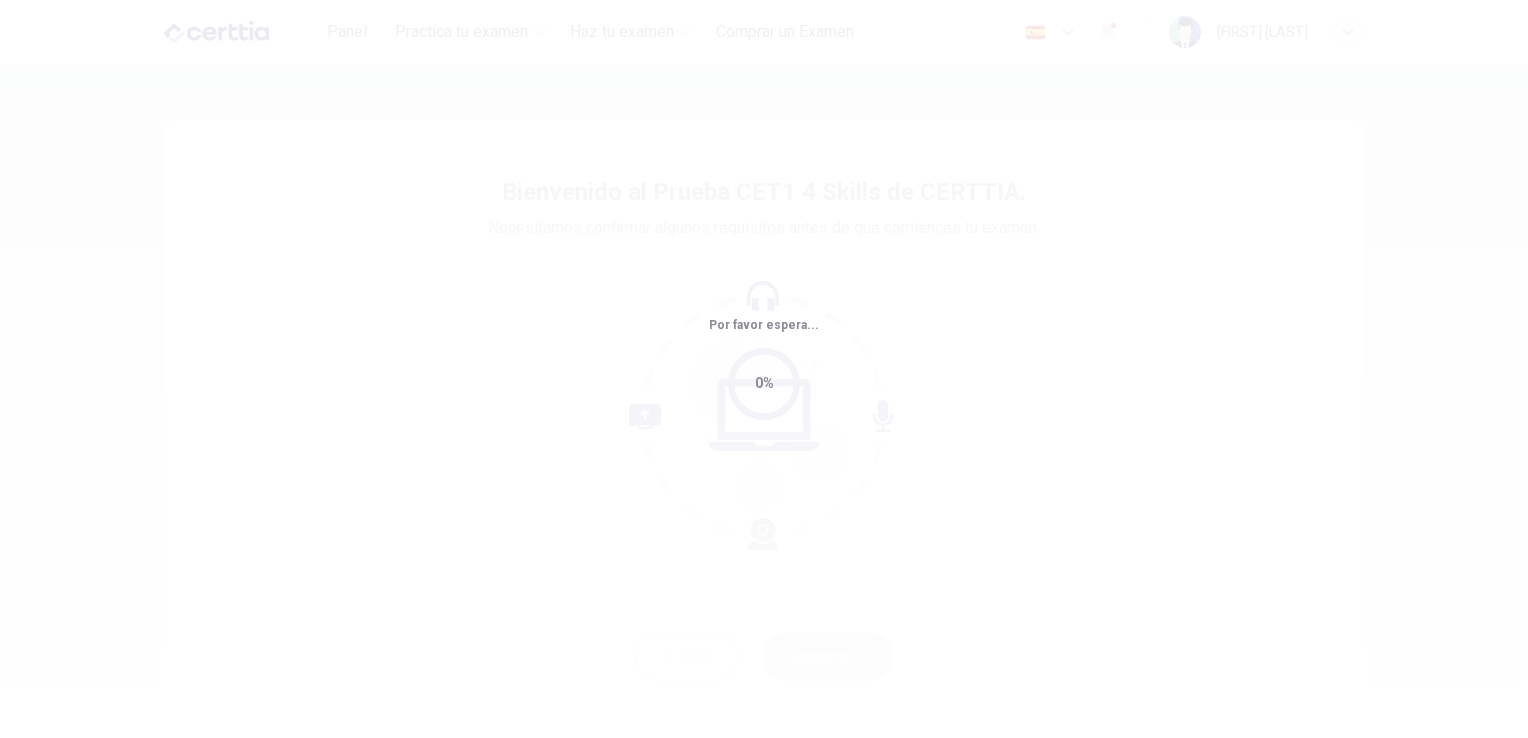 scroll, scrollTop: 0, scrollLeft: 0, axis: both 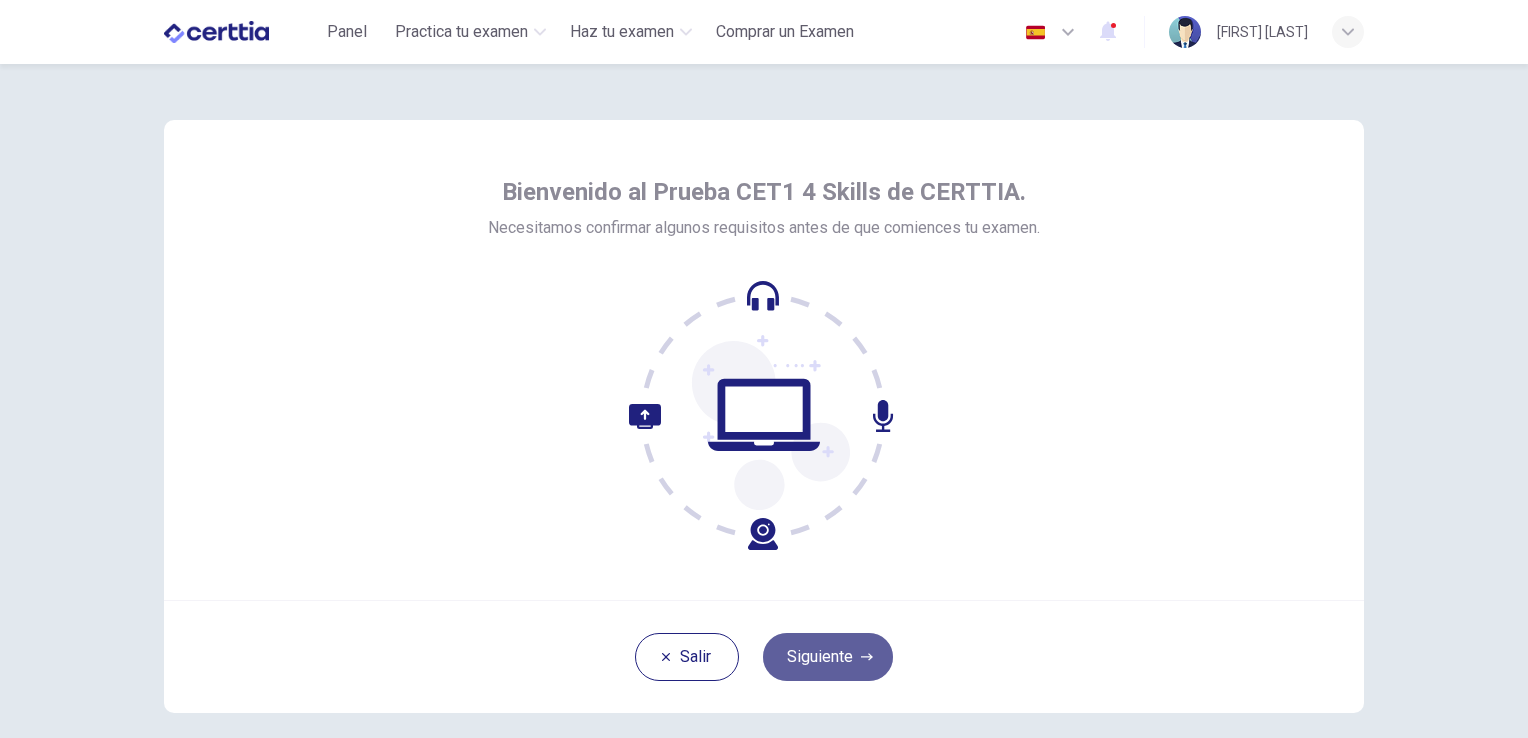 click on "Siguiente" at bounding box center (828, 657) 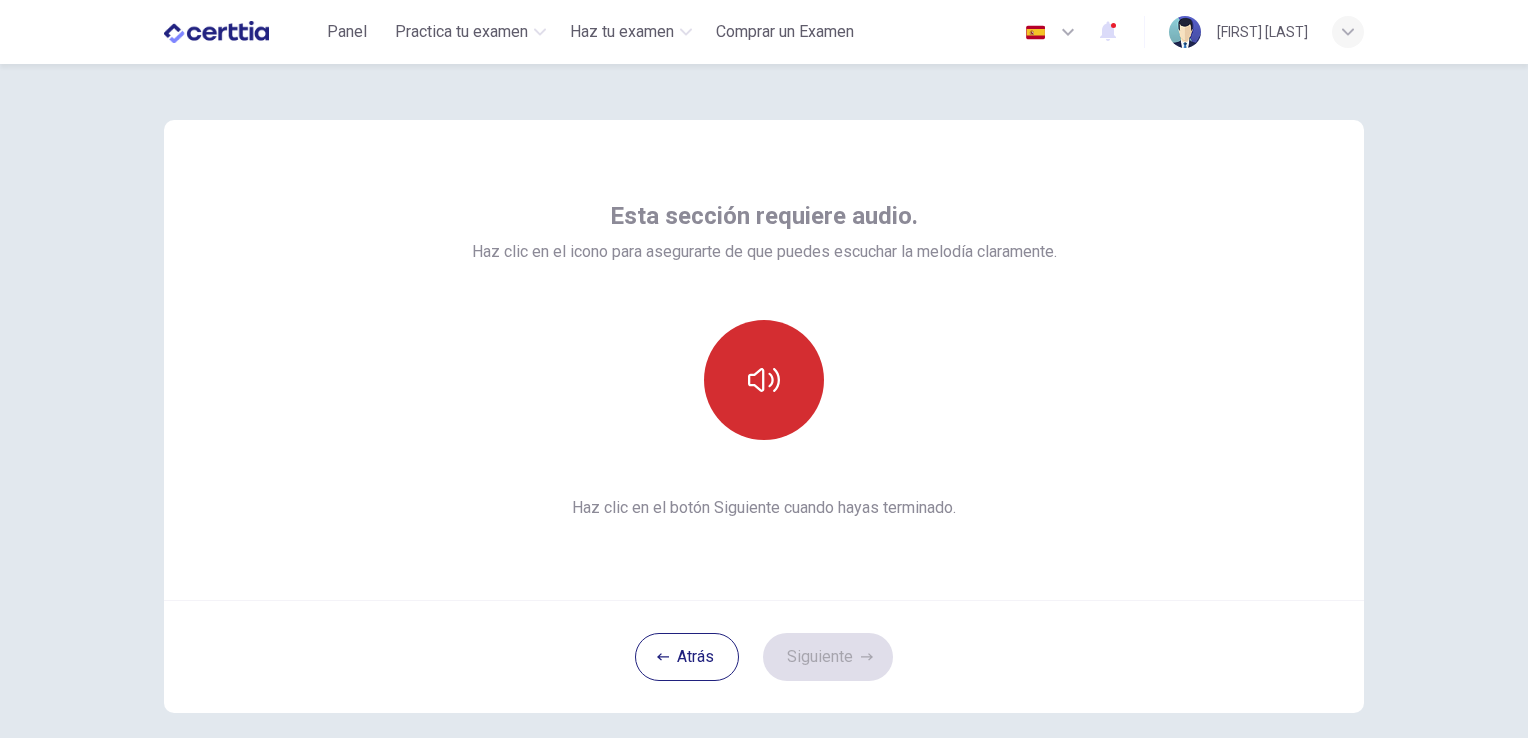 click at bounding box center (764, 380) 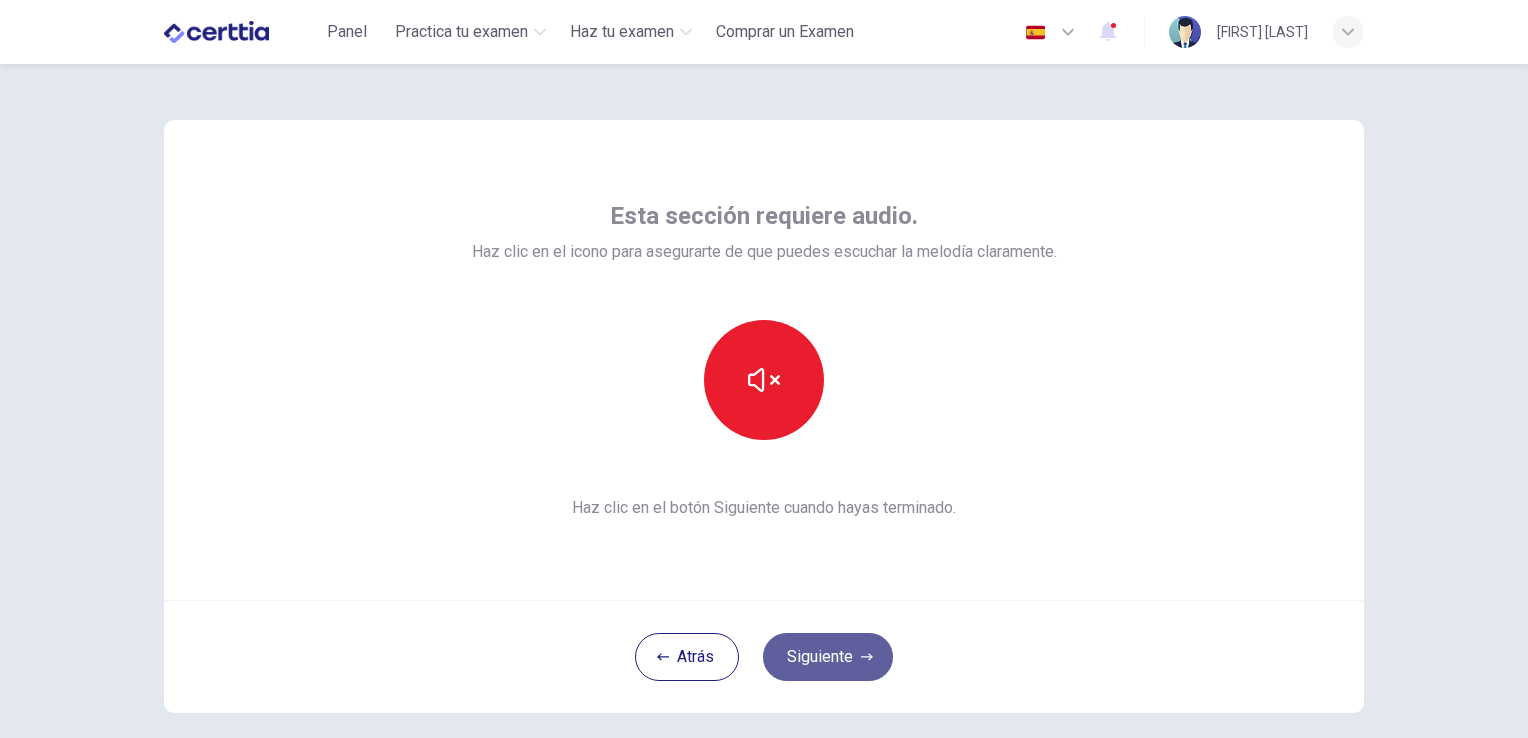 click on "Siguiente" at bounding box center [828, 657] 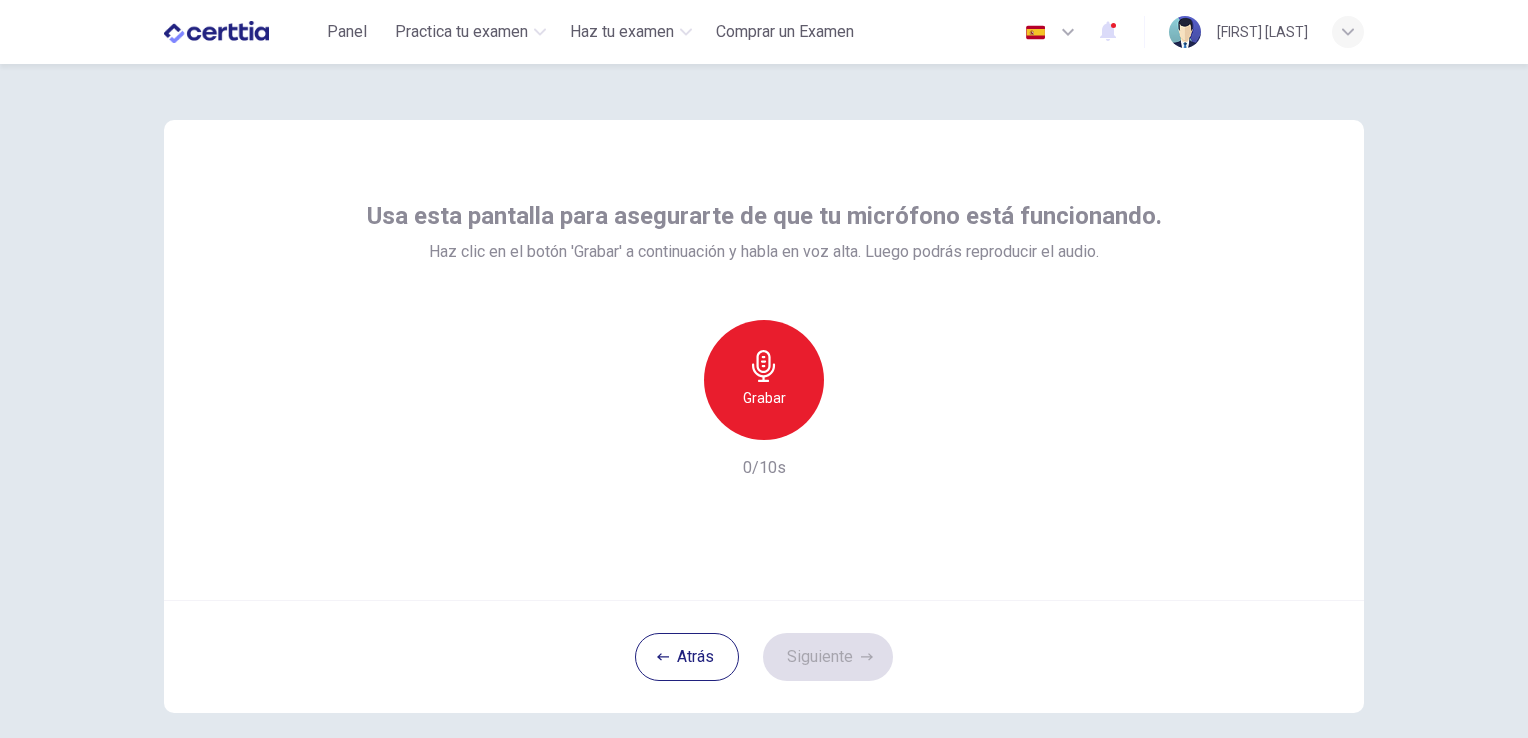 click on "Grabar" at bounding box center [764, 380] 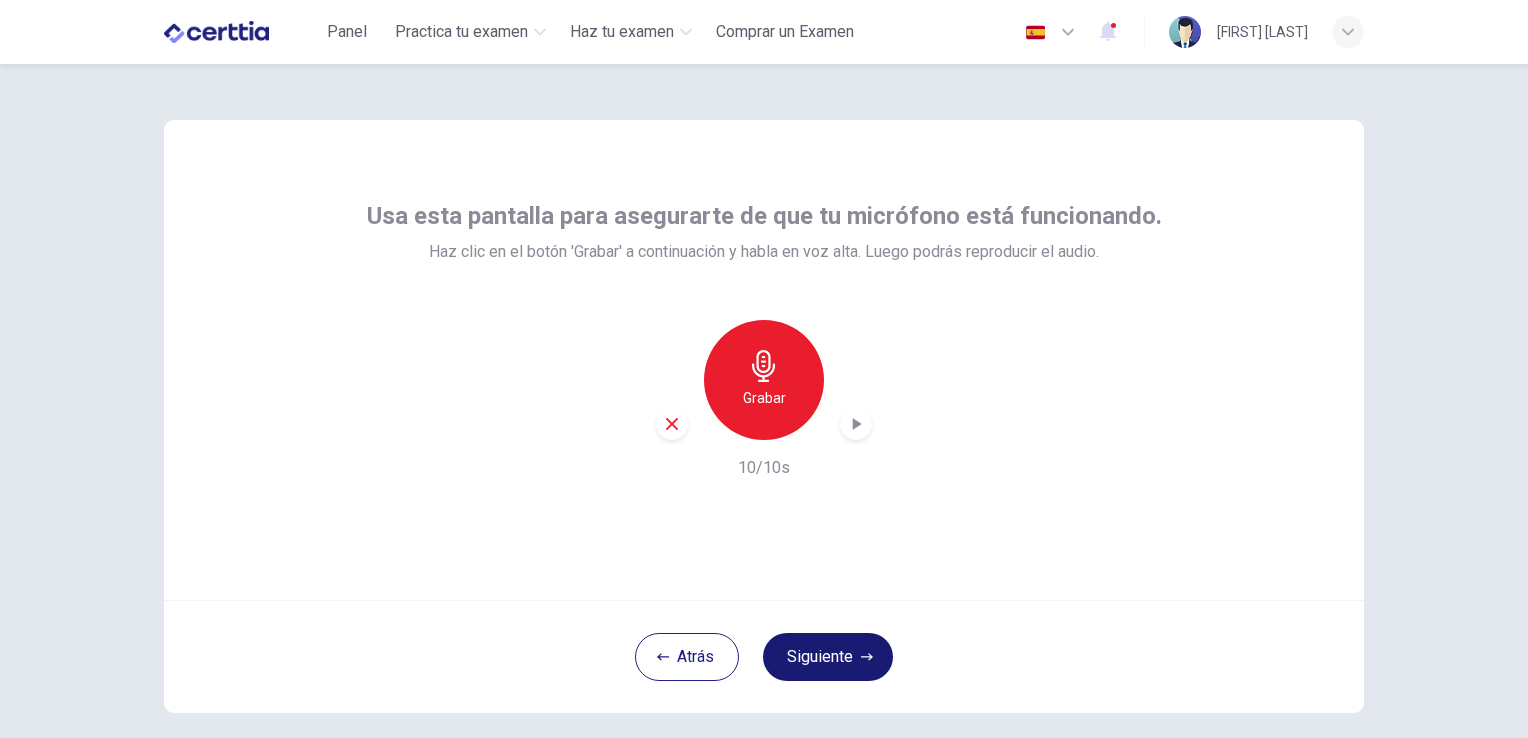 click on "Siguiente" at bounding box center (828, 657) 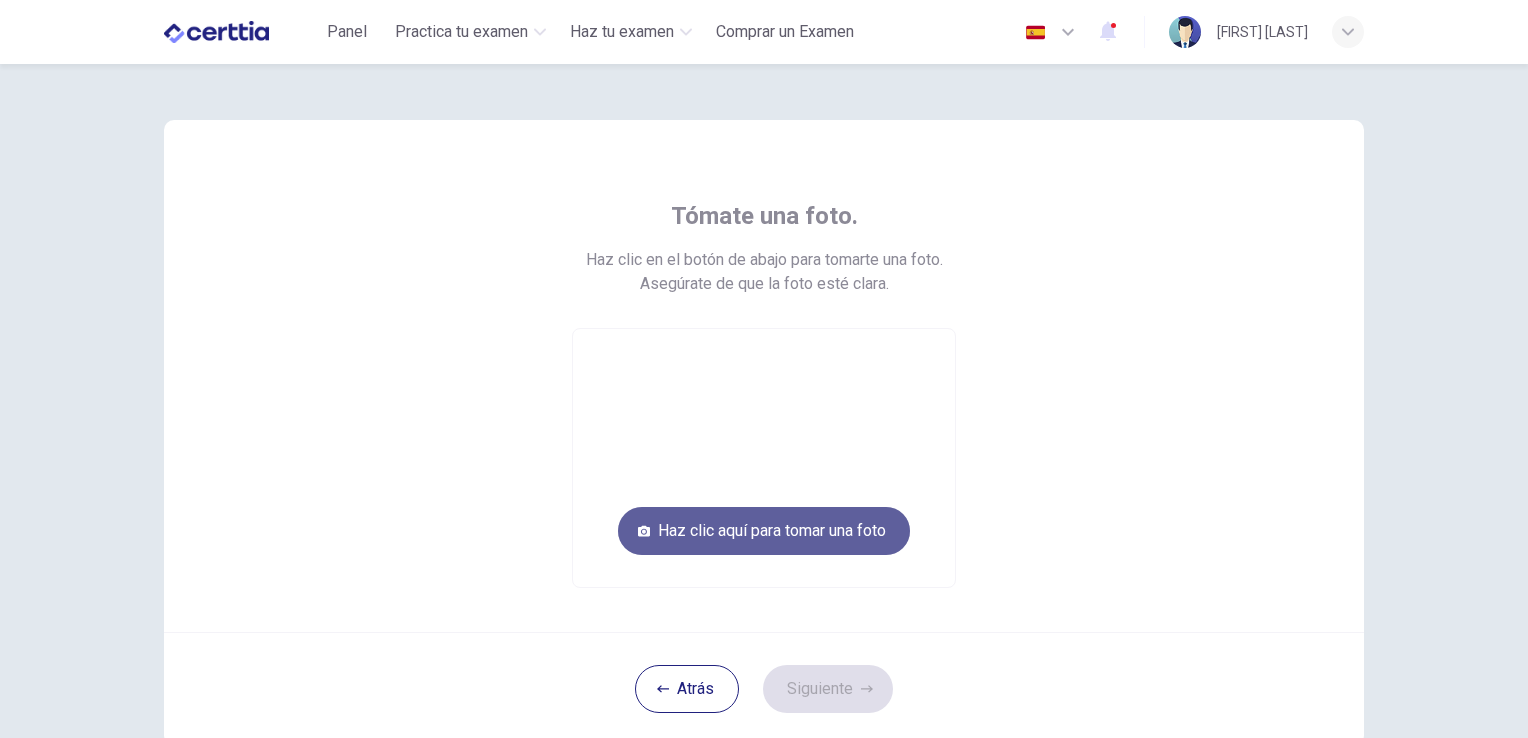 click on "Haz clic aquí para tomar una foto" at bounding box center [764, 531] 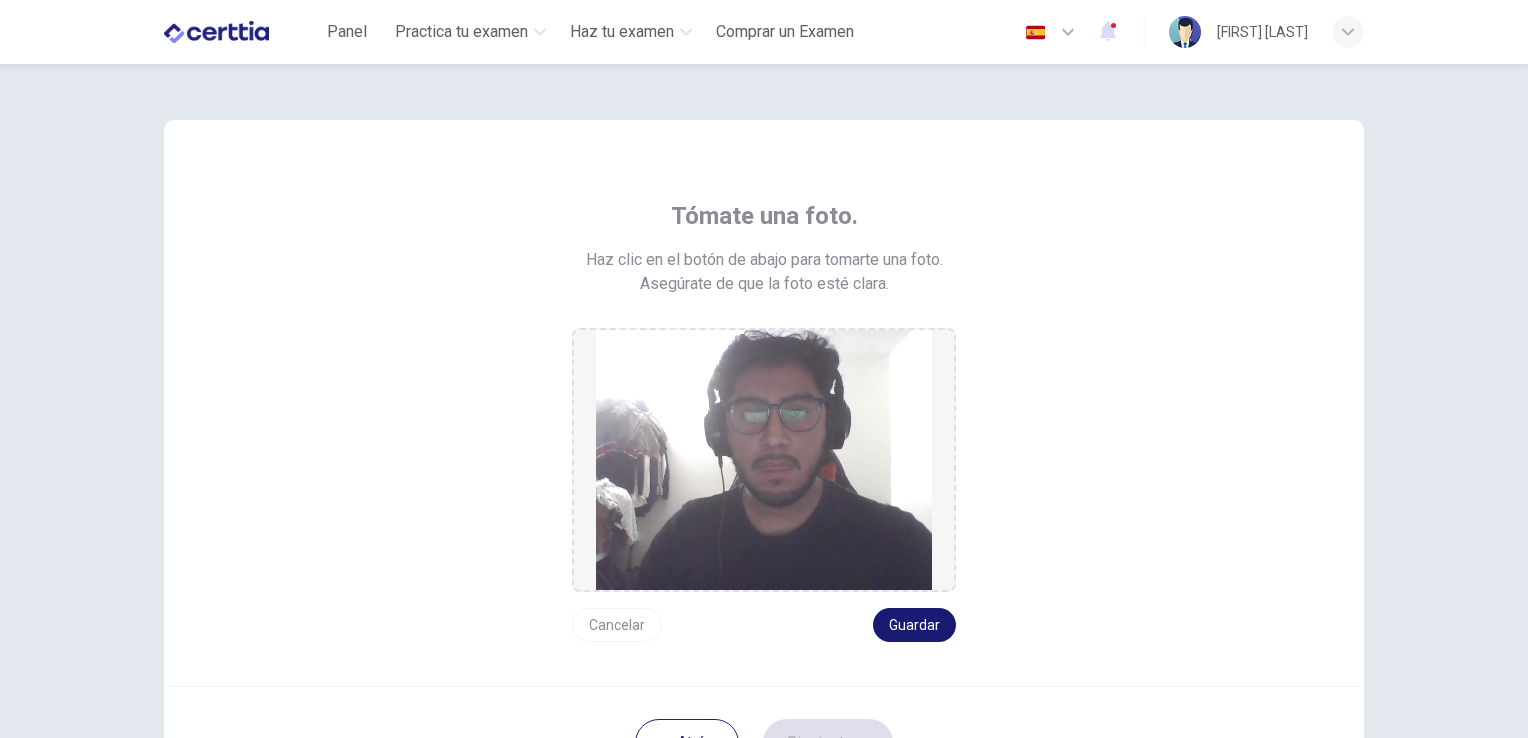 click on "Guardar" at bounding box center (914, 625) 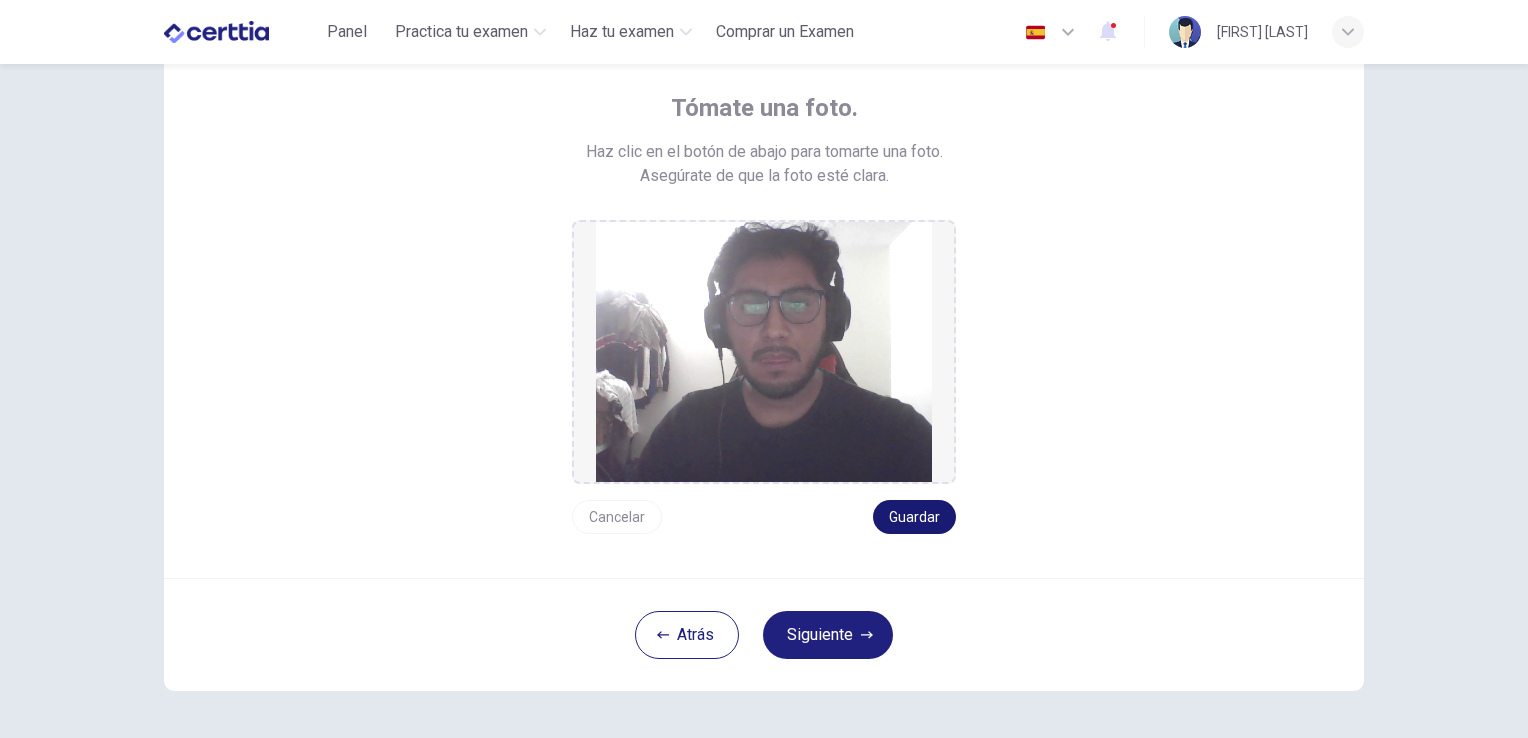 scroll, scrollTop: 112, scrollLeft: 0, axis: vertical 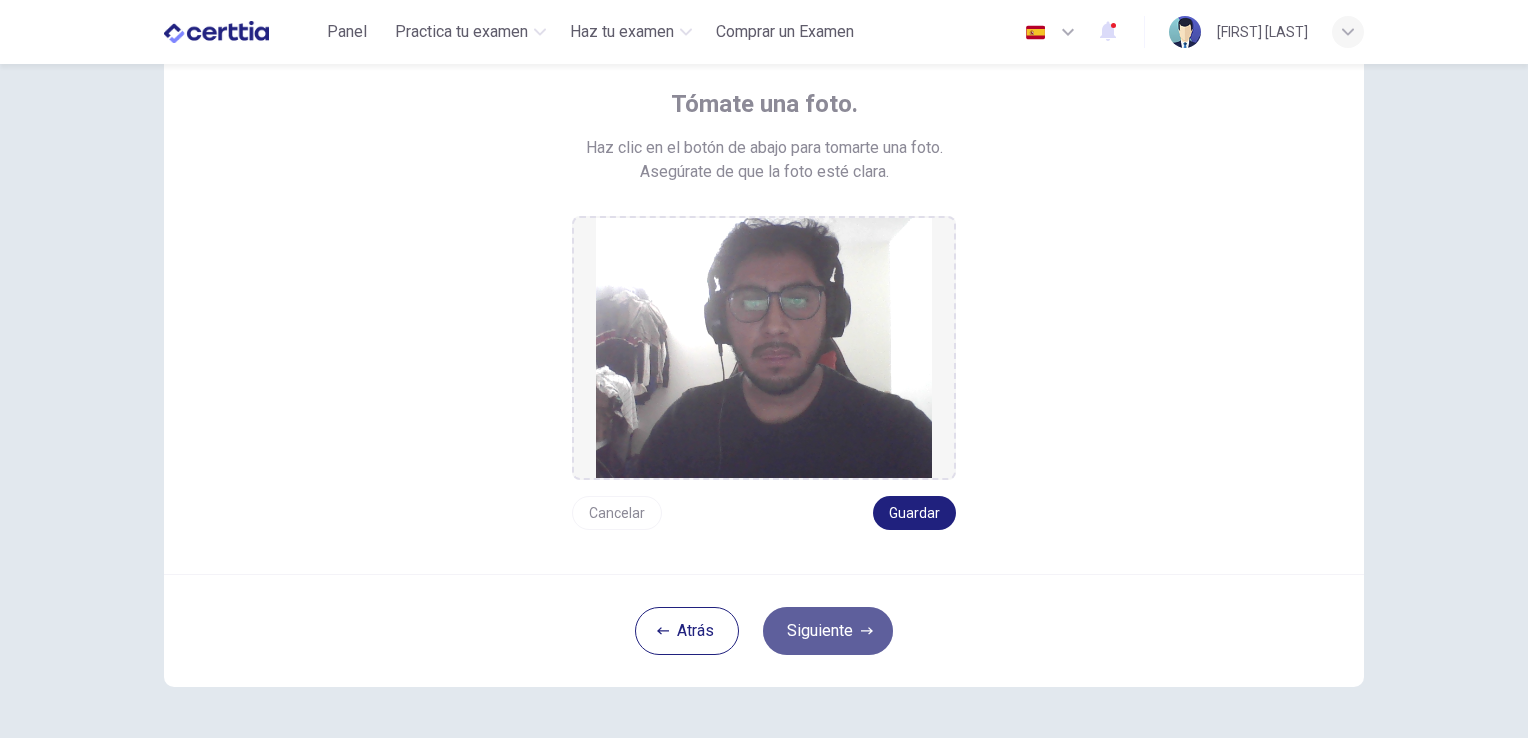 click on "Siguiente" at bounding box center [828, 631] 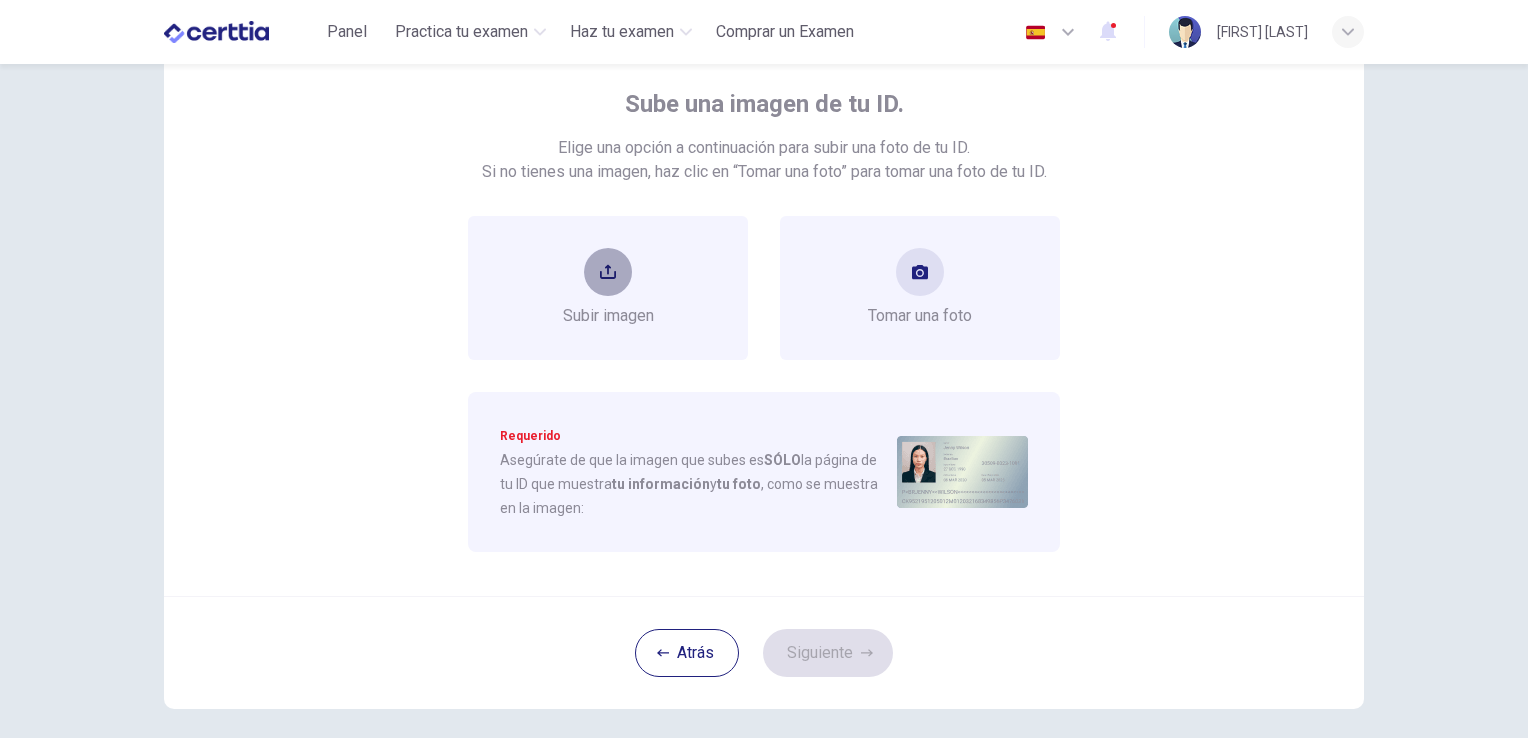click at bounding box center (608, 272) 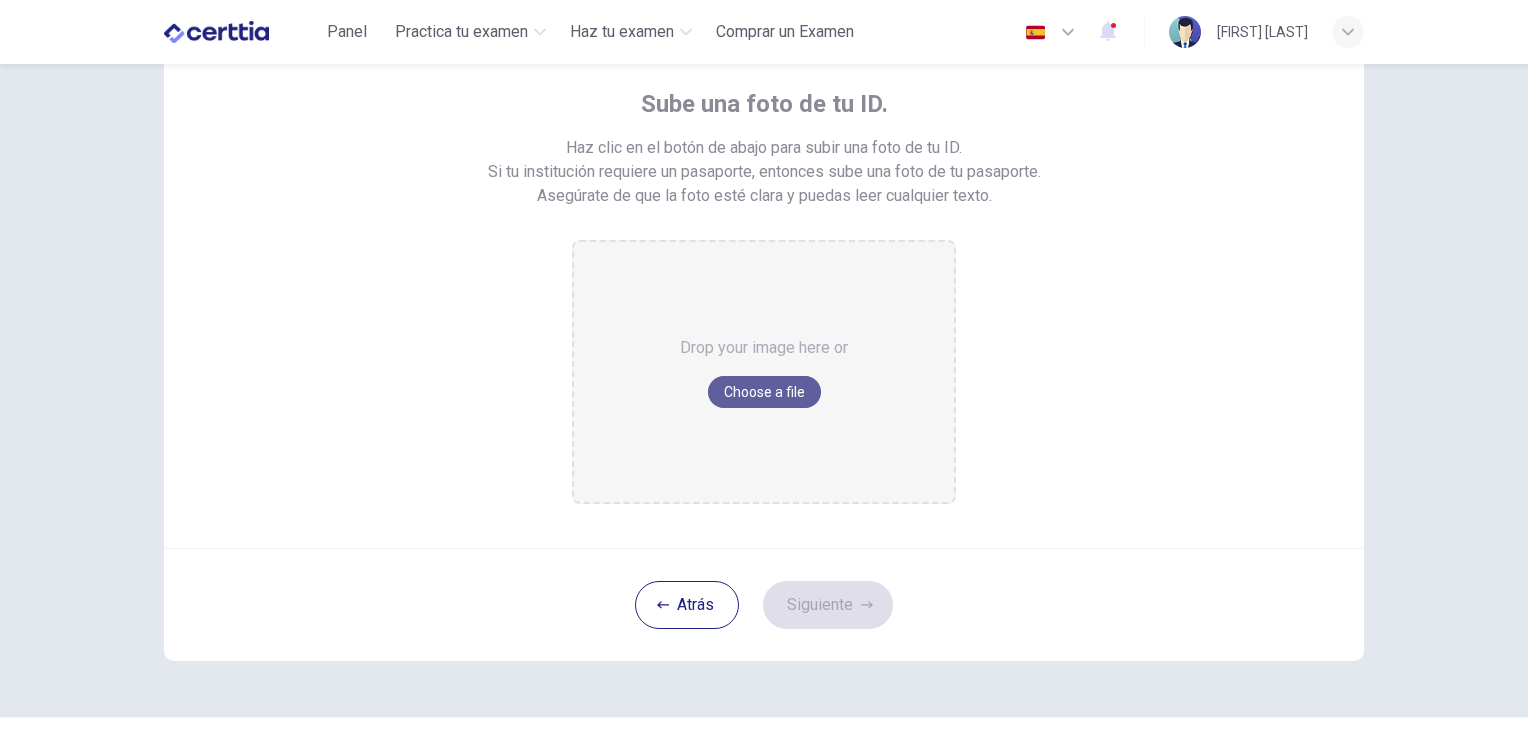 click on "Choose a file" at bounding box center (764, 392) 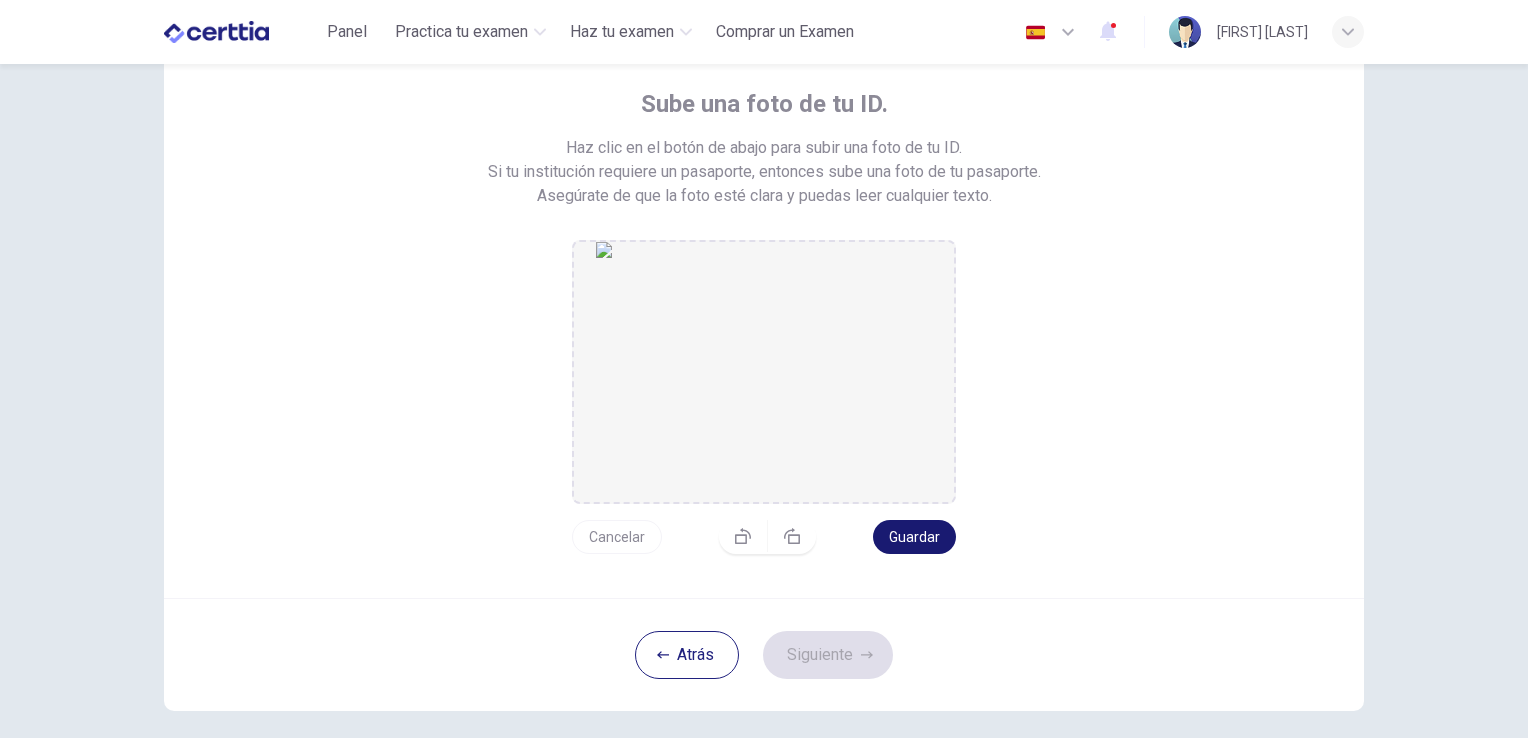 click on "Guardar" at bounding box center (914, 537) 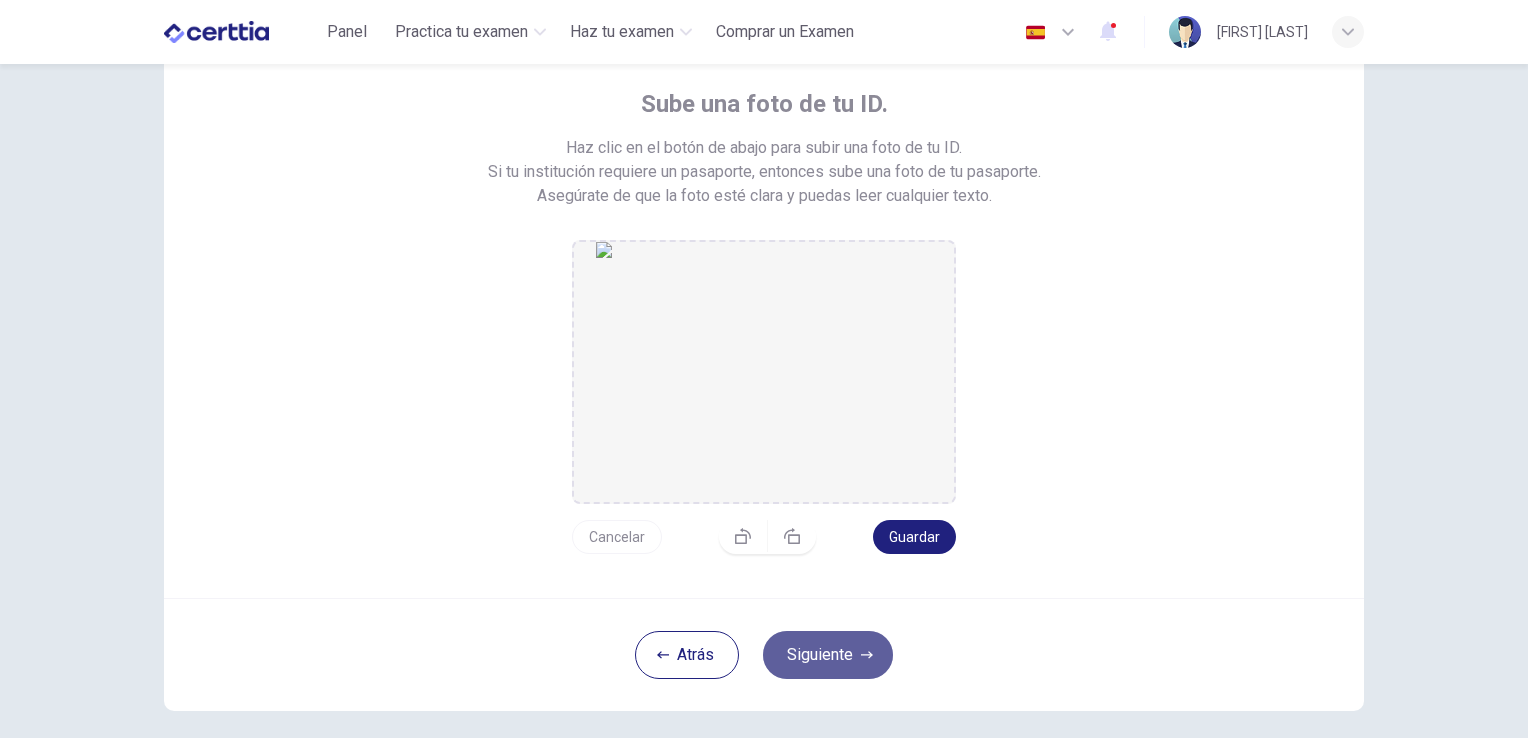 click on "Siguiente" at bounding box center [828, 655] 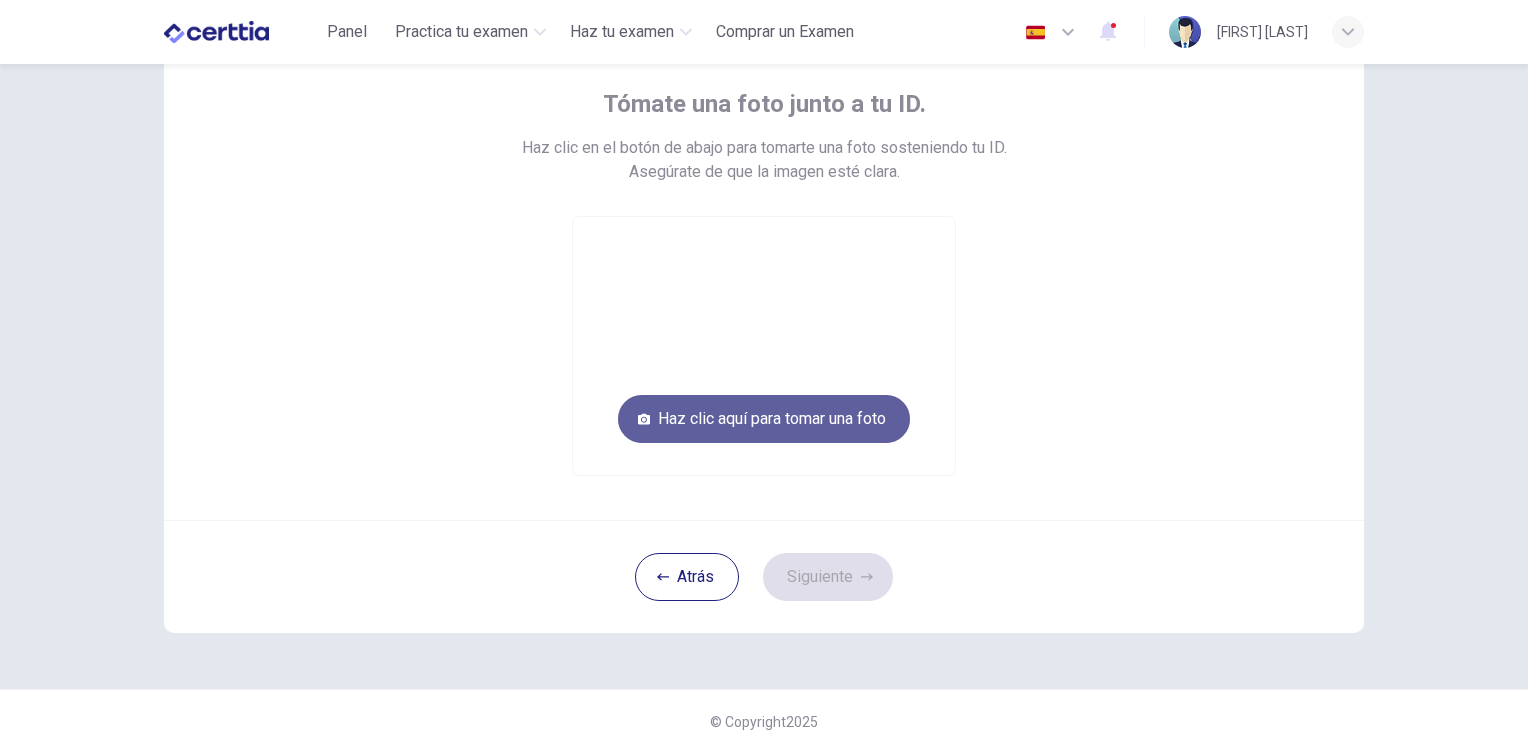click on "Haz clic aquí para tomar una foto" at bounding box center [764, 419] 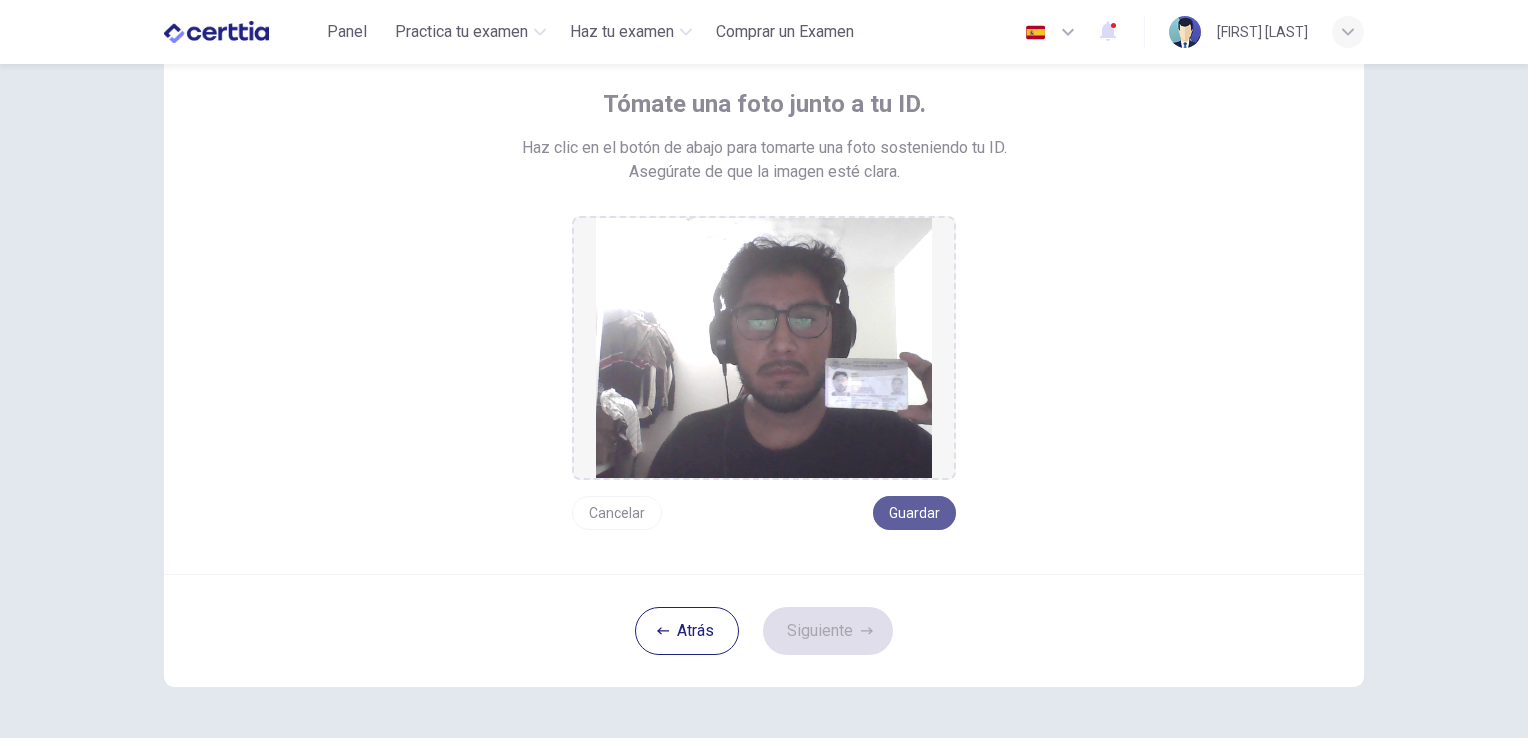 click on "Guardar" at bounding box center [914, 513] 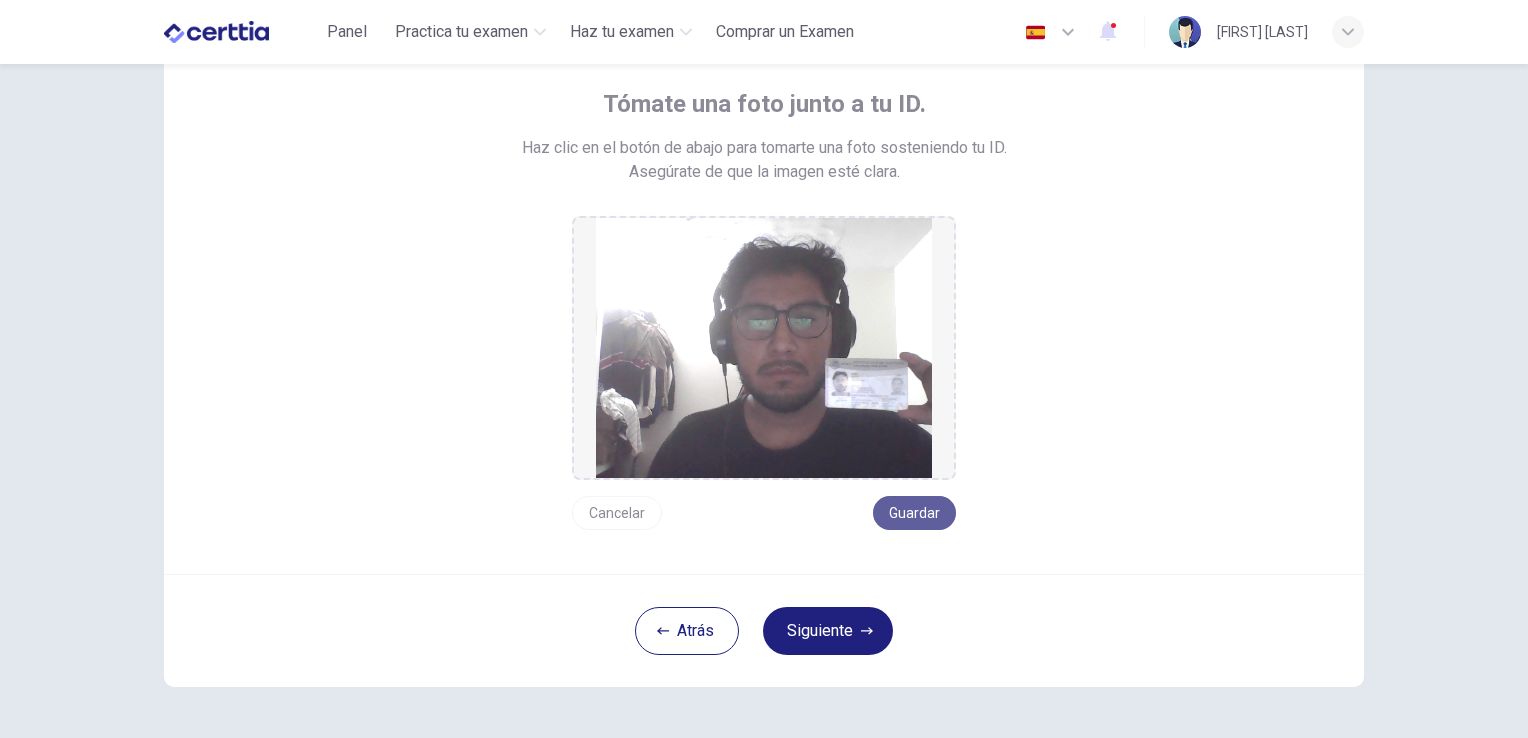 click on "Guardar" at bounding box center [914, 513] 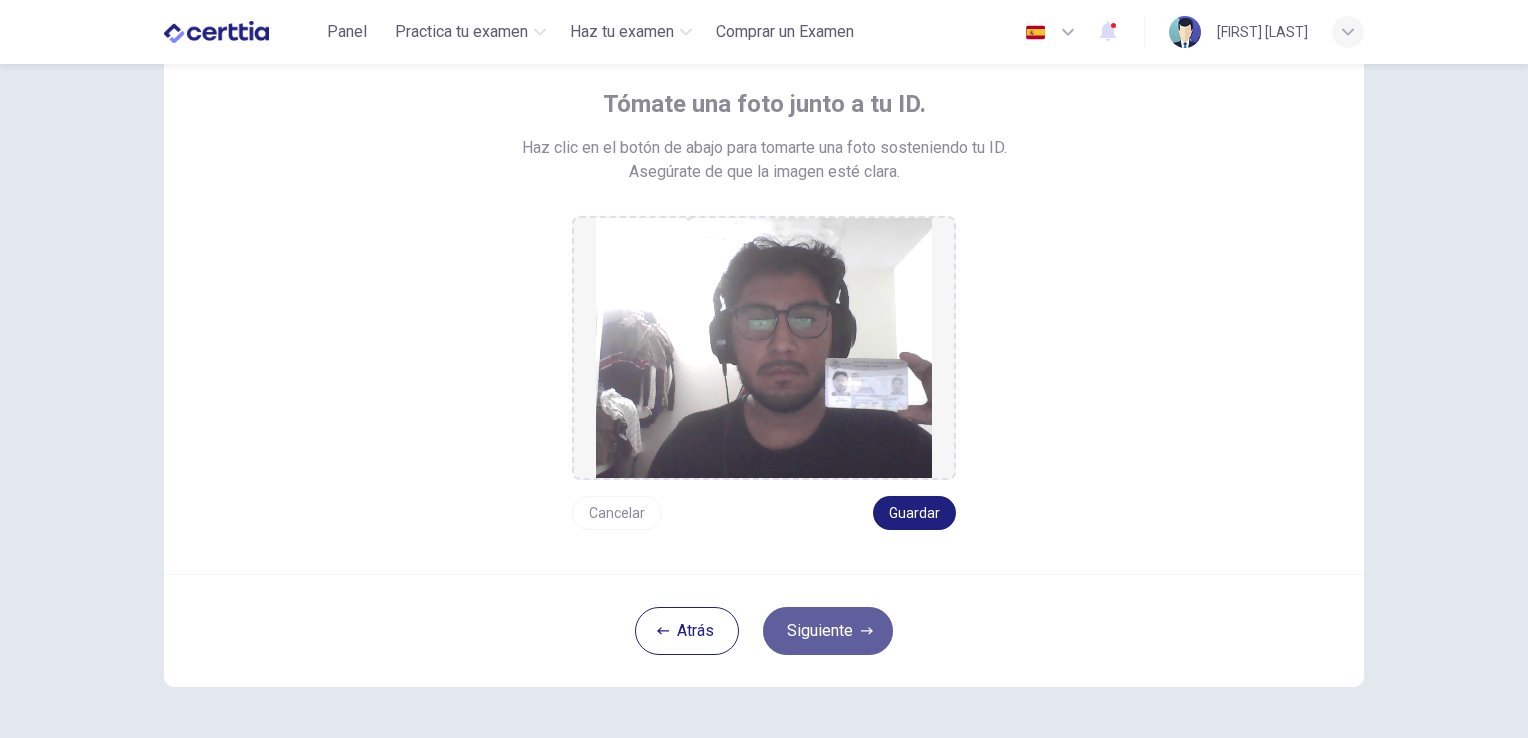 click on "Siguiente" at bounding box center [828, 631] 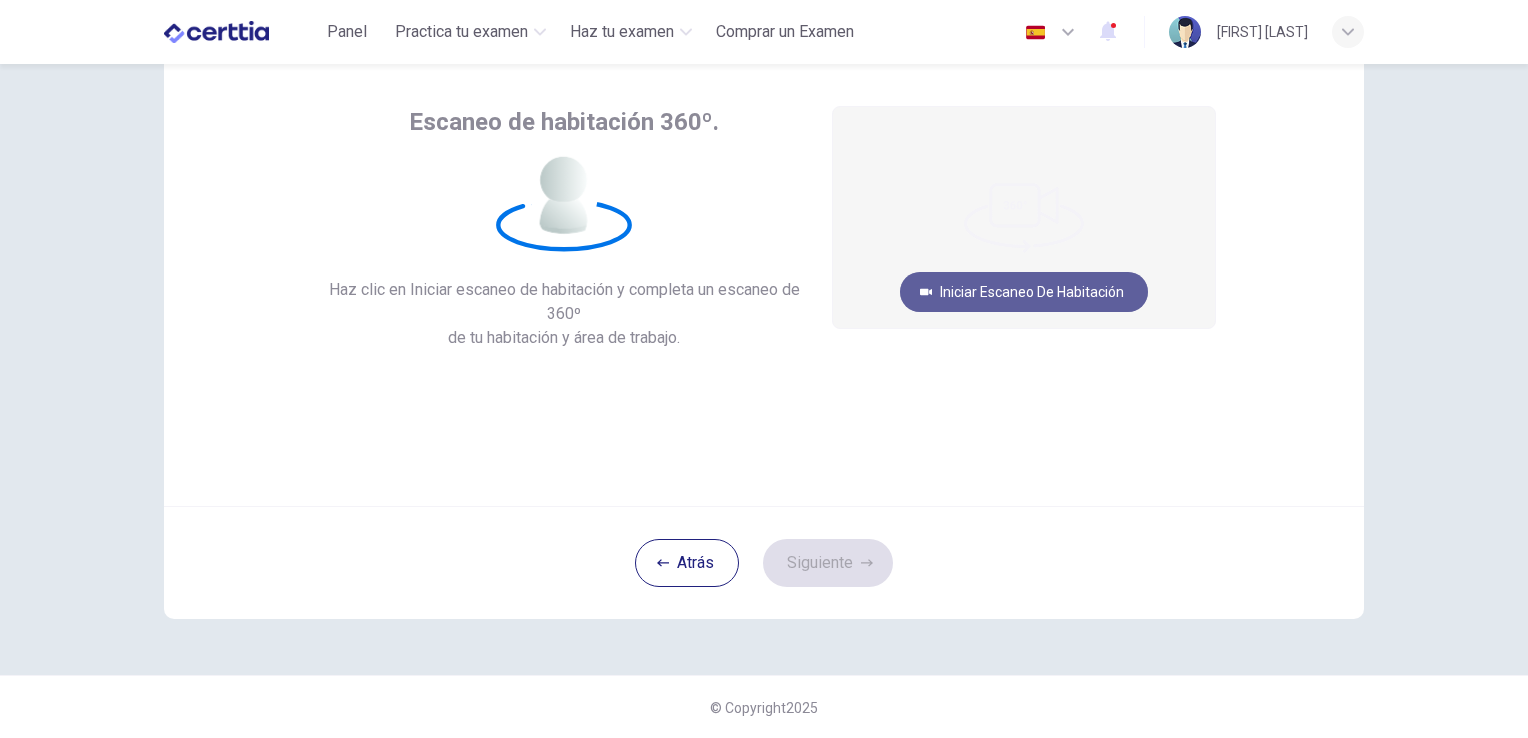 click on "Iniciar escaneo de habitación" at bounding box center (1024, 292) 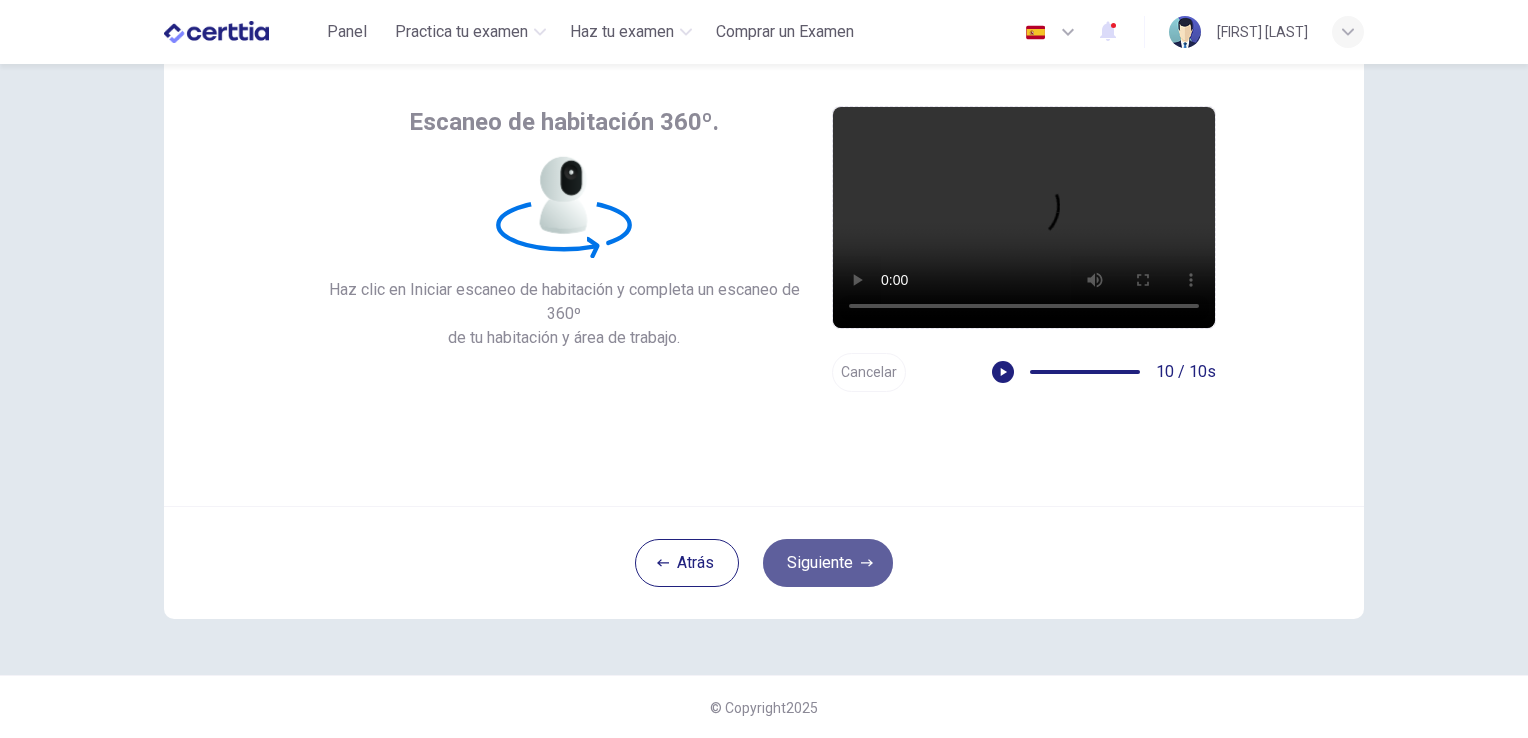 click on "Siguiente" at bounding box center (828, 563) 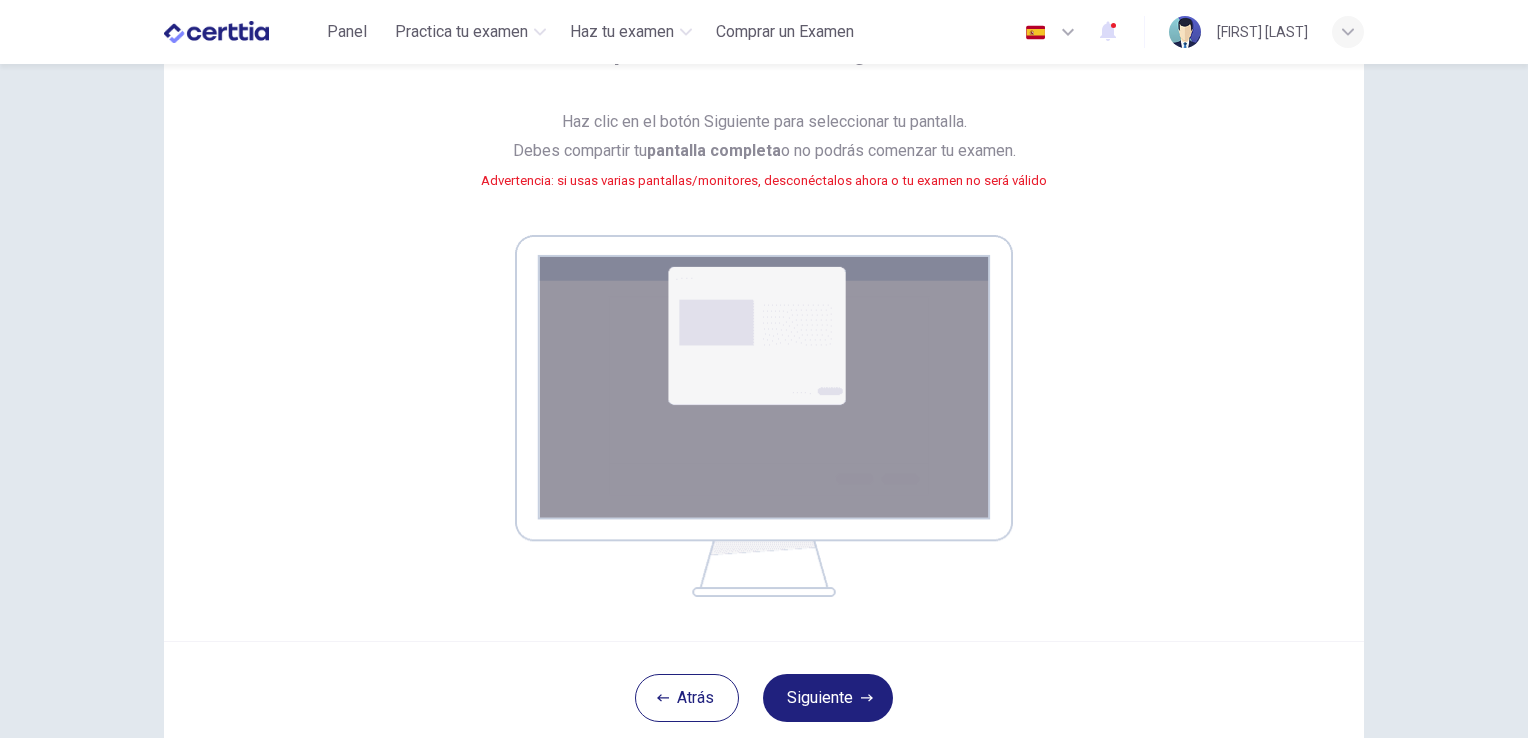 scroll, scrollTop: 166, scrollLeft: 0, axis: vertical 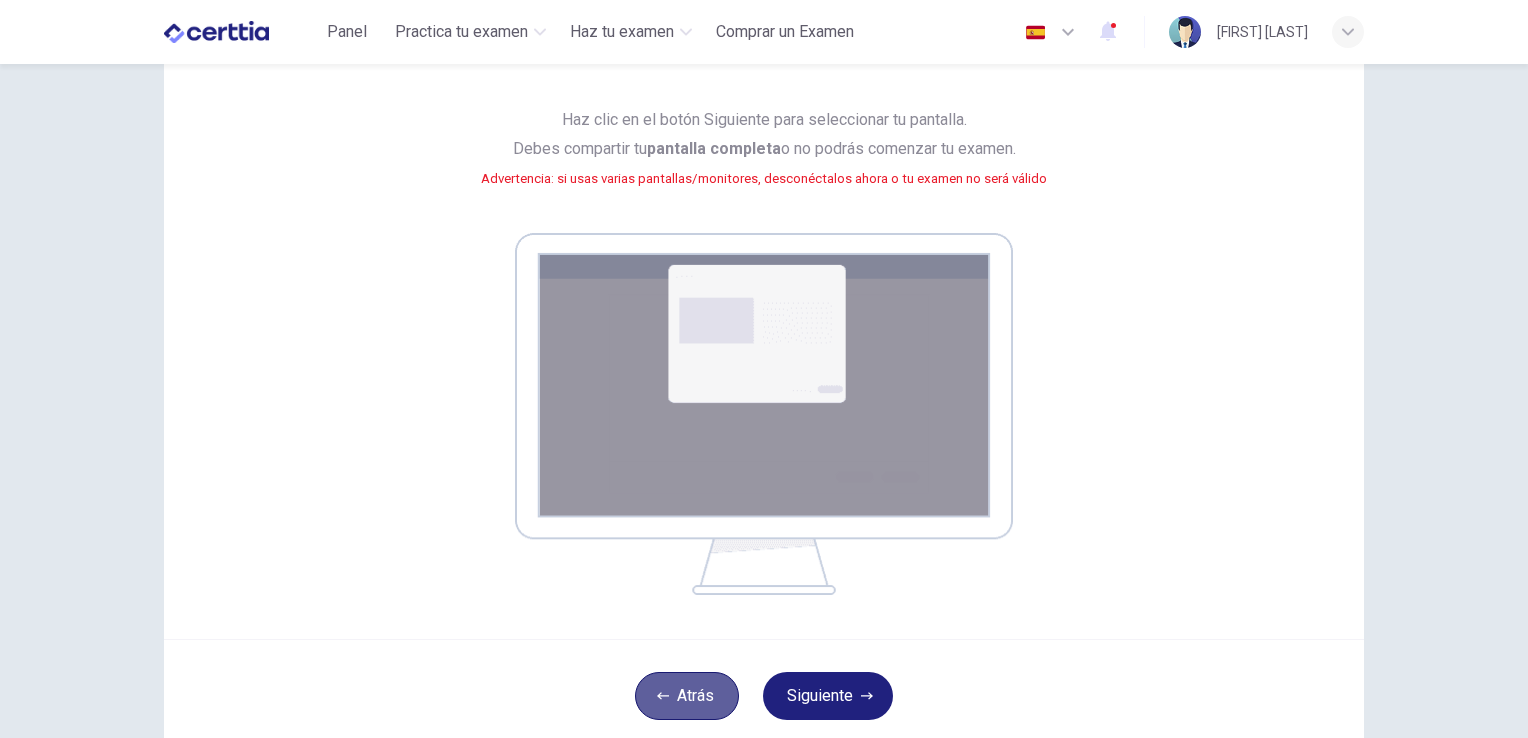 click on "Atrás" at bounding box center (687, 696) 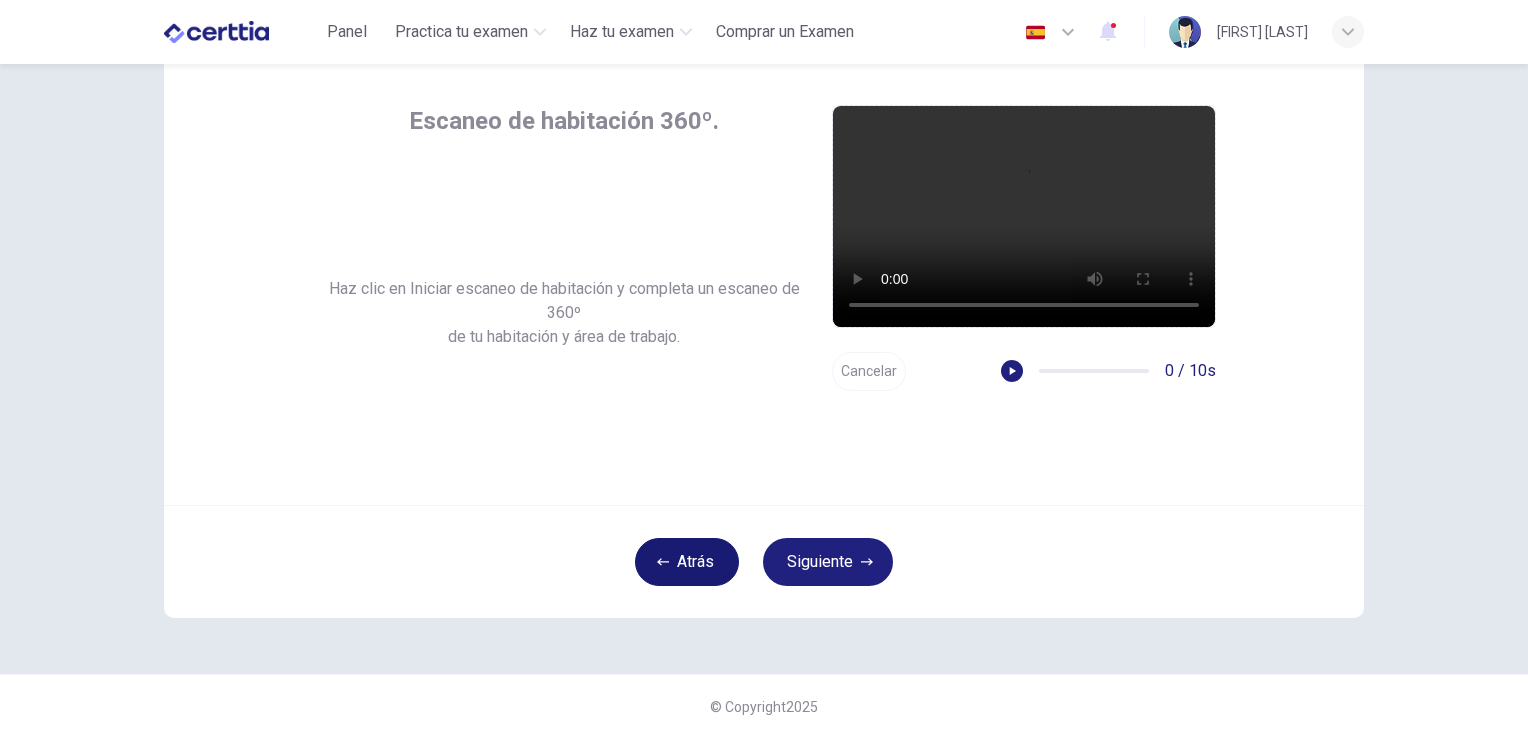 scroll, scrollTop: 94, scrollLeft: 0, axis: vertical 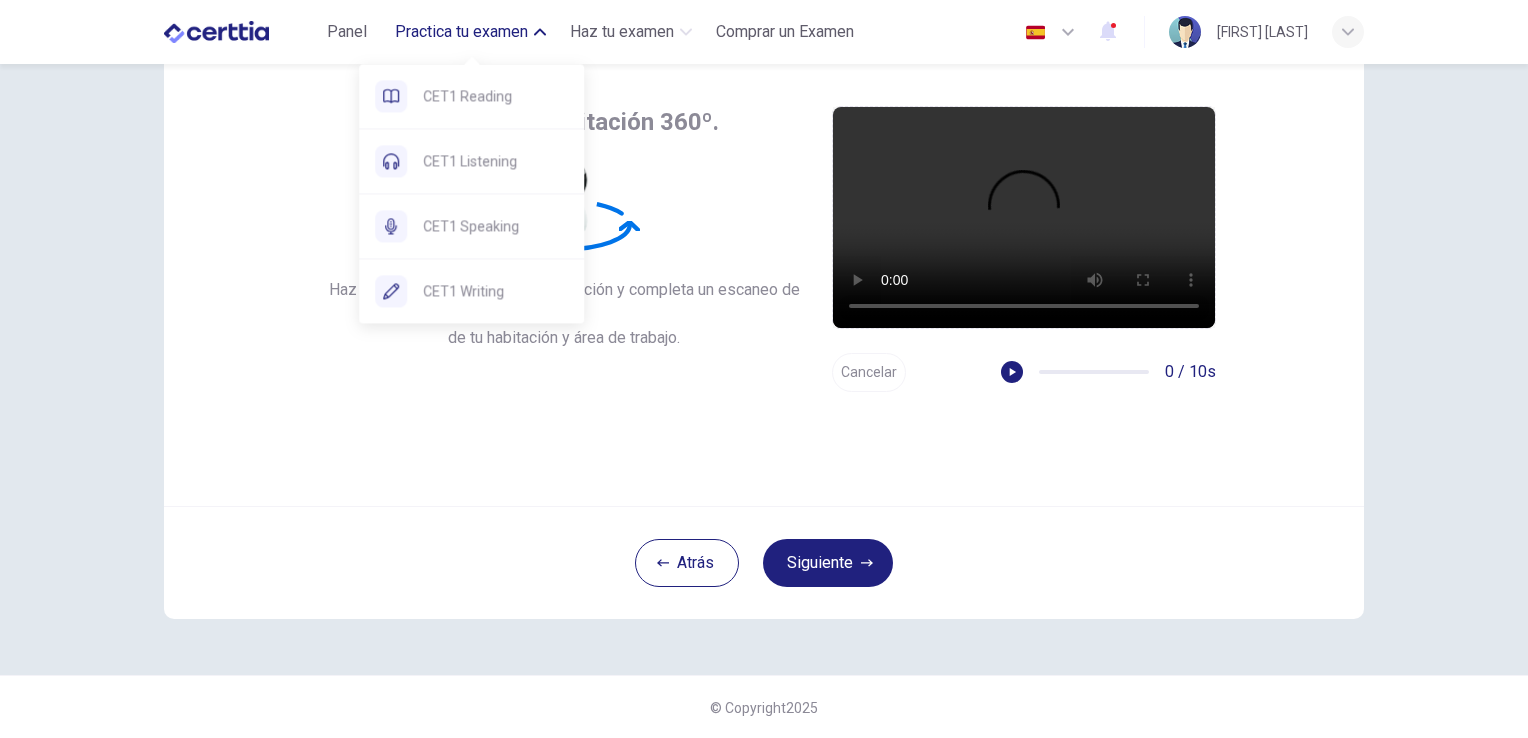 click on "Practica tu examen" at bounding box center (461, 32) 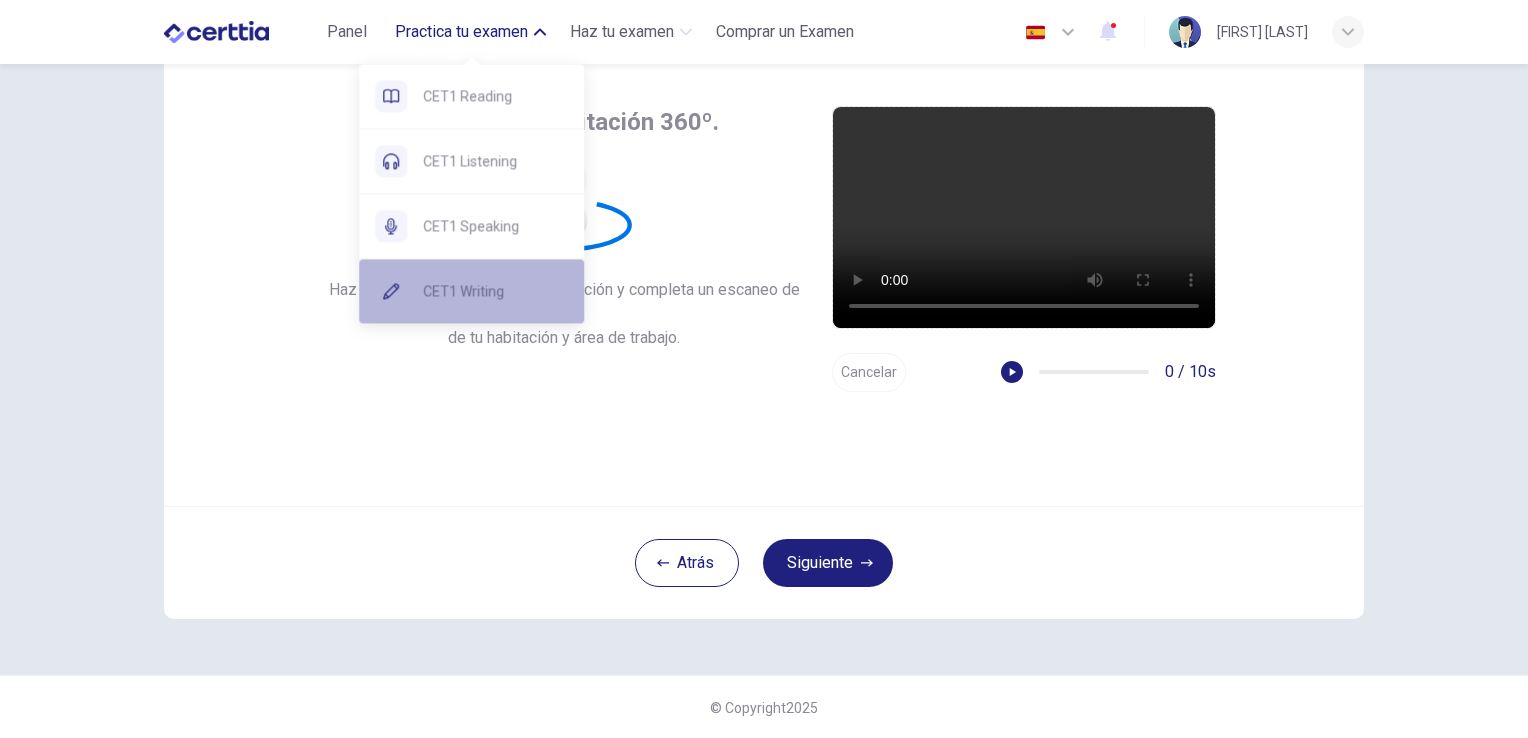 click on "CET1 Writing" at bounding box center (495, 96) 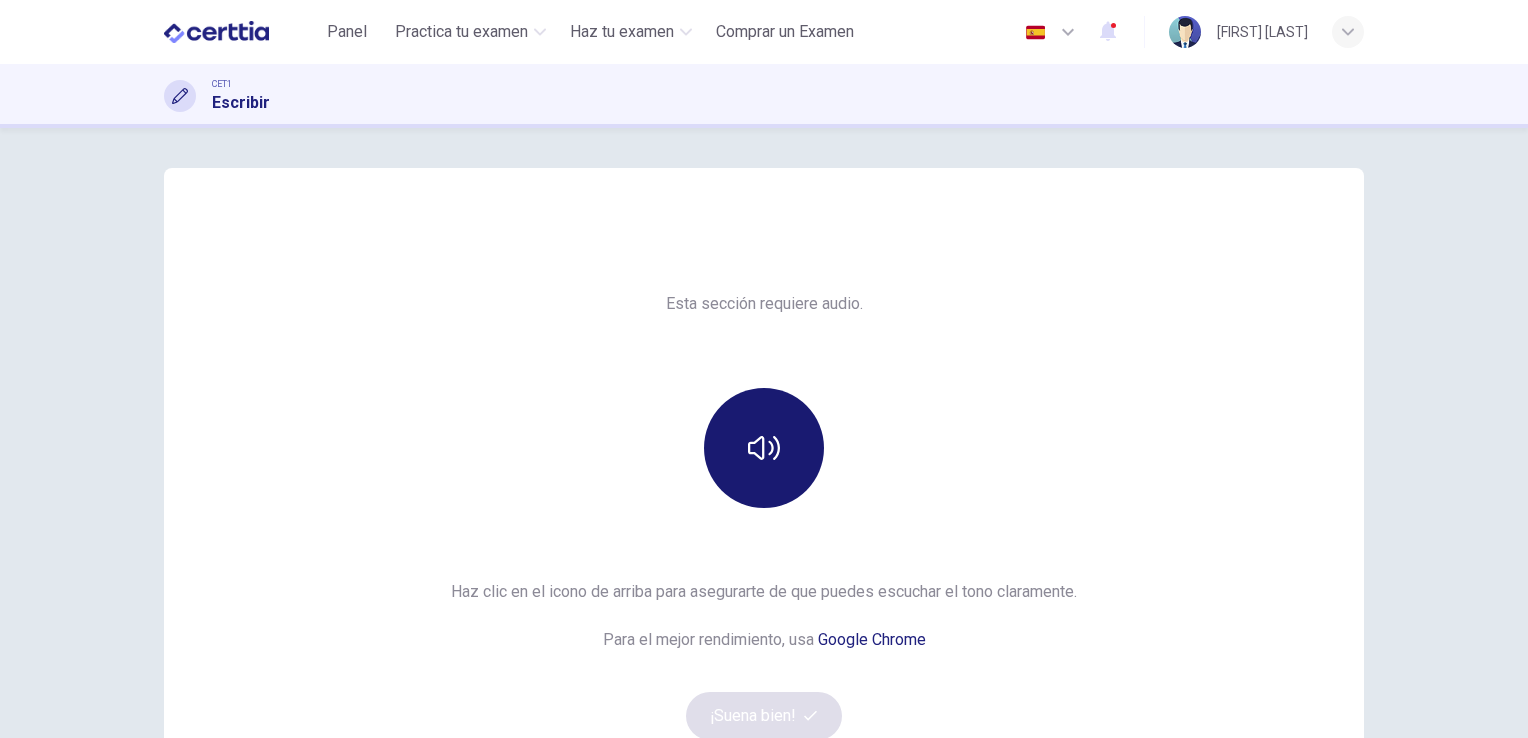 click at bounding box center (764, 448) 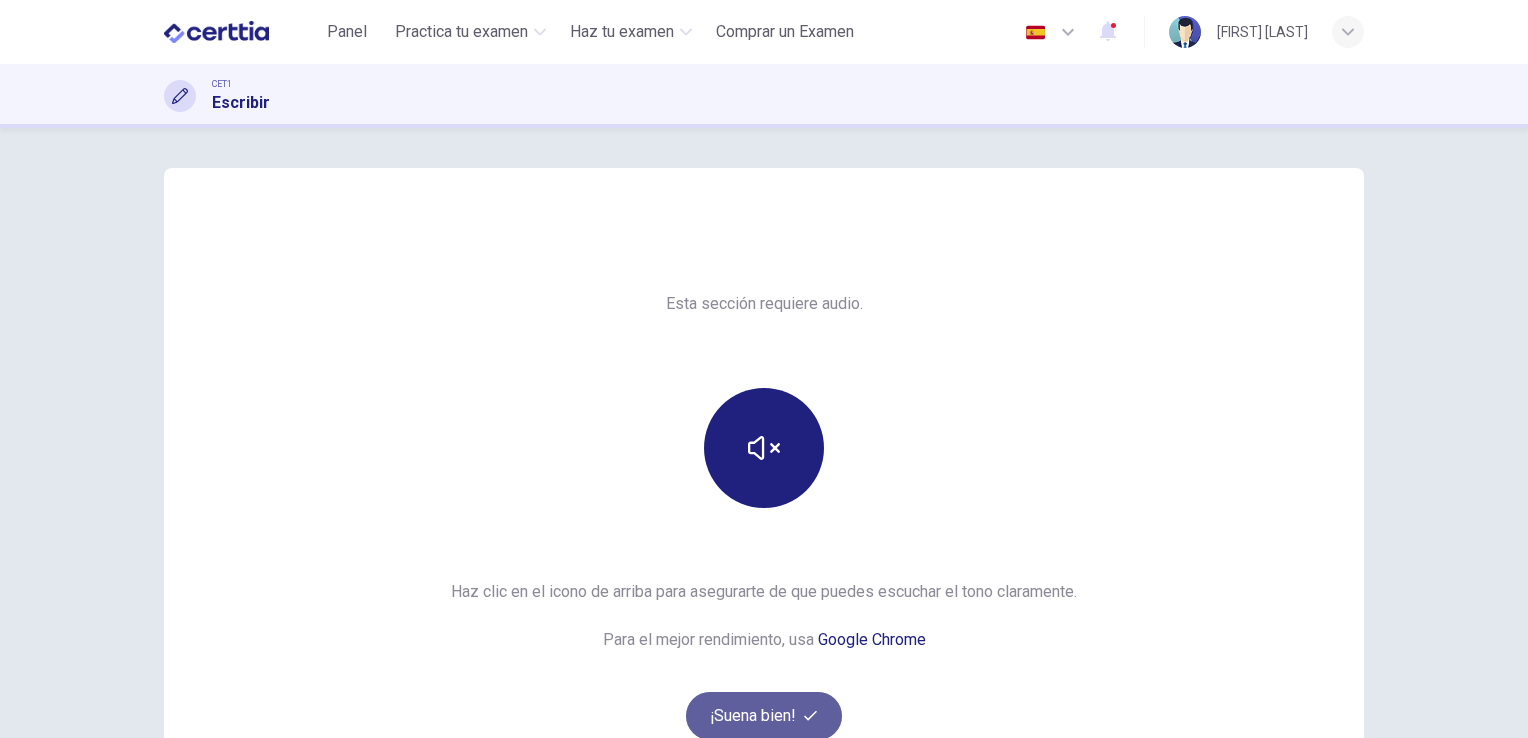 click on "¡Suena bien!" at bounding box center [764, 716] 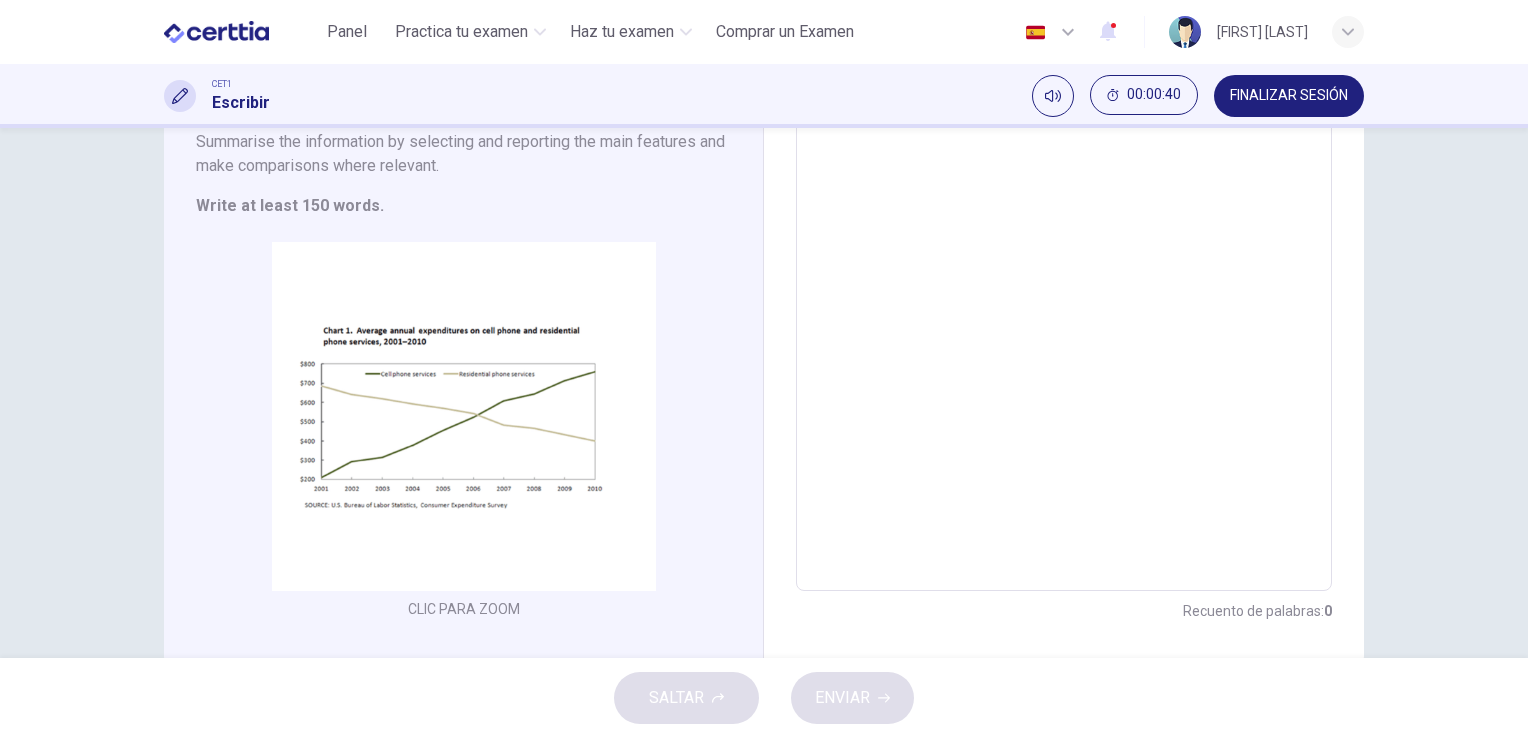 scroll, scrollTop: 301, scrollLeft: 0, axis: vertical 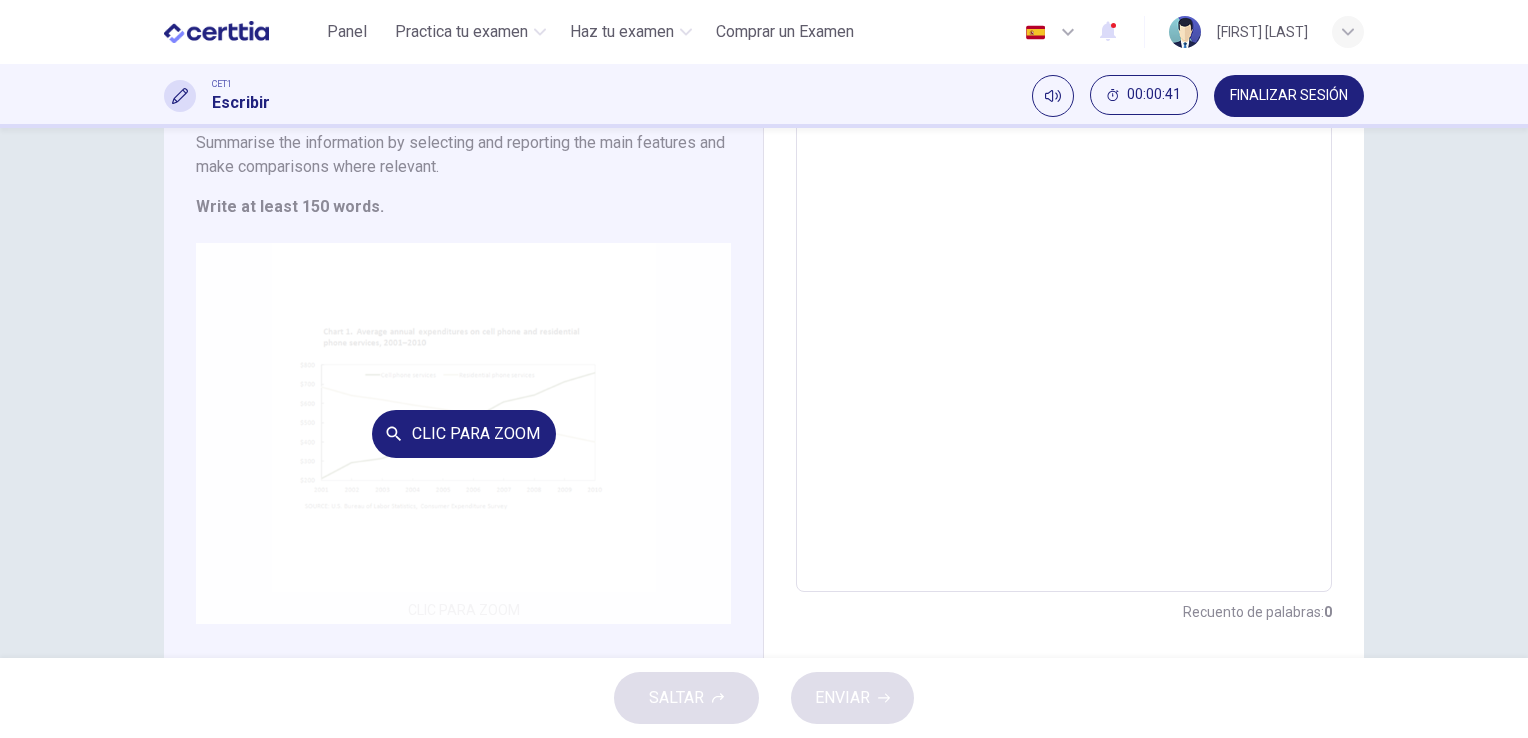 click on "Clic para zoom" at bounding box center [463, 433] 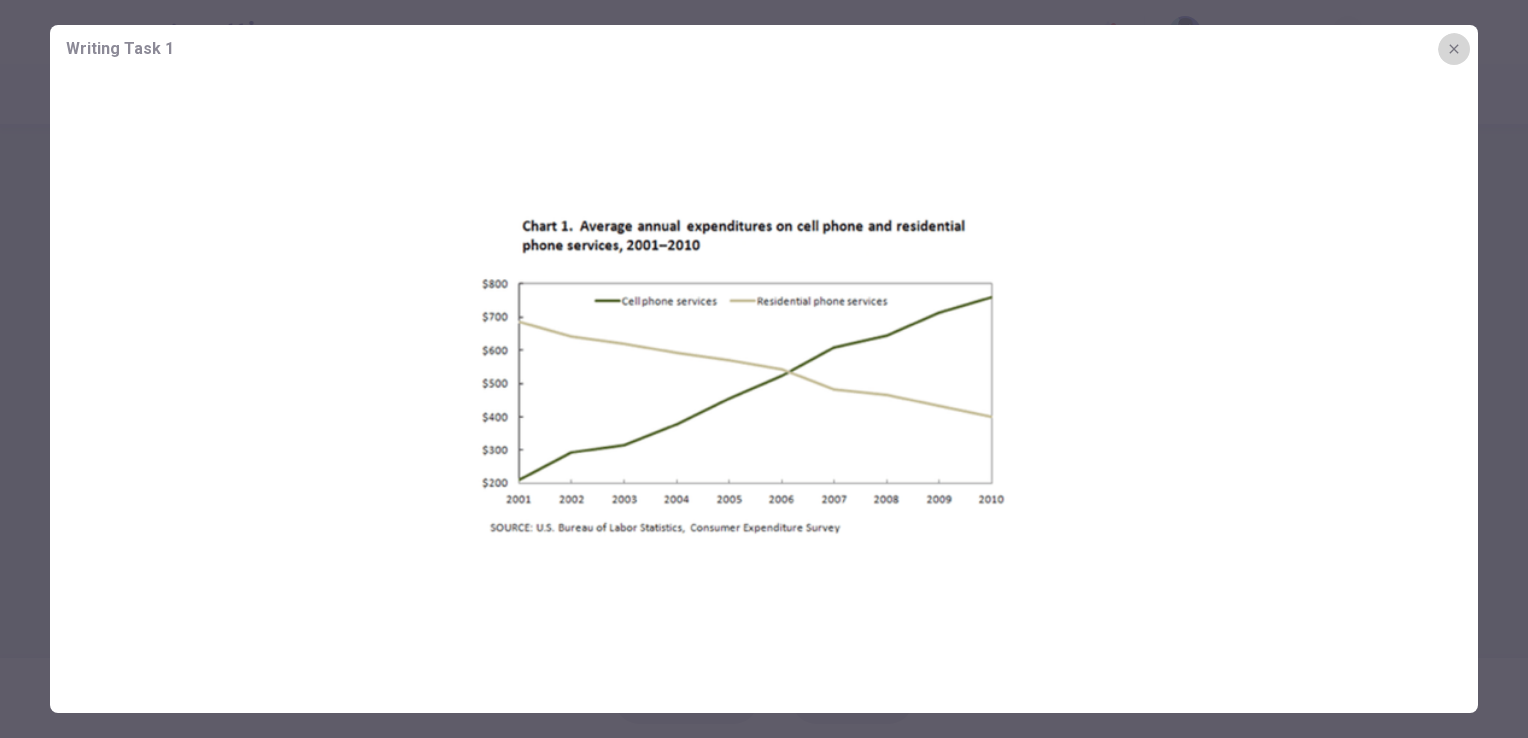 click at bounding box center [1454, 49] 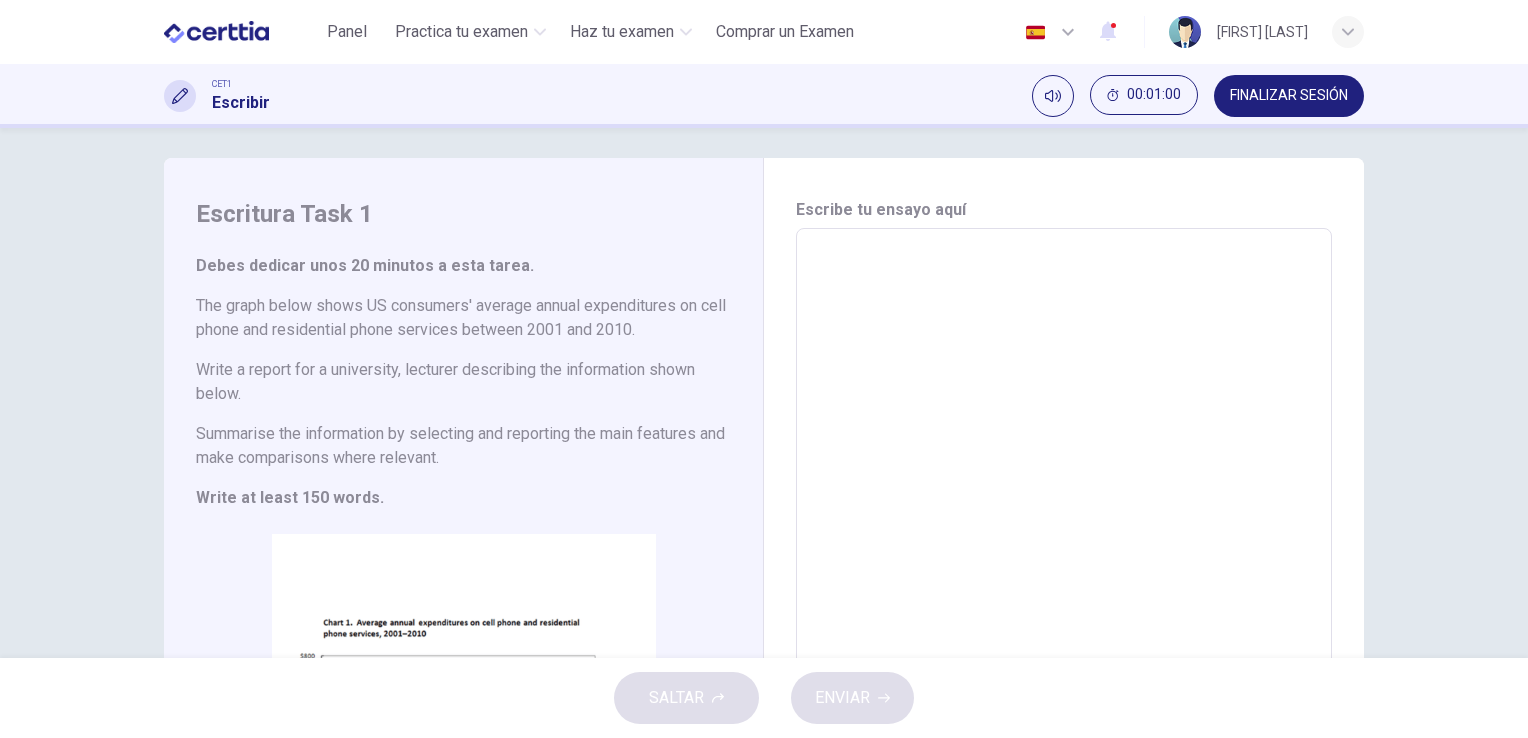 scroll, scrollTop: 4, scrollLeft: 0, axis: vertical 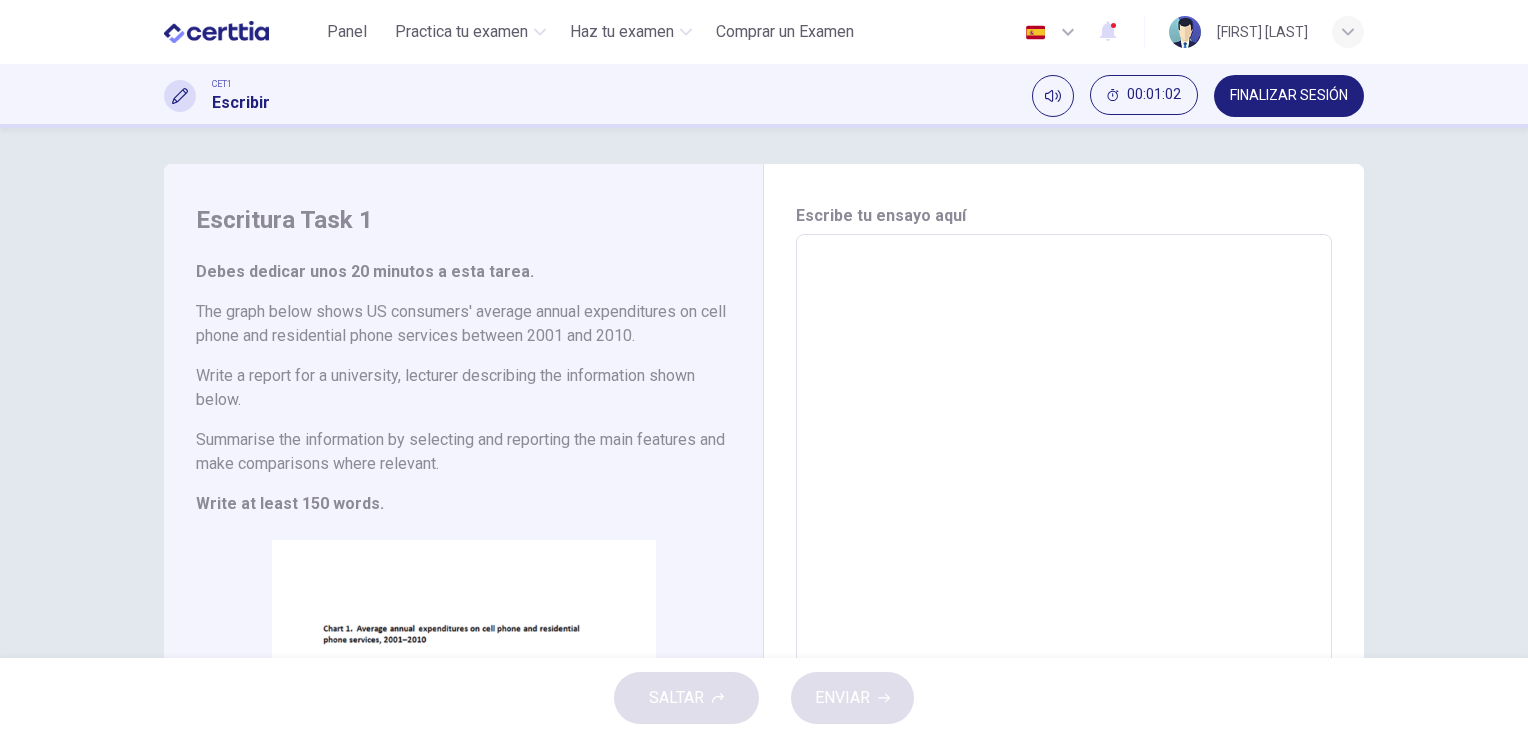 click at bounding box center [1064, 562] 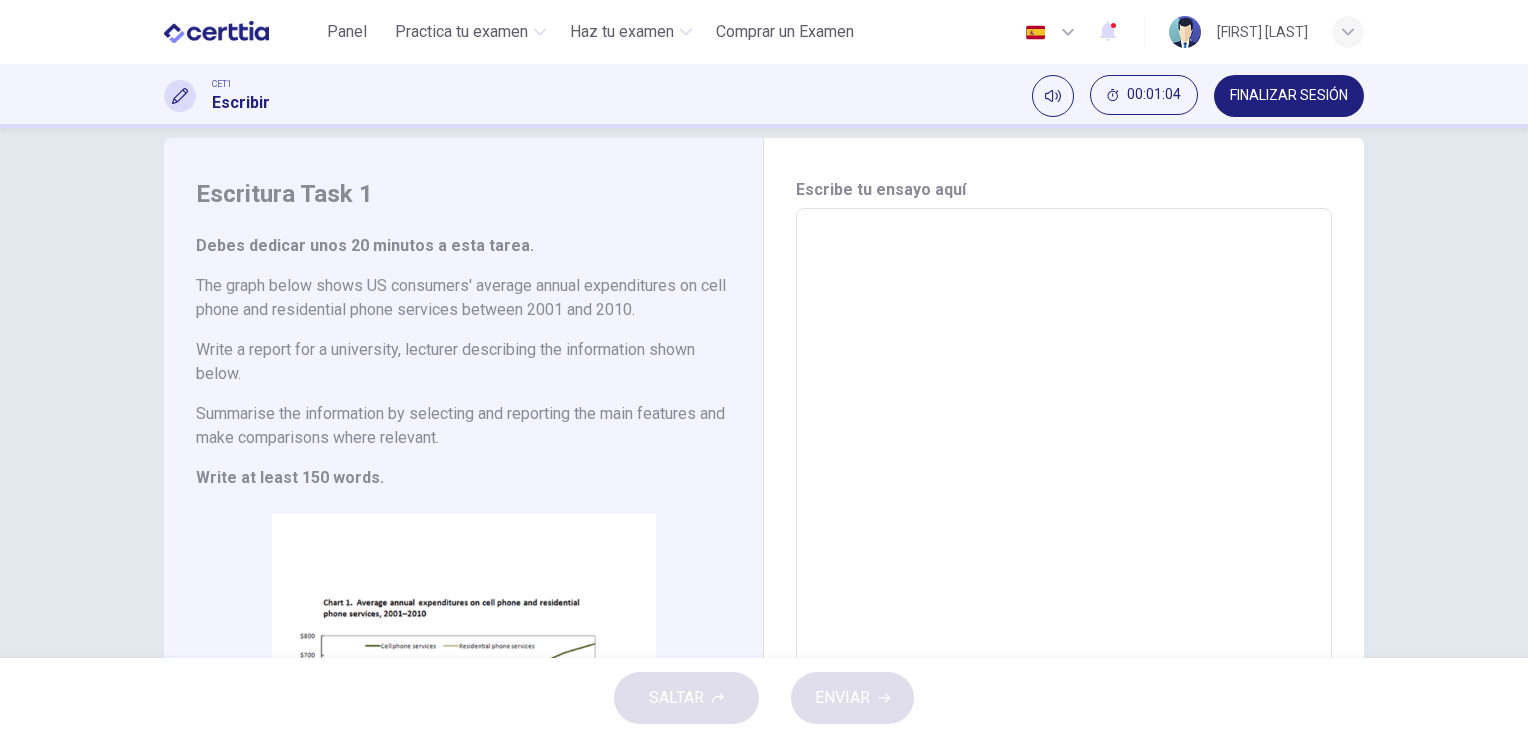 scroll, scrollTop: 0, scrollLeft: 0, axis: both 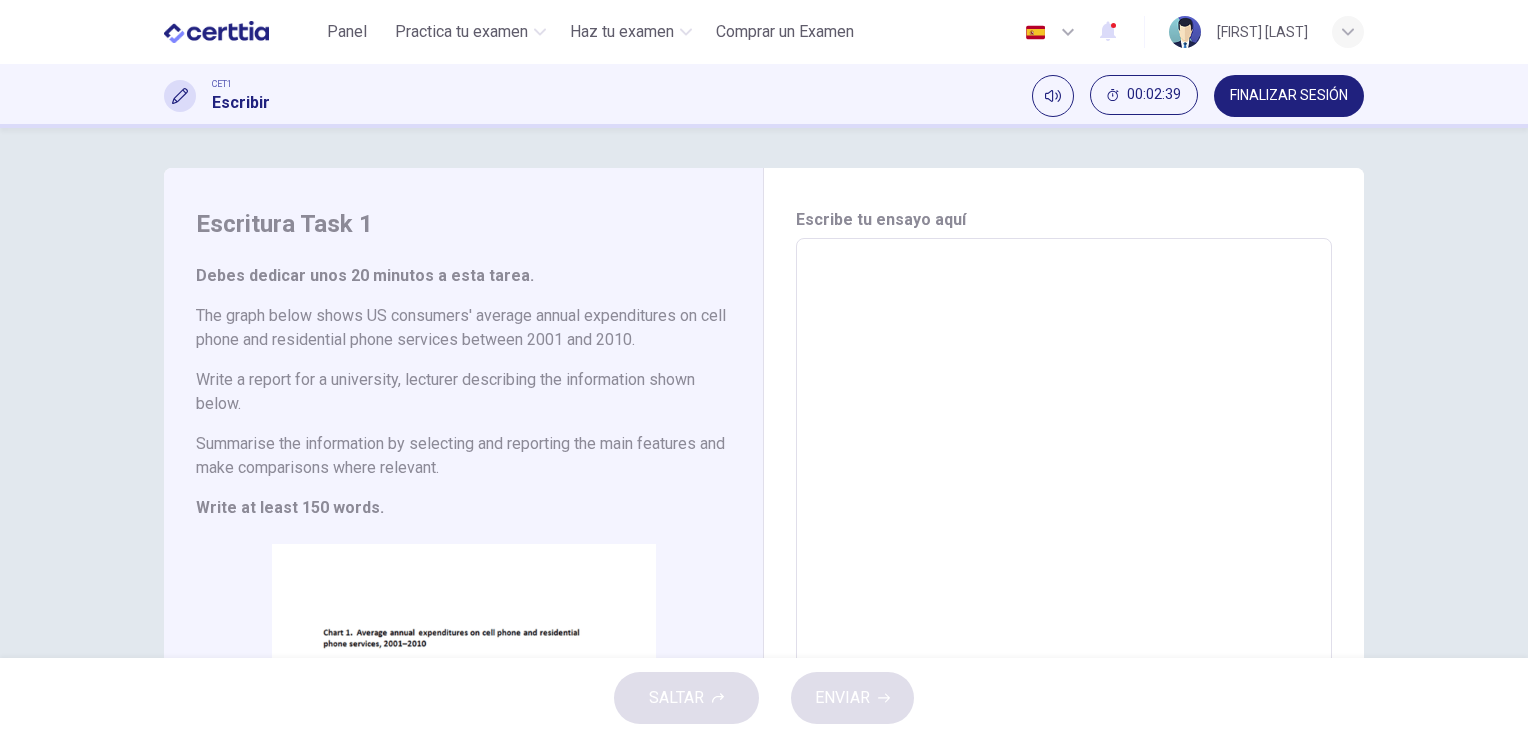 click on "Escribe tu ensayo aquí * ​ Recuento de palabras :  0" at bounding box center [1064, 566] 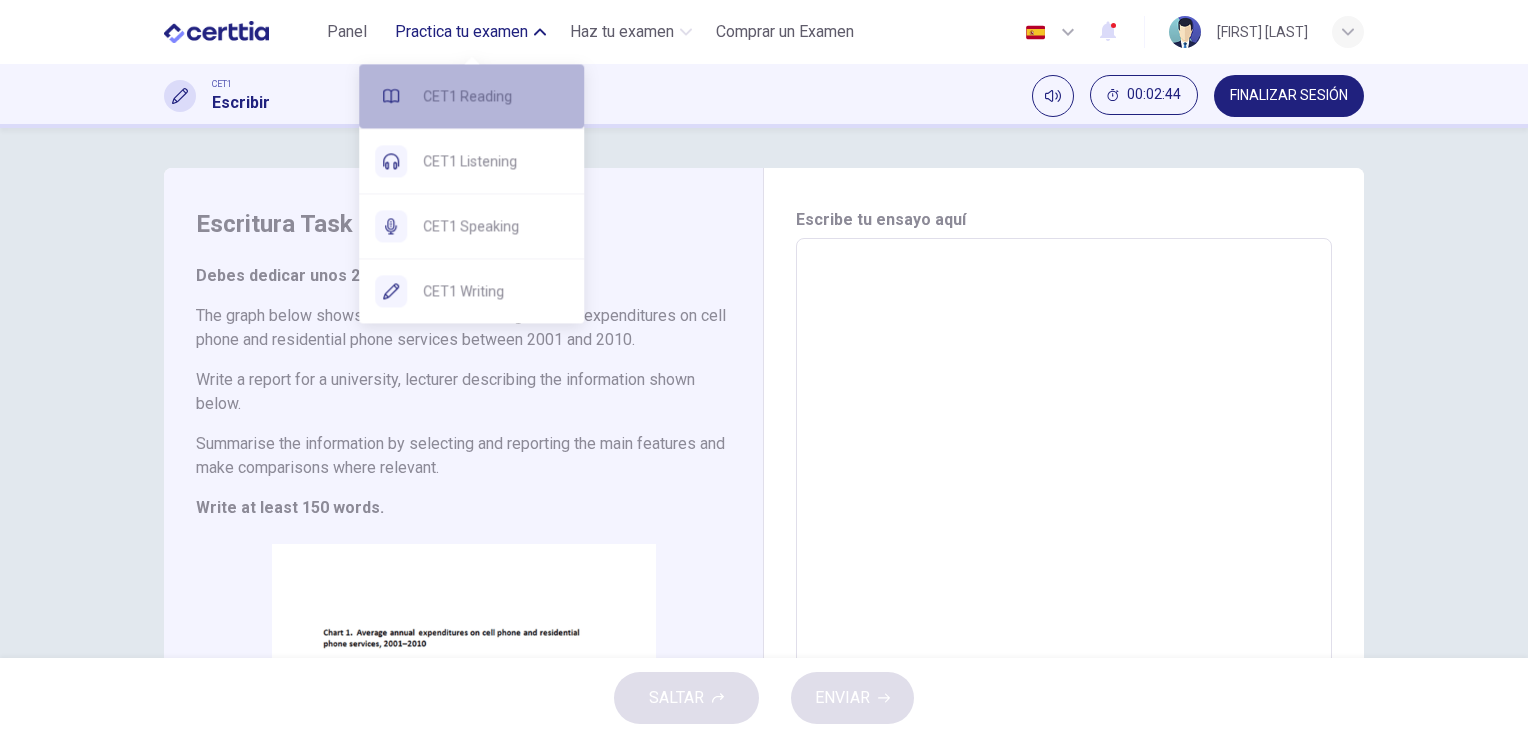 click on "CET1 Reading" at bounding box center [495, 96] 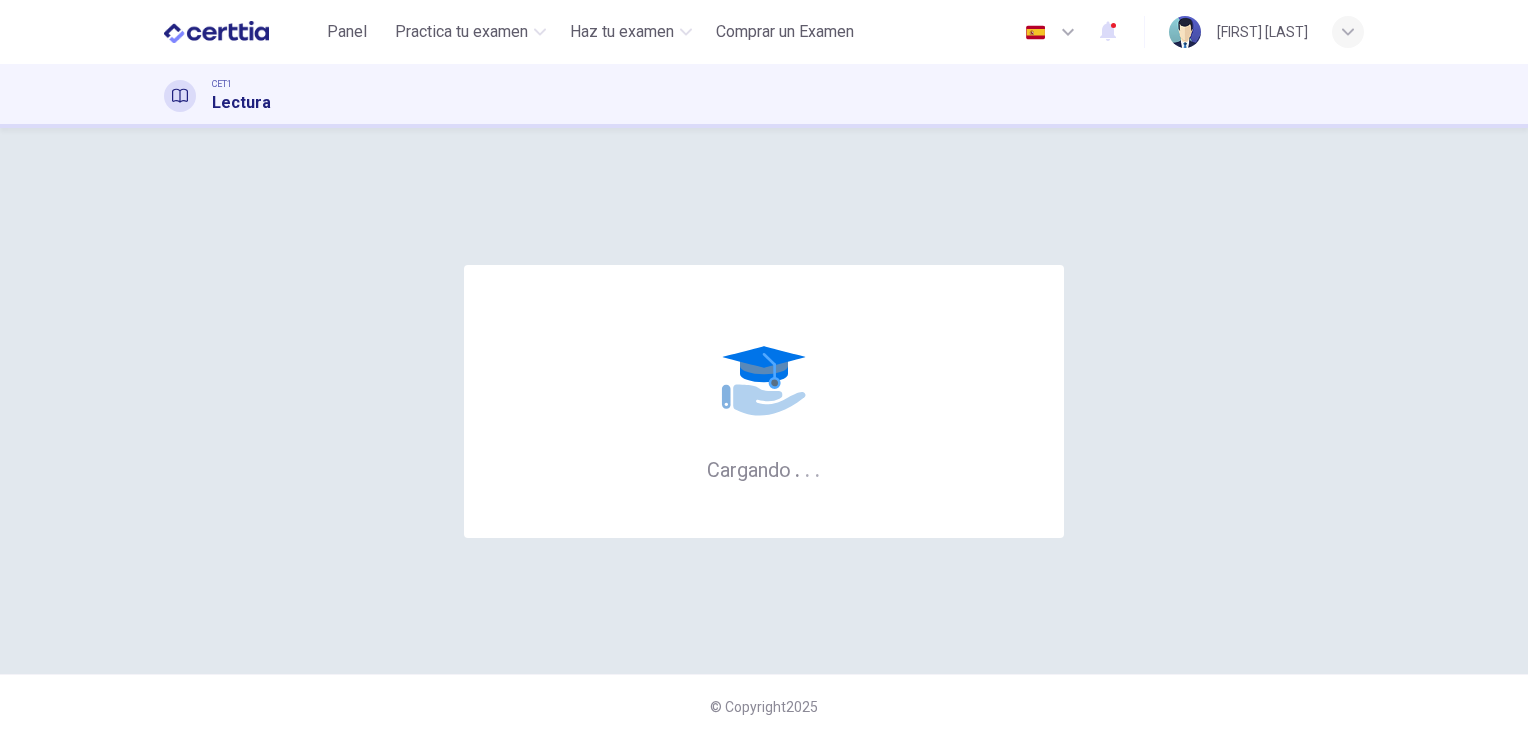 scroll, scrollTop: 0, scrollLeft: 0, axis: both 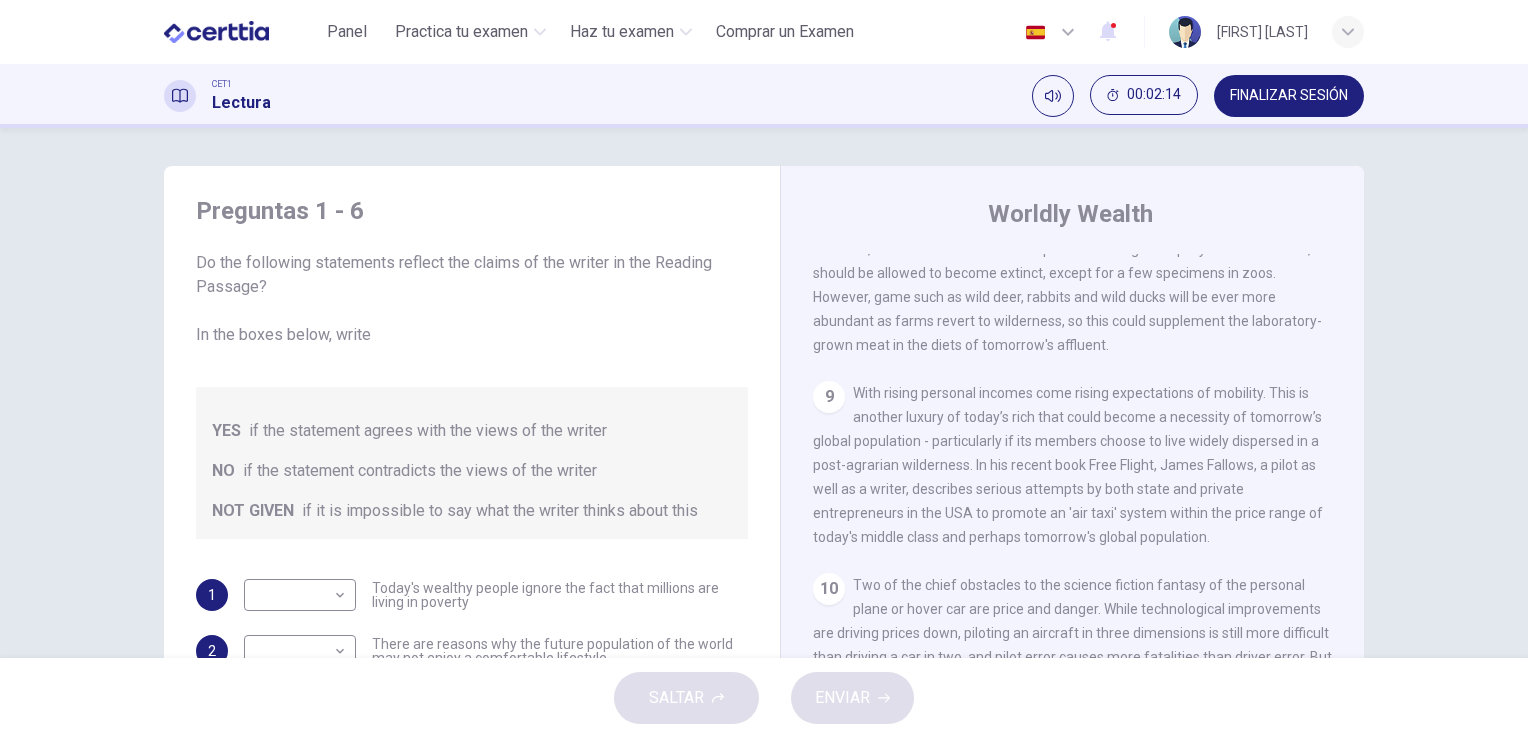 click on "YES if the statement agrees with the views of the writer NO if the statement contradicts the views of the writer NOT GIVEN if it is impossible to say what the writer thinks about this" at bounding box center [472, 463] 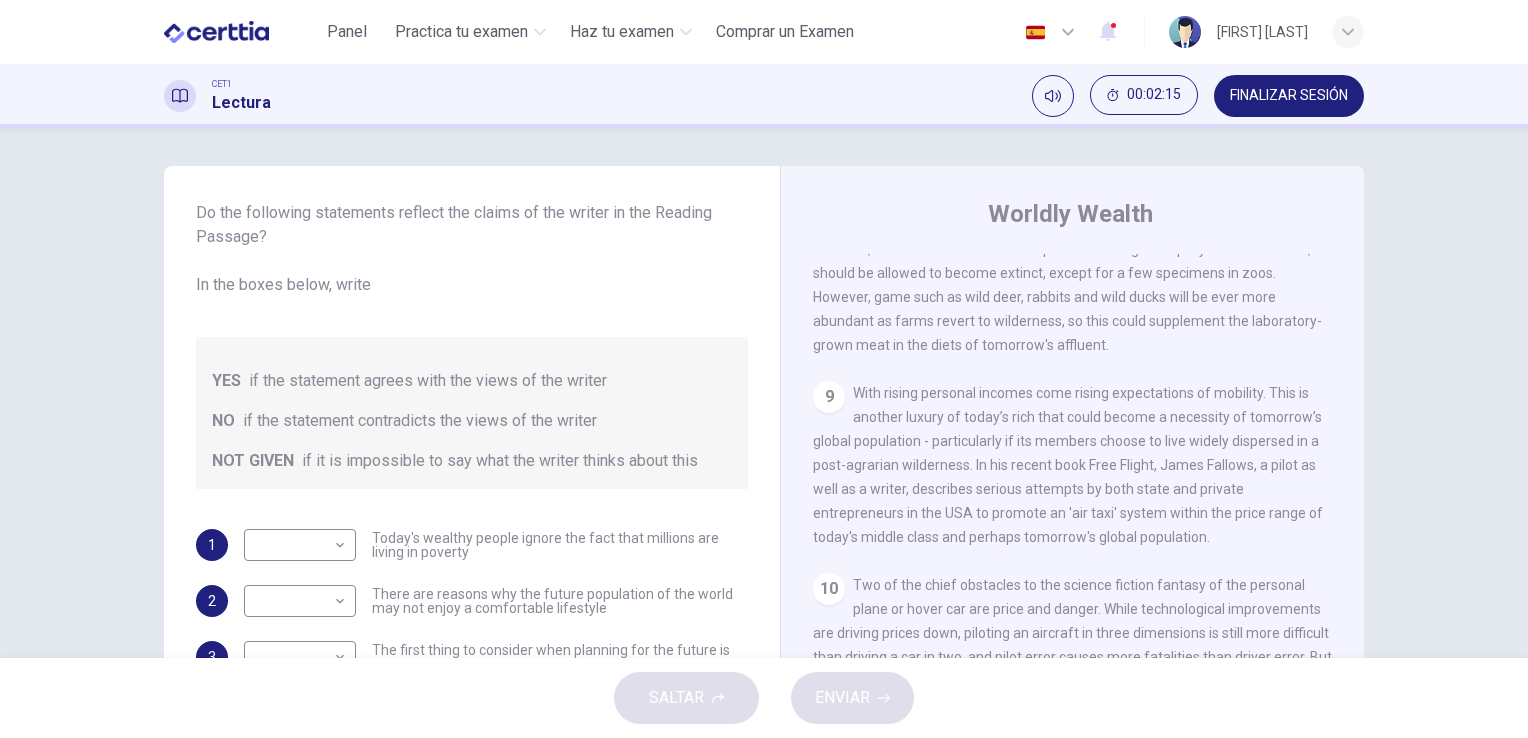 scroll, scrollTop: 80, scrollLeft: 0, axis: vertical 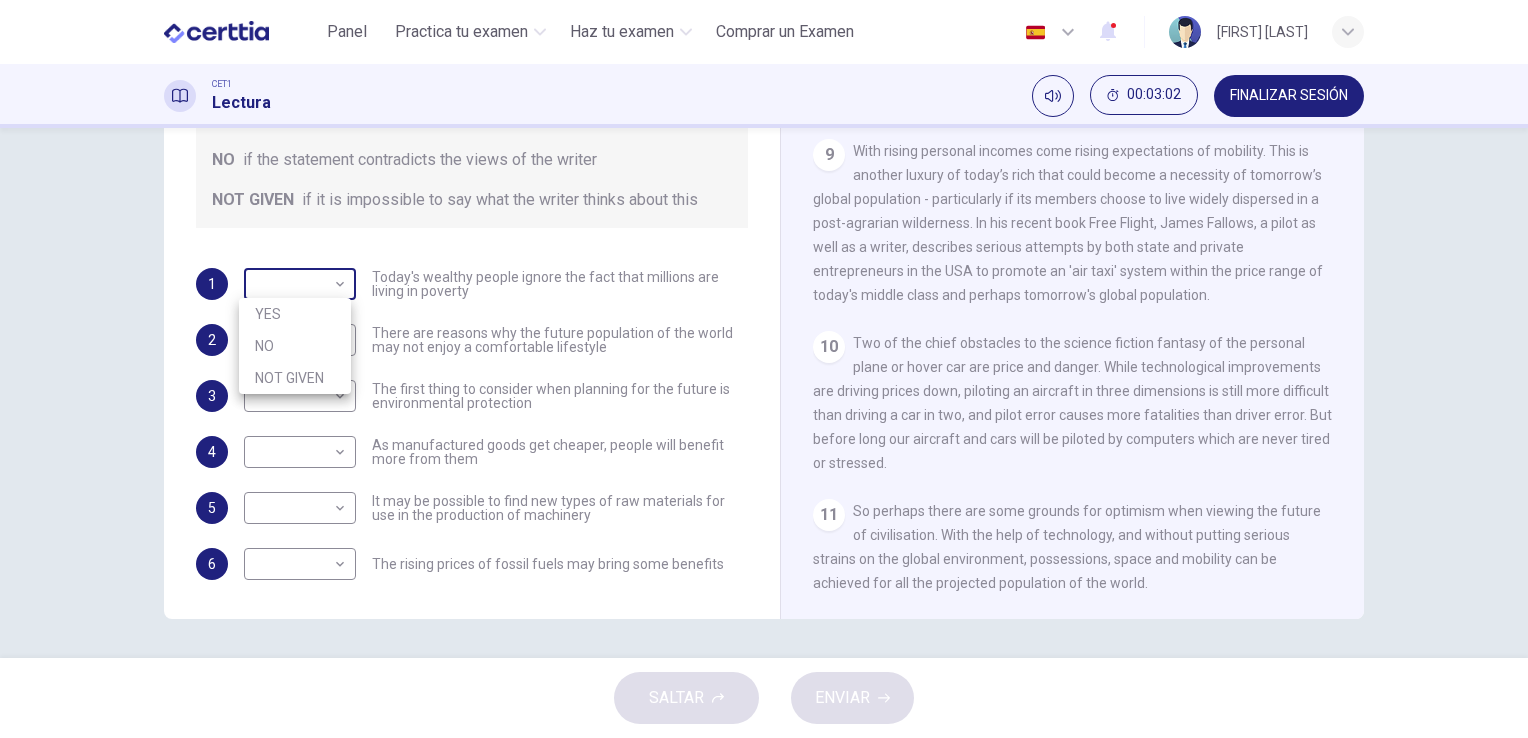 click on "Este sitio utiliza cookies, como se explica en nuestra  Política de Privacidad . Si acepta el uso de cookies, haga clic en el botón Aceptar y continúe navegando por nuestro sitio.   Política de Privacidad Aceptar Panel Practica tu examen Haz tu examen Comprar un Examen Español ** ​ Antonio Ramirez CET1 Lectura 00:03:02 FINALIZAR SESIÓN Preguntas 1 - 6 Do the following statements reflect the claims of the writer in the Reading Passage?
In the boxes below, write YES if the statement agrees with the views of the writer NO if the statement contradicts the views of the writer NOT GIVEN if it is impossible to say what the writer thinks about this 1 ​ ​ Today's wealthy people ignore the fact that millions are living in poverty 2 ​ ​ There are reasons why the future population of the world may not enjoy a comfortable lifestyle 3 ​ ​ The first thing to consider when planning for the future is environmental protection 4 ​ ​ As manufactured goods get cheaper, people will benefit more from them 5" at bounding box center (764, 369) 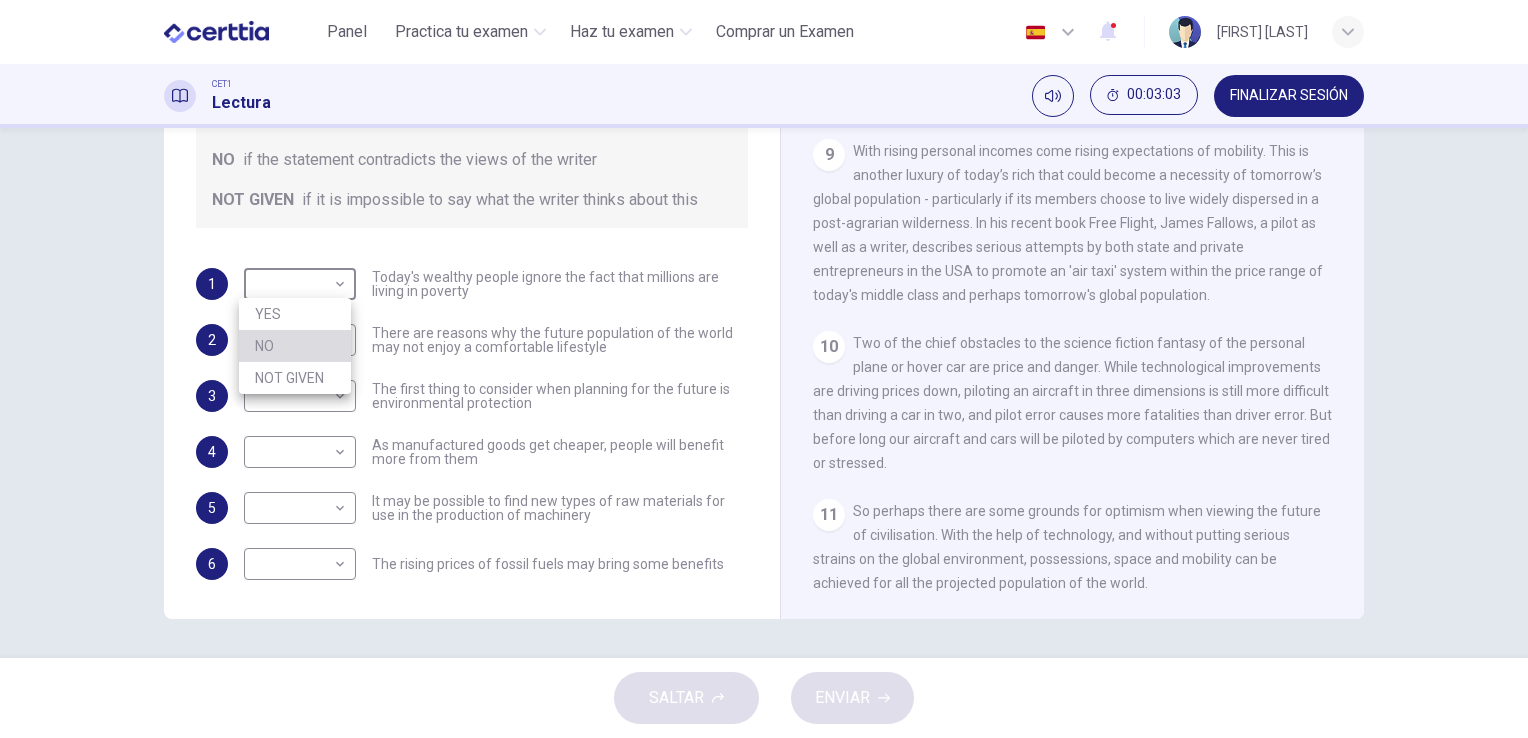 click on "NO" at bounding box center [295, 346] 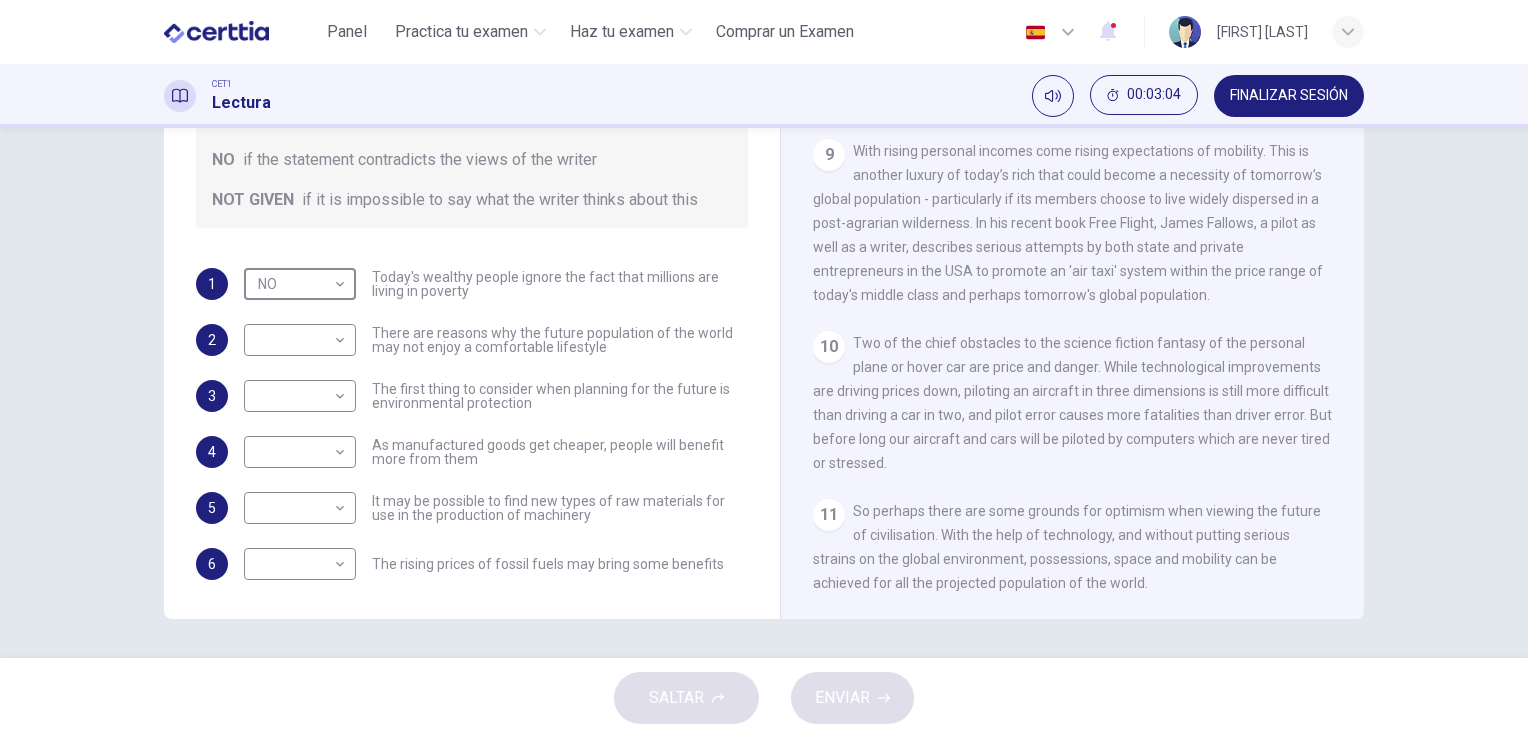scroll, scrollTop: 0, scrollLeft: 0, axis: both 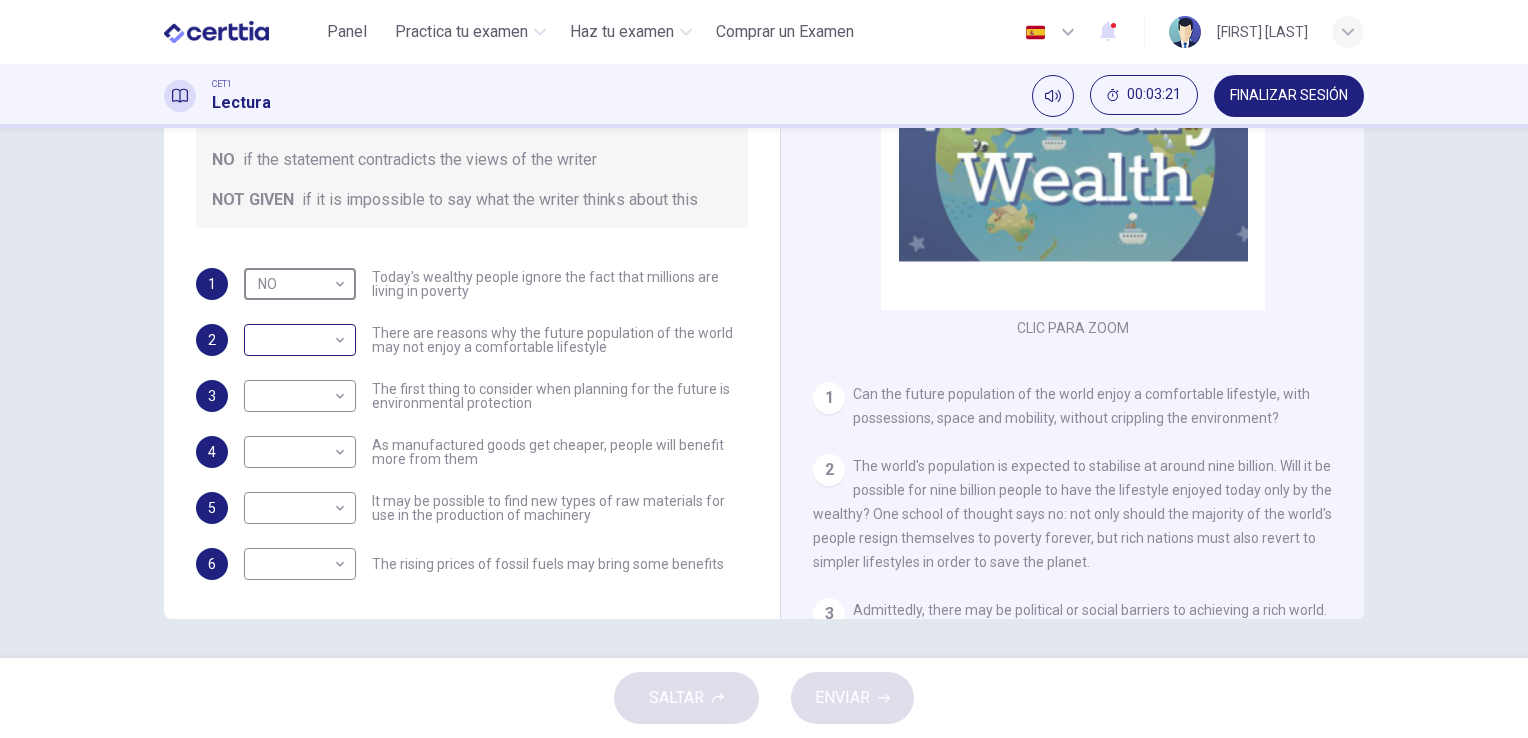 click on "Este sitio utiliza cookies, como se explica en nuestra  Política de Privacidad . Si acepta el uso de cookies, haga clic en el botón Aceptar y continúe navegando por nuestro sitio.   Política de Privacidad Aceptar Panel Practica tu examen Haz tu examen Comprar un Examen Español ** ​ Antonio Ramirez CET1 Lectura 00:03:21 FINALIZAR SESIÓN Preguntas 1 - 6 Do the following statements reflect the claims of the writer in the Reading Passage?
In the boxes below, write YES if the statement agrees with the views of the writer NO if the statement contradicts the views of the writer NOT GIVEN if it is impossible to say what the writer thinks about this 1 NO ** ​ Today's wealthy people ignore the fact that millions are living in poverty 2 ​ ​ There are reasons why the future population of the world may not enjoy a comfortable lifestyle 3 ​ ​ The first thing to consider when planning for the future is environmental protection 4 ​ ​ As manufactured goods get cheaper, people will benefit more from them" at bounding box center [764, 369] 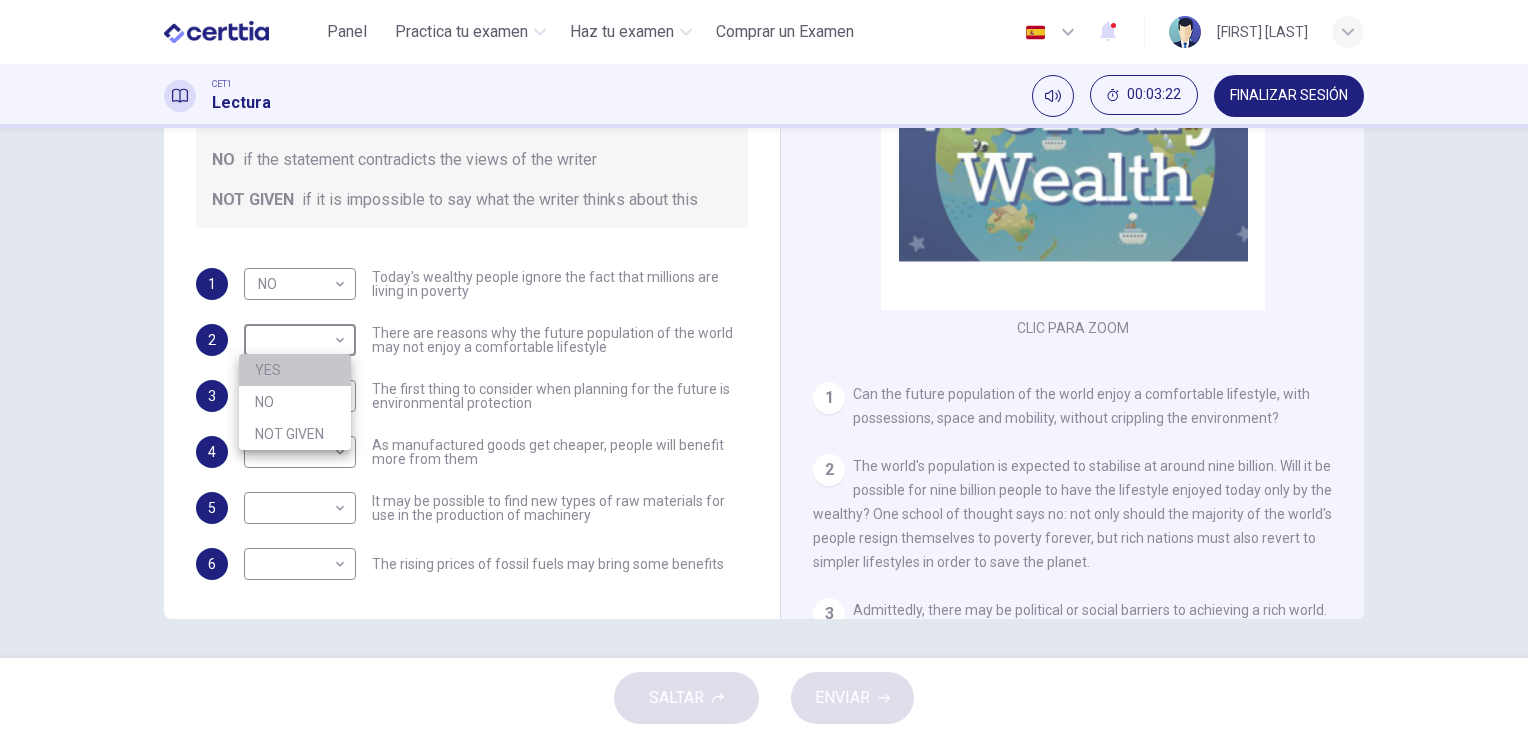 click on "YES" at bounding box center [295, 370] 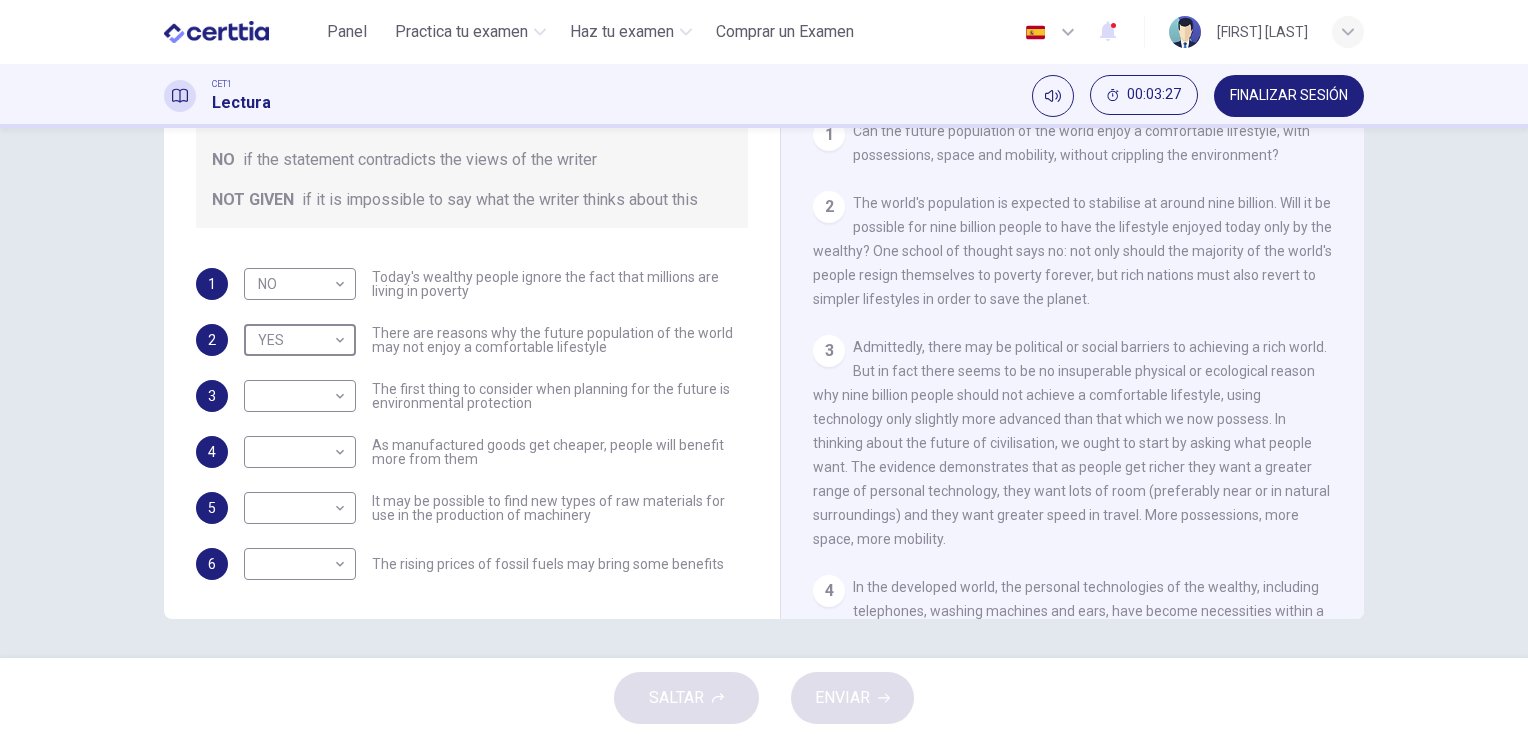 scroll, scrollTop: 311, scrollLeft: 0, axis: vertical 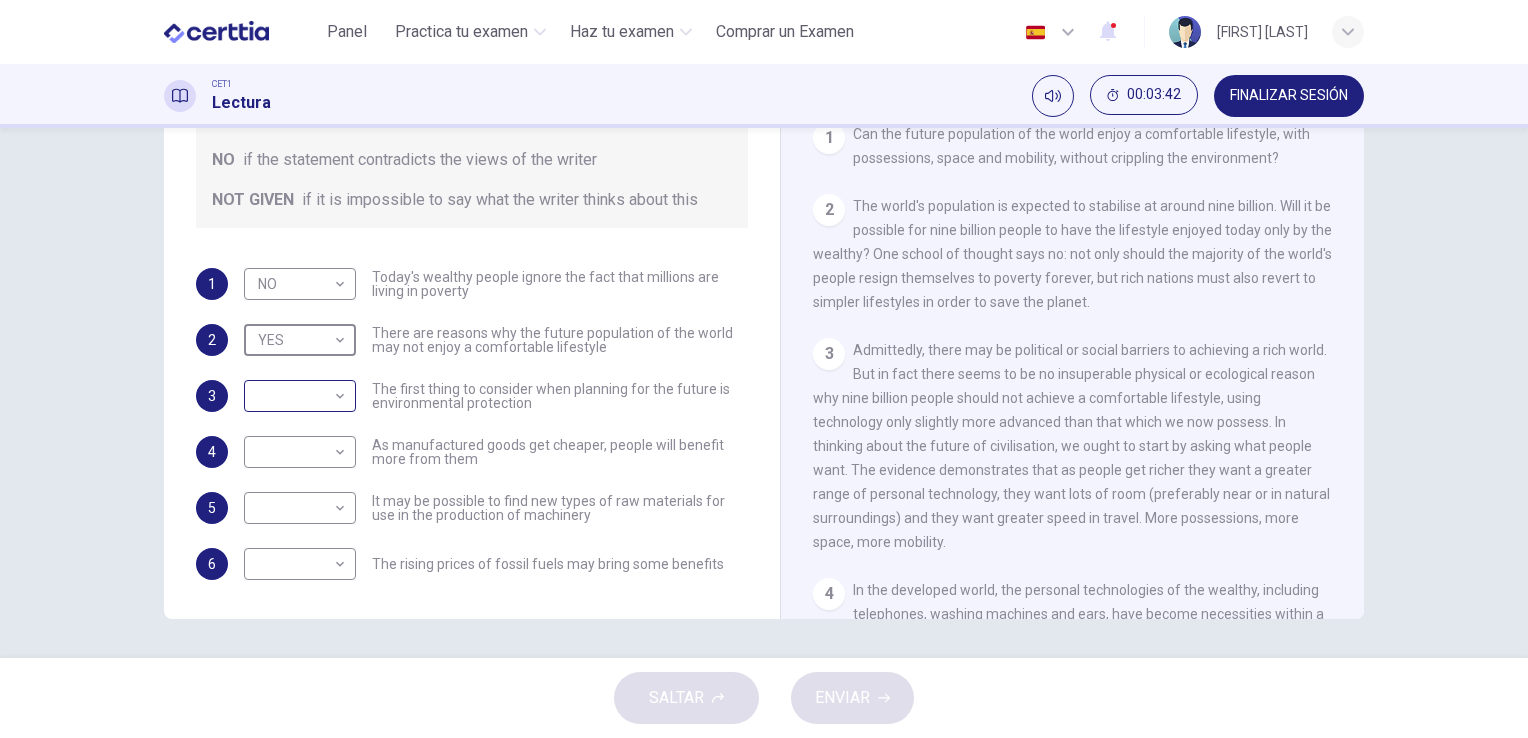 click on "Este sitio utiliza cookies, como se explica en nuestra  Política de Privacidad . Si acepta el uso de cookies, haga clic en el botón Aceptar y continúe navegando por nuestro sitio.   Política de Privacidad Aceptar Panel Practica tu examen Haz tu examen Comprar un Examen Español ** ​ Antonio Ramirez CET1 Lectura 00:03:42 FINALIZAR SESIÓN Preguntas 1 - 6 Do the following statements reflect the claims of the writer in the Reading Passage?
In the boxes below, write YES if the statement agrees with the views of the writer NO if the statement contradicts the views of the writer NOT GIVEN if it is impossible to say what the writer thinks about this 1 NO ** ​ Today's wealthy people ignore the fact that millions are living in poverty 2 YES *** ​ There are reasons why the future population of the world may not enjoy a comfortable lifestyle 3 ​ ​ The first thing to consider when planning for the future is environmental protection 4 ​ ​ 5 ​ ​ 6 ​ ​ Worldly Wealth CLIC PARA ZOOM Clic para zoom" at bounding box center [764, 369] 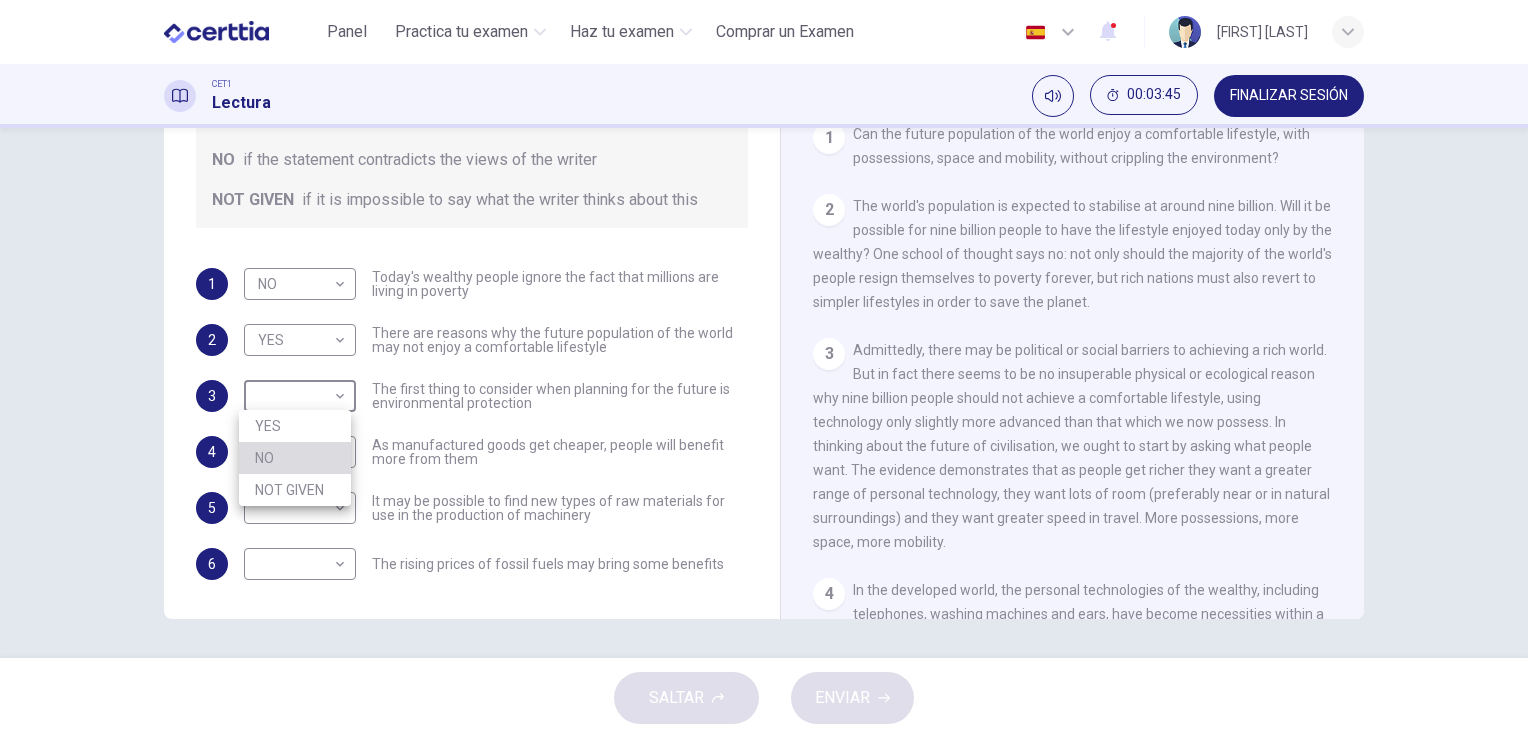 click on "NO" at bounding box center [295, 458] 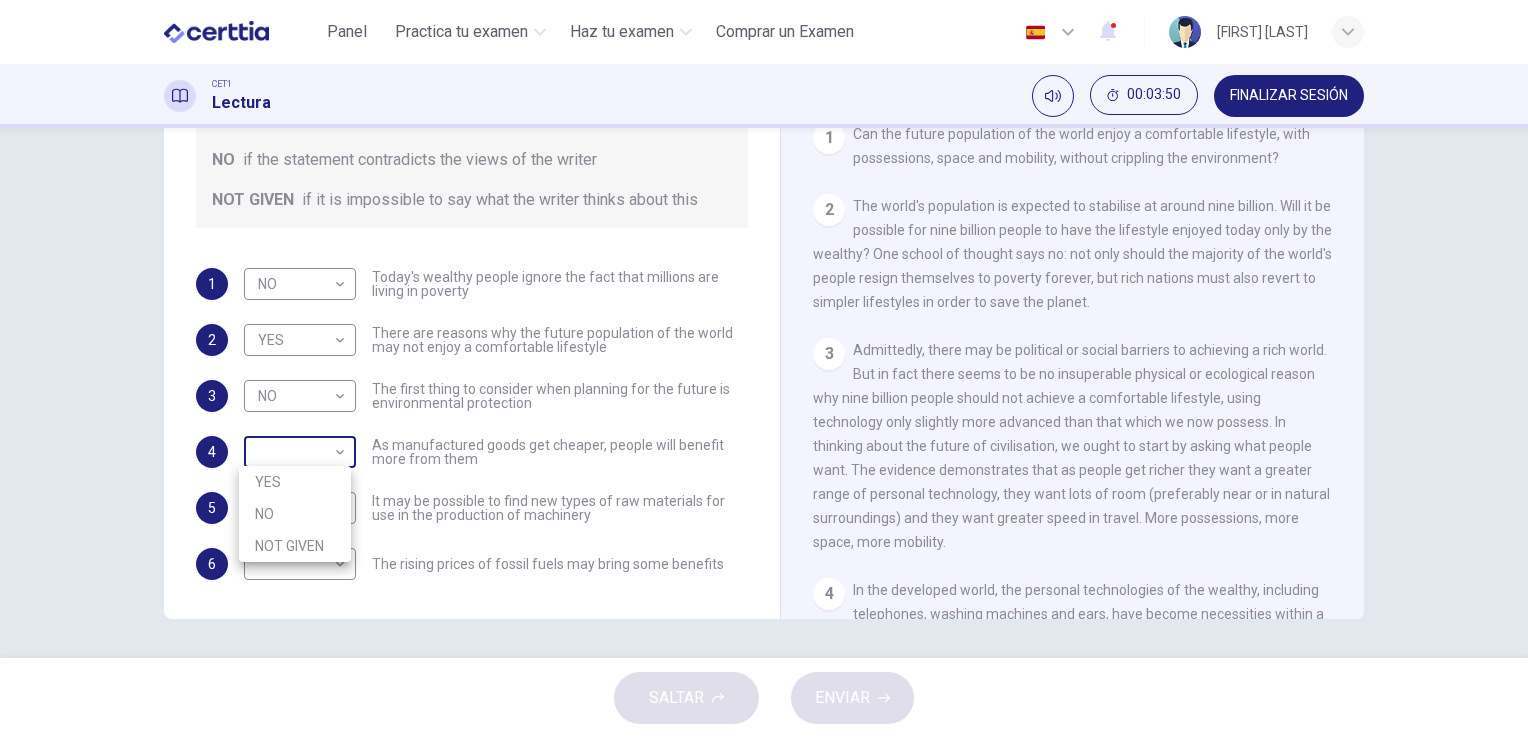 click on "Este sitio utiliza cookies, como se explica en nuestra  Política de Privacidad . Si acepta el uso de cookies, haga clic en el botón Aceptar y continúe navegando por nuestro sitio.   Política de Privacidad Aceptar Panel Practica tu examen Haz tu examen Comprar un Examen Español ** ​ Antonio Ramirez CET1 Lectura 00:03:50 FINALIZAR SESIÓN Preguntas 1 - 6 Do the following statements reflect the claims of the writer in the Reading Passage?
In the boxes below, write YES if the statement agrees with the views of the writer NO if the statement contradicts the views of the writer NOT GIVEN if it is impossible to say what the writer thinks about this 1 NO ** ​ Today's wealthy people ignore the fact that millions are living in poverty 2 YES *** ​ There are reasons why the future population of the world may not enjoy a comfortable lifestyle 3 NO ** ​ The first thing to consider when planning for the future is environmental protection 4 ​ ​ 5 ​ ​ 6 ​ ​ Worldly Wealth CLIC PARA ZOOM 1 2 3 4 5 6 7" at bounding box center [764, 369] 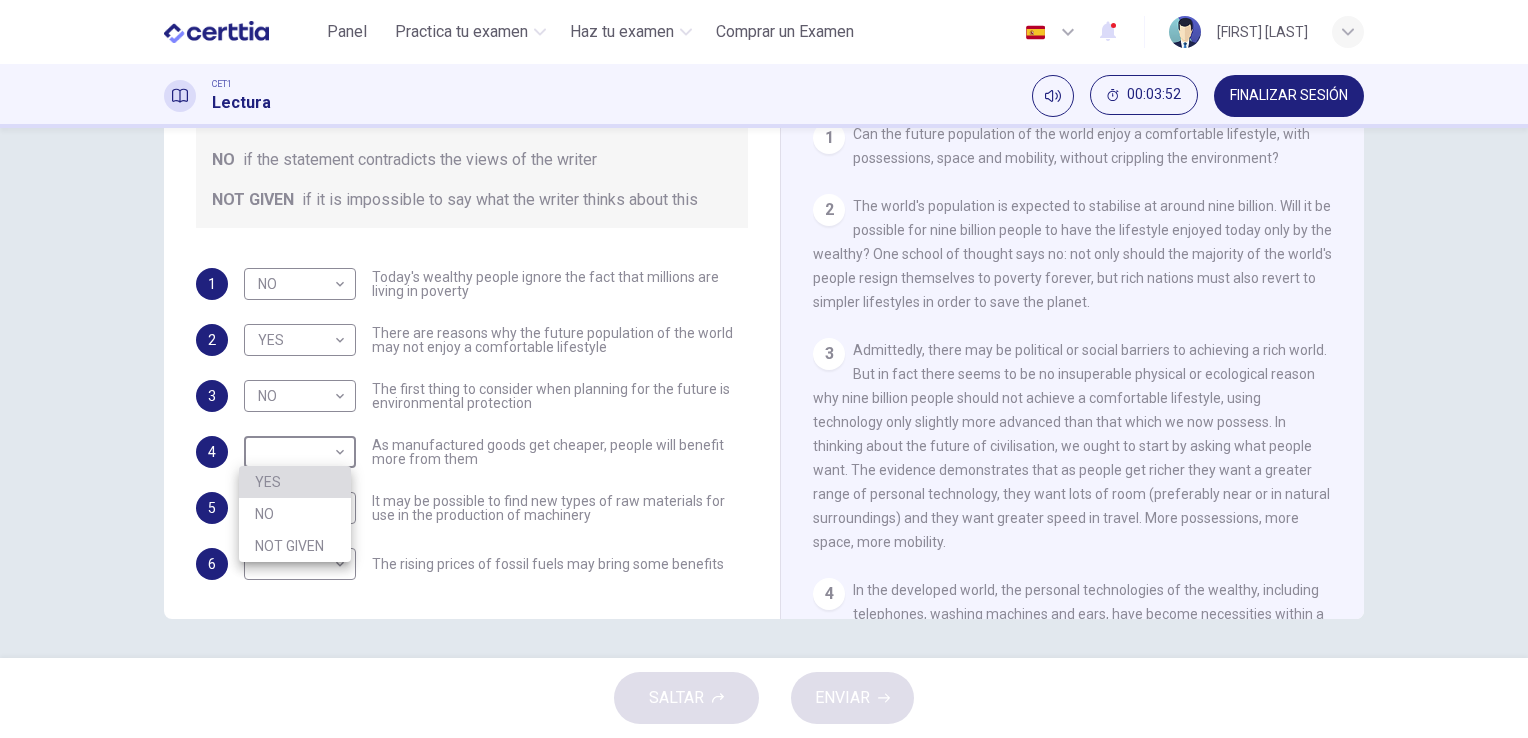 click on "YES" at bounding box center (295, 482) 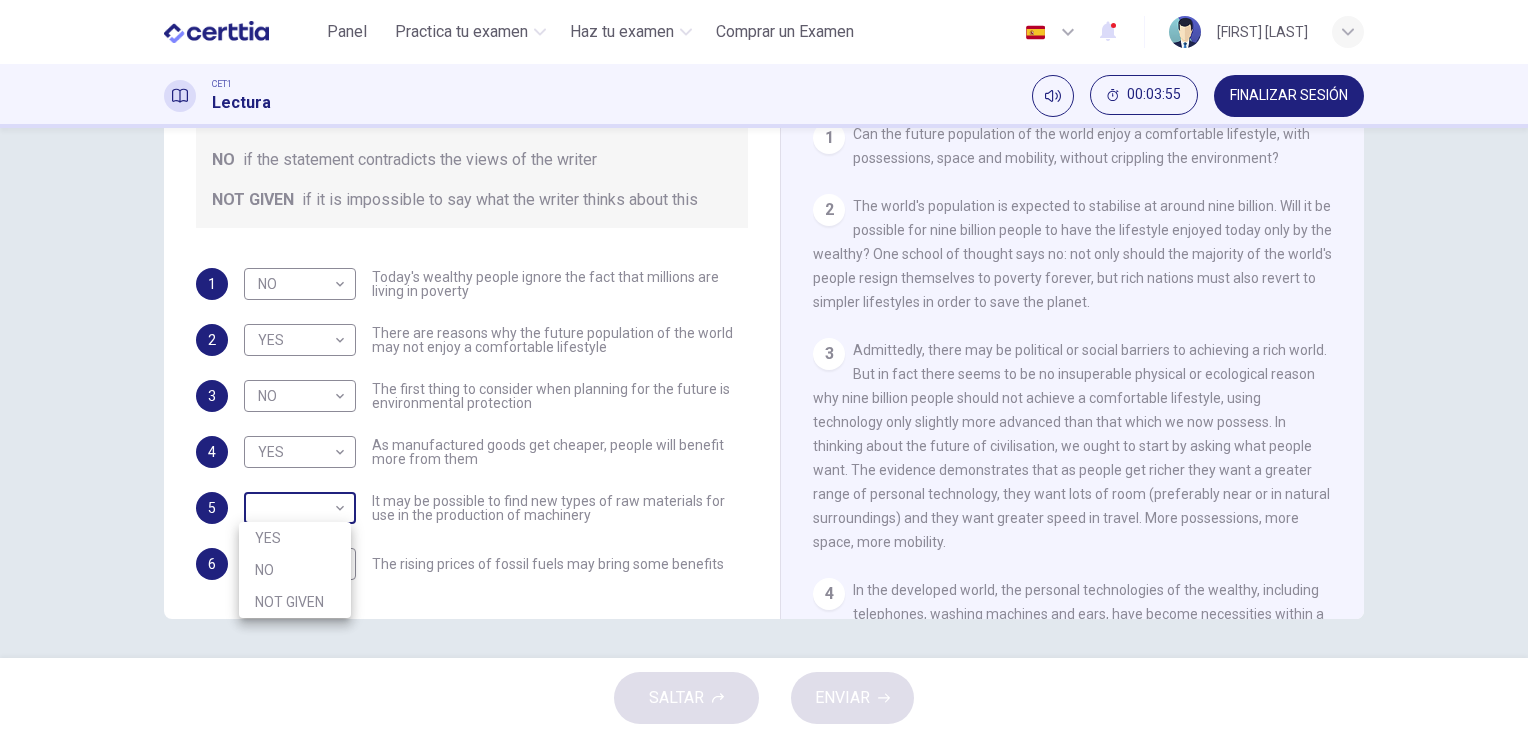 click on "Este sitio utiliza cookies, como se explica en nuestra  Política de Privacidad . Si acepta el uso de cookies, haga clic en el botón Aceptar y continúe navegando por nuestro sitio.   Política de Privacidad Aceptar Panel Practica tu examen Haz tu examen Comprar un Examen Español ** ​ Antonio Ramirez CET1 Lectura 00:03:55 FINALIZAR SESIÓN Preguntas 1 - 6 Do the following statements reflect the claims of the writer in the Reading Passage?
In the boxes below, write YES if the statement agrees with the views of the writer NO if the statement contradicts the views of the writer NOT GIVEN if it is impossible to say what the writer thinks about this 1 NO ** ​ Today's wealthy people ignore the fact that millions are living in poverty 2 YES *** ​ There are reasons why the future population of the world may not enjoy a comfortable lifestyle 3 NO ** ​ The first thing to consider when planning for the future is environmental protection 4 YES *** ​ 5 ​ ​ 6 ​ ​ Worldly Wealth CLIC PARA ZOOM 1 2 3 4 5" at bounding box center (764, 369) 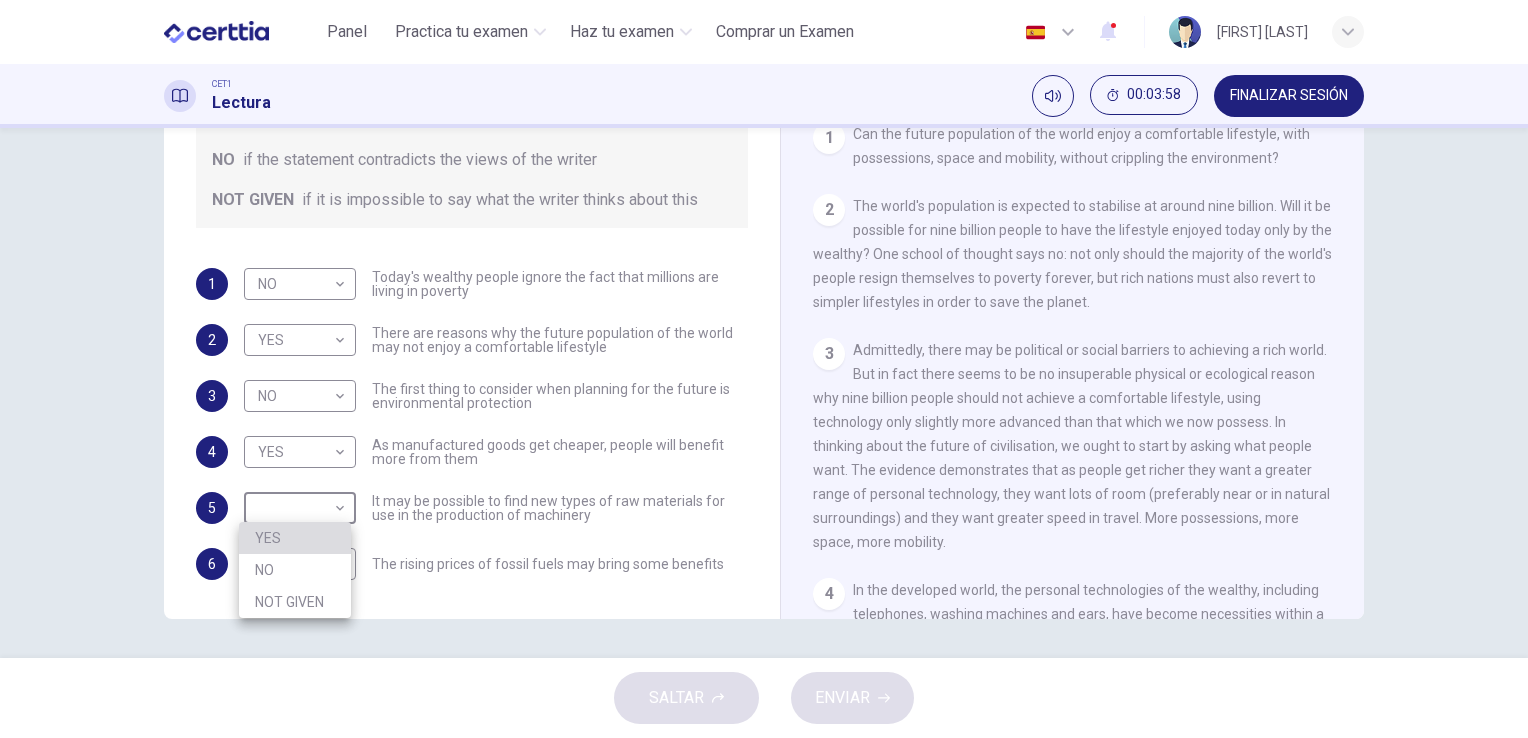 click on "YES" at bounding box center [295, 538] 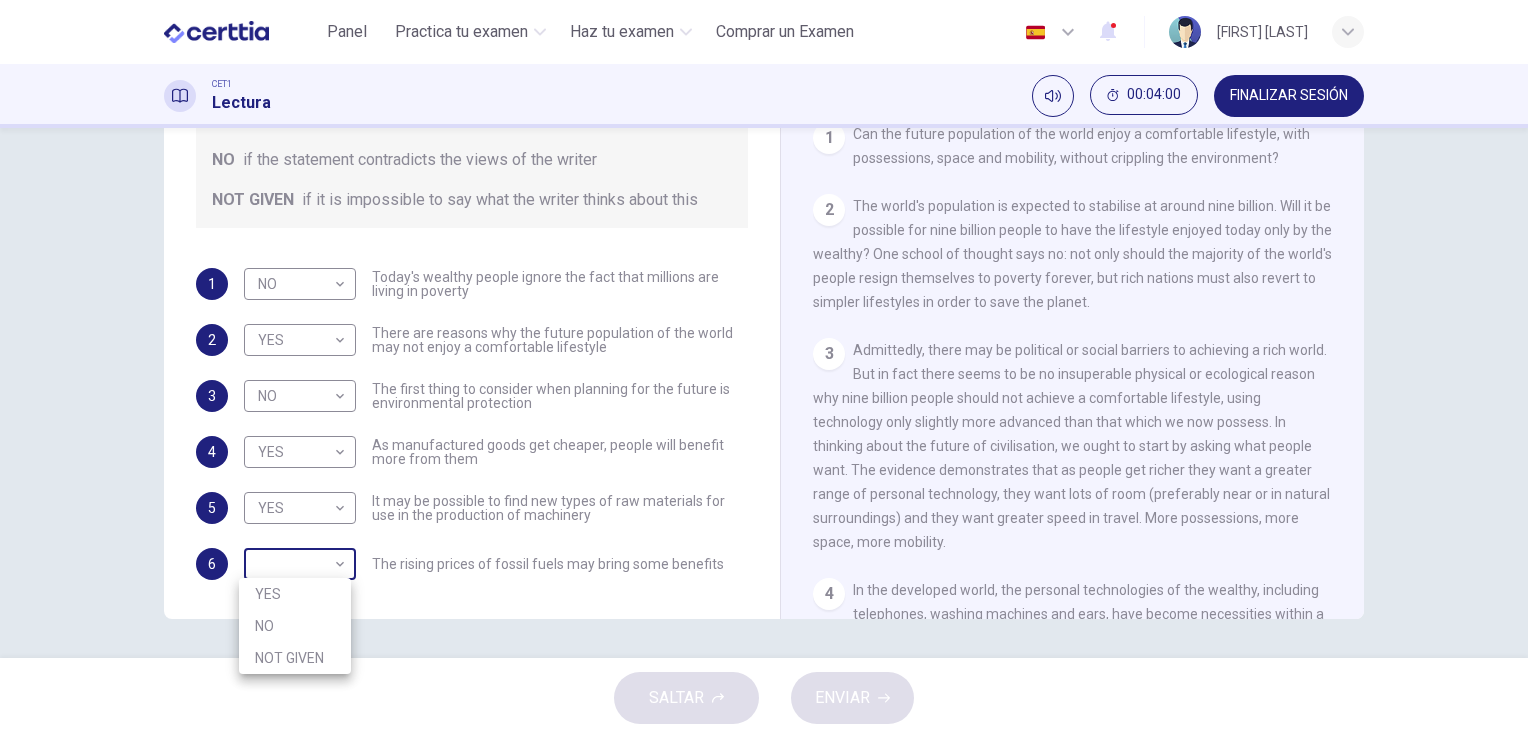 click on "Este sitio utiliza cookies, como se explica en nuestra  Política de Privacidad . Si acepta el uso de cookies, haga clic en el botón Aceptar y continúe navegando por nuestro sitio.   Política de Privacidad Aceptar Panel Practica tu examen Haz tu examen Comprar un Examen Español ** ​ Antonio Ramirez CET1 Lectura 00:04:00 FINALIZAR SESIÓN Preguntas 1 - 6 Do the following statements reflect the claims of the writer in the Reading Passage?
In the boxes below, write YES if the statement agrees with the views of the writer NO if the statement contradicts the views of the writer NOT GIVEN if it is impossible to say what the writer thinks about this 1 NO ** ​ Today's wealthy people ignore the fact that millions are living in poverty 2 YES *** ​ There are reasons why the future population of the world may not enjoy a comfortable lifestyle 3 NO ** ​ The first thing to consider when planning for the future is environmental protection 4 YES *** ​ 5 YES *** ​ 6 ​ ​ Worldly Wealth CLIC PARA ZOOM 1 2 3" at bounding box center (764, 369) 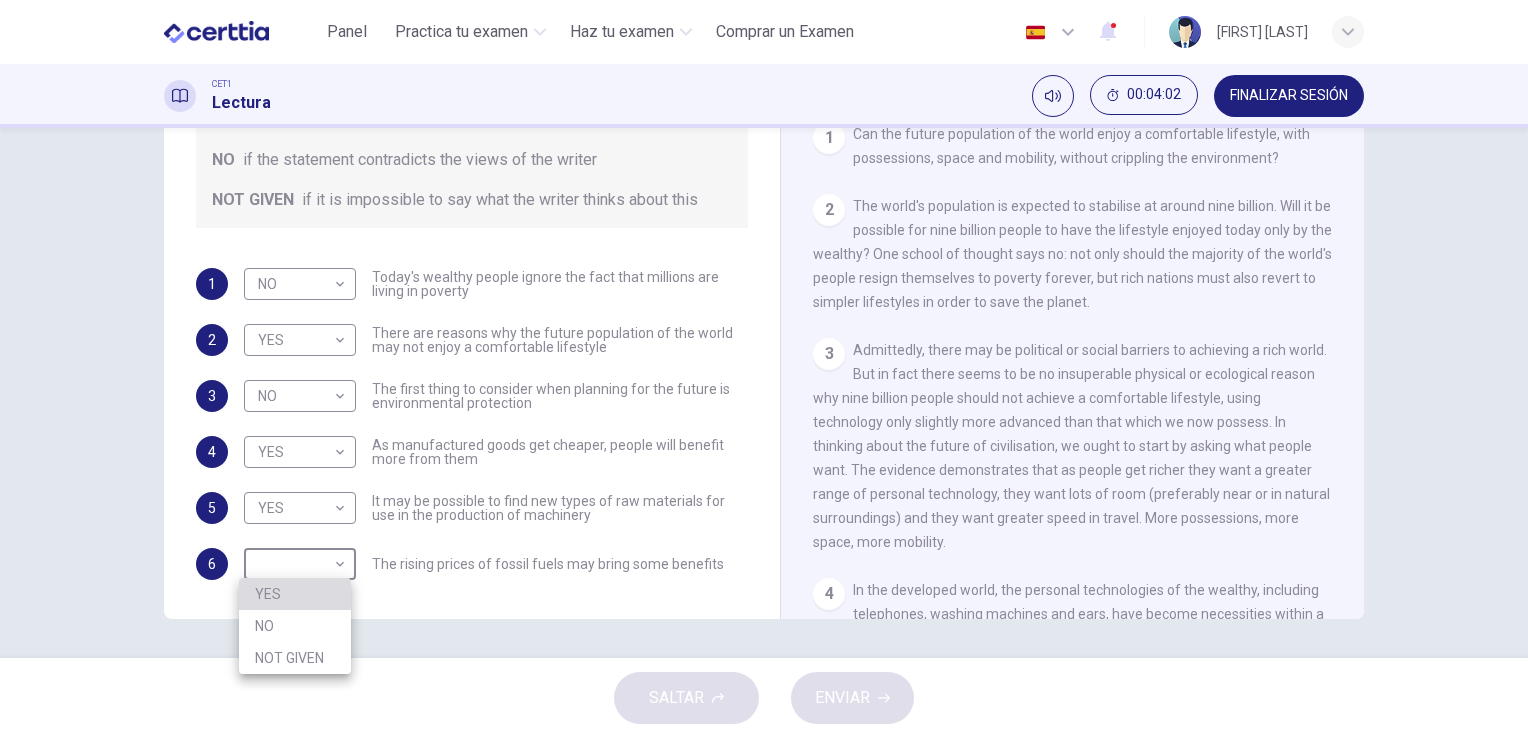click on "YES" at bounding box center [295, 594] 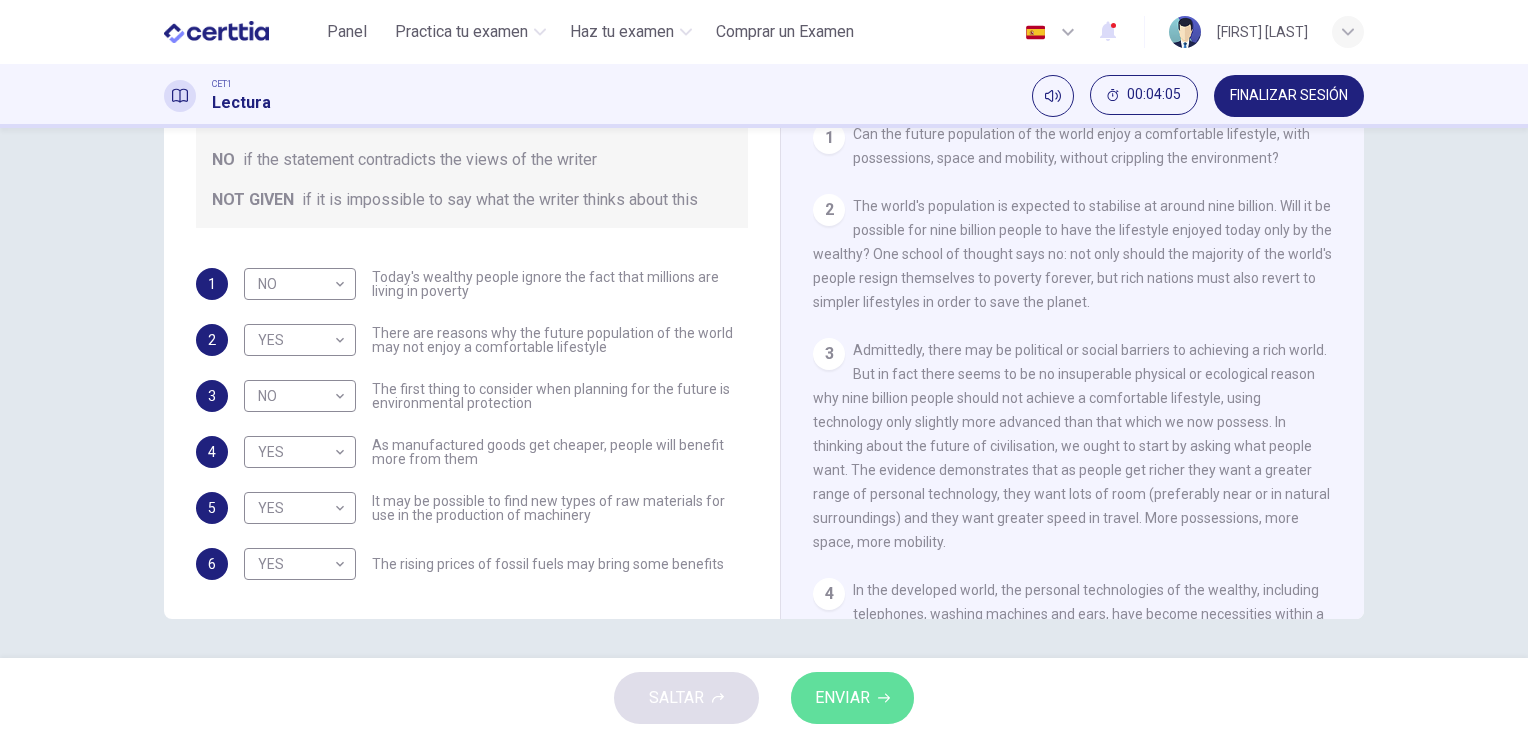 click on "ENVIAR" at bounding box center (842, 698) 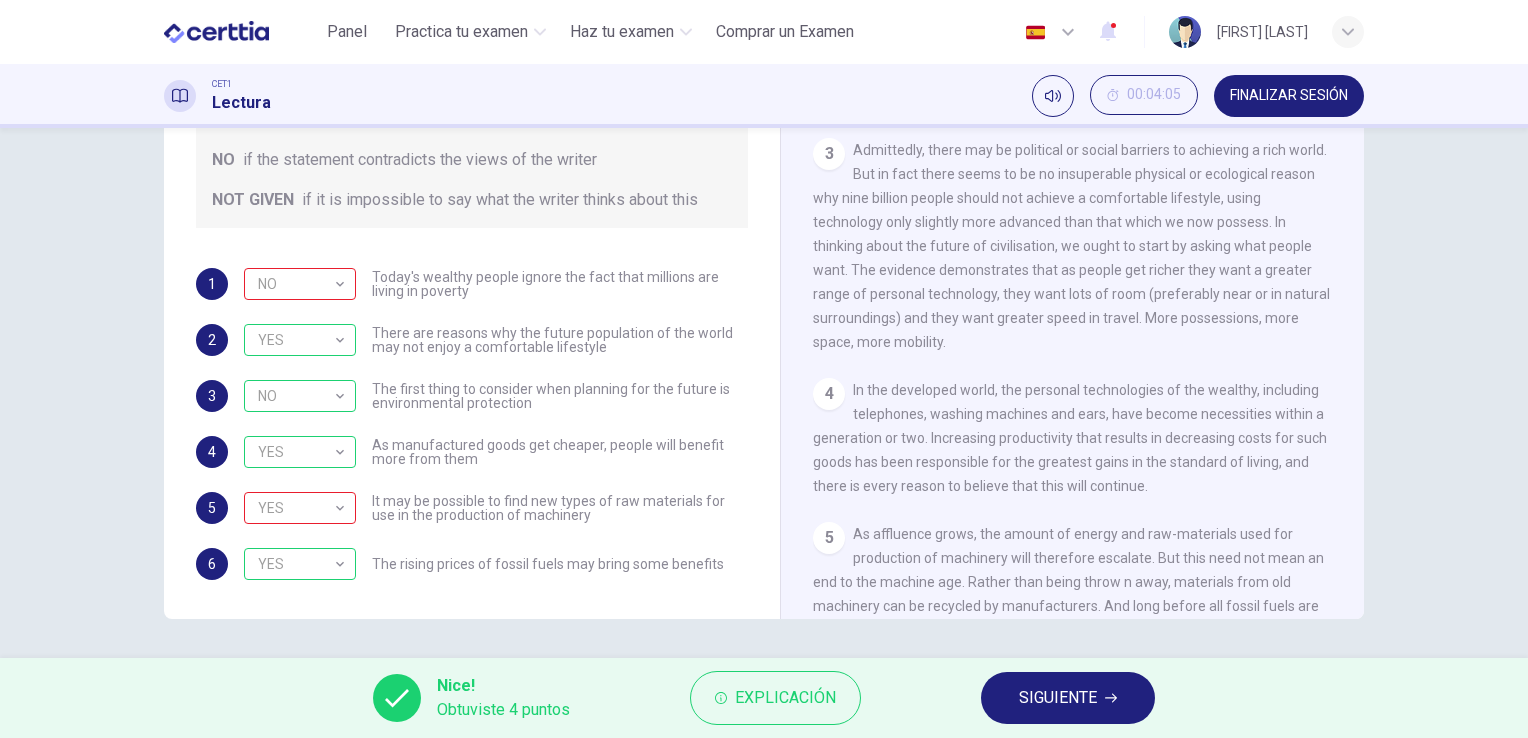 scroll, scrollTop: 560, scrollLeft: 0, axis: vertical 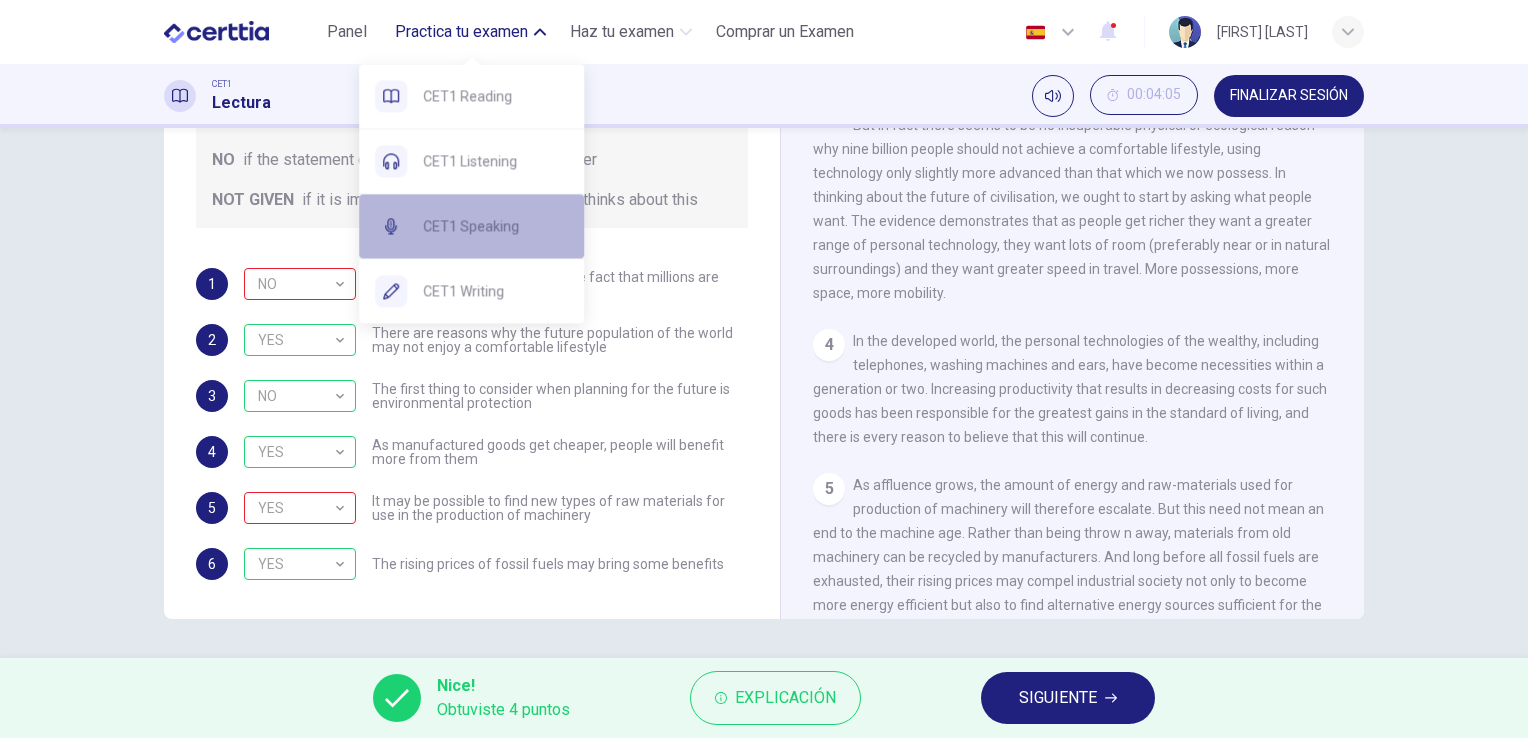 click on "CET1 Speaking" at bounding box center [495, 96] 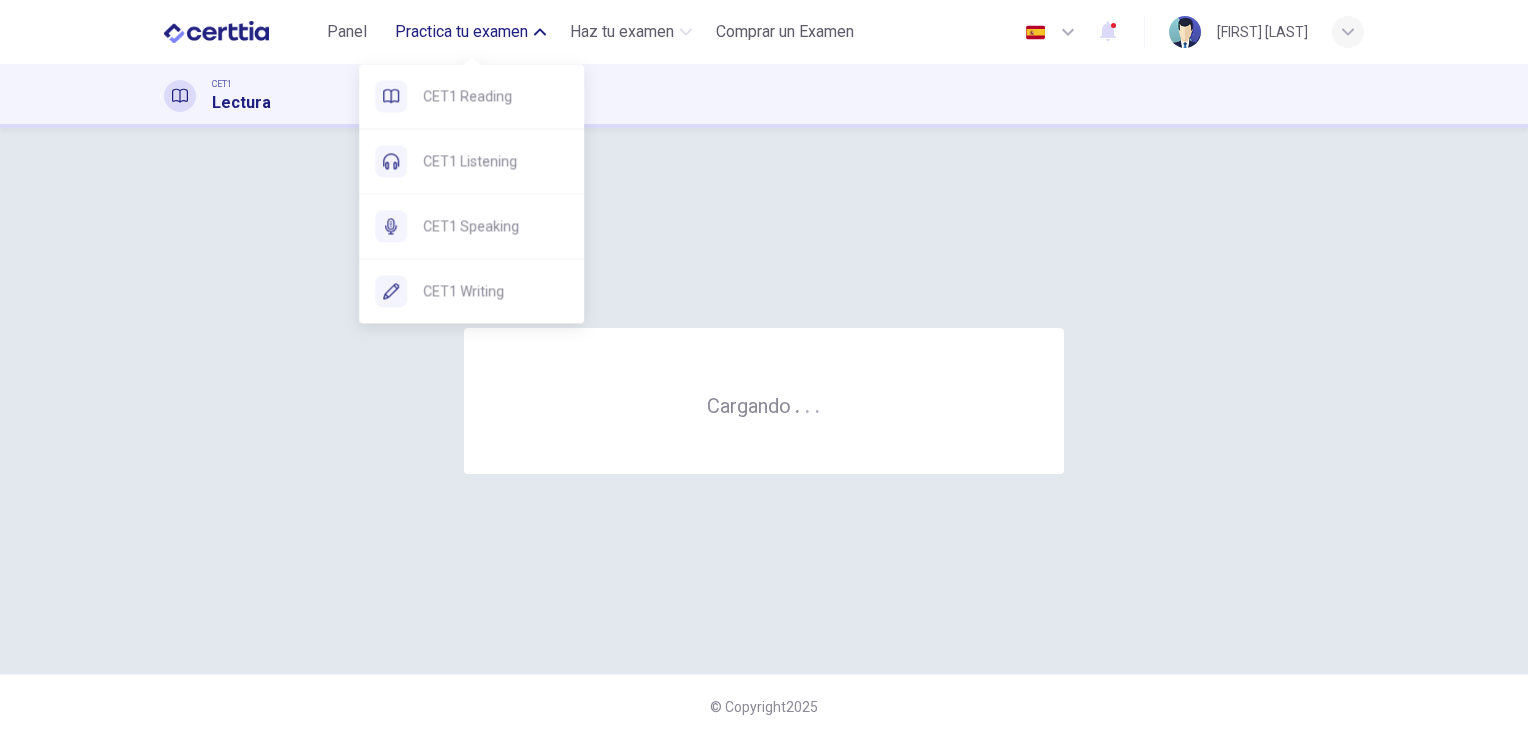 scroll, scrollTop: 0, scrollLeft: 0, axis: both 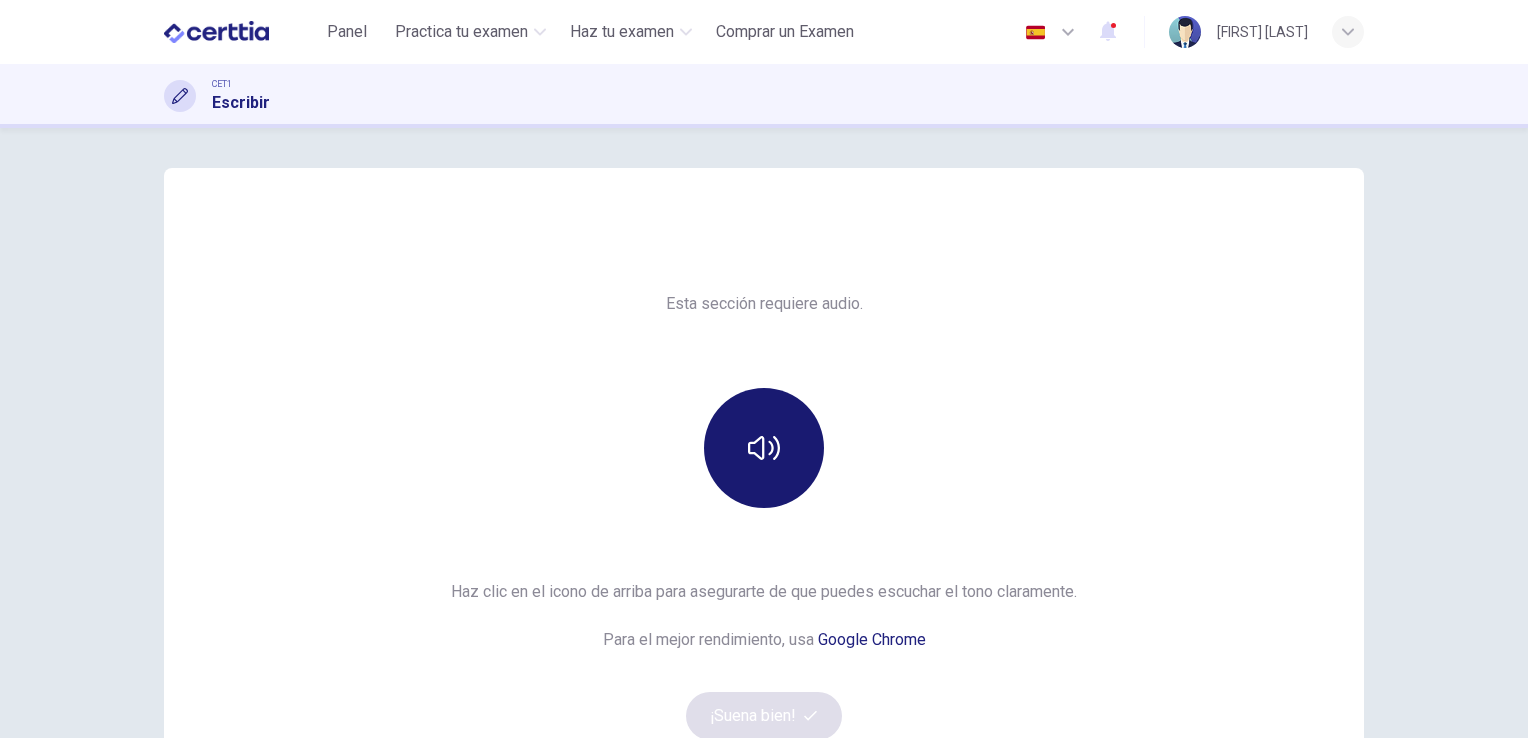 click at bounding box center (764, 448) 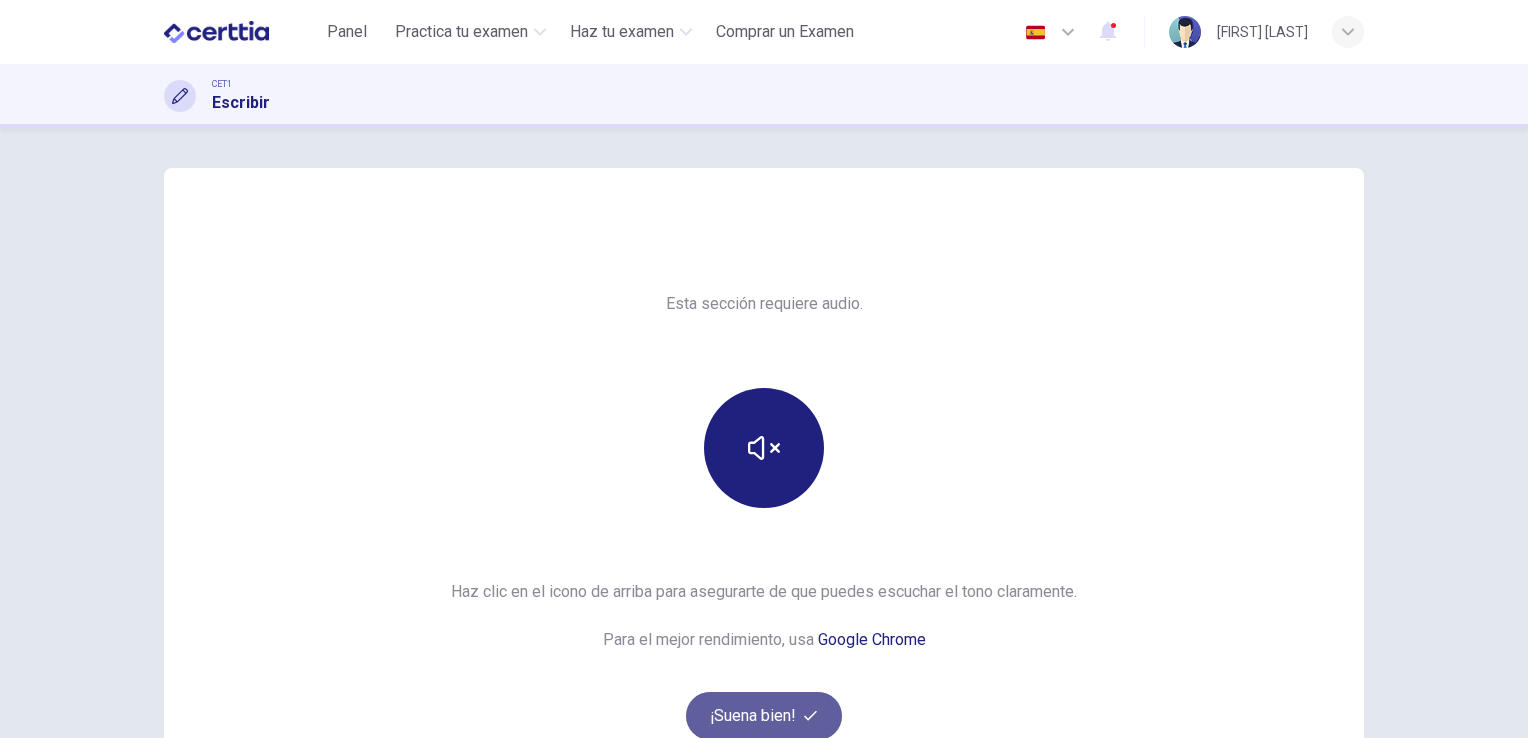 click on "¡Suena bien!" at bounding box center [764, 716] 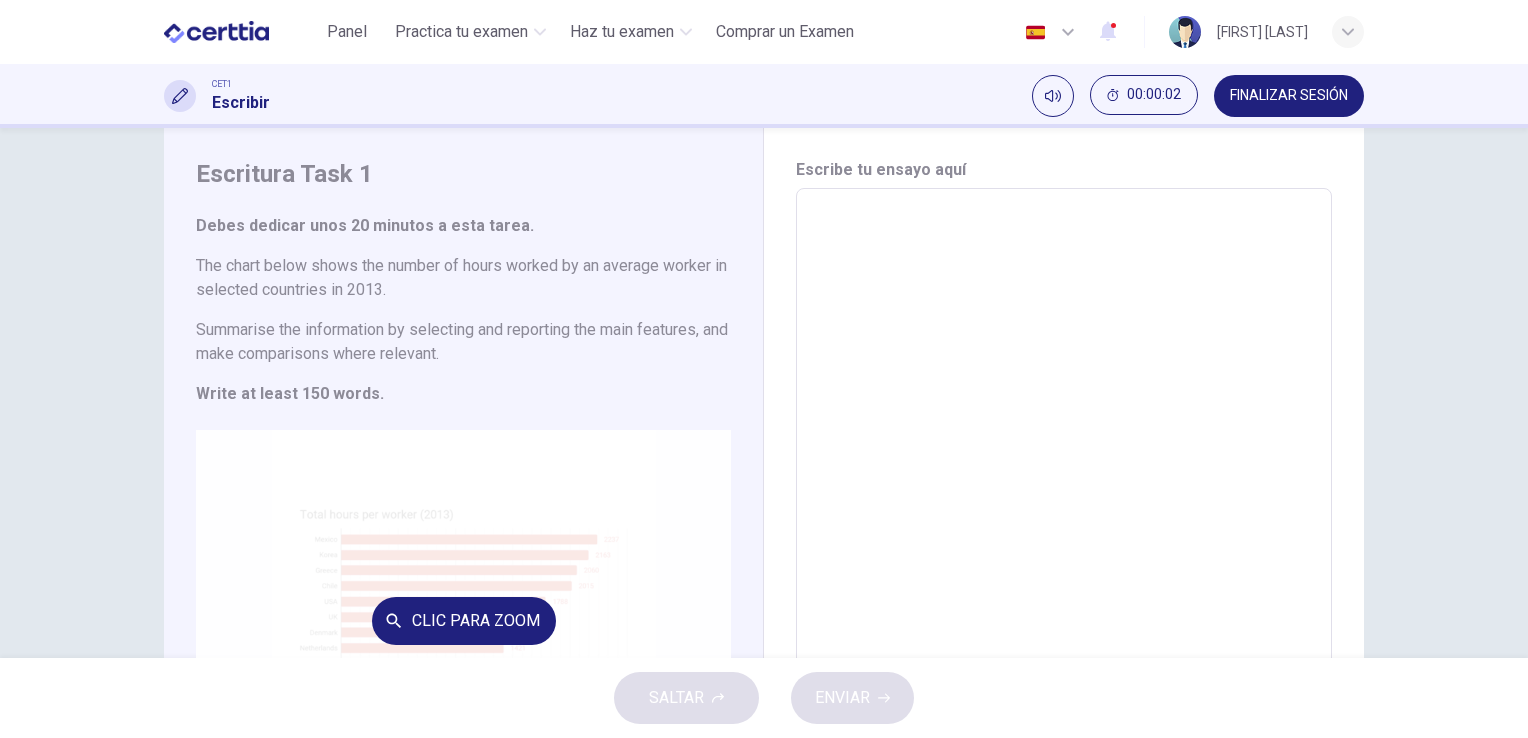 scroll, scrollTop: 48, scrollLeft: 0, axis: vertical 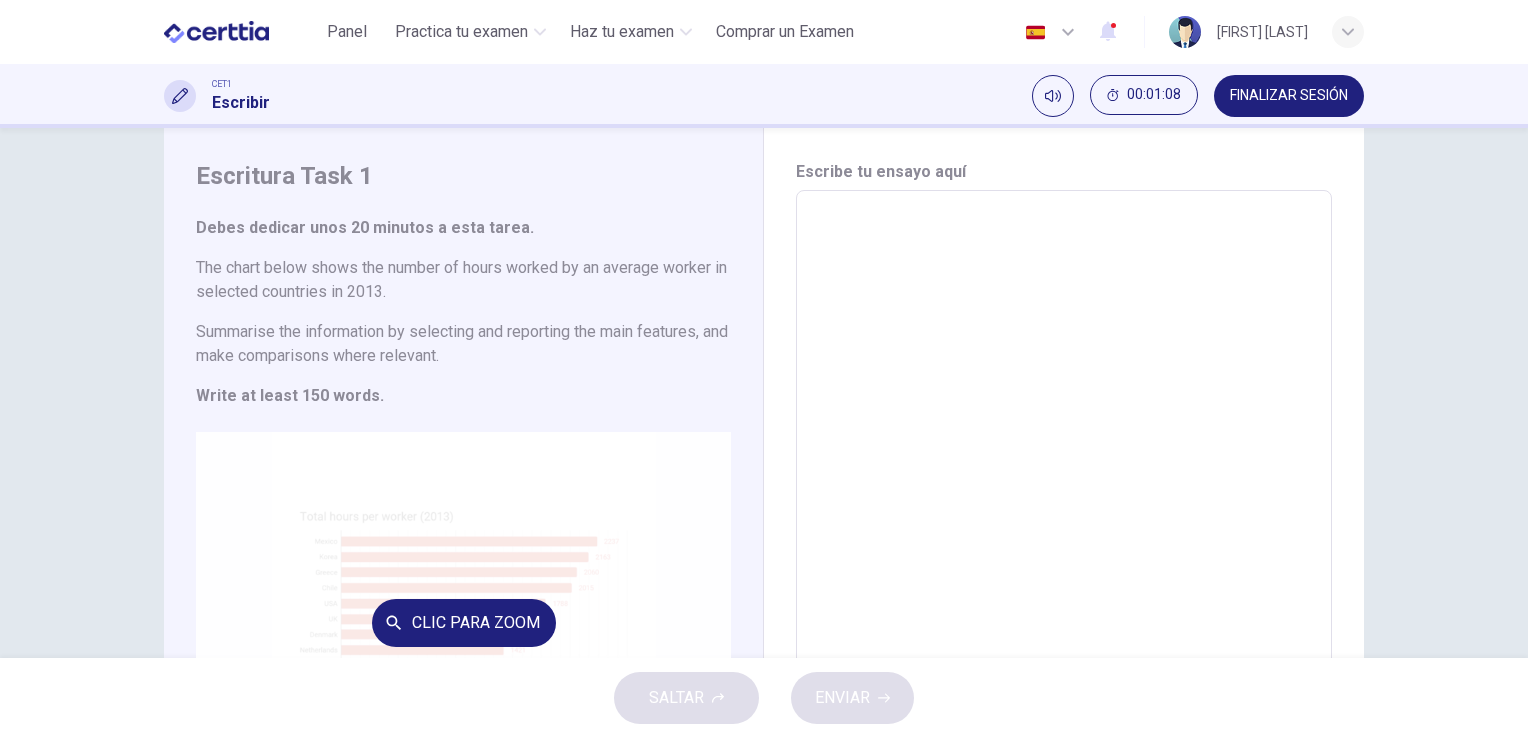 click on "Clic para zoom" at bounding box center [463, 622] 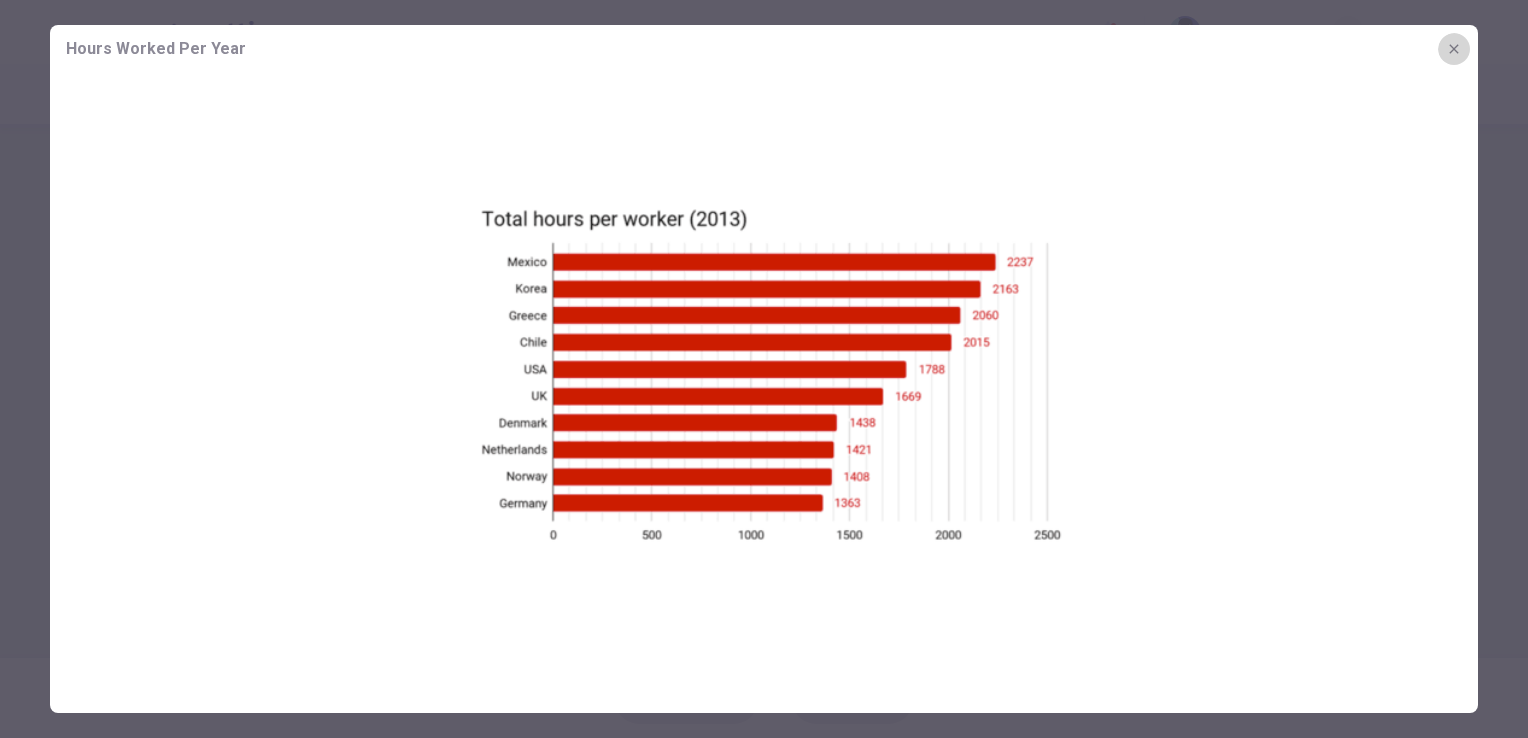 click at bounding box center (1454, 49) 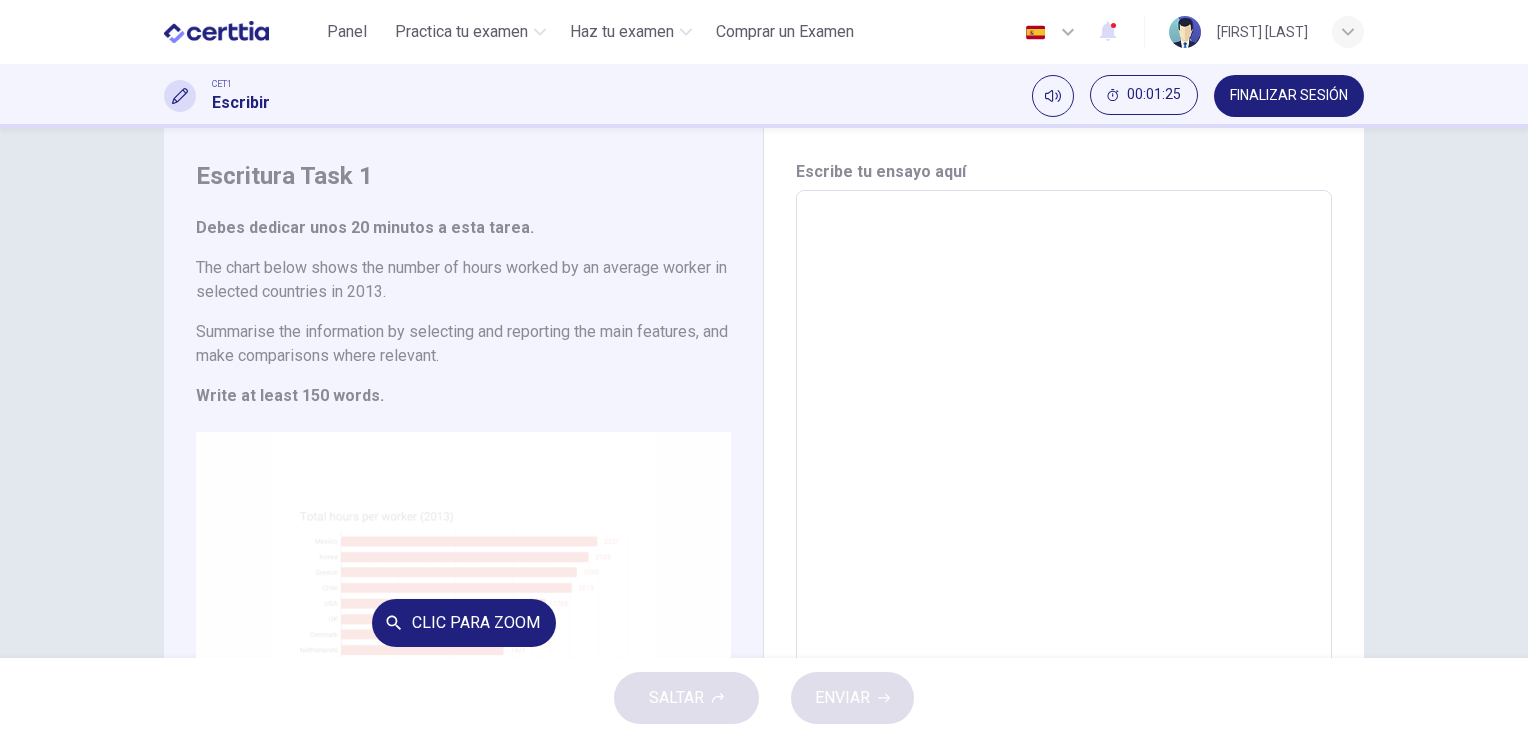 click on "Clic para zoom" at bounding box center (463, 622) 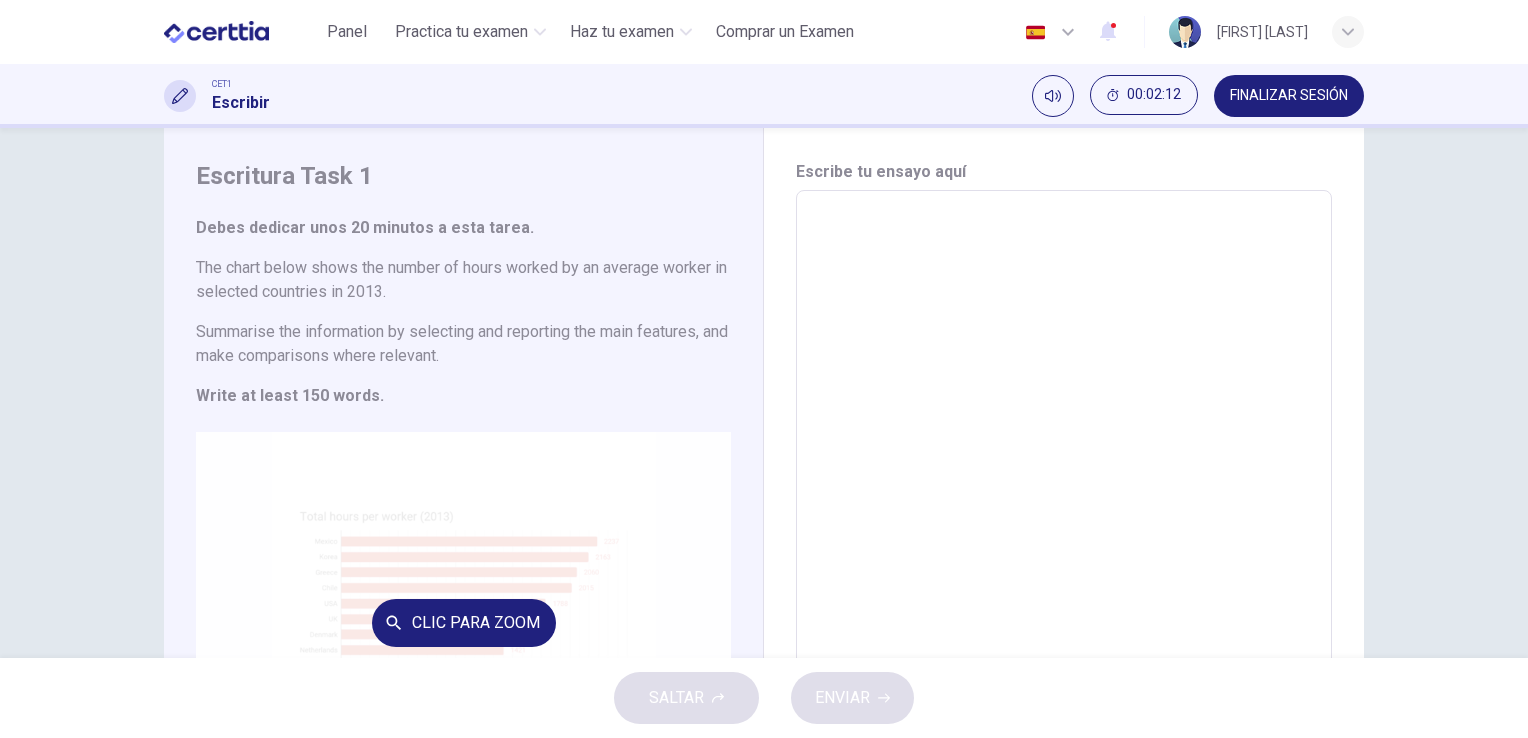 click on "Clic para zoom" at bounding box center (463, 622) 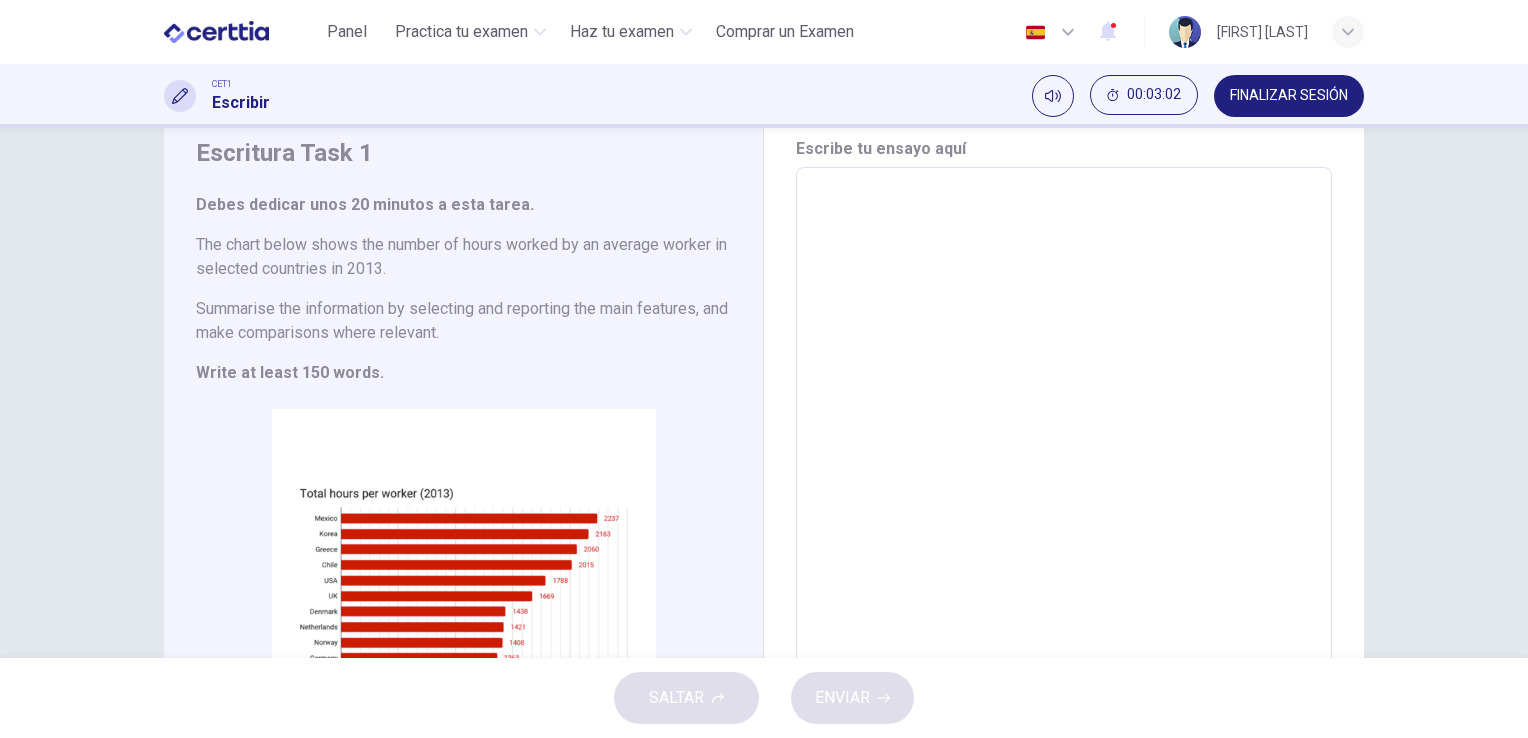 scroll, scrollTop: 0, scrollLeft: 0, axis: both 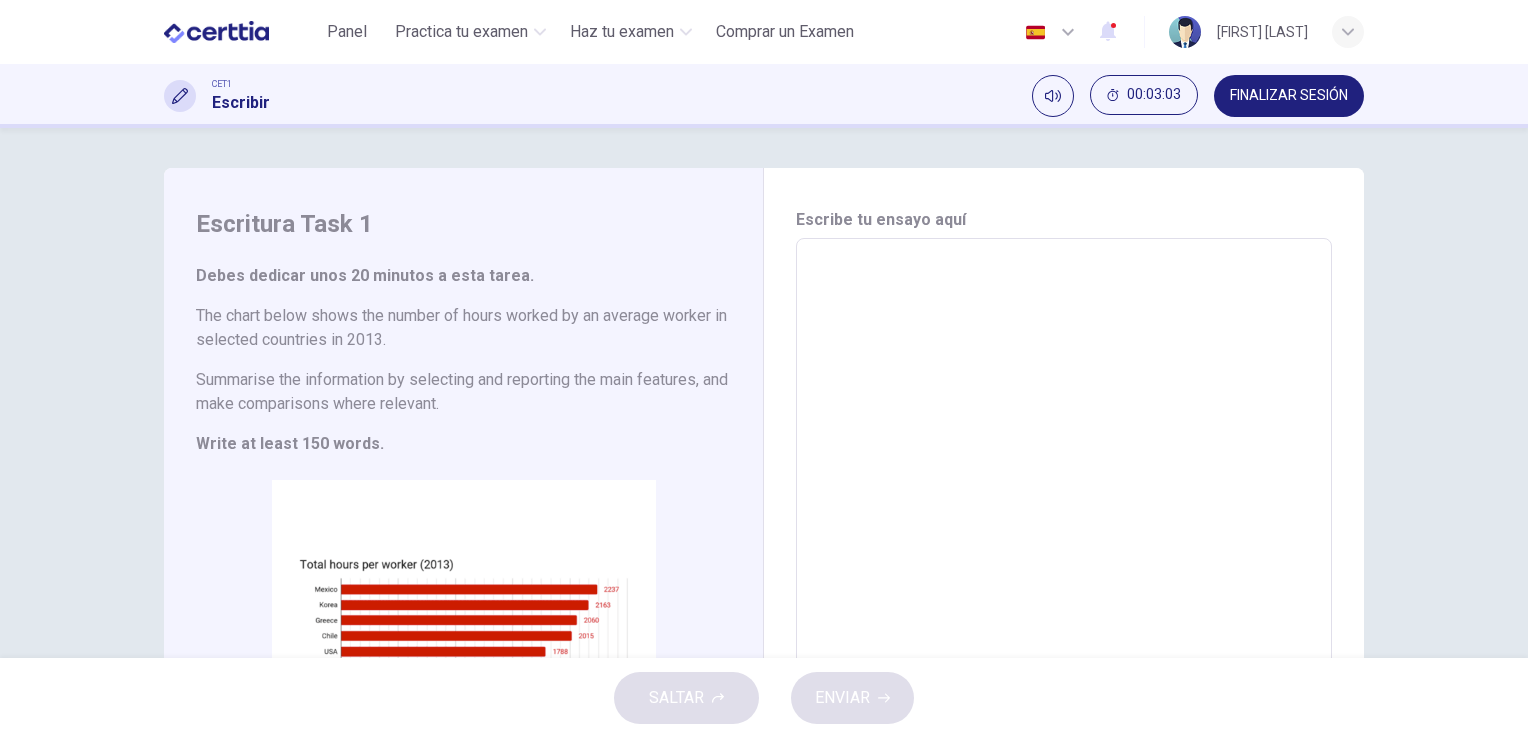 click on "Escribe tu ensayo aquí * ​ Recuento de palabras :  0" at bounding box center (1064, 534) 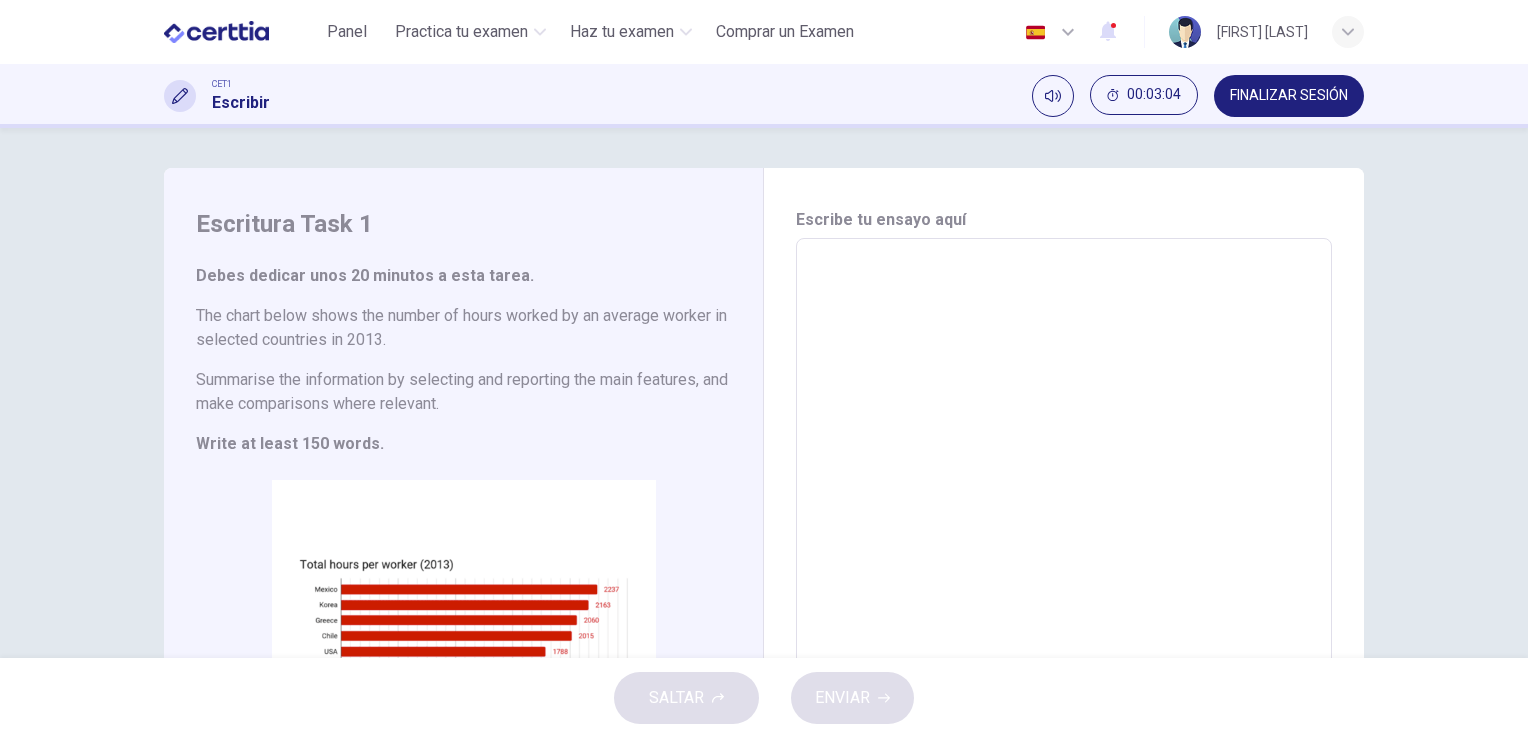 click on "Escribe tu ensayo aquí" at bounding box center (1064, 220) 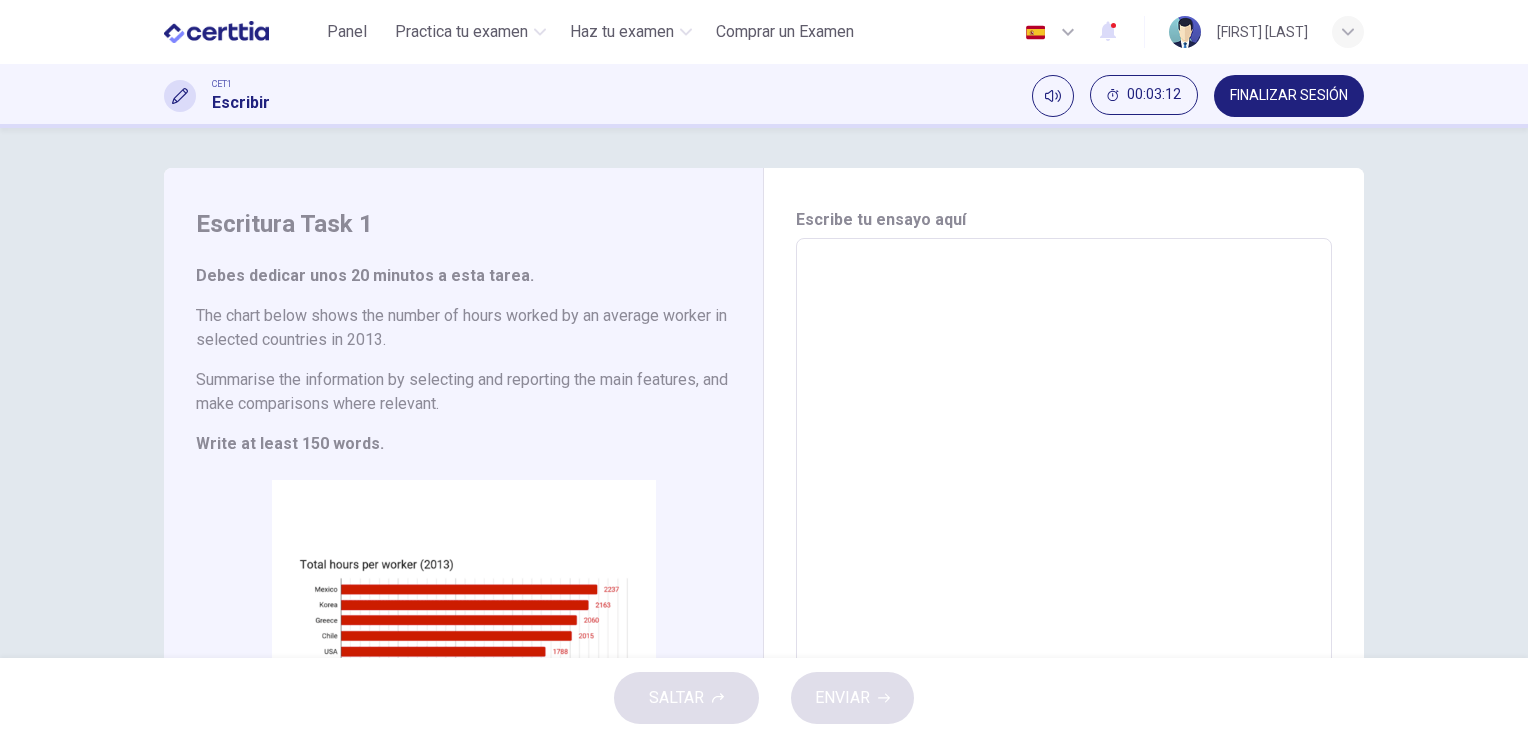 scroll, scrollTop: 0, scrollLeft: 0, axis: both 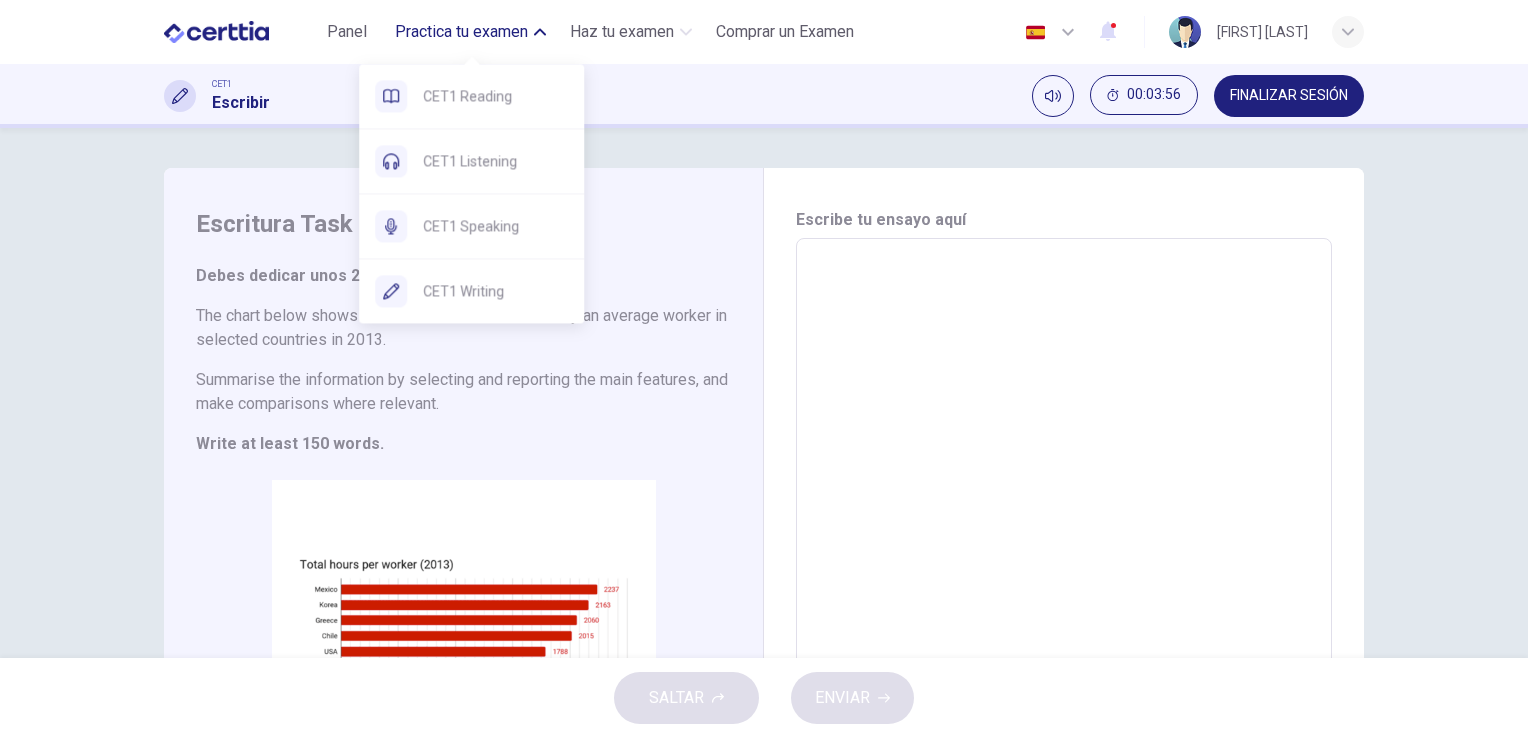 click on "Practica tu examen" at bounding box center (461, 32) 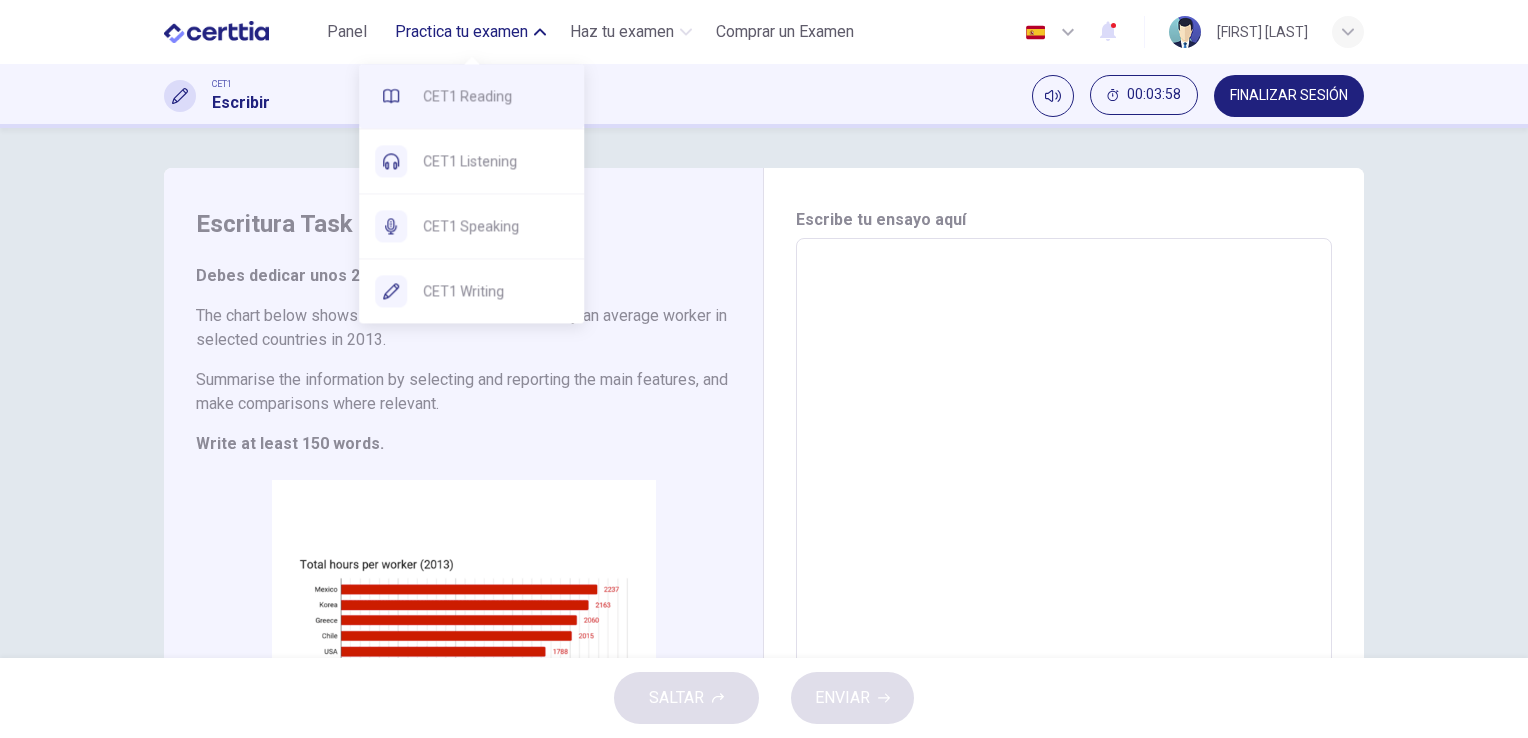 click on "CET1 Reading" at bounding box center (495, 96) 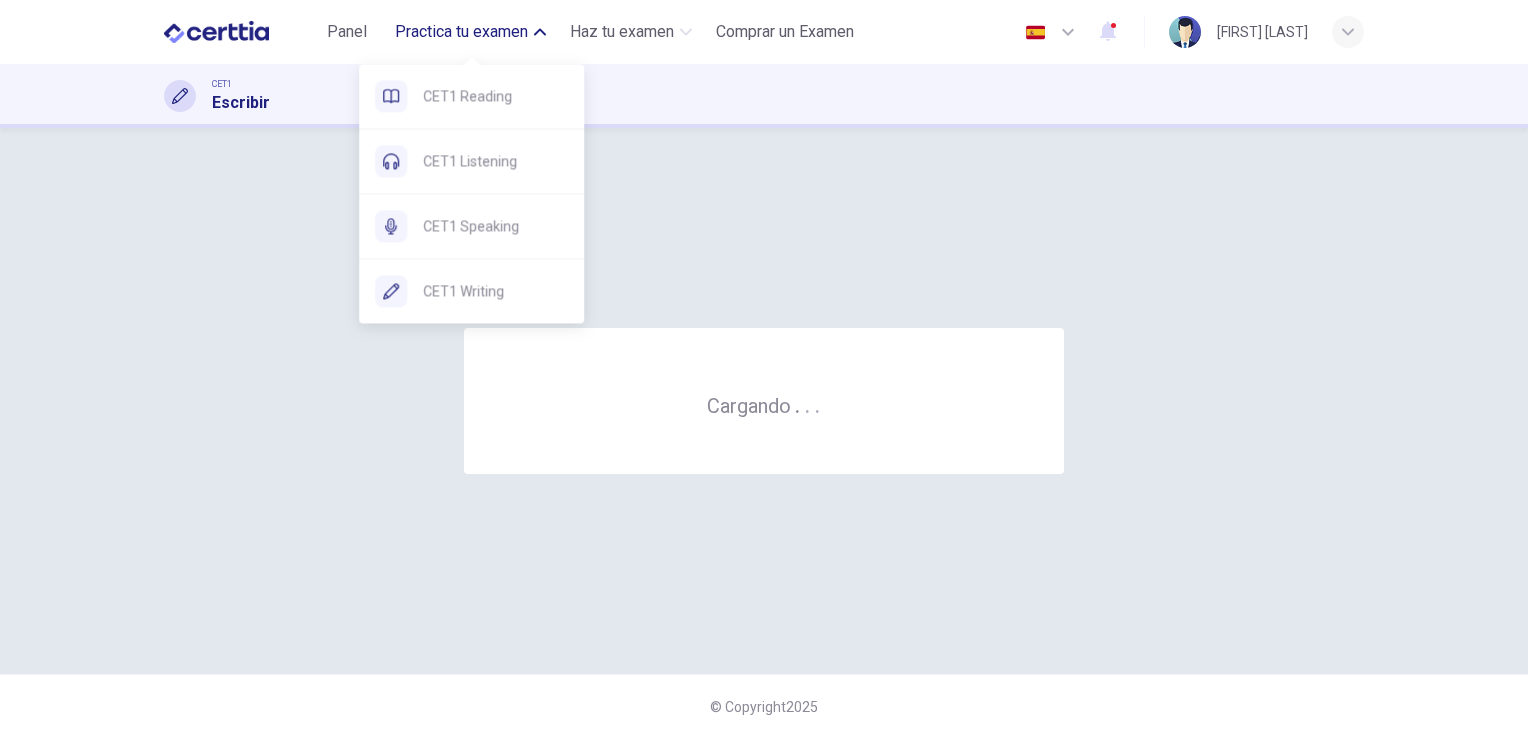 scroll, scrollTop: 0, scrollLeft: 0, axis: both 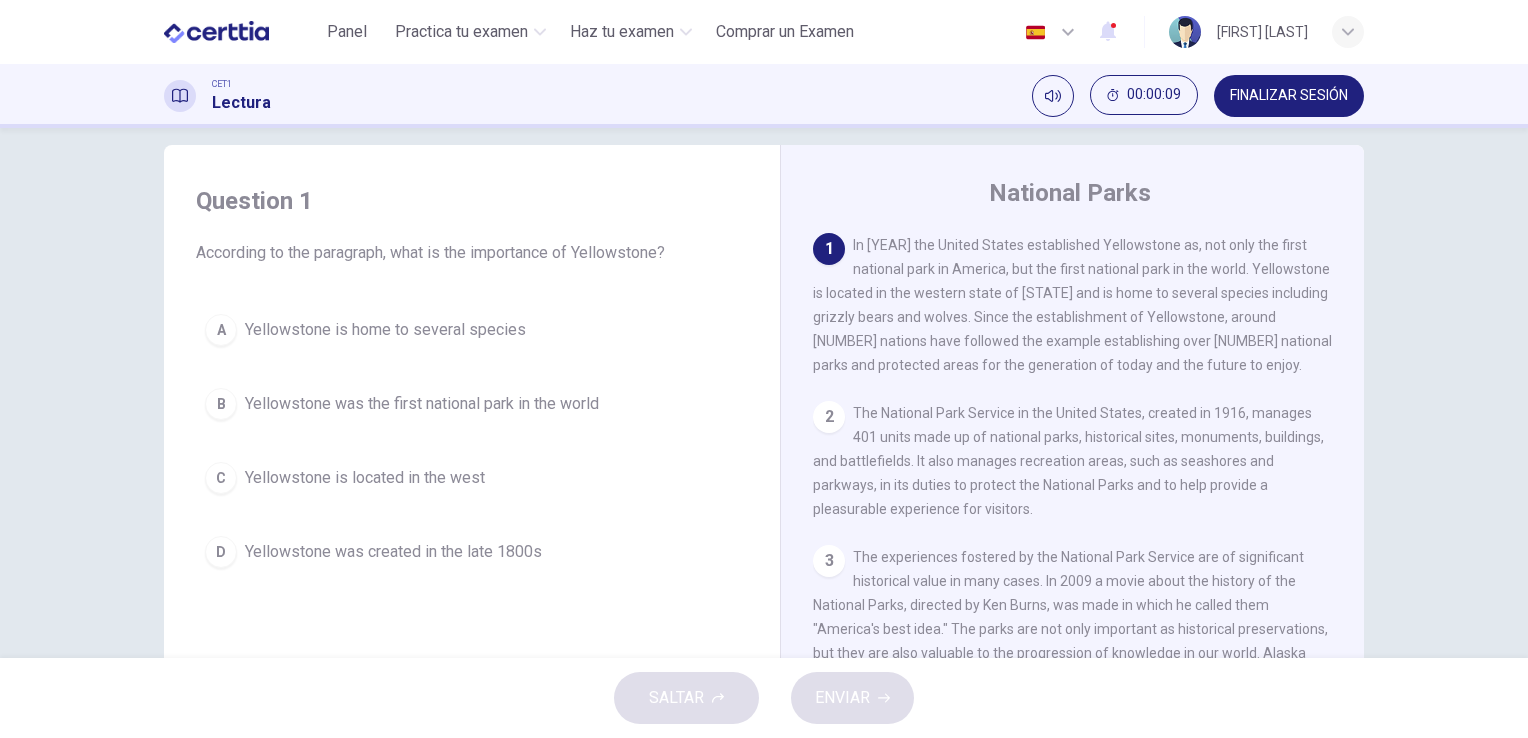 click on "A Yellowstone is home to several species B Yellowstone was the first national park in the world C Yellowstone is located in the west D Yellowstone was created in the late 1800s" at bounding box center (472, 441) 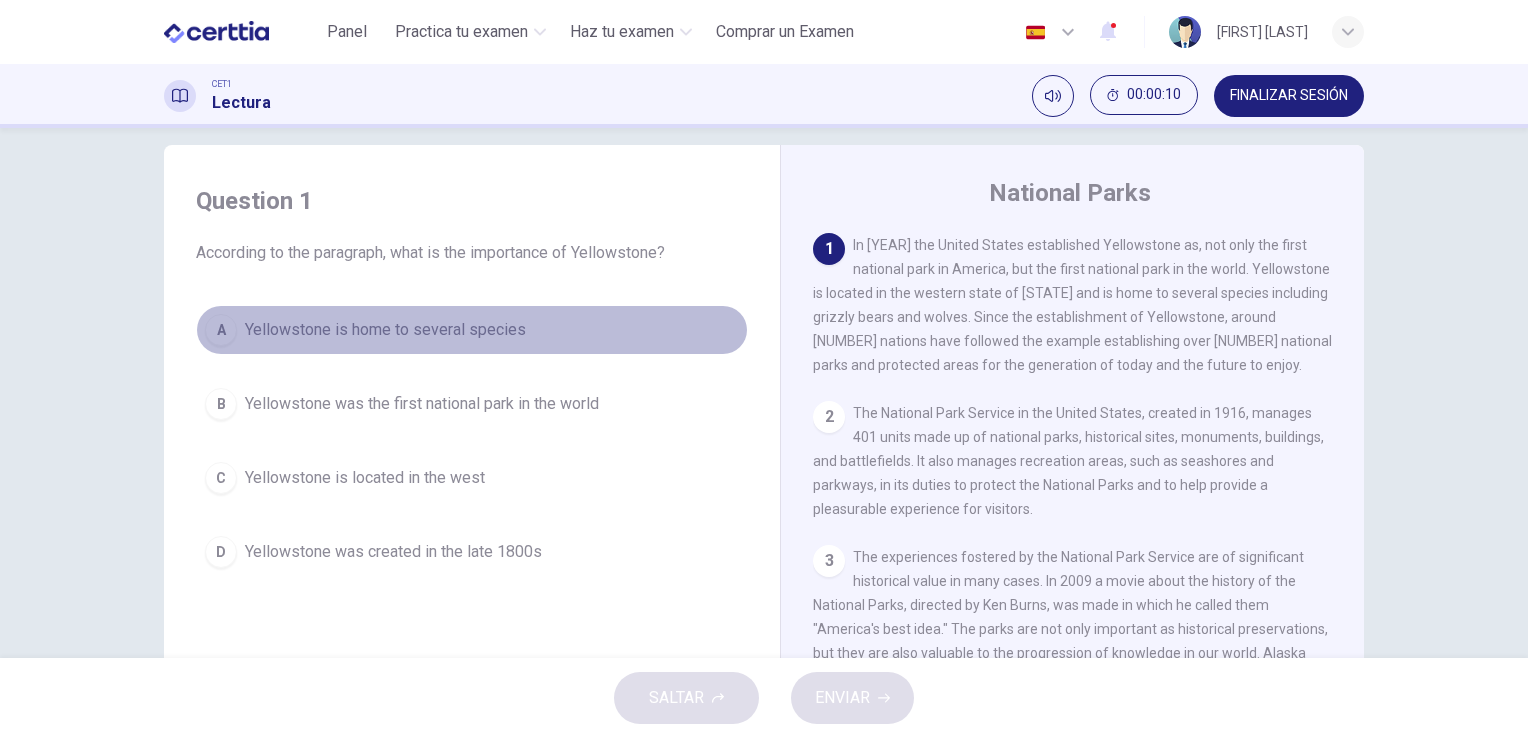 click on "Yellowstone is home to several species" at bounding box center (385, 330) 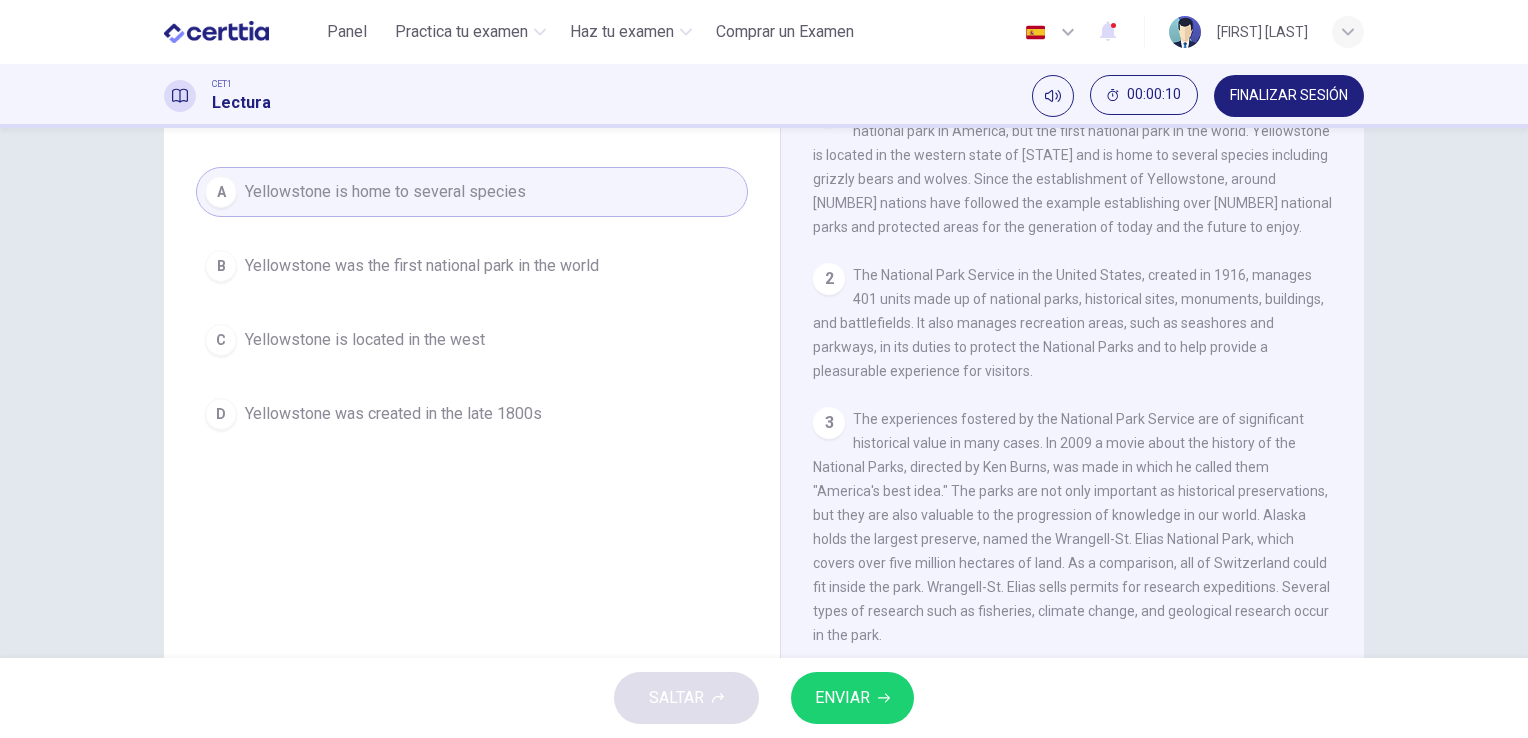 scroll, scrollTop: 163, scrollLeft: 0, axis: vertical 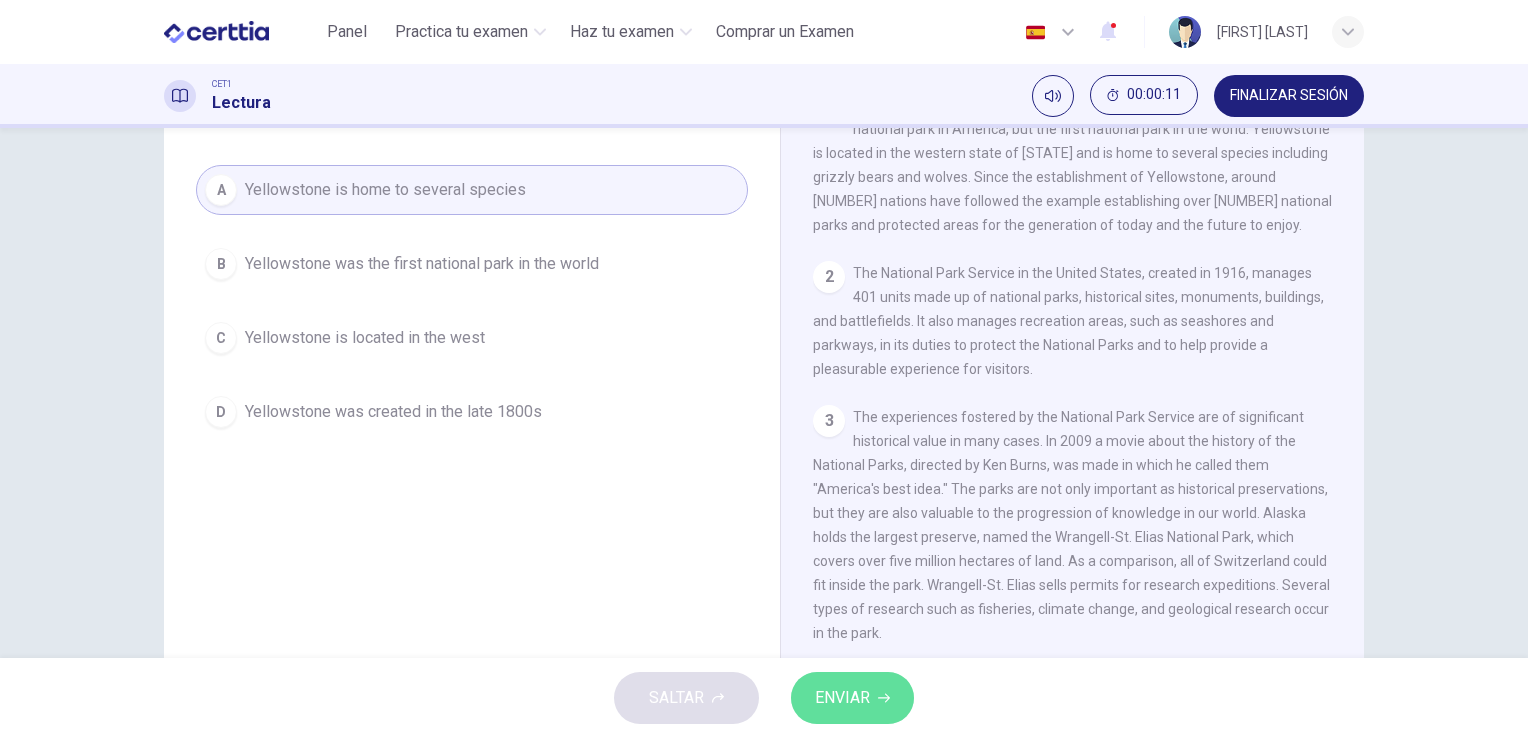 click on "ENVIAR" at bounding box center (842, 698) 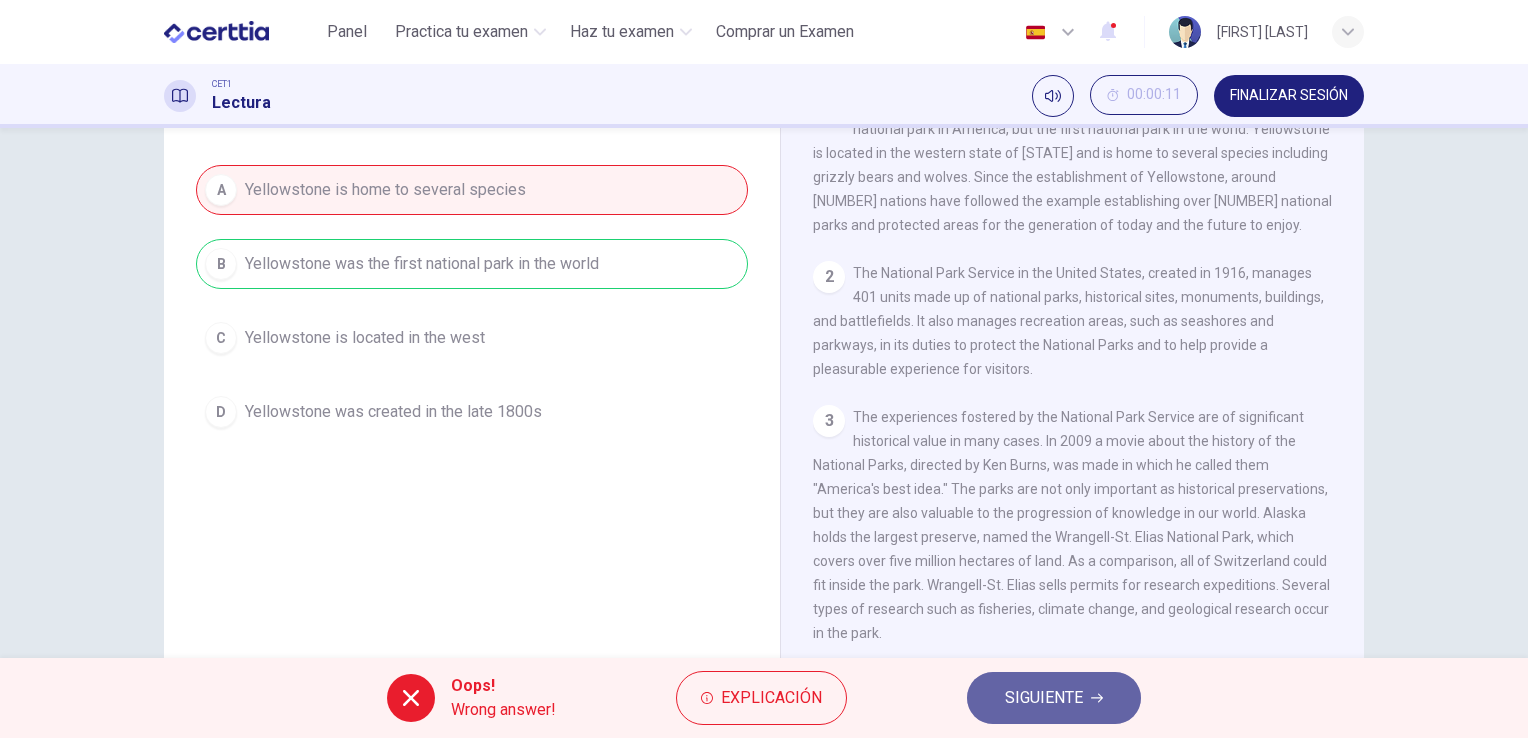 click on "SIGUIENTE" at bounding box center (1054, 698) 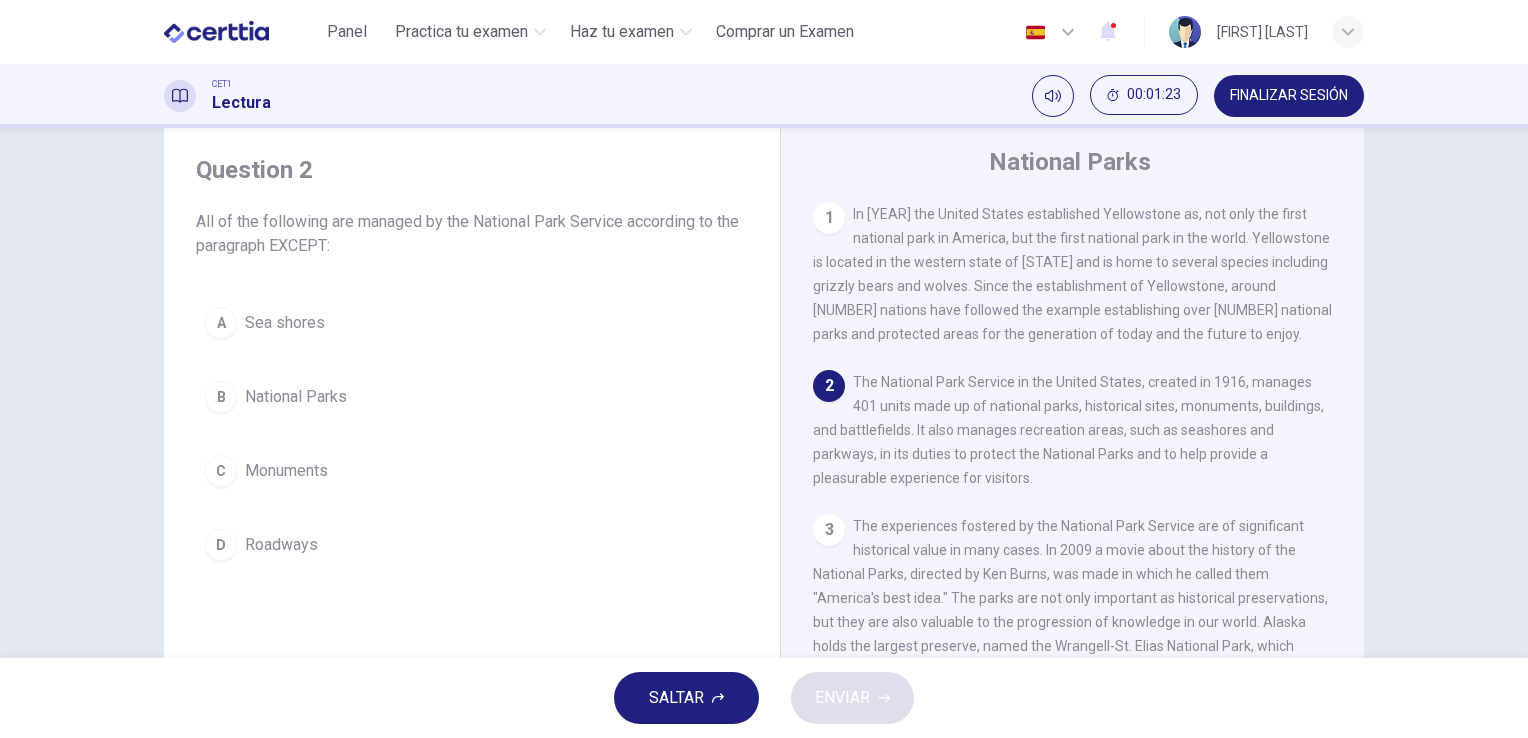 scroll, scrollTop: 0, scrollLeft: 0, axis: both 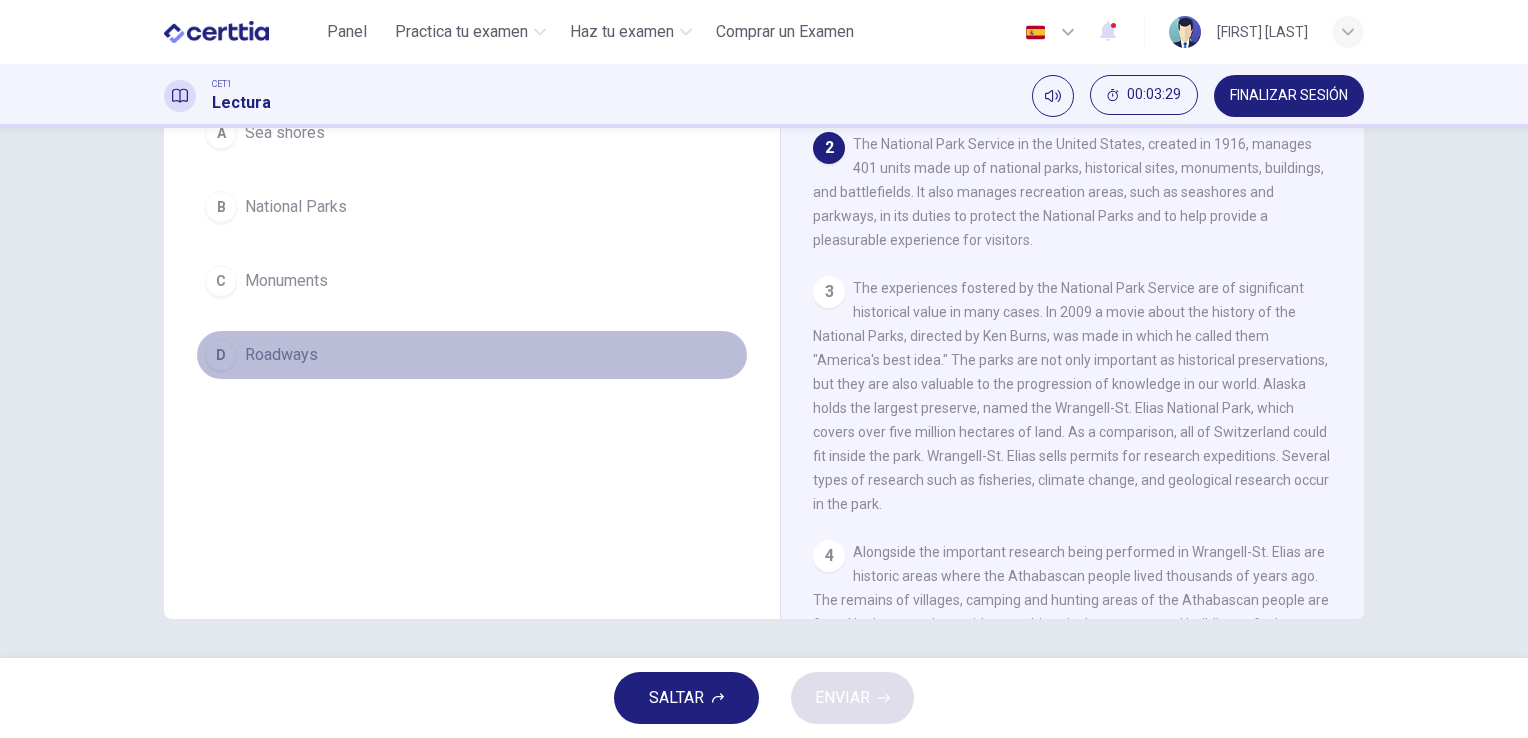 click on "D Roadways" at bounding box center (472, 355) 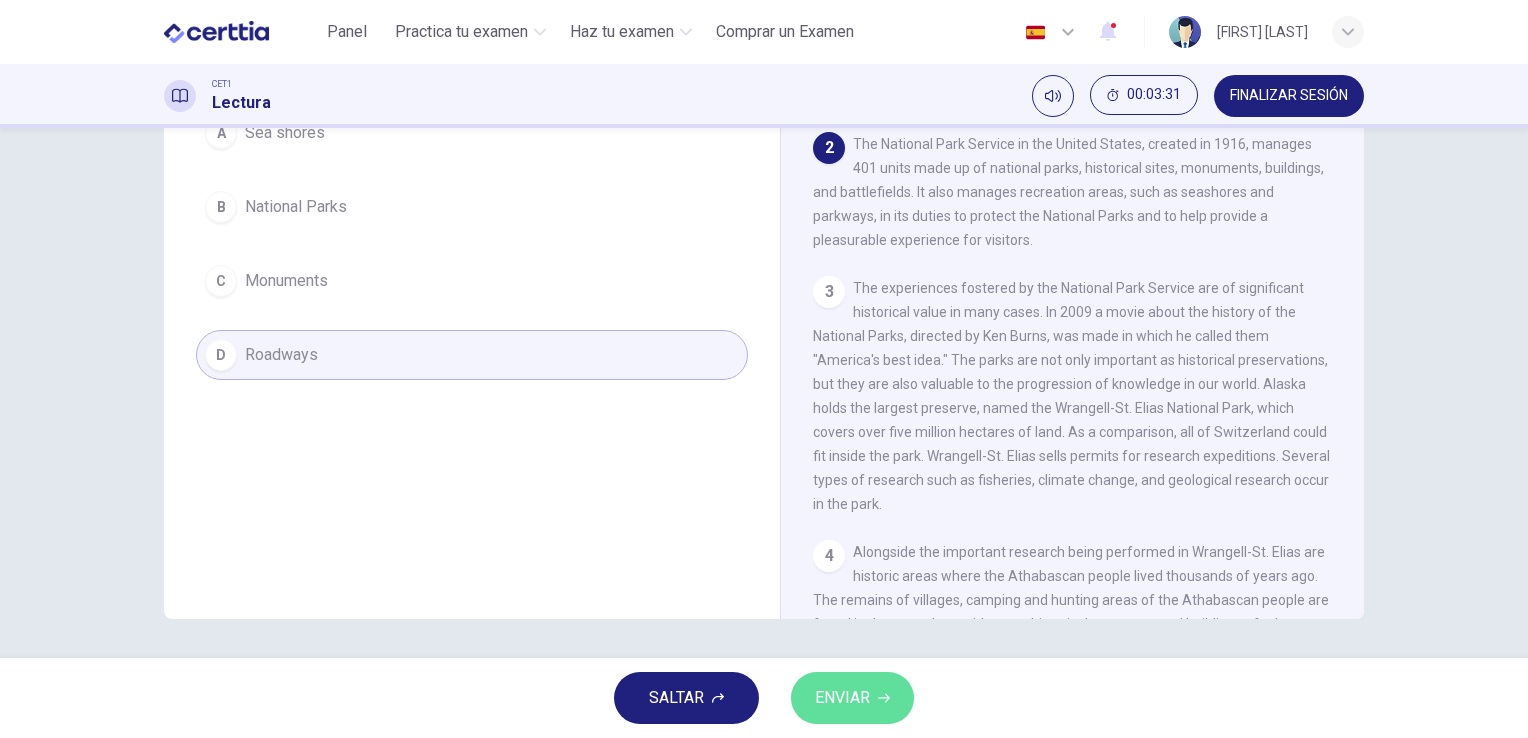 click on "ENVIAR" at bounding box center (842, 698) 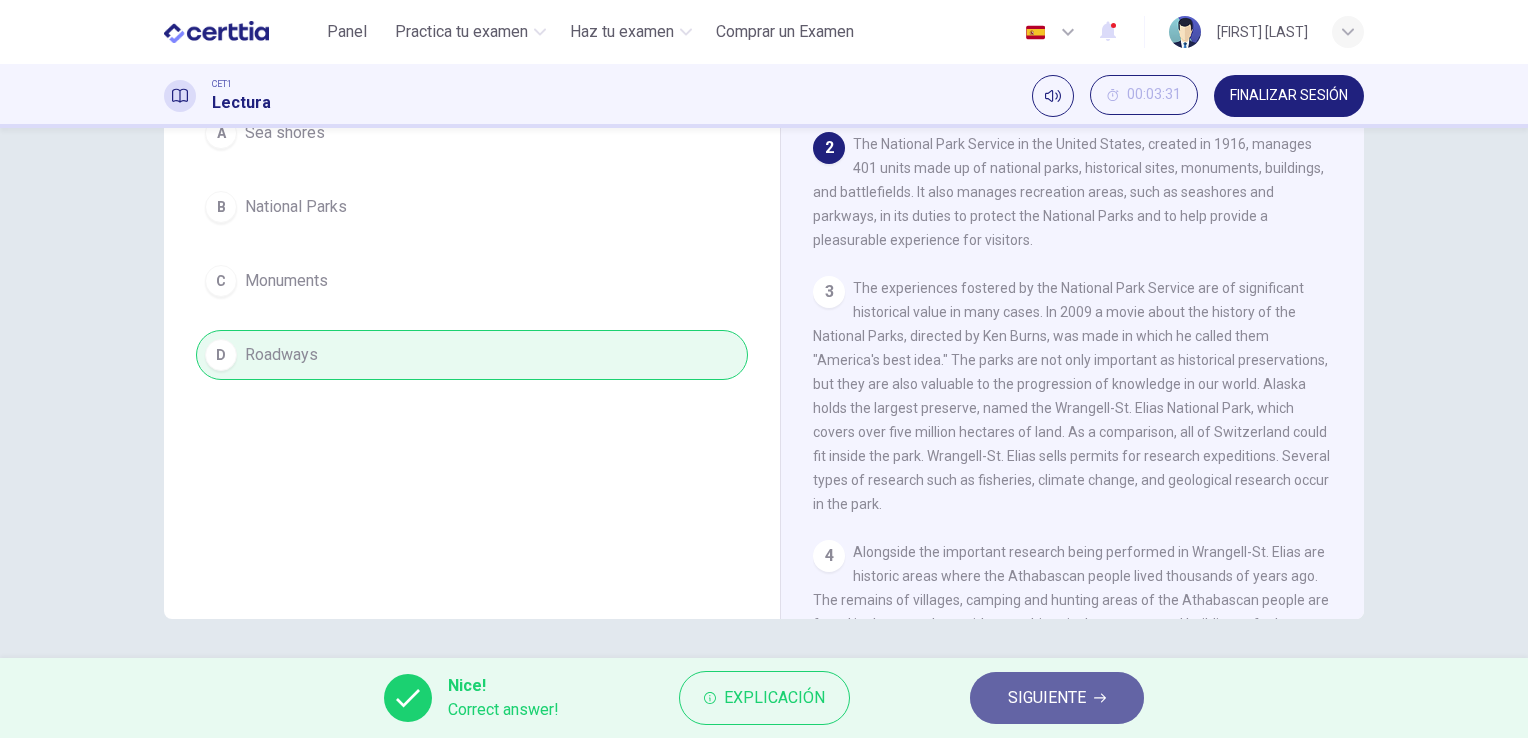 click on "SIGUIENTE" at bounding box center [1047, 698] 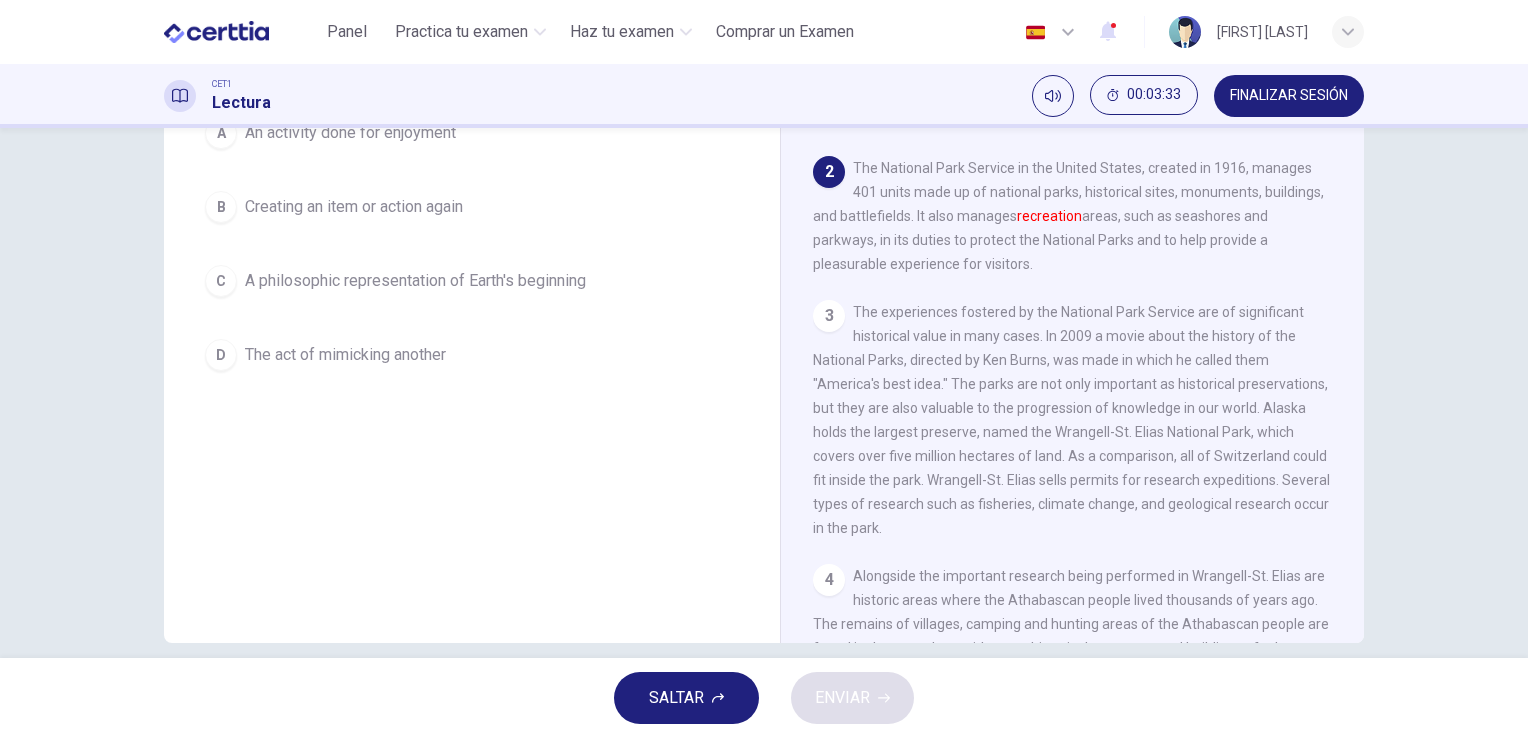scroll, scrollTop: 0, scrollLeft: 0, axis: both 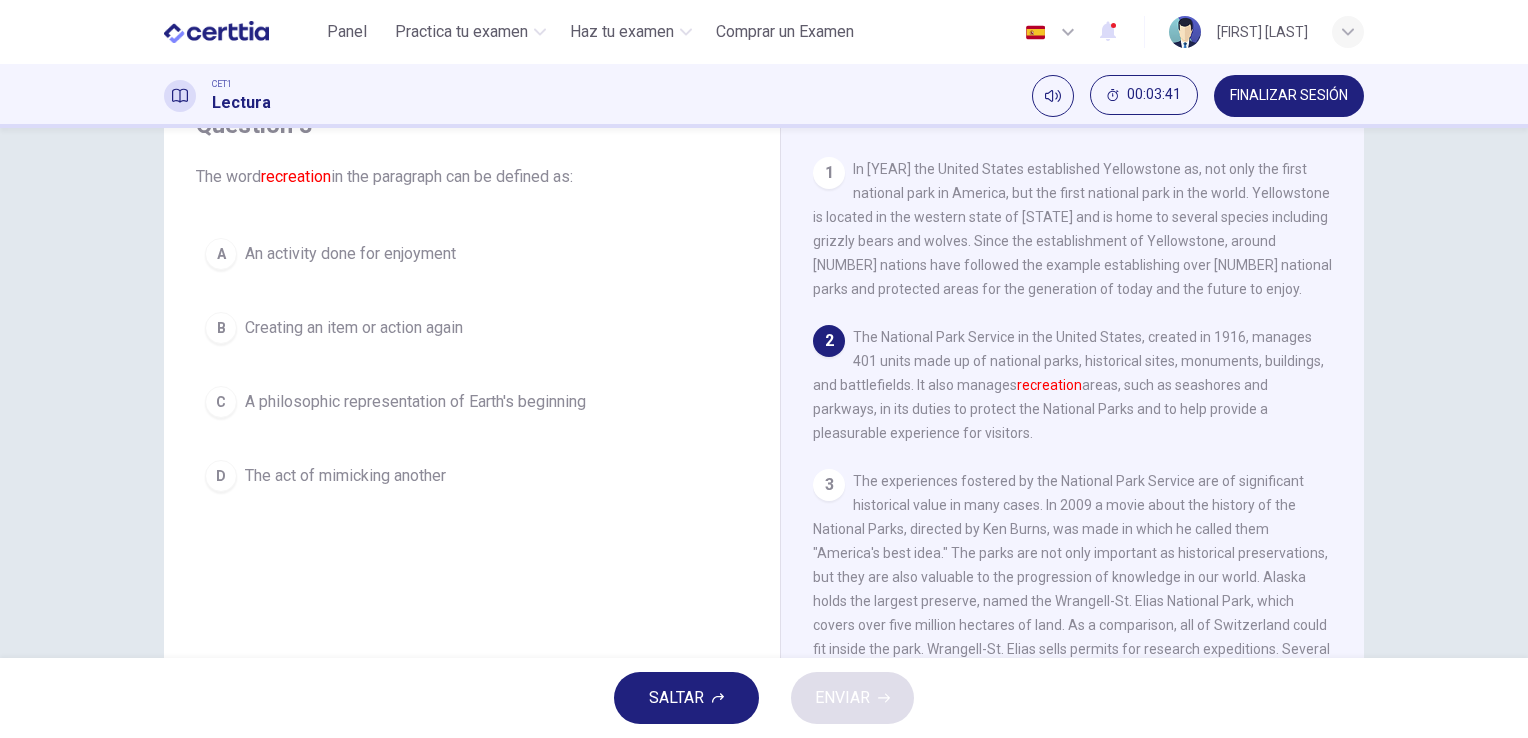 click on "The National Park Service in the United States, created in 1916, manages 401 units made up of national parks, historical sites, monuments, buildings, and battlefields. It also manages  recreation  areas, such as seashores and parkways, in its duties to protect the National Parks and to help provide a pleasurable experience for visitors." at bounding box center (1072, 229) 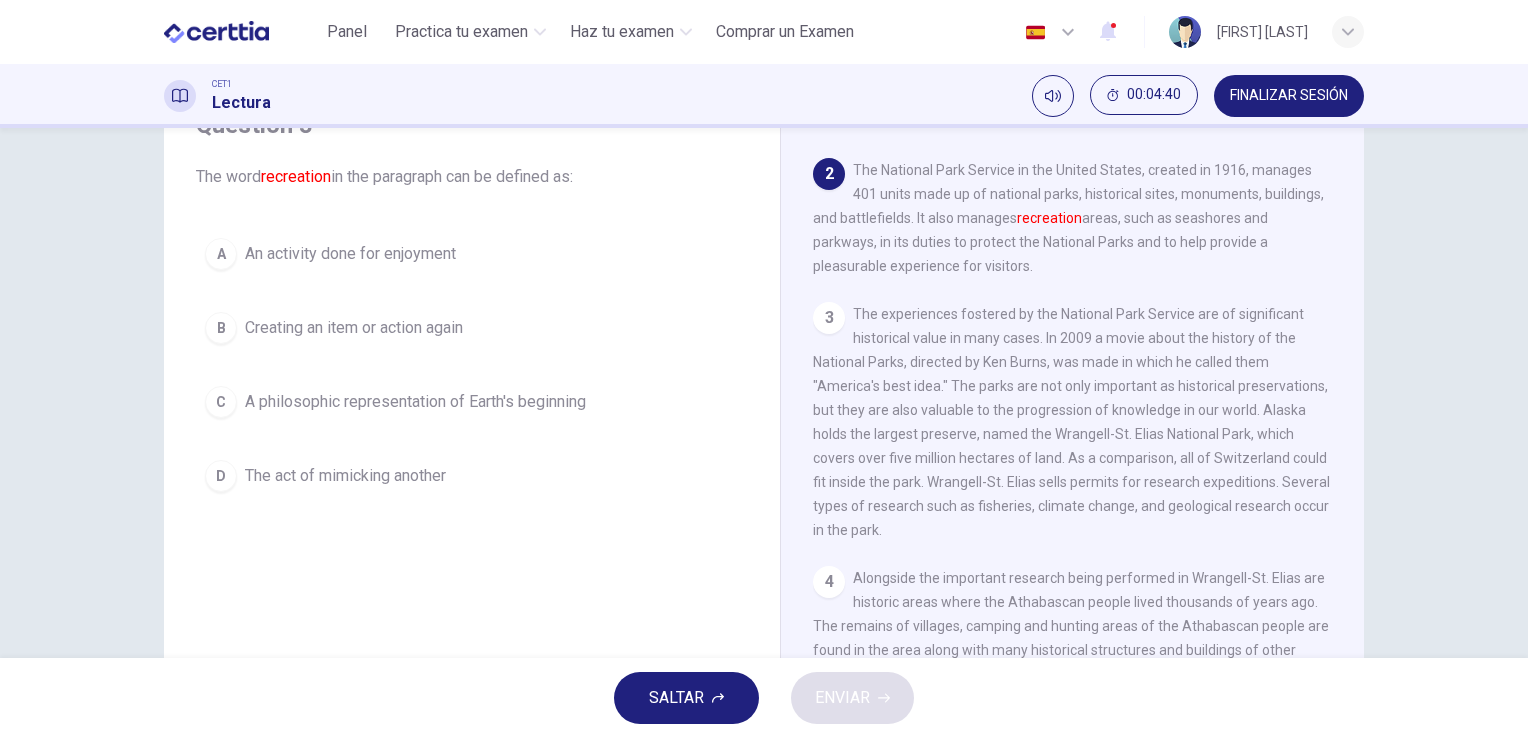 scroll, scrollTop: 170, scrollLeft: 0, axis: vertical 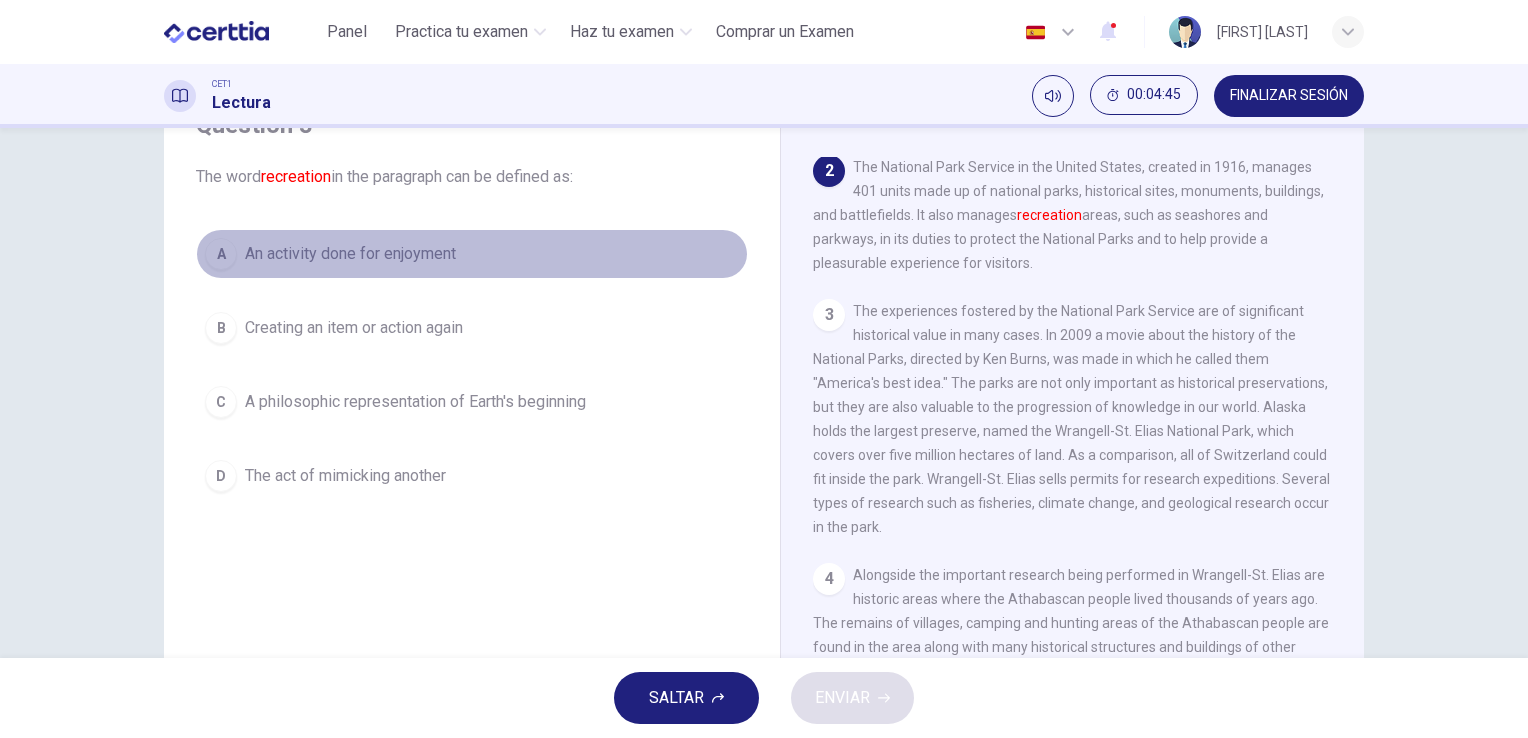 click on "A An activity done for enjoyment" at bounding box center (472, 254) 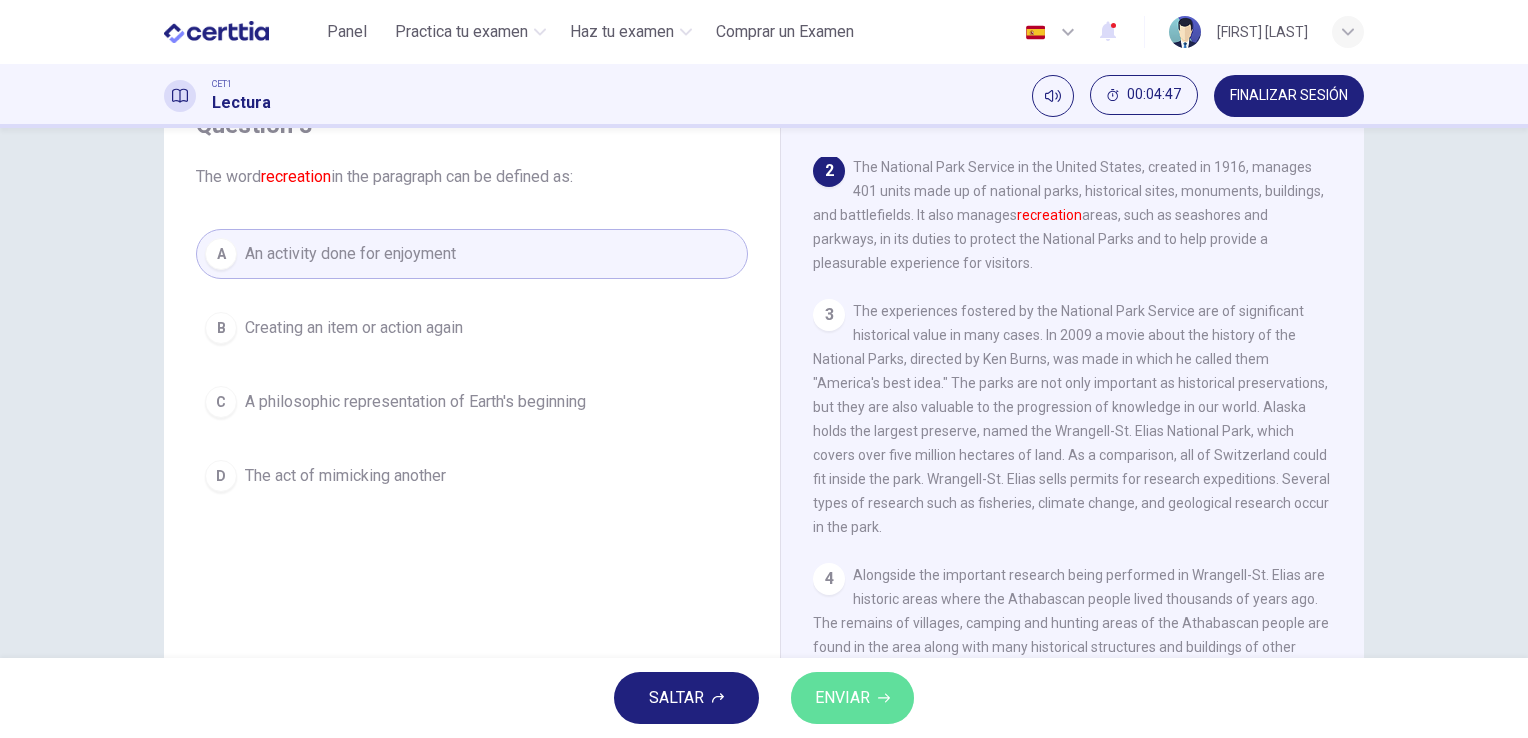 click on "ENVIAR" at bounding box center (842, 698) 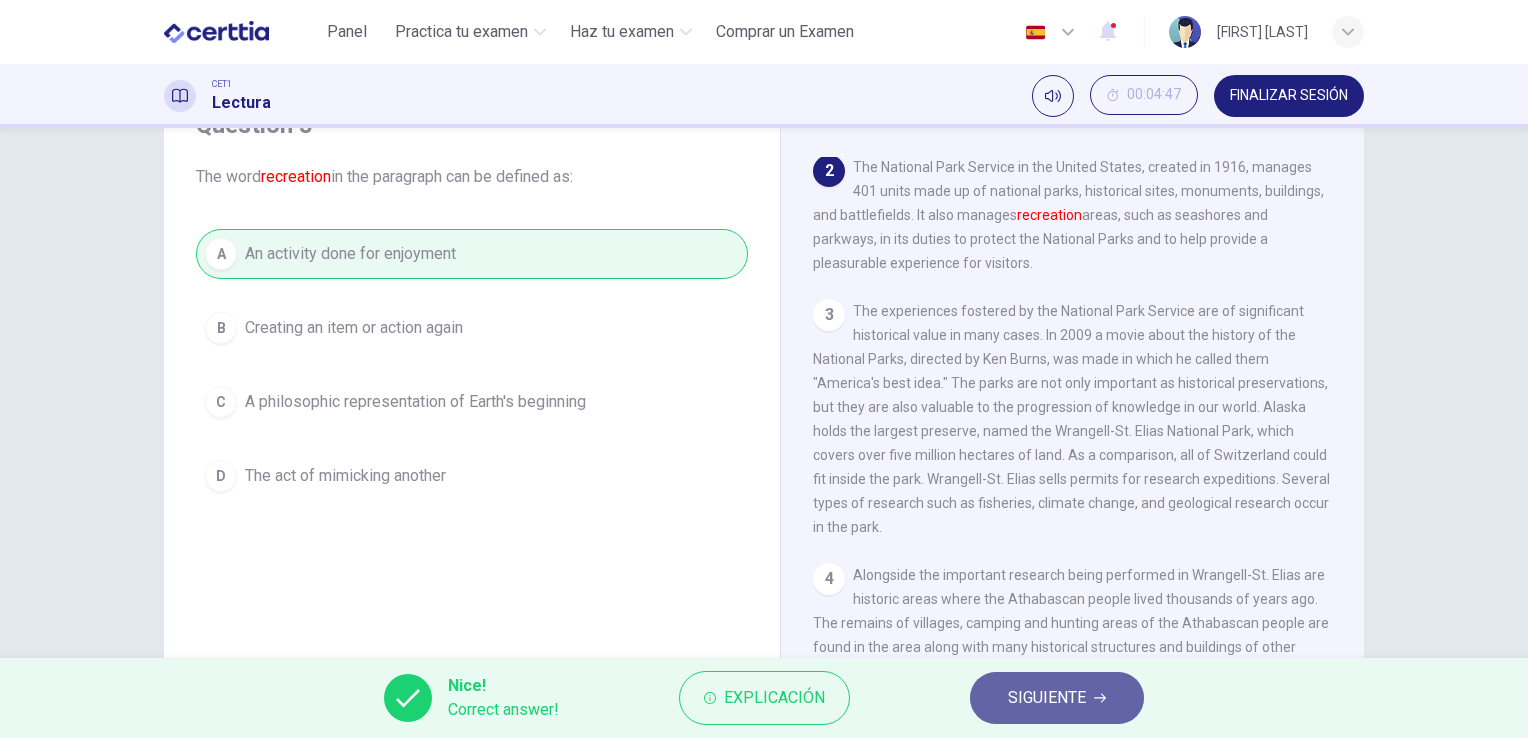 click on "SIGUIENTE" at bounding box center [1047, 698] 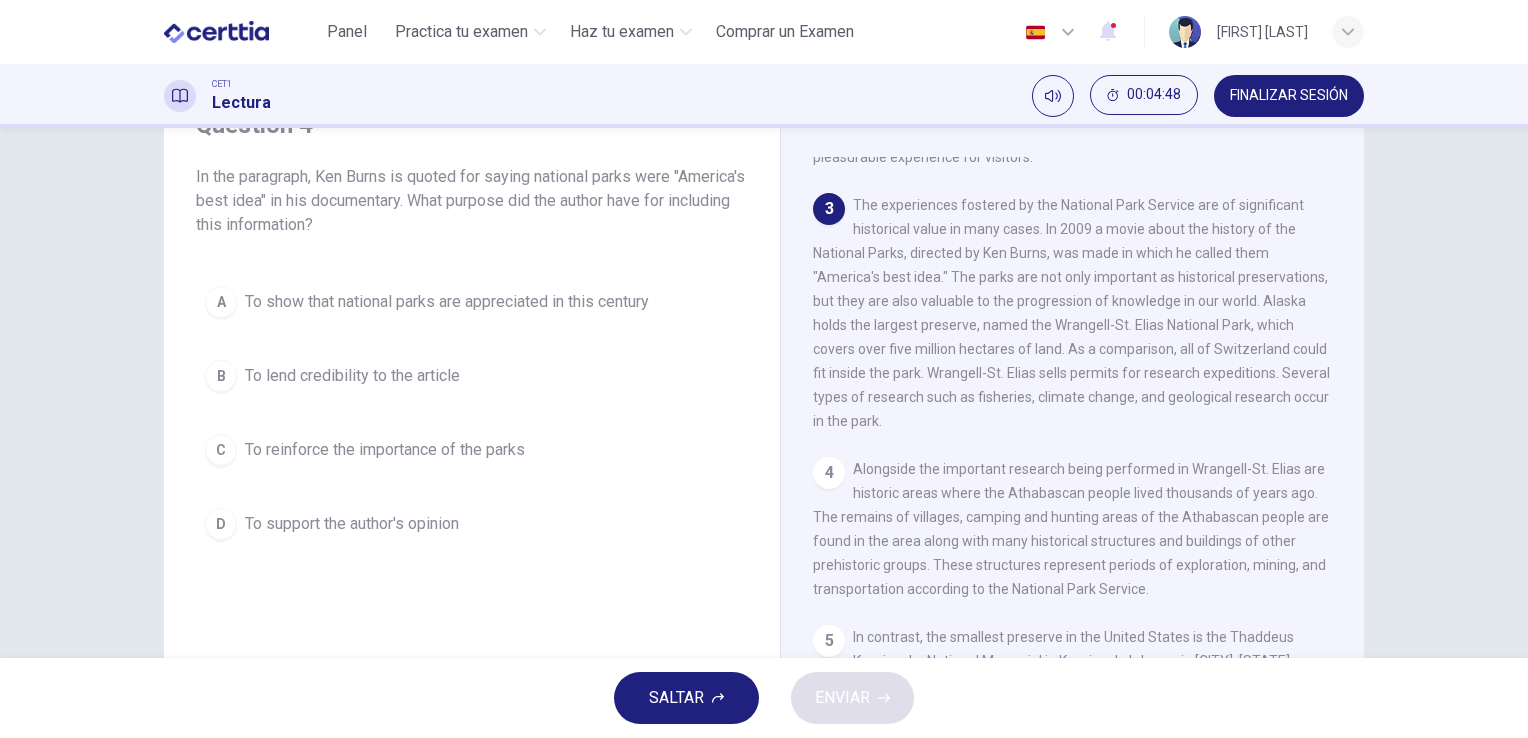 scroll, scrollTop: 278, scrollLeft: 0, axis: vertical 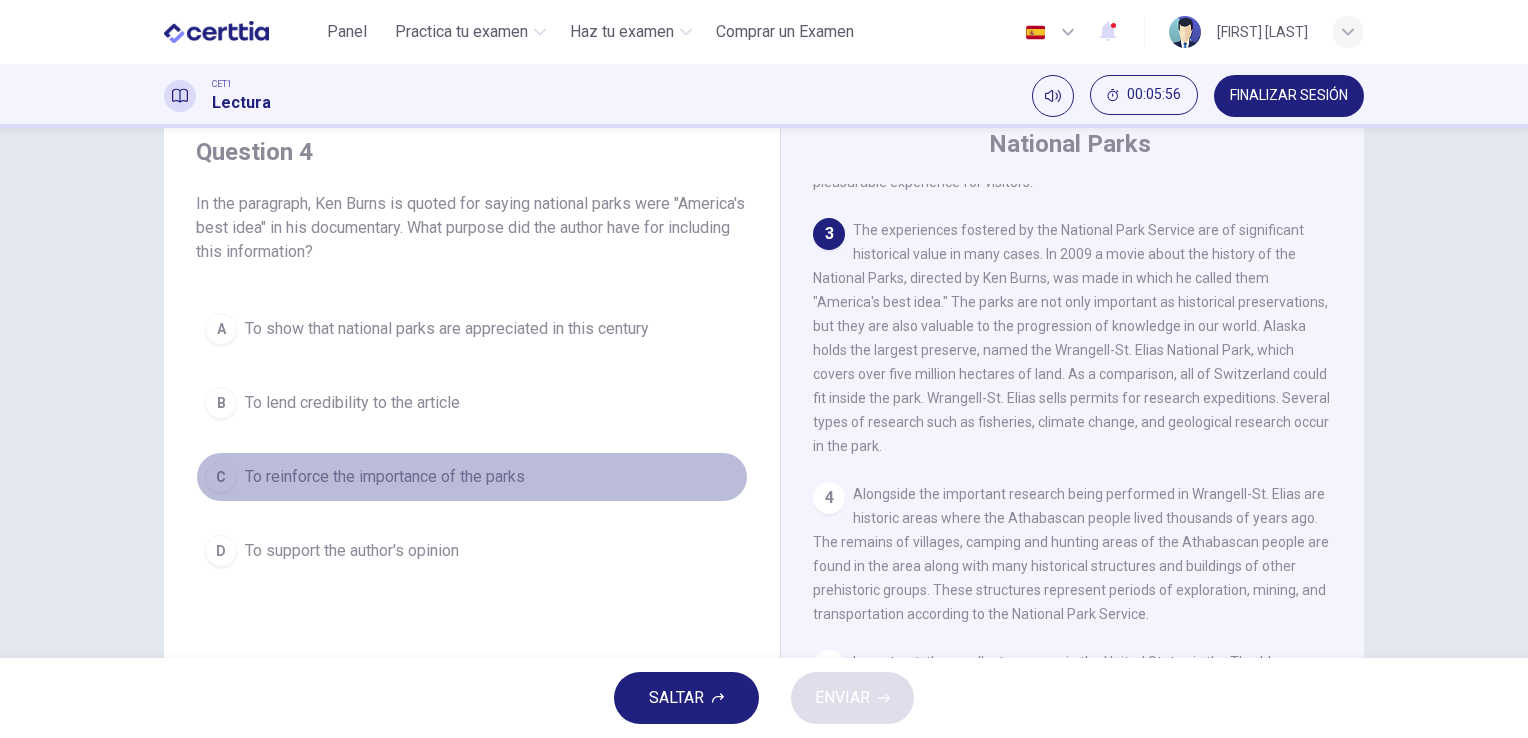 click on "To reinforce the importance of the parks" at bounding box center (447, 329) 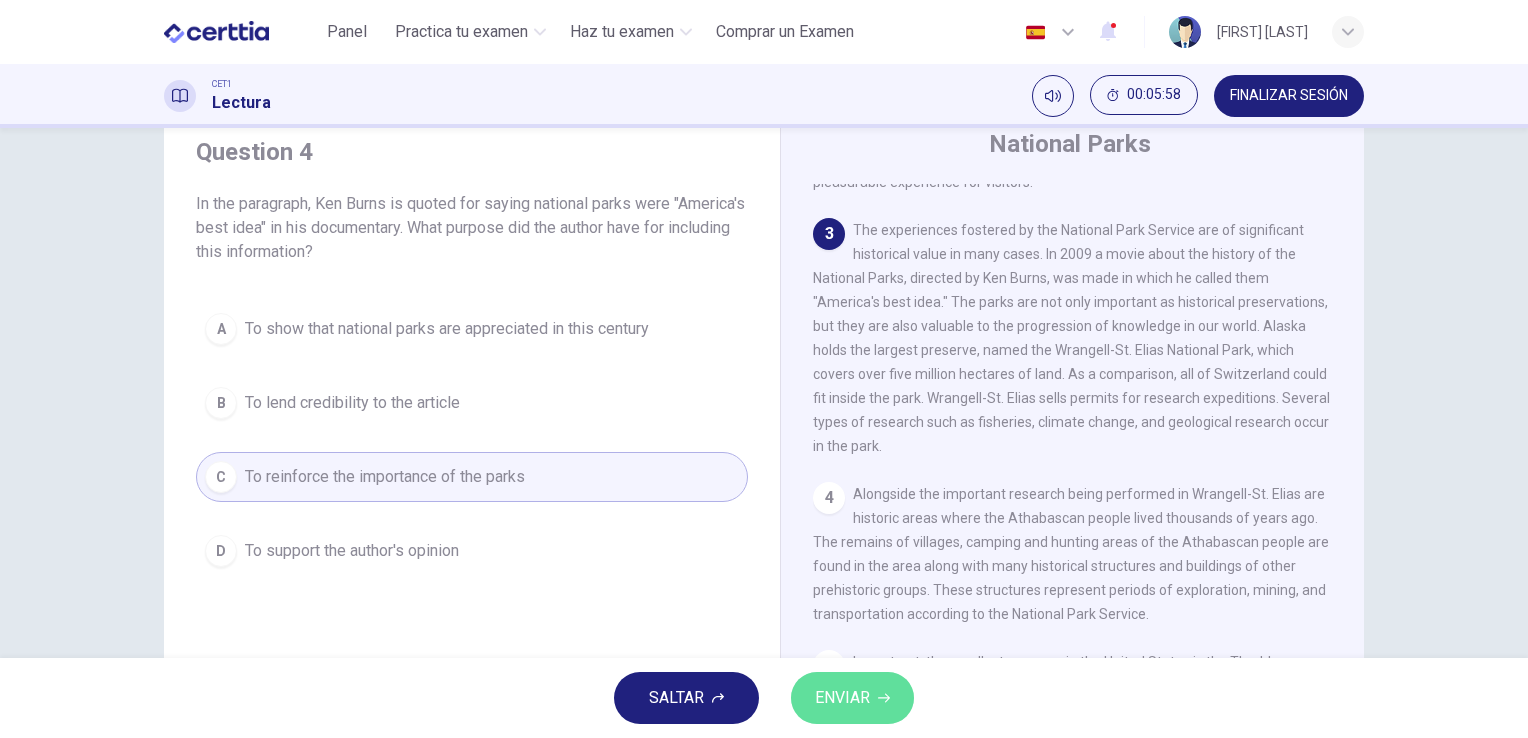 click on "ENVIAR" at bounding box center [842, 698] 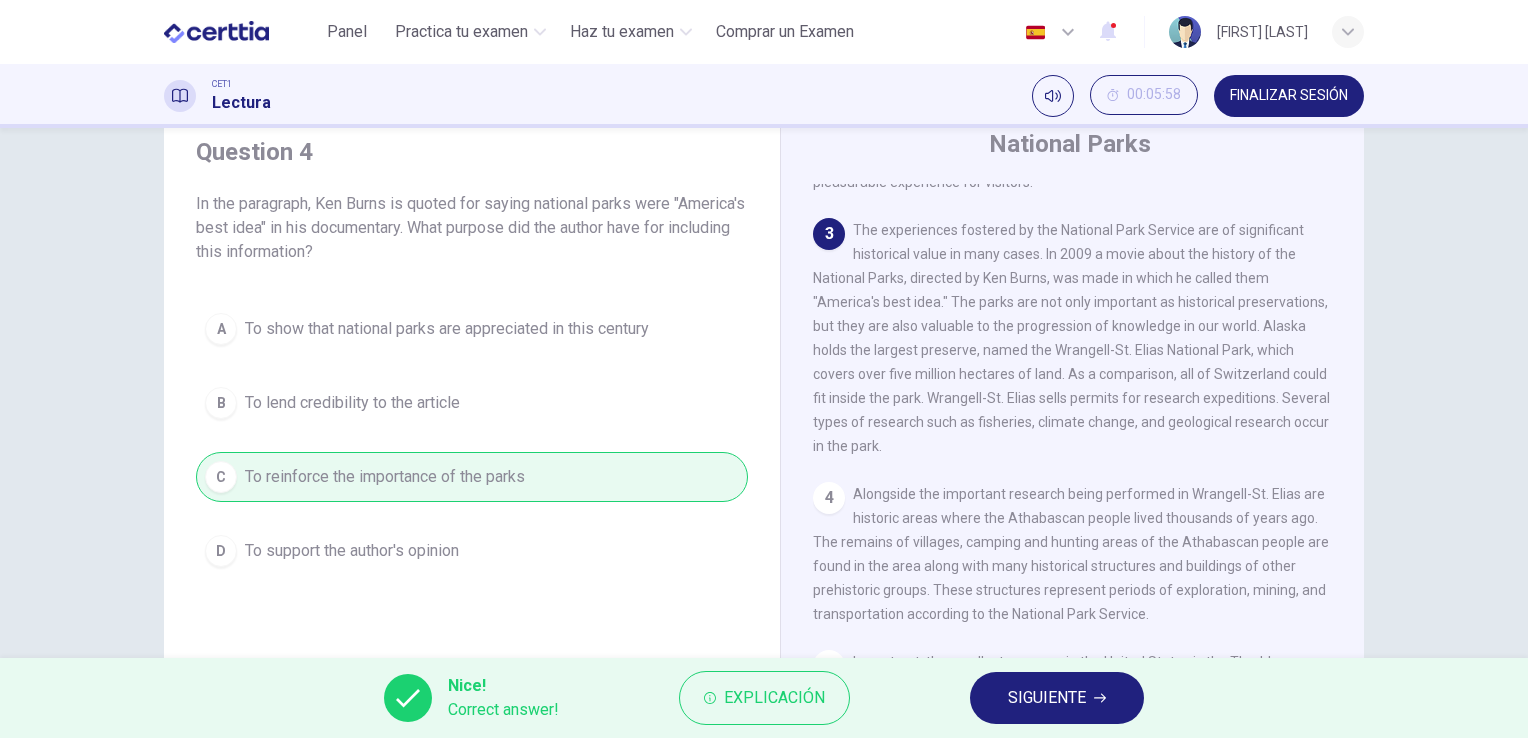 click at bounding box center [1100, 698] 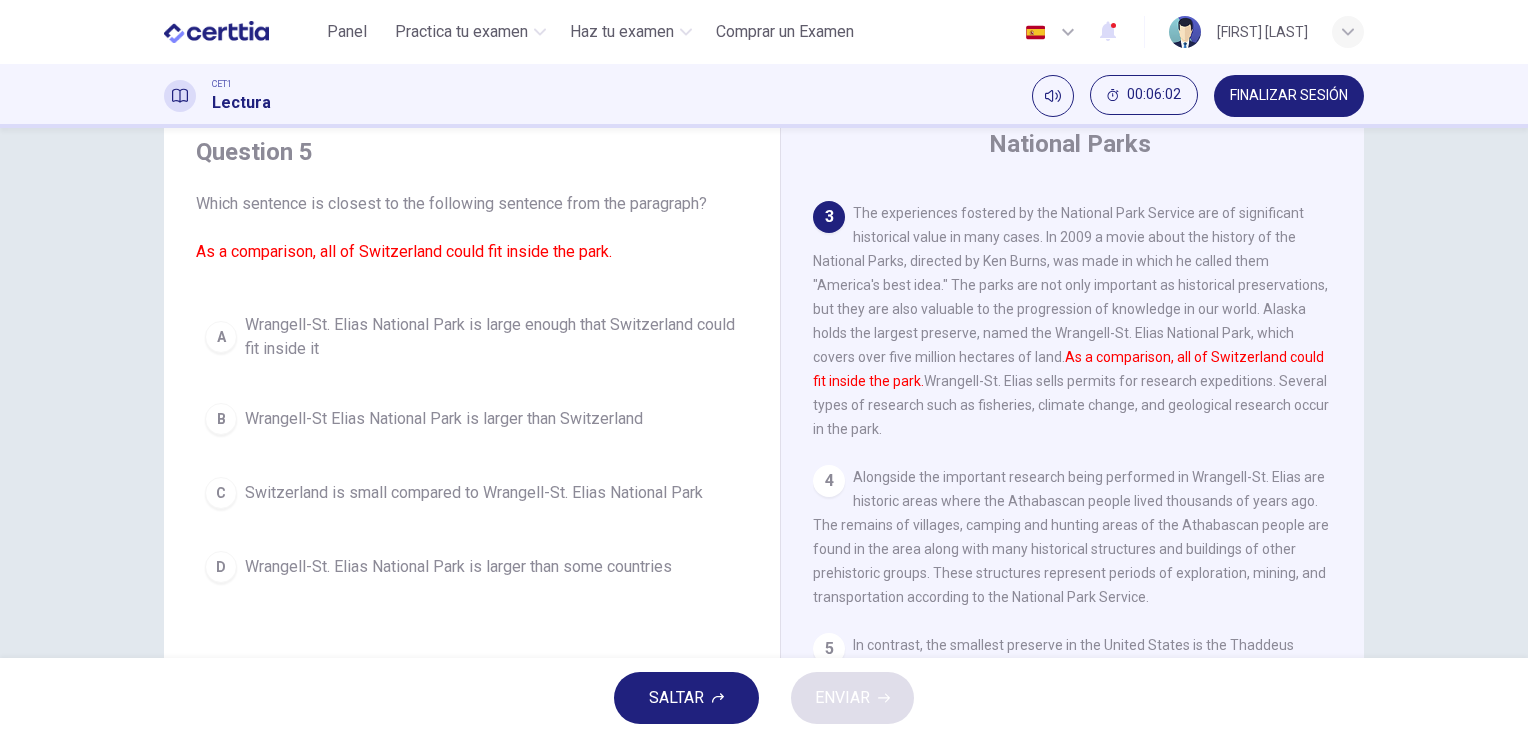 scroll, scrollTop: 294, scrollLeft: 0, axis: vertical 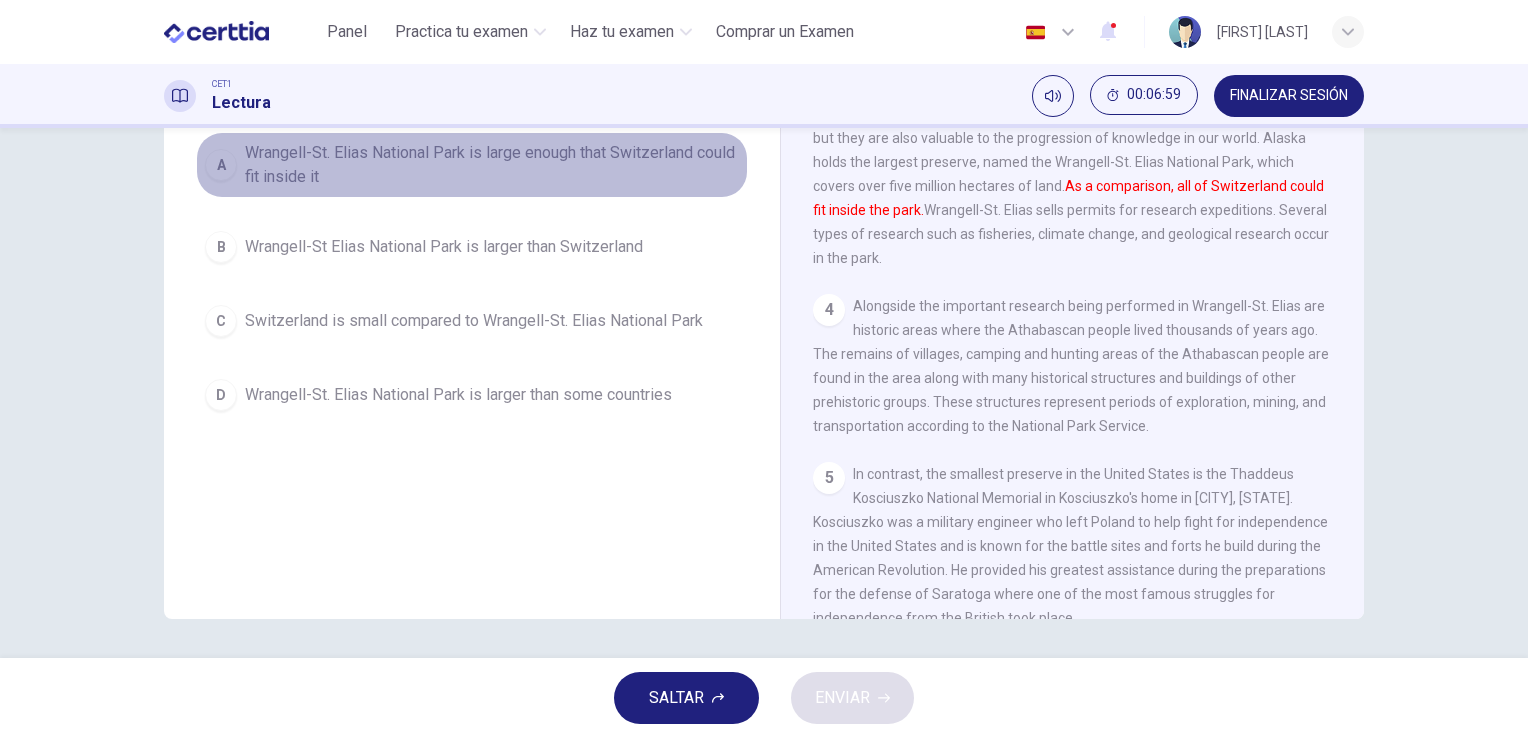click on "Wrangell-St. Elias National Park is large enough that Switzerland could fit inside it" at bounding box center (492, 165) 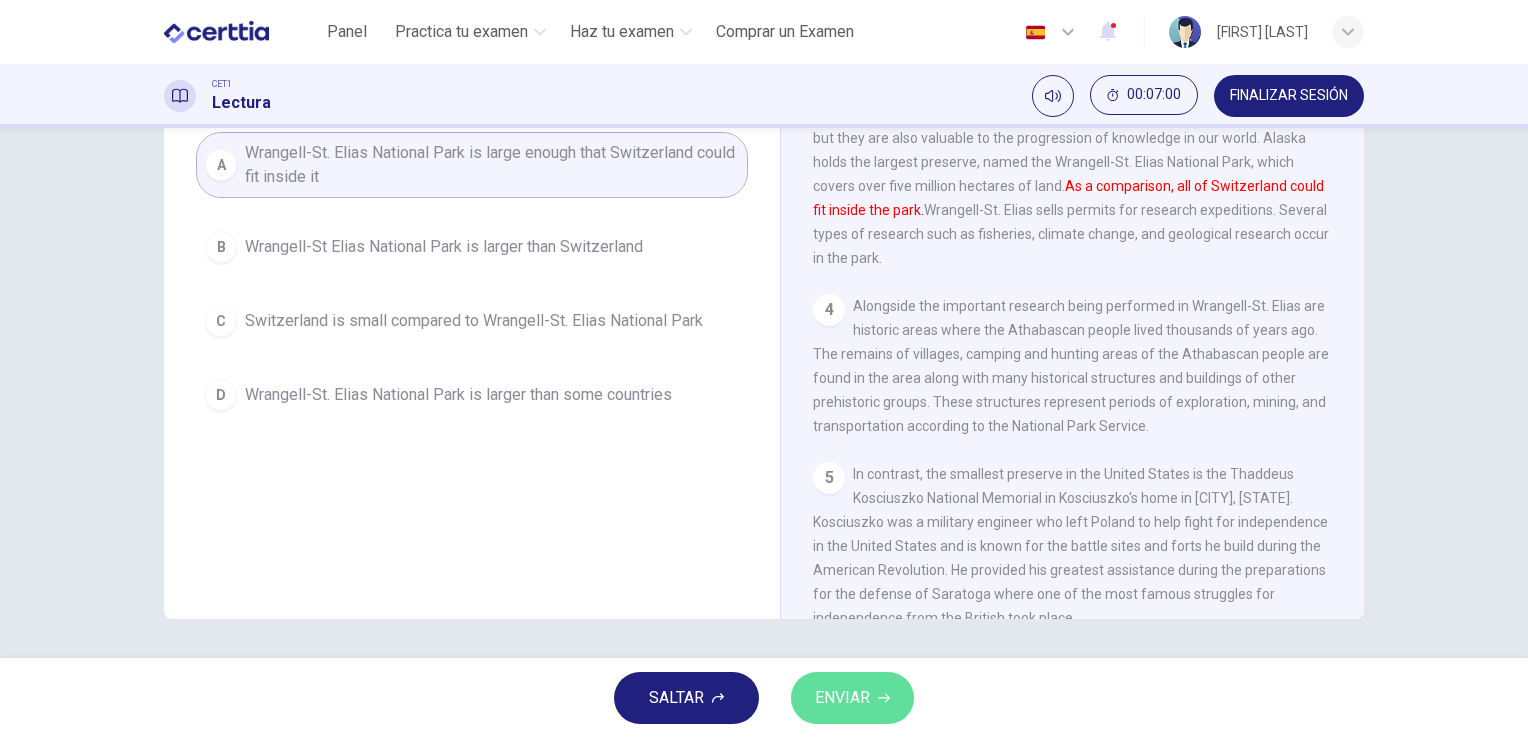 click on "ENVIAR" at bounding box center (842, 698) 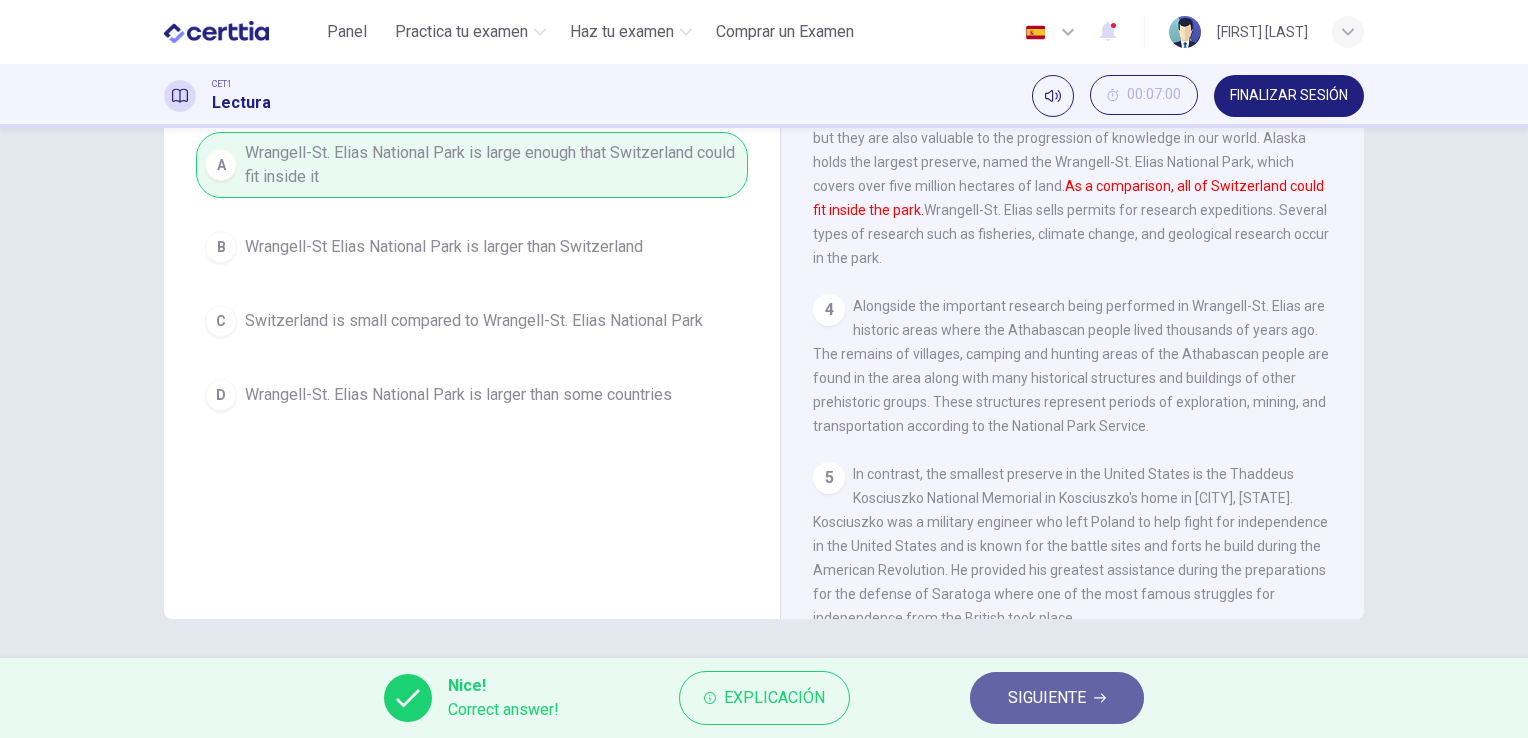 click on "SIGUIENTE" at bounding box center [1047, 698] 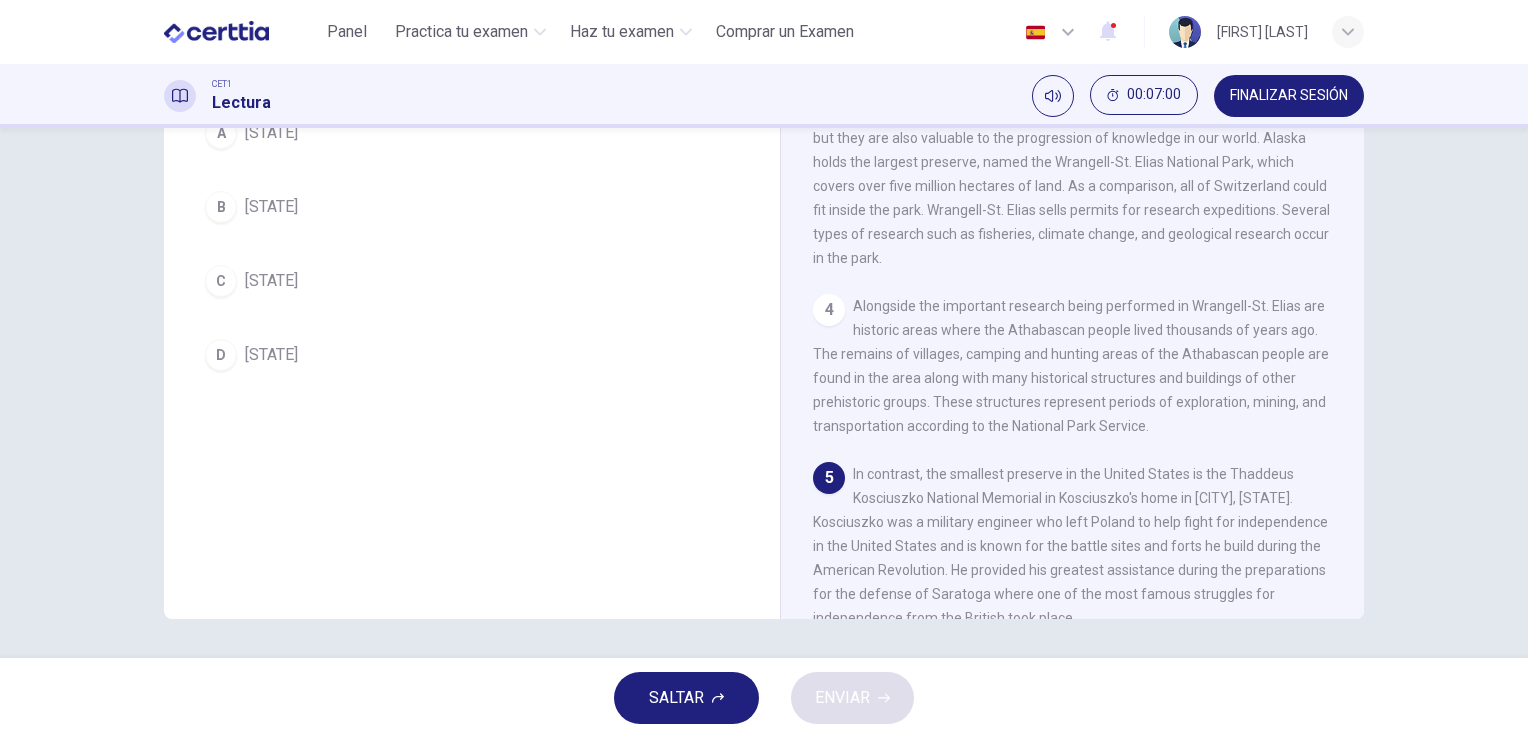 scroll, scrollTop: 220, scrollLeft: 0, axis: vertical 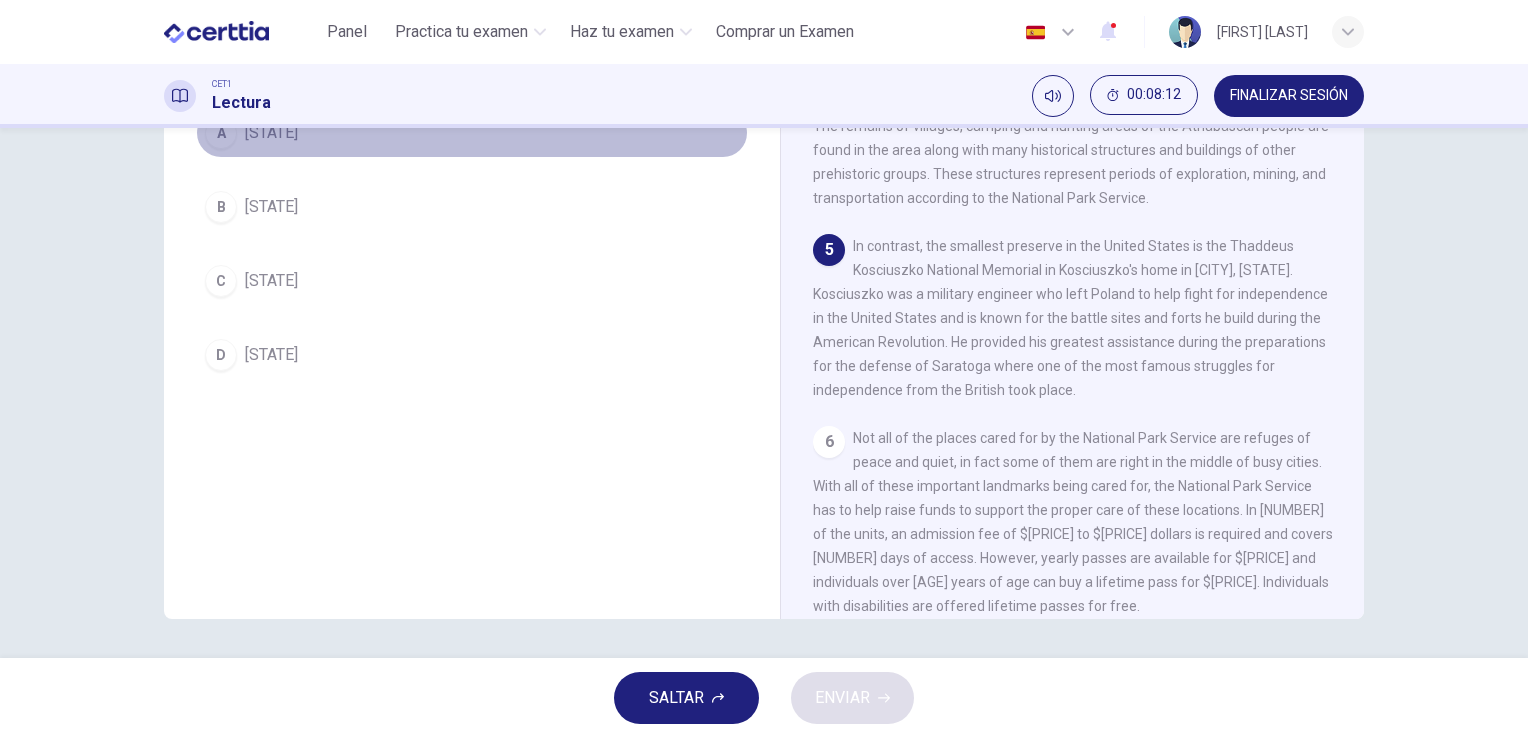 click on "A Pennsylvania" at bounding box center [472, 133] 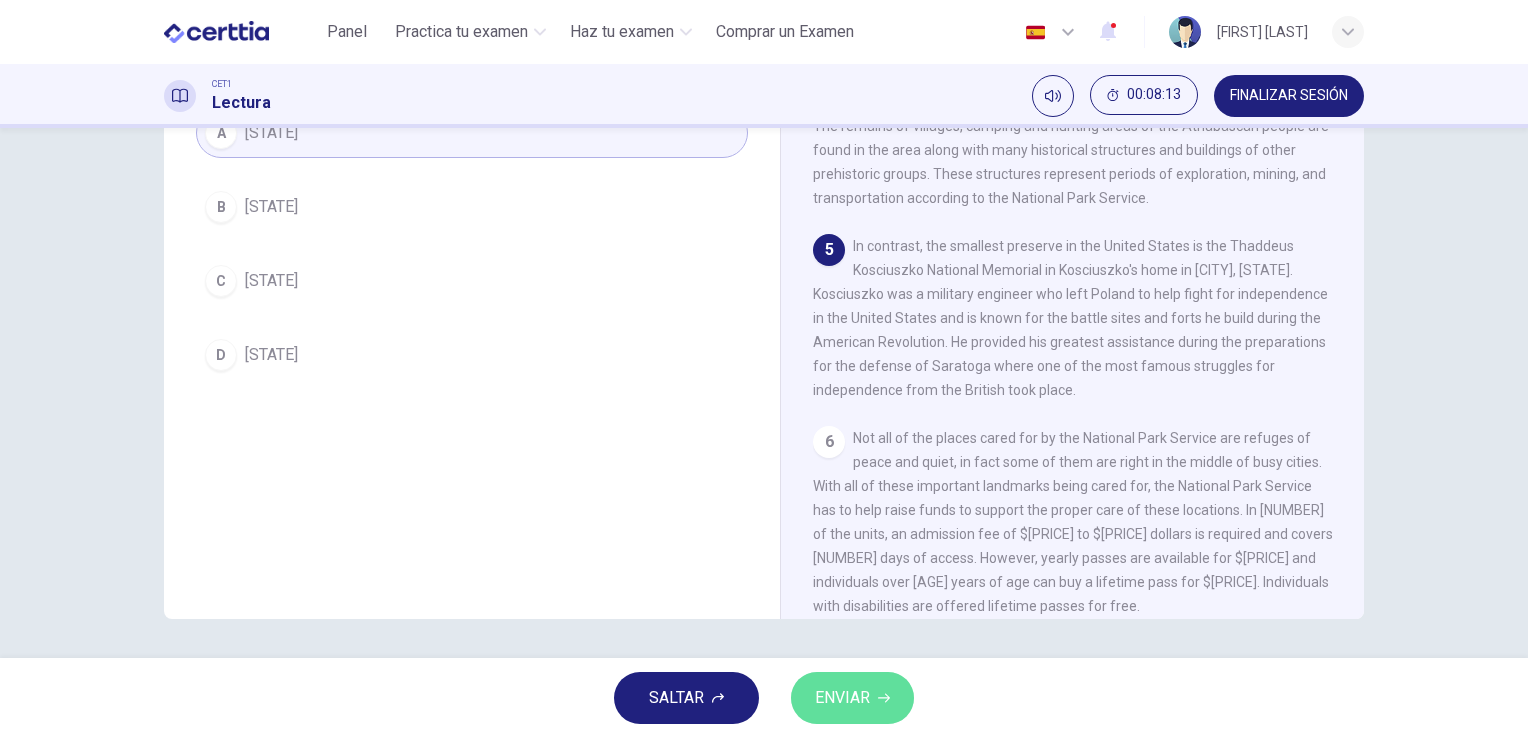 click on "ENVIAR" at bounding box center (842, 698) 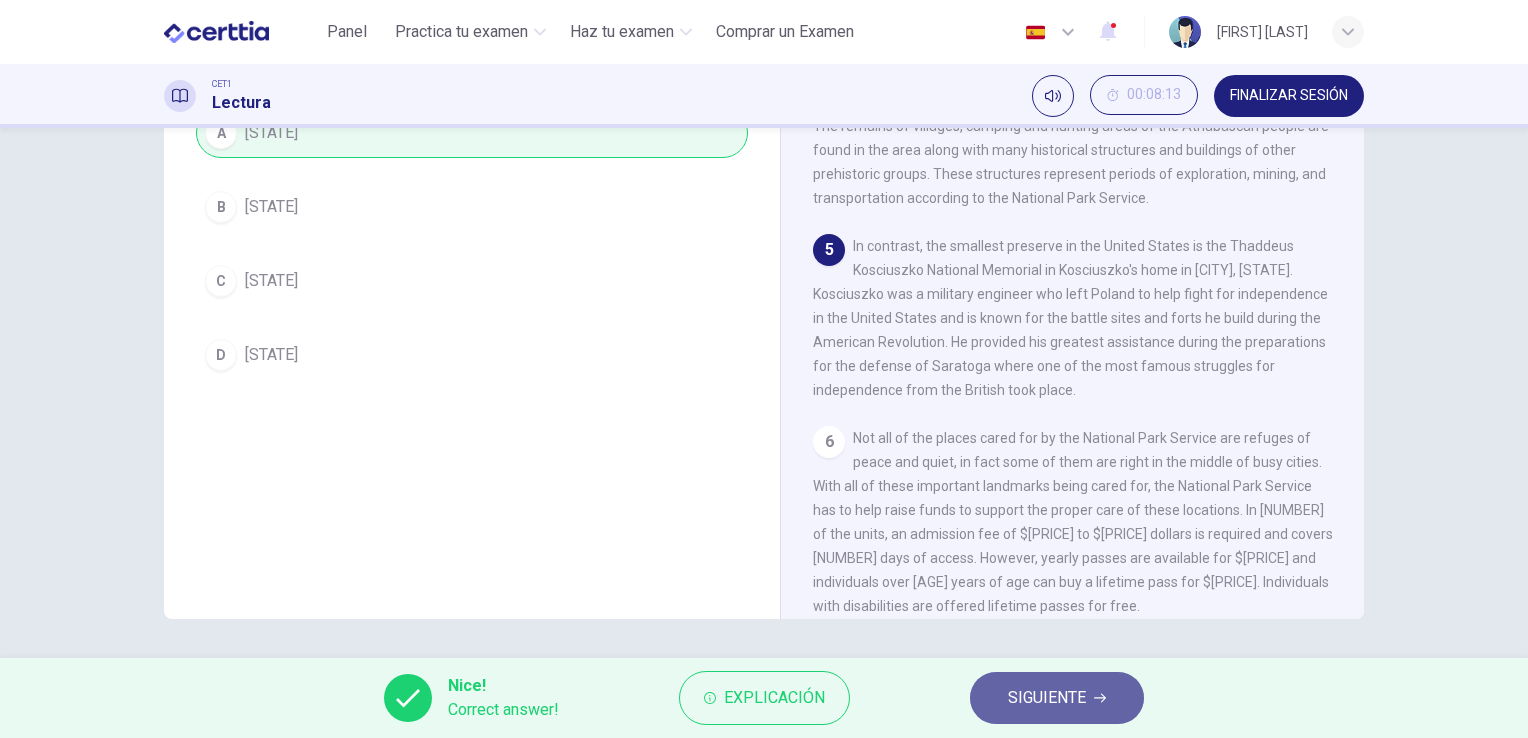 click on "SIGUIENTE" at bounding box center (1047, 698) 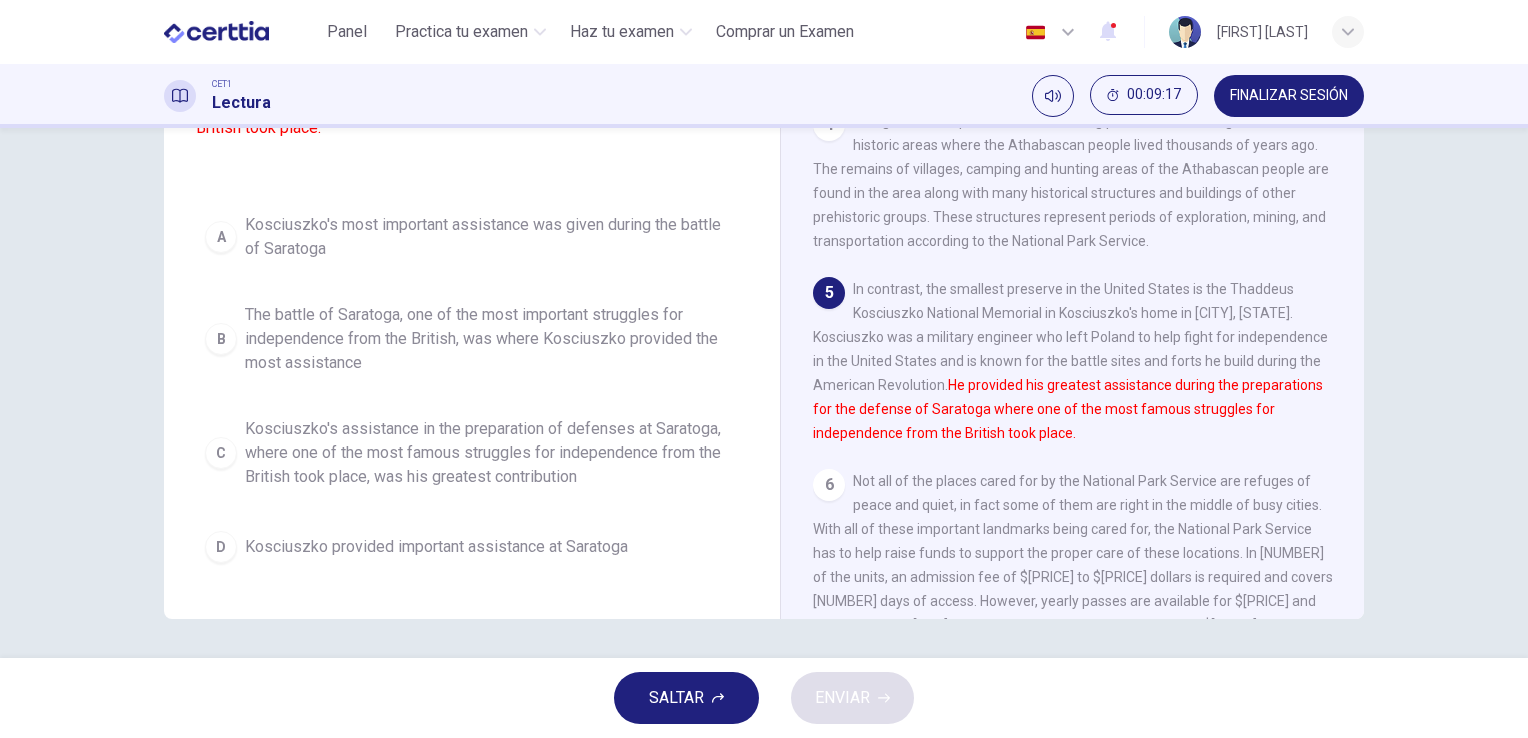 scroll, scrollTop: 478, scrollLeft: 0, axis: vertical 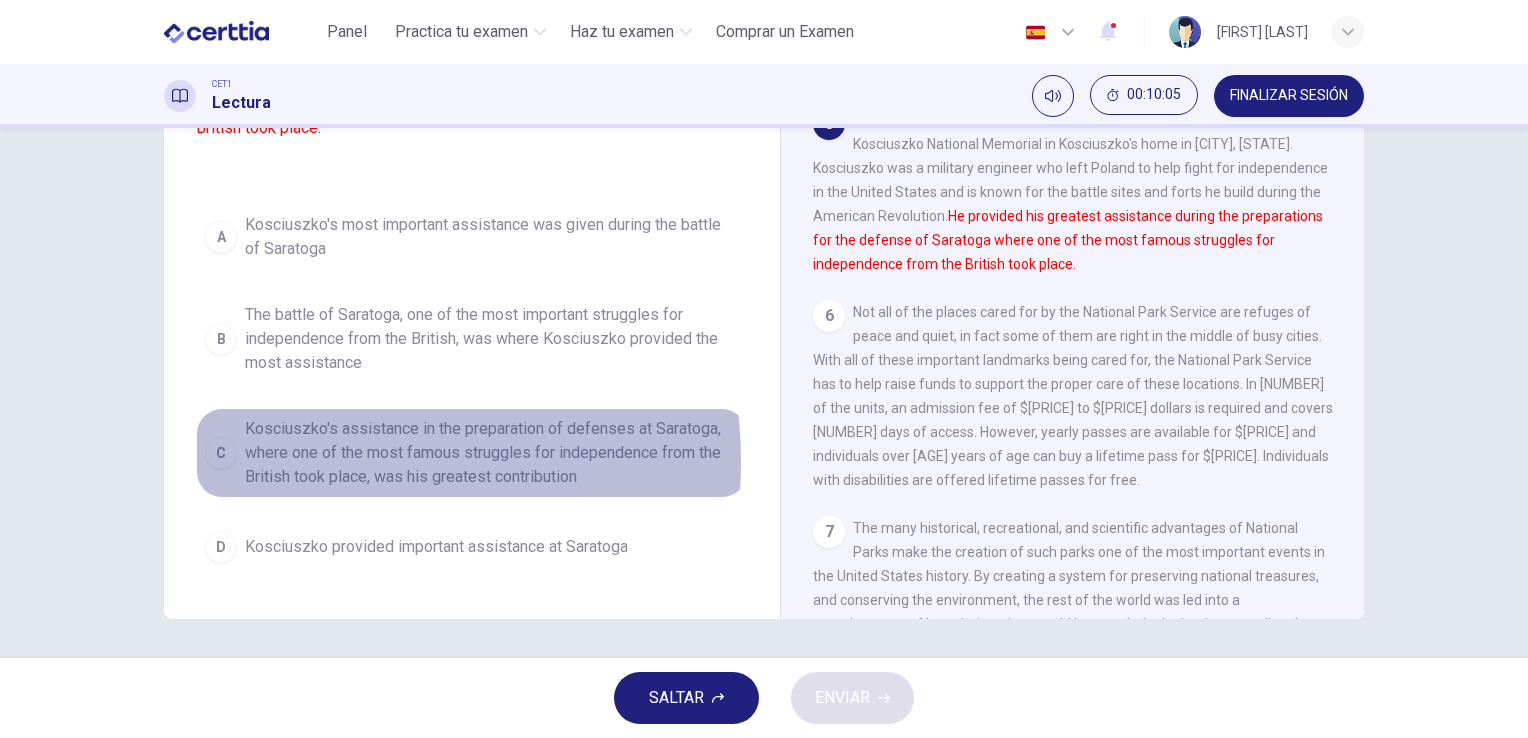 click on "Kosciuszko's assistance in the preparation of defenses at Saratoga, where one of the most famous struggles for independence from the British took place, was his greatest contribution" at bounding box center [492, 237] 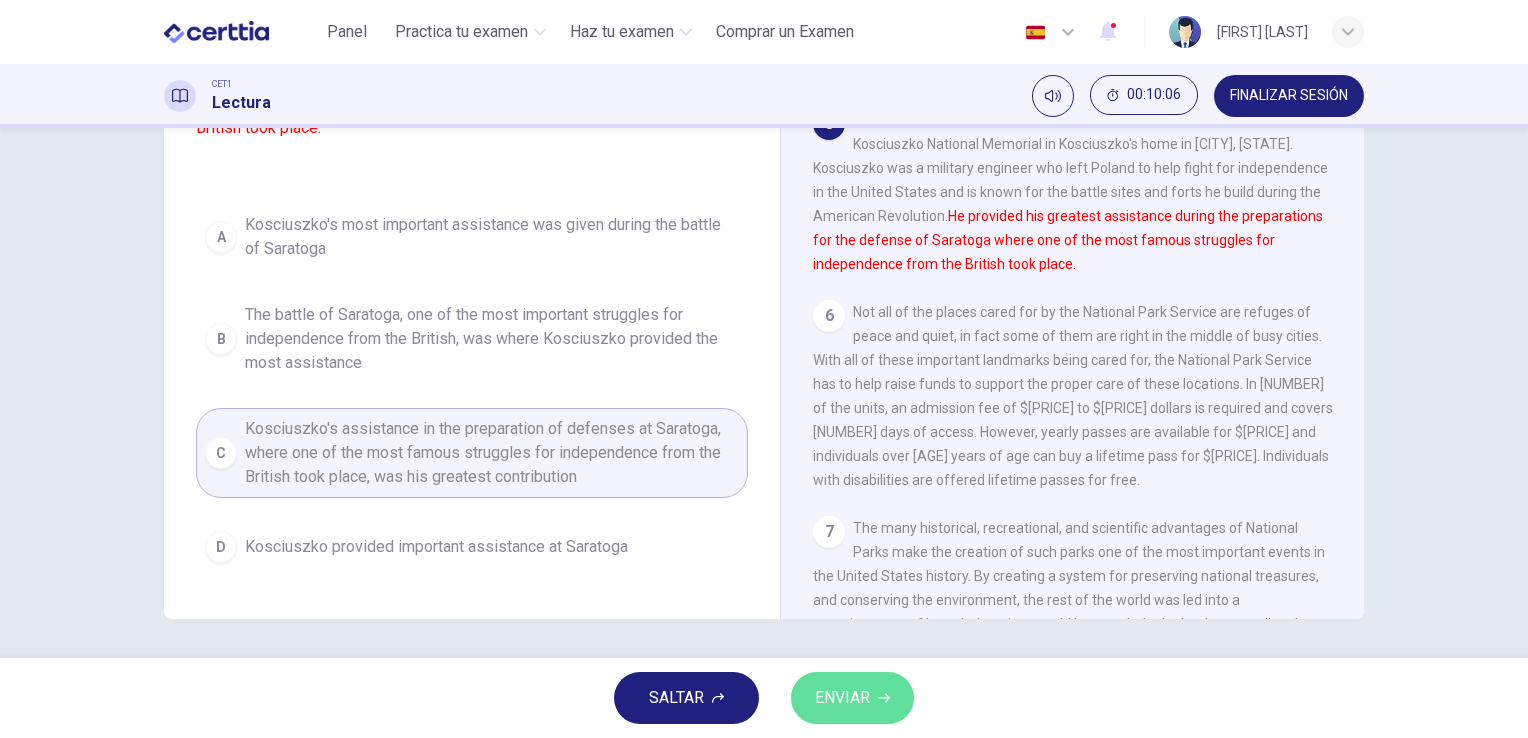 click on "ENVIAR" at bounding box center (852, 698) 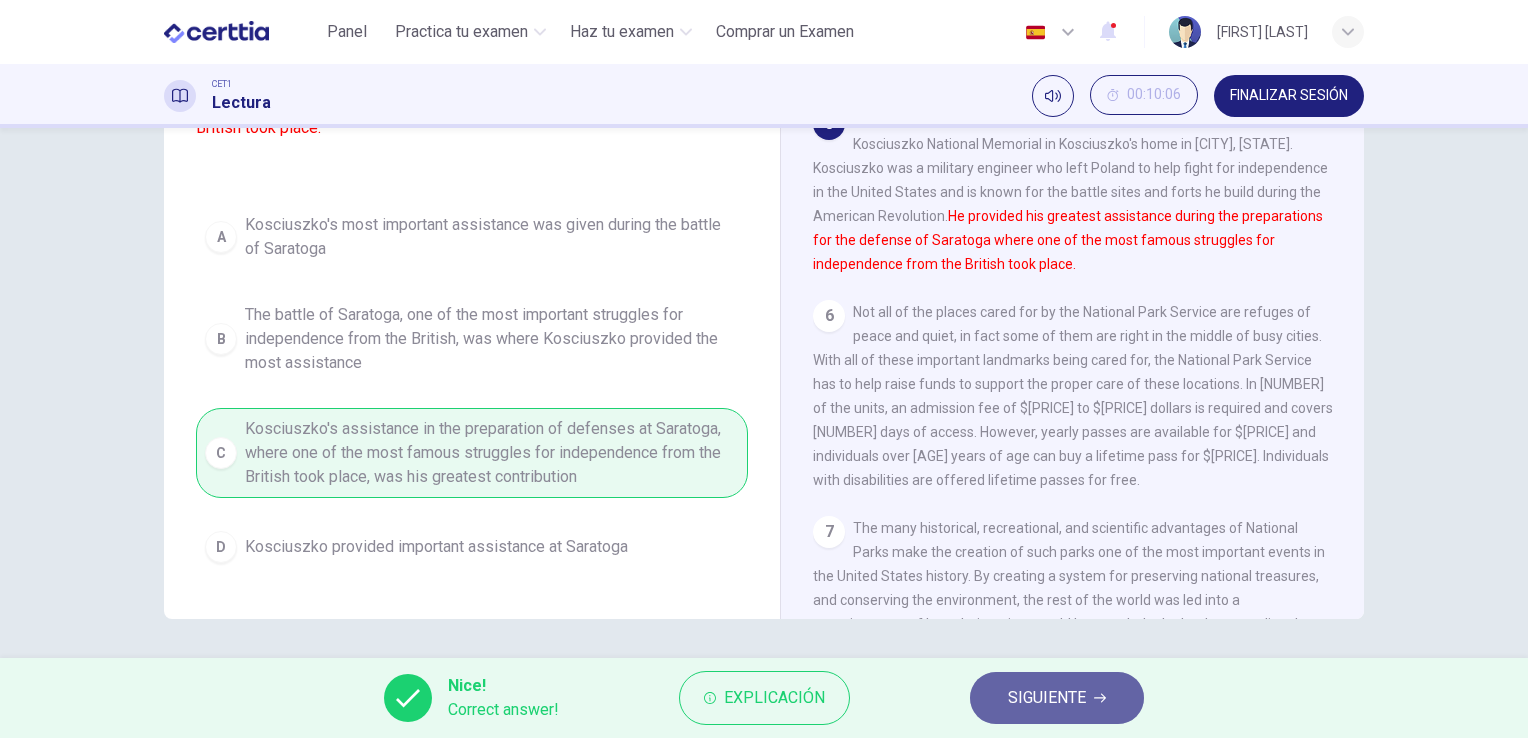 click on "SIGUIENTE" at bounding box center (1057, 698) 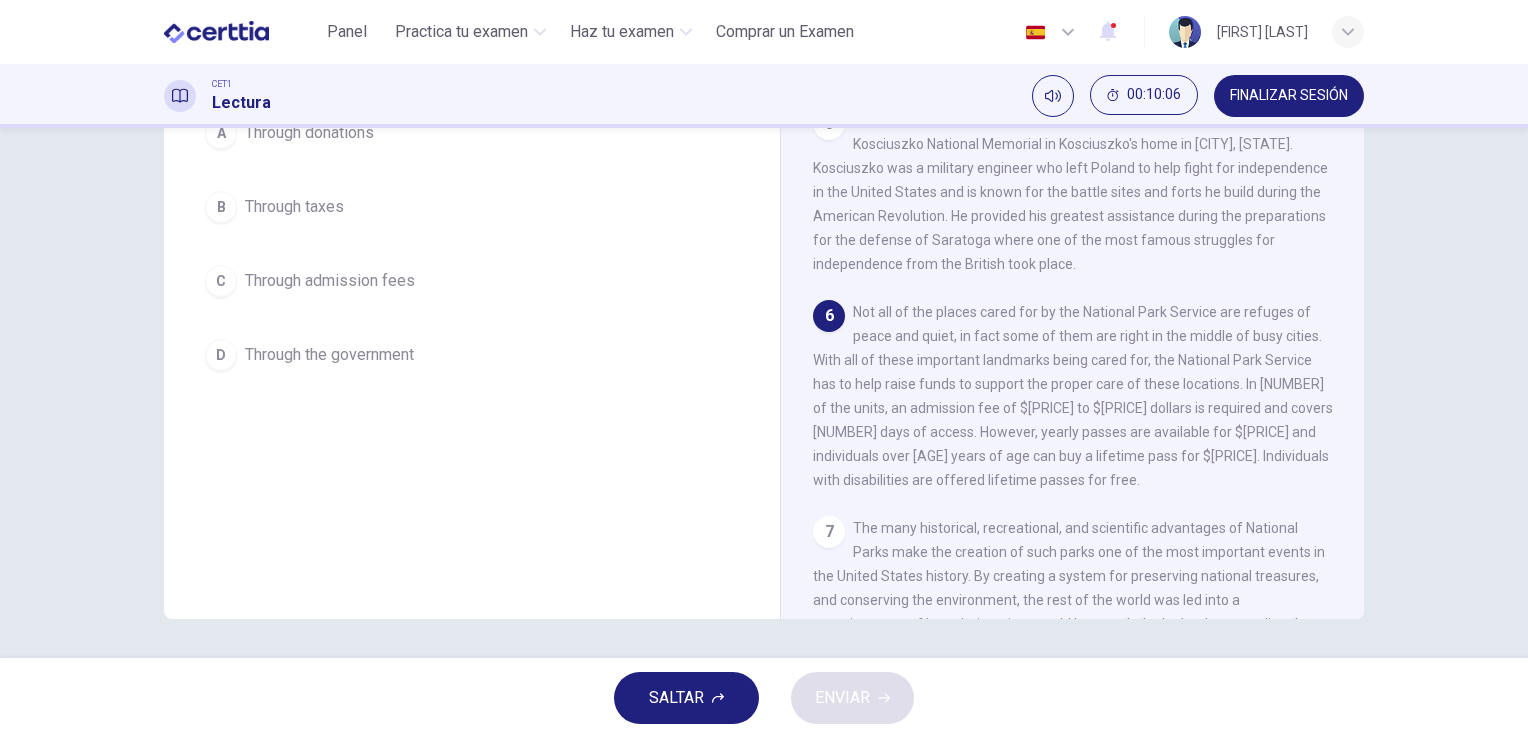 scroll, scrollTop: 0, scrollLeft: 0, axis: both 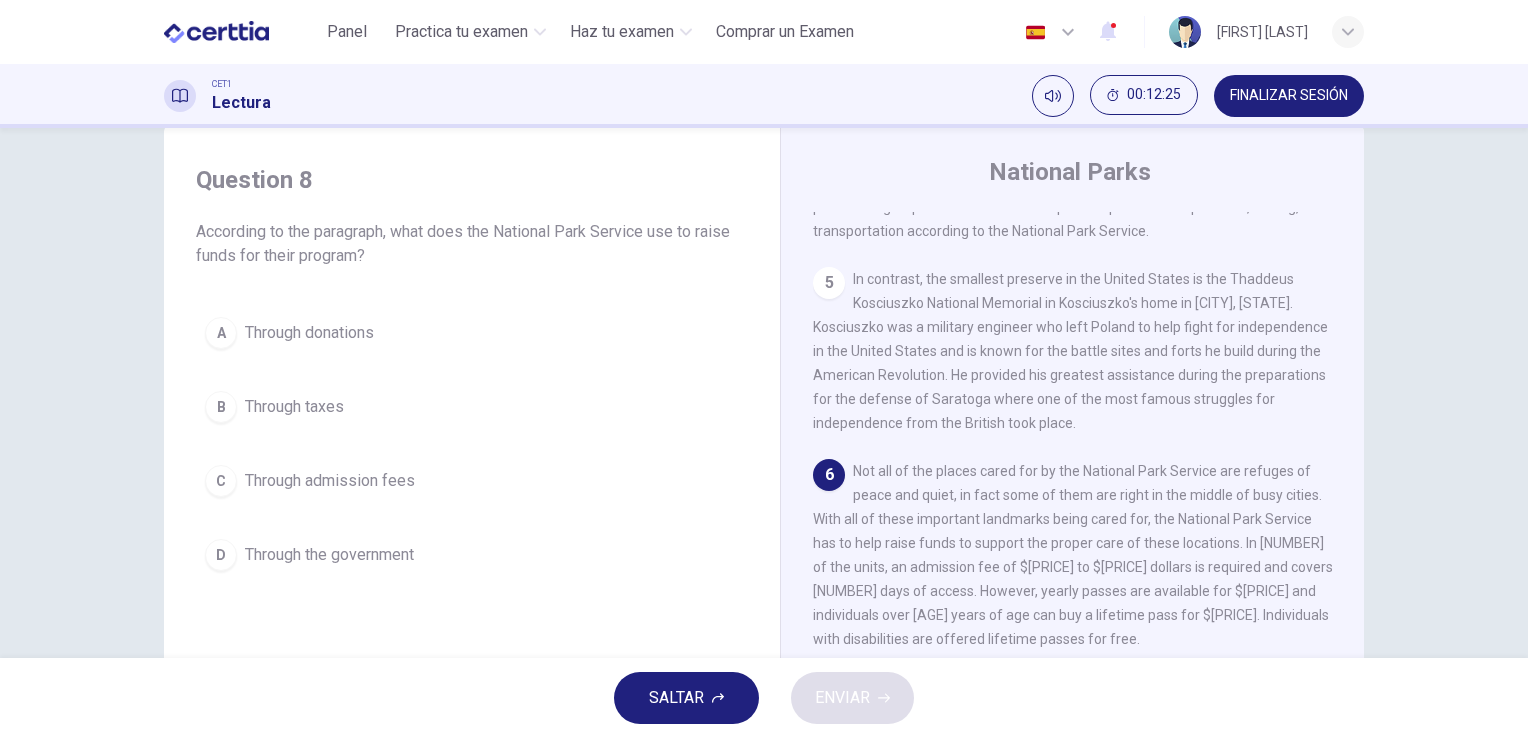 click on "Through admission fees" at bounding box center (309, 333) 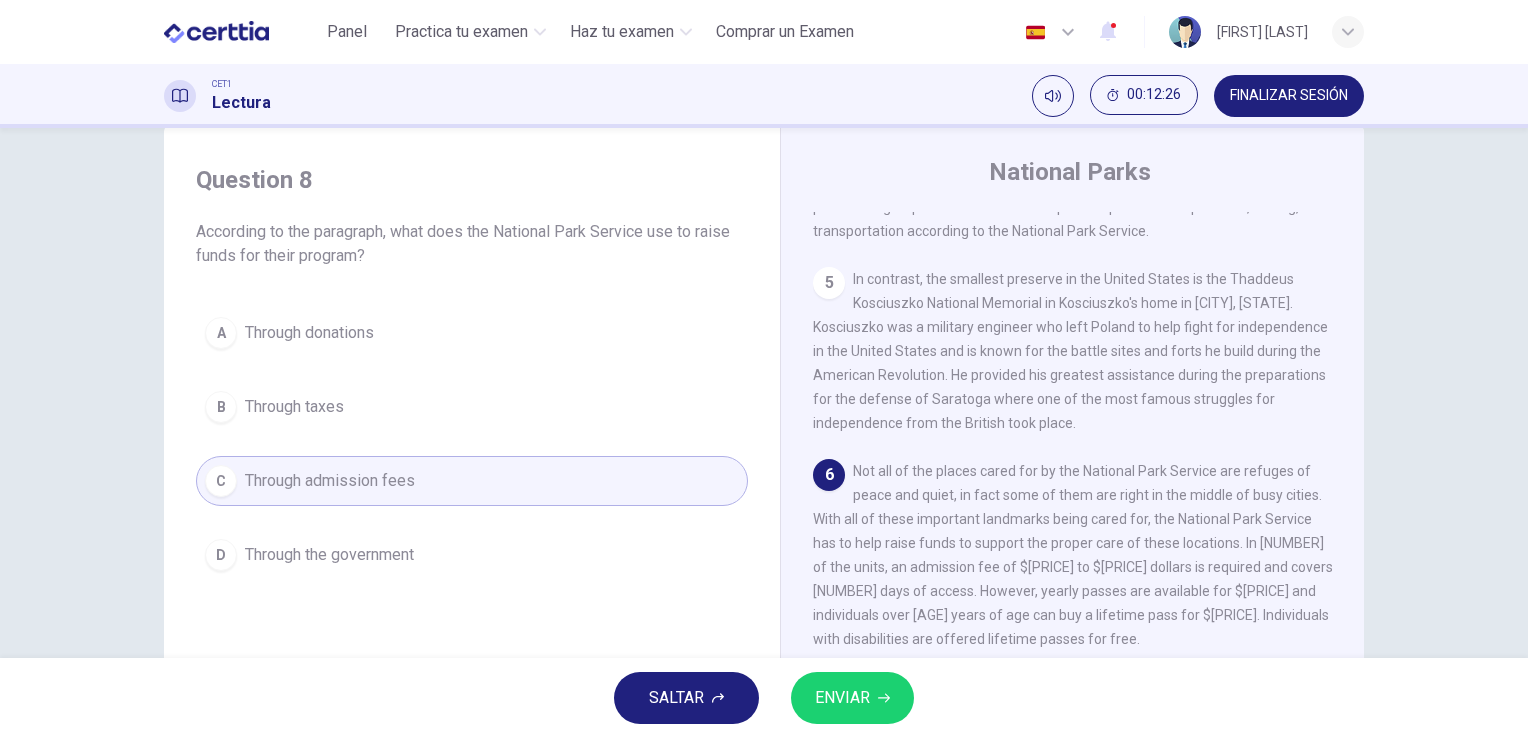 click on "ENVIAR" at bounding box center [842, 698] 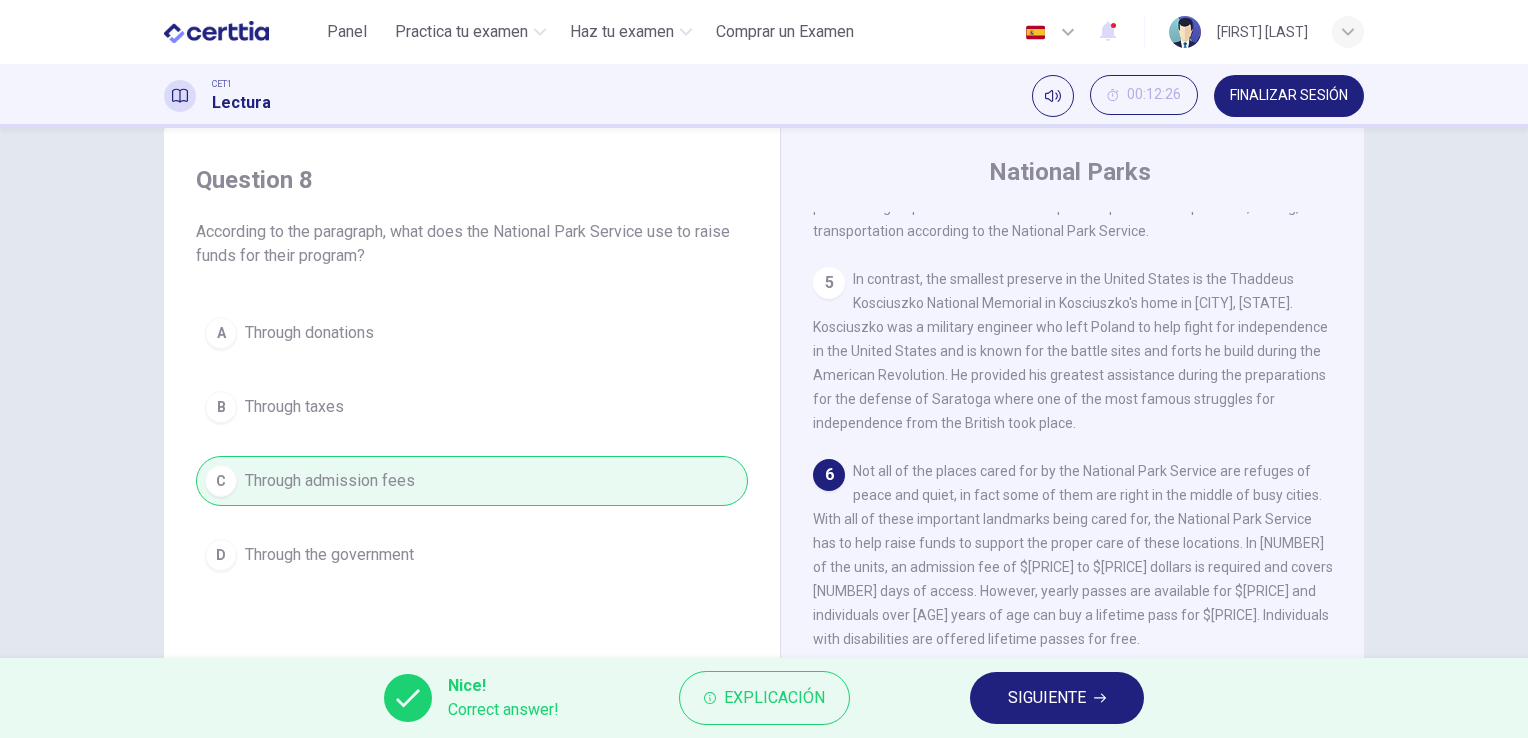 click on "SIGUIENTE" at bounding box center (1057, 698) 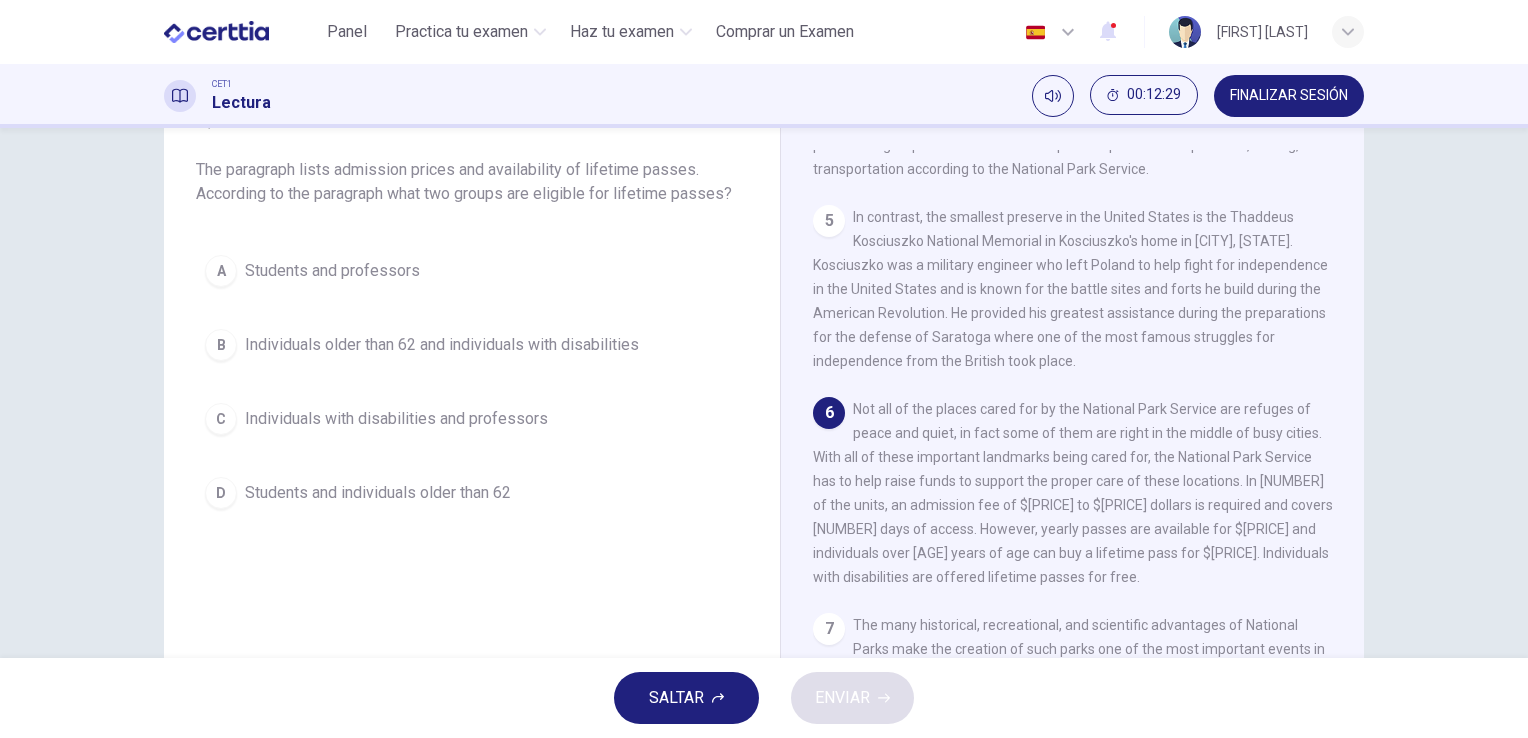 scroll, scrollTop: 100, scrollLeft: 0, axis: vertical 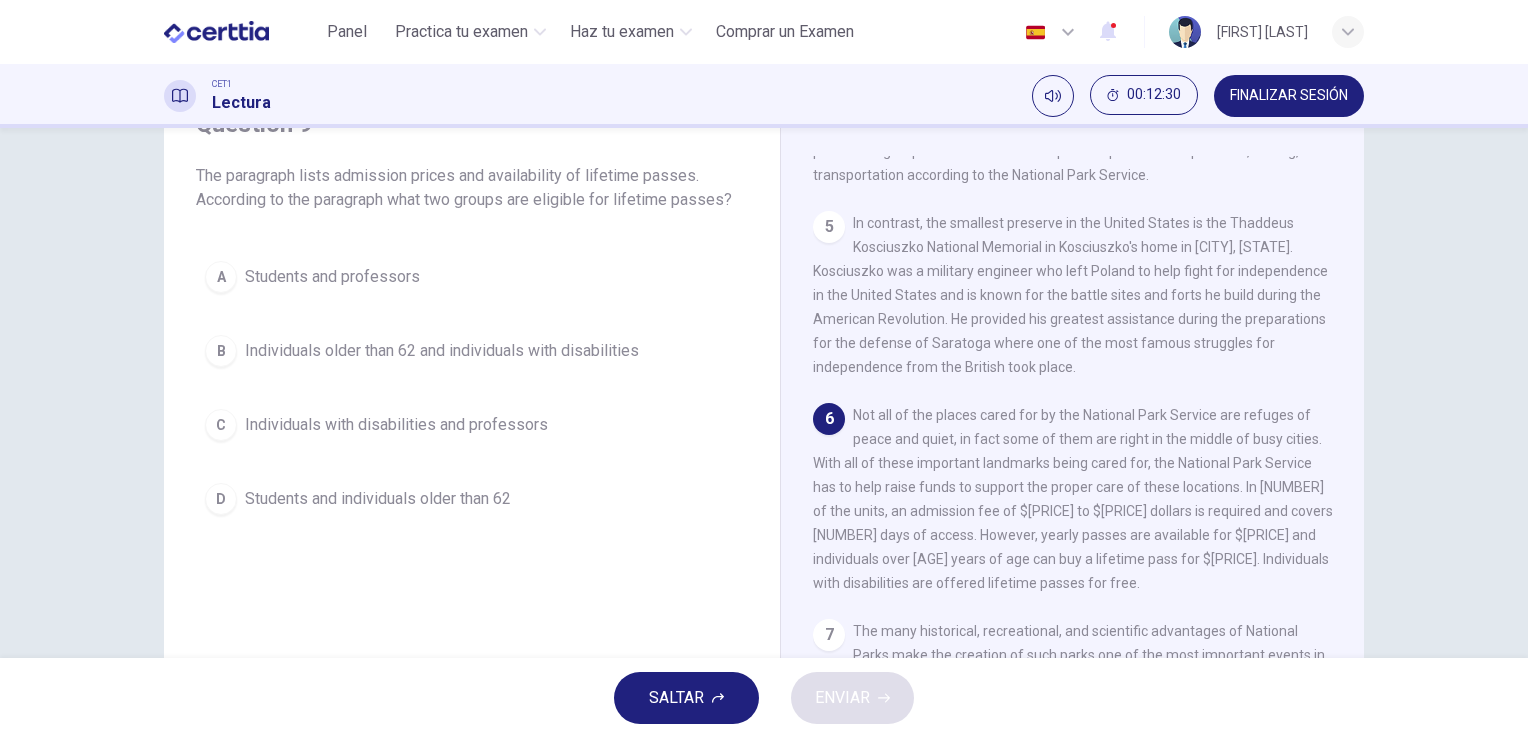click on "SALTAR" at bounding box center [676, 698] 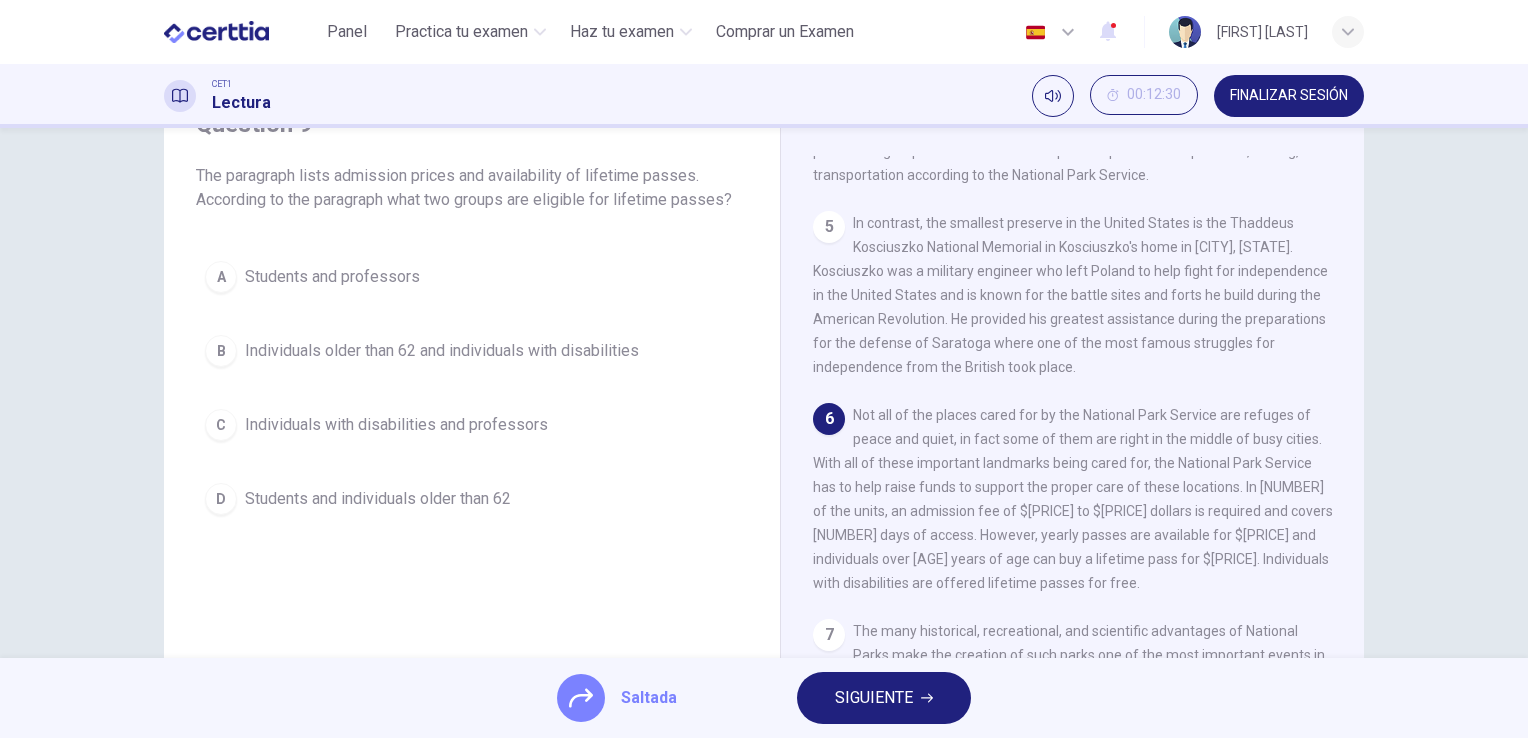 click on "SIGUIENTE" at bounding box center [874, 698] 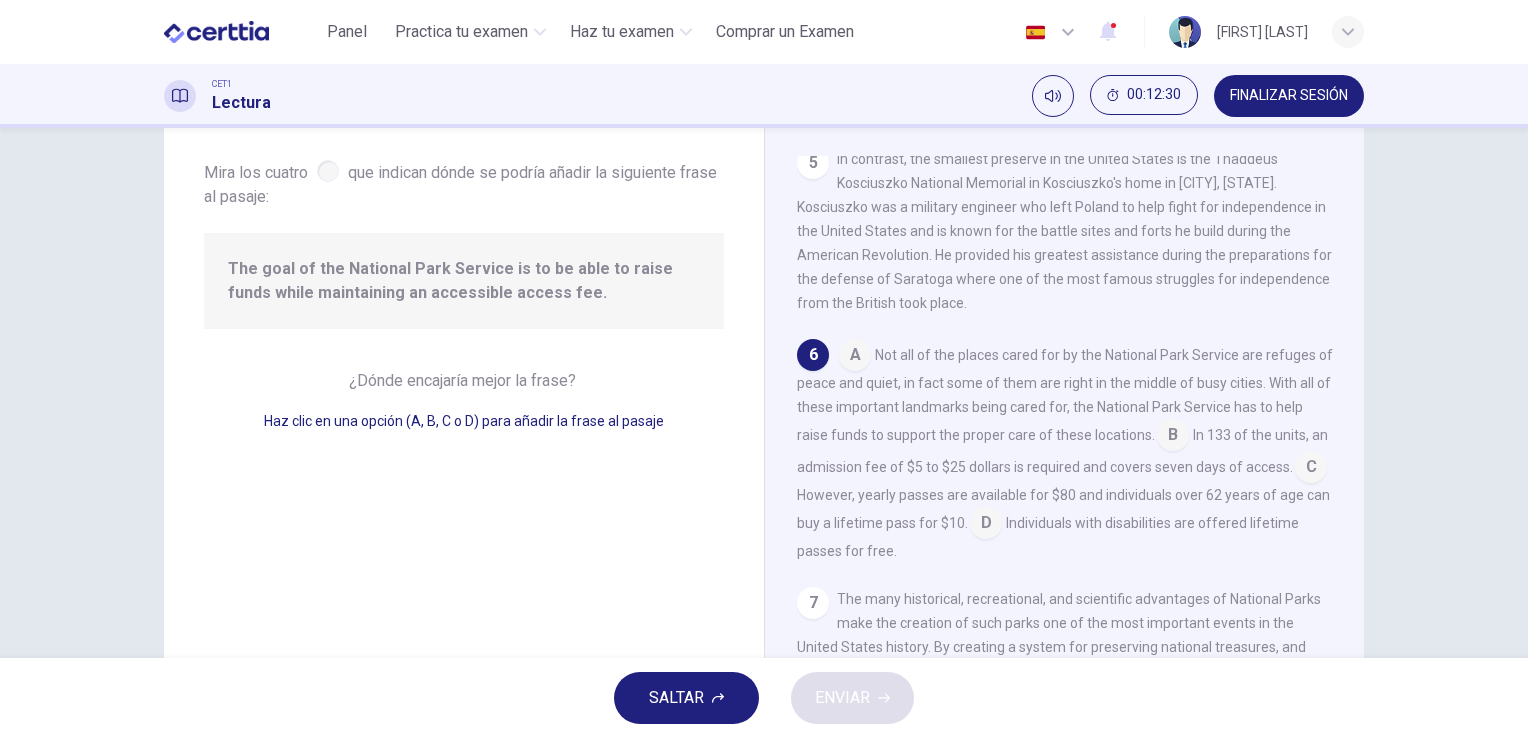 scroll, scrollTop: 784, scrollLeft: 0, axis: vertical 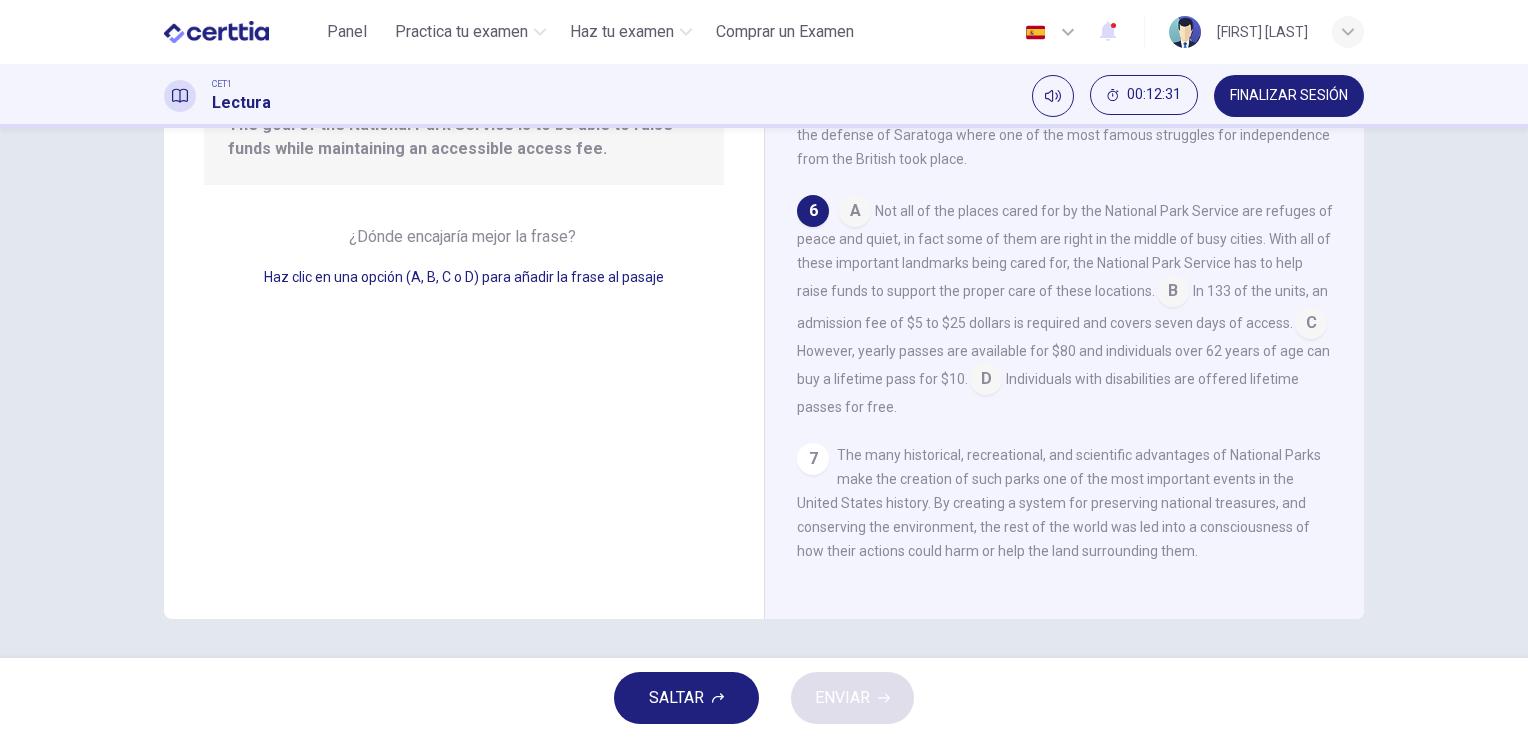 click on "SALTAR" at bounding box center (686, 698) 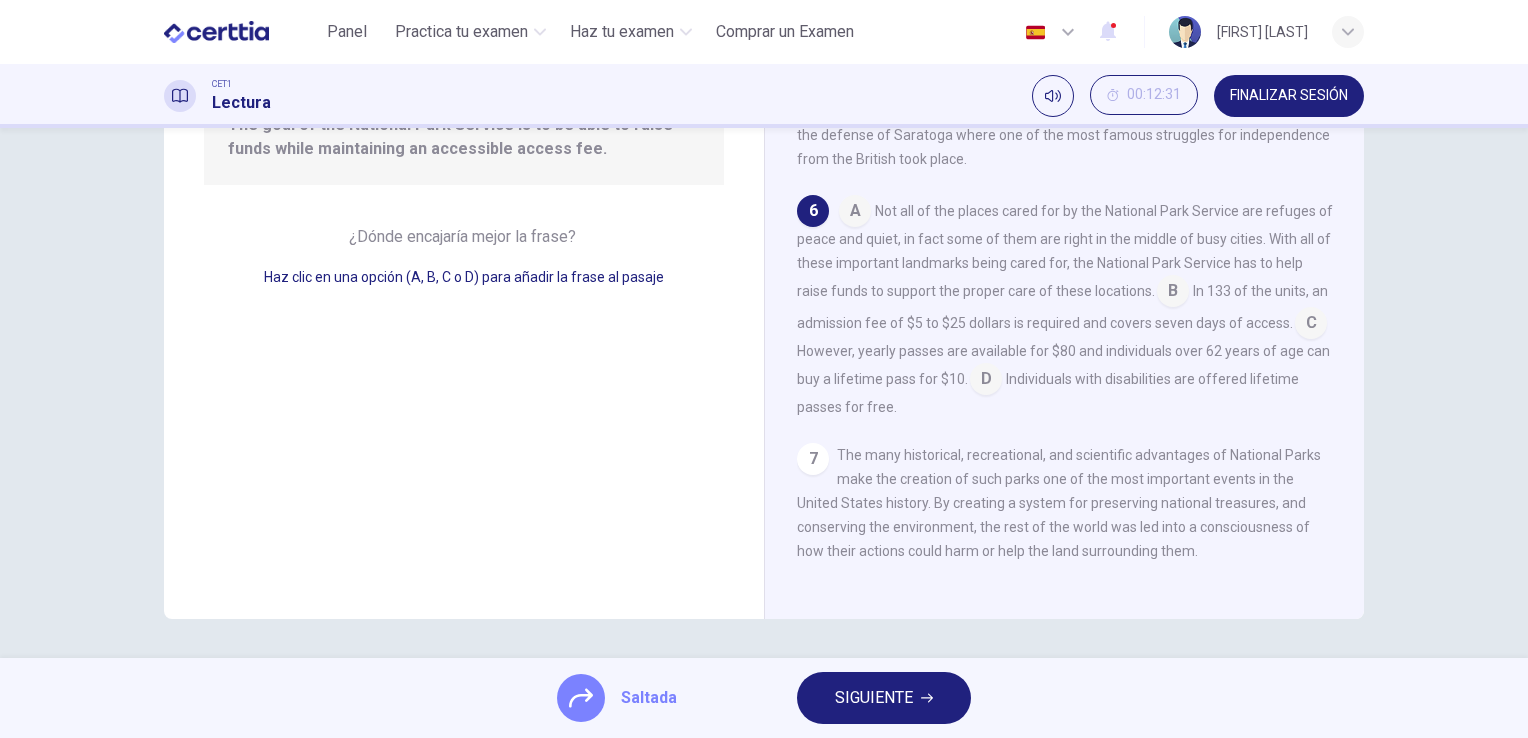 click on "SIGUIENTE" at bounding box center [884, 698] 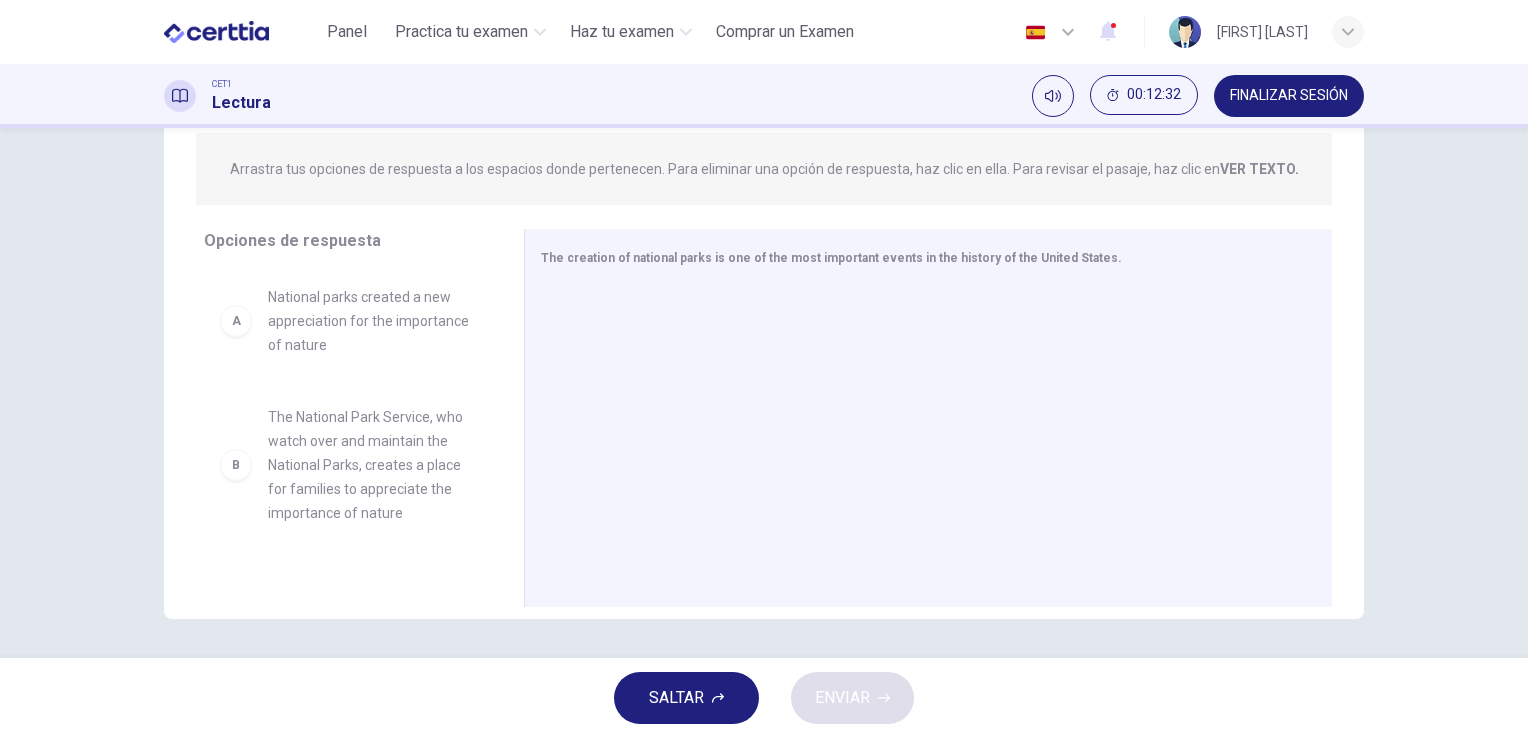 click on "SALTAR" at bounding box center [686, 698] 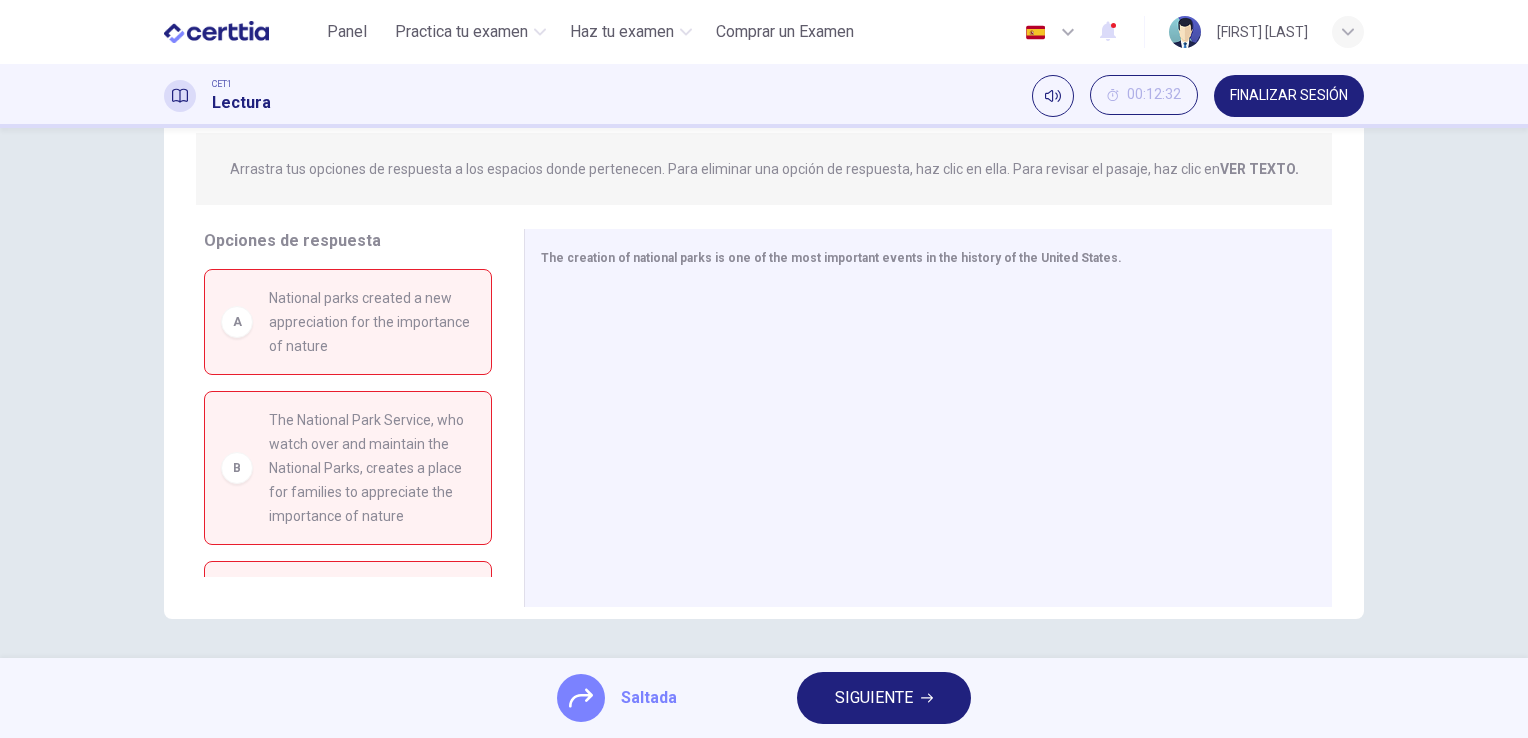 click on "SIGUIENTE" at bounding box center [874, 698] 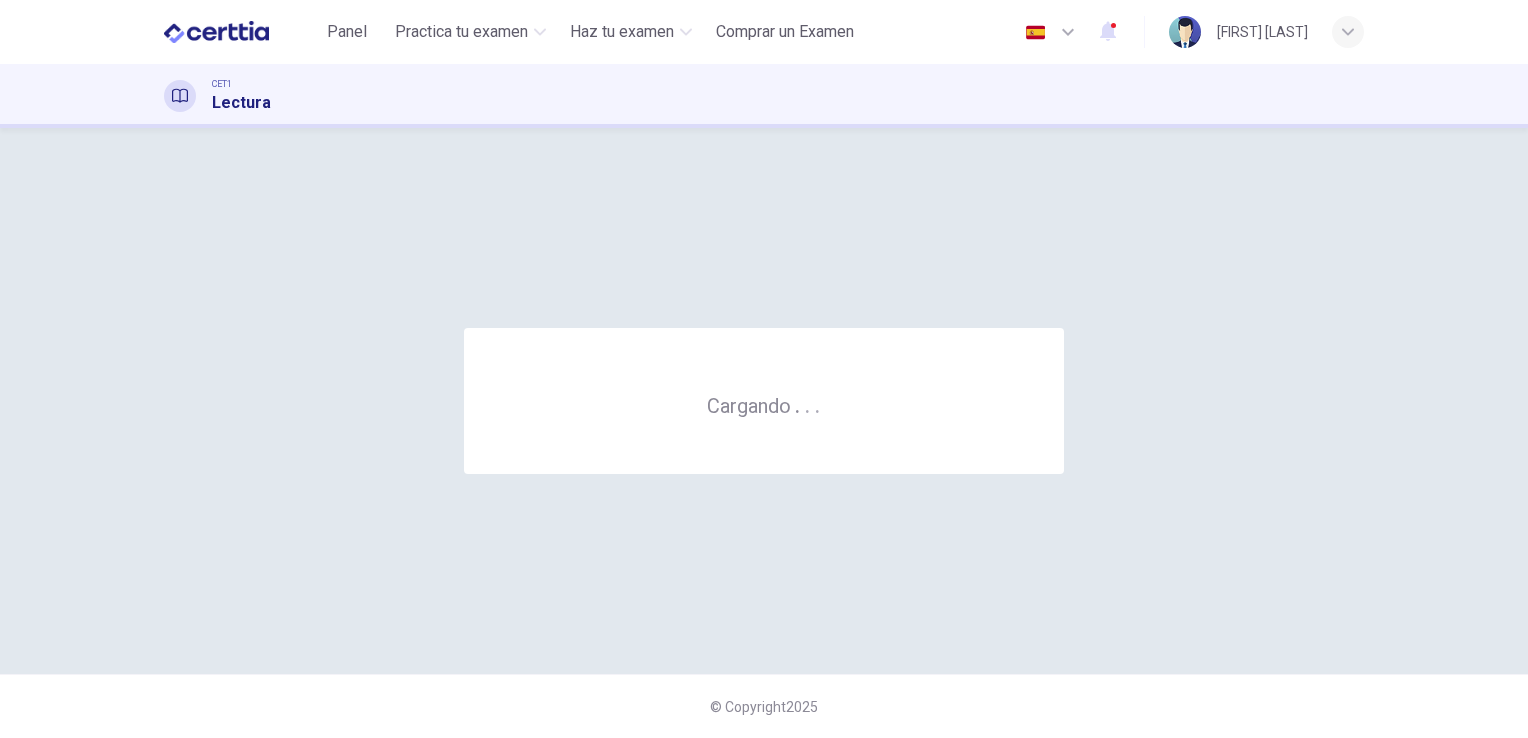 scroll, scrollTop: 0, scrollLeft: 0, axis: both 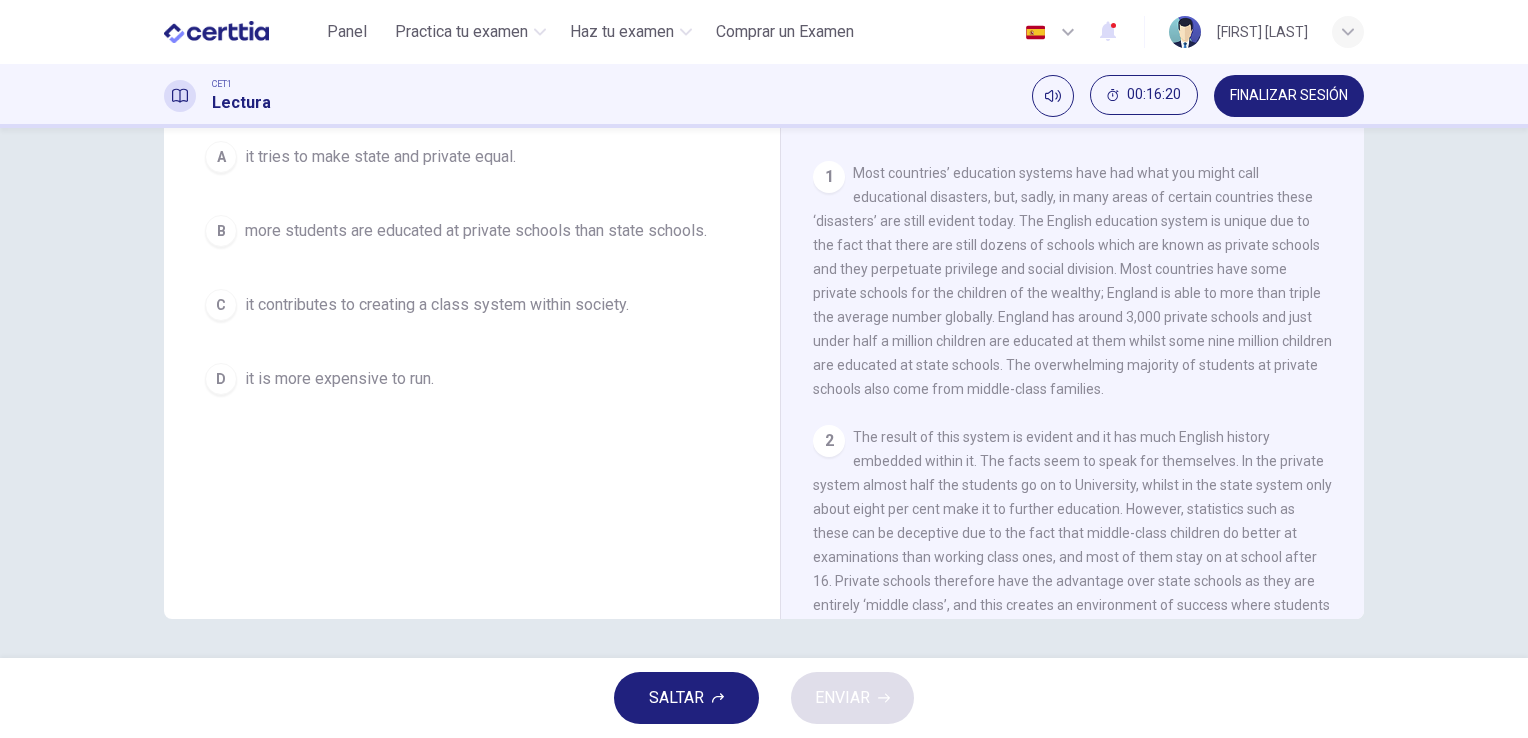click on "A it tries to make state and private equal. B more students are educated at private schools than state schools. C it contributes to creating a class system within society. D it is more expensive to run." at bounding box center [472, 268] 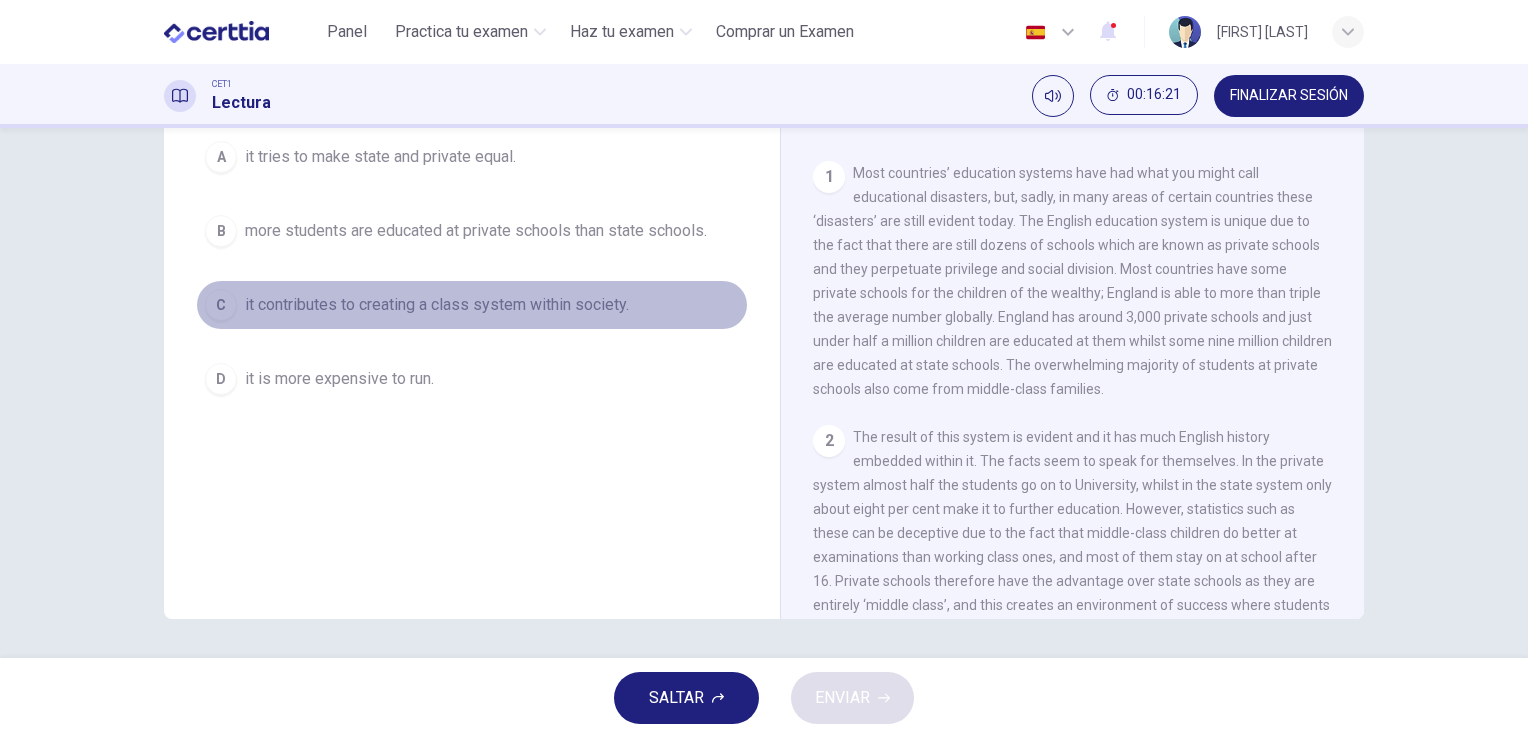 click on "it contributes to creating a class system within society." at bounding box center (380, 157) 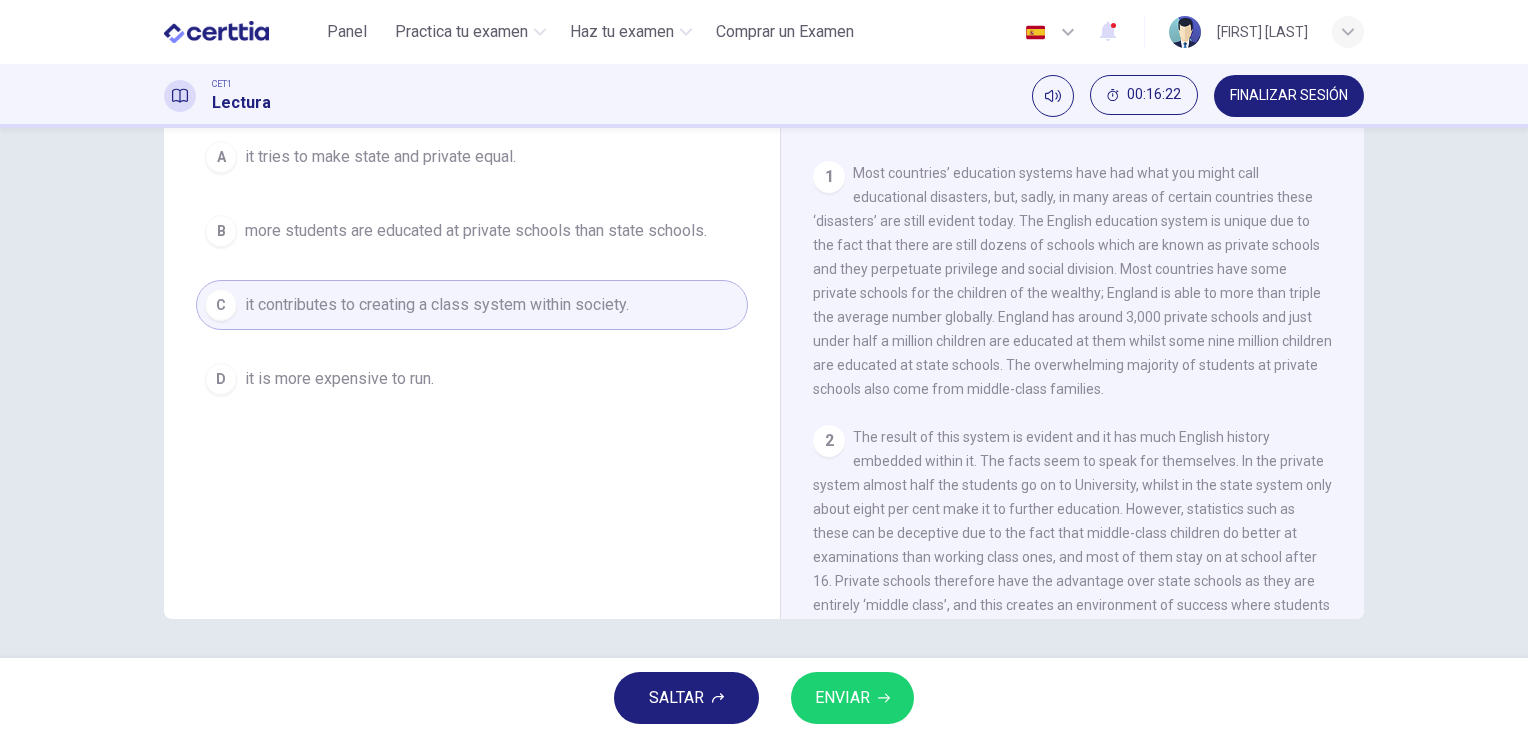 click on "ENVIAR" at bounding box center (852, 698) 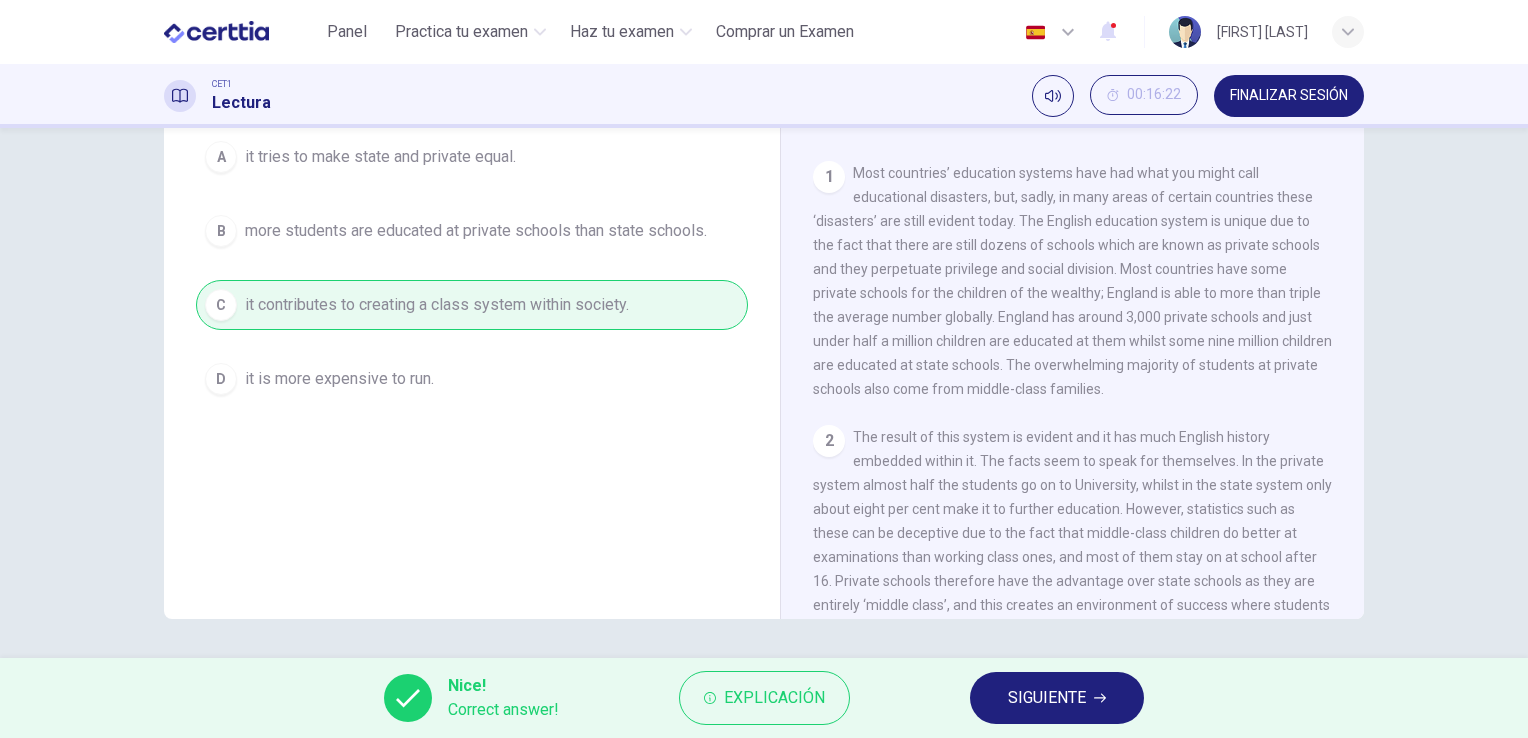 click on "SIGUIENTE" at bounding box center (1047, 698) 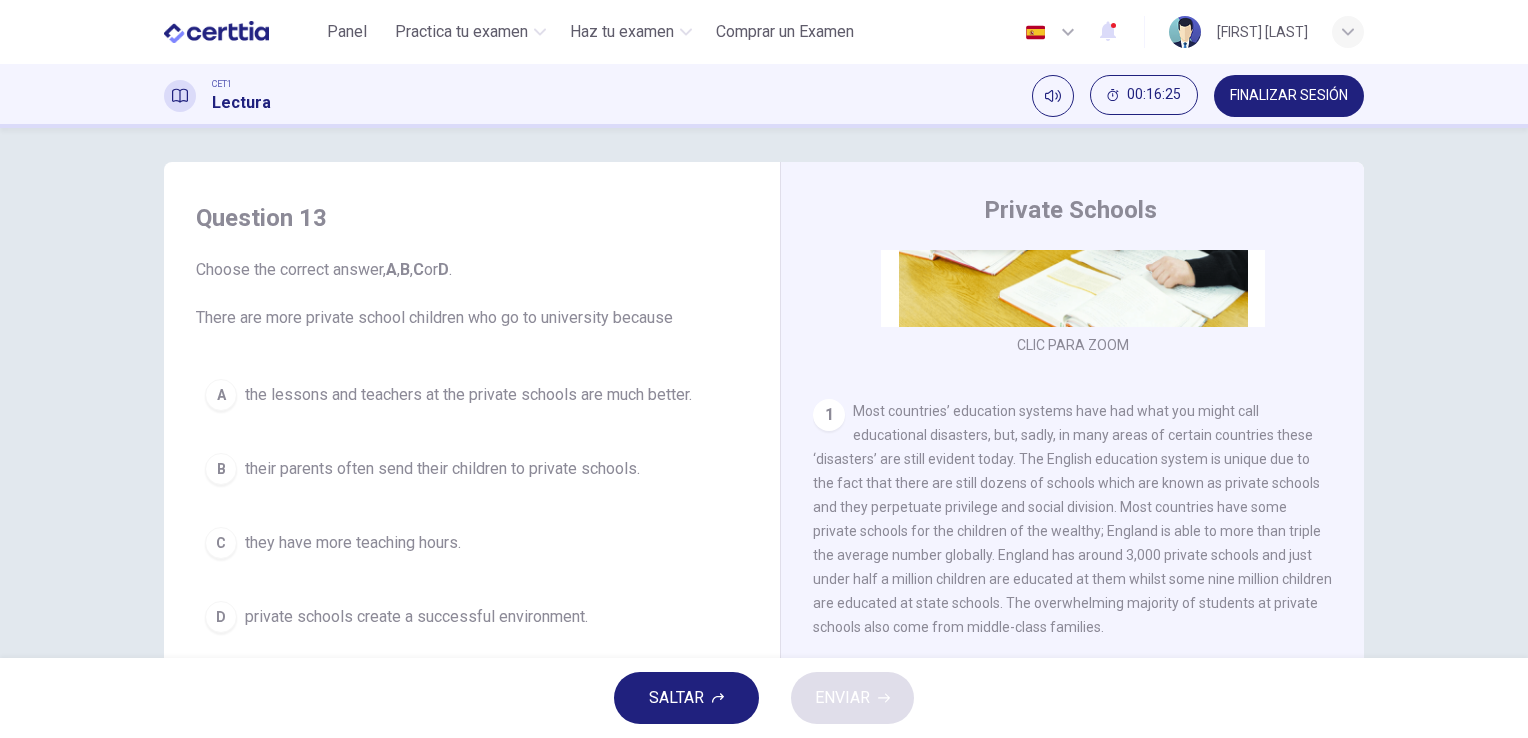 scroll, scrollTop: 0, scrollLeft: 0, axis: both 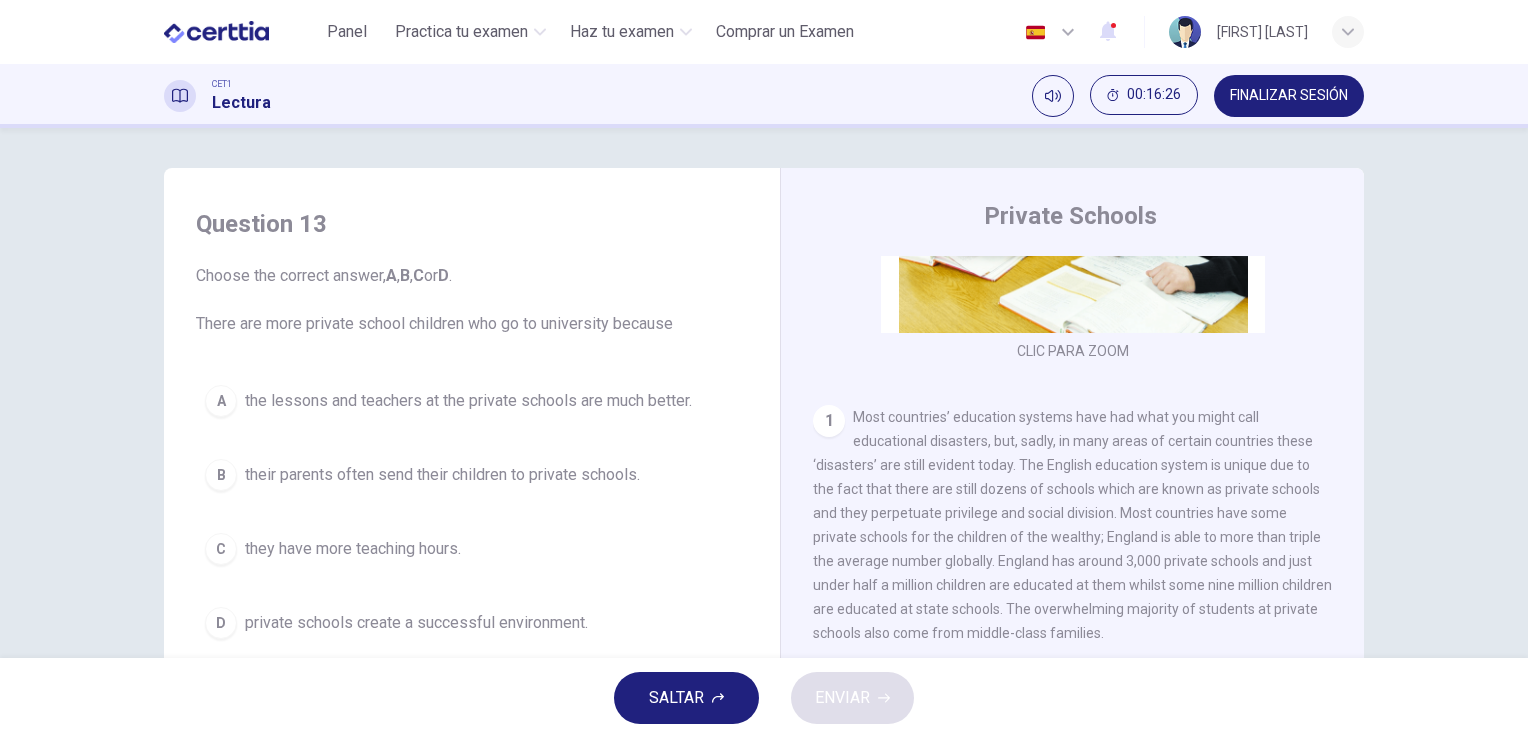 click on "C they have more teaching hours." at bounding box center [472, 549] 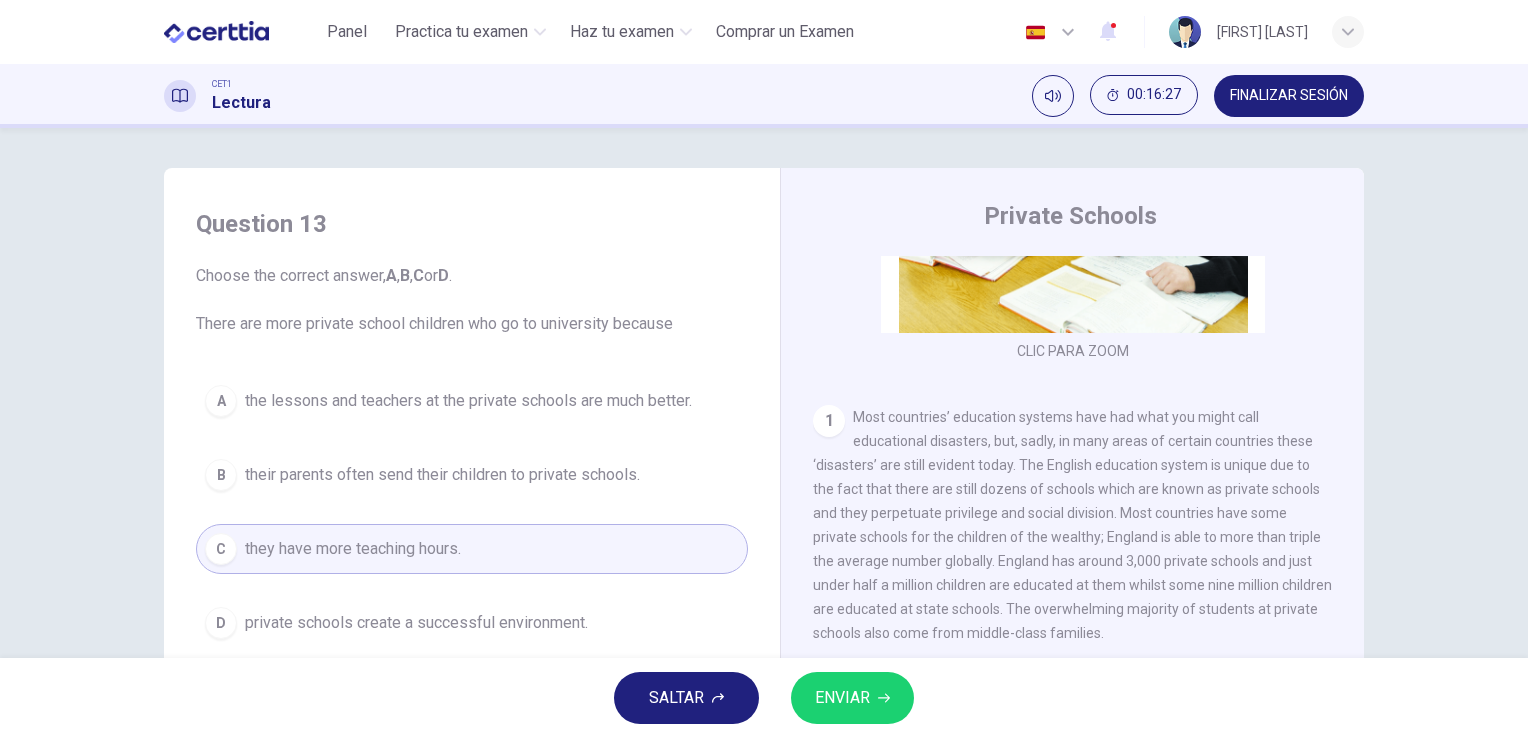 click at bounding box center (884, 698) 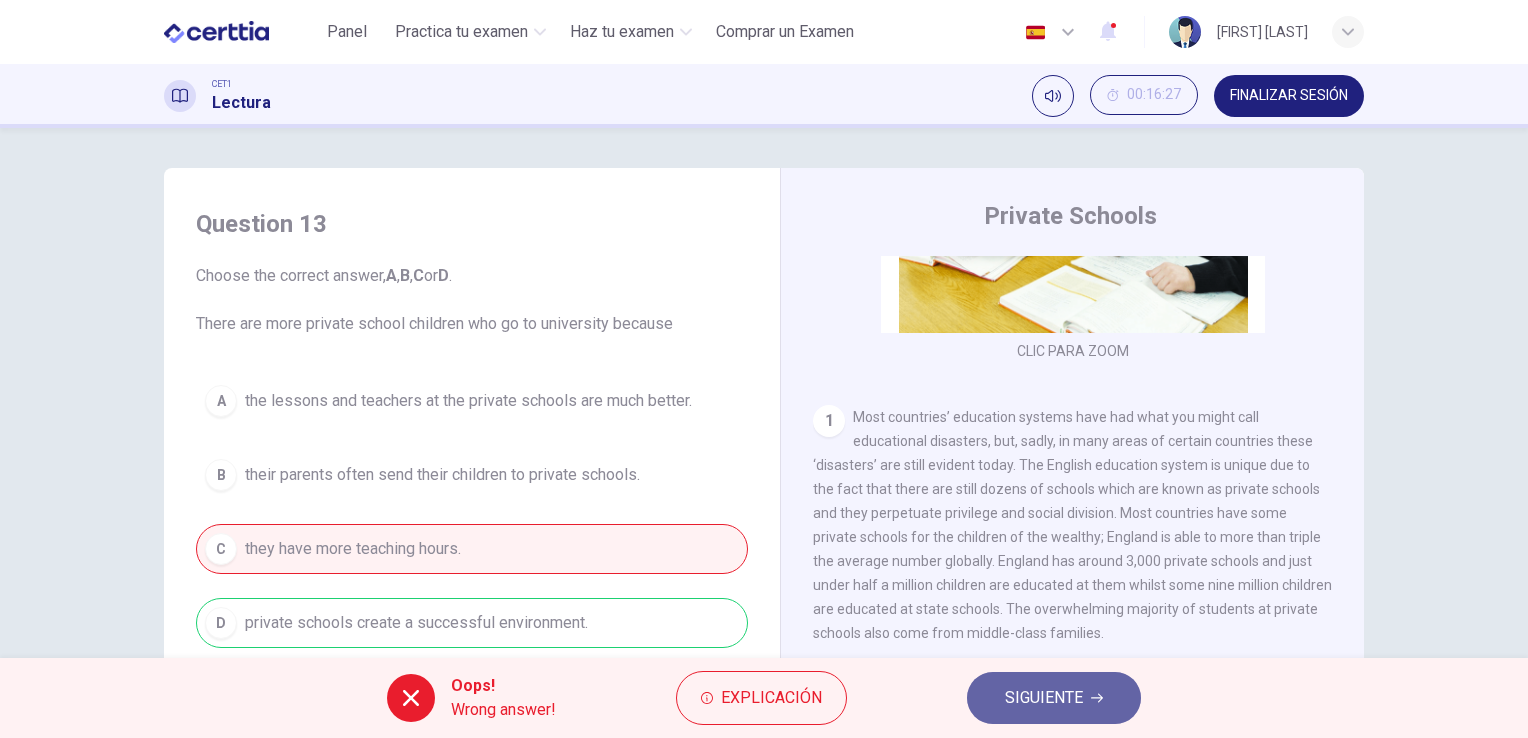click on "SIGUIENTE" at bounding box center (1044, 698) 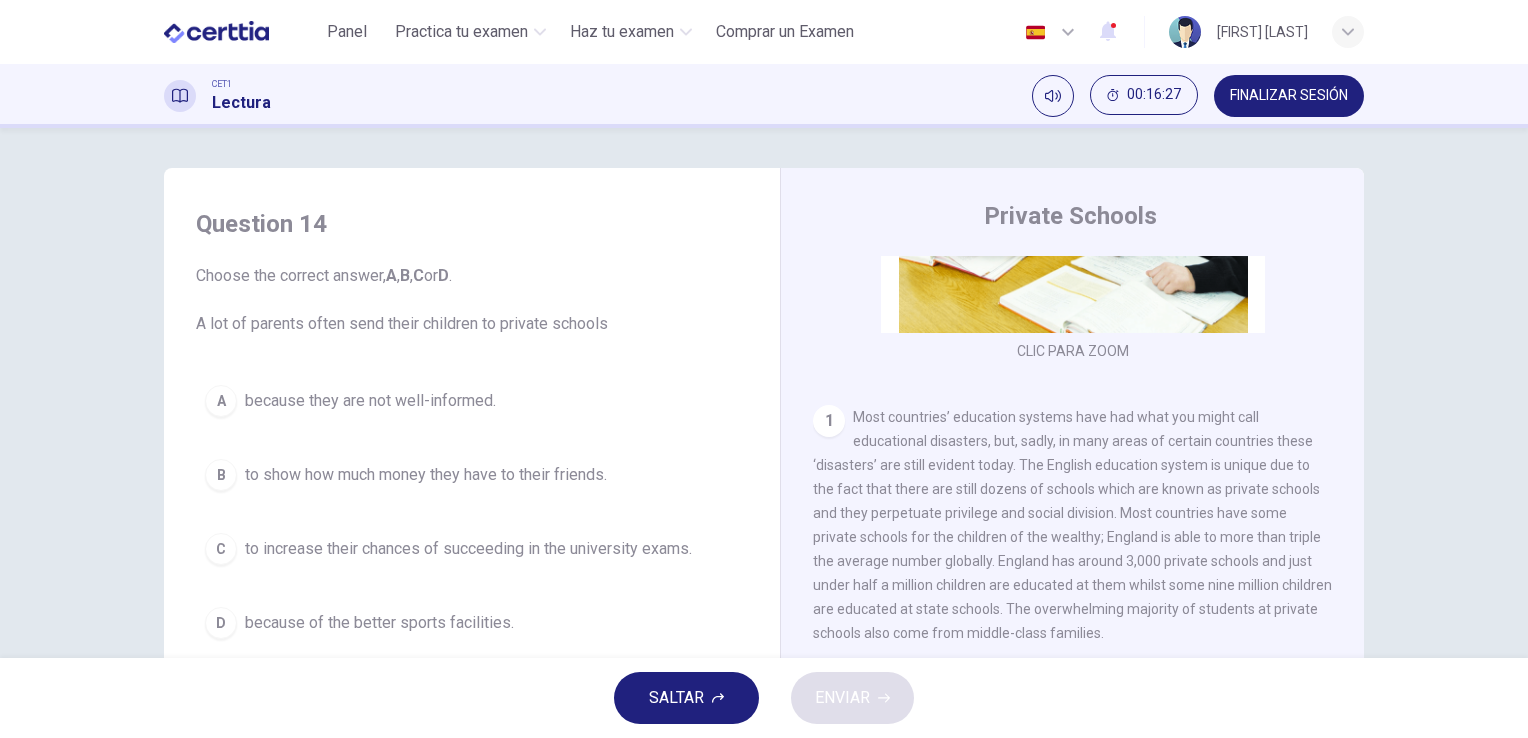 click on "Choose the correct answer,  A ,  B ,  C  or  D .
A lot of parents often send their children to private schools" at bounding box center [472, 300] 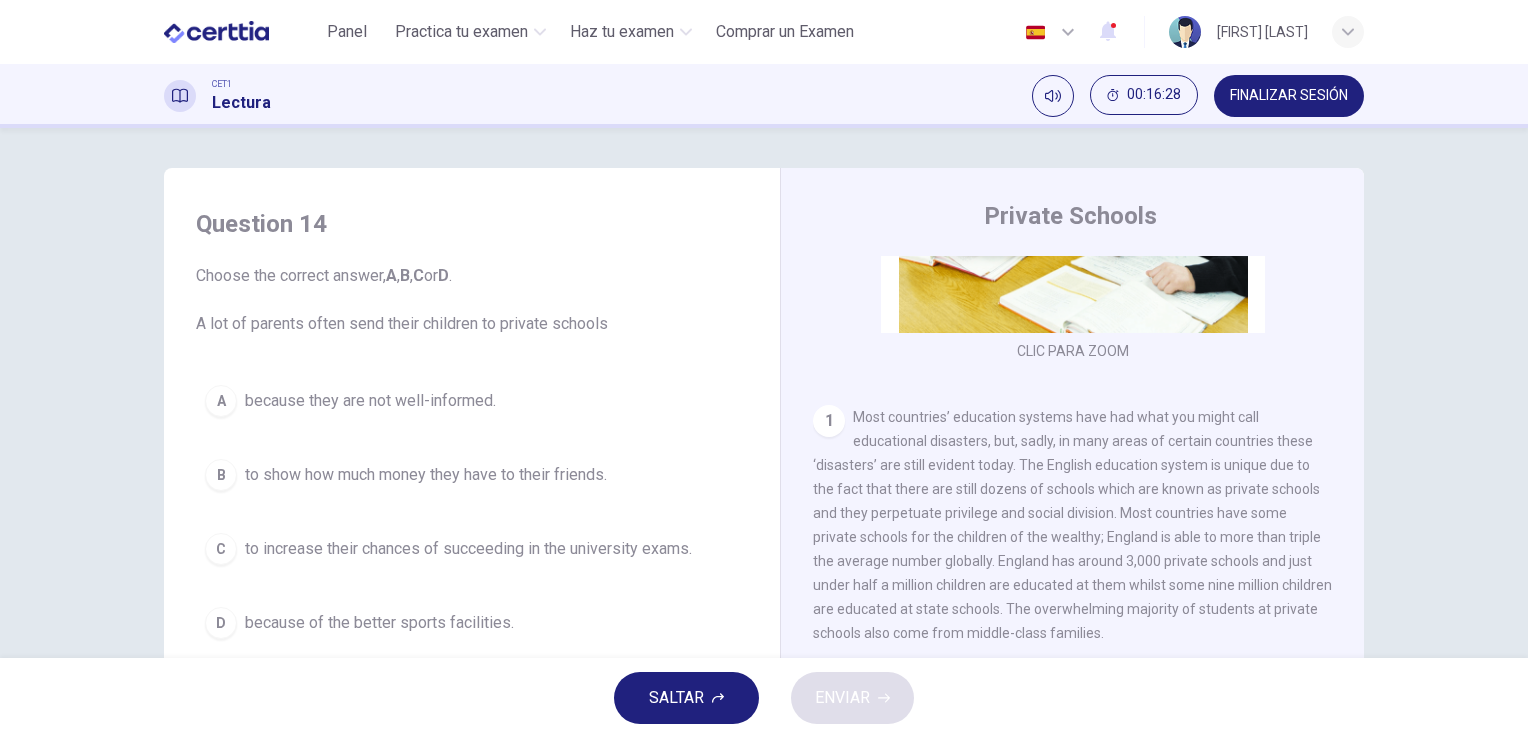 click on "A because they are not well-informed. B to show how much money they have to their friends. C to increase their chances of succeeding in the university exams. D because of the better sports facilities." at bounding box center (472, 512) 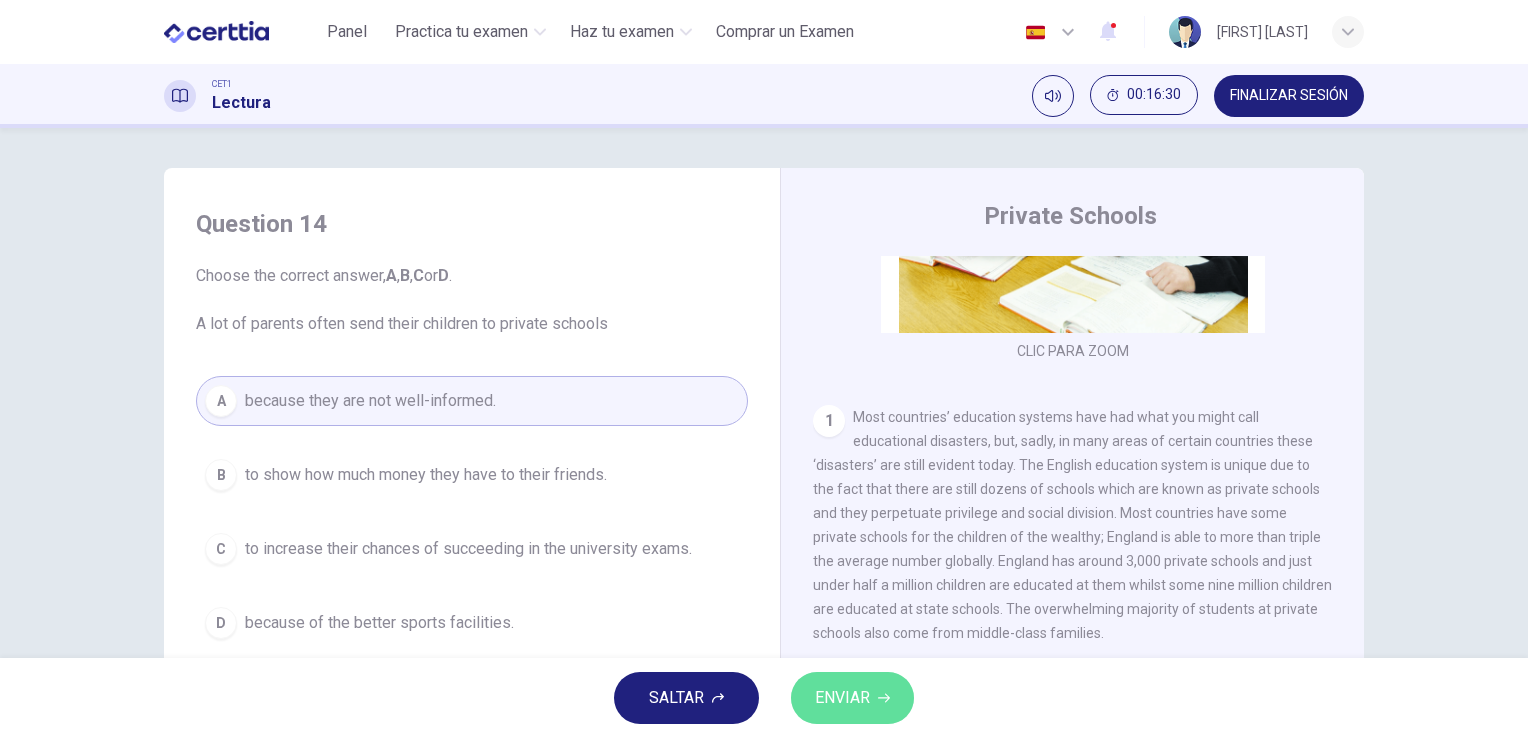 drag, startPoint x: 886, startPoint y: 684, endPoint x: 884, endPoint y: 694, distance: 10.198039 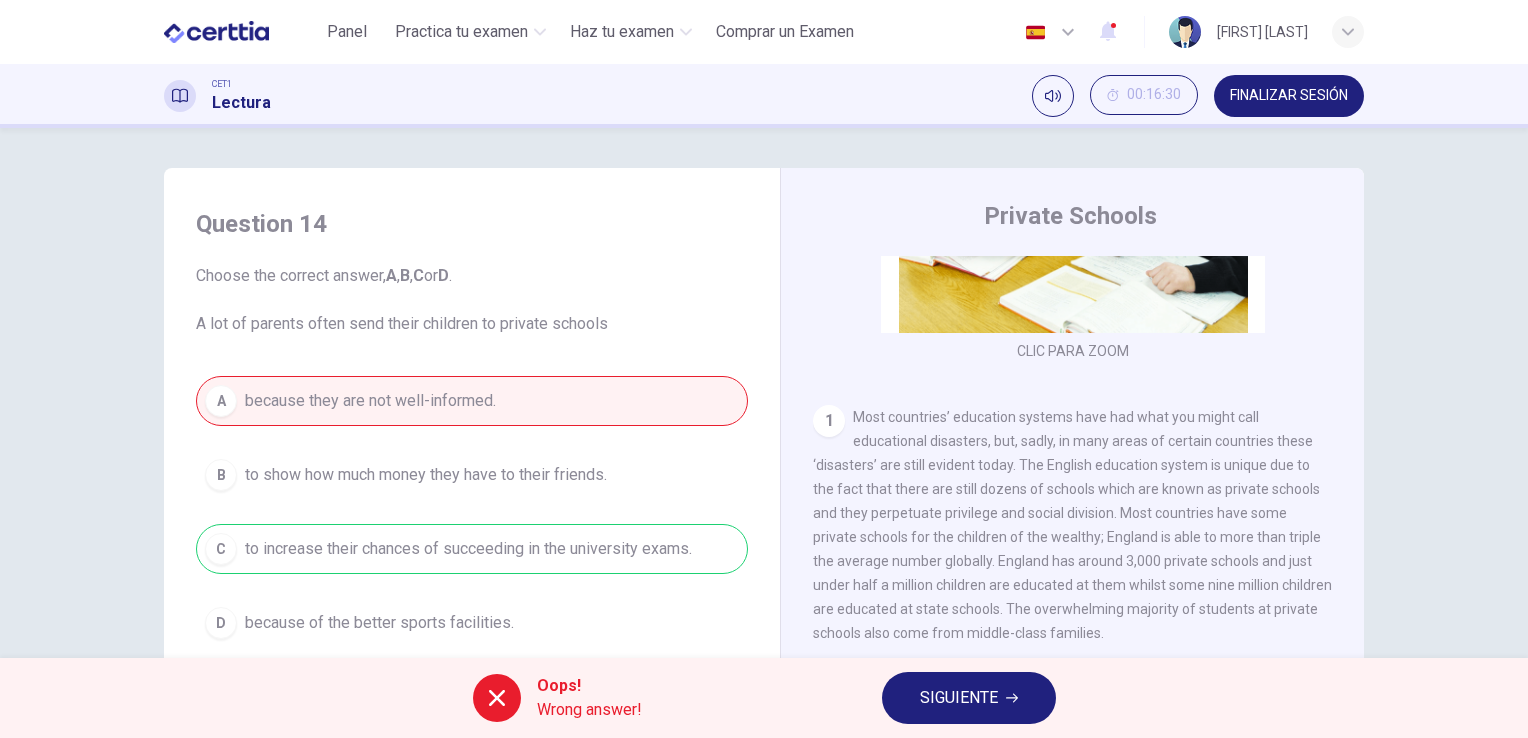click on "SIGUIENTE" at bounding box center [969, 698] 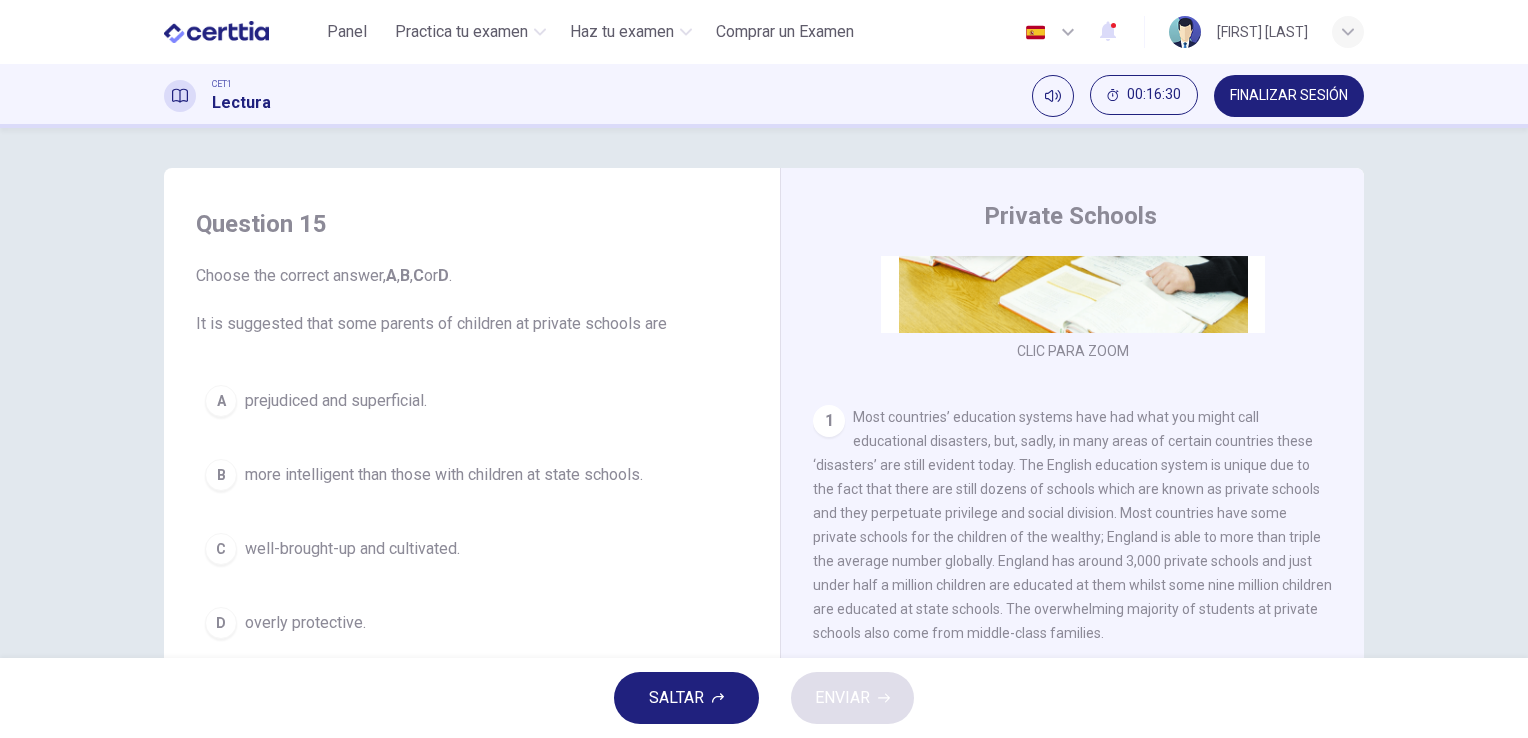 click on "A prejudiced and superficial." at bounding box center (472, 401) 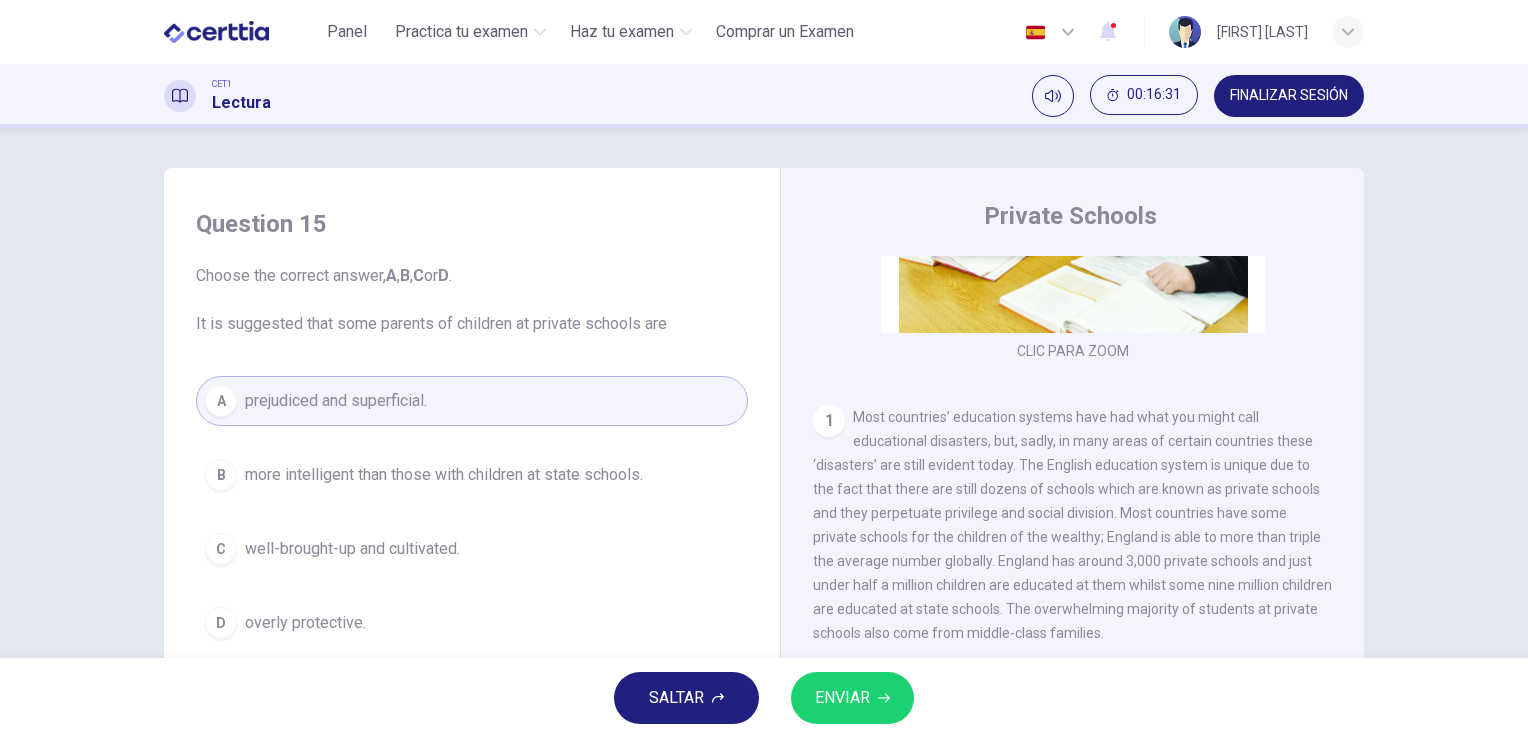 click on "ENVIAR" at bounding box center (852, 698) 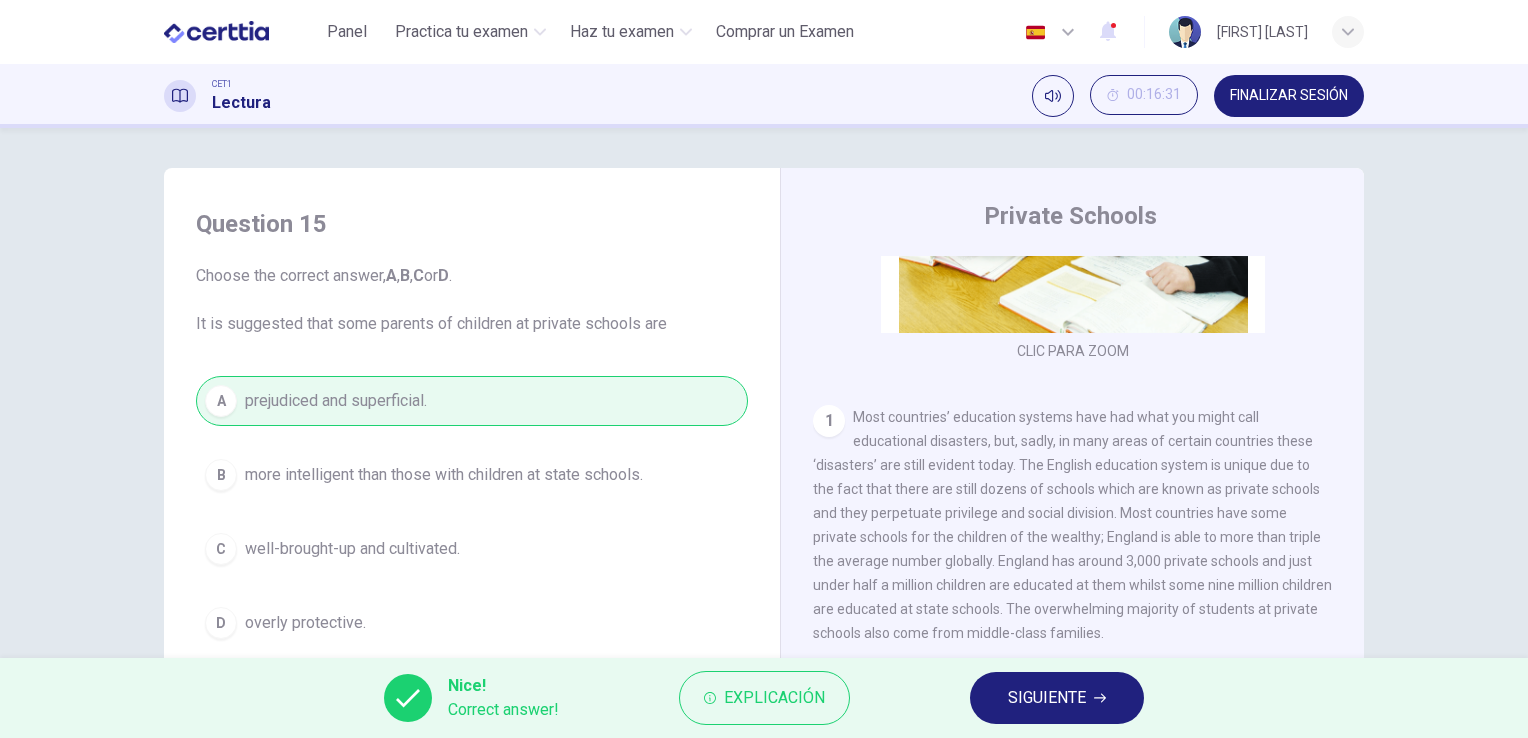 click on "A prejudiced and superficial. B more intelligent than those with children at state schools. C well-brought-up and cultivated. D overly protective." at bounding box center (472, 512) 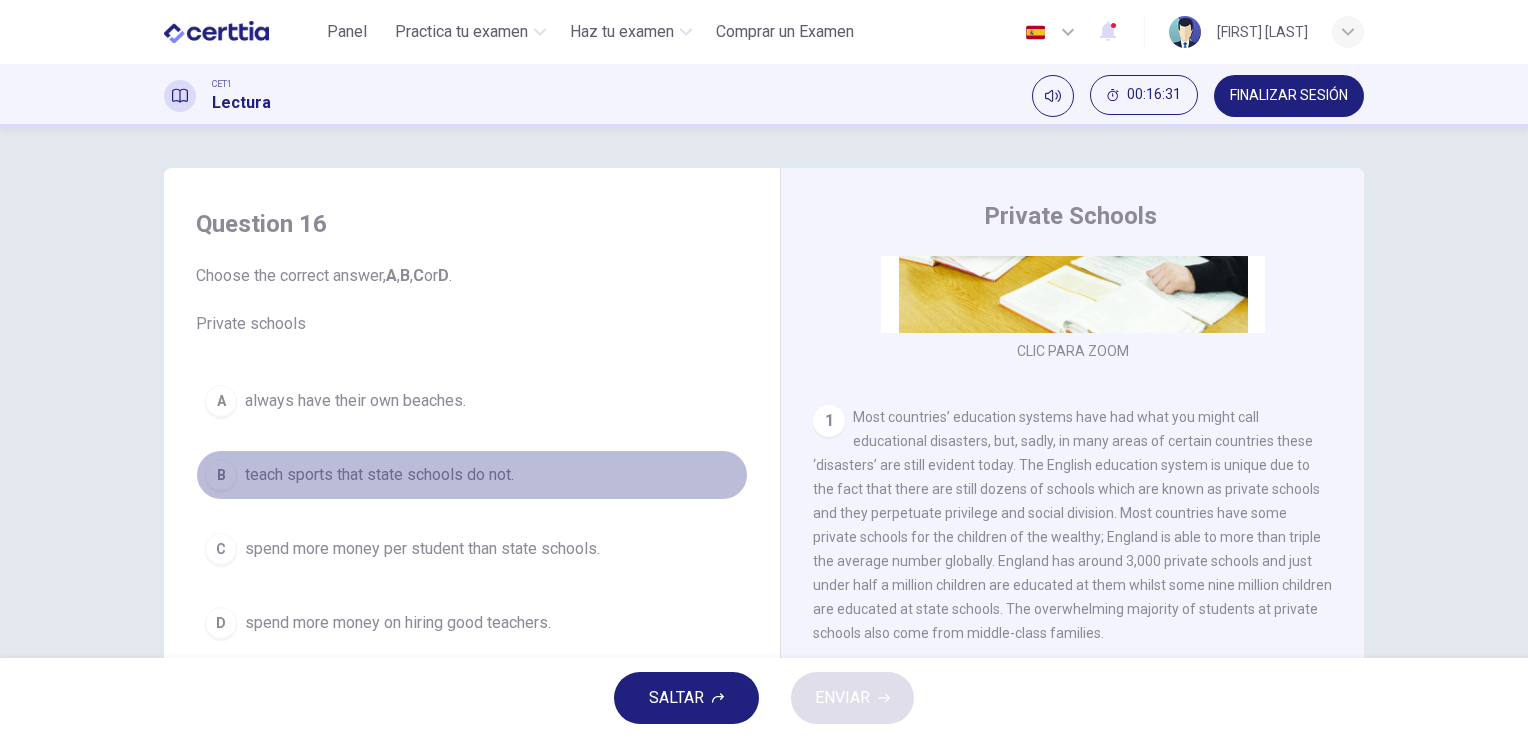 click on "B teach sports that state schools do not." at bounding box center (472, 475) 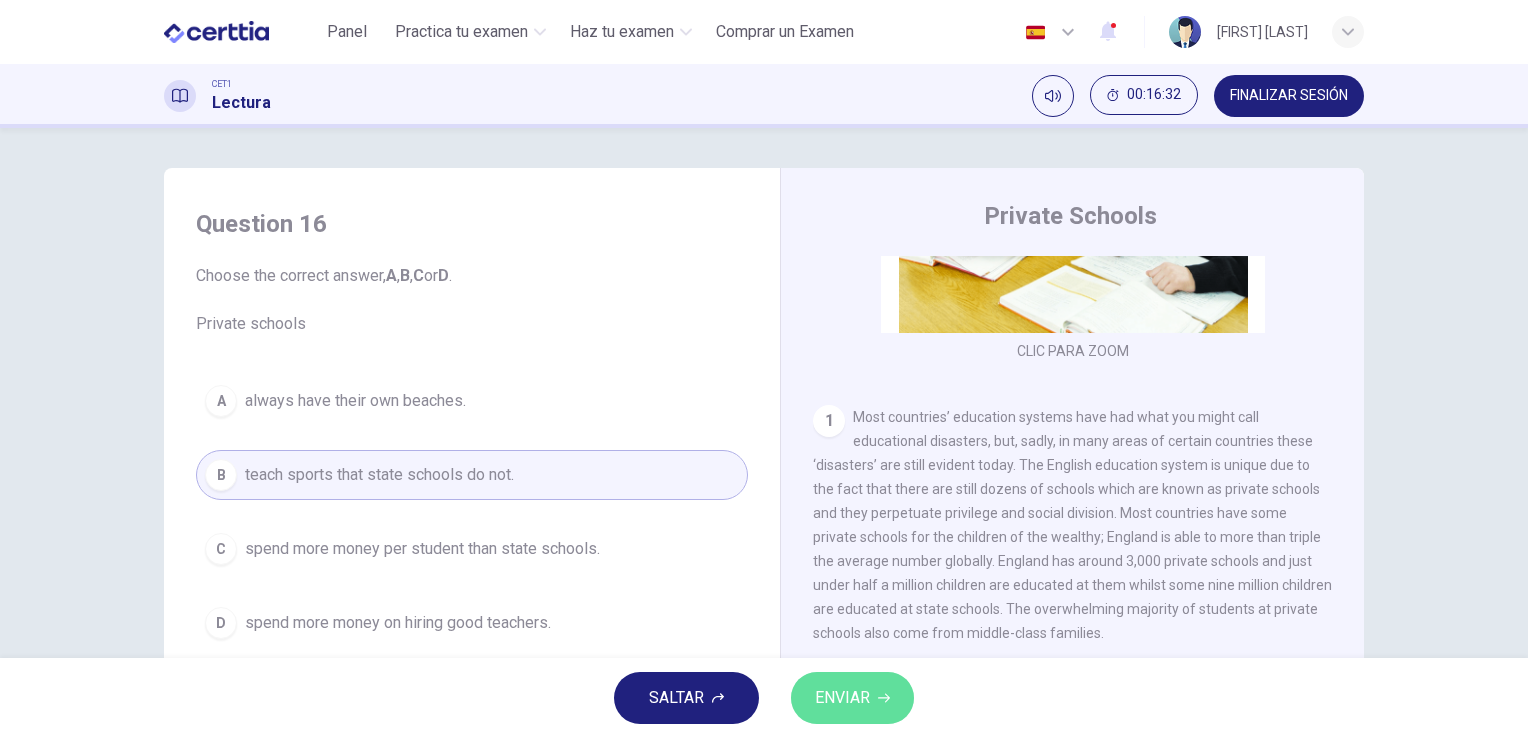 click at bounding box center (884, 698) 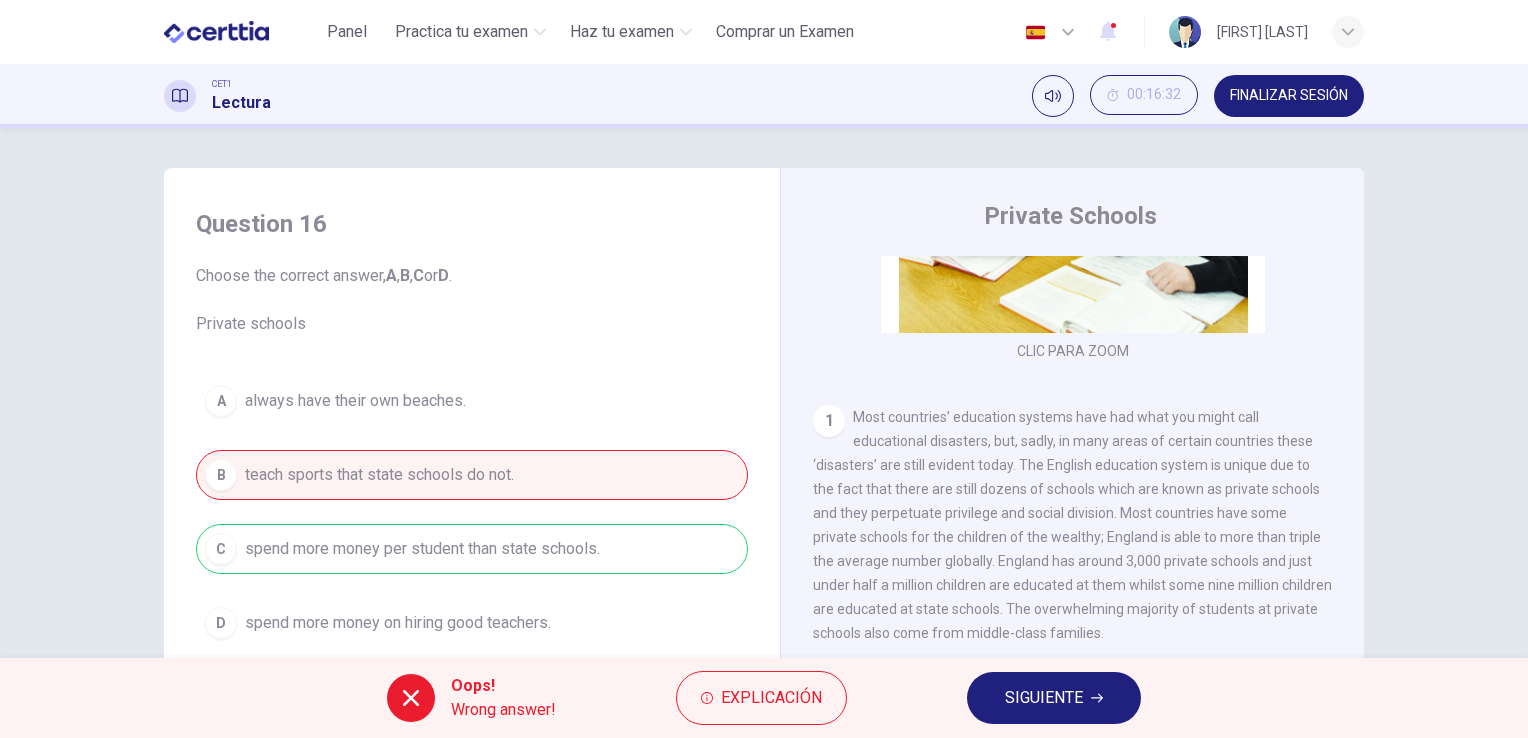 click on "SIGUIENTE" at bounding box center [1054, 698] 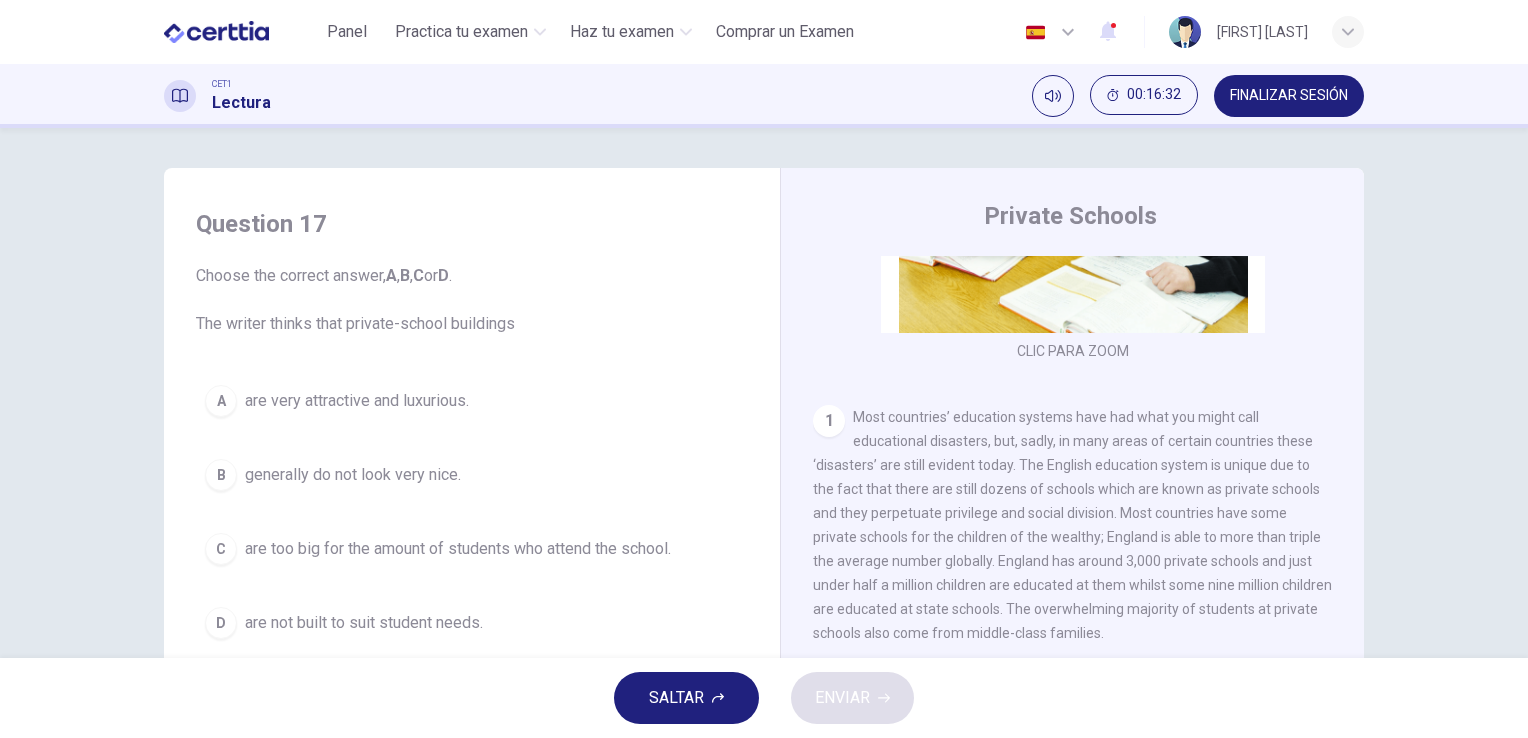 click on "Choose the correct answer,  A ,  B ,  C  or  D .
The writer thinks that private-school buildings" at bounding box center (472, 300) 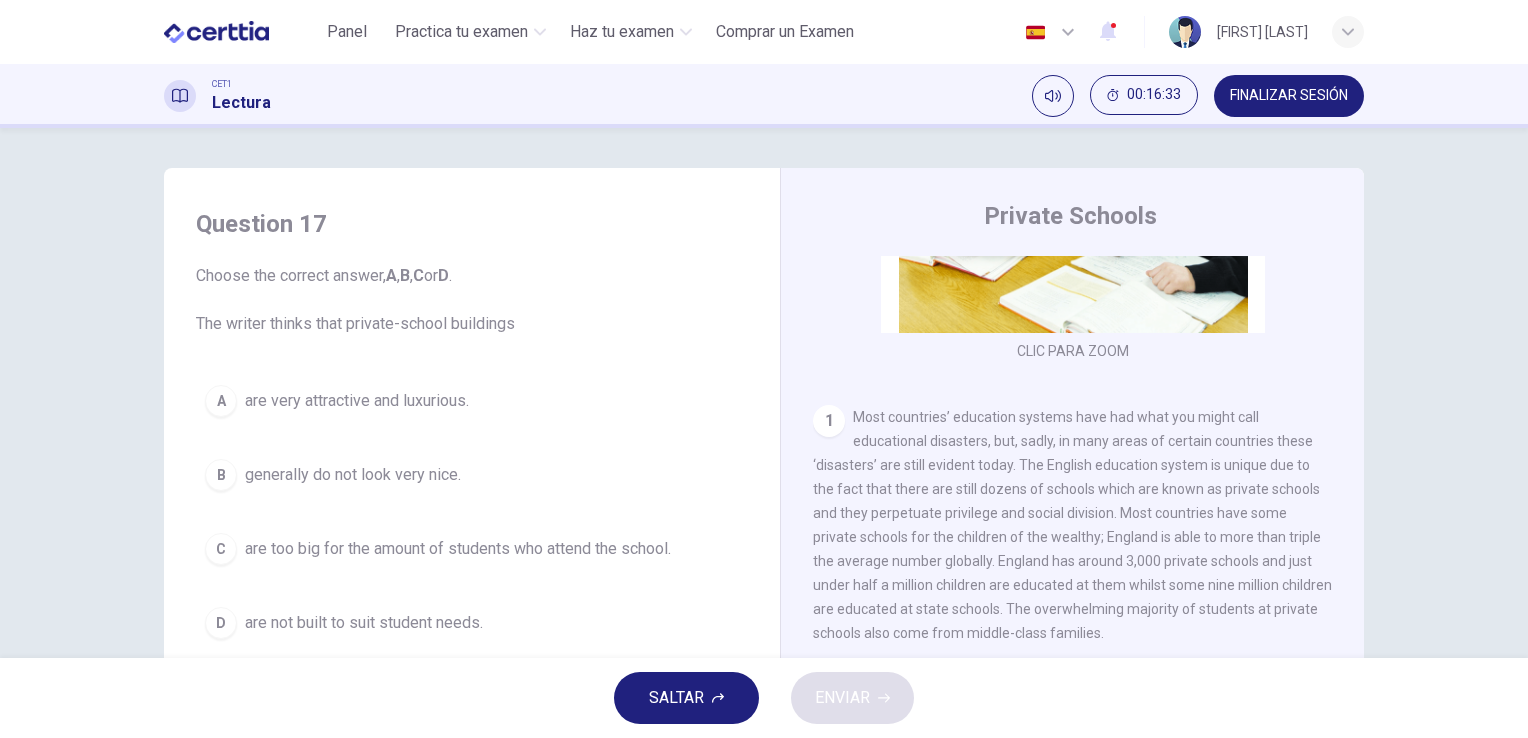 click on "Choose the correct answer,  A ,  B ,  C  or  D .
The writer thinks that private-school buildings" at bounding box center [472, 300] 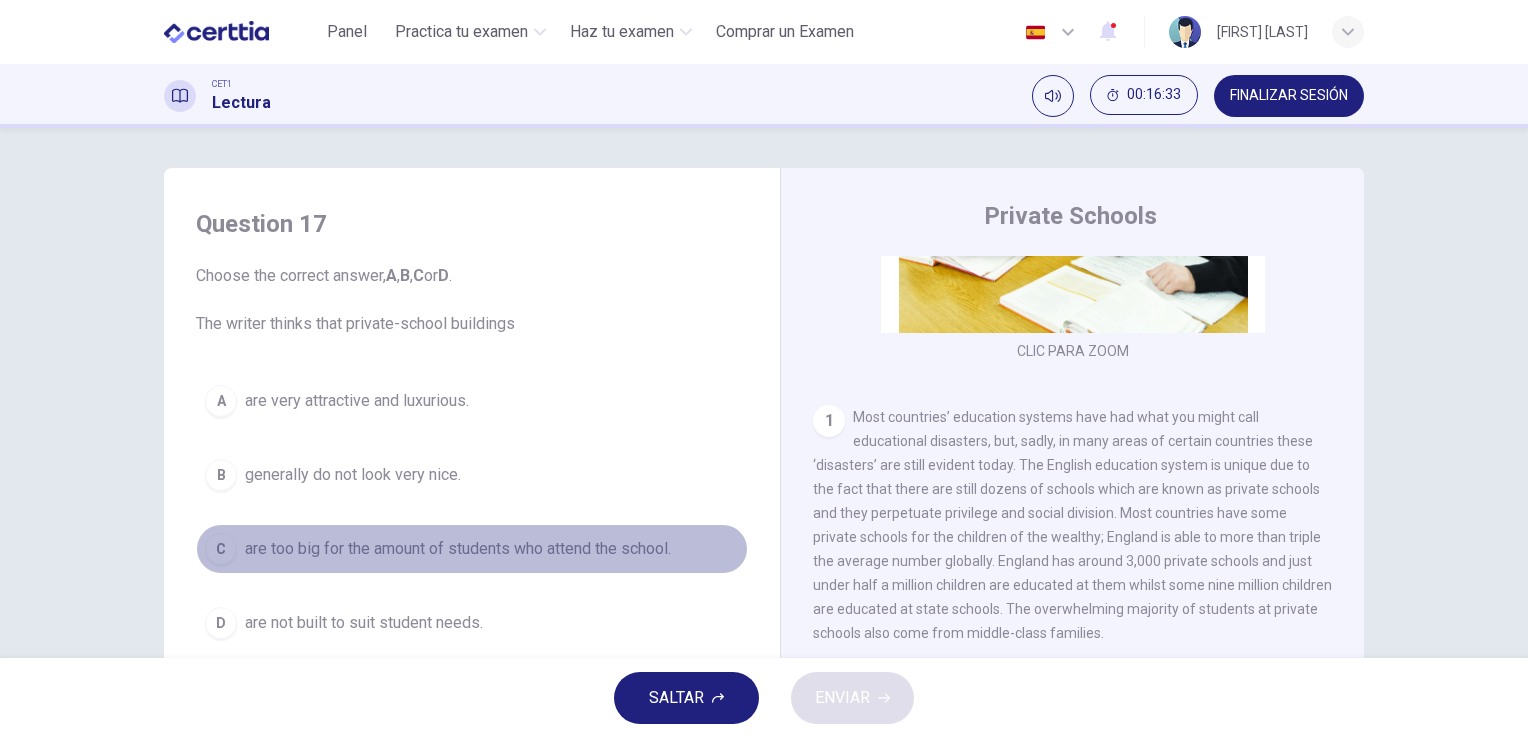 click on "are too big for the amount of students who attend the school." at bounding box center [357, 401] 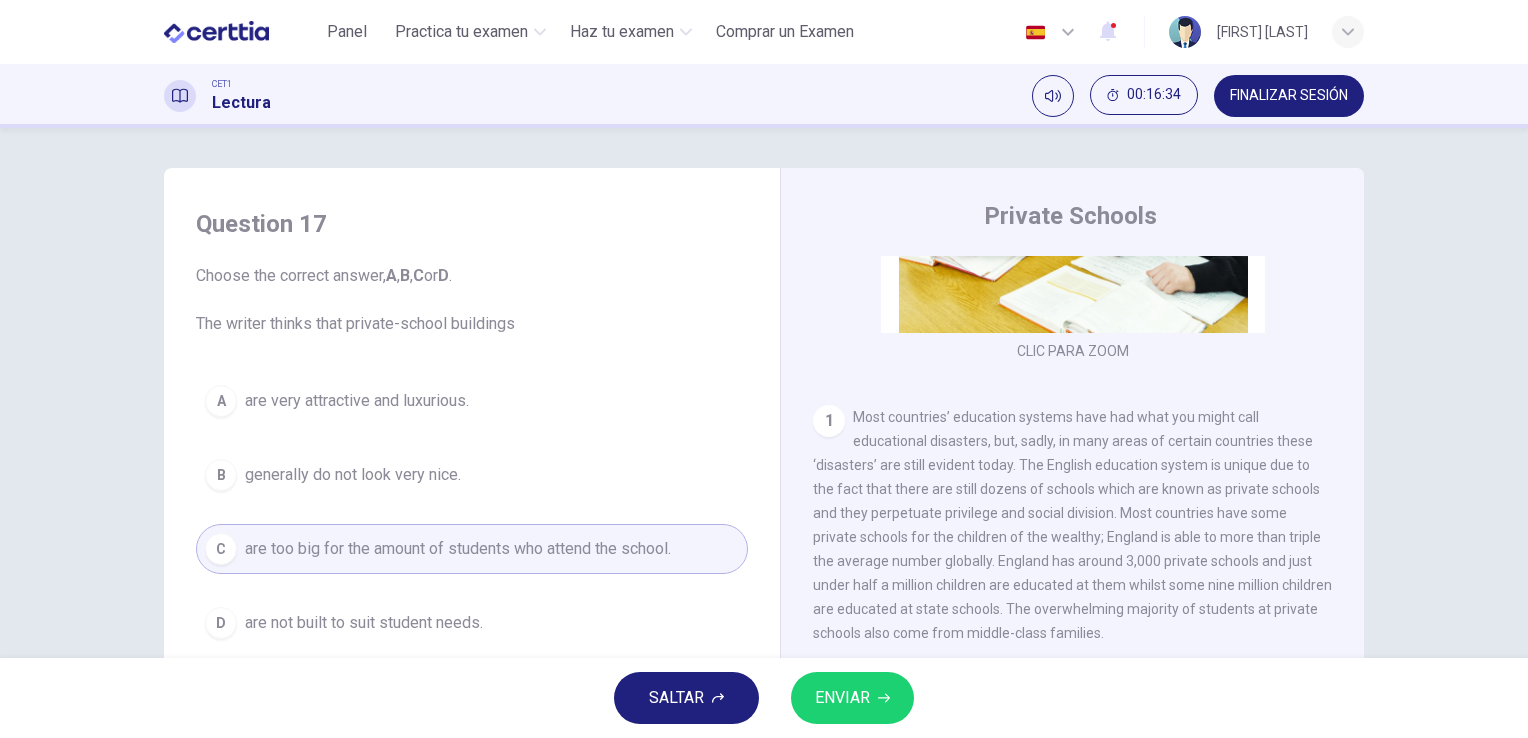 click on "ENVIAR" at bounding box center [852, 698] 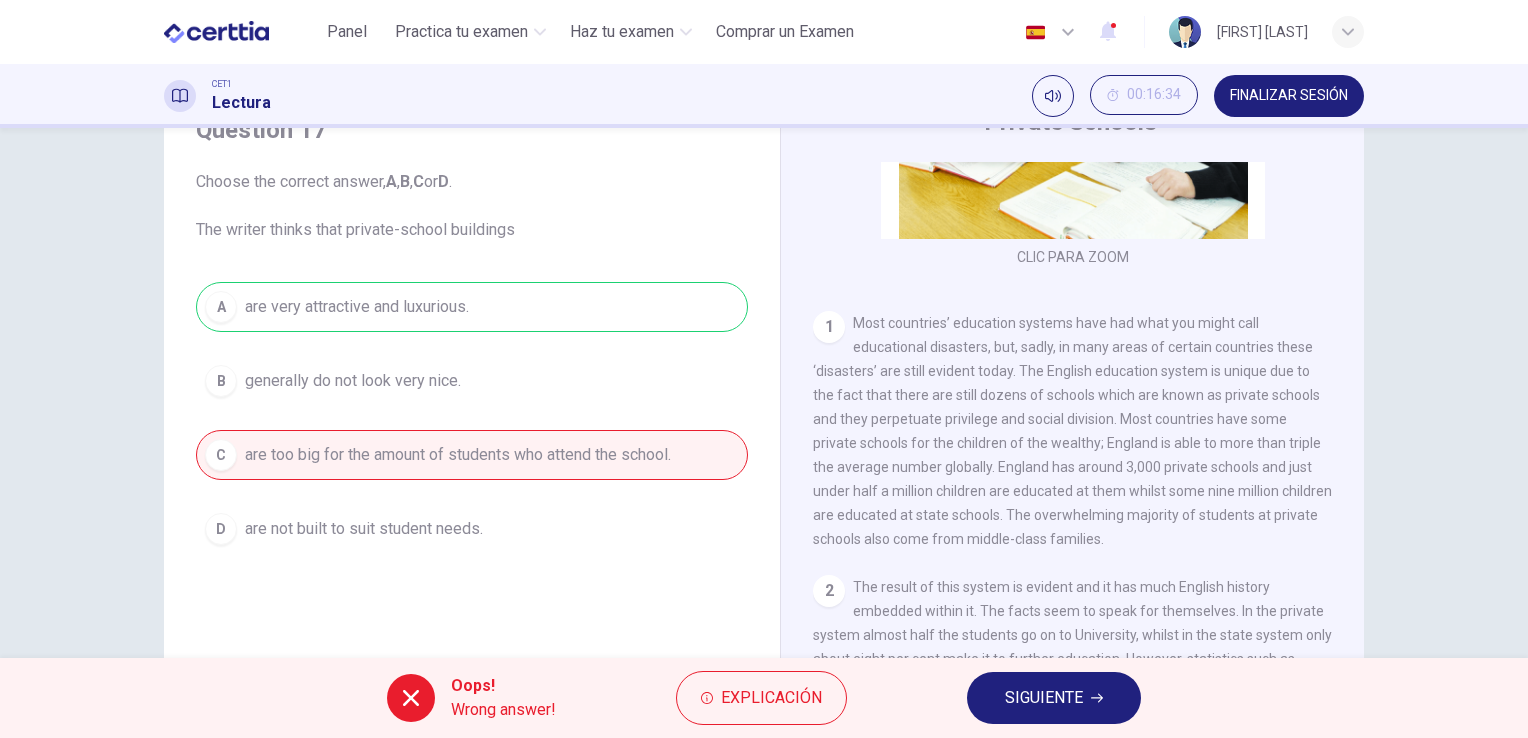 scroll, scrollTop: 100, scrollLeft: 0, axis: vertical 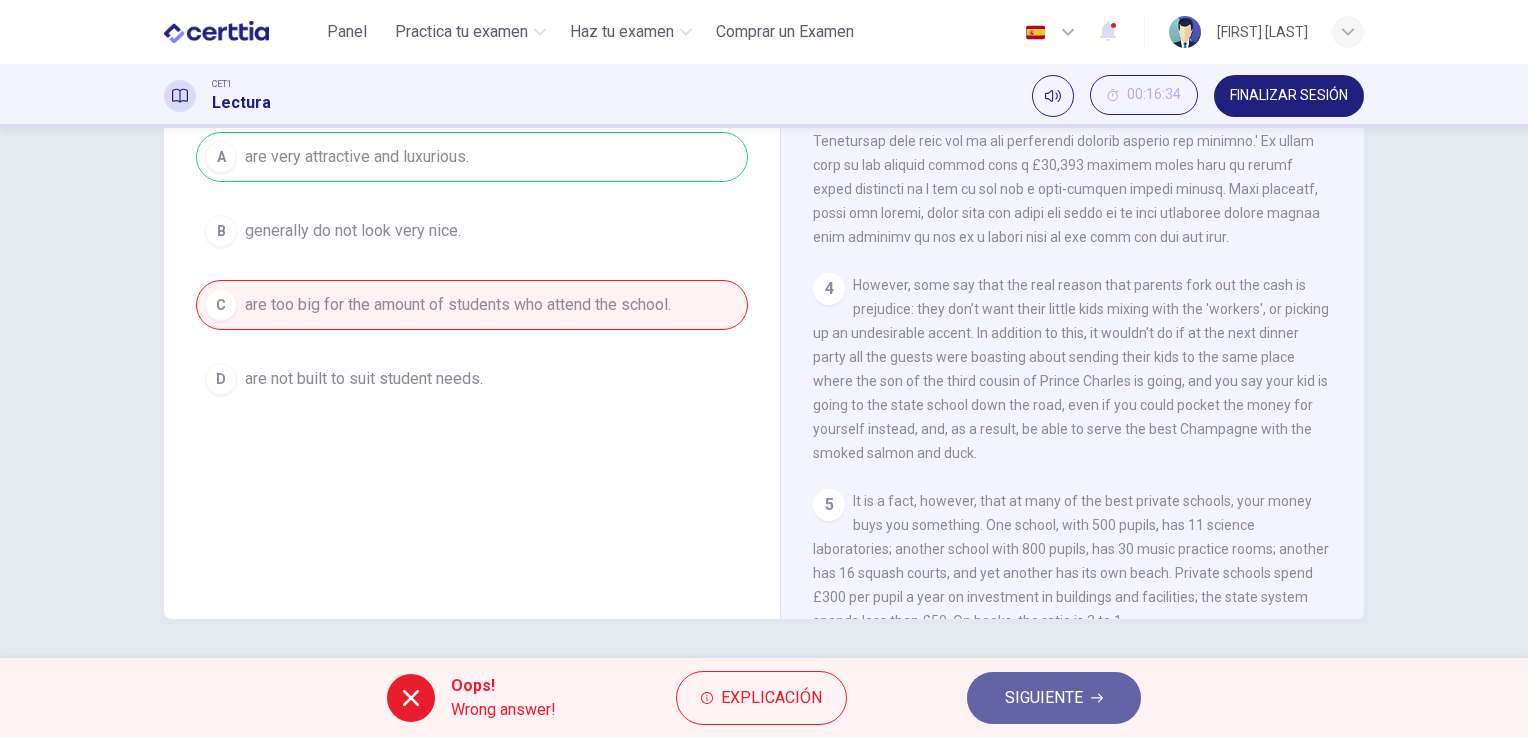 click on "SIGUIENTE" at bounding box center (1054, 698) 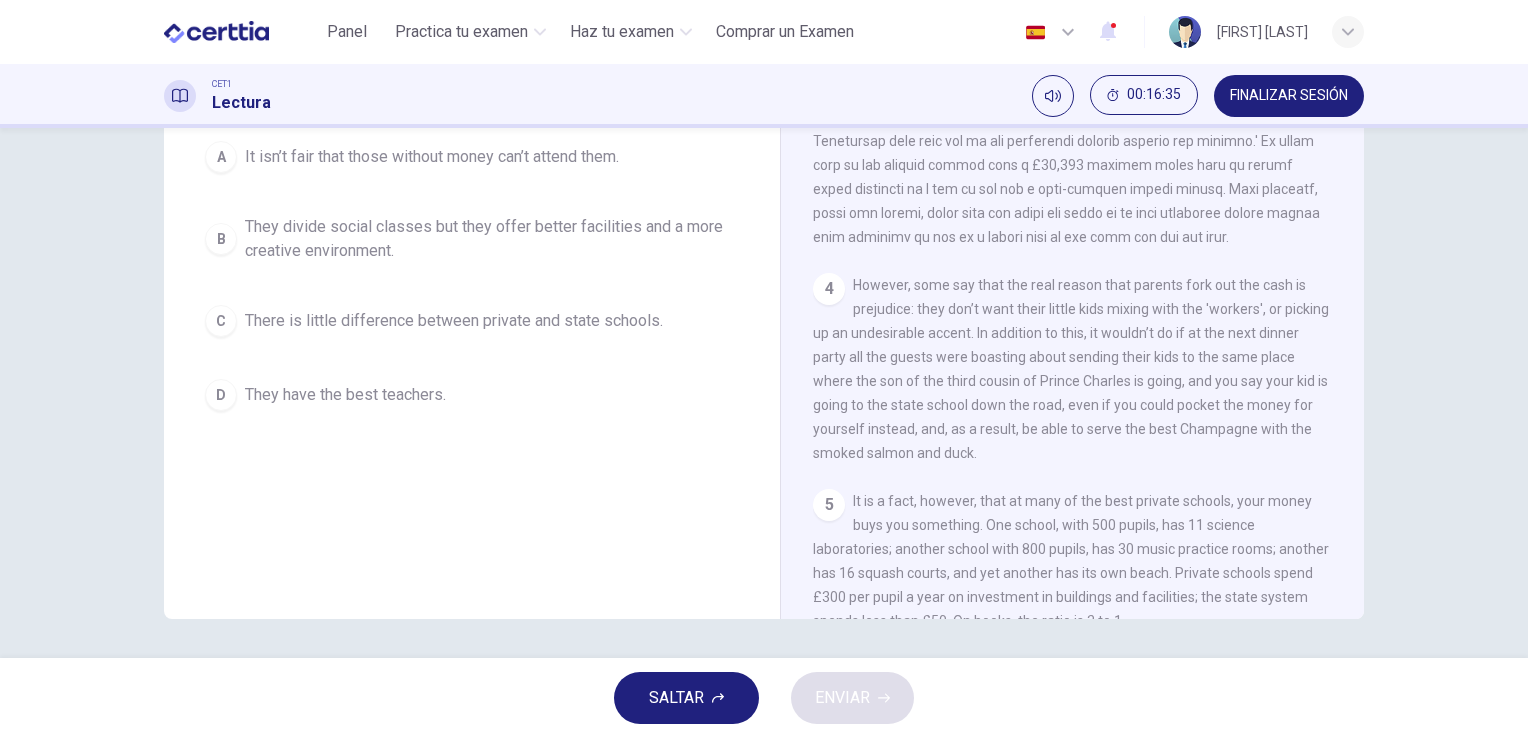 click at bounding box center (718, 698) 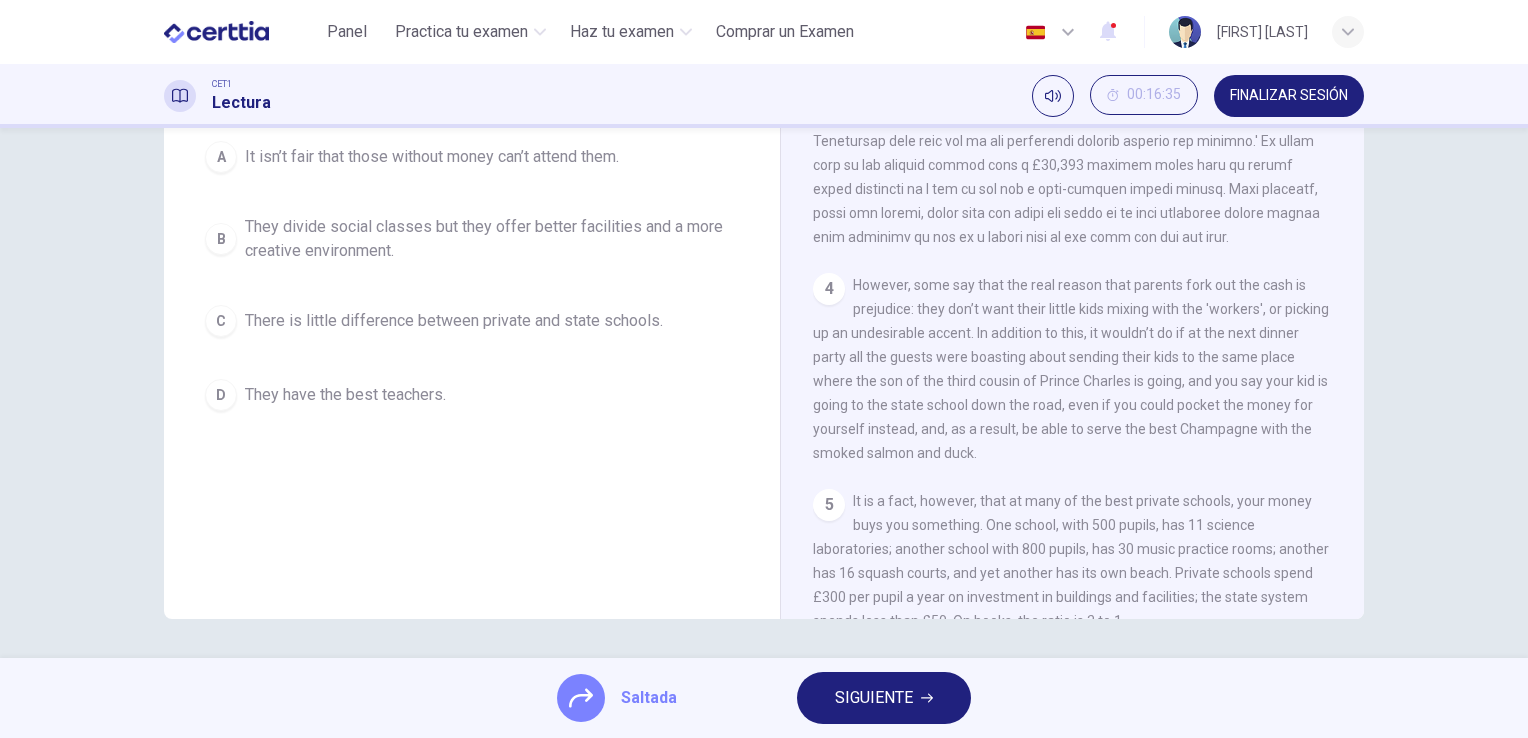 click on "SIGUIENTE" at bounding box center (884, 698) 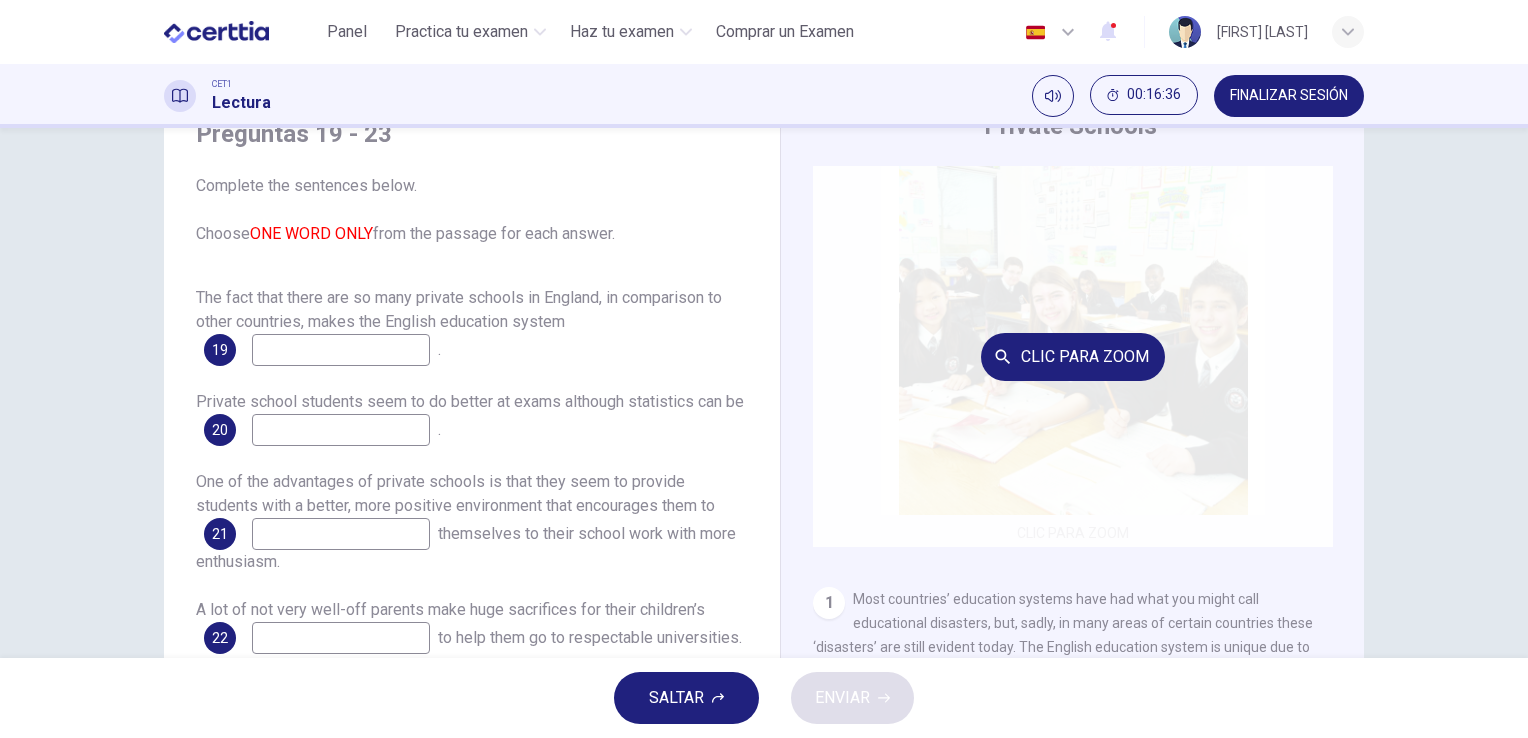 scroll, scrollTop: 0, scrollLeft: 0, axis: both 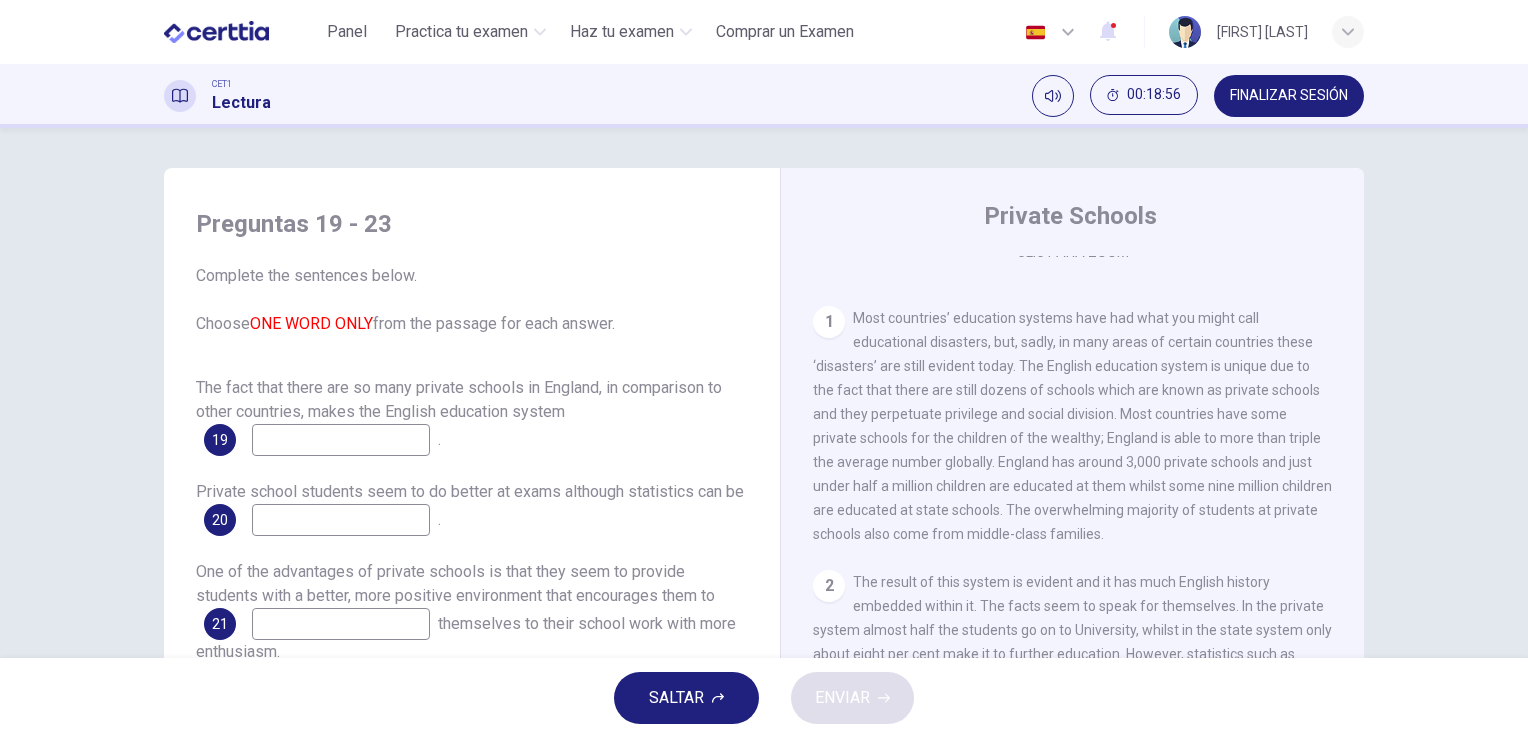 click on "Most countries’ education systems have had what you might call educational disasters, but, sadly, in many areas of certain countries these ‘disasters’ are still evident today. The English education system is unique due to the fact that there are still dozens of schools which are known as private schools and they perpetuate privilege and social division. Most countries have some private schools for the children of the wealthy; England is able to more than triple the average number globally. England has around 3,000 private schools and just under half a million children are educated at them whilst some nine million children are educated at state schools. The overwhelming majority of students at private schools also come from middle-class families." at bounding box center [1072, 426] 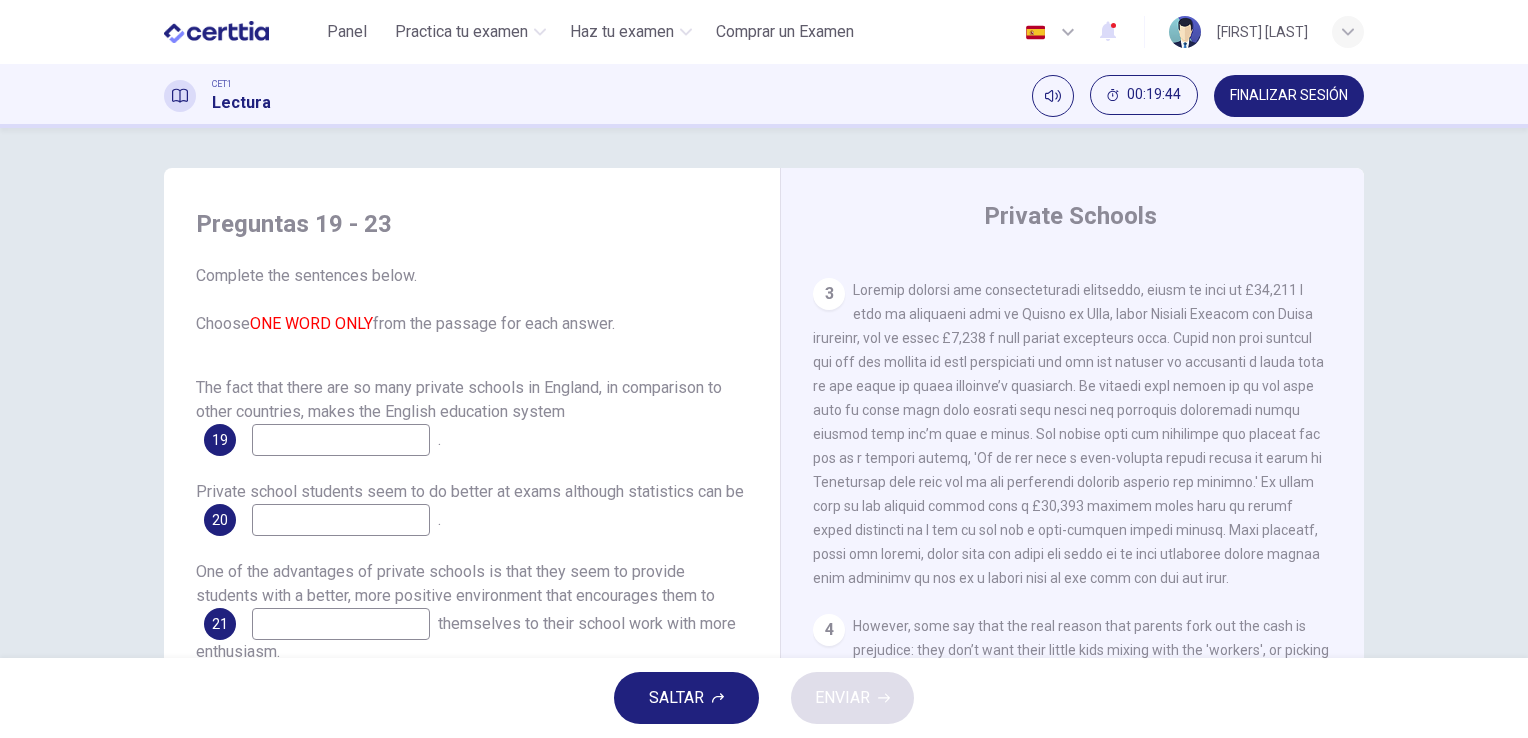 scroll, scrollTop: 902, scrollLeft: 0, axis: vertical 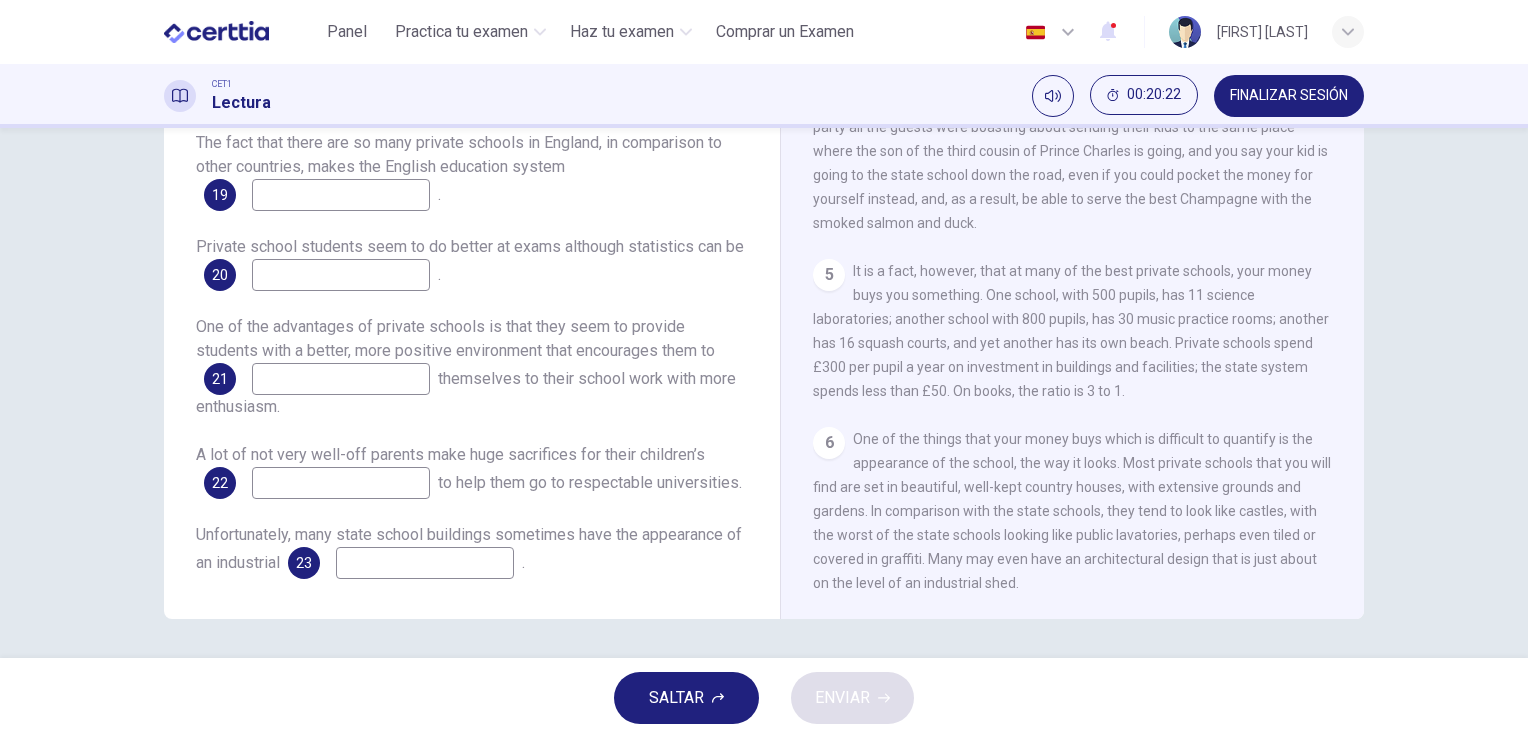 click on "6 One of the things that your money buys which is difficult to quantify is the appearance of the school, the way it looks. Most private schools that you will find are set in beautiful, well-kept country houses, with extensive grounds and gardens. In comparison with the state schools, they tend to look like castles, with the worst of the state schools looking like public lavatories, perhaps even tiled or covered in graffiti. Many may even have an architectural design that is just about on the level of an industrial shed." at bounding box center (1073, 511) 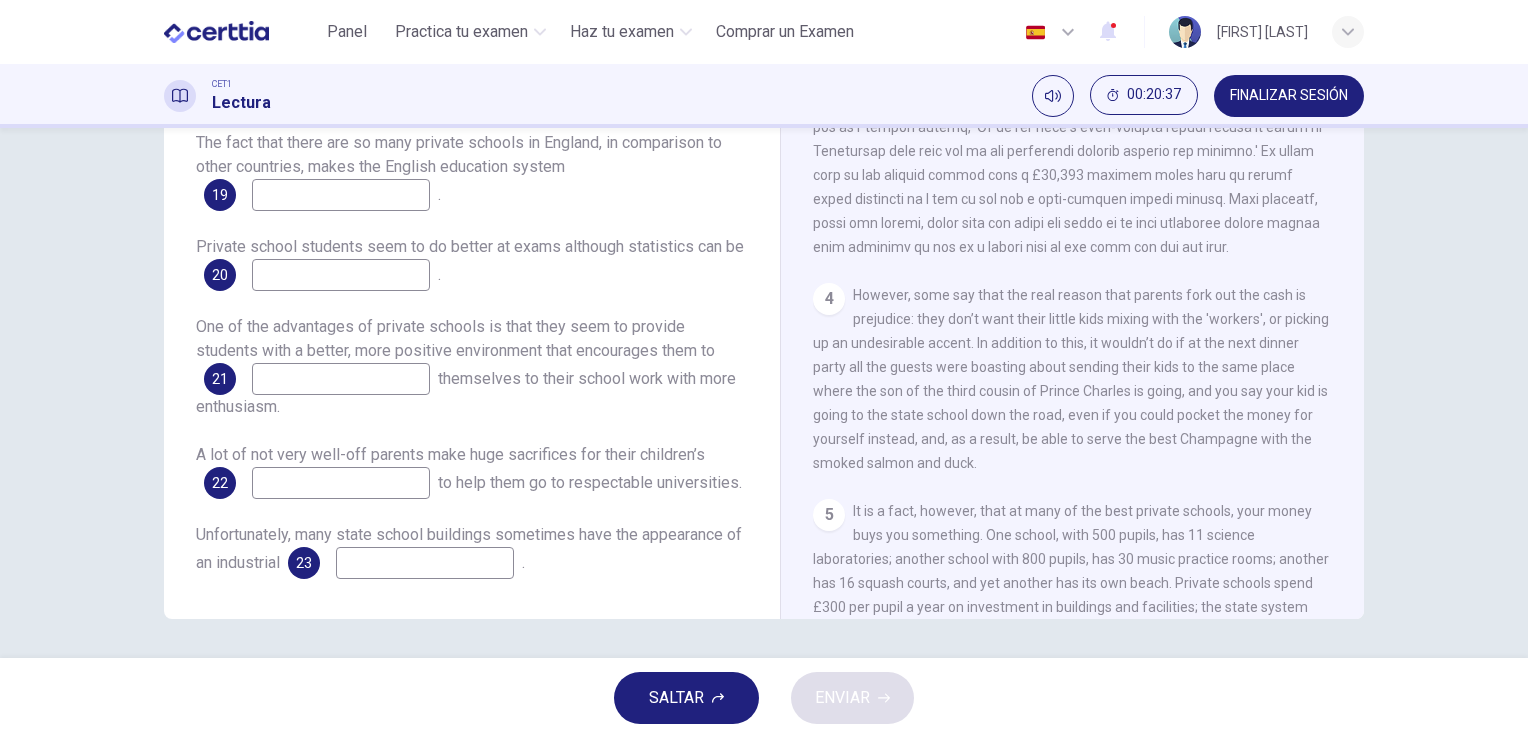 scroll, scrollTop: 1100, scrollLeft: 0, axis: vertical 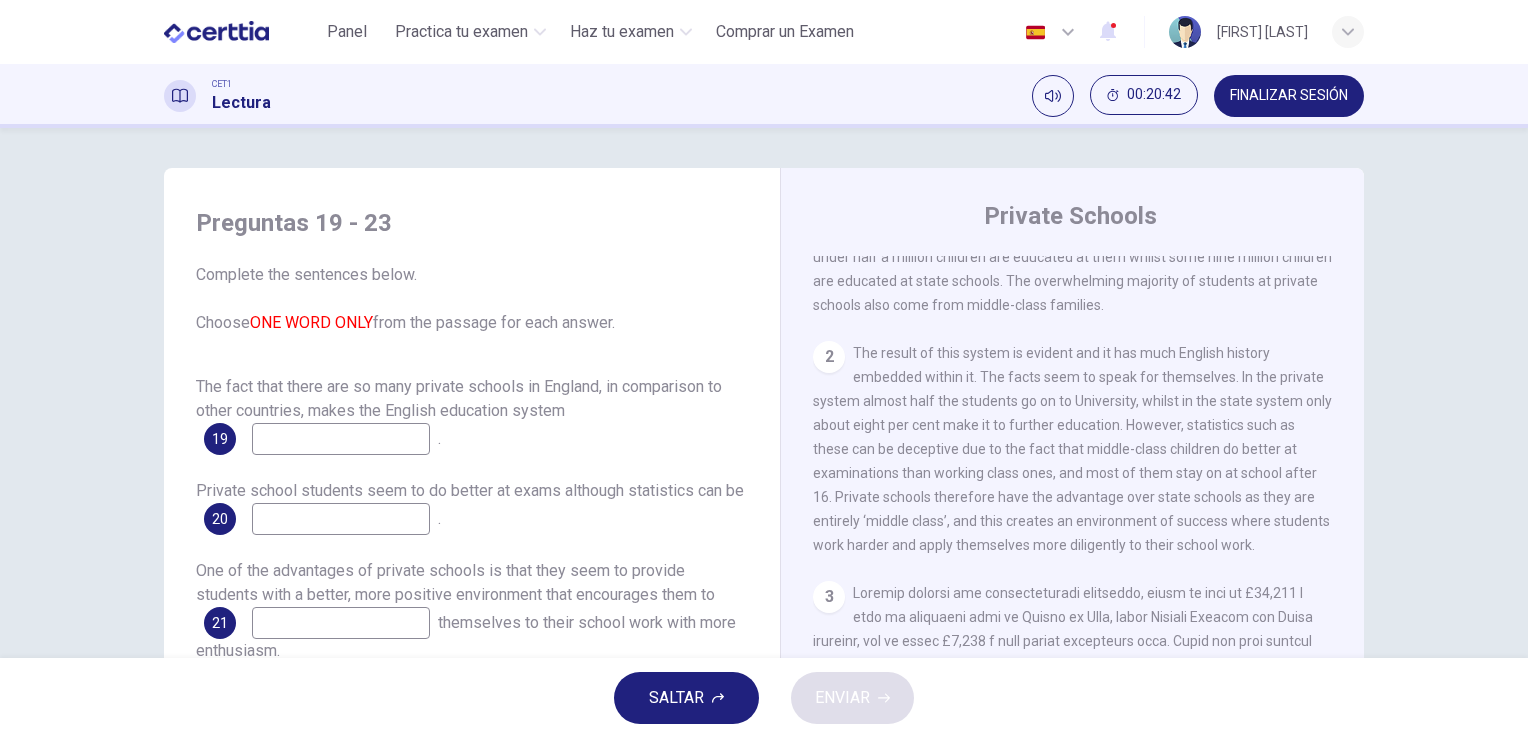 click on "The fact that there are so many private schools in England, in comparison to other countries, makes the English education system  19 ." at bounding box center (472, 415) 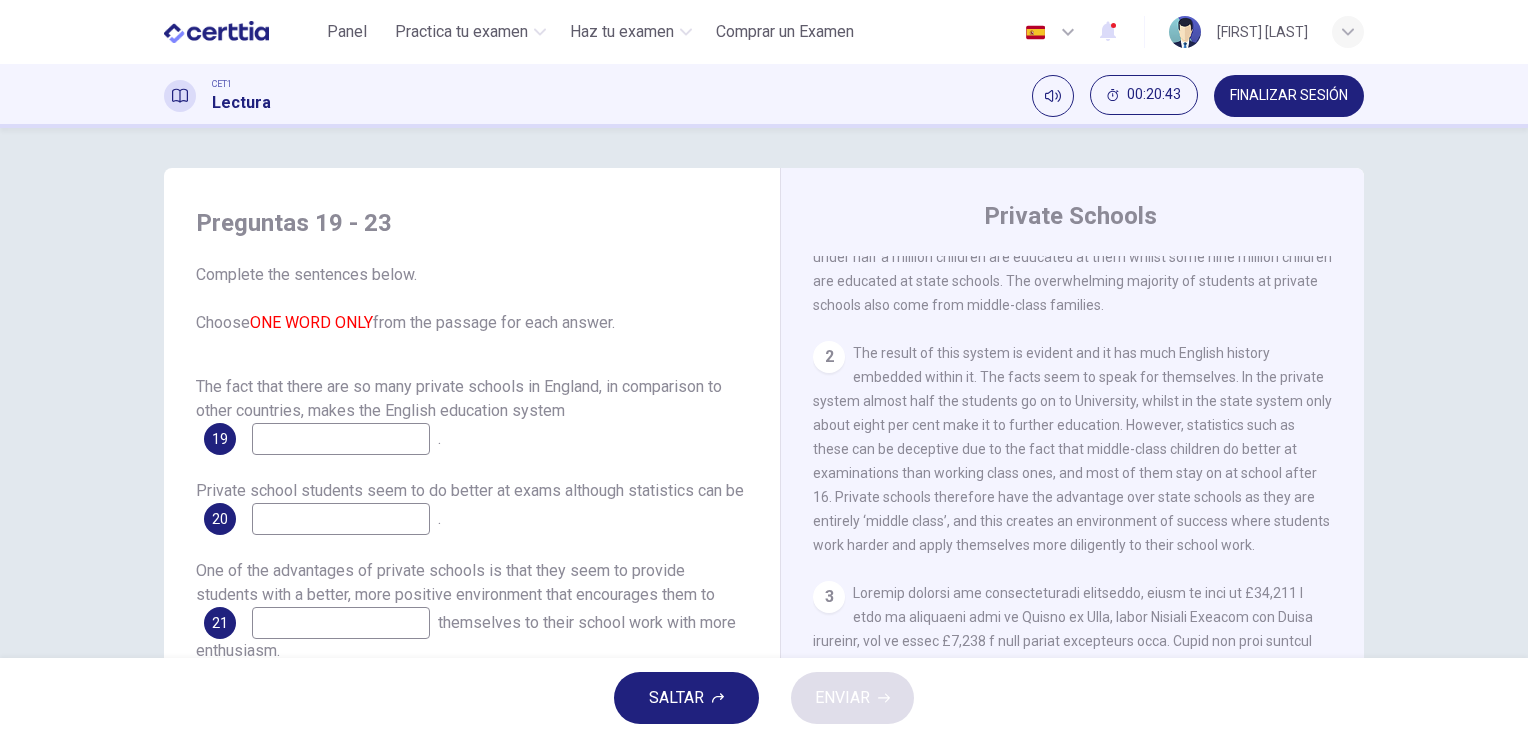 click at bounding box center (341, 439) 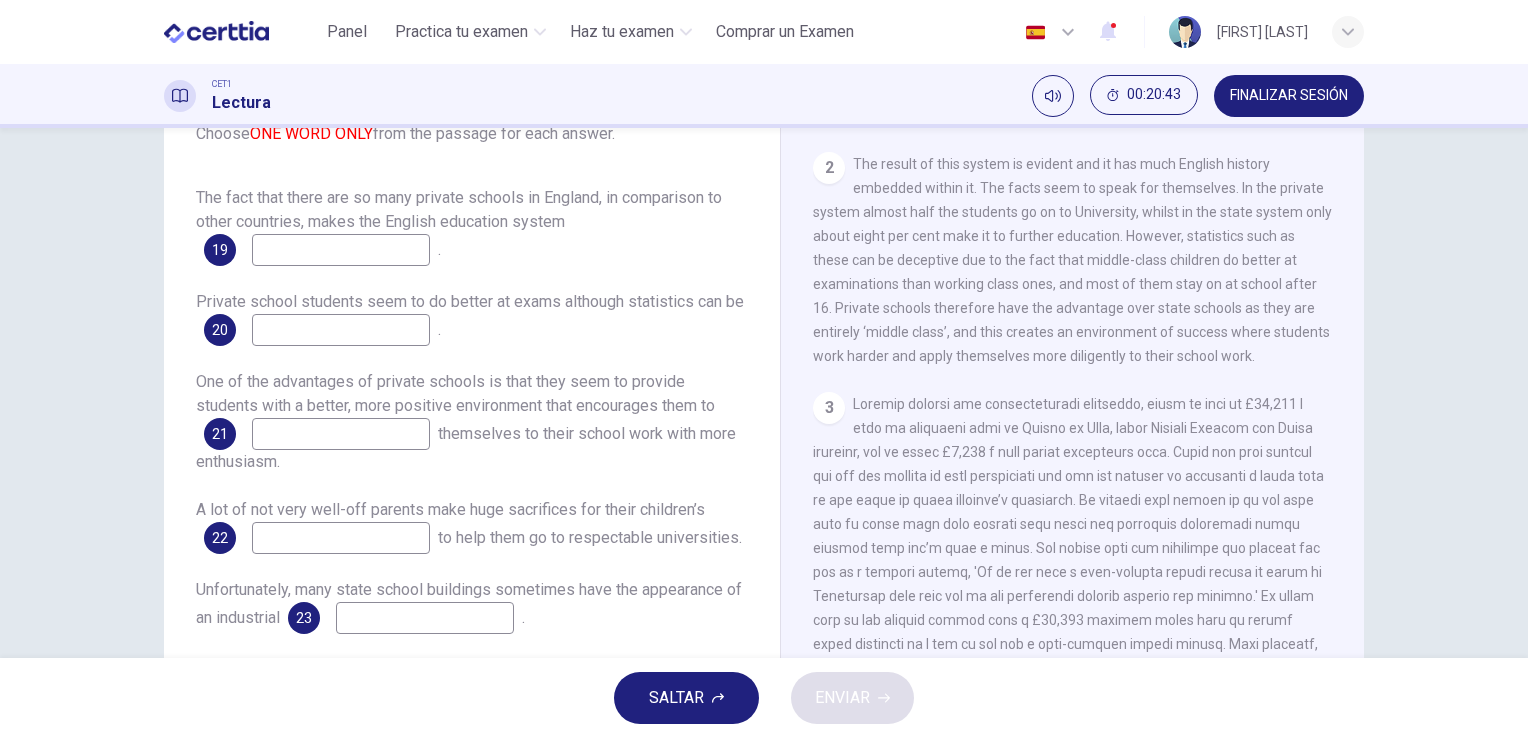scroll, scrollTop: 244, scrollLeft: 0, axis: vertical 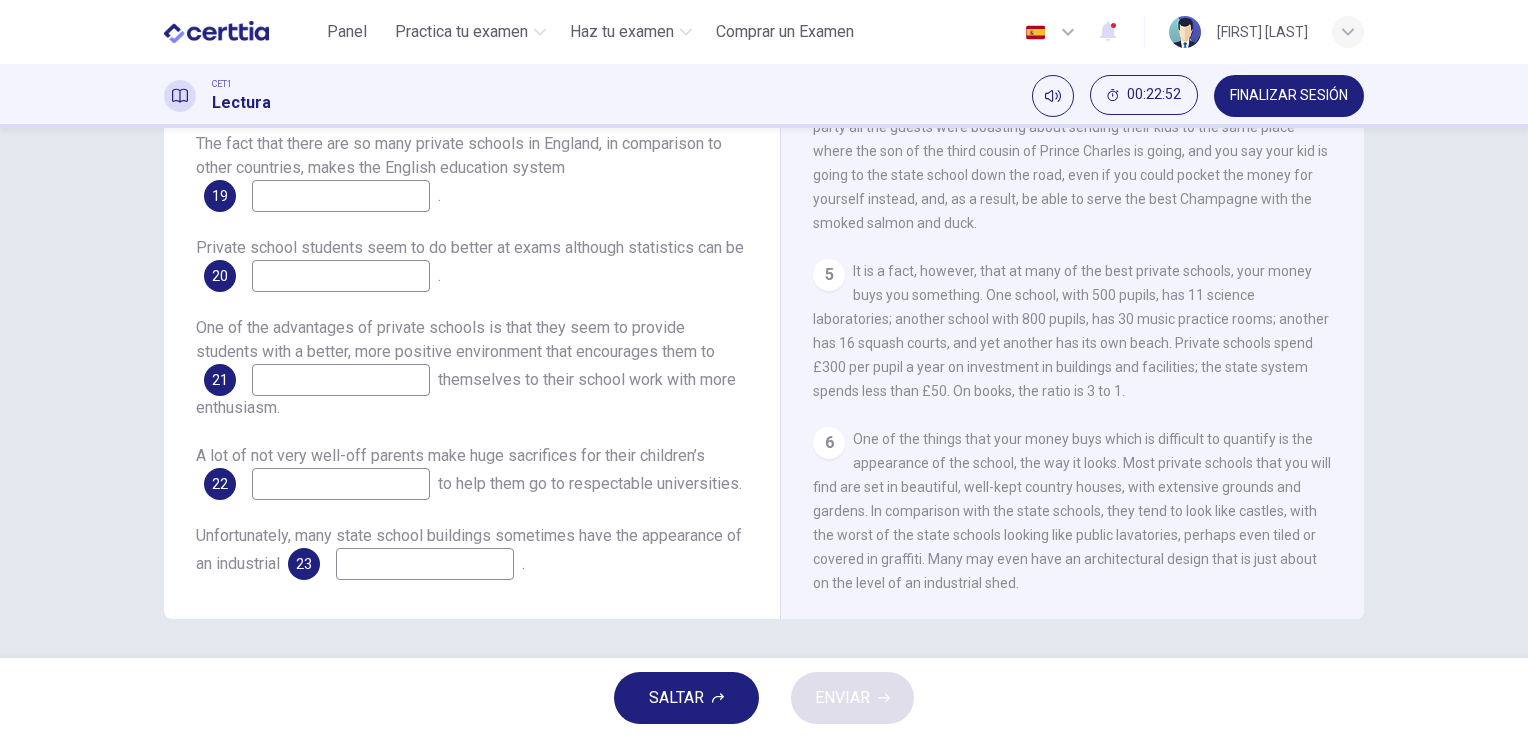 click at bounding box center [341, 196] 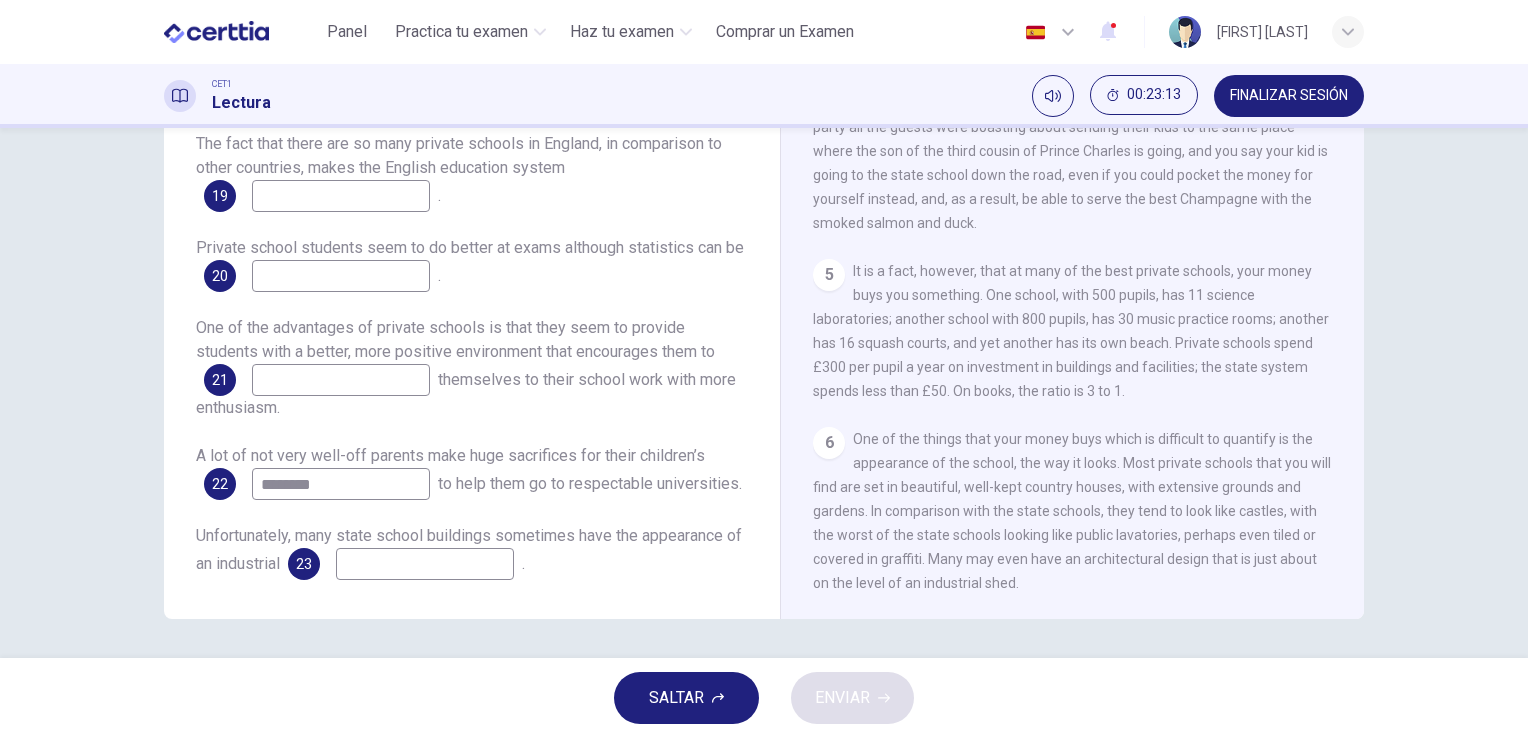type on "*******" 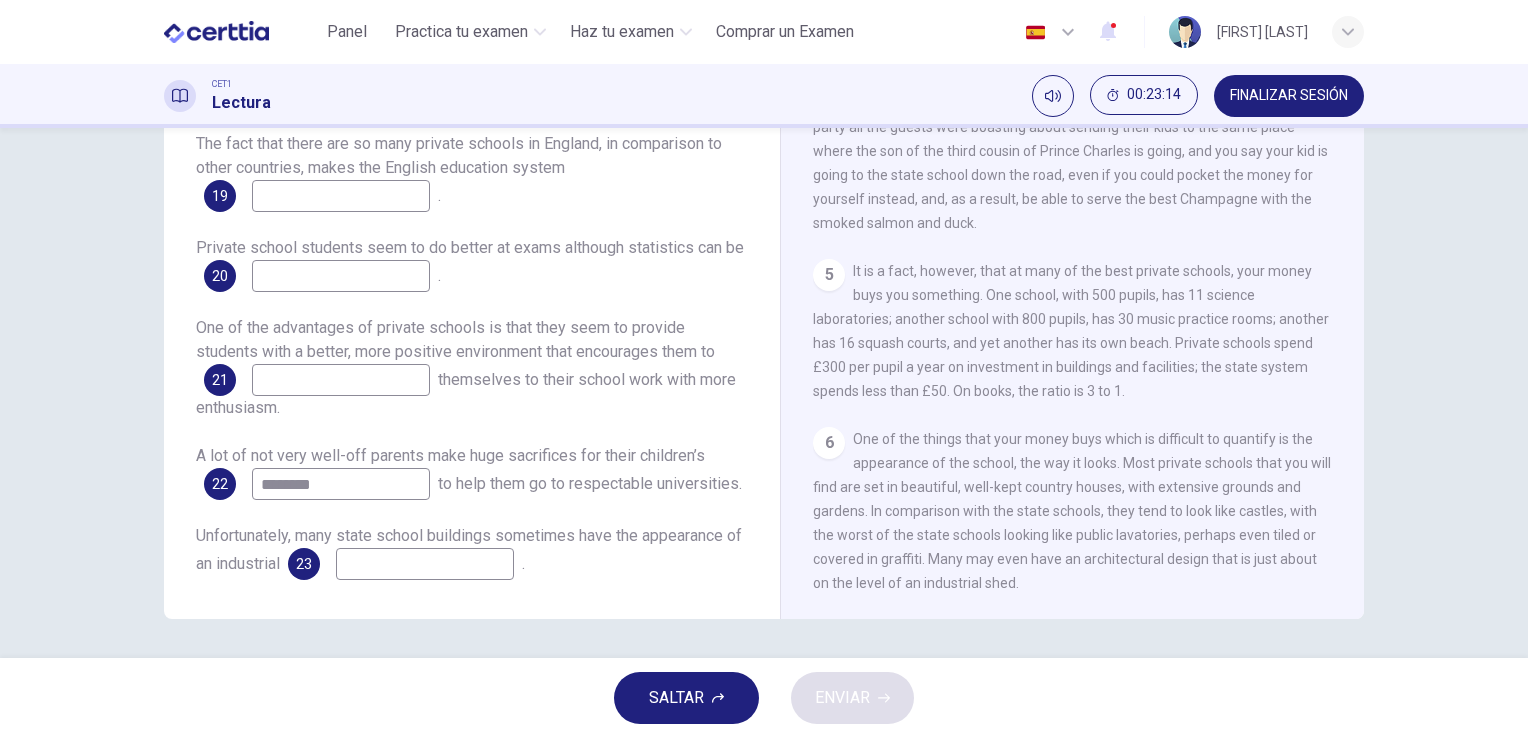 click at bounding box center (341, 196) 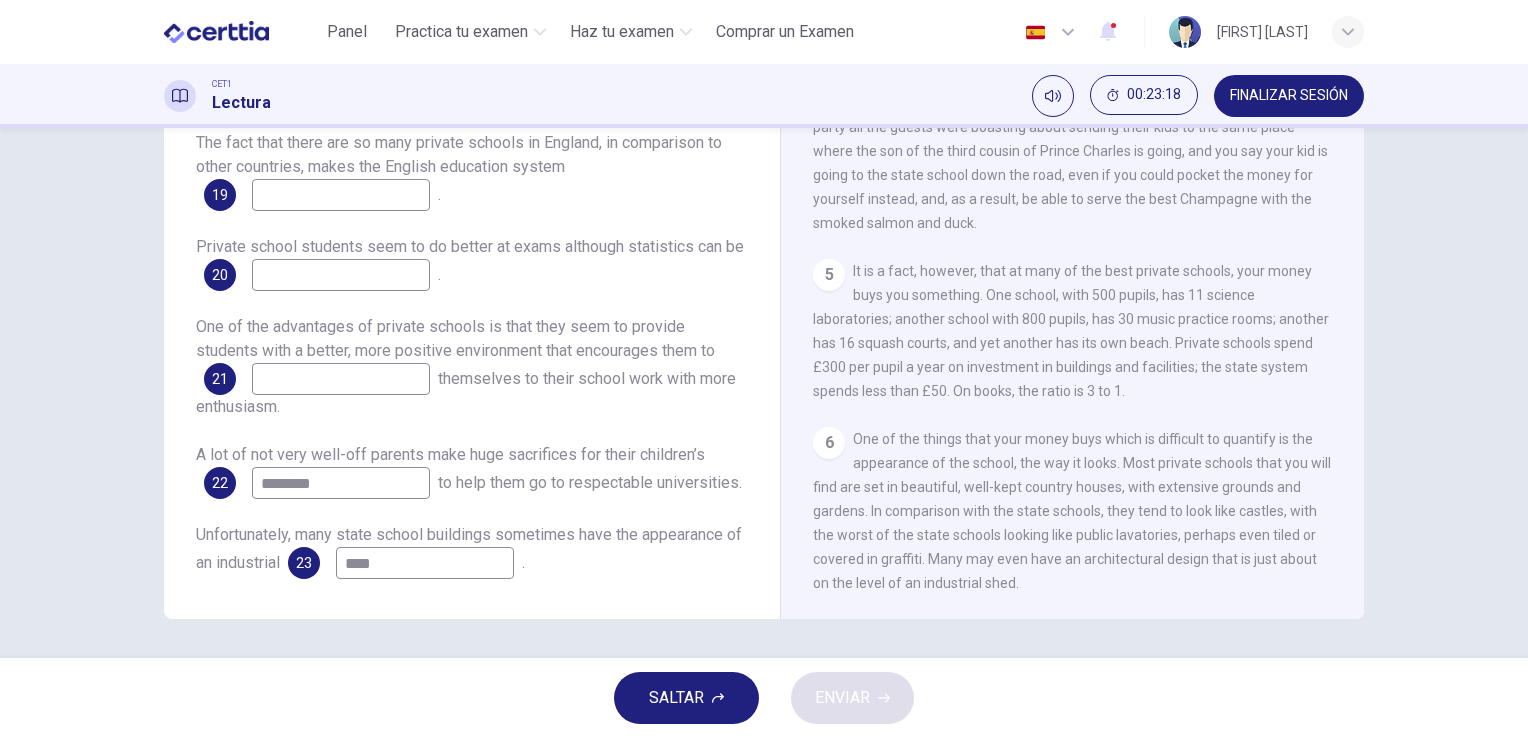 scroll, scrollTop: 0, scrollLeft: 0, axis: both 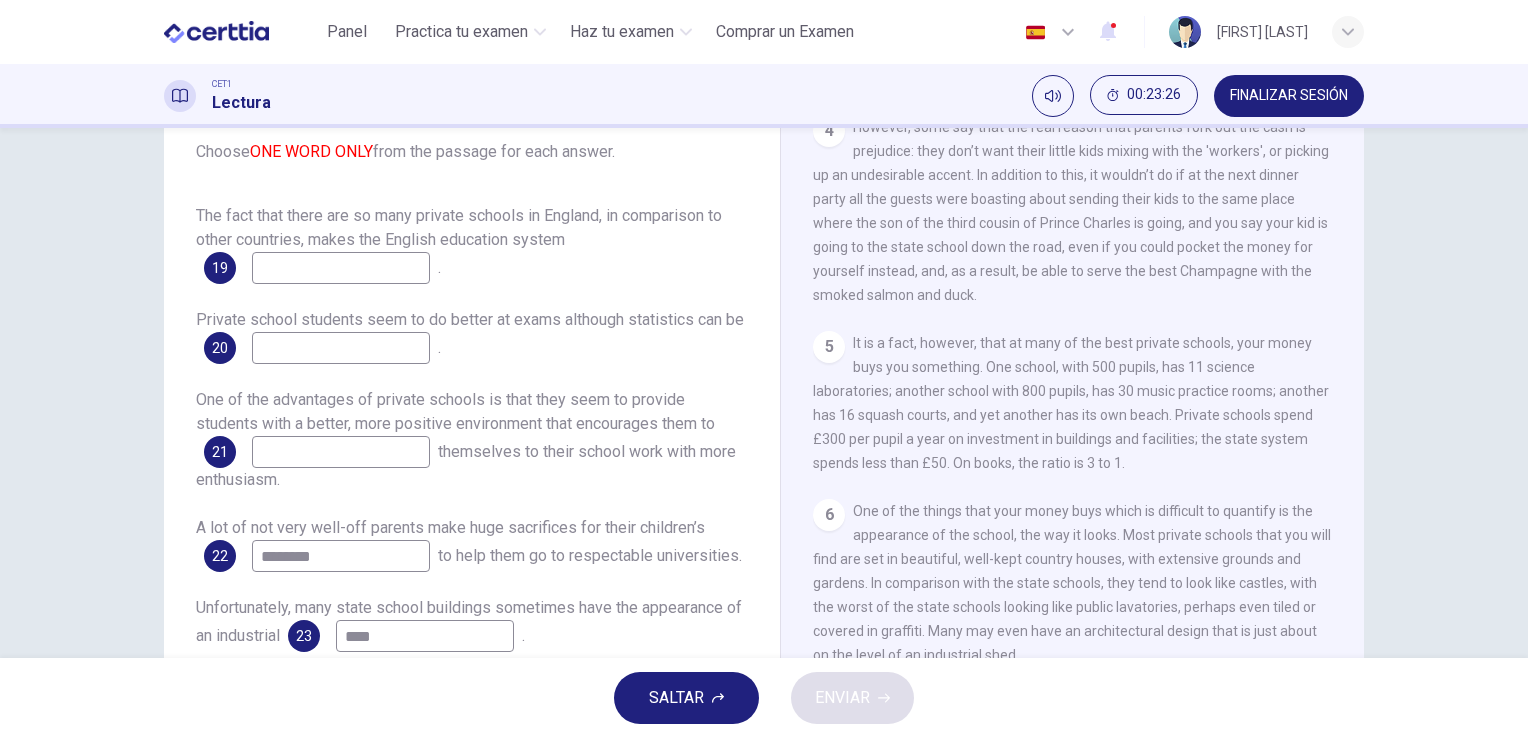 type on "****" 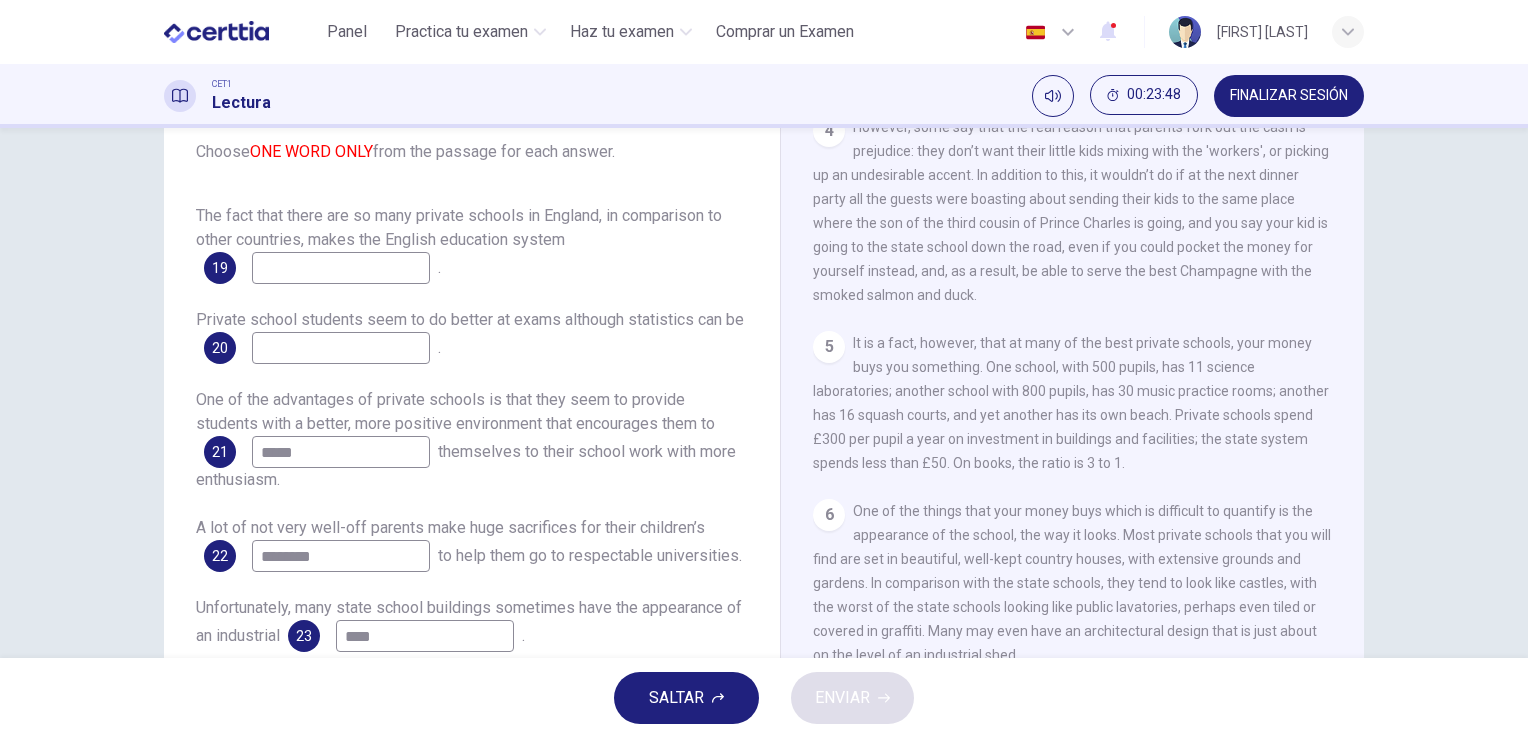 type on "*****" 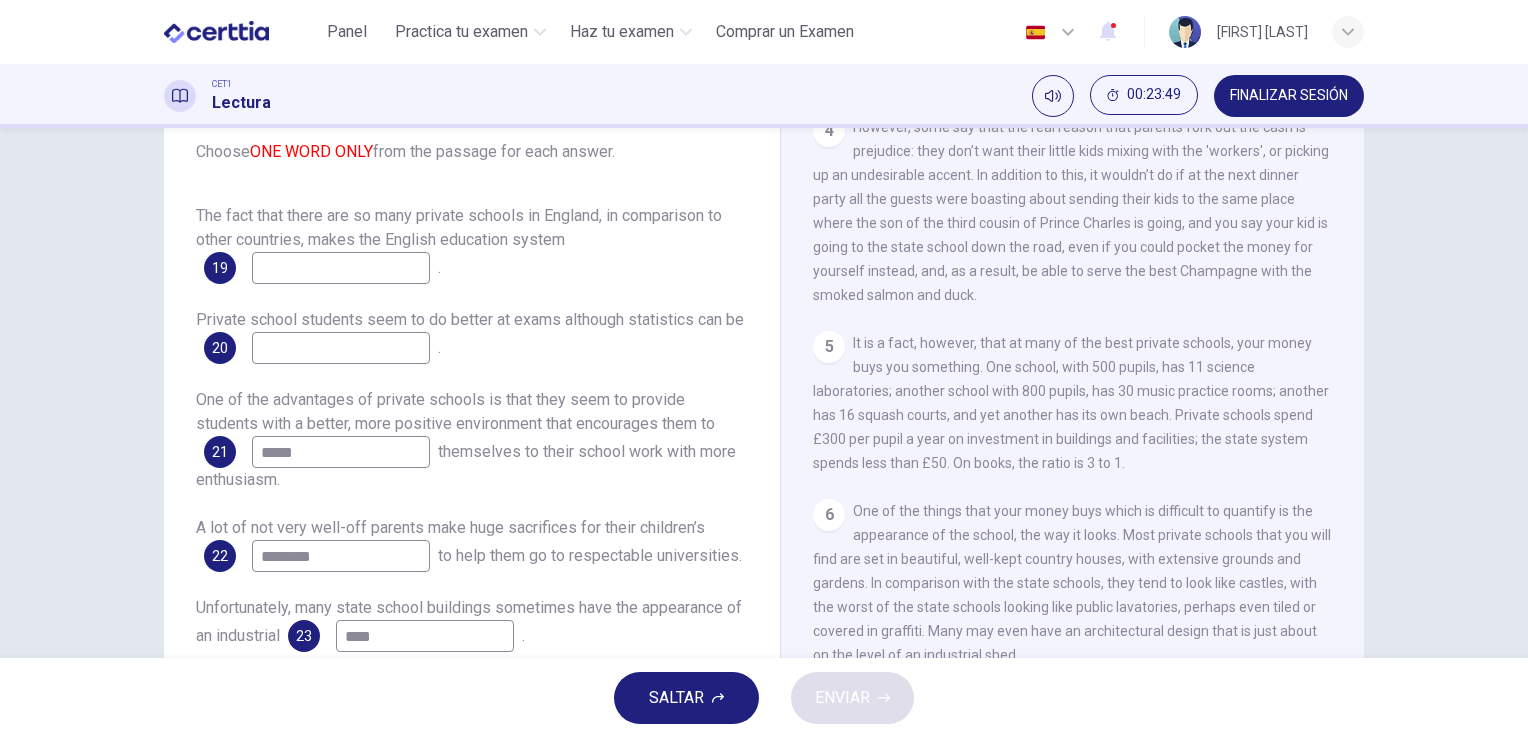 click at bounding box center (341, 268) 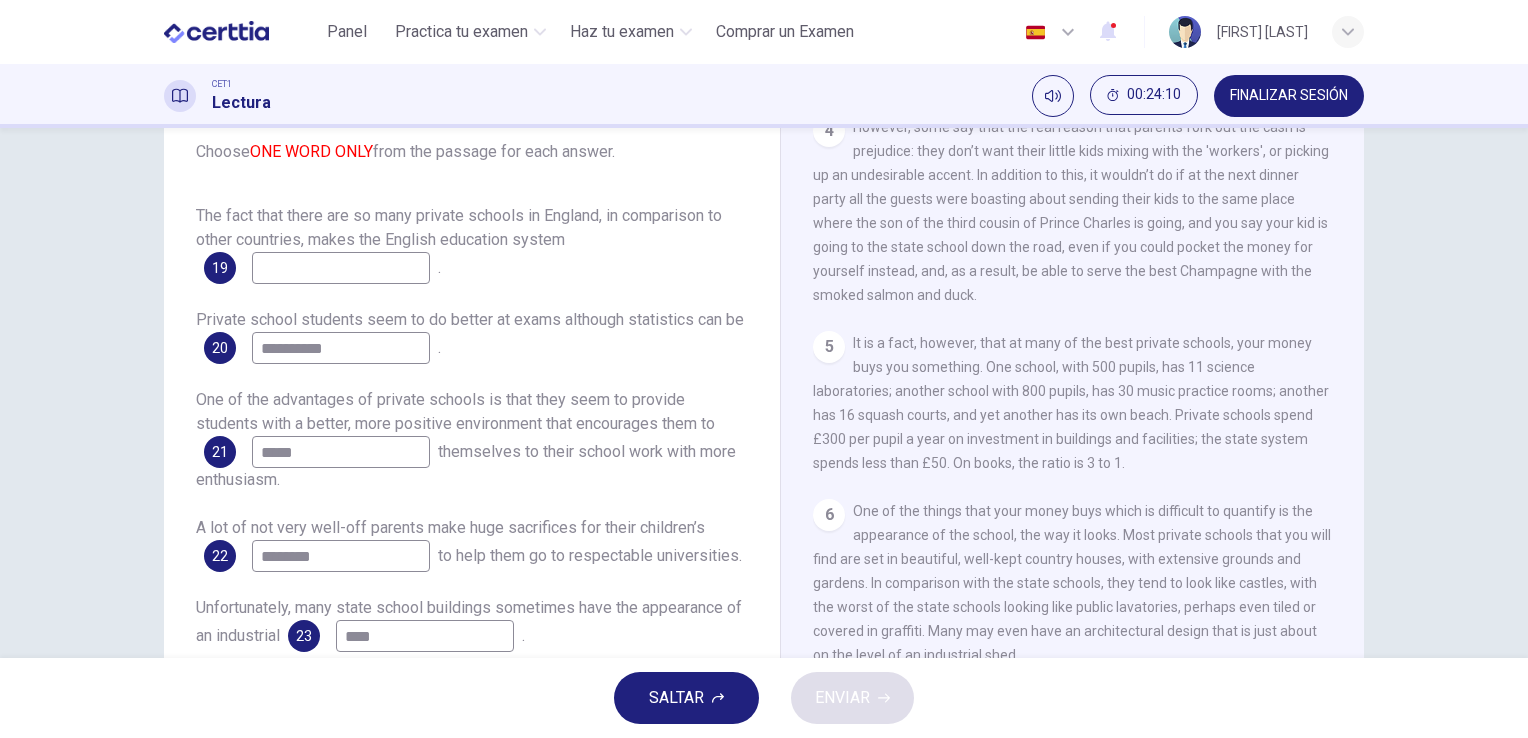type on "*********" 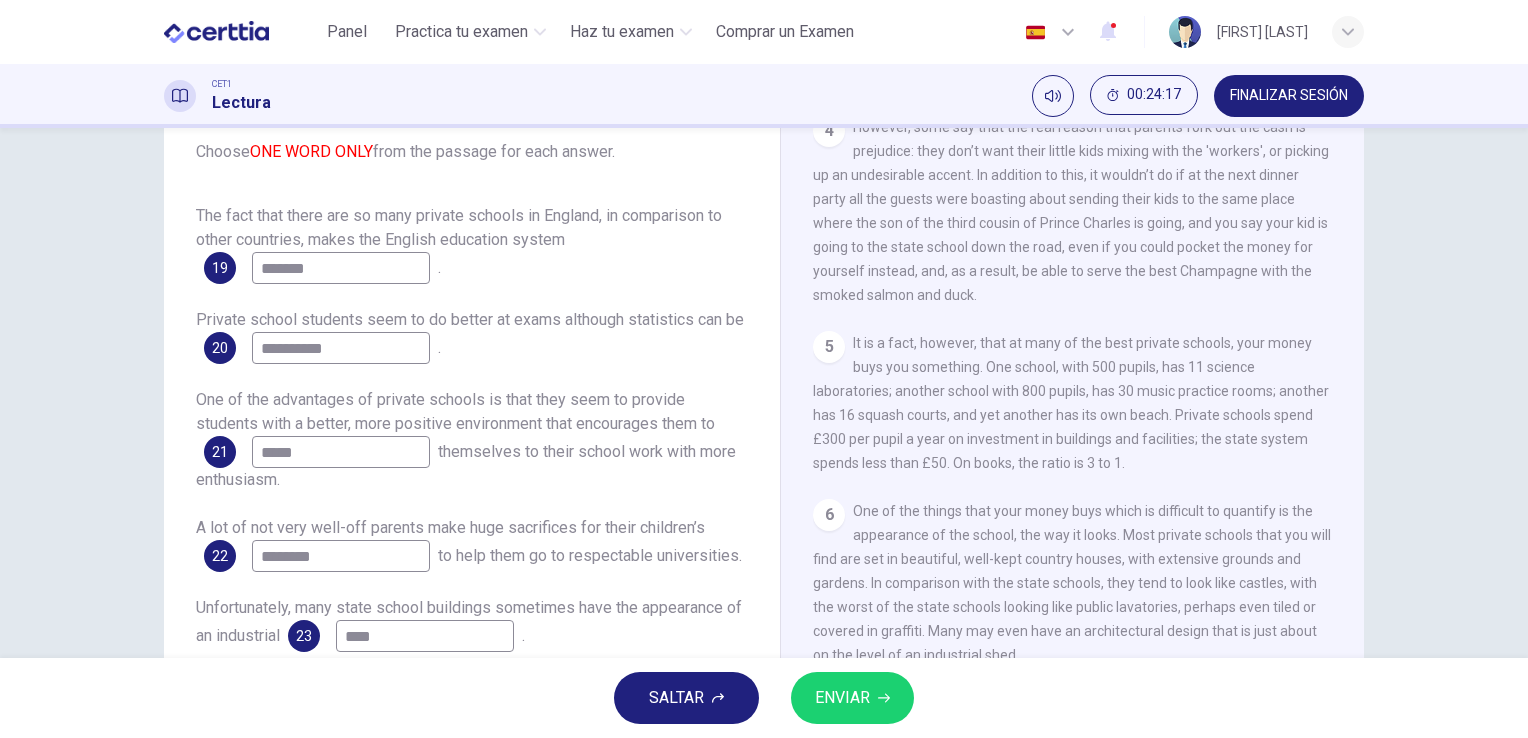 type on "******" 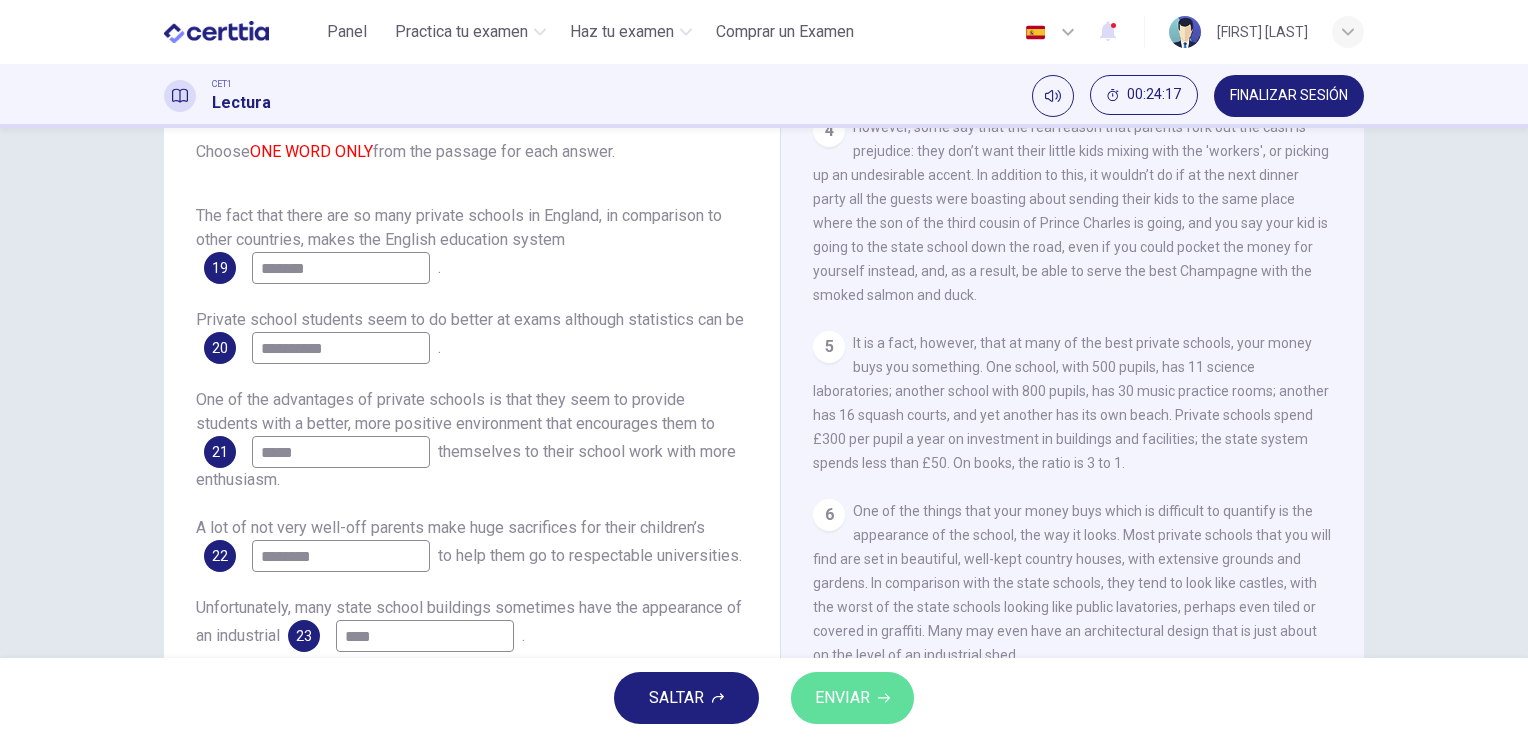 click on "ENVIAR" at bounding box center (842, 698) 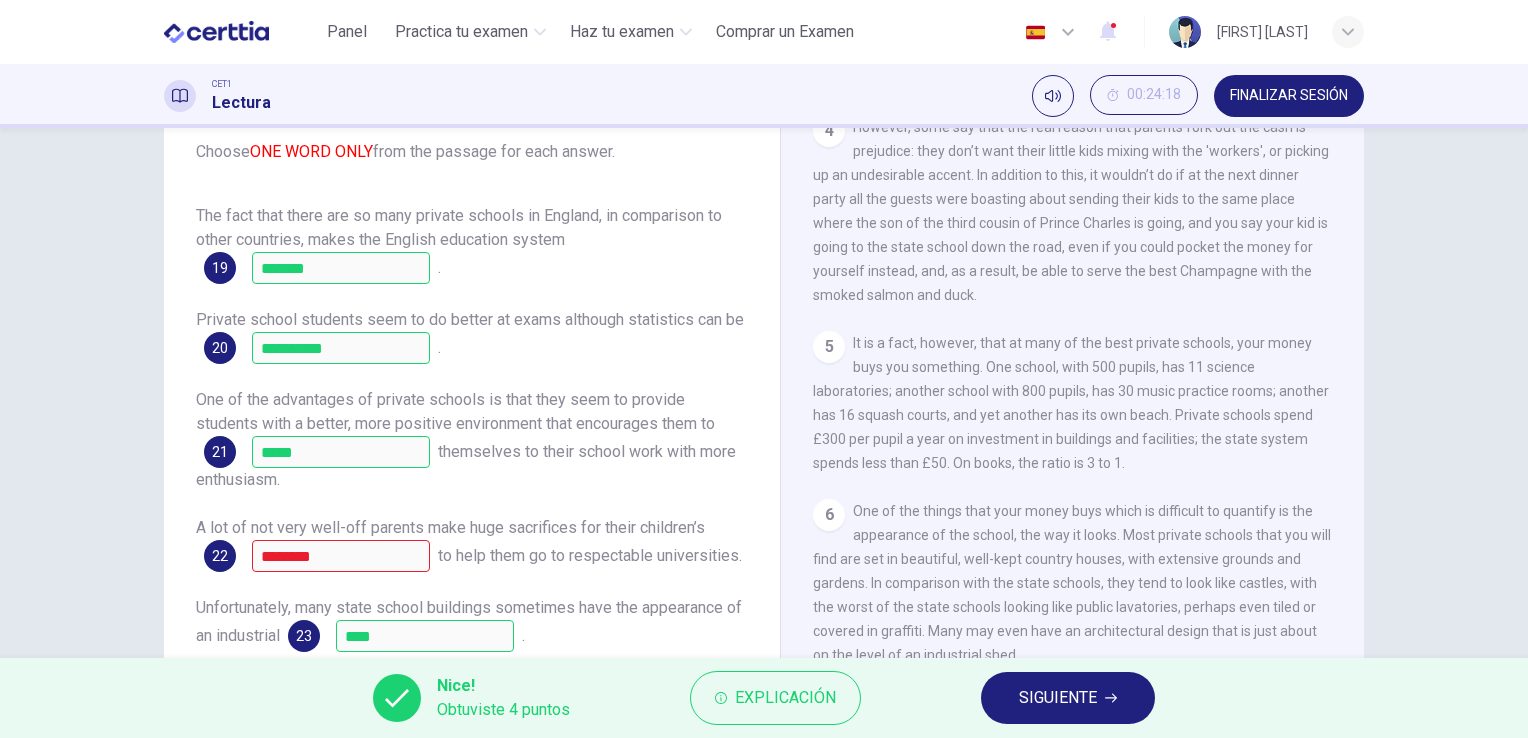 scroll, scrollTop: 24, scrollLeft: 0, axis: vertical 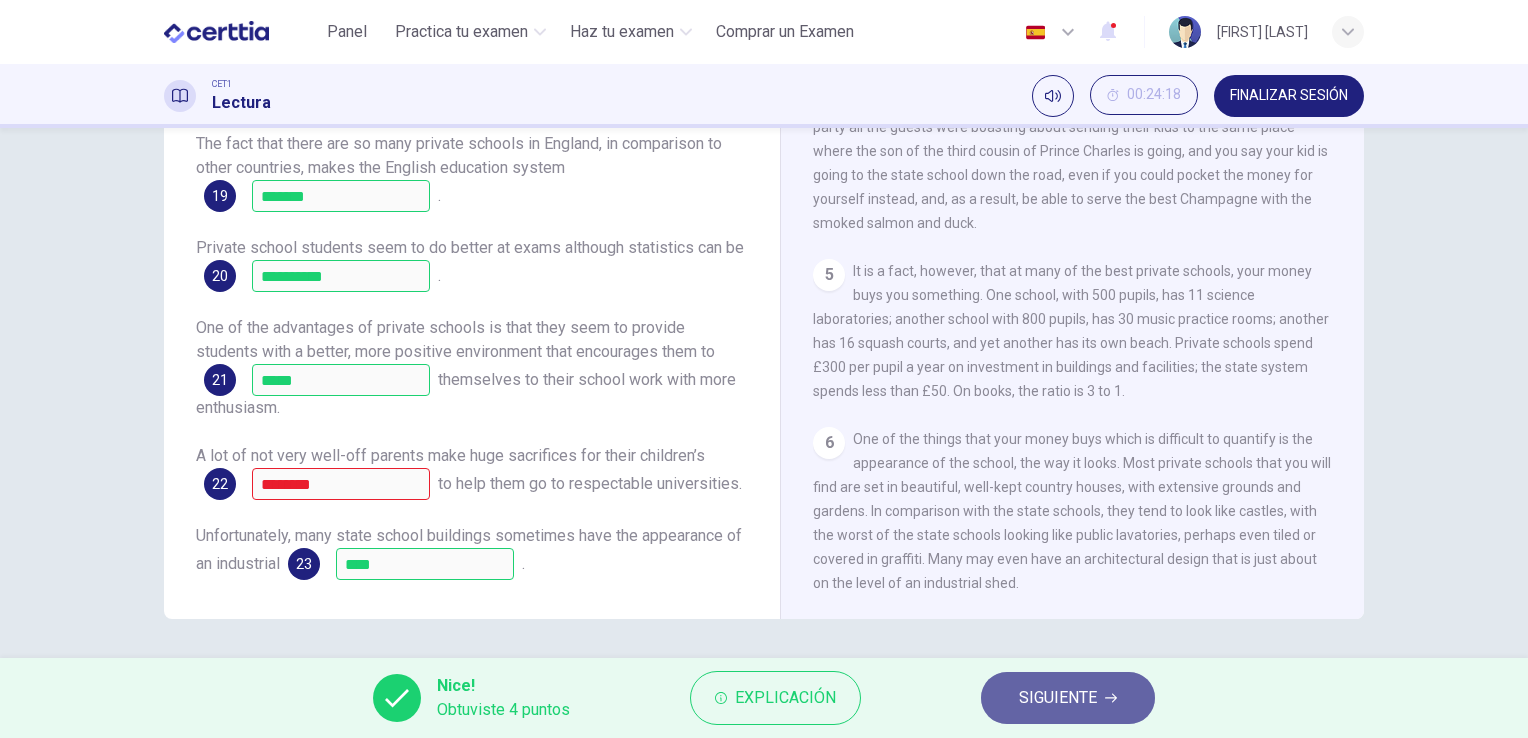 click on "SIGUIENTE" at bounding box center (1058, 698) 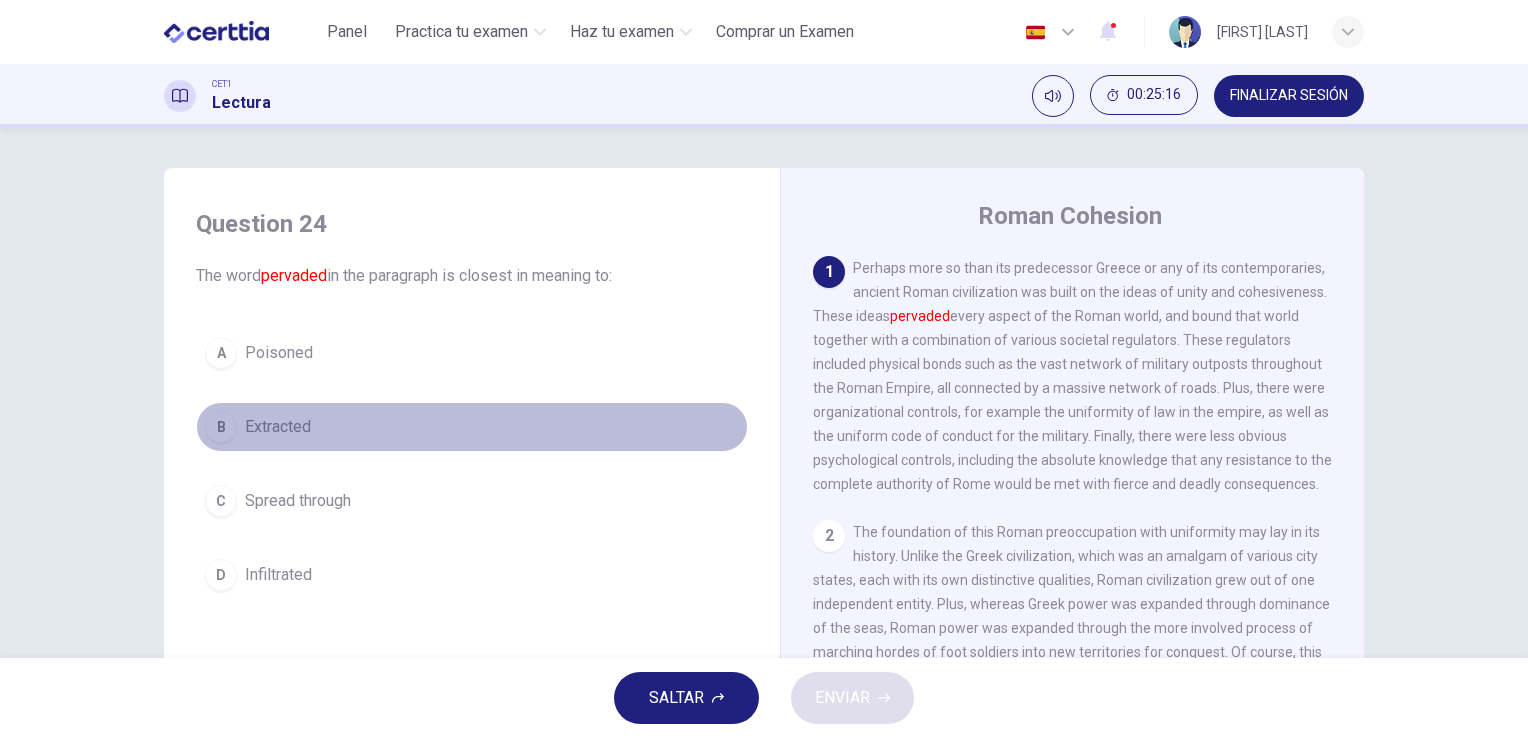 click on "B Extracted" at bounding box center (472, 427) 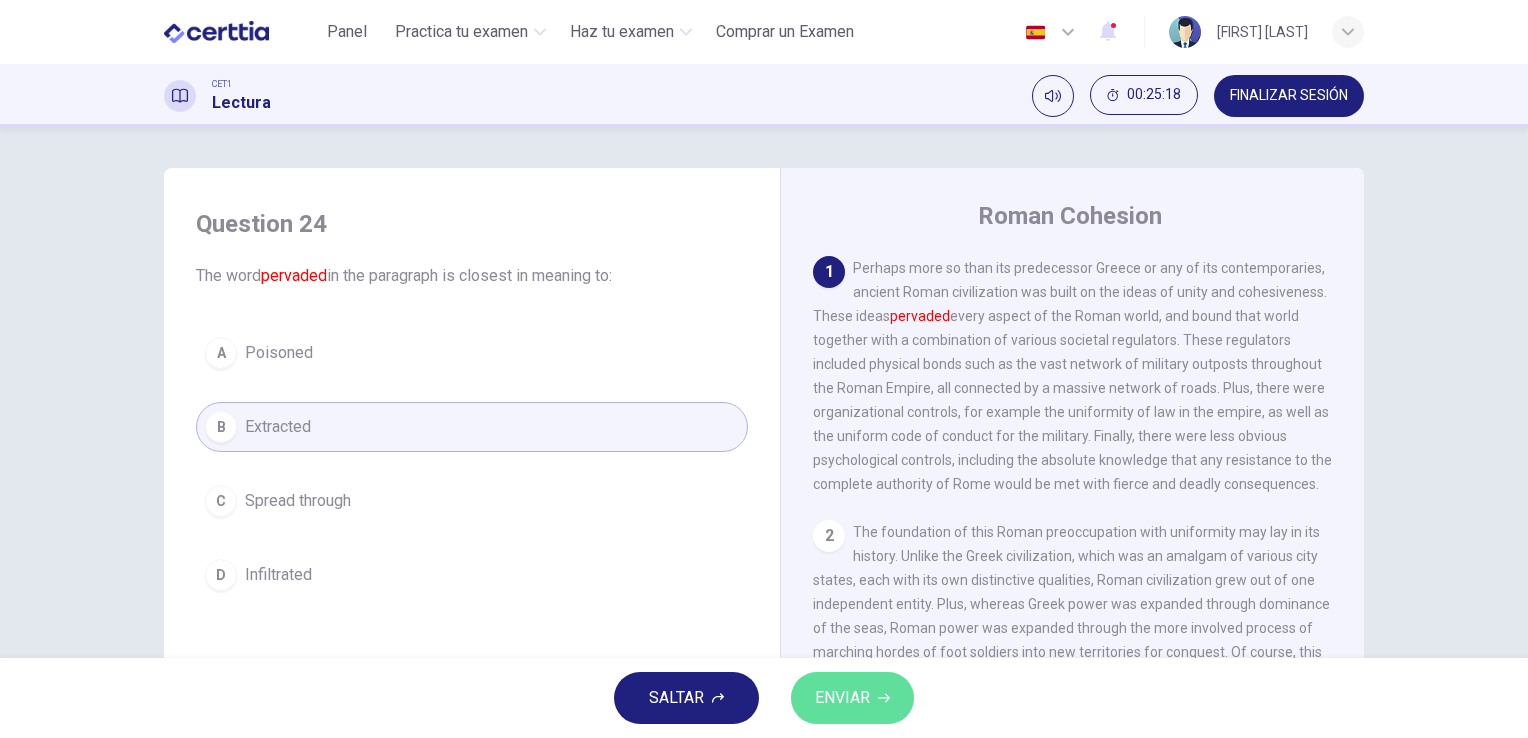 click on "ENVIAR" at bounding box center [842, 698] 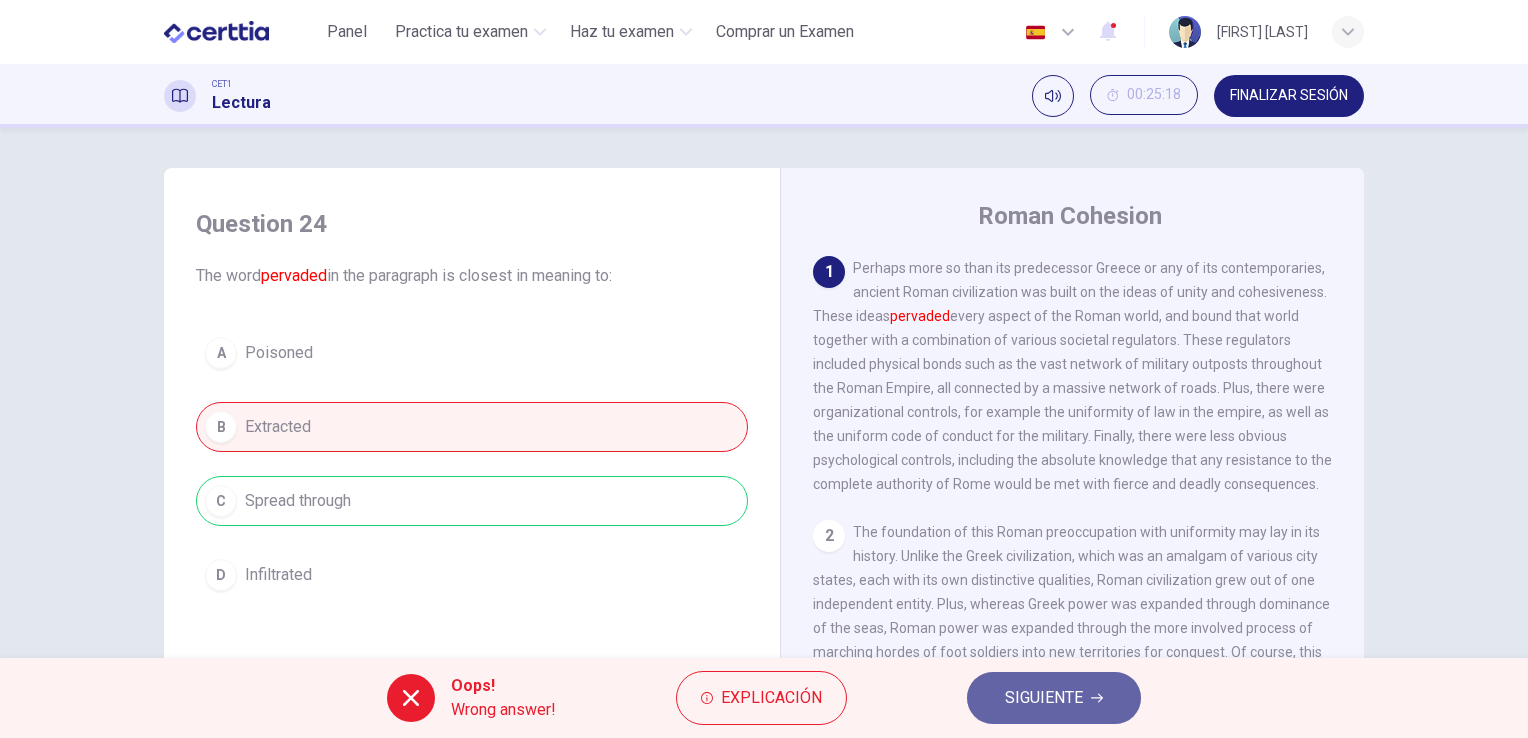 click on "SIGUIENTE" at bounding box center [1044, 698] 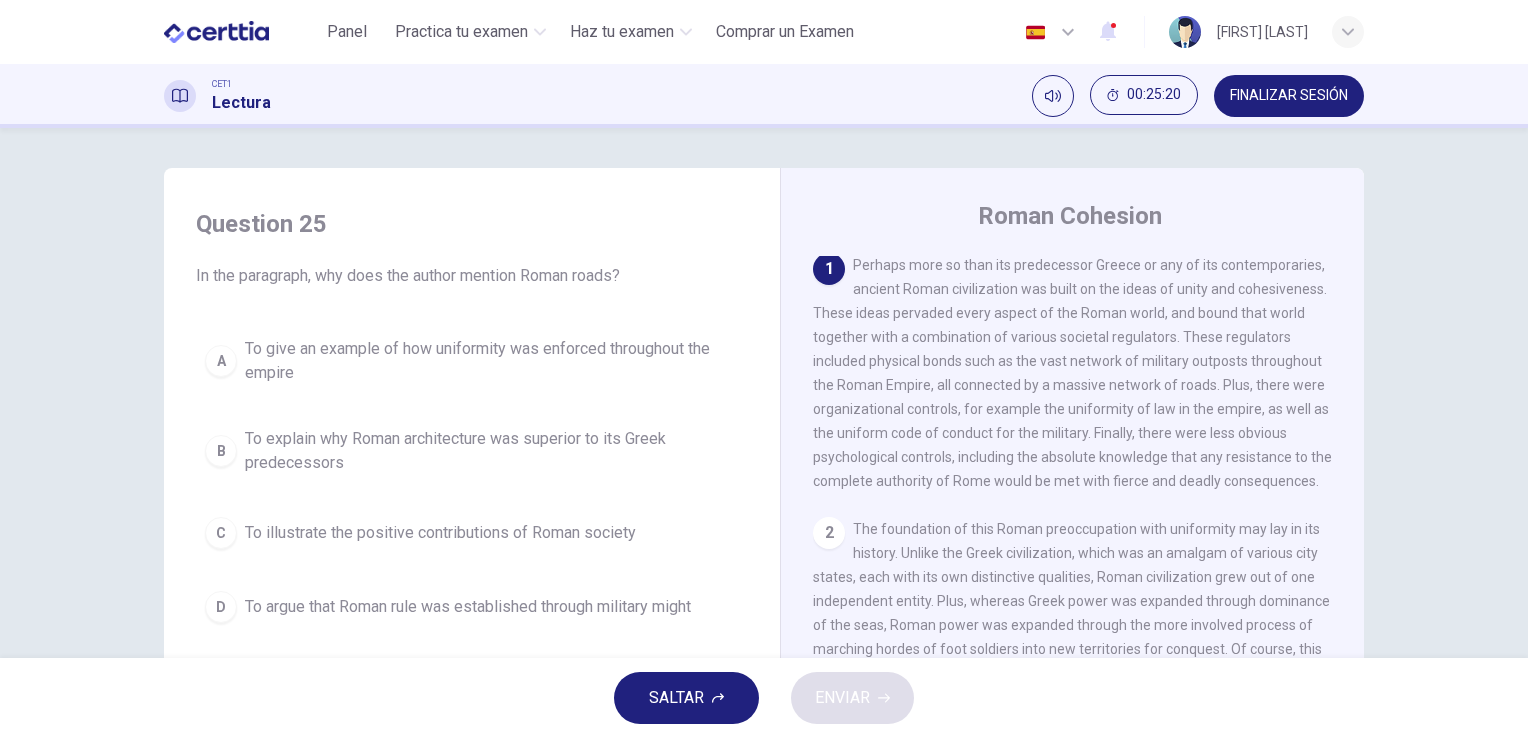 scroll, scrollTop: 0, scrollLeft: 0, axis: both 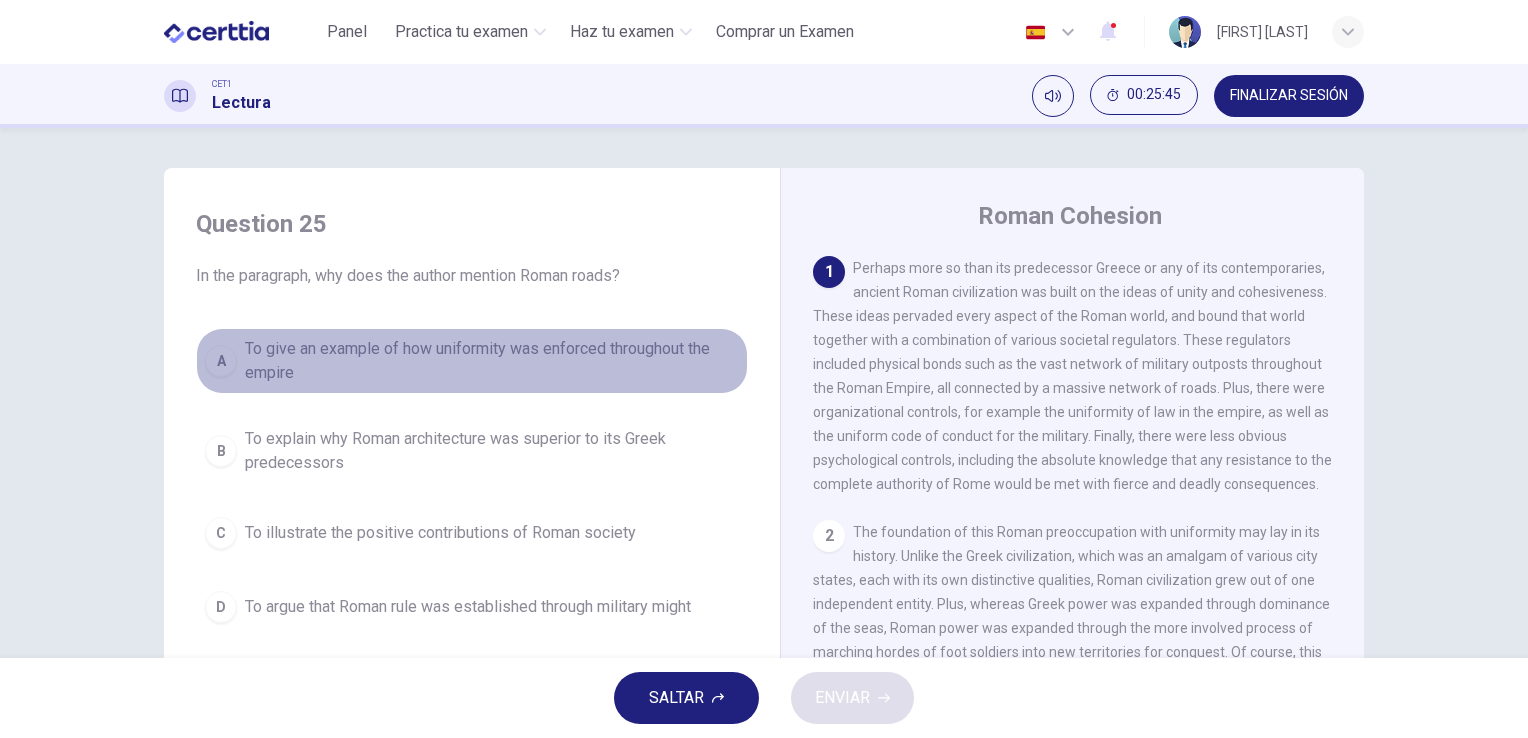 click on "To give an example of how uniformity was enforced throughout the empire" at bounding box center (492, 361) 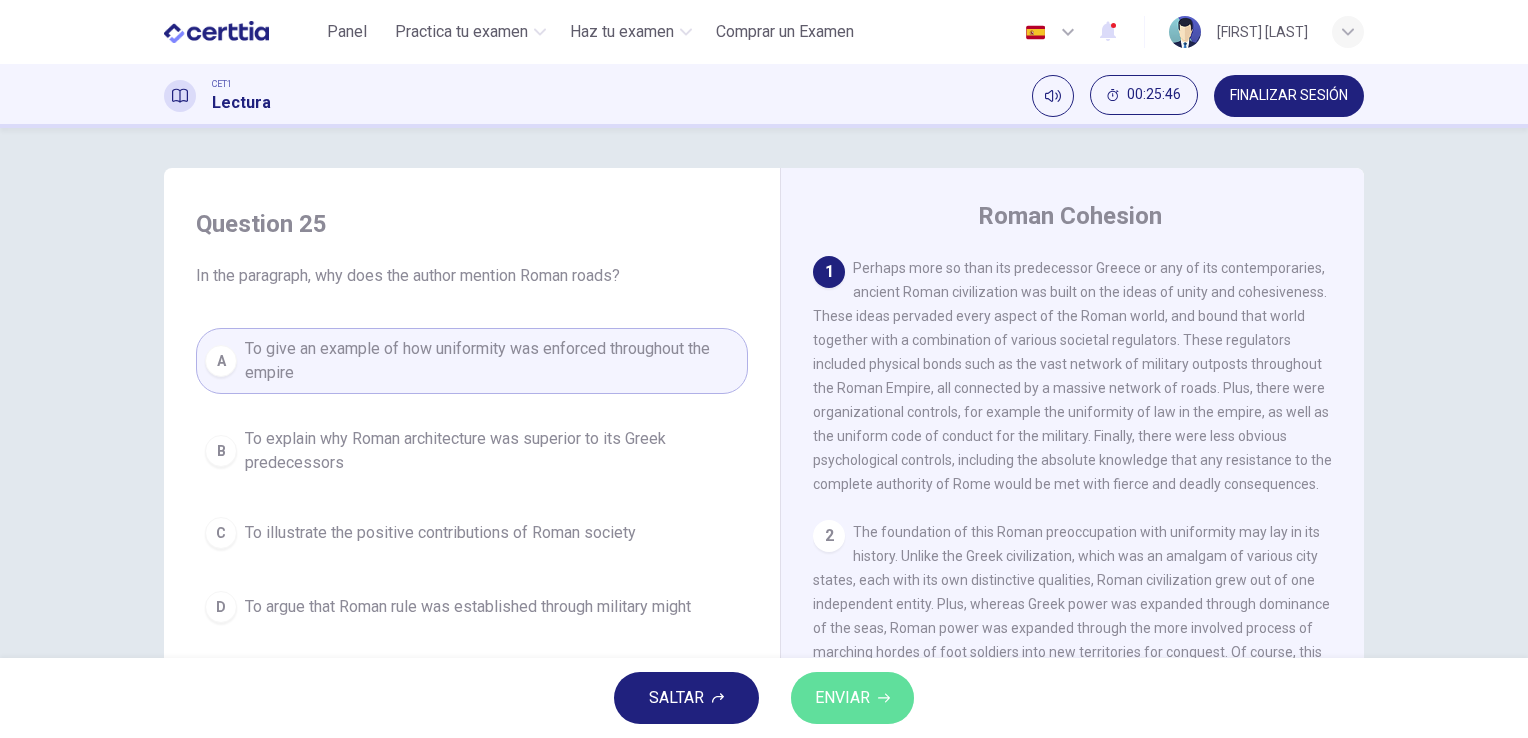 click on "ENVIAR" at bounding box center (842, 698) 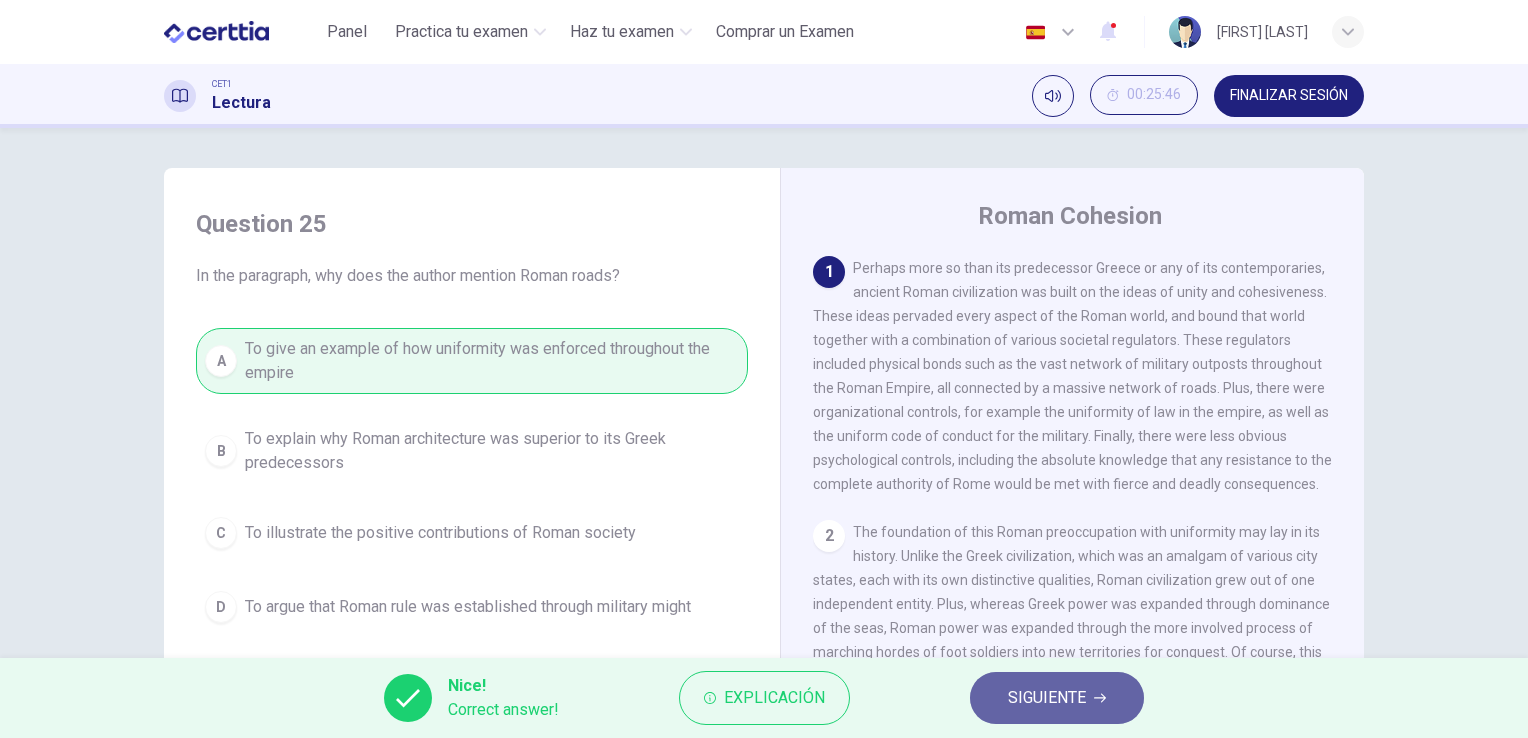 click on "SIGUIENTE" at bounding box center (1047, 698) 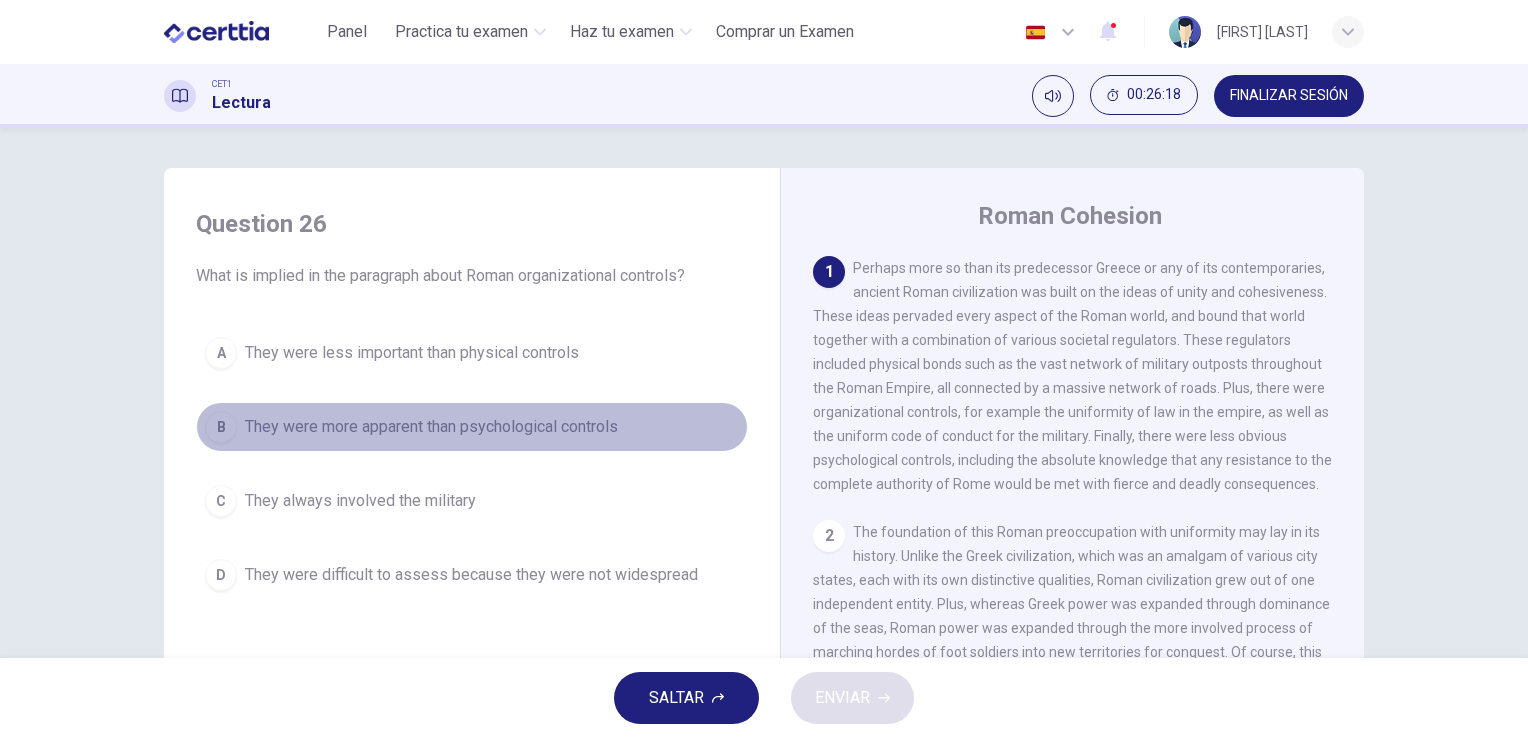 click on "B They were more apparent than psychological controls" at bounding box center [472, 427] 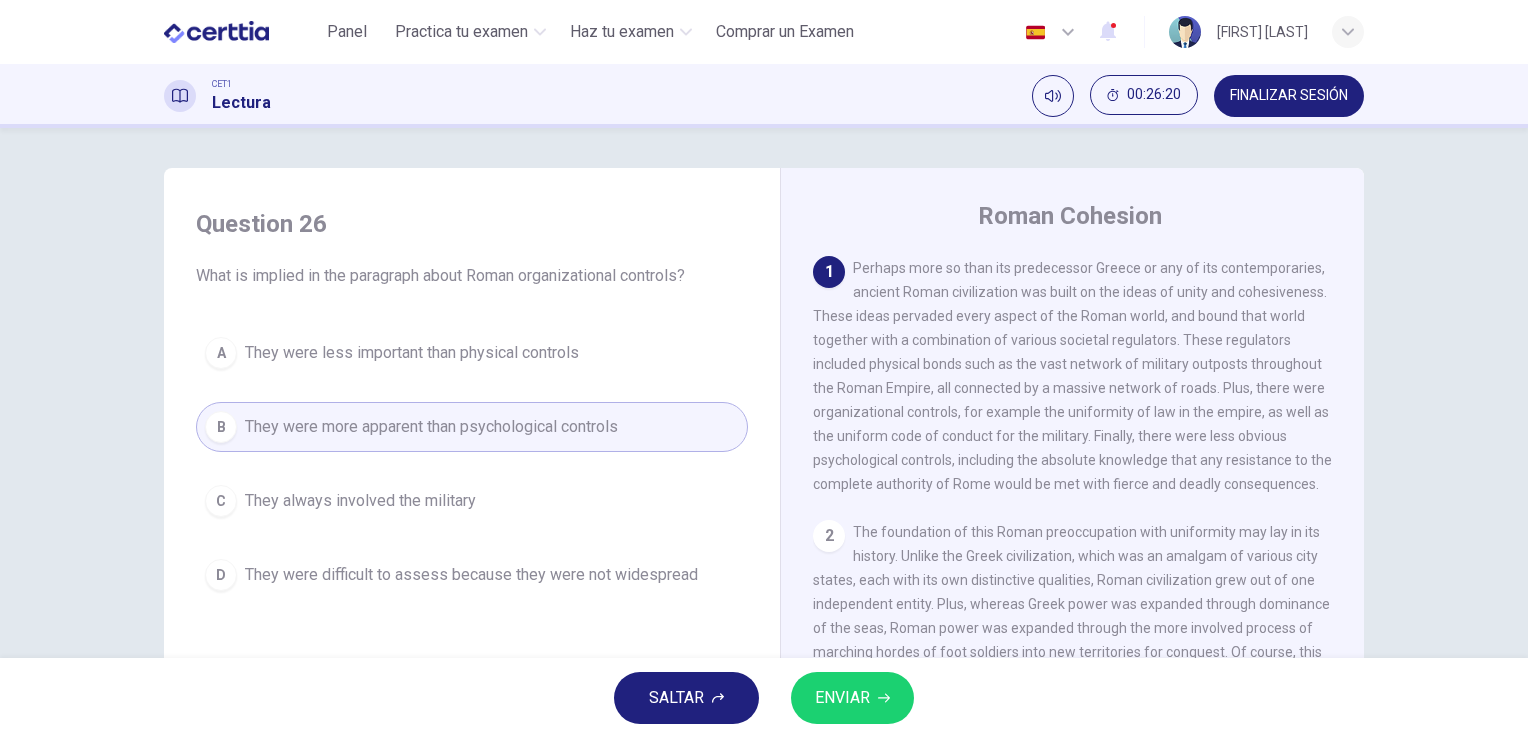 click on "ENVIAR" at bounding box center (842, 698) 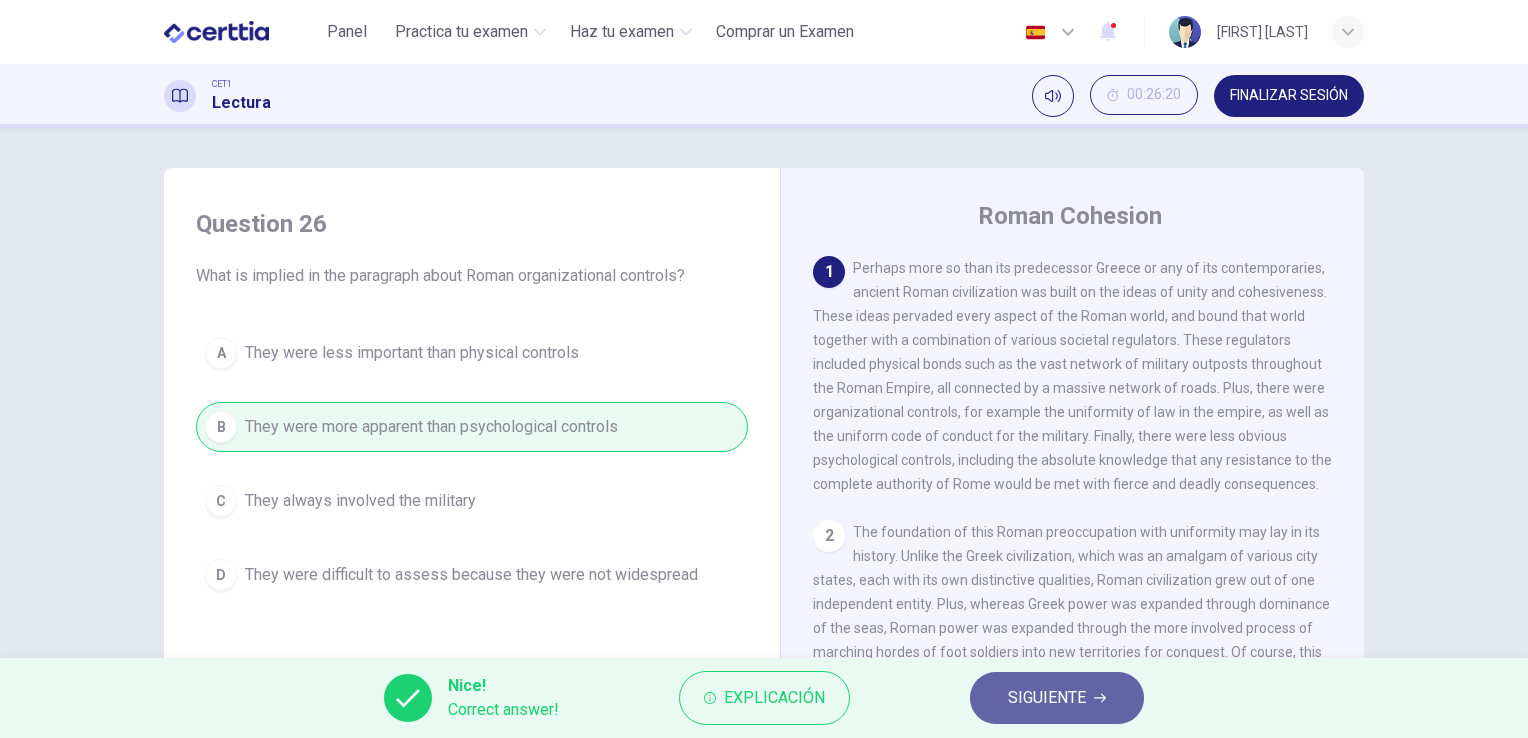 click on "SIGUIENTE" at bounding box center [1047, 698] 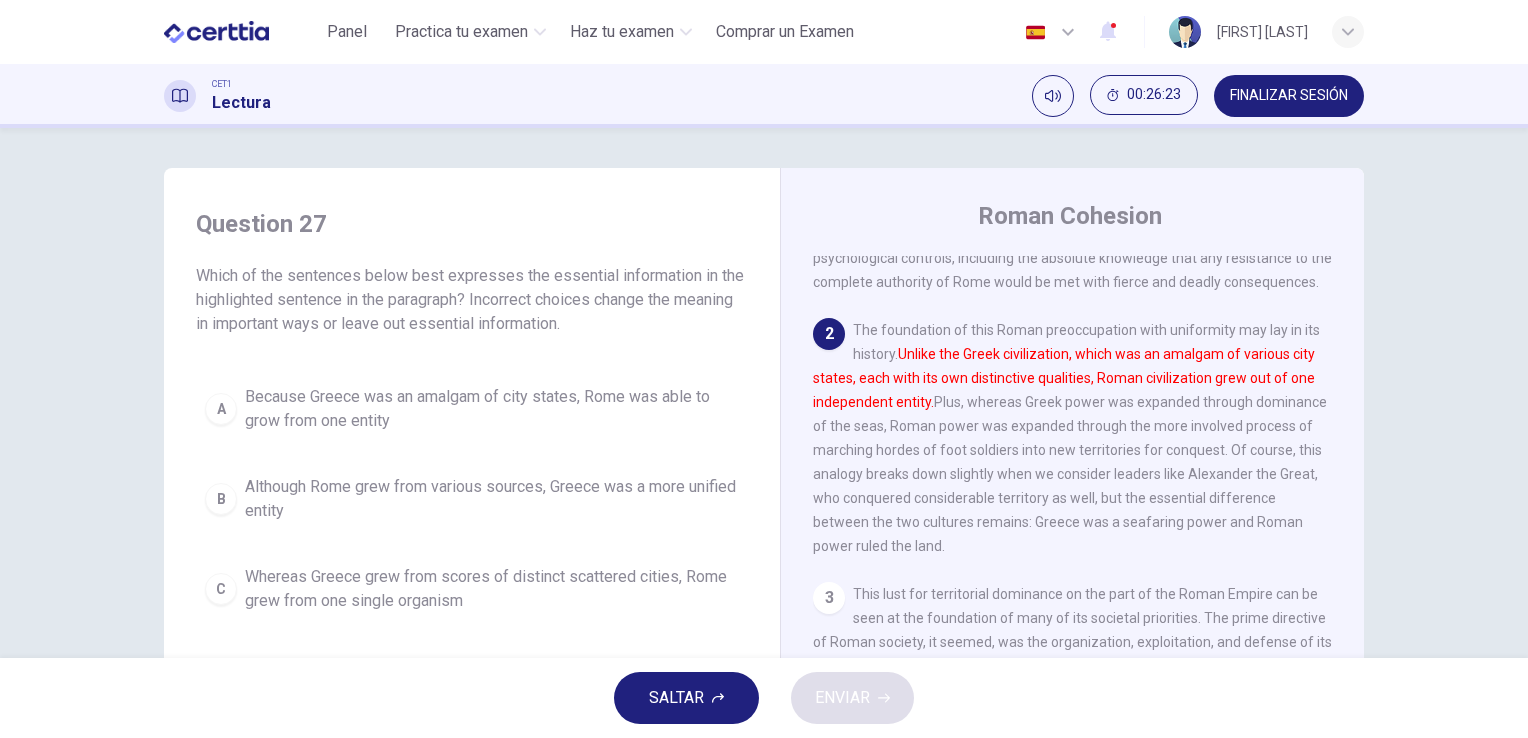 scroll, scrollTop: 200, scrollLeft: 0, axis: vertical 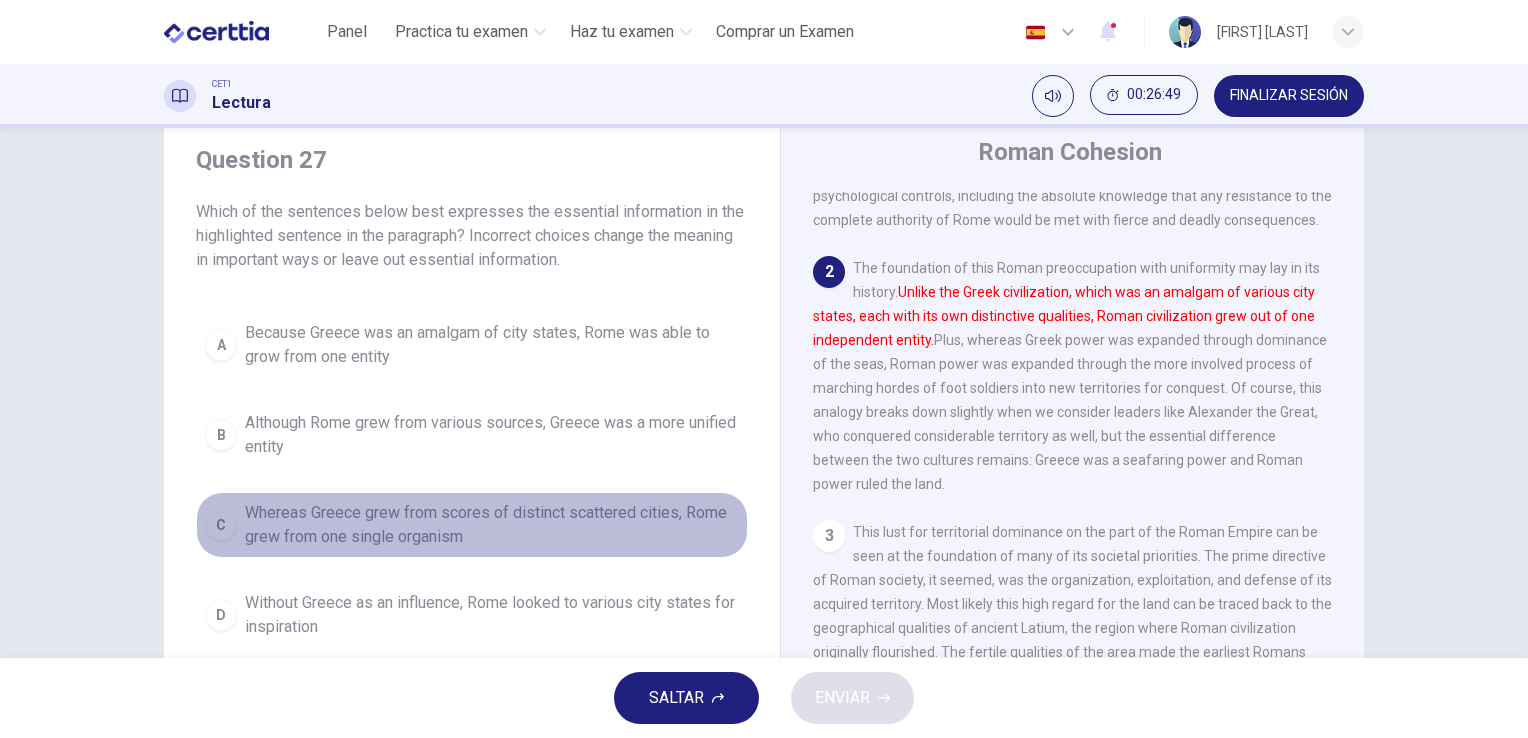 click on "Whereas Greece grew from scores of distinct scattered cities, Rome grew from one
single organism" at bounding box center [492, 345] 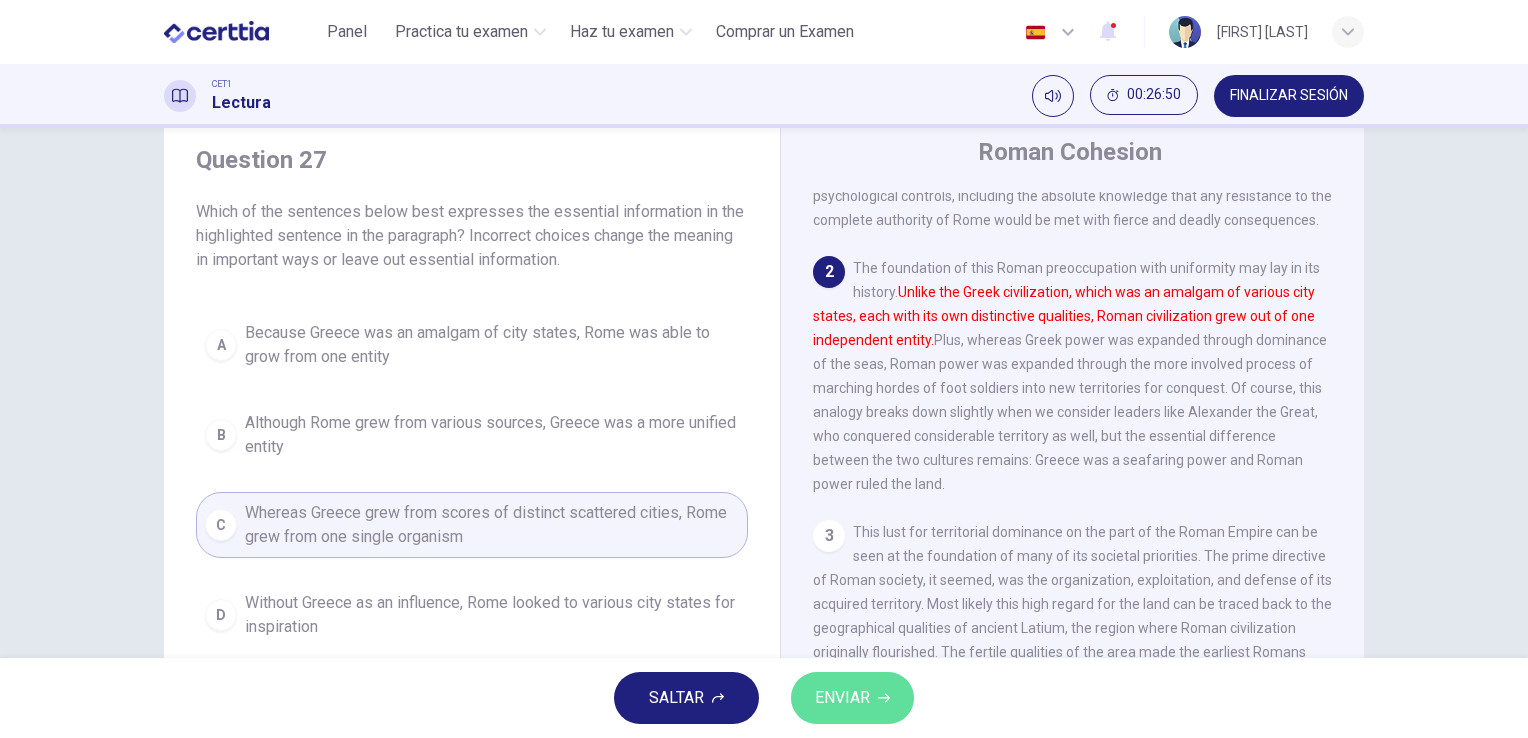 click on "ENVIAR" at bounding box center (842, 698) 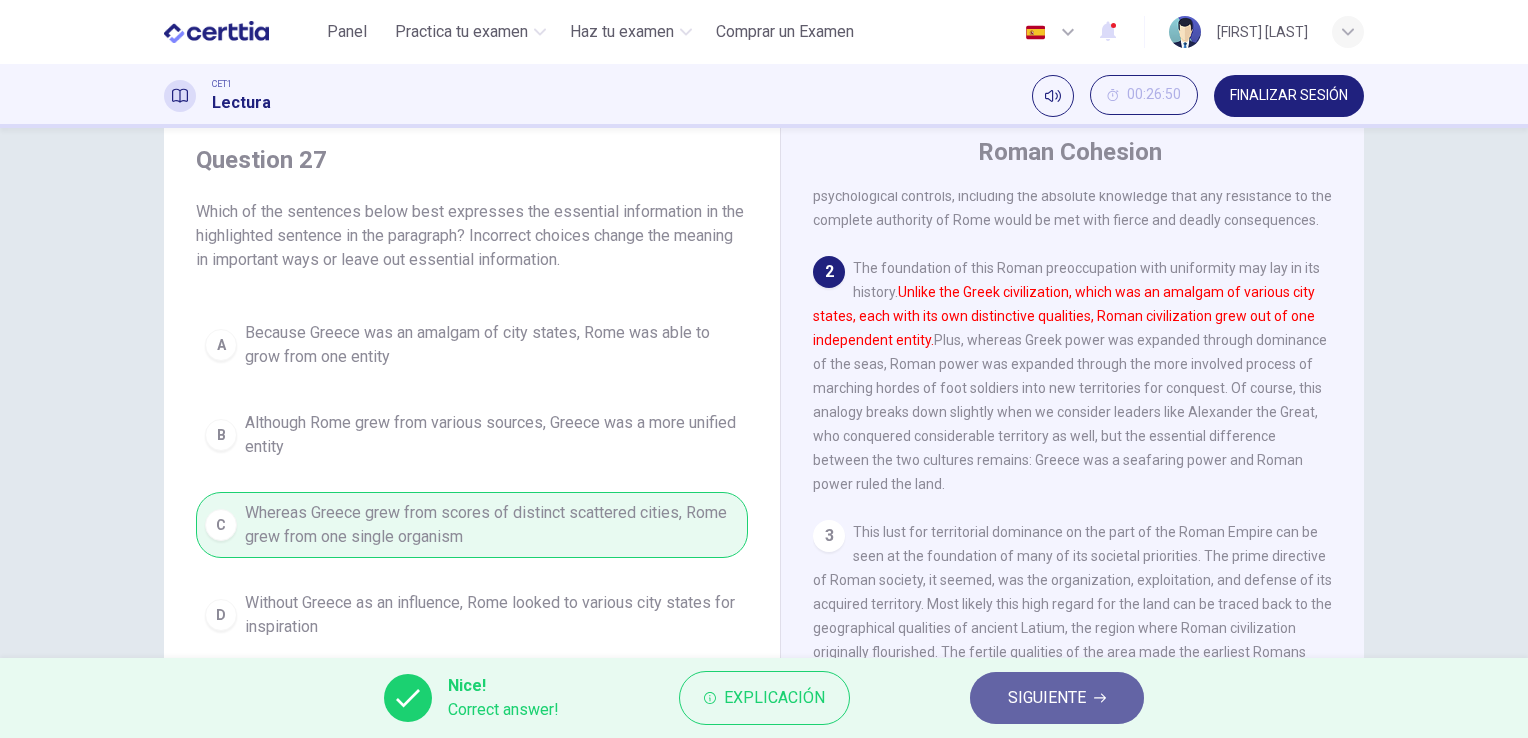 click on "SIGUIENTE" at bounding box center (1047, 698) 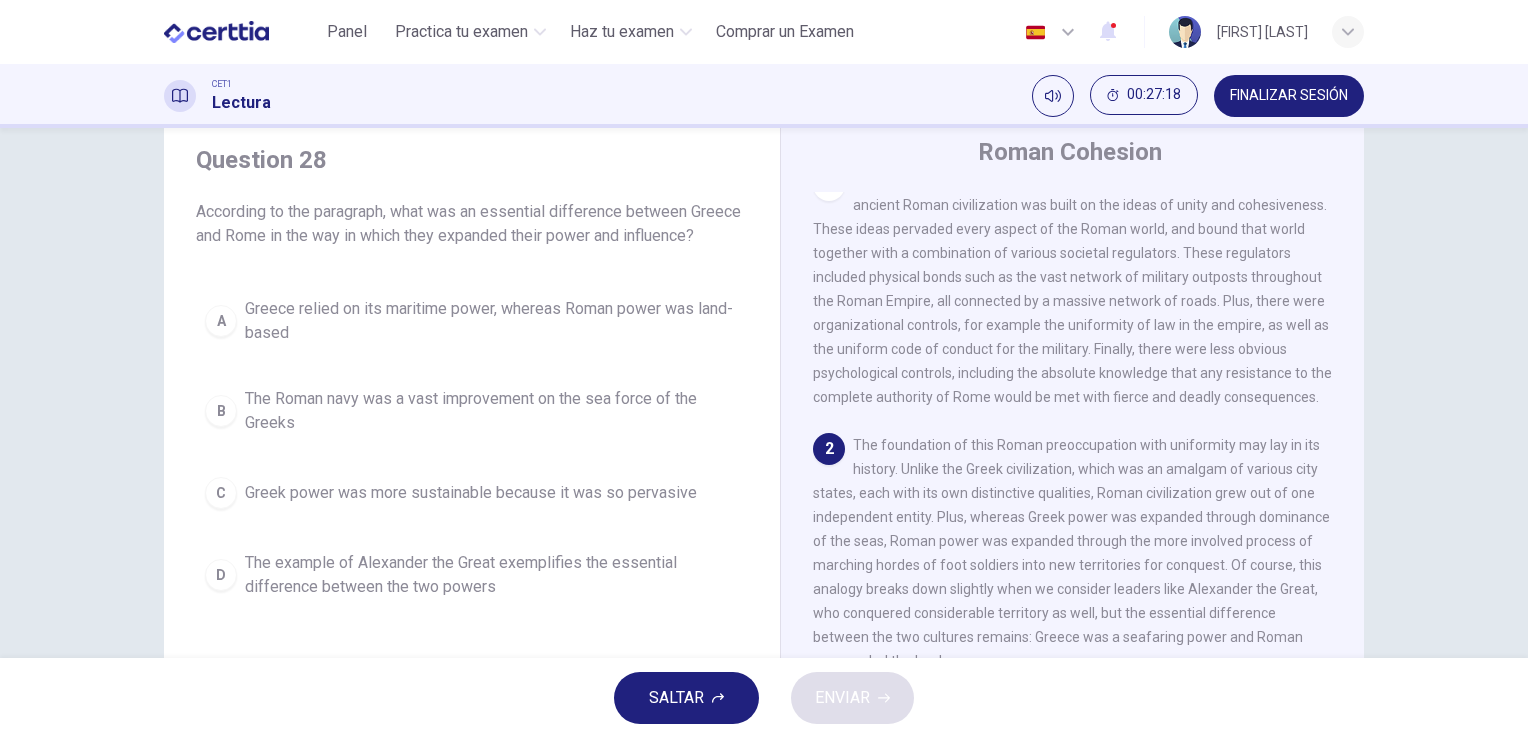 scroll, scrollTop: 0, scrollLeft: 0, axis: both 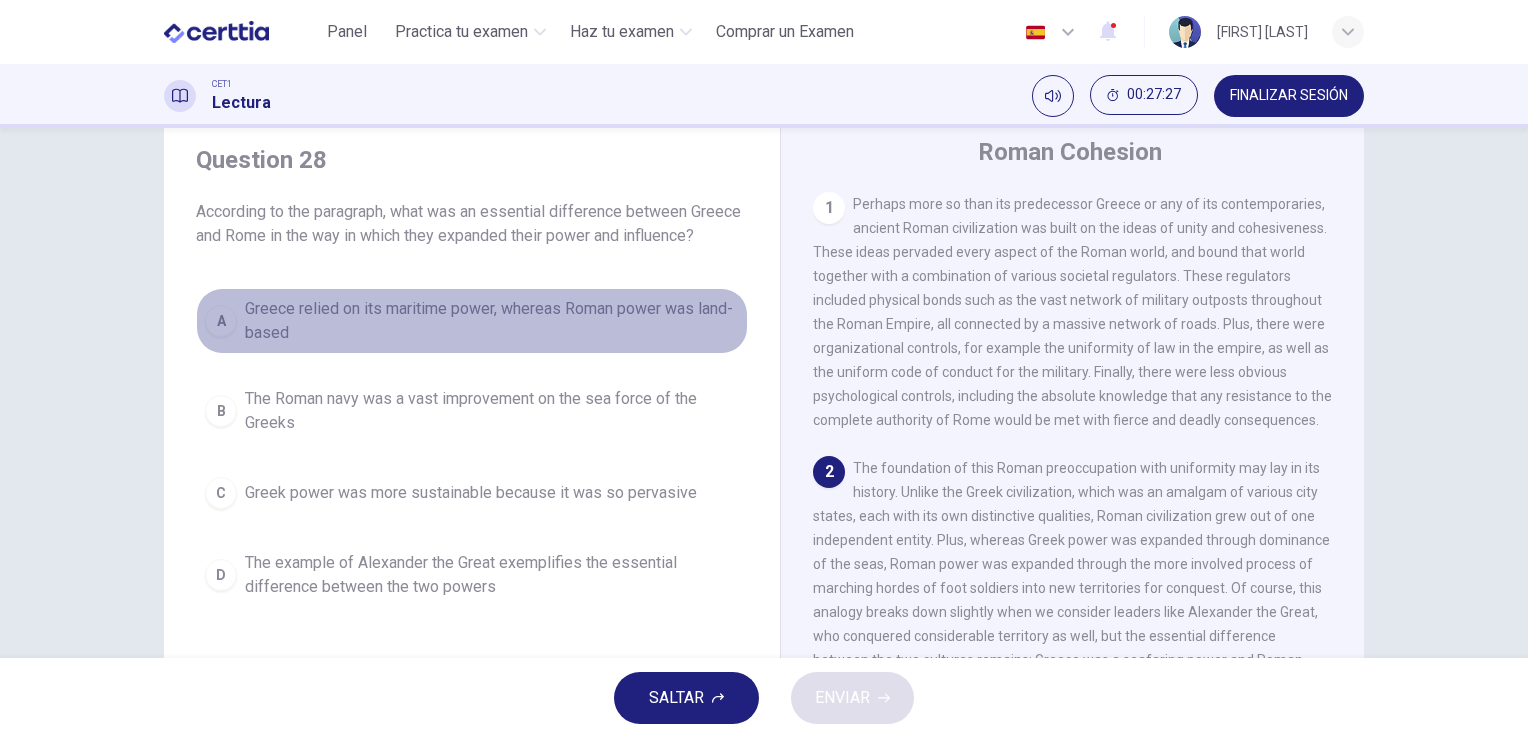 click on "Greece relied on its maritime power, whereas Roman power was land-based" at bounding box center (492, 321) 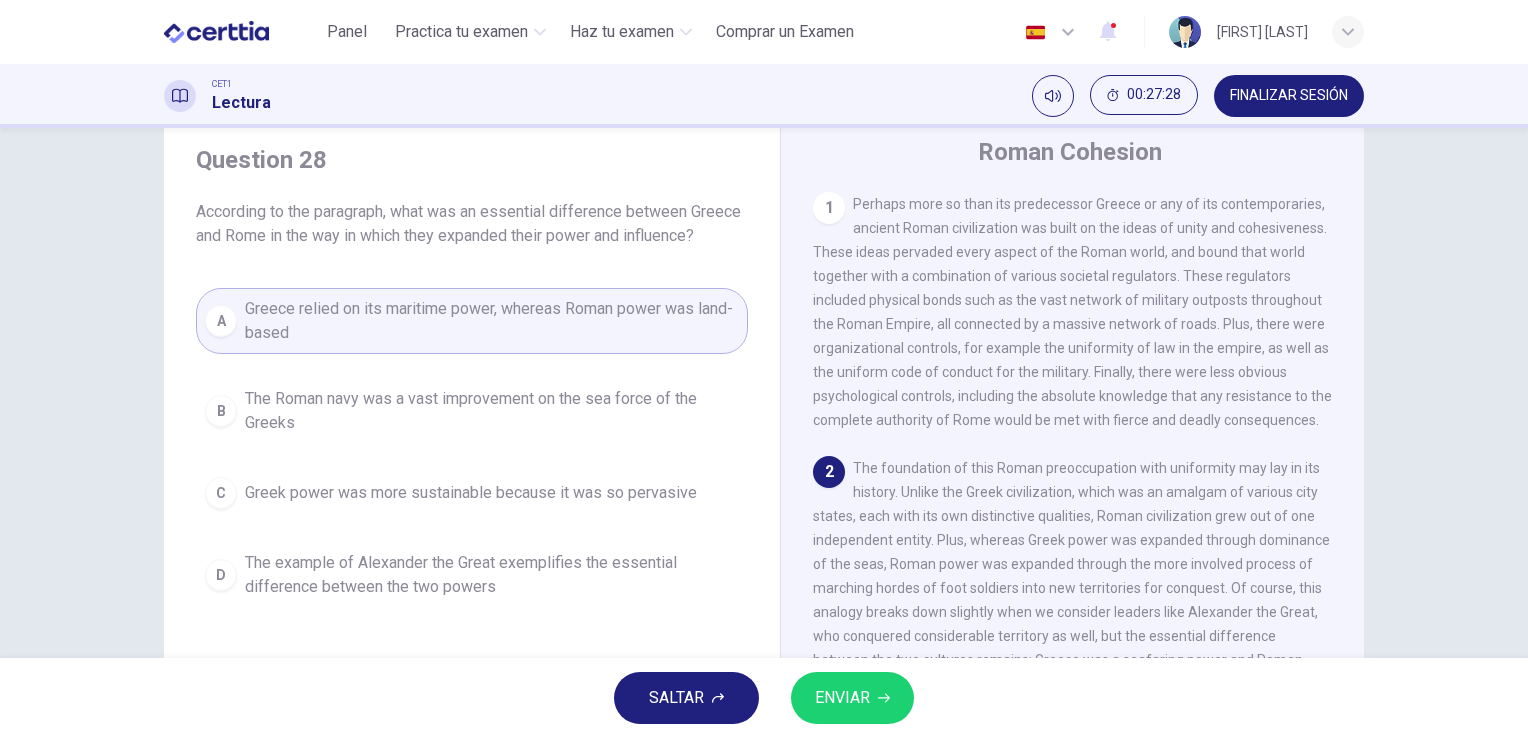 click on "ENVIAR" at bounding box center [842, 698] 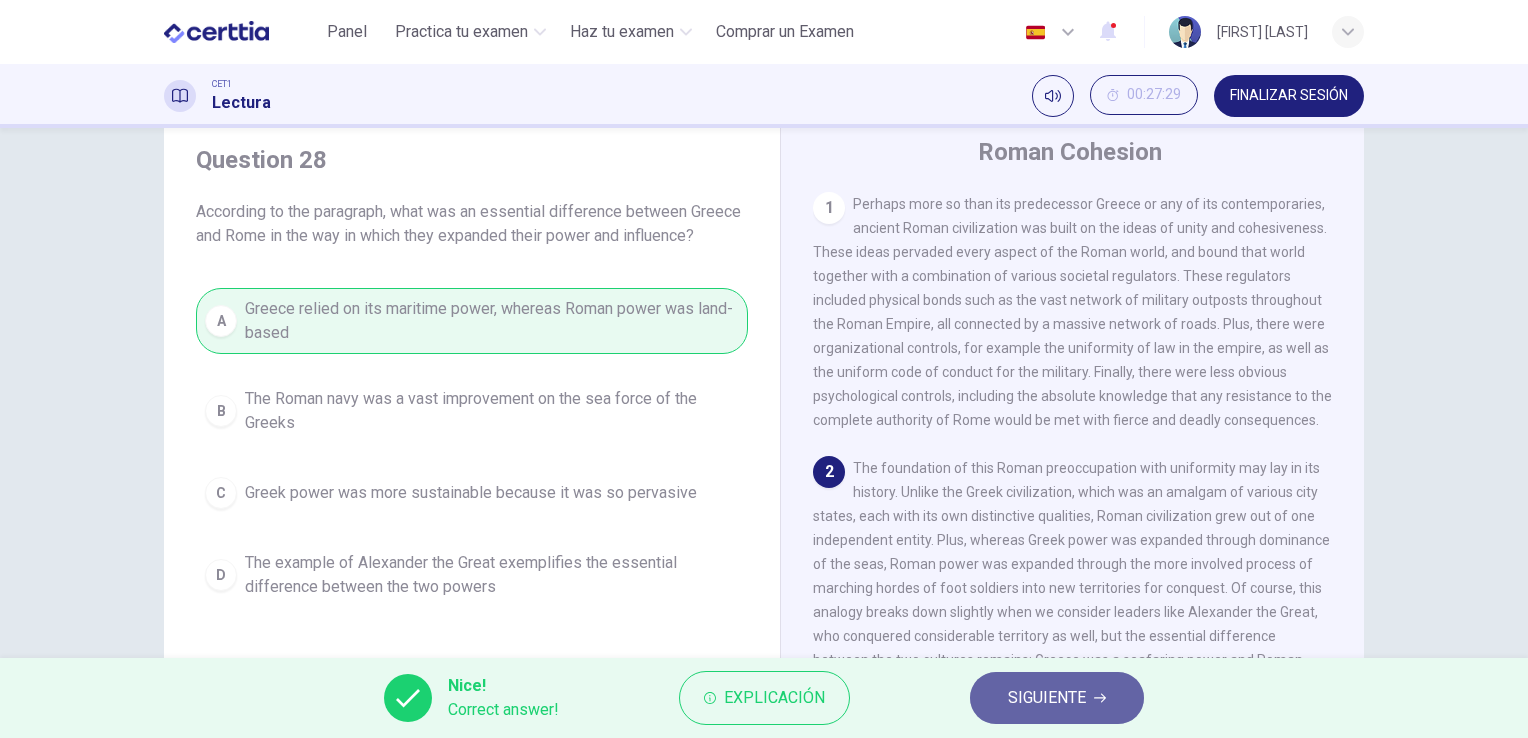 click on "SIGUIENTE" at bounding box center (1057, 698) 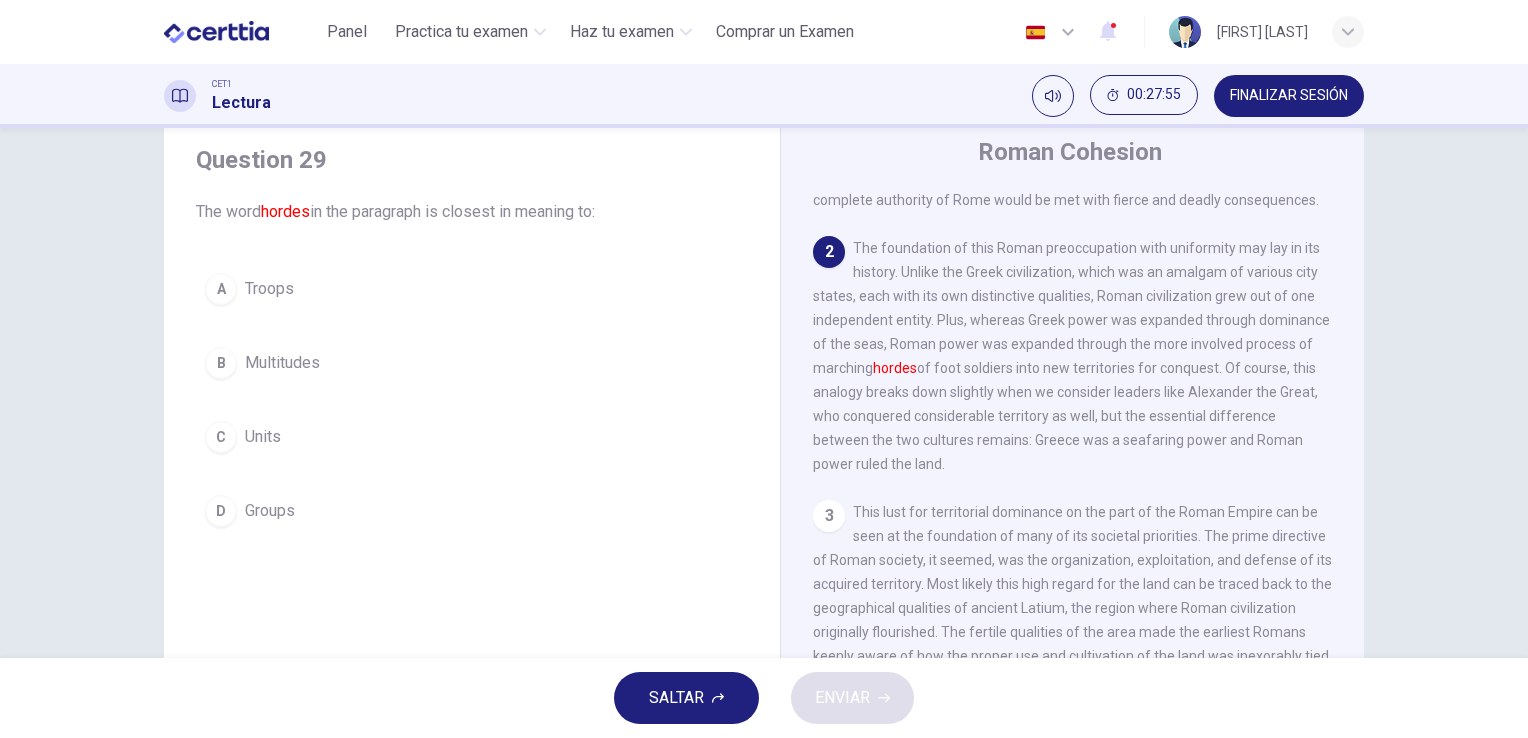 scroll, scrollTop: 223, scrollLeft: 0, axis: vertical 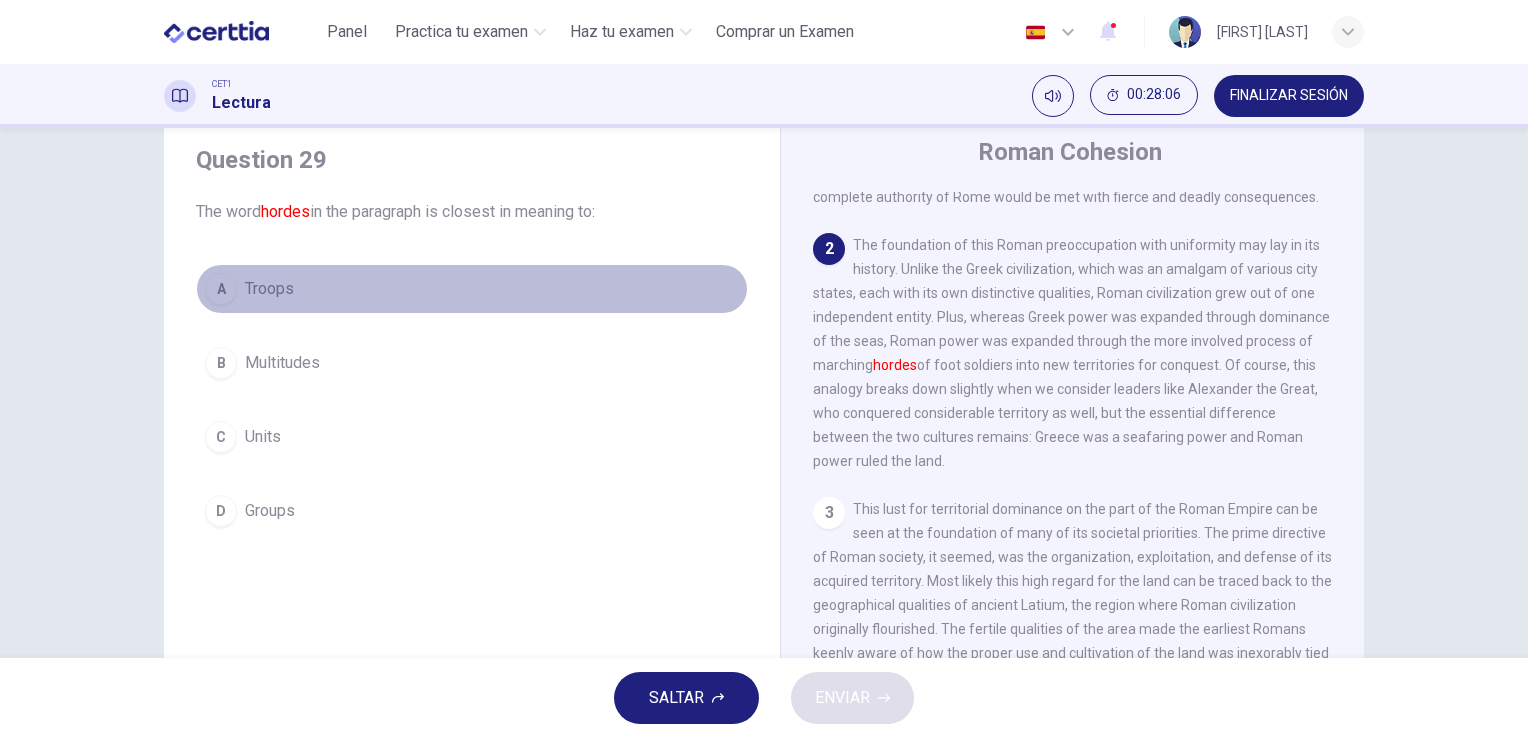 click on "A Troops" at bounding box center [472, 289] 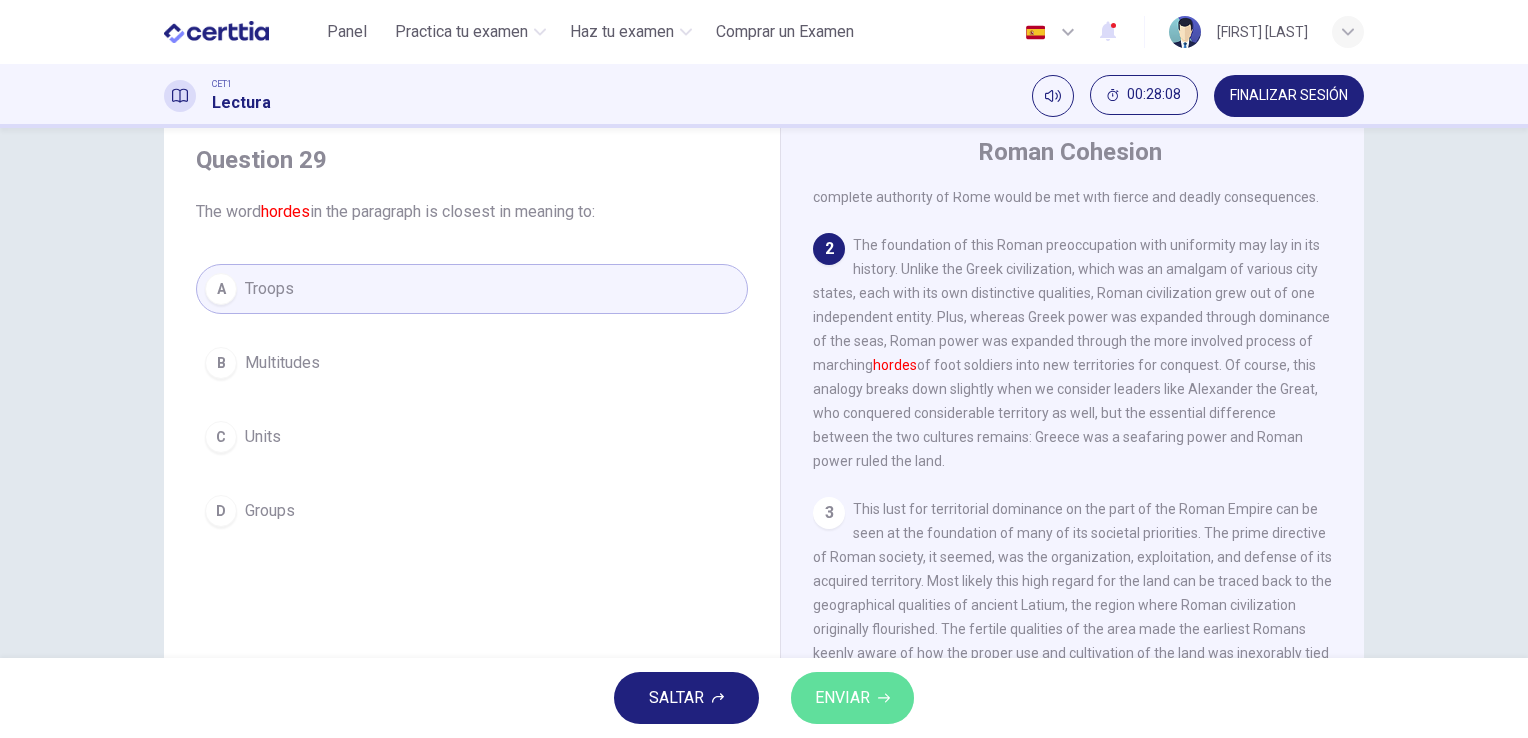 click on "ENVIAR" at bounding box center [852, 698] 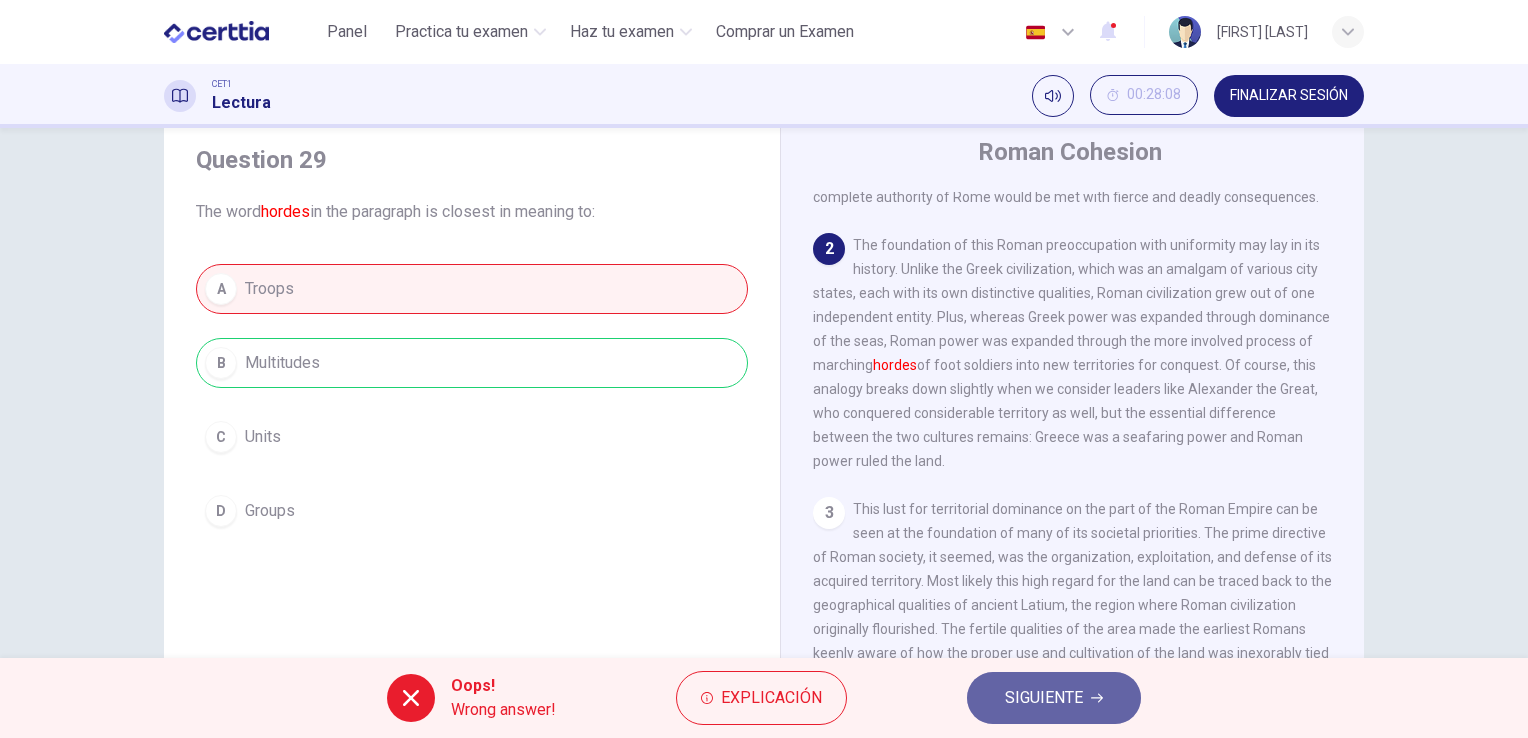 click on "SIGUIENTE" at bounding box center (1044, 698) 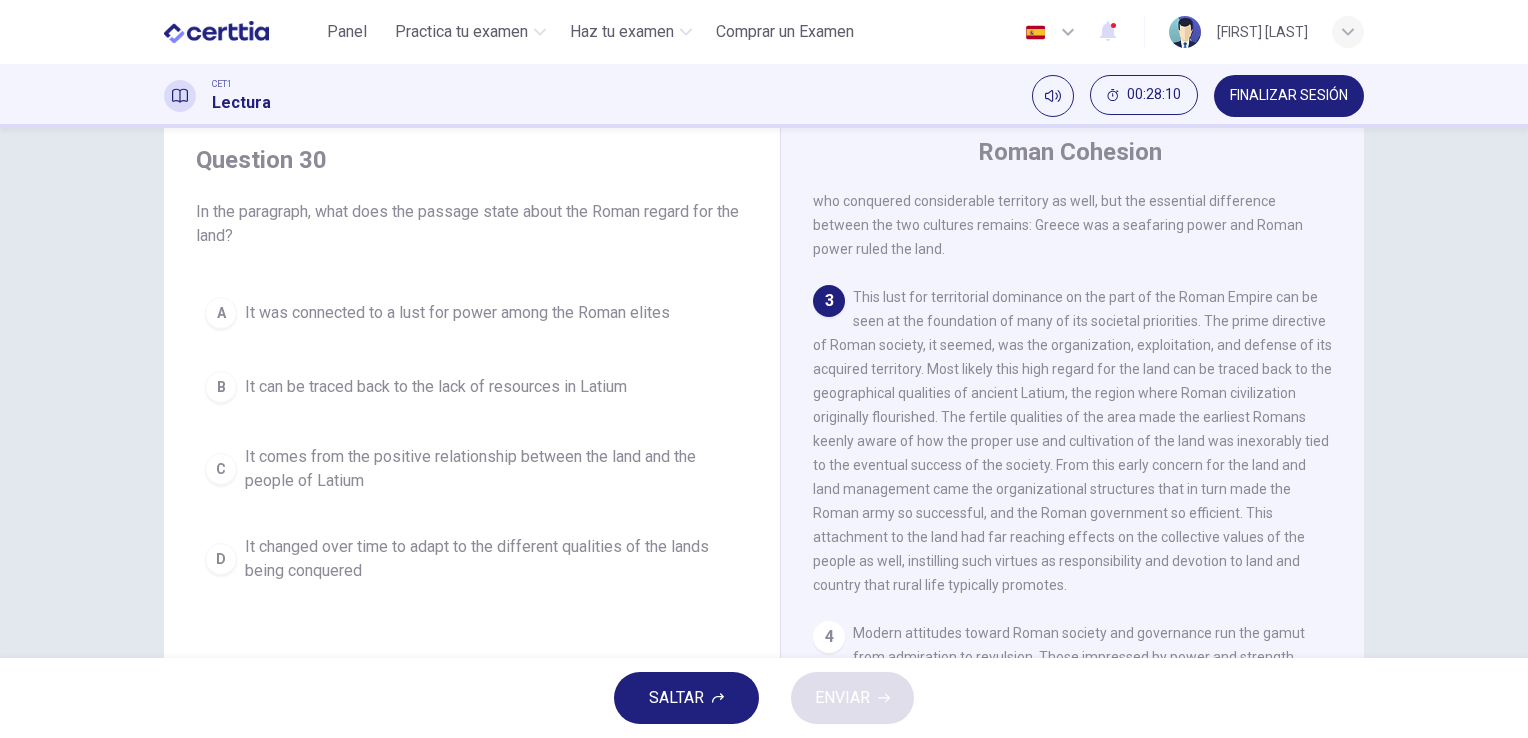 scroll, scrollTop: 440, scrollLeft: 0, axis: vertical 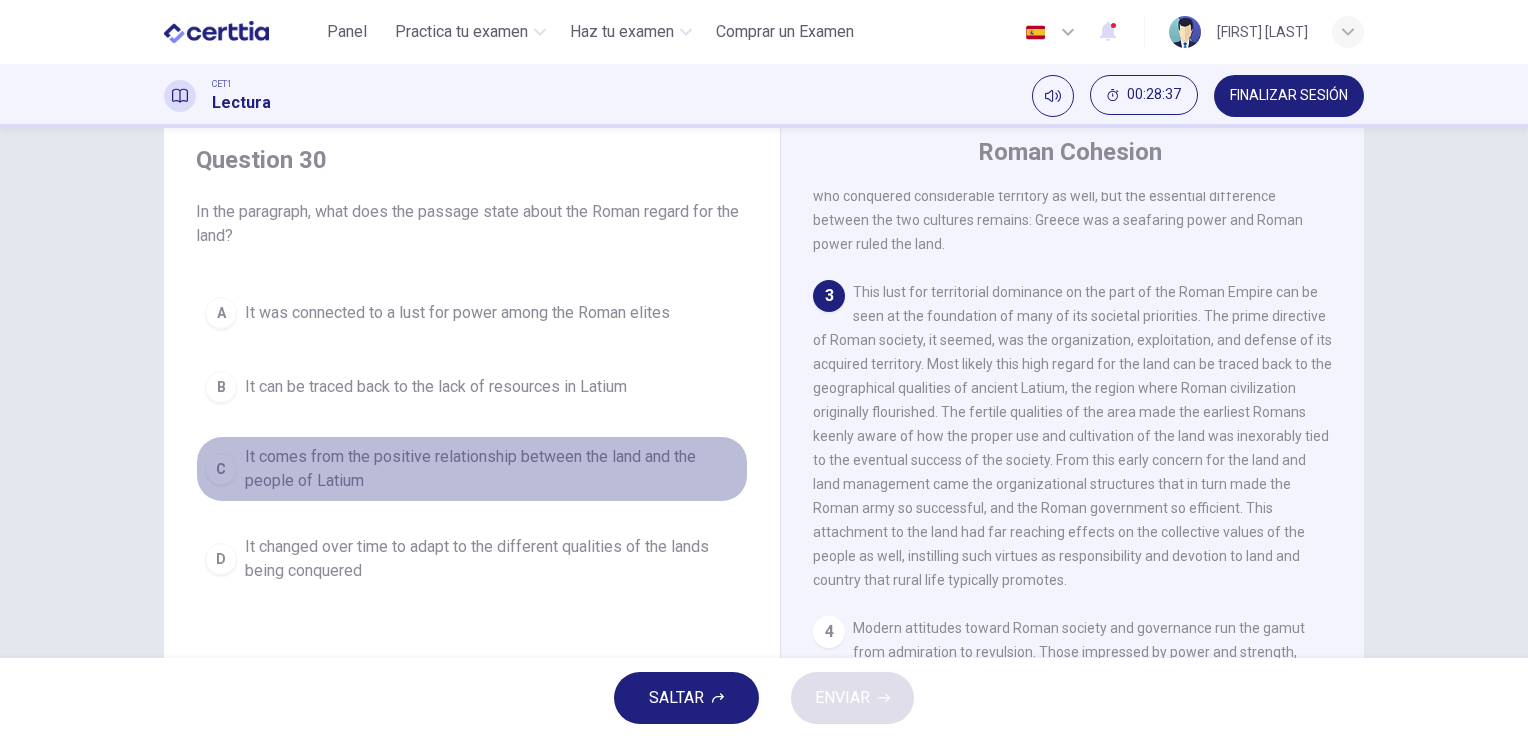 click on "It comes from the positive relationship between the land and the people of Latium" at bounding box center (457, 313) 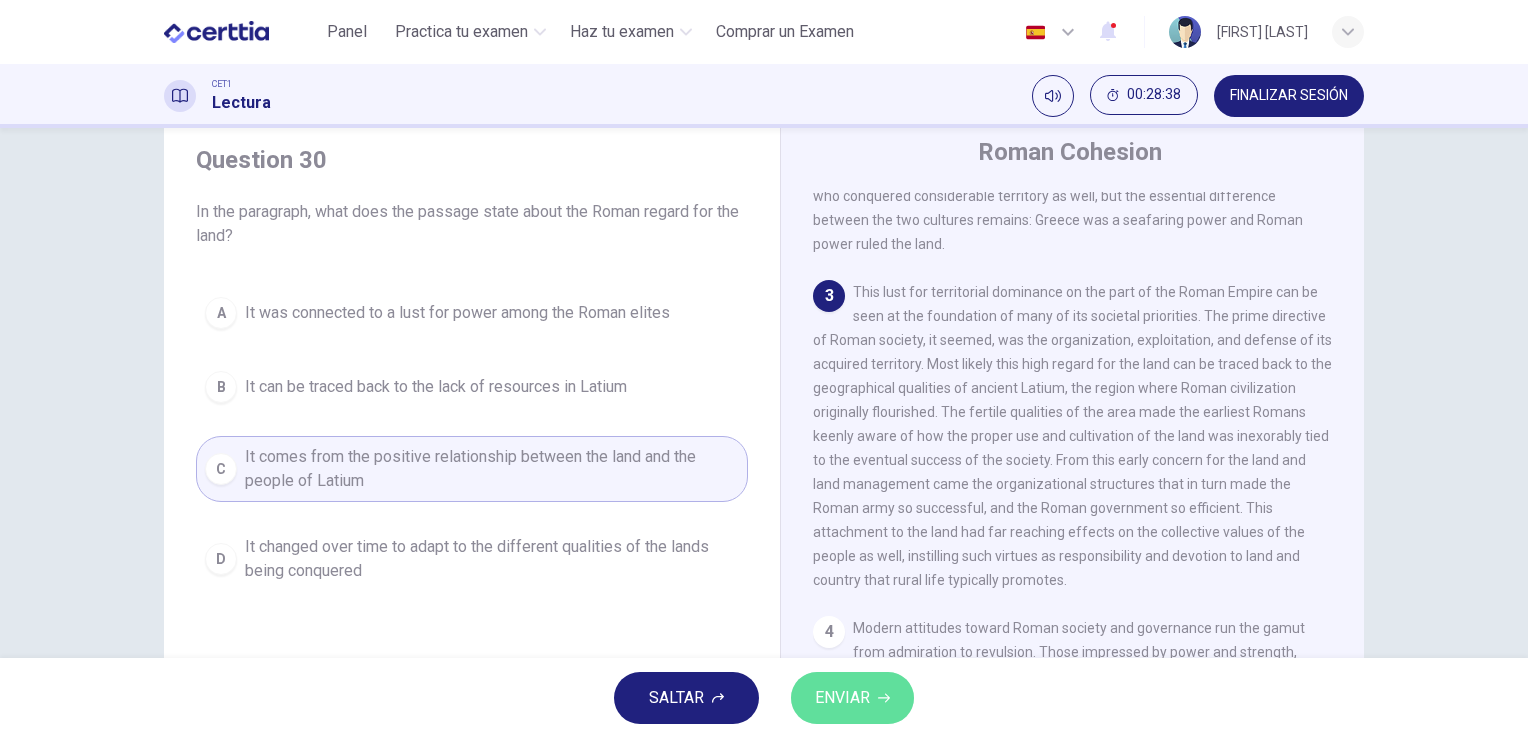 click on "ENVIAR" at bounding box center (852, 698) 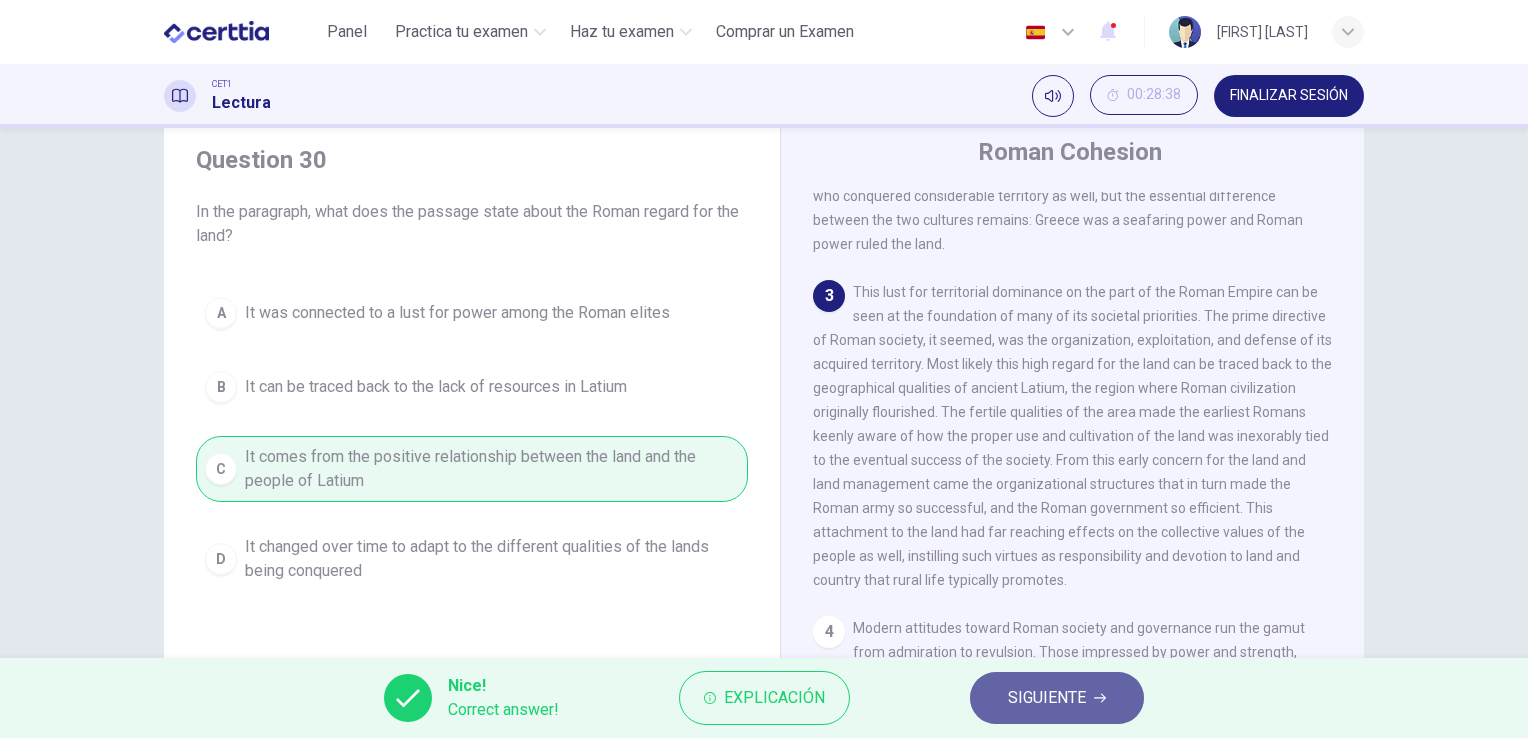 click on "SIGUIENTE" at bounding box center [1047, 698] 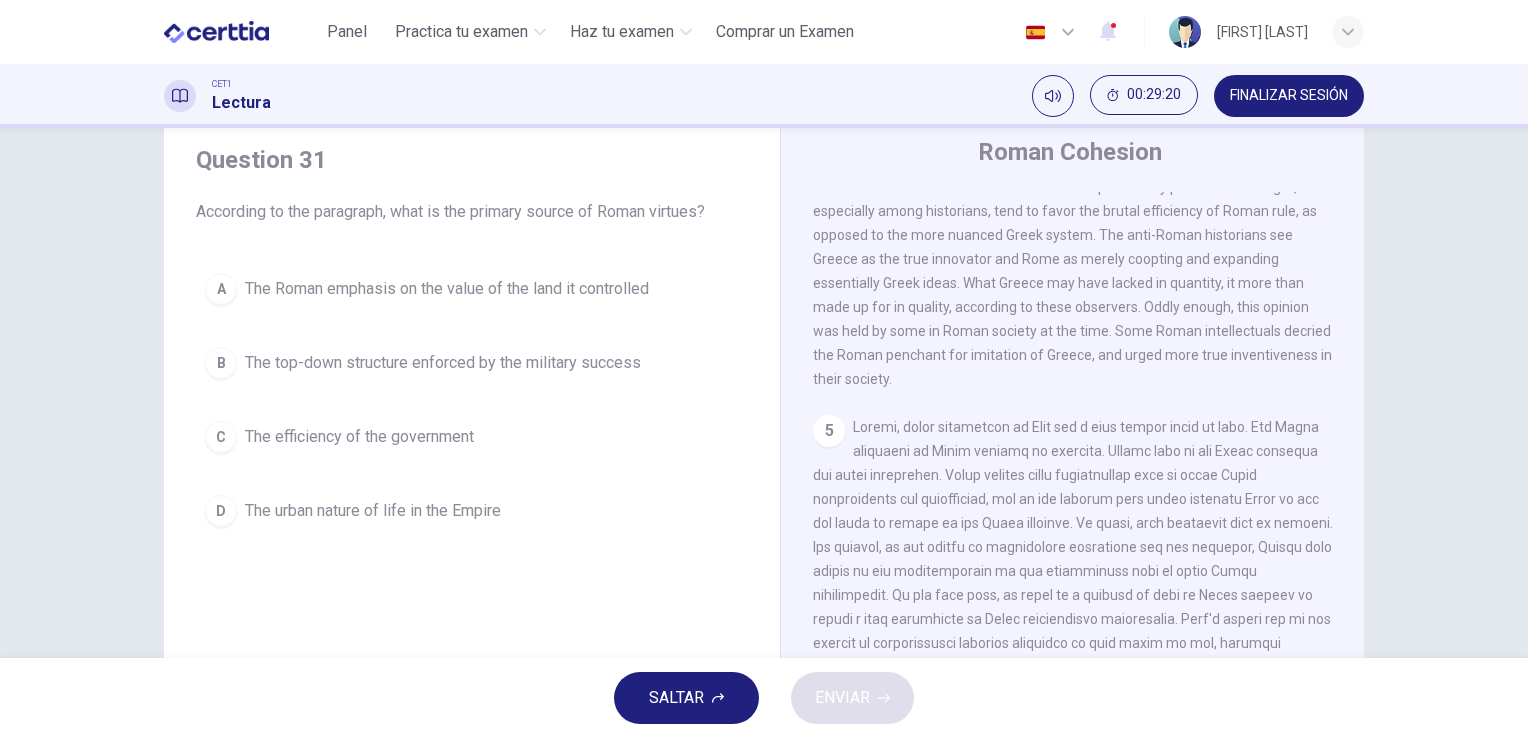 scroll, scrollTop: 976, scrollLeft: 0, axis: vertical 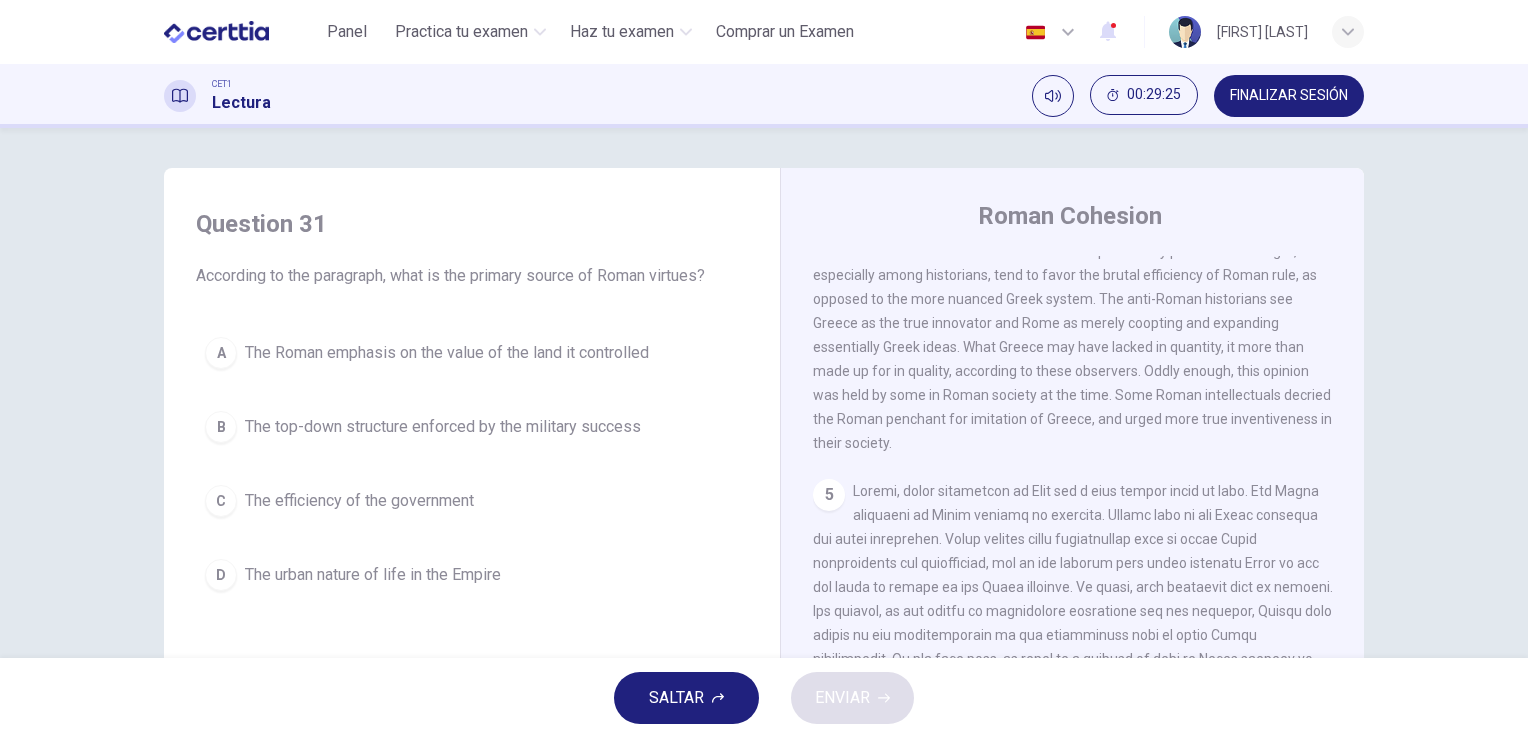 click on "The Roman emphasis on the value of the land it controlled" at bounding box center (447, 353) 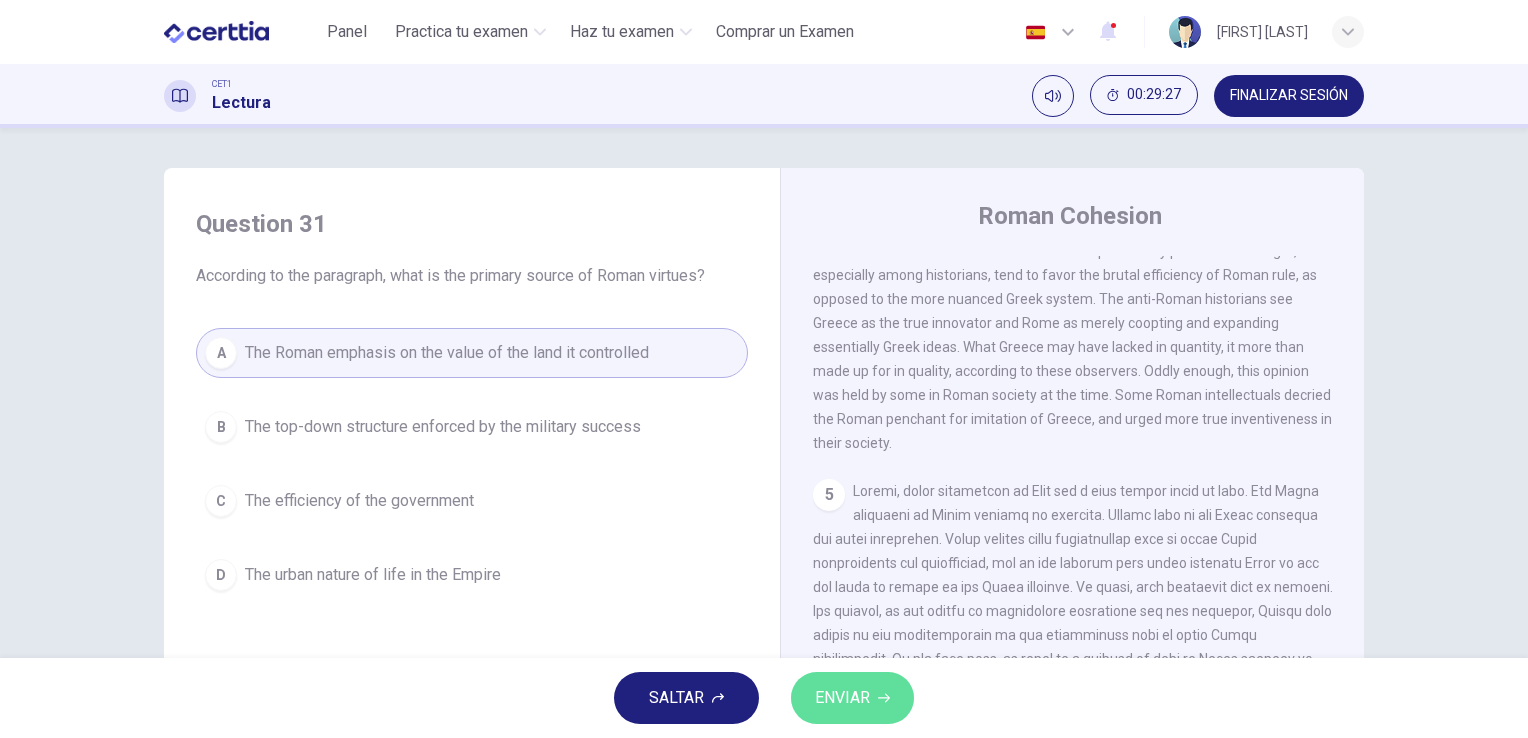 click on "ENVIAR" at bounding box center (842, 698) 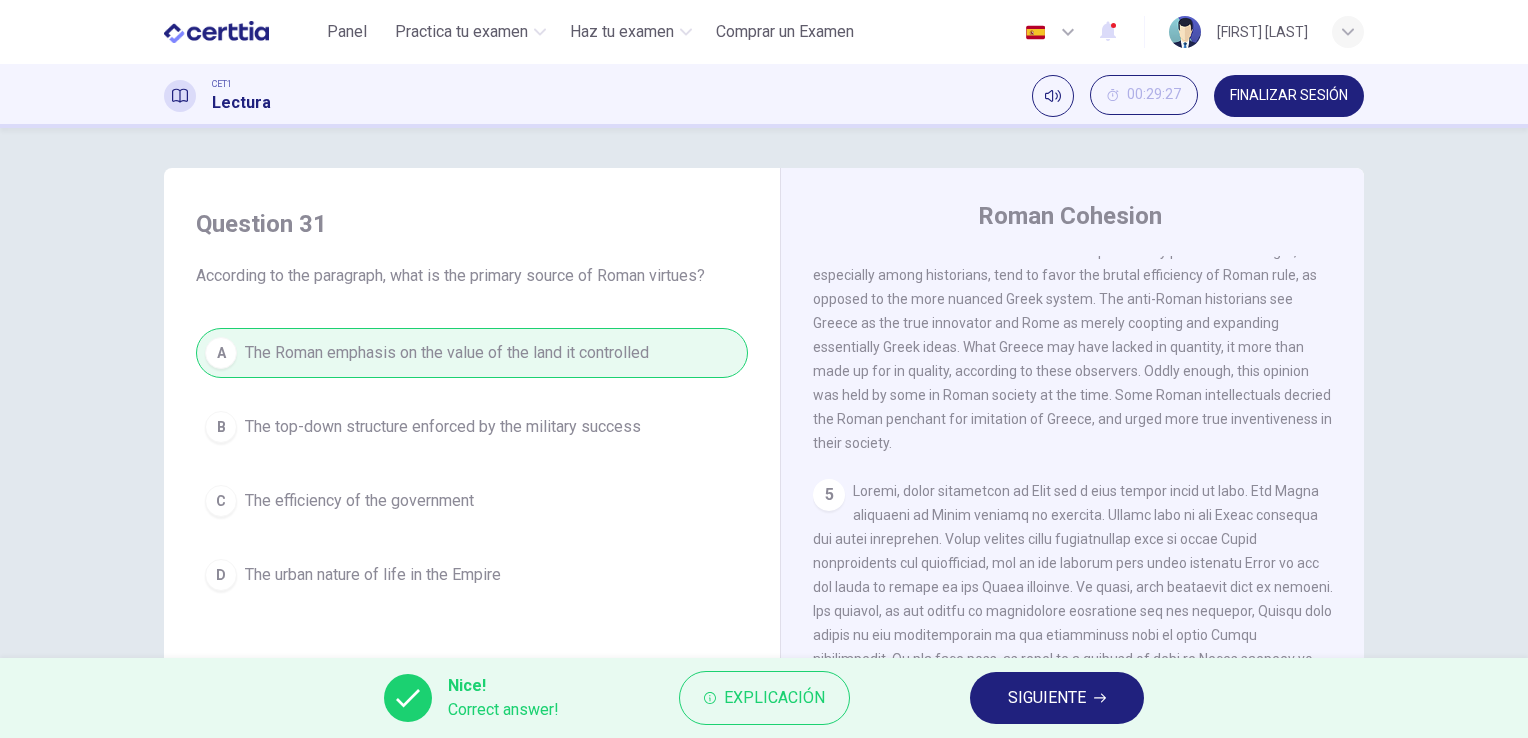 click on "SIGUIENTE" at bounding box center [1047, 698] 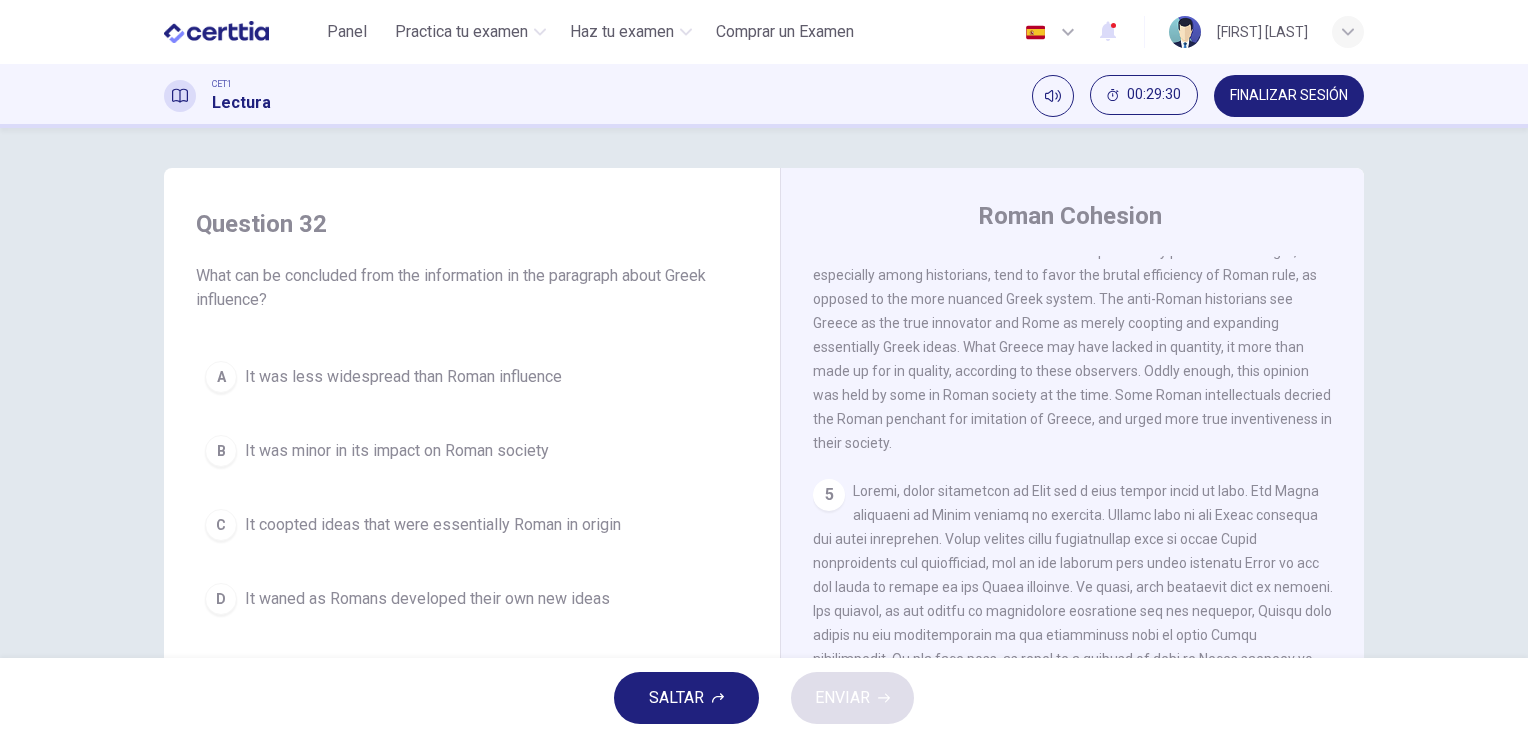 scroll, scrollTop: 244, scrollLeft: 0, axis: vertical 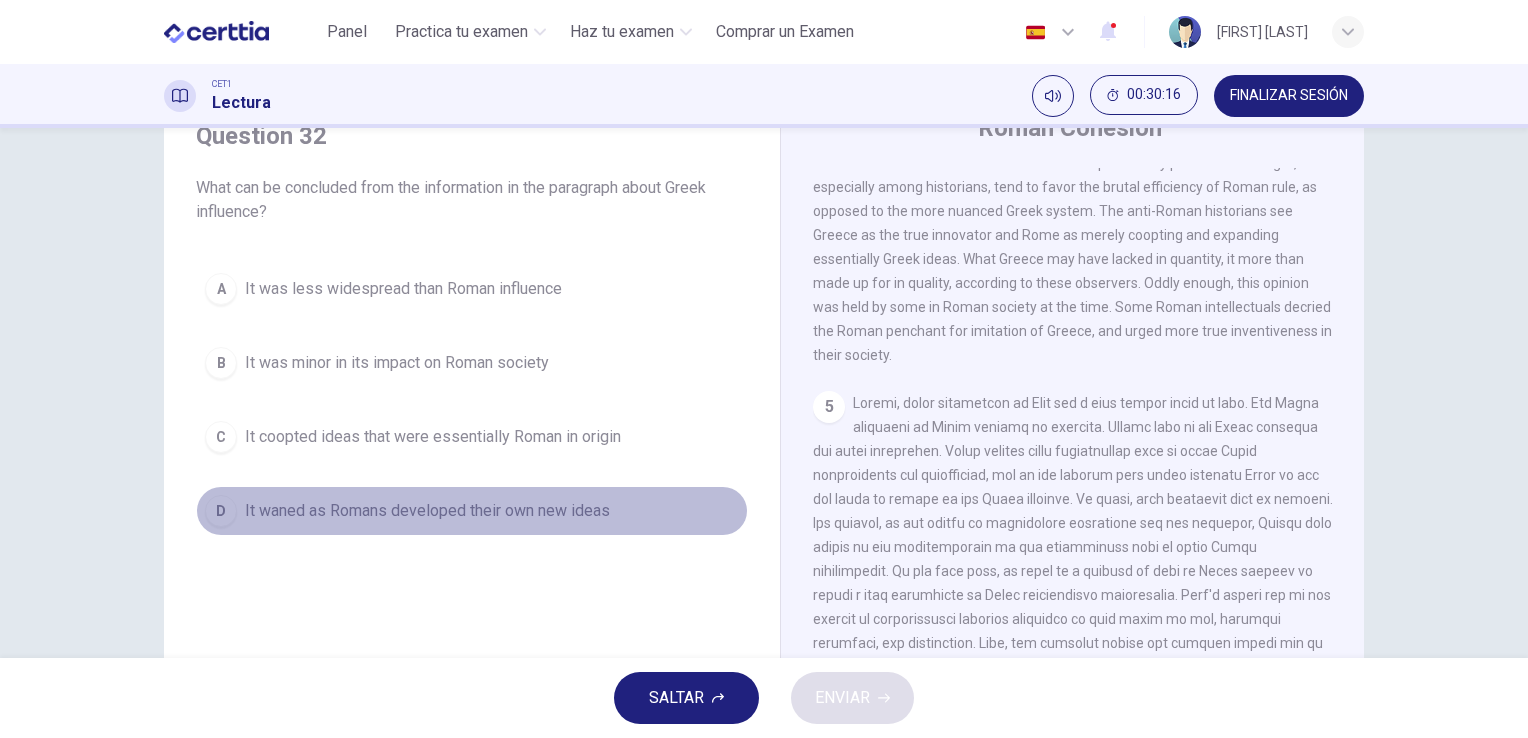 click on "It waned as Romans developed their own new ideas" at bounding box center [403, 289] 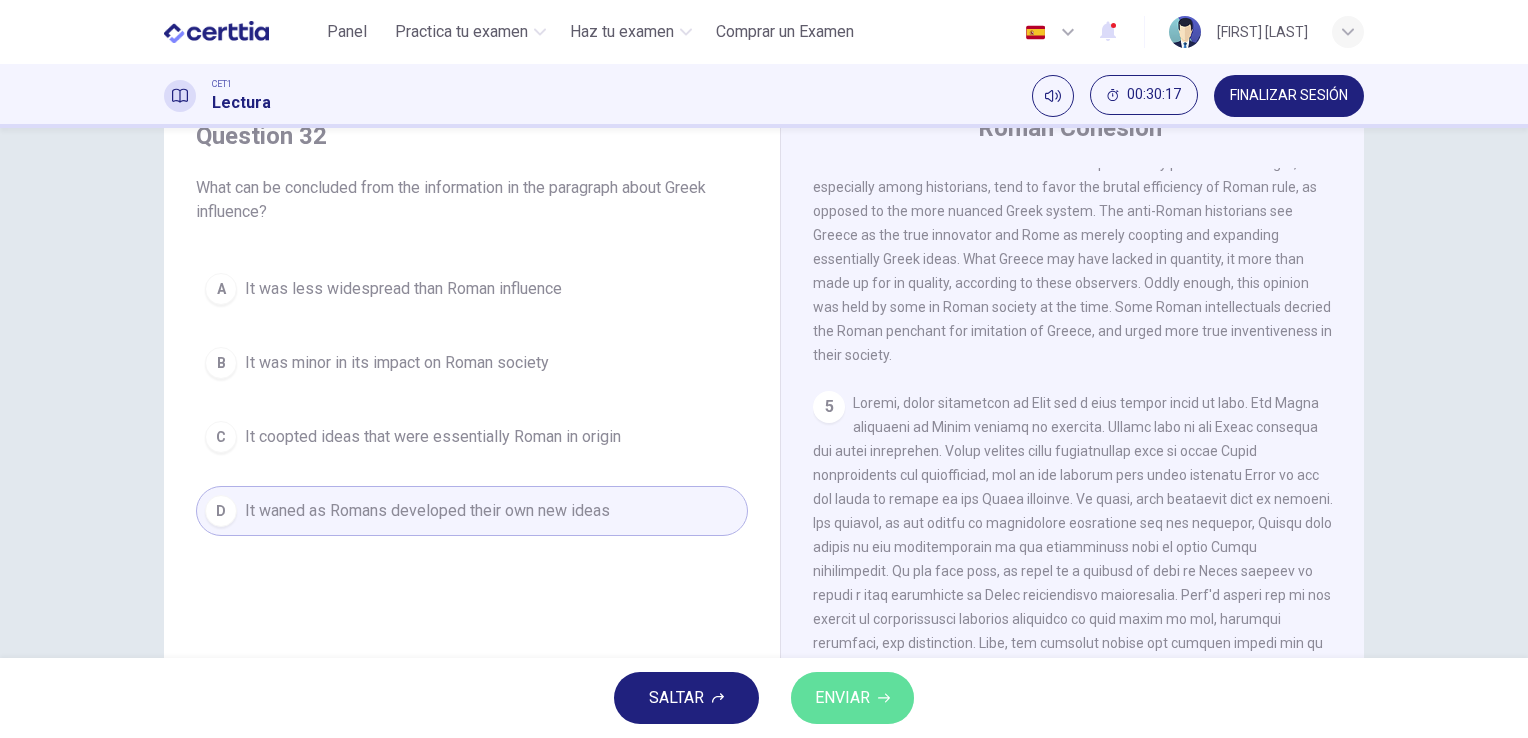 click on "ENVIAR" at bounding box center [842, 698] 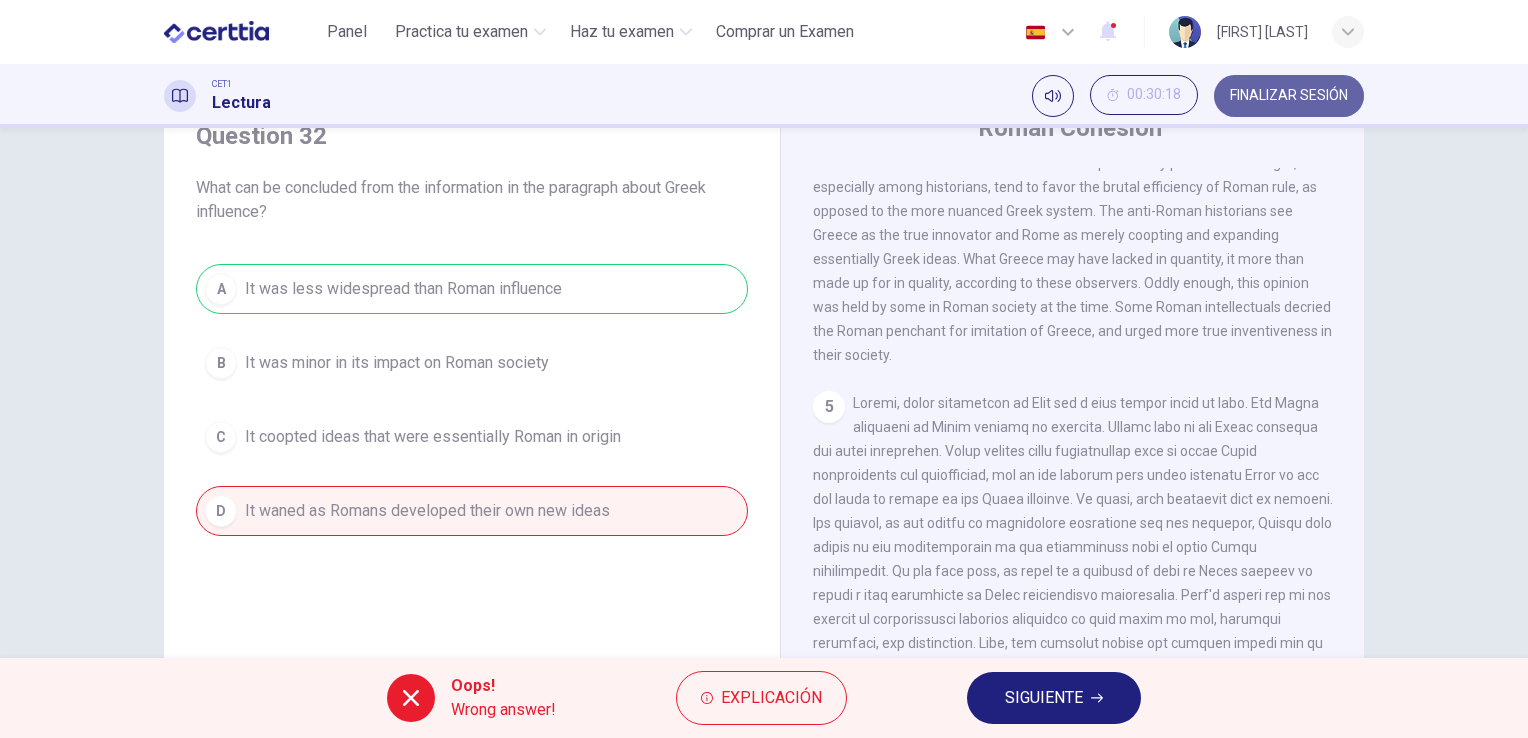 click on "FINALIZAR SESIÓN" at bounding box center (1289, 96) 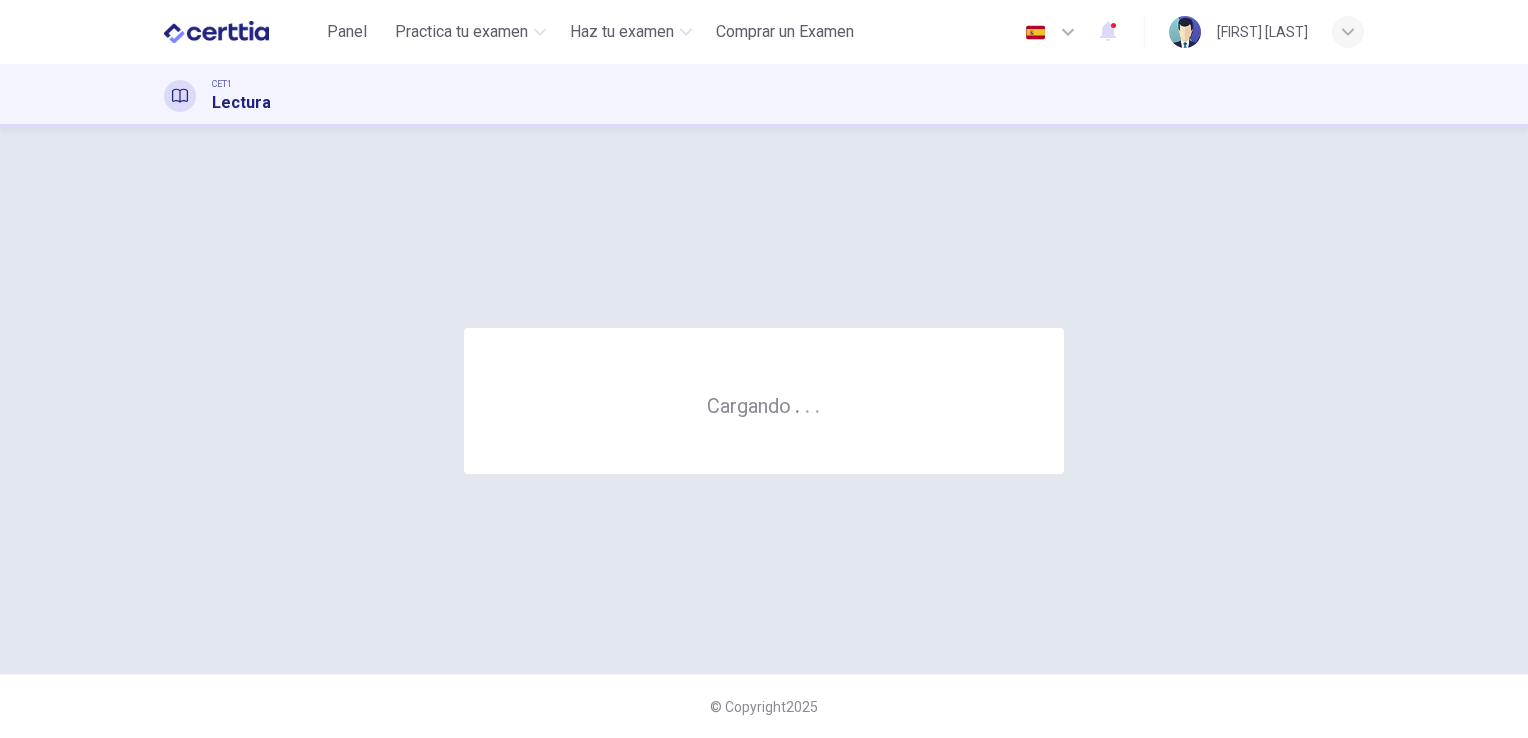 scroll, scrollTop: 0, scrollLeft: 0, axis: both 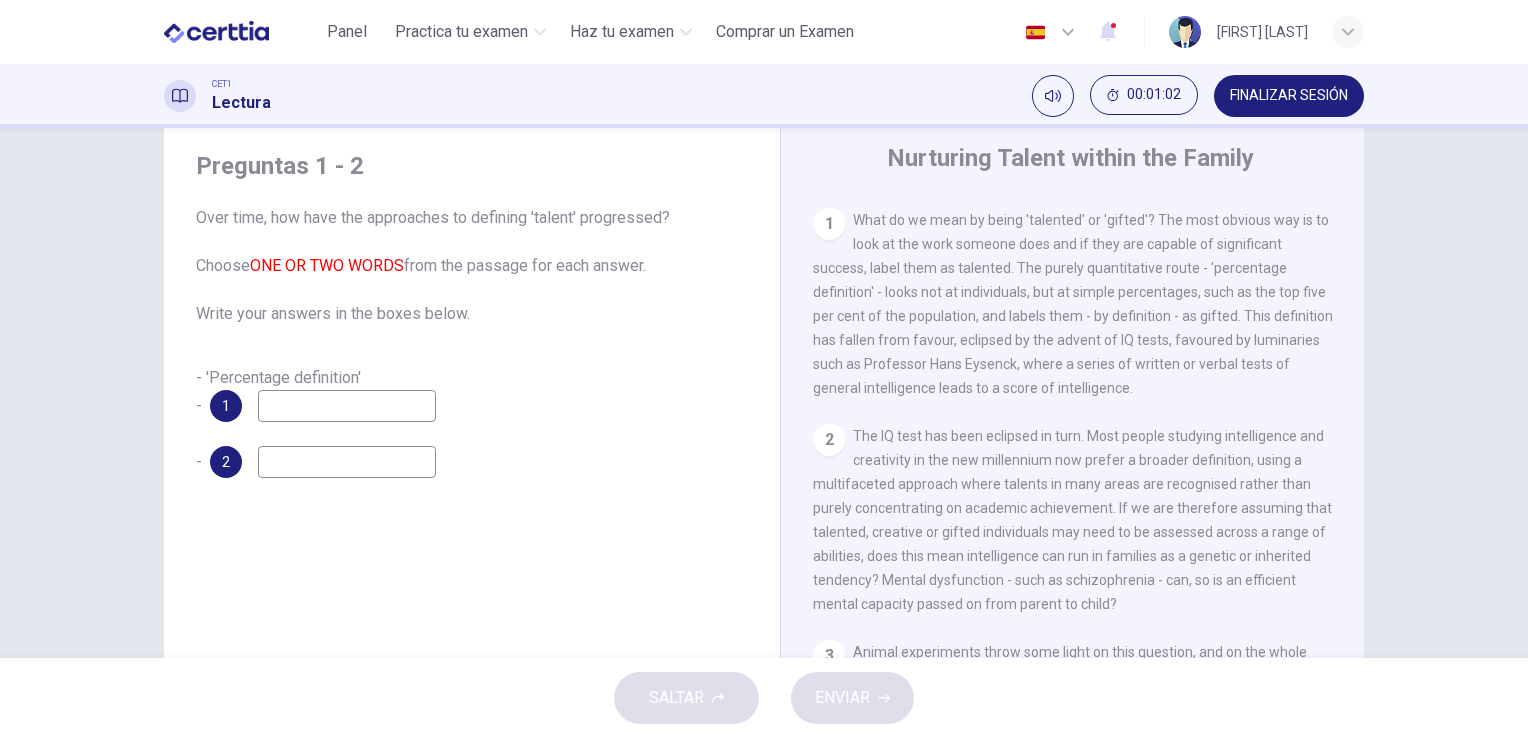click at bounding box center [347, 406] 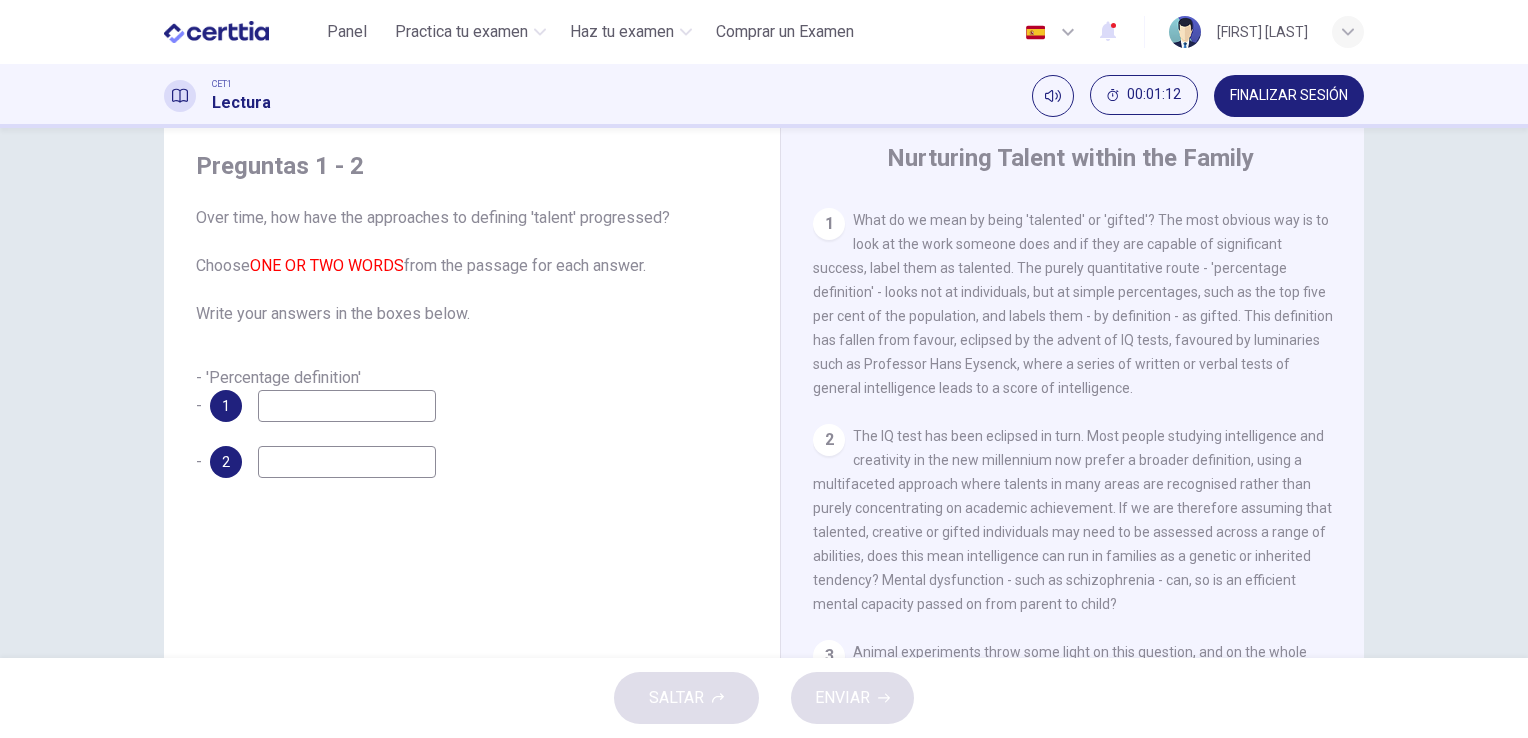 click at bounding box center [347, 406] 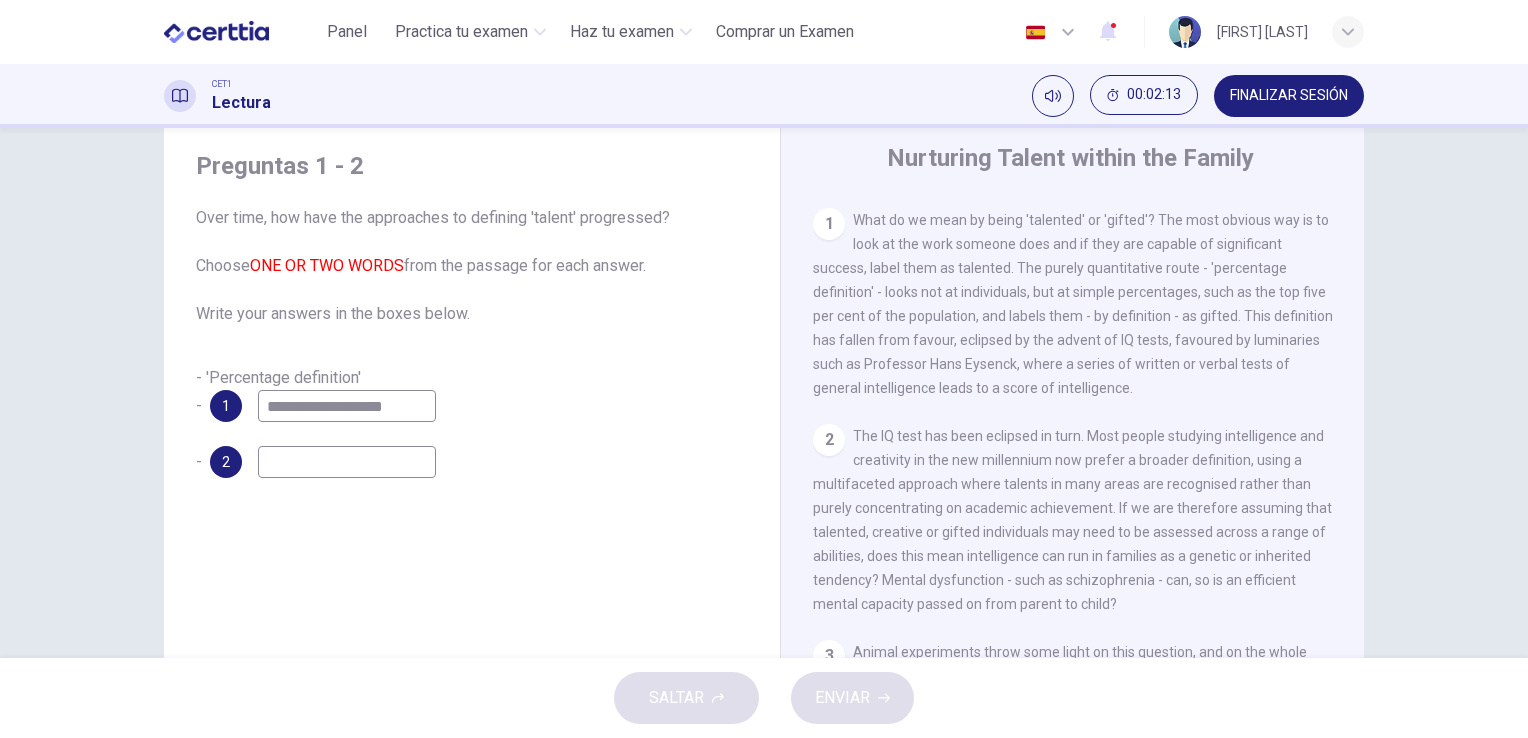 type on "**********" 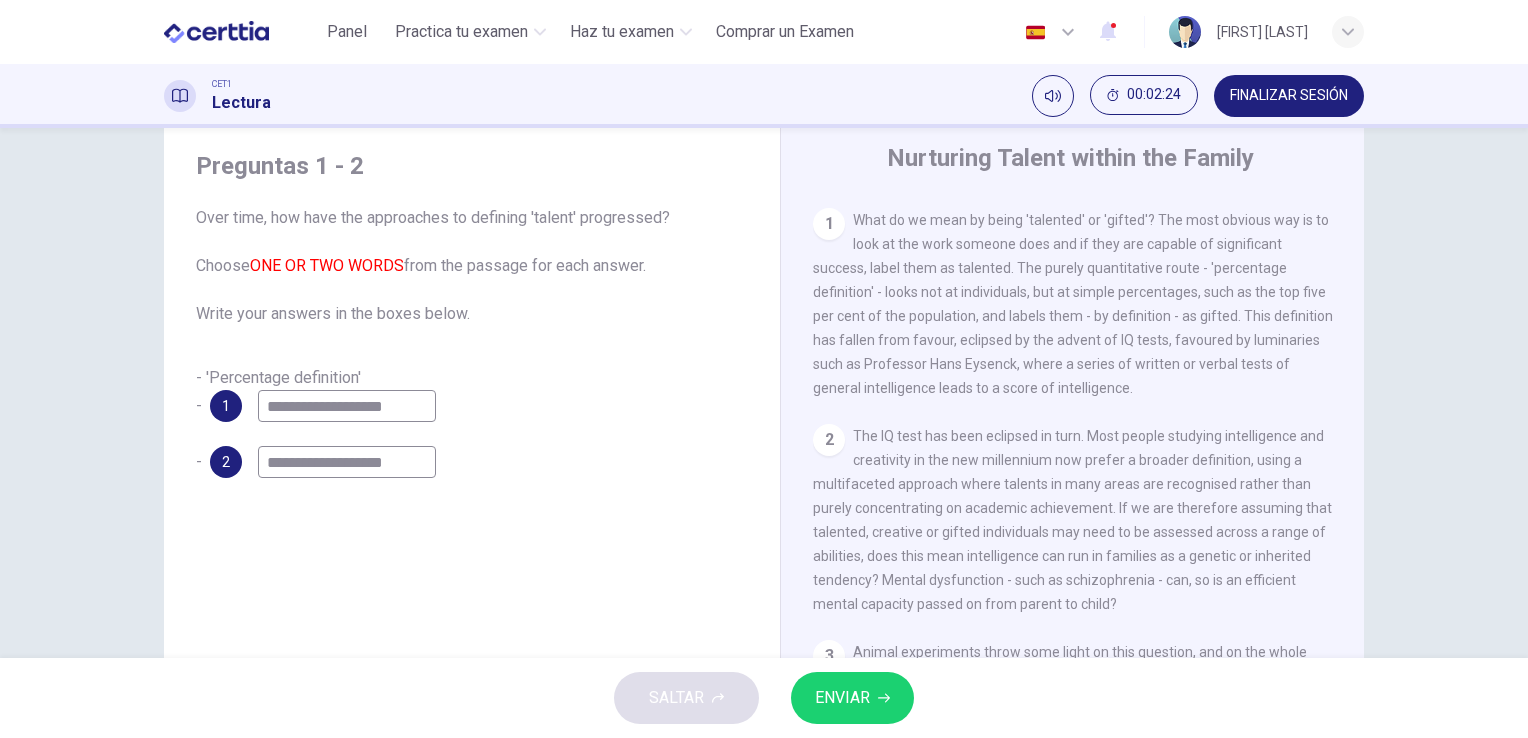 type on "**********" 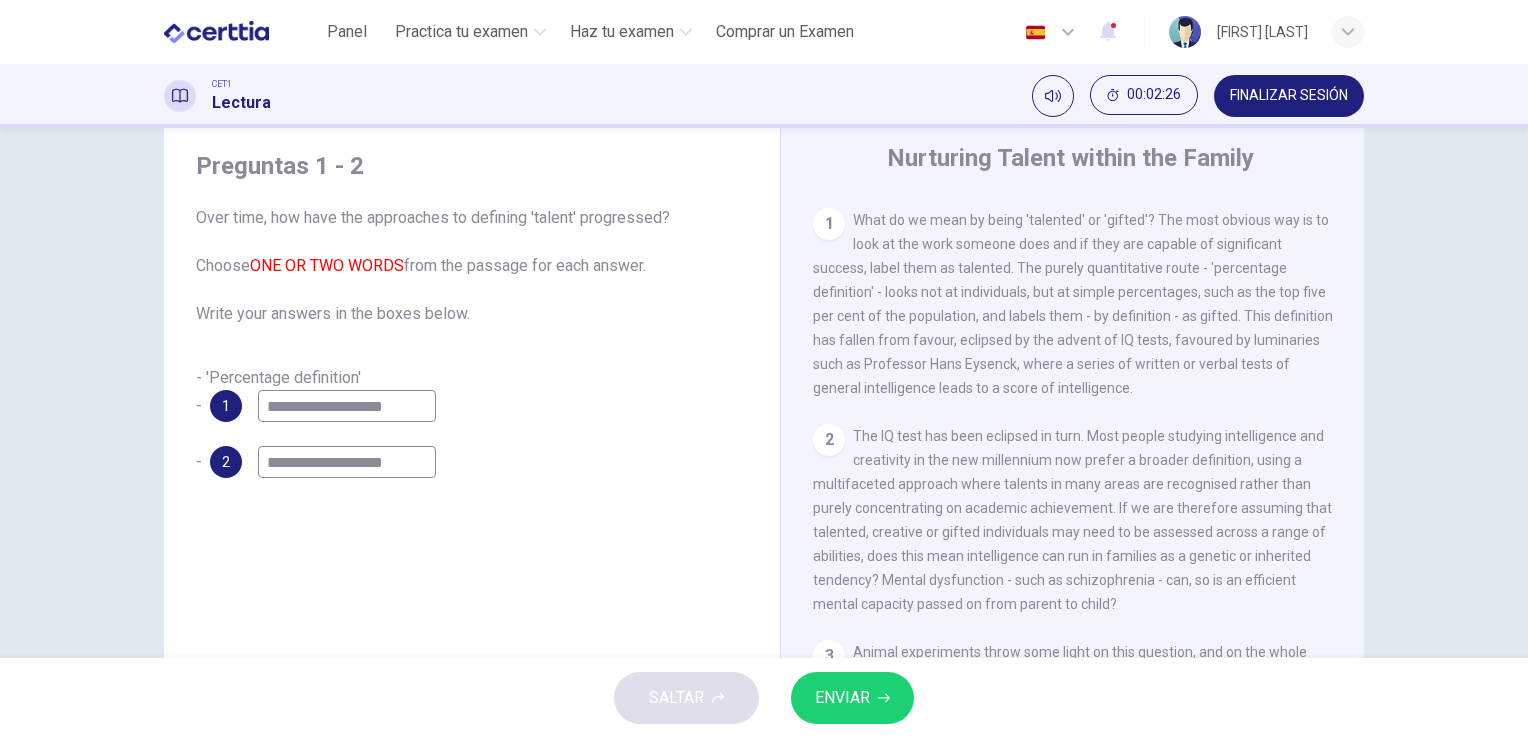 click on "ENVIAR" at bounding box center (842, 698) 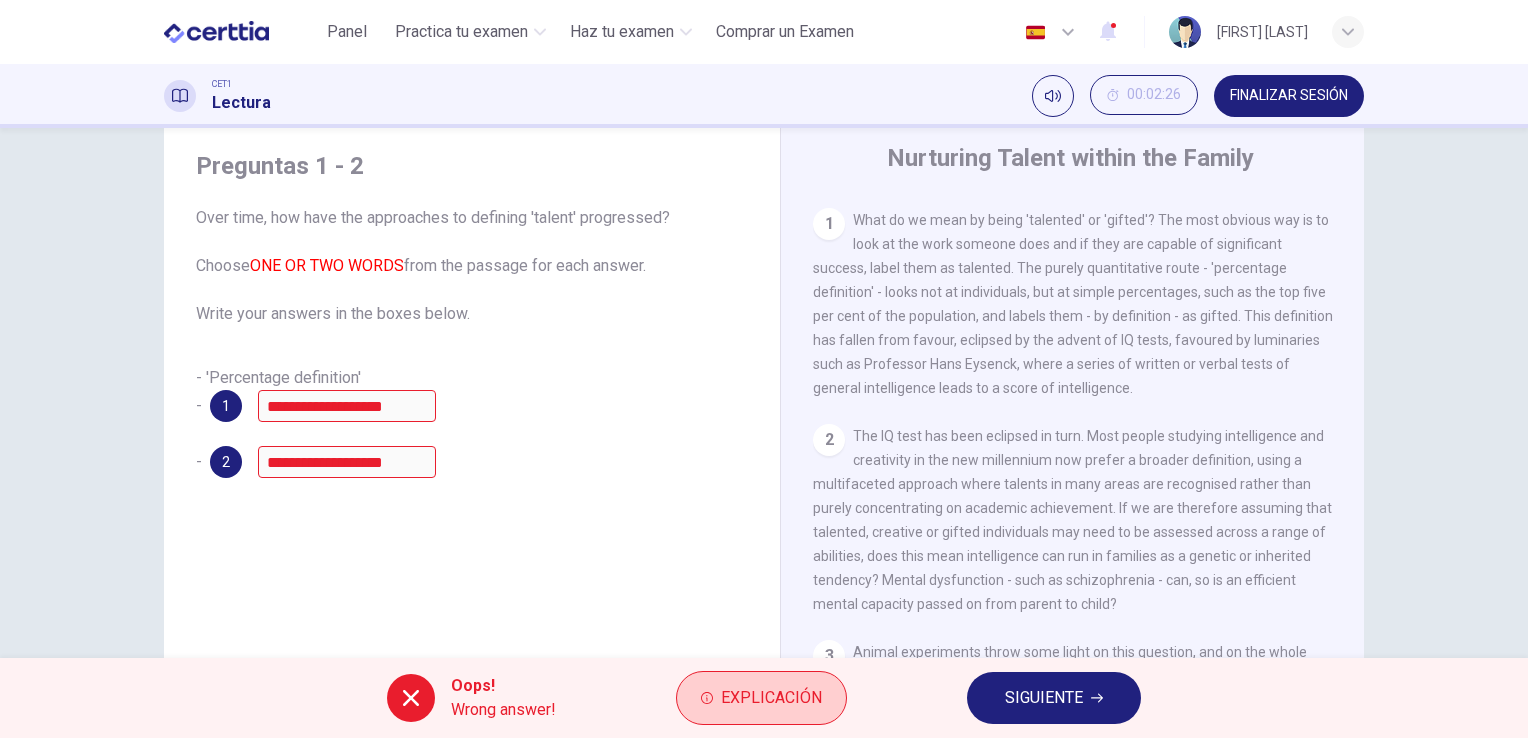 click on "Explicación" at bounding box center [771, 698] 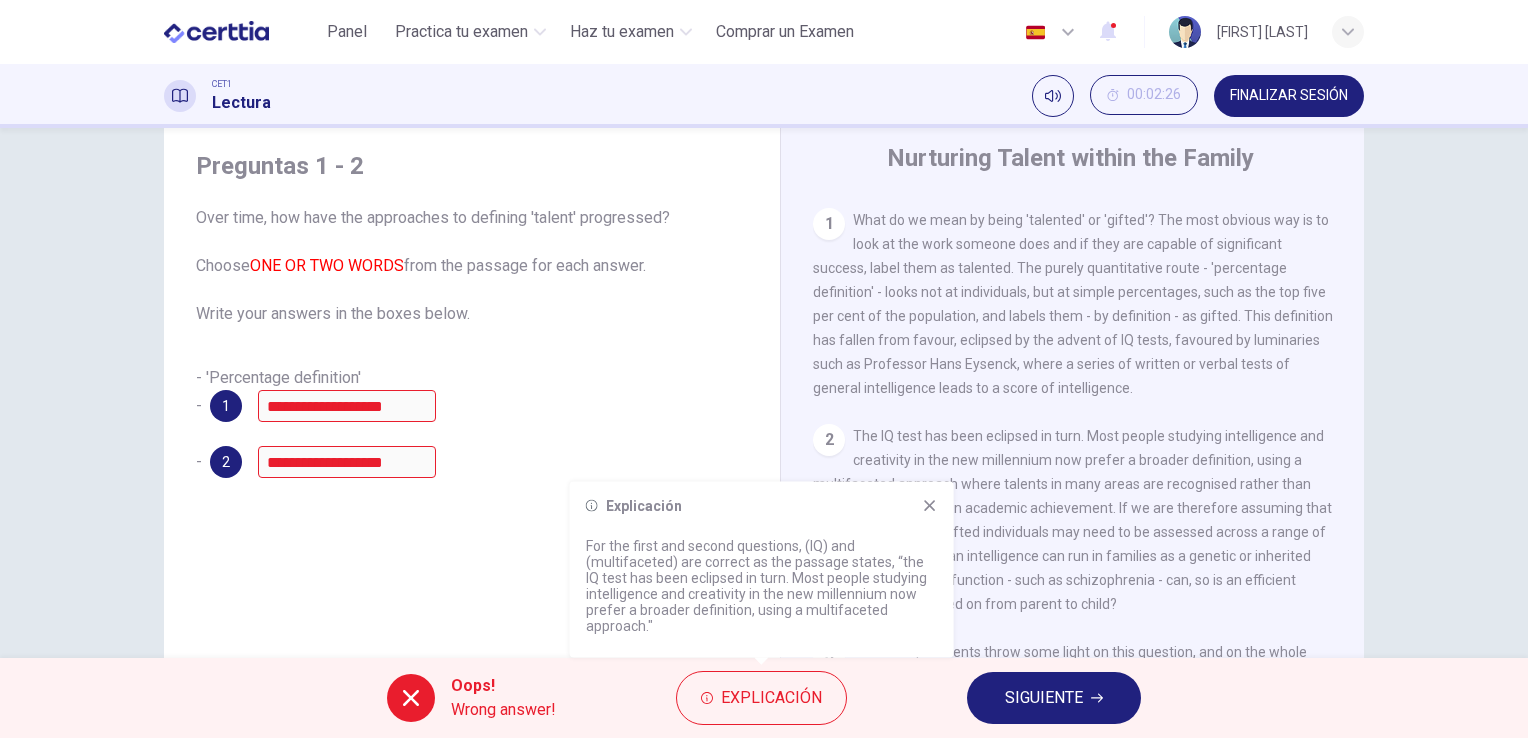 click on "SIGUIENTE" at bounding box center [1044, 698] 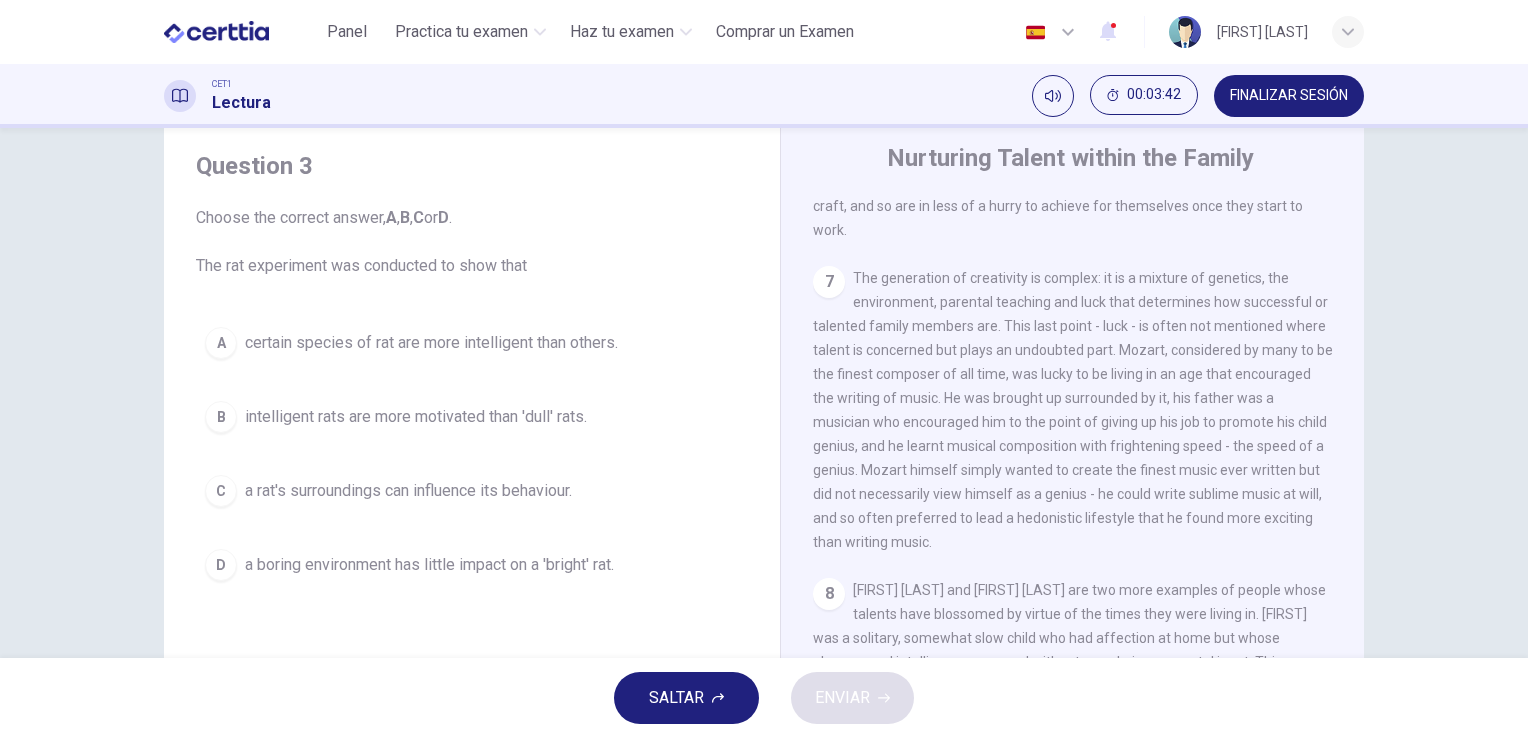 scroll, scrollTop: 2014, scrollLeft: 0, axis: vertical 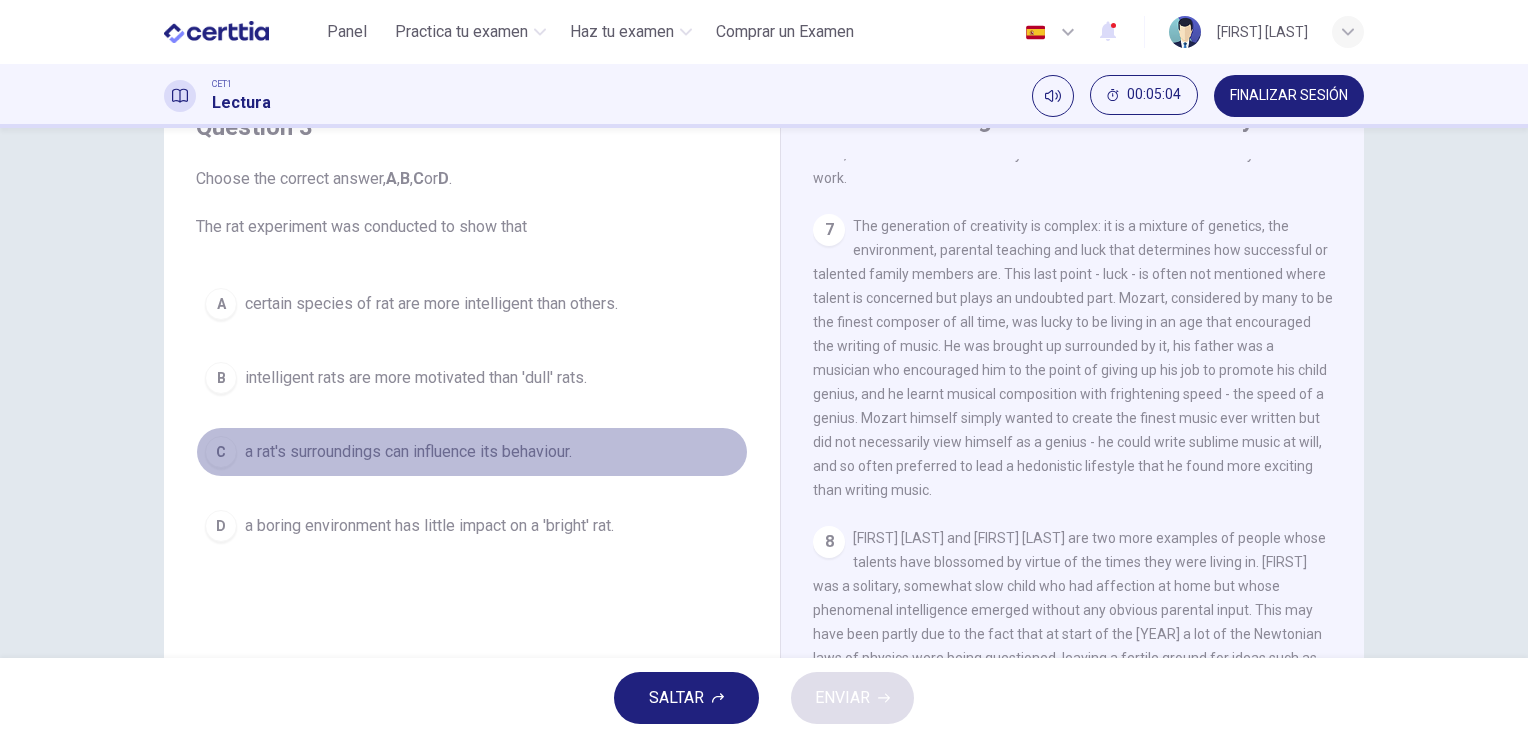 click on "a rat's surroundings can influence its behaviour." at bounding box center [431, 304] 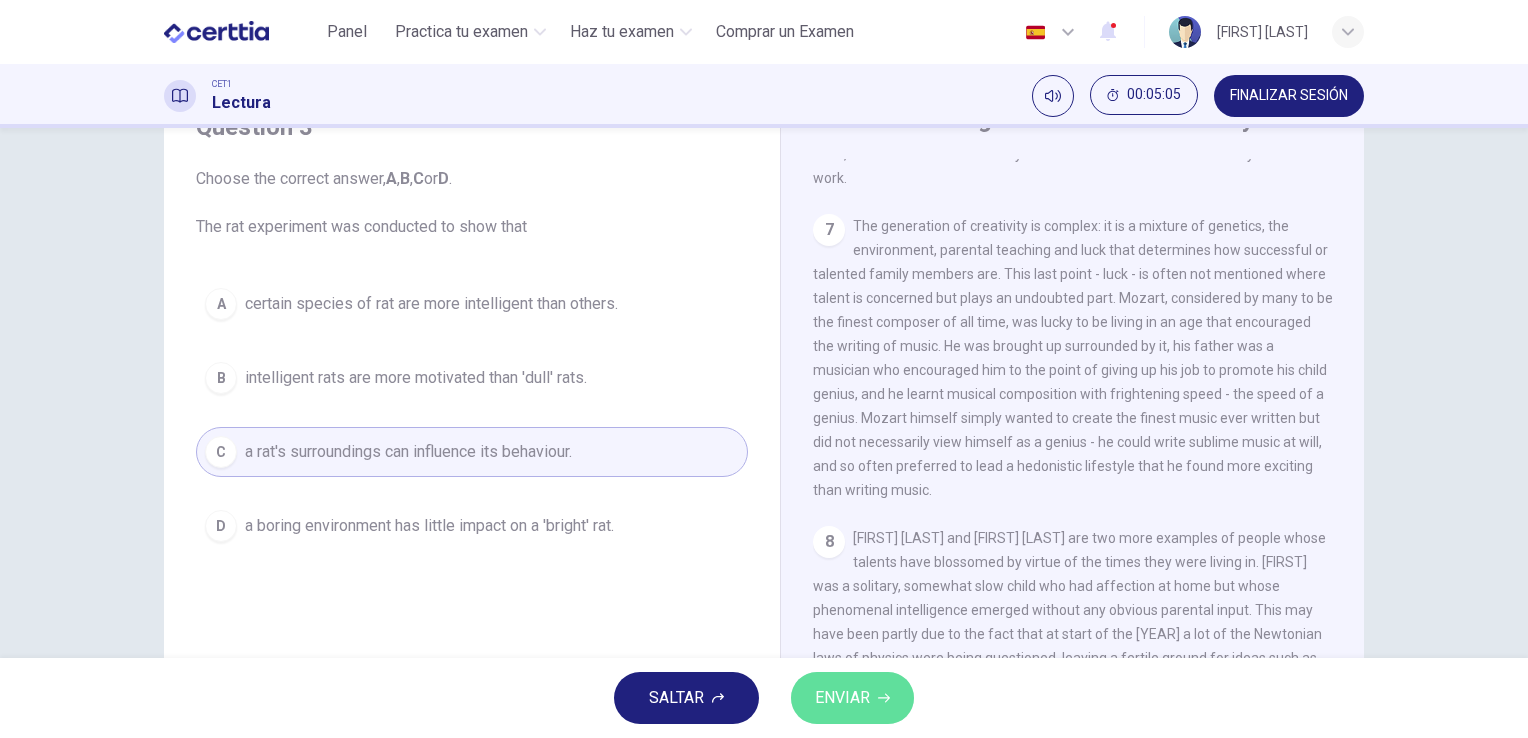 click on "ENVIAR" at bounding box center [842, 698] 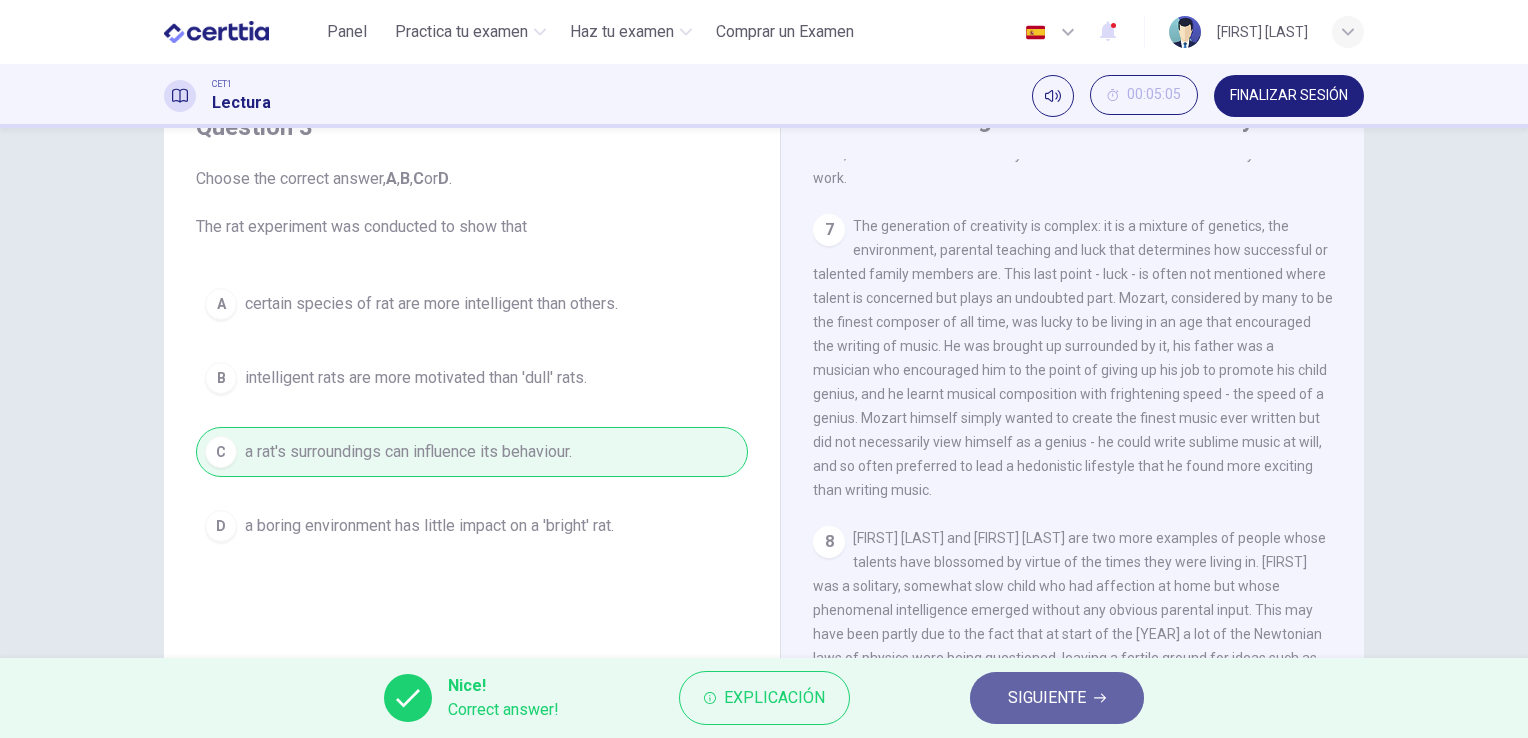click on "SIGUIENTE" at bounding box center (1047, 698) 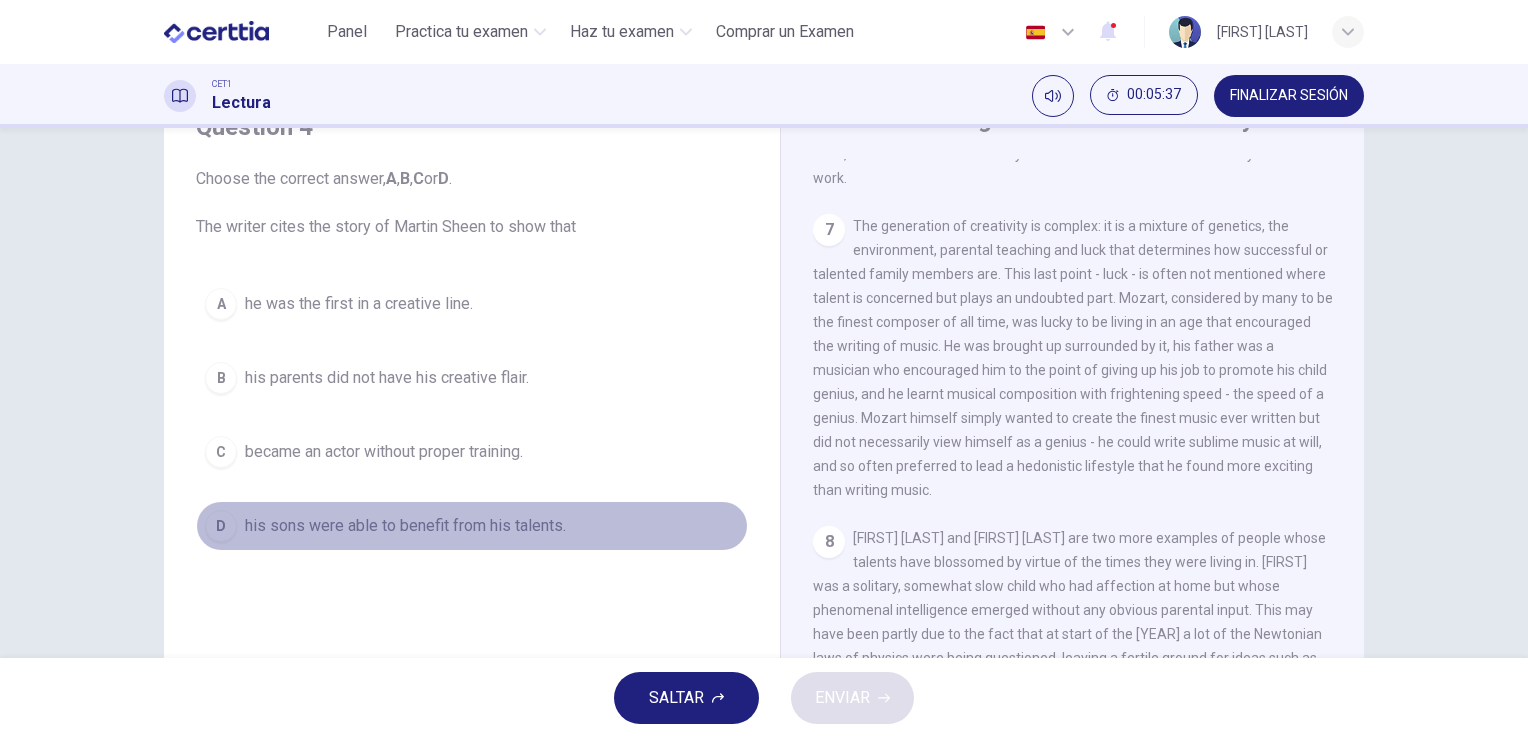 click on "his sons were able to benefit from his talents." at bounding box center [359, 304] 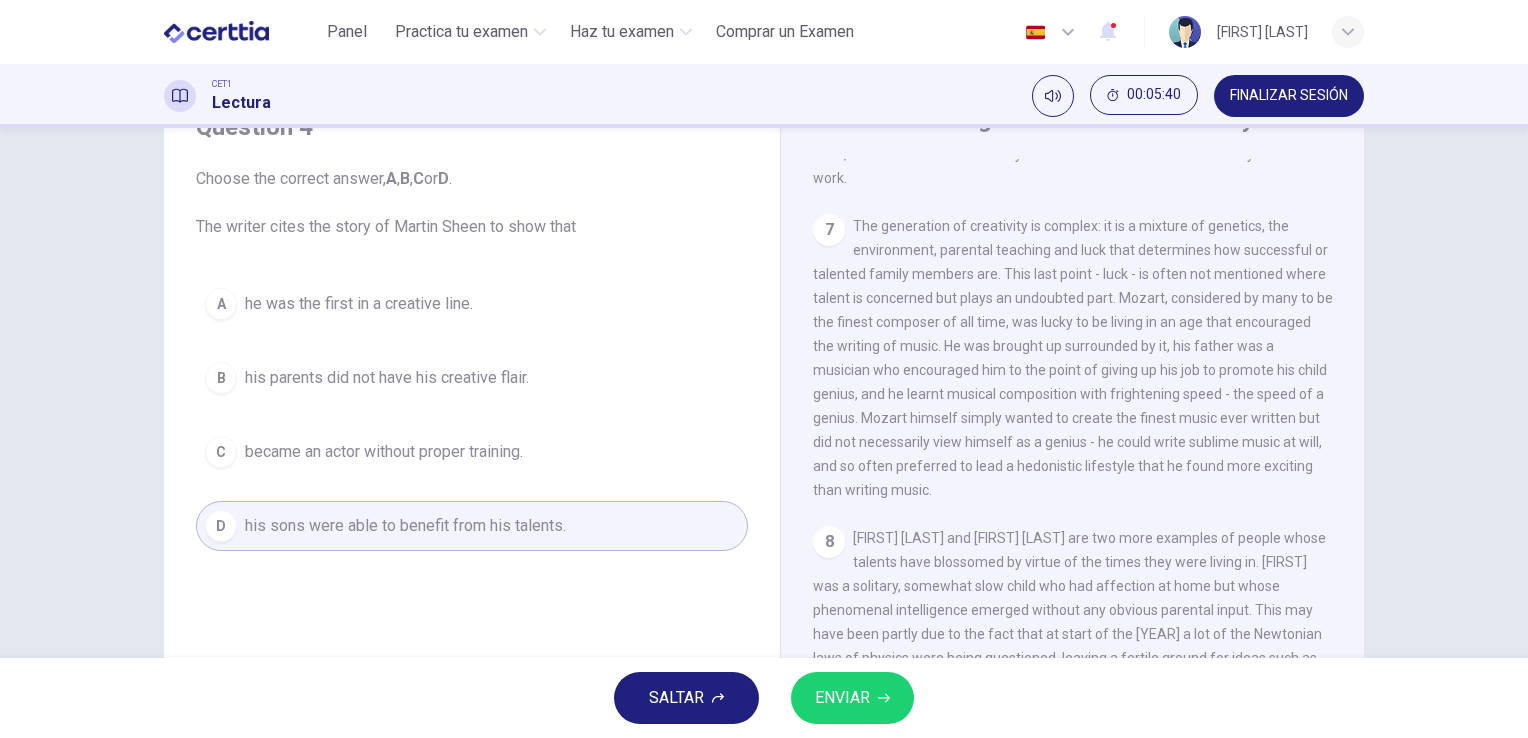 click on "ENVIAR" at bounding box center [842, 698] 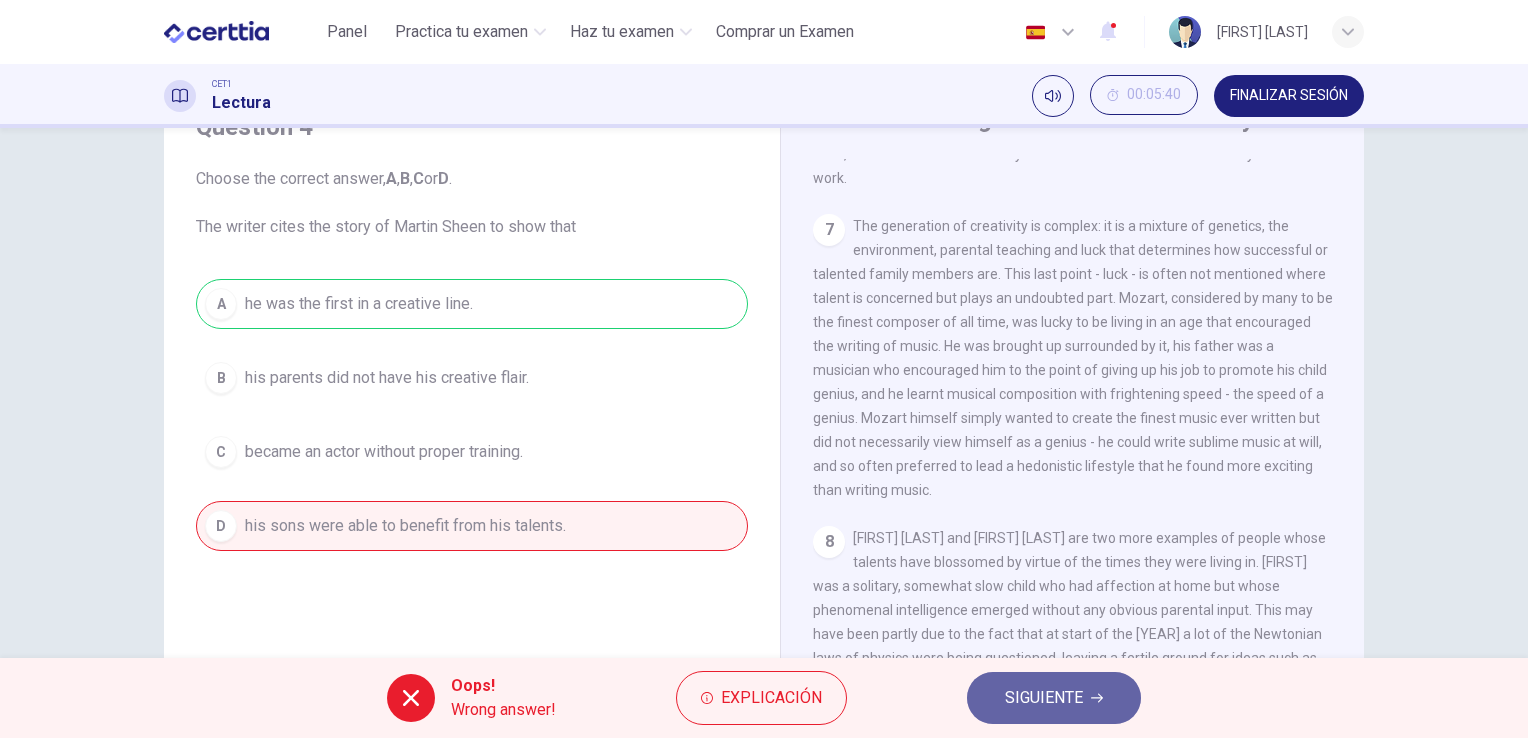 click on "SIGUIENTE" at bounding box center [1044, 698] 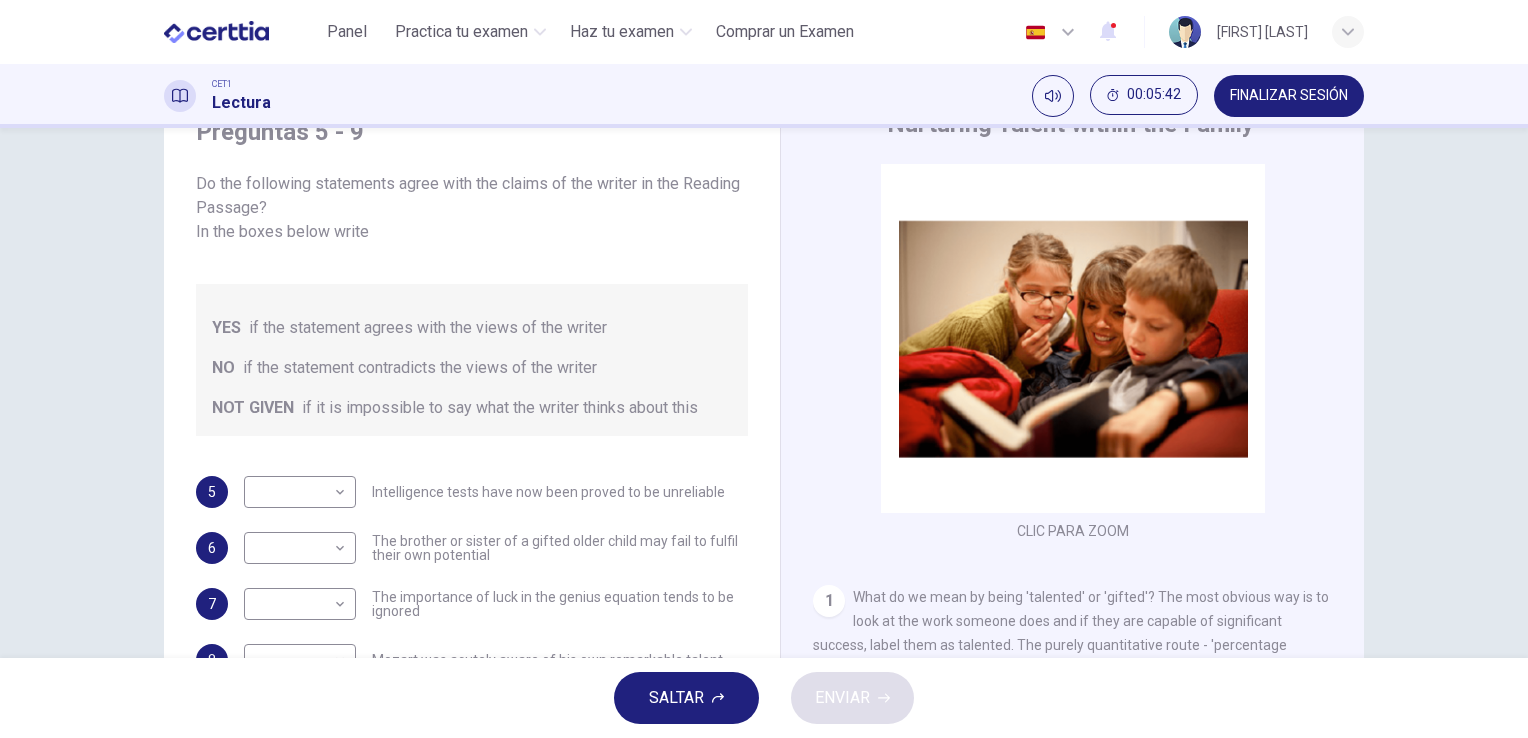 scroll, scrollTop: 91, scrollLeft: 0, axis: vertical 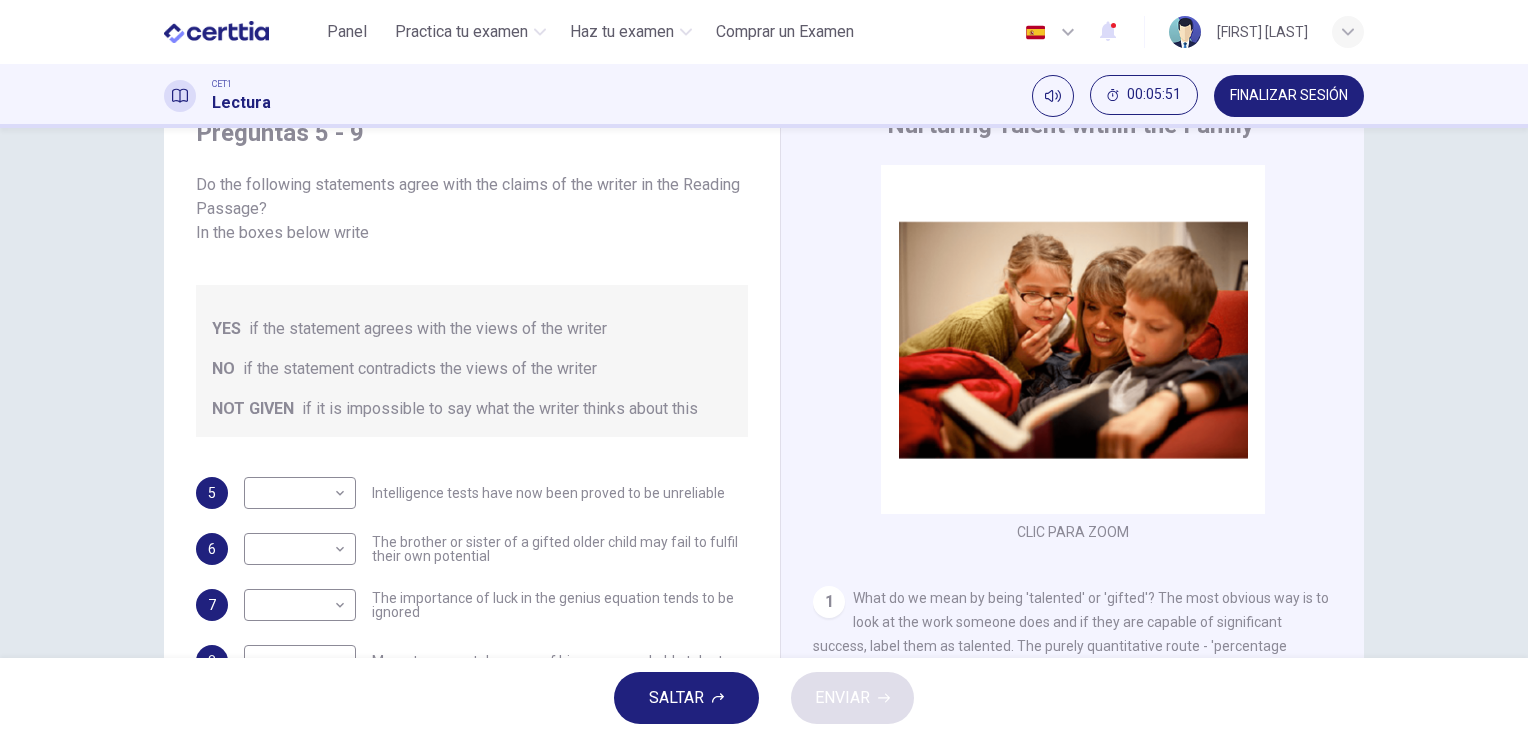 click on "What do we mean by being 'talented' or 'gifted'? The most obvious way is to look at the work someone does and if they are capable of significant success, label them as talented. The purely quantitative route - 'percentage definition' - looks not at individuals, but at simple percentages, such as the top five per cent of the population, and labels them - by definition - as gifted. This definition has fallen from favour, eclipsed by the advent of IQ tests, favoured by luminaries such as Professor Hans Eysenck, where a series of written or verbal tests of general intelligence leads to a score of intelligence." at bounding box center [1073, 682] 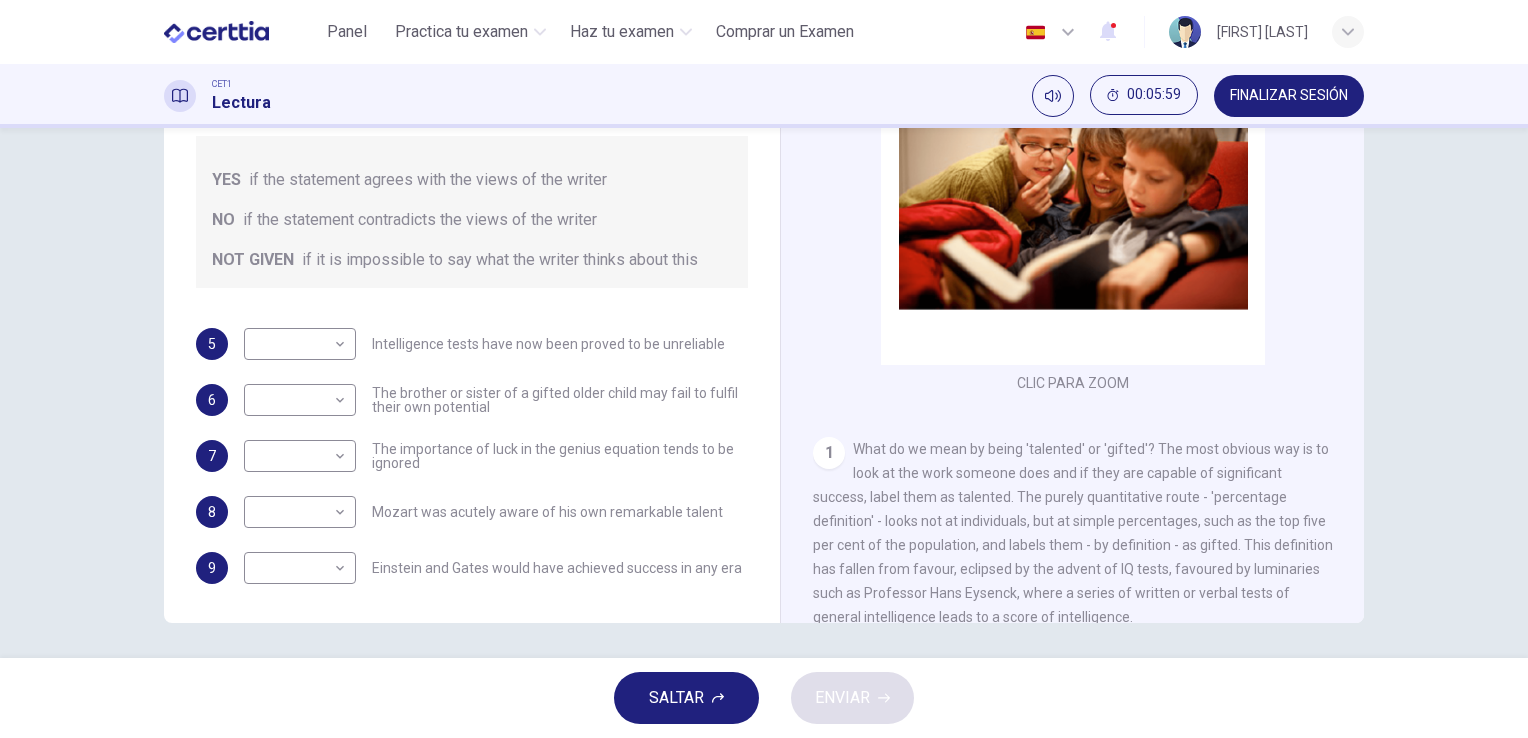 scroll, scrollTop: 240, scrollLeft: 0, axis: vertical 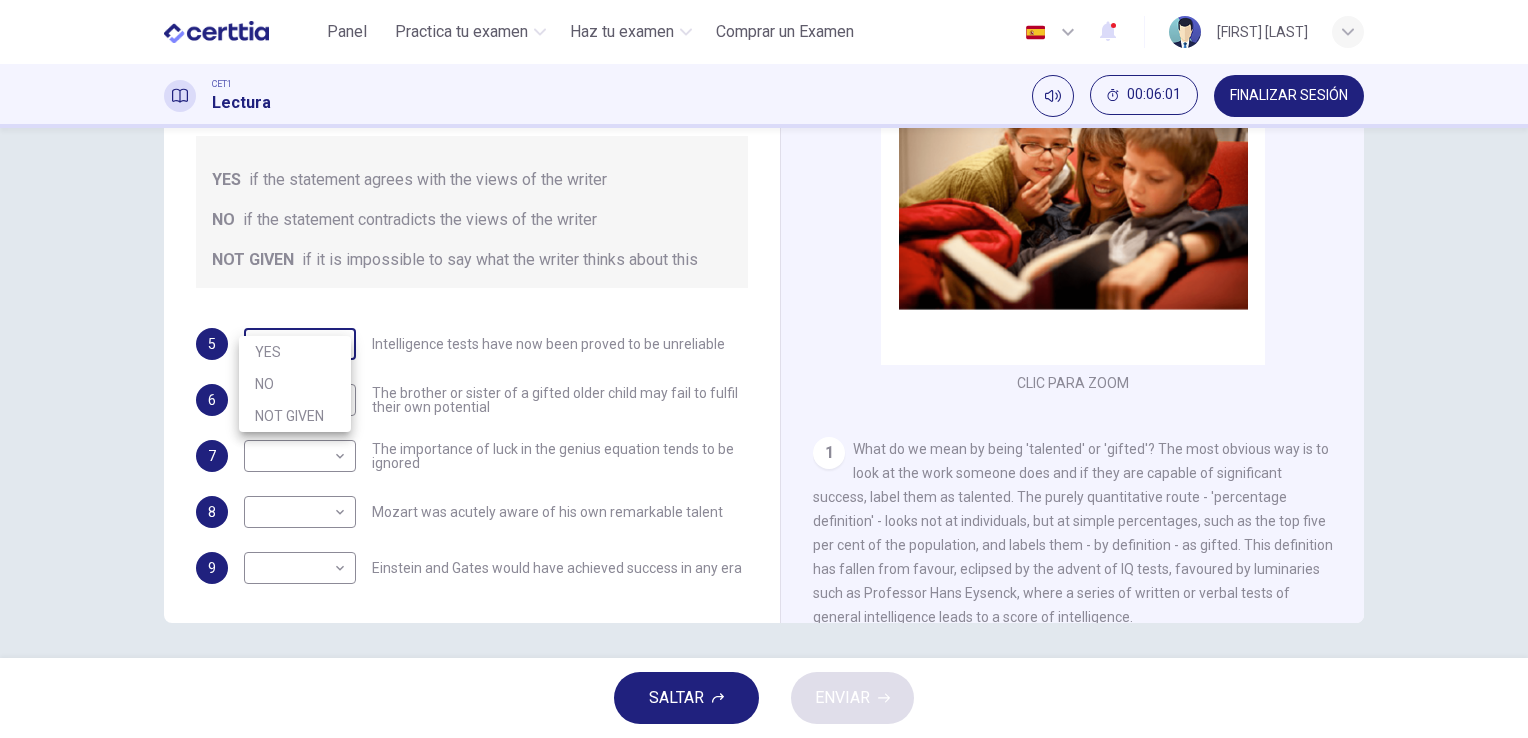 click on "Este sitio utiliza cookies, como se explica en nuestra  Política de Privacidad . Si acepta el uso de cookies, haga clic en el botón Aceptar y continúe navegando por nuestro sitio.   Política de Privacidad Aceptar Panel Practica tu examen Haz tu examen Comprar un Examen Español ** ​ Antonio Ramirez CET1 Lectura 00:06:01 FINALIZAR SESIÓN Preguntas 5 - 9 Do the following statements agree with the claims of the writer in the Reading Passage?
In the boxes below write YES if the statement agrees with the views of the writer NO if the statement contradicts the views of the writer NOT GIVEN if it is impossible to say what the writer thinks about this 5 ​ ​ Intelligence tests have now been proved to be unreliable 6 ​ ​ The brother or sister of a gifted older child may fail to fulfil their own potential 7 ​ ​ The importance of luck in the genius equation tends to be ignored 8 ​ ​ Mozart was acutely aware of his own remarkable talent 9 ​ ​ Nurturing Talent within the Family CLIC PARA ZOOM 1" at bounding box center [764, 369] 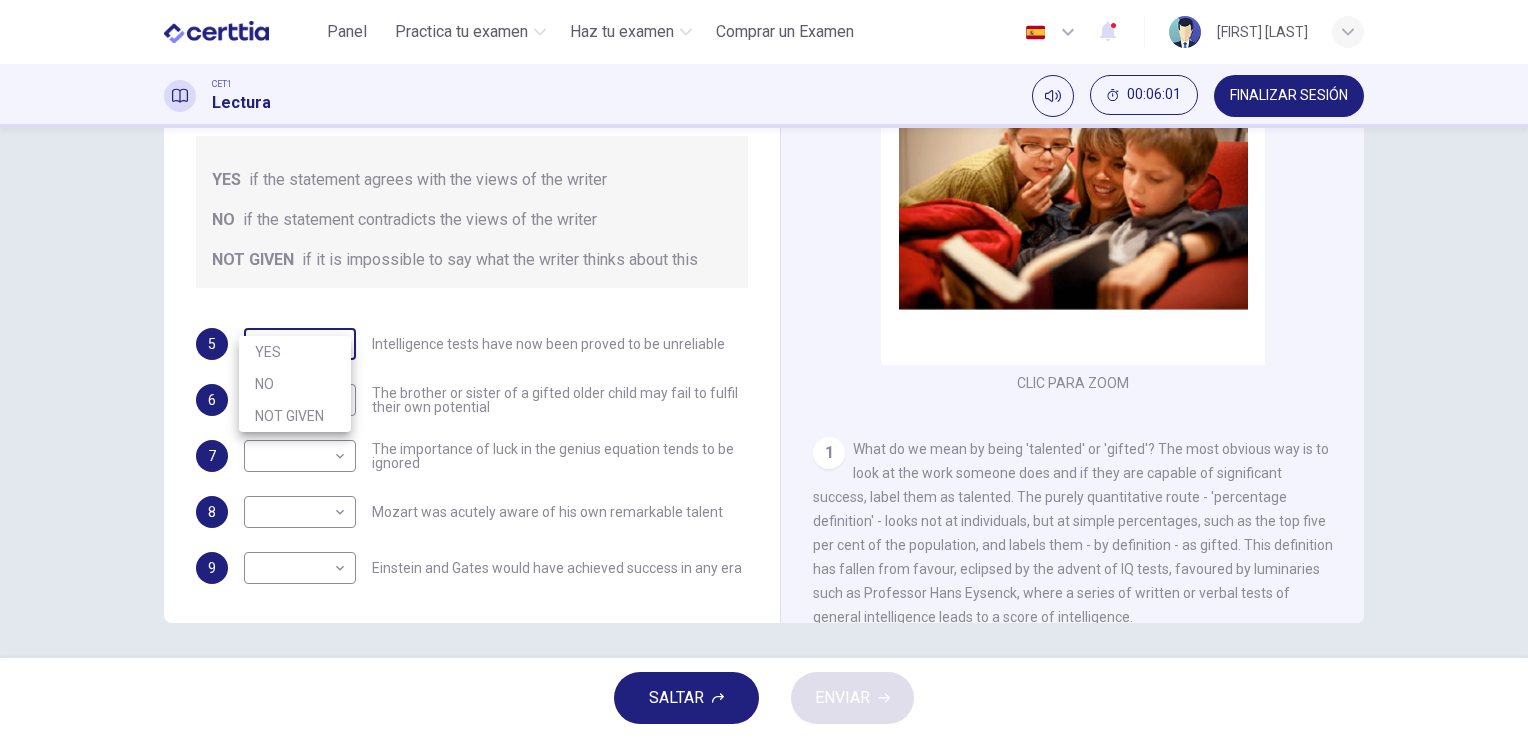 click at bounding box center (764, 369) 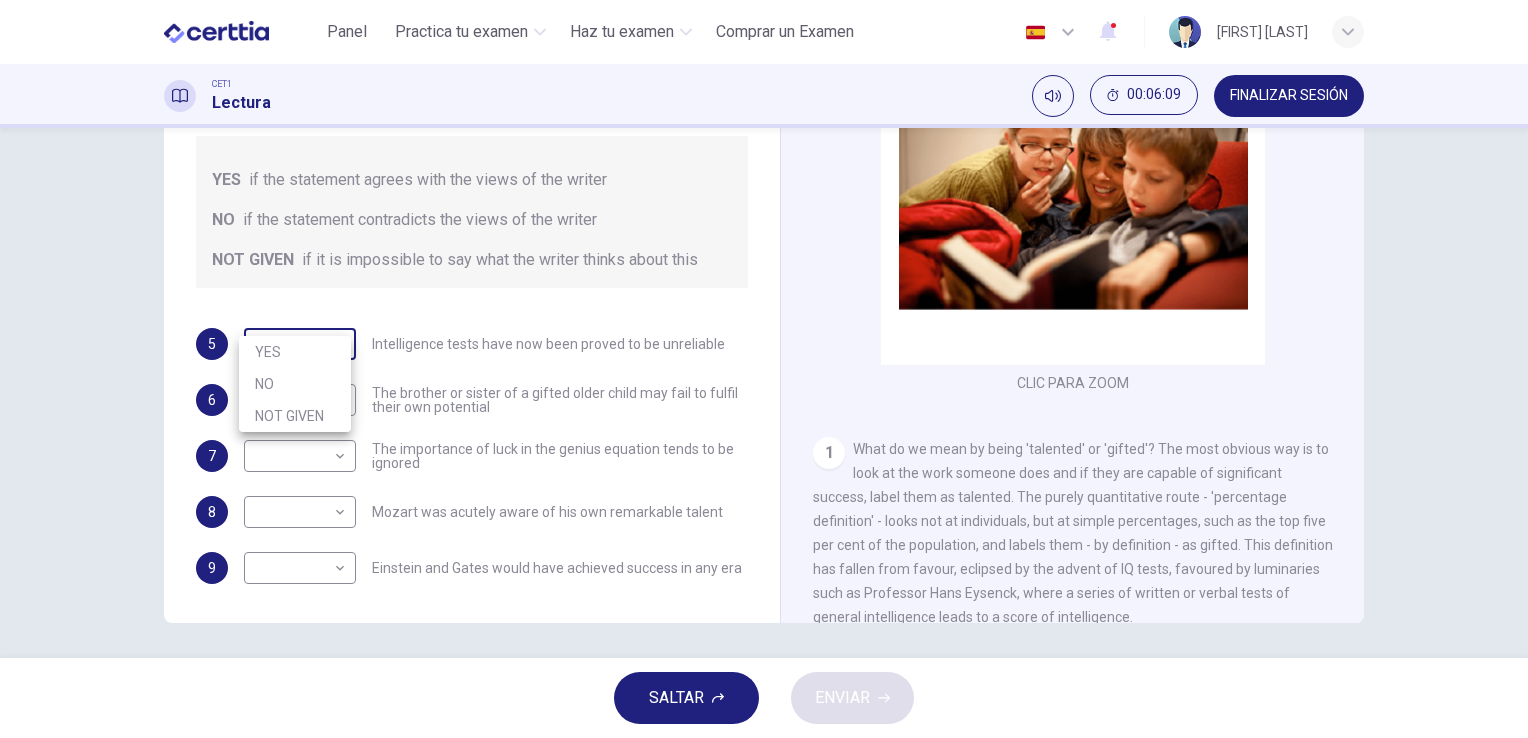 click on "Este sitio utiliza cookies, como se explica en nuestra  Política de Privacidad . Si acepta el uso de cookies, haga clic en el botón Aceptar y continúe navegando por nuestro sitio.   Política de Privacidad Aceptar Panel Practica tu examen Haz tu examen Comprar un Examen Español ** ​ Antonio Ramirez CET1 Lectura 00:06:09 FINALIZAR SESIÓN Preguntas 5 - 9 Do the following statements agree with the claims of the writer in the Reading Passage?
In the boxes below write YES if the statement agrees with the views of the writer NO if the statement contradicts the views of the writer NOT GIVEN if it is impossible to say what the writer thinks about this 5 ​ ​ Intelligence tests have now been proved to be unreliable 6 ​ ​ The brother or sister of a gifted older child may fail to fulfil their own potential 7 ​ ​ The importance of luck in the genius equation tends to be ignored 8 ​ ​ Mozart was acutely aware of his own remarkable talent 9 ​ ​ Nurturing Talent within the Family CLIC PARA ZOOM 1" at bounding box center [764, 369] 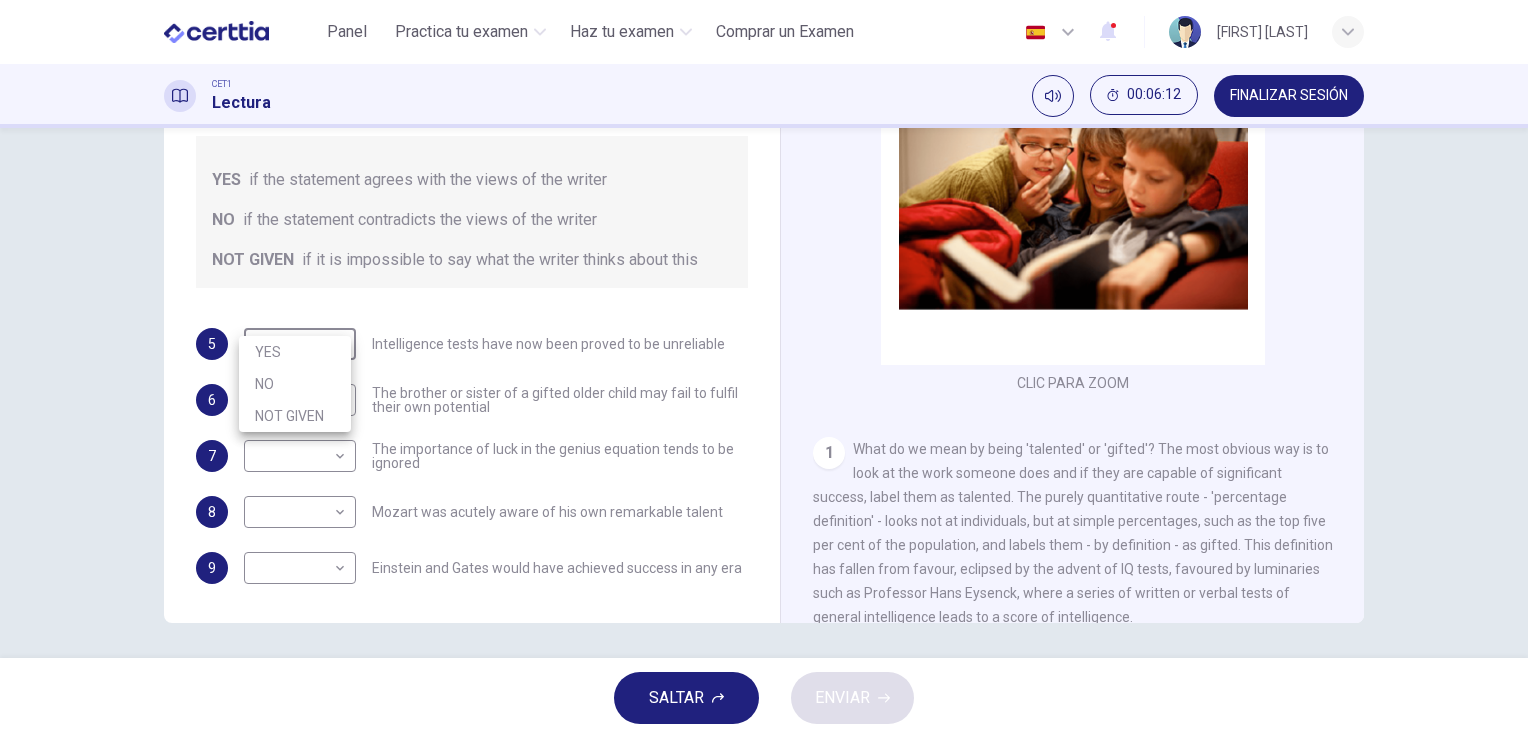 click on "NOT GIVEN" at bounding box center (295, 416) 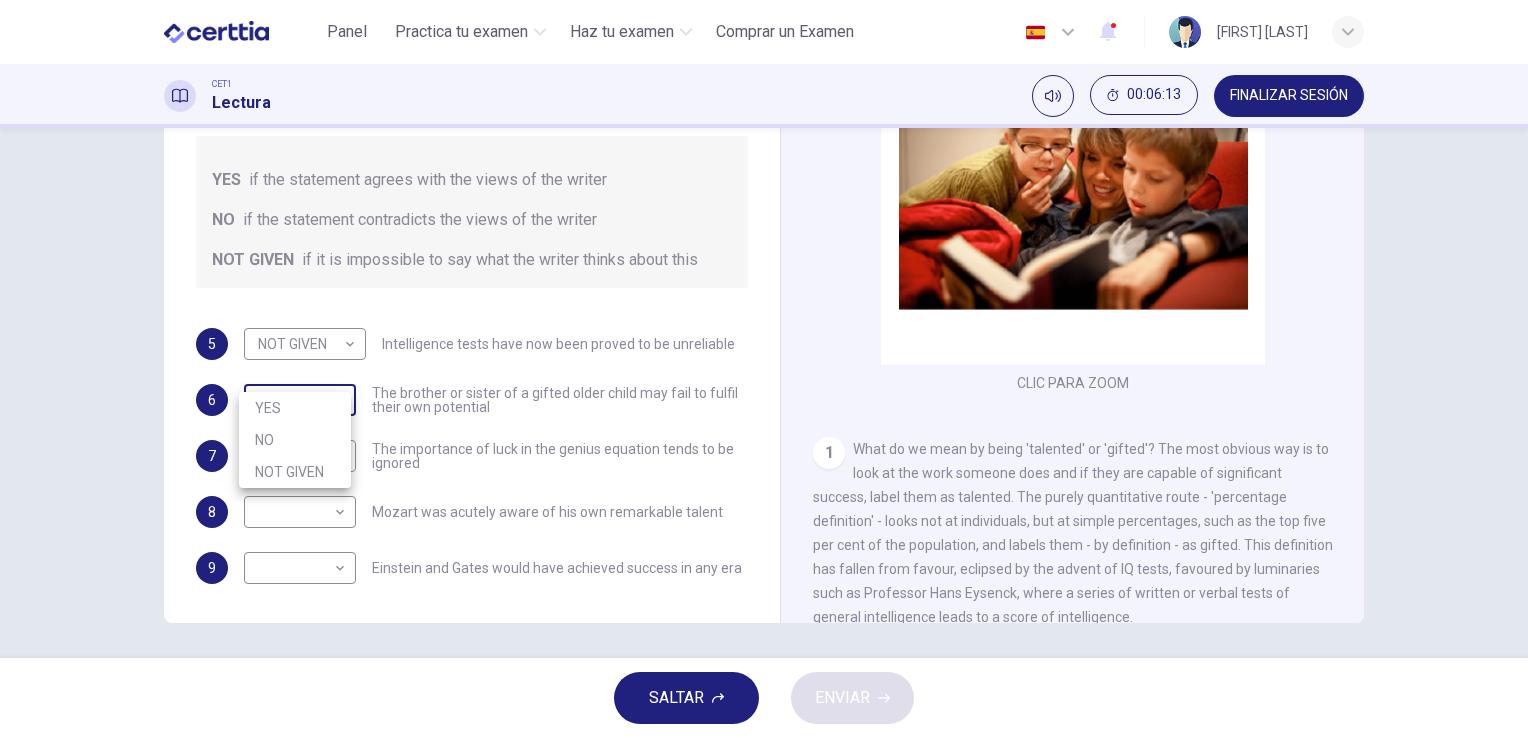 click on "Este sitio utiliza cookies, como se explica en nuestra  Política de Privacidad . Si acepta el uso de cookies, haga clic en el botón Aceptar y continúe navegando por nuestro sitio.   Política de Privacidad Aceptar Panel Practica tu examen Haz tu examen Comprar un Examen Español ** ​ Antonio Ramirez CET1 Lectura 00:06:13 FINALIZAR SESIÓN Preguntas 5 - 9 Do the following statements agree with the claims of the writer in the Reading Passage?
In the boxes below write YES if the statement agrees with the views of the writer NO if the statement contradicts the views of the writer NOT GIVEN if it is impossible to say what the writer thinks about this 5 NOT GIVEN ********* ​ Intelligence tests have now been proved to be unreliable 6 ​ ​ The brother or sister of a gifted older child may fail to fulfil their own potential 7 ​ ​ The importance of luck in the genius equation tends to be ignored 8 ​ ​ Mozart was acutely aware of his own remarkable talent 9 ​ ​ Nurturing Talent within the Family 1" at bounding box center [764, 369] 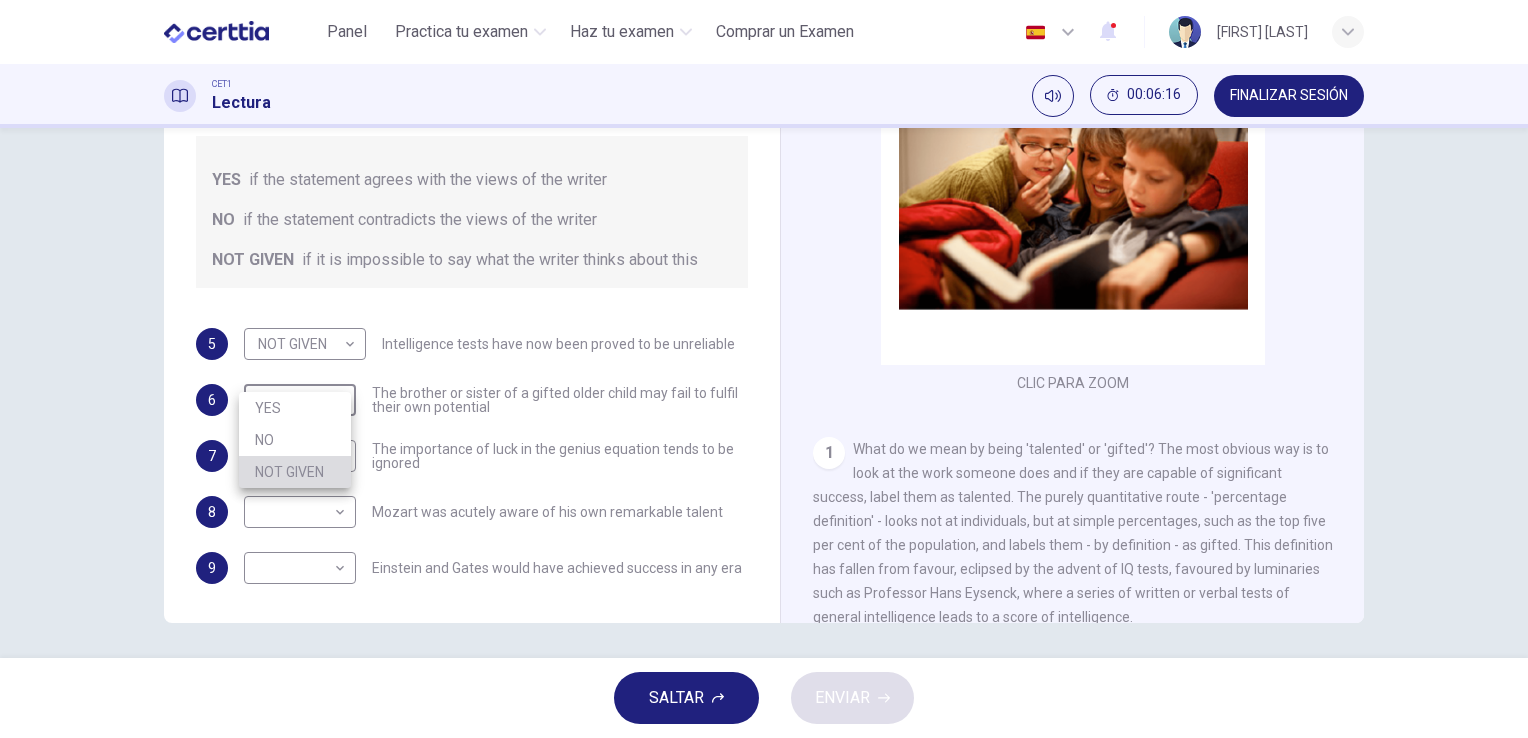 click on "NOT GIVEN" at bounding box center [295, 472] 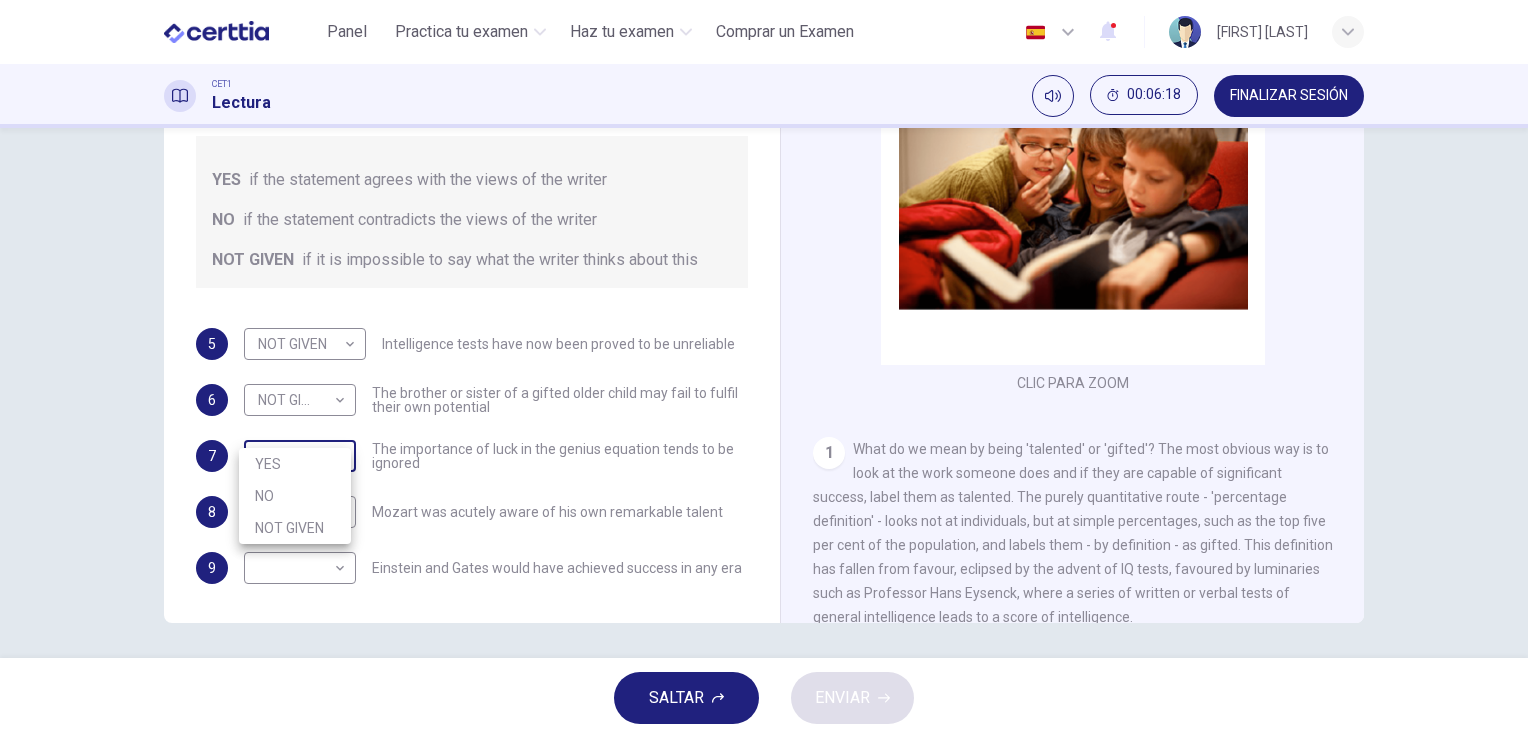 click on "Este sitio utiliza cookies, como se explica en nuestra  Política de Privacidad . Si acepta el uso de cookies, haga clic en el botón Aceptar y continúe navegando por nuestro sitio.   Política de Privacidad Aceptar Panel Practica tu examen Haz tu examen Comprar un Examen Español ** ​ Antonio Ramirez CET1 Lectura 00:06:18 FINALIZAR SESIÓN Preguntas 5 - 9 Do the following statements agree with the claims of the writer in the Reading Passage?
In the boxes below write YES if the statement agrees with the views of the writer NO if the statement contradicts the views of the writer NOT GIVEN if it is impossible to say what the writer thinks about this 5 NOT GIVEN ********* ​ Intelligence tests have now been proved to be unreliable 6 NOT GIVEN ********* ​ The brother or sister of a gifted older child may fail to fulfil their own potential 7 ​ ​ The importance of luck in the genius equation tends to be ignored 8 ​ ​ Mozart was acutely aware of his own remarkable talent 9 ​ ​ CLIC PARA ZOOM 1 2 3" at bounding box center [764, 369] 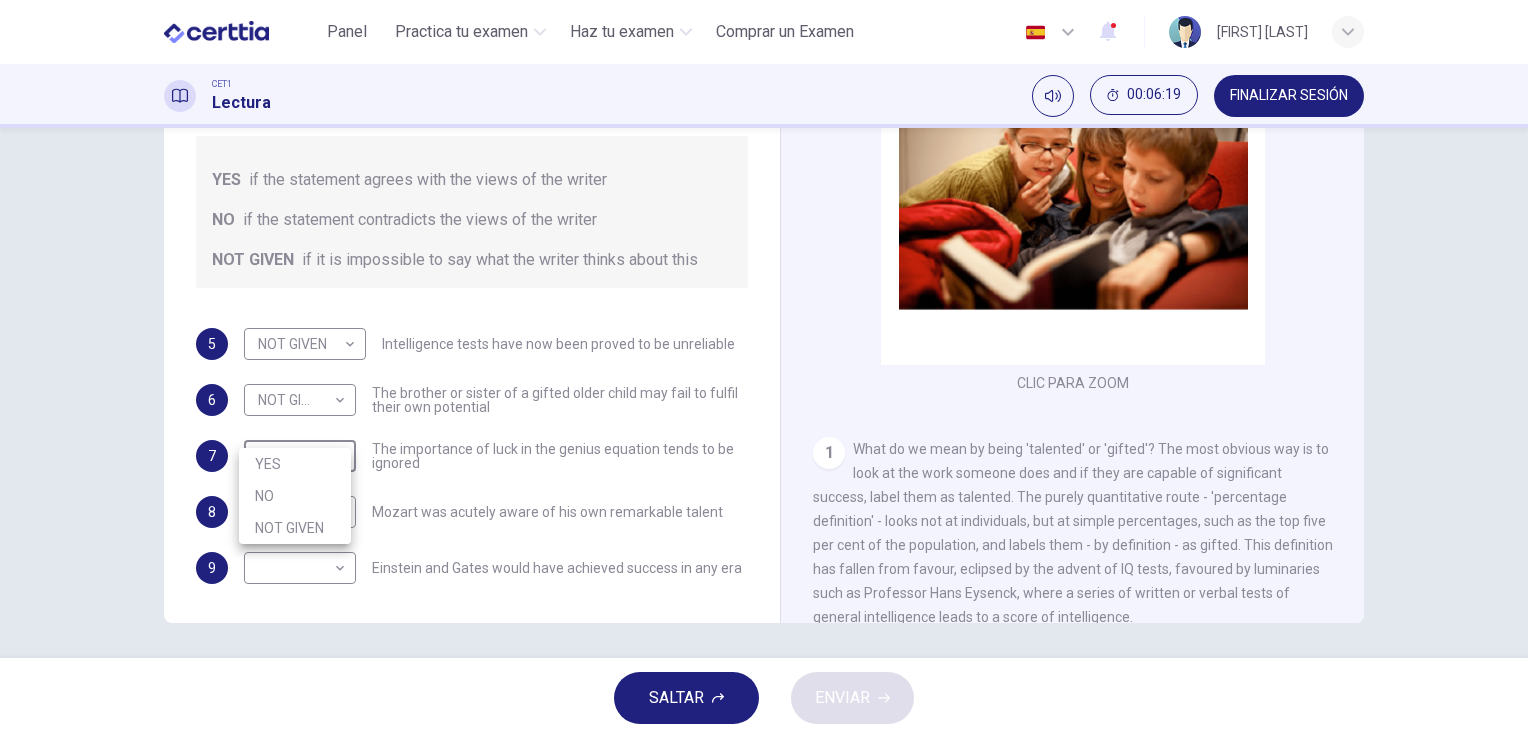 click on "YES" at bounding box center (295, 464) 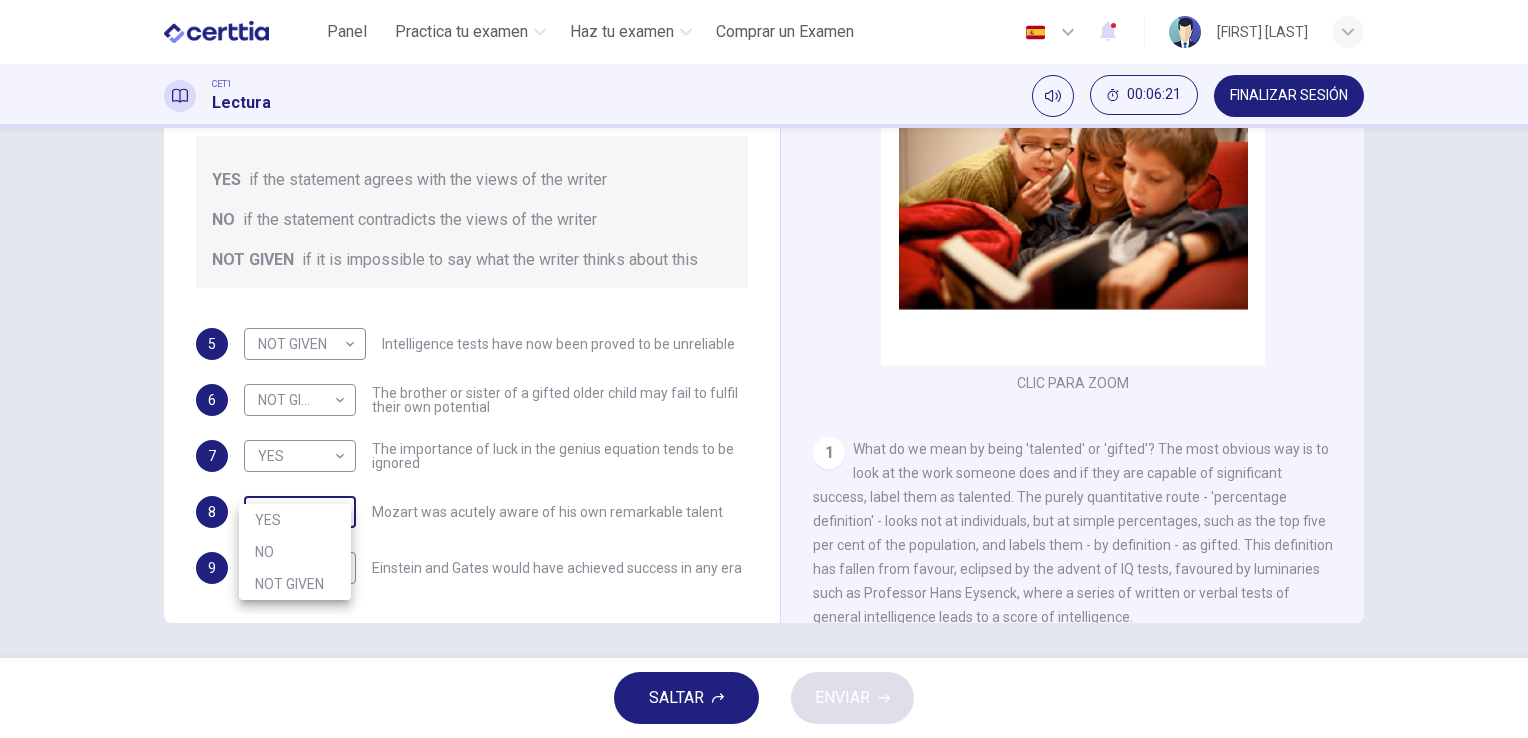 click on "Este sitio utiliza cookies, como se explica en nuestra  Política de Privacidad . Si acepta el uso de cookies, haga clic en el botón Aceptar y continúe navegando por nuestro sitio.   Política de Privacidad Aceptar Panel Practica tu examen Haz tu examen Comprar un Examen Español ** ​ Antonio Ramirez CET1 Lectura 00:06:21 FINALIZAR SESIÓN Preguntas 5 - 9 Do the following statements agree with the claims of the writer in the Reading Passage?
In the boxes below write YES if the statement agrees with the views of the writer NO if the statement contradicts the views of the writer NOT GIVEN if it is impossible to say what the writer thinks about this 5 NOT GIVEN ********* ​ Intelligence tests have now been proved to be unreliable 6 NOT GIVEN ********* ​ The brother or sister of a gifted older child may fail to fulfil their own potential 7 YES *** ​ The importance of luck in the genius equation tends to be ignored 8 ​ ​ Mozart was acutely aware of his own remarkable talent 9 ​ ​ CLIC PARA ZOOM 1" at bounding box center (764, 369) 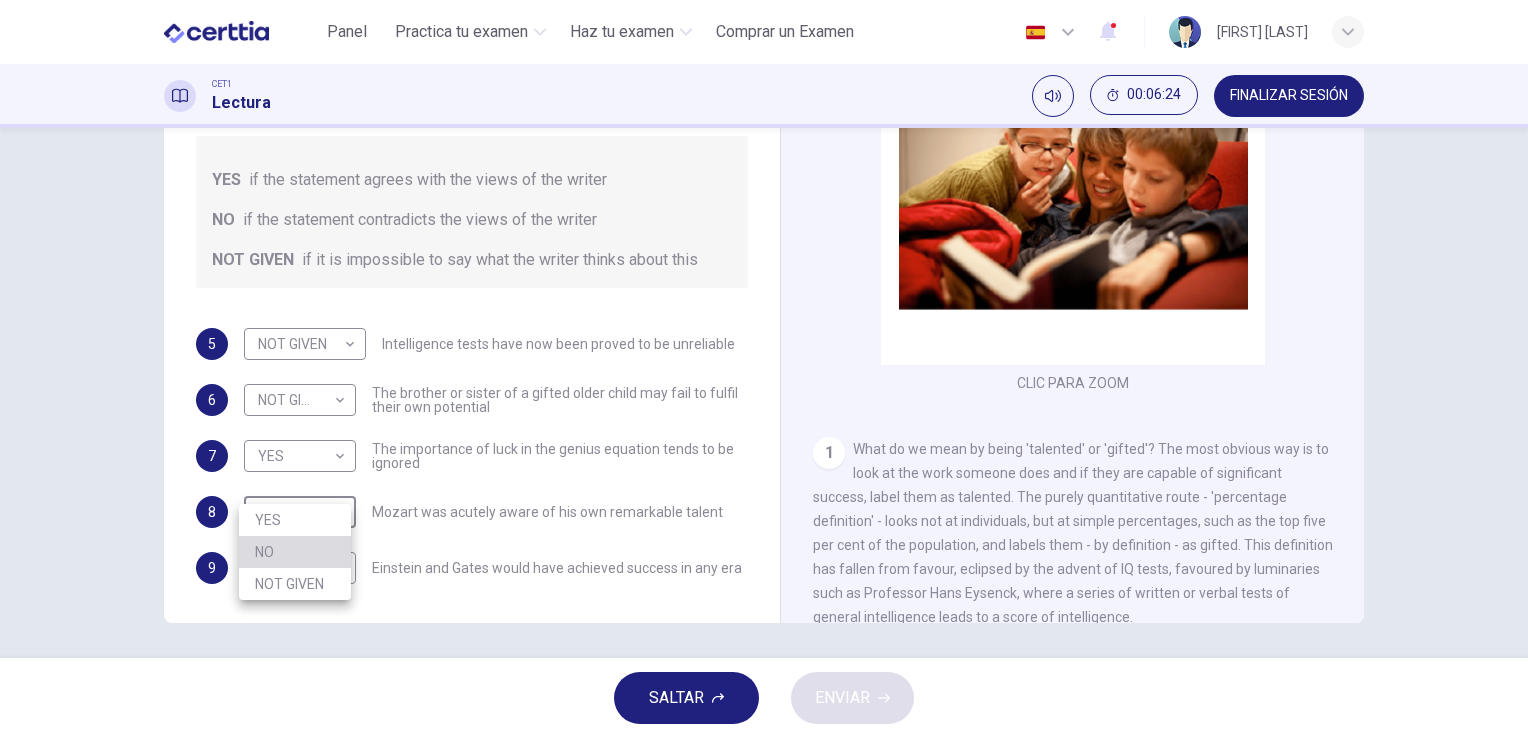click on "NO" at bounding box center [295, 552] 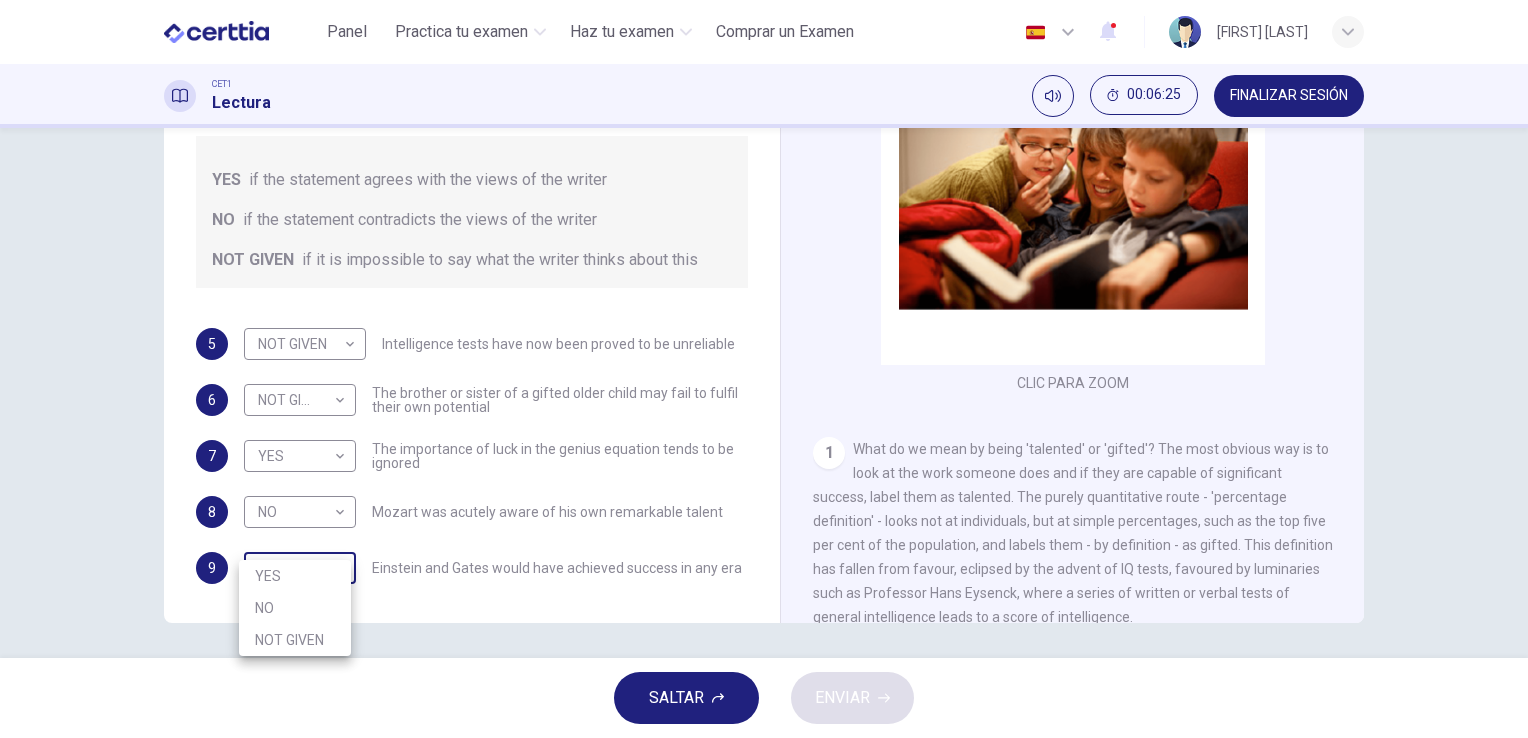 click on "Este sitio utiliza cookies, como se explica en nuestra  Política de Privacidad . Si acepta el uso de cookies, haga clic en el botón Aceptar y continúe navegando por nuestro sitio.   Política de Privacidad Aceptar Panel Practica tu examen Haz tu examen Comprar un Examen Español ** ​ Antonio Ramirez CET1 Lectura 00:06:25 FINALIZAR SESIÓN Preguntas 5 - 9 Do the following statements agree with the claims of the writer in the Reading Passage?
In the boxes below write YES if the statement agrees with the views of the writer NO if the statement contradicts the views of the writer NOT GIVEN if it is impossible to say what the writer thinks about this 5 NOT GIVEN ********* ​ Intelligence tests have now been proved to be unreliable 6 NOT GIVEN ********* ​ The brother or sister of a gifted older child may fail to fulfil their own potential 7 YES *** ​ The importance of luck in the genius equation tends to be ignored 8 NO ** ​ Mozart was acutely aware of his own remarkable talent 9 ​ ​ CLIC PARA ZOOM" at bounding box center [764, 369] 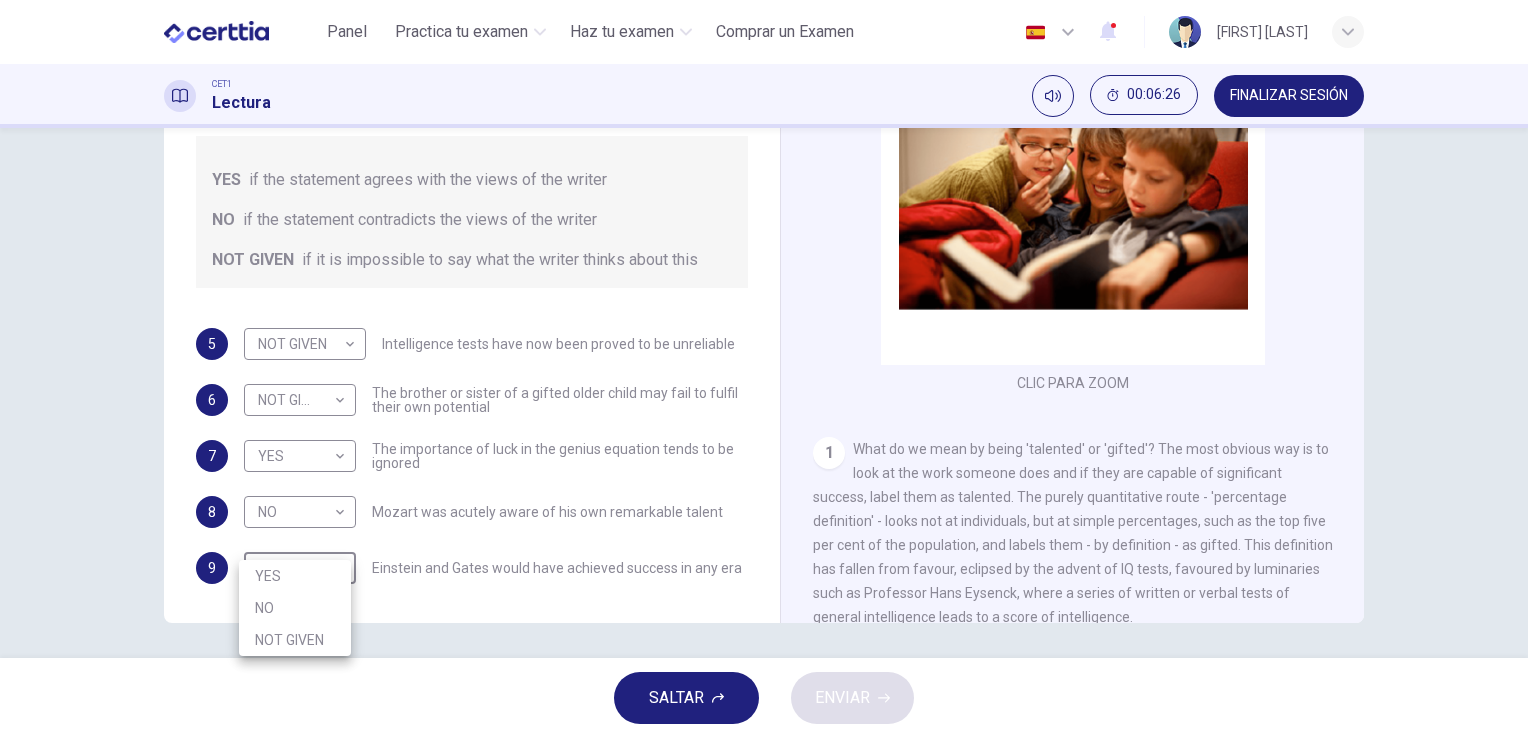 click on "NO" at bounding box center [295, 608] 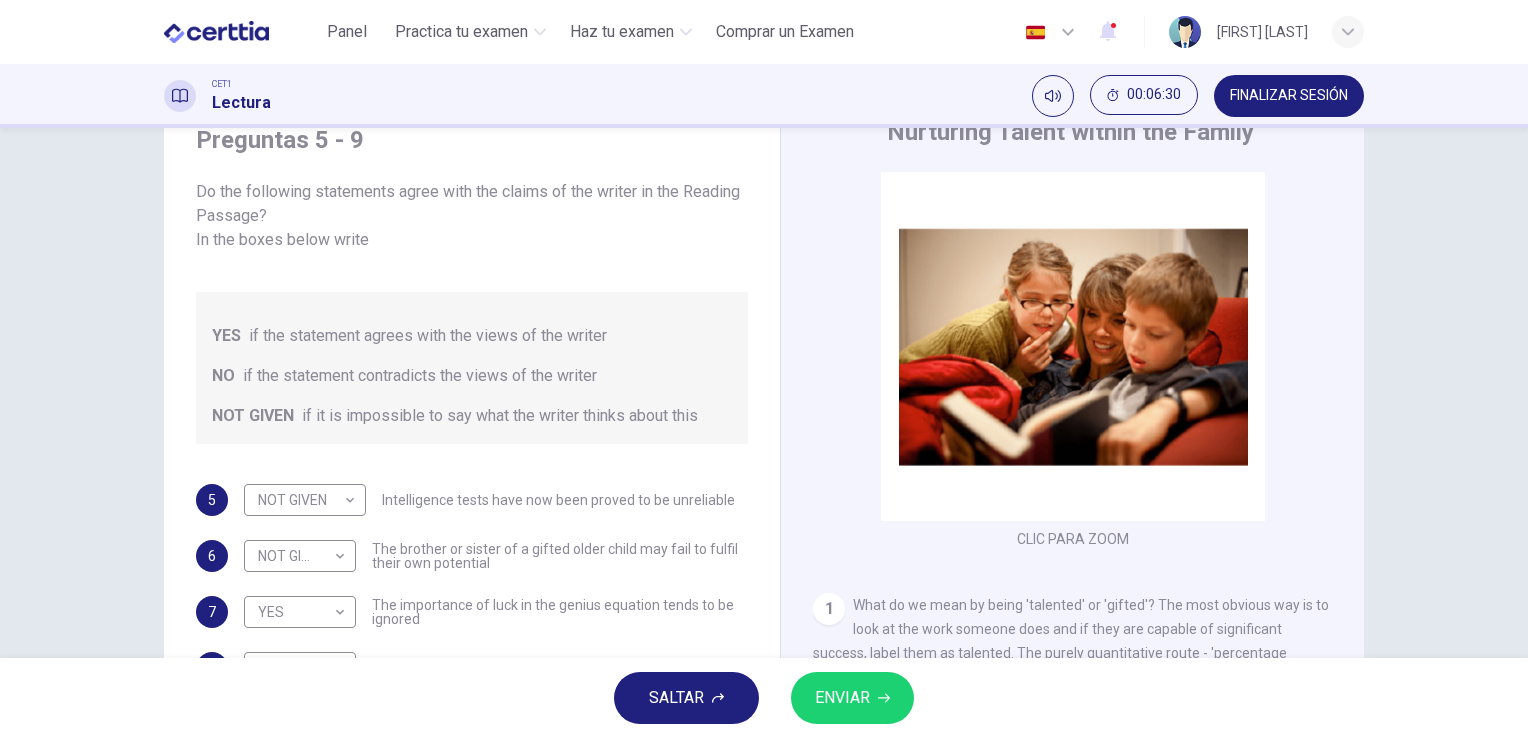 scroll, scrollTop: 244, scrollLeft: 0, axis: vertical 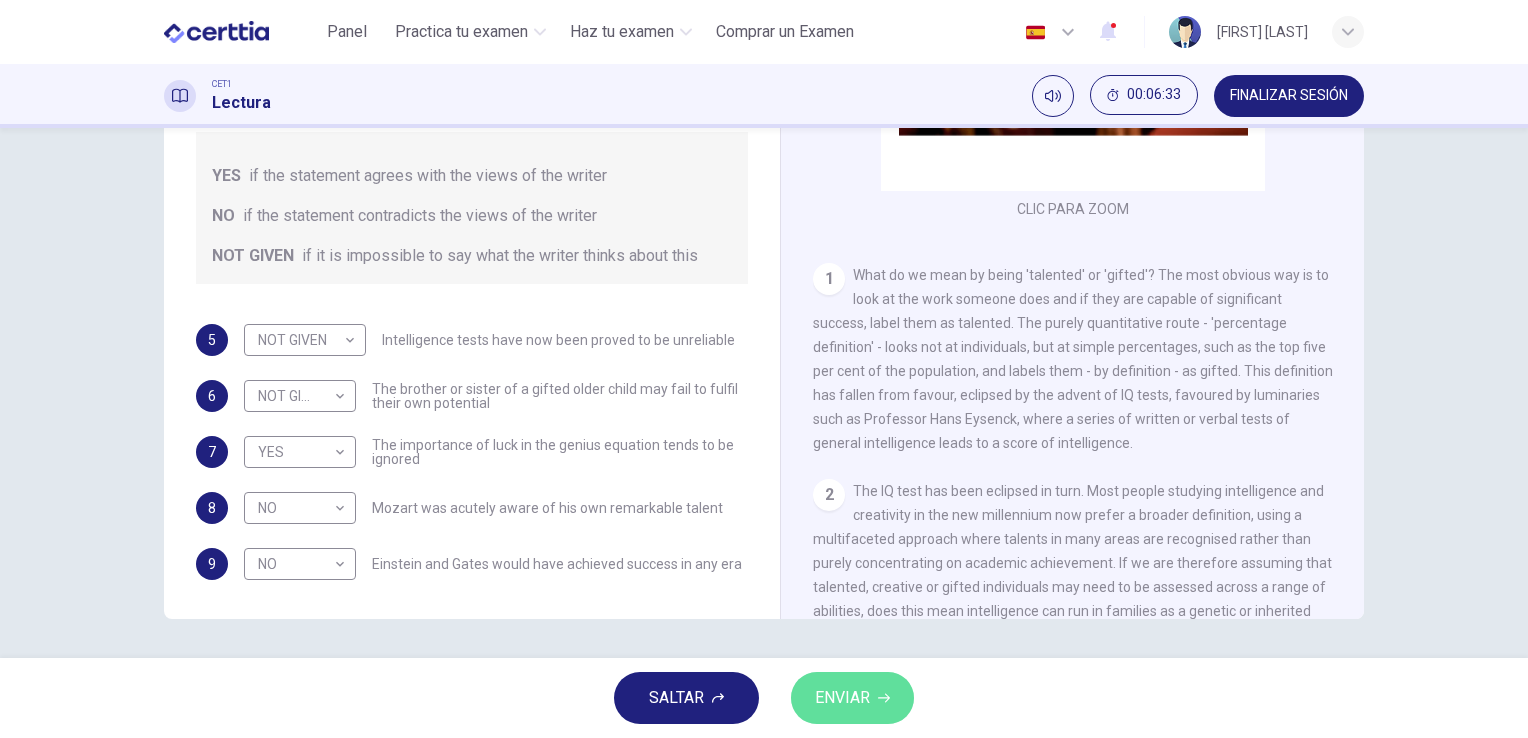click on "ENVIAR" at bounding box center [842, 698] 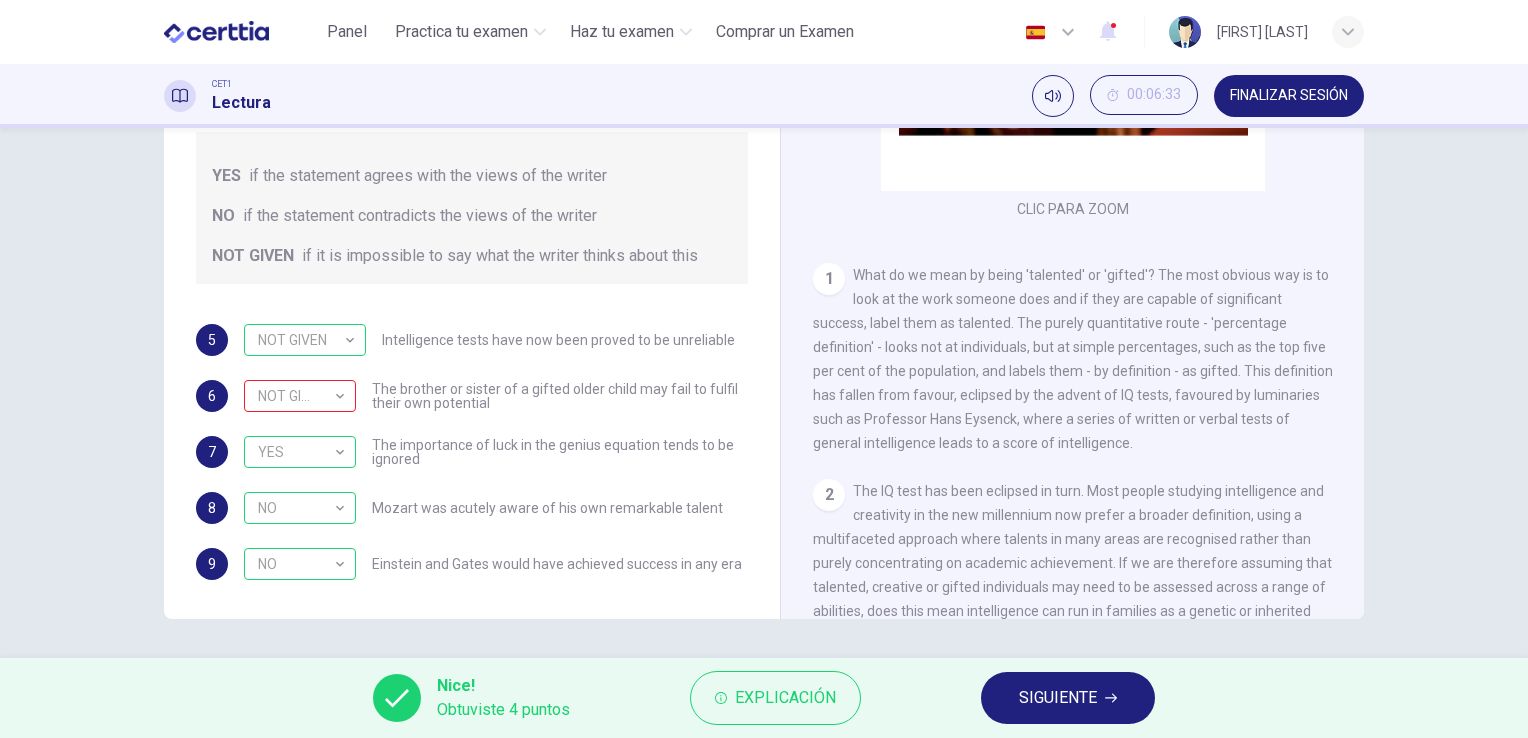 click on "SIGUIENTE" at bounding box center [1058, 698] 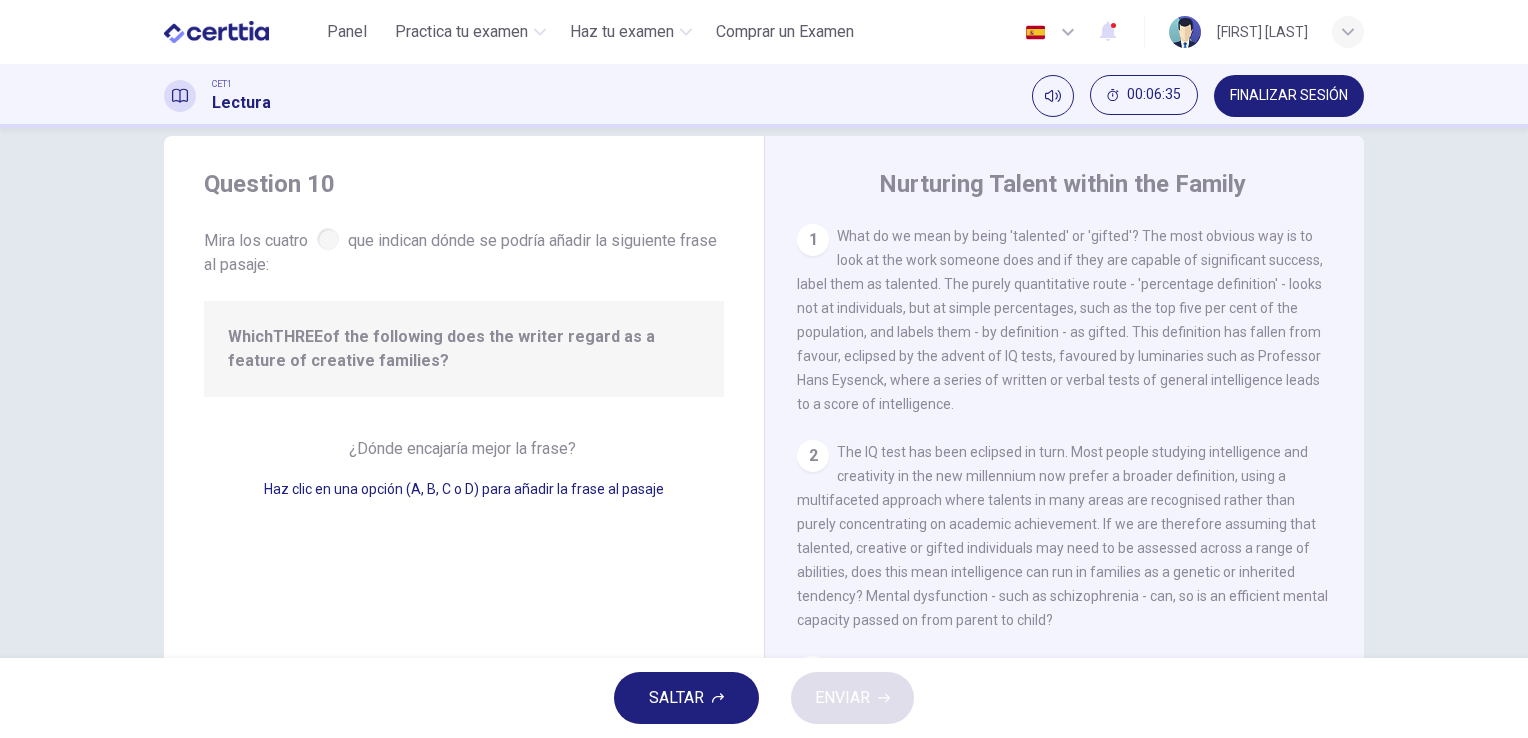 scroll, scrollTop: 54, scrollLeft: 0, axis: vertical 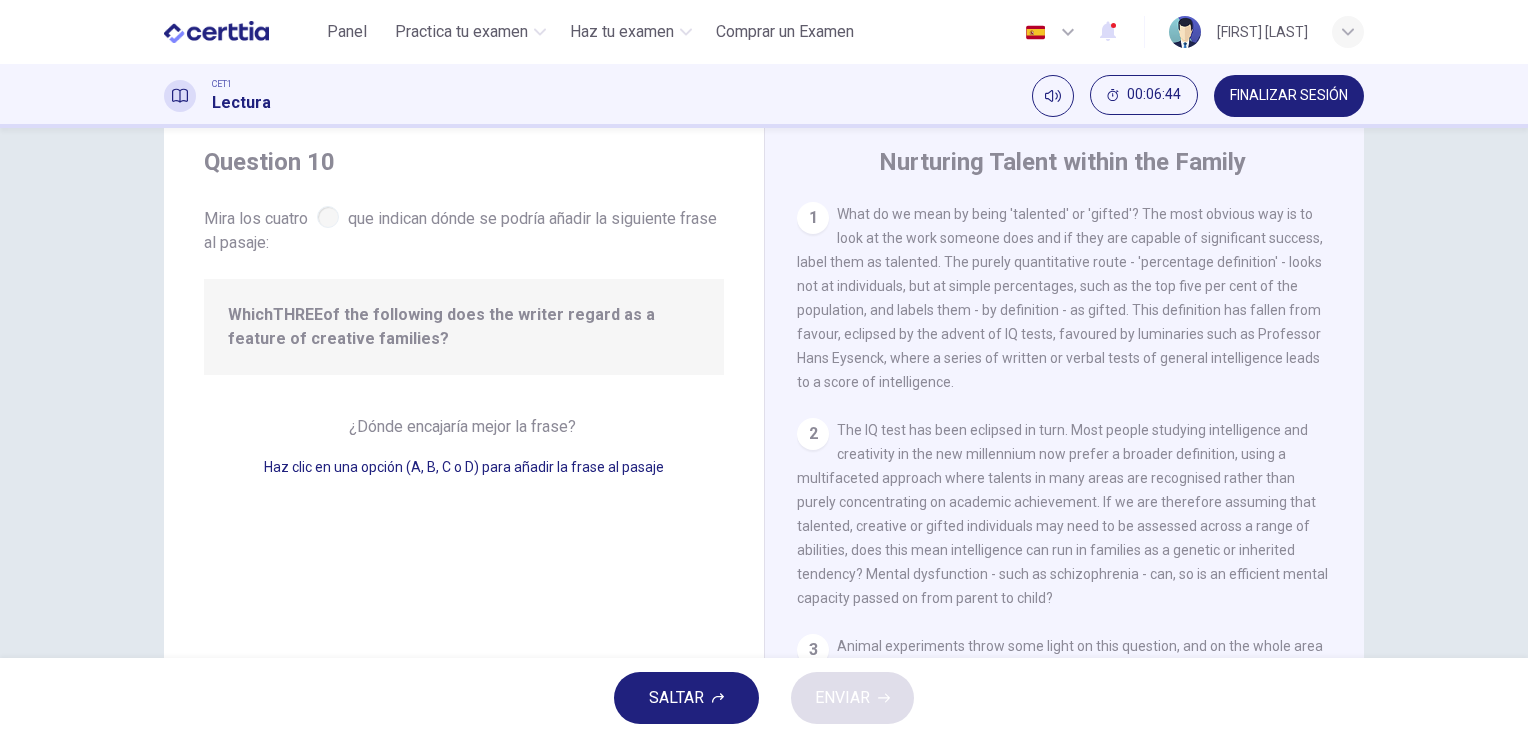 click on "SALTAR" at bounding box center [676, 698] 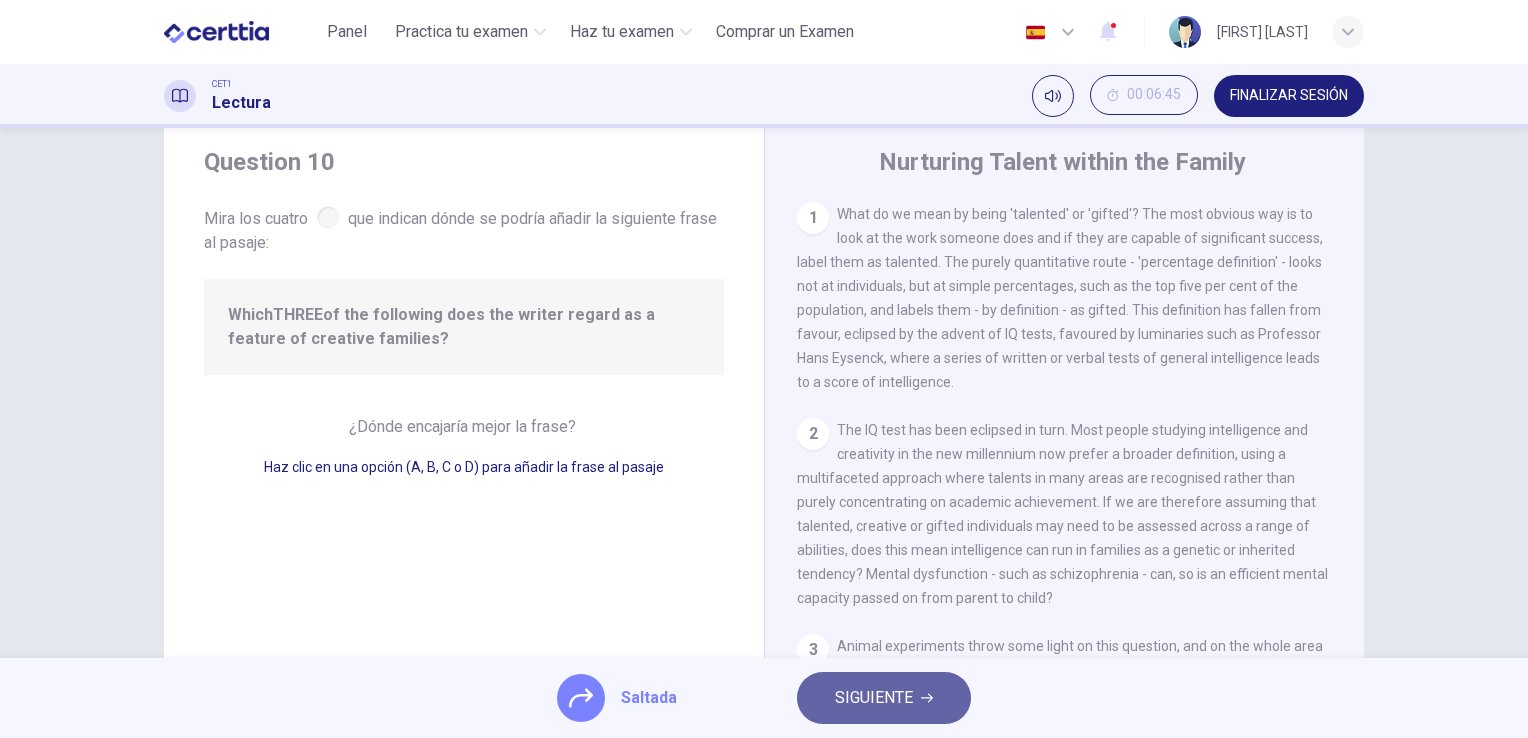 click on "SIGUIENTE" at bounding box center (874, 698) 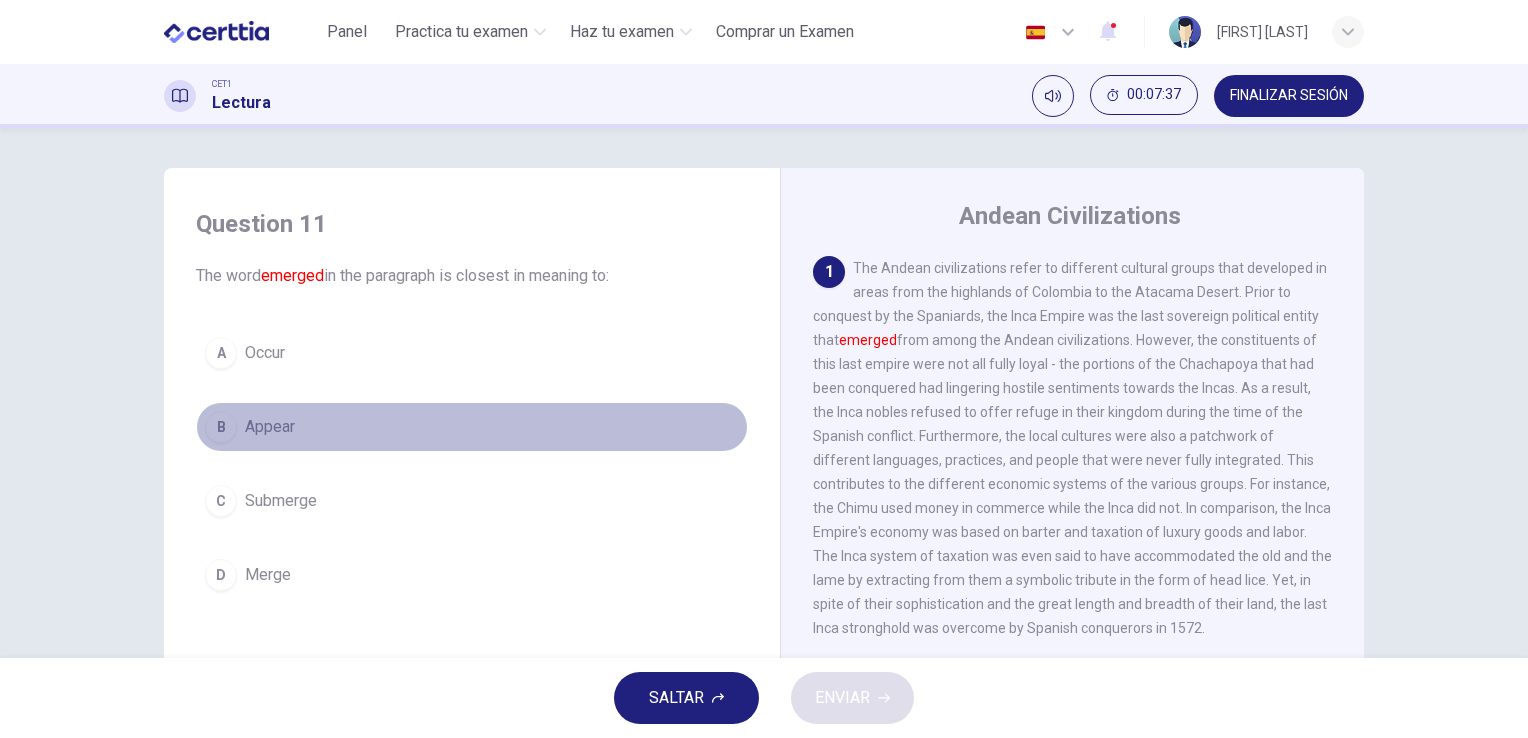 click on "B Appear" at bounding box center (472, 427) 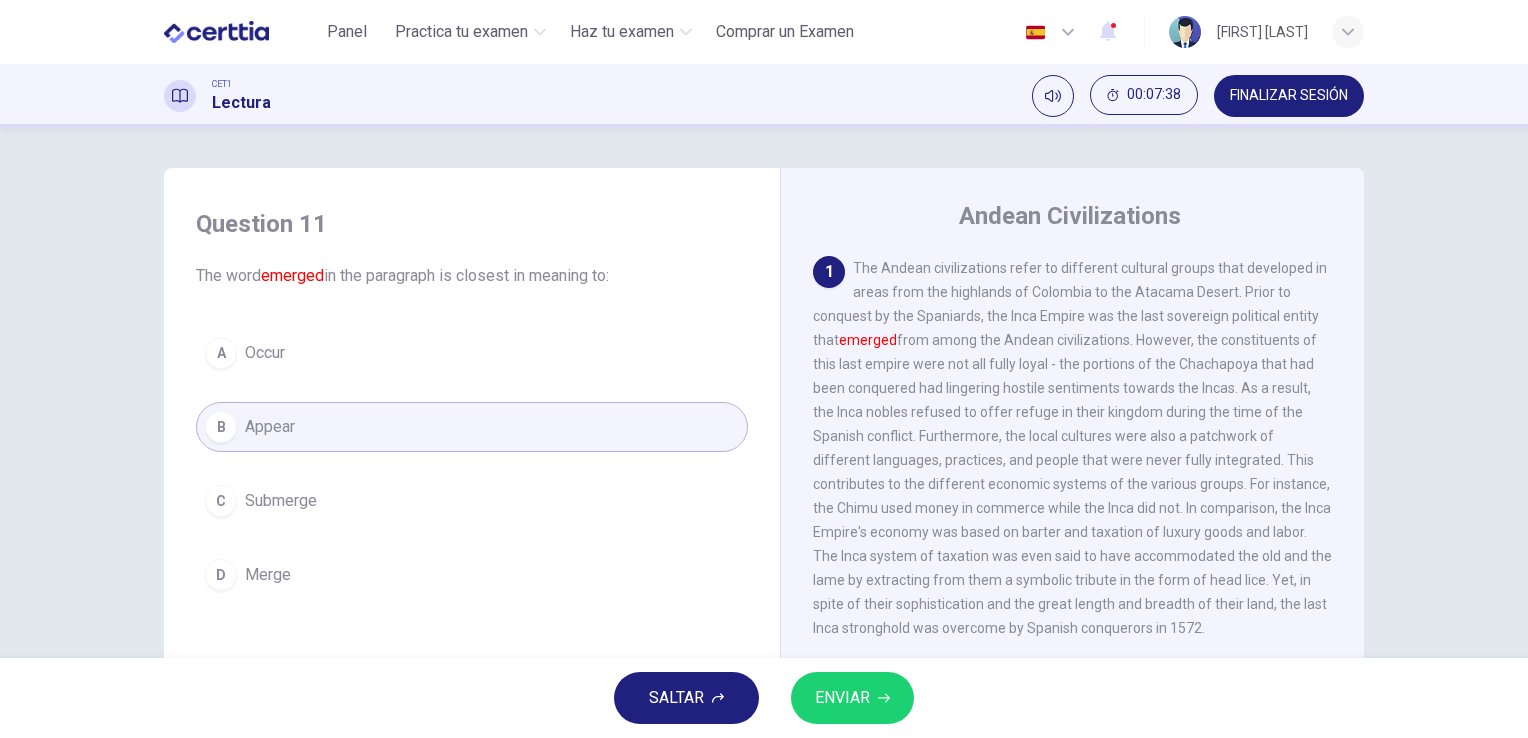 click on "ENVIAR" at bounding box center [842, 698] 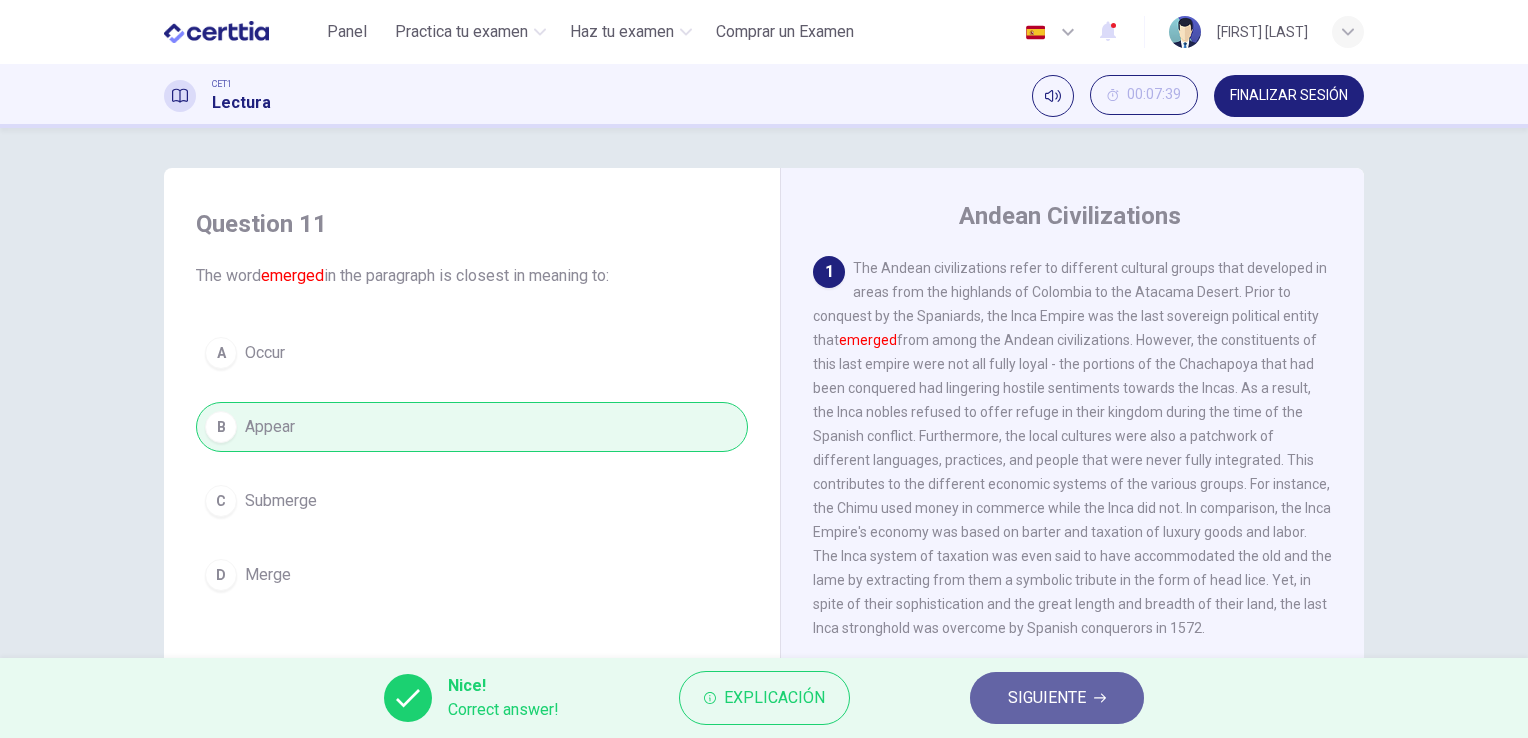 click on "SIGUIENTE" at bounding box center (1047, 698) 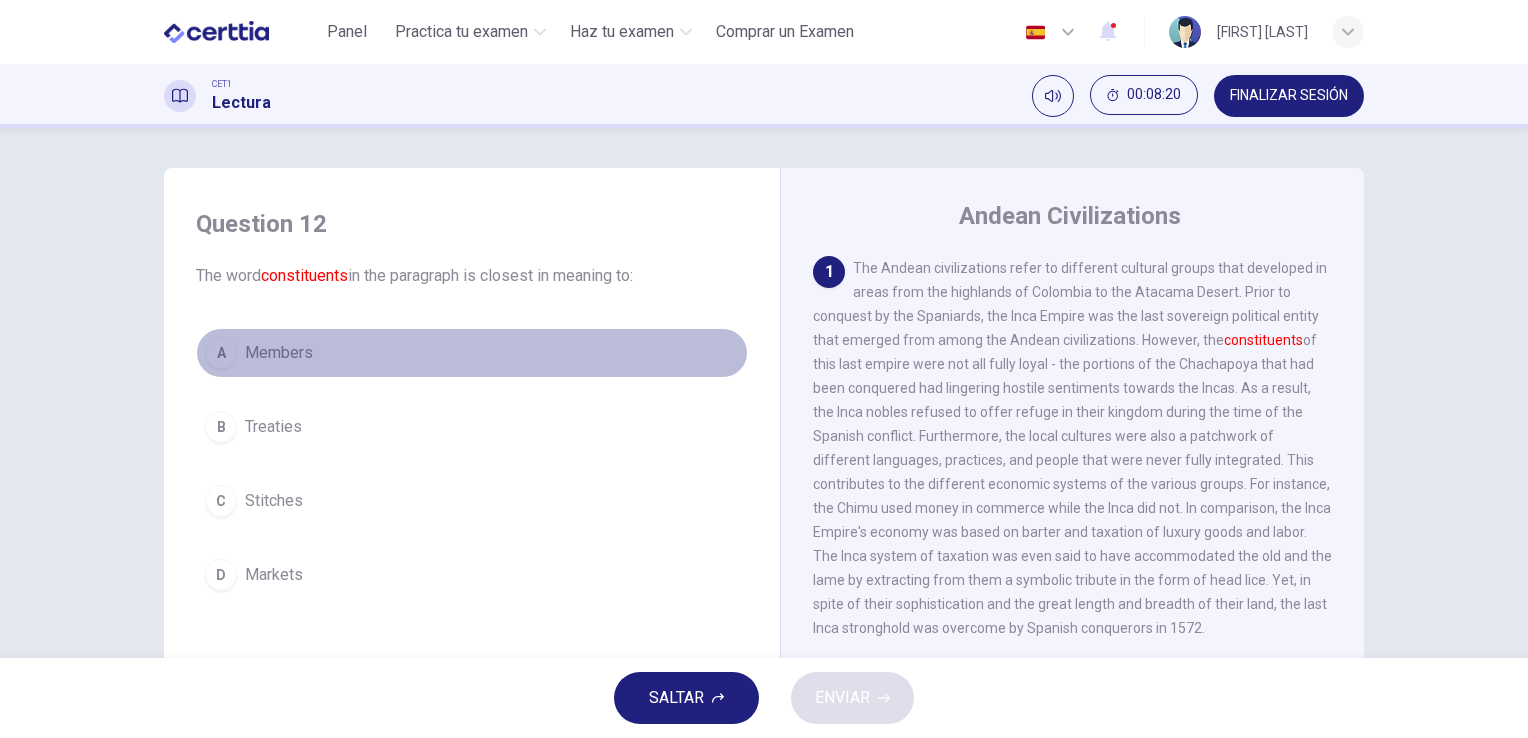click on "A Members" at bounding box center (472, 353) 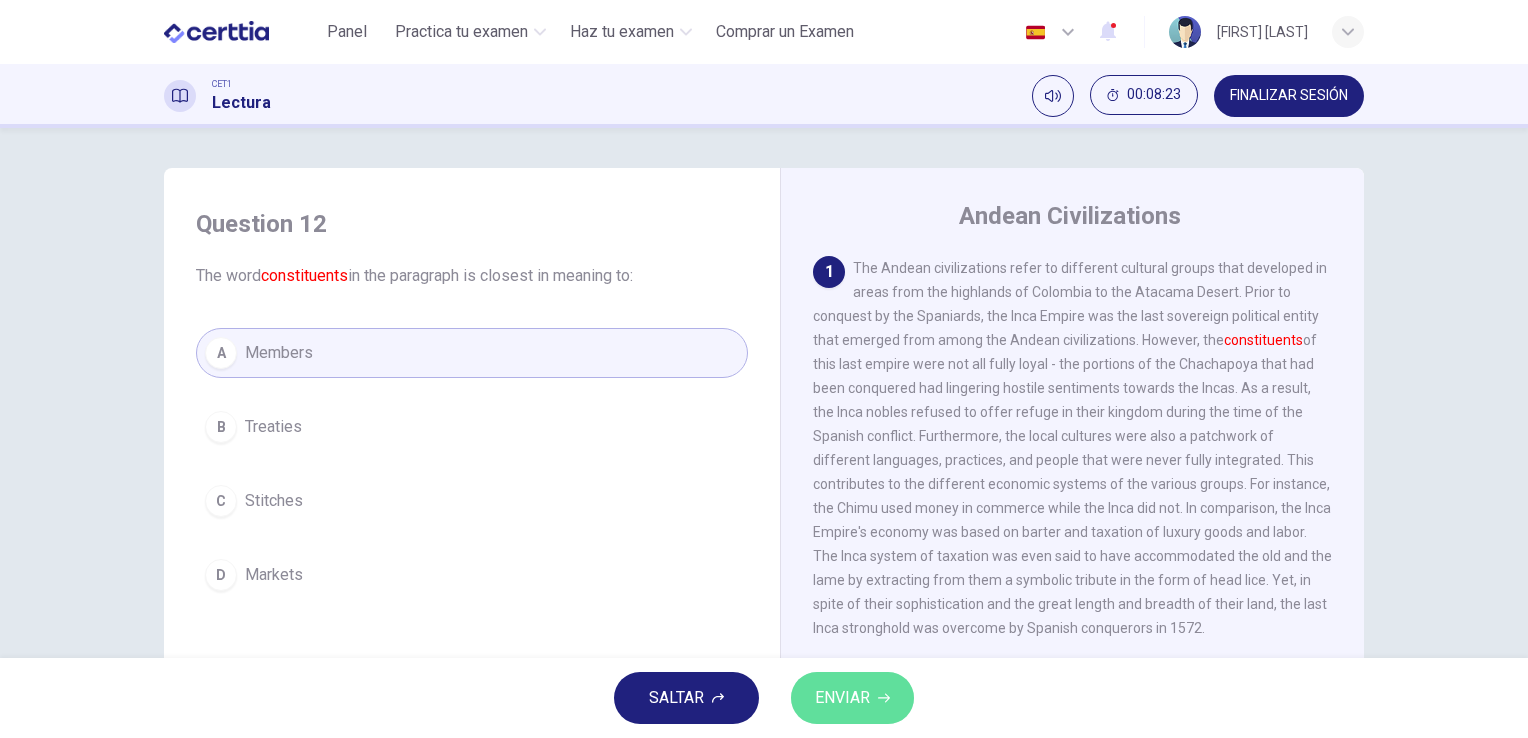 click on "ENVIAR" at bounding box center (852, 698) 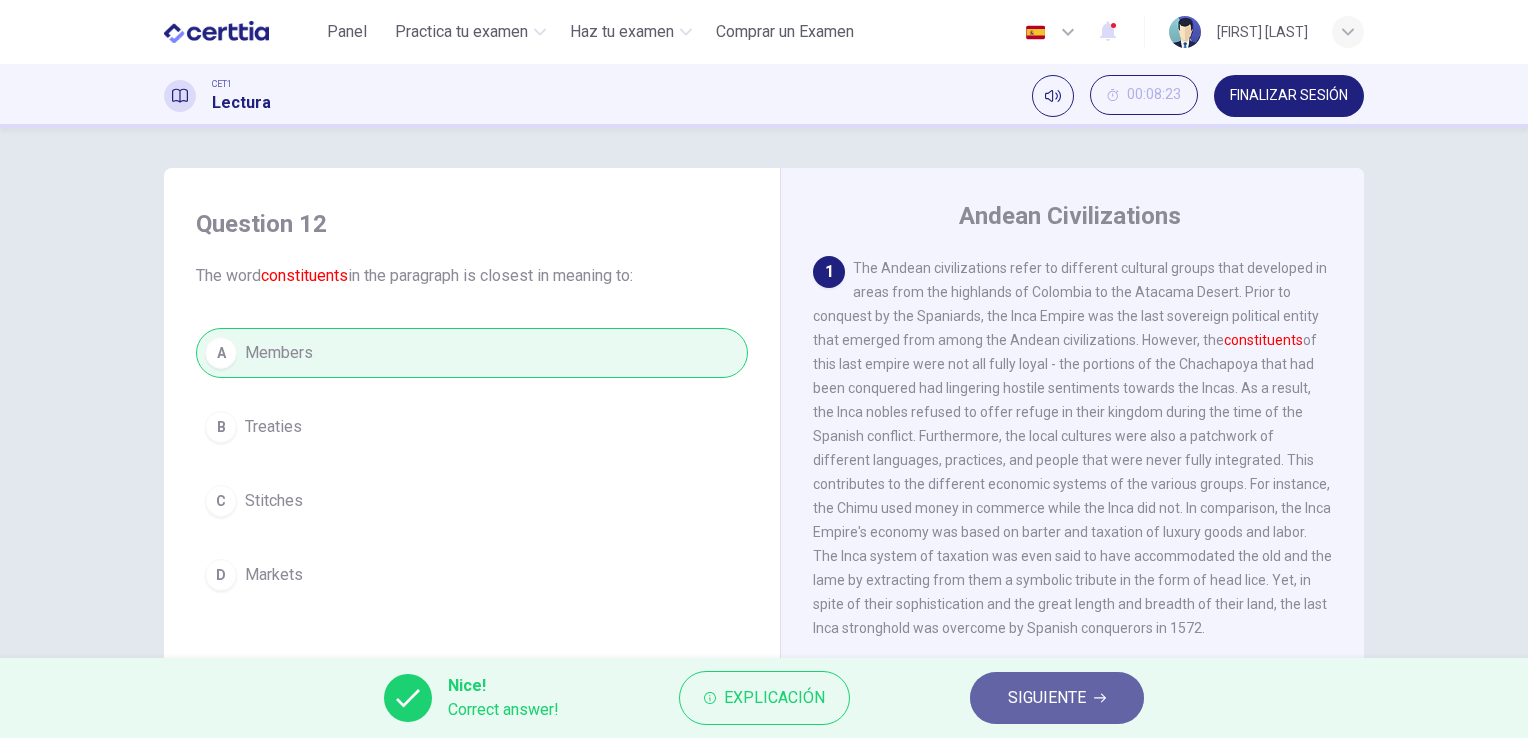 click on "SIGUIENTE" at bounding box center [1047, 698] 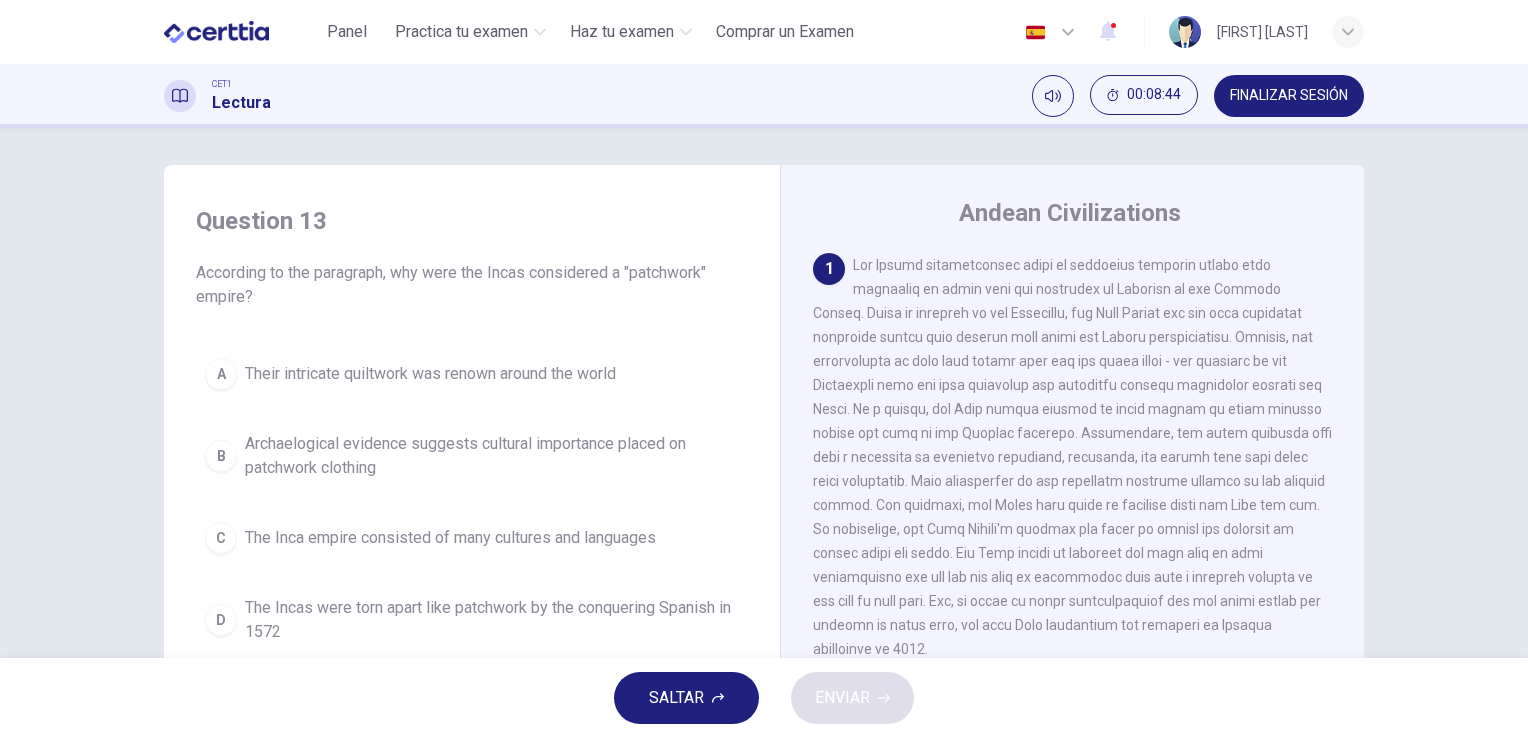 scroll, scrollTop: 2, scrollLeft: 0, axis: vertical 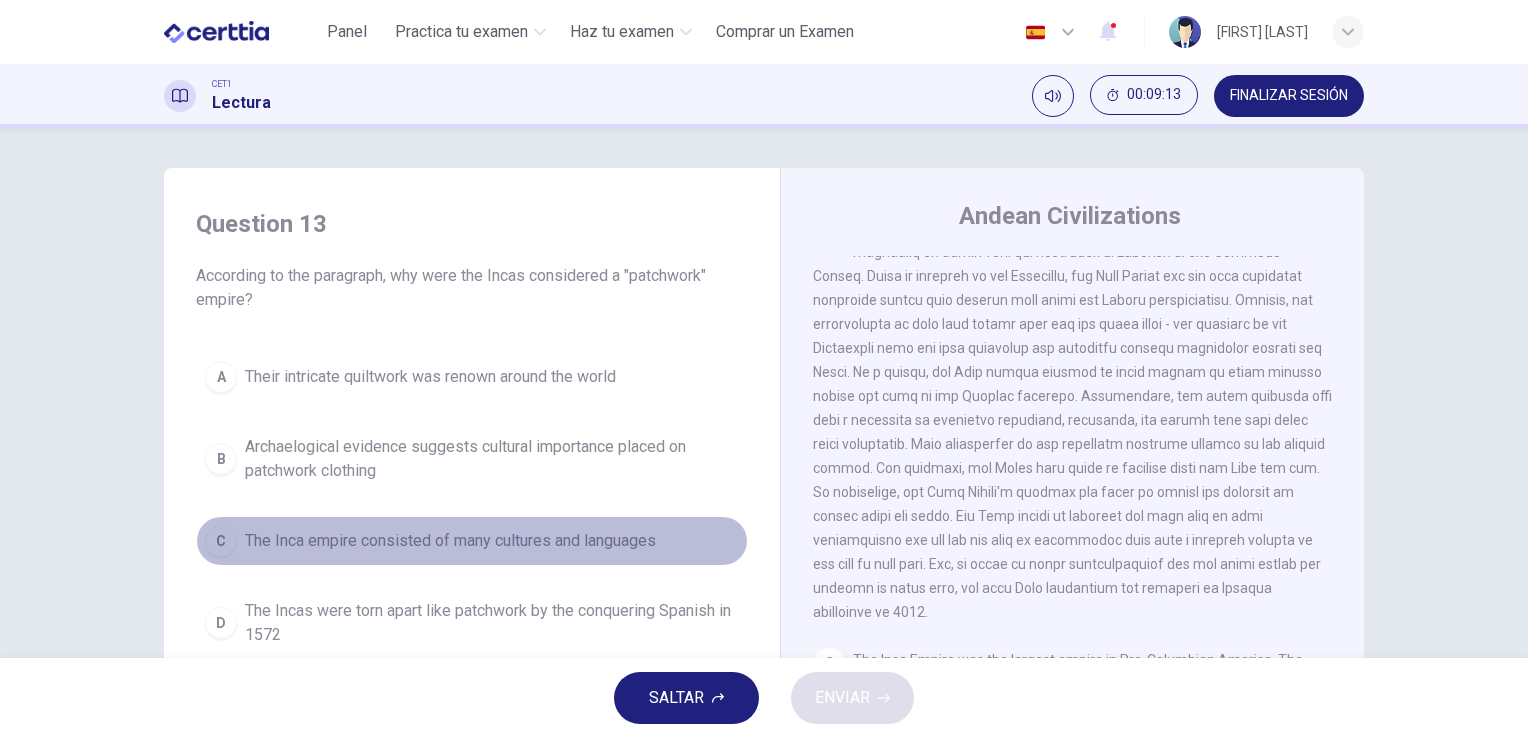 click on "The Inca empire consisted of many cultures and languages" at bounding box center [430, 377] 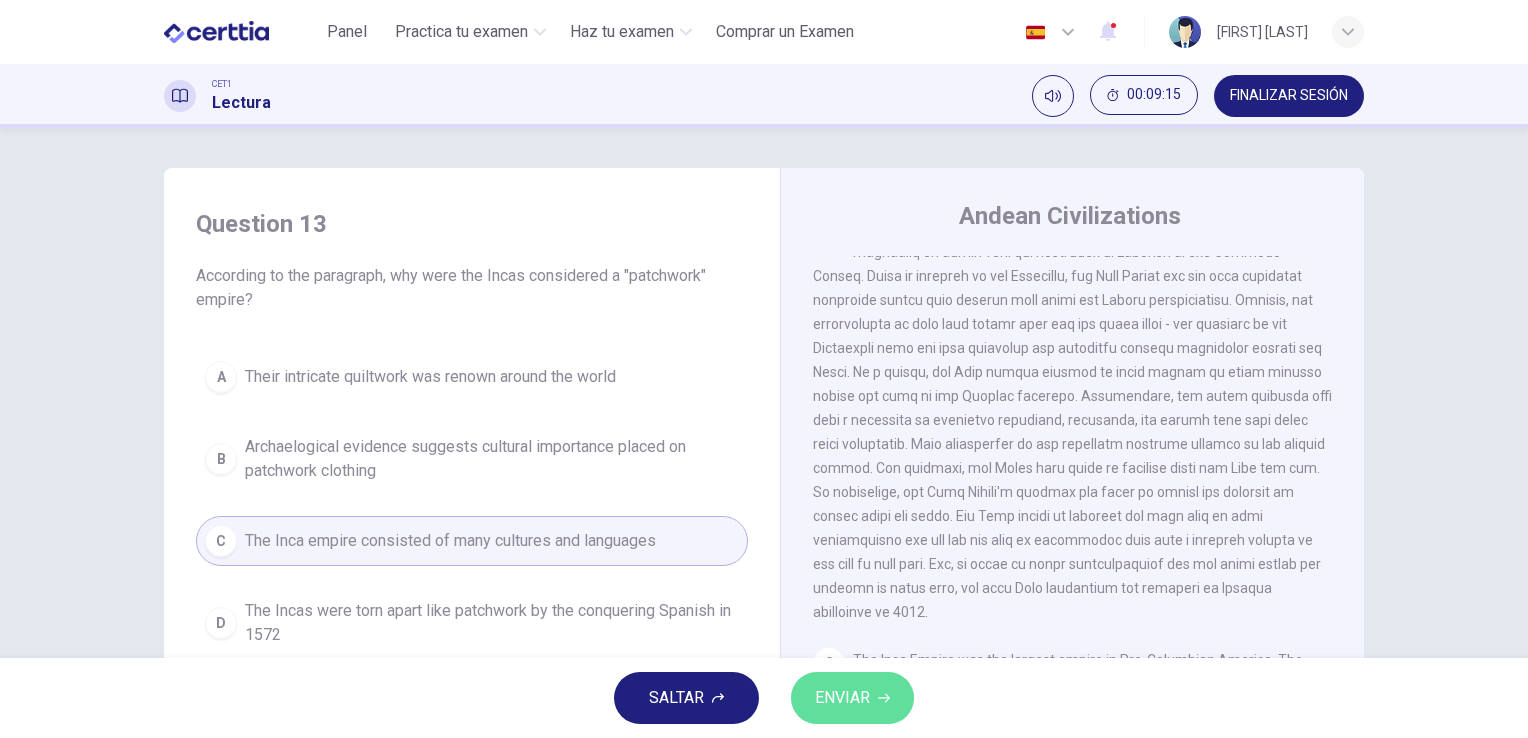 click on "ENVIAR" at bounding box center (842, 698) 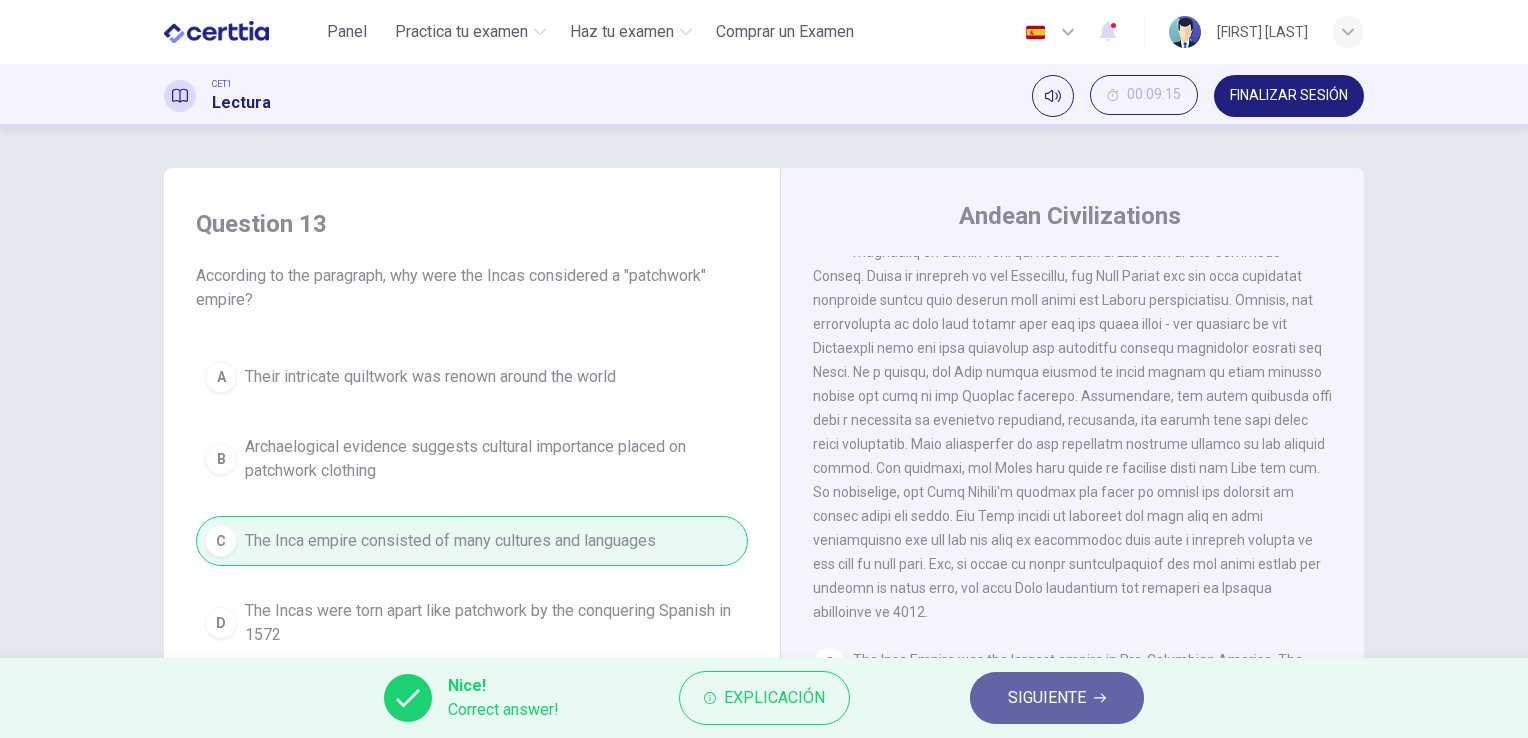 click on "SIGUIENTE" at bounding box center [1047, 698] 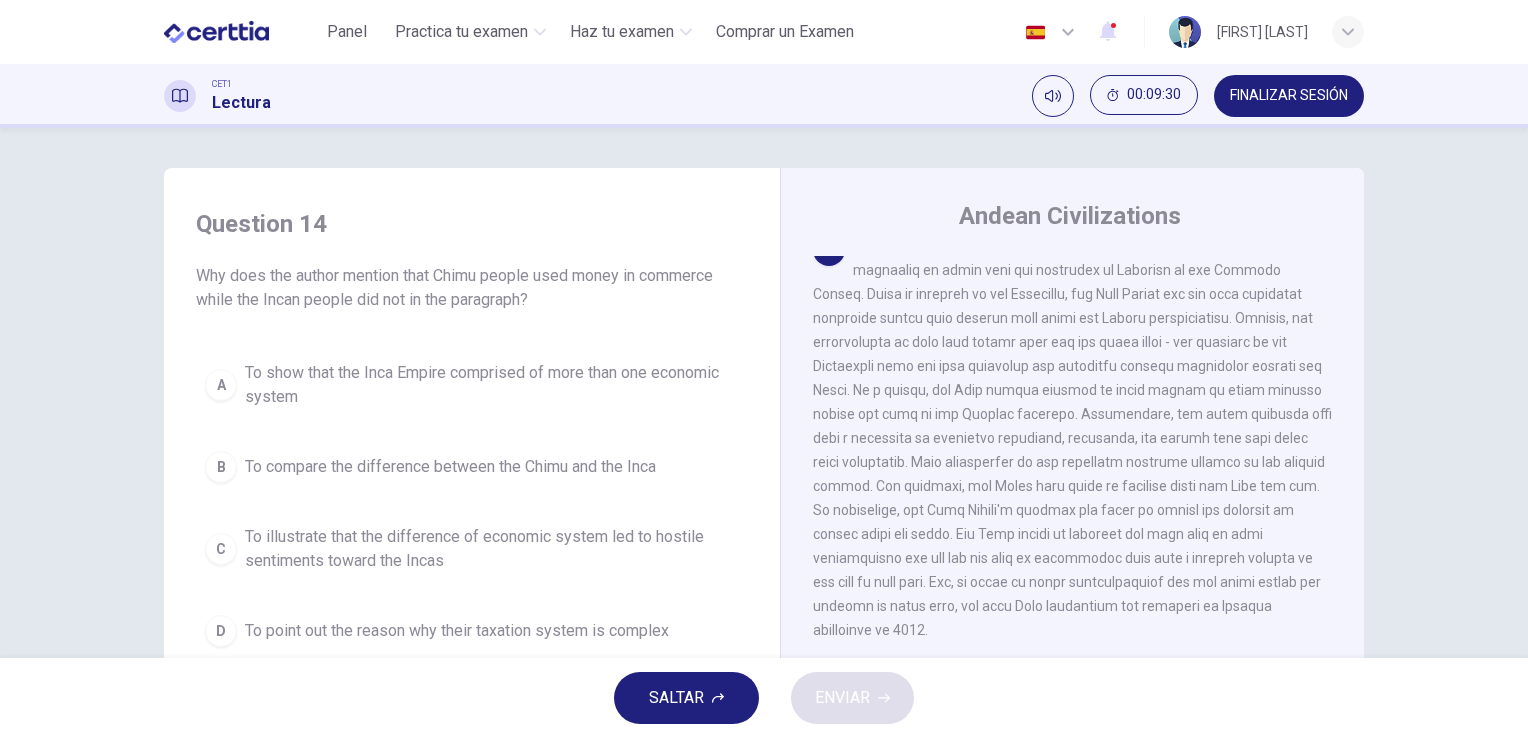 scroll, scrollTop: 0, scrollLeft: 0, axis: both 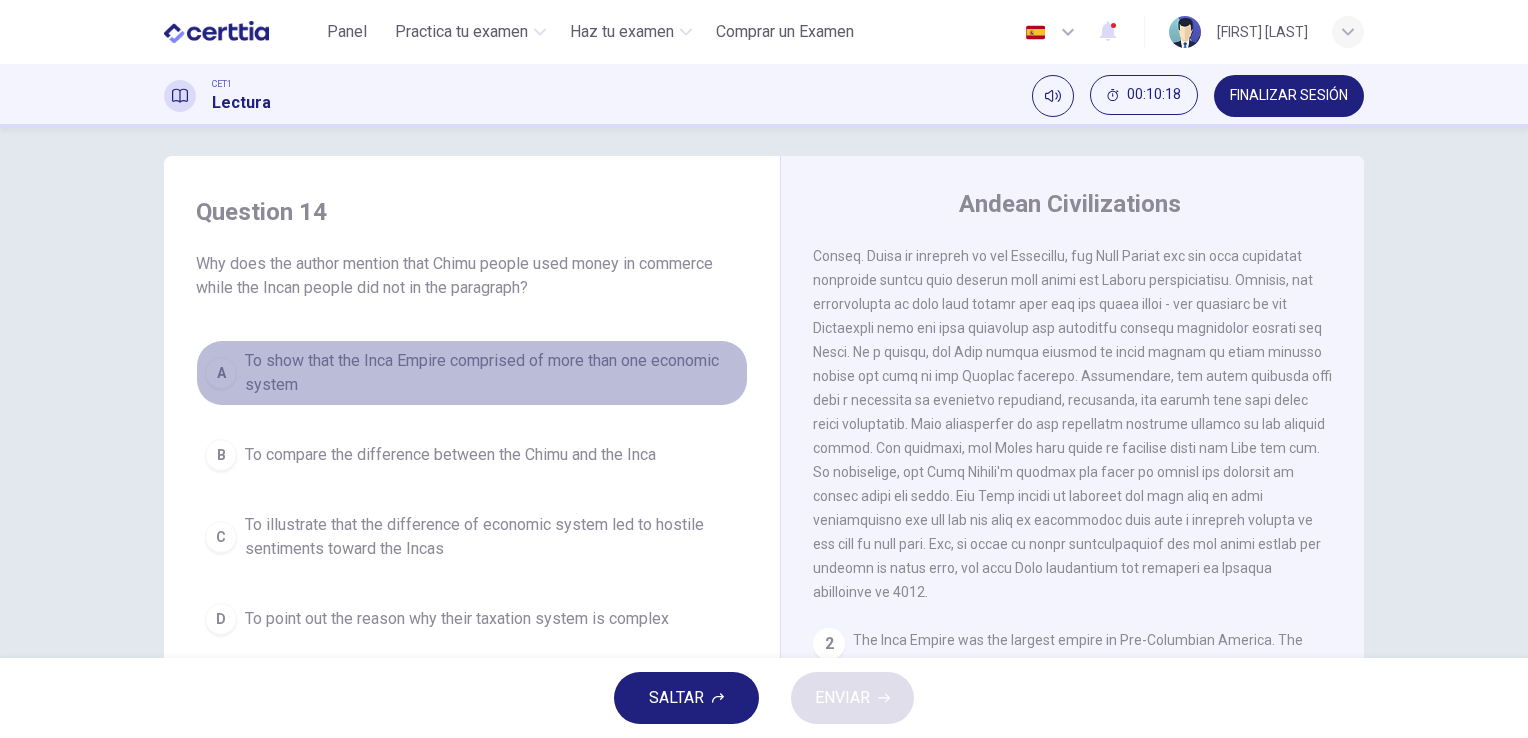 click on "To show that the Inca Empire comprised of more than one economic system" at bounding box center (492, 373) 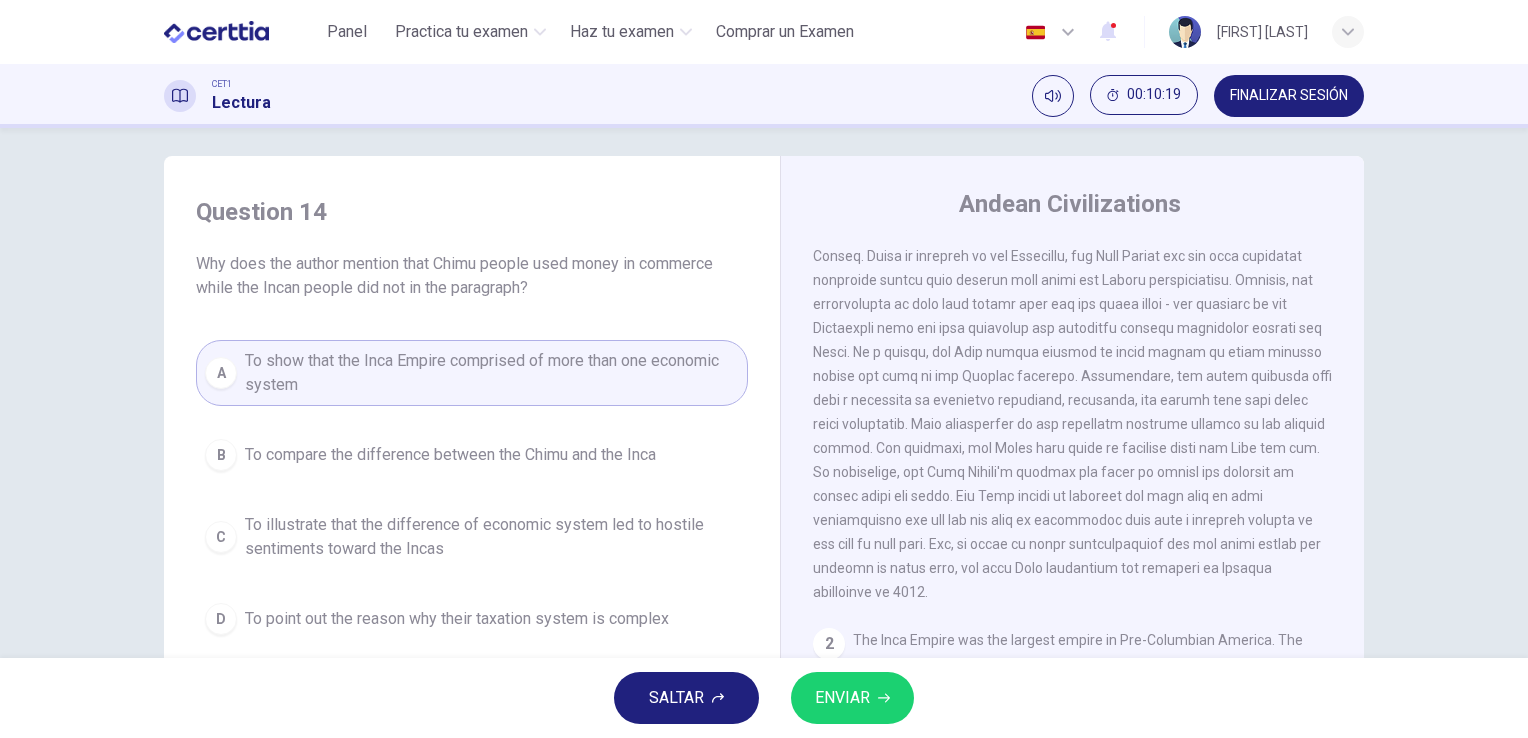 click on "ENVIAR" at bounding box center [852, 698] 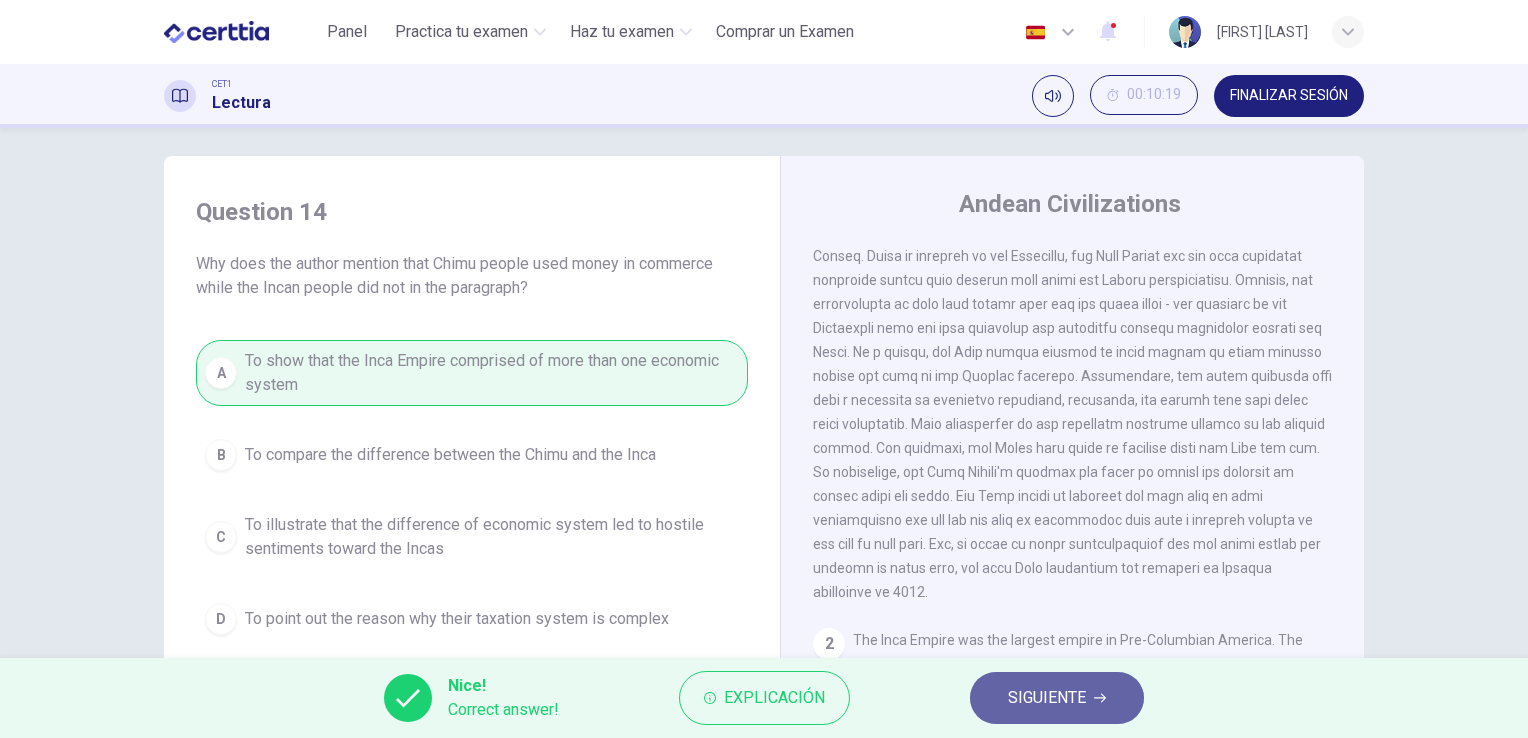 click on "SIGUIENTE" at bounding box center (1057, 698) 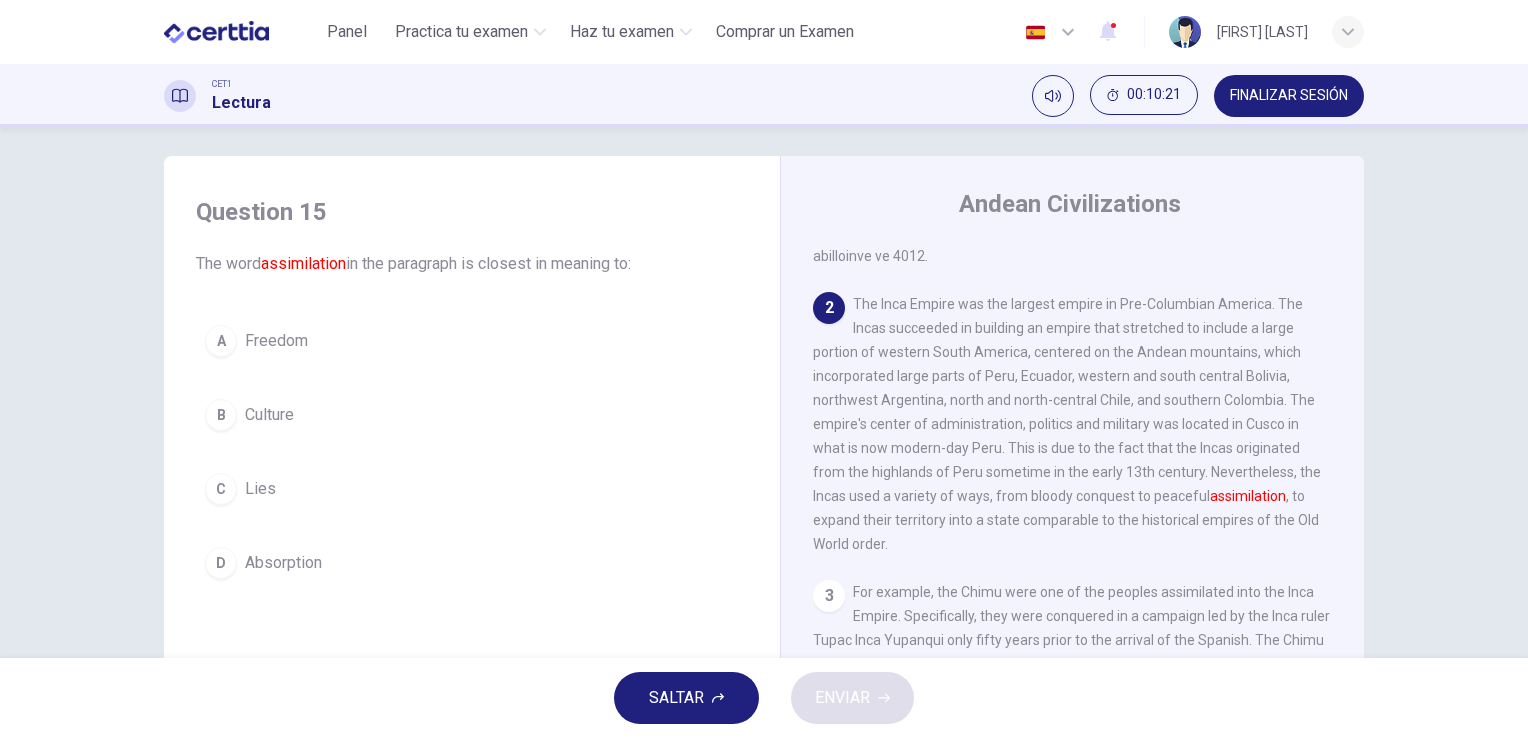 scroll, scrollTop: 383, scrollLeft: 0, axis: vertical 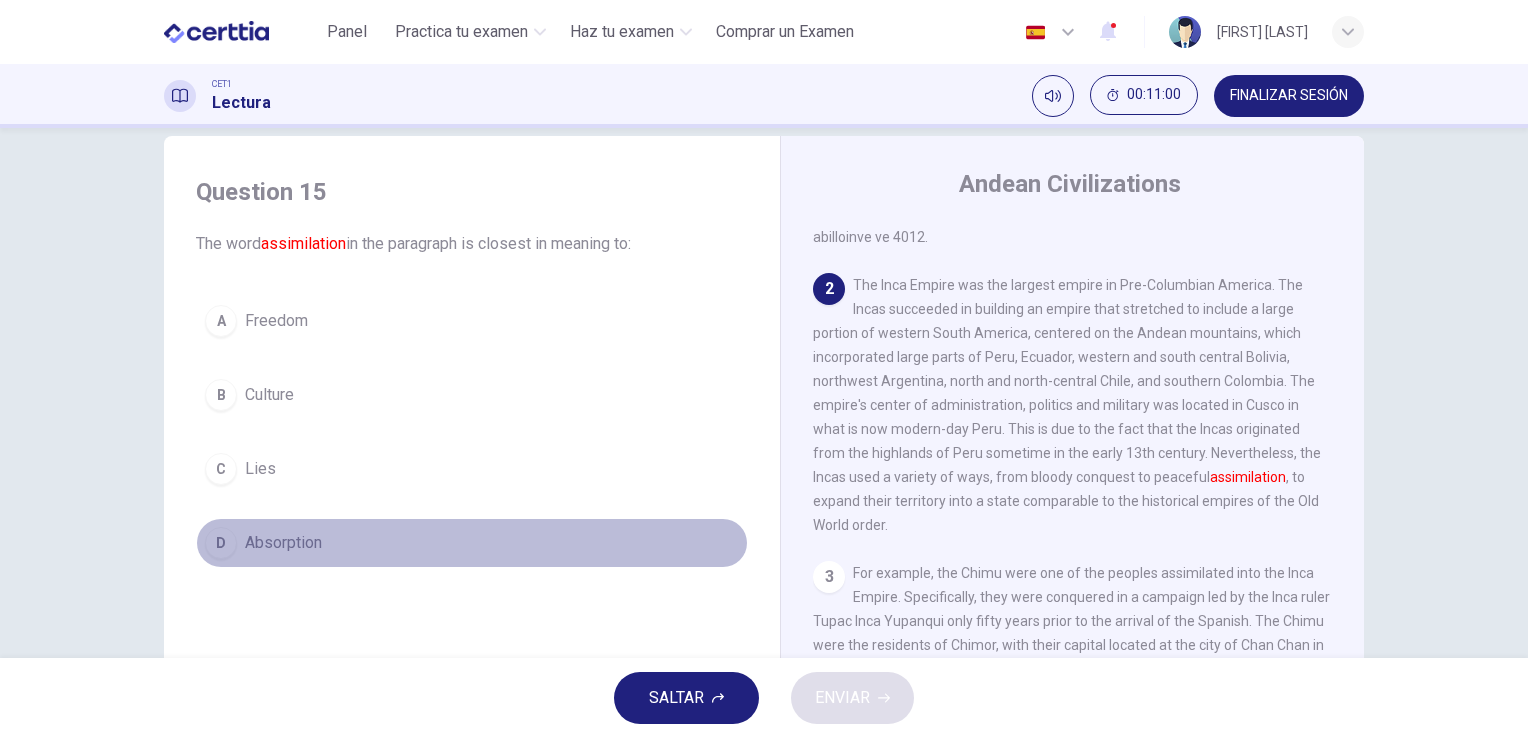 click on "D Absorption" at bounding box center [472, 543] 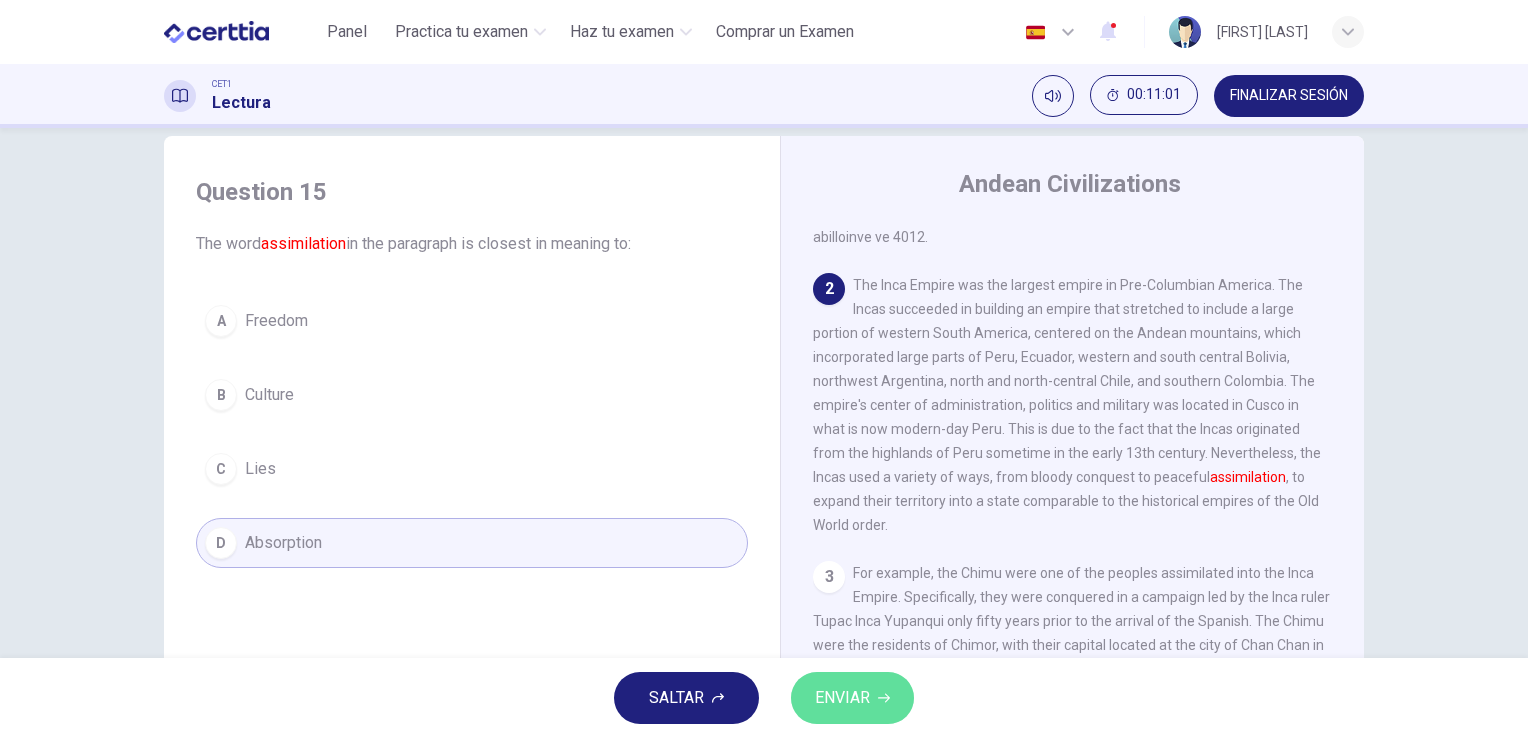 click on "ENVIAR" at bounding box center [852, 698] 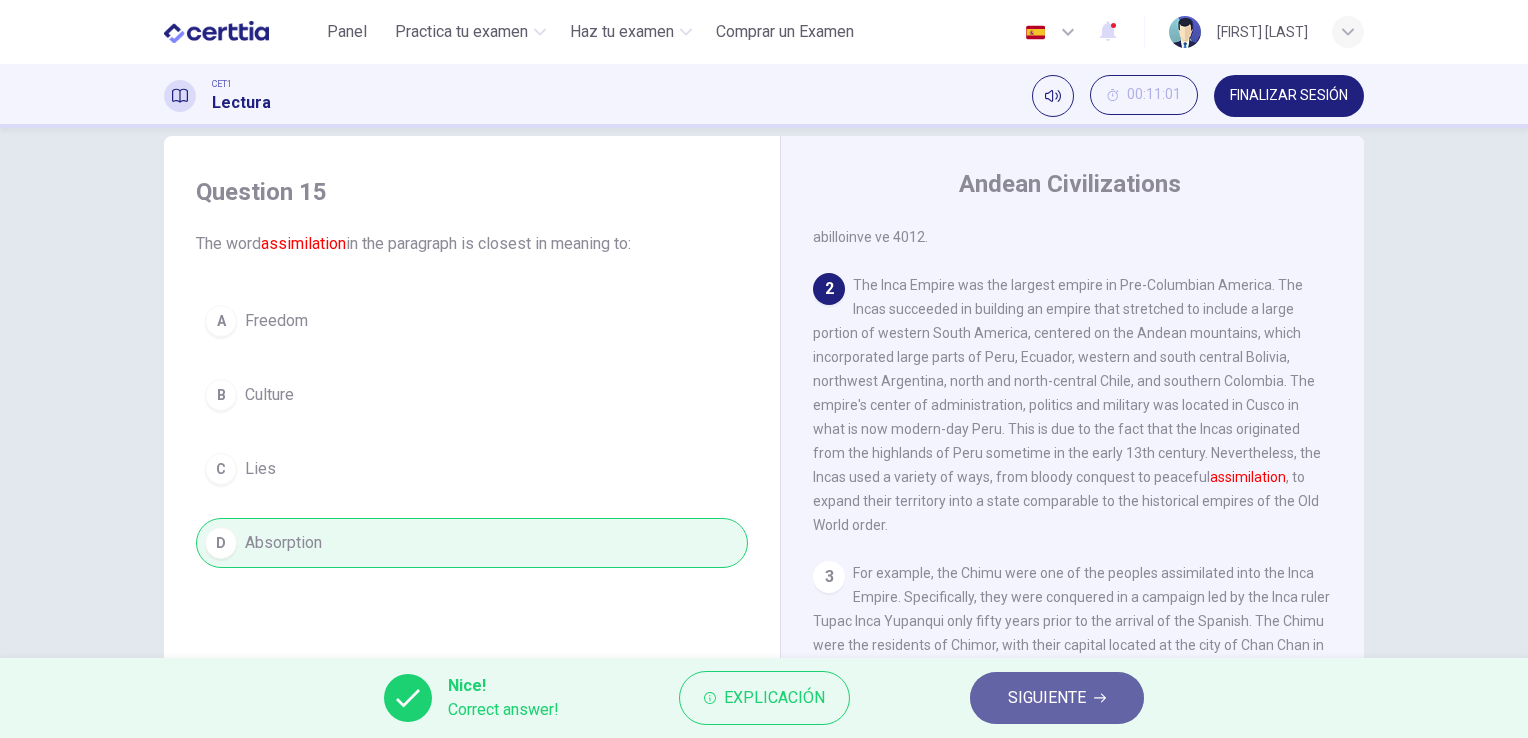 click on "SIGUIENTE" at bounding box center (1047, 698) 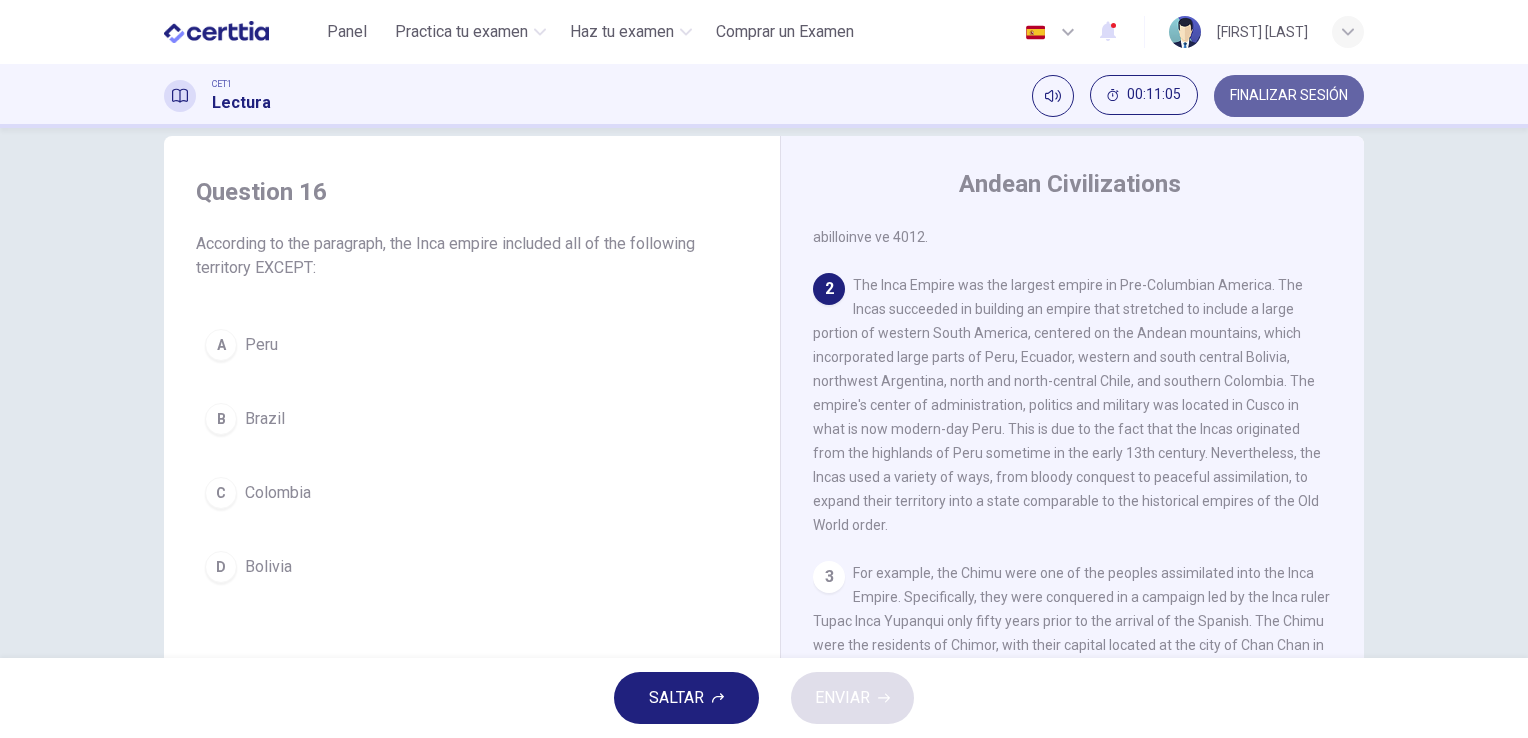 click on "FINALIZAR SESIÓN" at bounding box center [1289, 96] 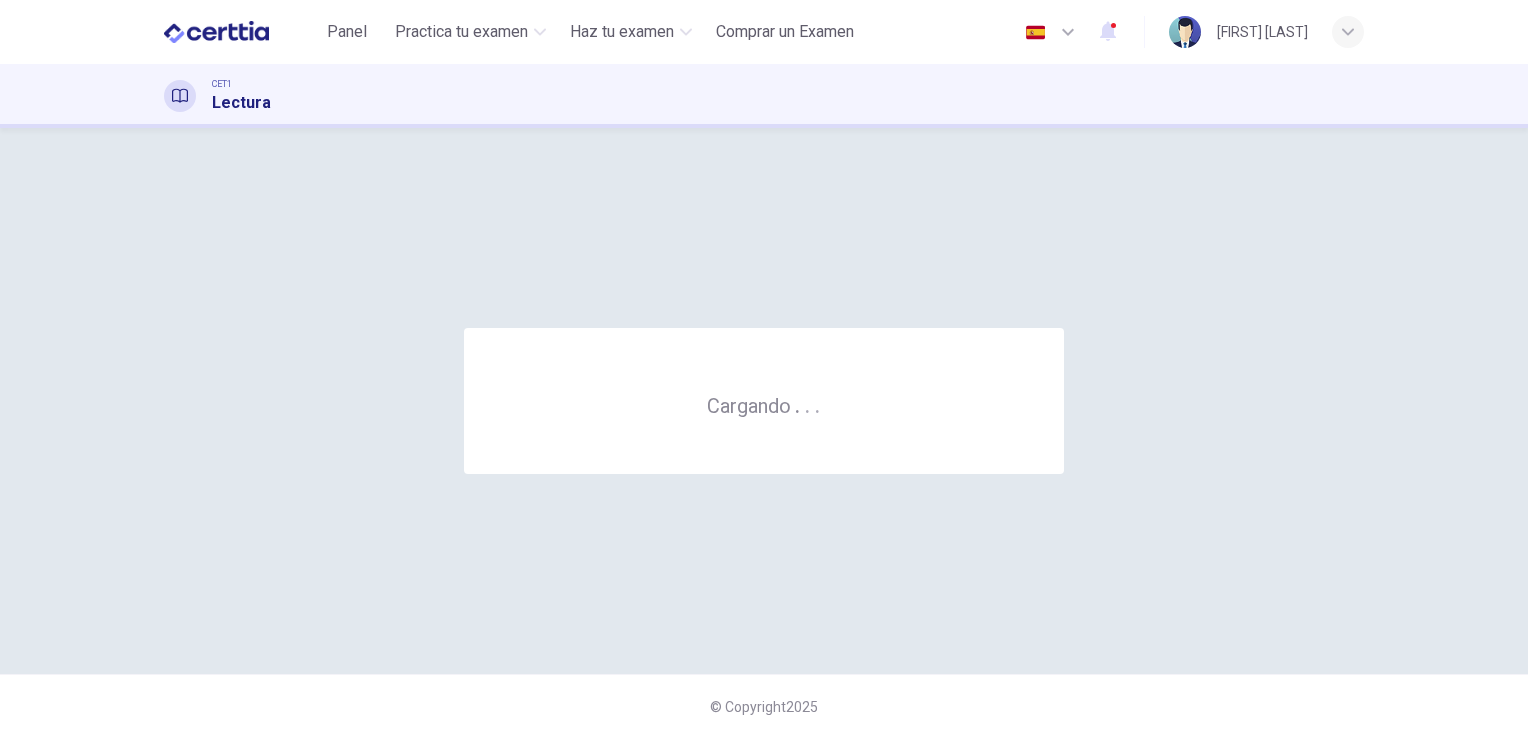 scroll, scrollTop: 0, scrollLeft: 0, axis: both 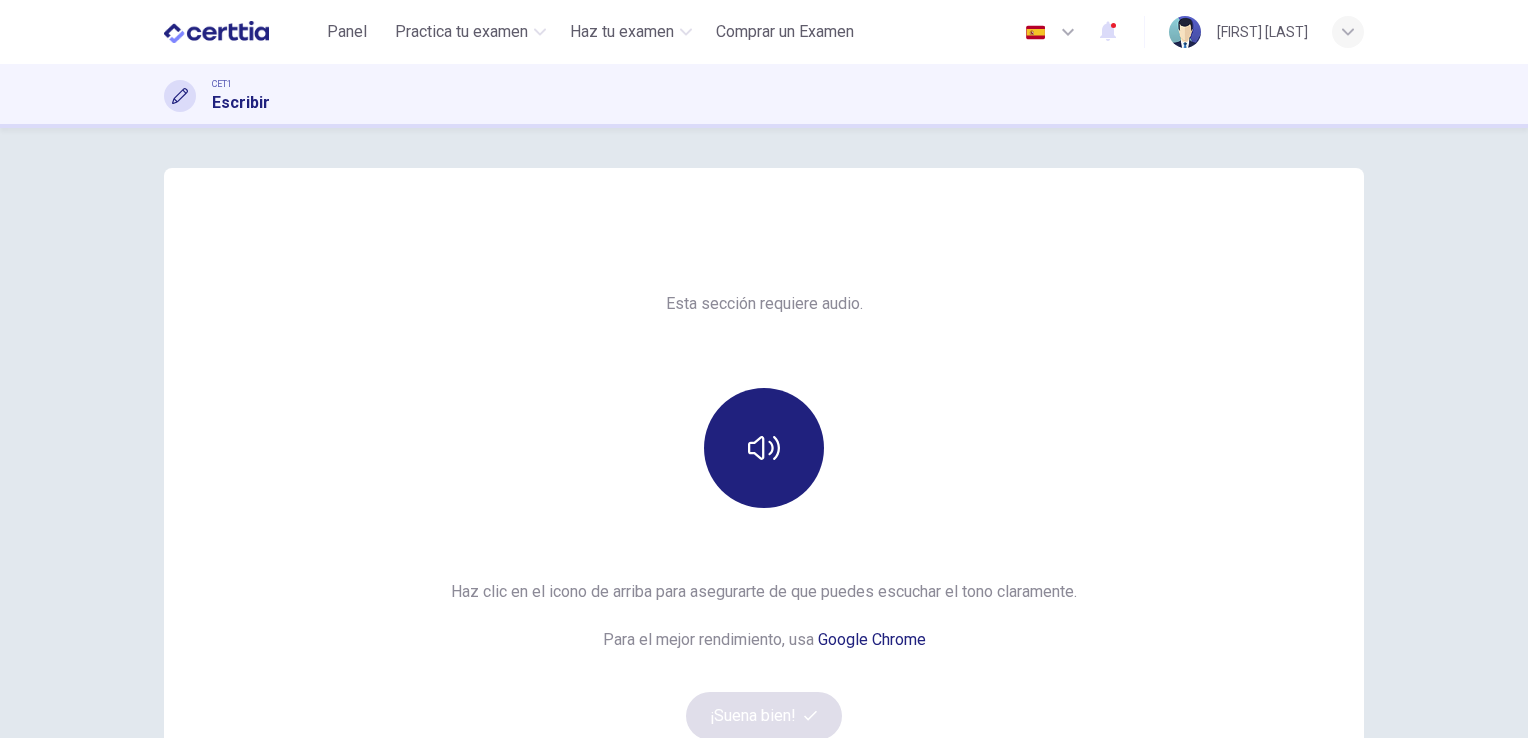 click at bounding box center (764, 448) 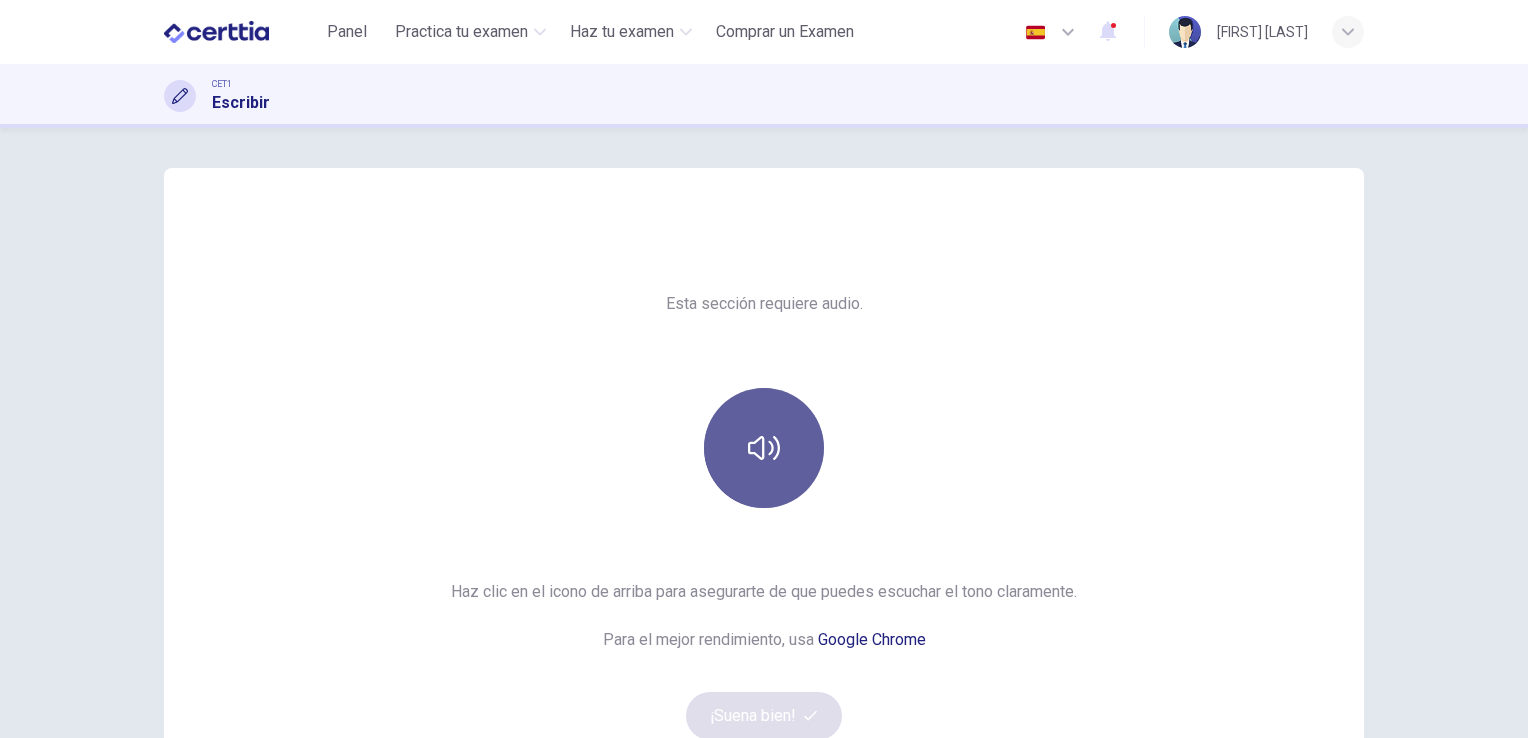 click at bounding box center [764, 448] 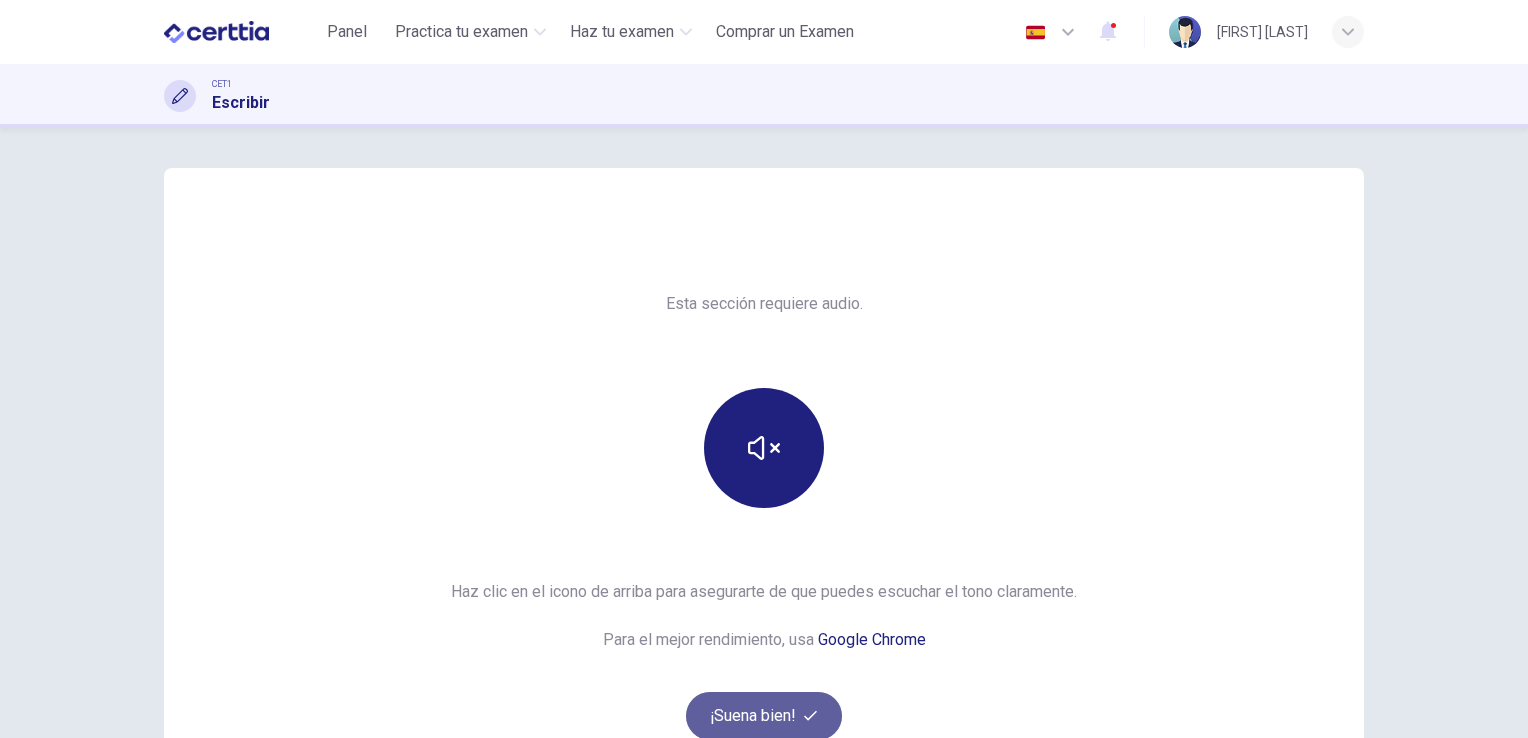 click on "¡Suena bien!" at bounding box center (764, 716) 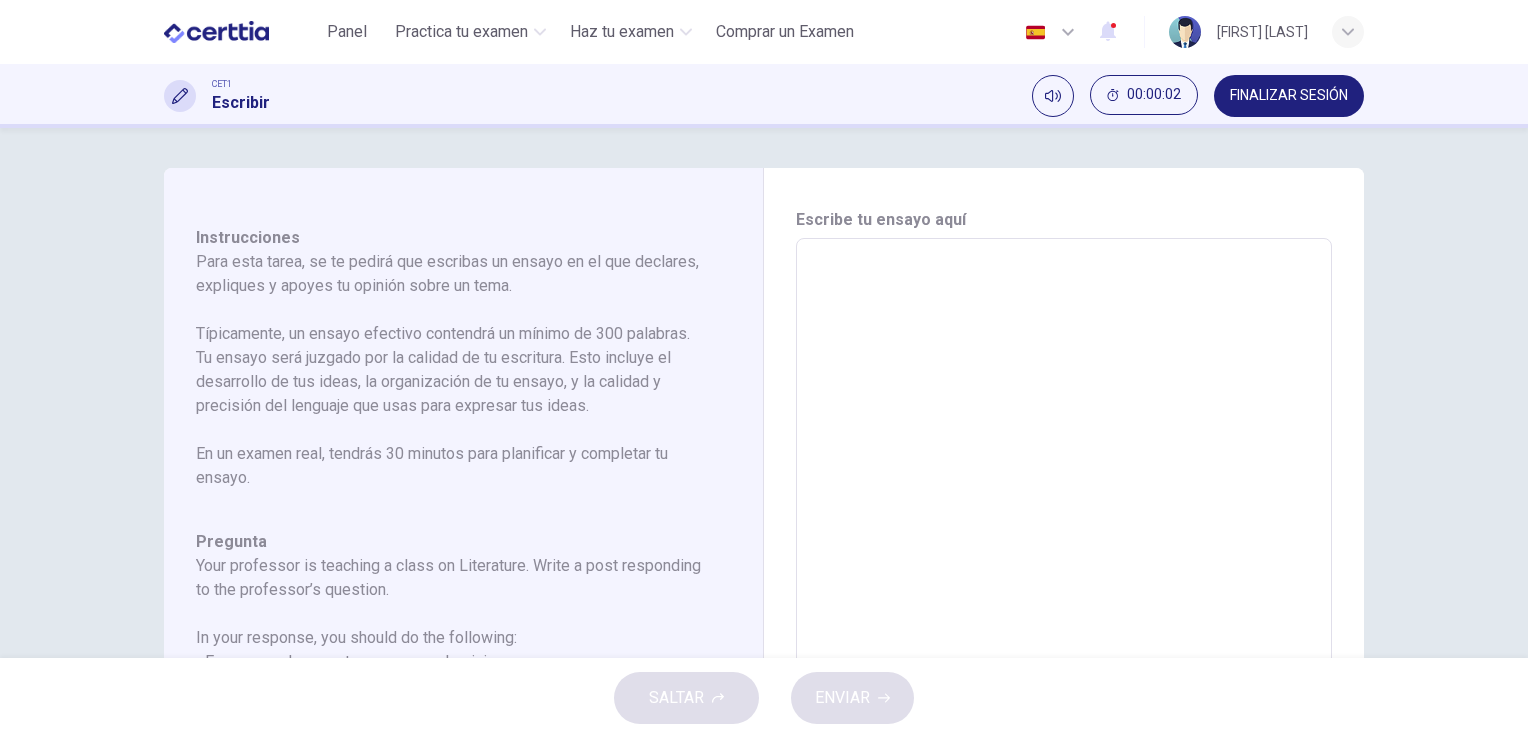scroll, scrollTop: 149, scrollLeft: 0, axis: vertical 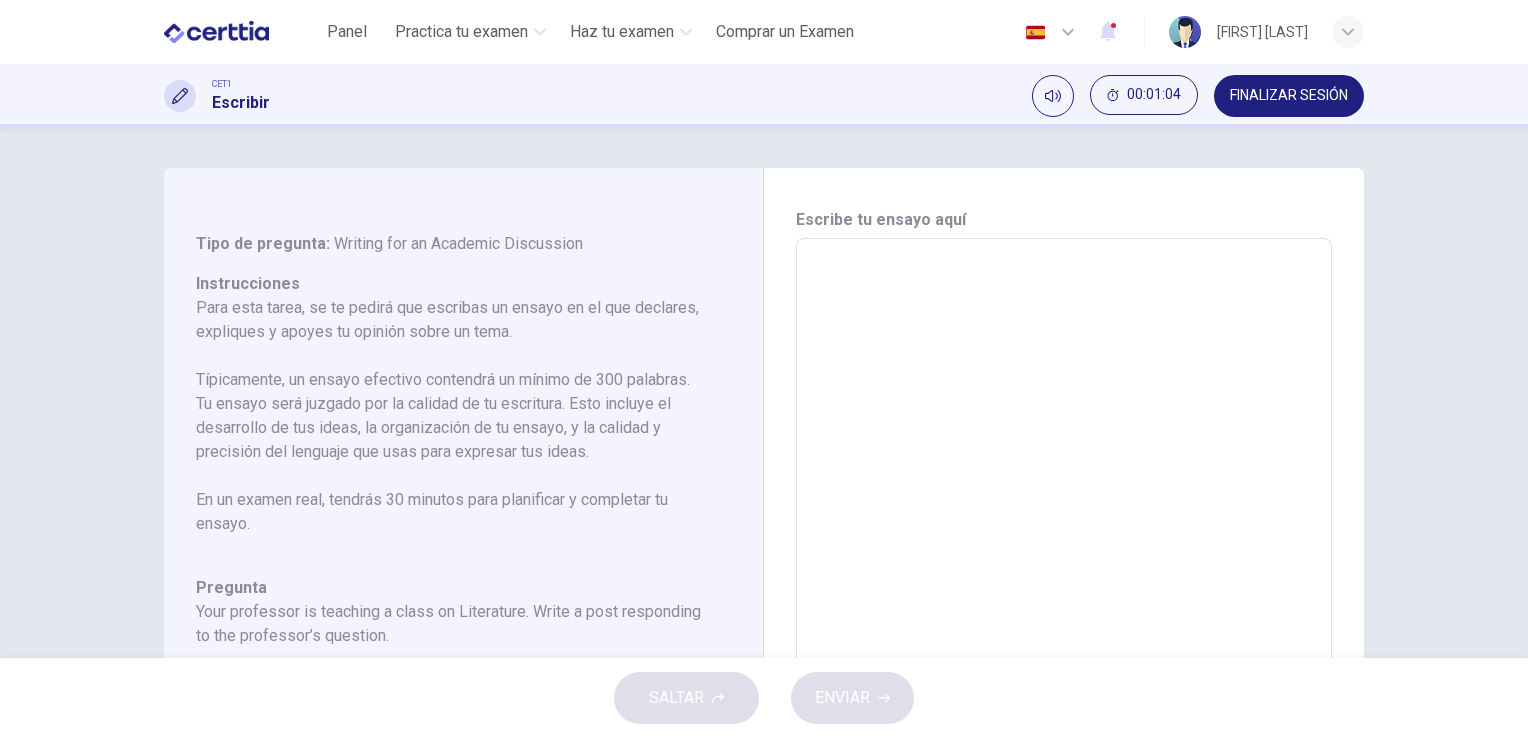 click on "Escribe tu ensayo aquí" at bounding box center [1064, 220] 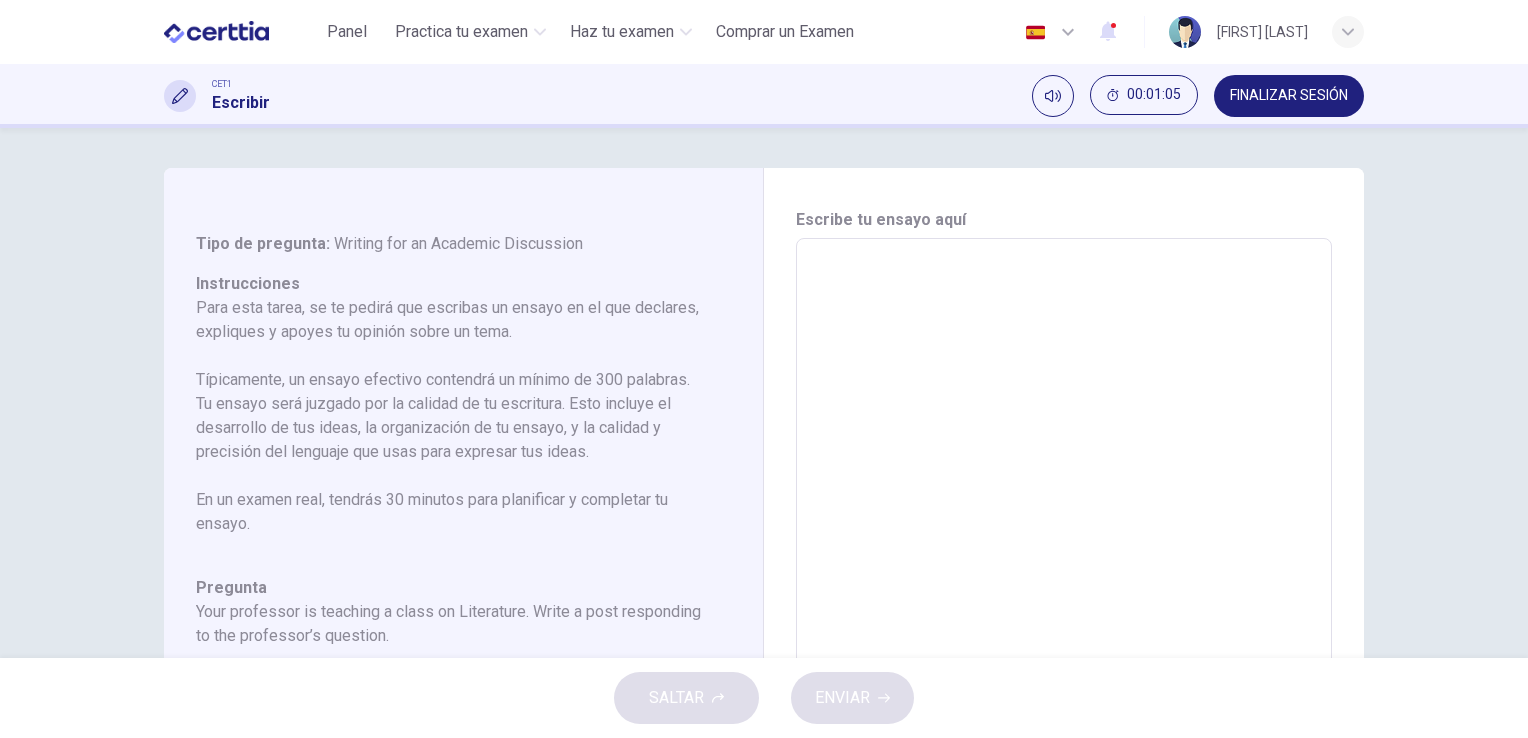 click on "Escribe tu ensayo aquí" at bounding box center [1064, 220] 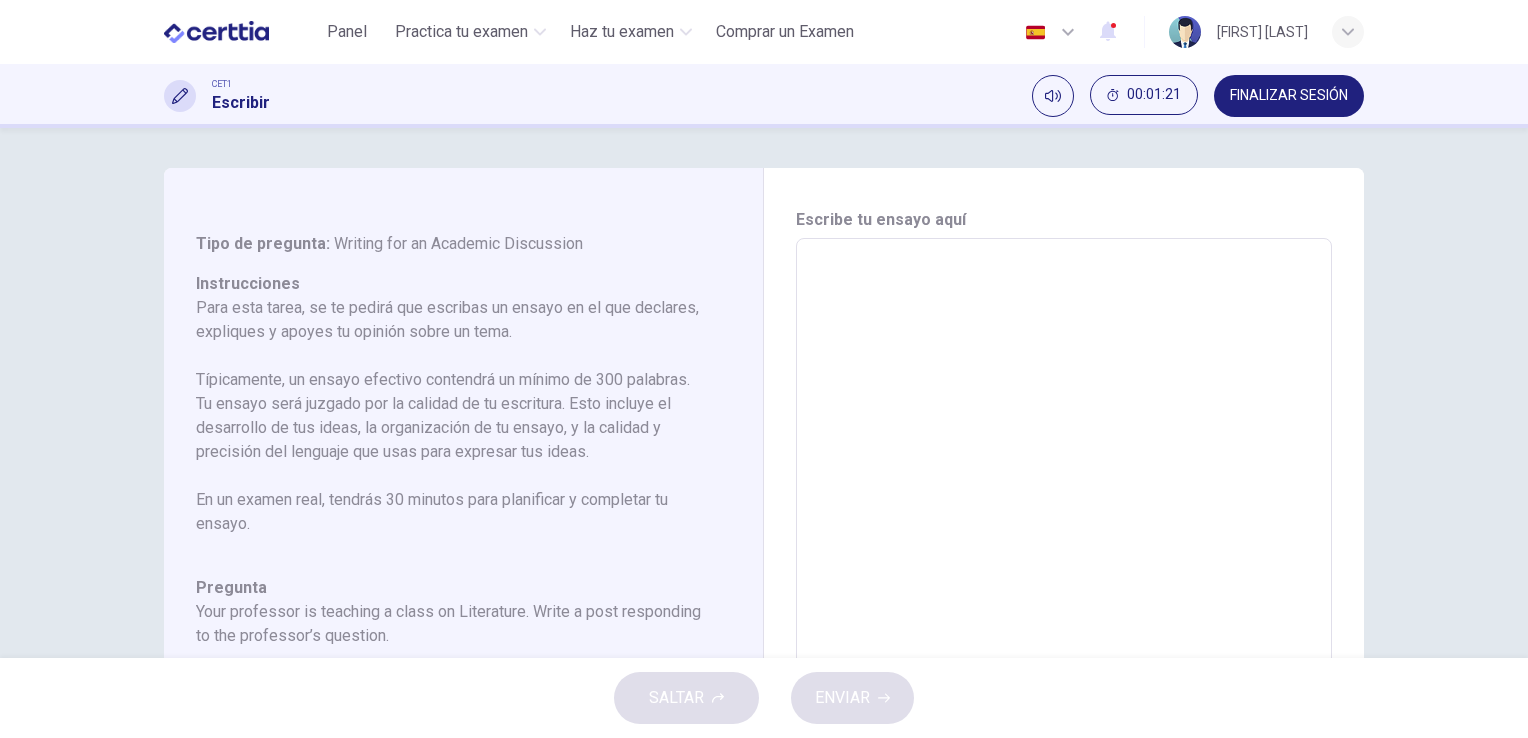 scroll, scrollTop: 149, scrollLeft: 0, axis: vertical 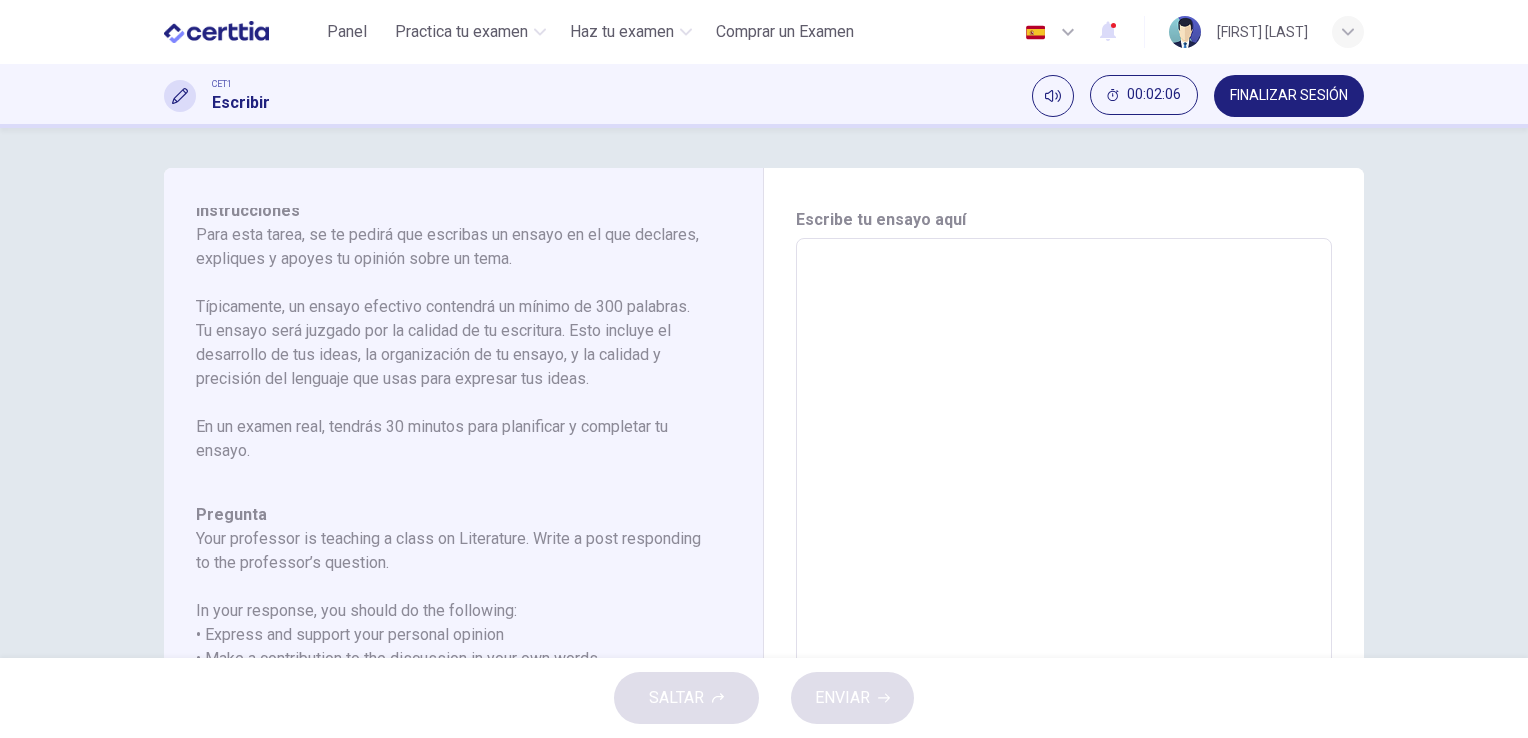 click at bounding box center [1064, 572] 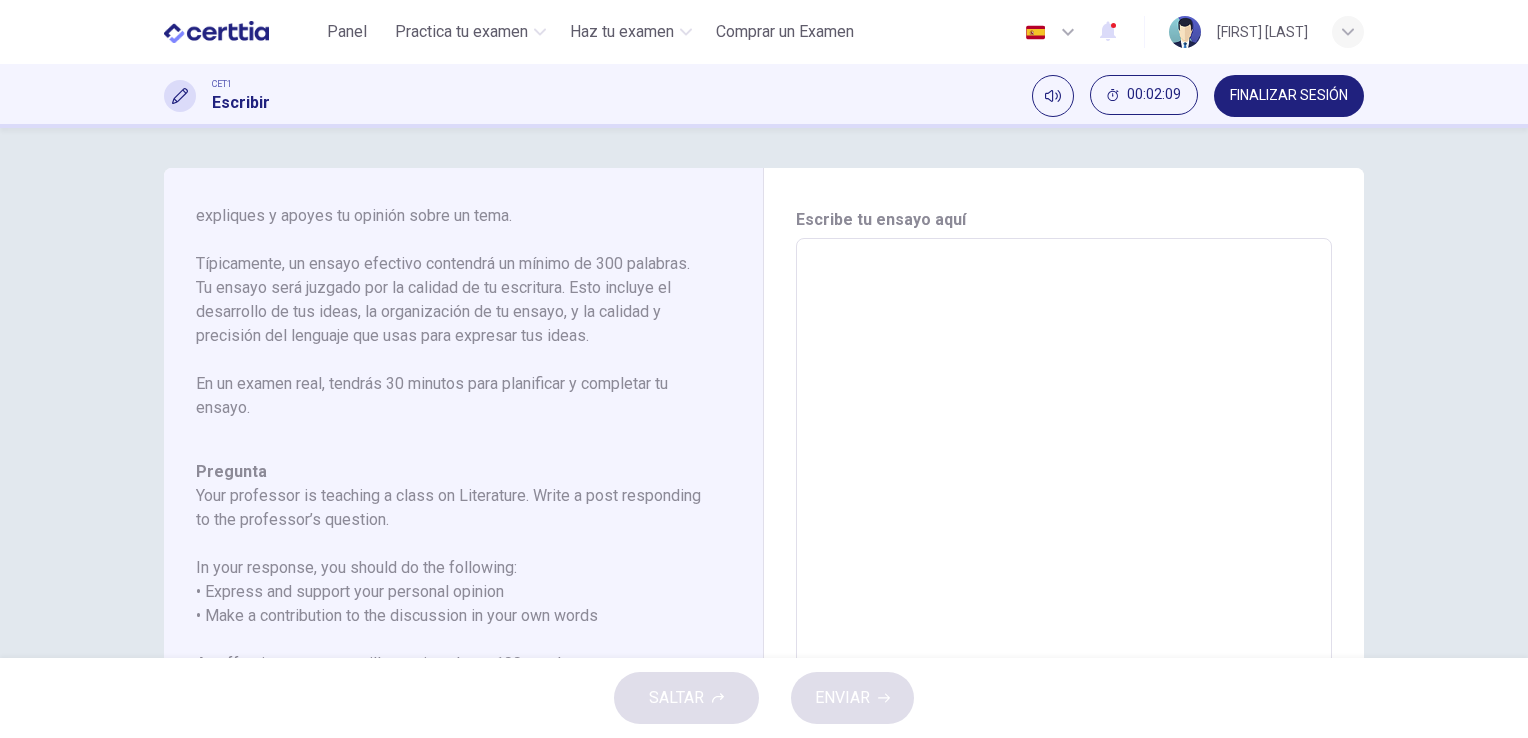 scroll, scrollTop: 149, scrollLeft: 0, axis: vertical 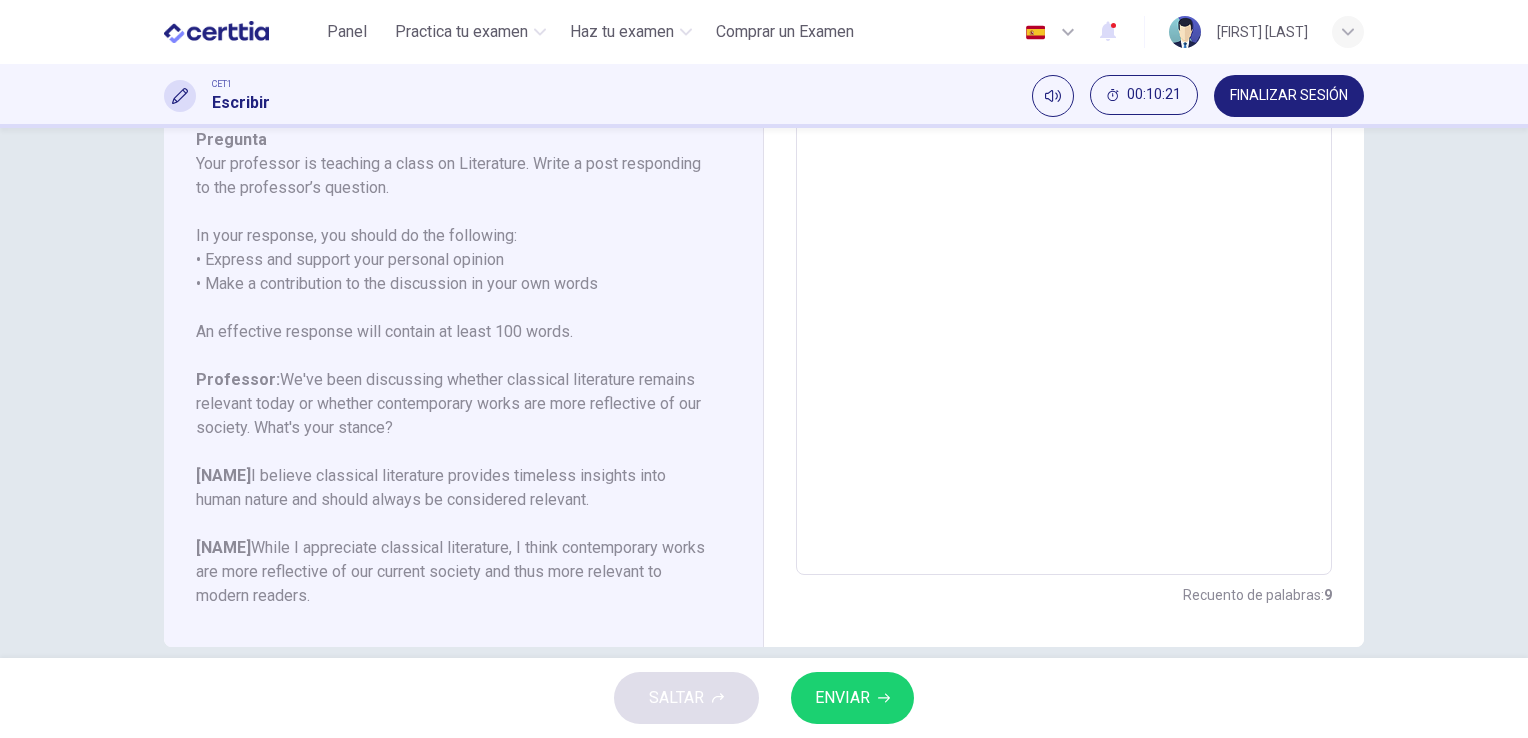 type on "**********" 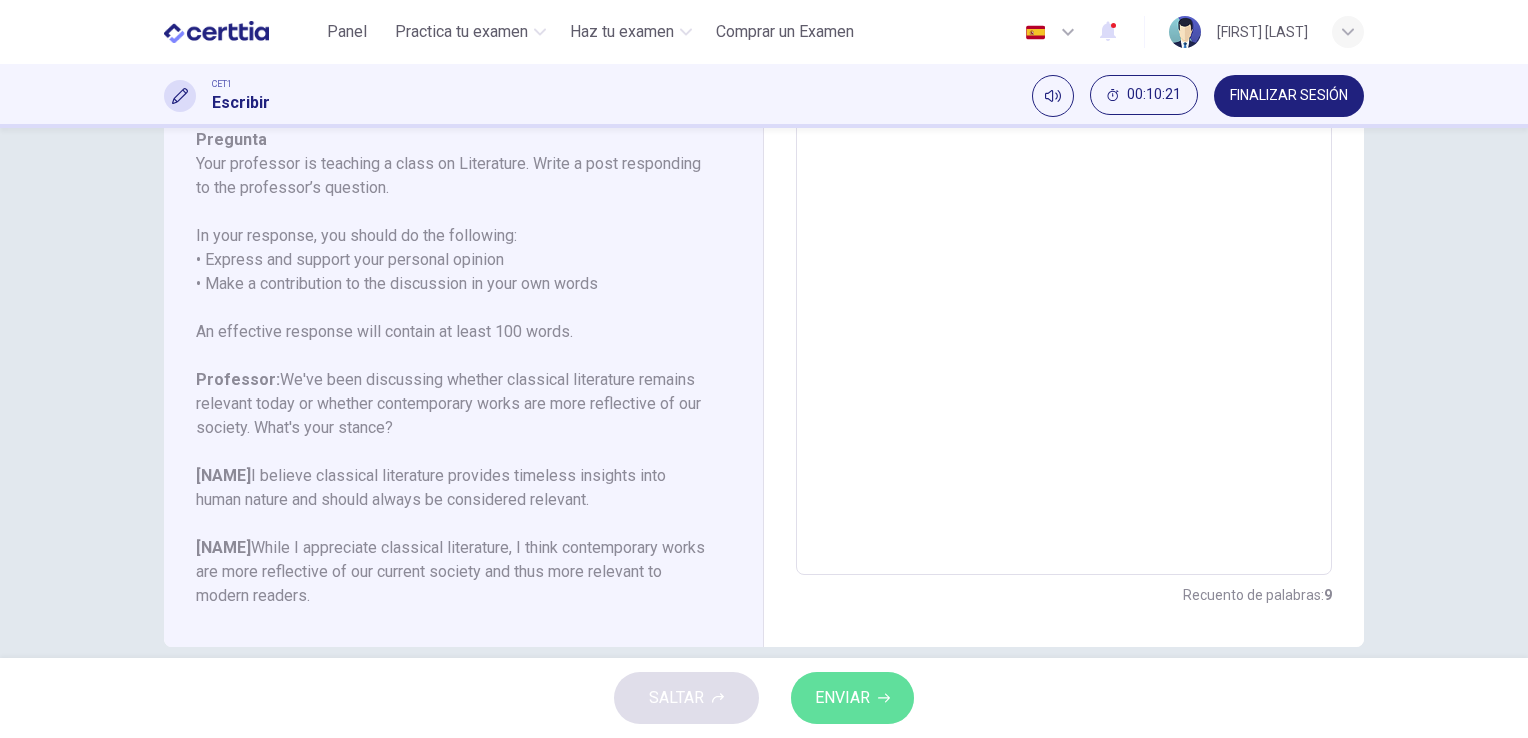 click on "ENVIAR" at bounding box center [852, 698] 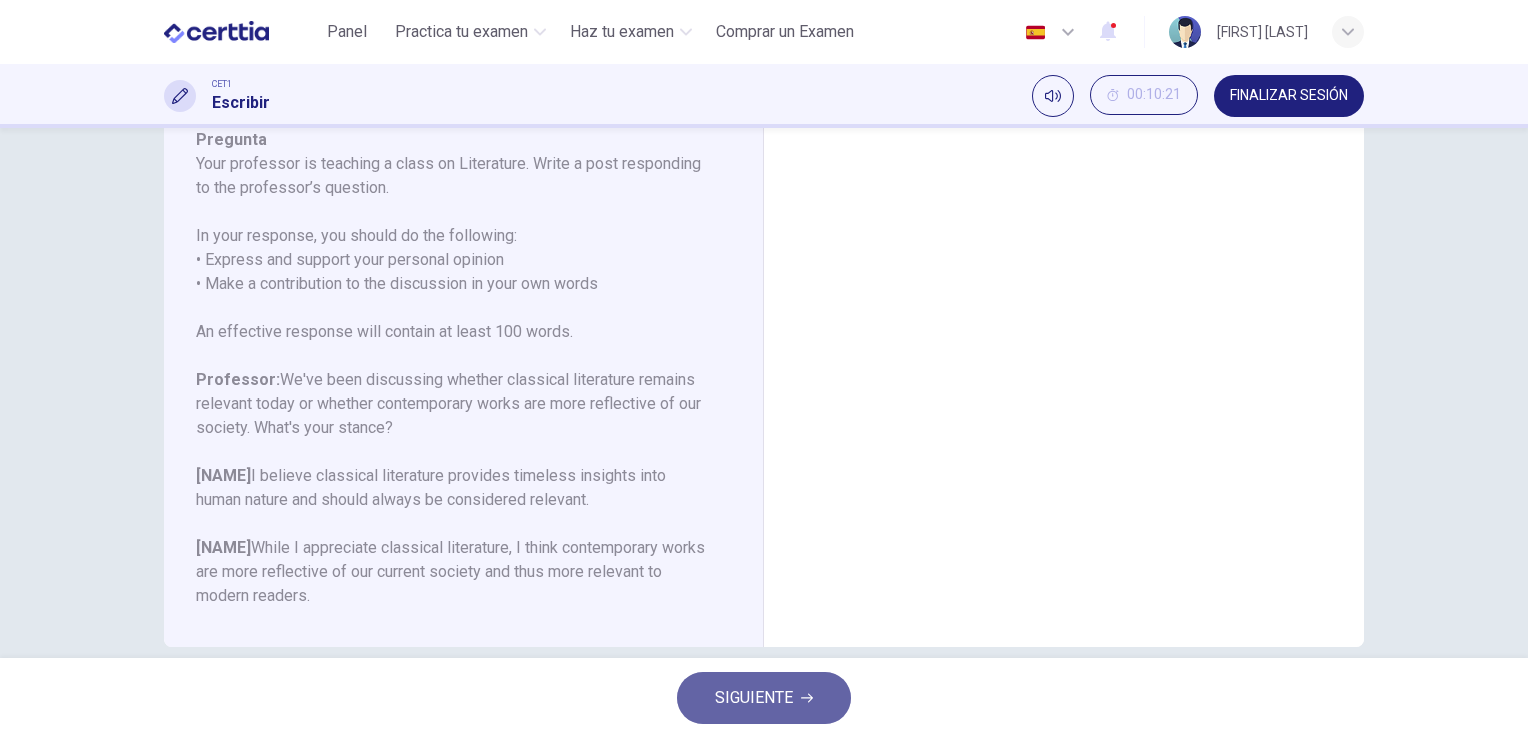 click on "SIGUIENTE" at bounding box center (764, 698) 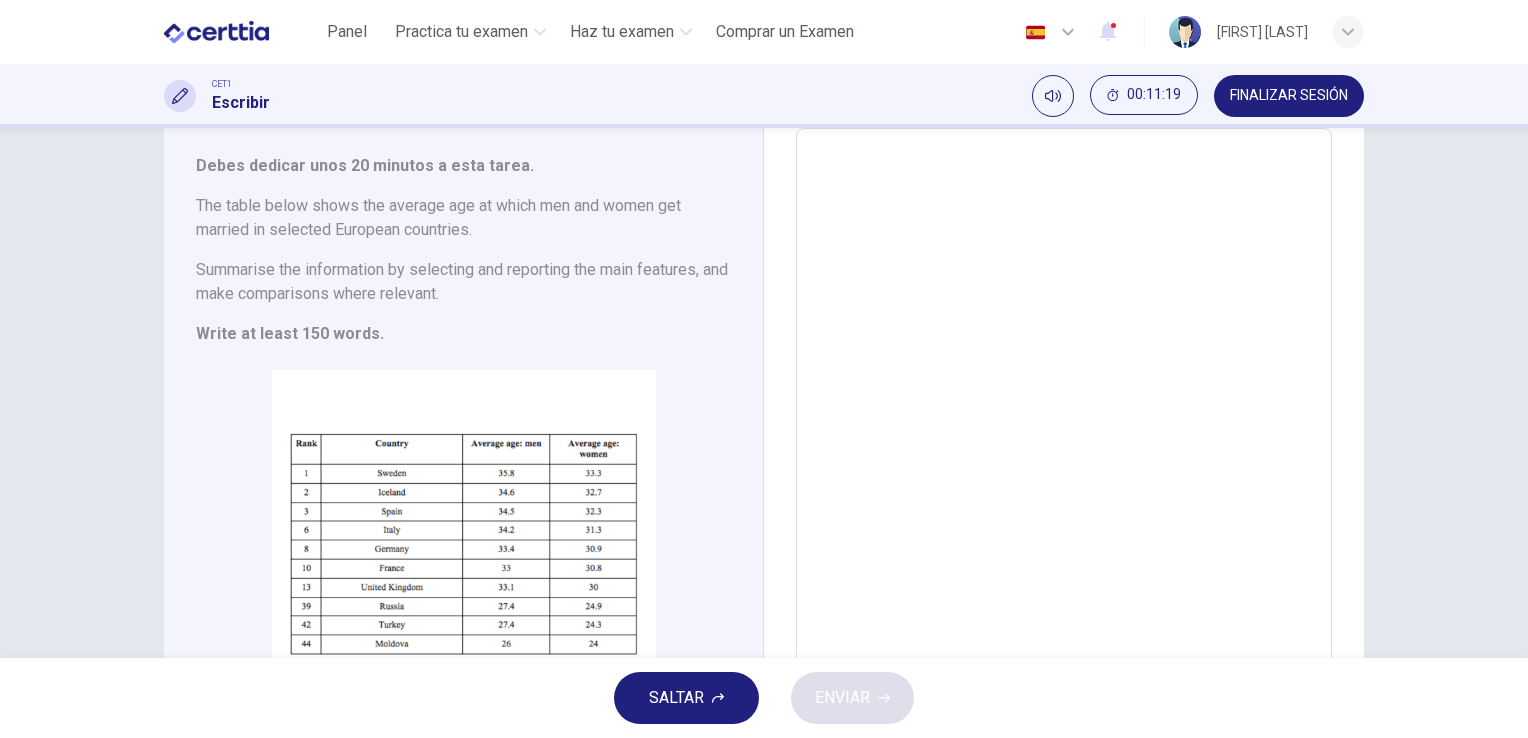 scroll, scrollTop: 120, scrollLeft: 0, axis: vertical 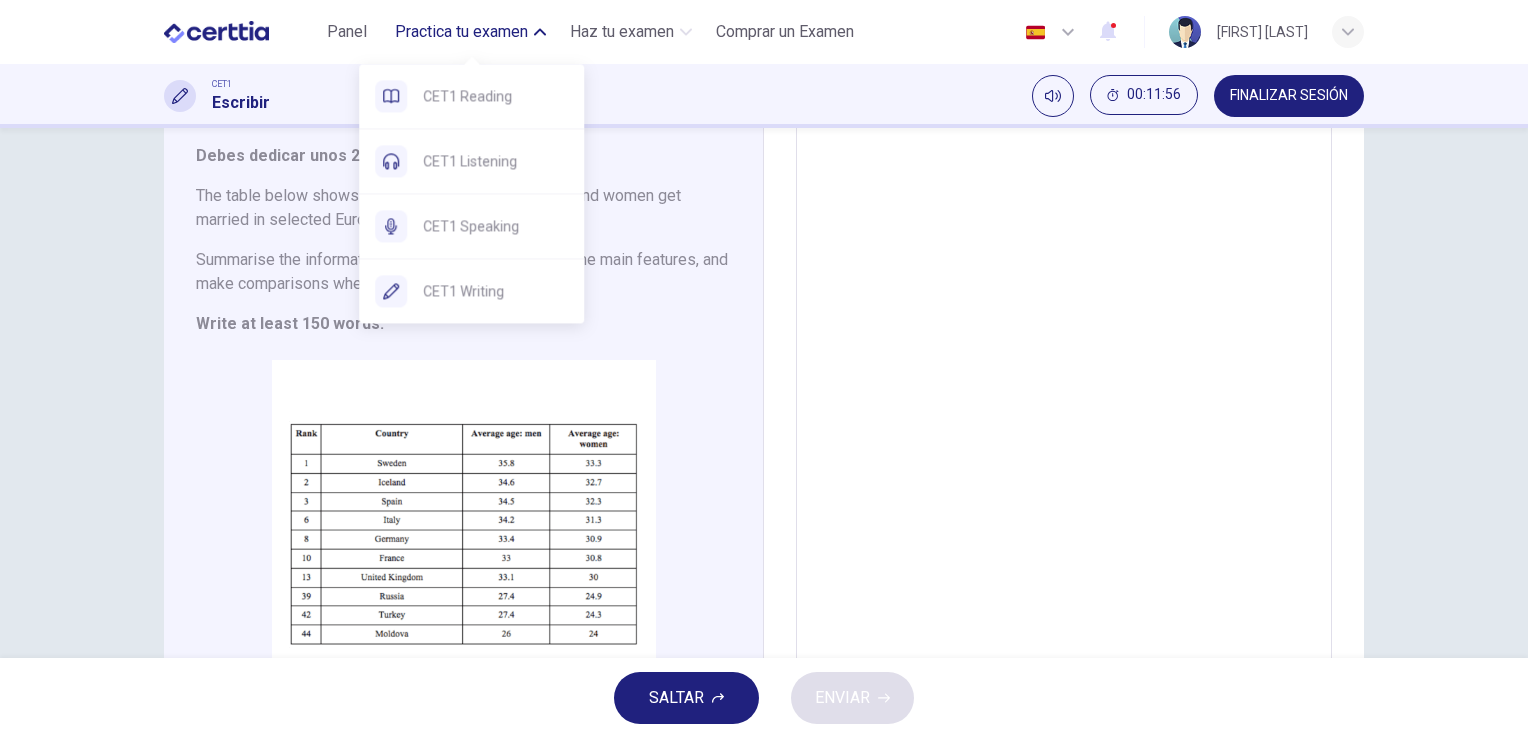 click on "Practica tu examen" at bounding box center [461, 32] 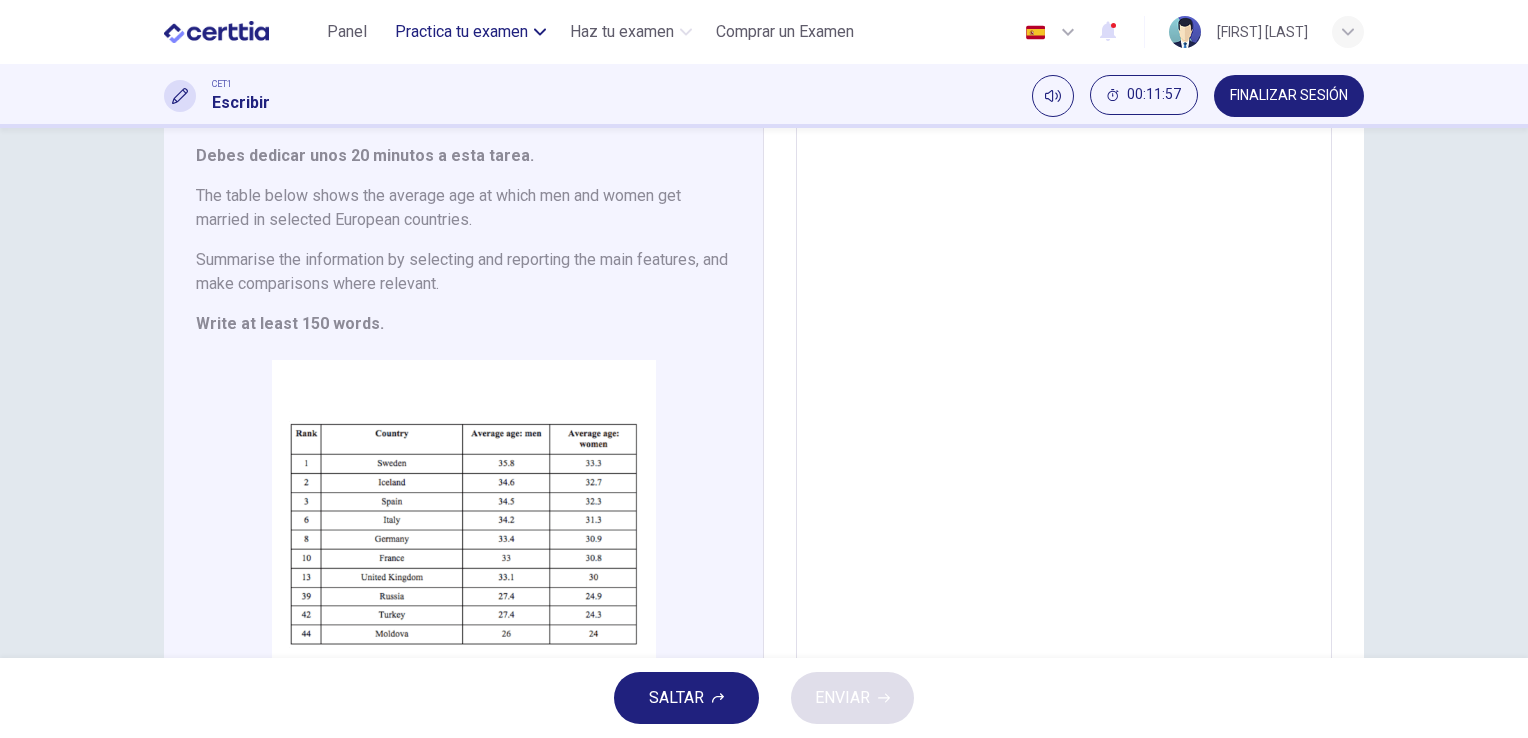 click on "Practica tu examen" at bounding box center (461, 32) 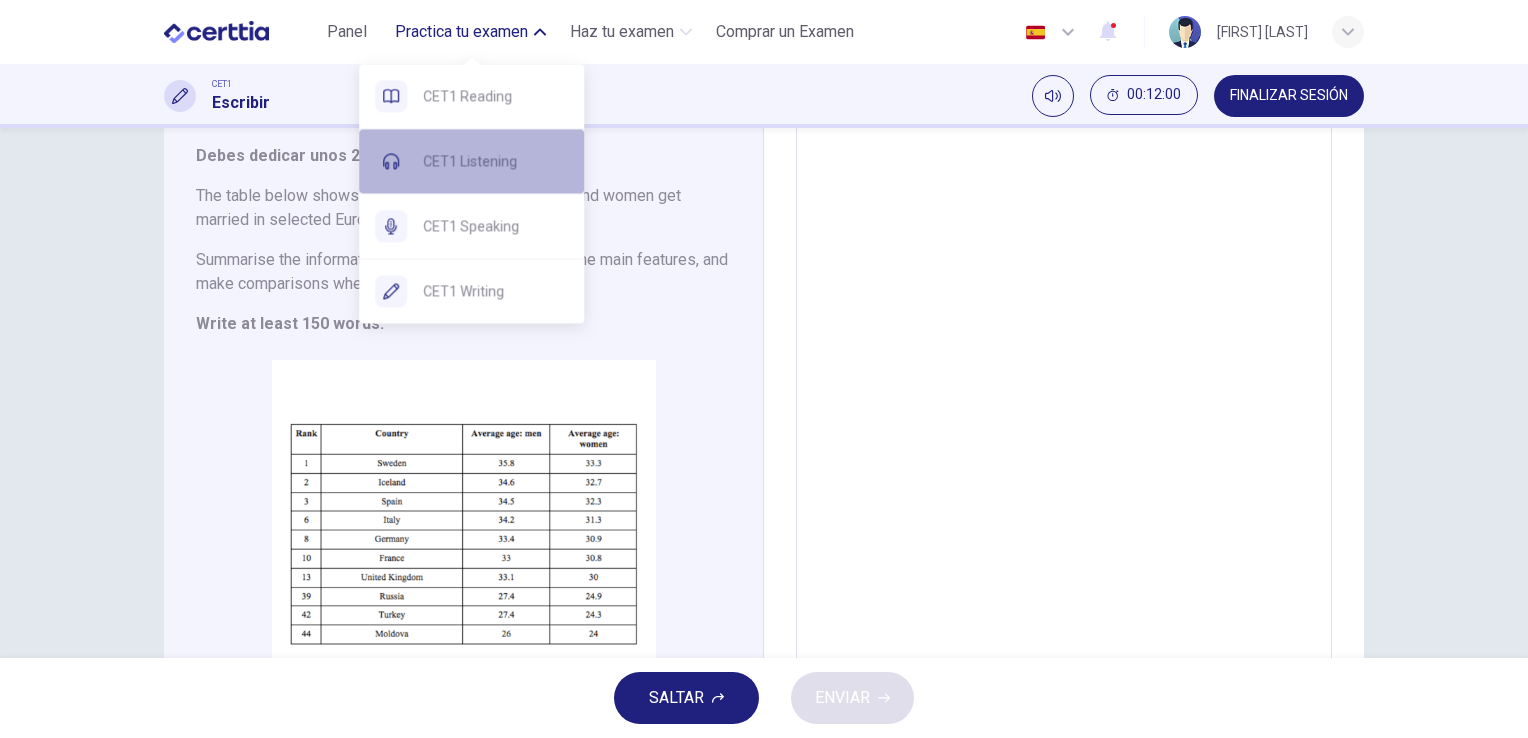 click on "CET1 Listening" at bounding box center [495, 96] 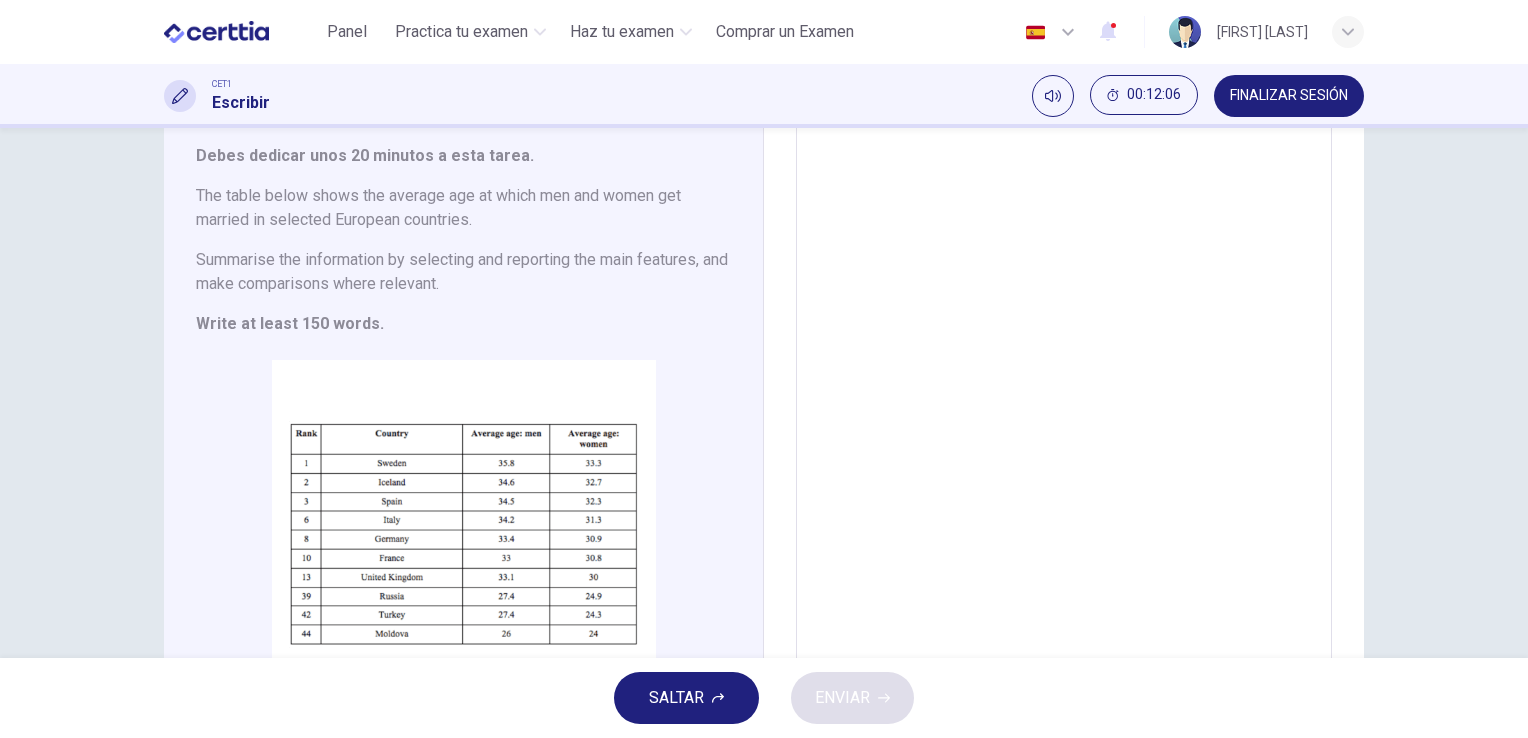 click on "Panel Practica tu examen Haz tu examen Comprar un Examen" at bounding box center [513, 32] 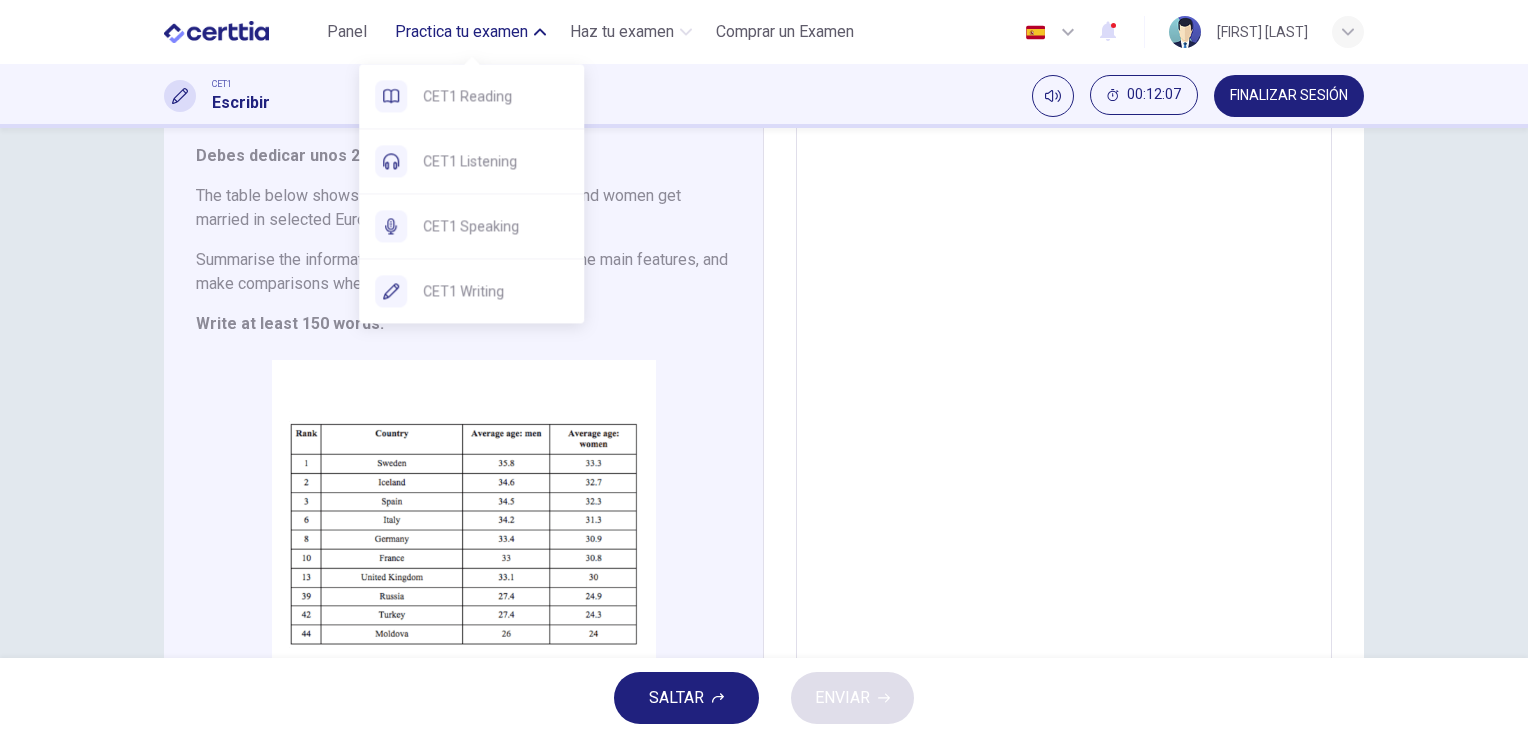 click on "Practica tu examen" at bounding box center (470, 32) 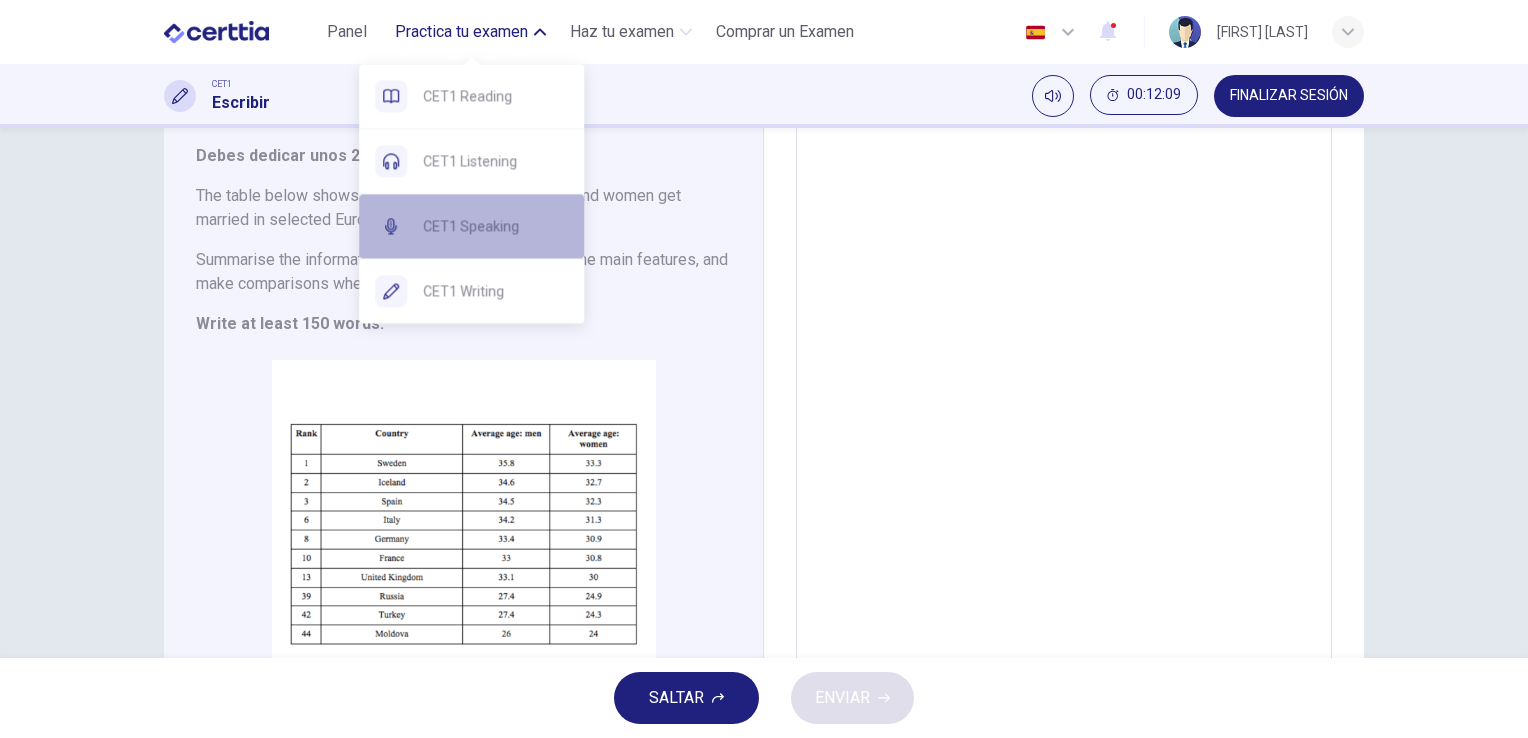 click on "CET1 Speaking" at bounding box center [495, 96] 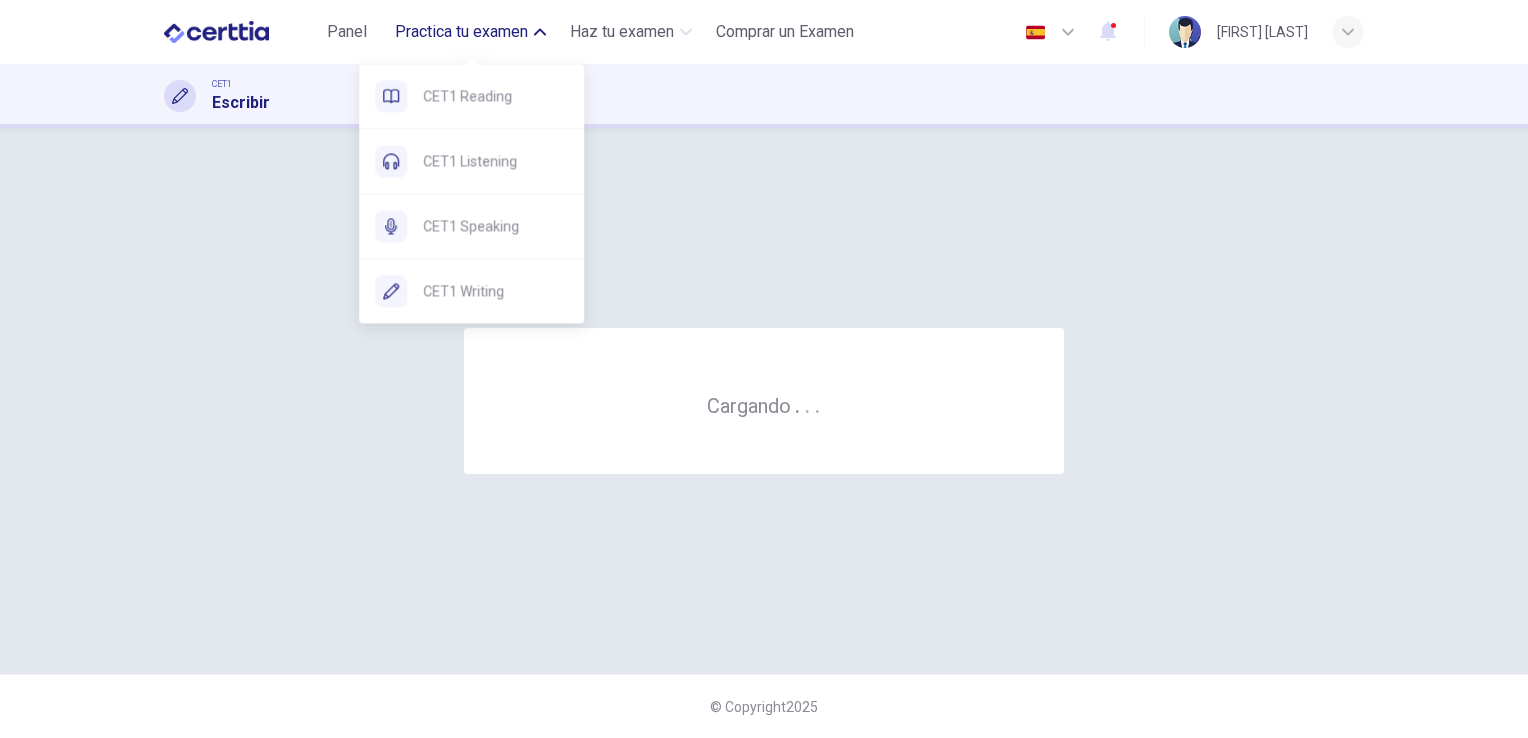 scroll, scrollTop: 0, scrollLeft: 0, axis: both 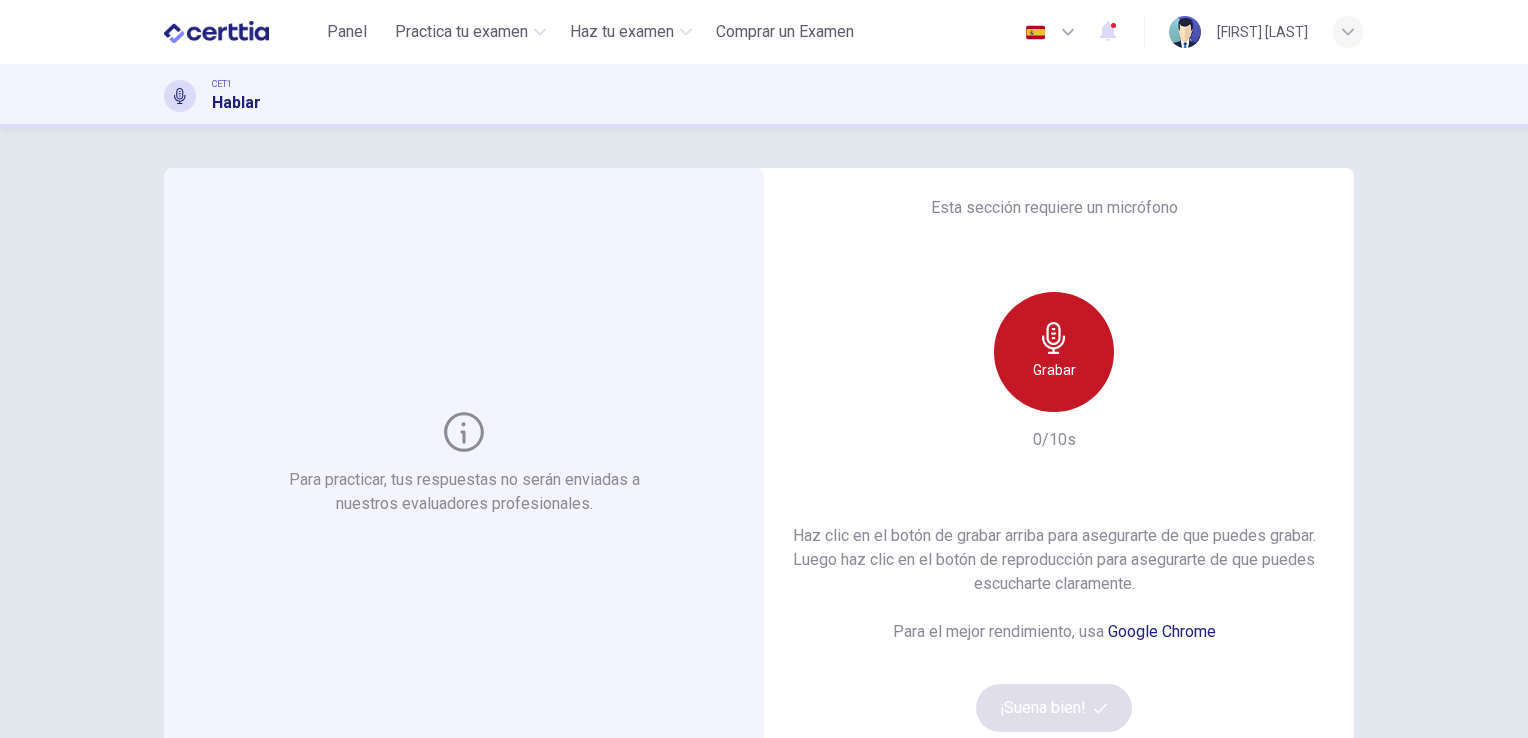 click on "Grabar" at bounding box center [1054, 370] 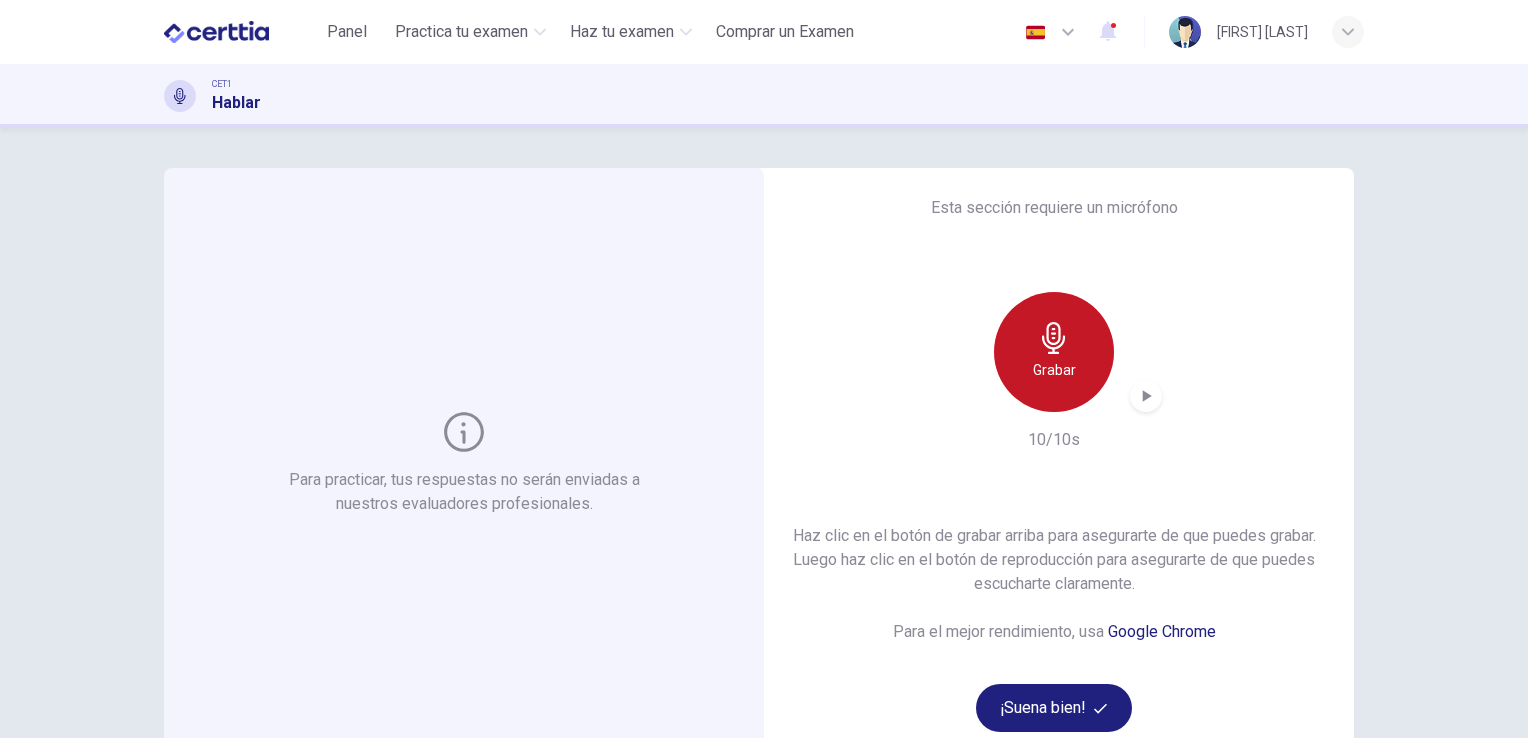 click on "Grabar" at bounding box center [1054, 370] 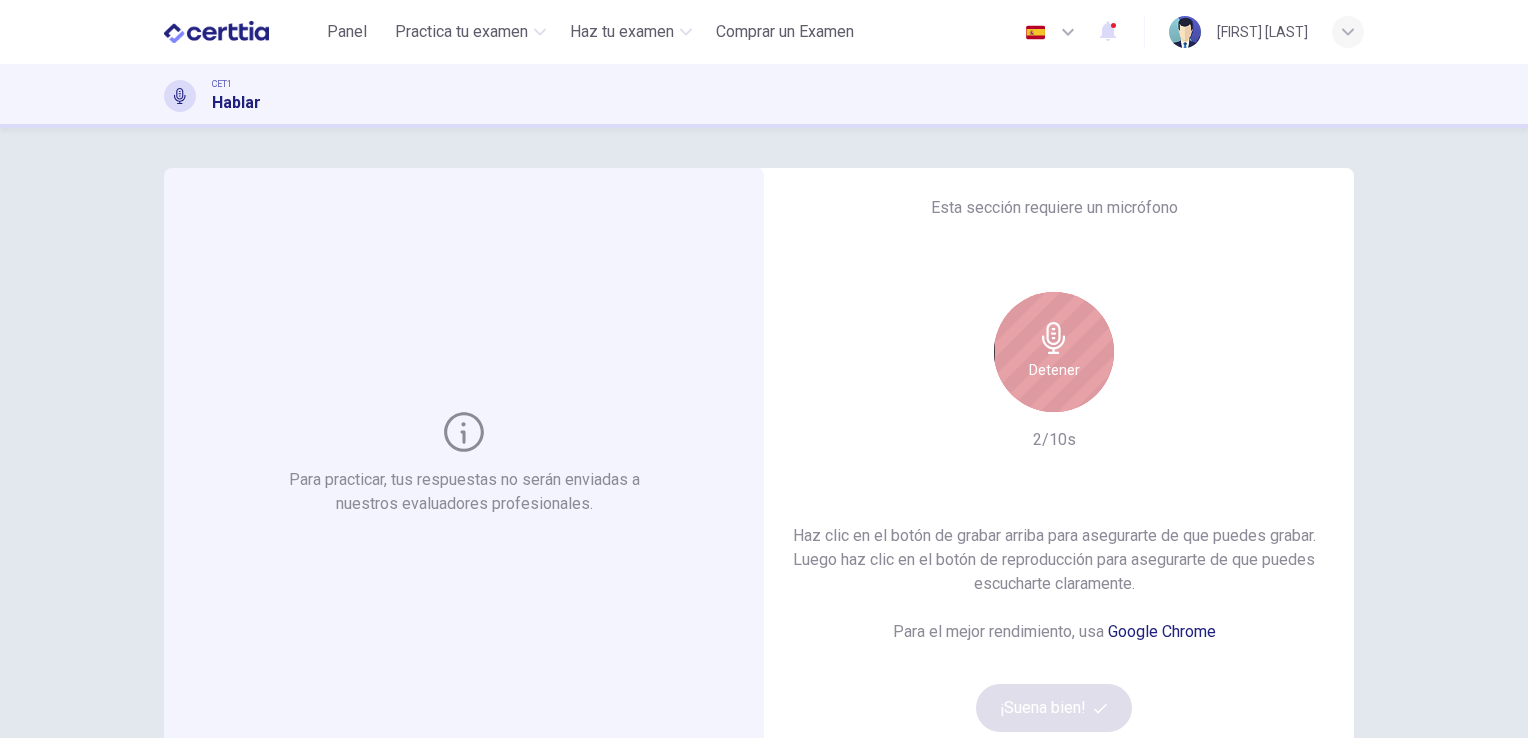 click on "Detener" at bounding box center (1054, 370) 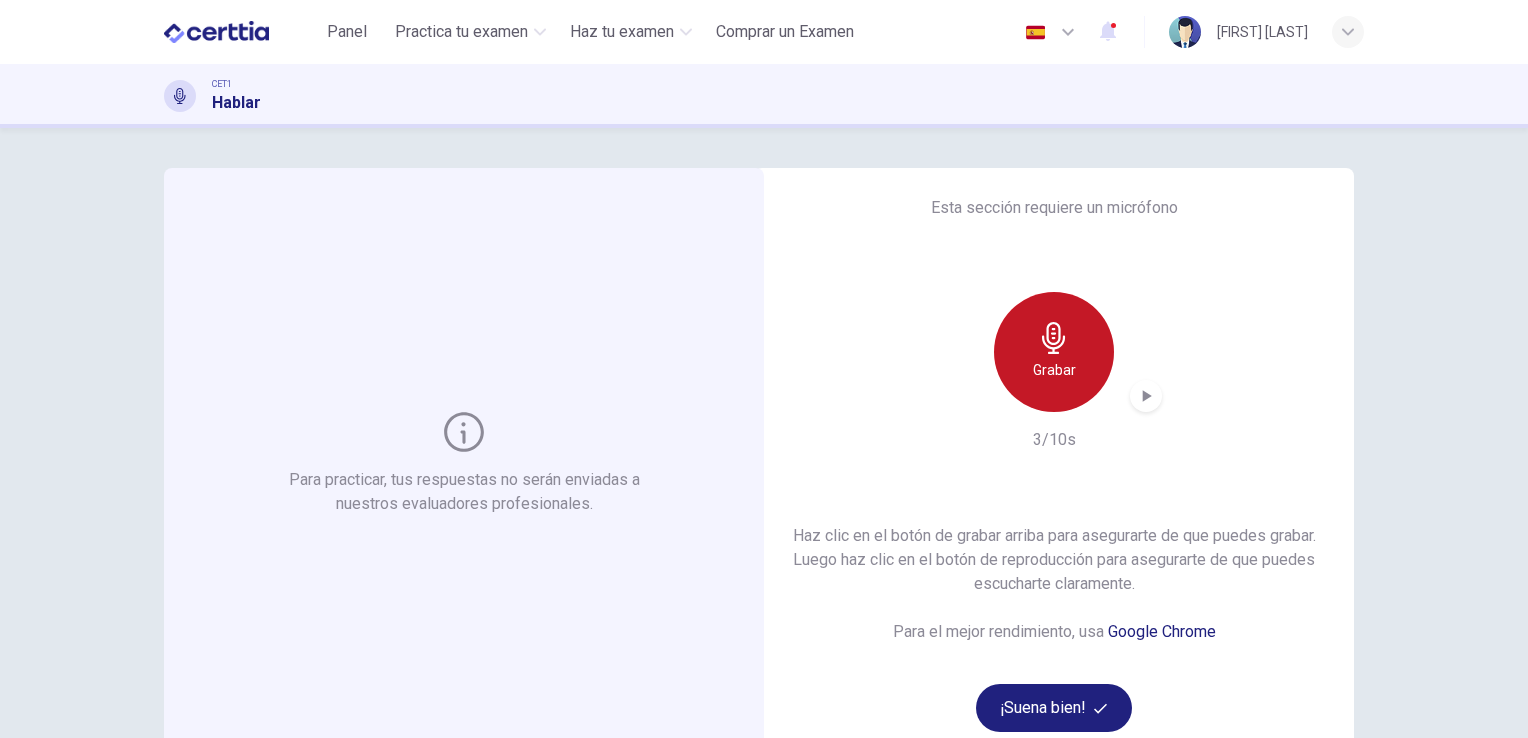 click on "Grabar" at bounding box center (1054, 370) 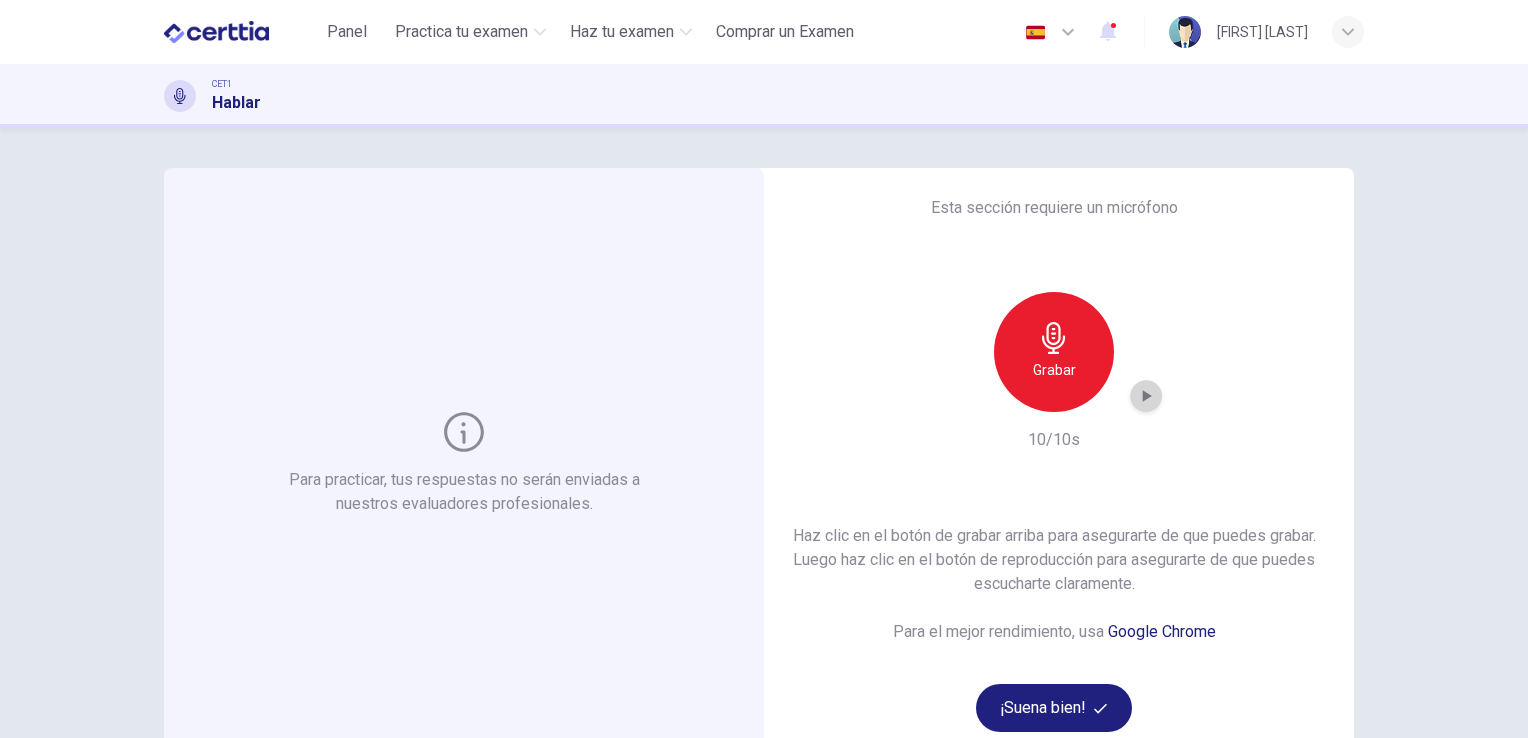 click at bounding box center [1146, 396] 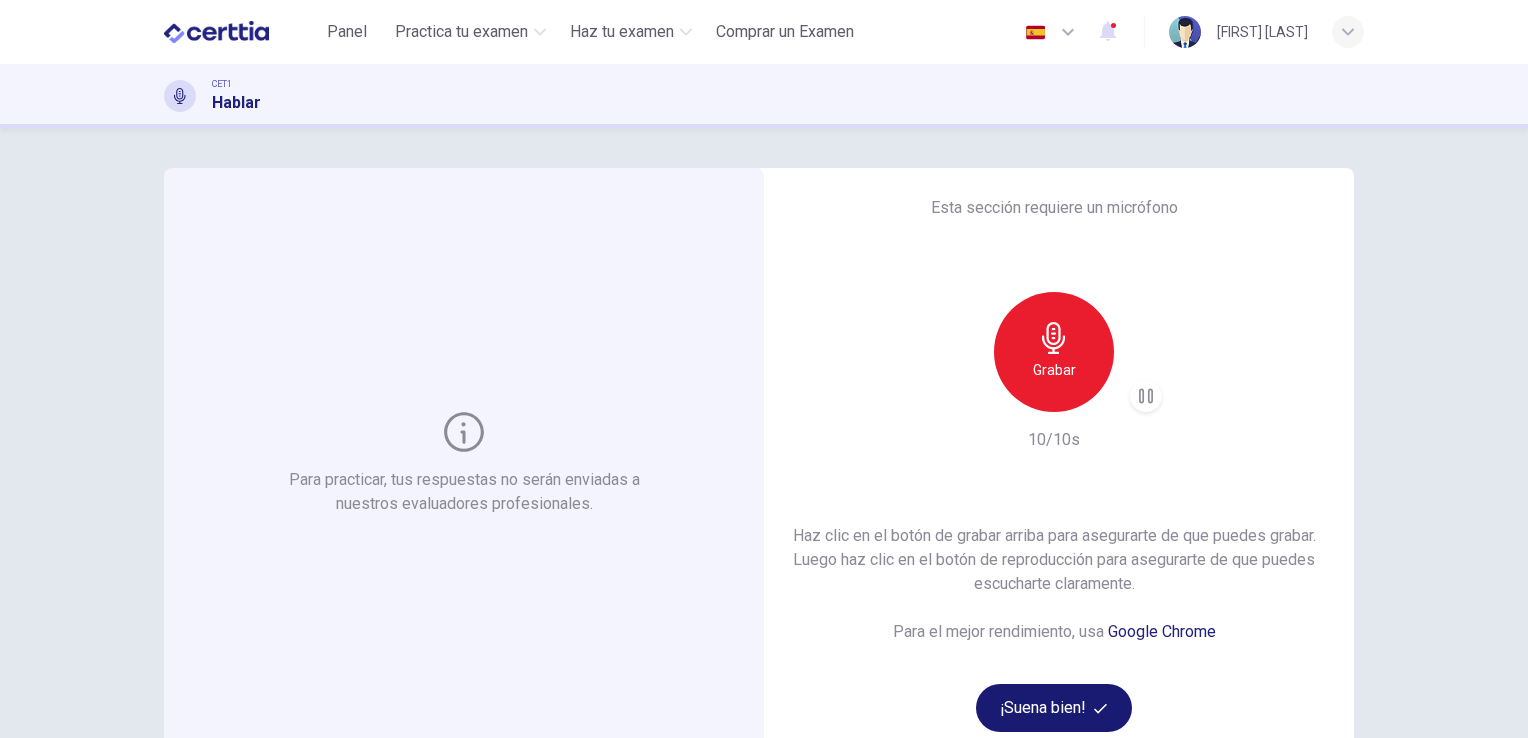 click on "¡Suena bien!" at bounding box center (1054, 708) 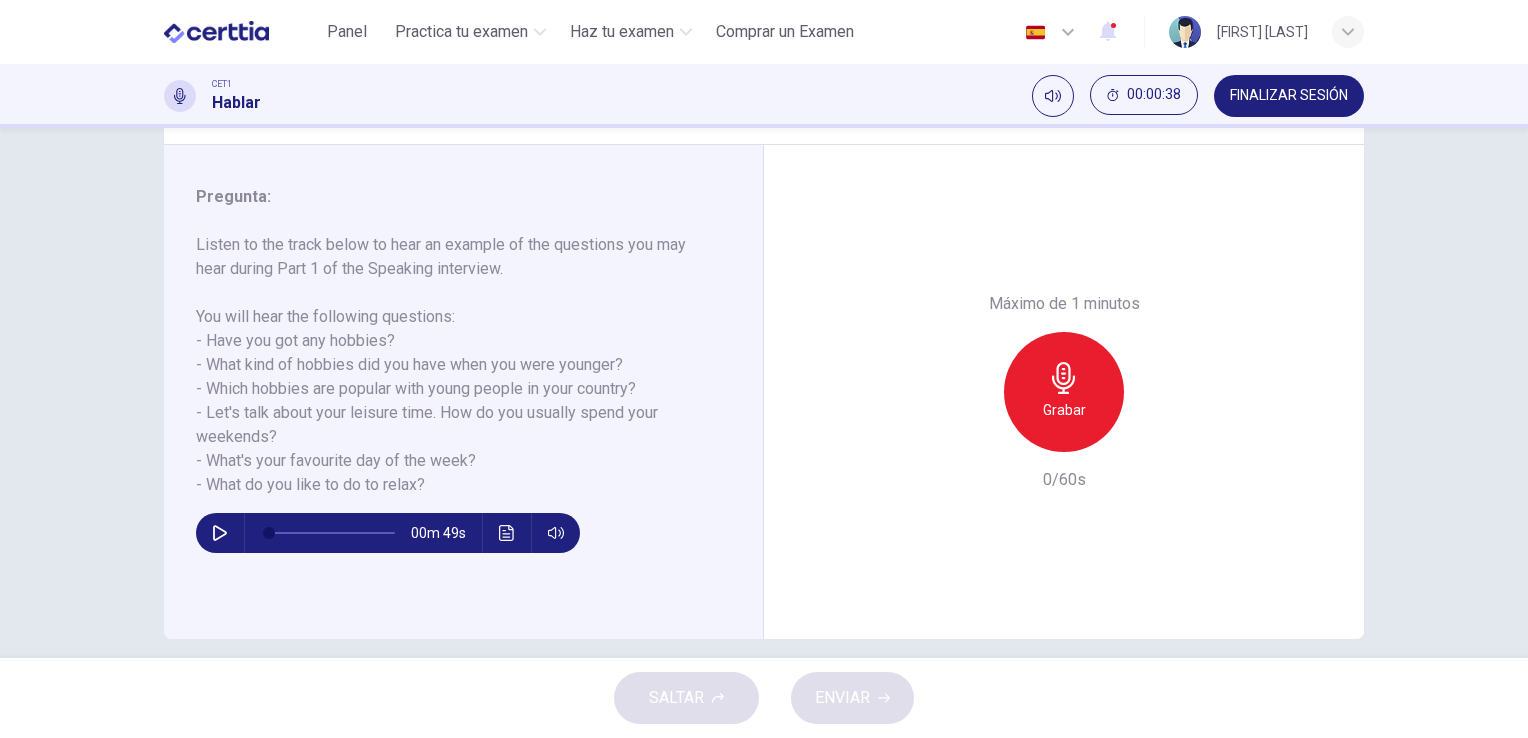 scroll, scrollTop: 227, scrollLeft: 0, axis: vertical 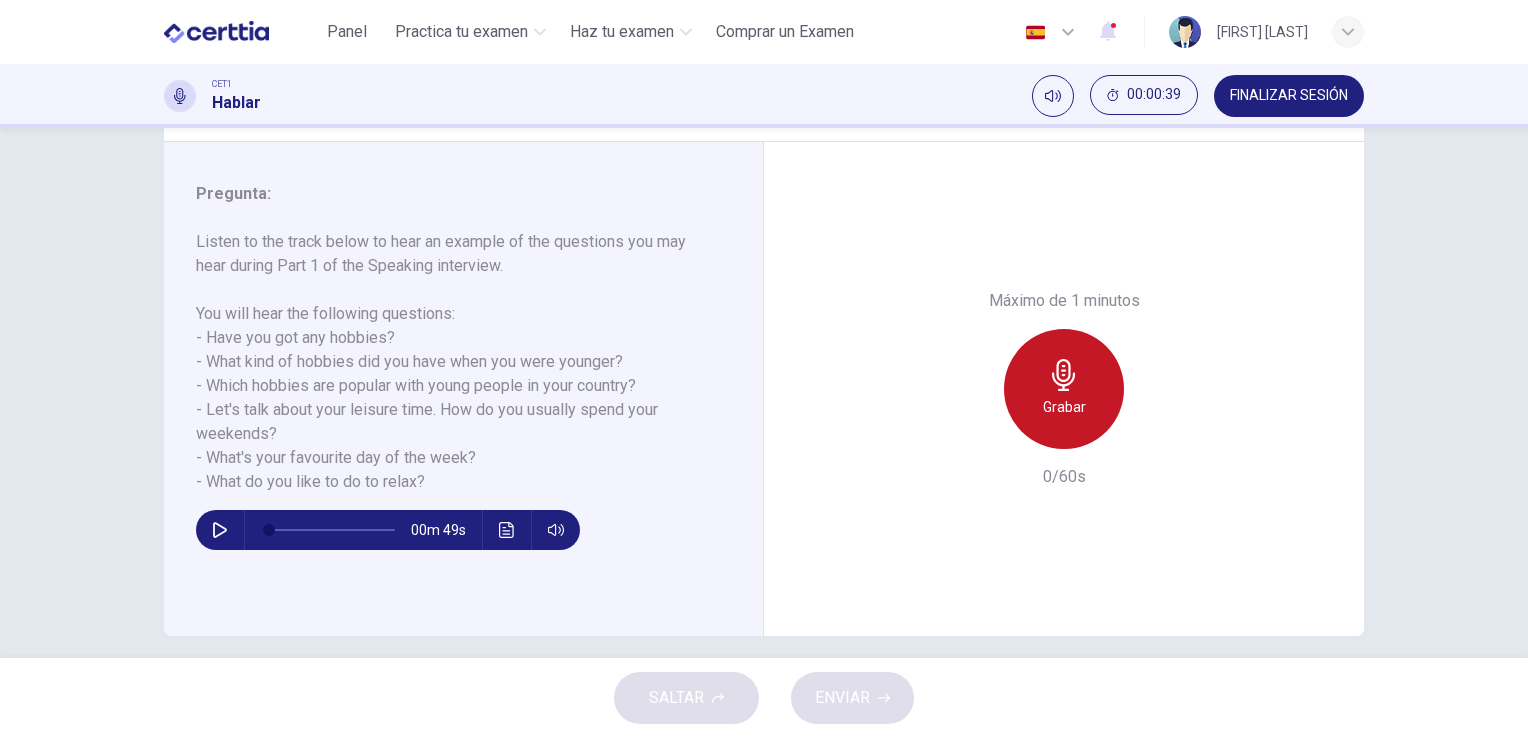 click on "Grabar" at bounding box center (1064, 389) 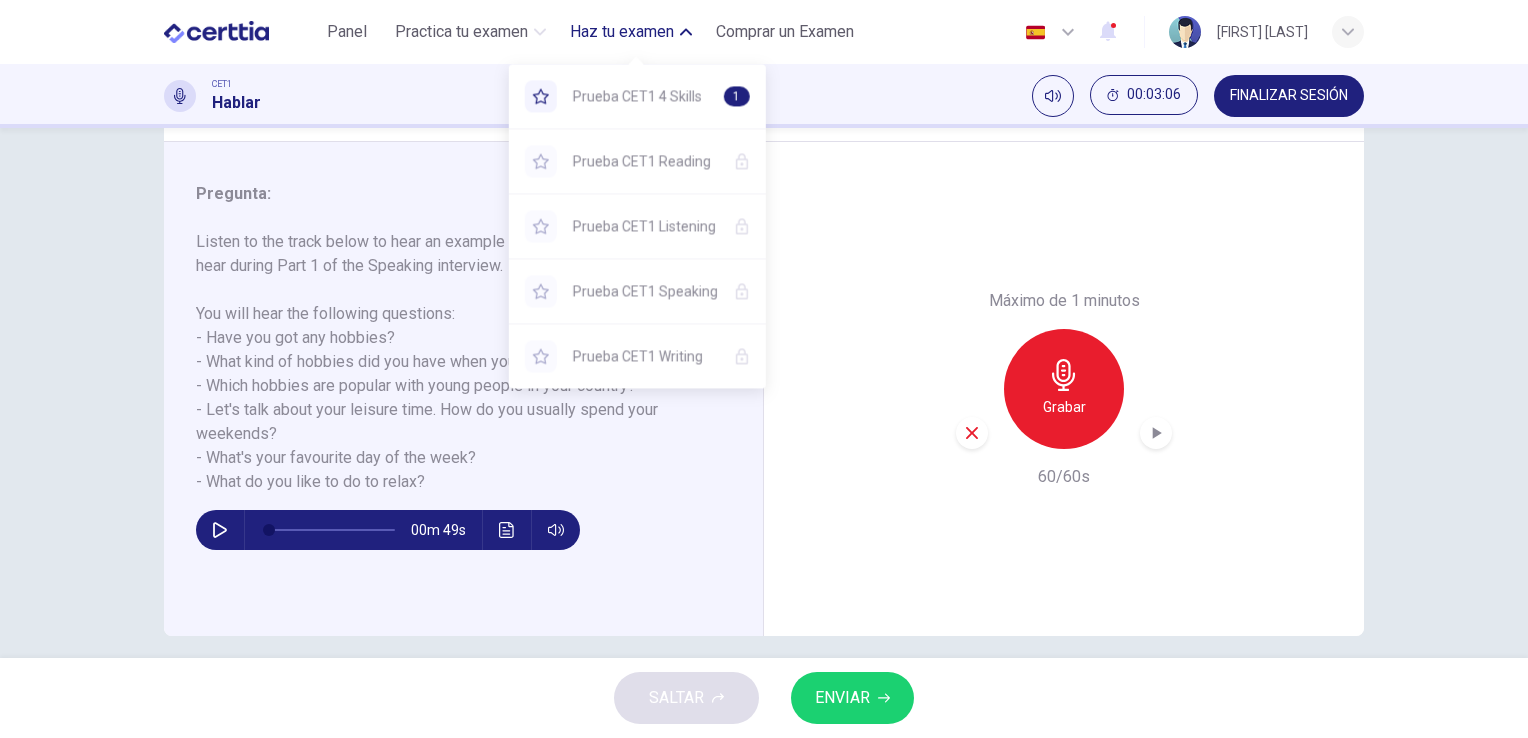click on "Haz tu examen" at bounding box center [622, 32] 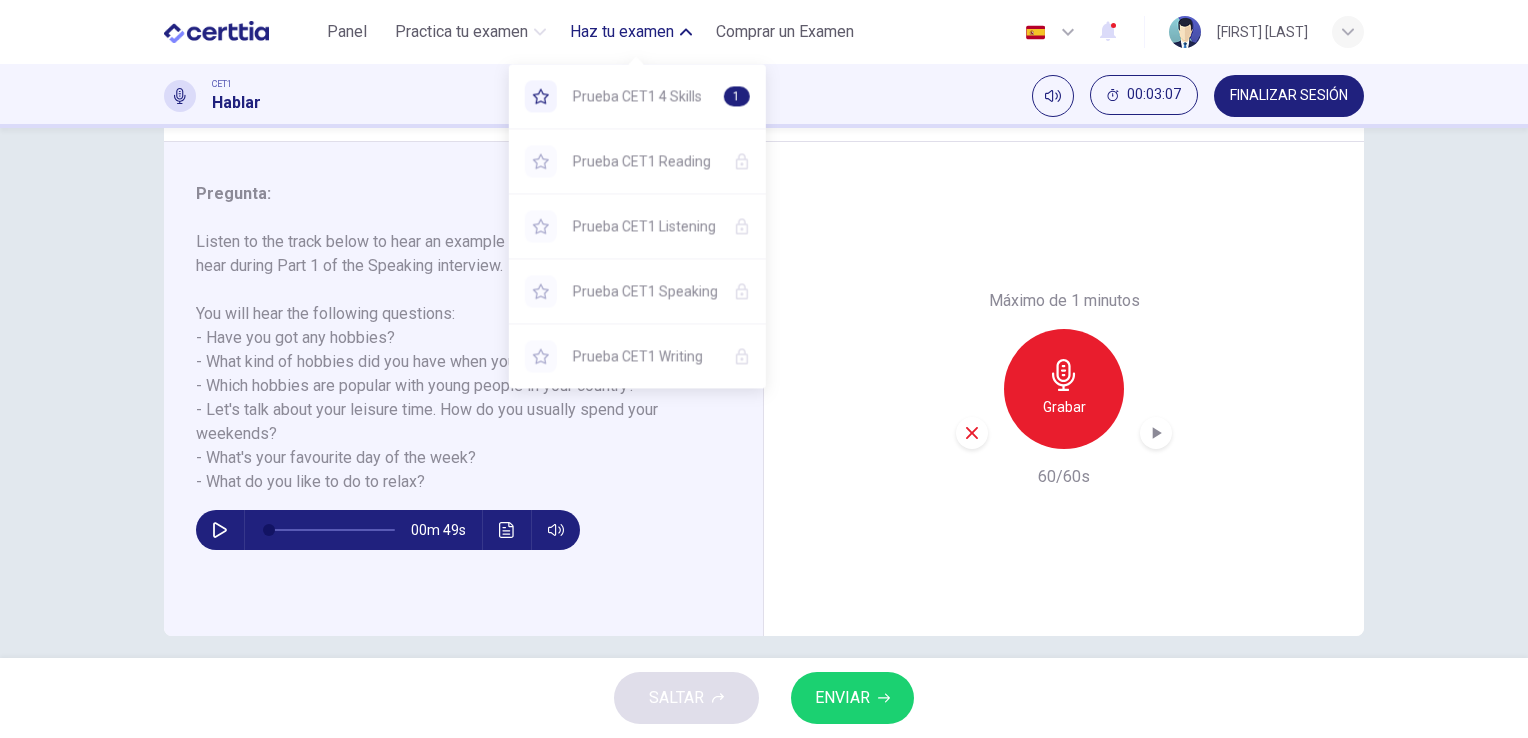 click on "Prueba CET1 4 Skills" at bounding box center (640, 96) 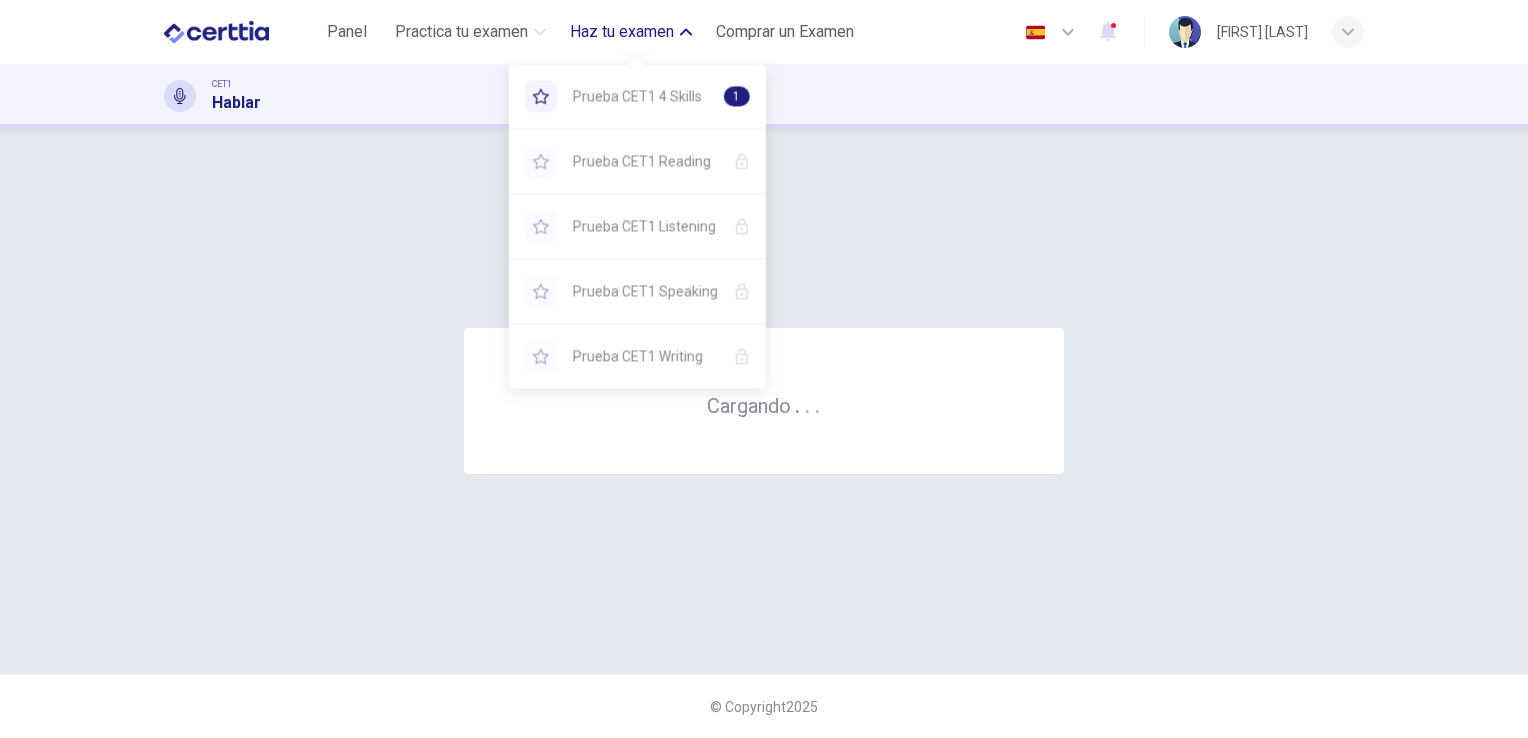 scroll, scrollTop: 0, scrollLeft: 0, axis: both 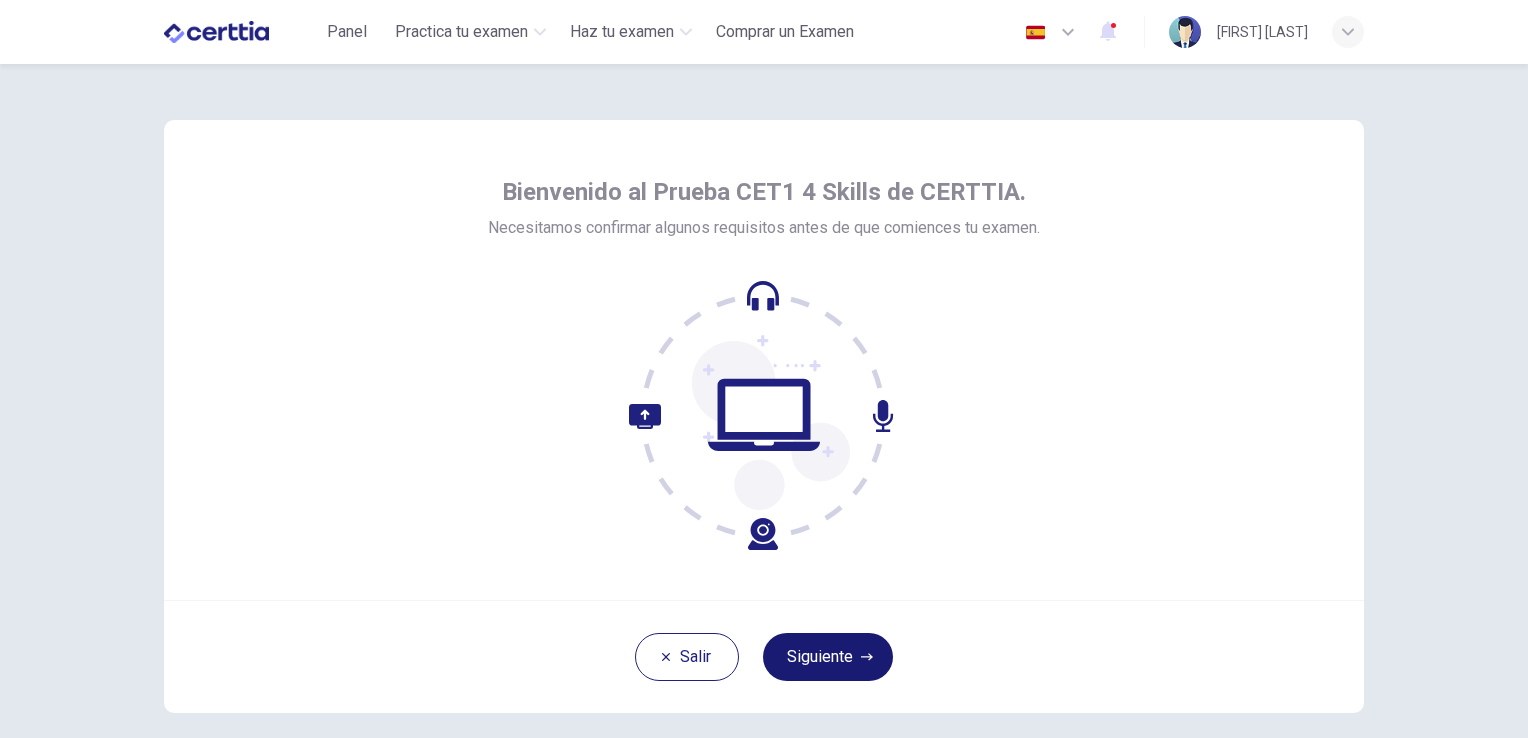 click on "Siguiente" at bounding box center [828, 657] 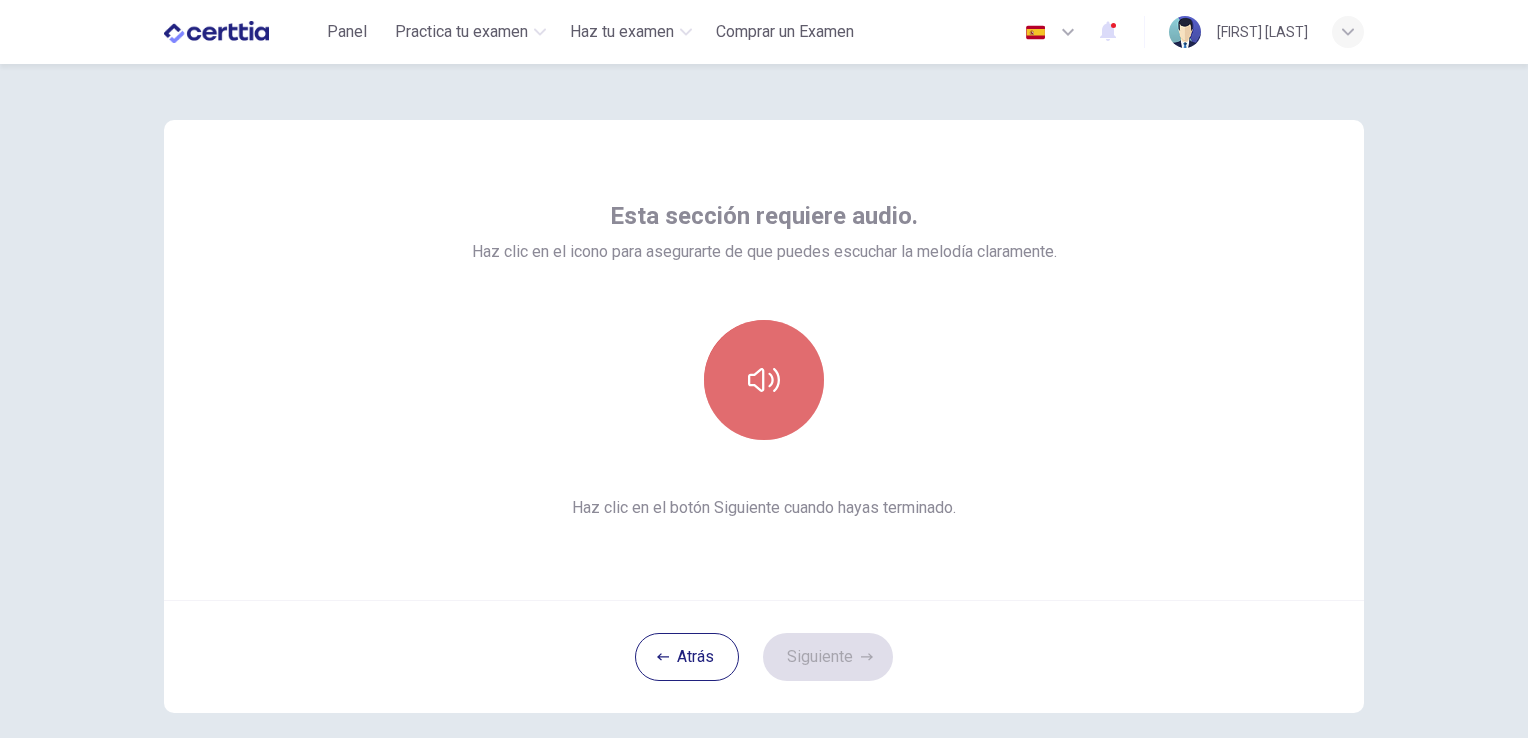 click at bounding box center (764, 380) 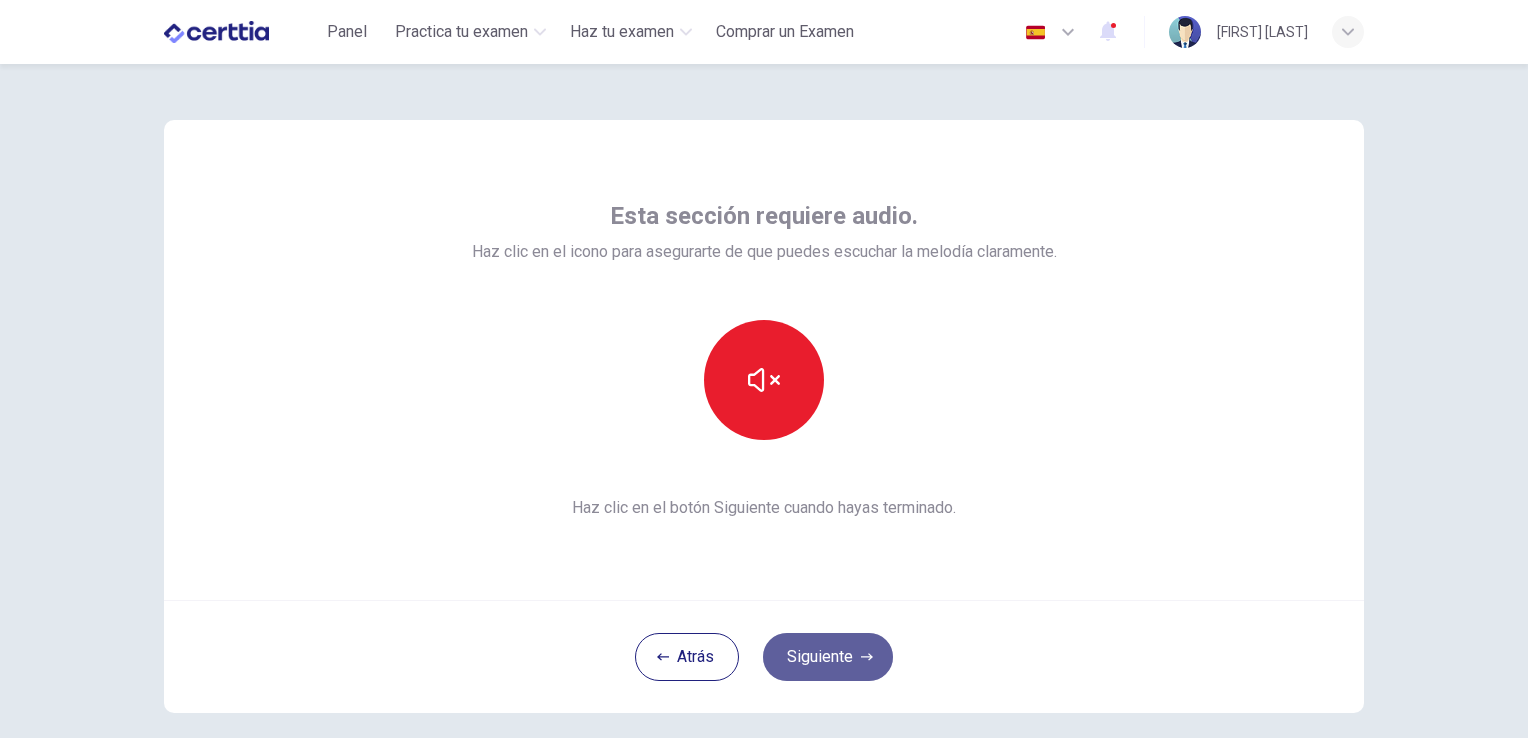 click on "Siguiente" at bounding box center (828, 657) 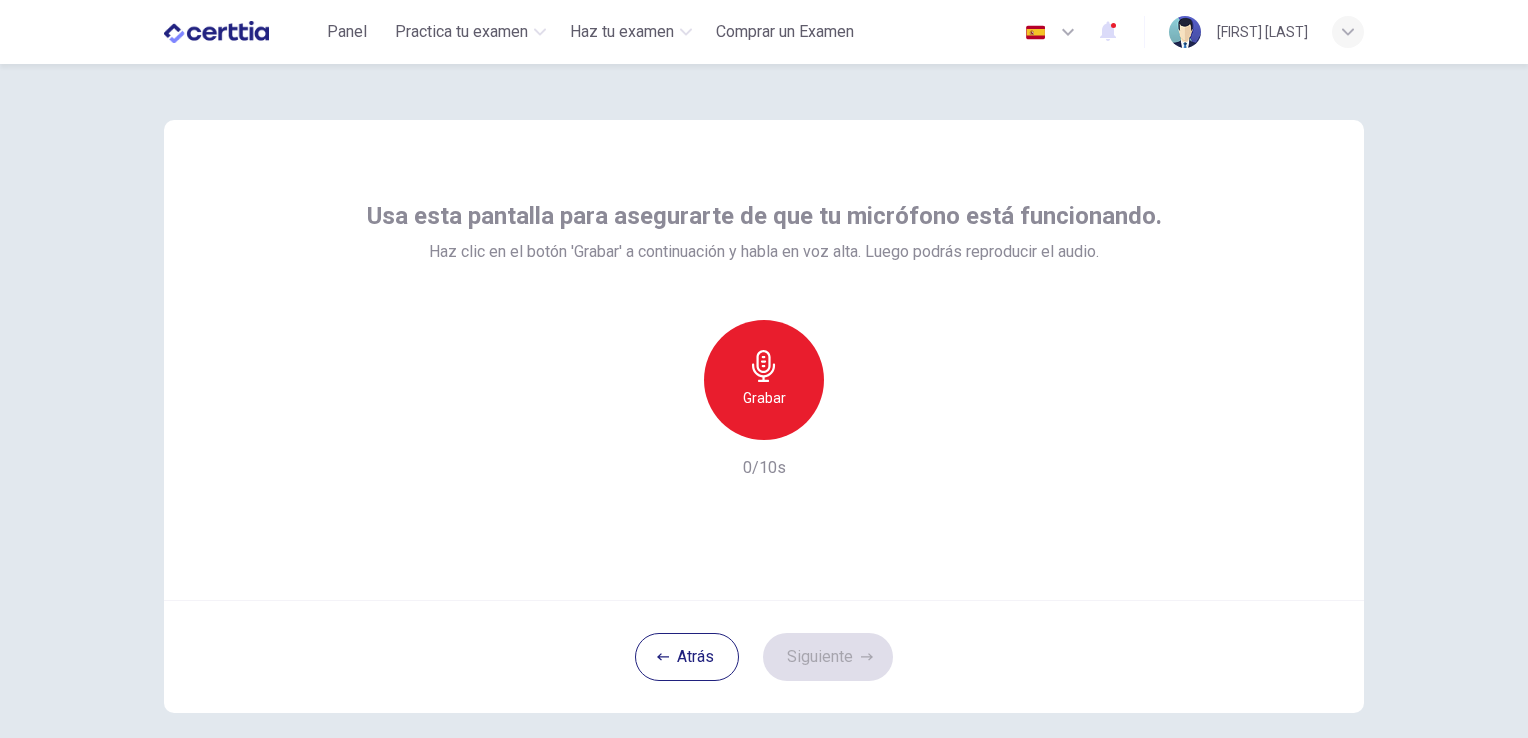 click on "Grabar" at bounding box center [764, 398] 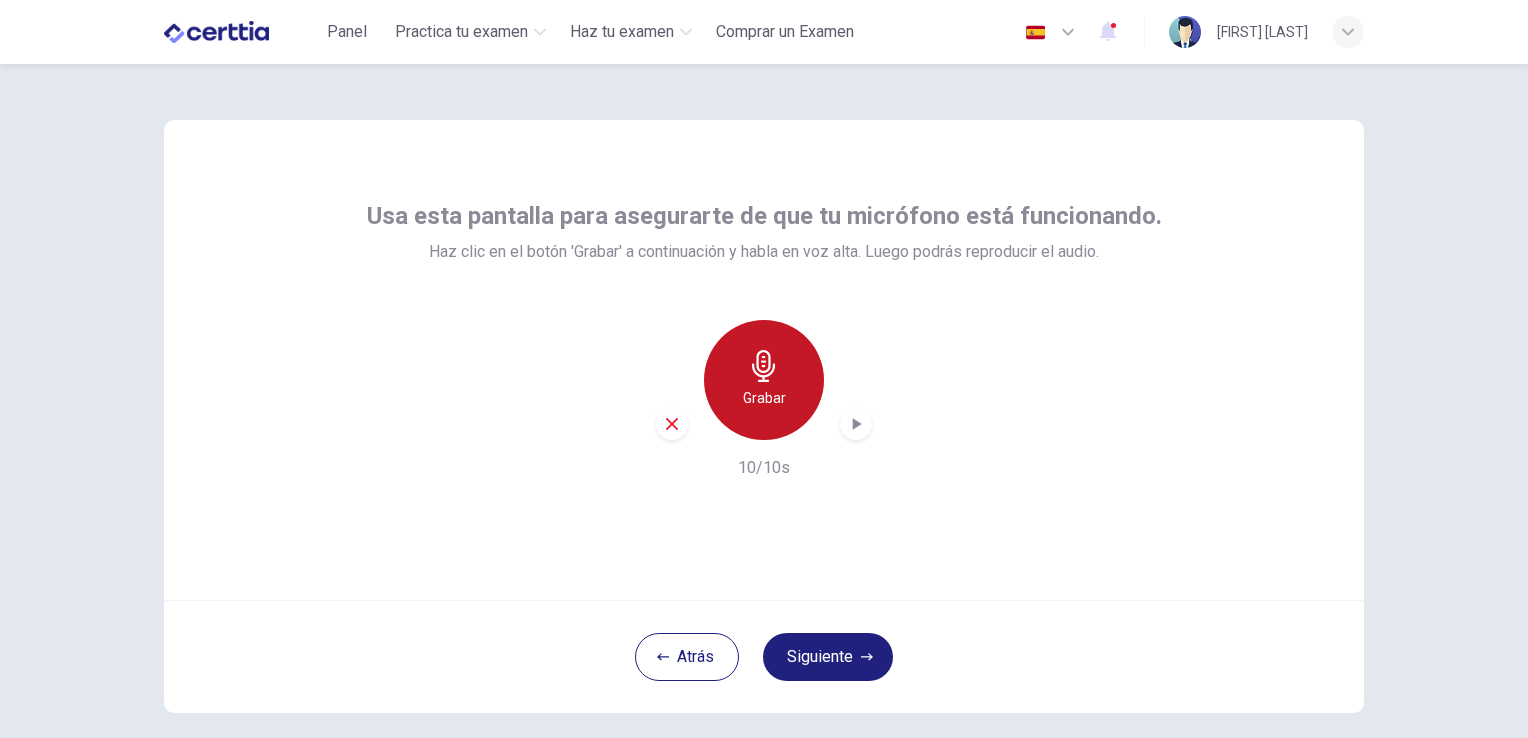 click on "Grabar" at bounding box center [764, 380] 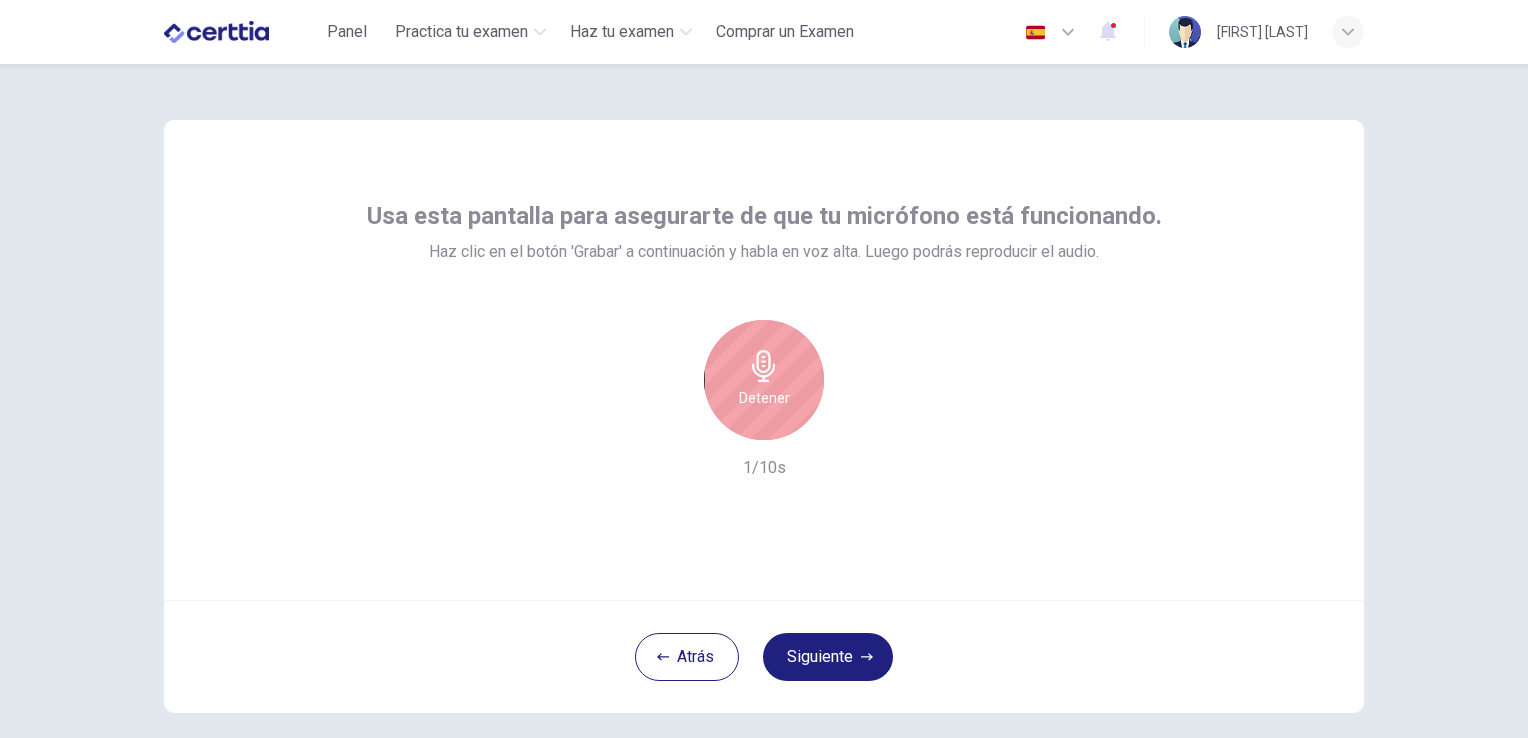 click on "Detener" at bounding box center (764, 380) 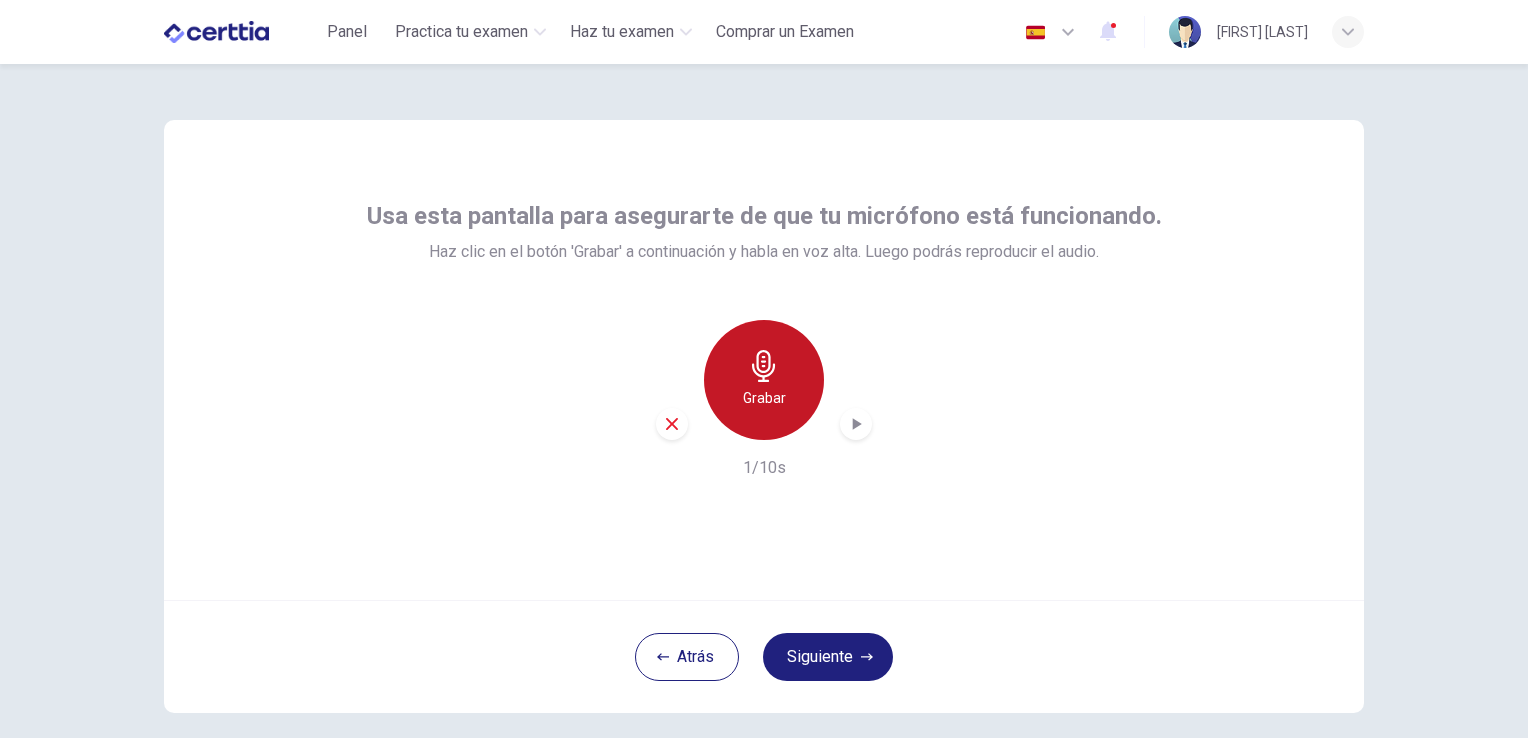 click on "Grabar" at bounding box center [764, 380] 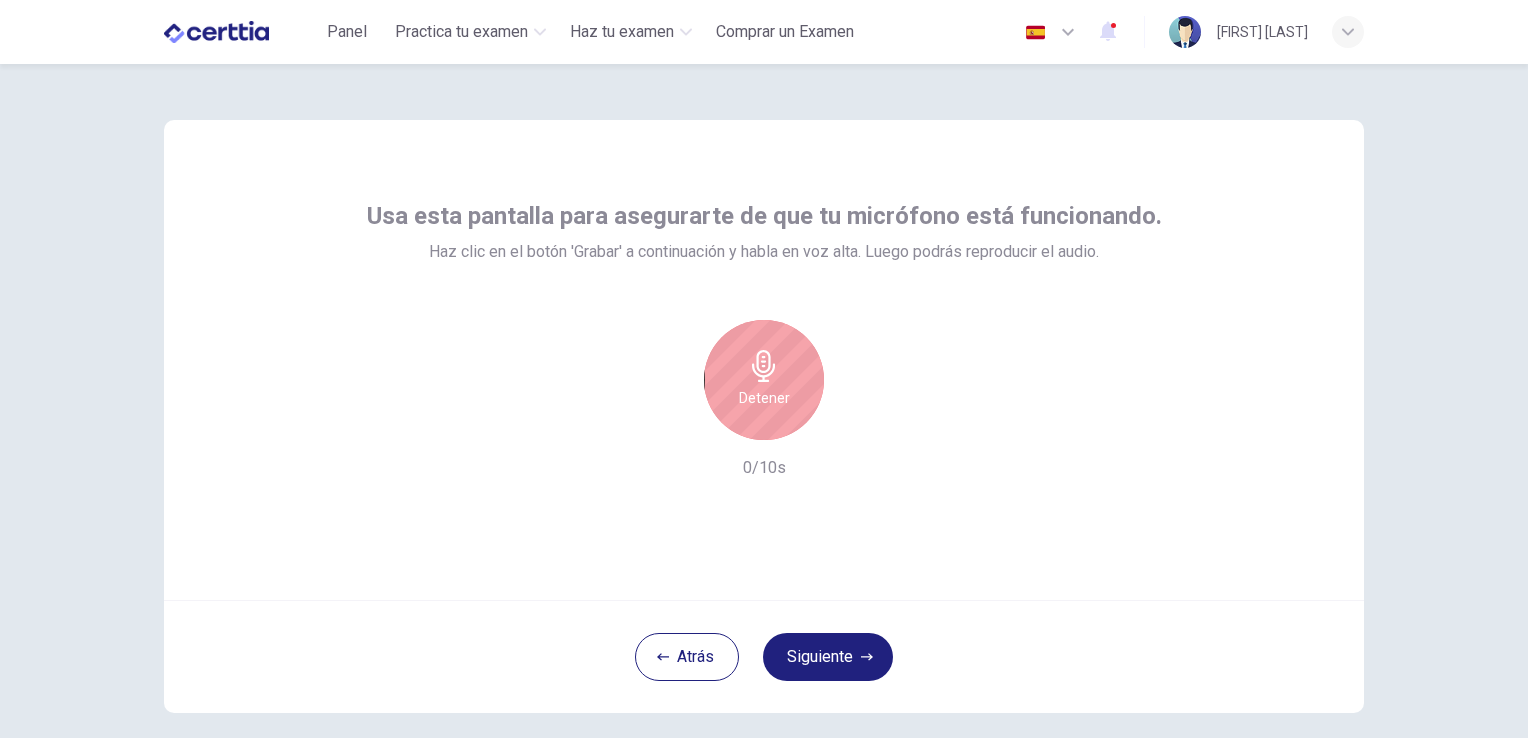 click on "Detener" at bounding box center [764, 380] 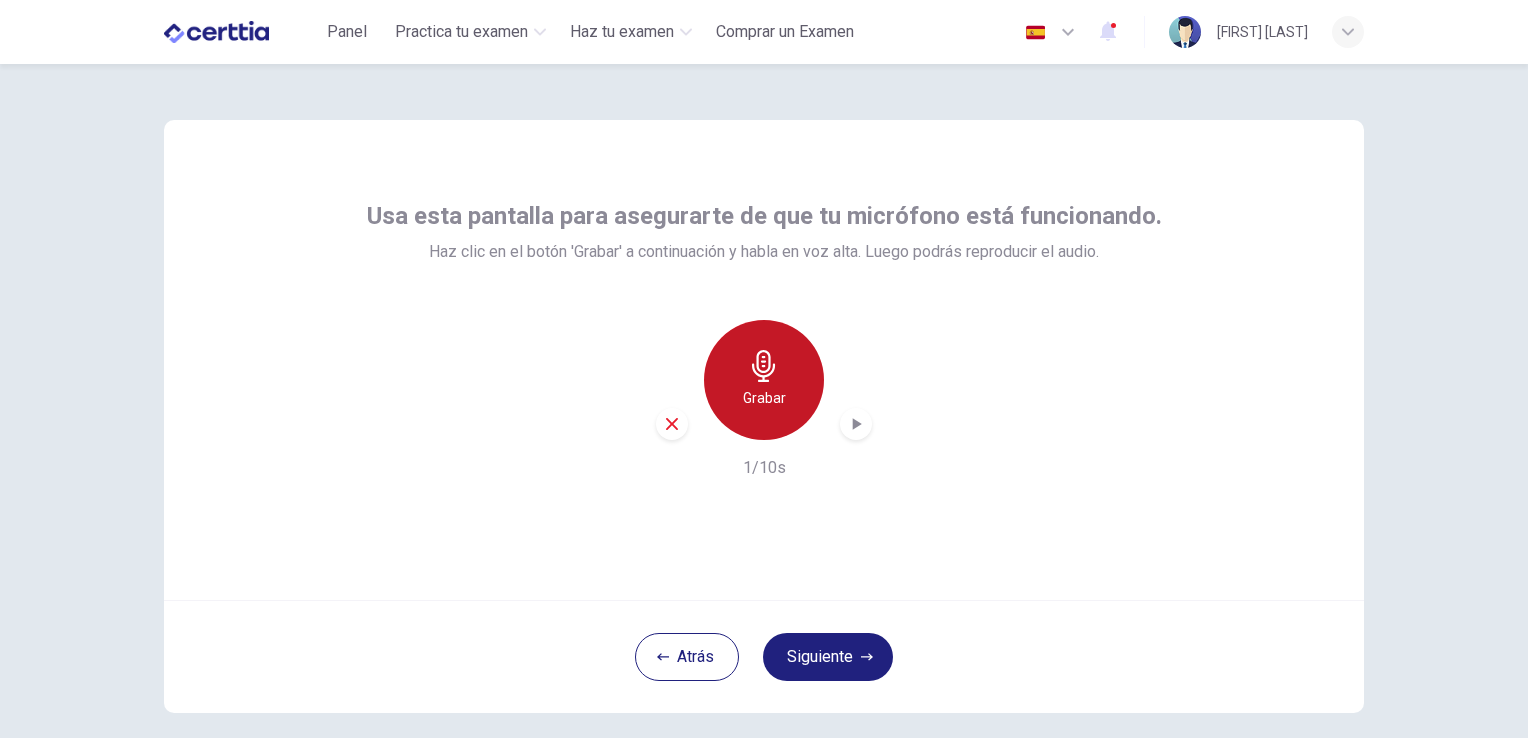 click on "Grabar" at bounding box center [764, 380] 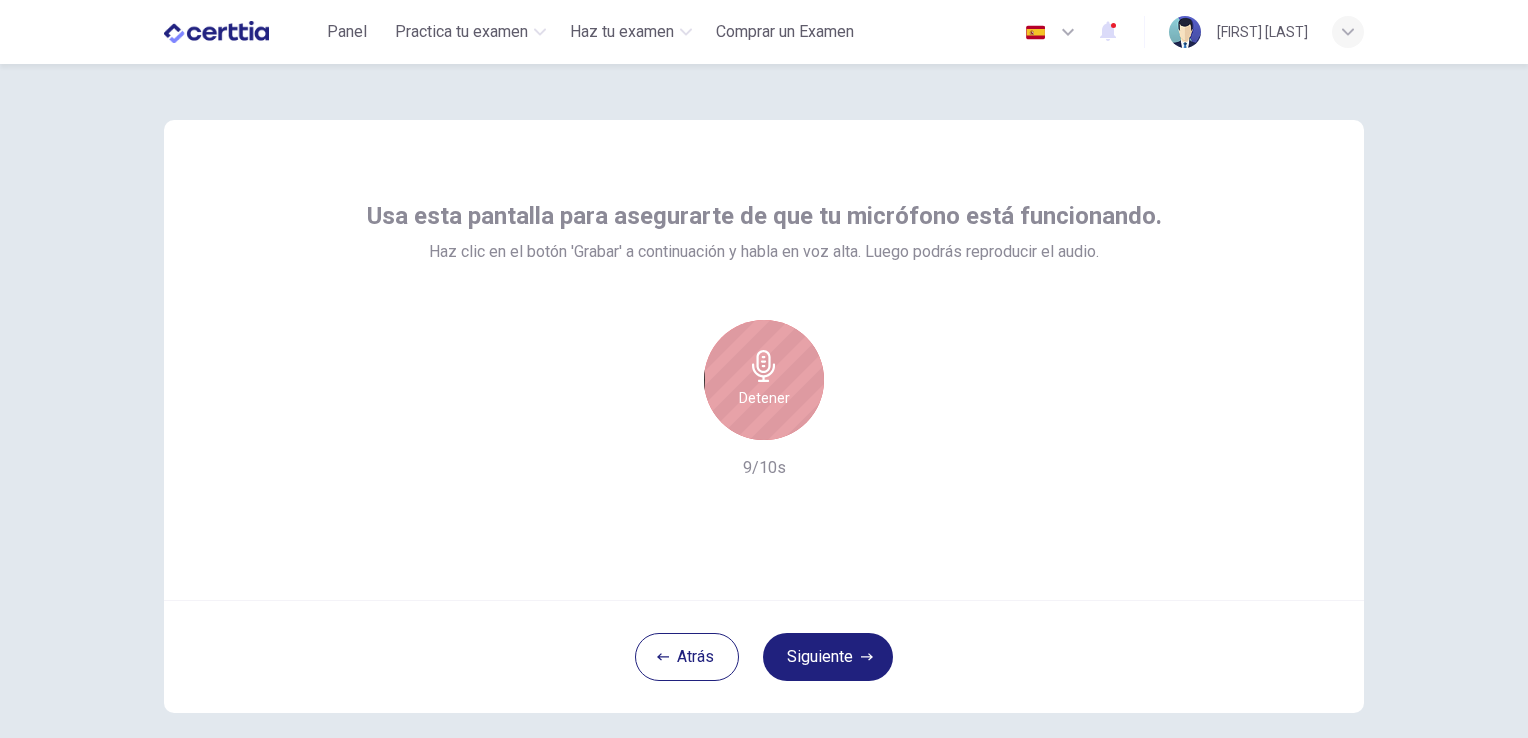 click on "Detener" at bounding box center (764, 380) 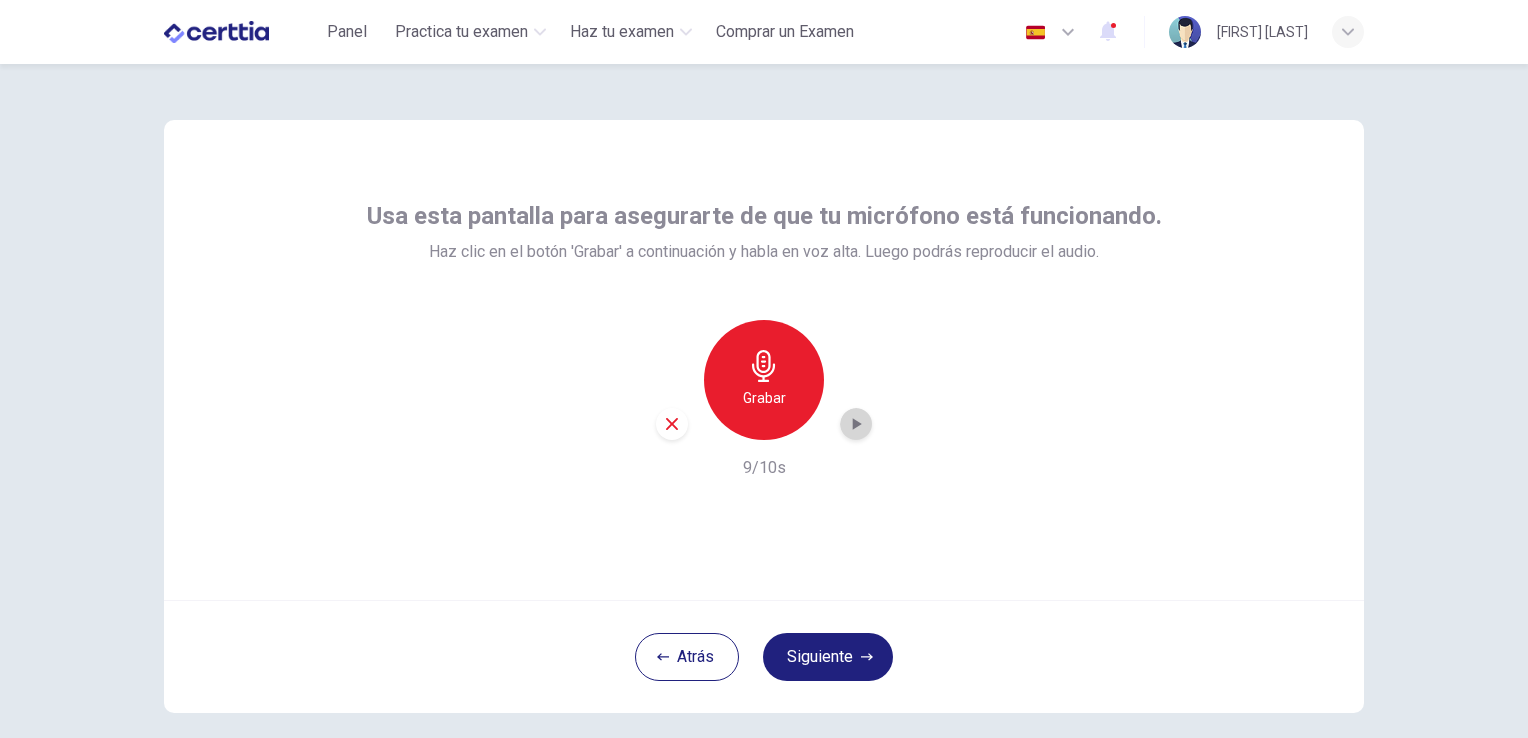 click at bounding box center [856, 424] 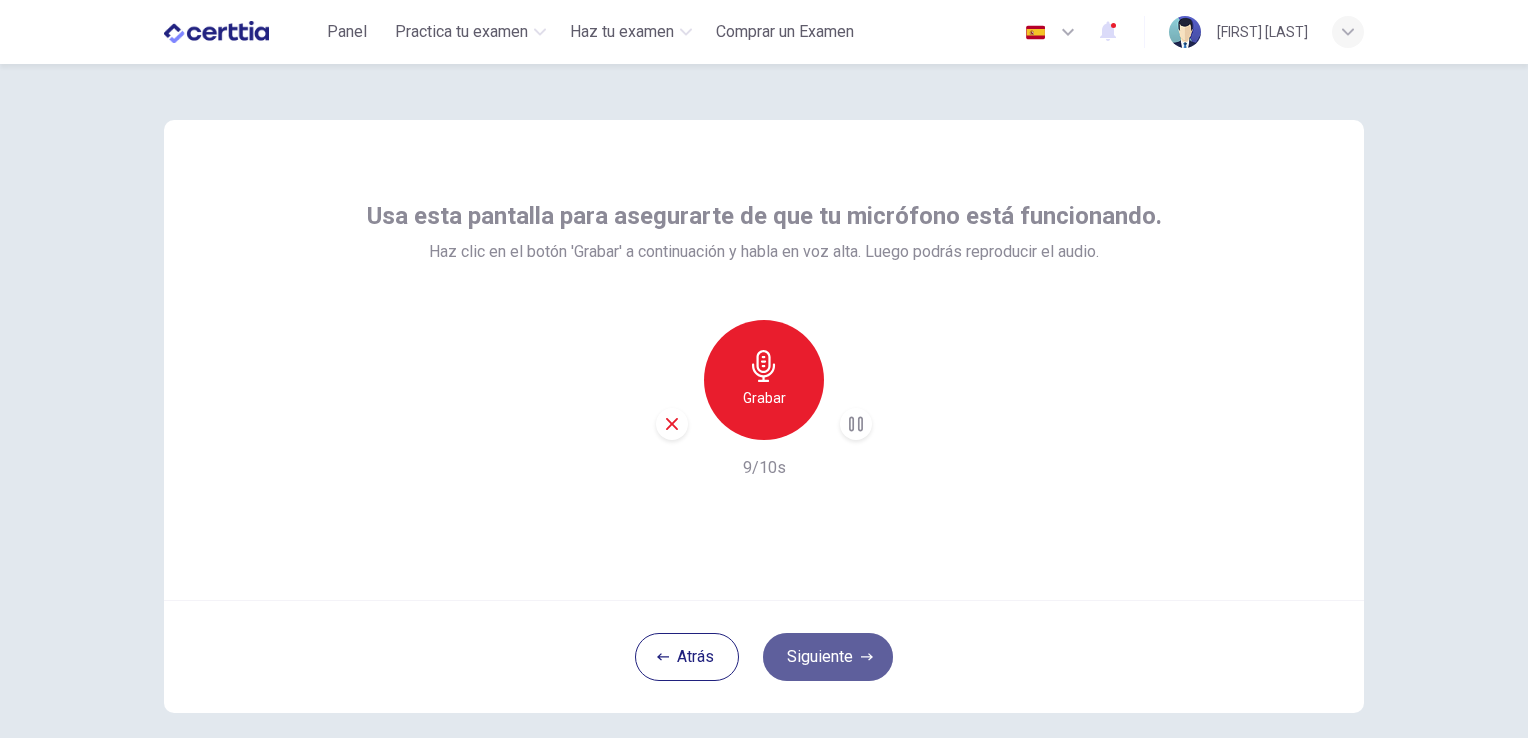 click on "Siguiente" at bounding box center (828, 657) 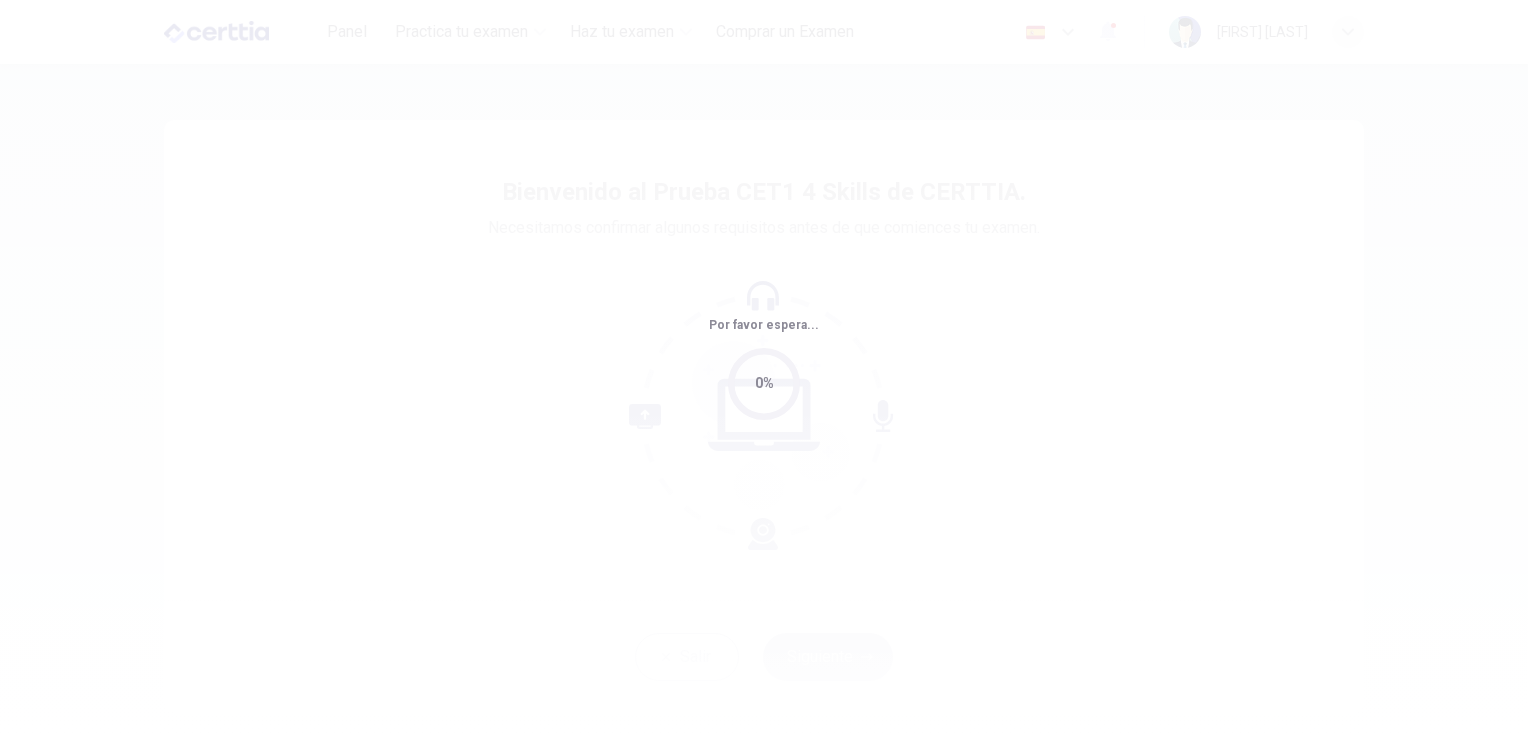 scroll, scrollTop: 0, scrollLeft: 0, axis: both 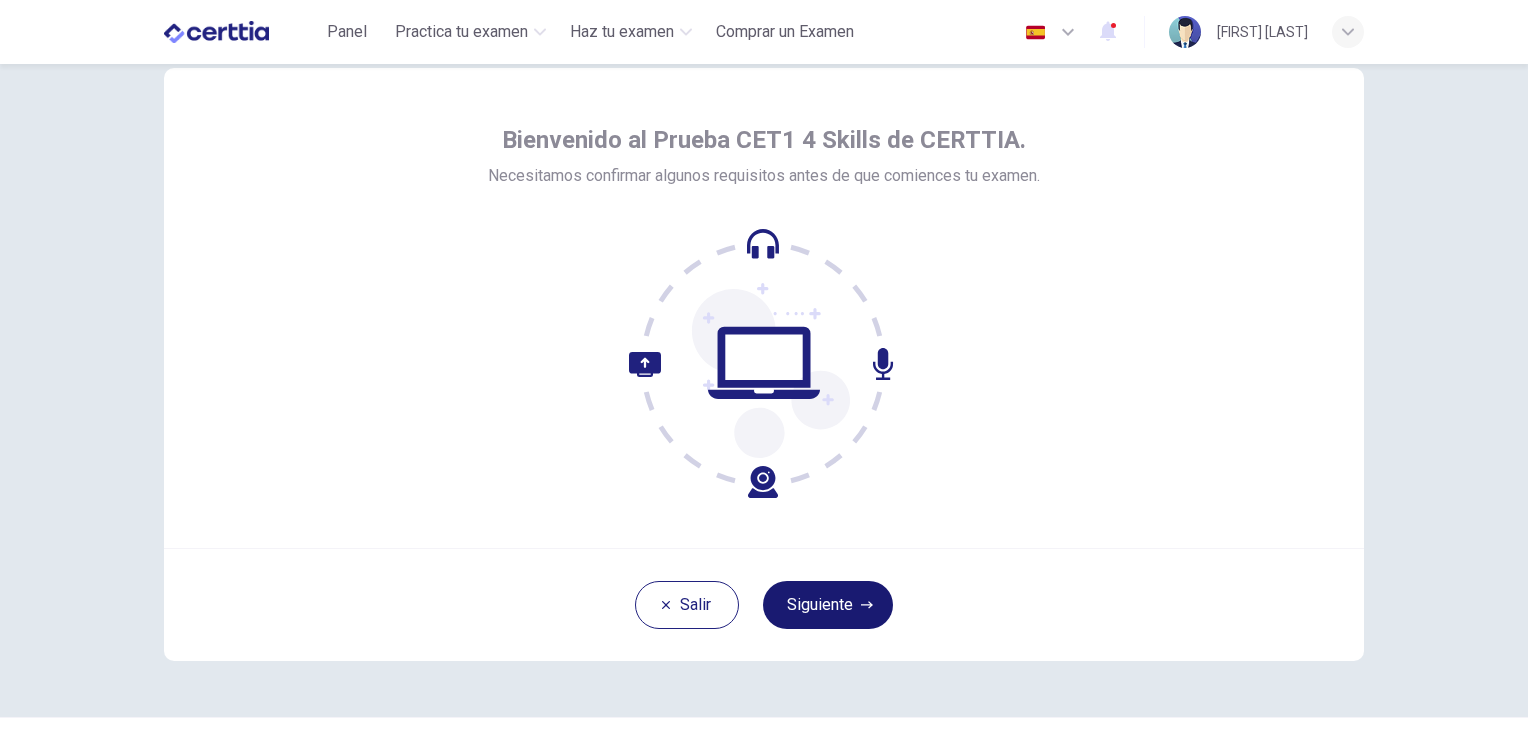click on "Siguiente" at bounding box center (828, 605) 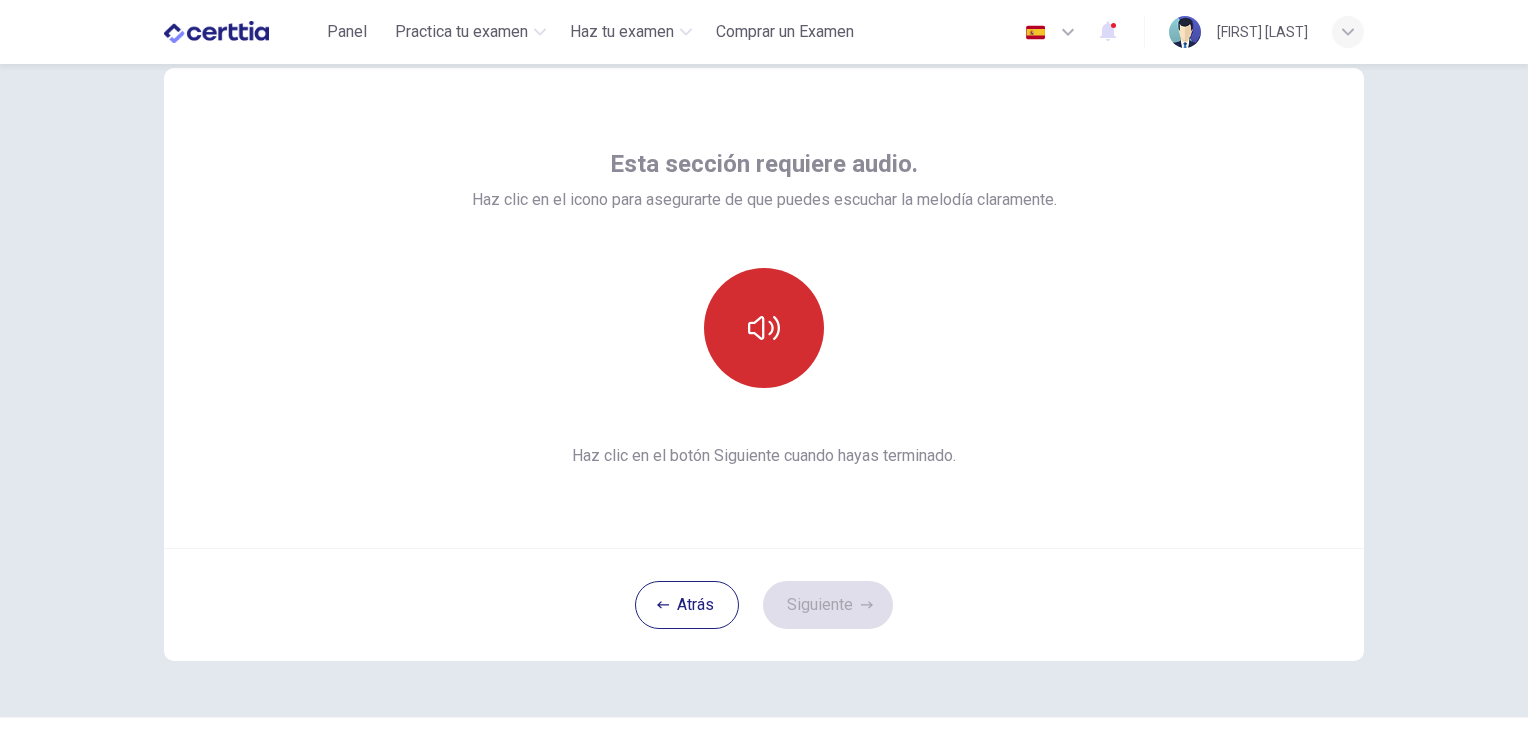 click at bounding box center (764, 328) 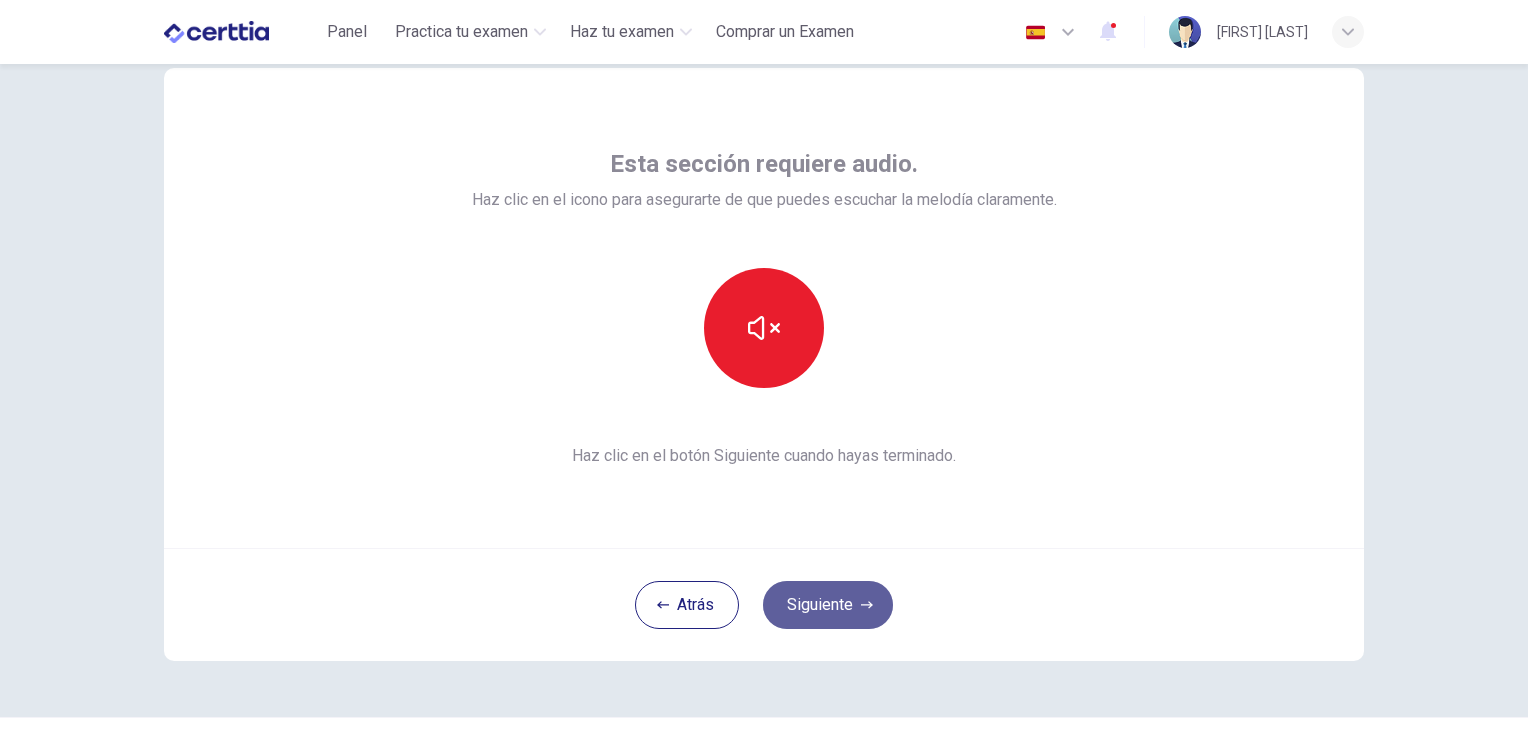 click on "Siguiente" at bounding box center (828, 605) 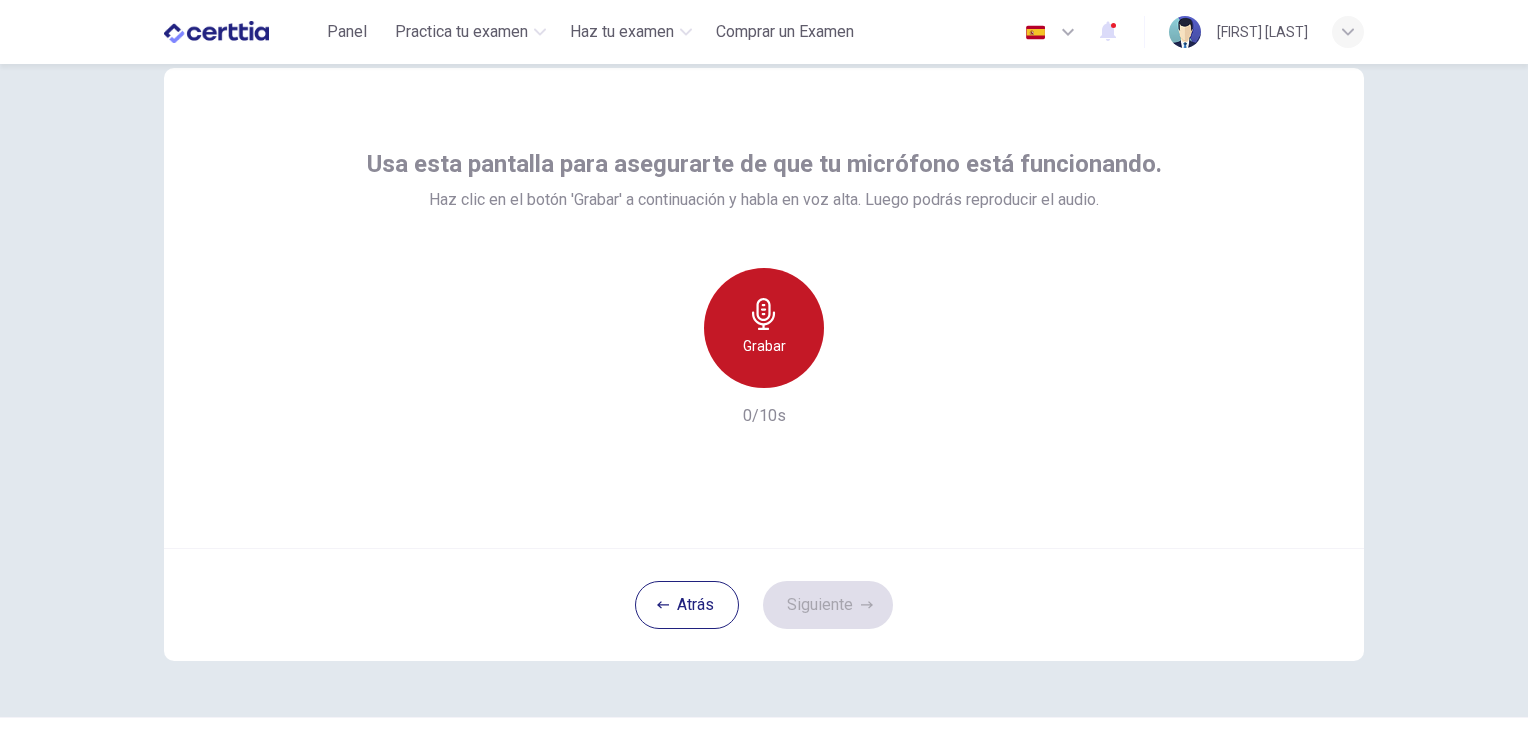 click on "Grabar" at bounding box center [764, 346] 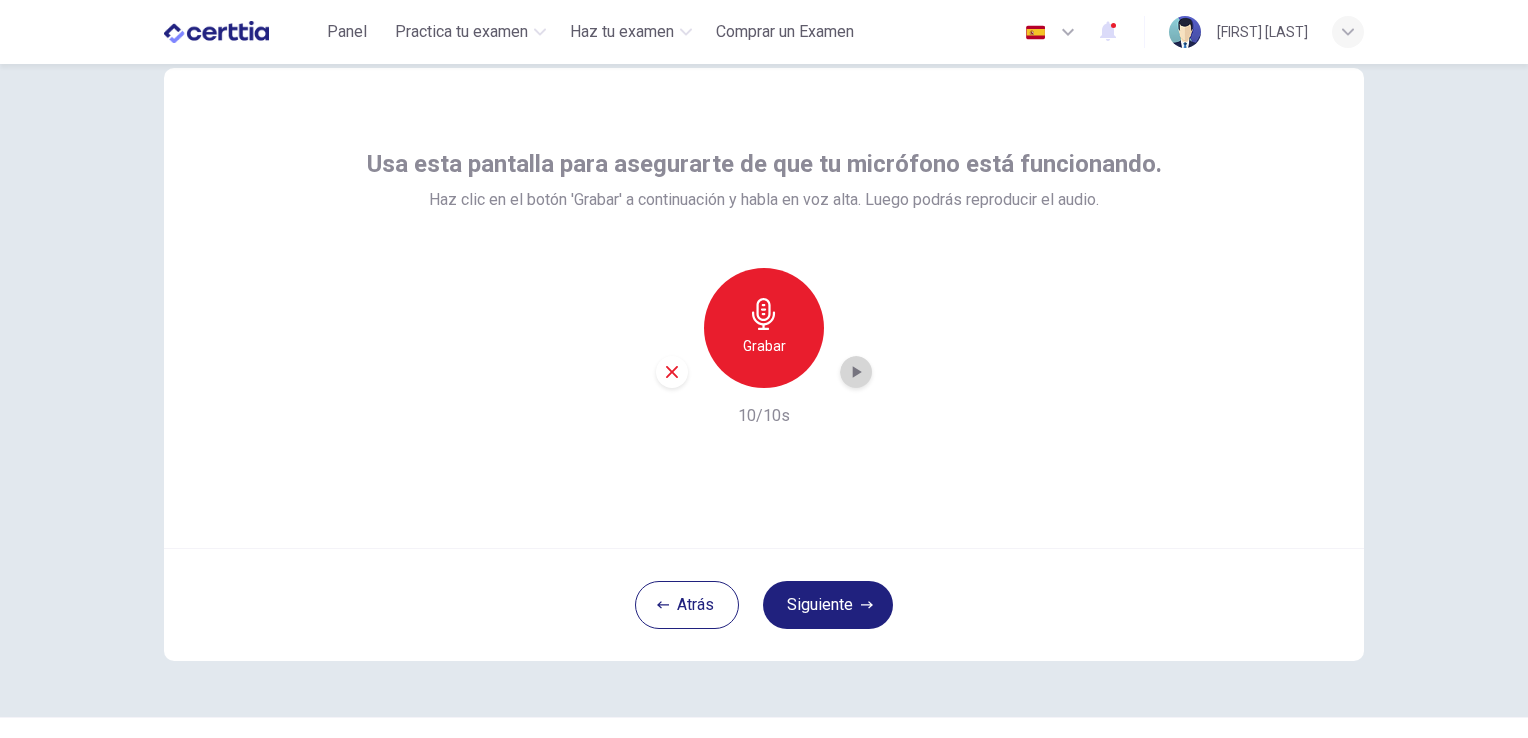 click at bounding box center (856, 372) 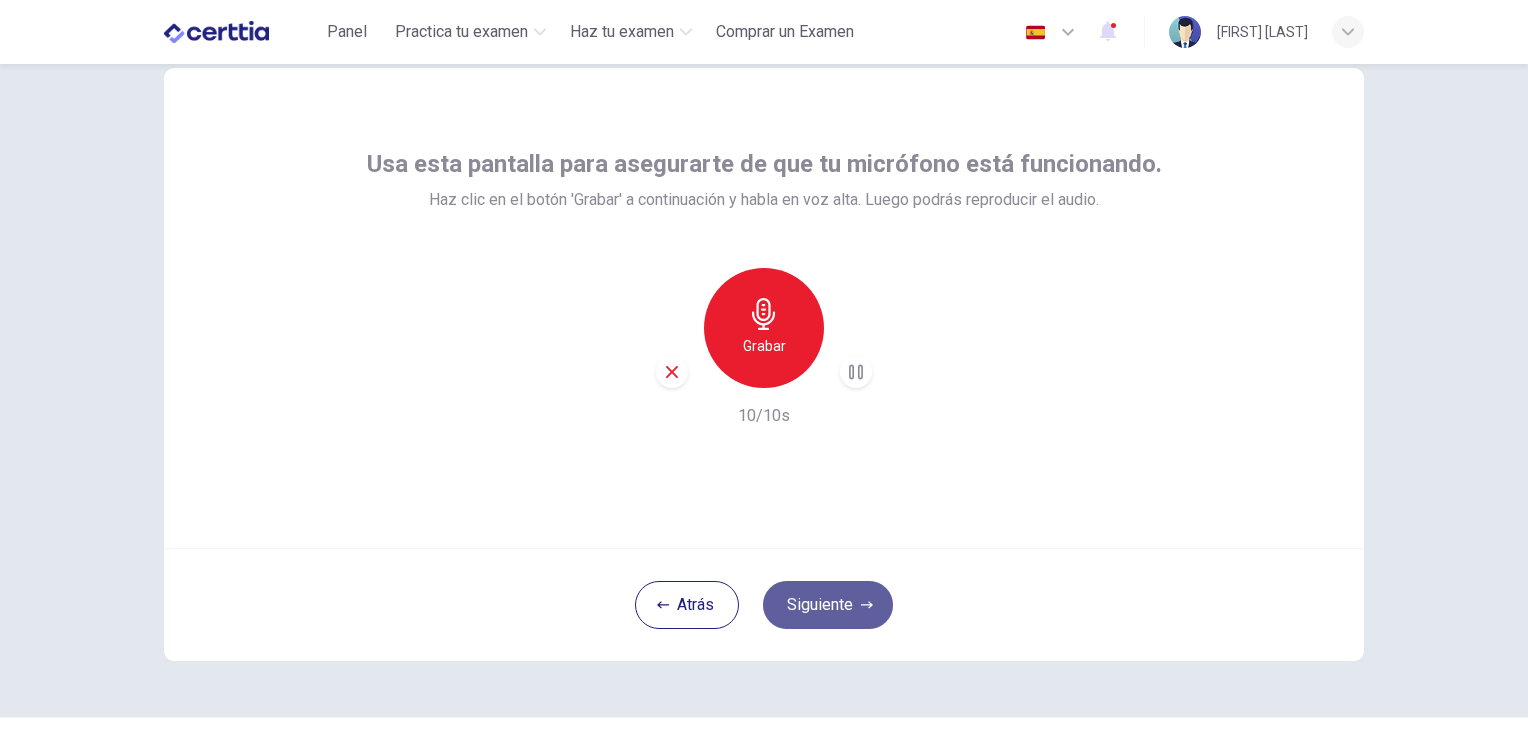 click at bounding box center [867, 605] 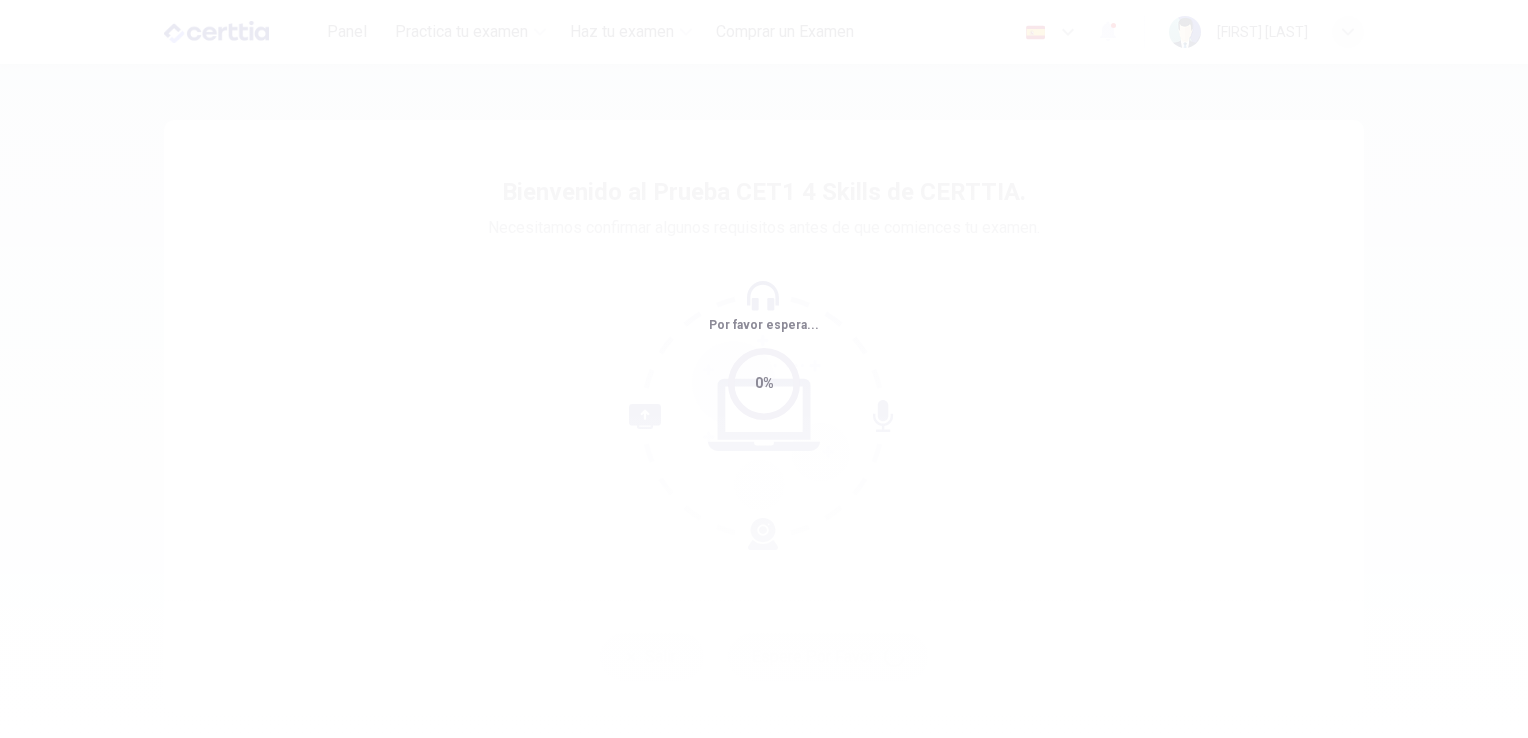 scroll, scrollTop: 0, scrollLeft: 0, axis: both 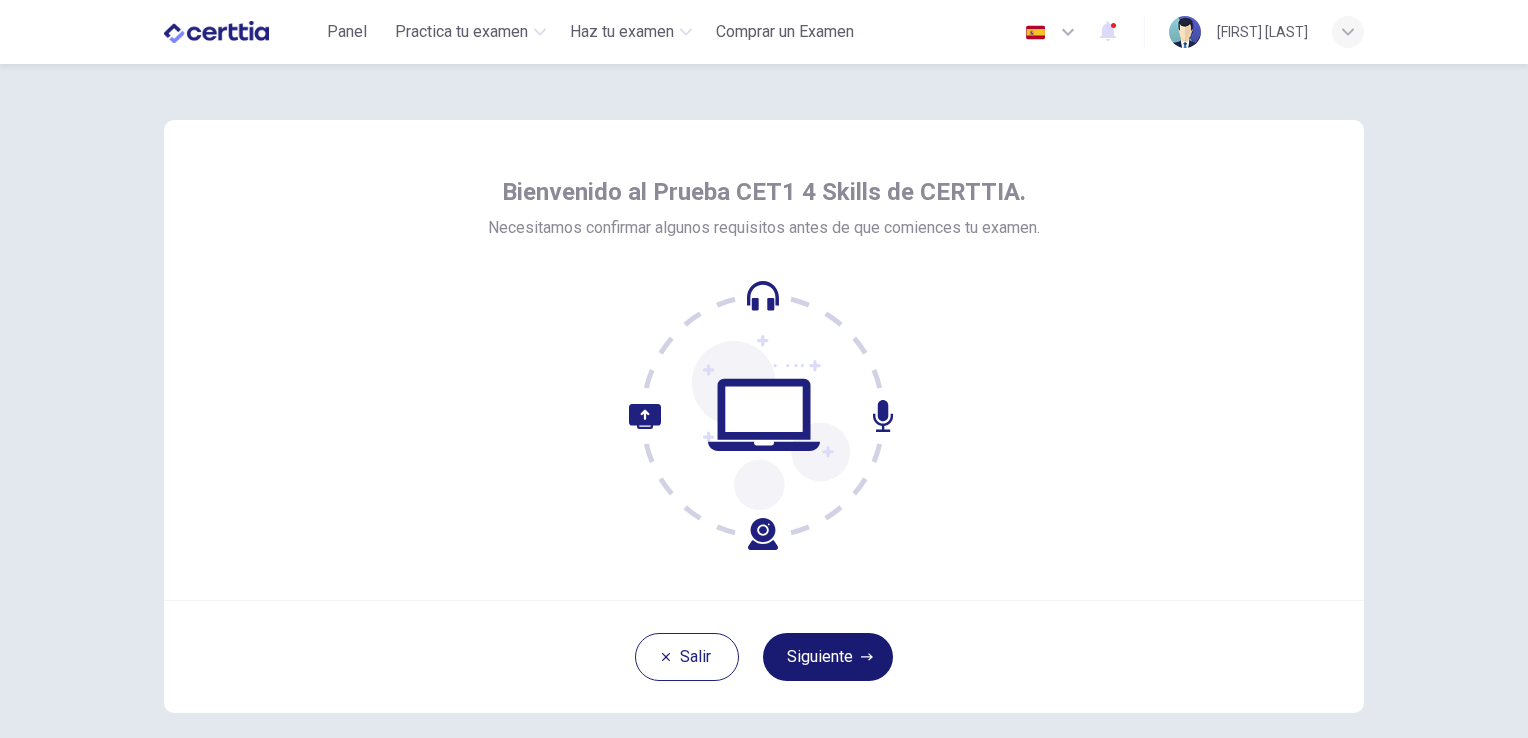 click at bounding box center [867, 657] 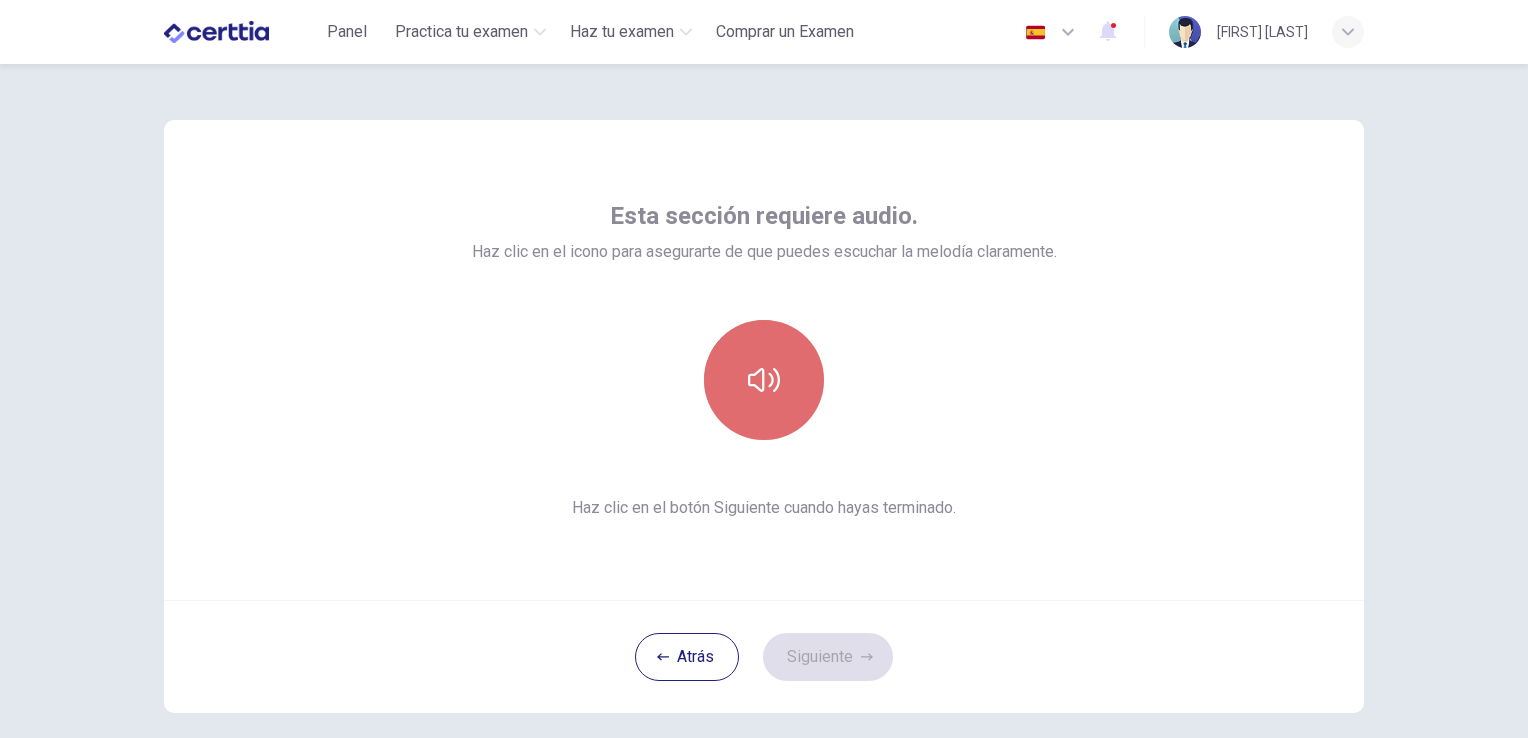 click at bounding box center (764, 380) 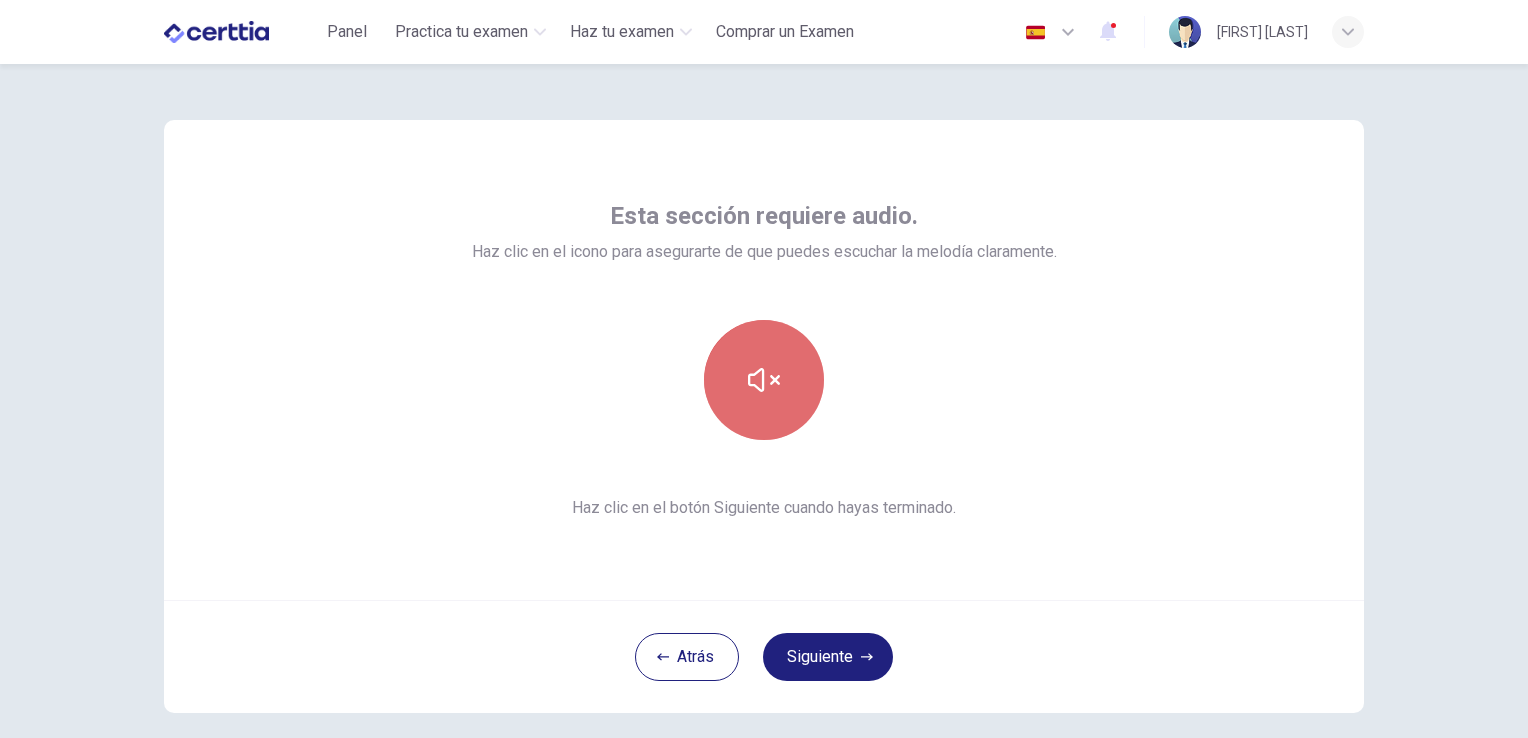 click at bounding box center (764, 380) 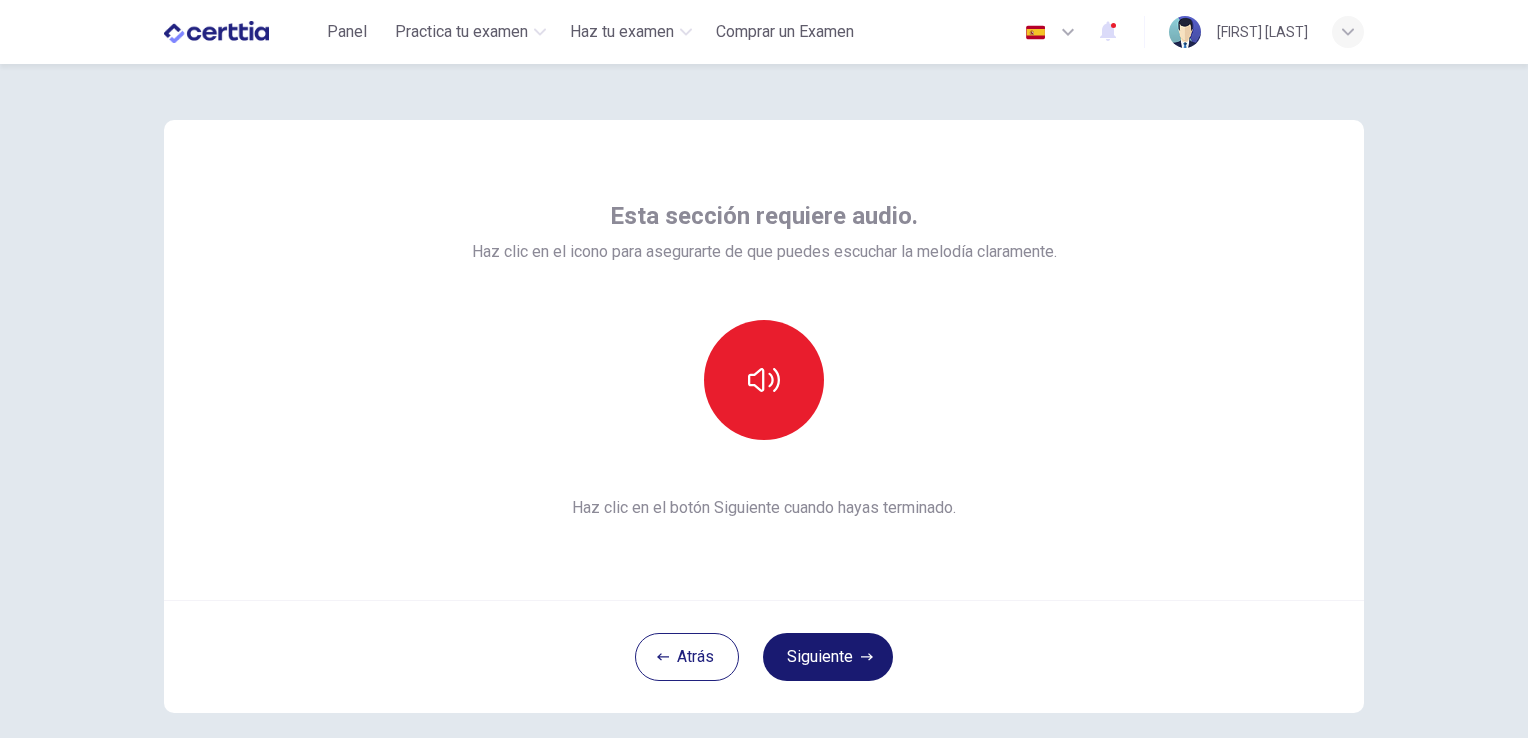 click on "Siguiente" at bounding box center [828, 657] 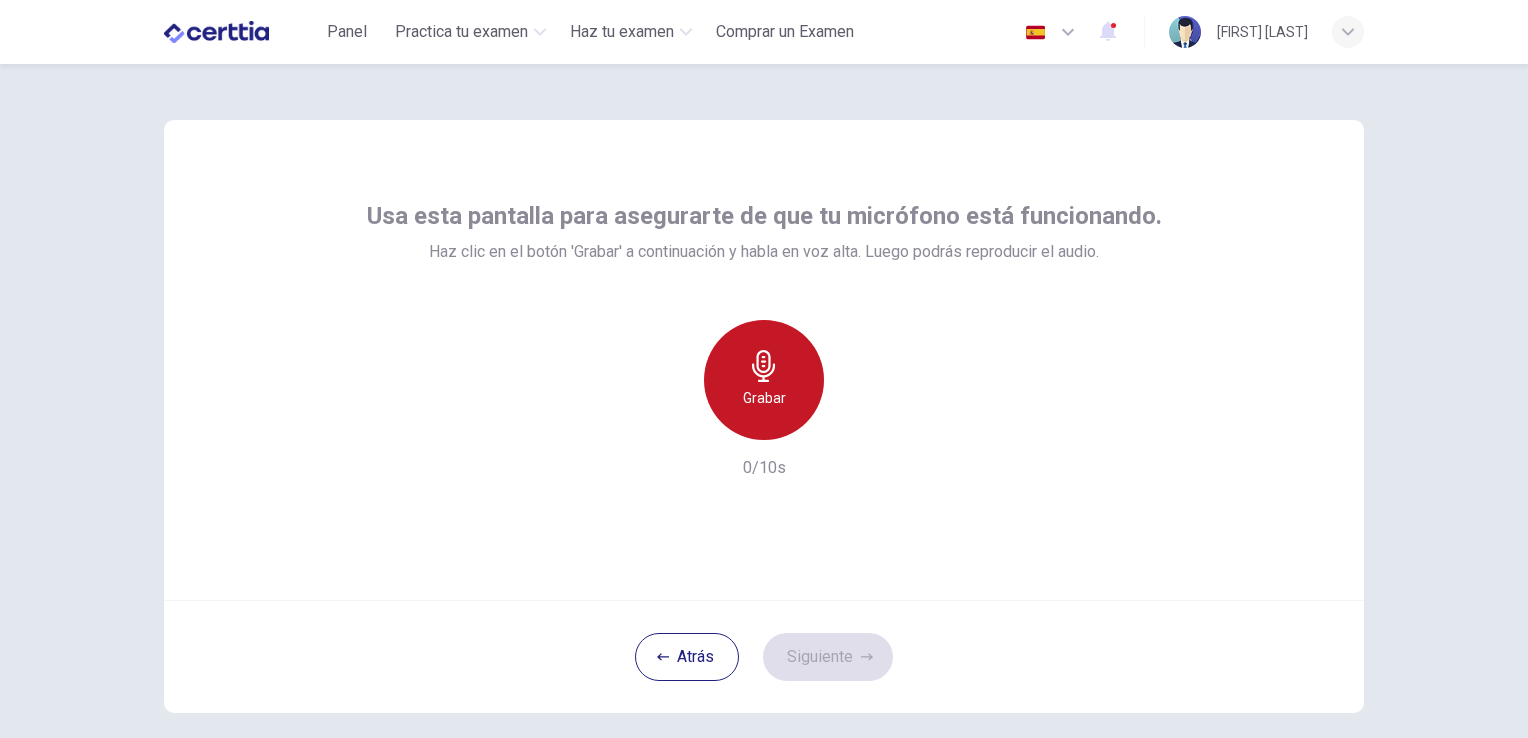 click on "Grabar" at bounding box center [764, 398] 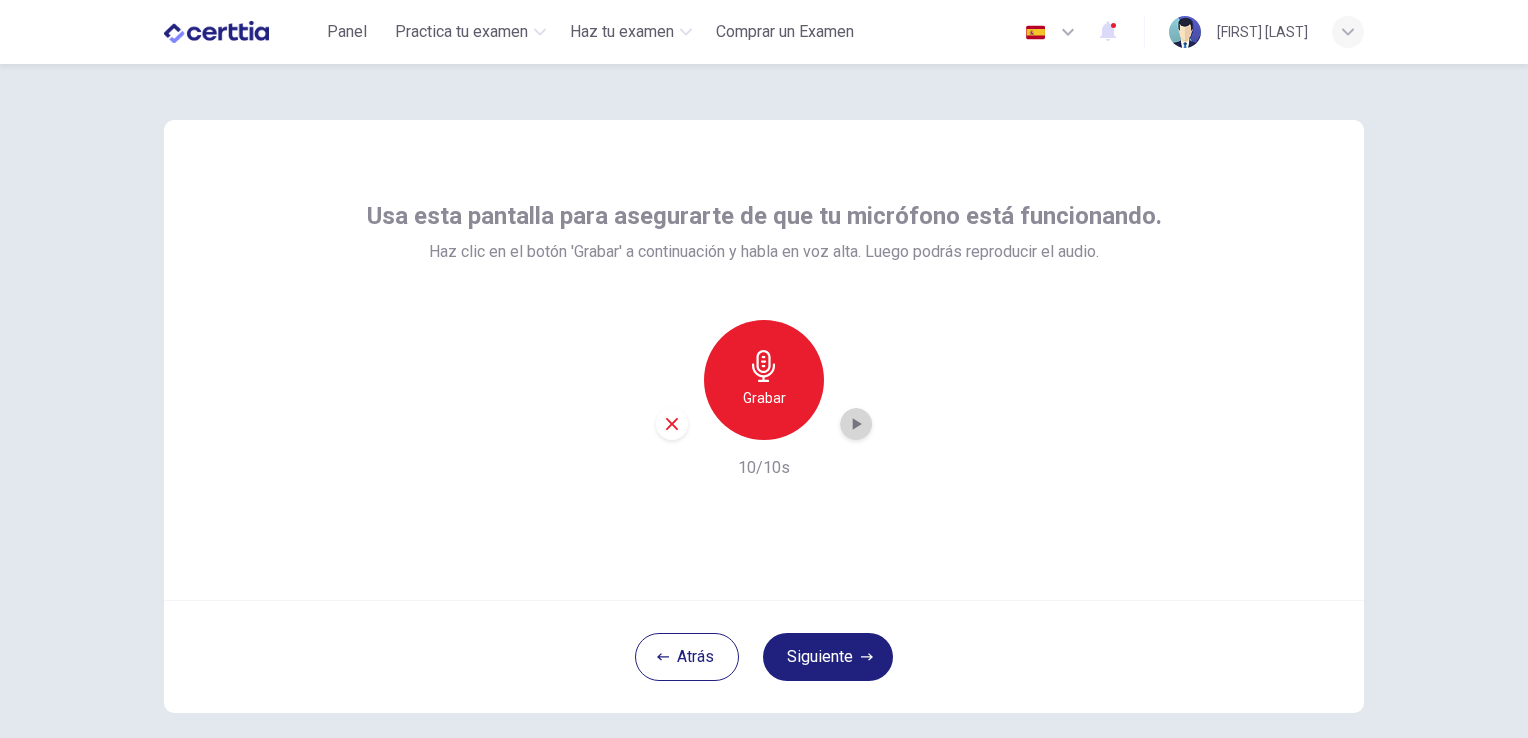 click at bounding box center (856, 424) 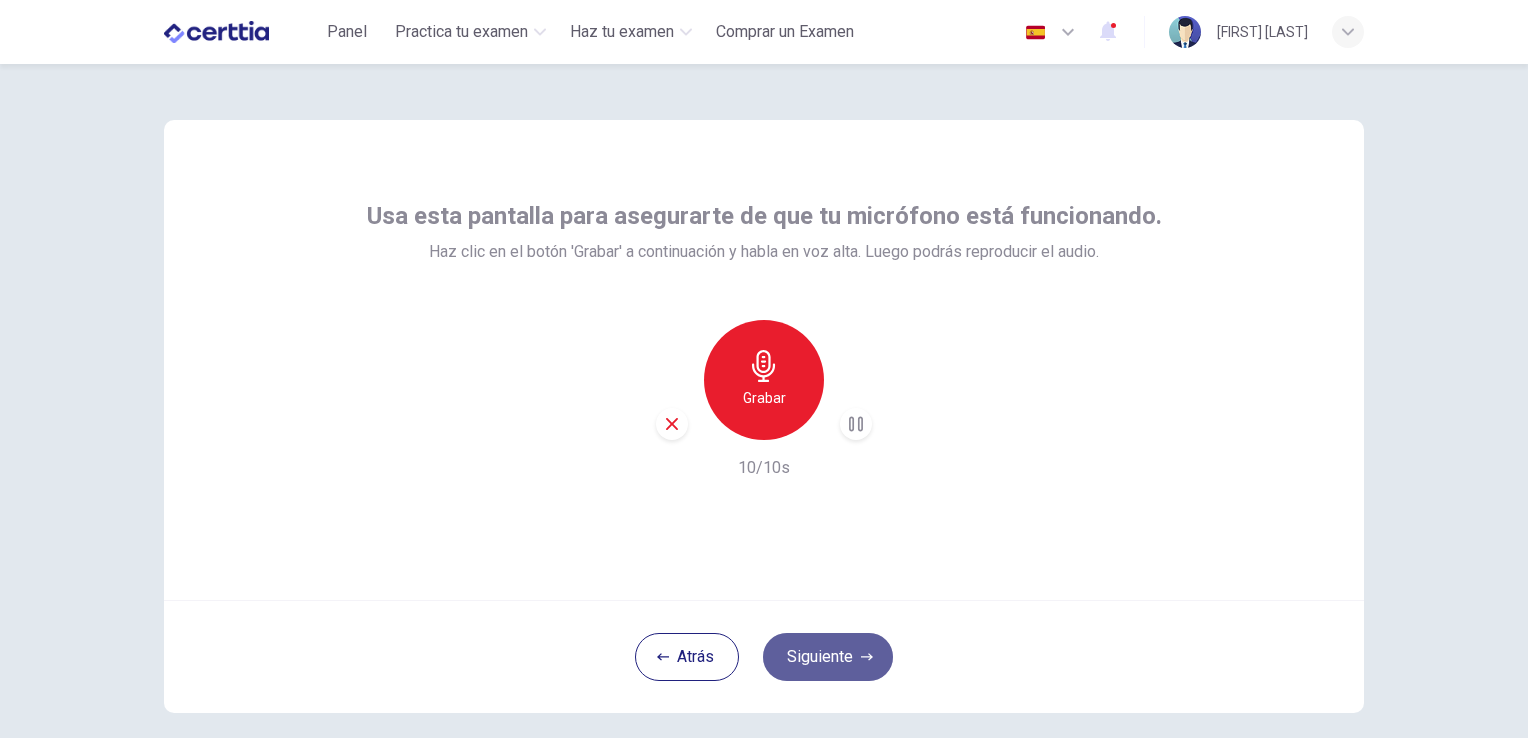 click at bounding box center (867, 656) 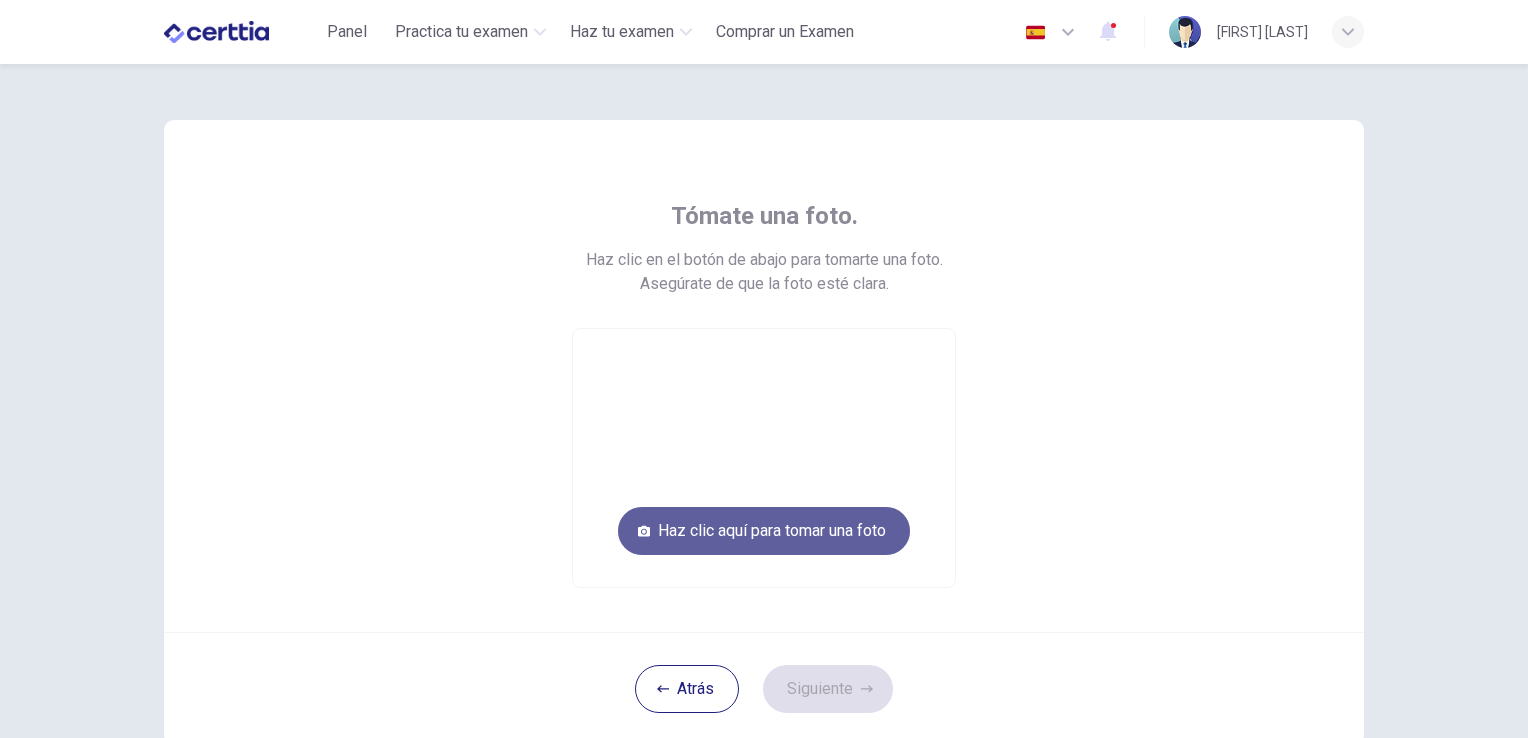 click on "Haz clic aquí para tomar una foto" at bounding box center (764, 531) 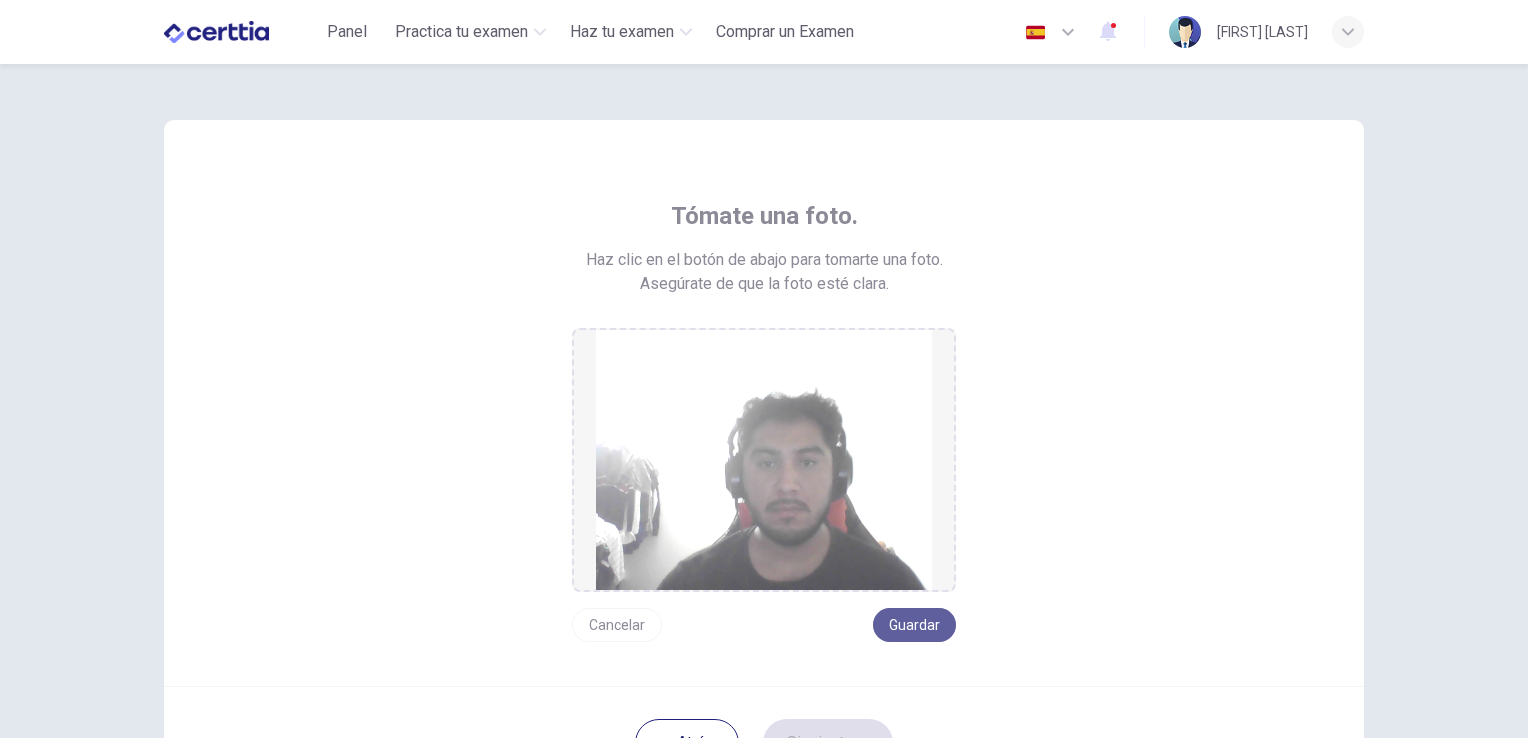 click on "Guardar" at bounding box center [914, 625] 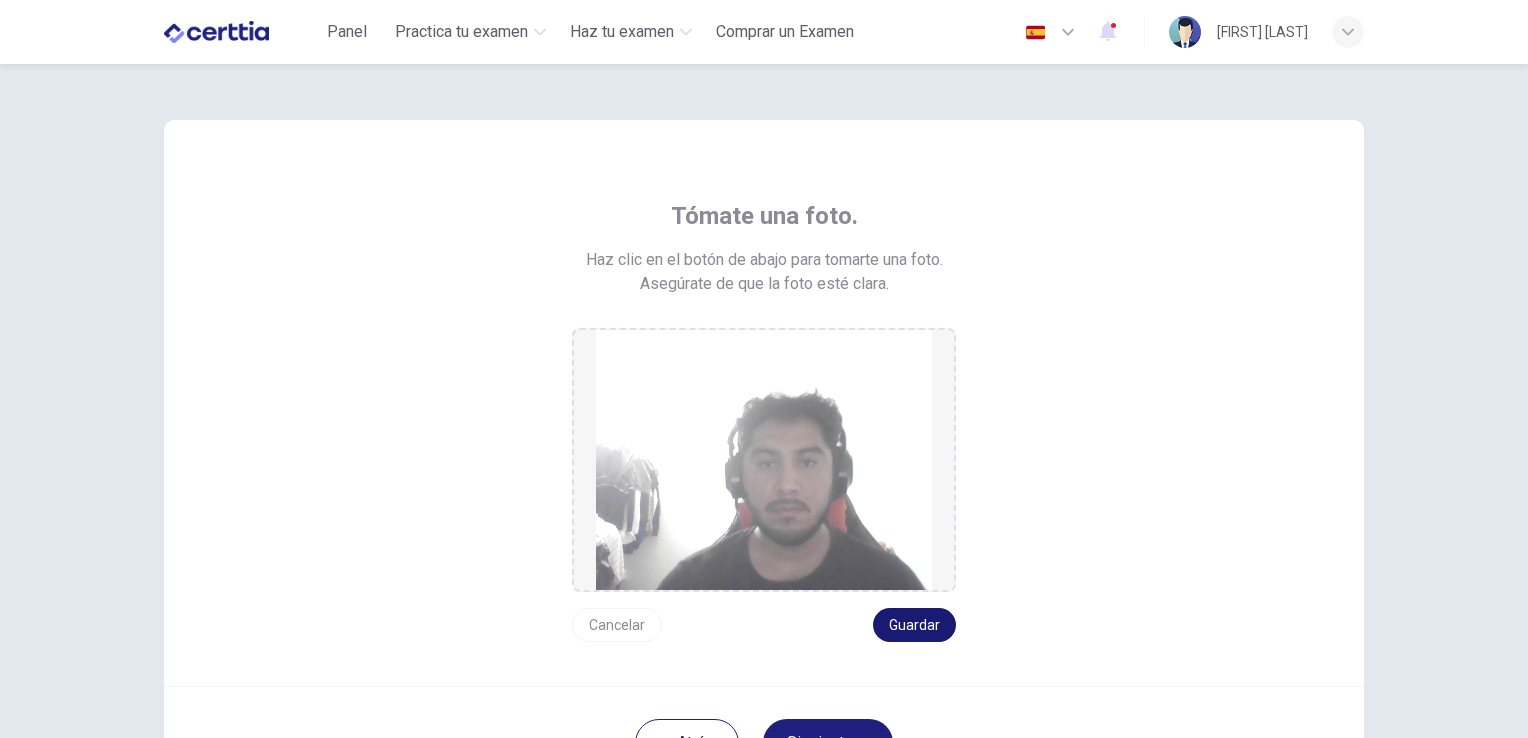 scroll, scrollTop: 170, scrollLeft: 0, axis: vertical 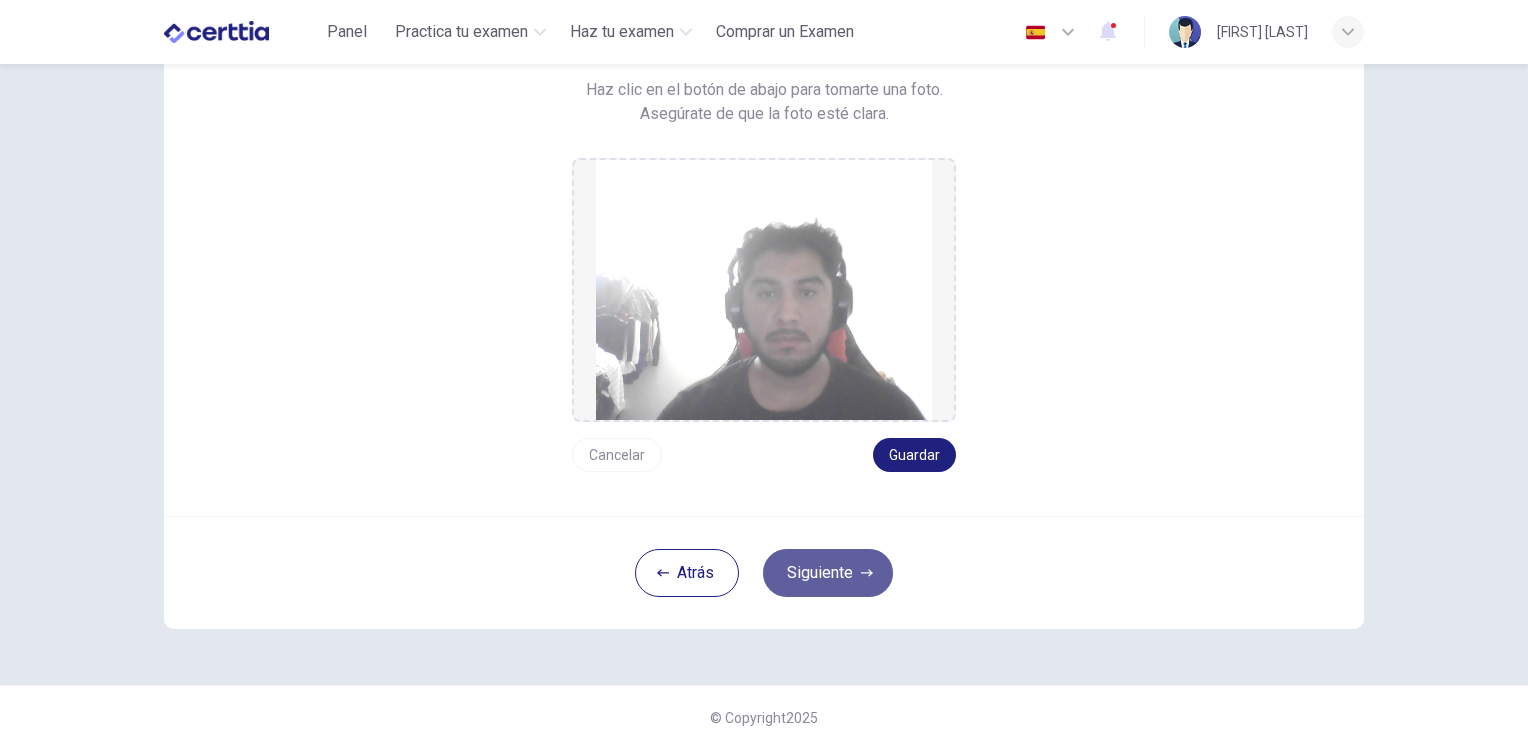 click on "Siguiente" at bounding box center (828, 573) 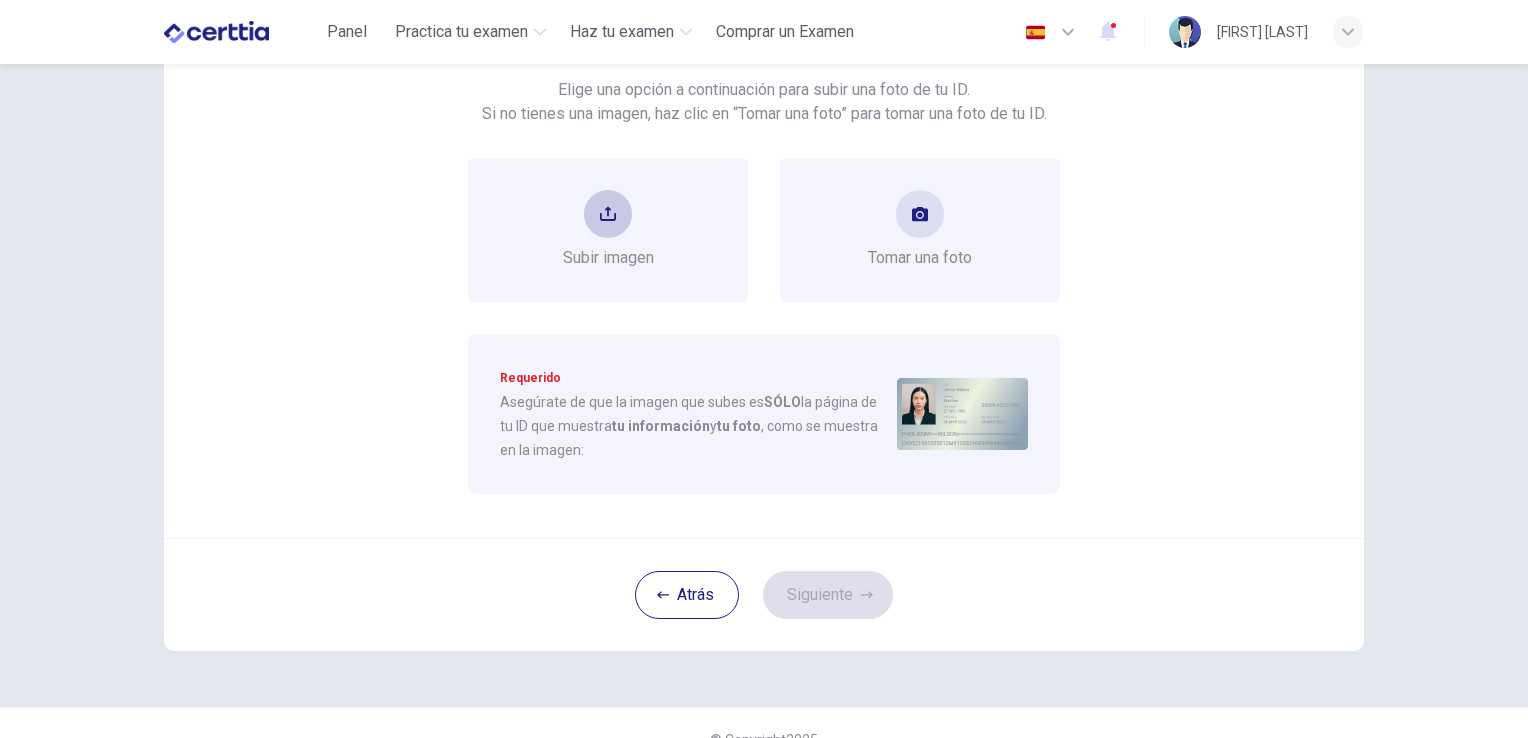 click at bounding box center (608, 214) 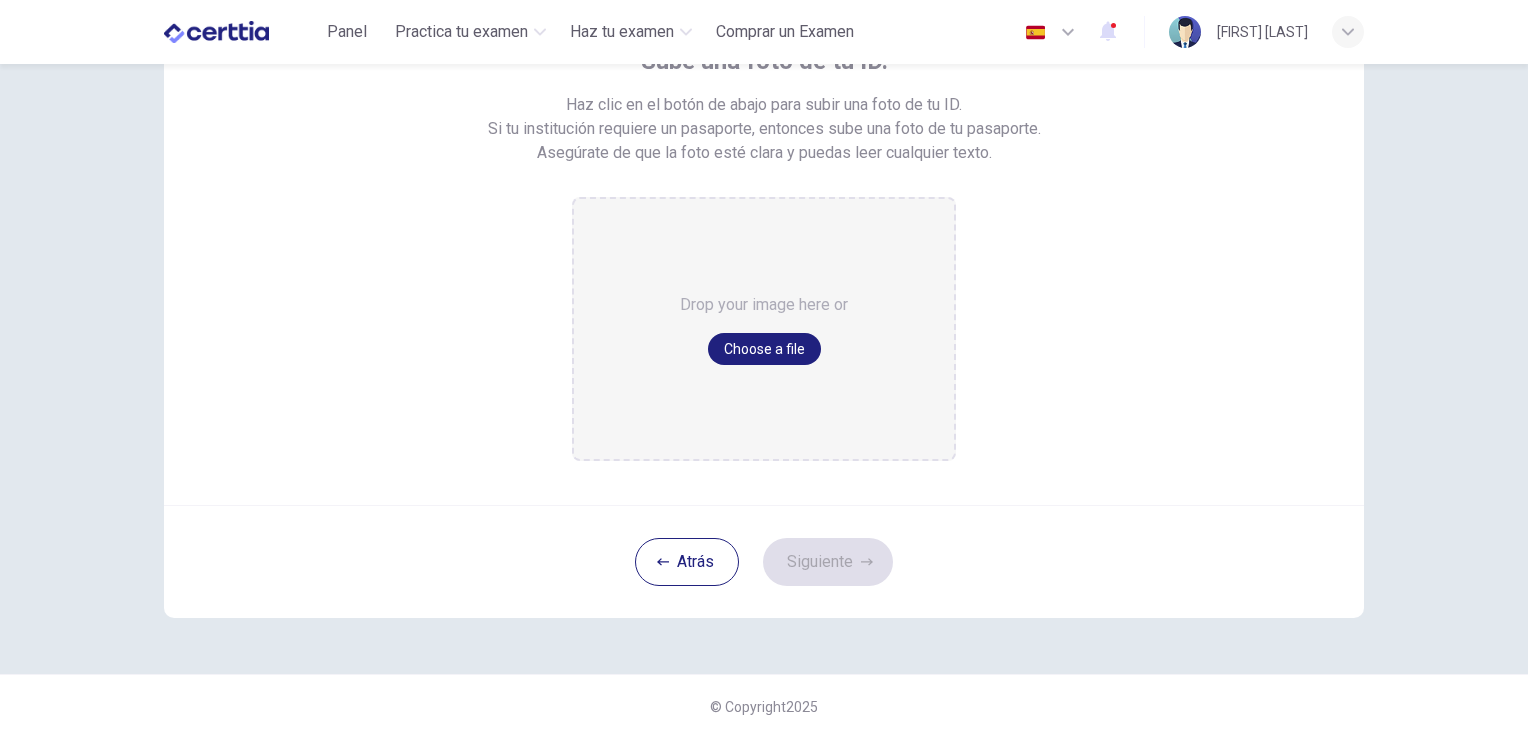 scroll, scrollTop: 153, scrollLeft: 0, axis: vertical 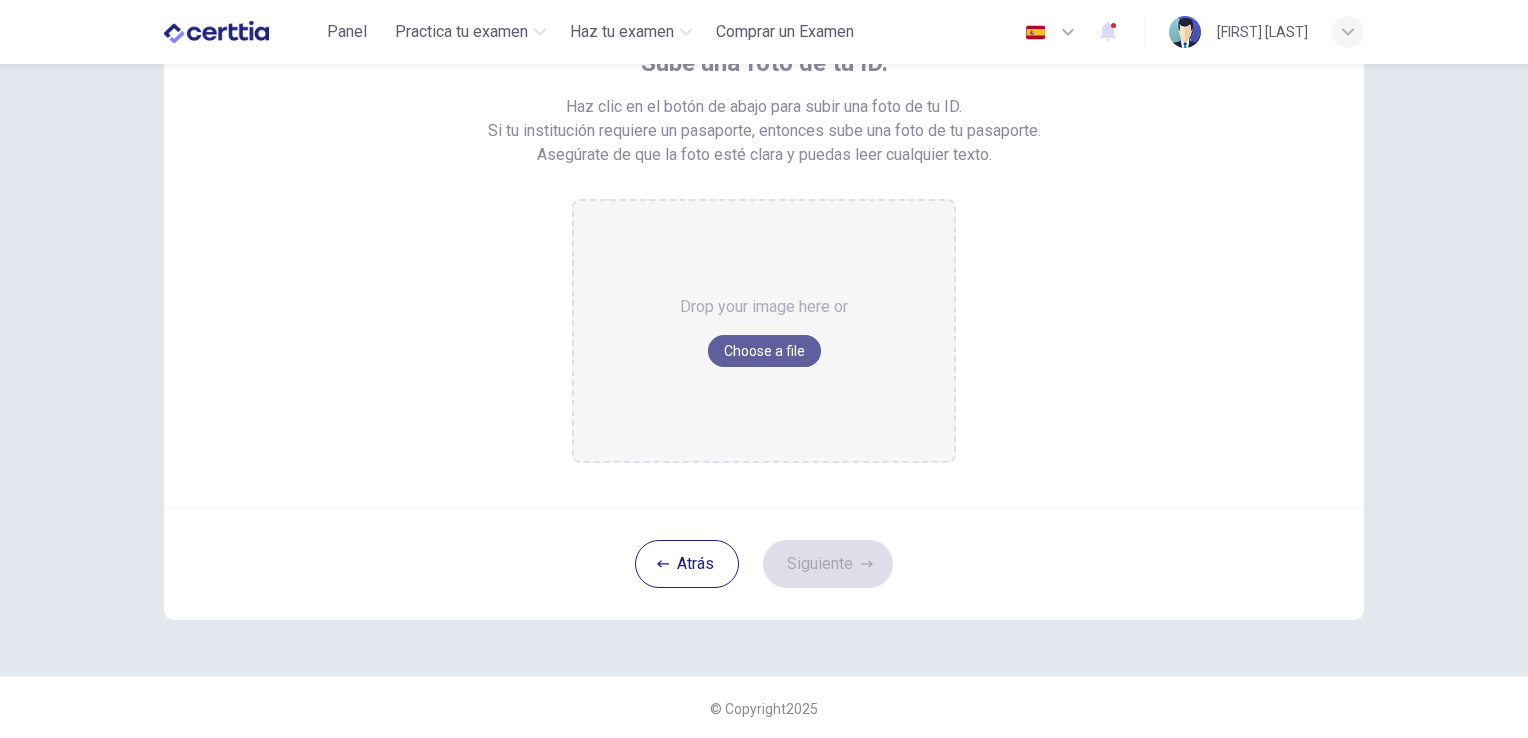 click on "Choose a file" at bounding box center (764, 351) 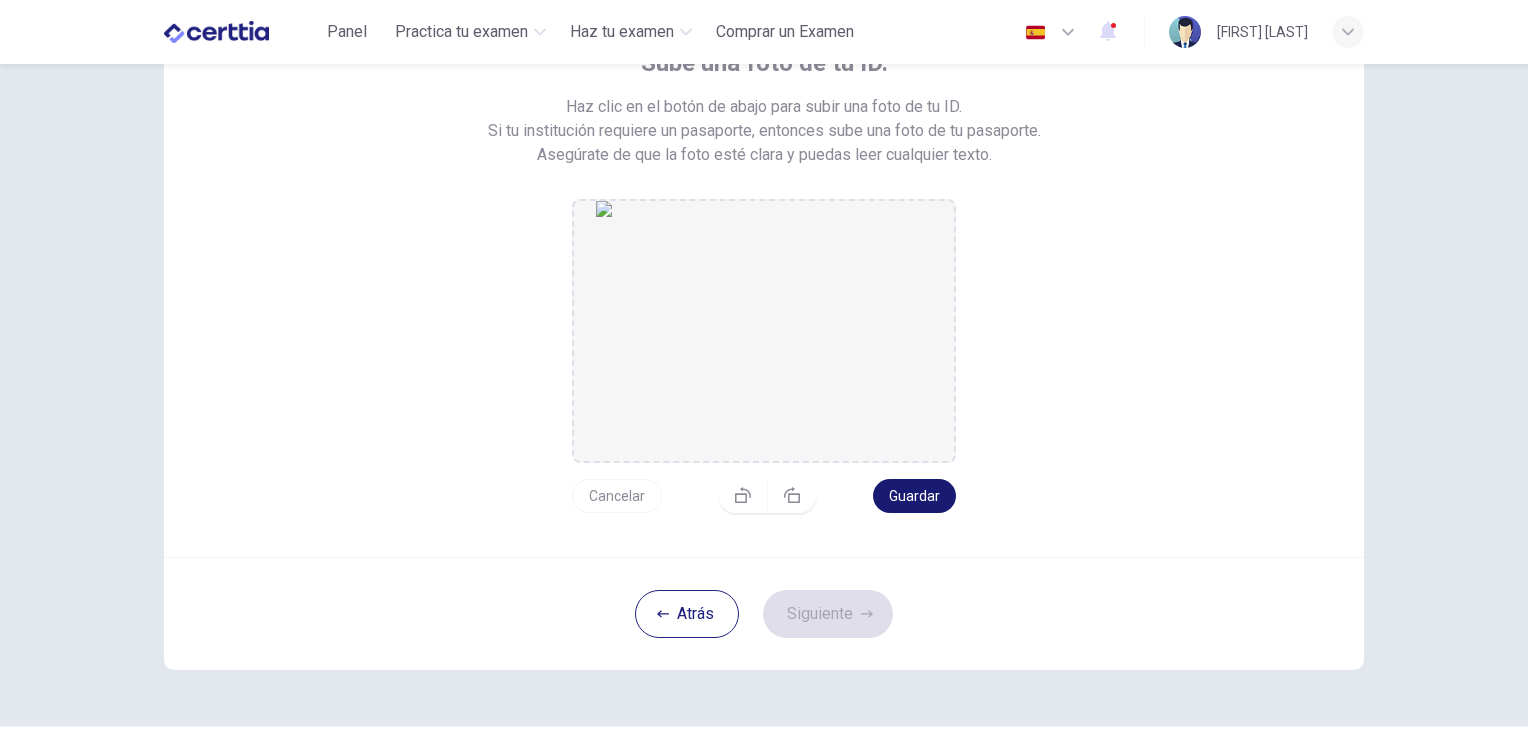 click on "Guardar" at bounding box center [914, 496] 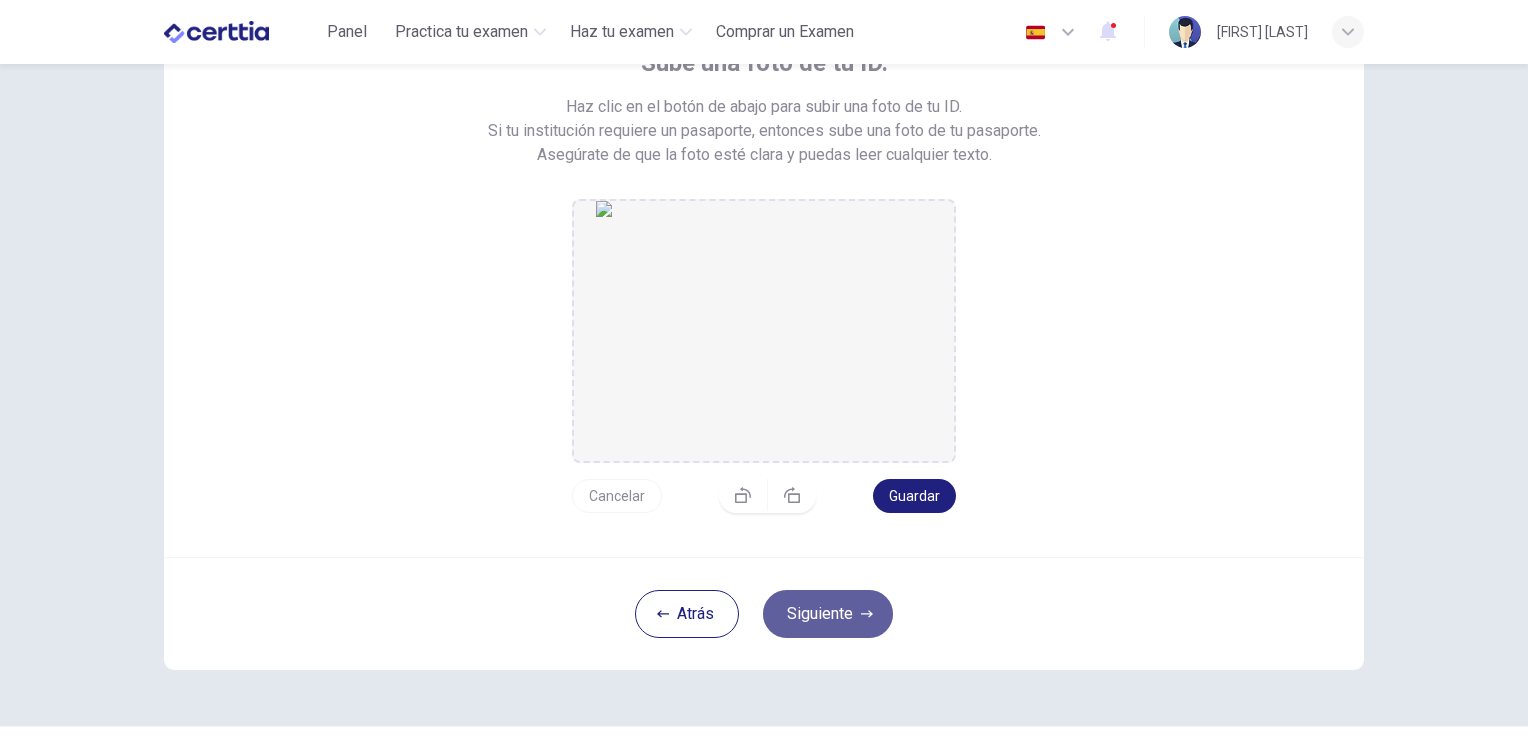 click on "Siguiente" at bounding box center [828, 614] 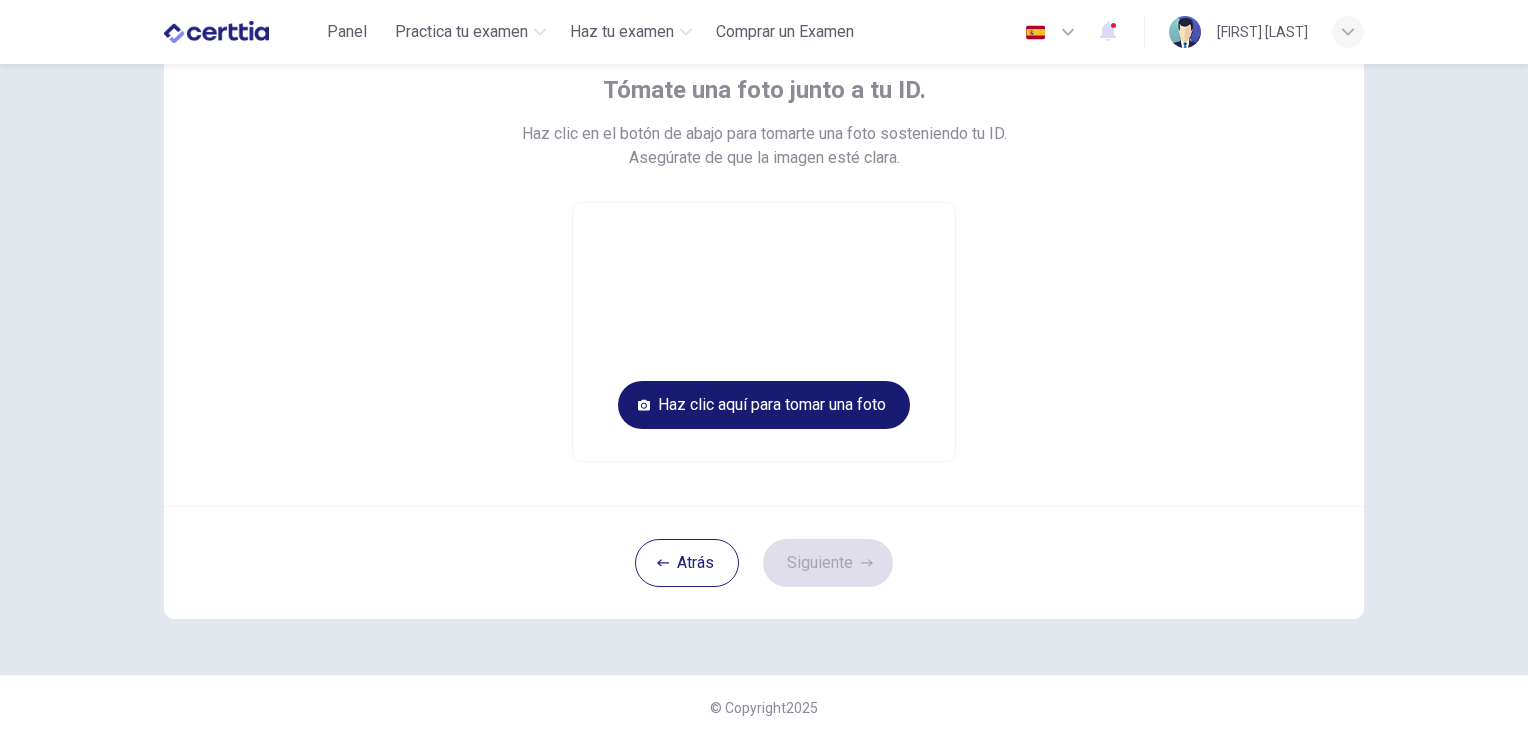 click on "Haz clic aquí para tomar una foto" at bounding box center (764, 405) 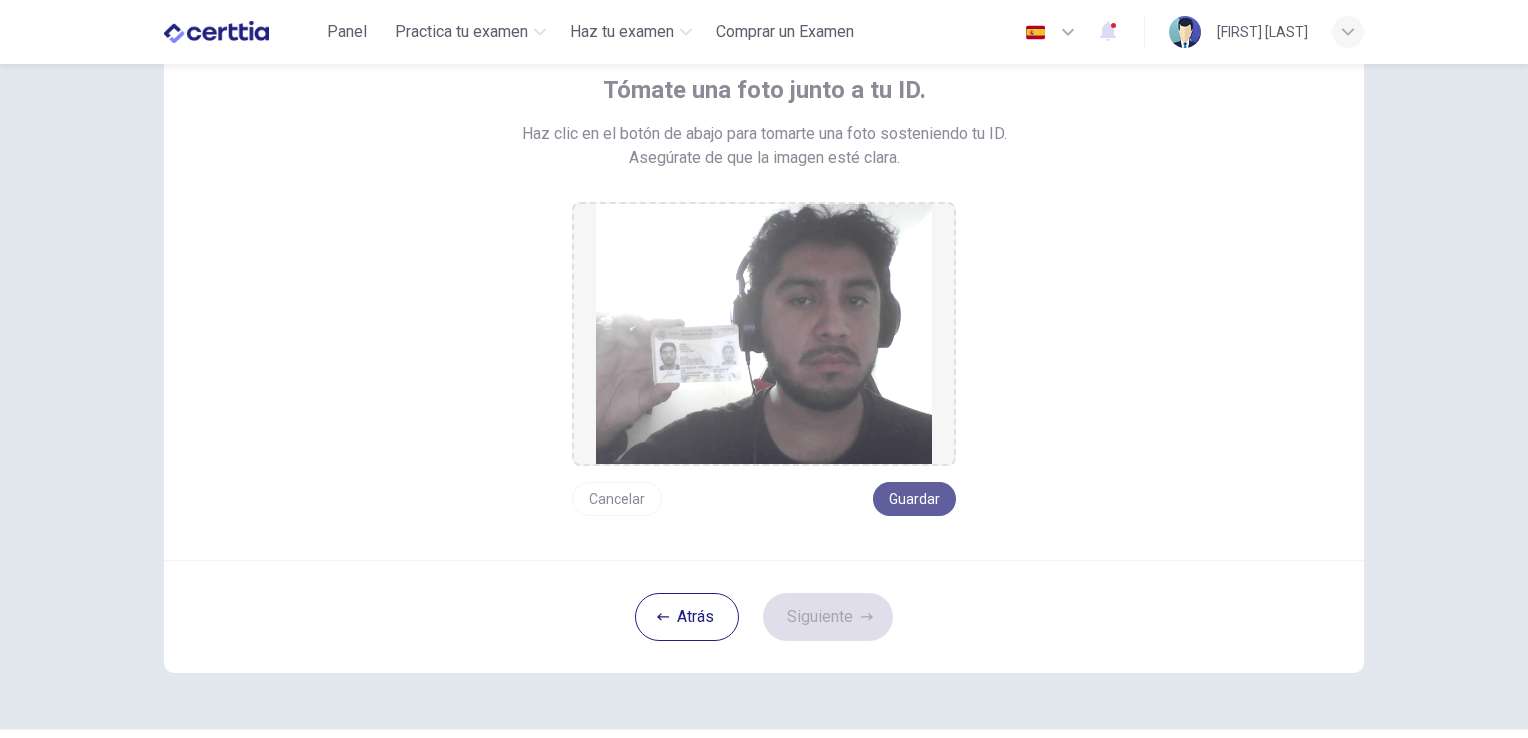 click on "Guardar" at bounding box center (914, 499) 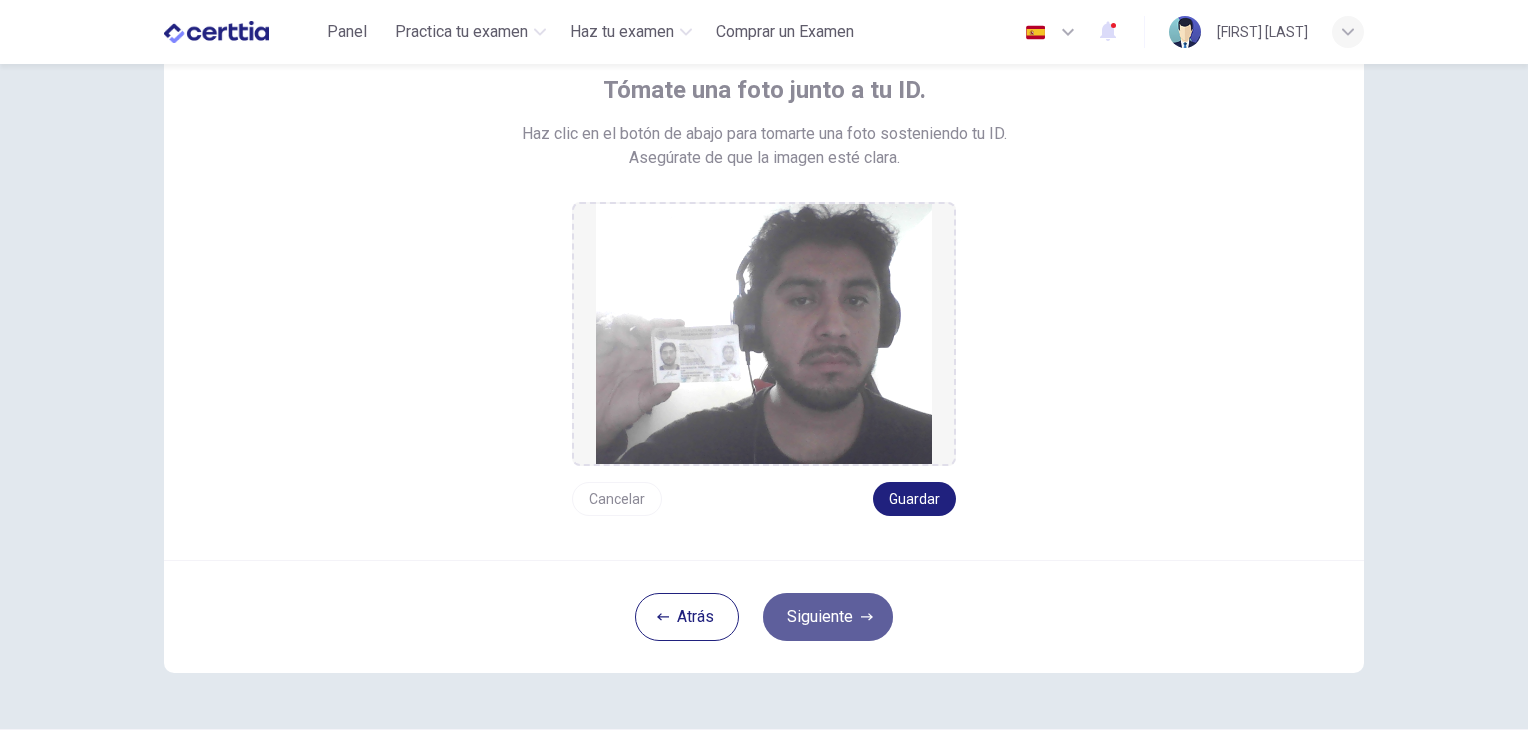 click on "Siguiente" at bounding box center (828, 617) 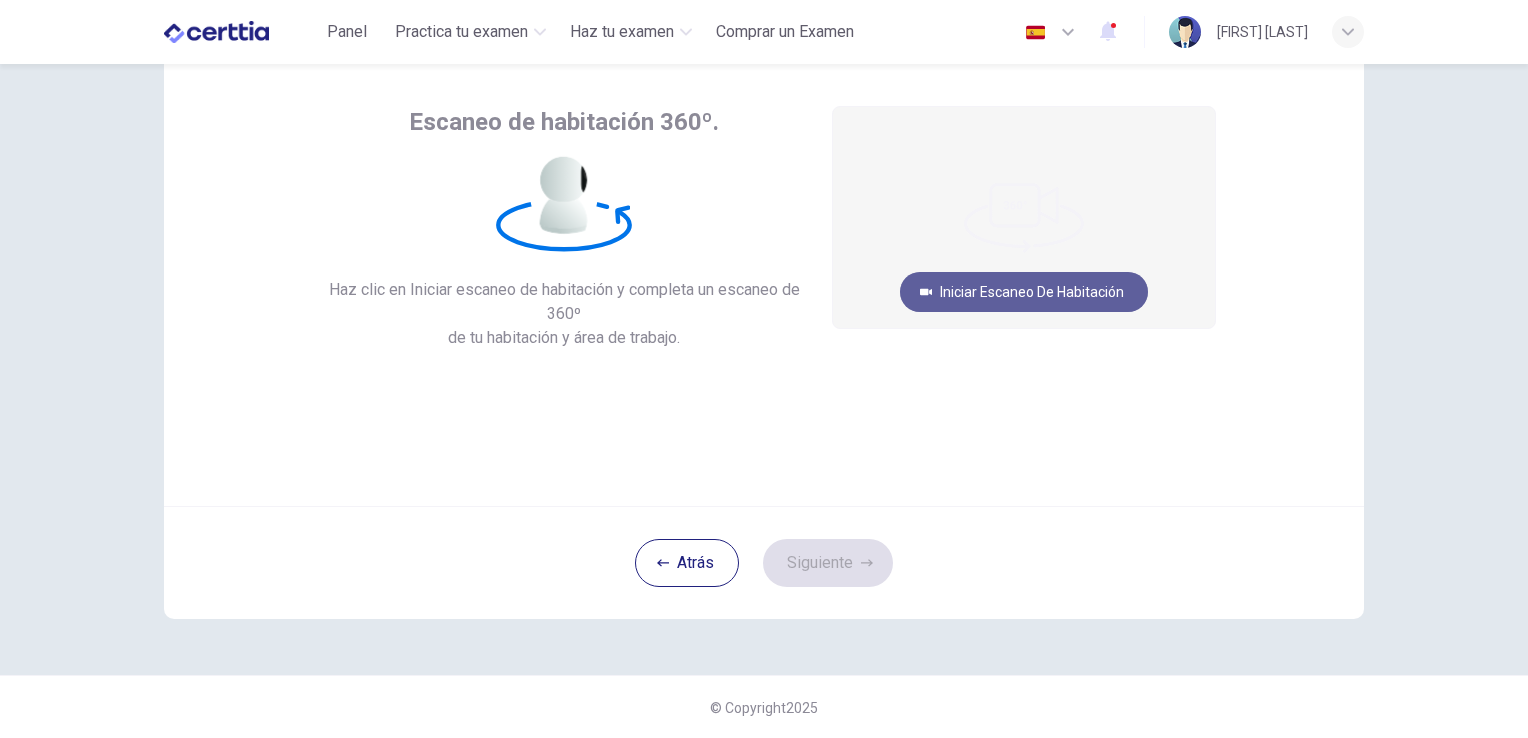 click on "Iniciar escaneo de habitación" at bounding box center [1024, 292] 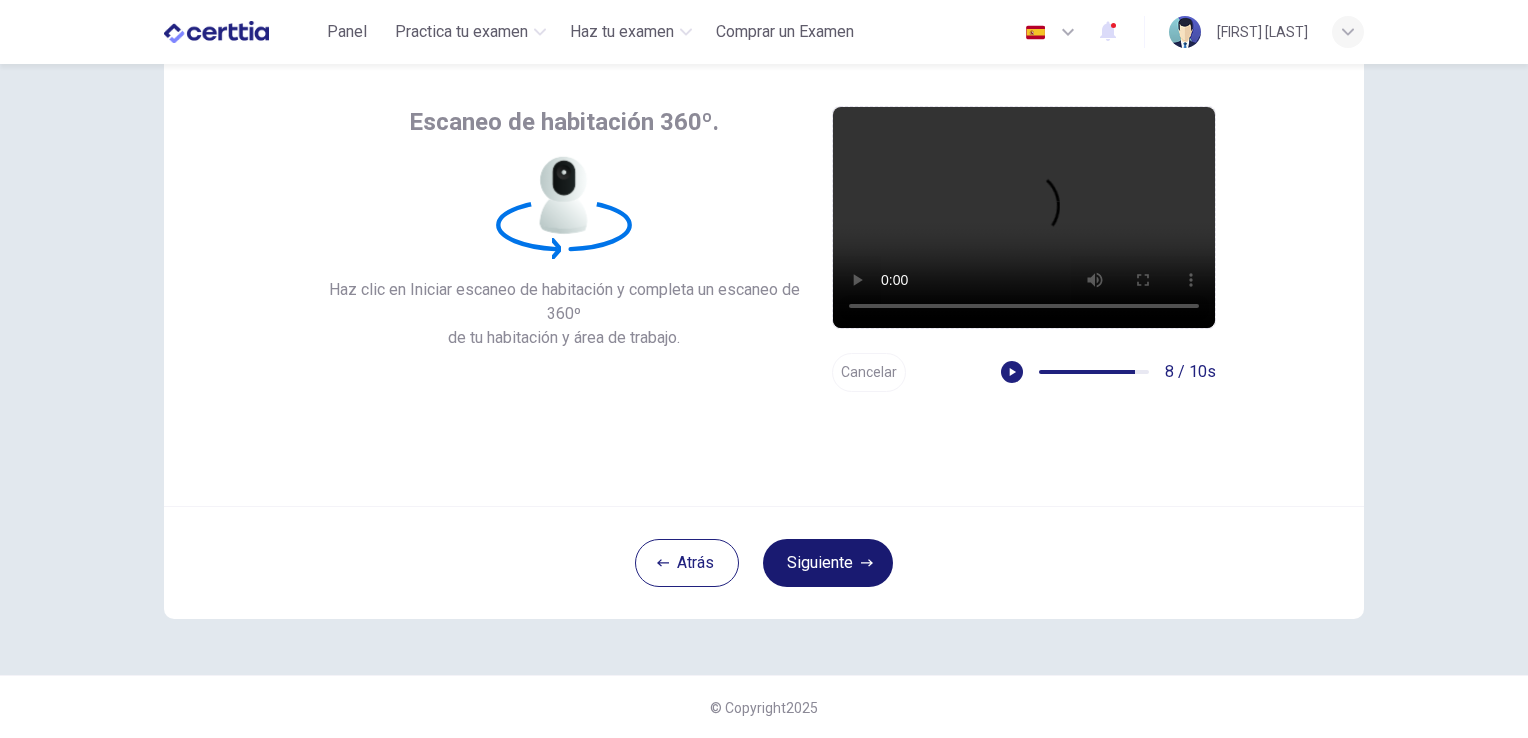 click on "Siguiente" at bounding box center (828, 563) 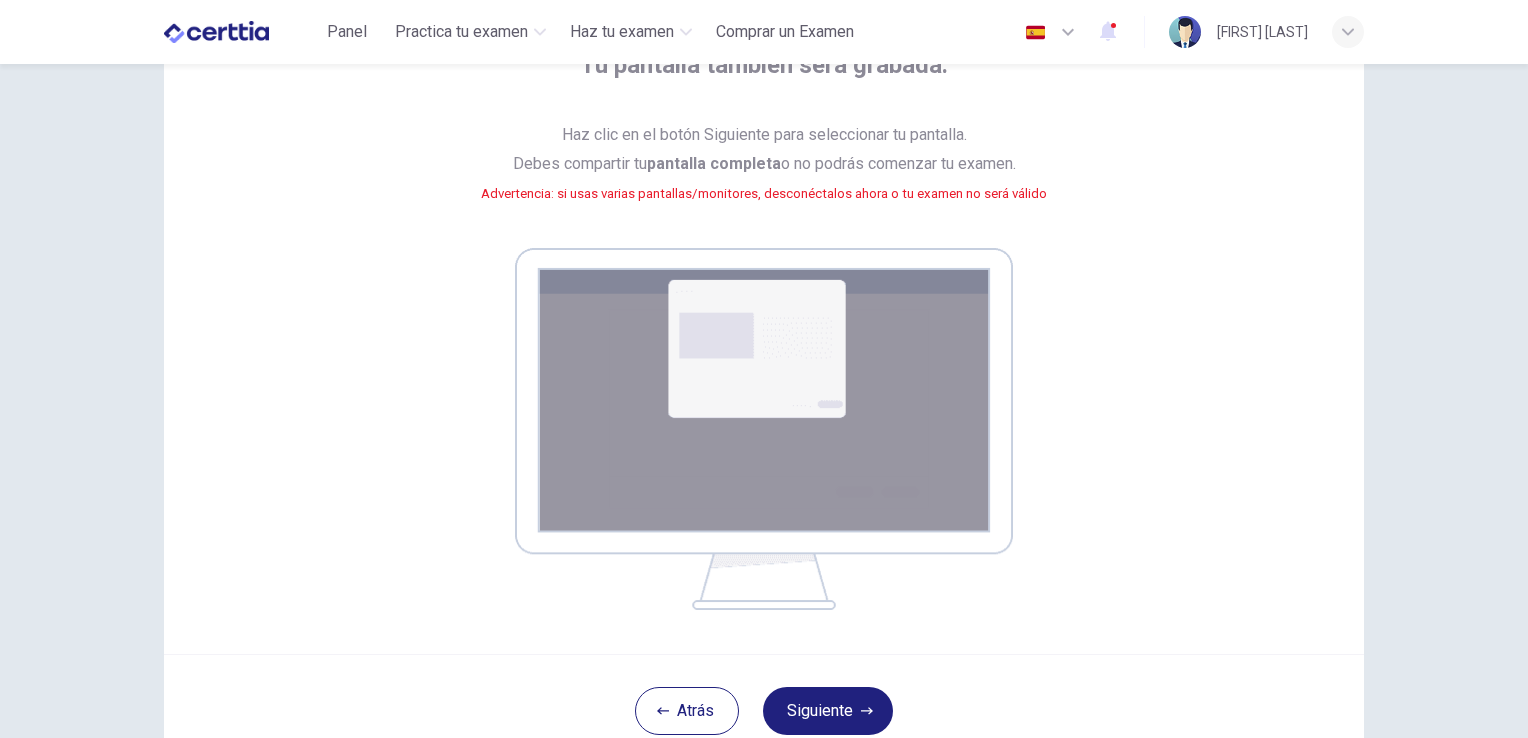 scroll, scrollTop: 152, scrollLeft: 0, axis: vertical 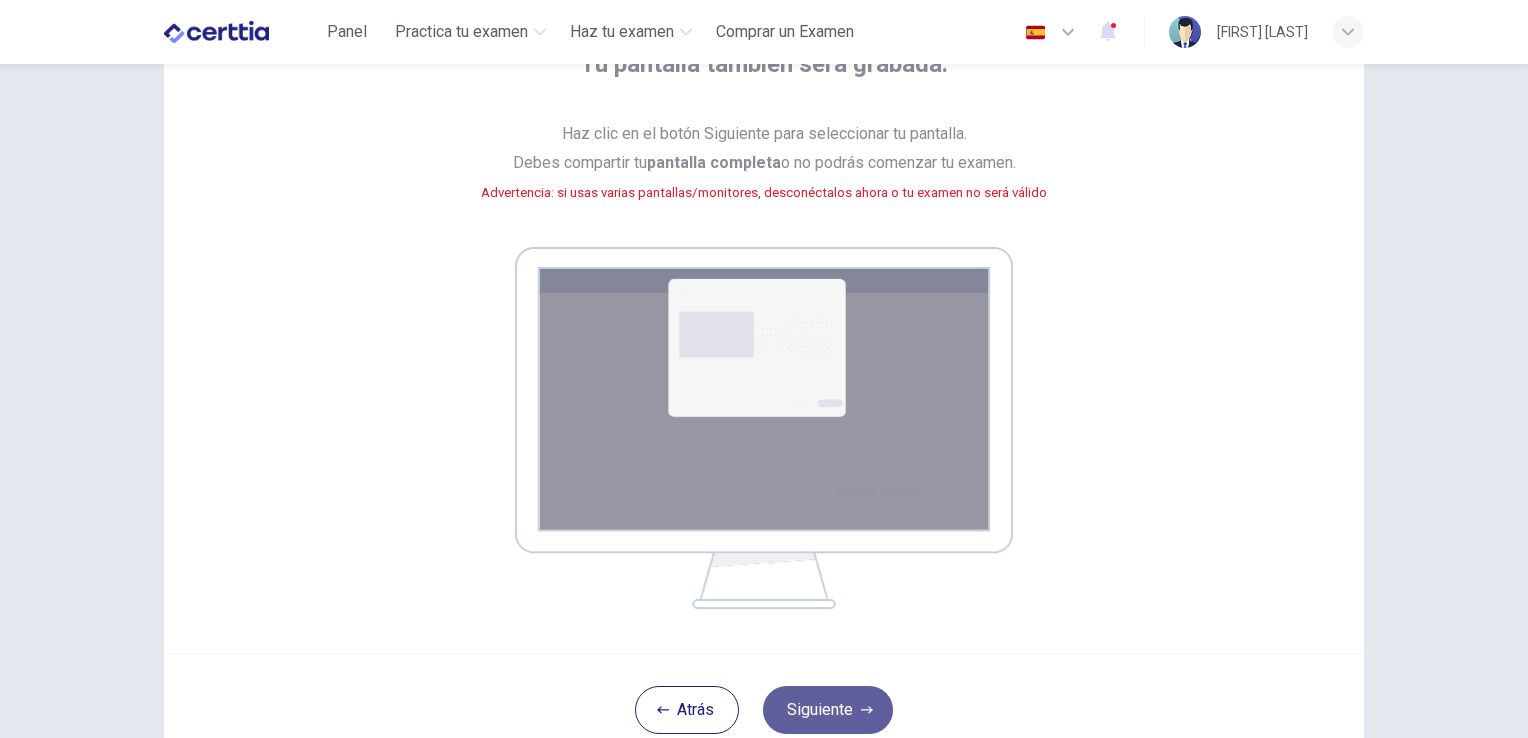 click on "Siguiente" at bounding box center [828, 710] 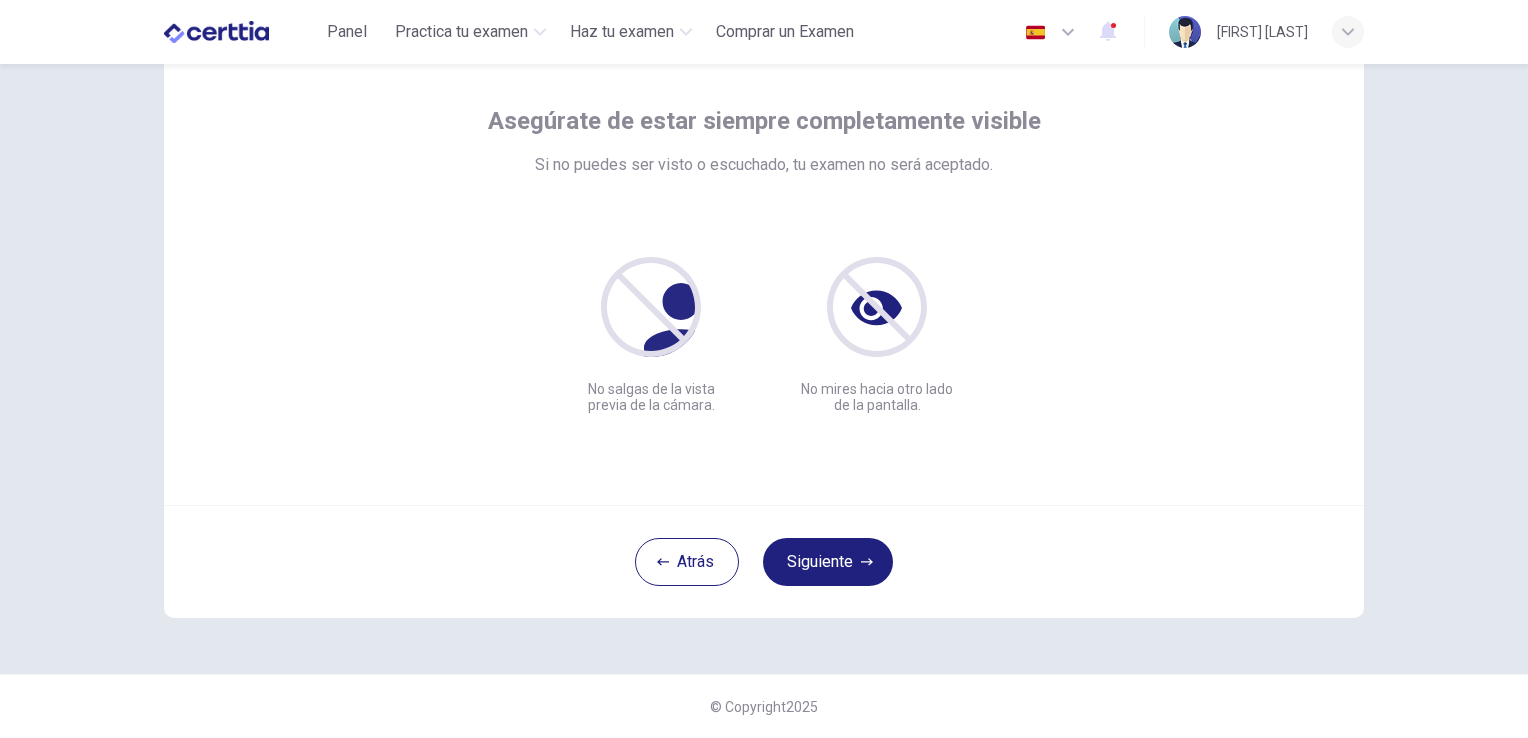 scroll, scrollTop: 94, scrollLeft: 0, axis: vertical 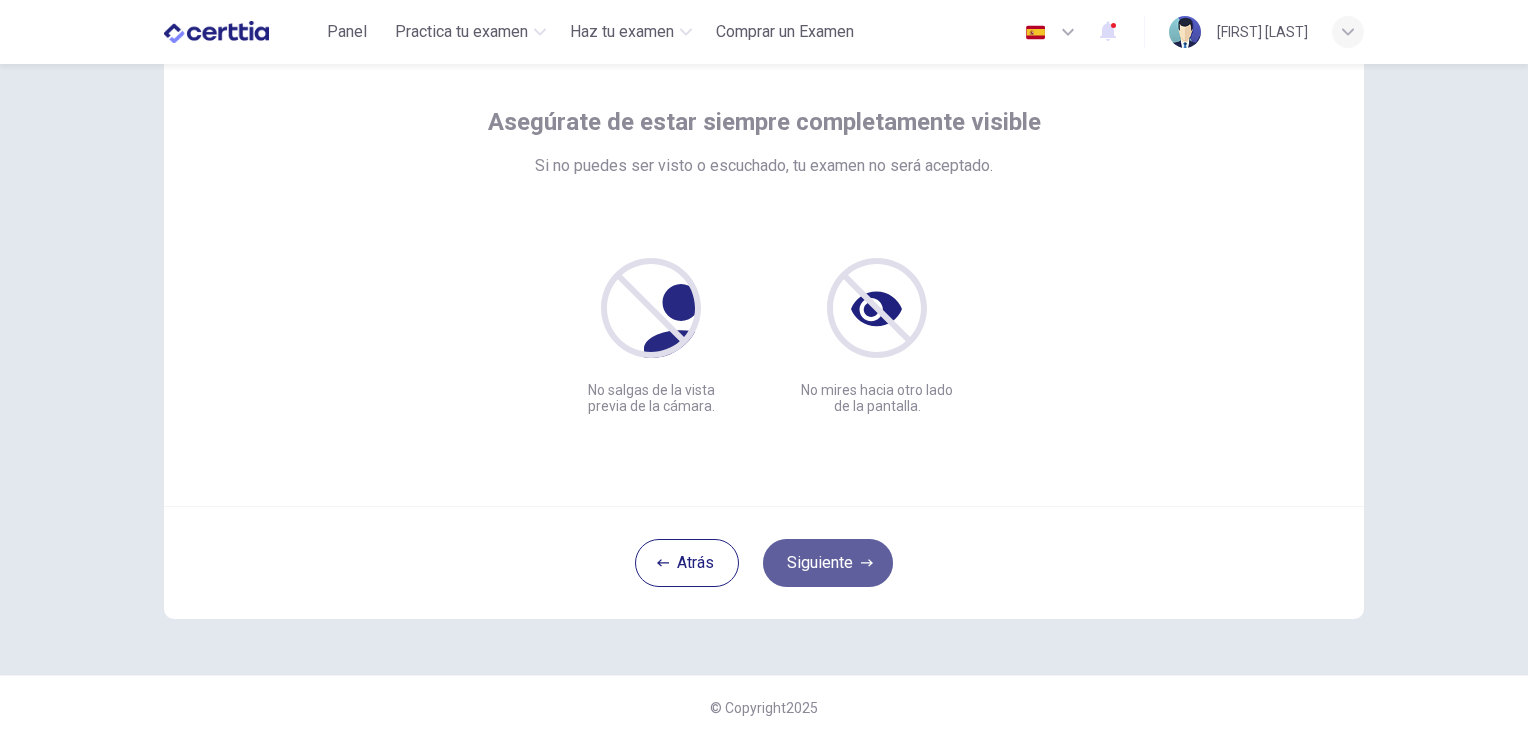 click on "Siguiente" at bounding box center [828, 563] 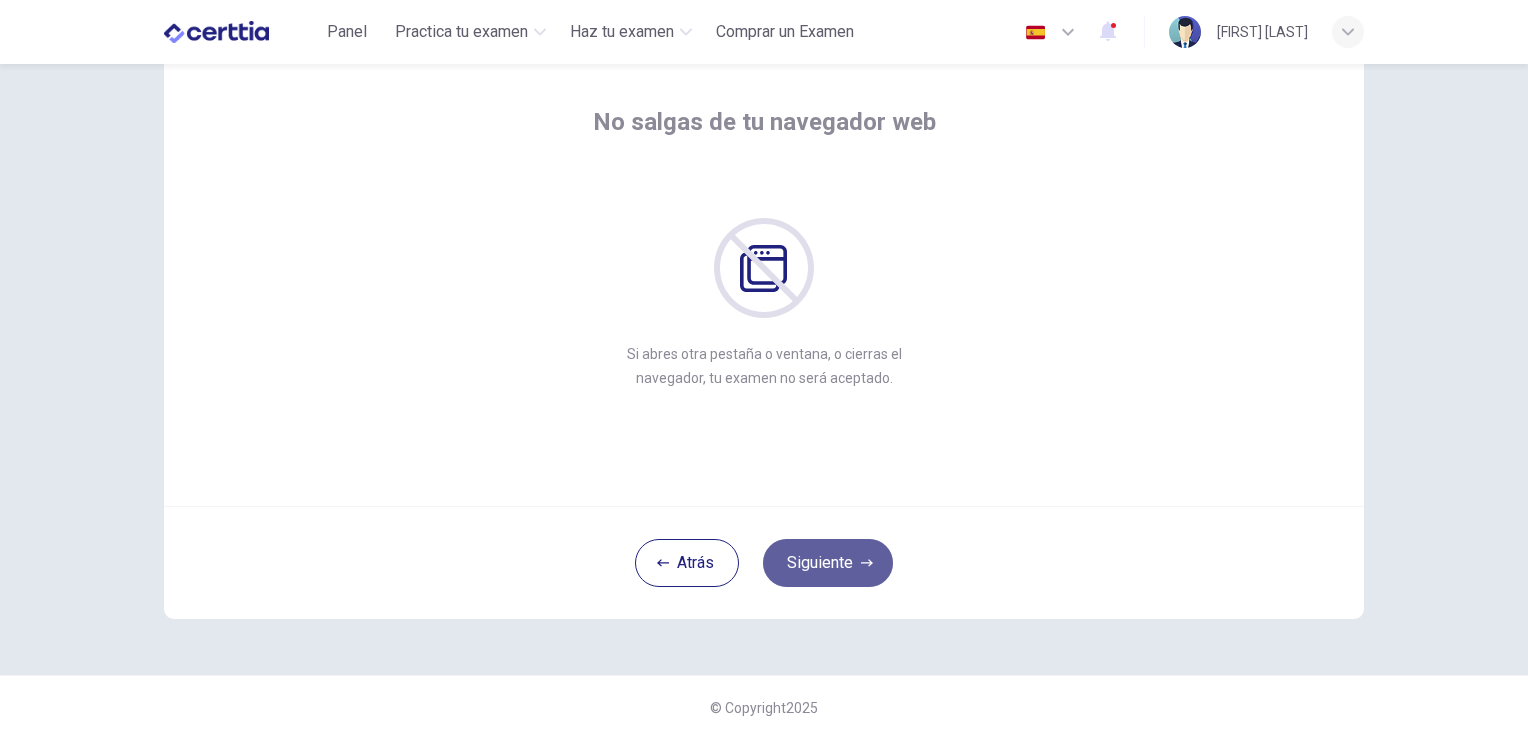 click on "Siguiente" at bounding box center [828, 563] 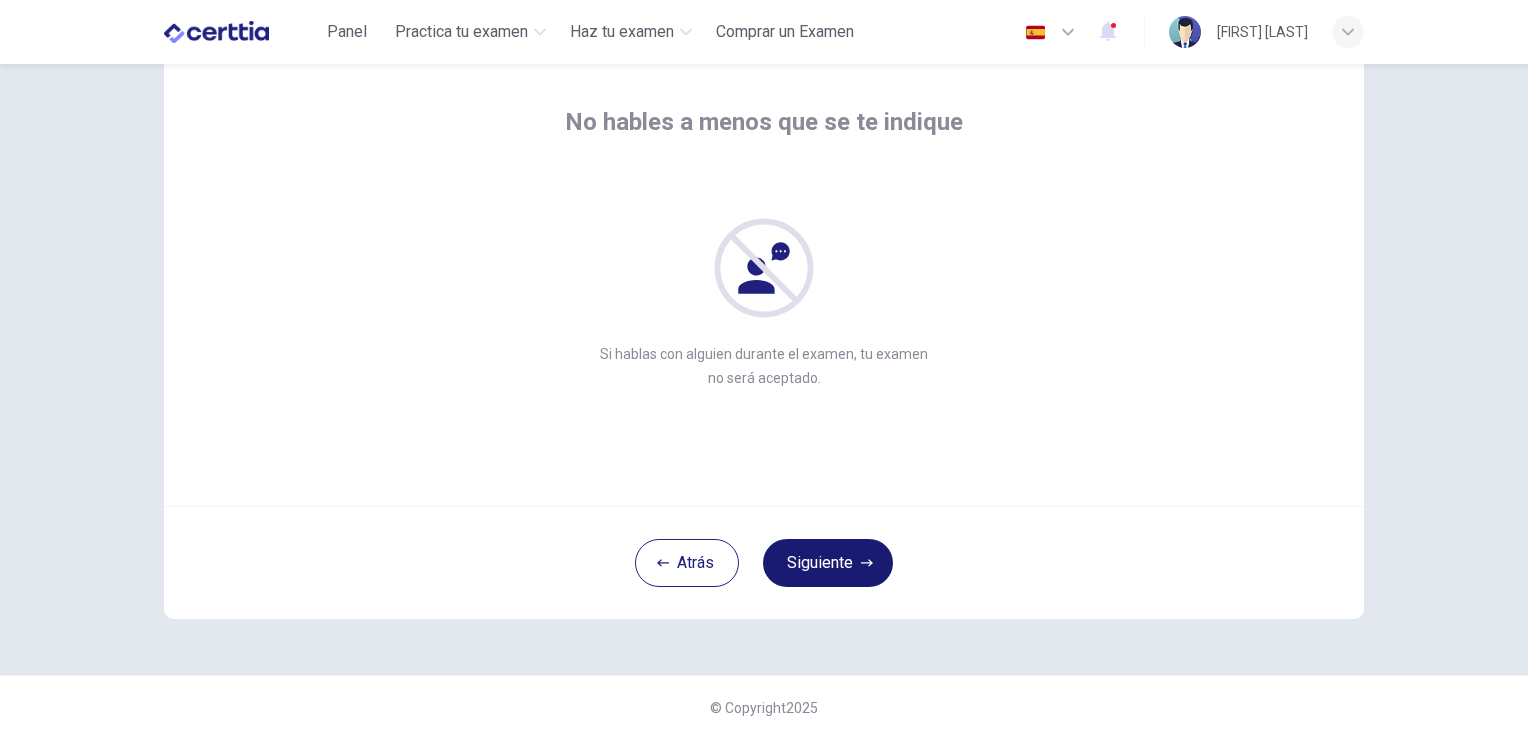 click on "Siguiente" at bounding box center [828, 563] 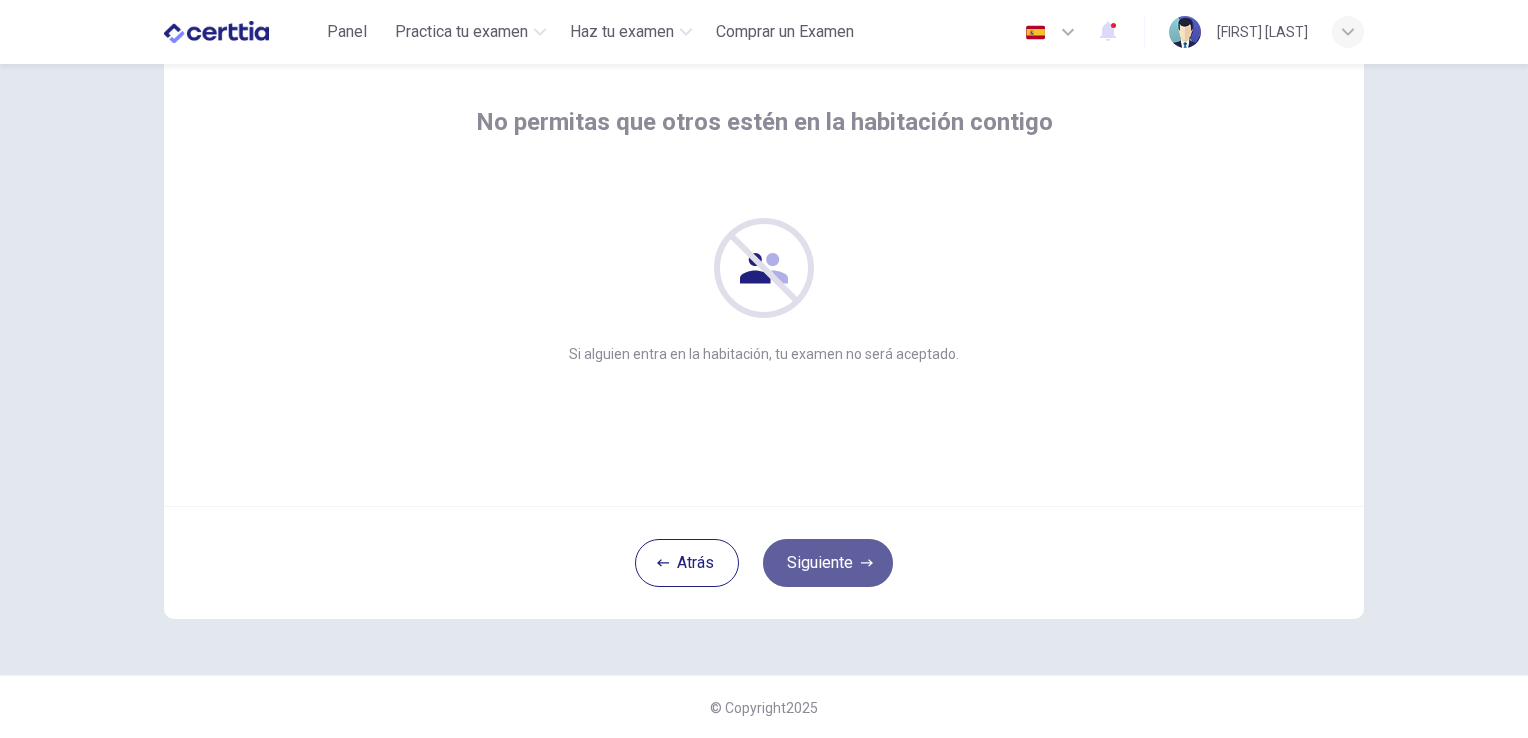 click on "Siguiente" at bounding box center [828, 563] 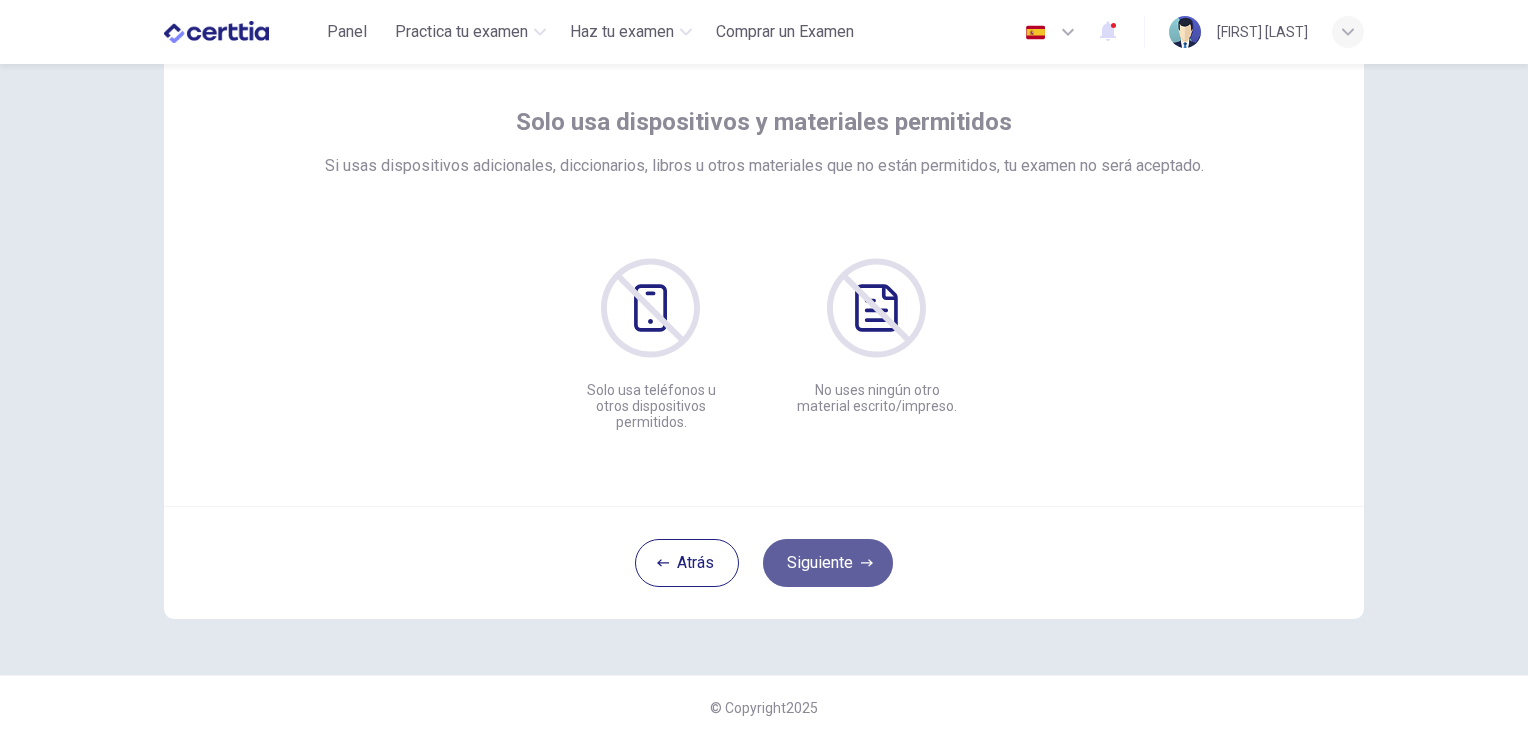 click on "Siguiente" at bounding box center [828, 563] 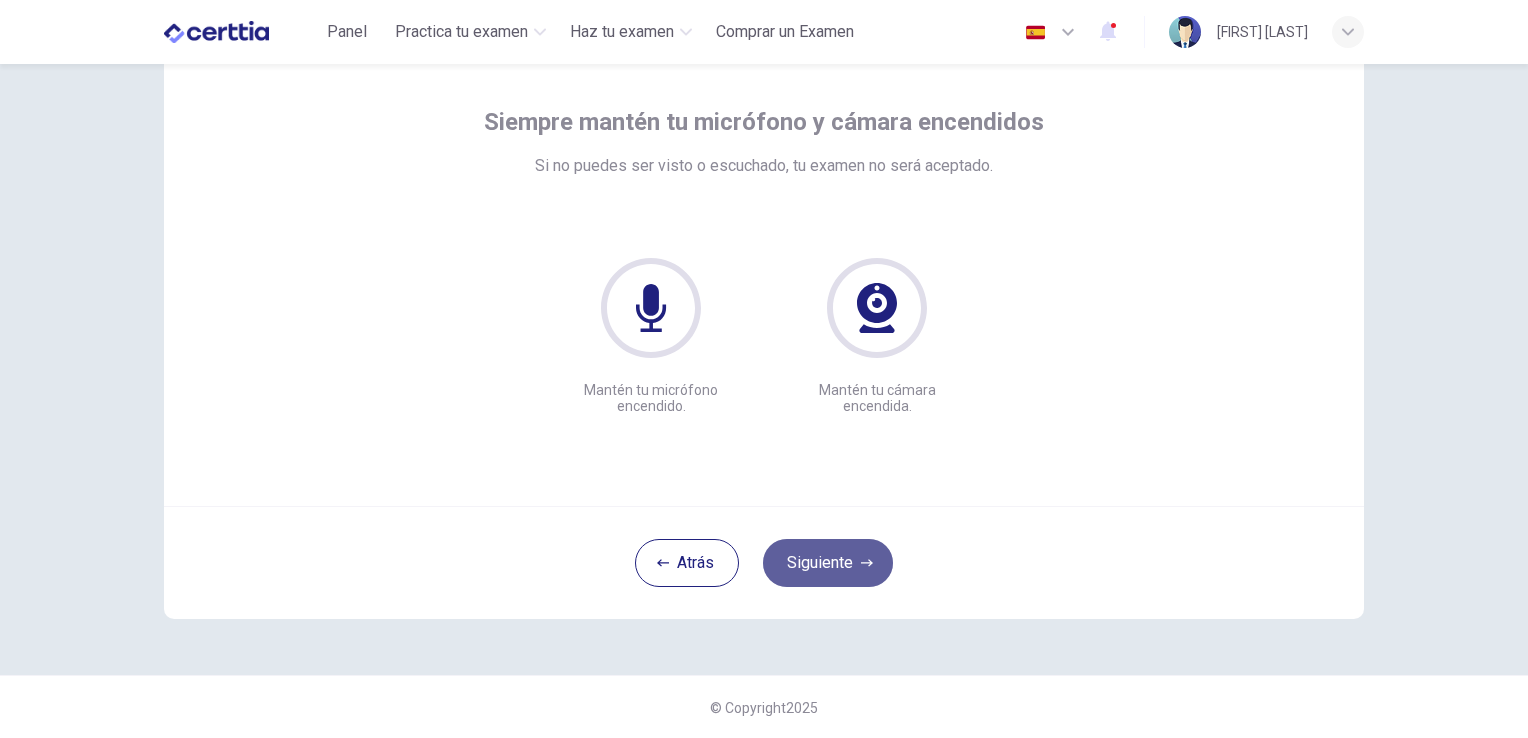 click on "Siguiente" at bounding box center [828, 563] 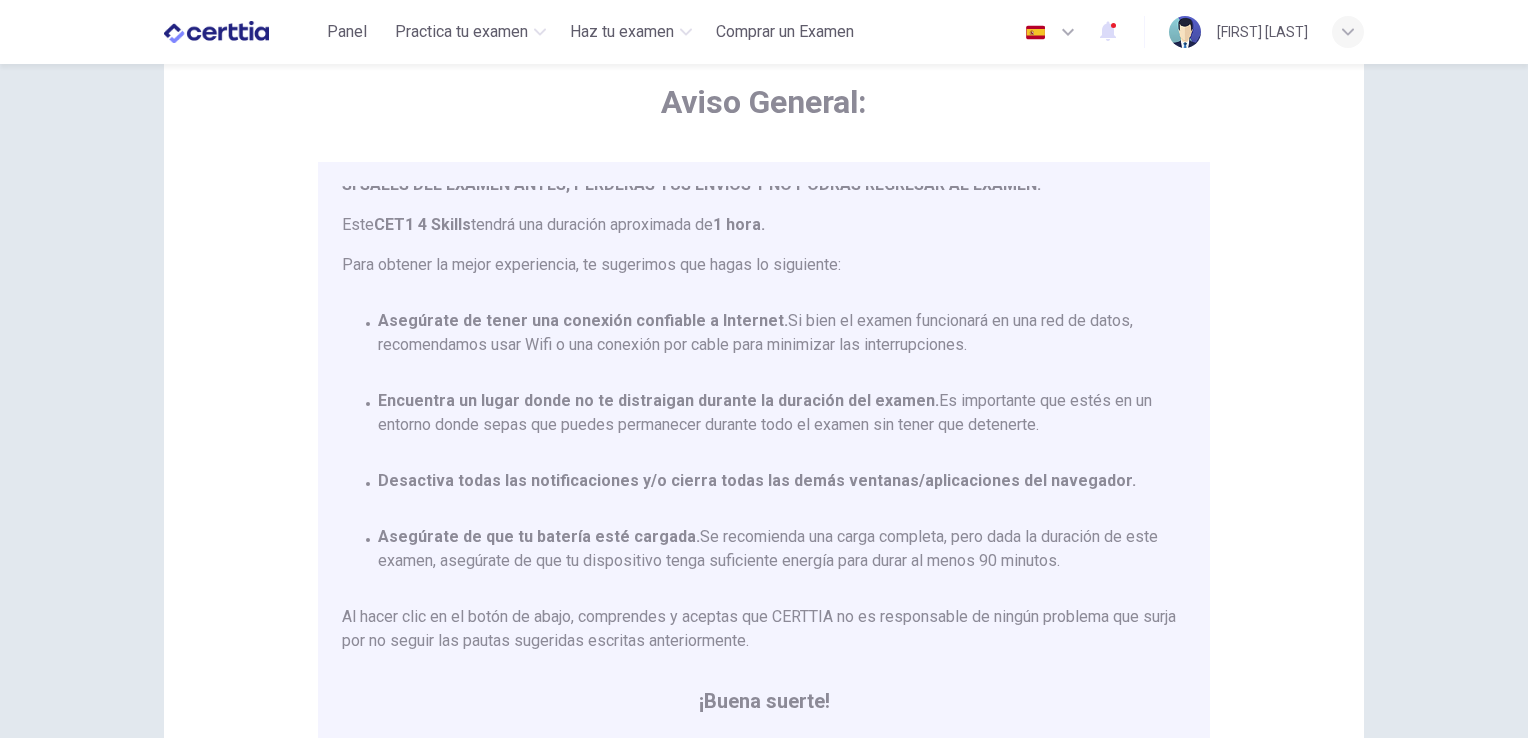 scroll, scrollTop: 116, scrollLeft: 0, axis: vertical 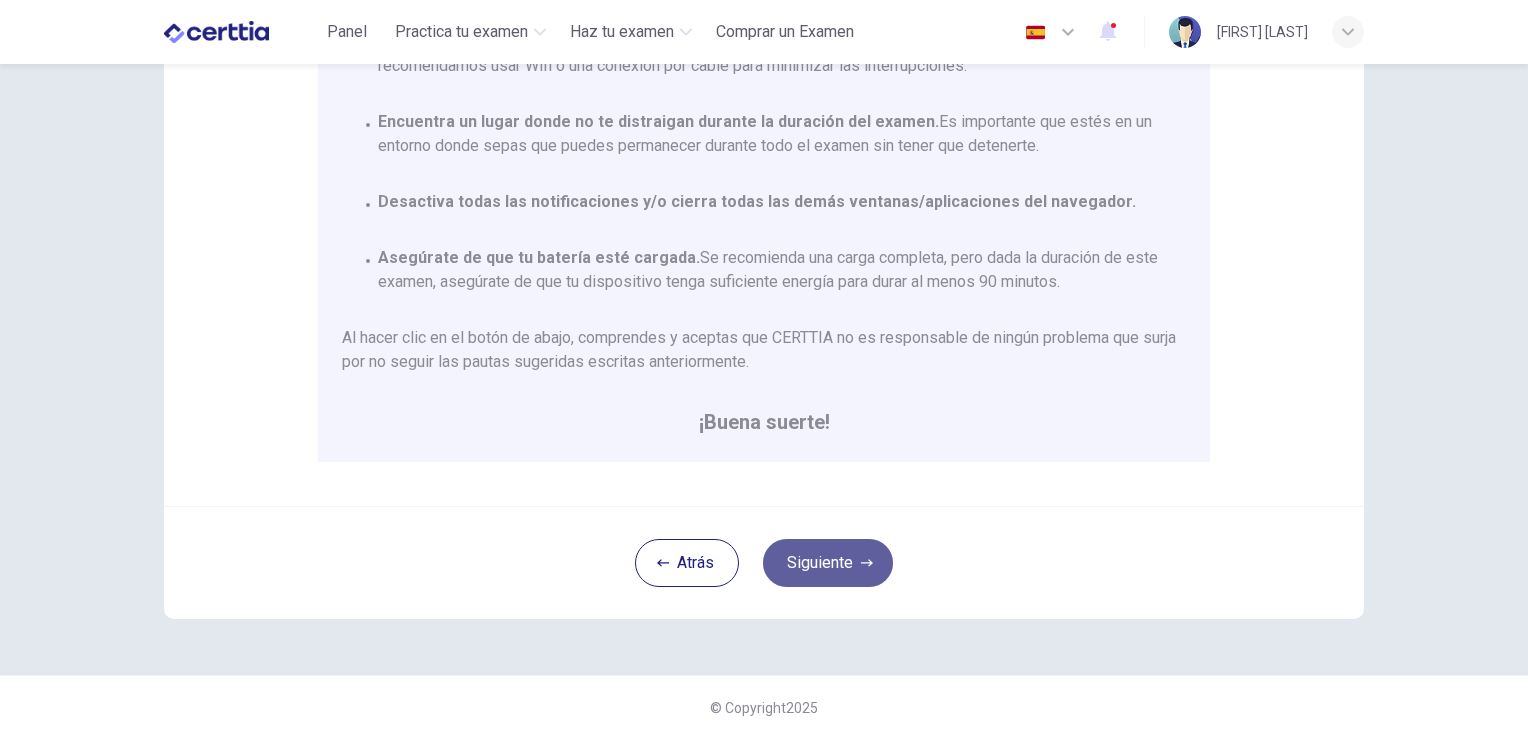 click on "Siguiente" at bounding box center [828, 563] 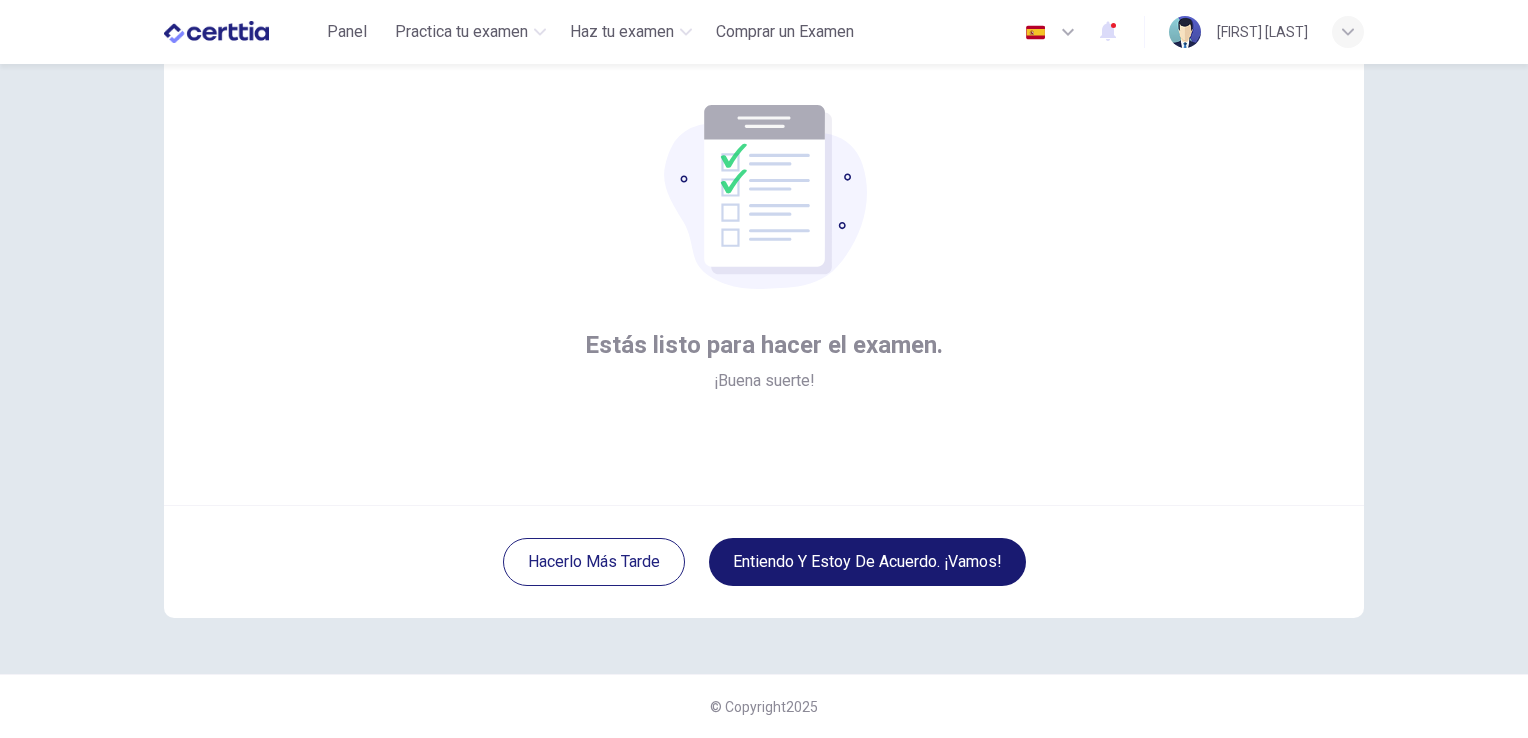 scroll, scrollTop: 94, scrollLeft: 0, axis: vertical 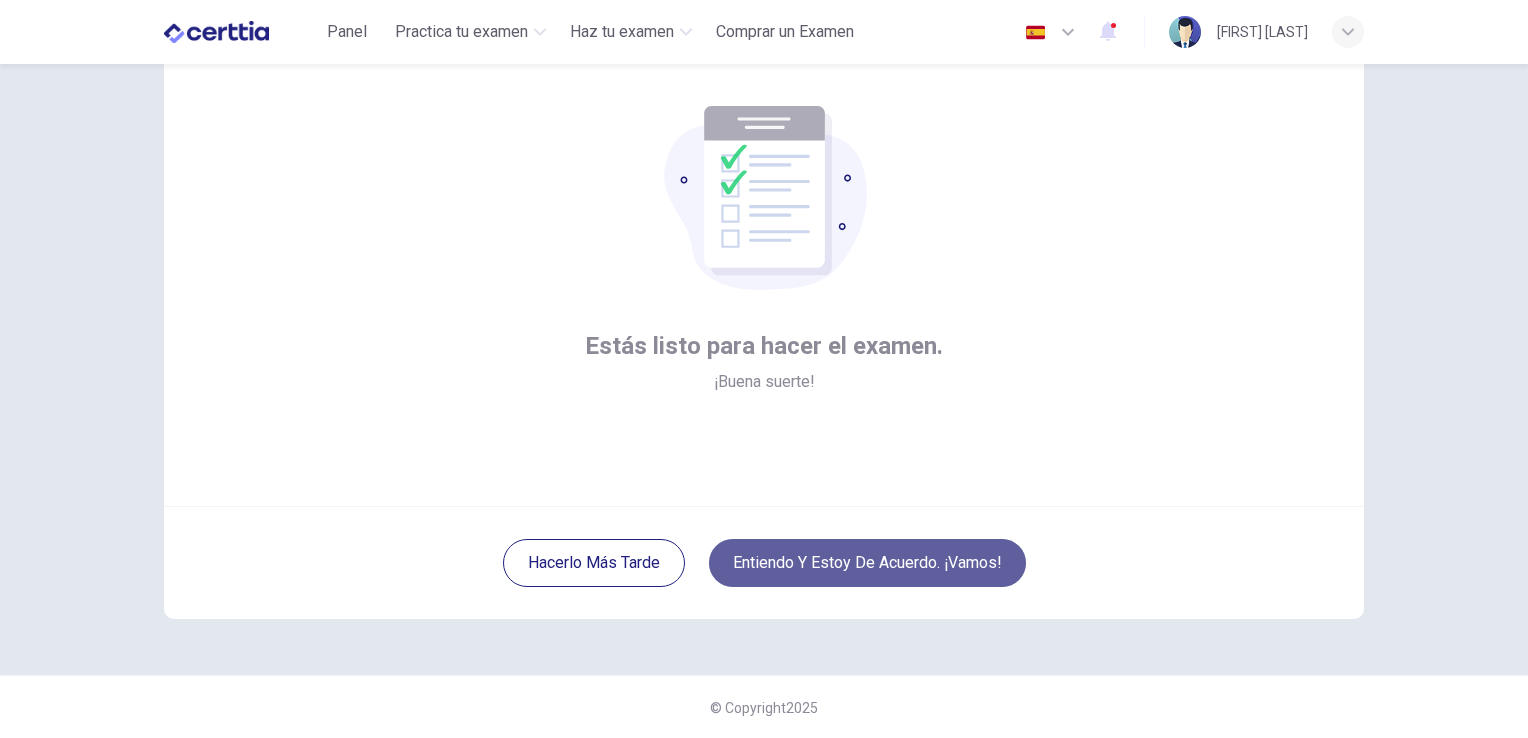 click on "Entiendo y estoy de acuerdo. ¡Vamos!" at bounding box center (867, 563) 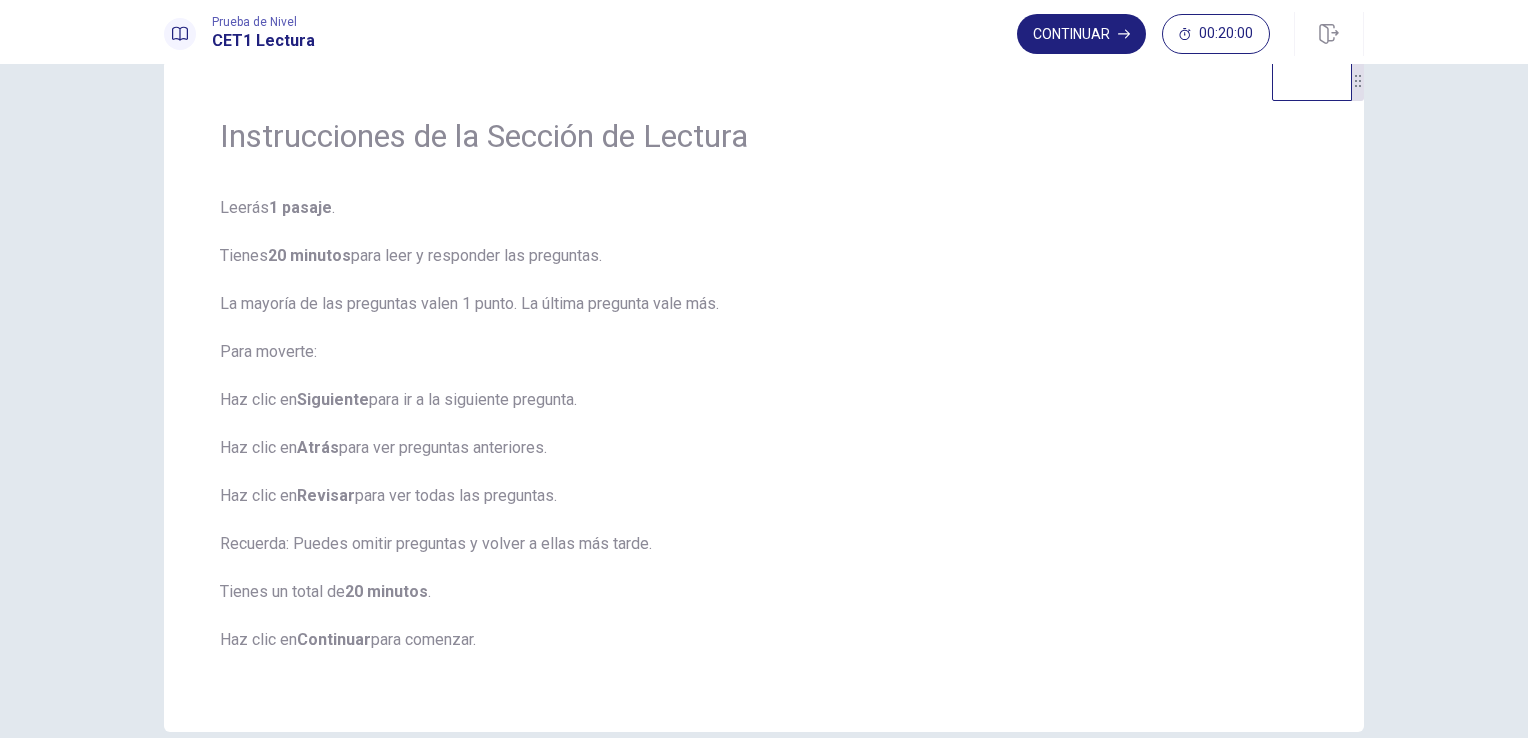 scroll, scrollTop: 44, scrollLeft: 0, axis: vertical 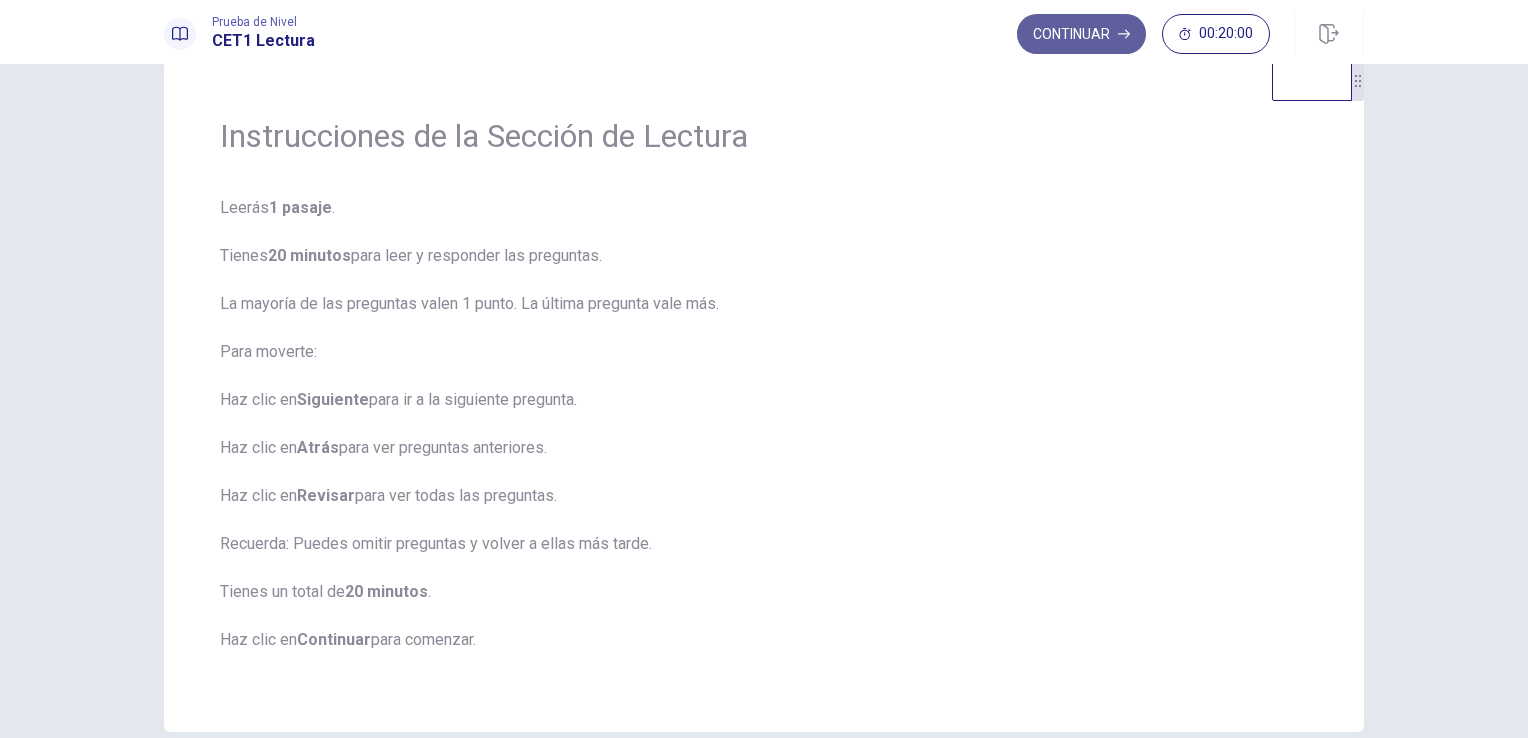 click on "Continuar" at bounding box center (1081, 34) 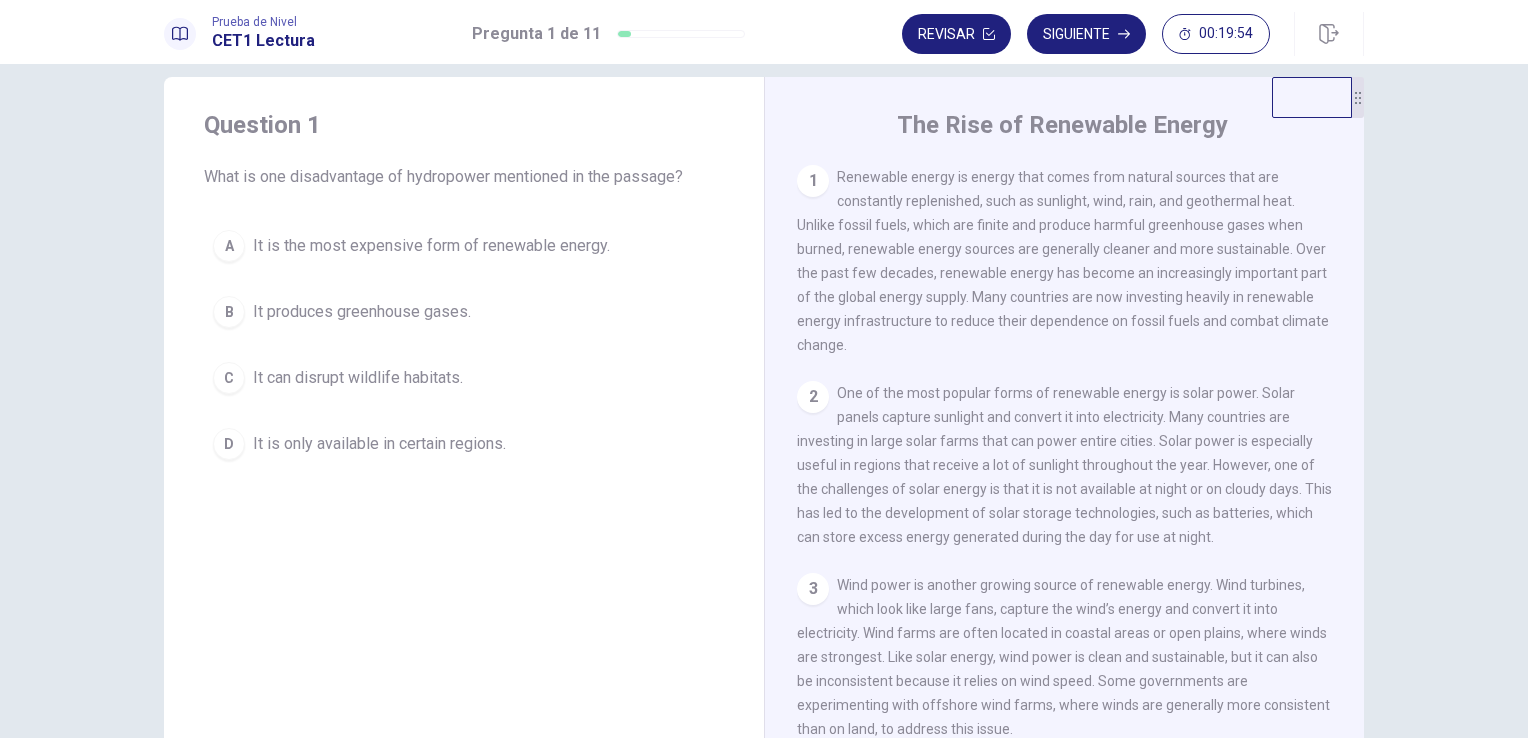 scroll, scrollTop: 20, scrollLeft: 0, axis: vertical 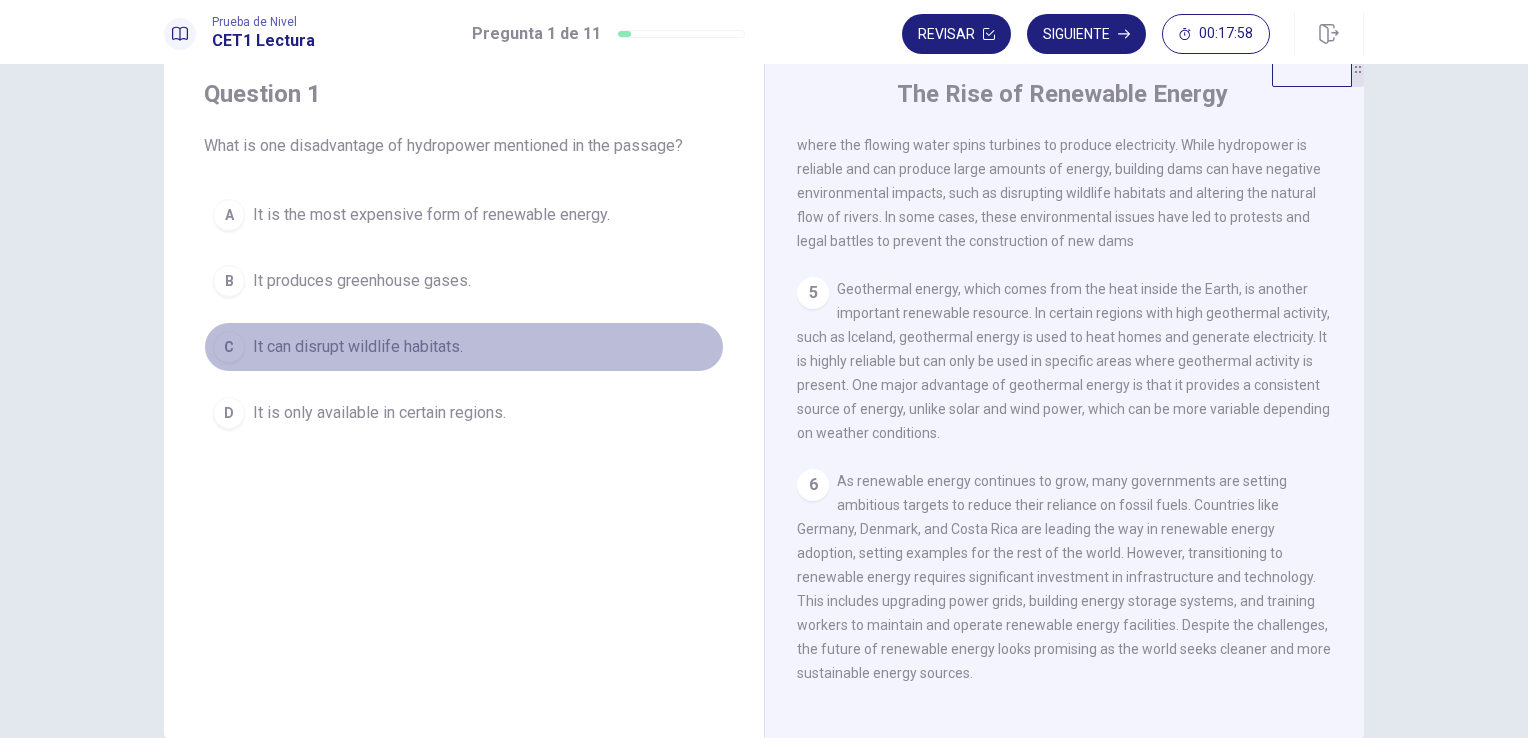 click on "It can disrupt wildlife habitats." at bounding box center (431, 215) 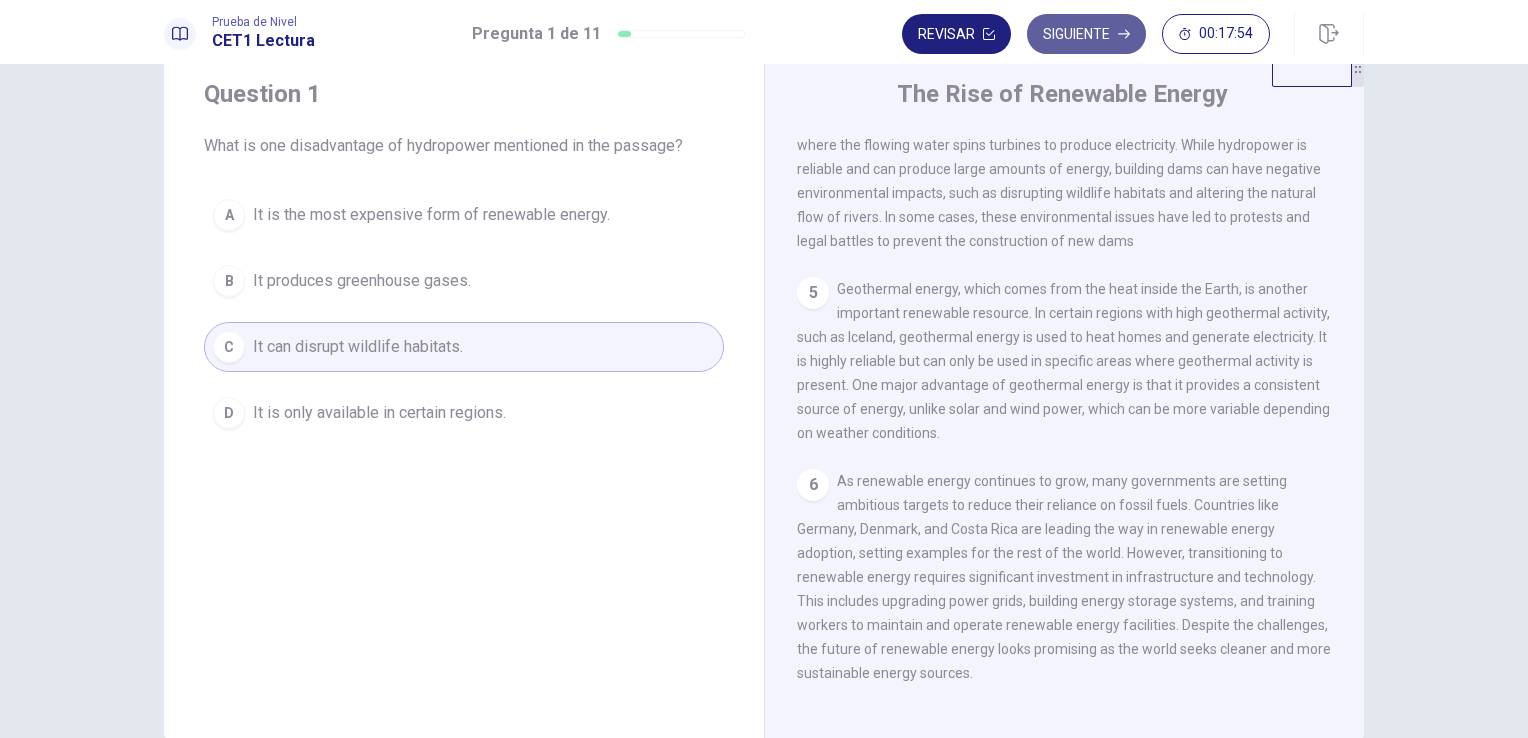 click on "Siguiente" at bounding box center [1086, 34] 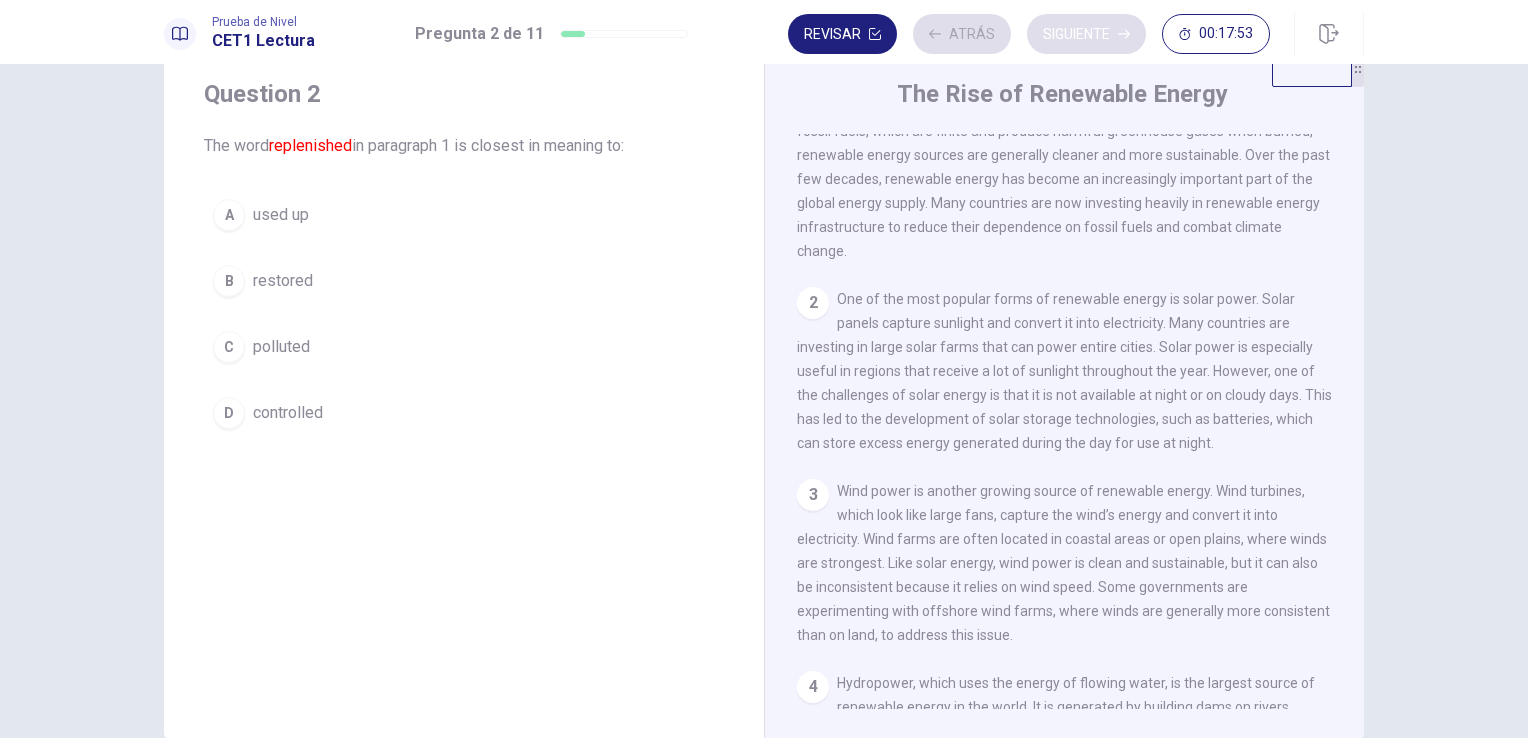 scroll, scrollTop: 0, scrollLeft: 0, axis: both 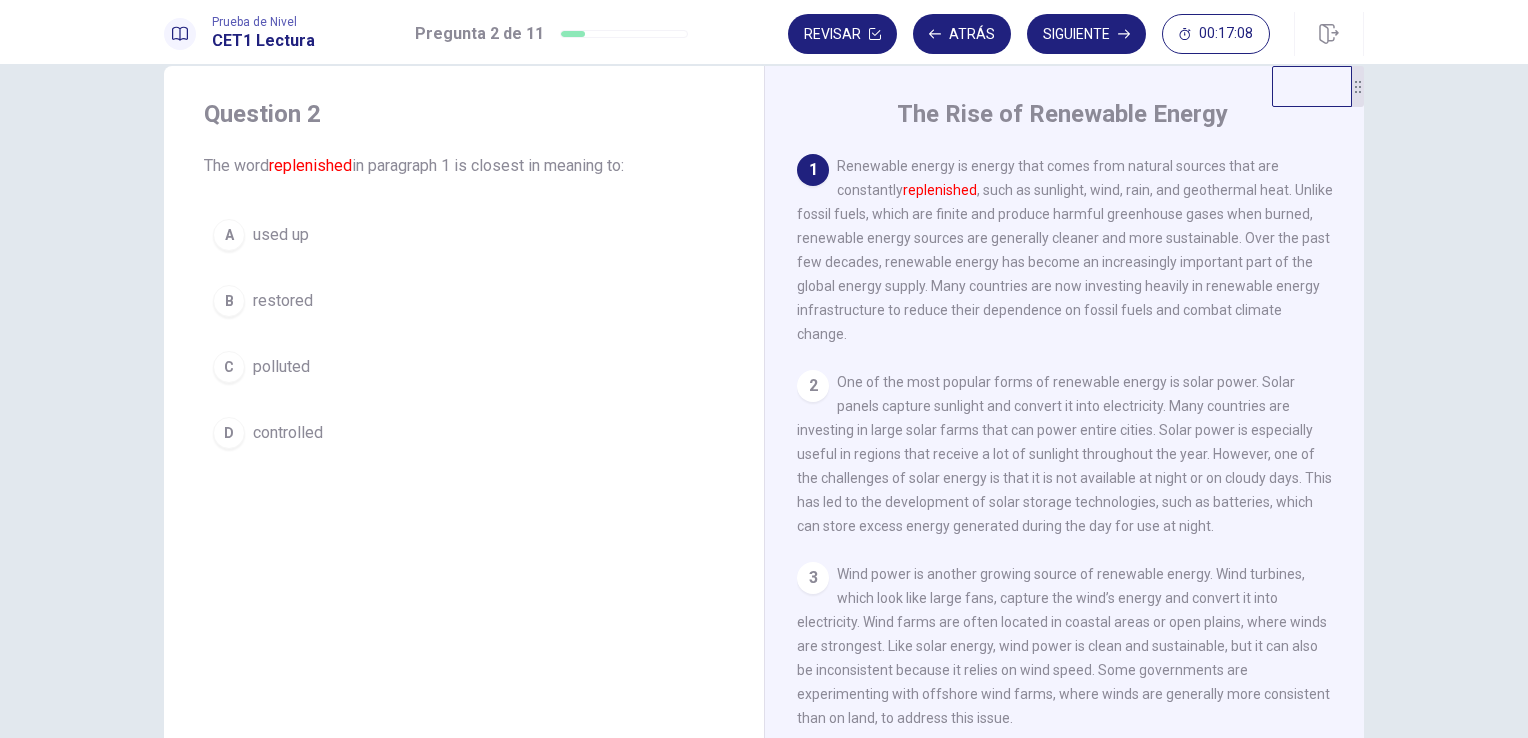 click on "B restored" at bounding box center [464, 301] 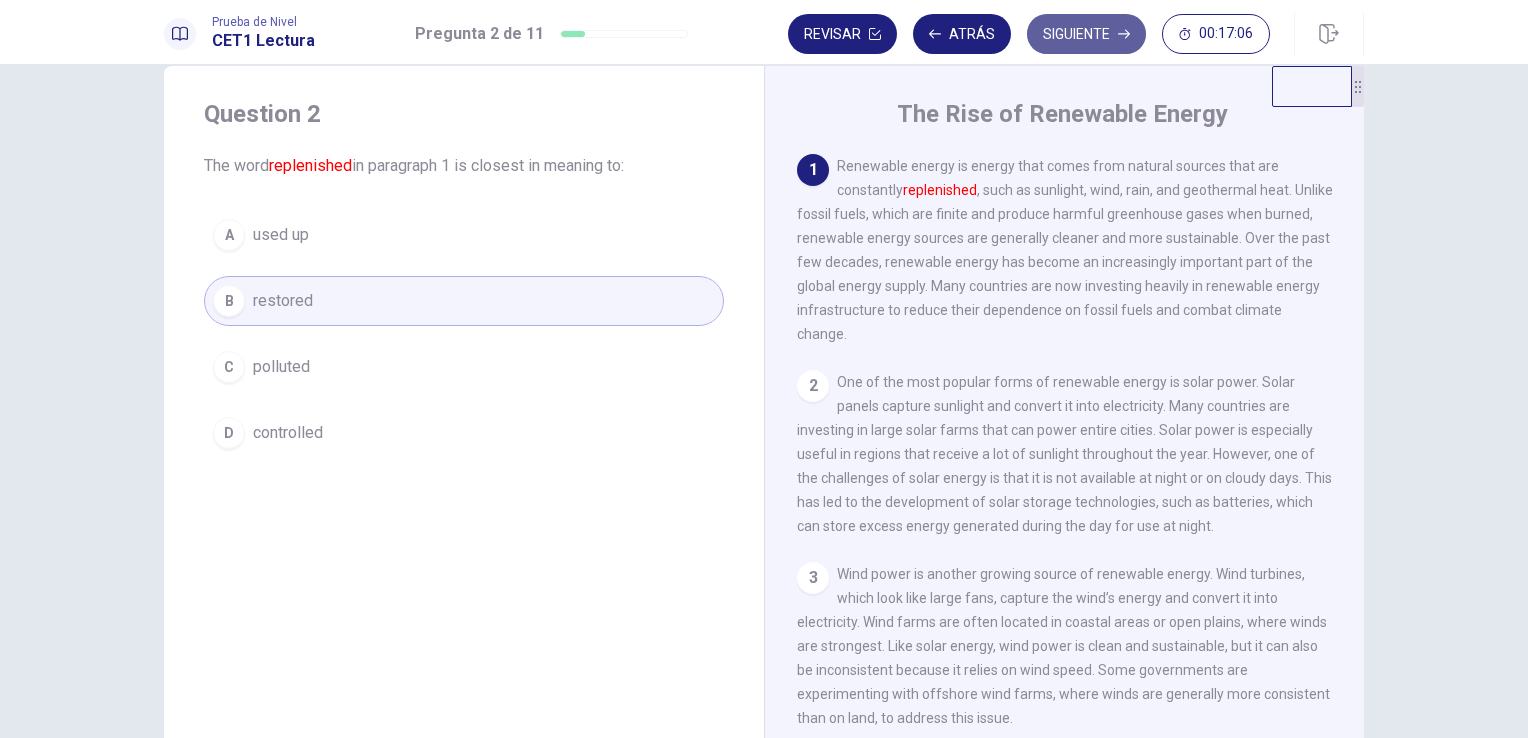 click on "Siguiente" at bounding box center [1086, 34] 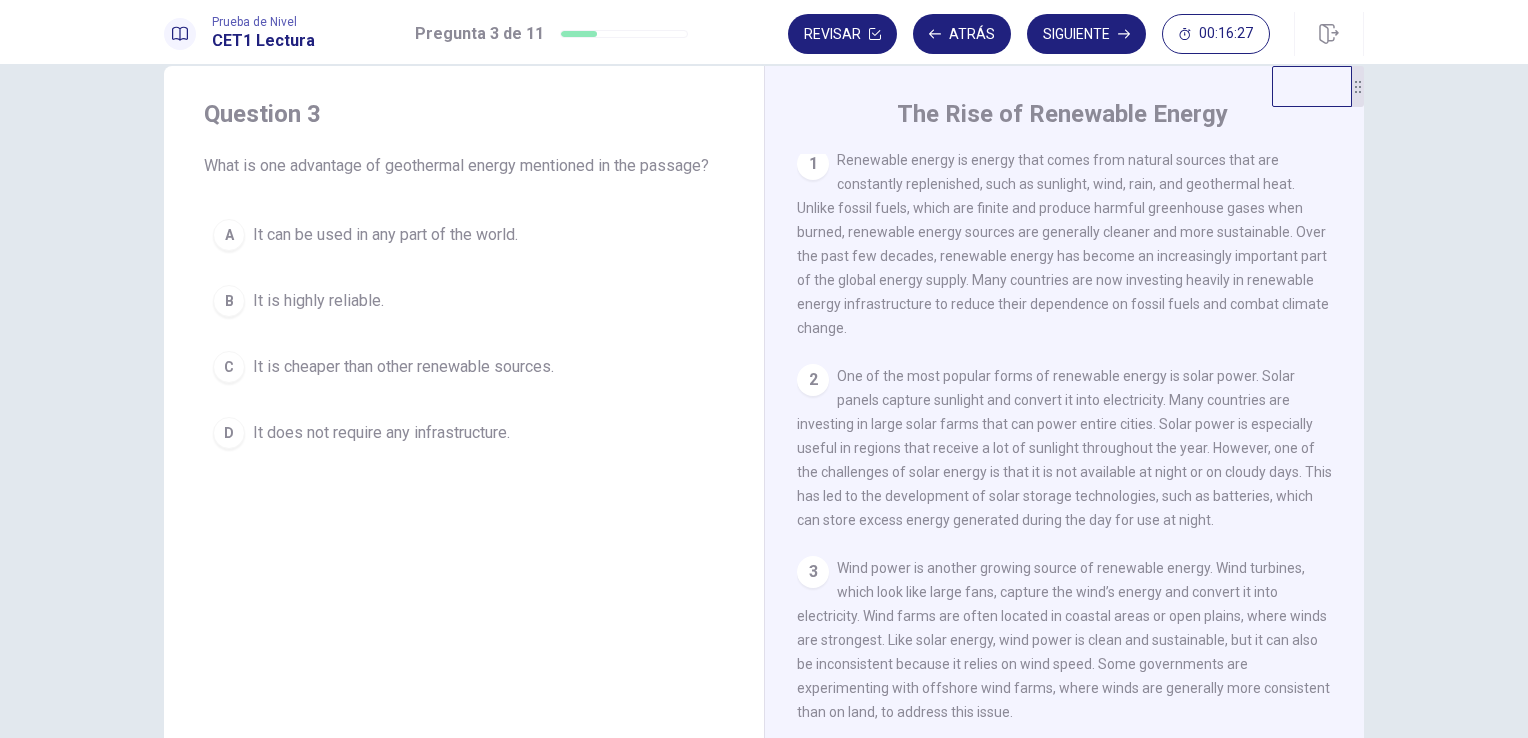 scroll, scrollTop: 0, scrollLeft: 0, axis: both 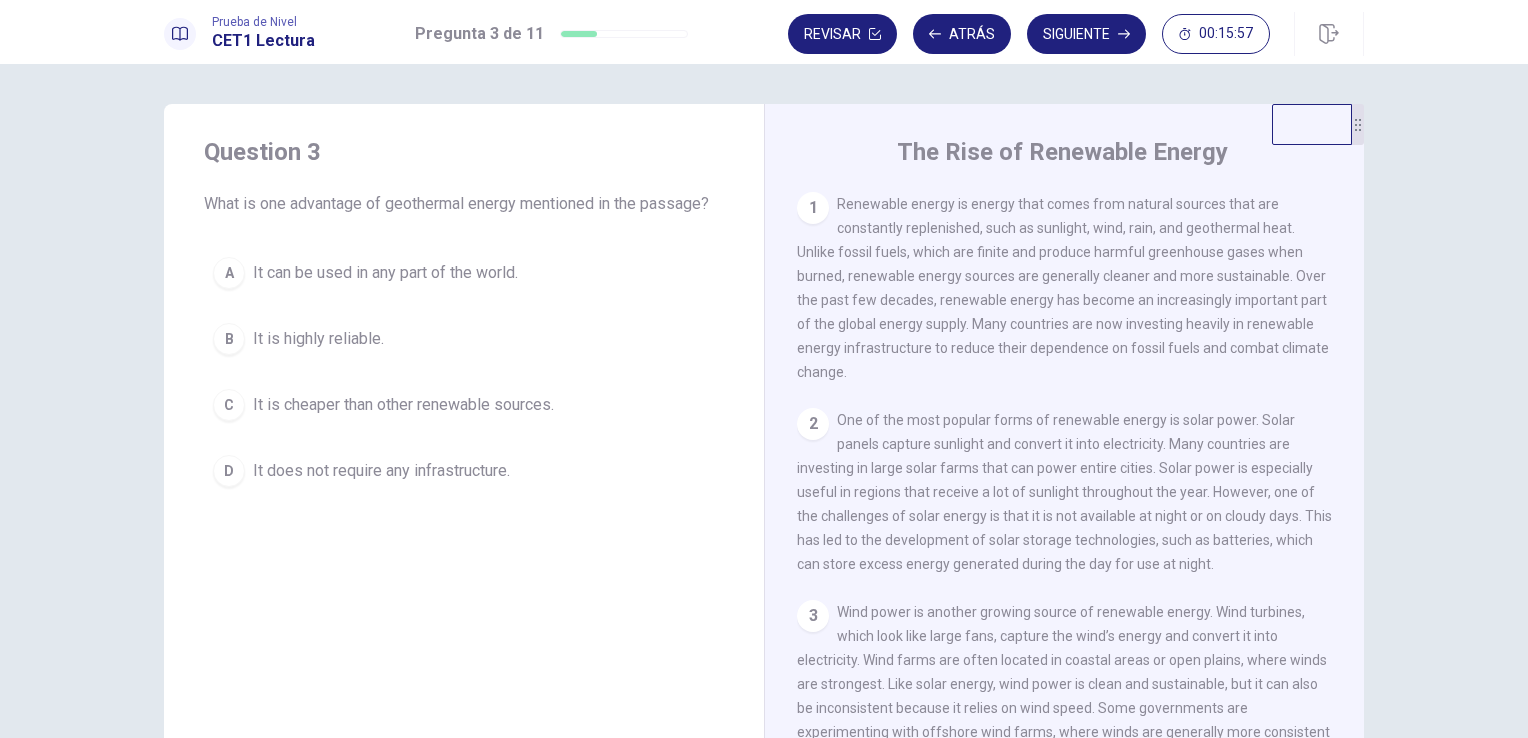 click on "A It can be used in any part of the world.
B It is highly reliable.
C It is cheaper than other renewable sources.
D It does not require any infrastructure." at bounding box center [464, 372] 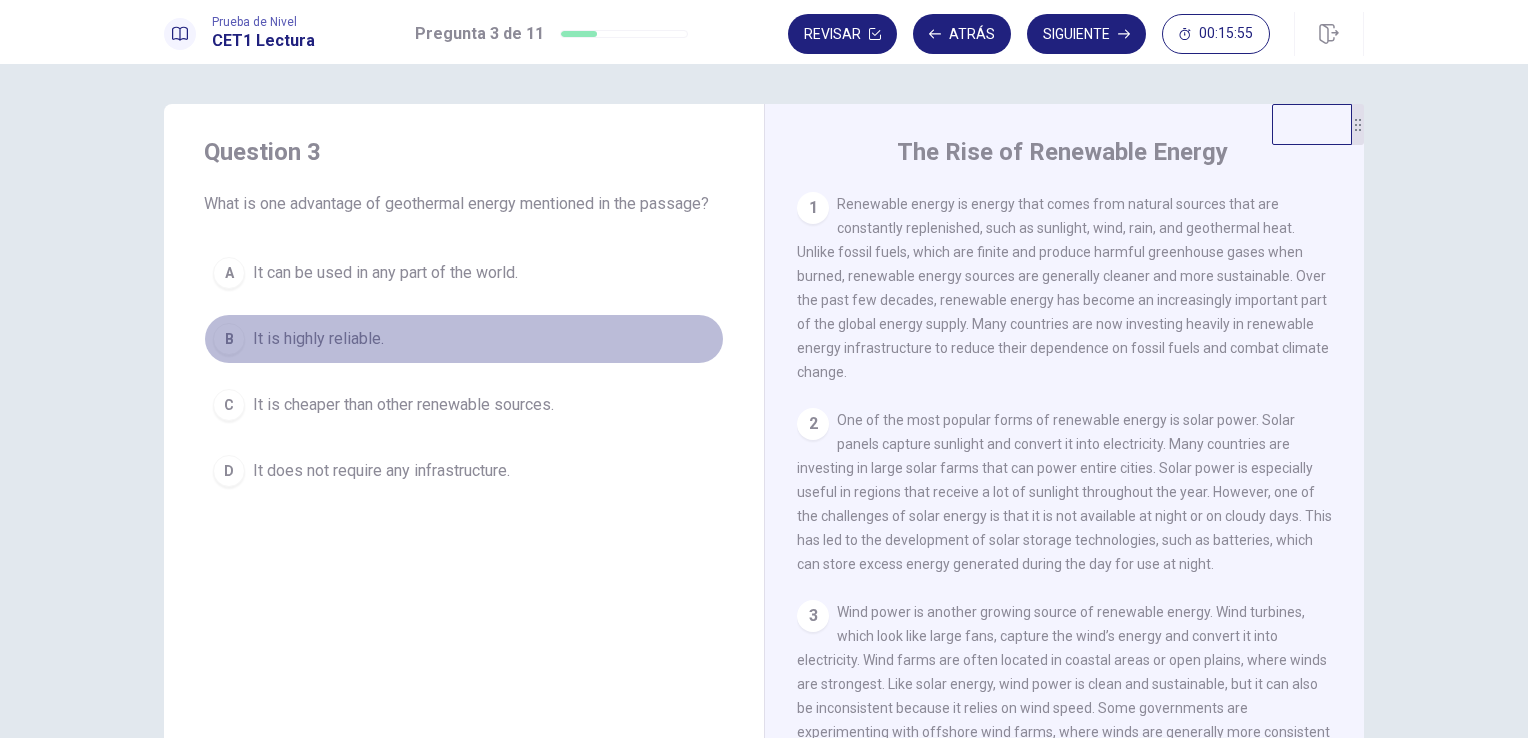 click on "It is highly reliable." at bounding box center (385, 273) 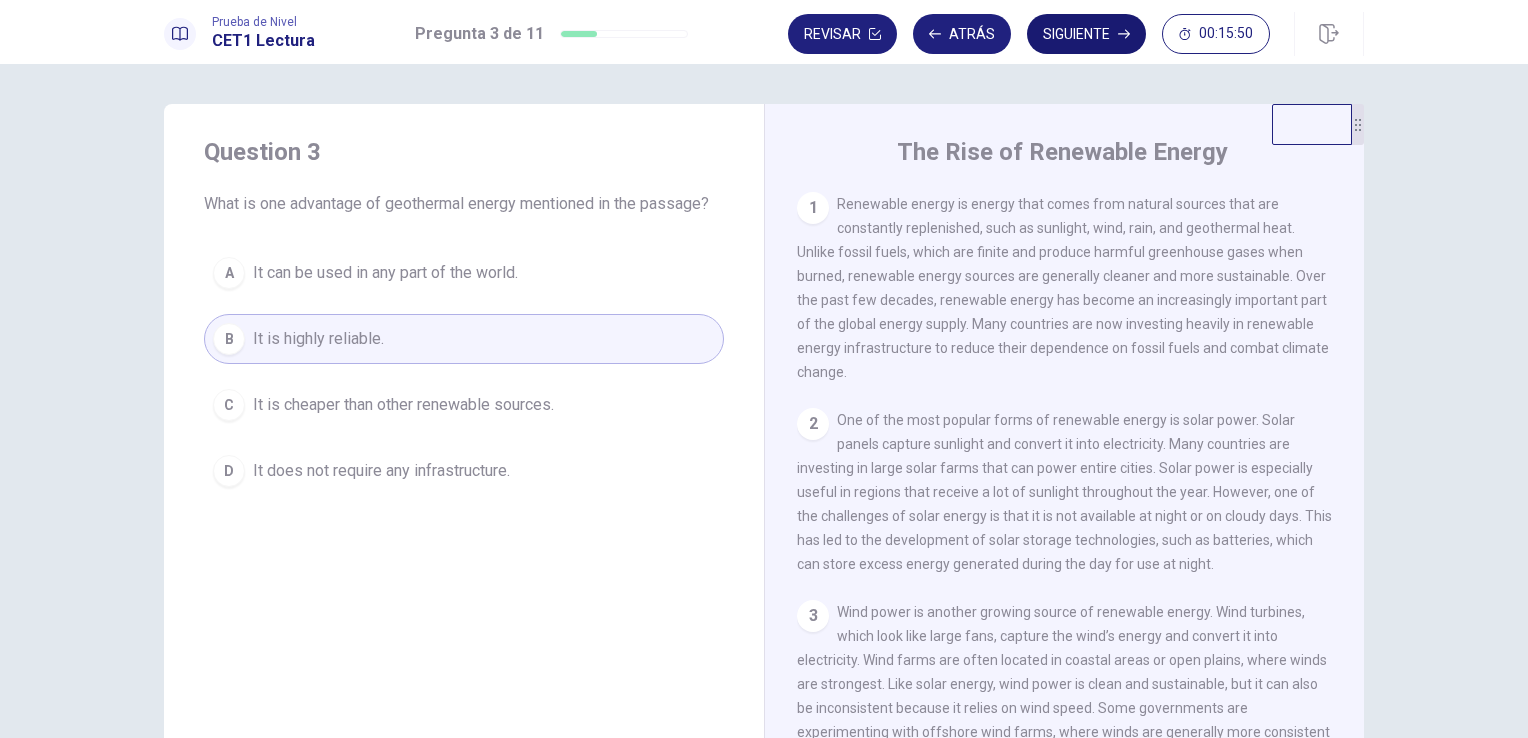click on "Siguiente" at bounding box center [1086, 34] 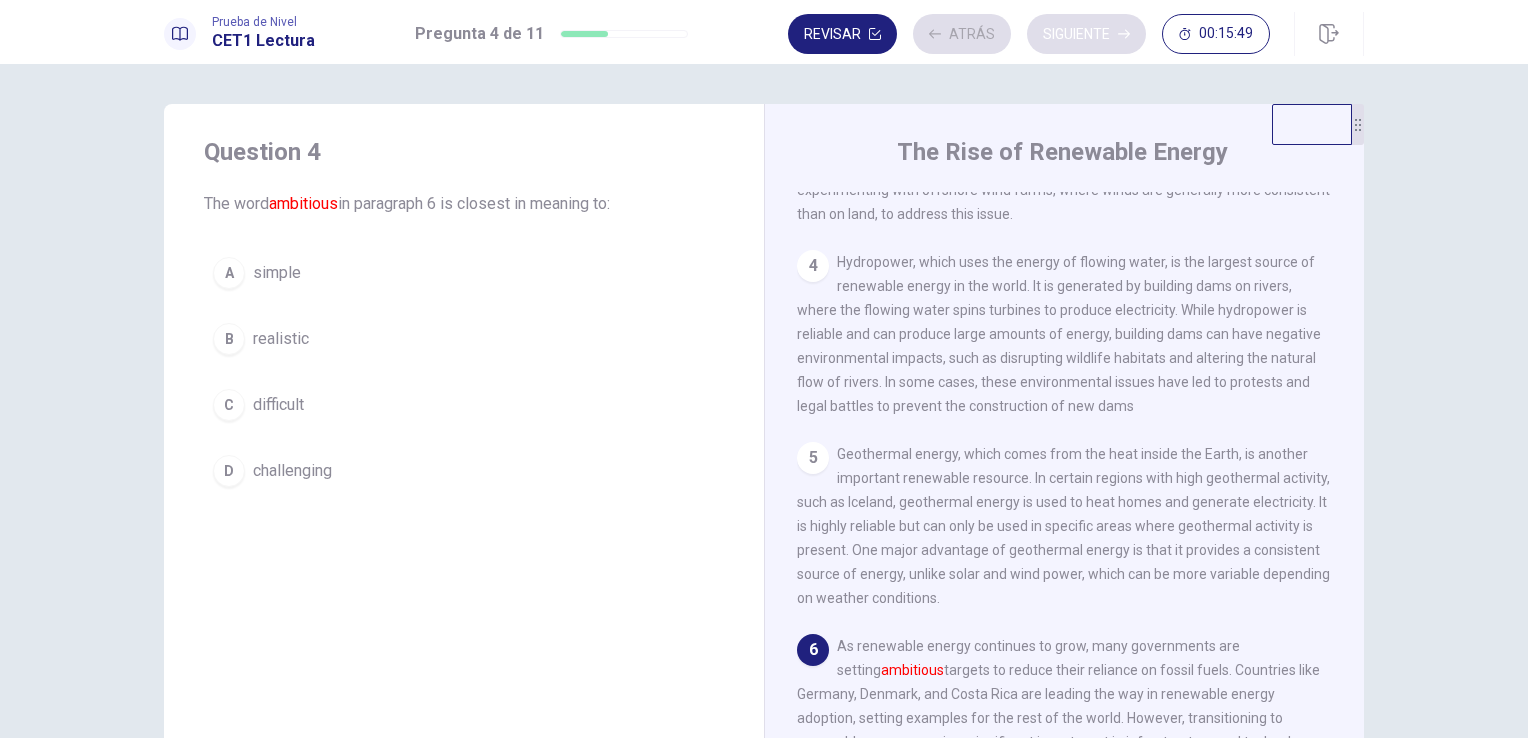 scroll, scrollTop: 684, scrollLeft: 0, axis: vertical 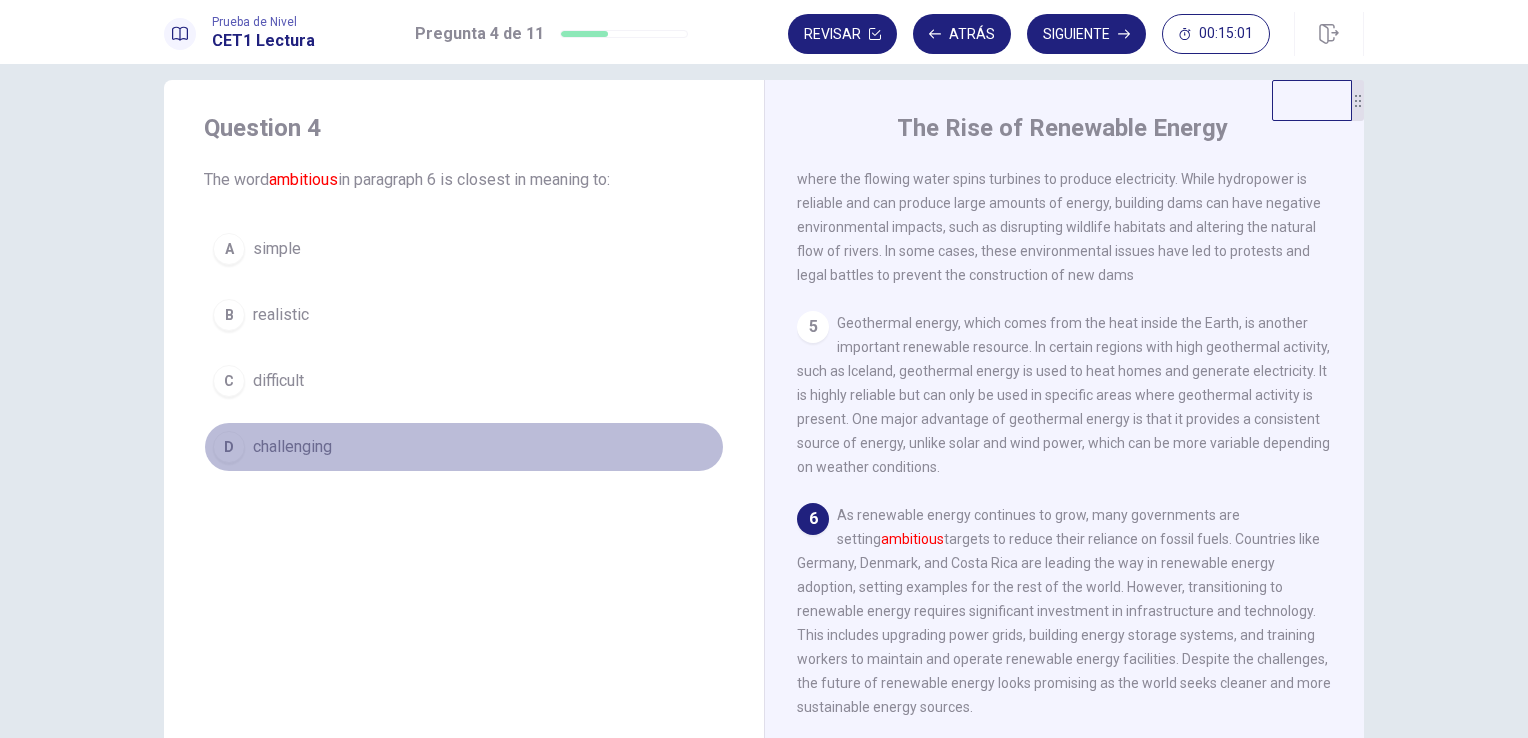 click on "challenging" at bounding box center (277, 249) 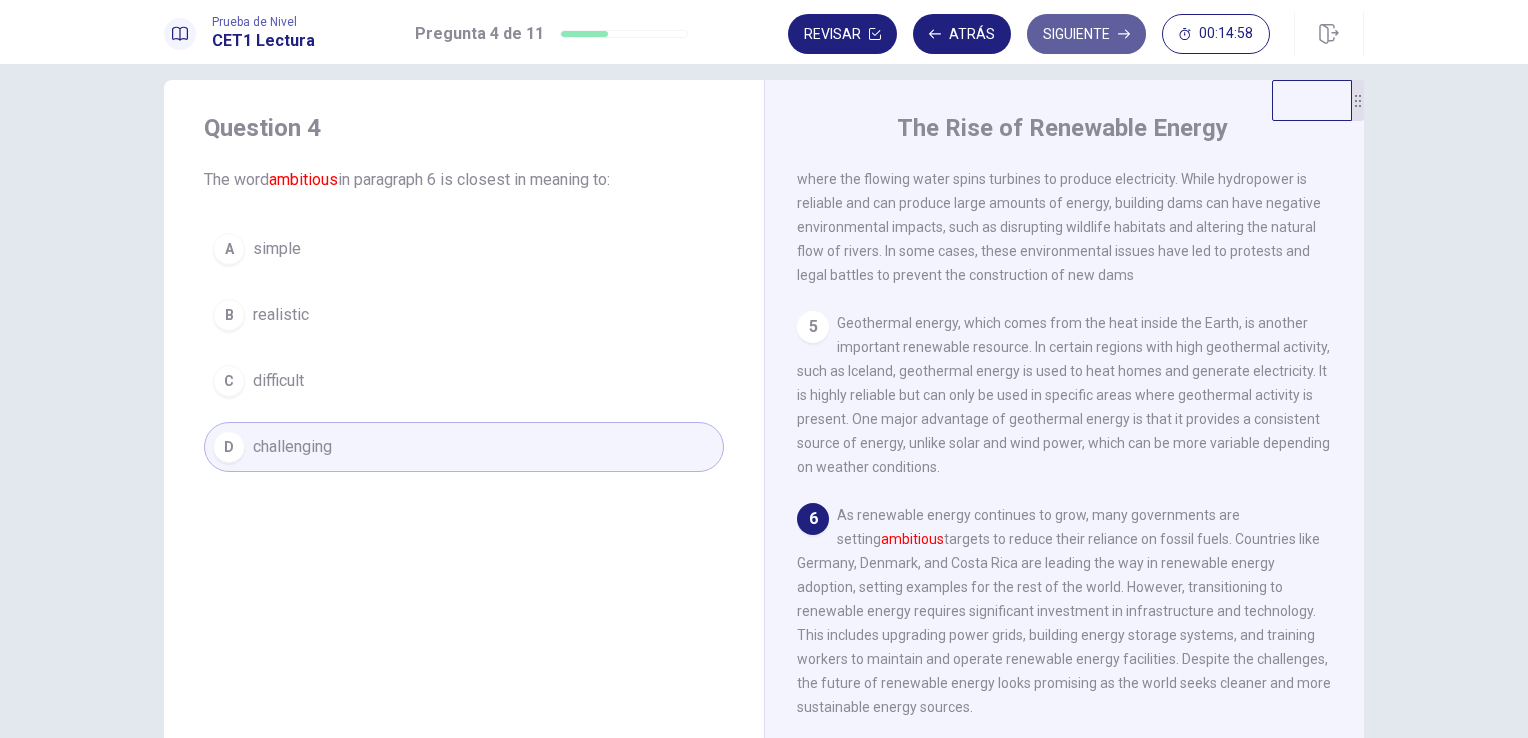 click on "Siguiente" at bounding box center (1086, 34) 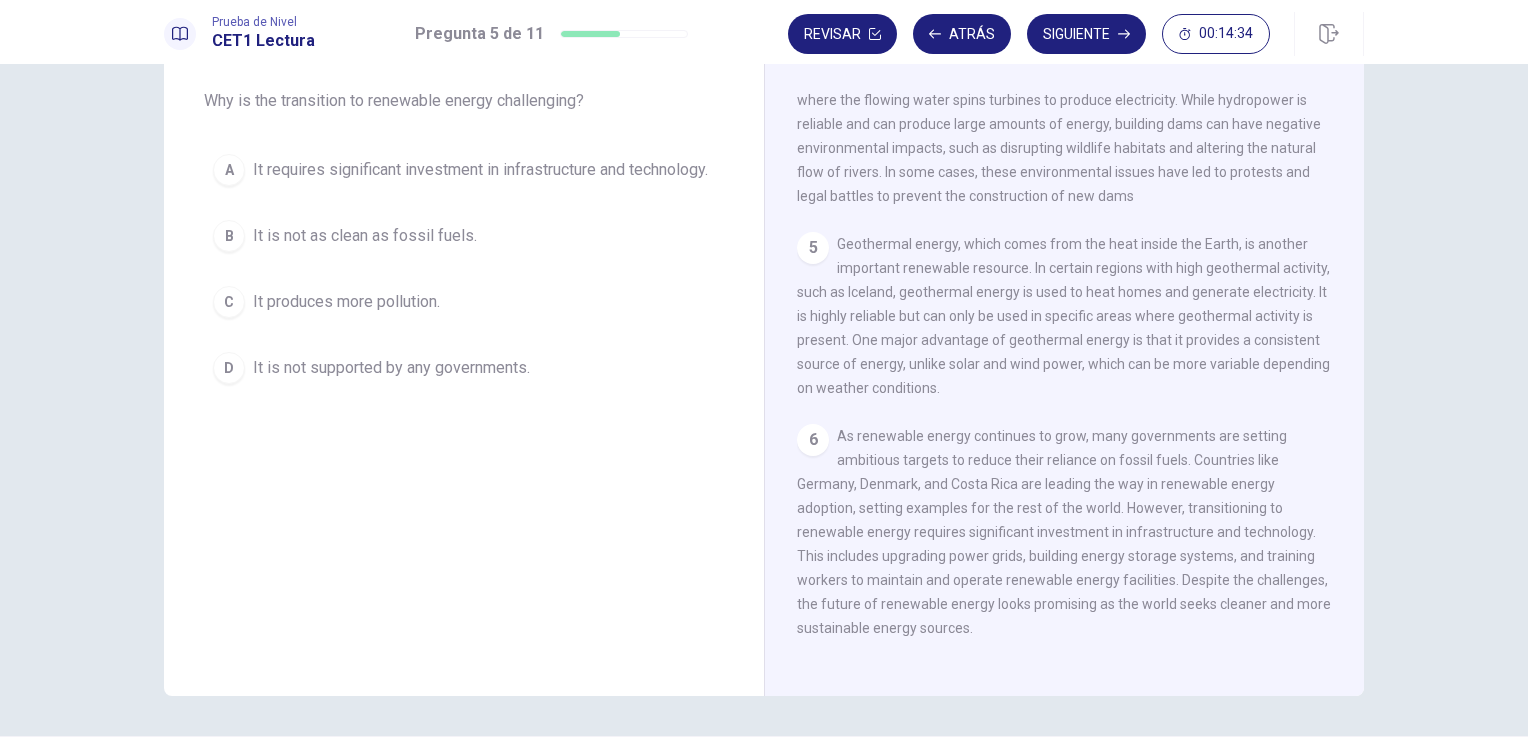 scroll, scrollTop: 0, scrollLeft: 0, axis: both 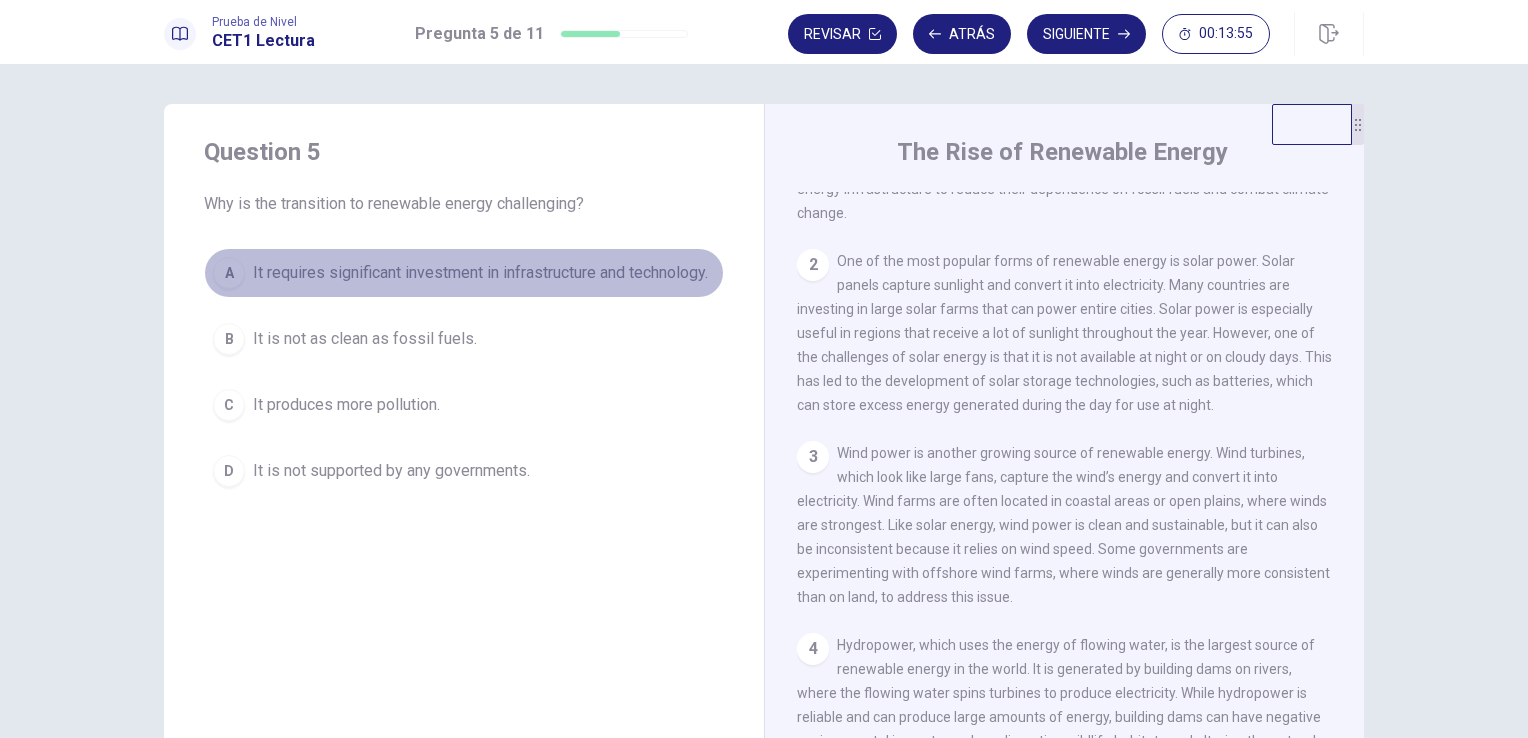 click on "It requires significant investment in infrastructure and technology." at bounding box center (480, 273) 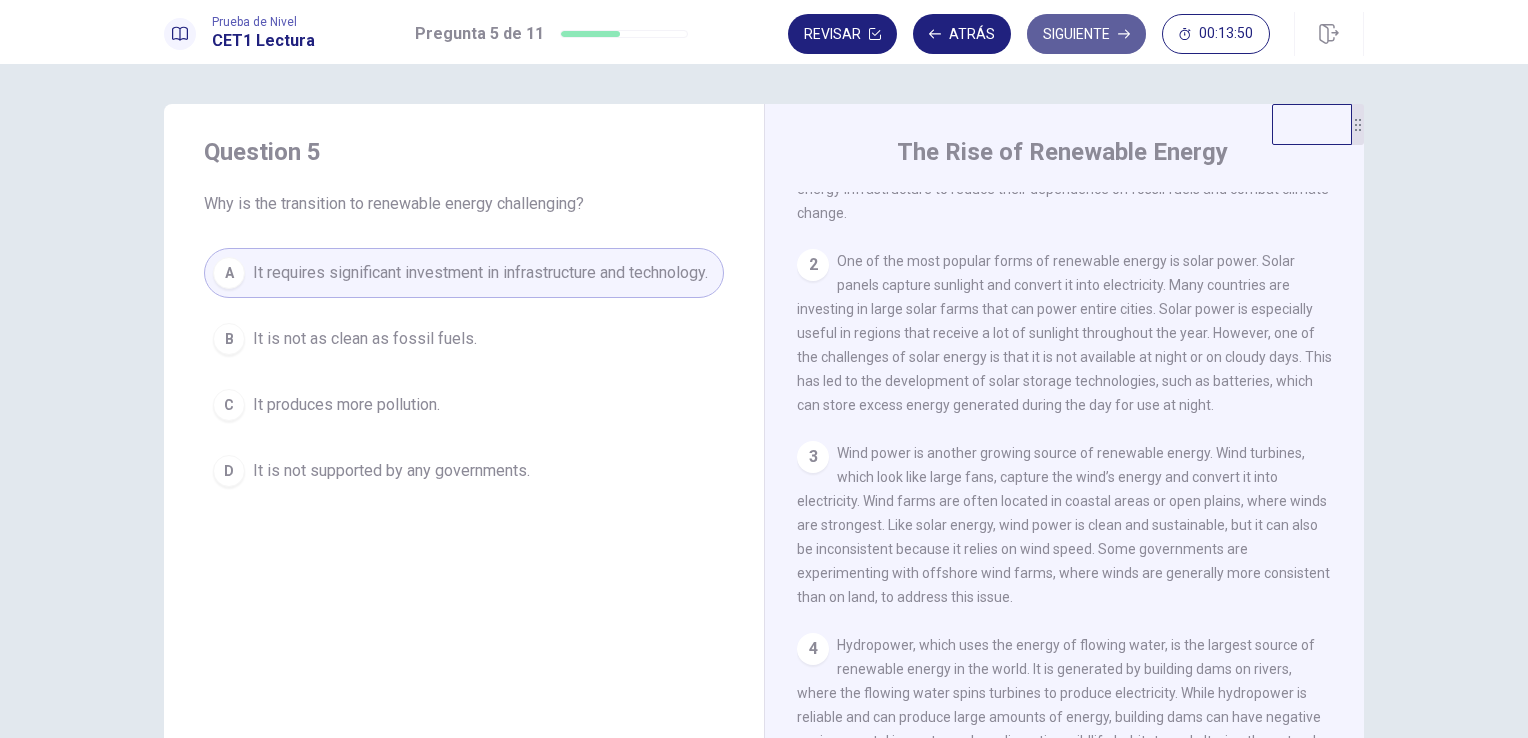click on "Siguiente" at bounding box center (1086, 34) 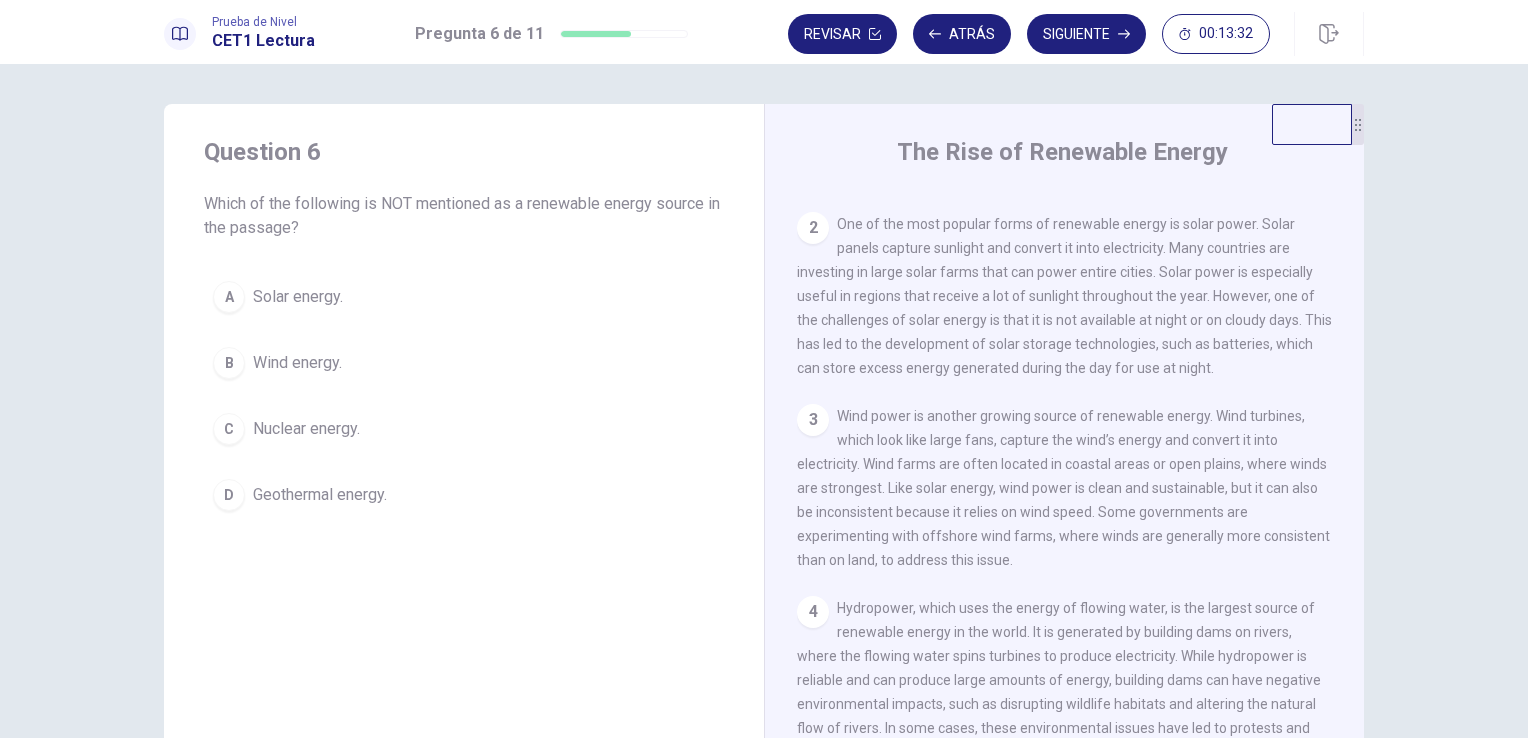 scroll, scrollTop: 192, scrollLeft: 0, axis: vertical 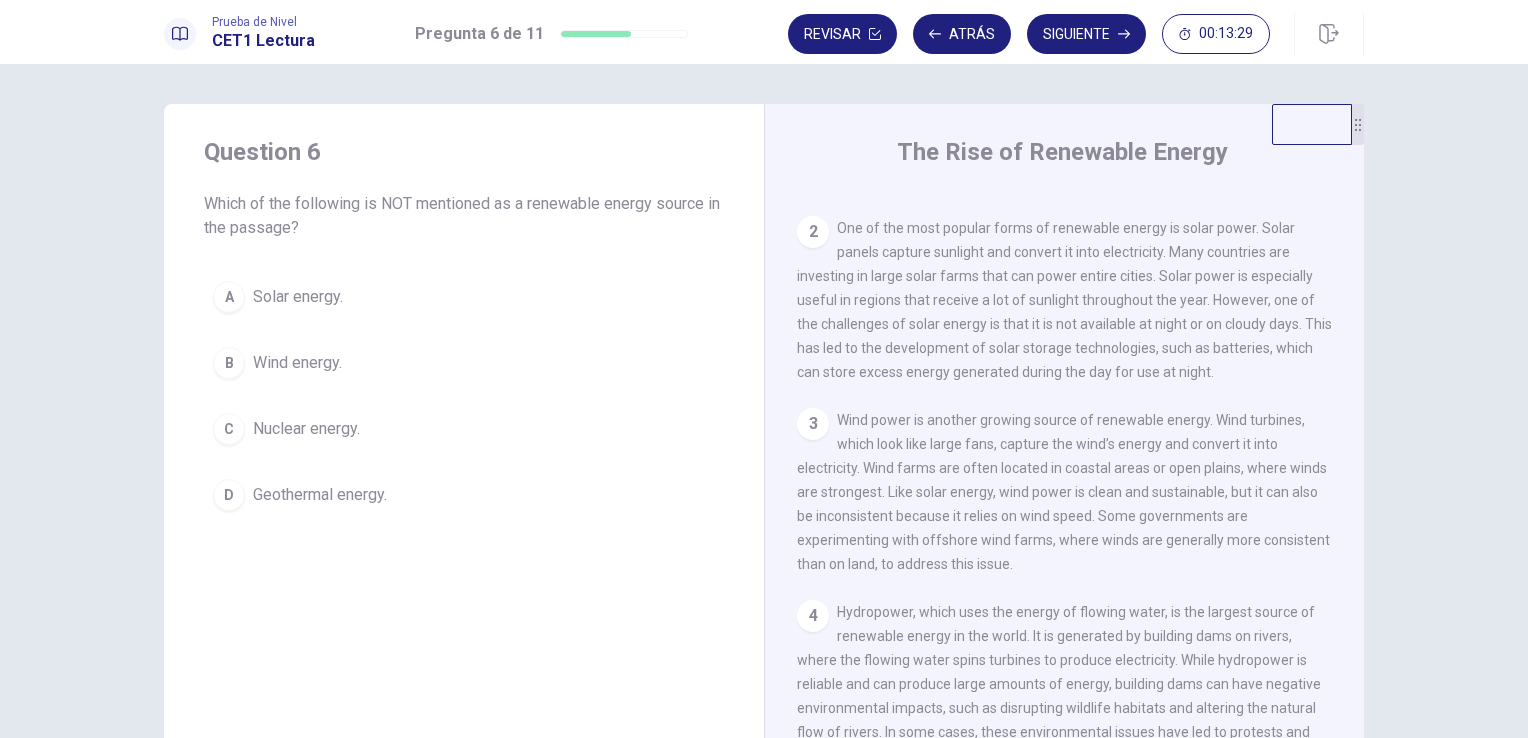 click on "2 One of the most popular forms of renewable energy is solar power. Solar panels capture sunlight and convert it into electricity. Many countries are investing in large solar farms that can power entire cities. Solar power is especially useful in regions that receive a lot of sunlight throughout the year. However, one of the challenges of solar energy is that it is not available at night or on cloudy days. This has led to the development of solar storage technologies, such as batteries, which can store excess energy generated during the day for use at night." at bounding box center [1065, 300] 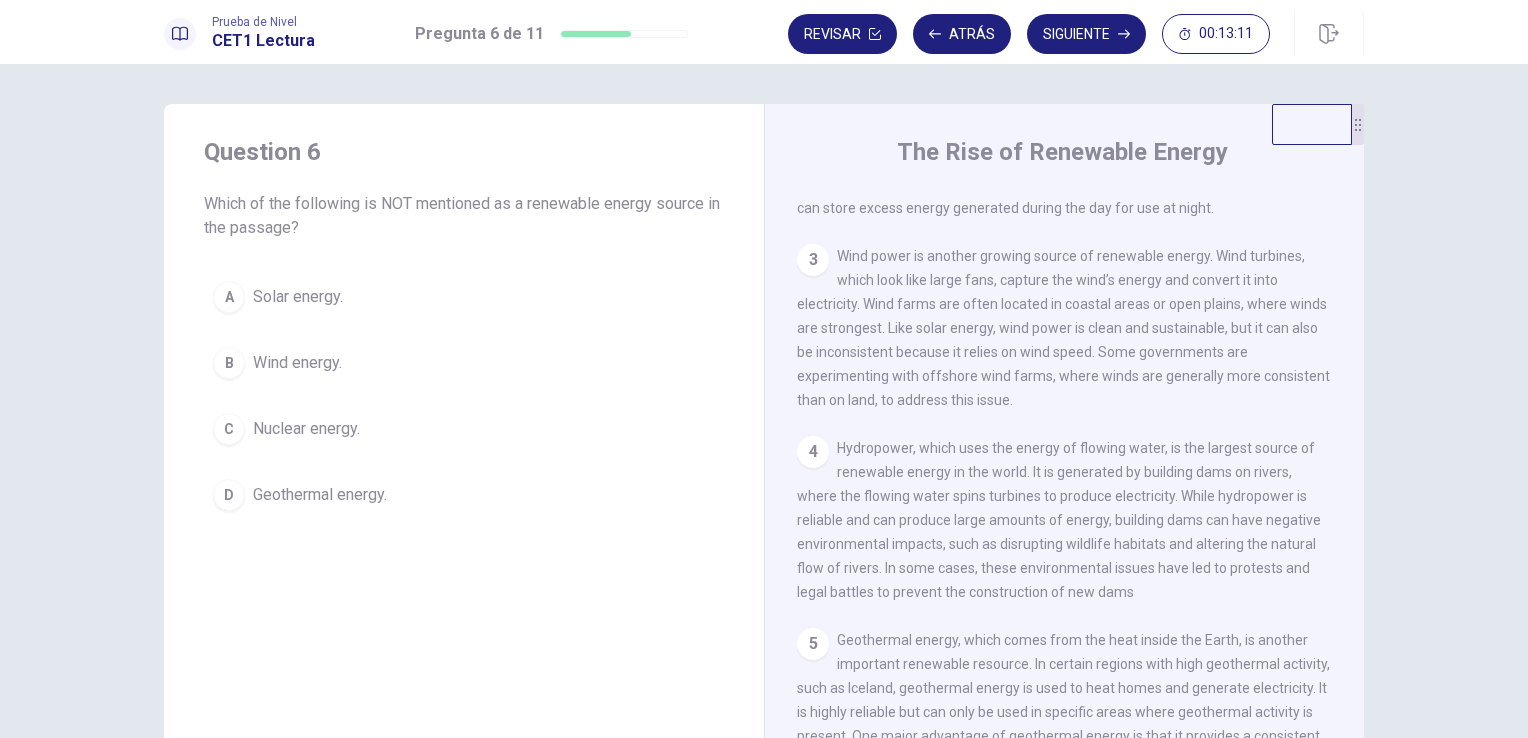 scroll, scrollTop: 359, scrollLeft: 0, axis: vertical 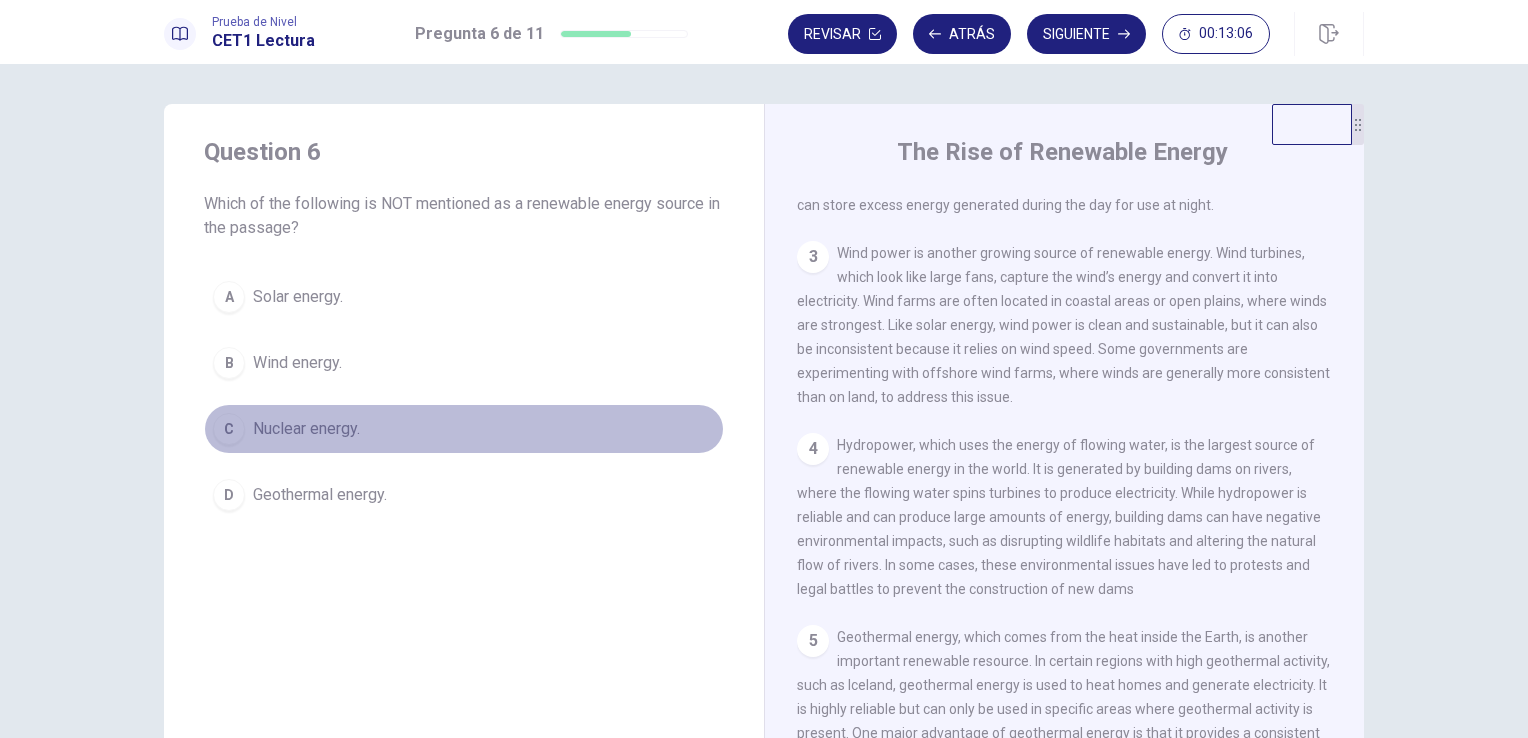 click on "C Nuclear energy." at bounding box center [464, 429] 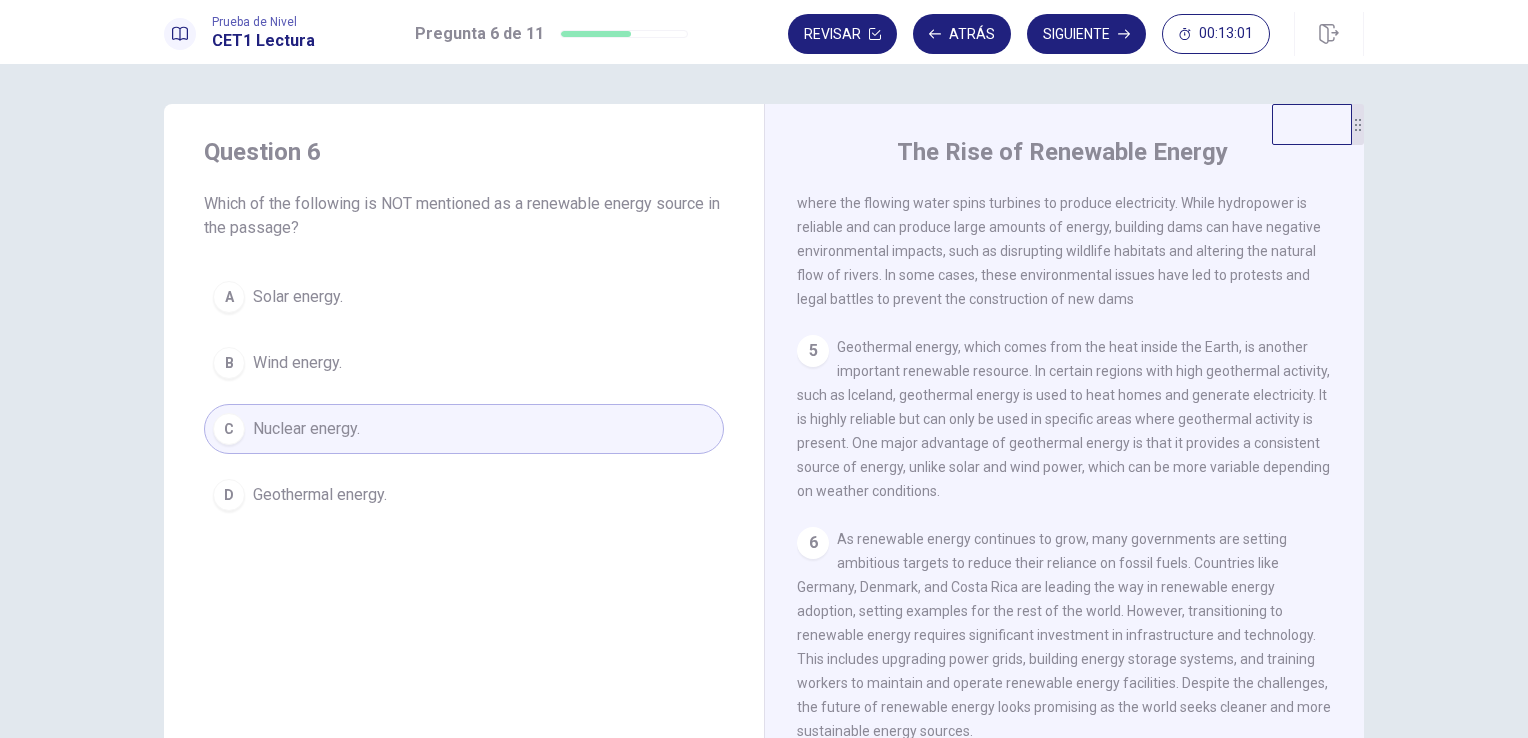 scroll, scrollTop: 684, scrollLeft: 0, axis: vertical 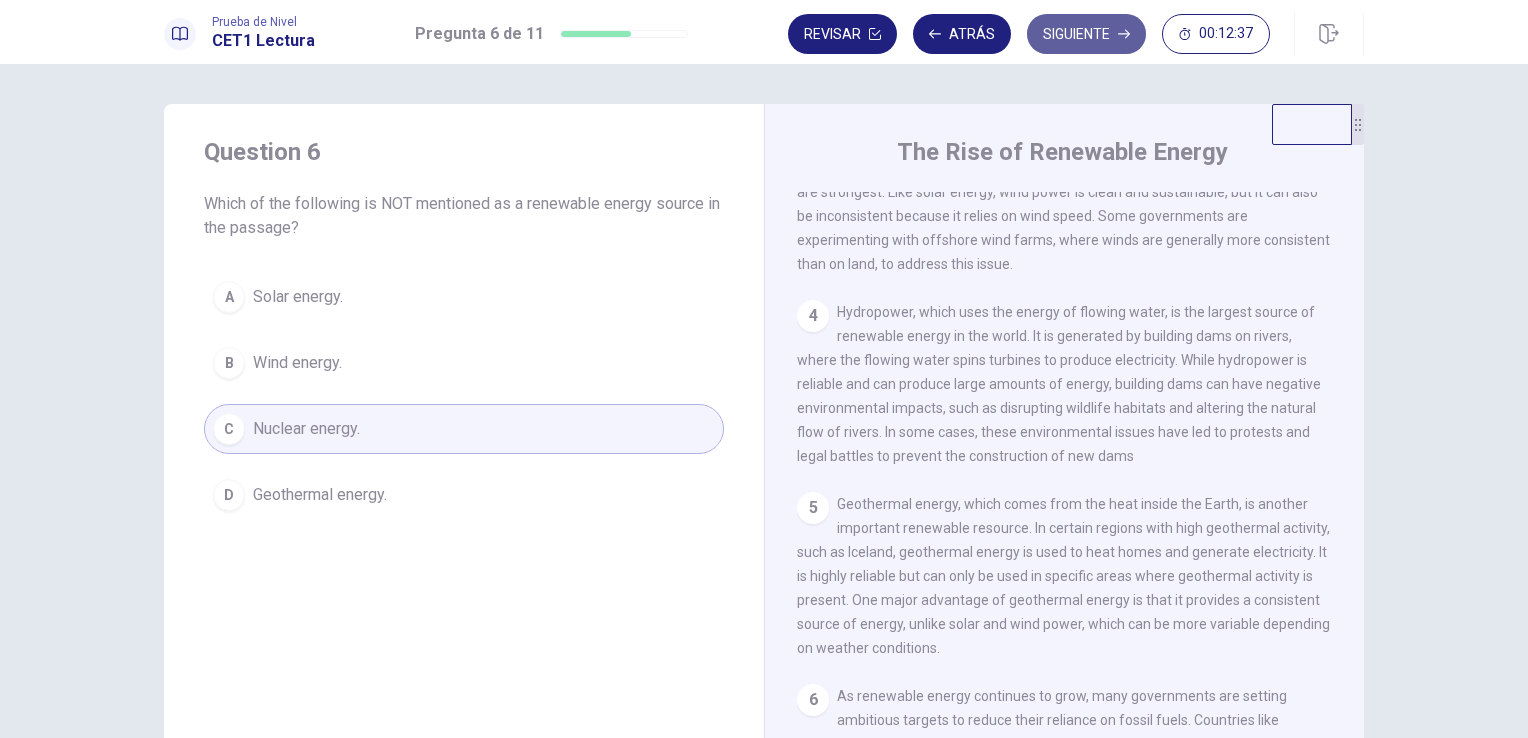 click on "Siguiente" at bounding box center (1086, 34) 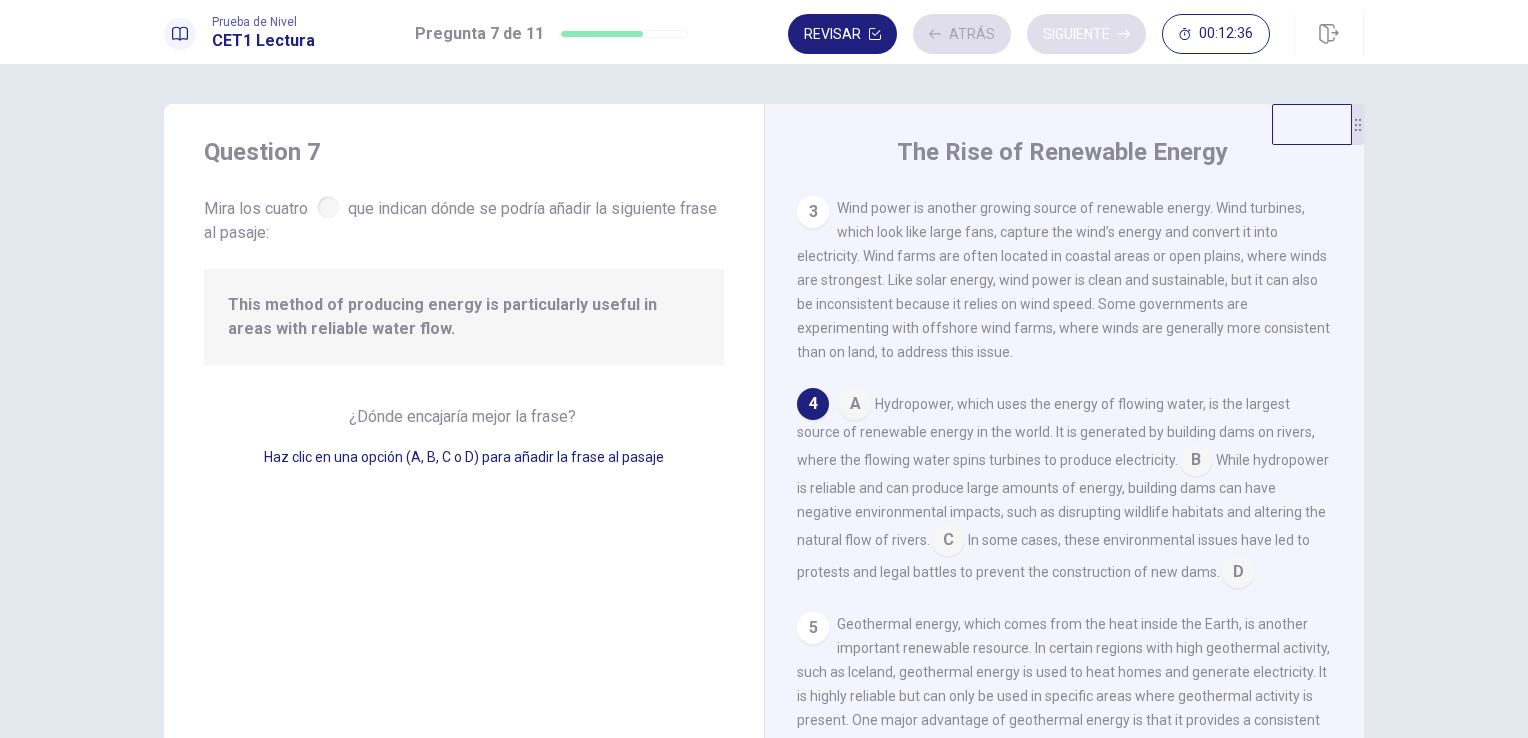 scroll, scrollTop: 466, scrollLeft: 0, axis: vertical 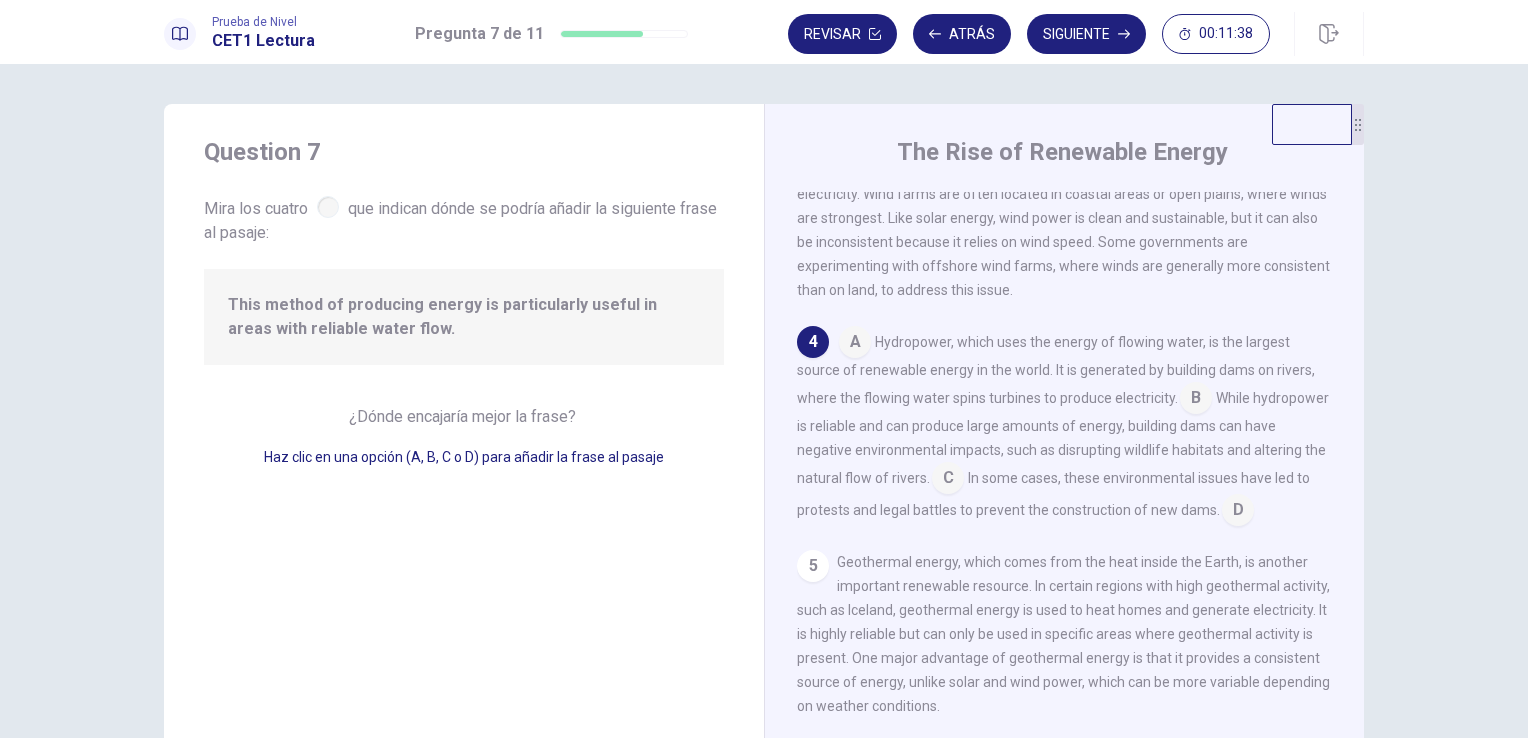 click at bounding box center (855, 344) 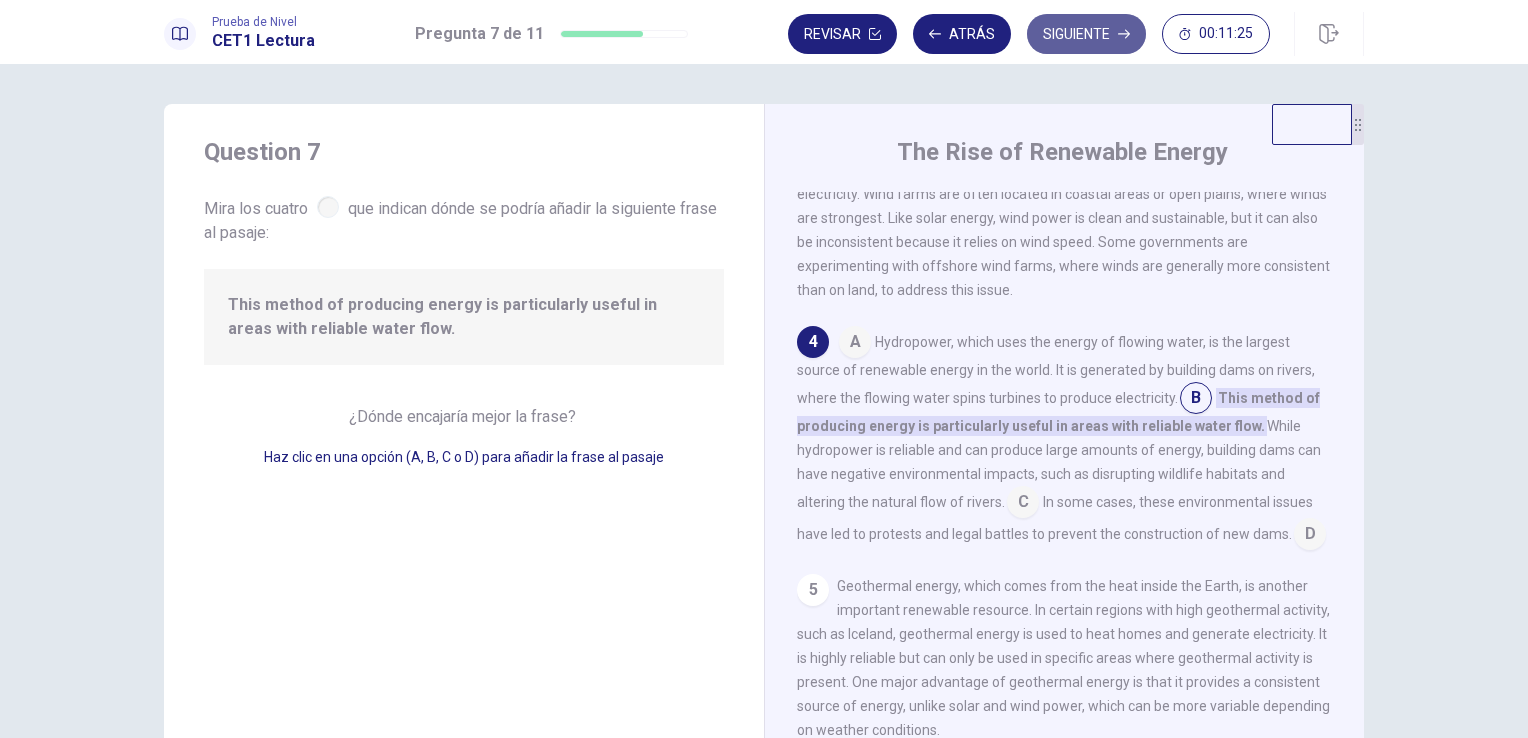 click on "Siguiente" at bounding box center [1086, 34] 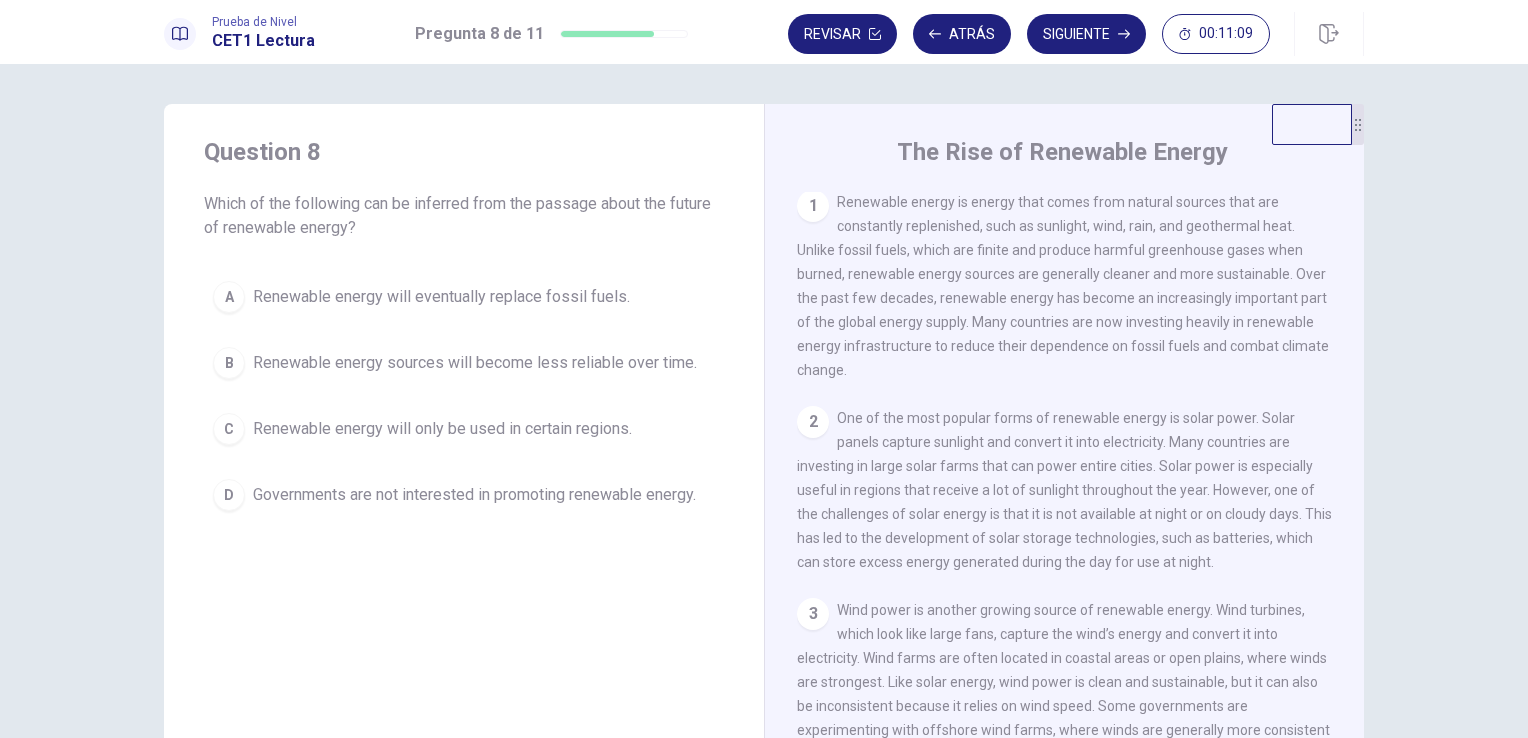 scroll, scrollTop: 0, scrollLeft: 0, axis: both 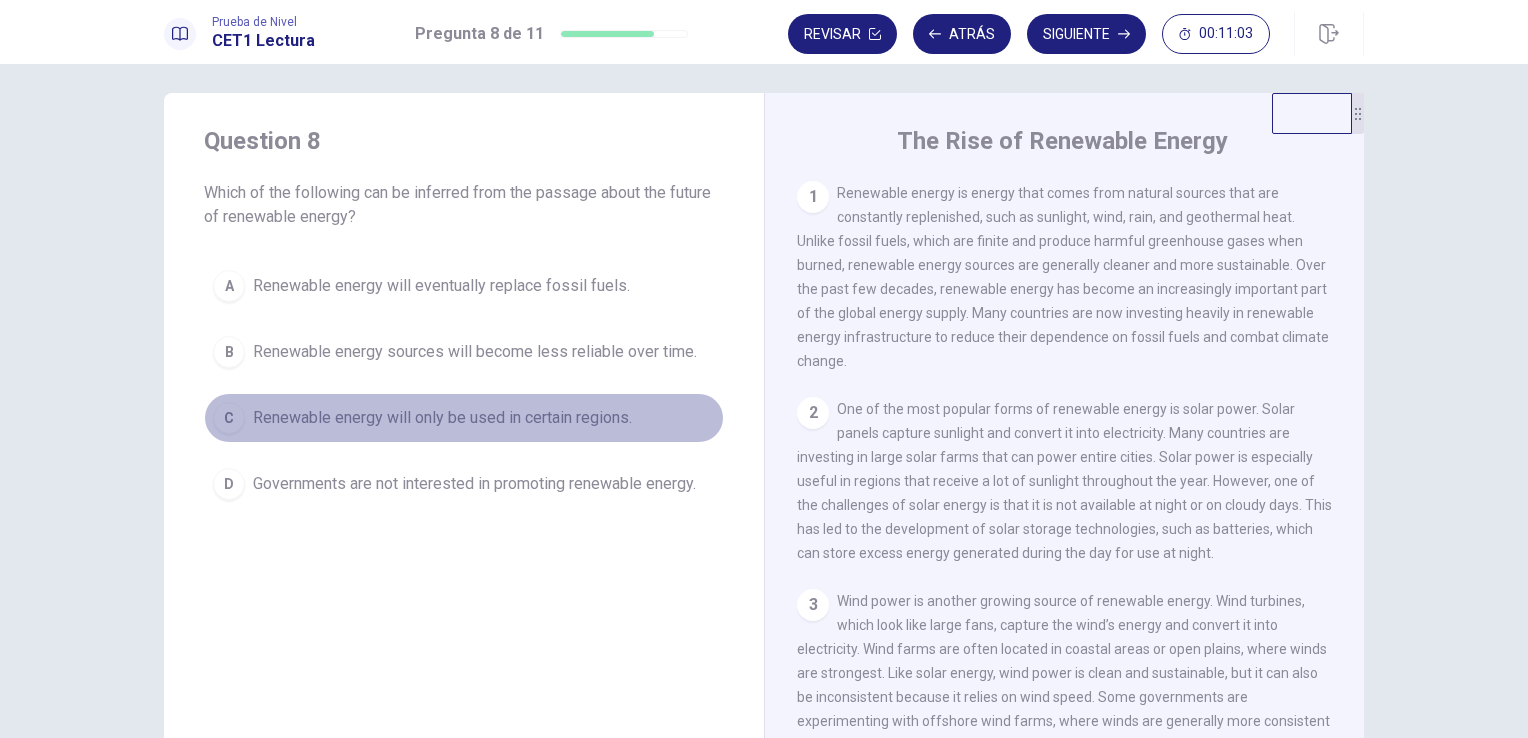 click on "C Renewable energy will only be used in certain regions." at bounding box center (464, 418) 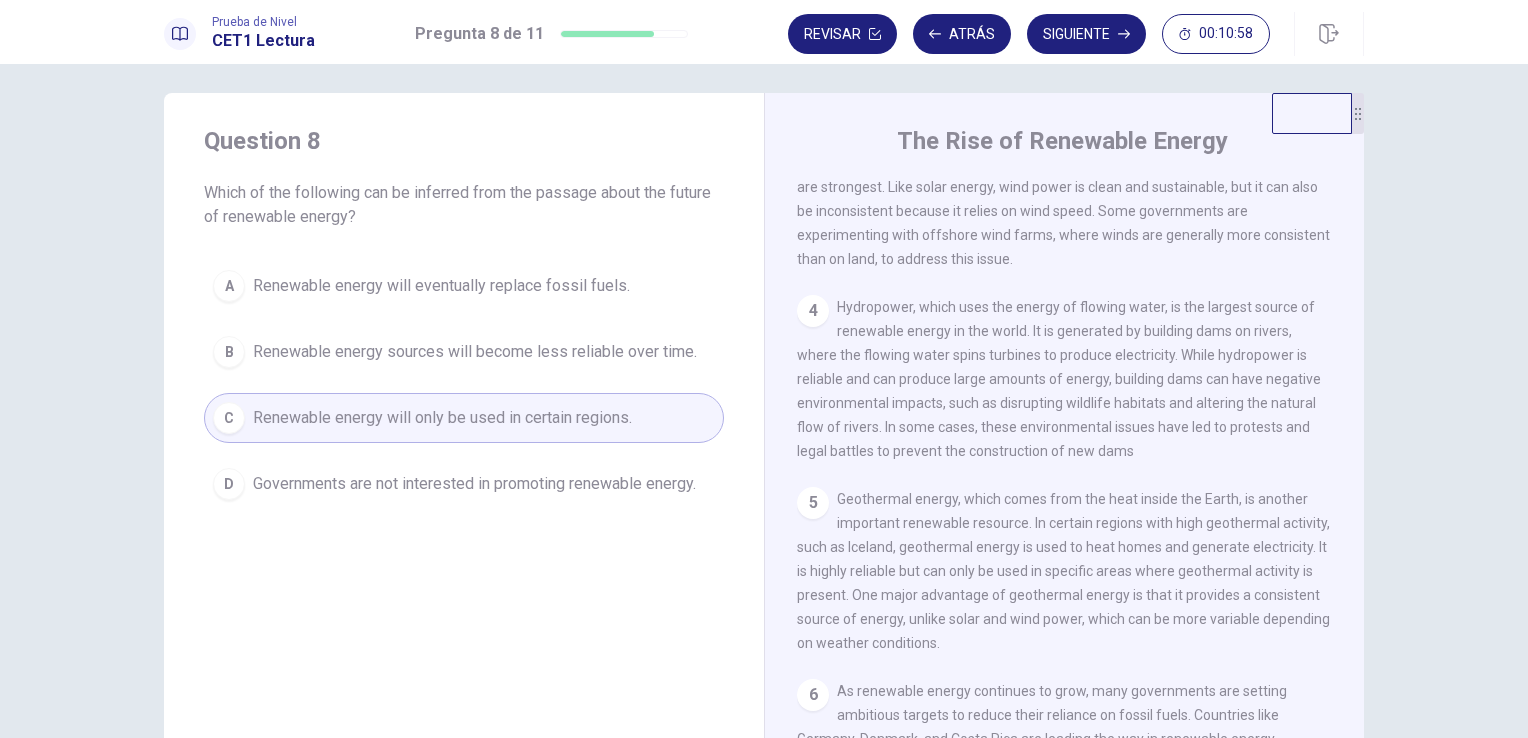 scroll, scrollTop: 684, scrollLeft: 0, axis: vertical 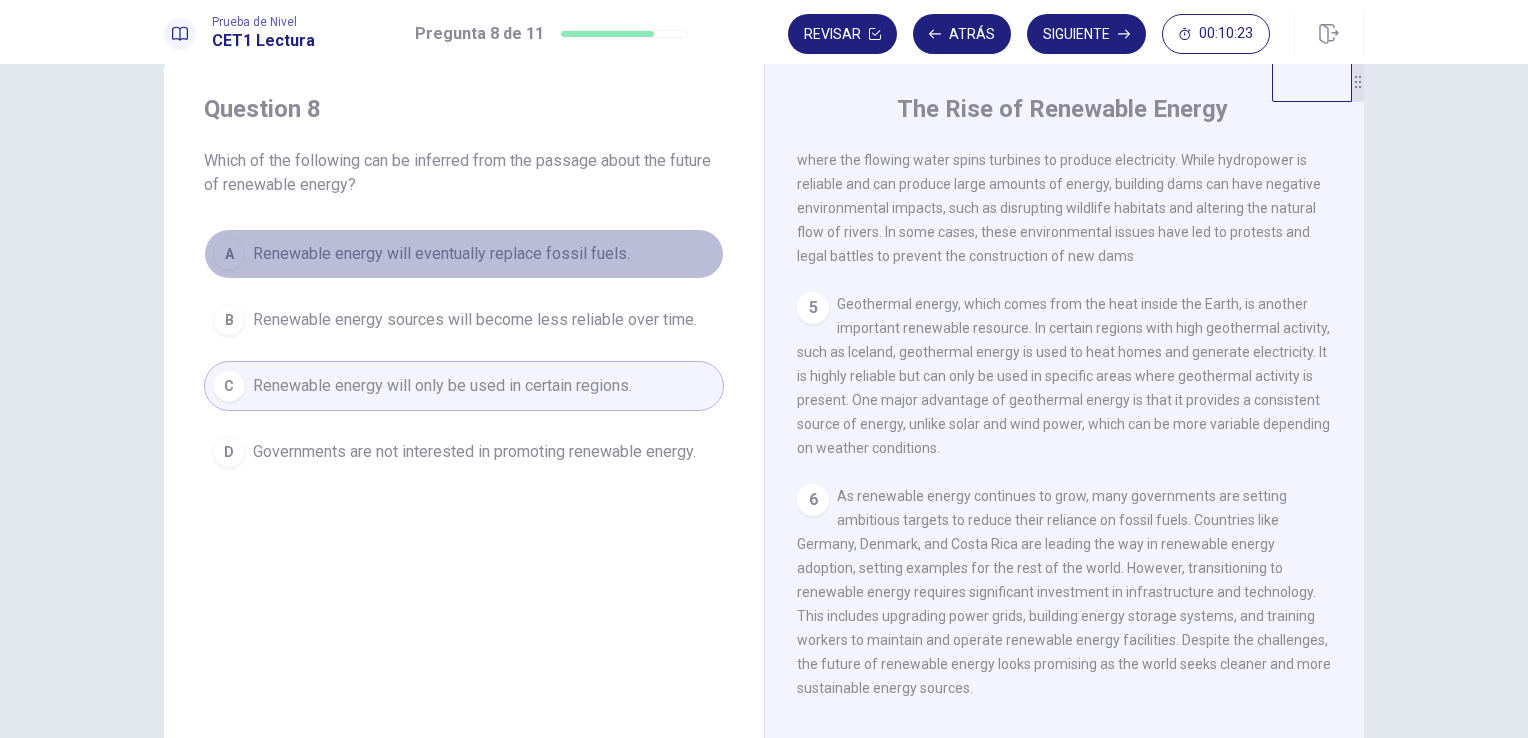 click on "Renewable energy will eventually replace fossil fuels." at bounding box center [441, 254] 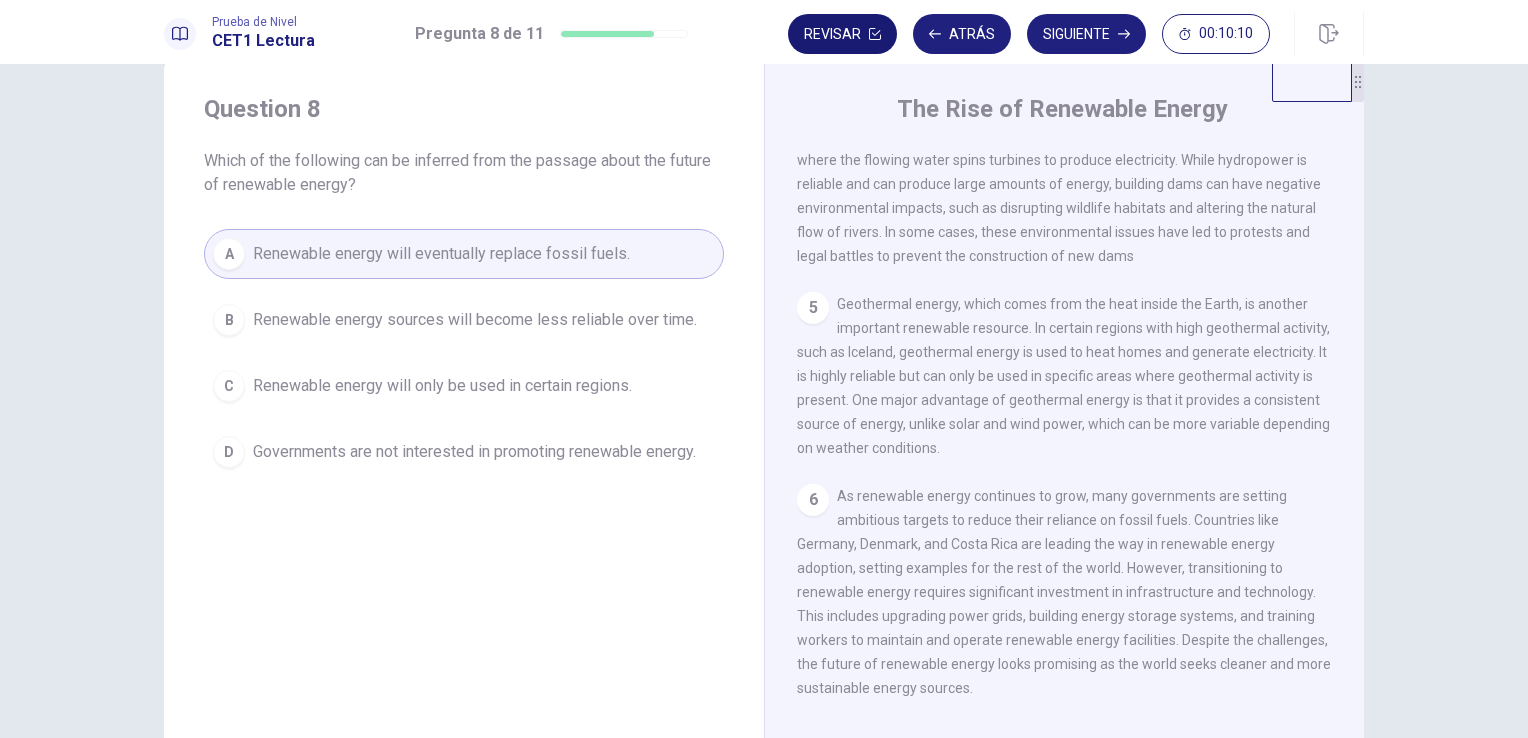 click on "Revisar" at bounding box center [842, 34] 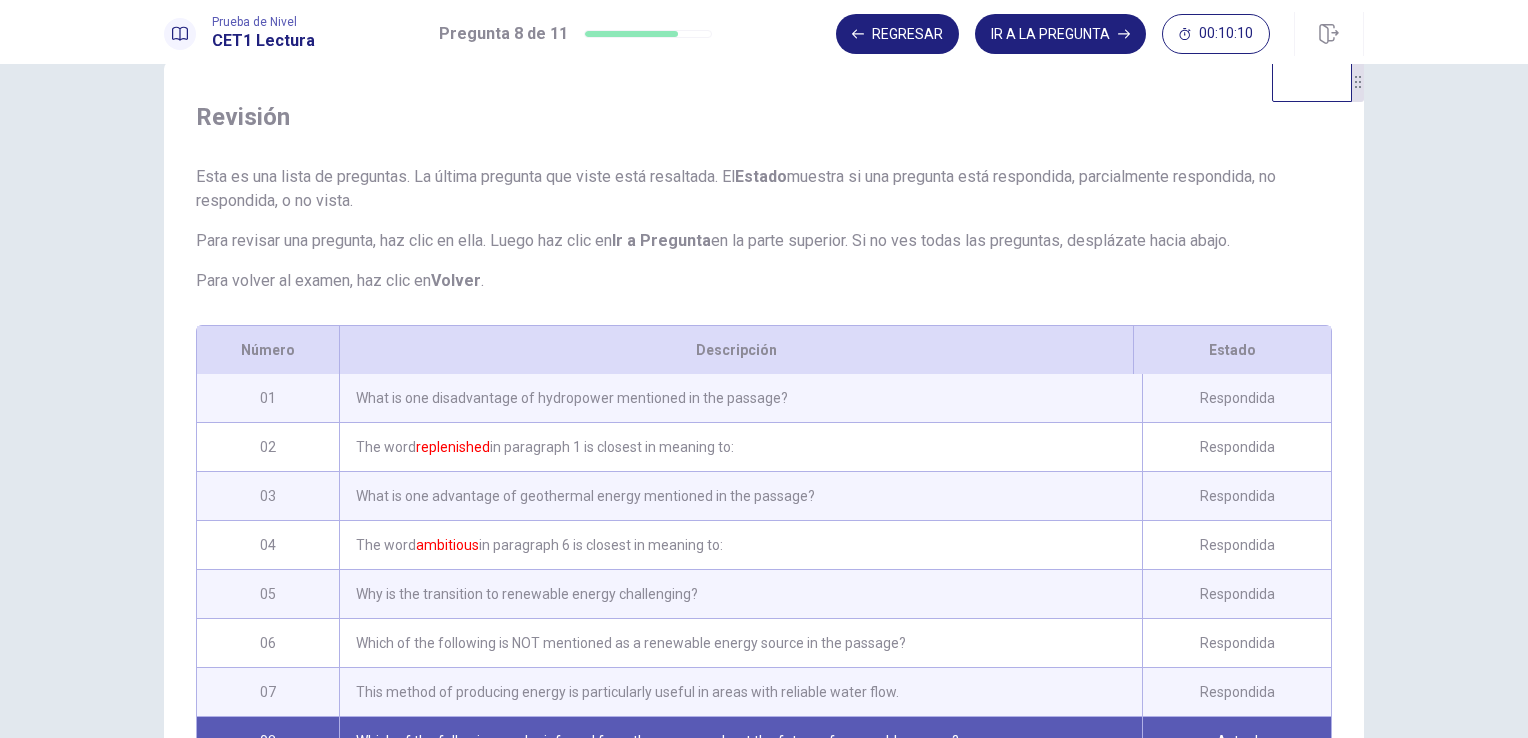 scroll, scrollTop: 114, scrollLeft: 0, axis: vertical 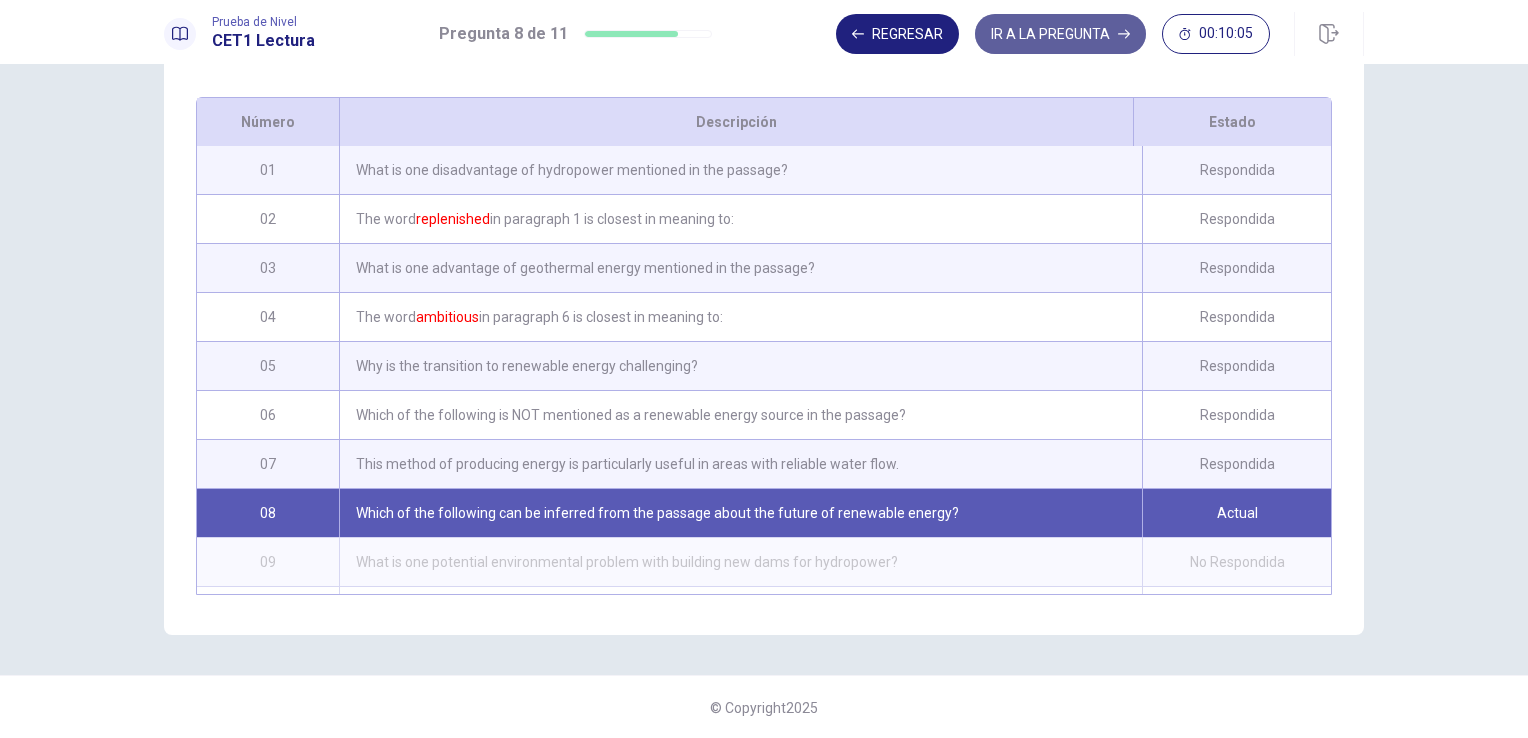 click on "IR A LA PREGUNTA" at bounding box center (1060, 34) 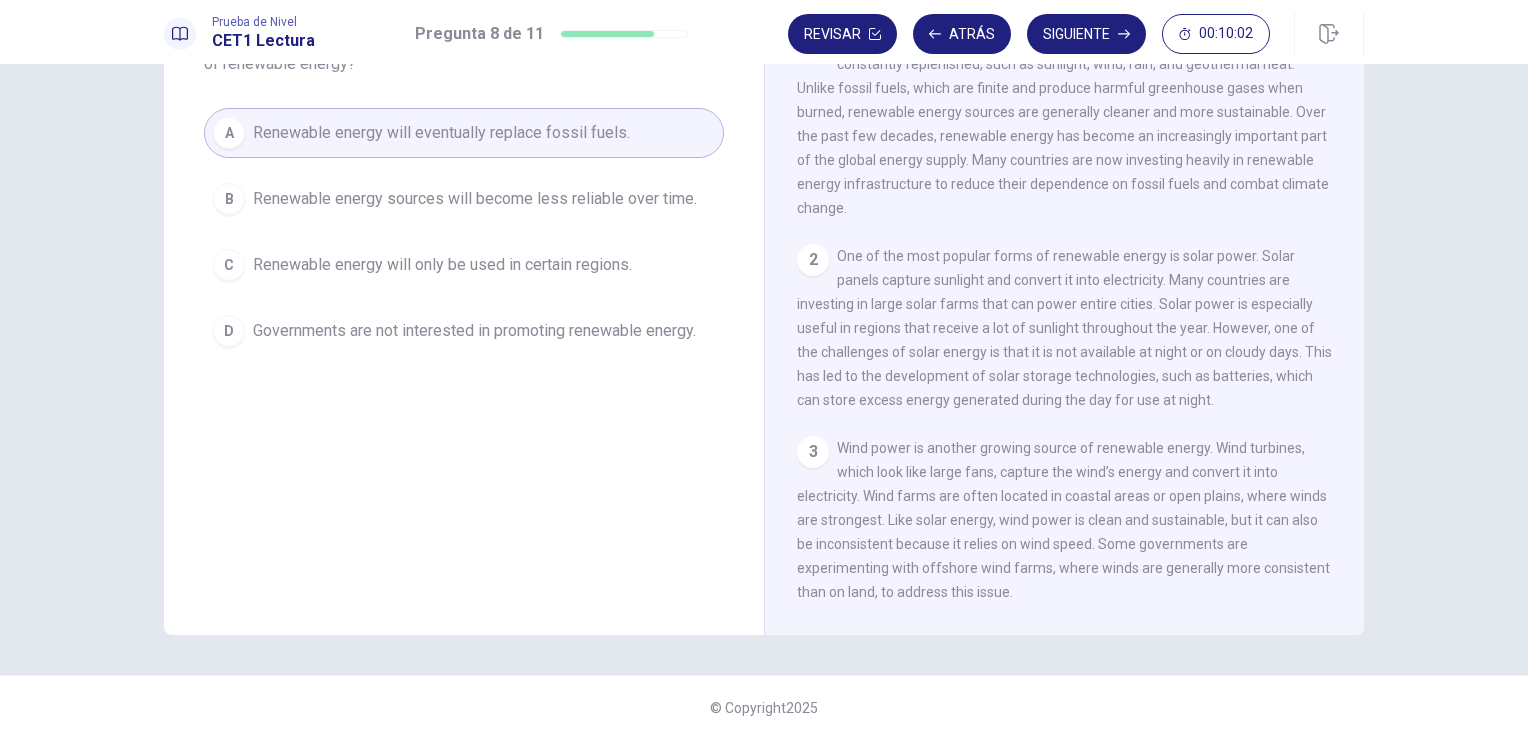 scroll, scrollTop: 0, scrollLeft: 0, axis: both 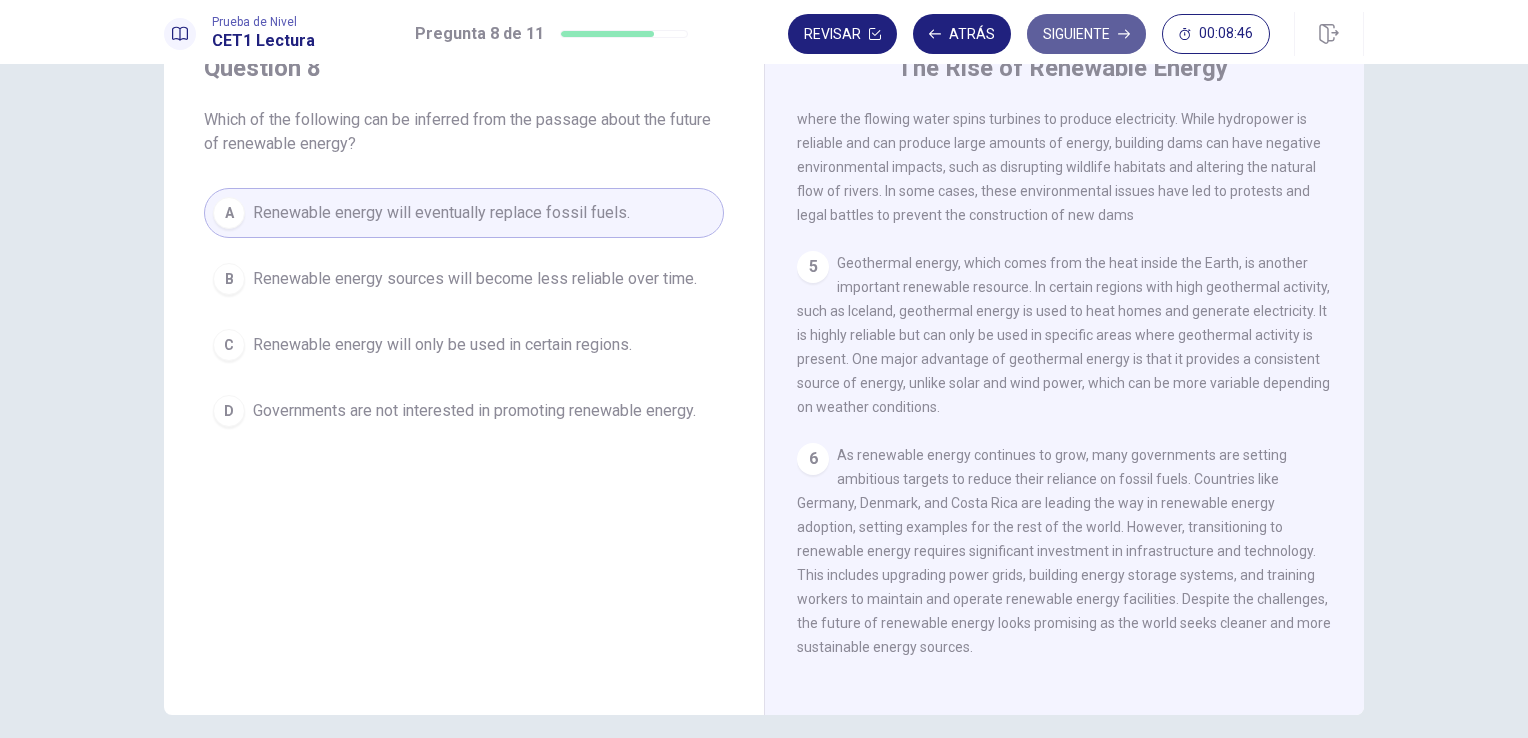 click on "Siguiente" at bounding box center [1086, 34] 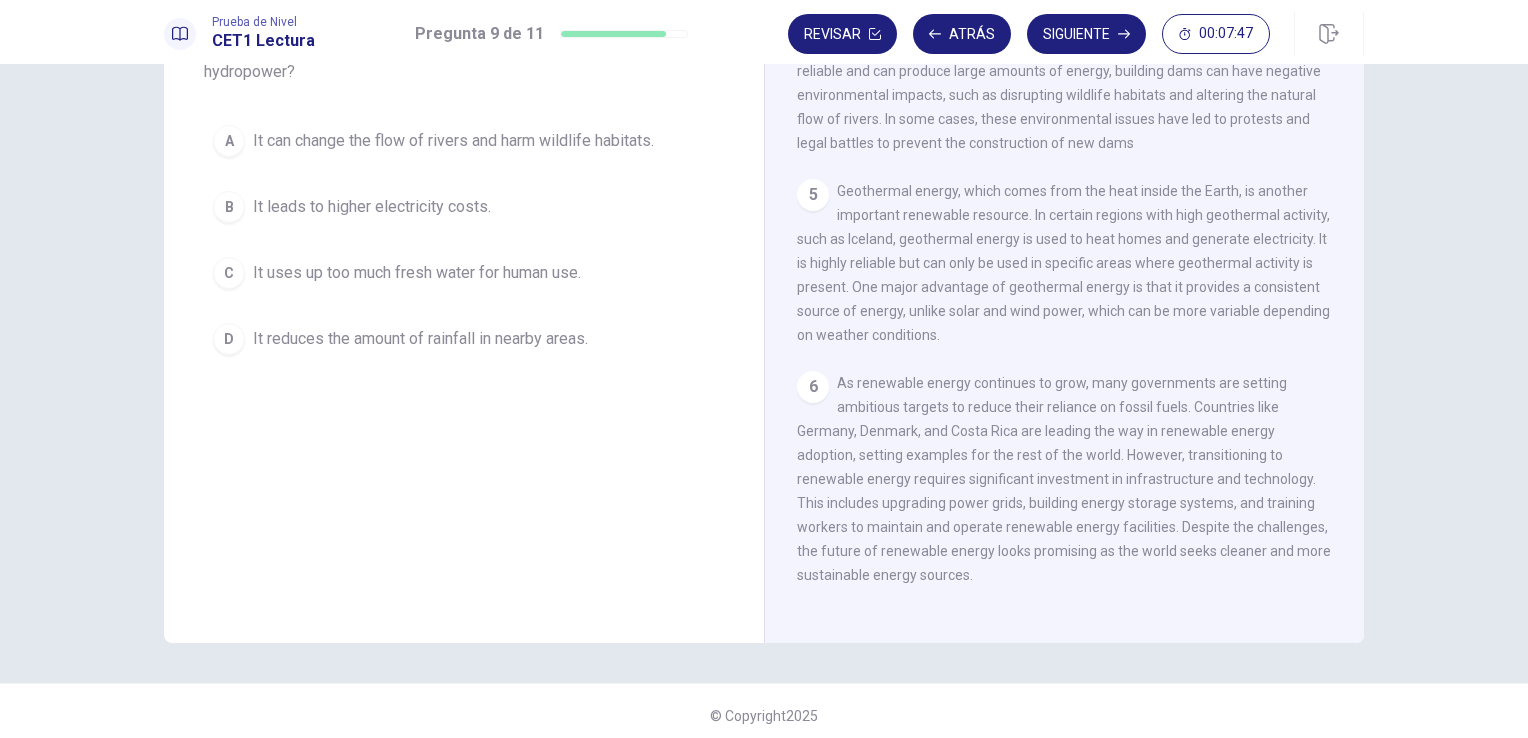 scroll, scrollTop: 164, scrollLeft: 0, axis: vertical 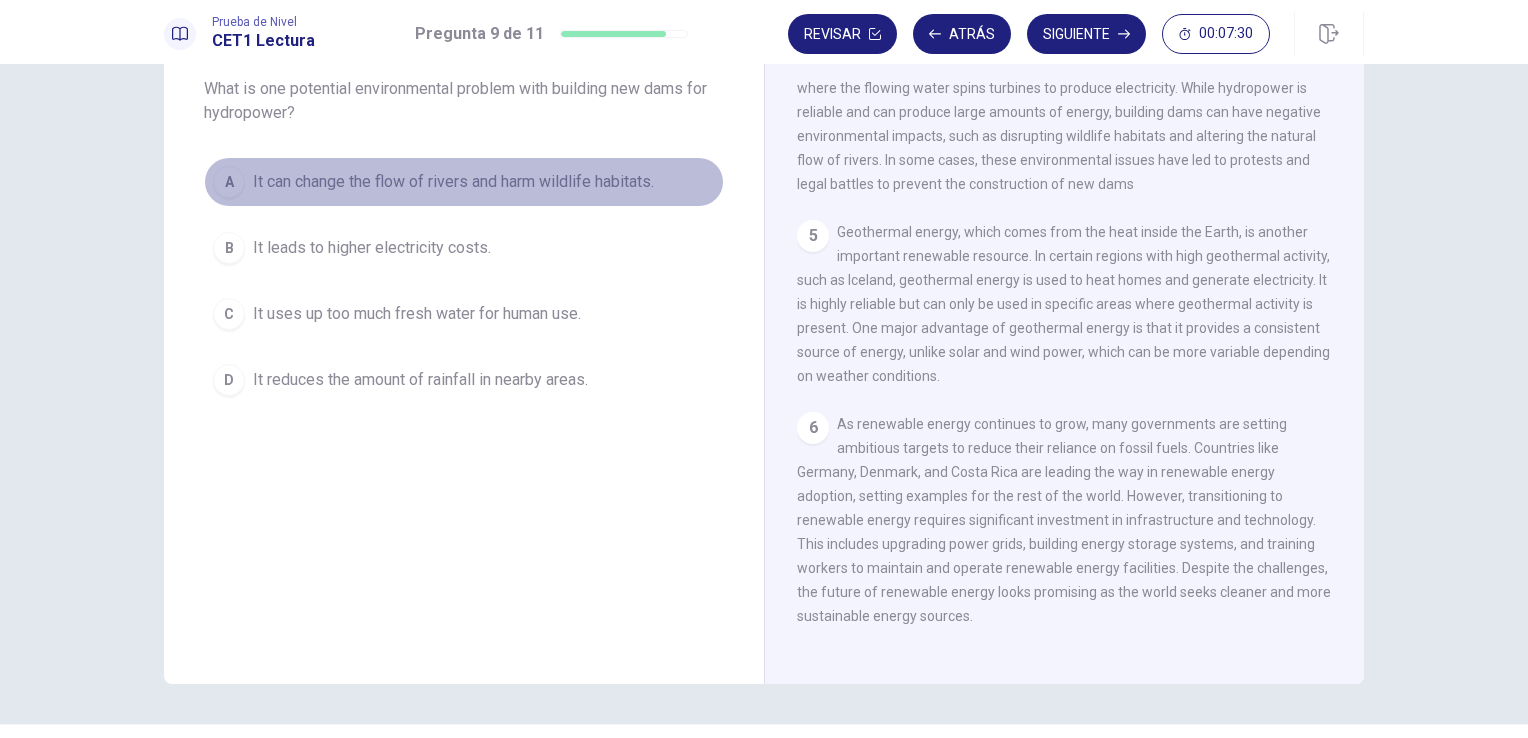 click on "It can change the flow of rivers and harm wildlife habitats." at bounding box center (453, 182) 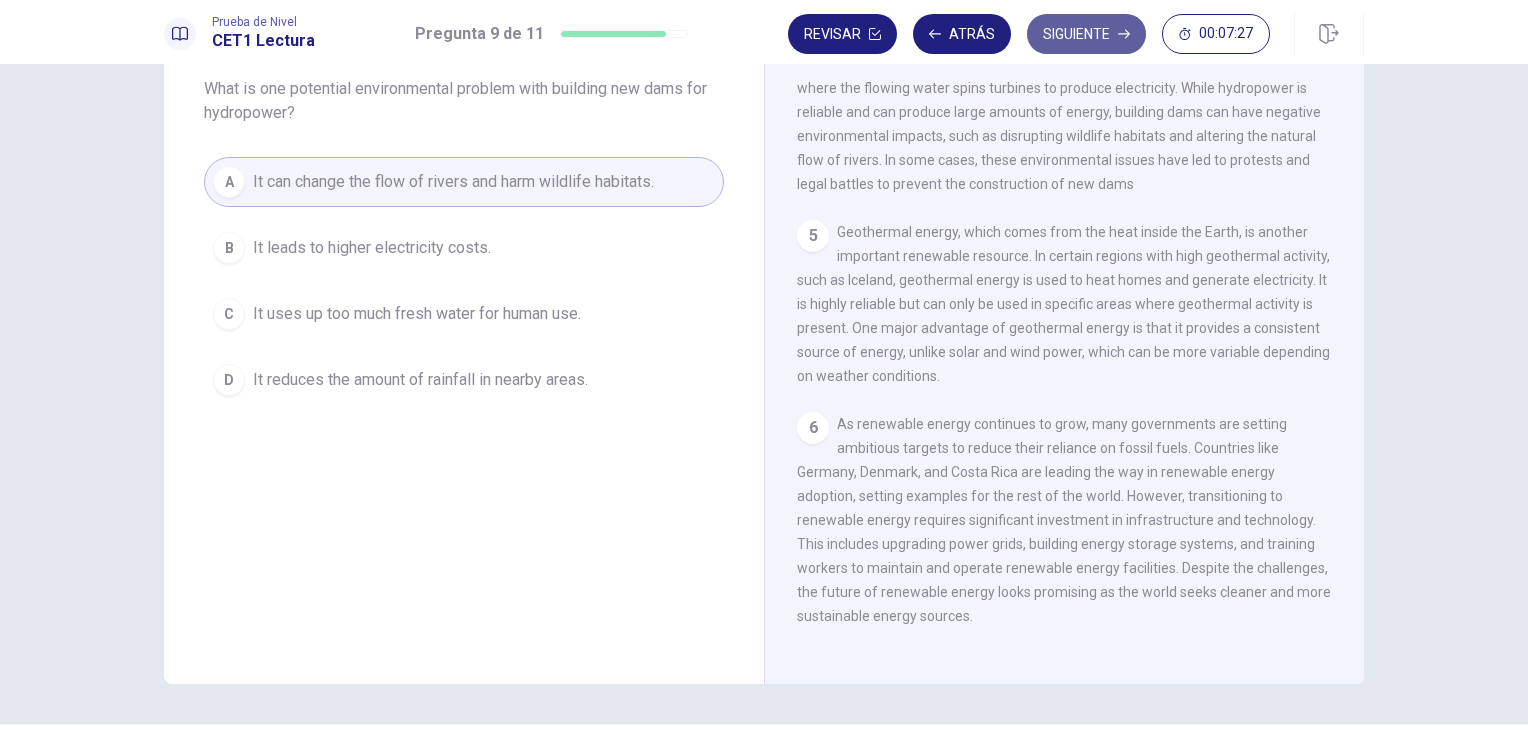 click on "Siguiente" at bounding box center (1086, 34) 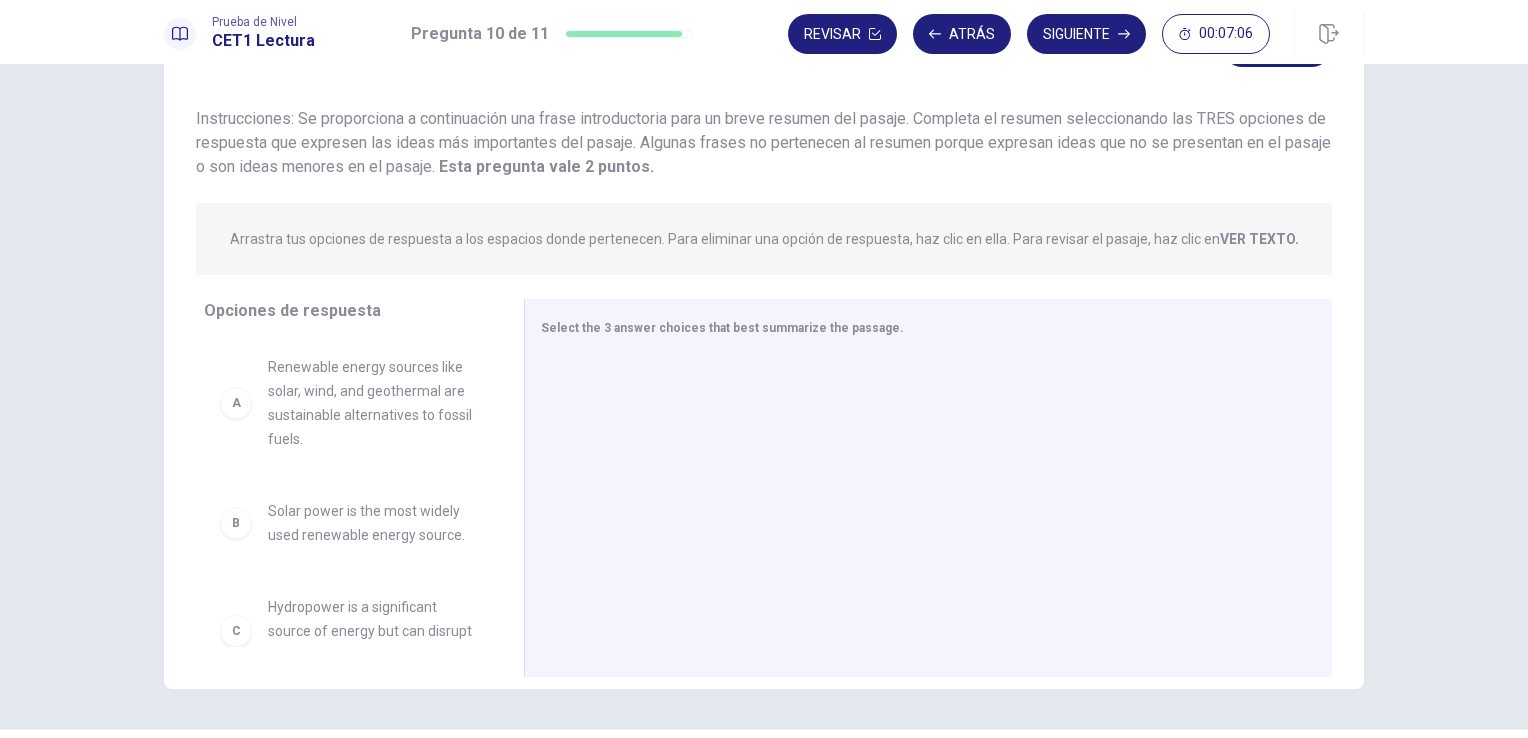 scroll, scrollTop: 108, scrollLeft: 0, axis: vertical 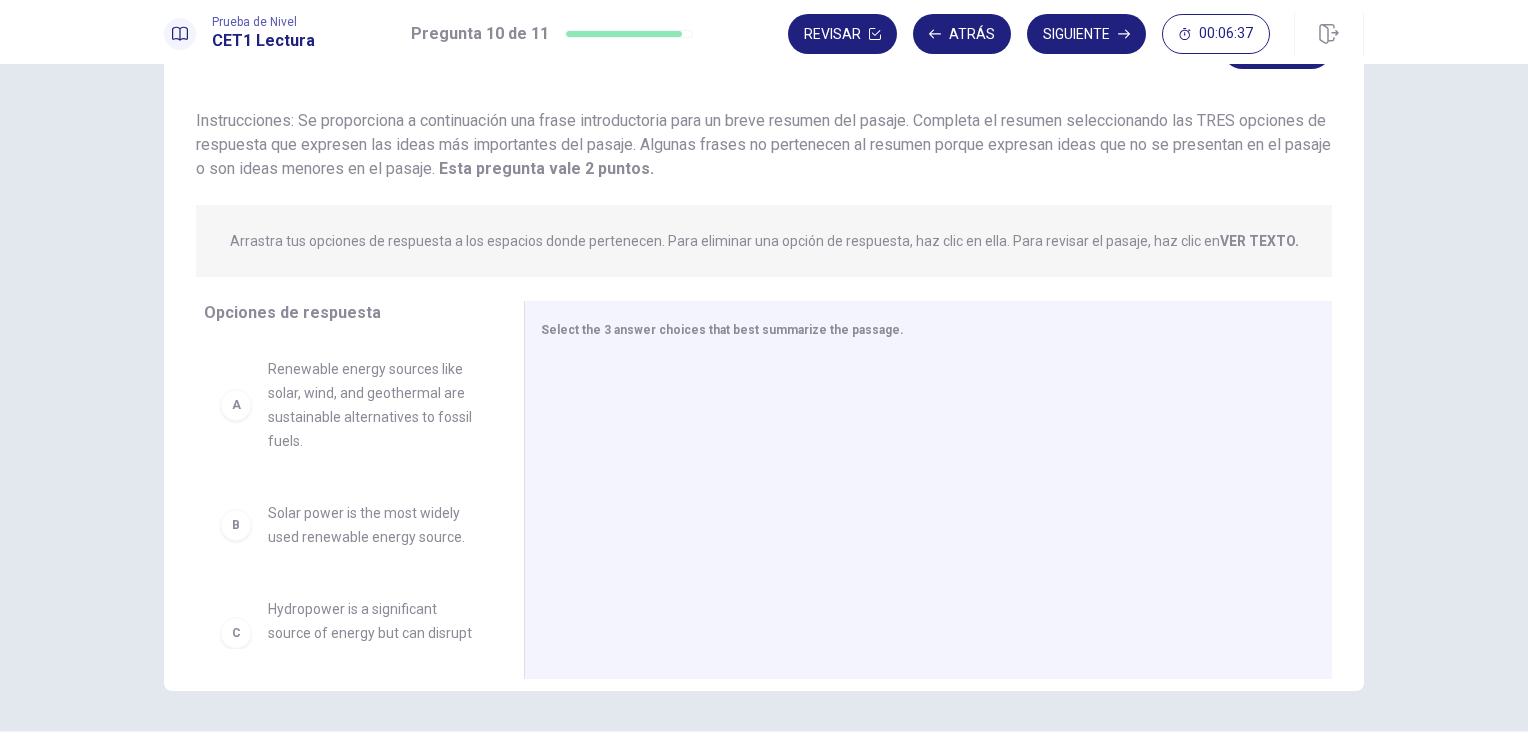 click on "VER TEXTO." at bounding box center (1259, 241) 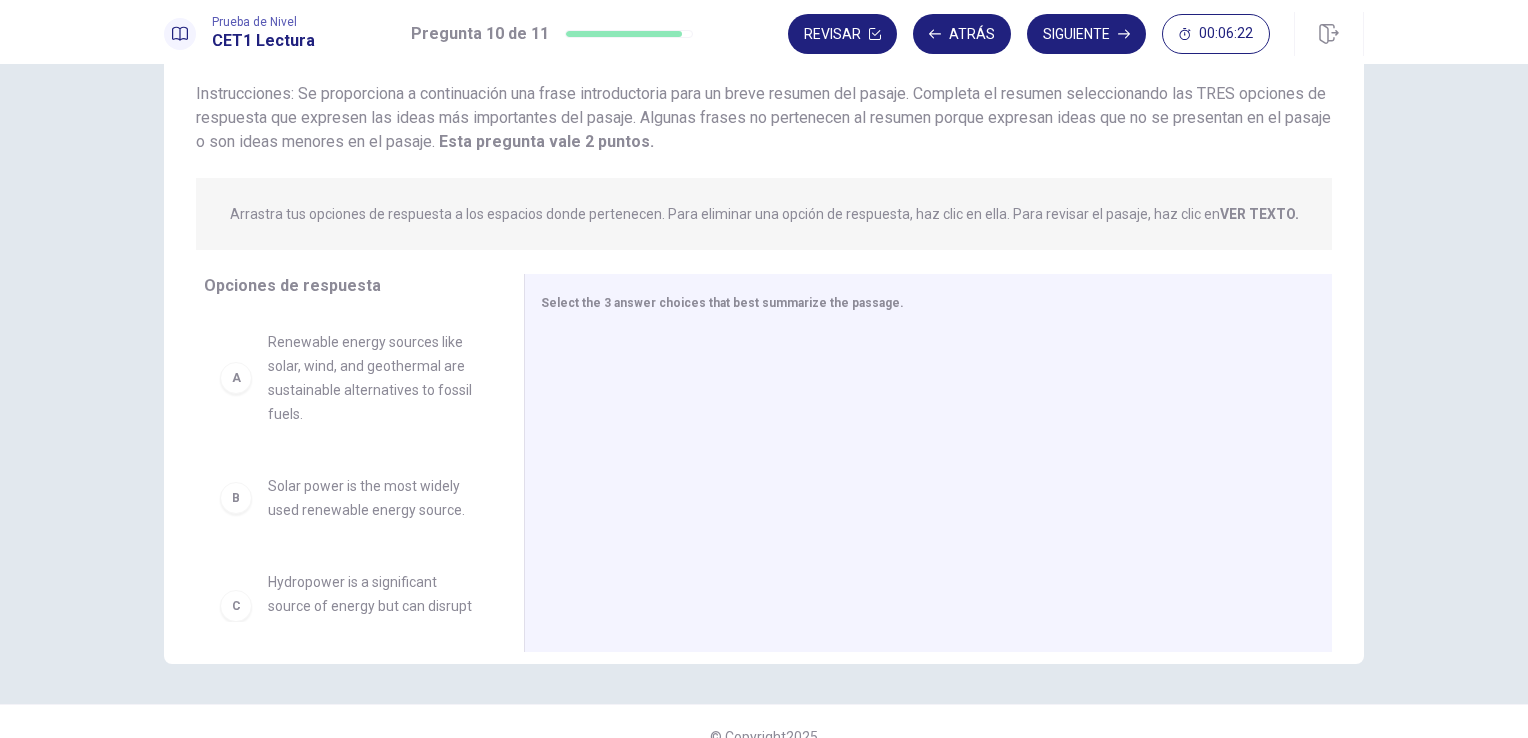 scroll, scrollTop: 164, scrollLeft: 0, axis: vertical 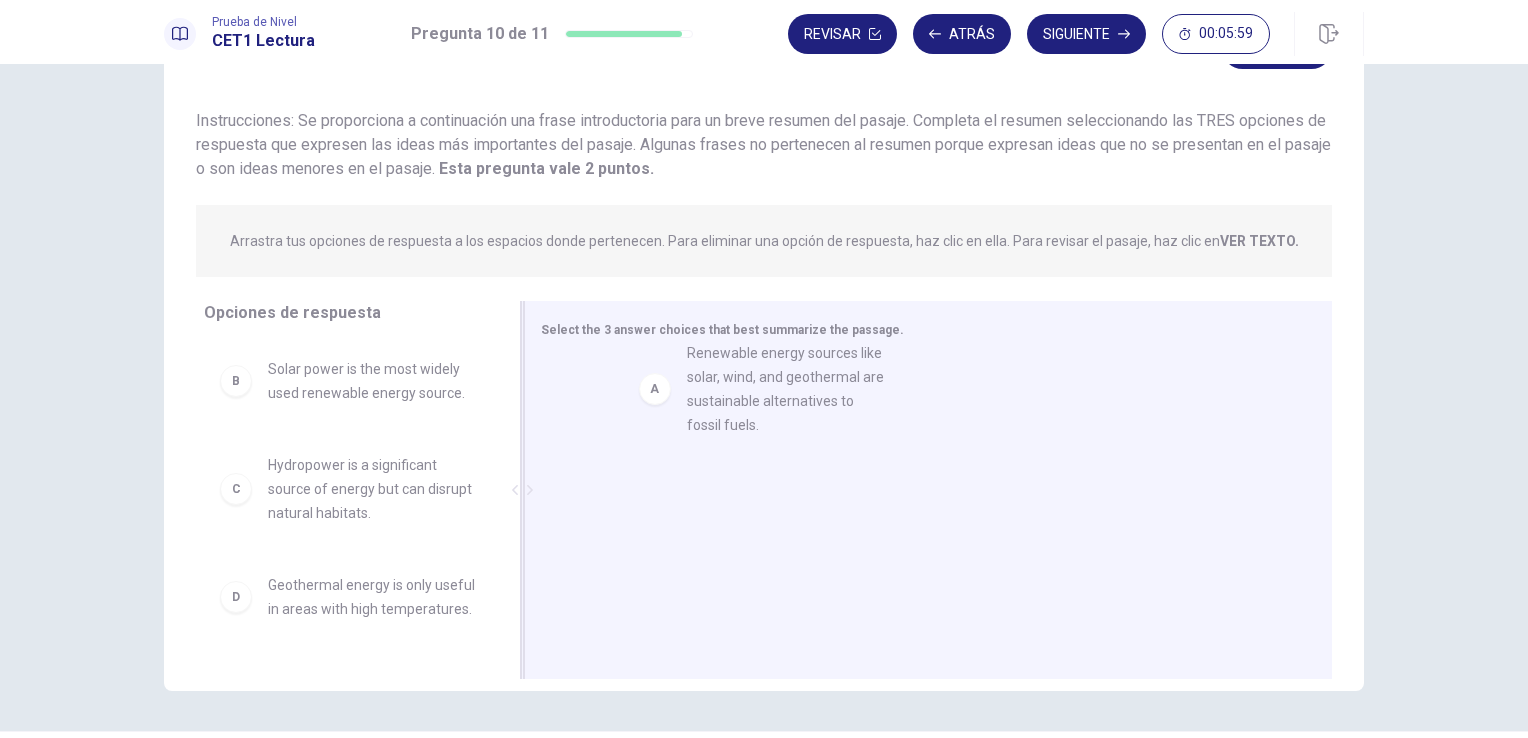 drag, startPoint x: 360, startPoint y: 426, endPoint x: 759, endPoint y: 409, distance: 399.362 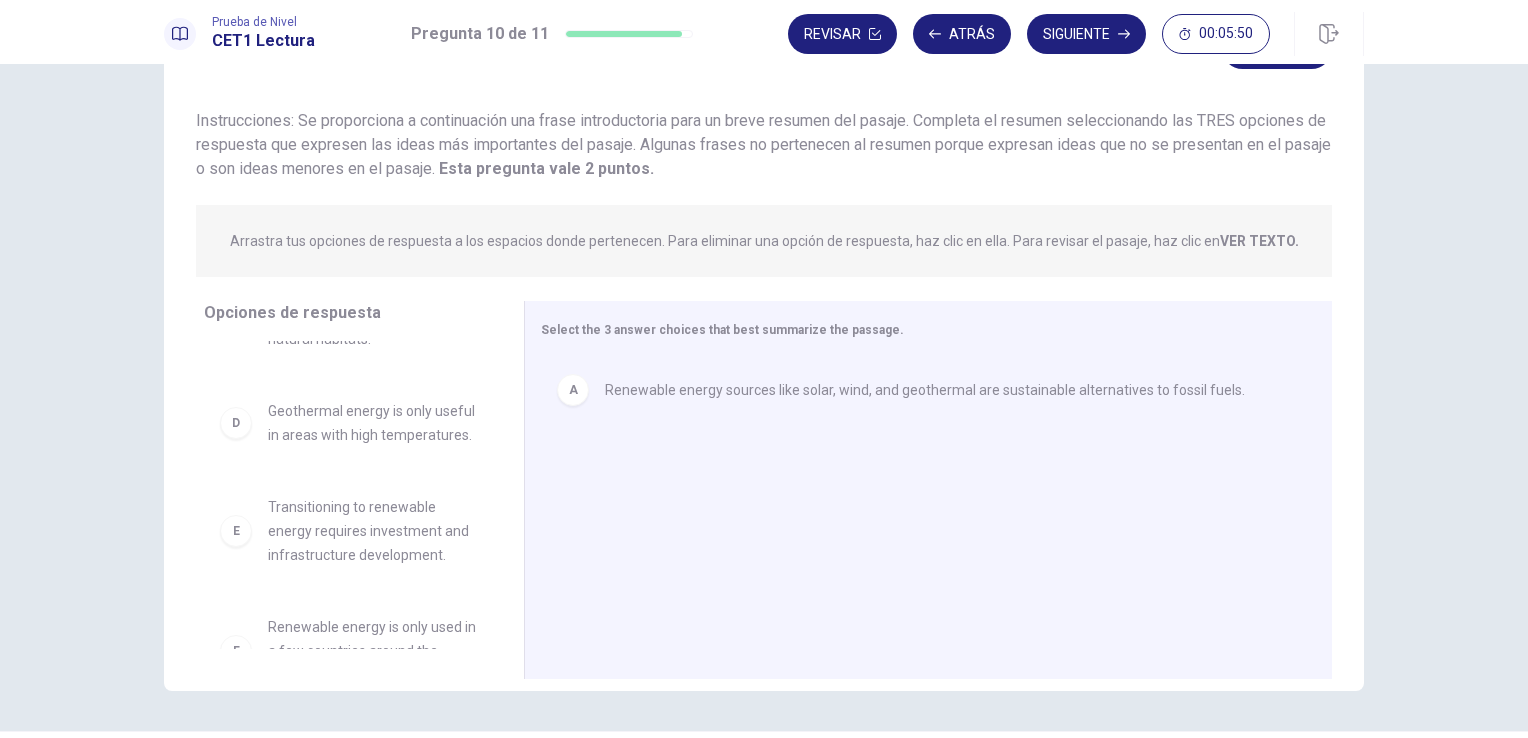 scroll, scrollTop: 172, scrollLeft: 0, axis: vertical 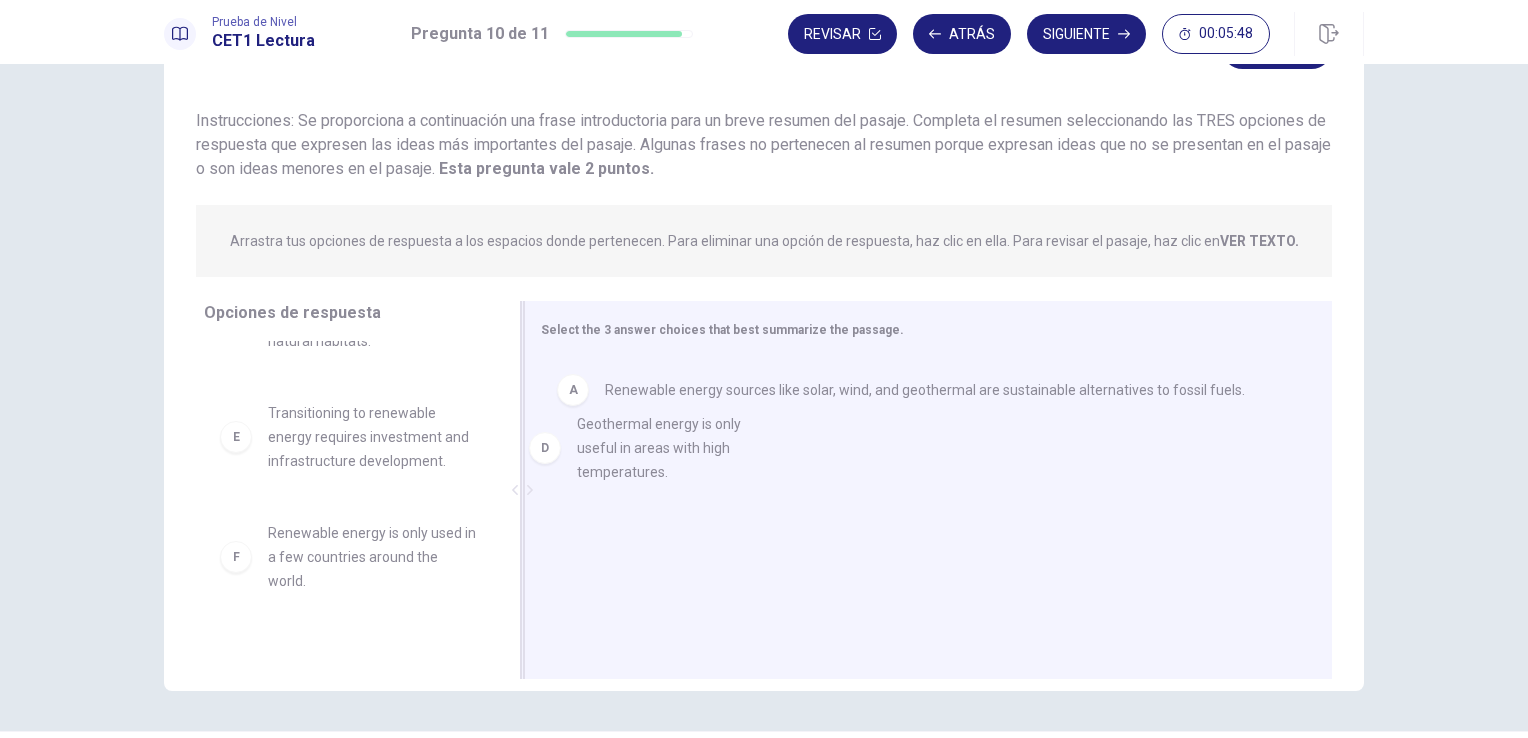 drag, startPoint x: 376, startPoint y: 462, endPoint x: 719, endPoint y: 482, distance: 343.58258 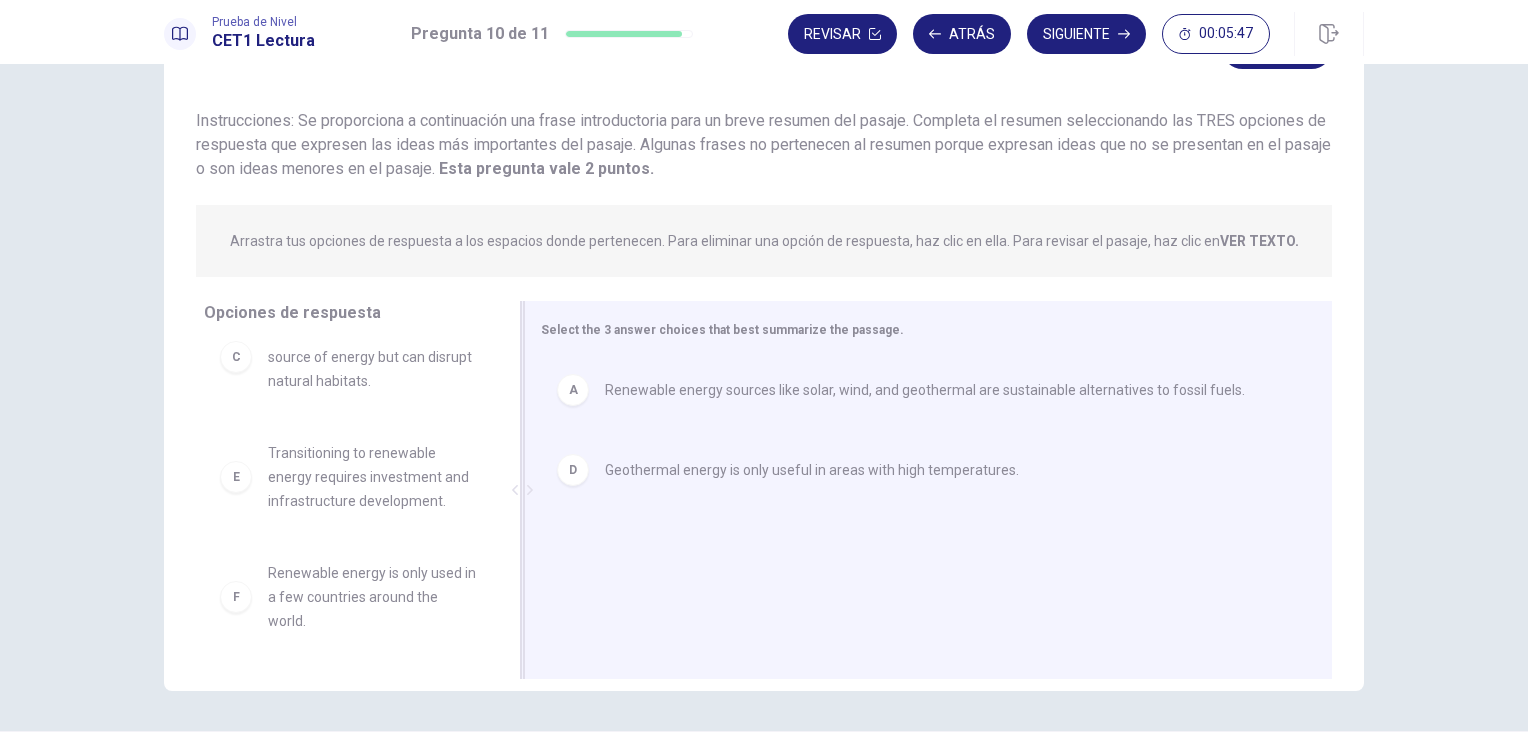 scroll, scrollTop: 132, scrollLeft: 0, axis: vertical 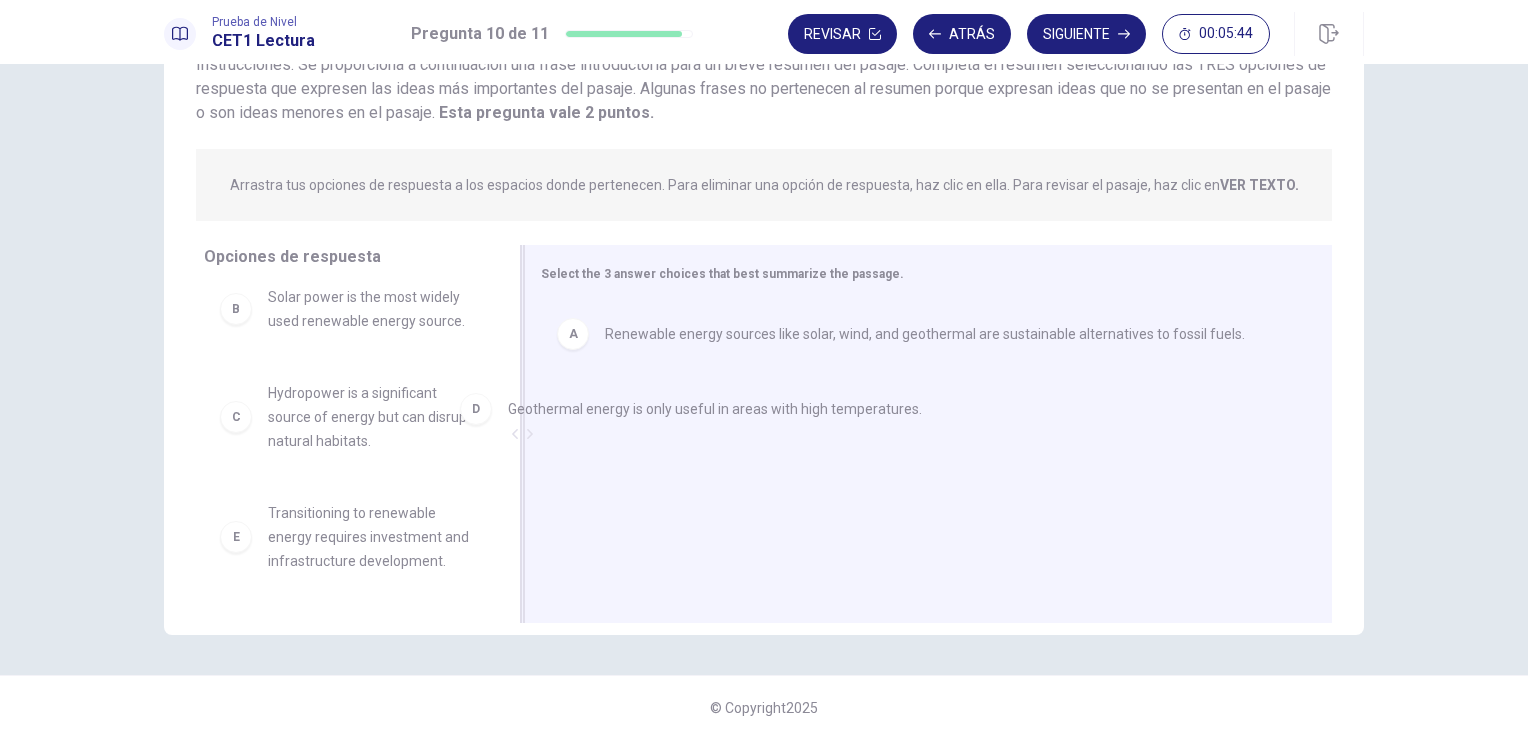 drag, startPoint x: 613, startPoint y: 410, endPoint x: 328, endPoint y: 416, distance: 285.06314 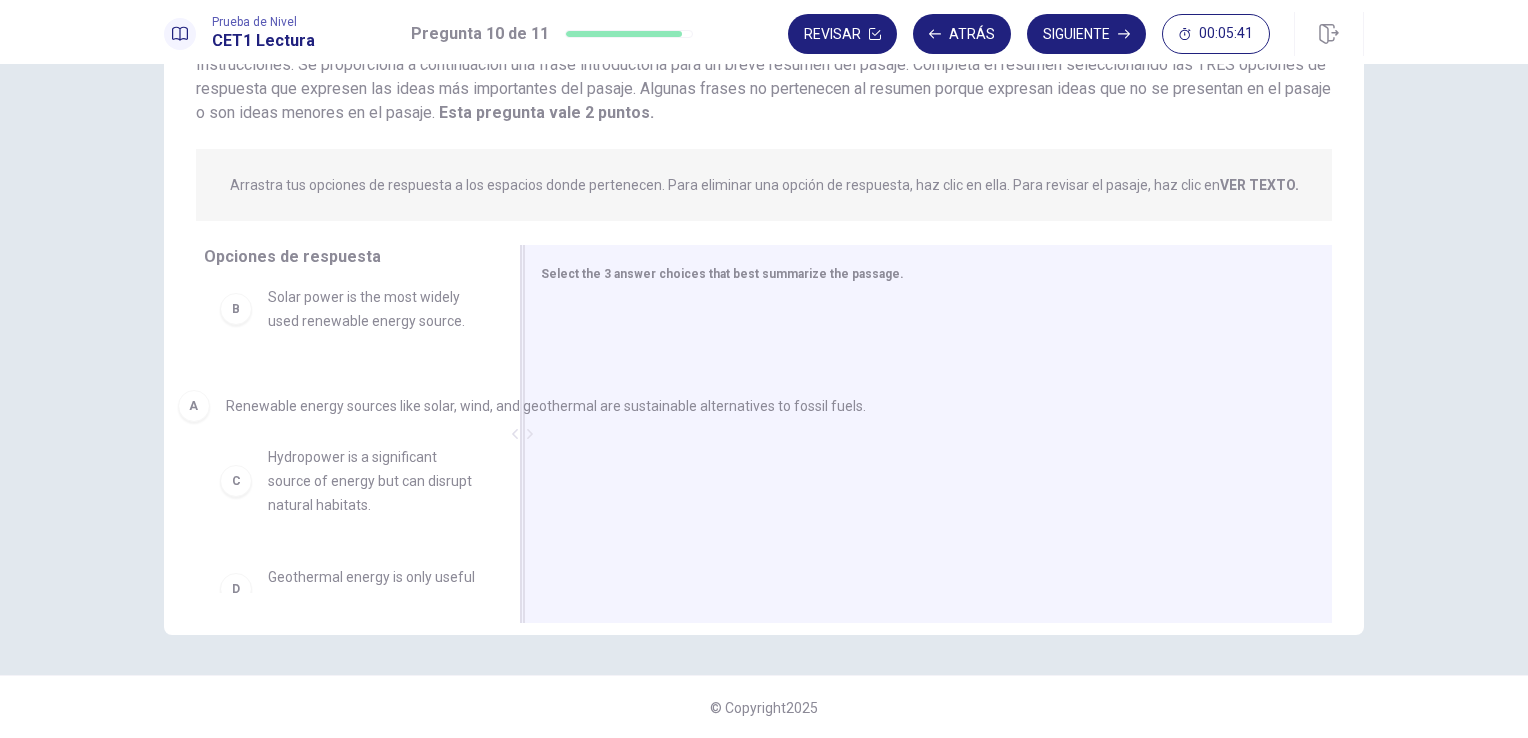 drag, startPoint x: 636, startPoint y: 327, endPoint x: 105, endPoint y: 424, distance: 539.787 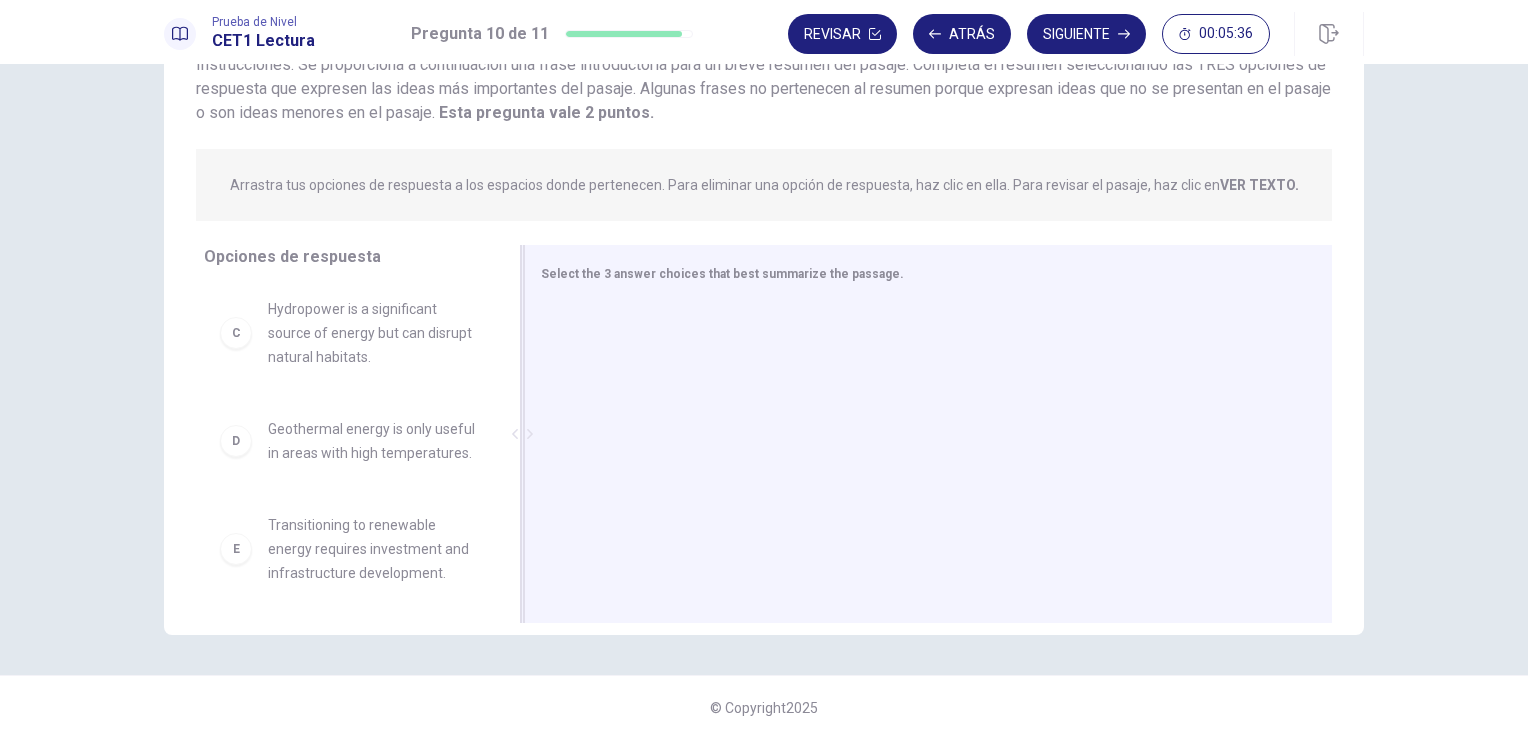 scroll, scrollTop: 244, scrollLeft: 0, axis: vertical 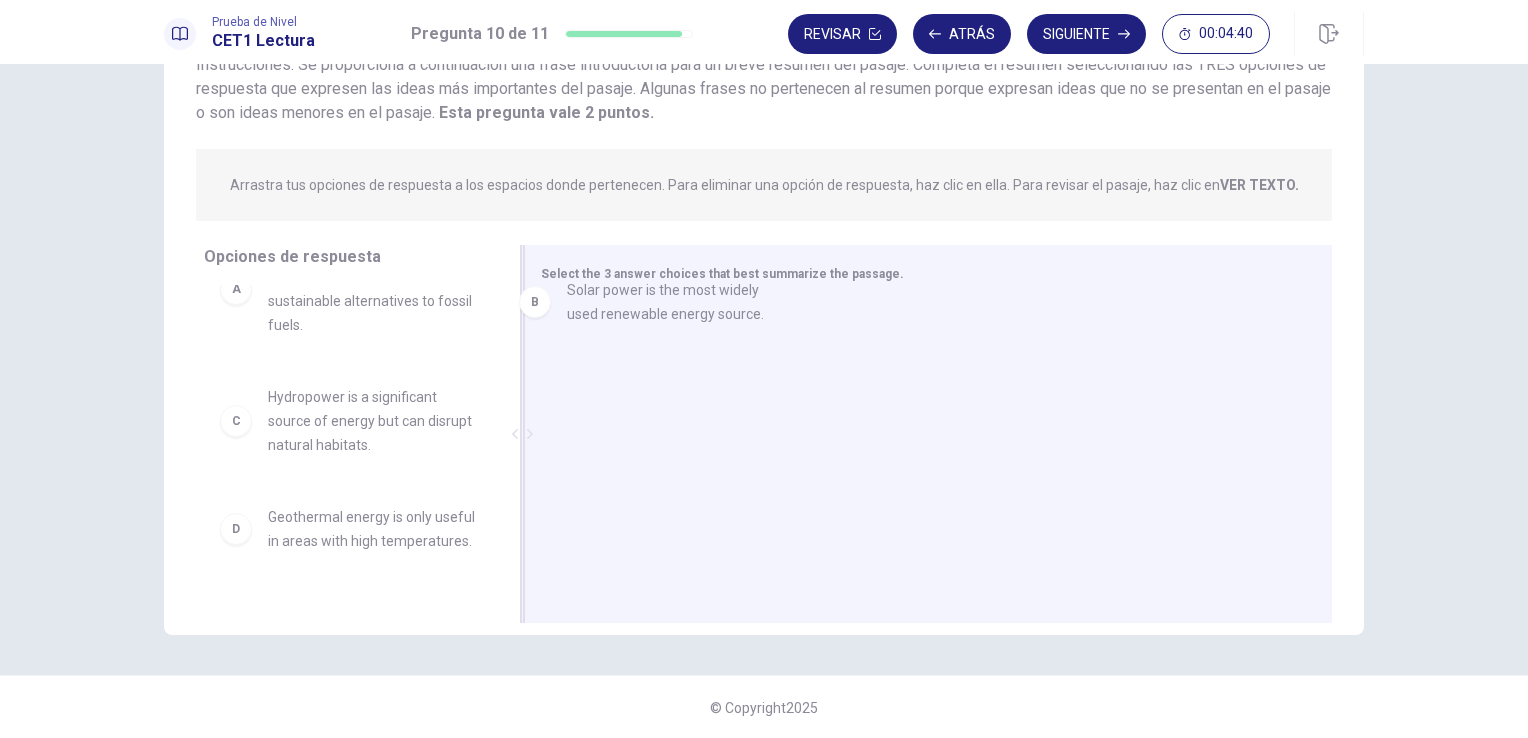 drag, startPoint x: 332, startPoint y: 416, endPoint x: 668, endPoint y: 315, distance: 350.8518 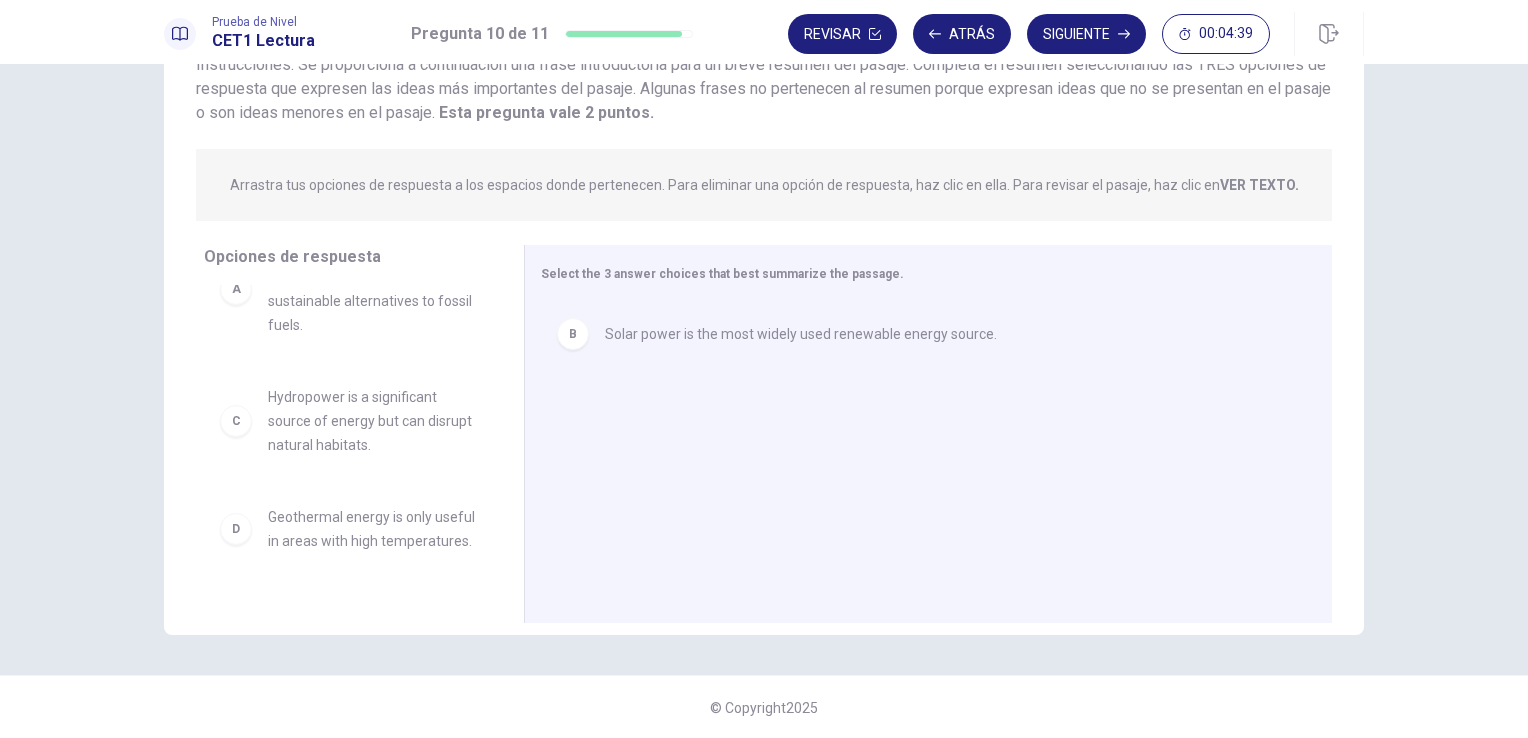 scroll, scrollTop: 202, scrollLeft: 0, axis: vertical 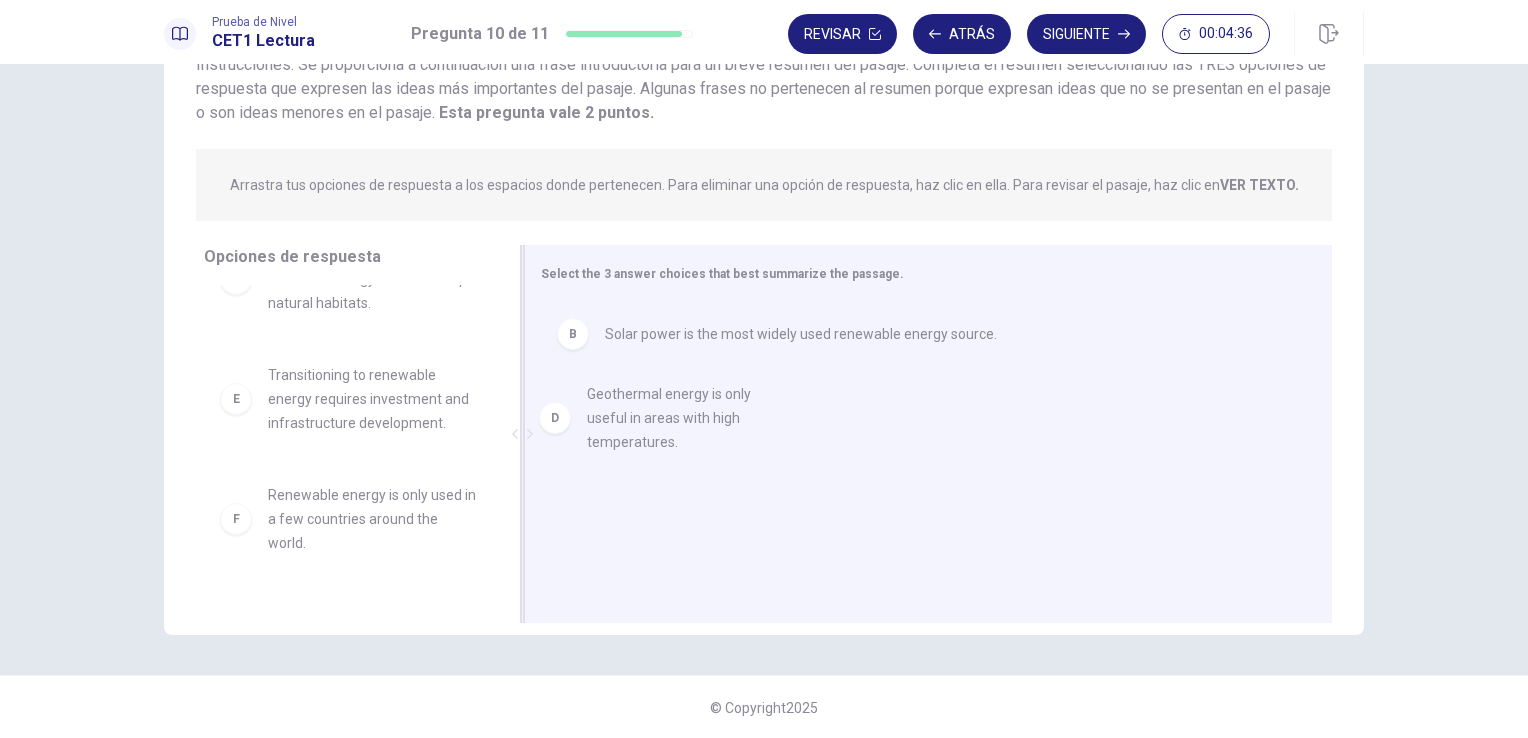drag, startPoint x: 352, startPoint y: 429, endPoint x: 691, endPoint y: 451, distance: 339.7131 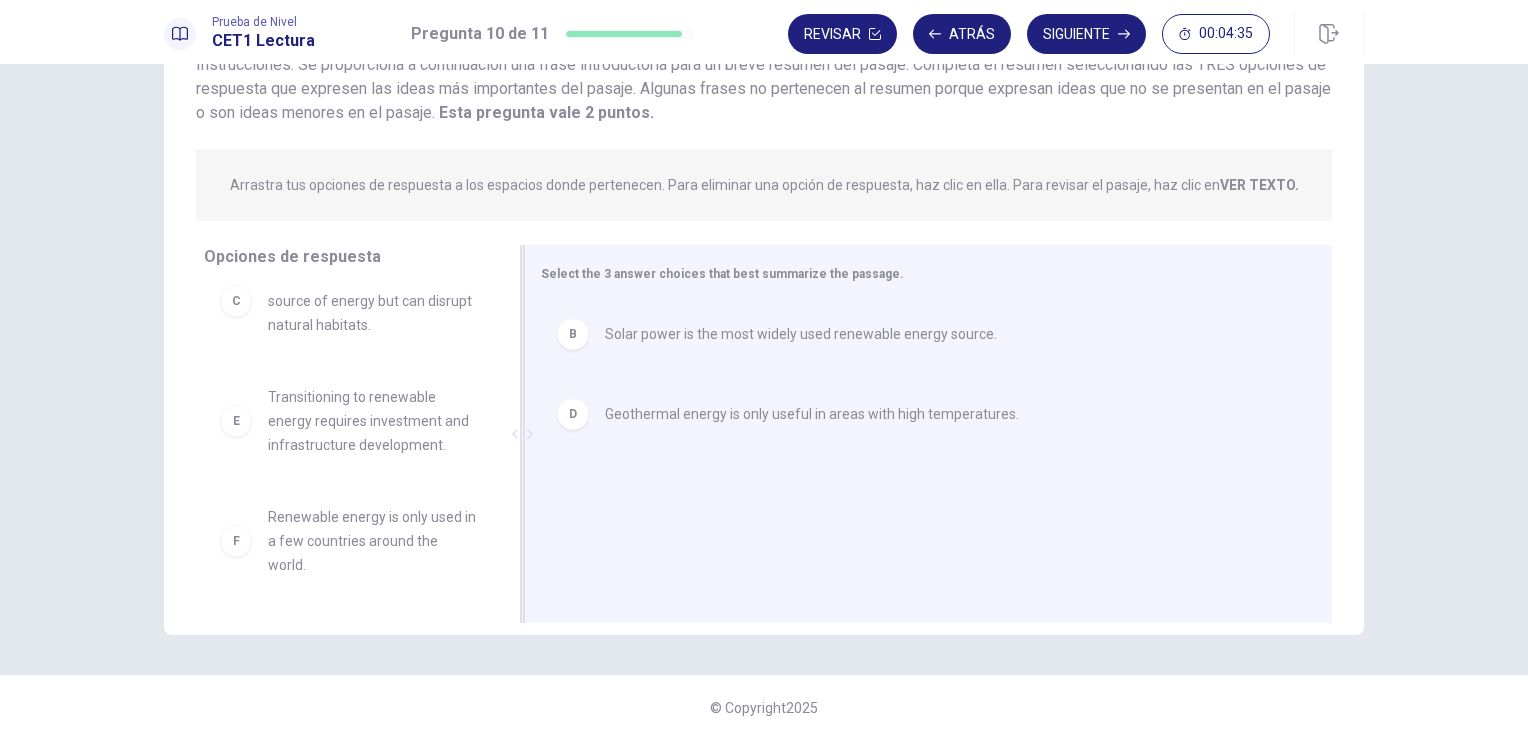 scroll, scrollTop: 180, scrollLeft: 0, axis: vertical 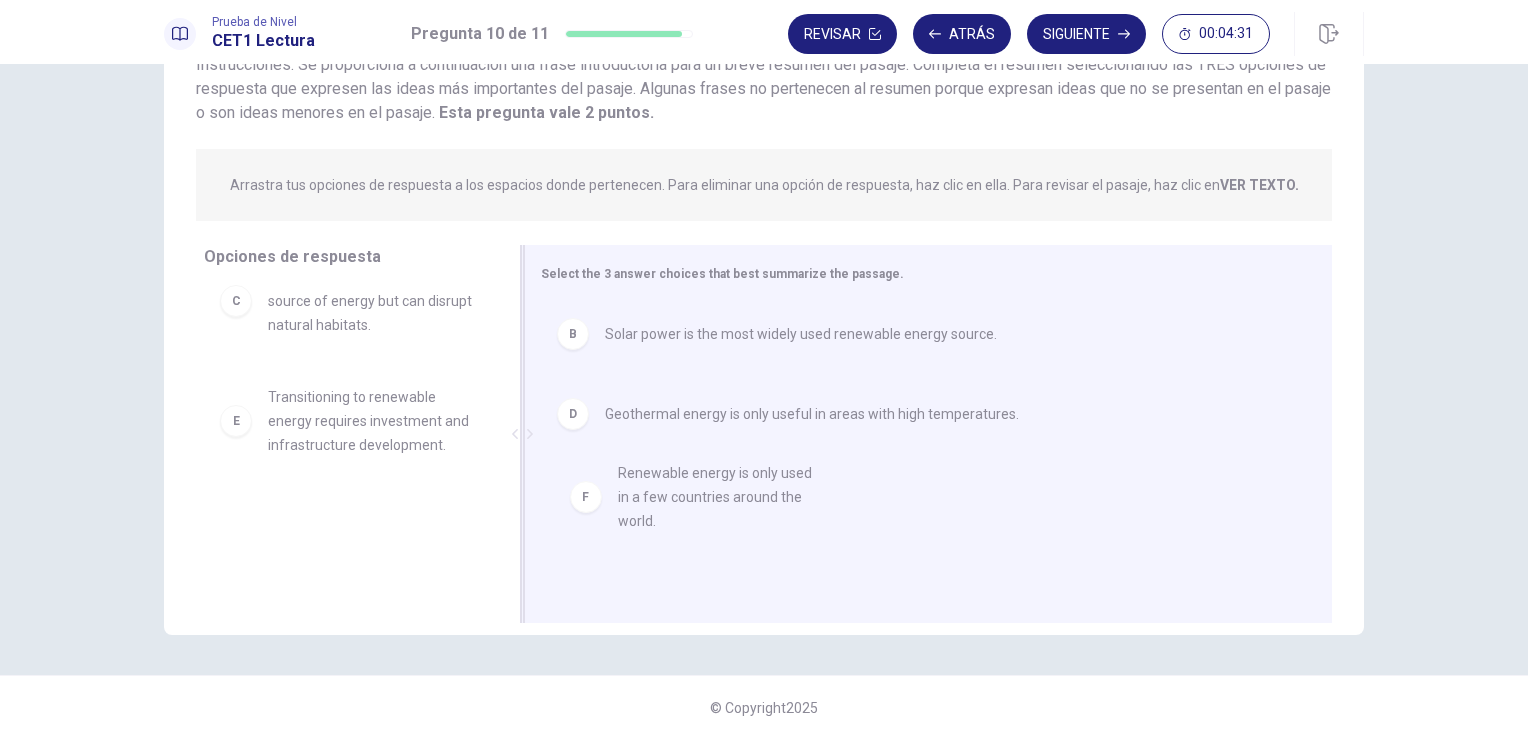 drag, startPoint x: 317, startPoint y: 522, endPoint x: 703, endPoint y: 470, distance: 389.48685 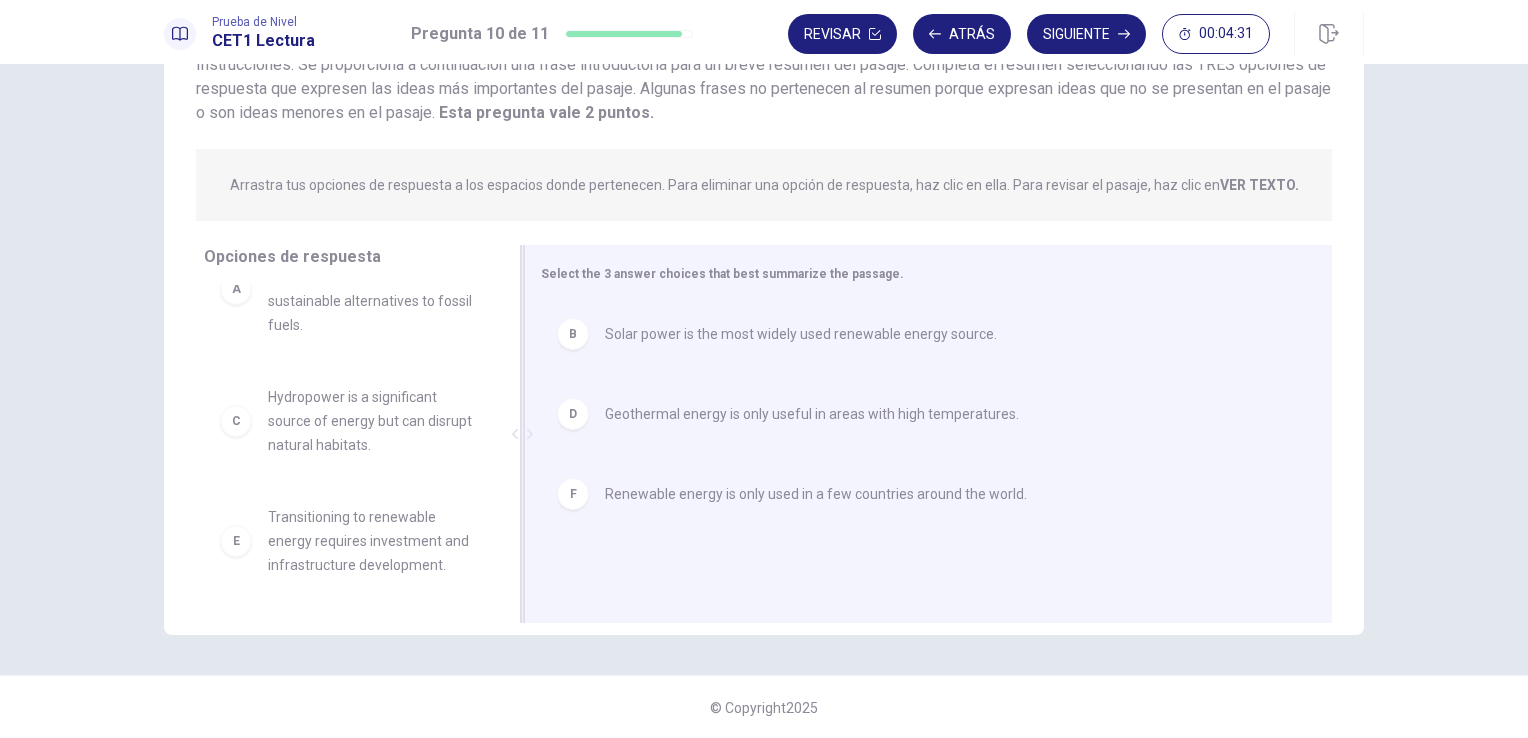 scroll, scrollTop: 60, scrollLeft: 0, axis: vertical 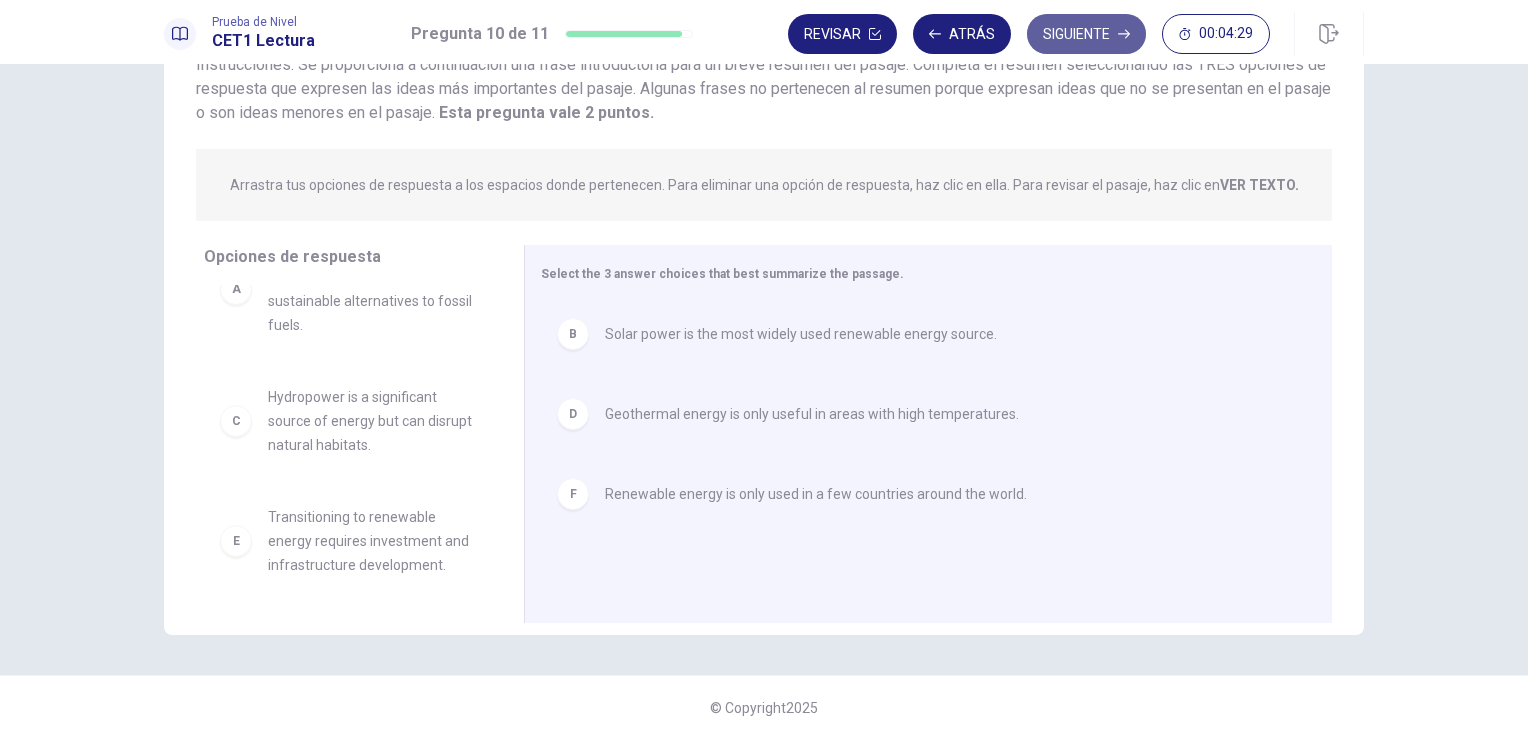 click on "Siguiente" at bounding box center (1086, 34) 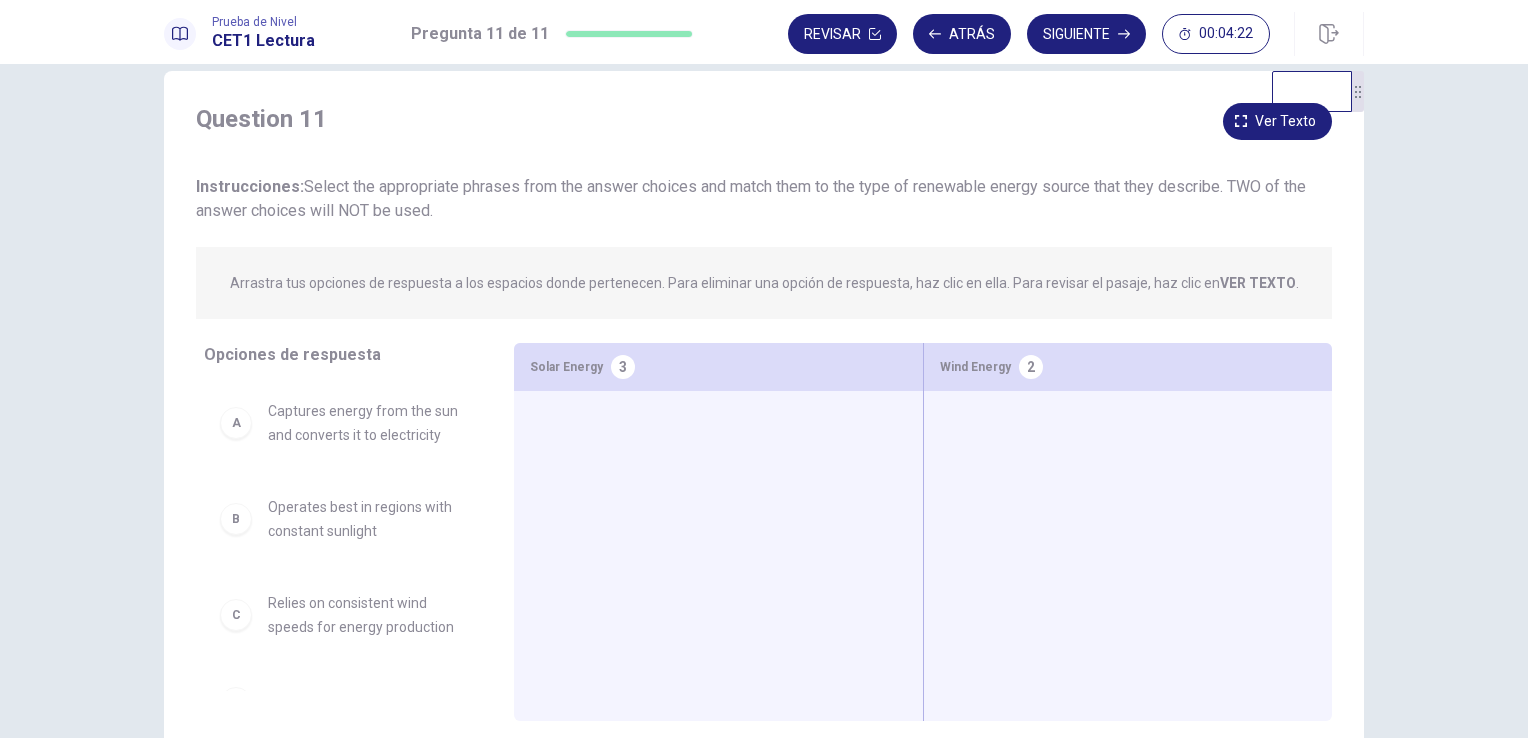 scroll, scrollTop: 32, scrollLeft: 0, axis: vertical 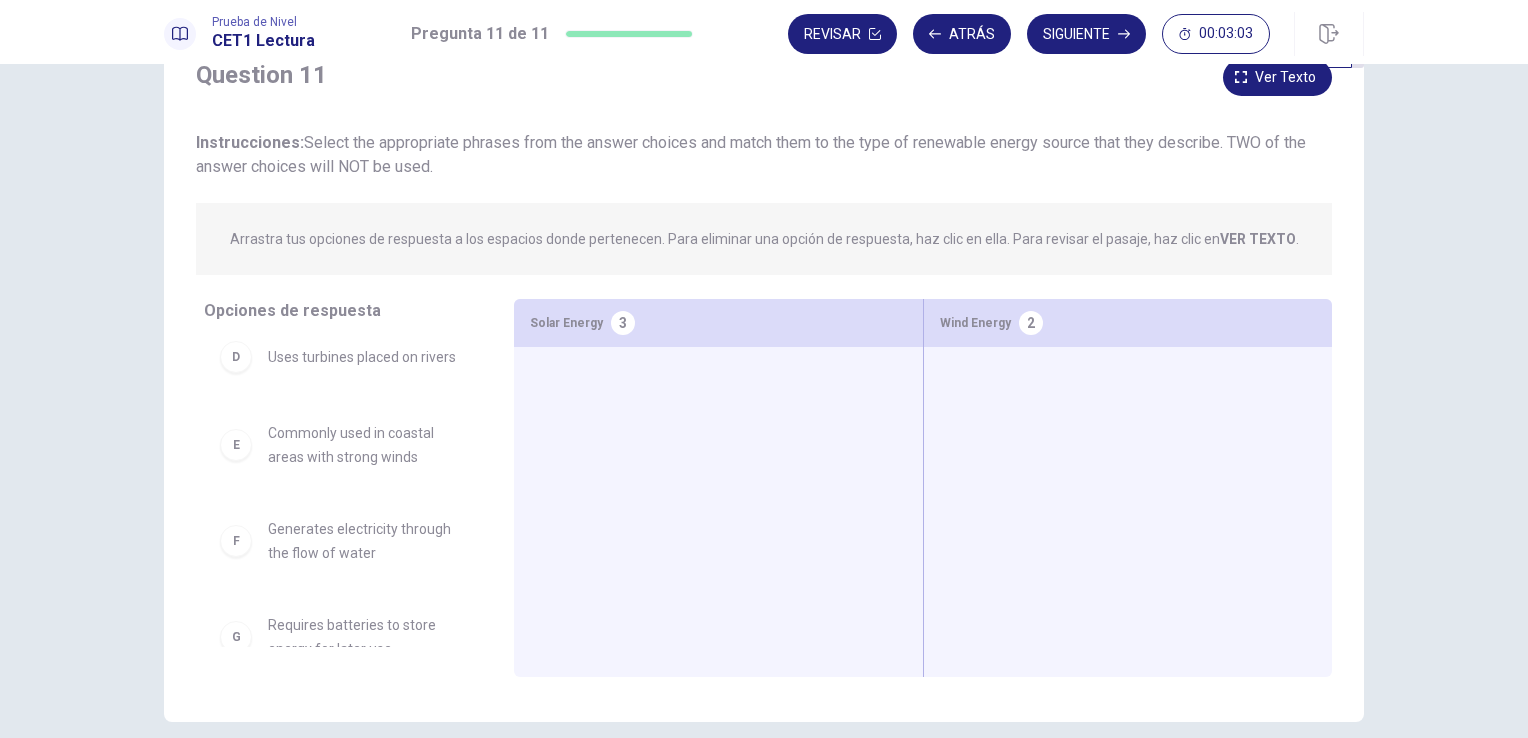 click on "VER TEXTO" at bounding box center (1258, 239) 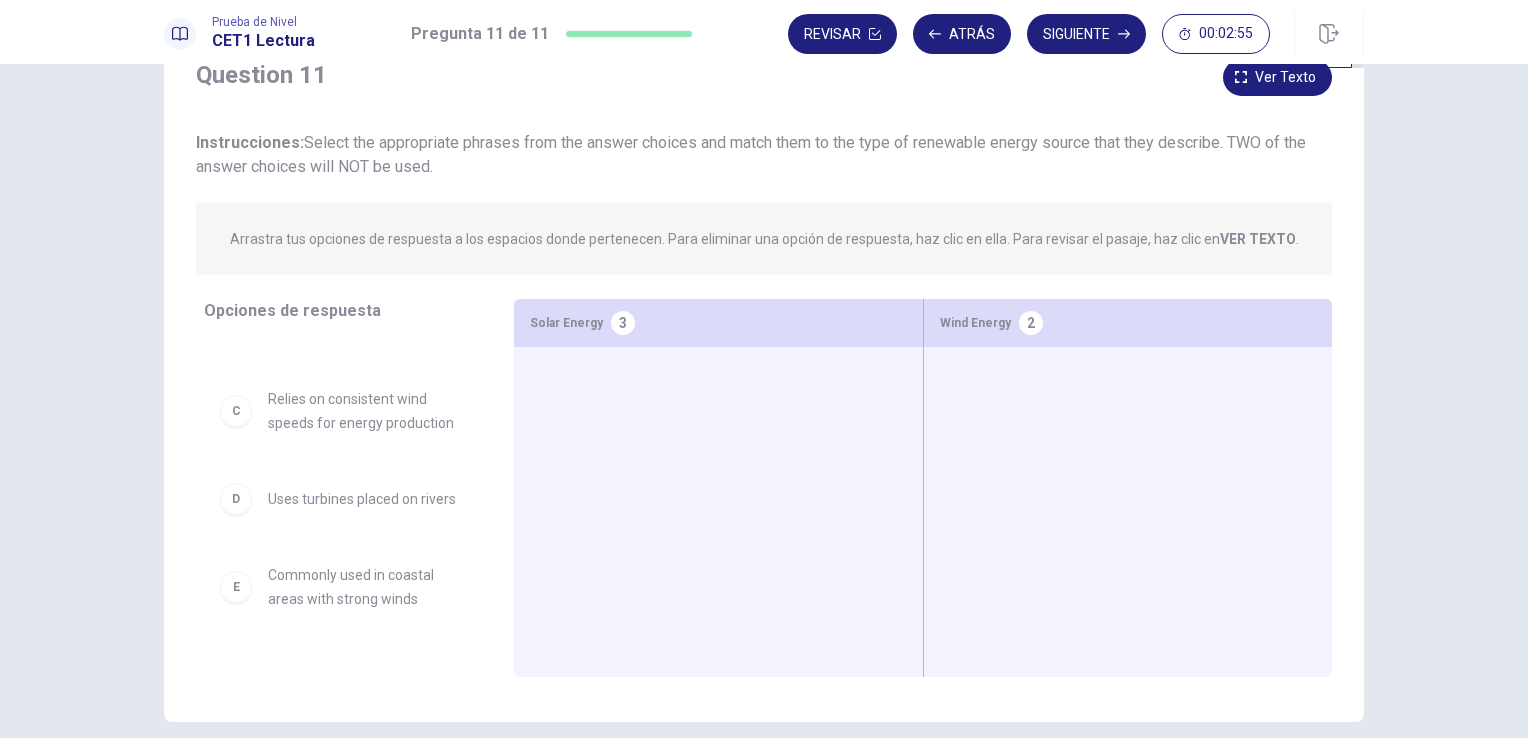 scroll, scrollTop: 156, scrollLeft: 0, axis: vertical 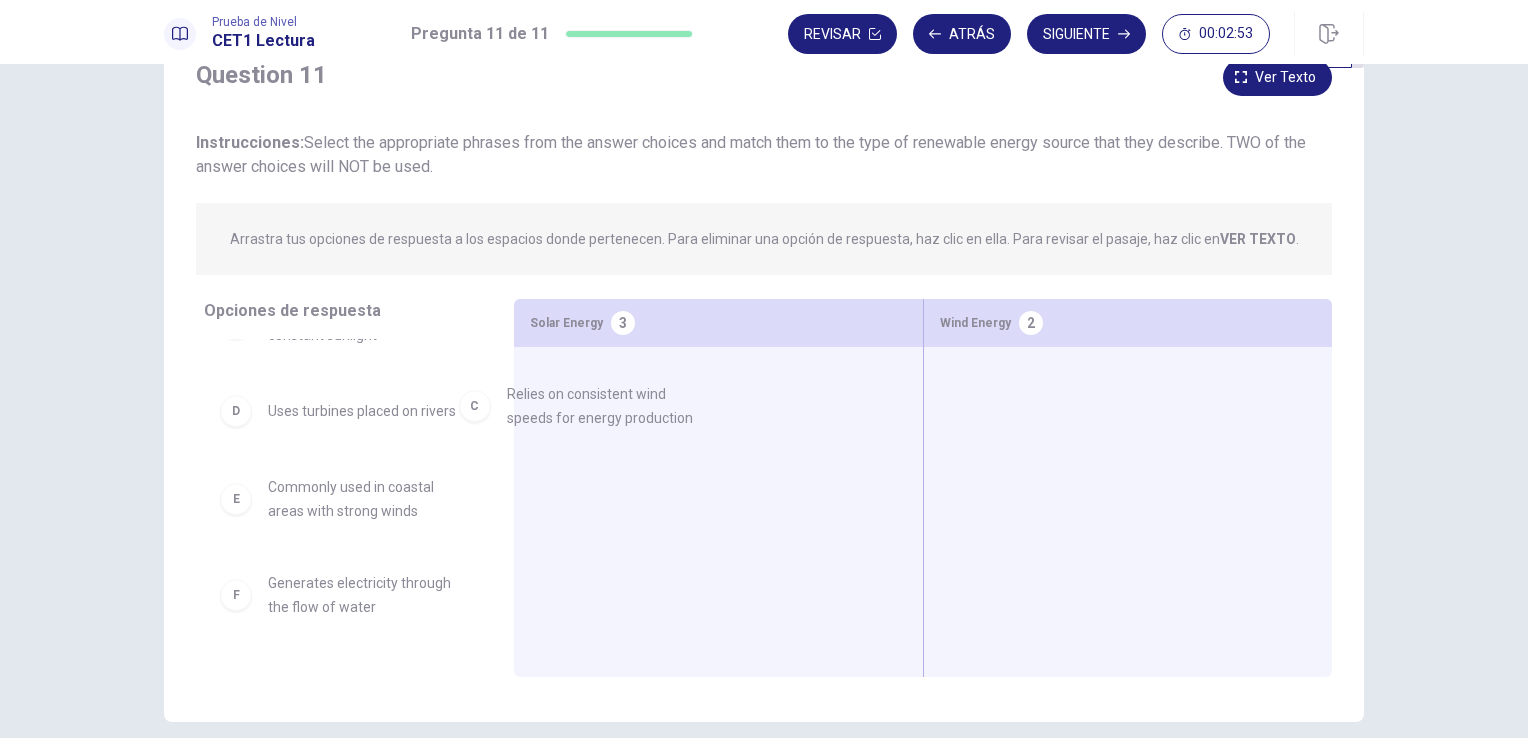 drag, startPoint x: 346, startPoint y: 426, endPoint x: 604, endPoint y: 418, distance: 258.124 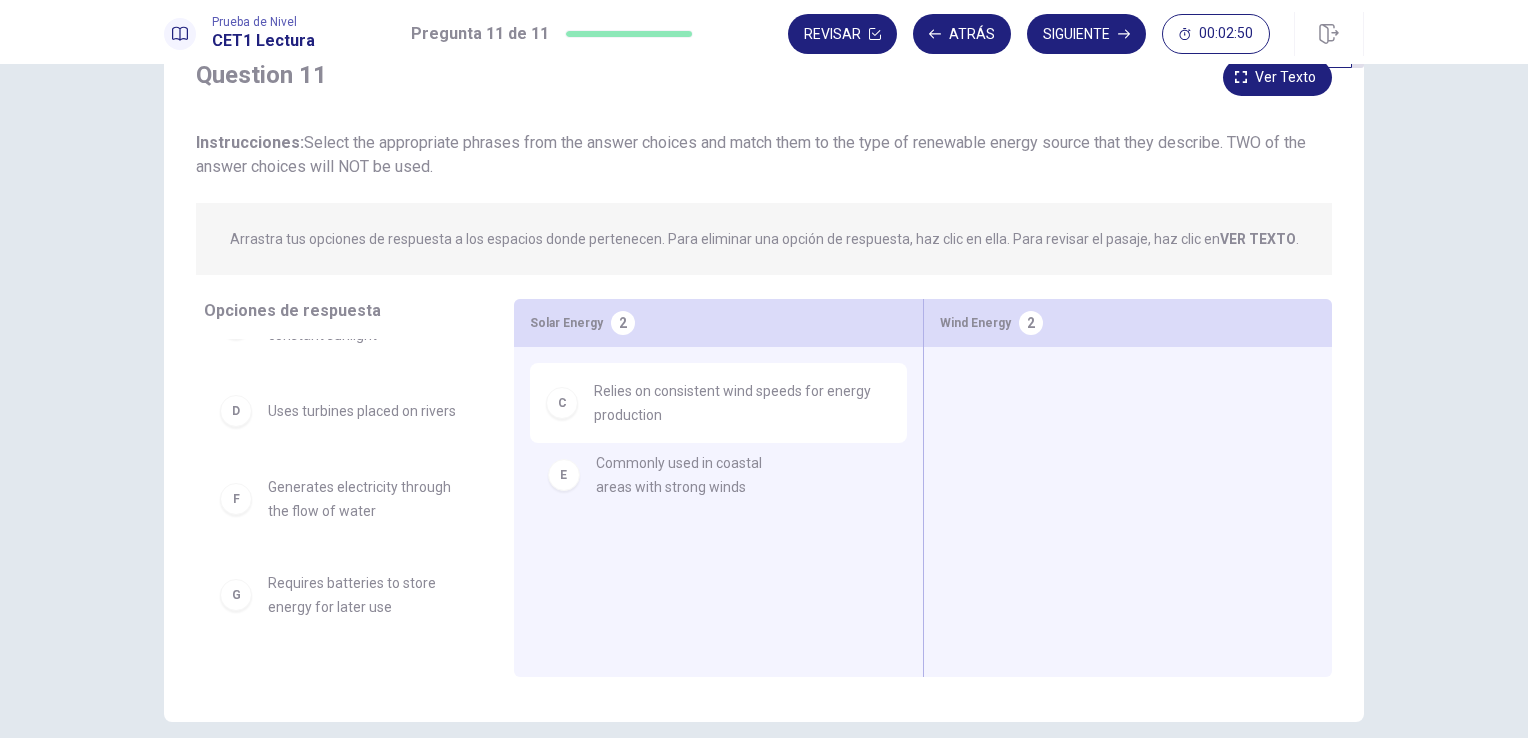 drag, startPoint x: 339, startPoint y: 493, endPoint x: 680, endPoint y: 470, distance: 341.77478 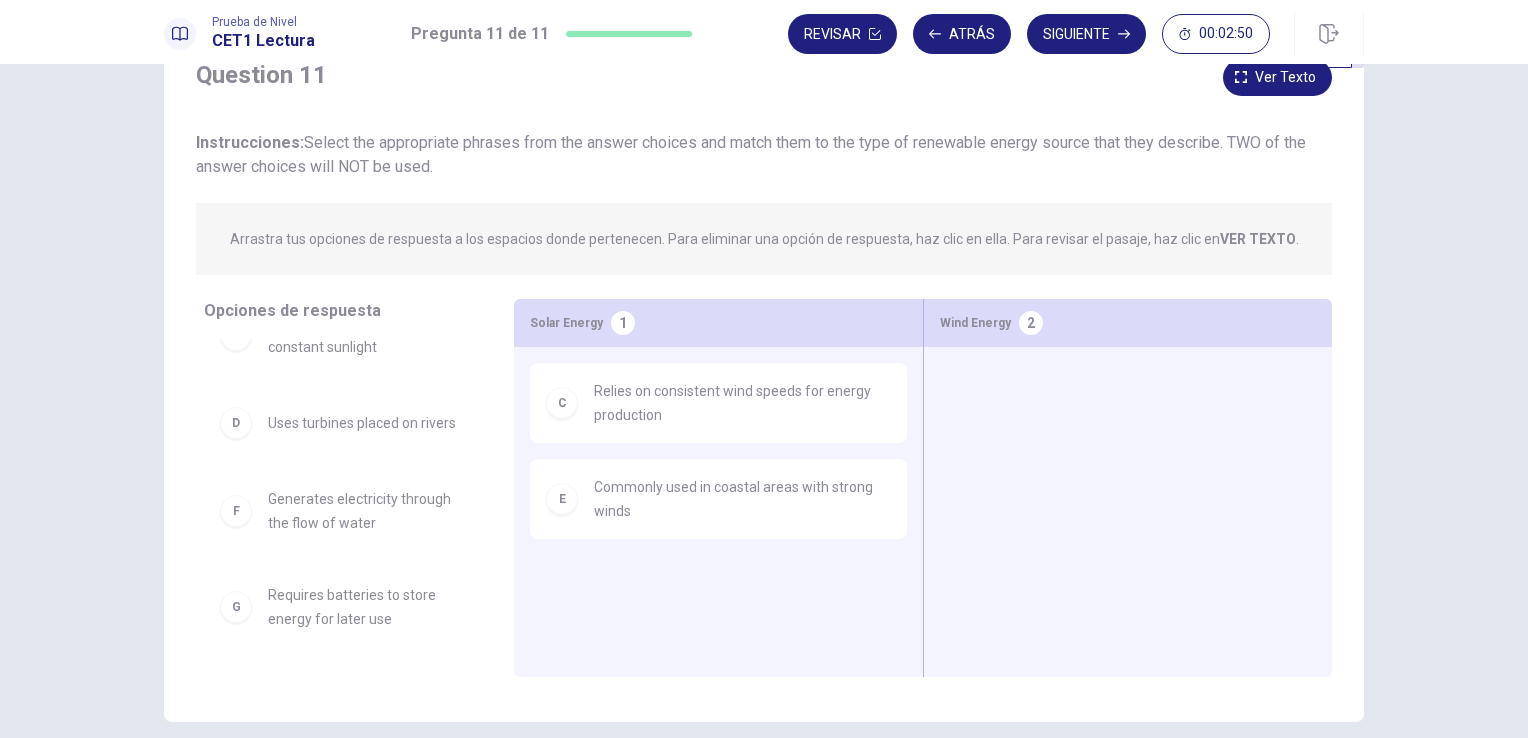 scroll, scrollTop: 140, scrollLeft: 0, axis: vertical 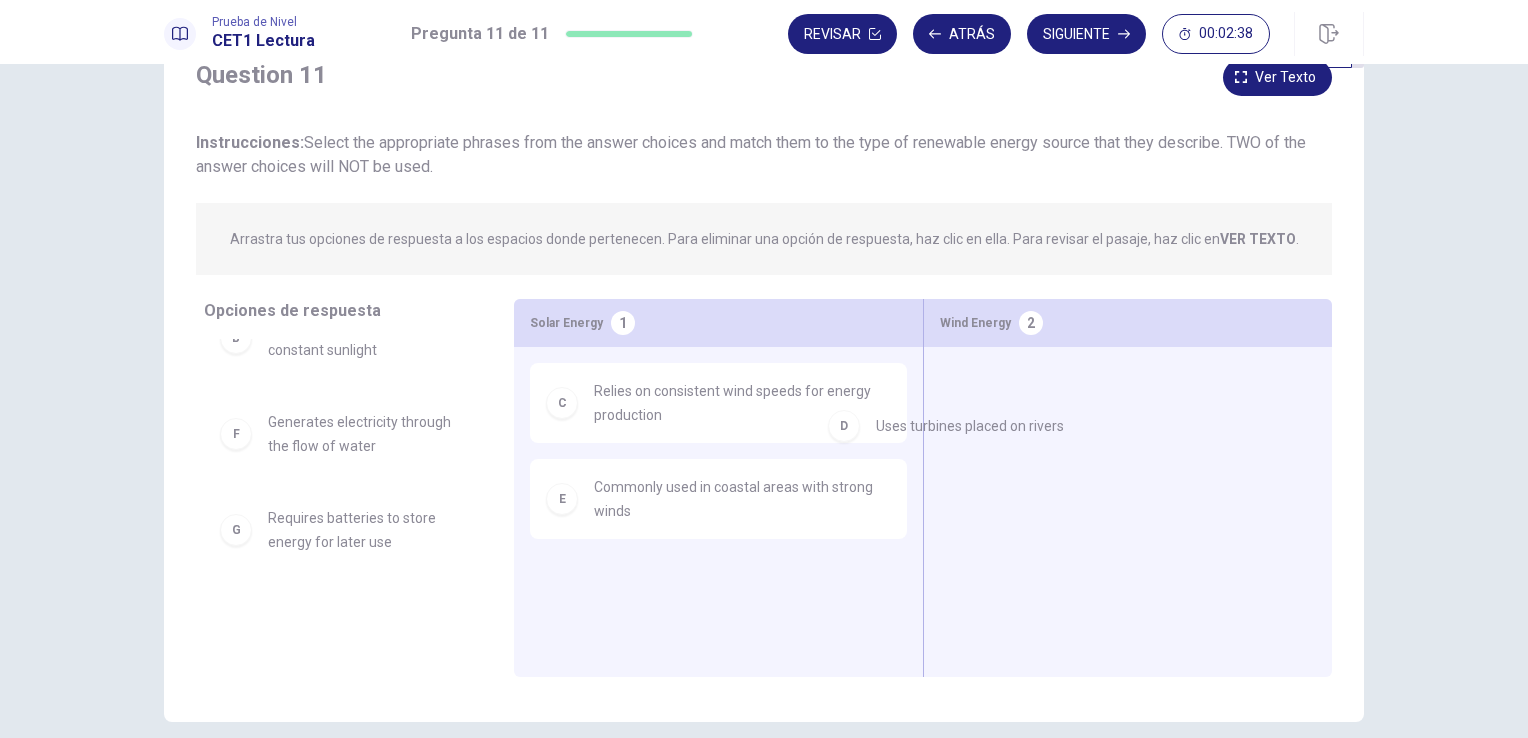 drag, startPoint x: 356, startPoint y: 438, endPoint x: 1008, endPoint y: 428, distance: 652.07666 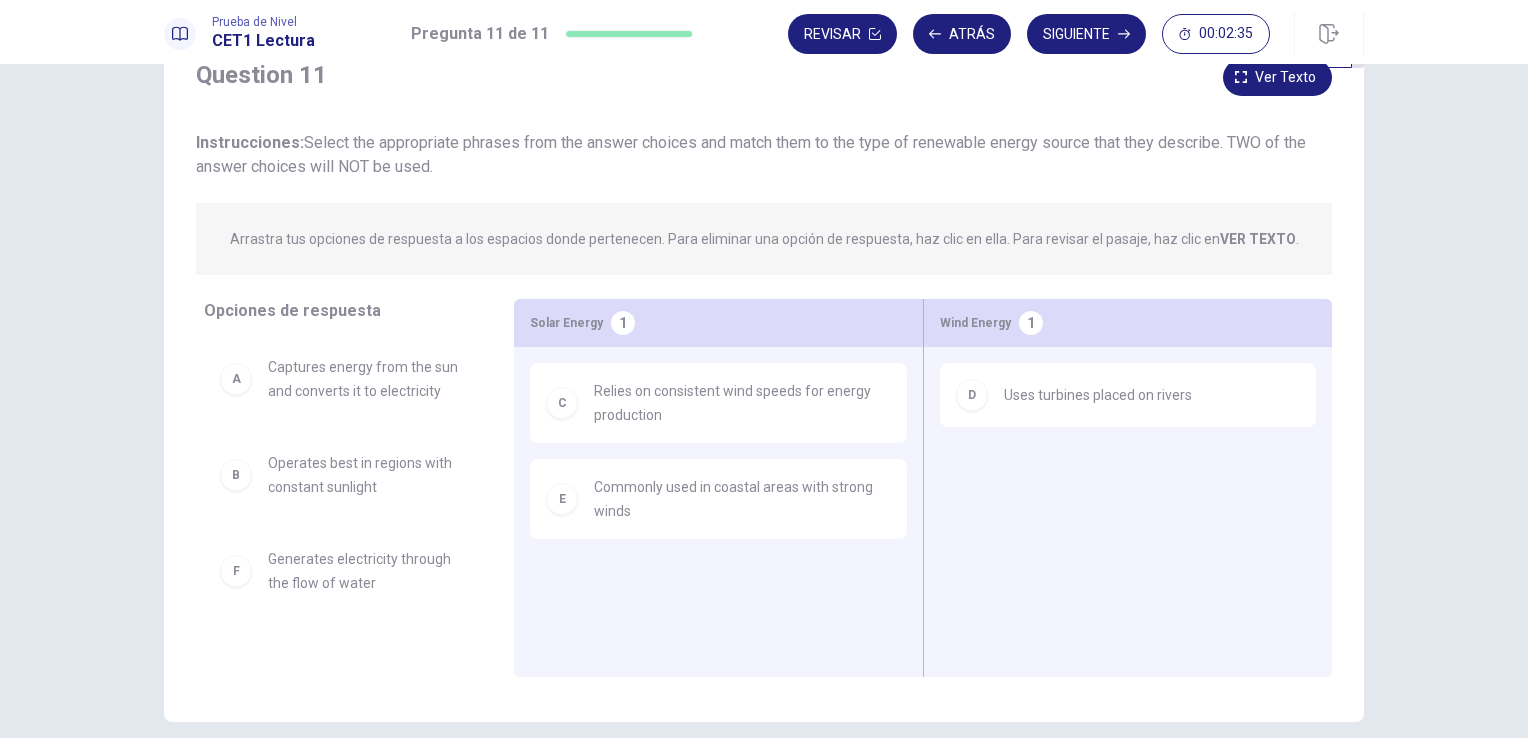 scroll, scrollTop: 60, scrollLeft: 0, axis: vertical 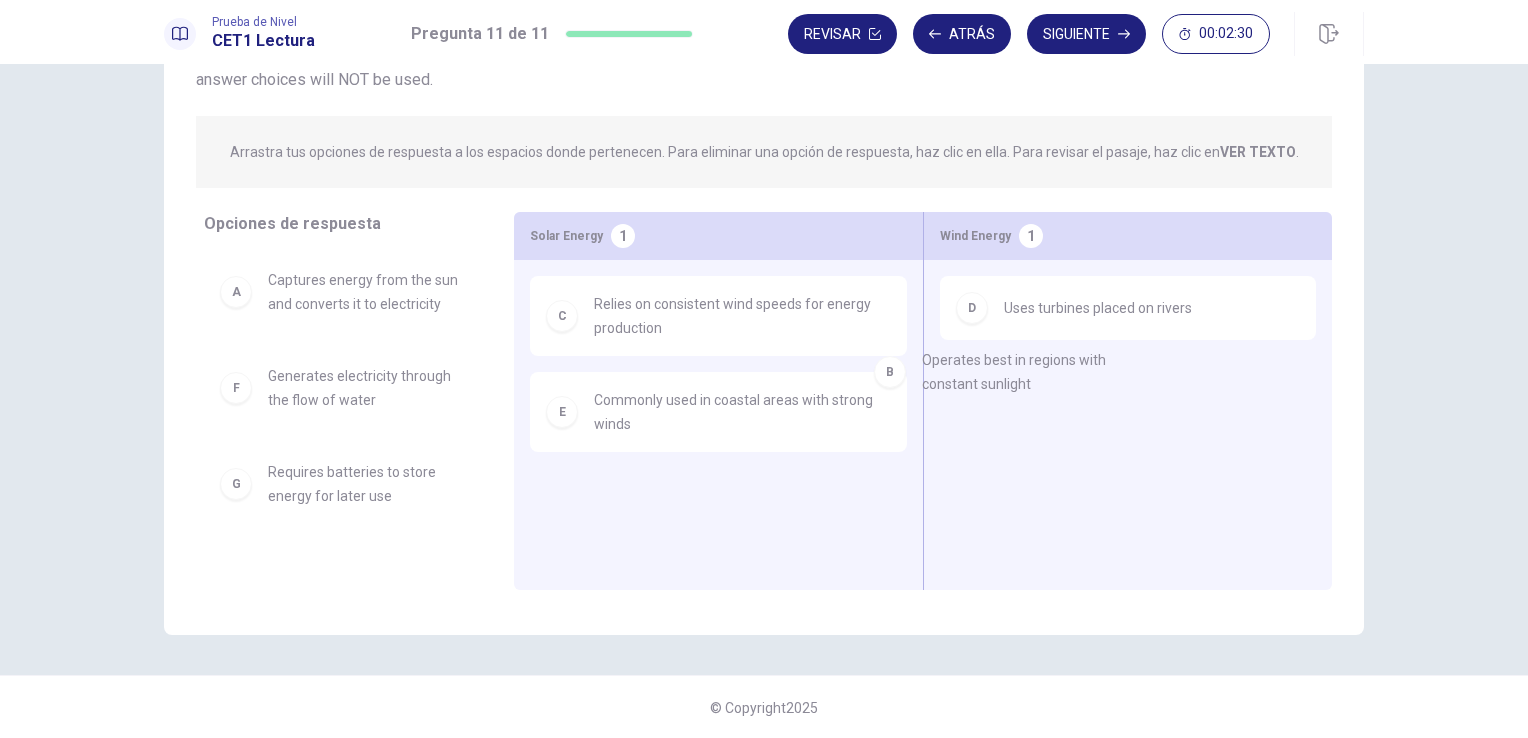 drag, startPoint x: 353, startPoint y: 422, endPoint x: 1063, endPoint y: 409, distance: 710.119 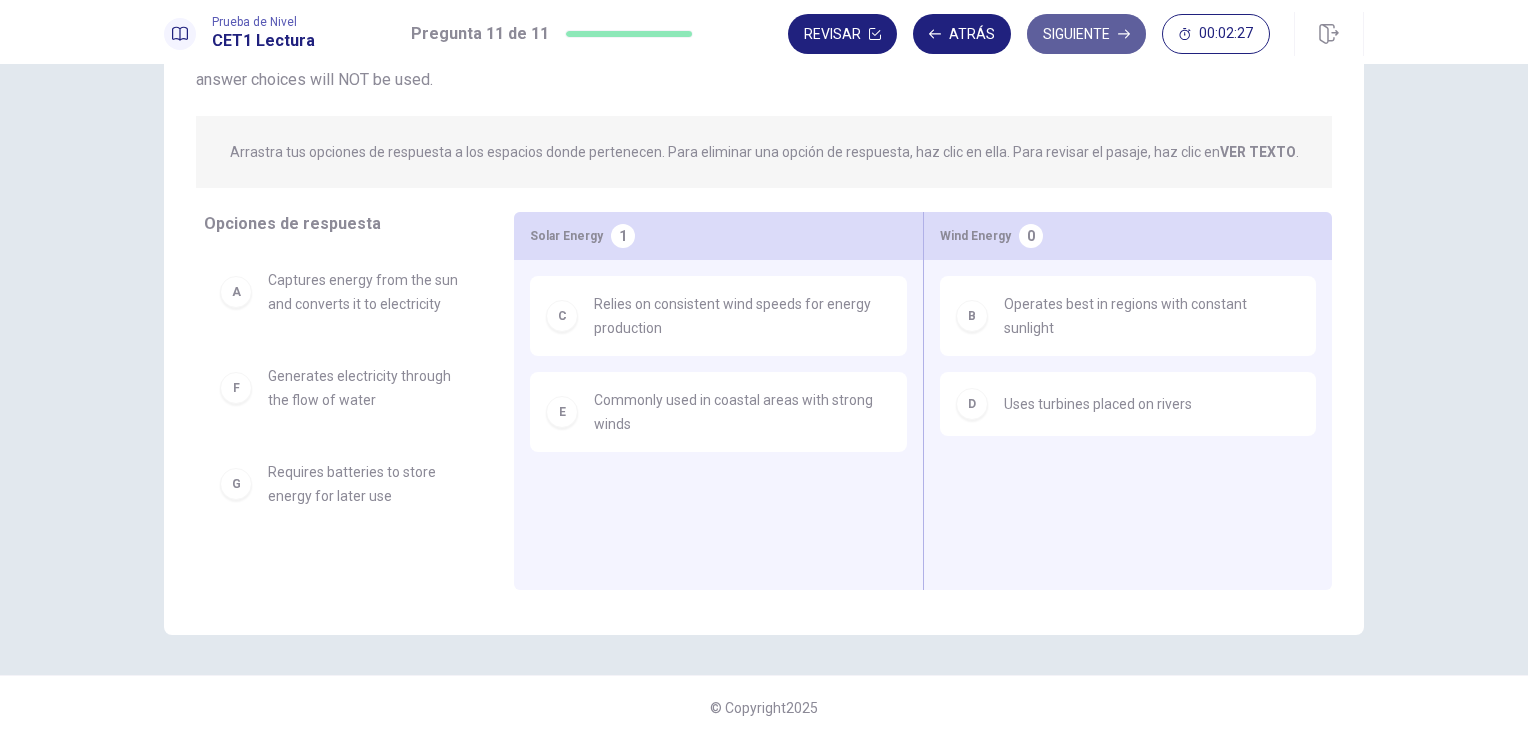 click on "Siguiente" at bounding box center [1086, 34] 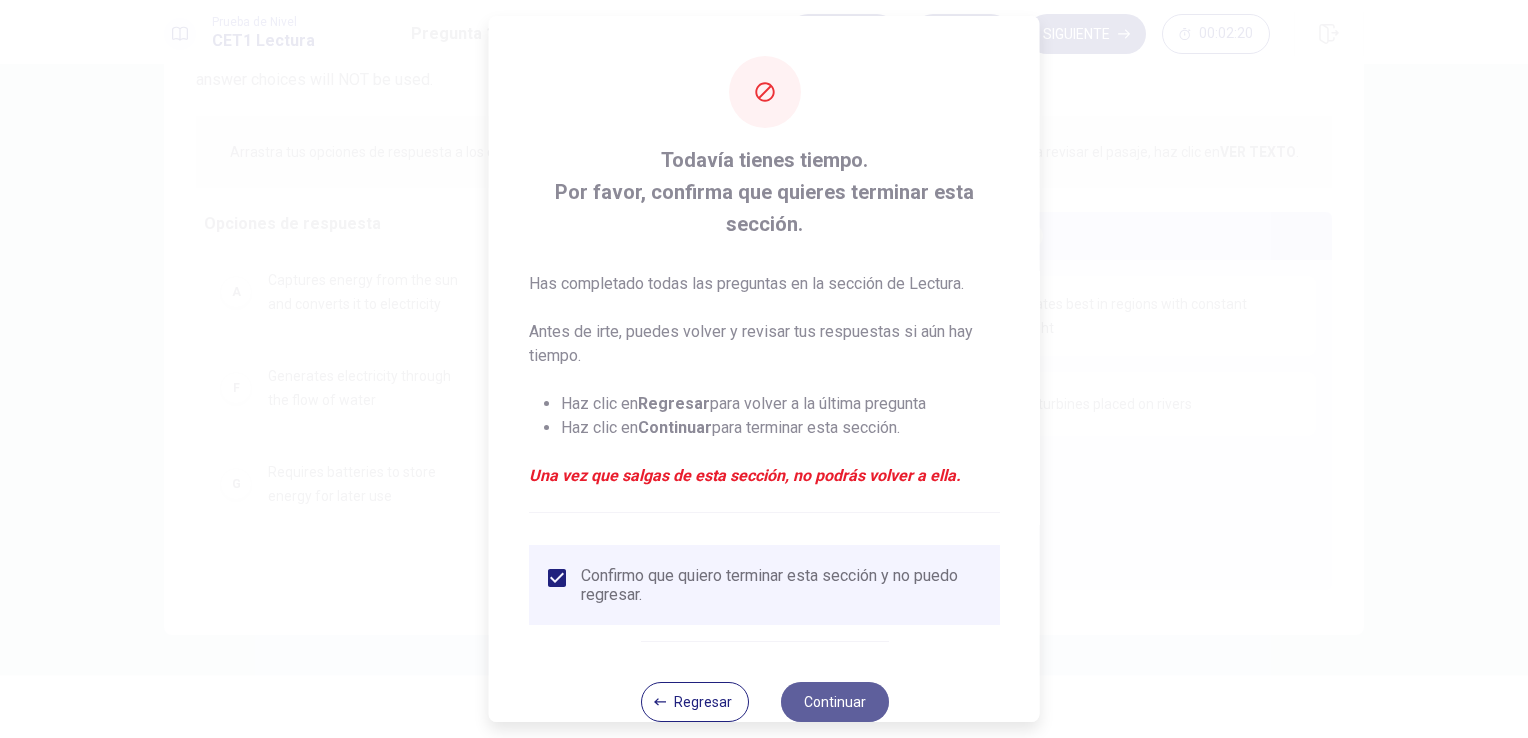 click on "Continuar" at bounding box center [834, 702] 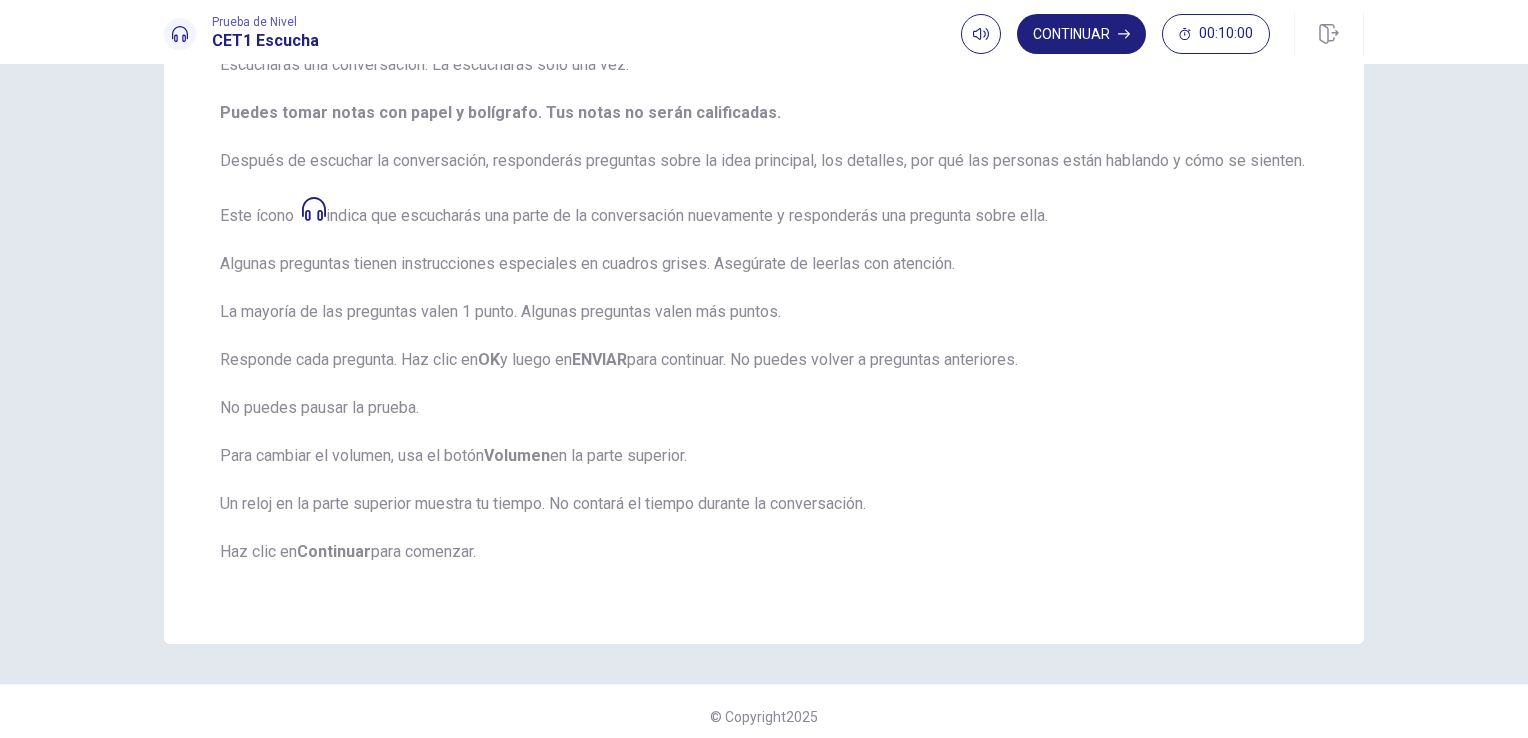 scroll, scrollTop: 236, scrollLeft: 0, axis: vertical 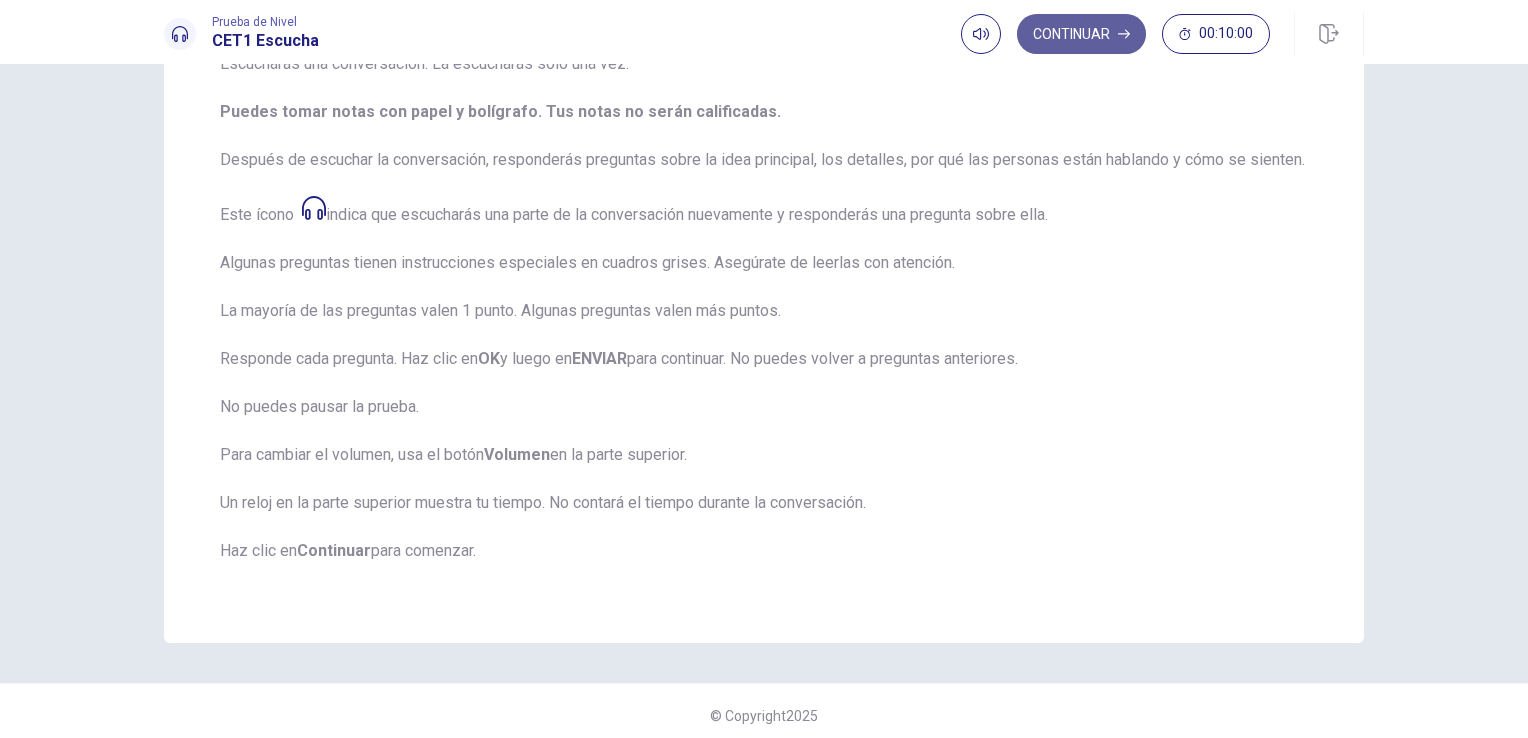 click on "Continuar" at bounding box center (1081, 34) 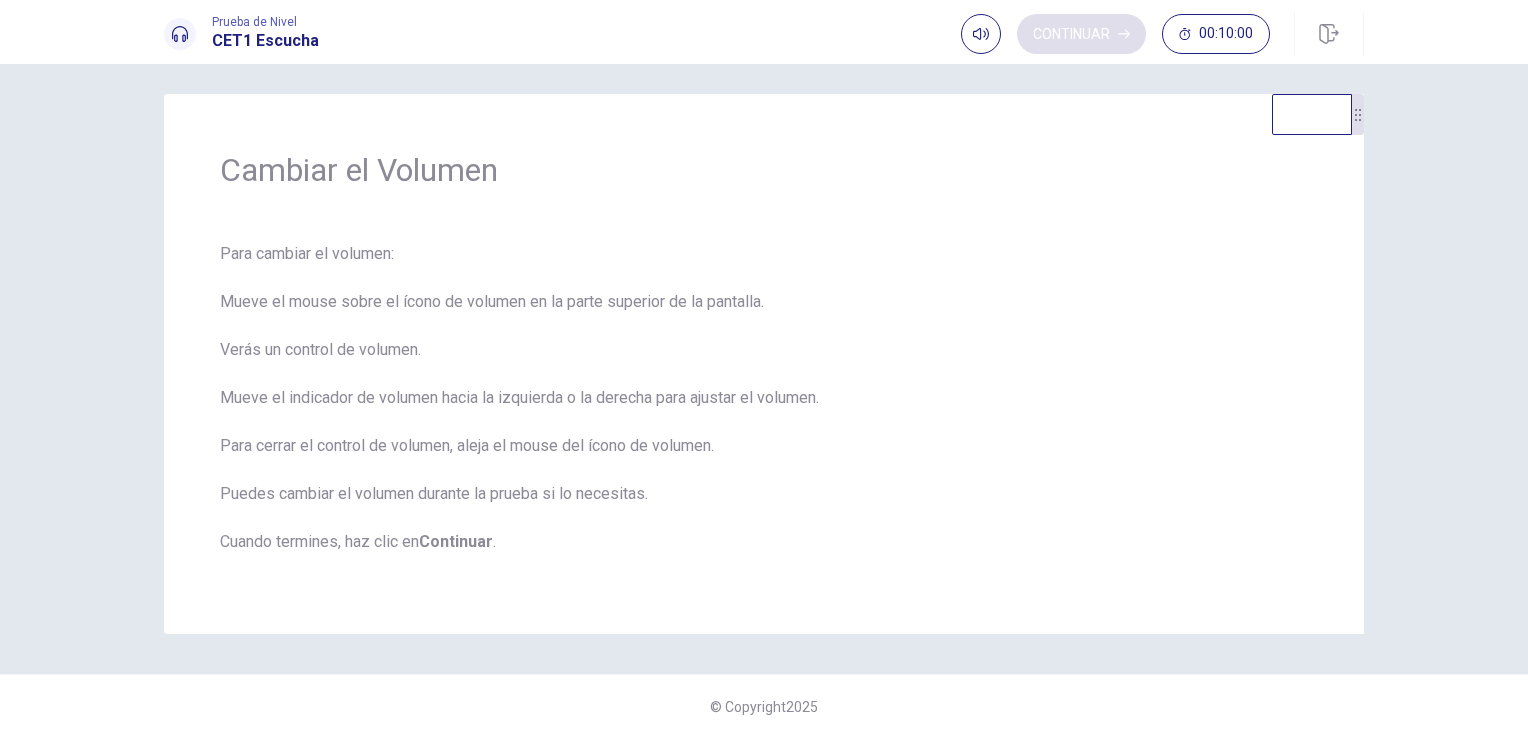 scroll, scrollTop: 9, scrollLeft: 0, axis: vertical 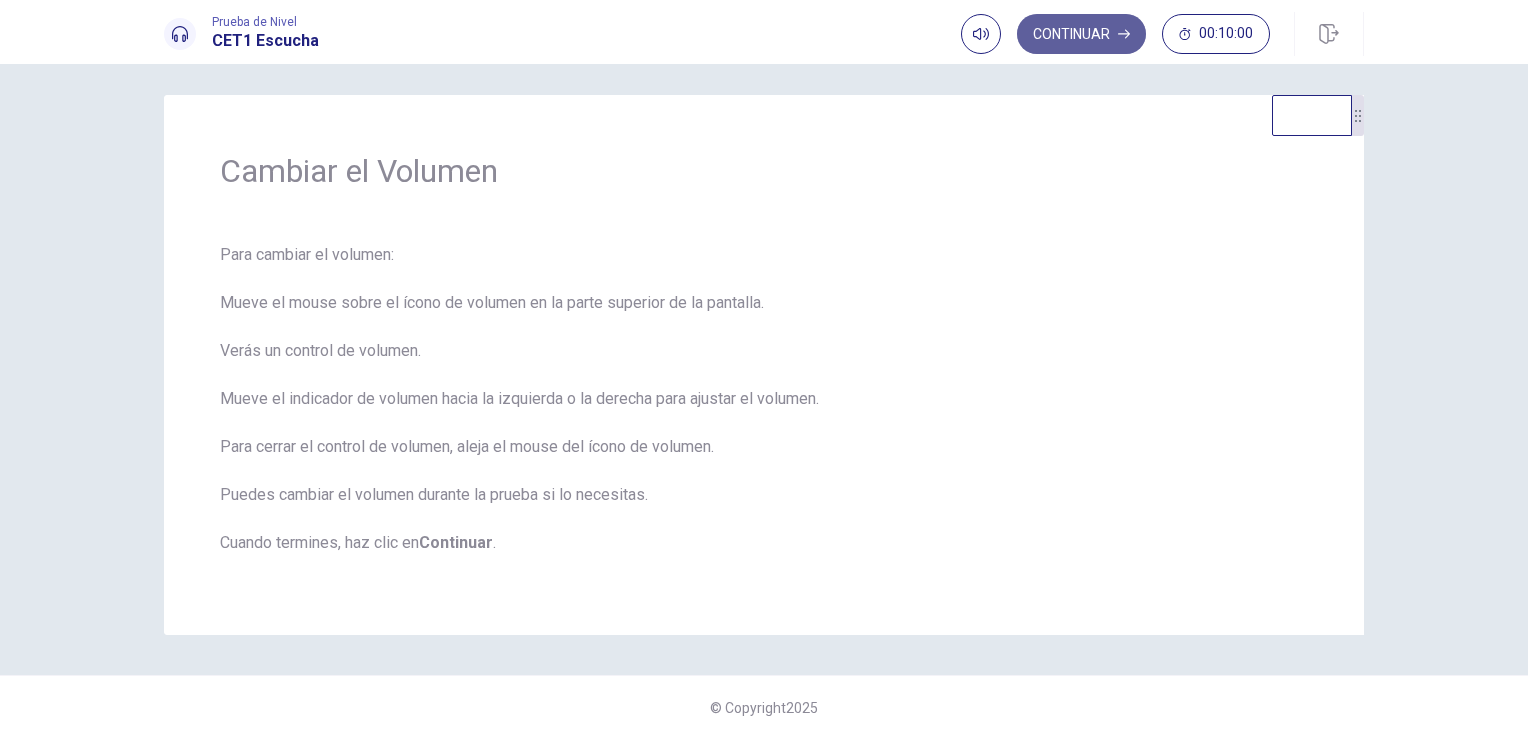 click on "Continuar" at bounding box center [1081, 34] 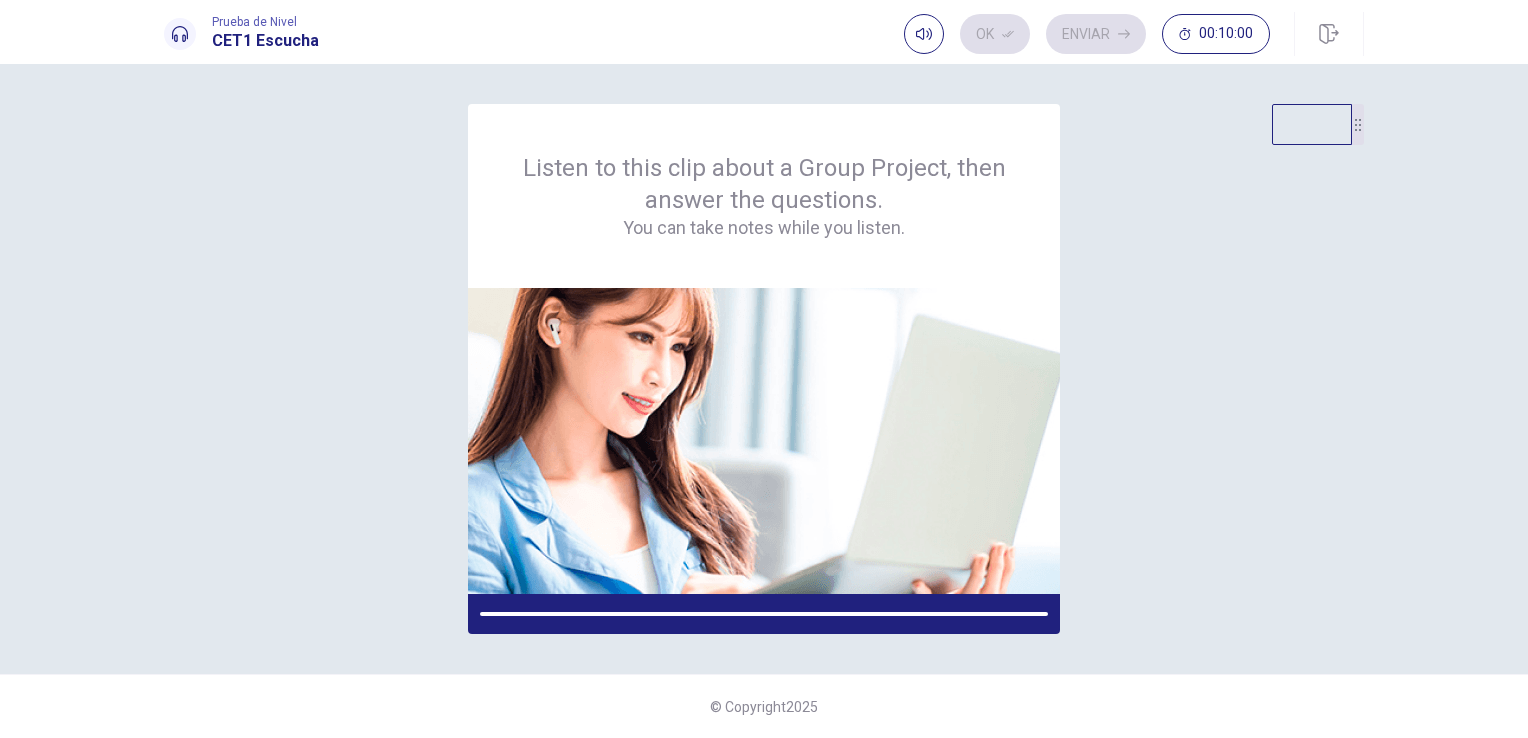 scroll, scrollTop: 0, scrollLeft: 0, axis: both 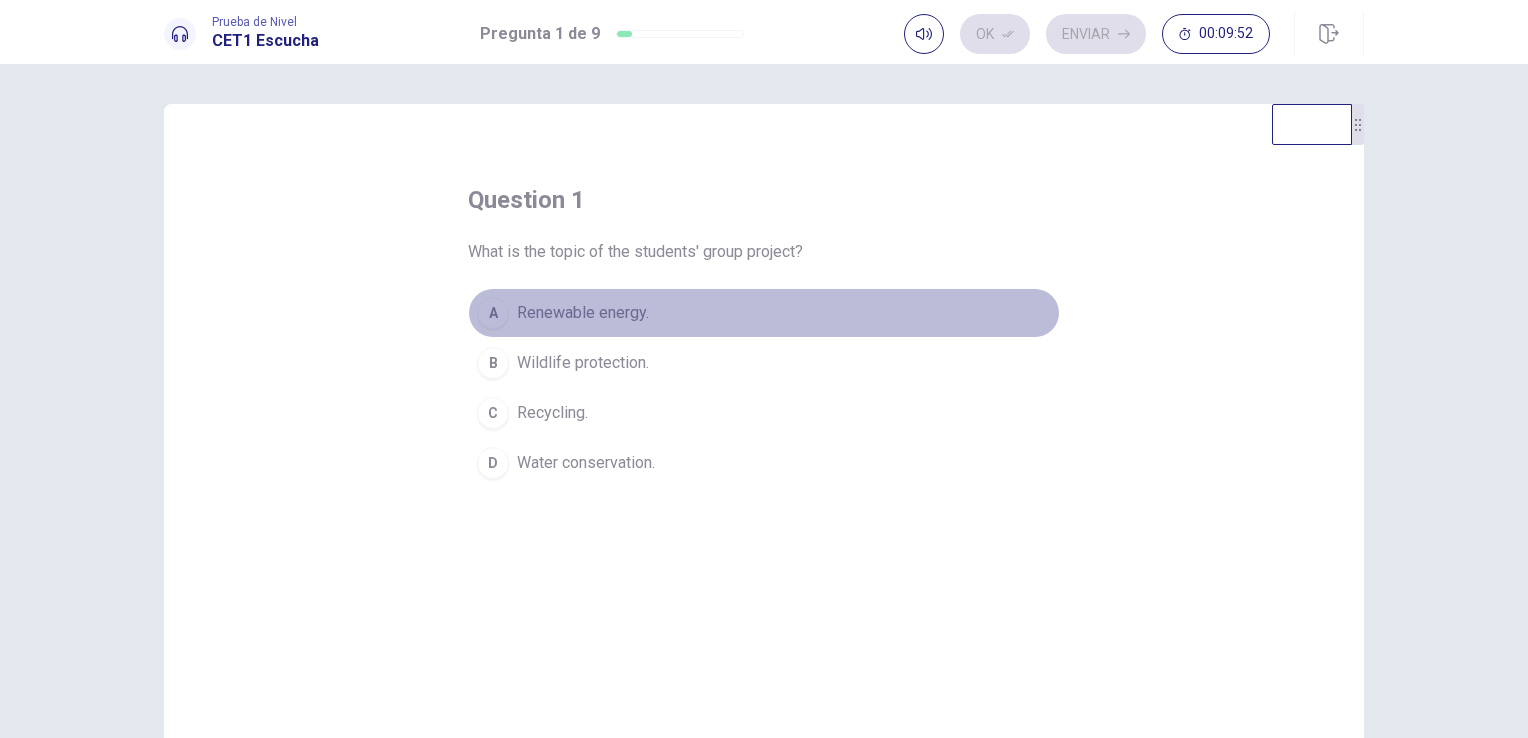click on "Renewable energy." at bounding box center [583, 313] 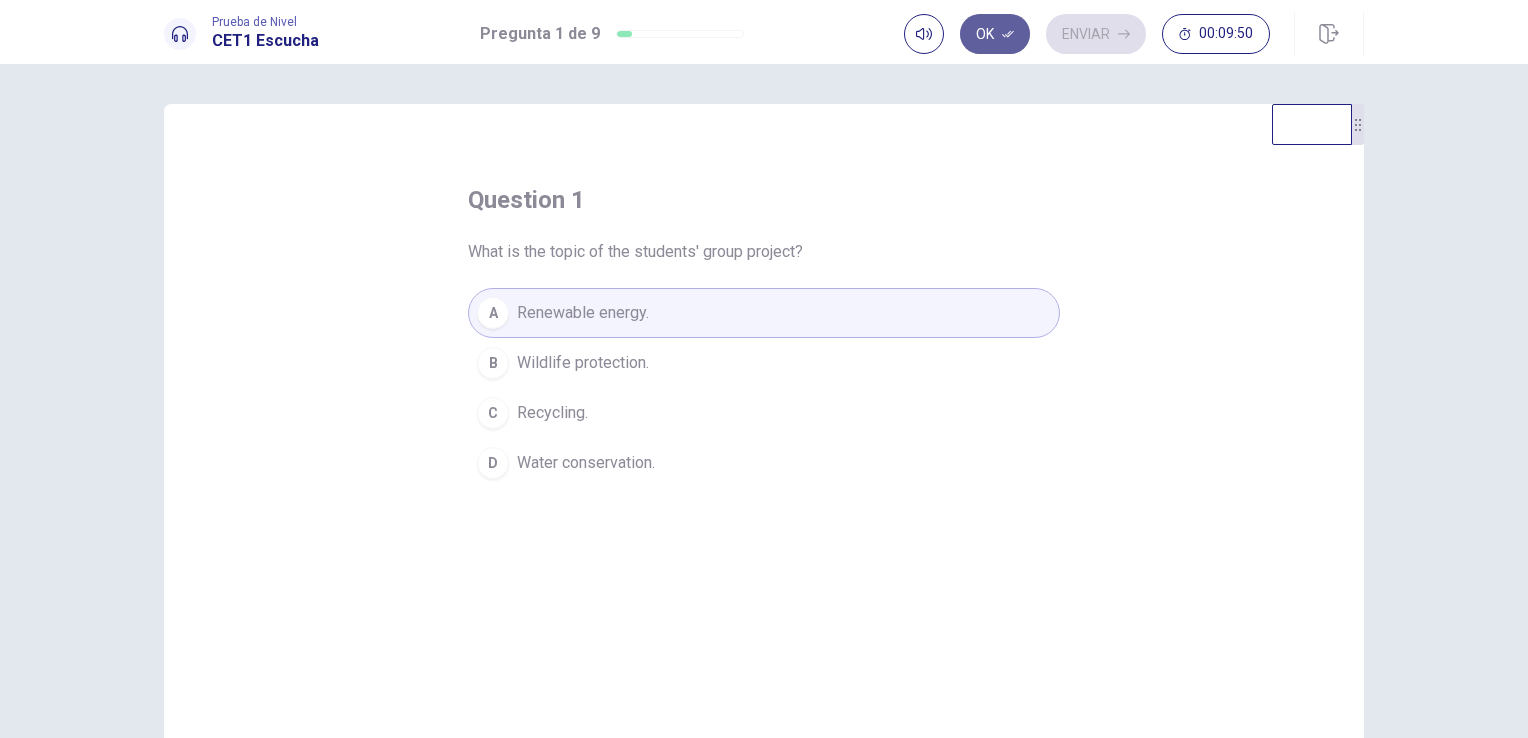 click on "Ok" at bounding box center [995, 34] 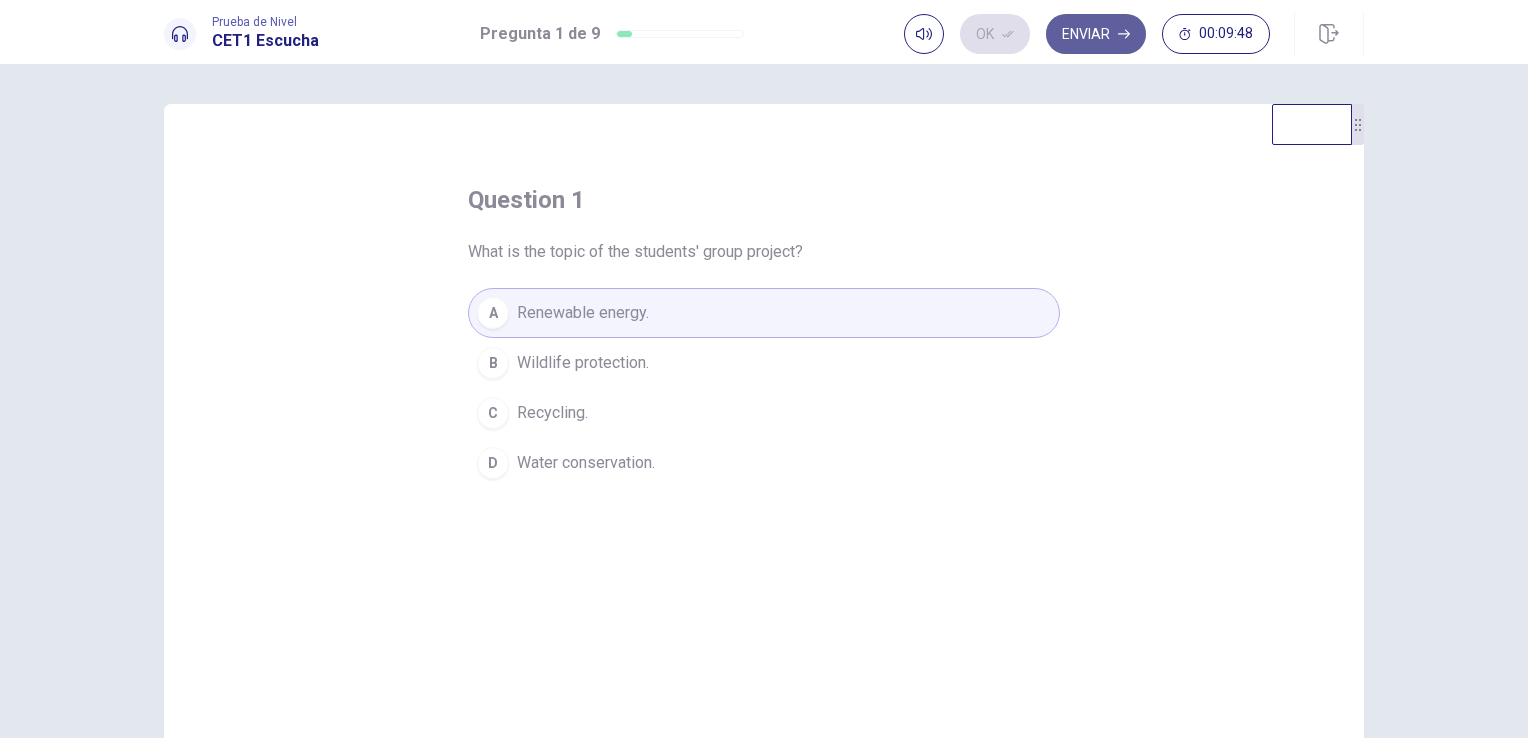 click on "Enviar" at bounding box center [1096, 34] 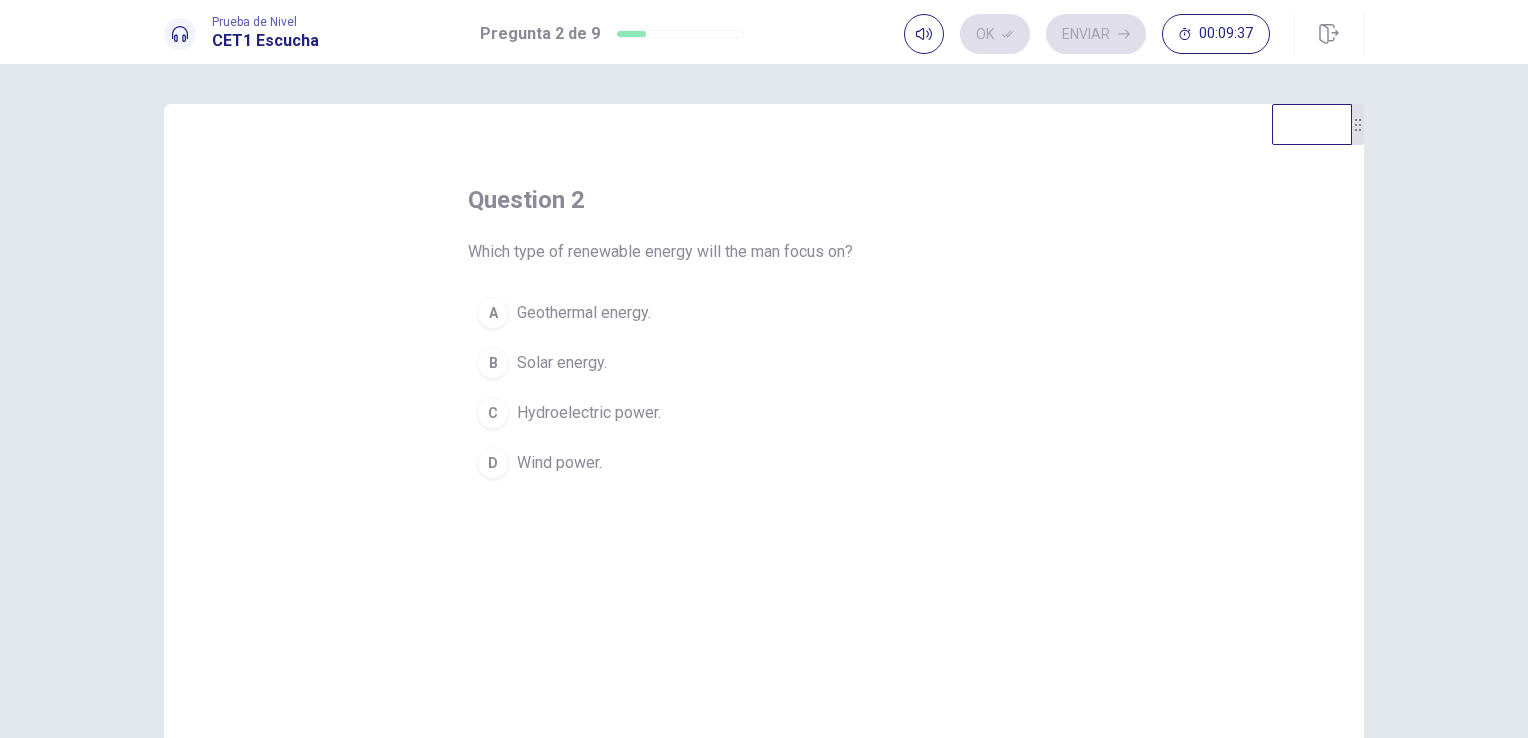 click on "Wind power." at bounding box center (584, 313) 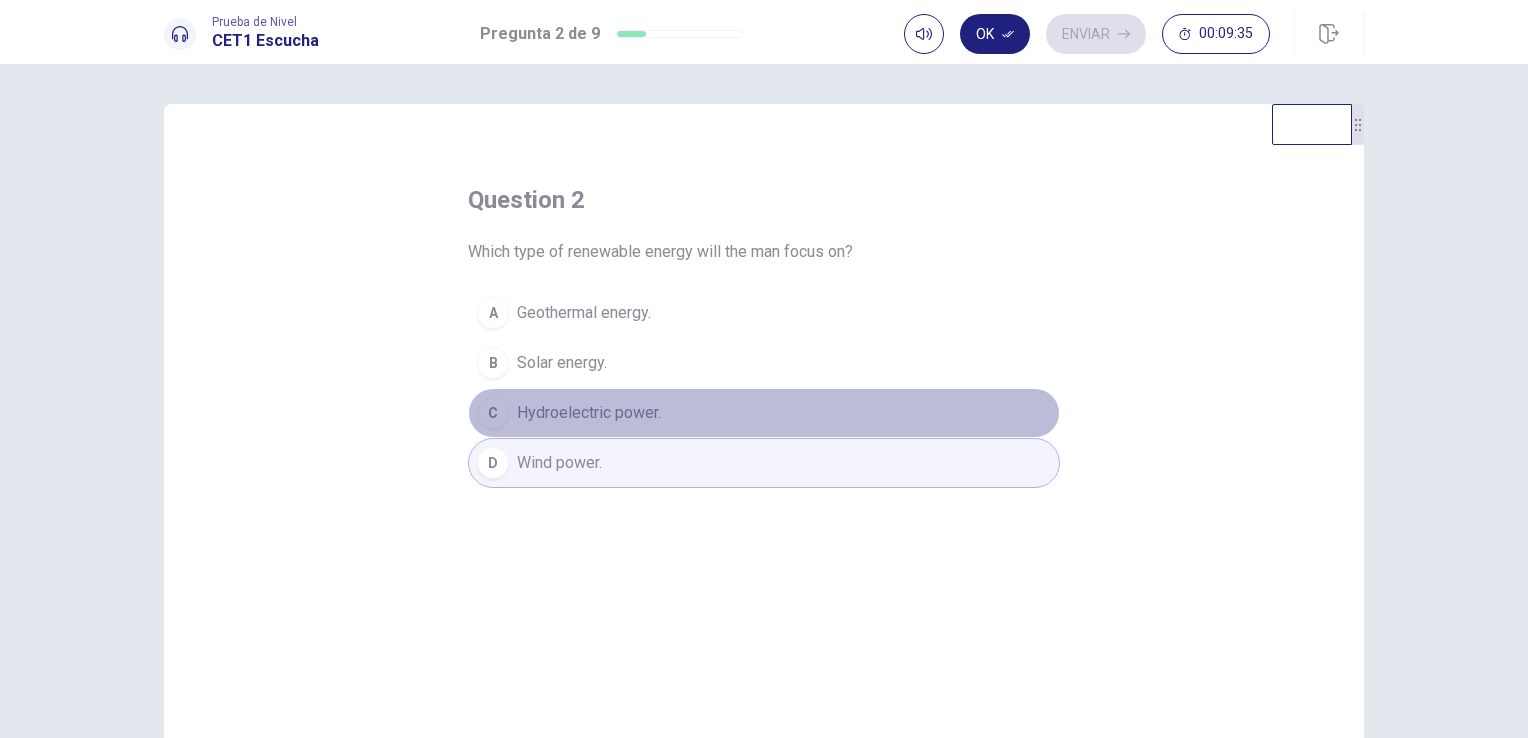 click on "Hydroelectric power." at bounding box center (584, 313) 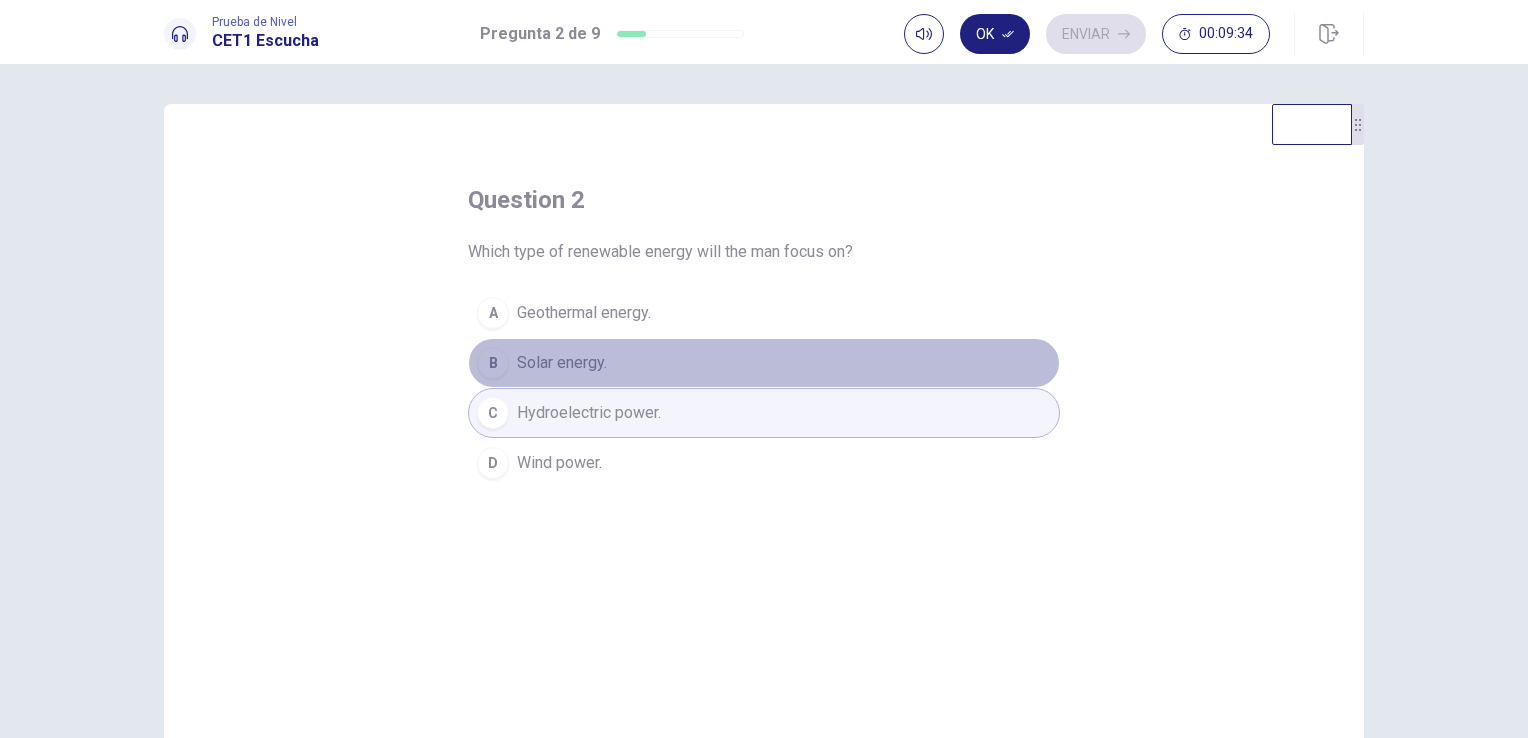 click on "Solar energy." at bounding box center [584, 313] 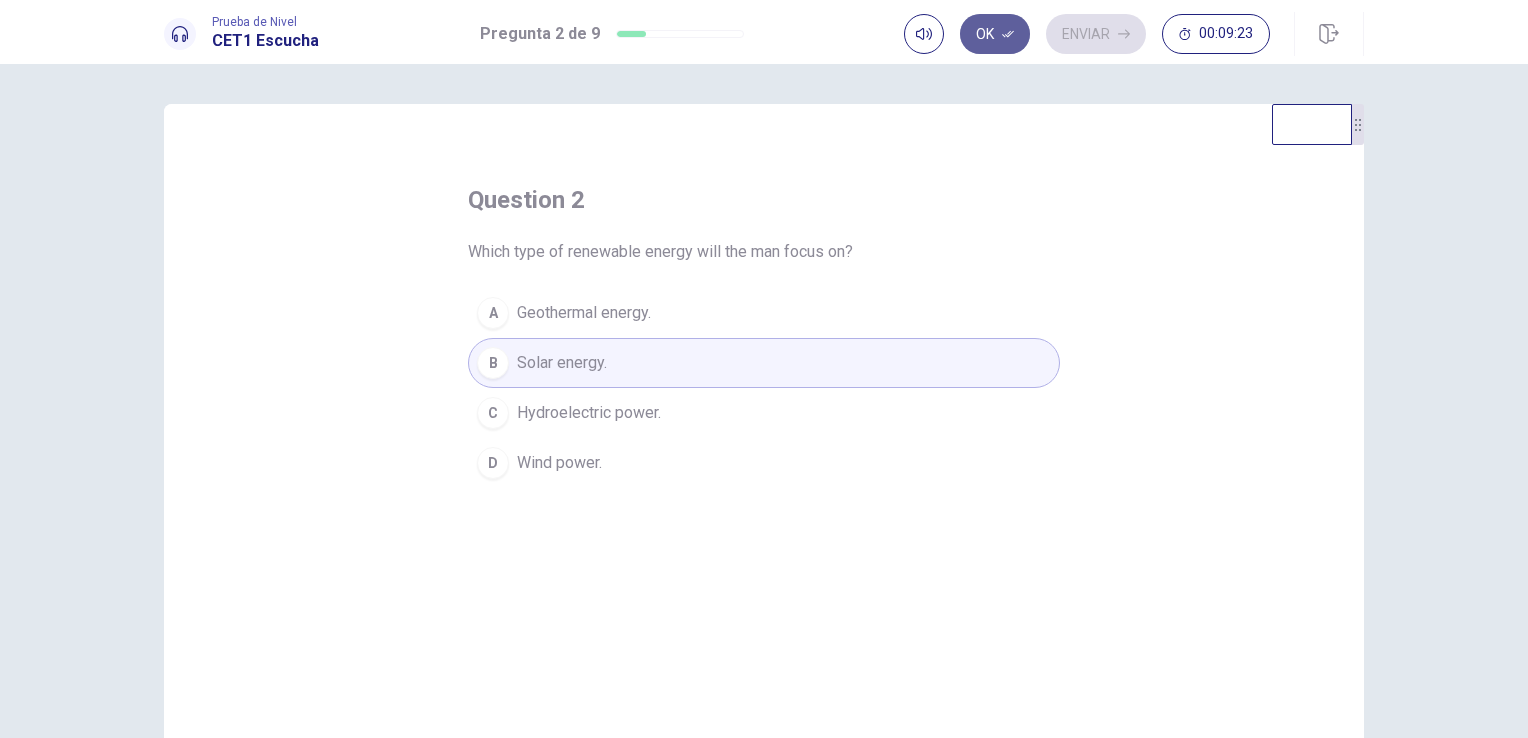 click on "Ok" at bounding box center (995, 34) 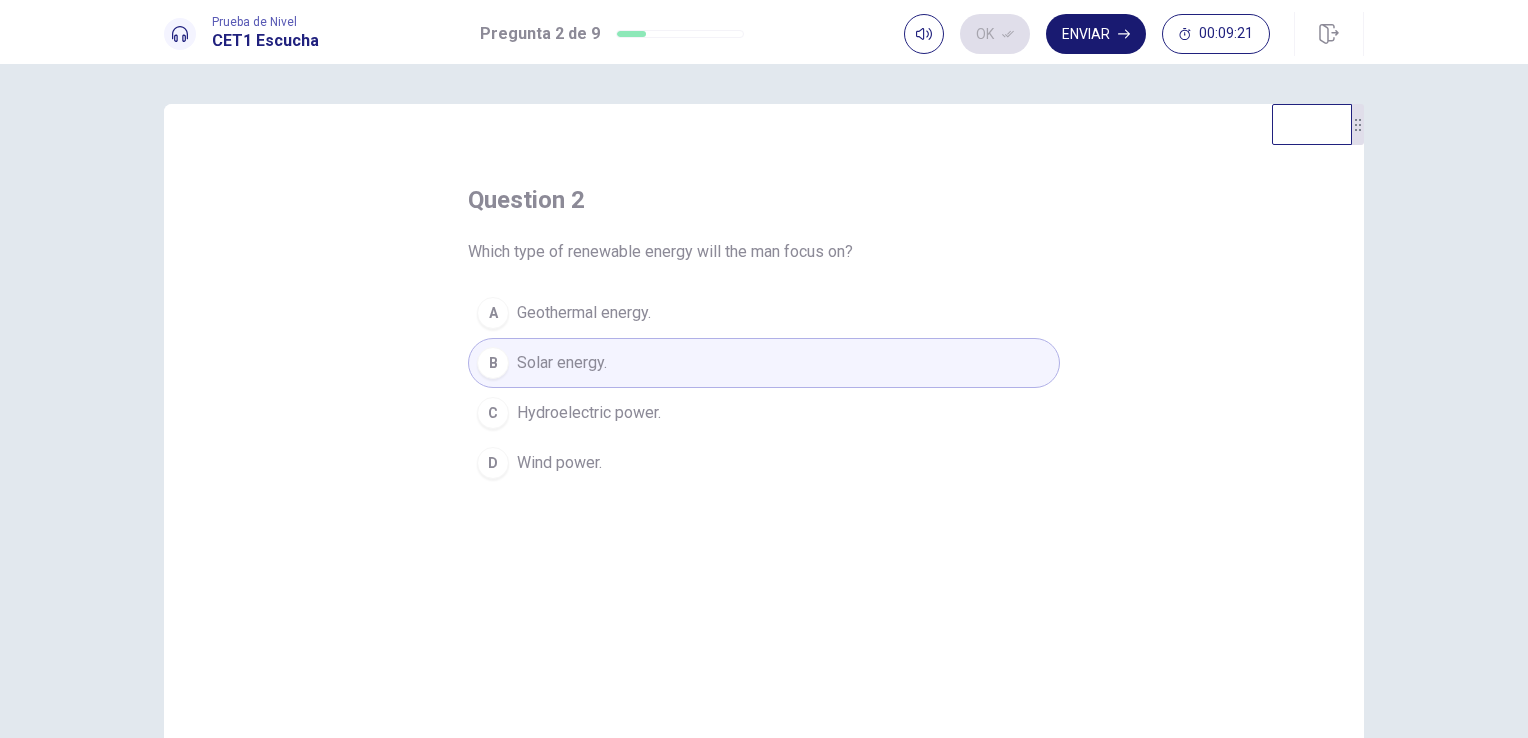 click on "Enviar" at bounding box center (1096, 34) 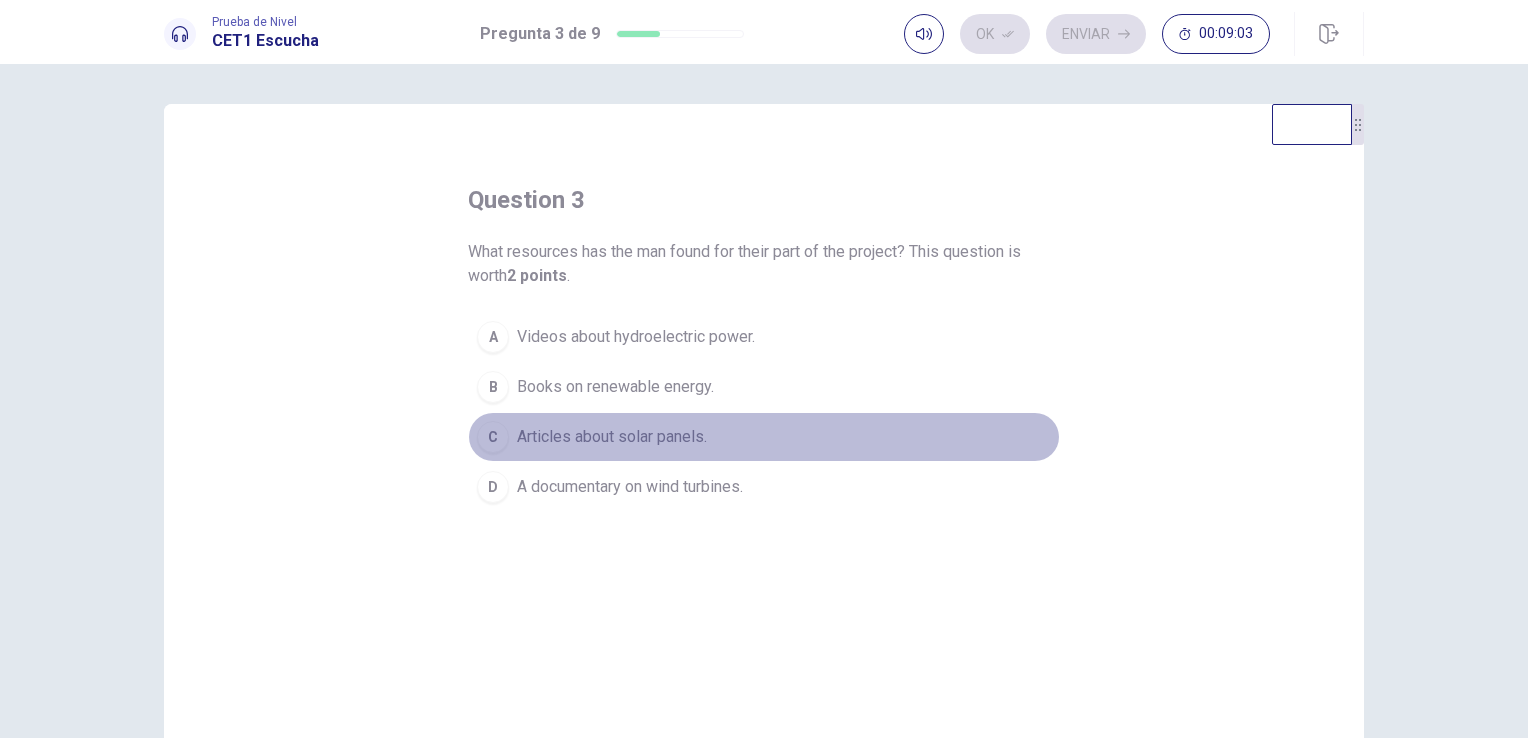 click on "Articles about solar panels." at bounding box center [636, 337] 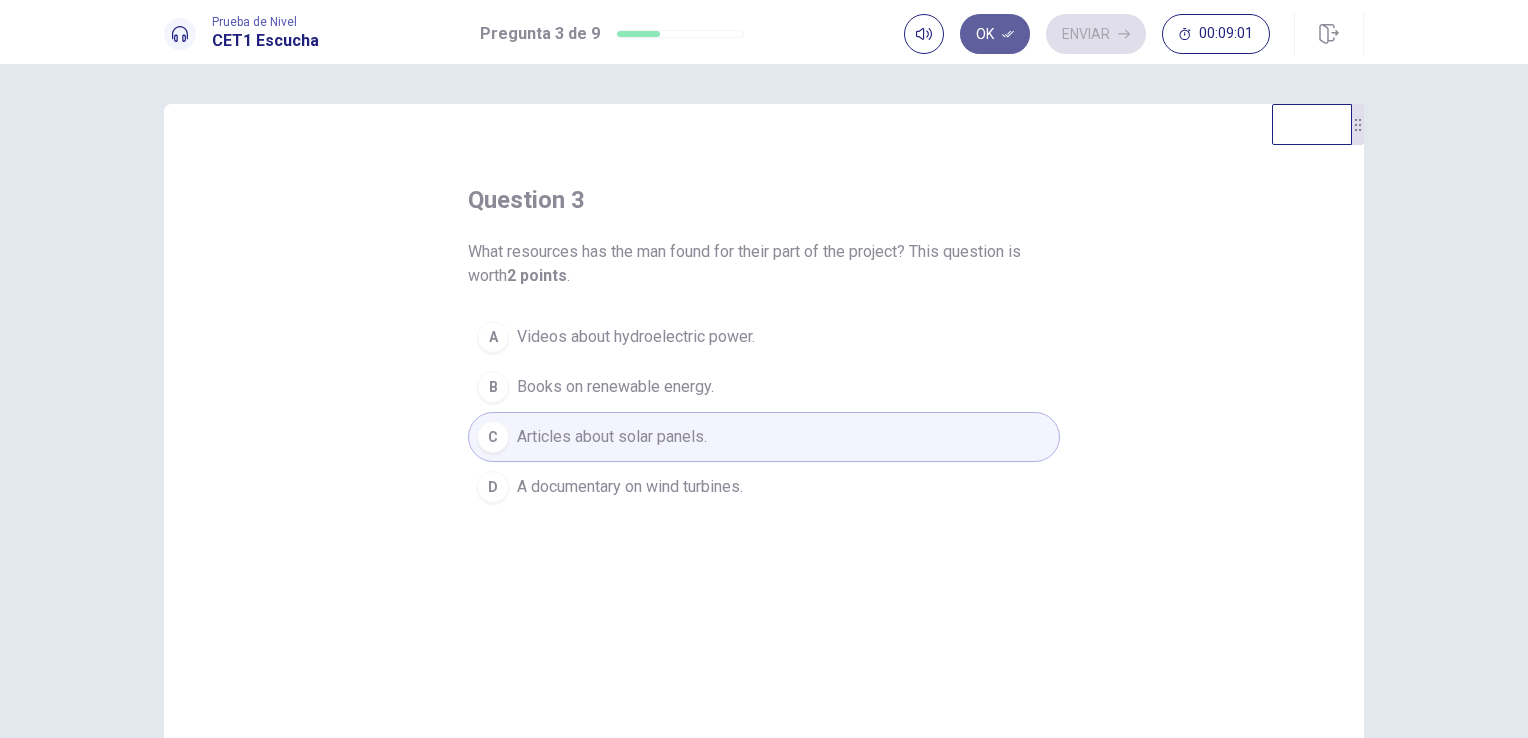 click on "Ok" at bounding box center (995, 34) 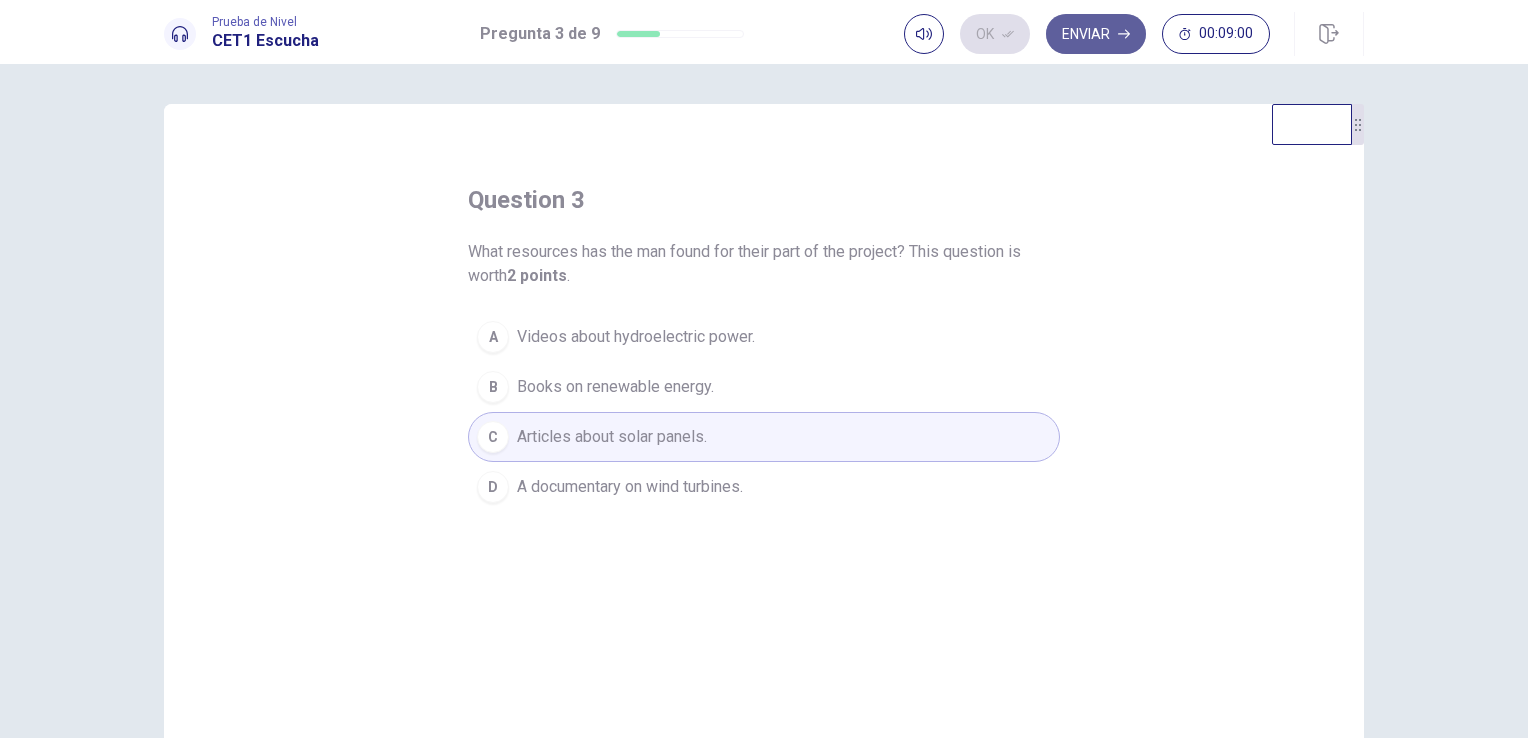 click on "Enviar" at bounding box center (1096, 34) 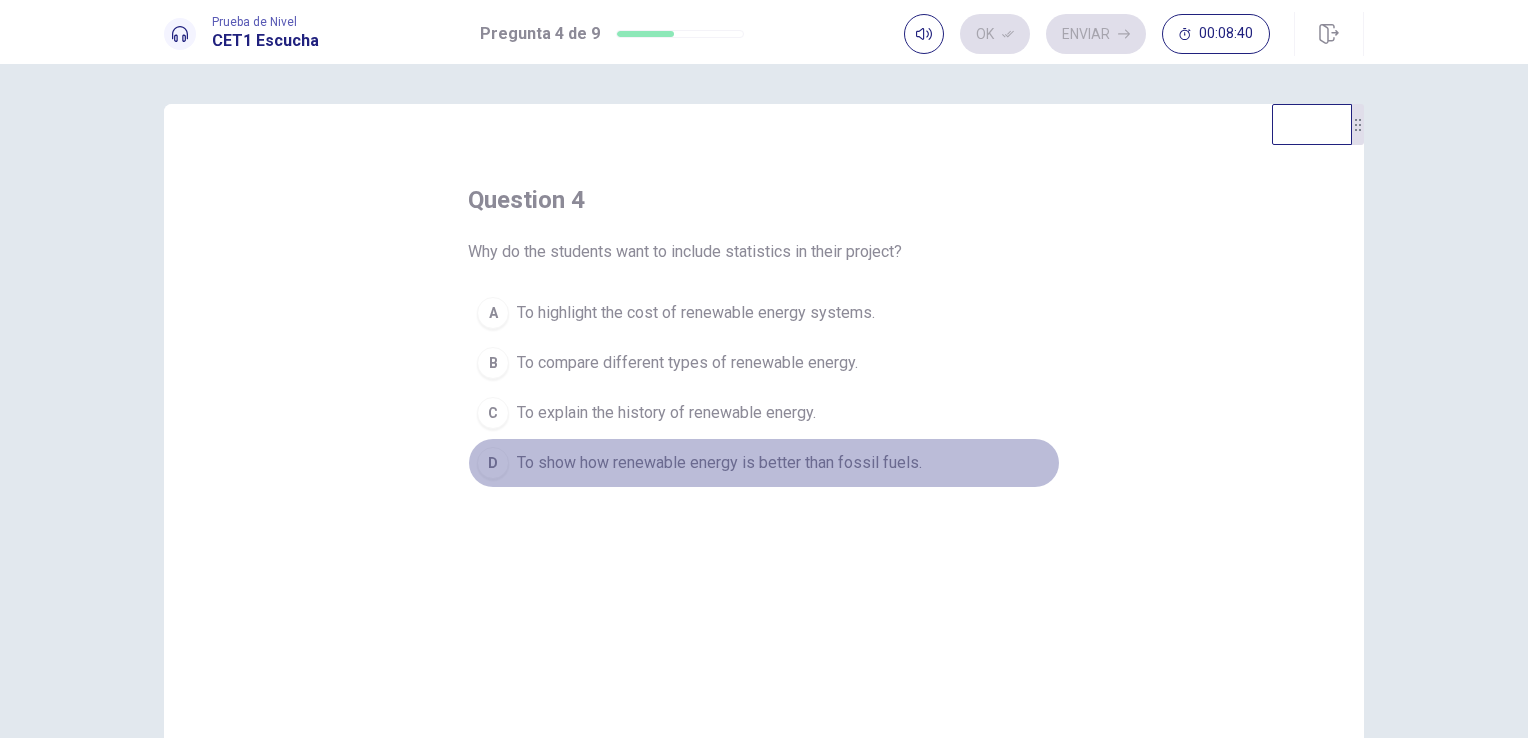 click on "To show how renewable energy is better than fossil fuels." at bounding box center (696, 313) 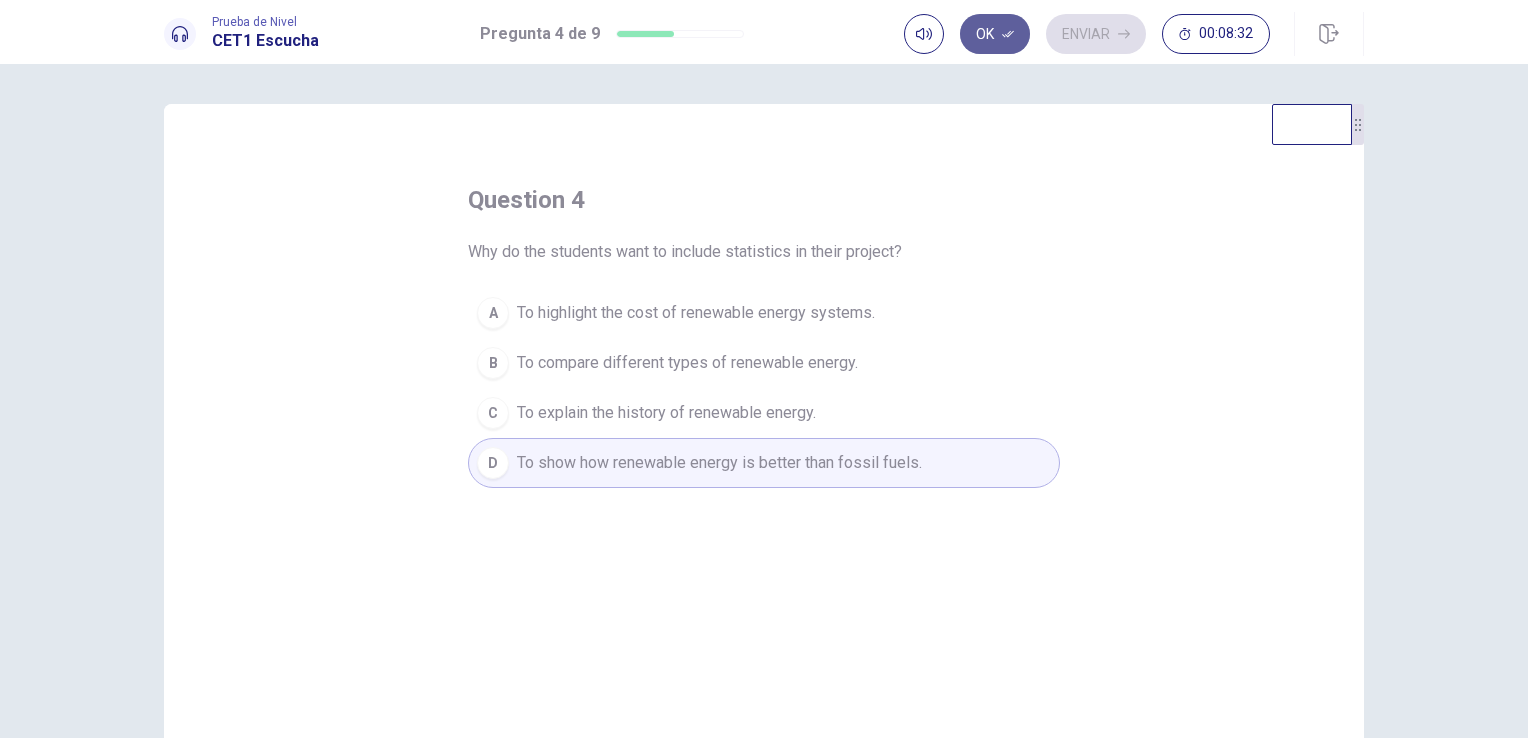 click on "Ok" at bounding box center (995, 34) 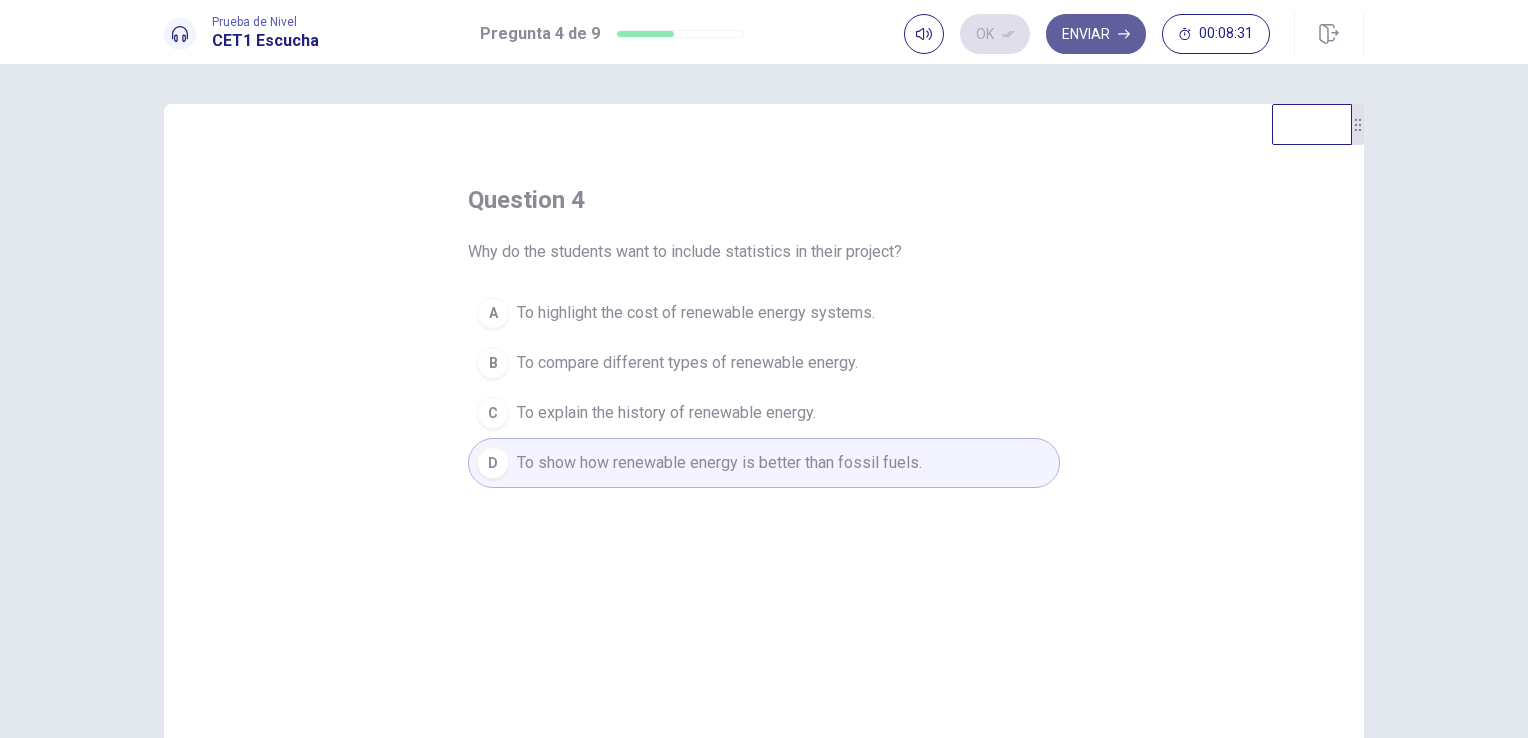 click on "Enviar" at bounding box center [1096, 34] 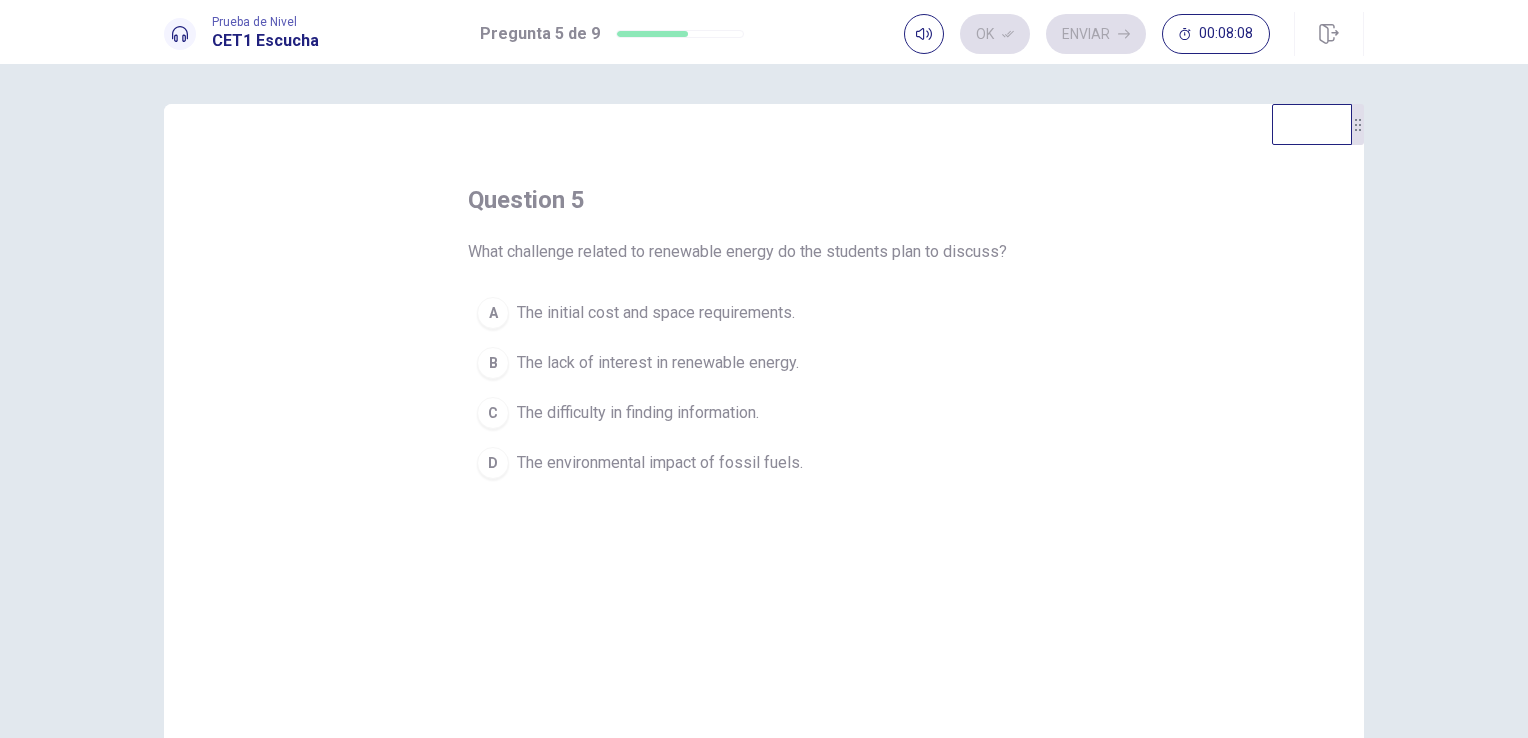 click on "The environmental impact of fossil fuels." at bounding box center (656, 313) 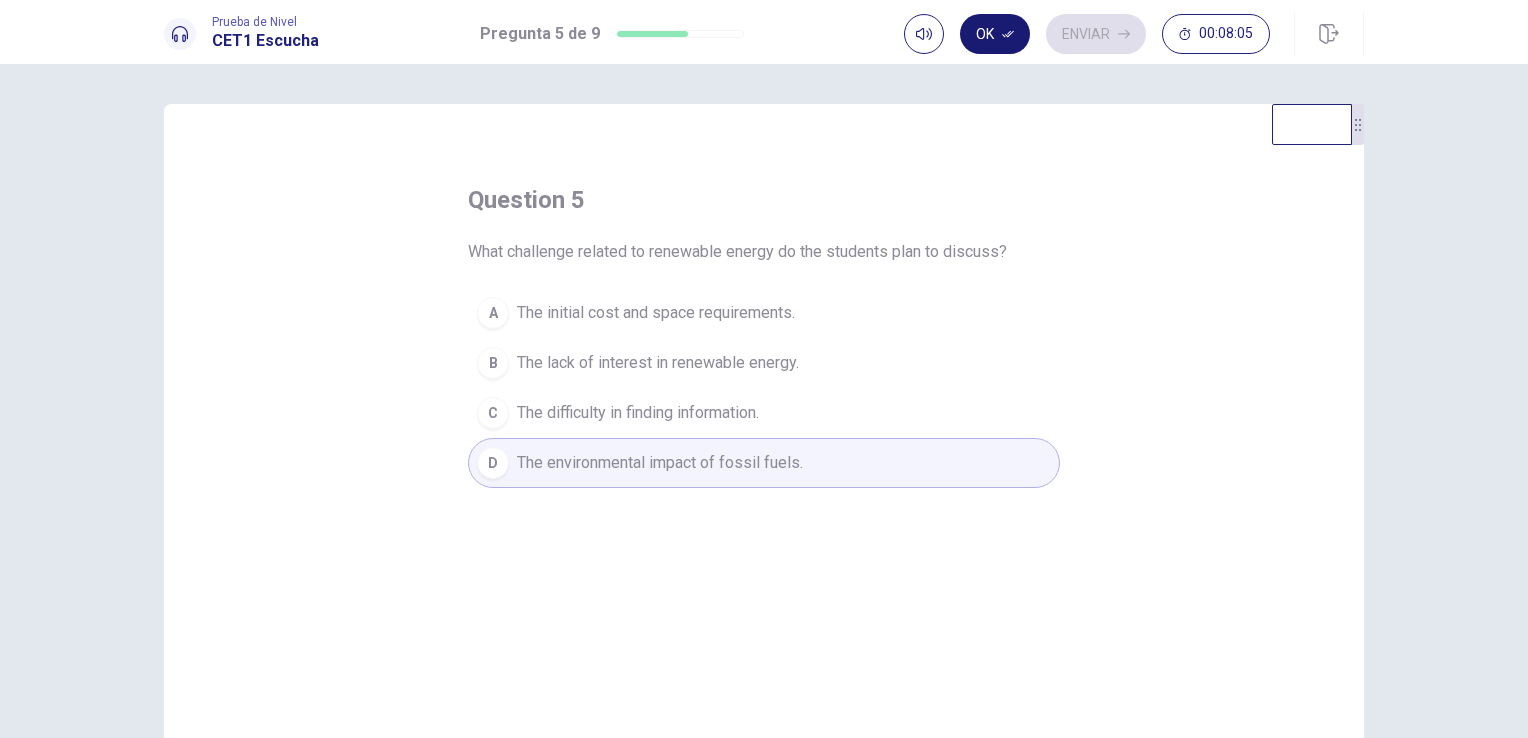click on "Ok" at bounding box center (995, 34) 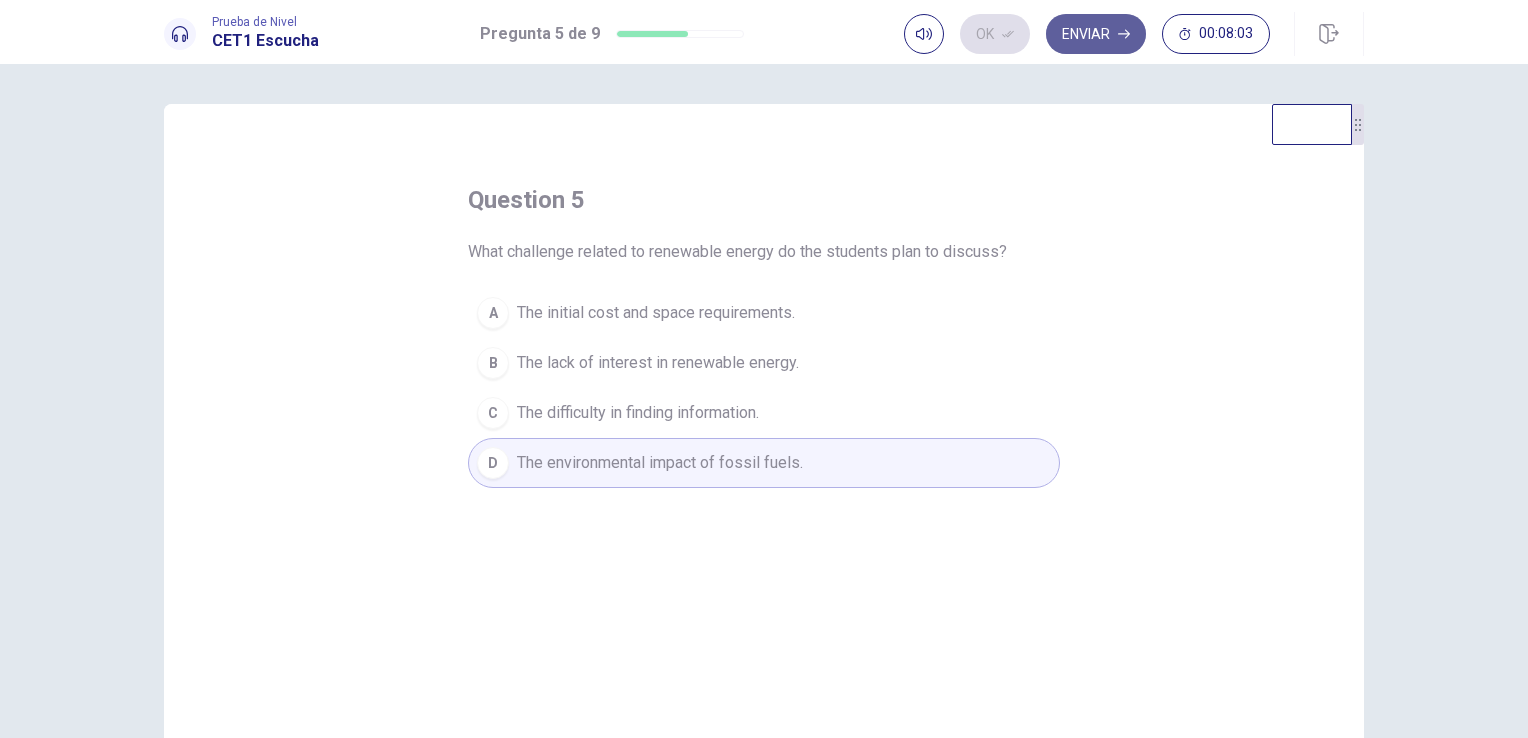 click on "Enviar" at bounding box center [1096, 34] 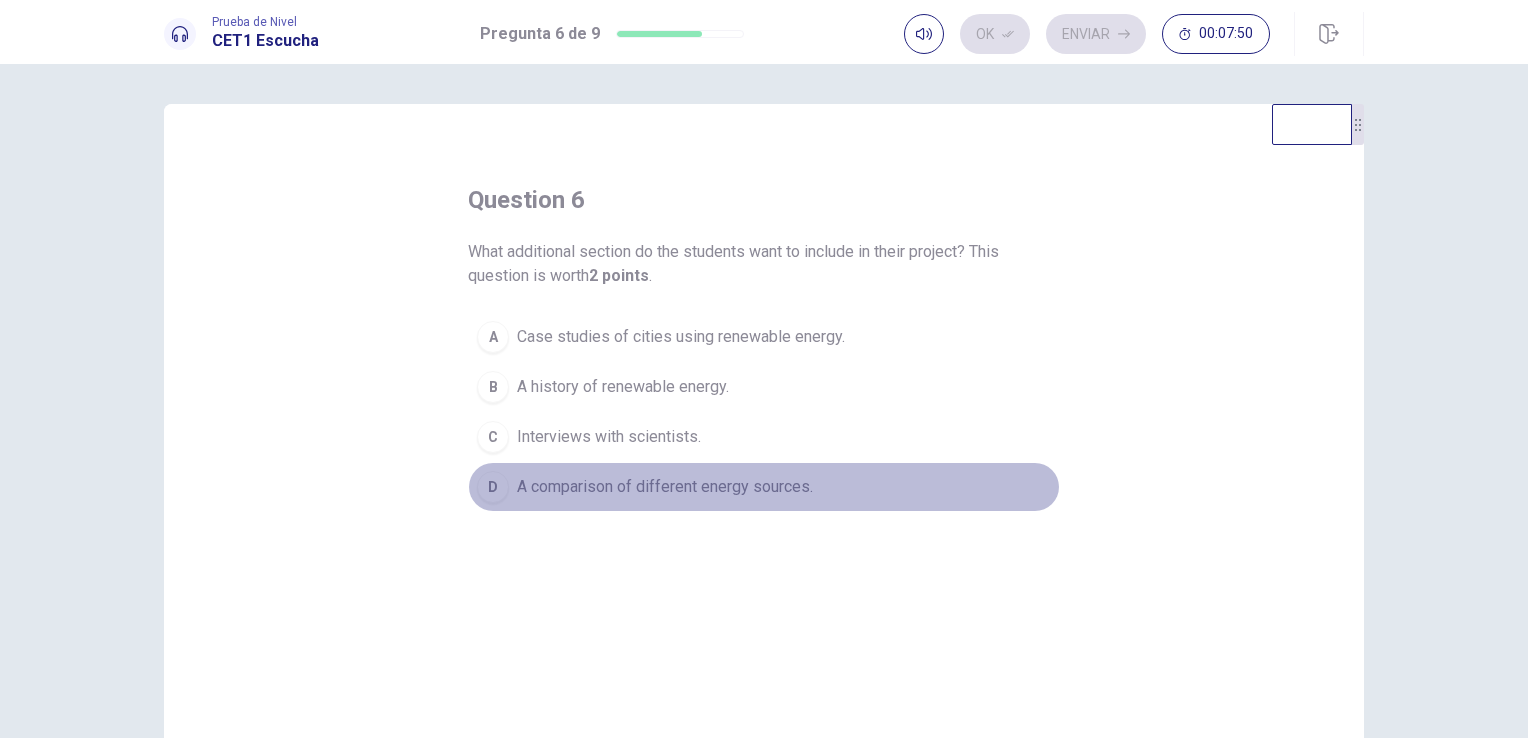 click on "A comparison of different energy sources." at bounding box center (681, 337) 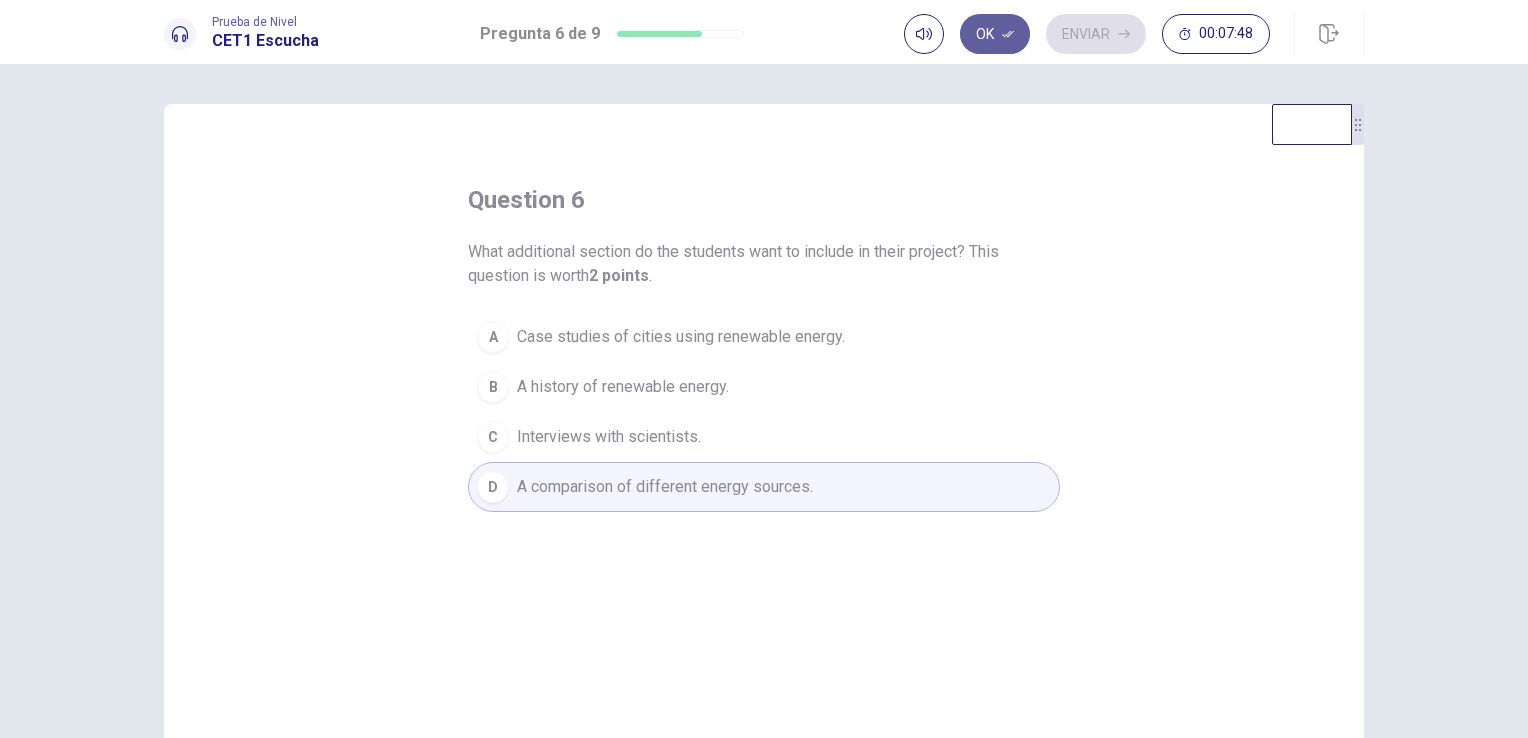 click on "Ok" at bounding box center (995, 34) 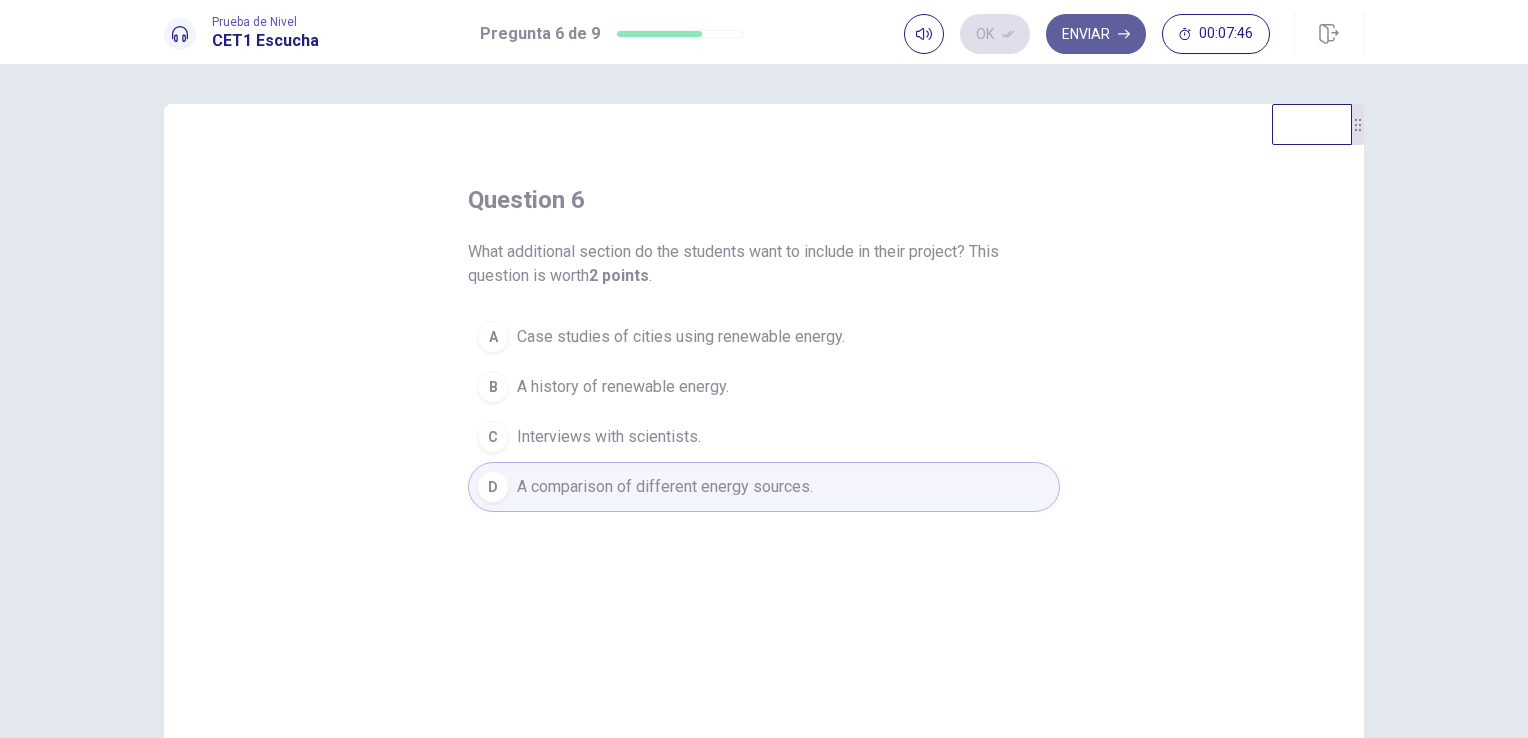 click on "Enviar" at bounding box center [1096, 34] 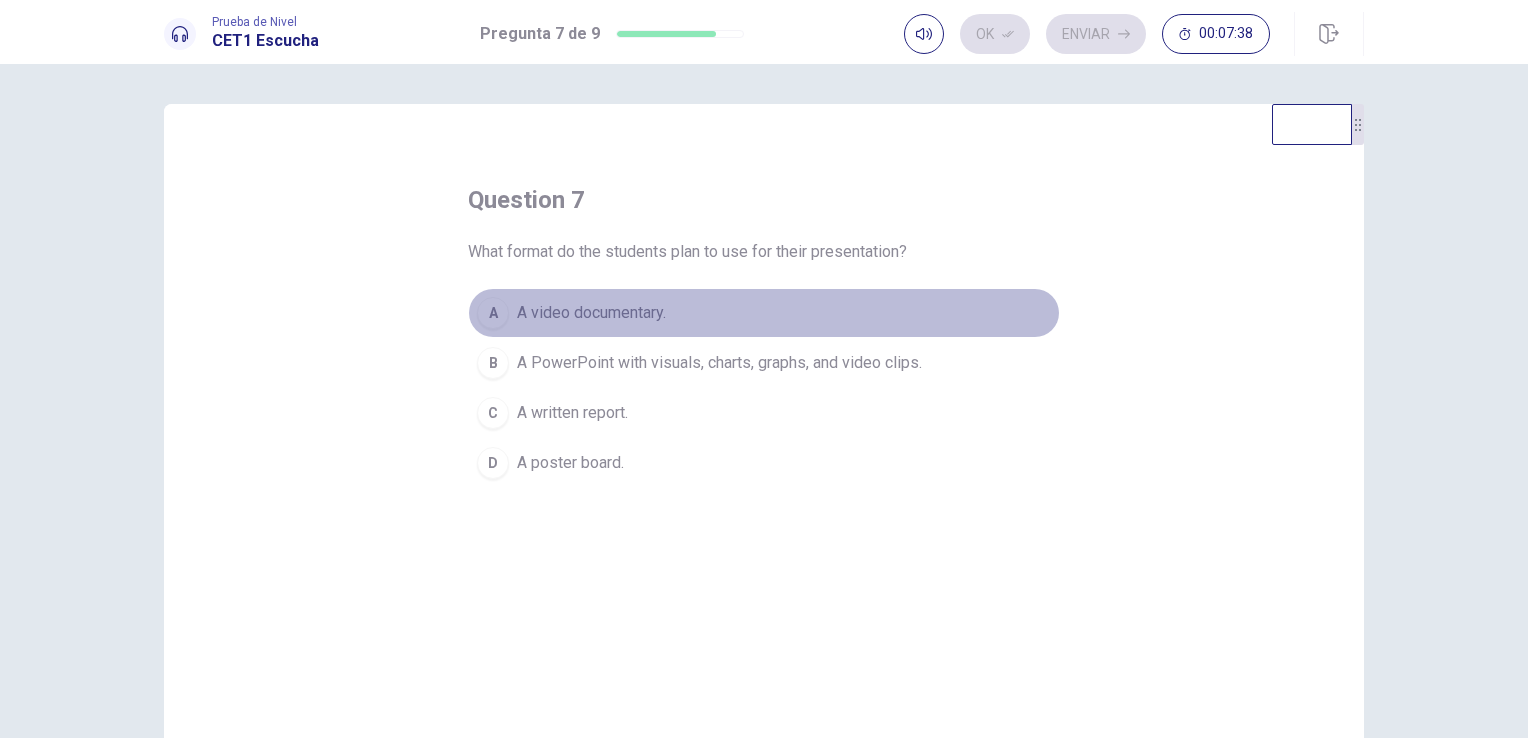 click on "A video documentary." at bounding box center [591, 313] 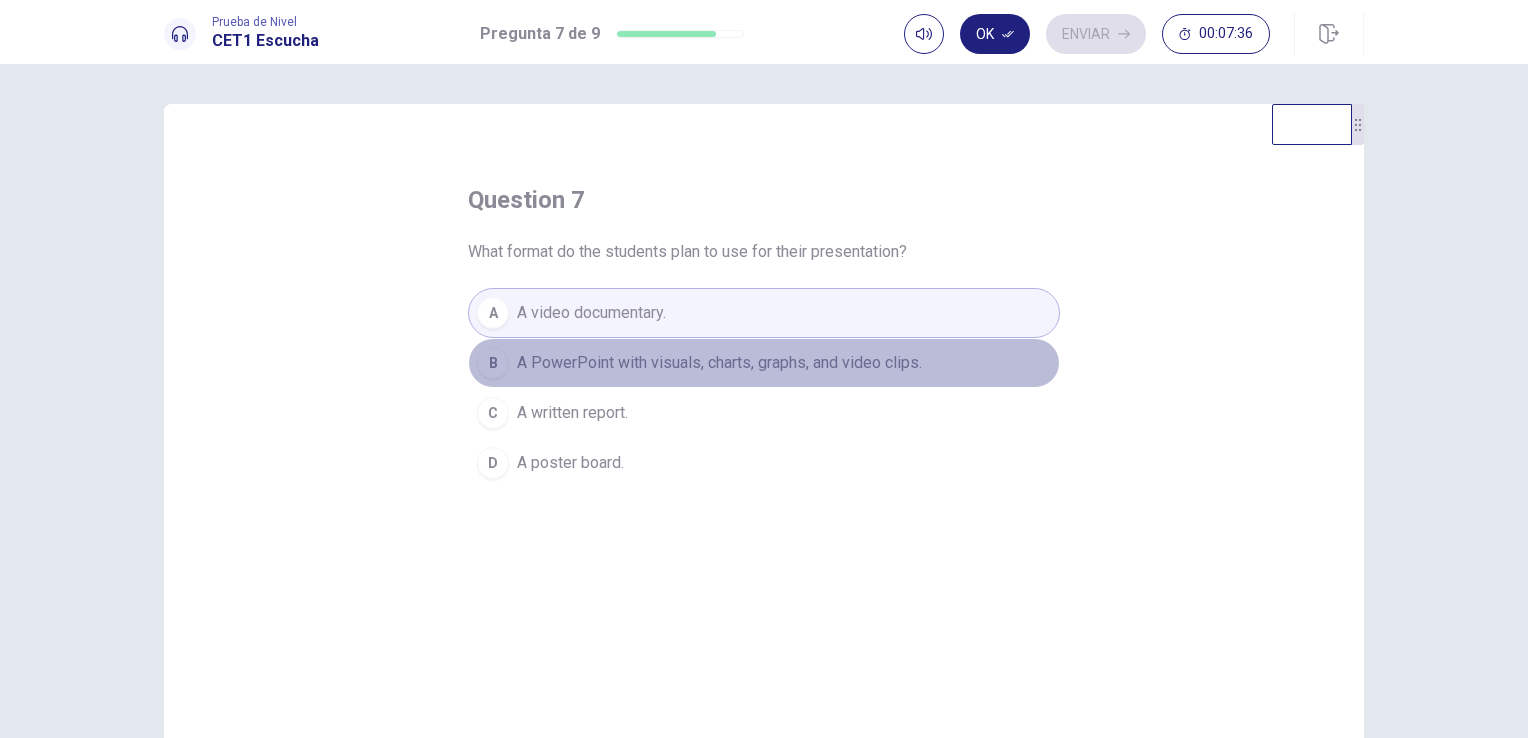 click on "B  A PowerPoint with visuals, charts, graphs, and video clips." at bounding box center (764, 363) 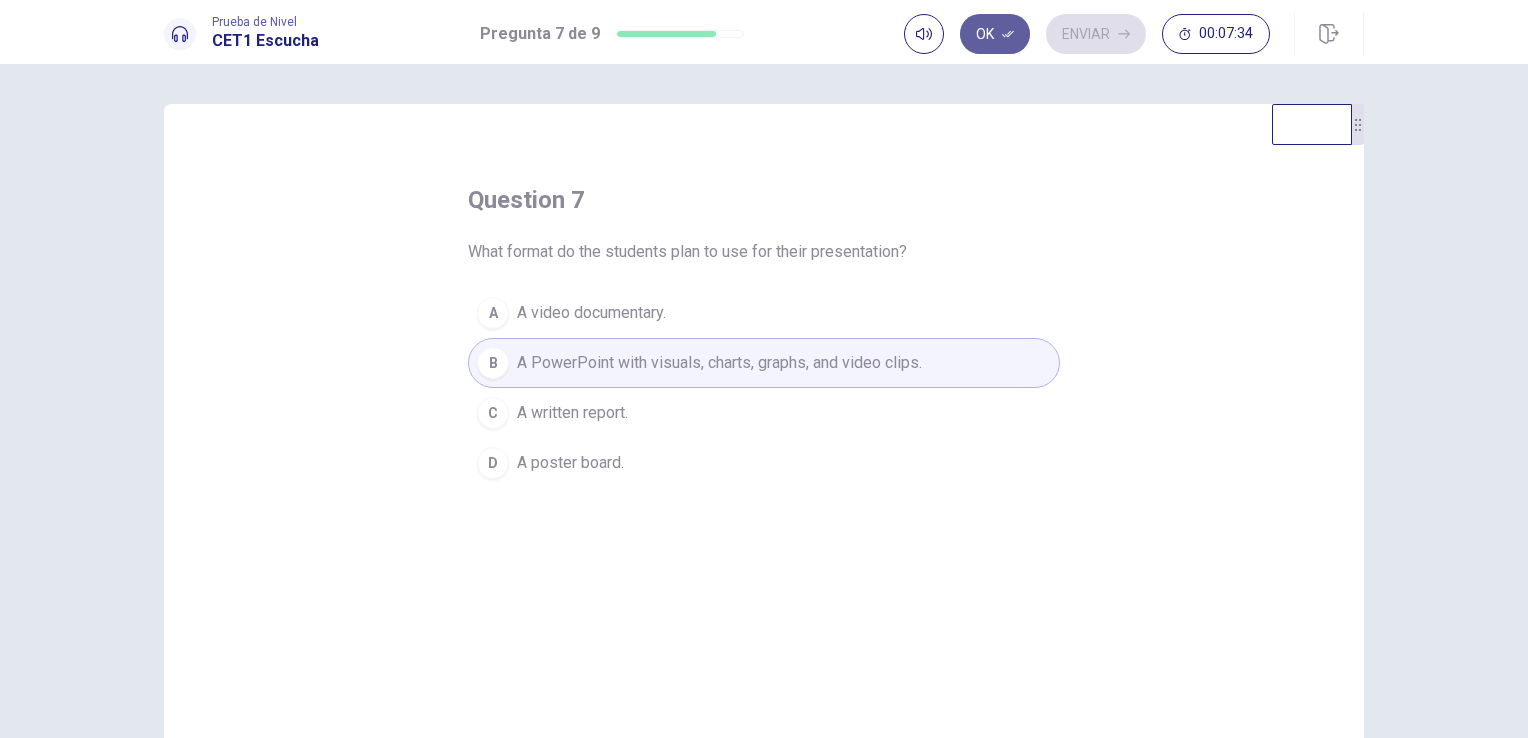 click on "Ok" at bounding box center [995, 34] 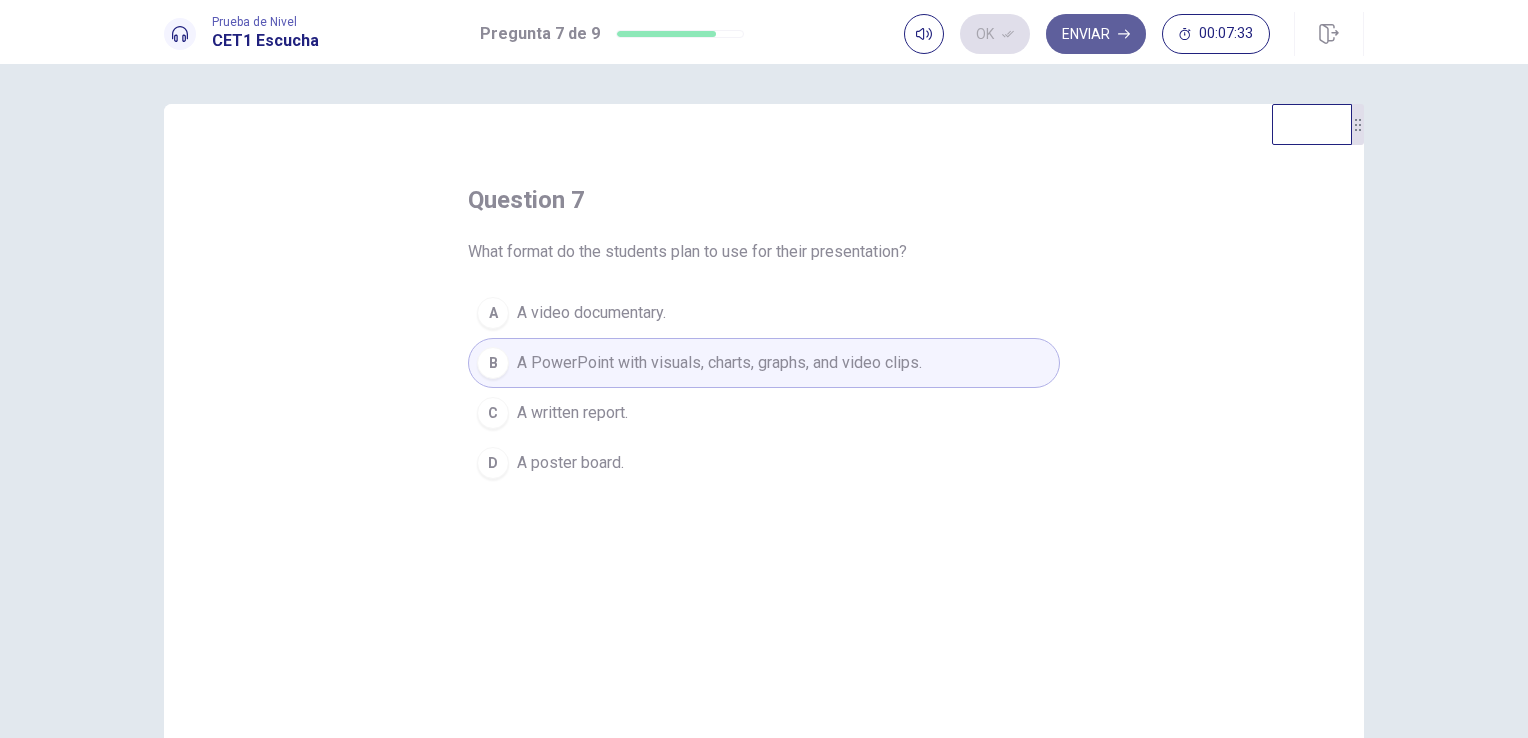 click on "Enviar" at bounding box center (1096, 34) 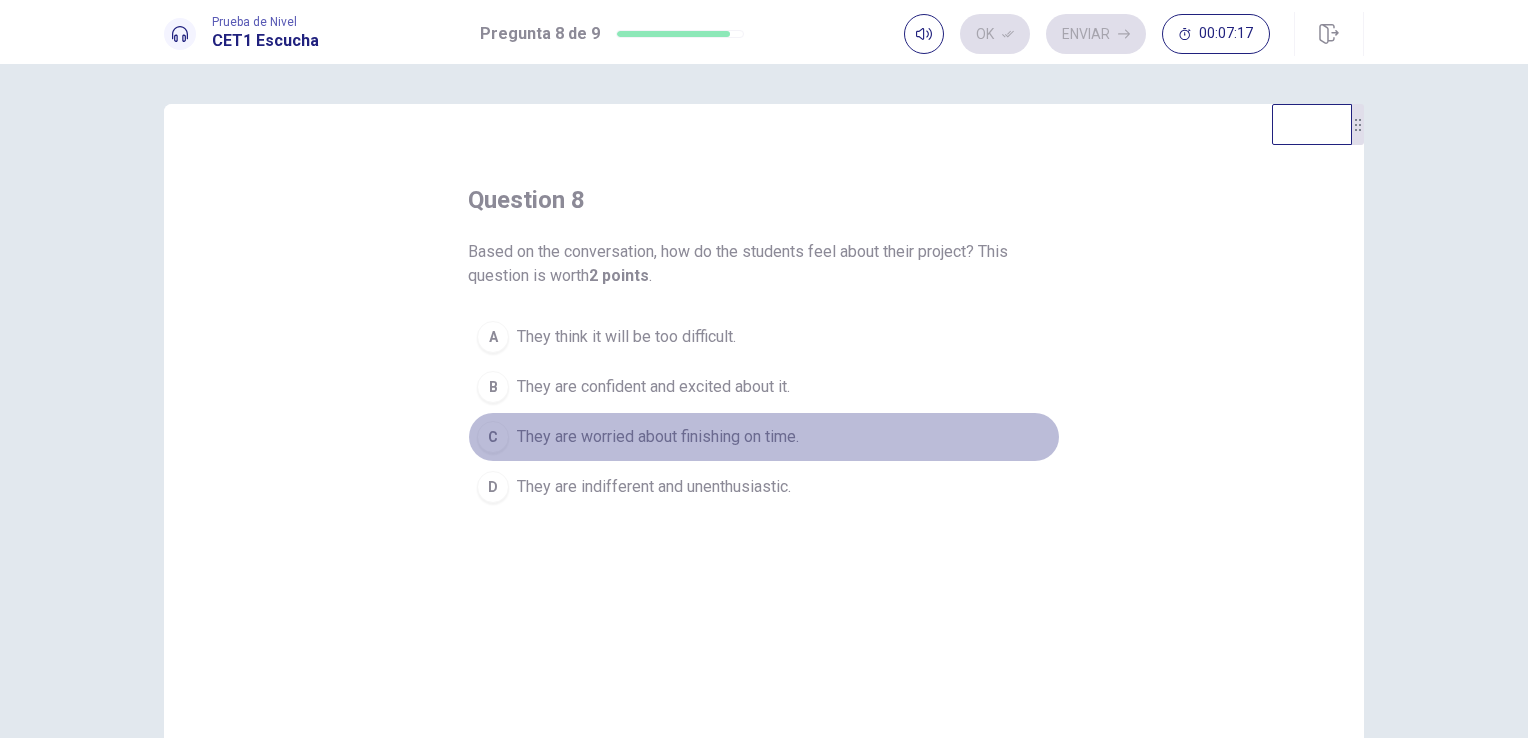 click on "They are worried about finishing on time." at bounding box center [626, 337] 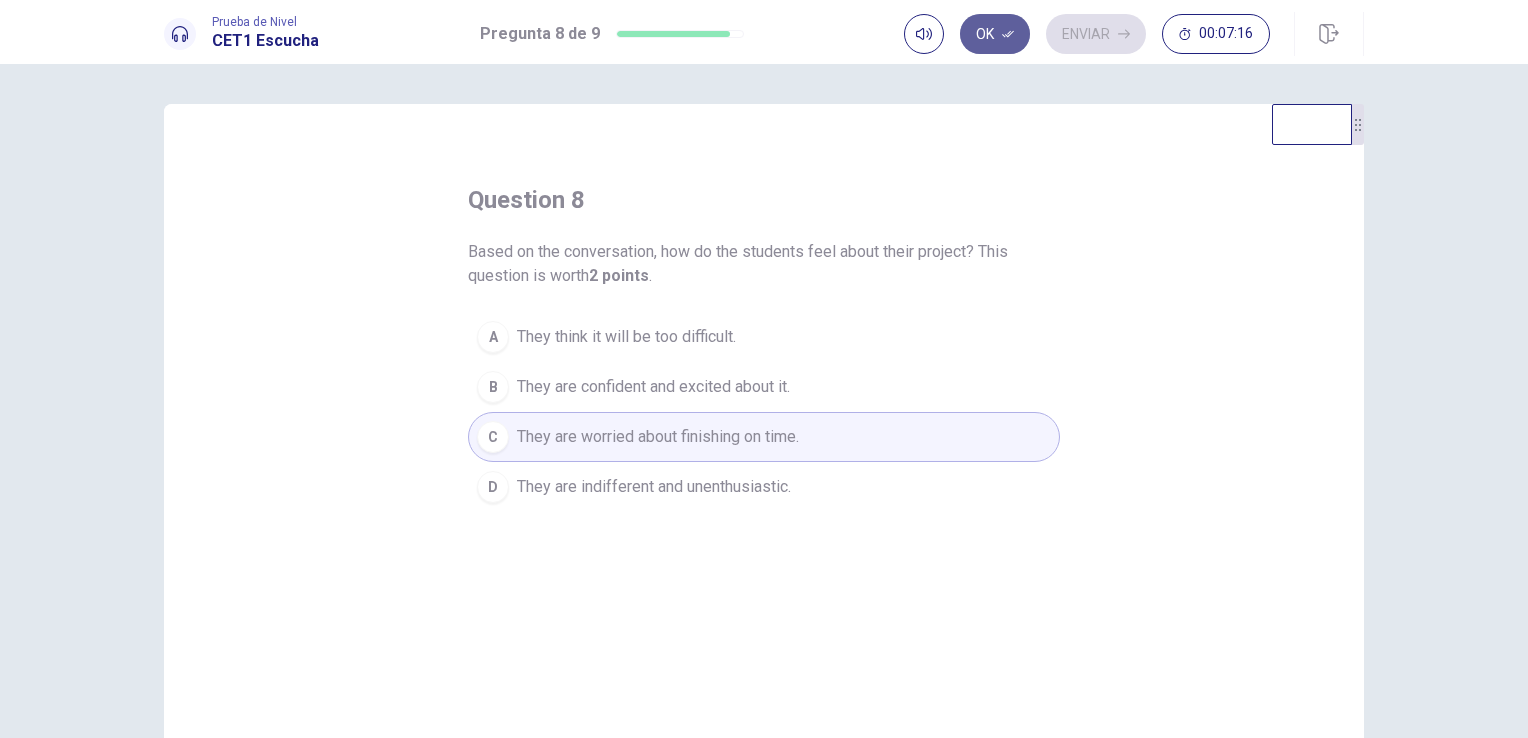 click on "Ok" at bounding box center [995, 34] 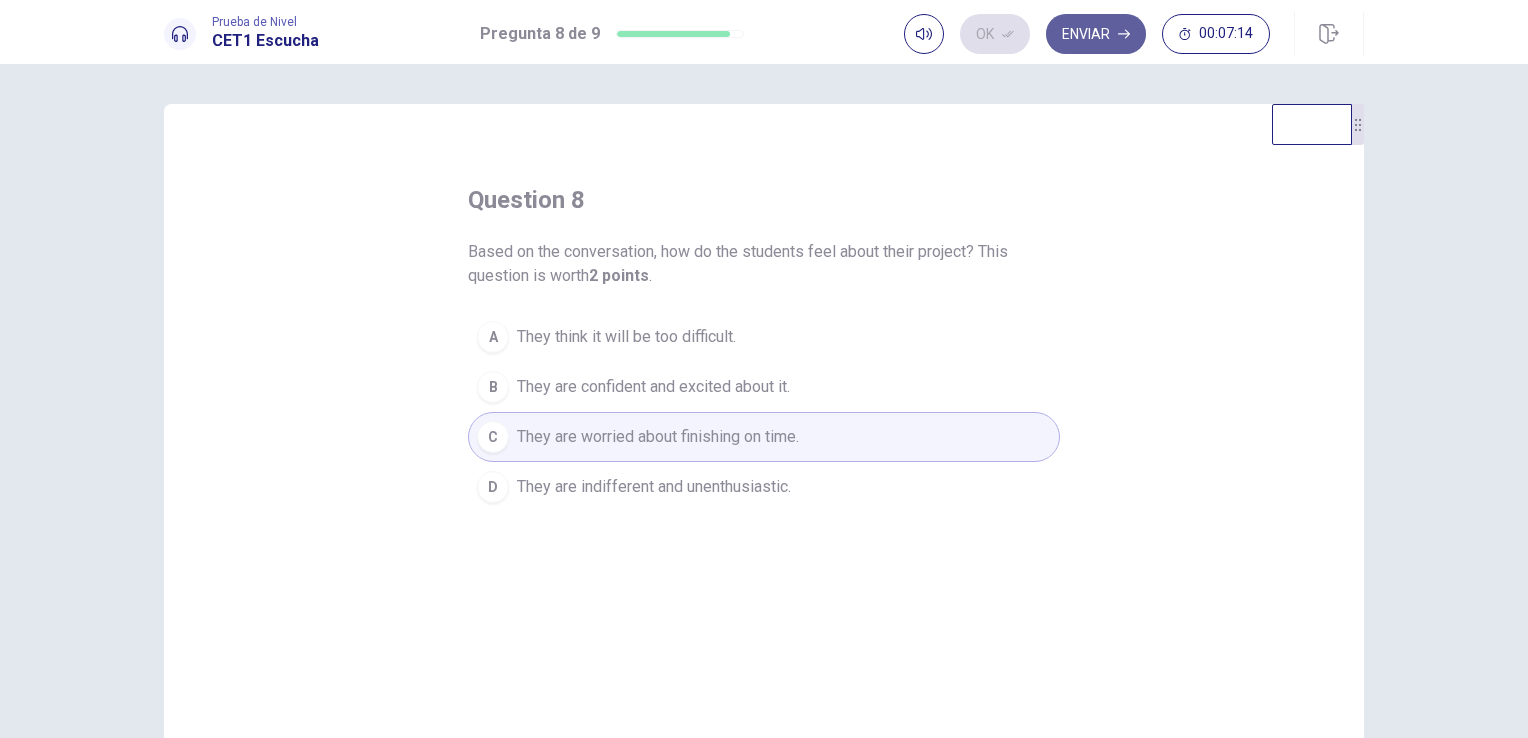 click on "Enviar" at bounding box center (1096, 34) 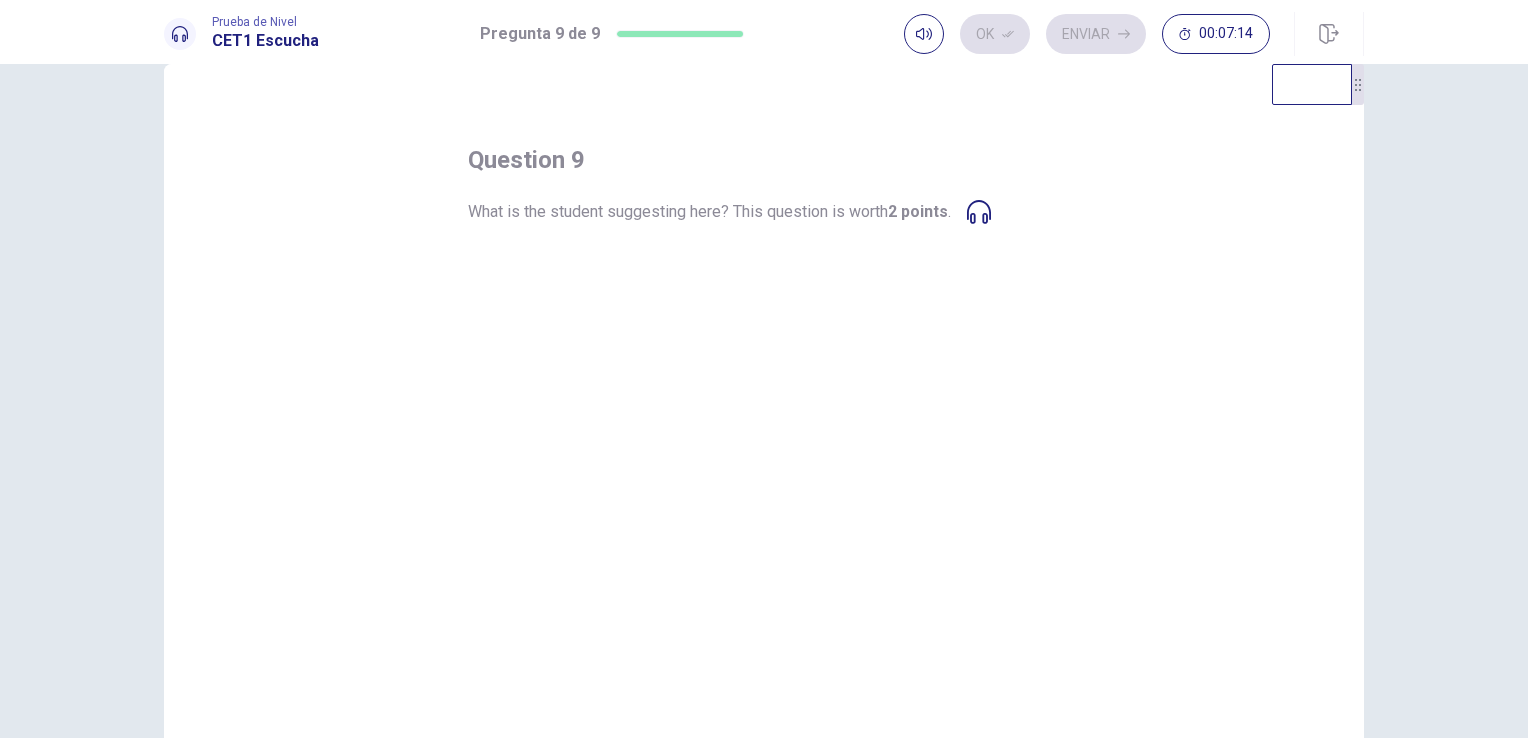 scroll, scrollTop: 39, scrollLeft: 0, axis: vertical 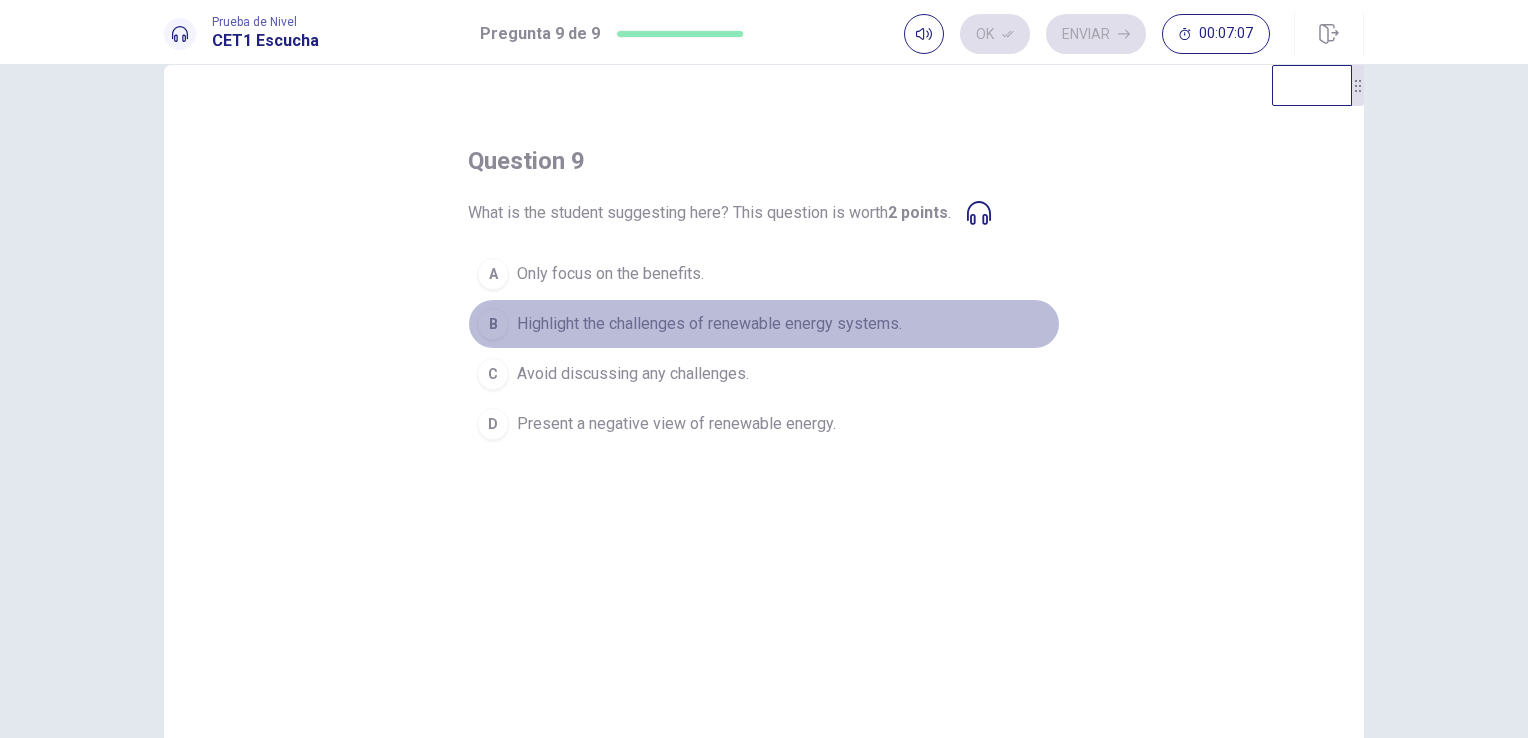 click on "Highlight the challenges of renewable energy systems." at bounding box center [610, 274] 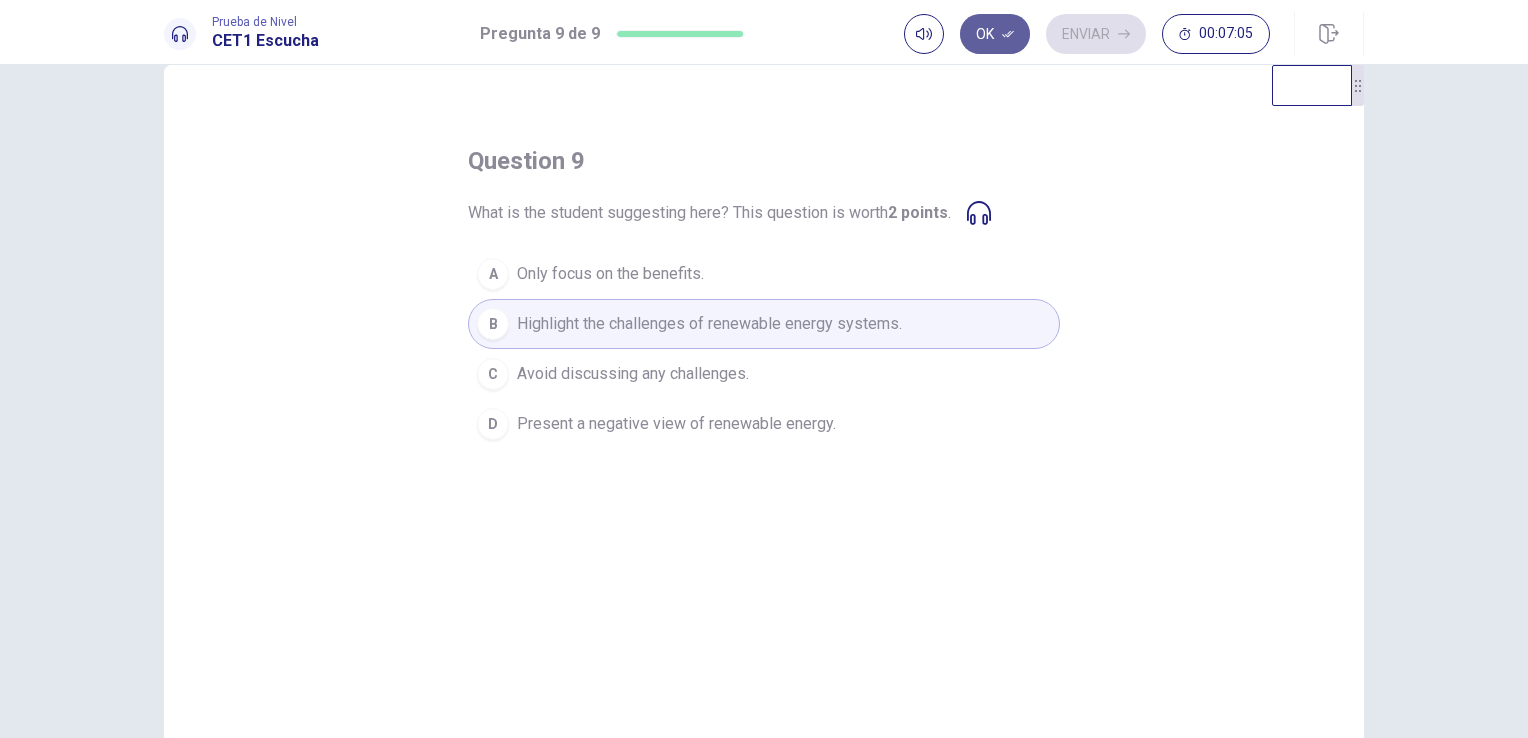 click at bounding box center (1008, 34) 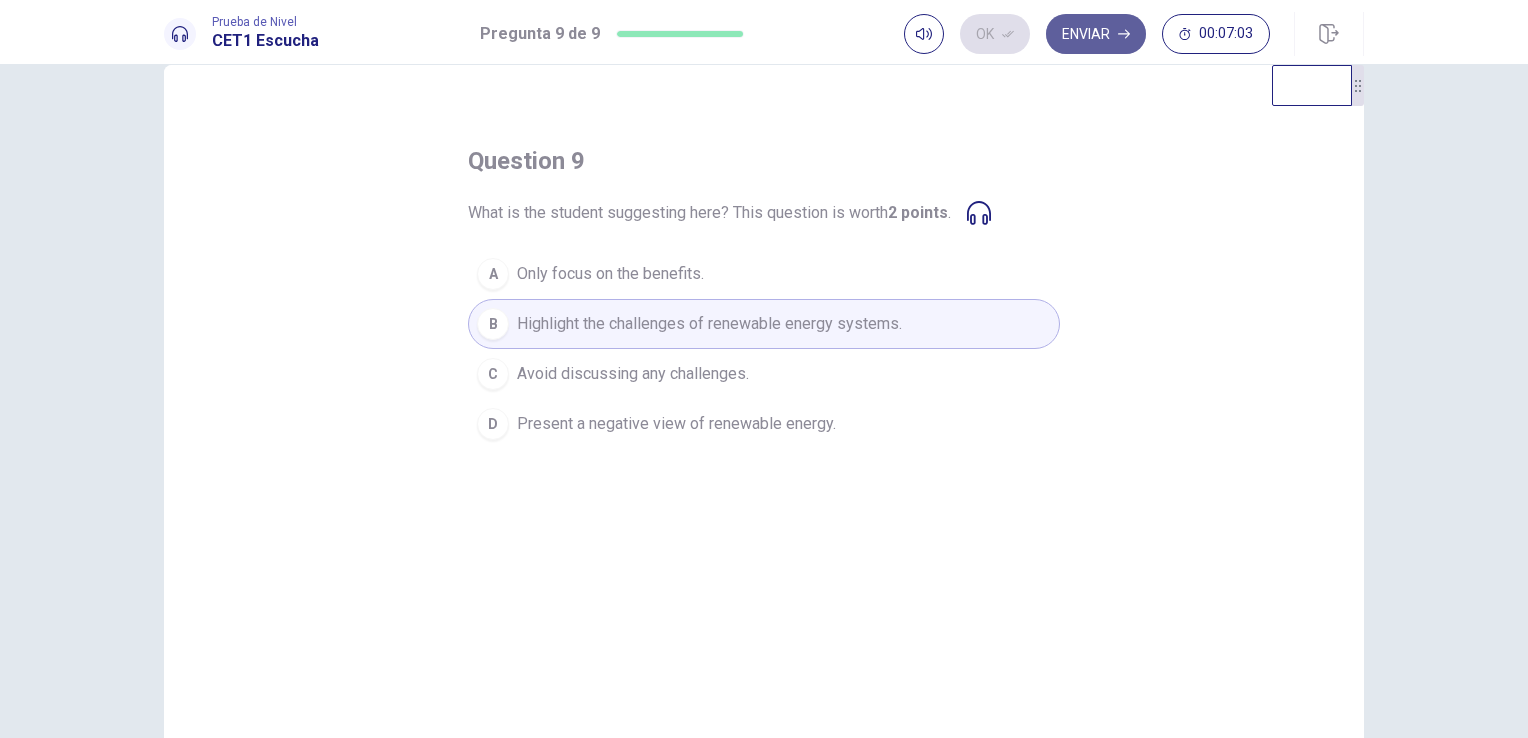 click on "Enviar" at bounding box center (1096, 34) 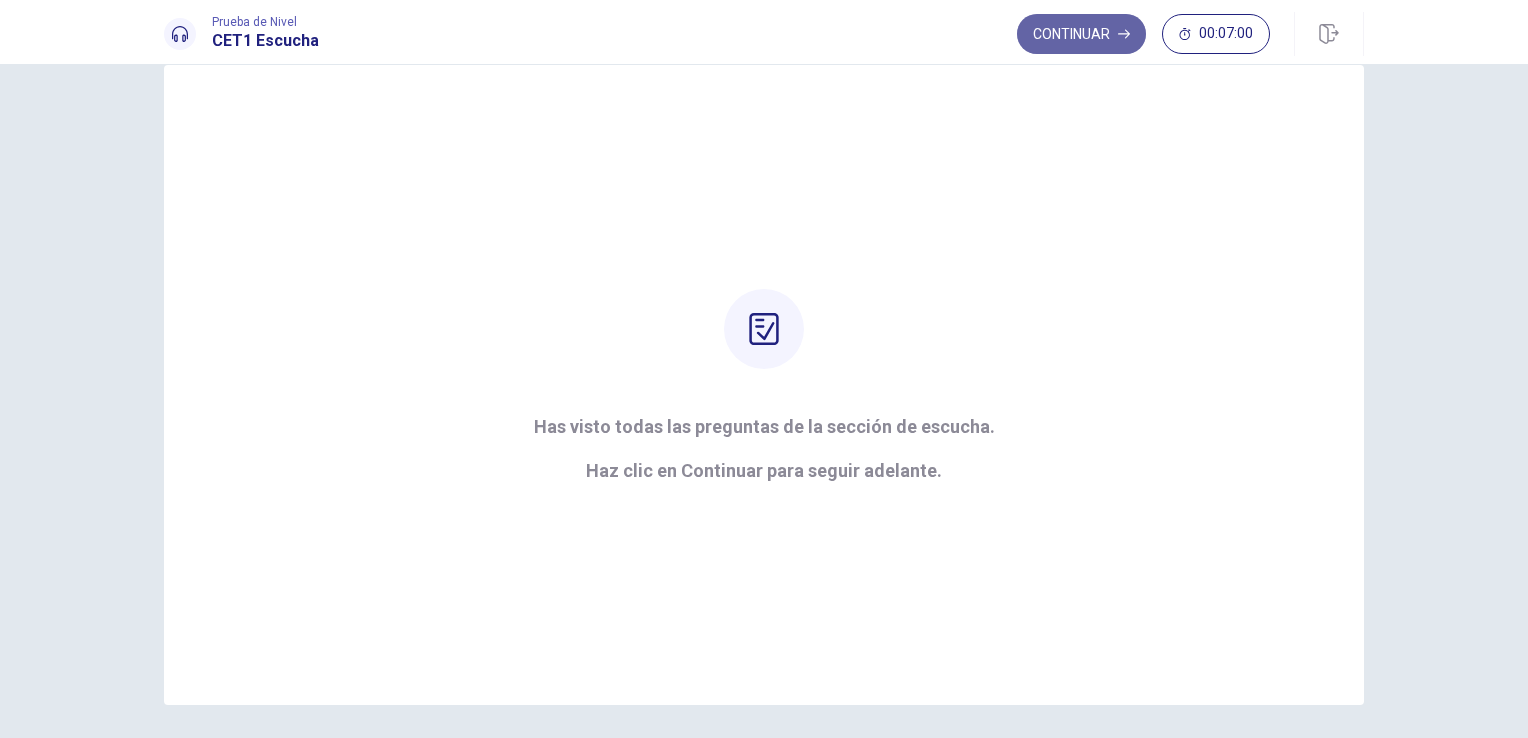 click on "Continuar" at bounding box center (1081, 34) 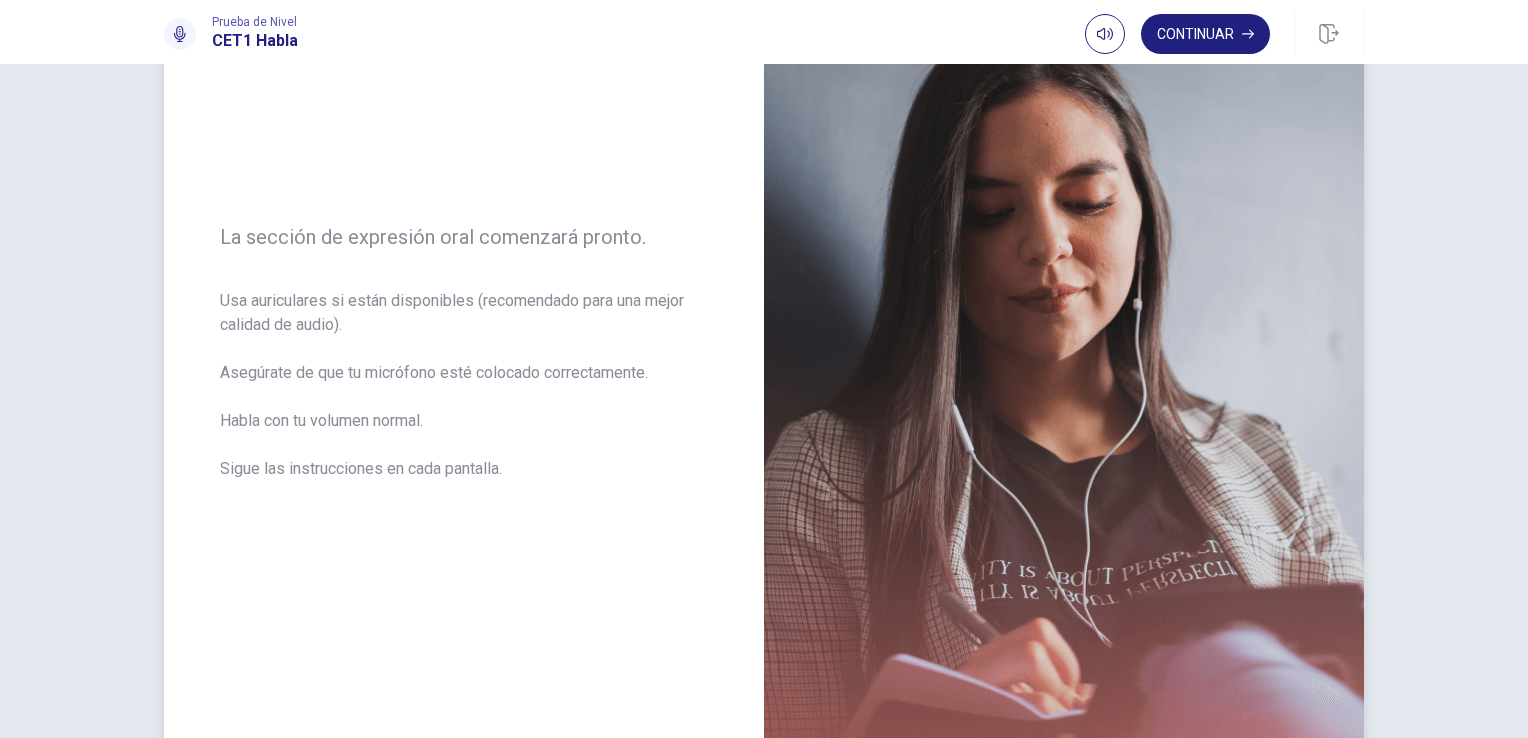 scroll, scrollTop: 0, scrollLeft: 0, axis: both 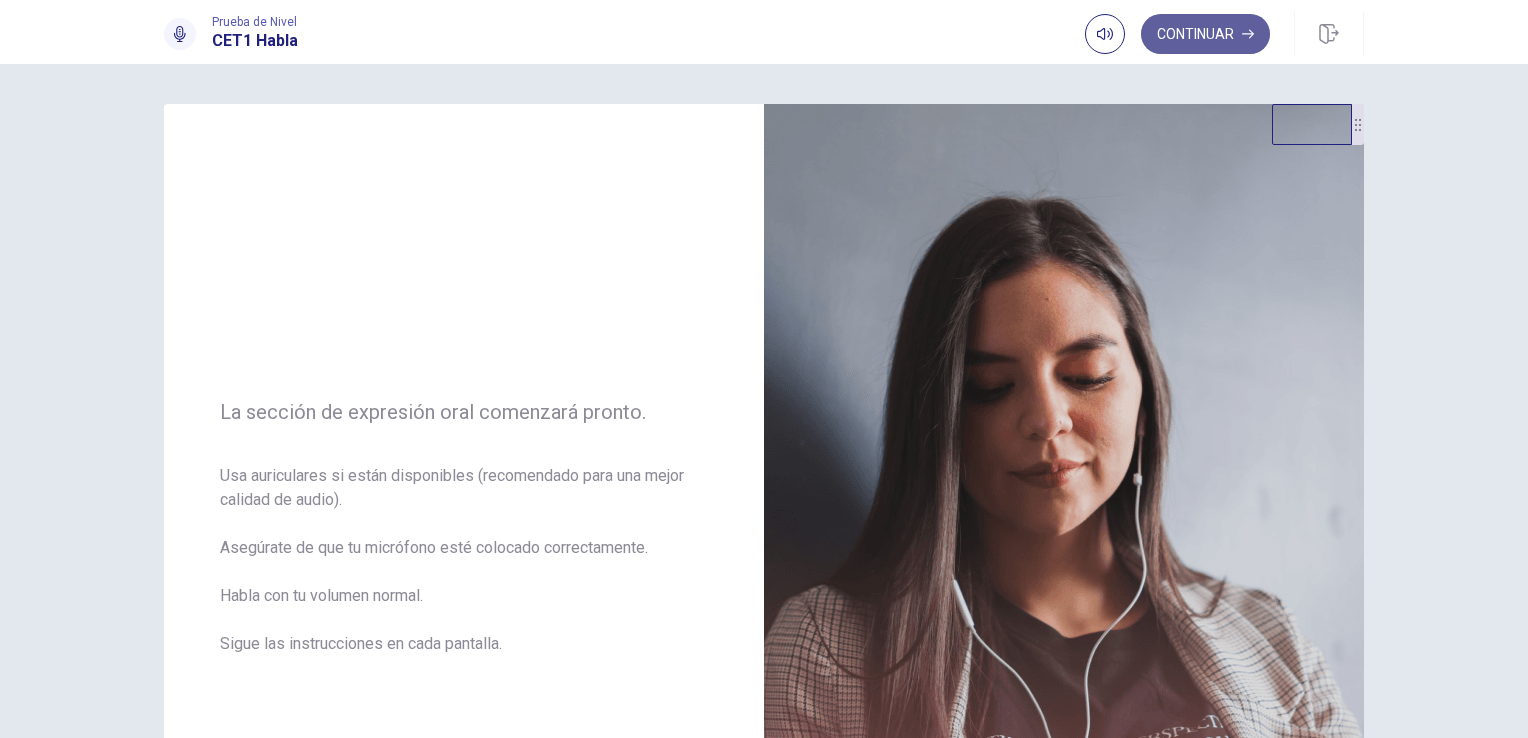 click on "Continuar" at bounding box center [1205, 34] 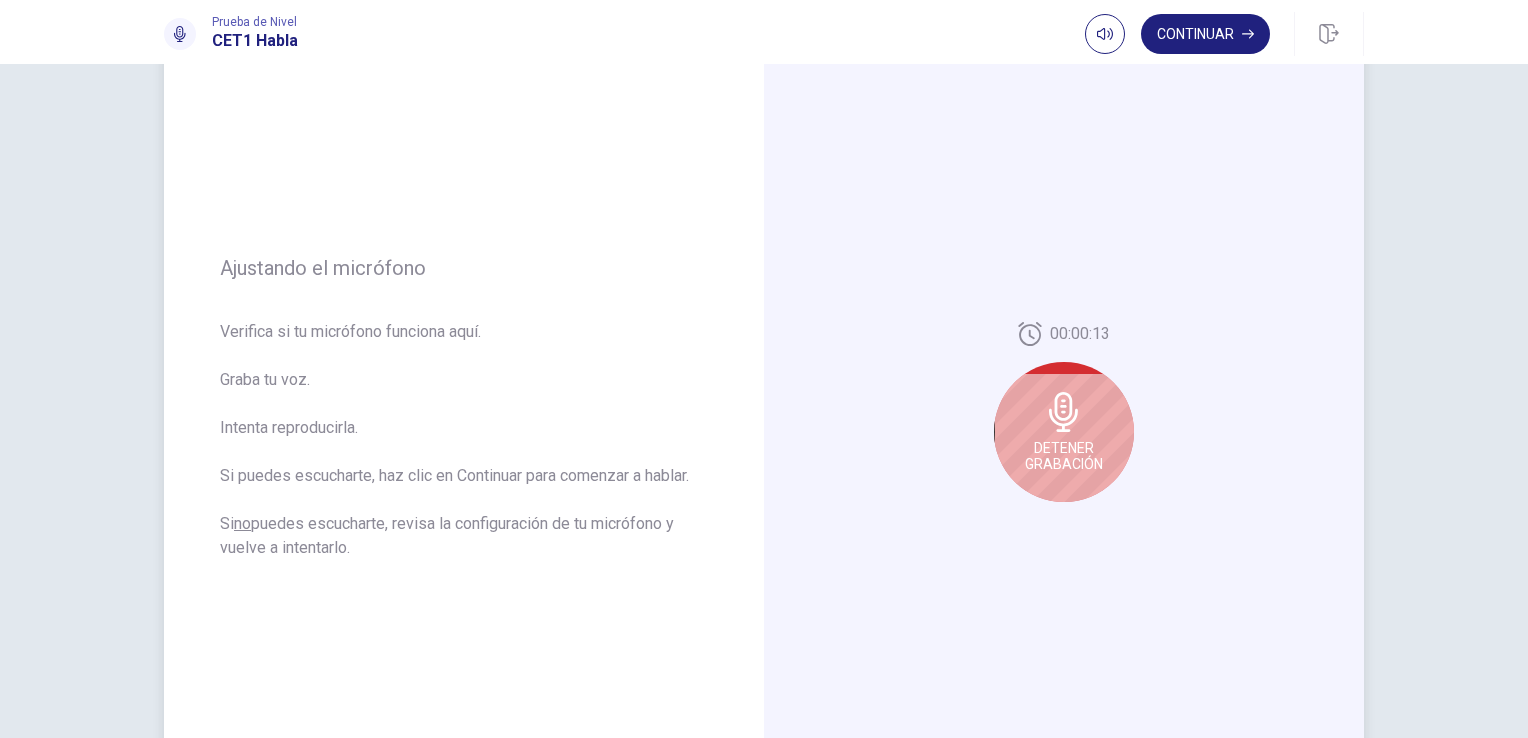 scroll, scrollTop: 123, scrollLeft: 0, axis: vertical 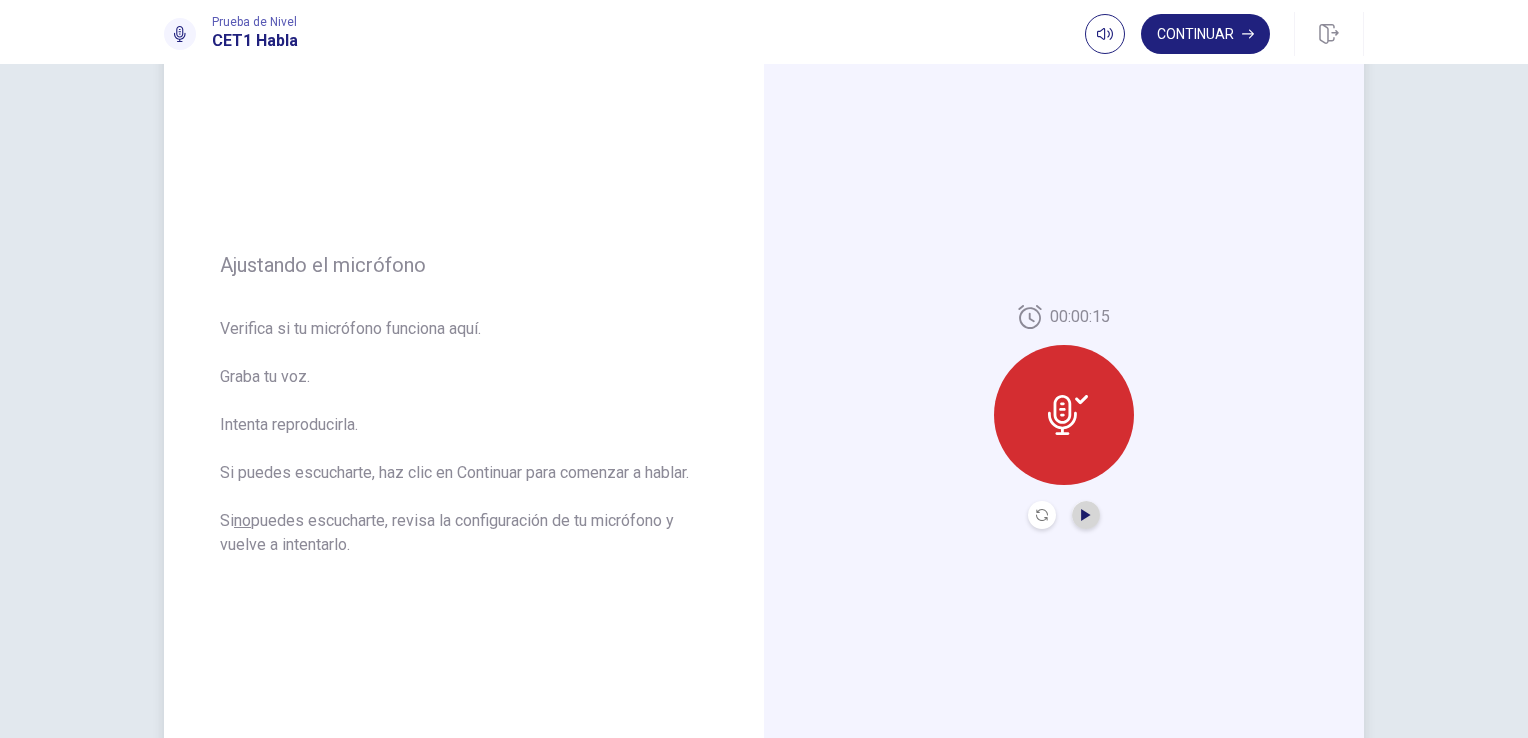 click at bounding box center (1085, 515) 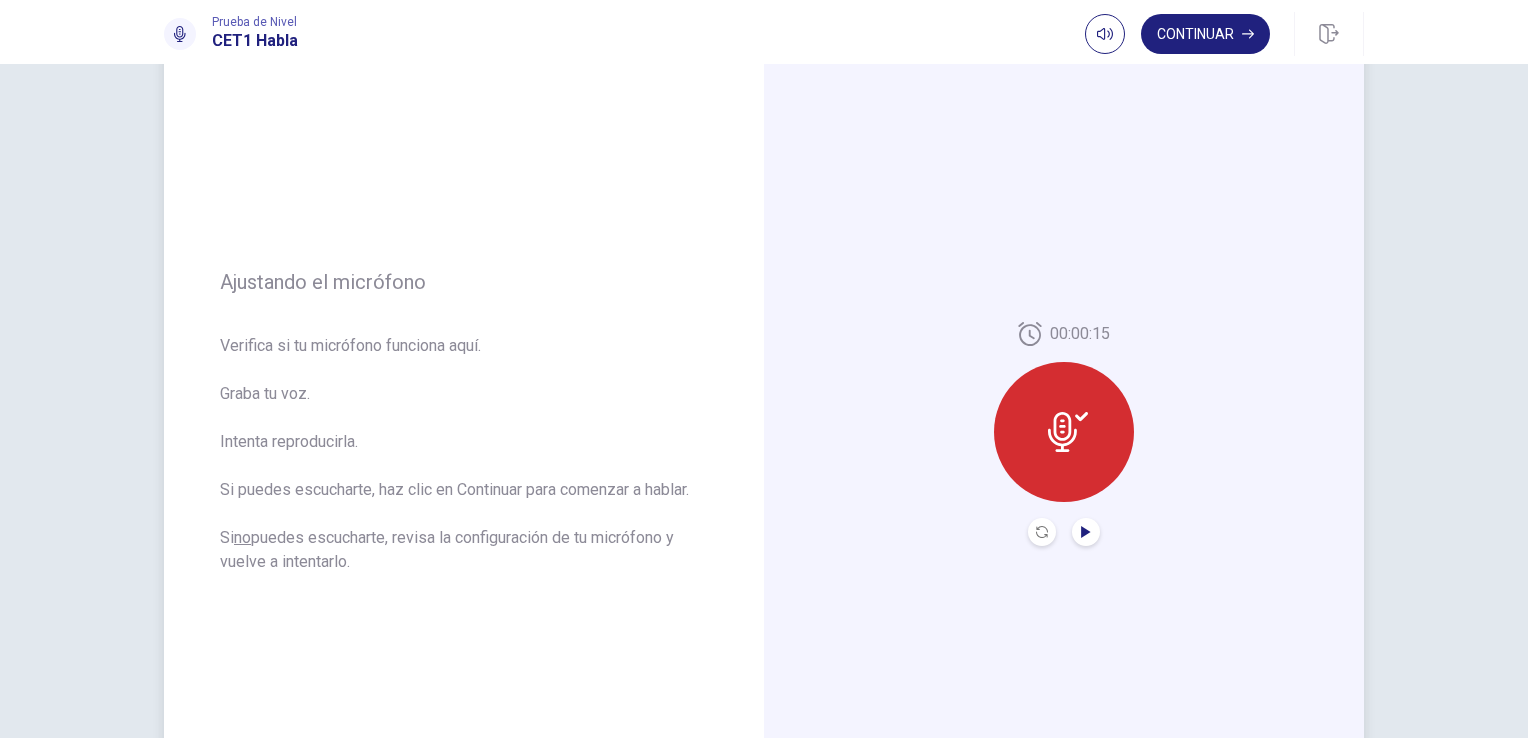 scroll, scrollTop: 108, scrollLeft: 0, axis: vertical 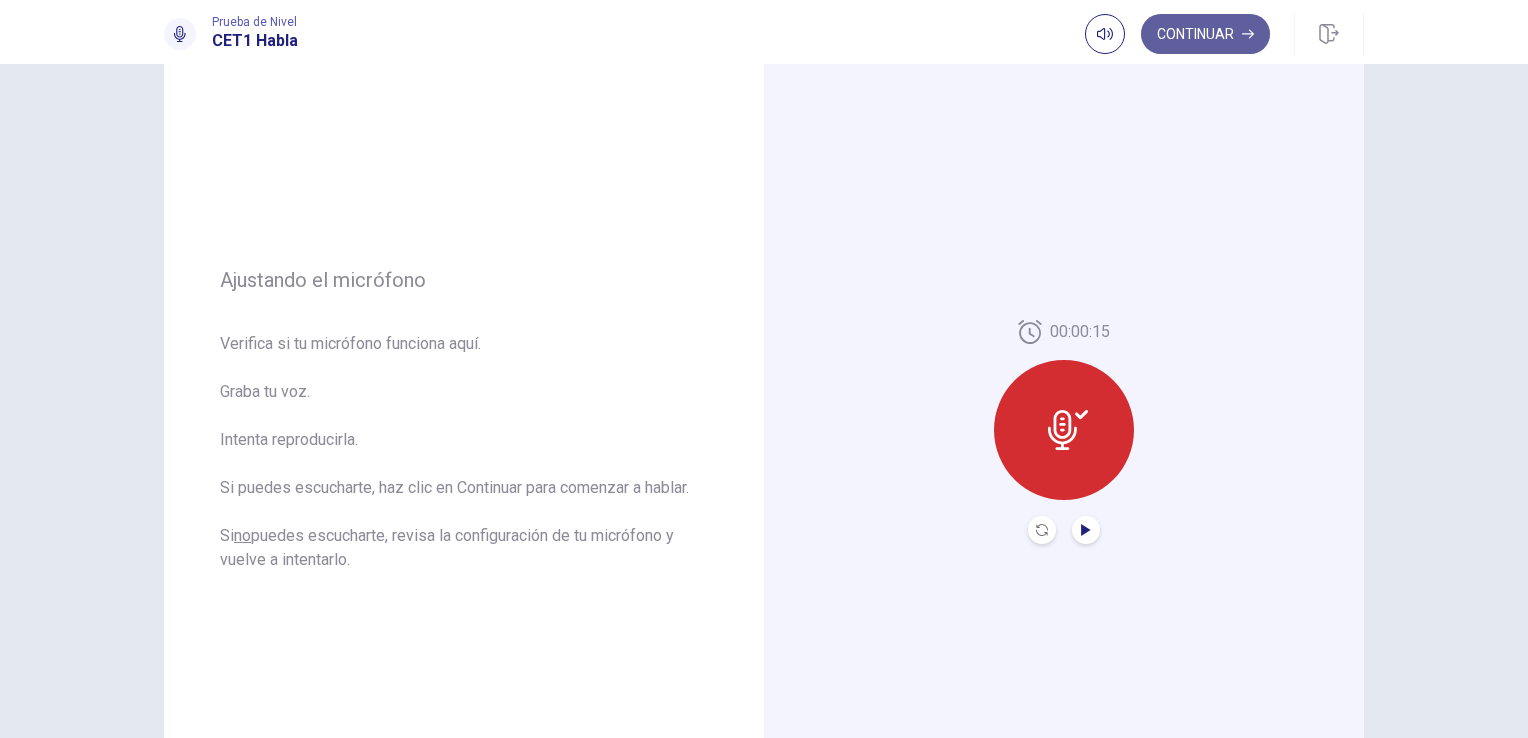 click on "Continuar" at bounding box center [1205, 34] 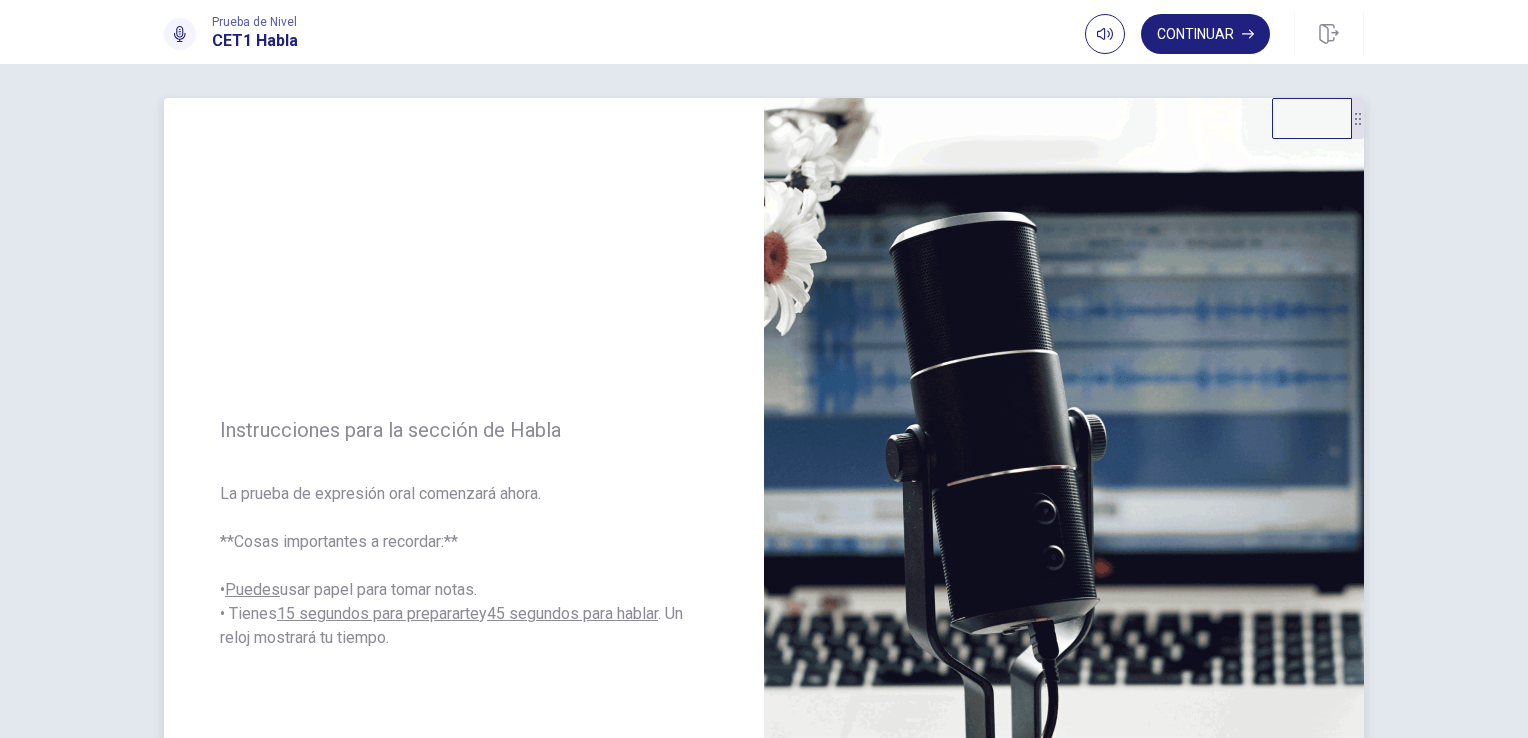 scroll, scrollTop: 0, scrollLeft: 0, axis: both 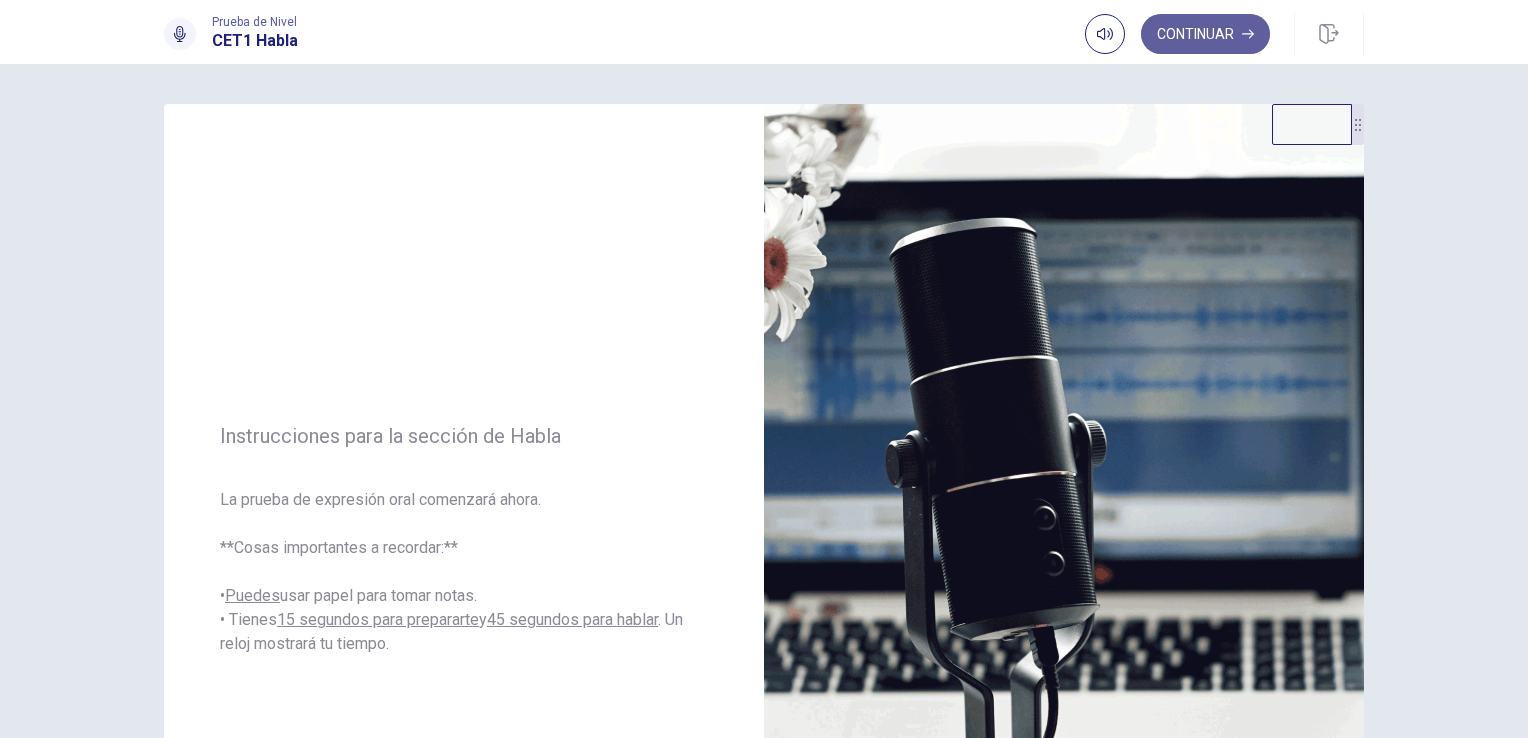 click on "Continuar" at bounding box center [1205, 34] 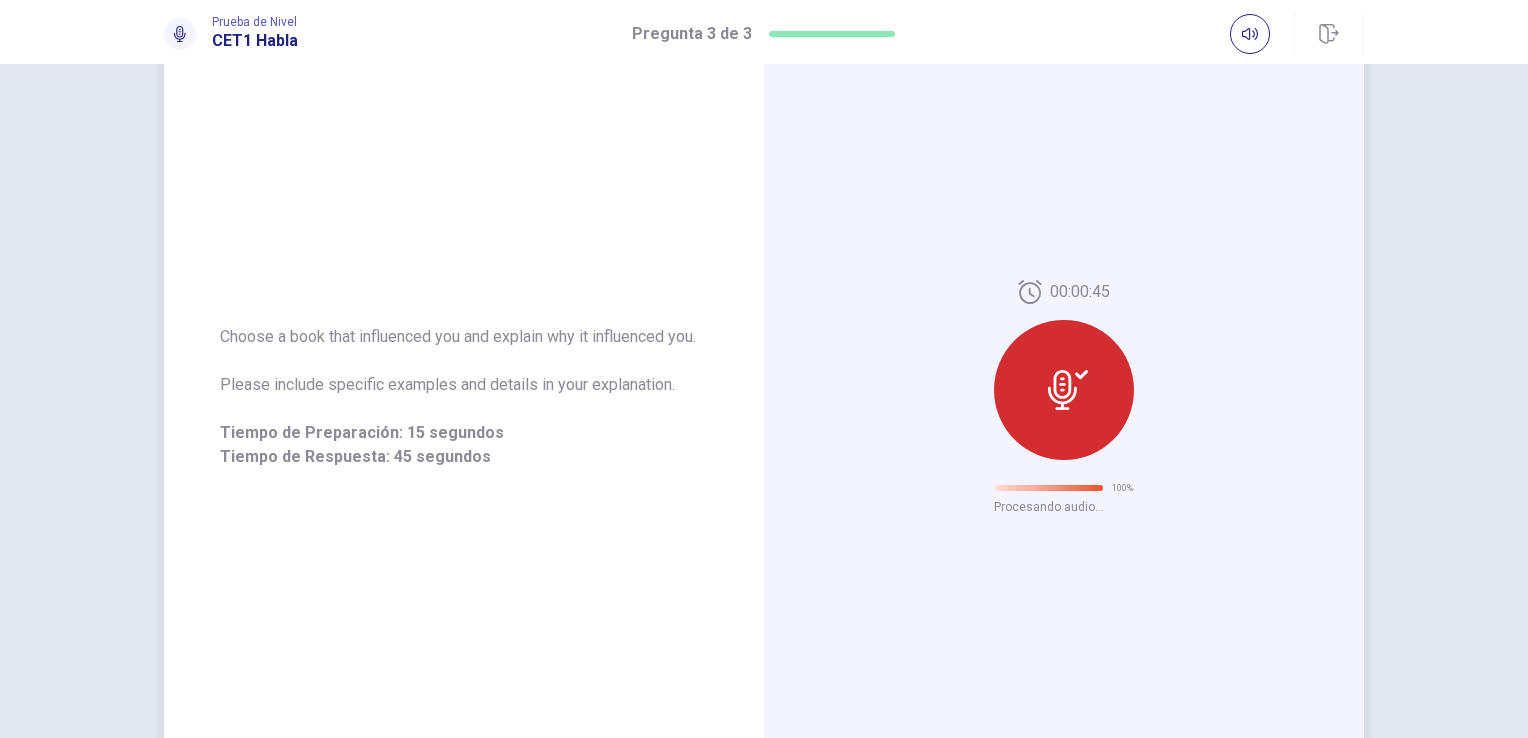 scroll, scrollTop: 0, scrollLeft: 0, axis: both 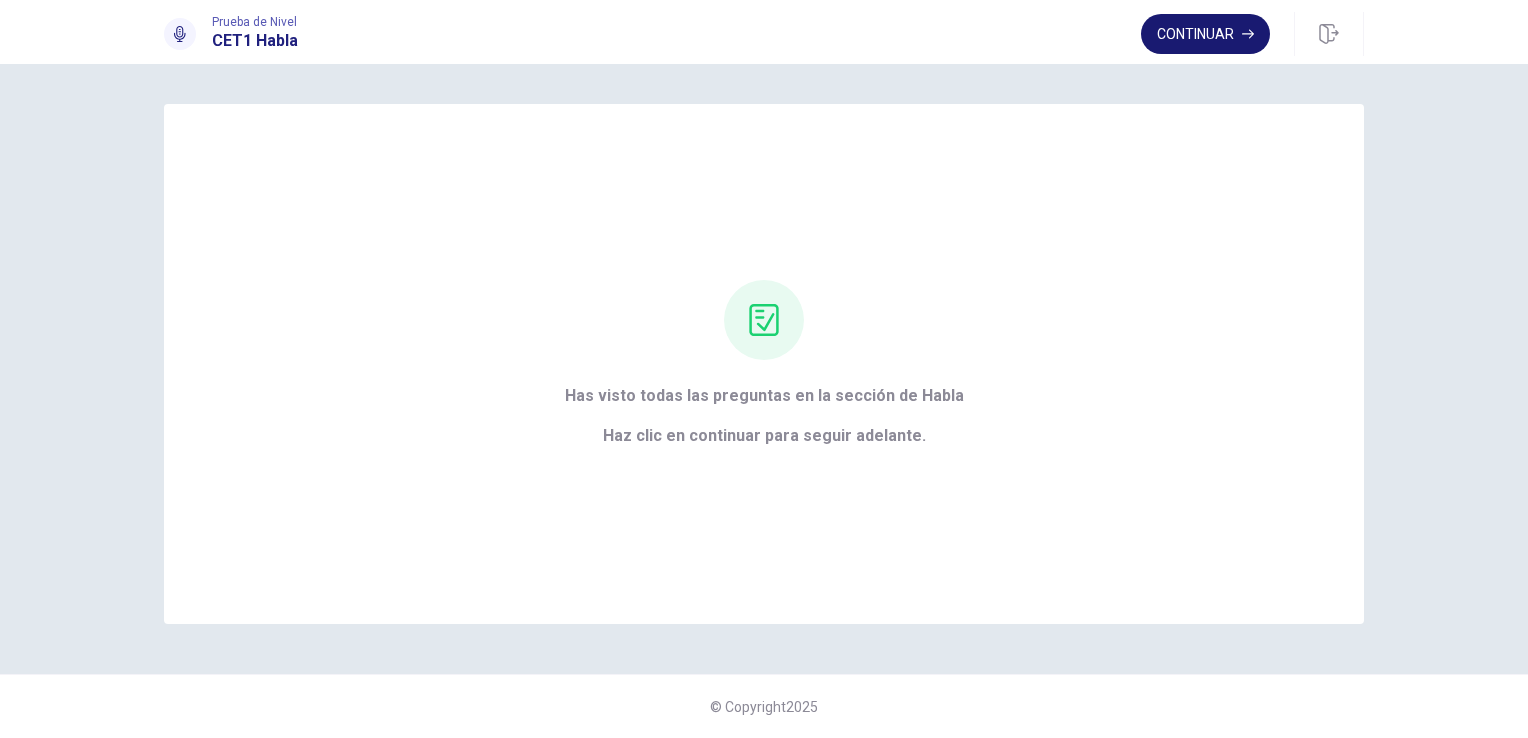 click on "Continuar" at bounding box center (1205, 34) 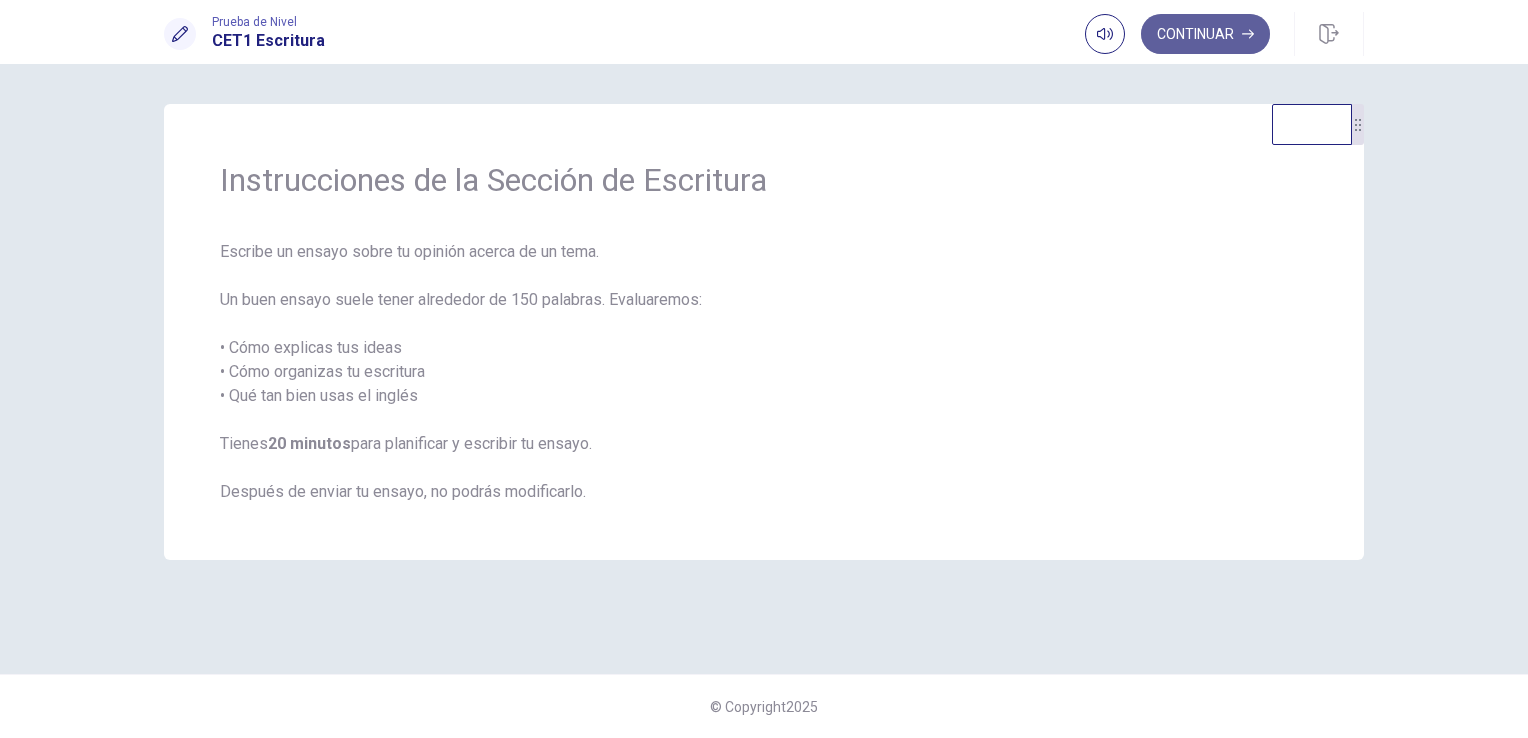 click on "Continuar" at bounding box center (1205, 34) 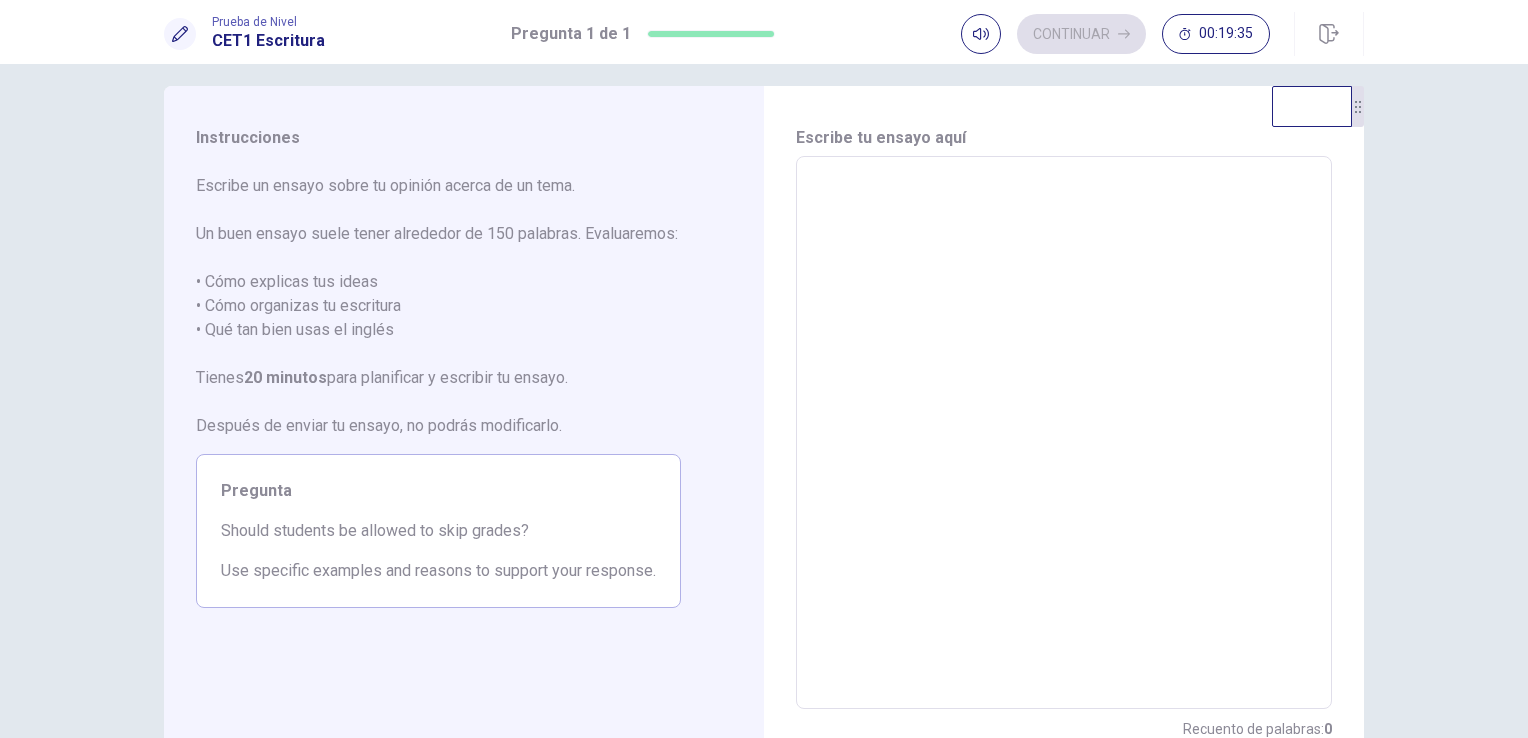 scroll, scrollTop: 0, scrollLeft: 0, axis: both 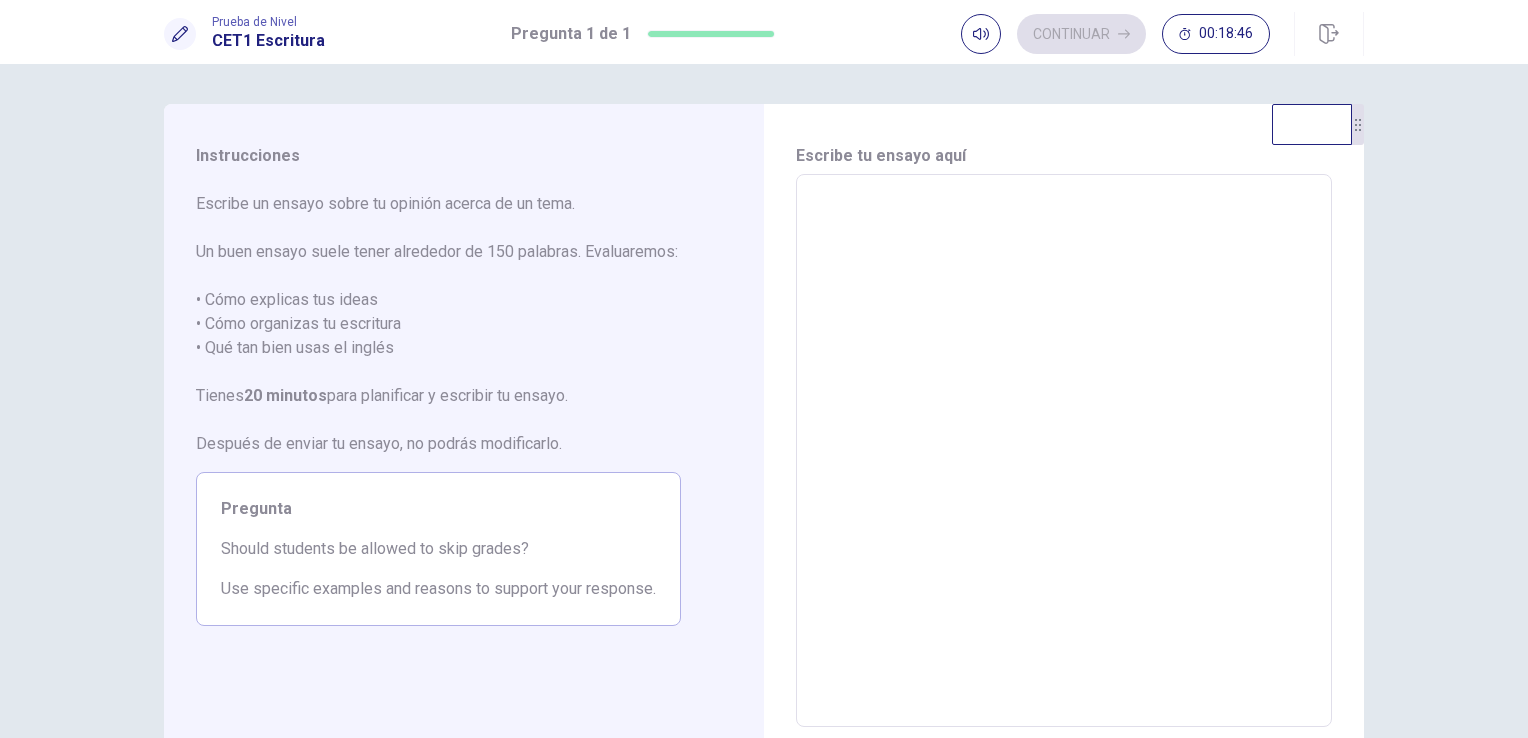click at bounding box center (1064, 451) 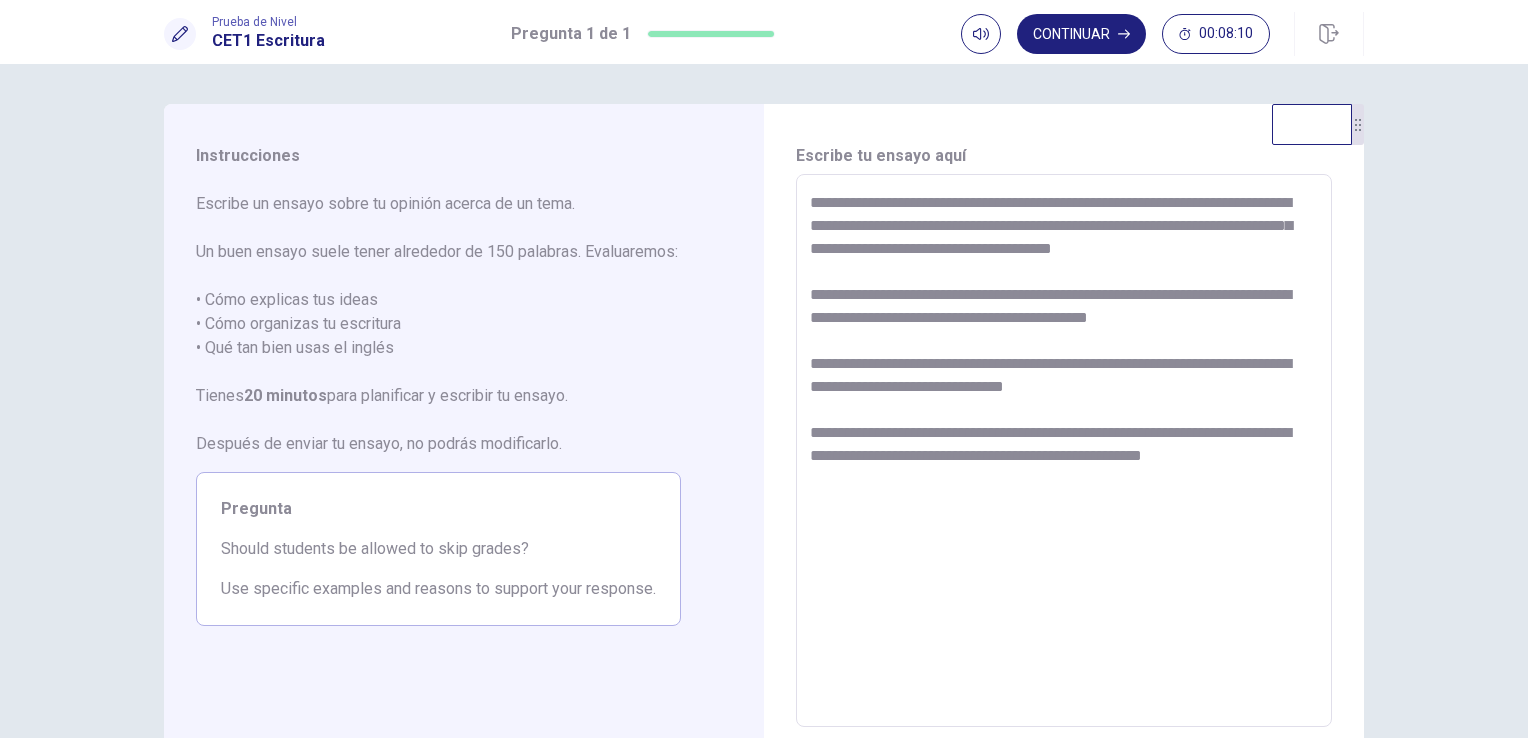 click on "**********" at bounding box center [1064, 451] 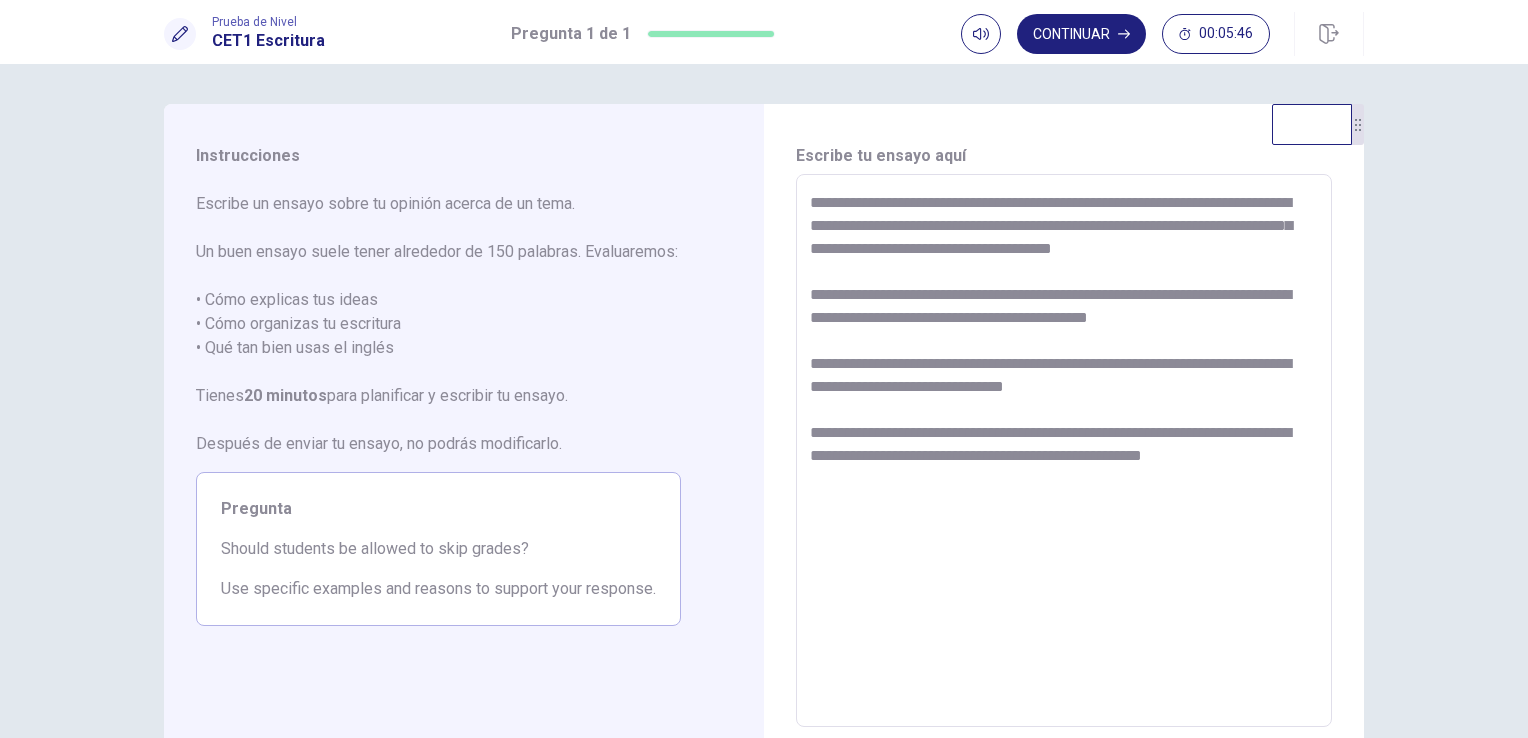 click on "**********" at bounding box center [1064, 451] 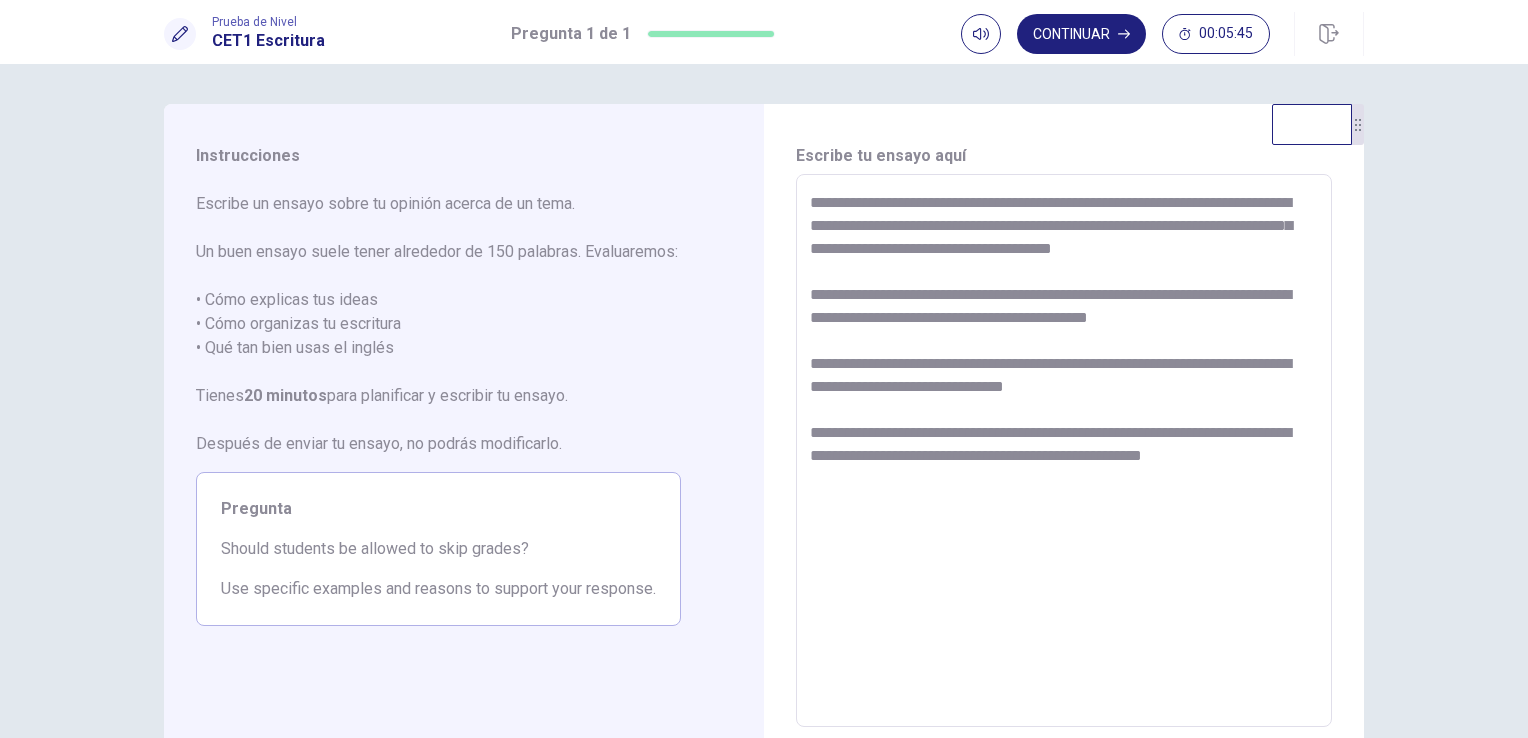 click on "**********" at bounding box center [1064, 451] 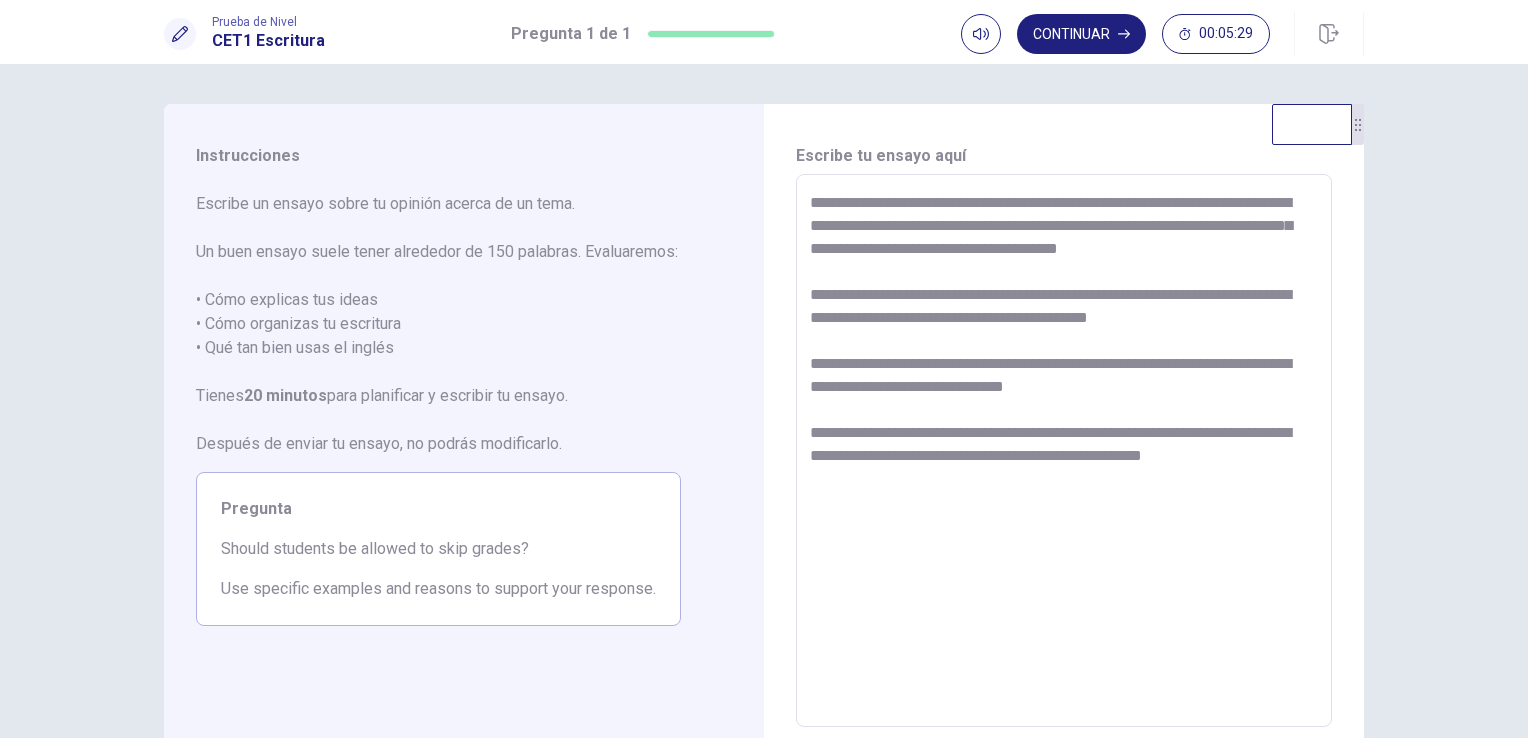 click on "**********" at bounding box center (1064, 451) 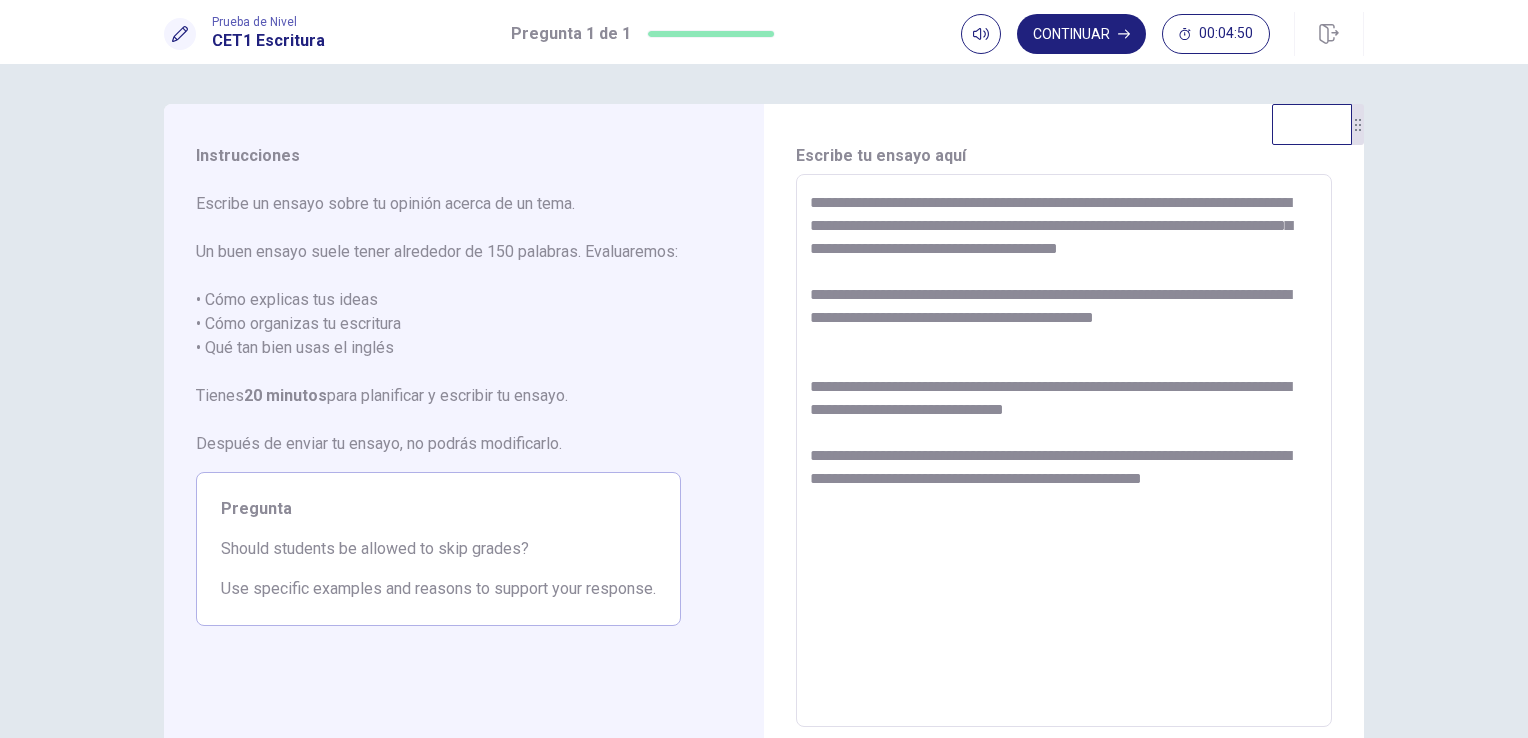 click on "**********" at bounding box center [1064, 451] 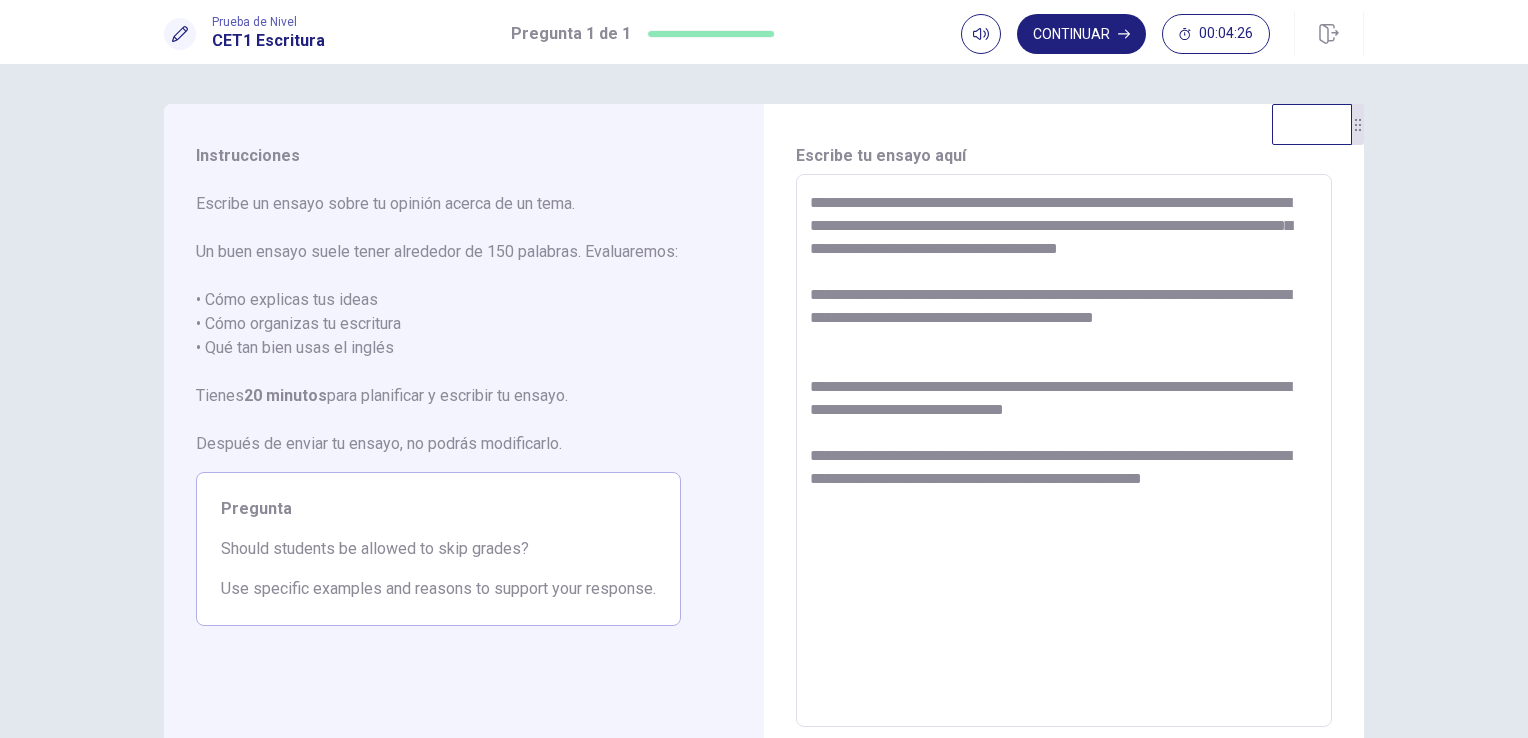 click on "**********" at bounding box center (1064, 451) 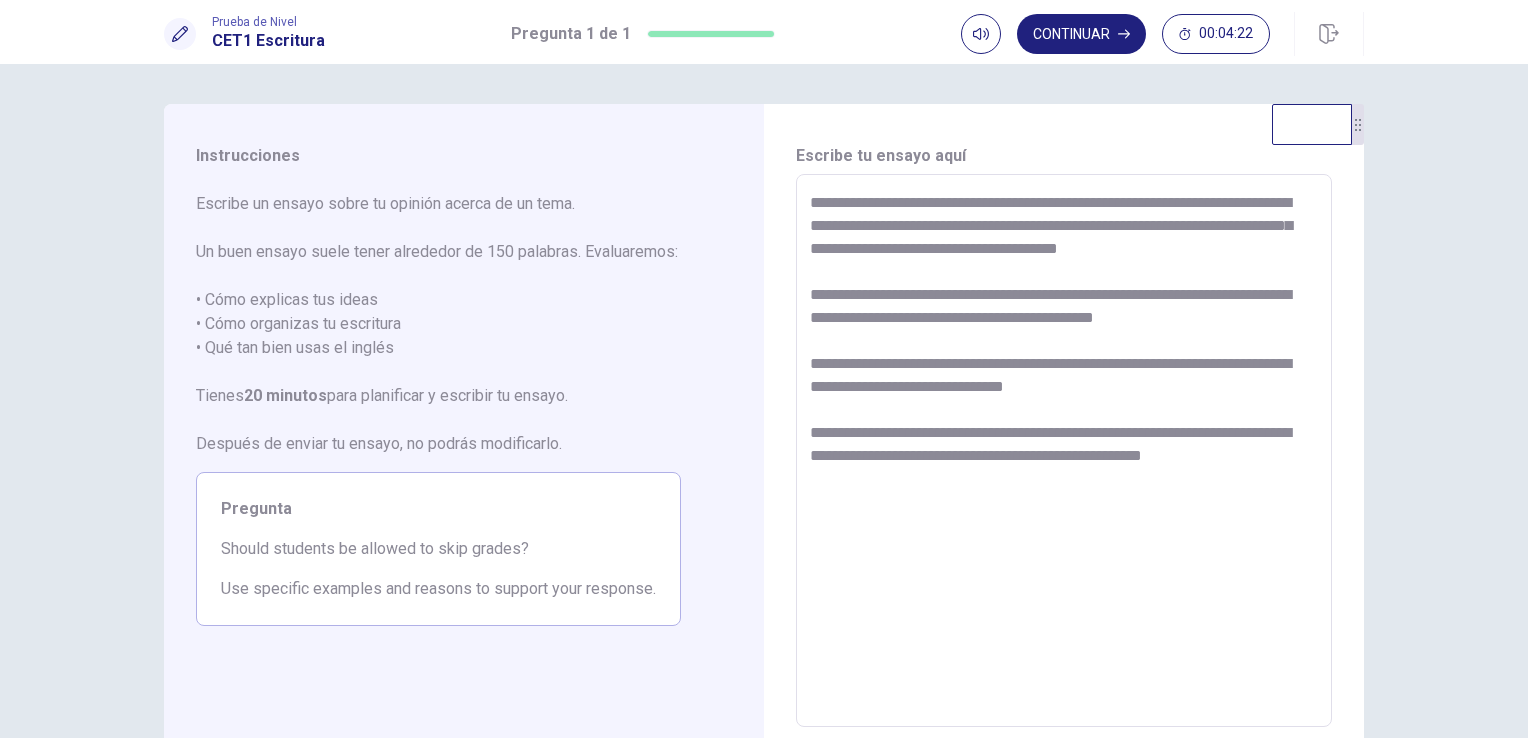 click on "**********" at bounding box center (1064, 451) 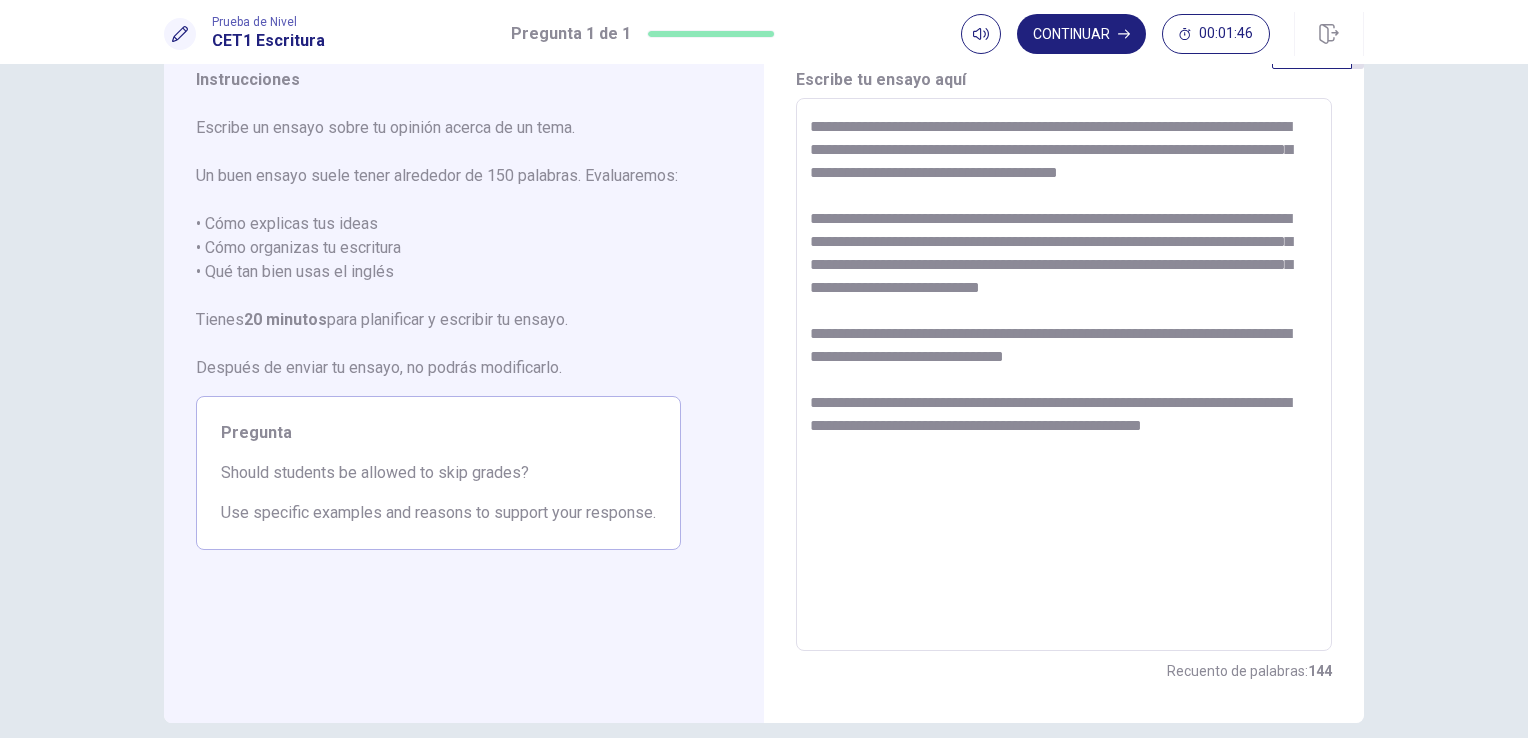 scroll, scrollTop: 0, scrollLeft: 0, axis: both 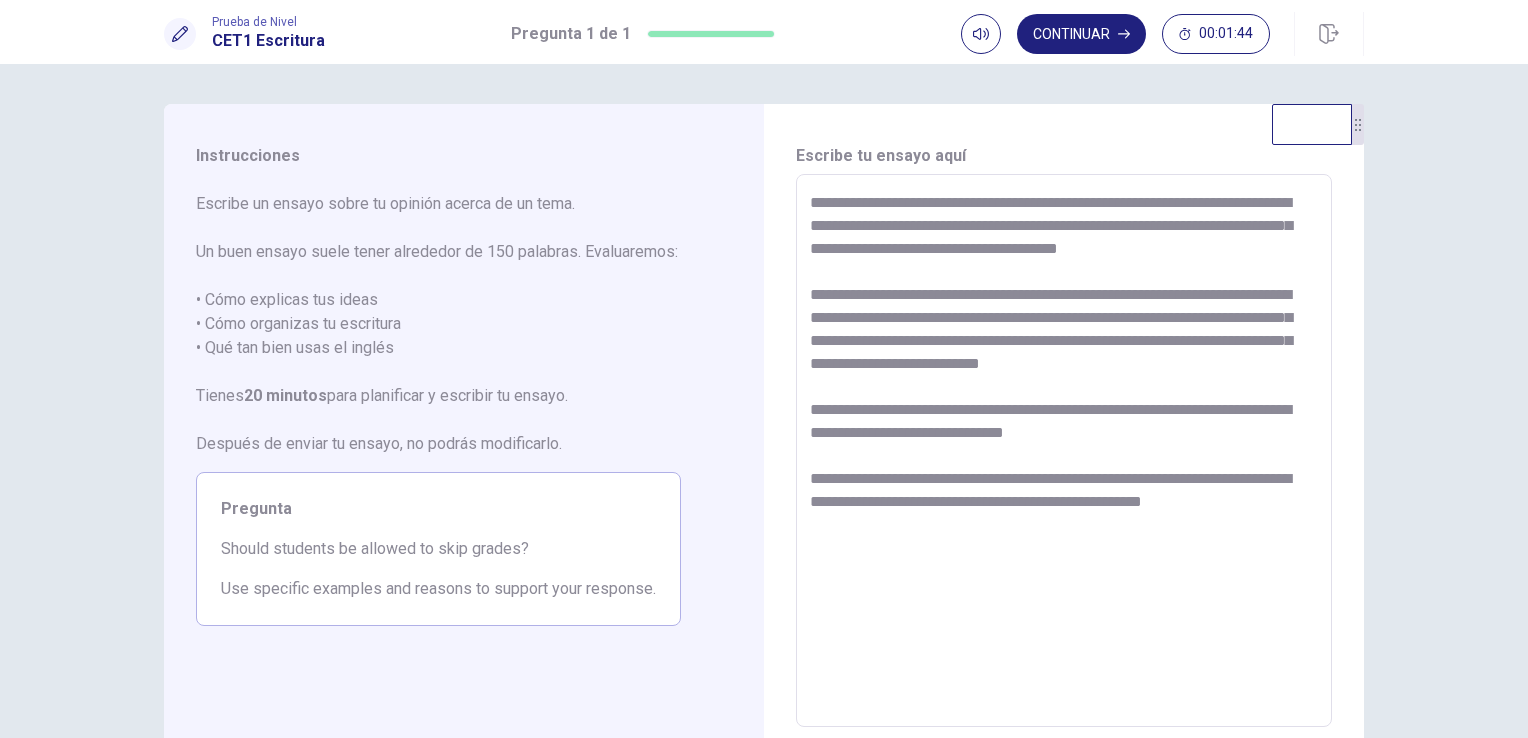click on "**********" at bounding box center (1064, 451) 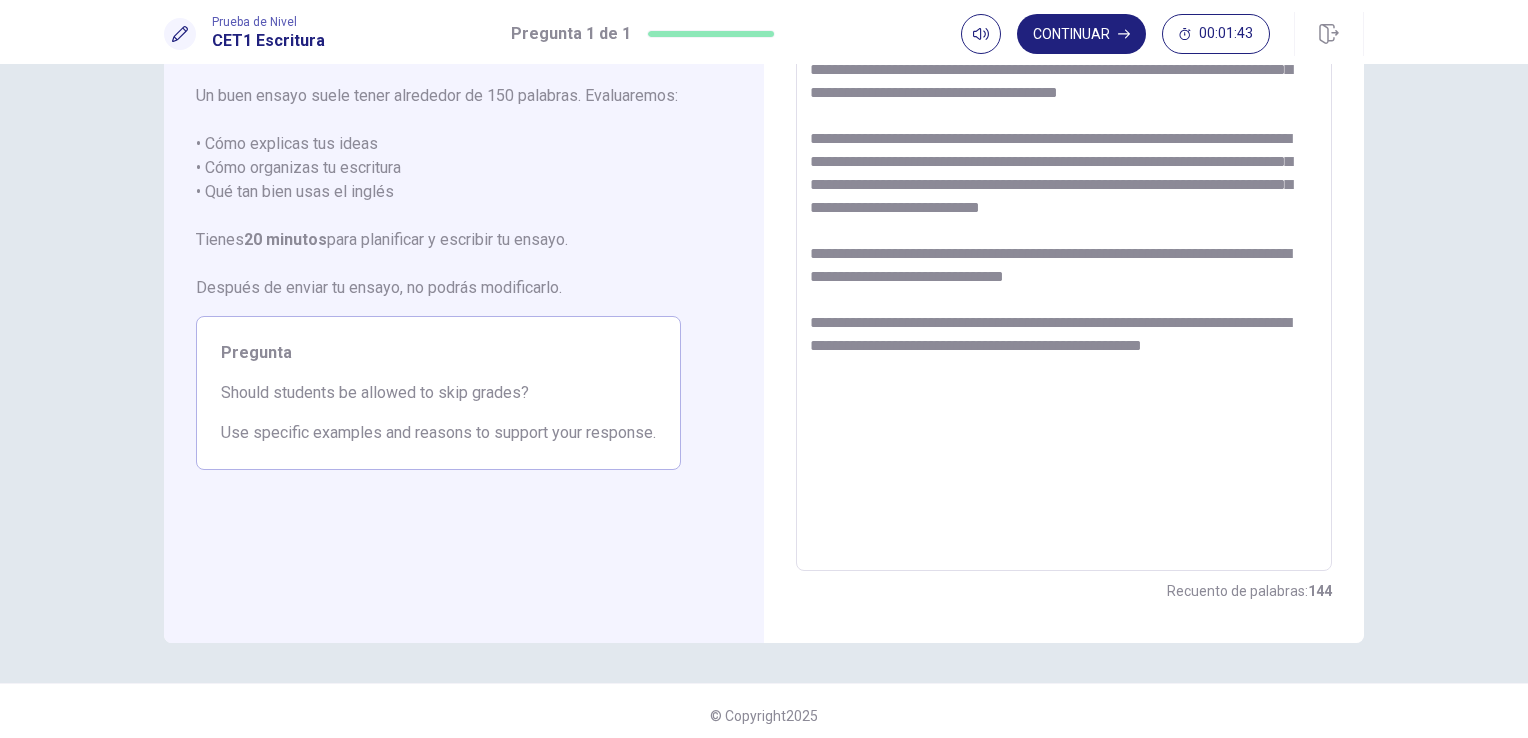 scroll, scrollTop: 0, scrollLeft: 0, axis: both 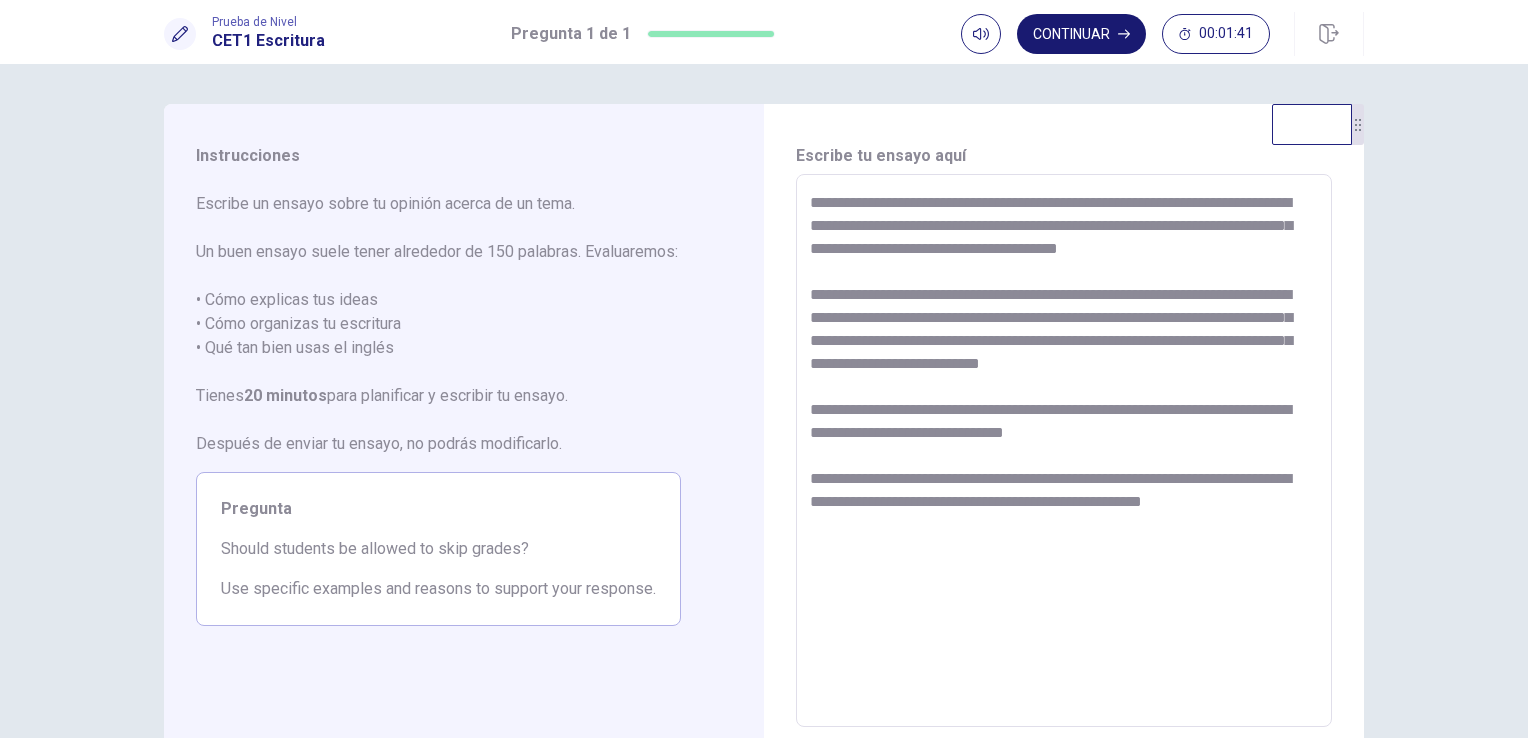 type on "**********" 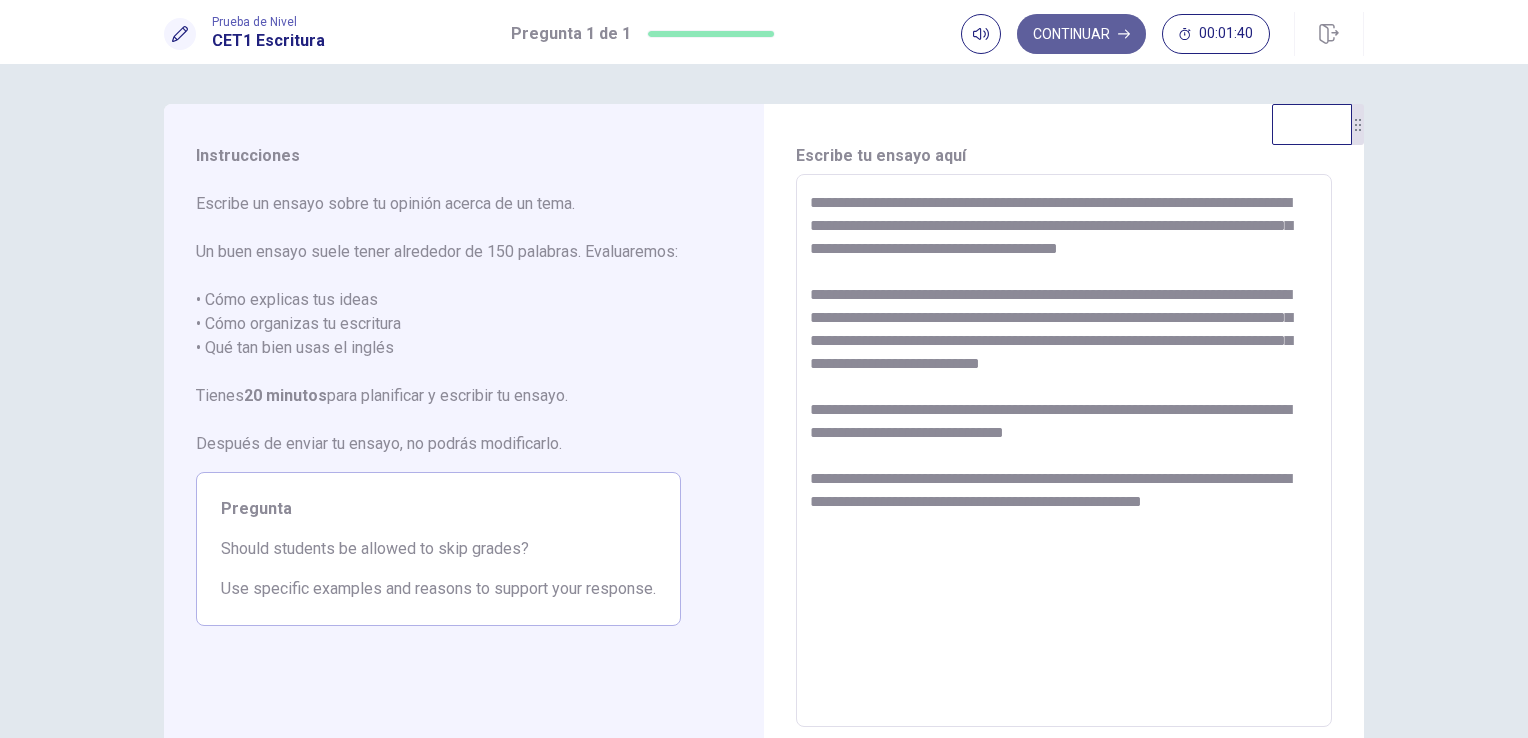 click on "Continuar" at bounding box center [1081, 34] 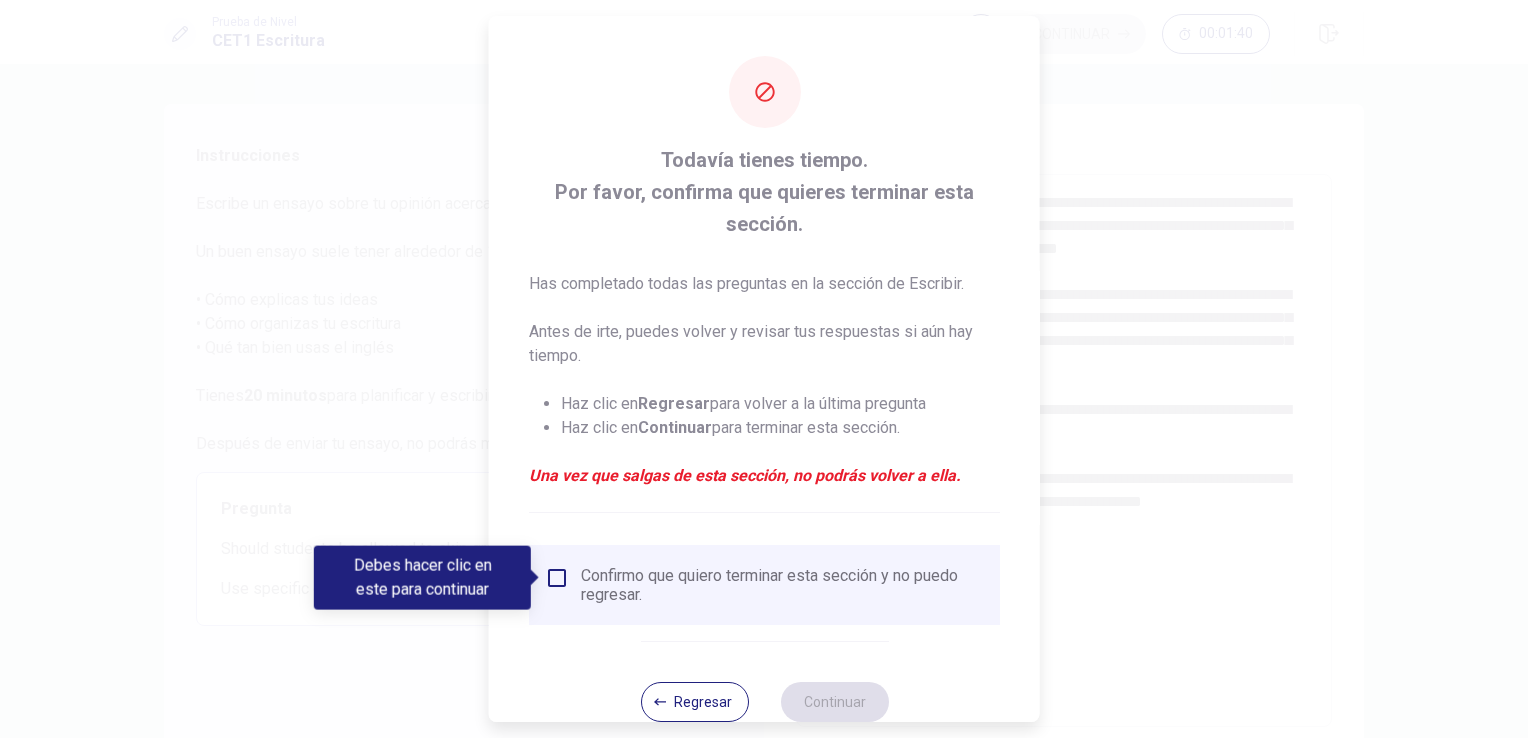 scroll, scrollTop: 39, scrollLeft: 0, axis: vertical 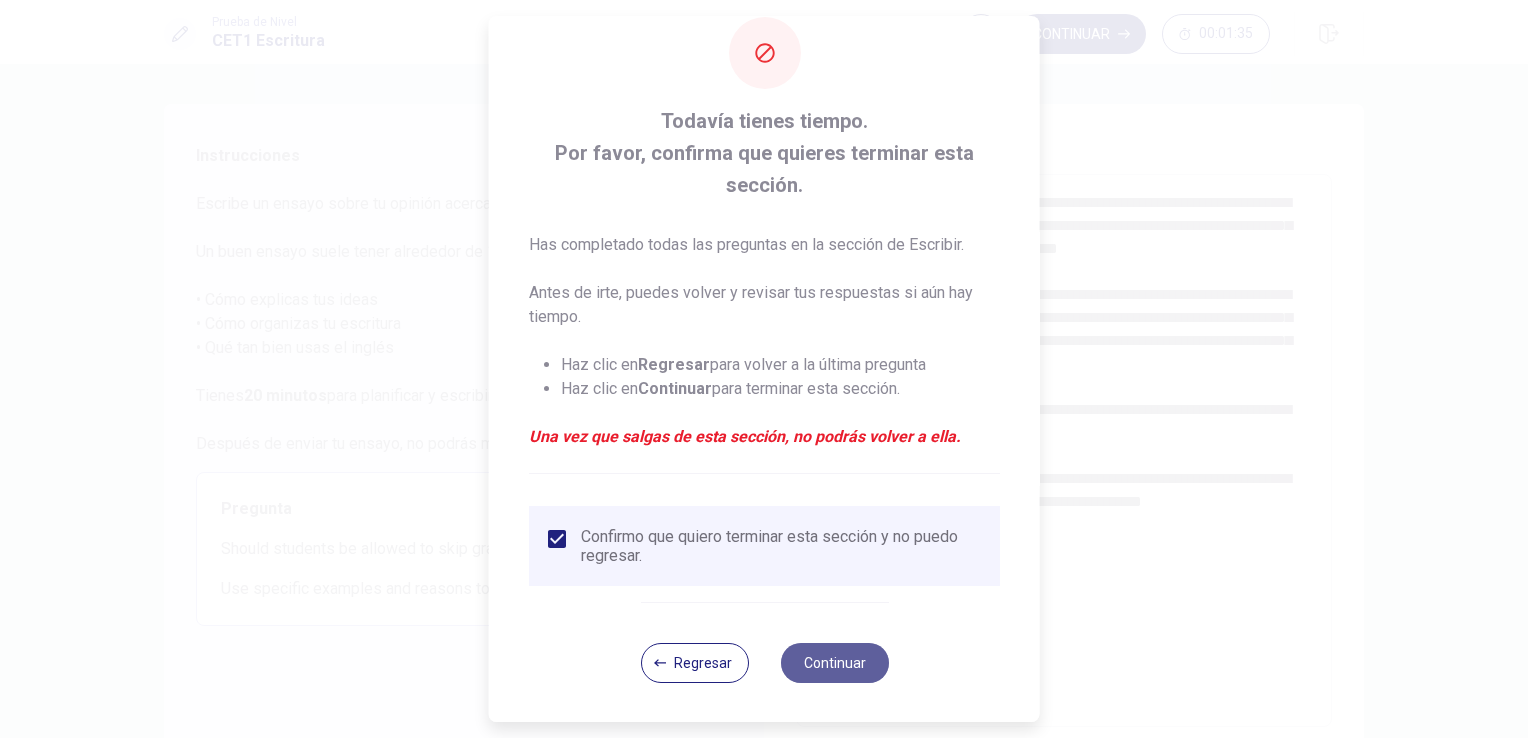 click on "Continuar" at bounding box center [834, 663] 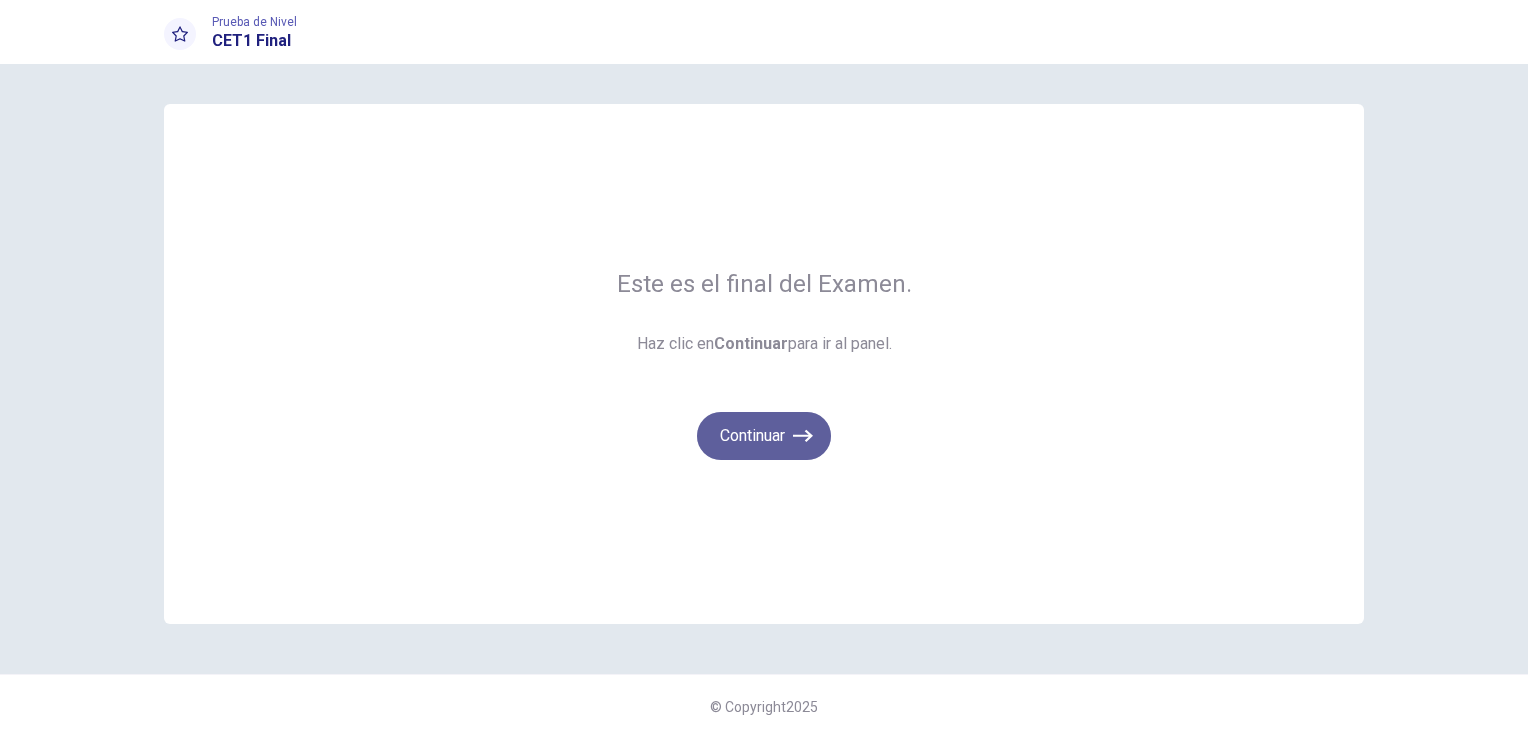 click on "Continuar" at bounding box center [764, 436] 